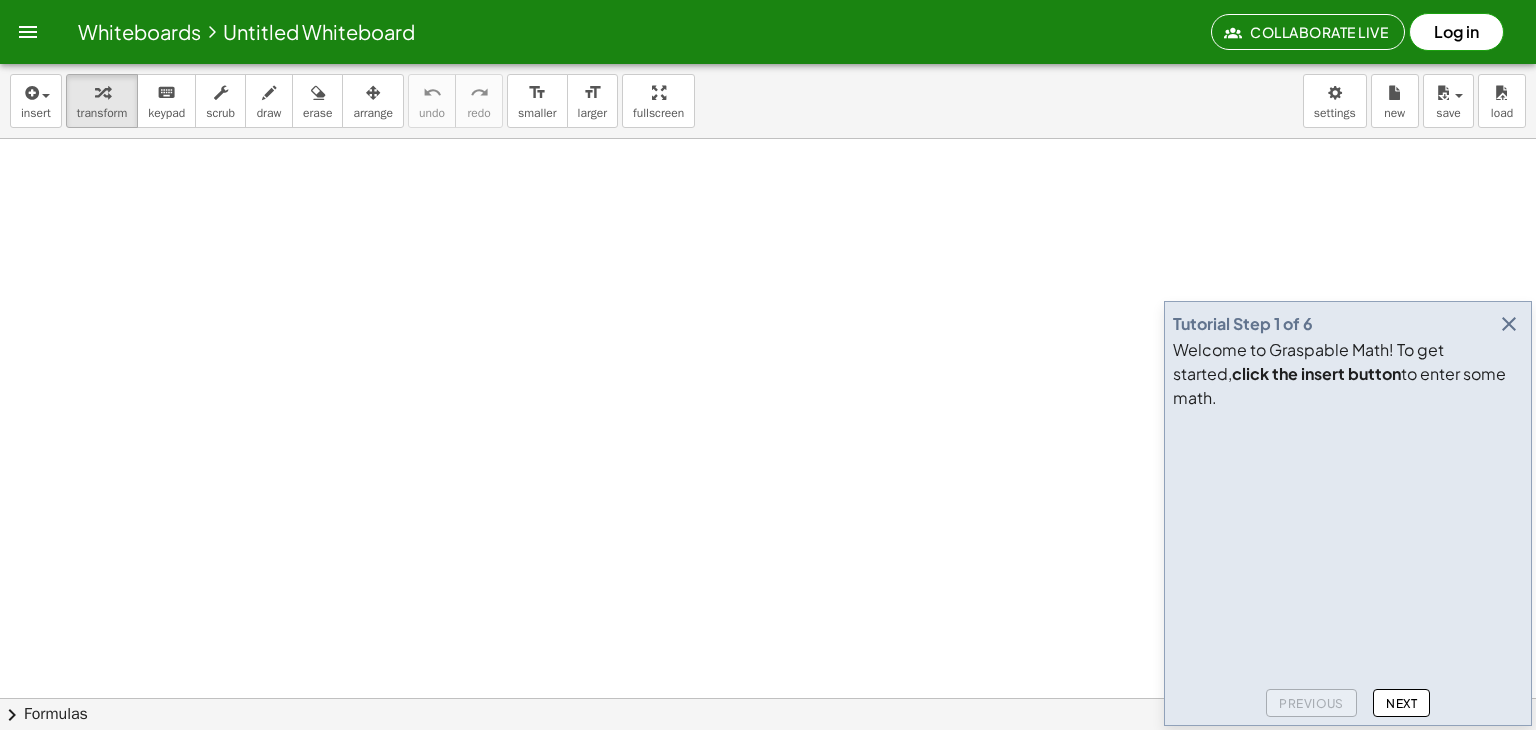 scroll, scrollTop: 0, scrollLeft: 0, axis: both 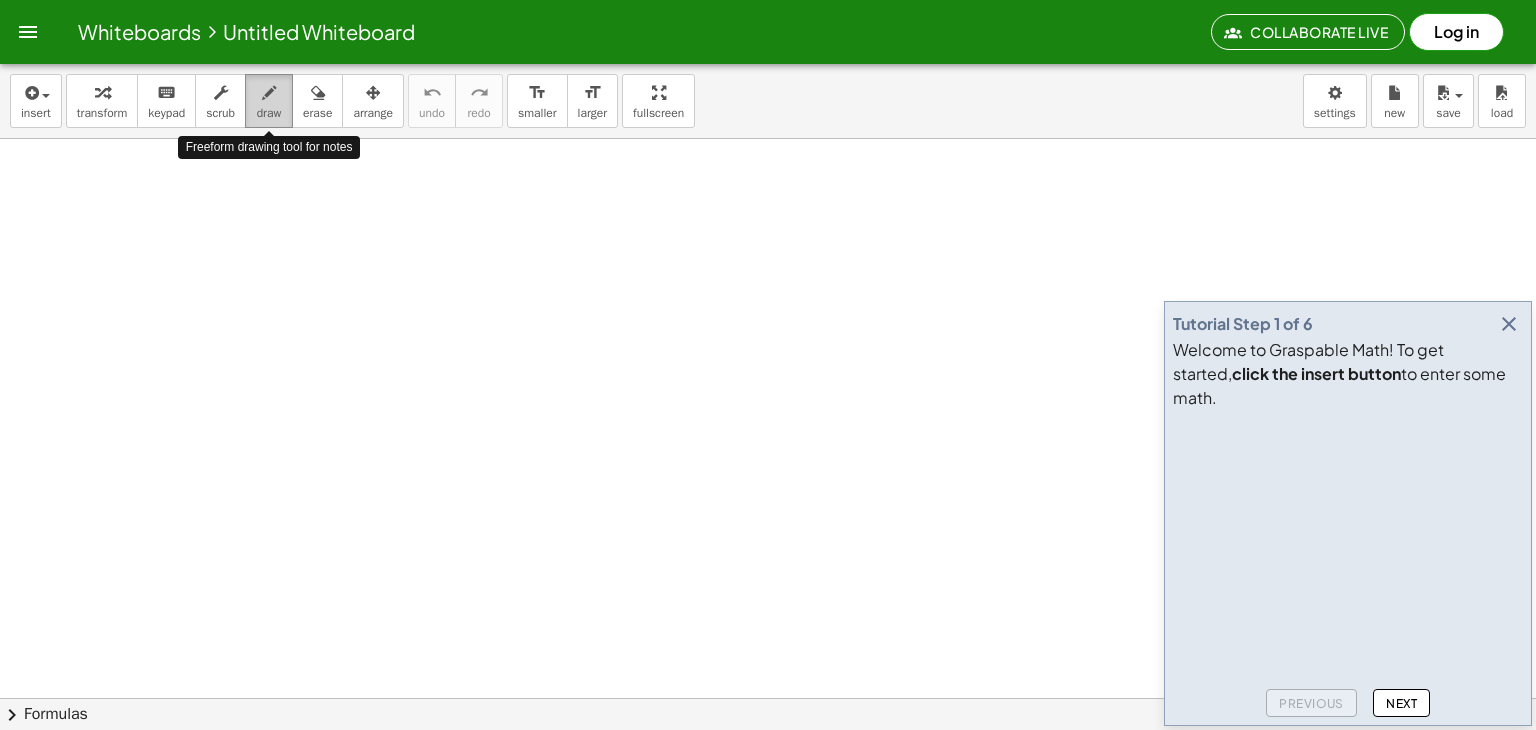 click at bounding box center [269, 93] 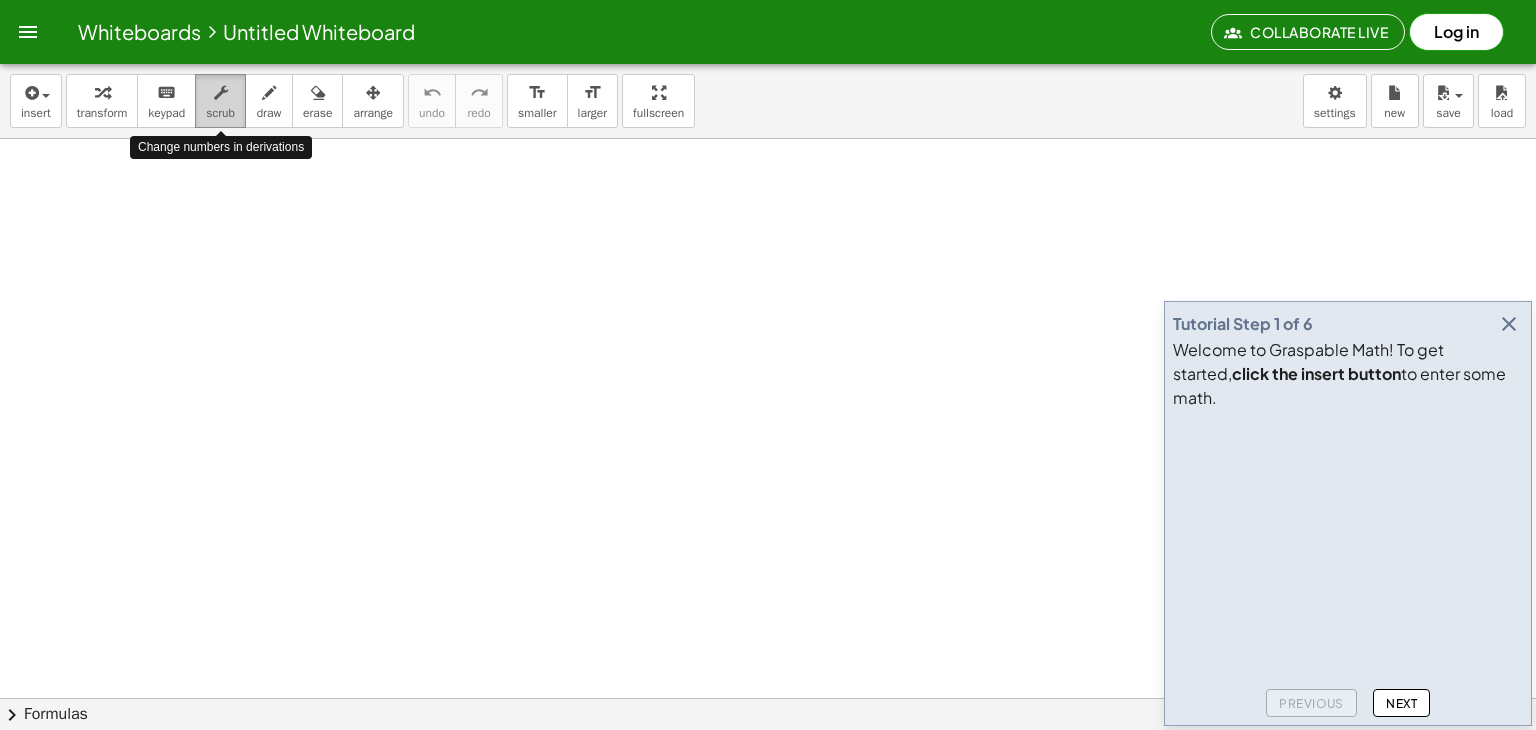 click on "scrub" at bounding box center (220, 113) 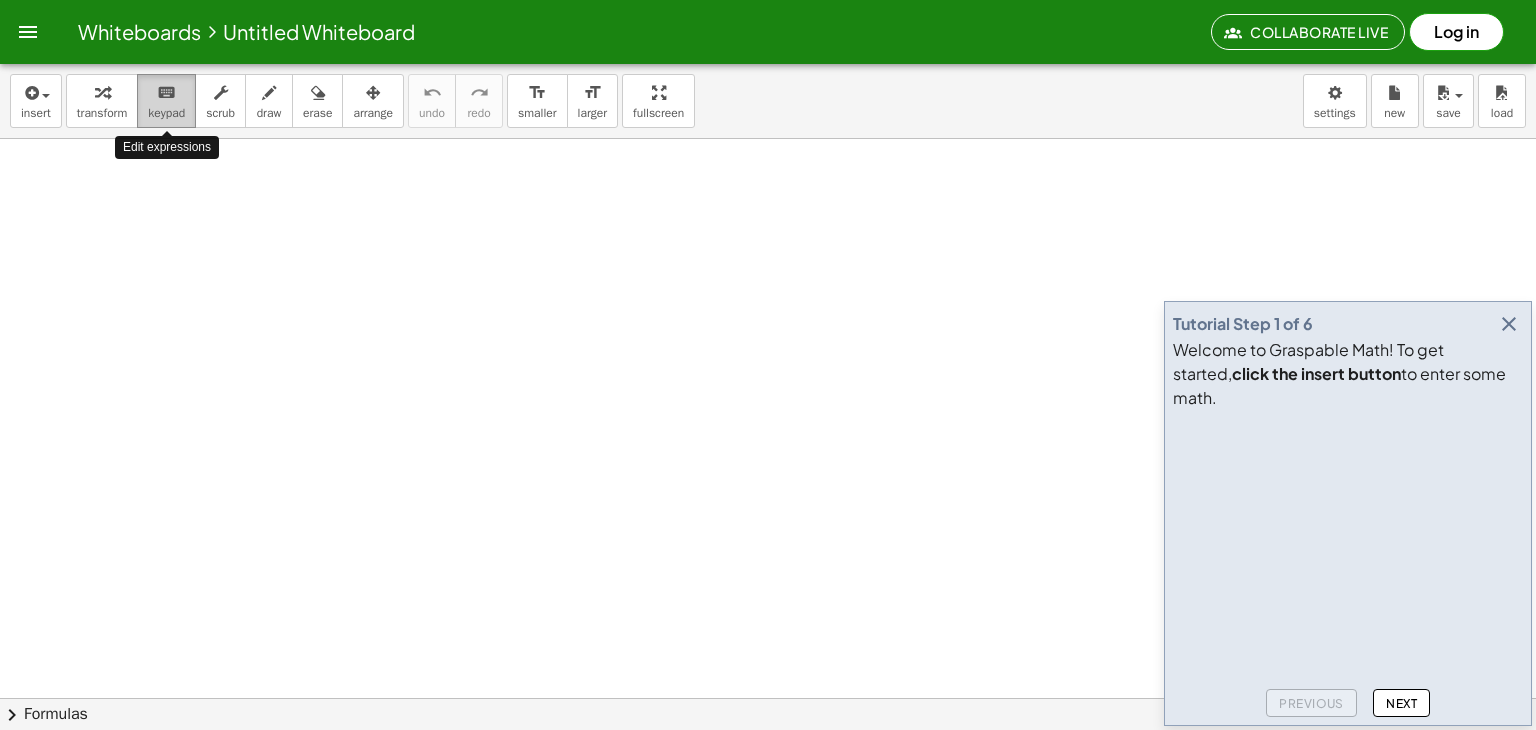 click on "keypad" at bounding box center [166, 113] 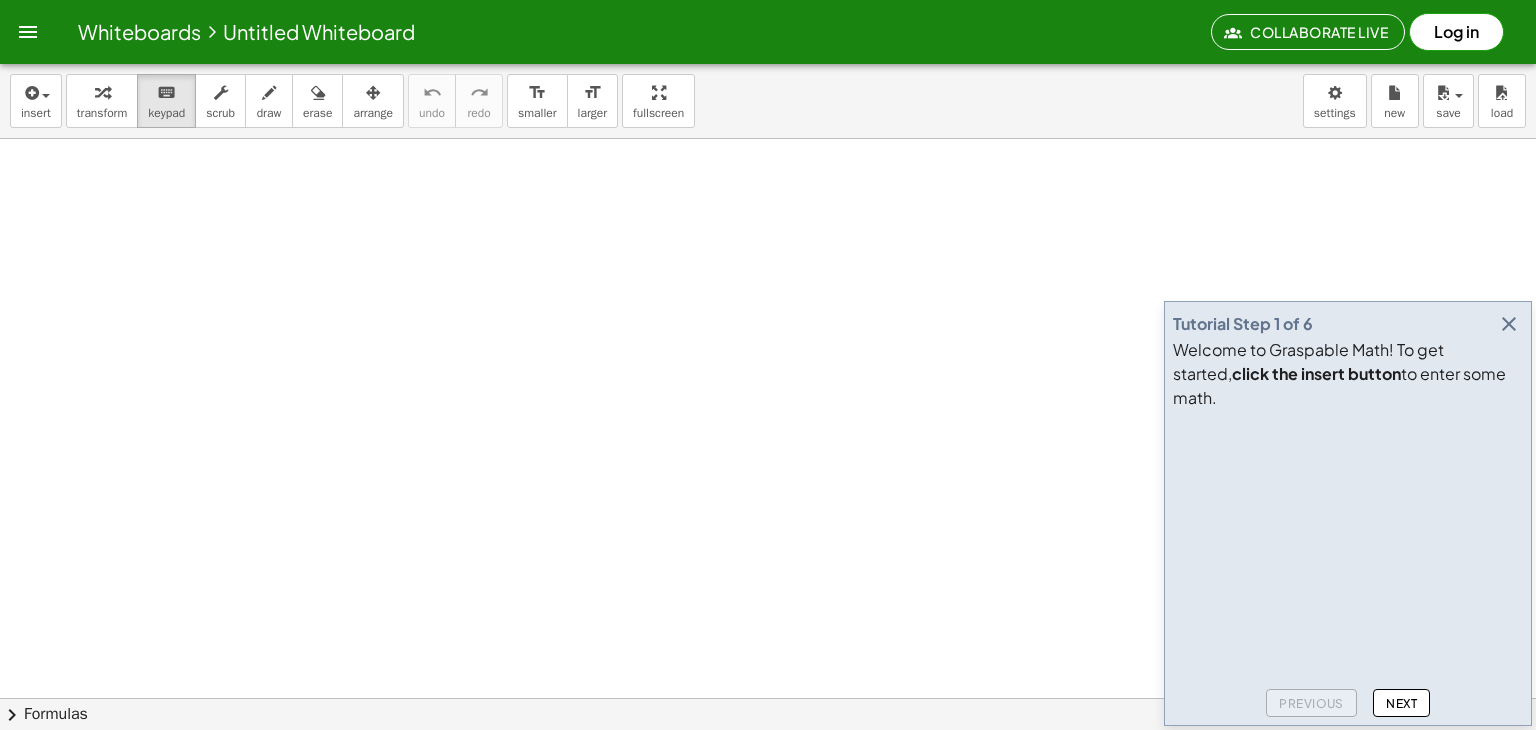 click at bounding box center [768, 762] 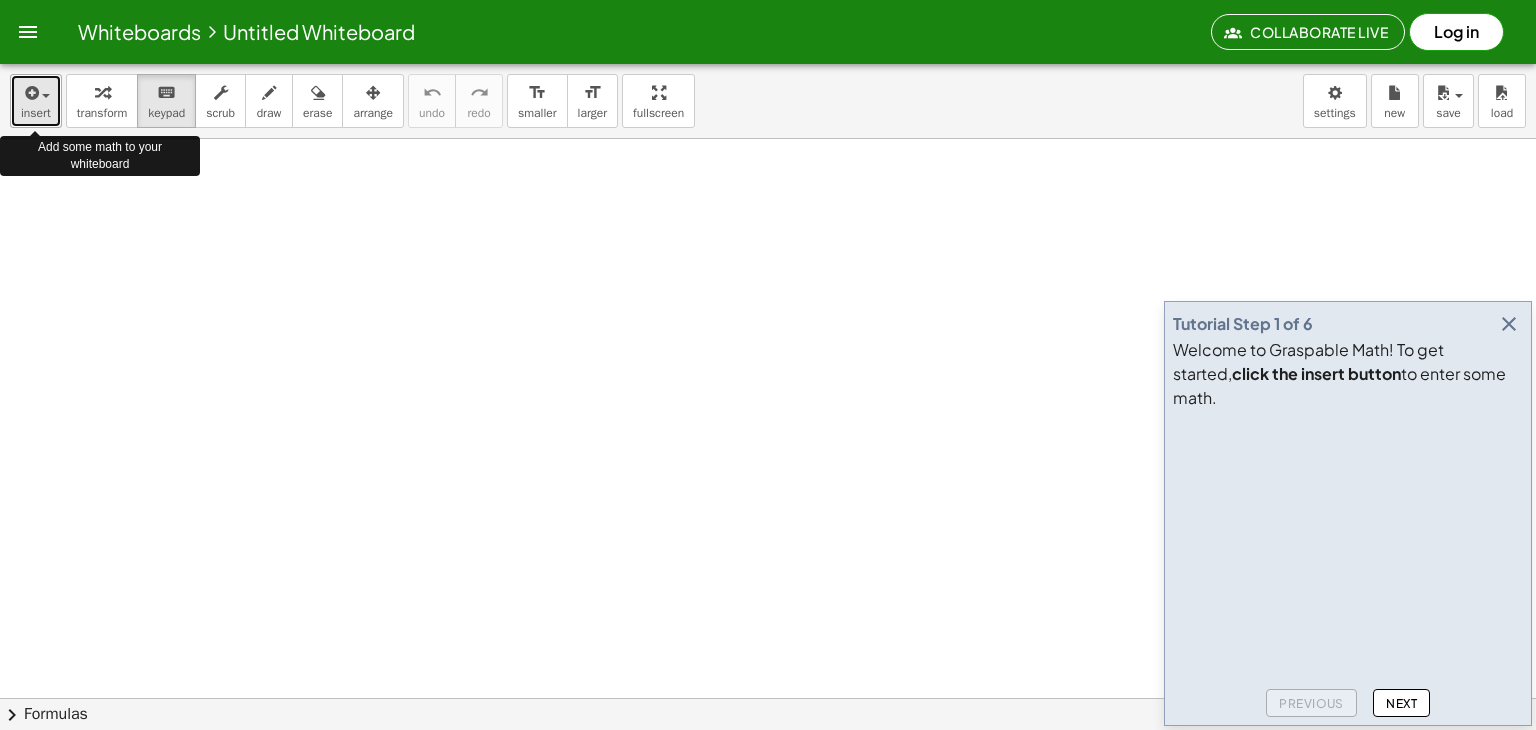 click on "insert" at bounding box center [36, 113] 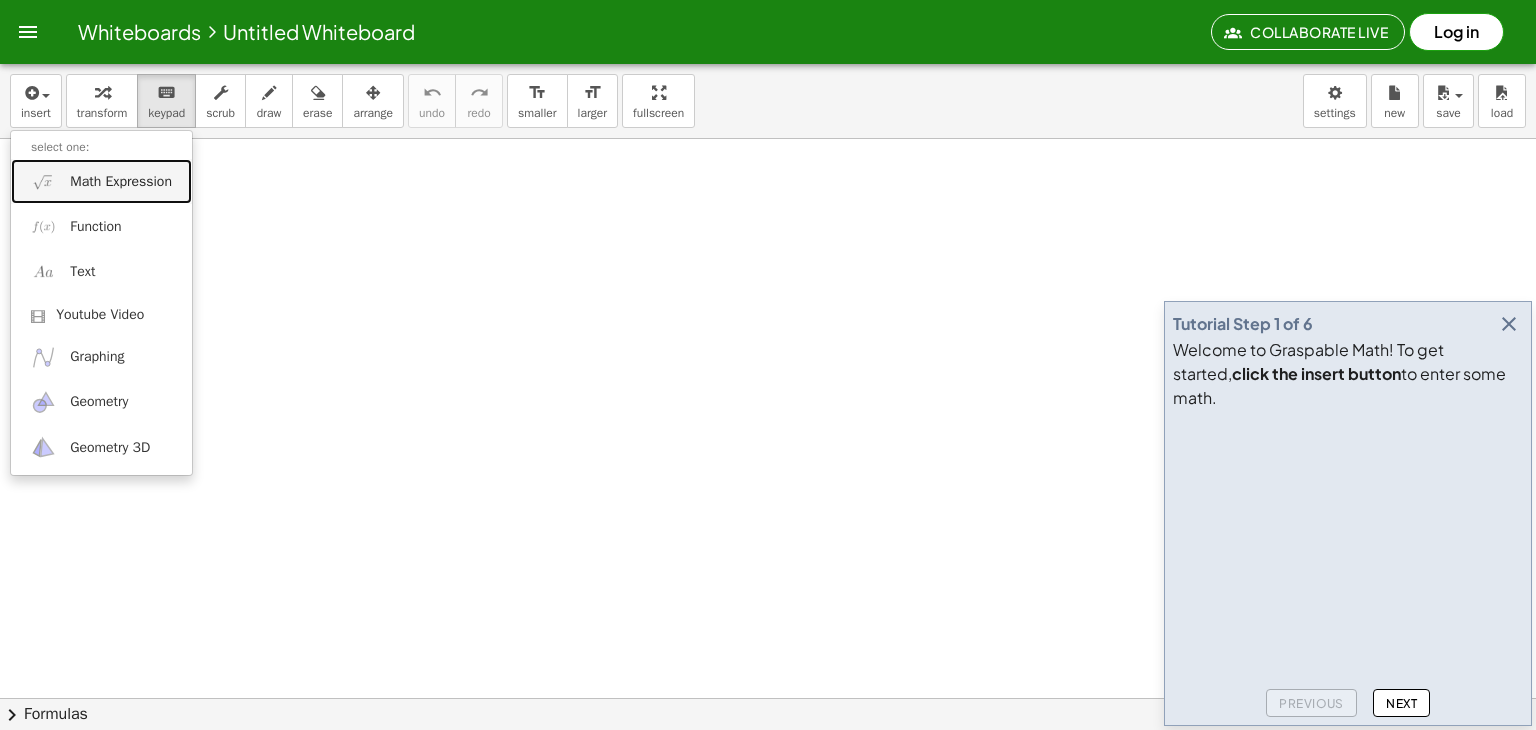click on "Math Expression" at bounding box center [101, 181] 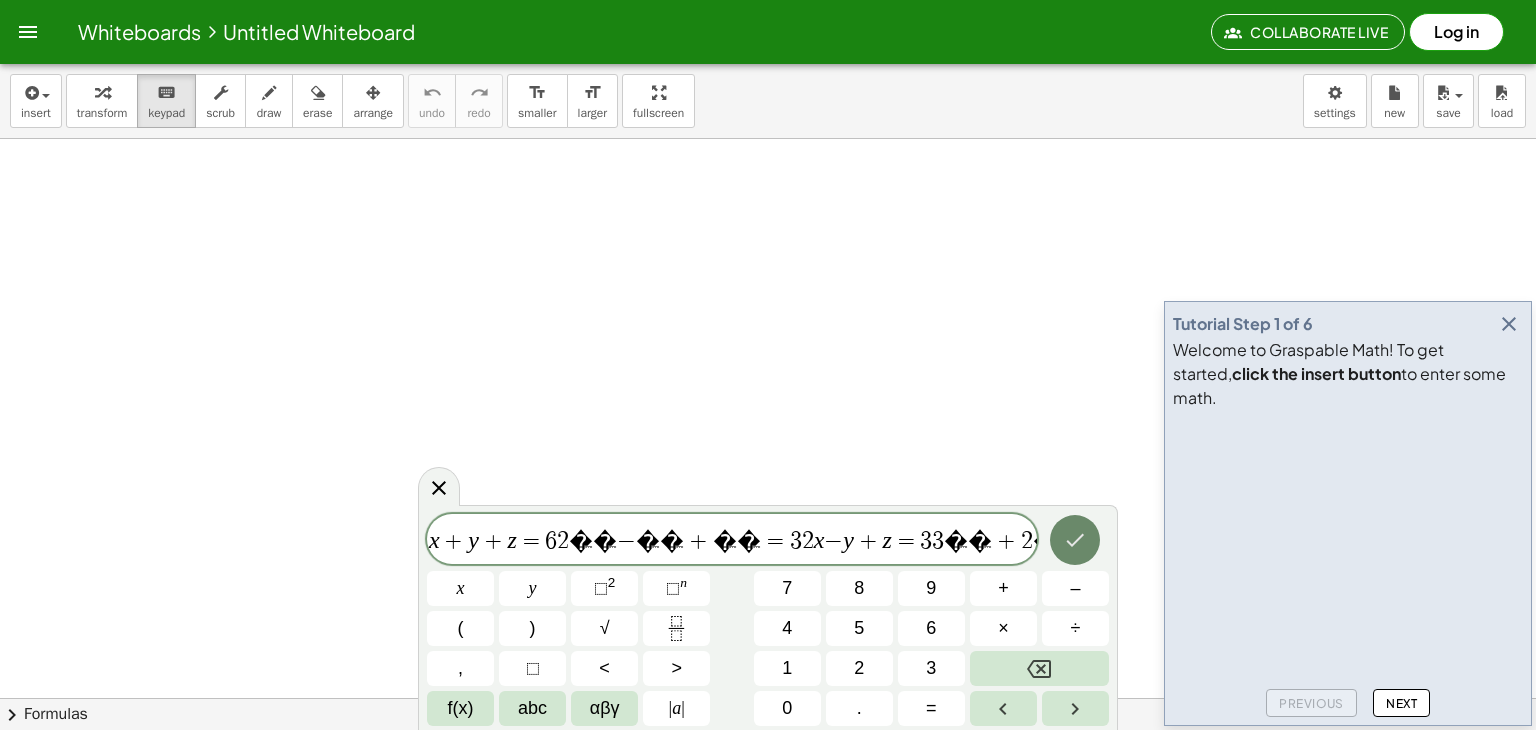 click at bounding box center (1075, 540) 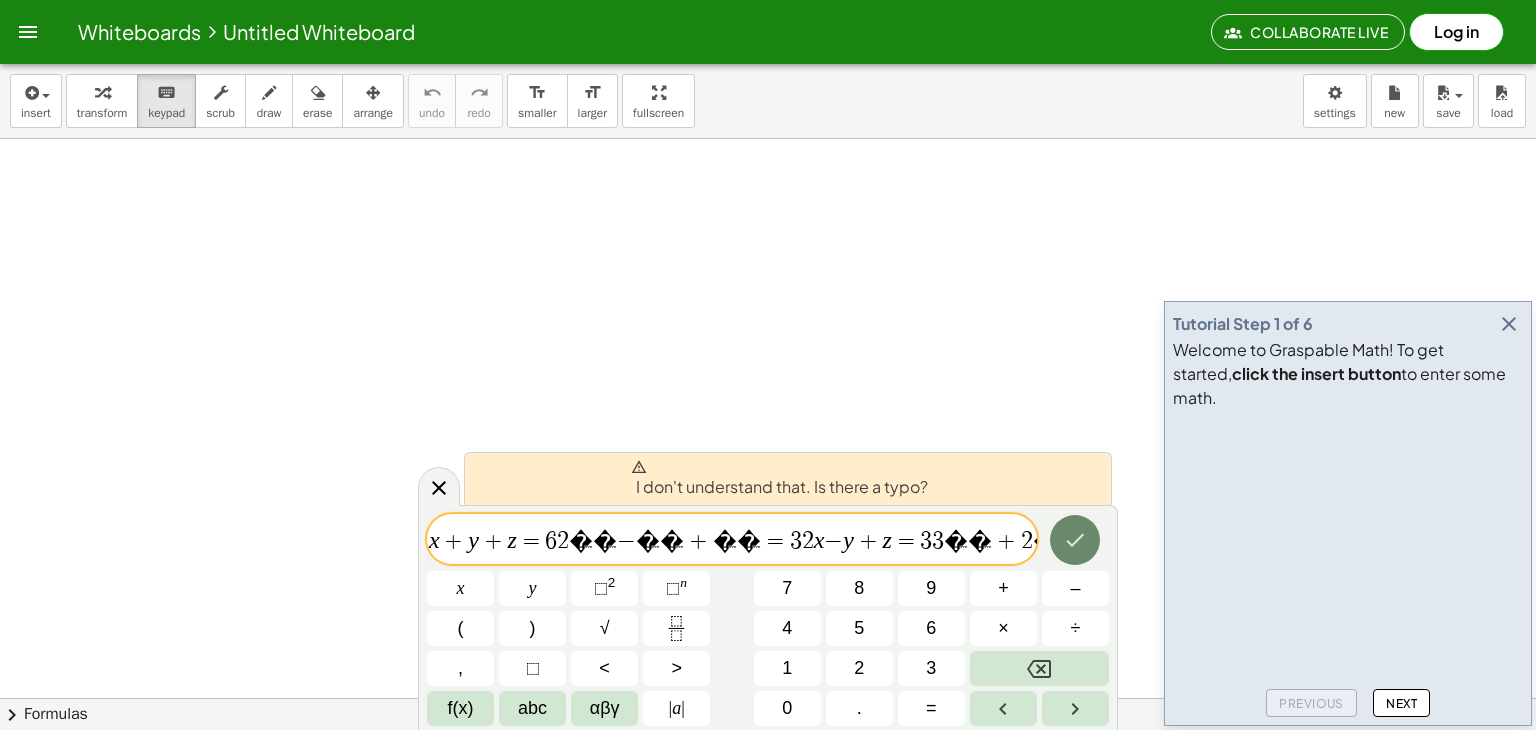 click at bounding box center [1075, 540] 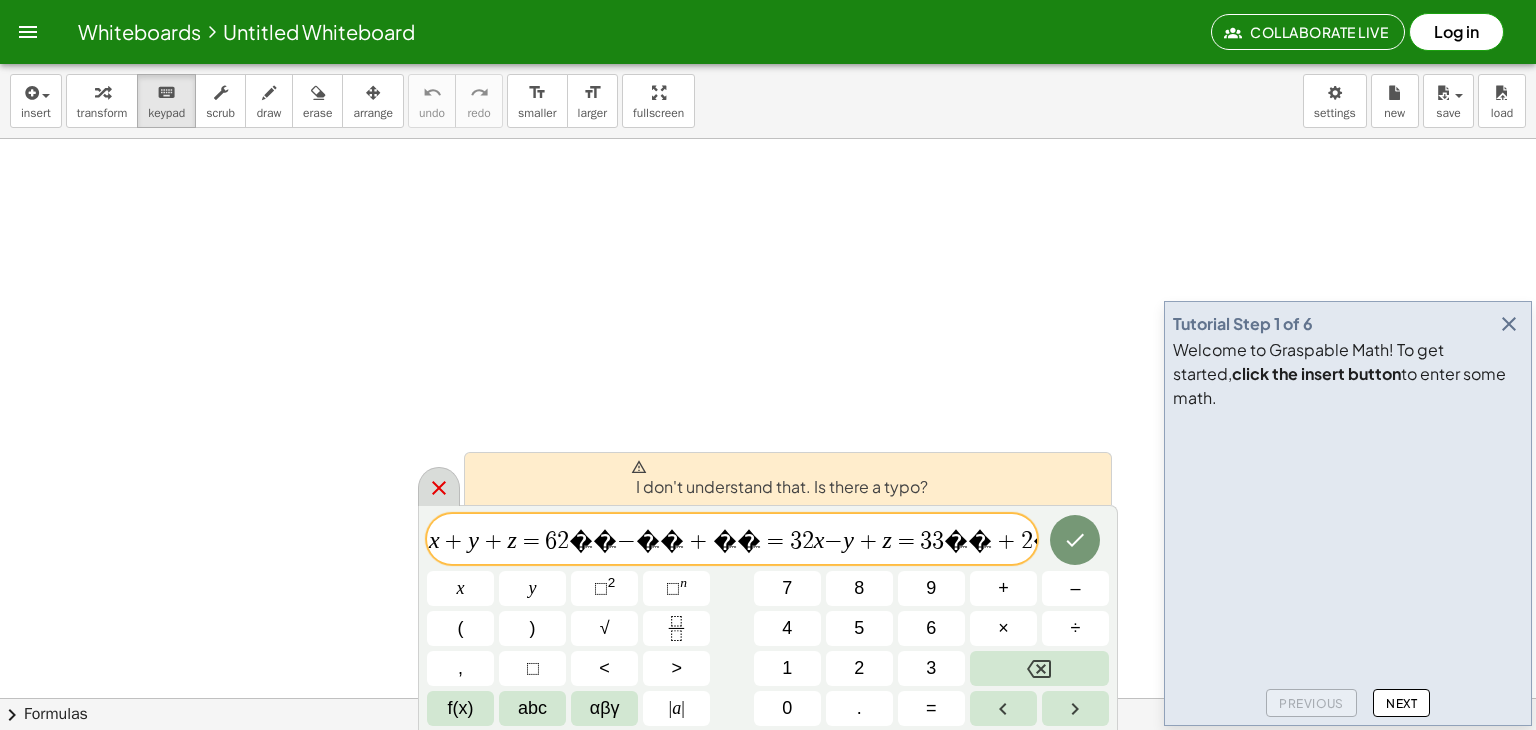 drag, startPoint x: 871, startPoint y: 286, endPoint x: 433, endPoint y: 489, distance: 482.75565 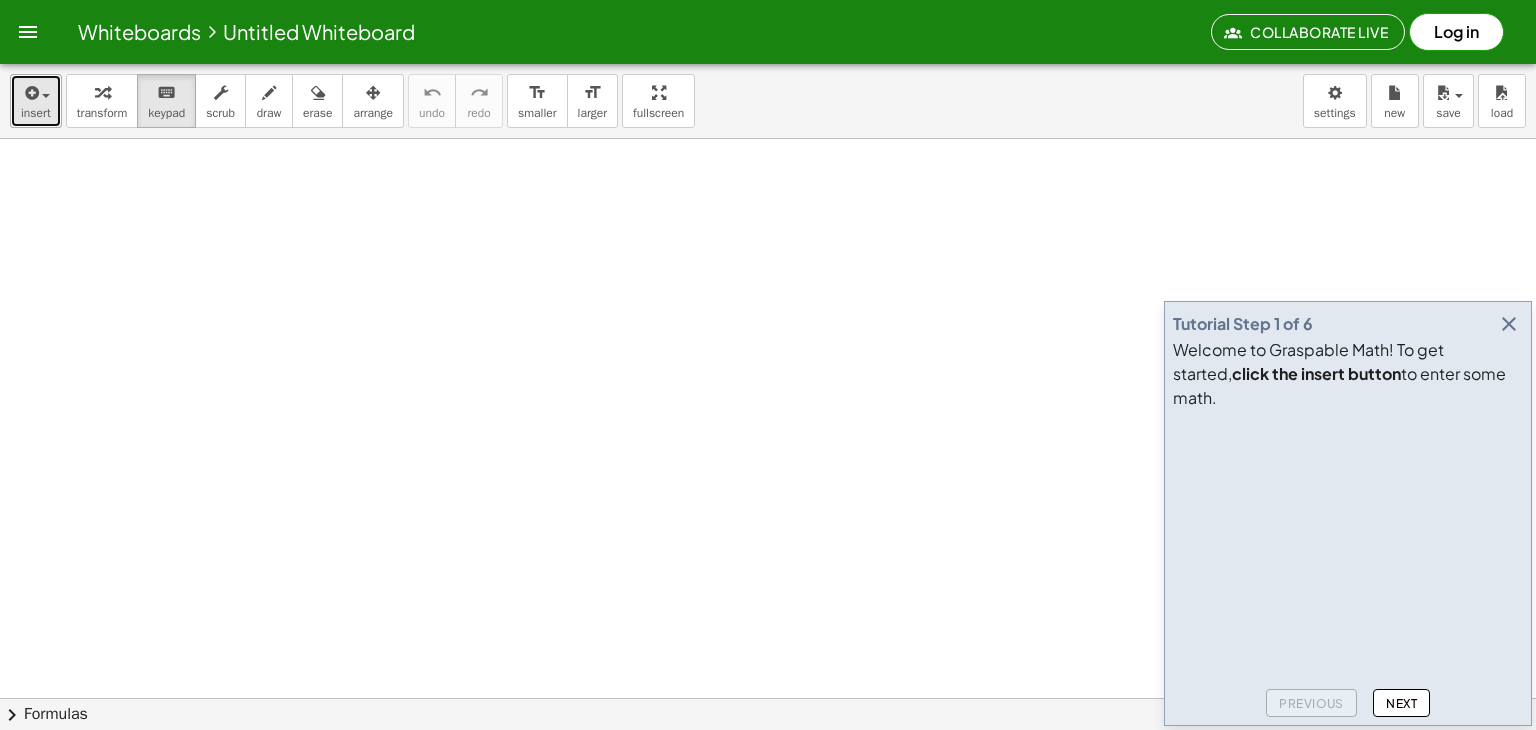 click on "insert" at bounding box center [36, 113] 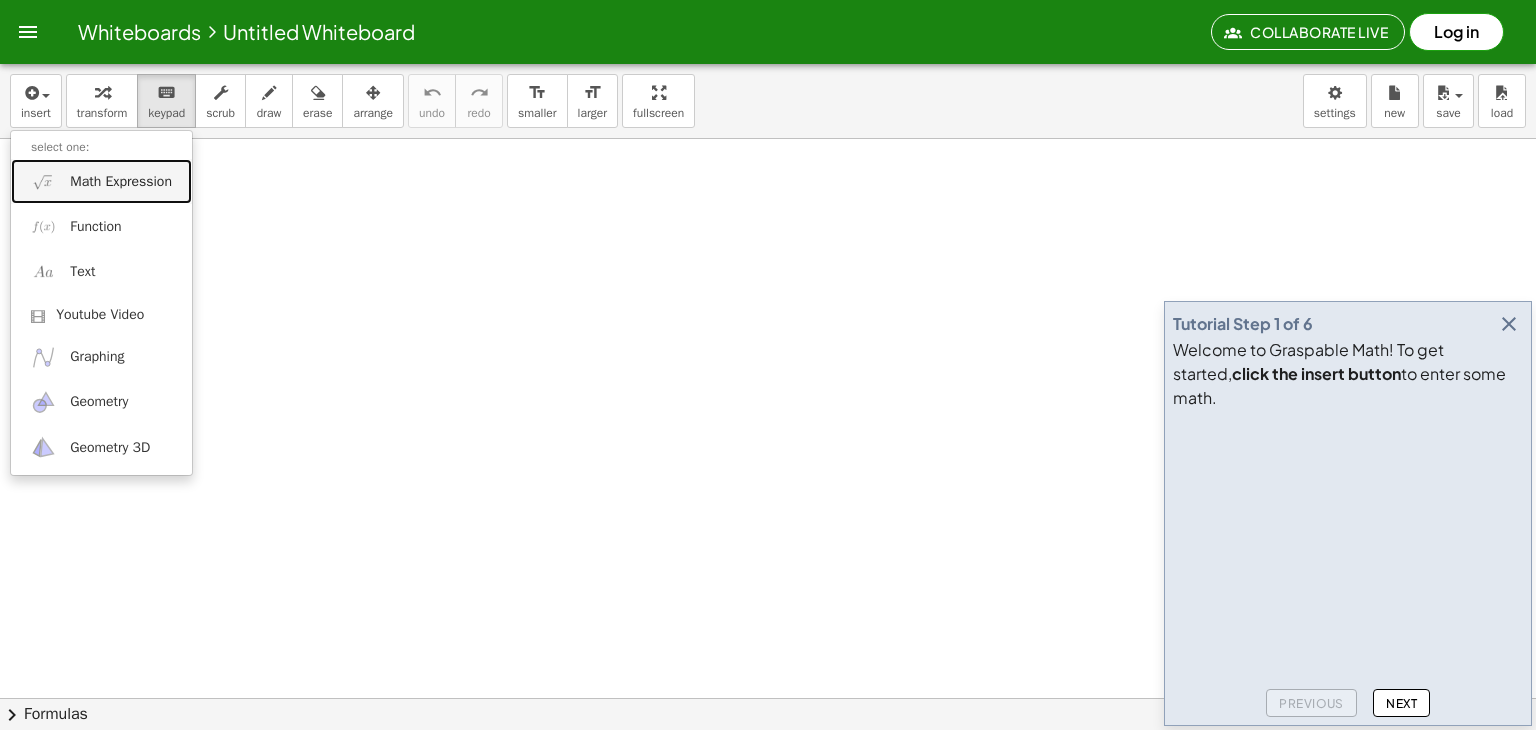 click on "Math Expression" at bounding box center [101, 181] 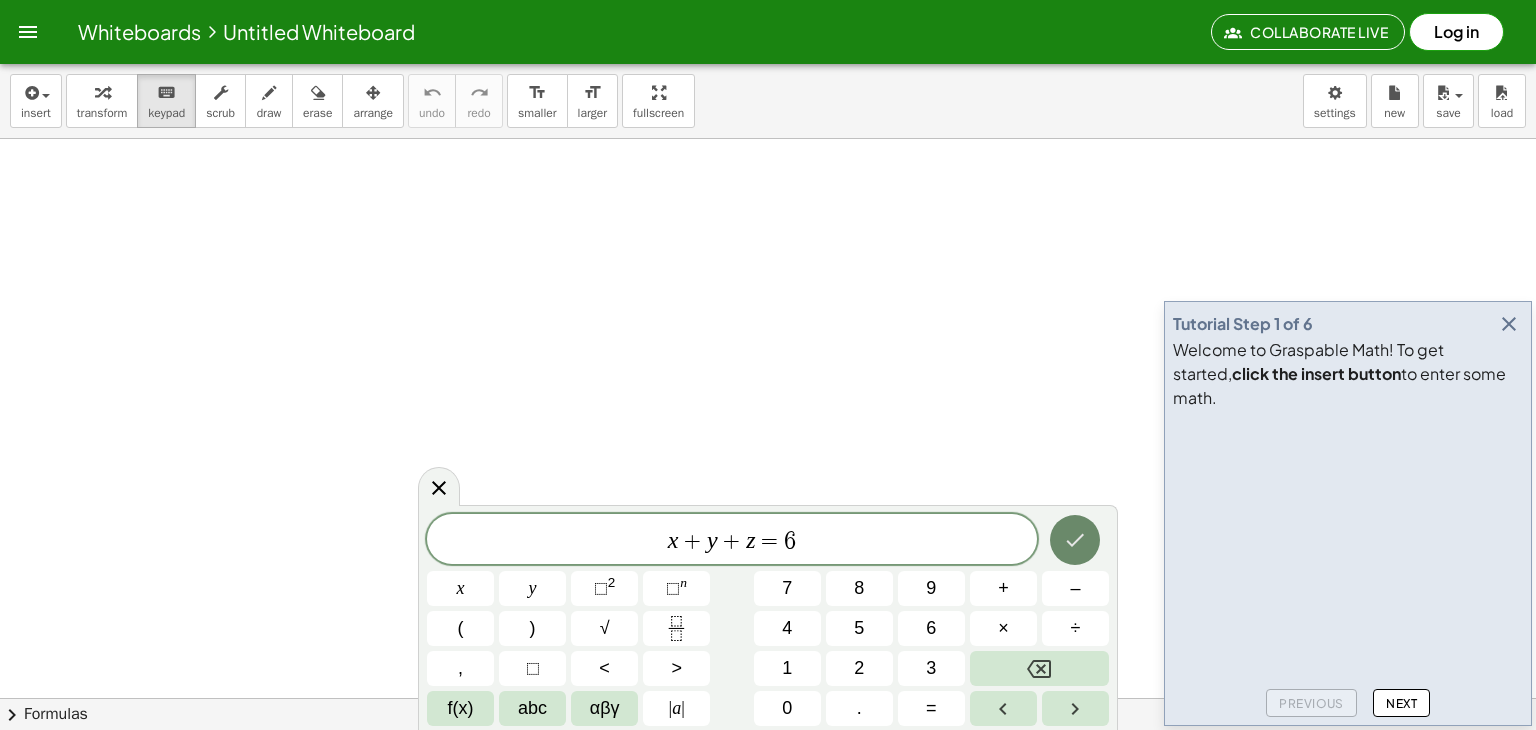 click 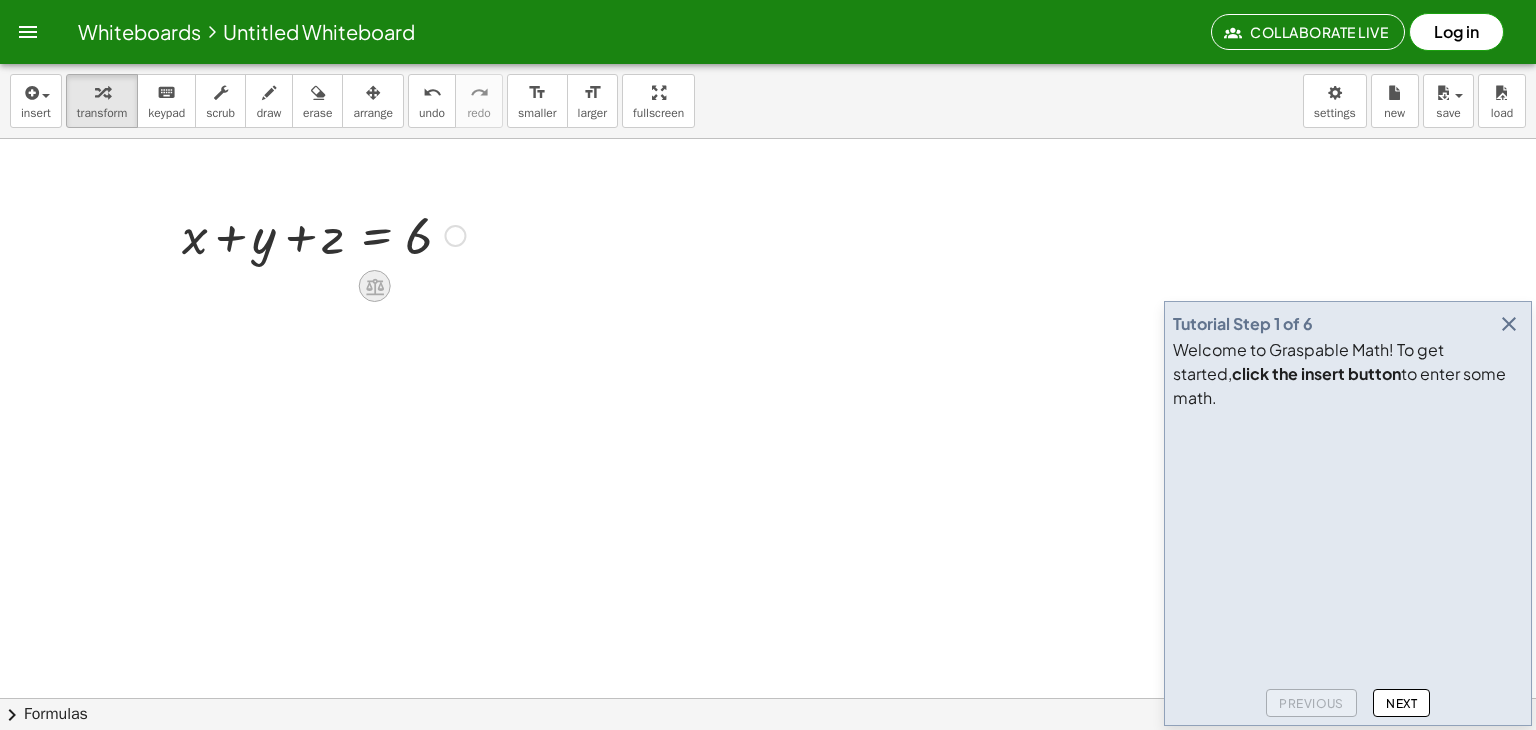 click 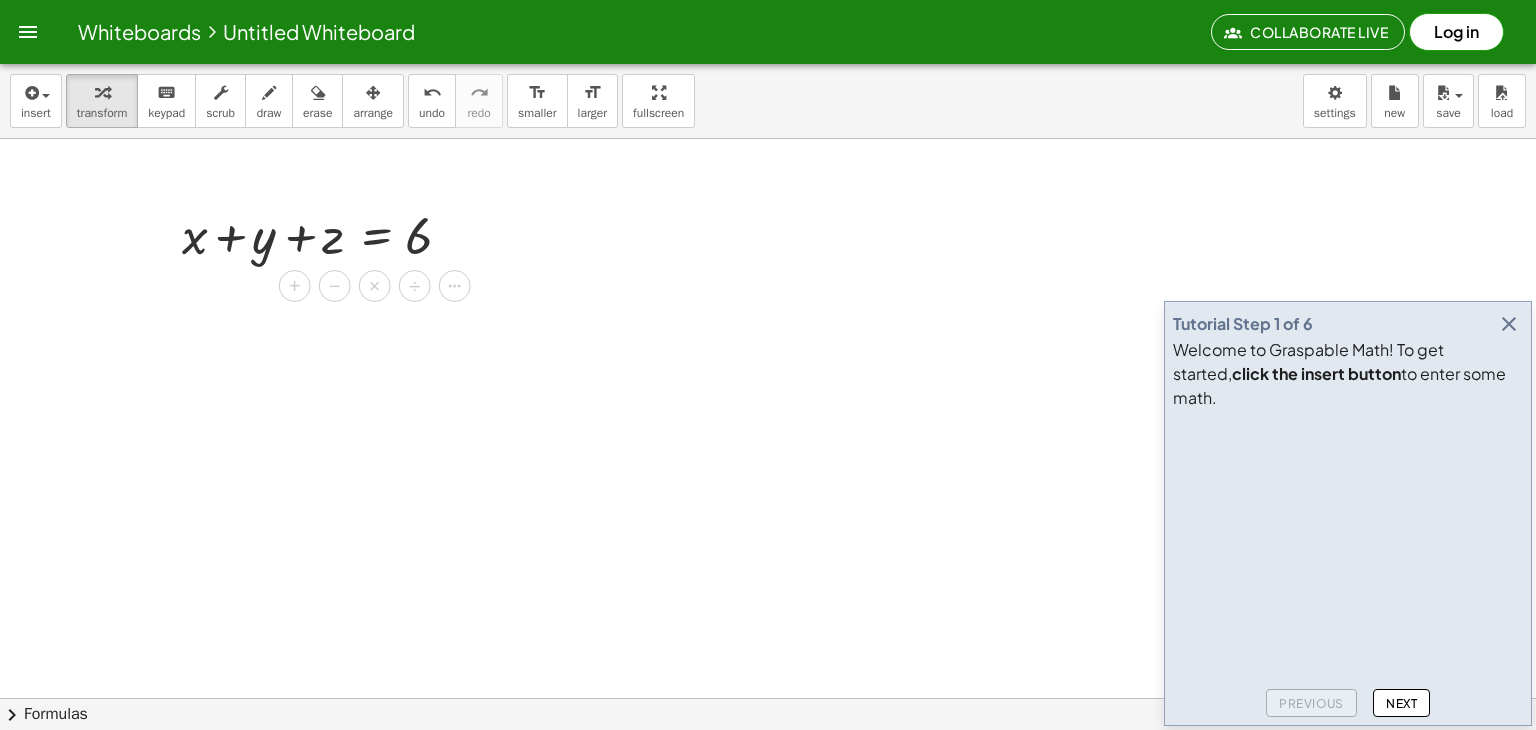 click at bounding box center [768, 762] 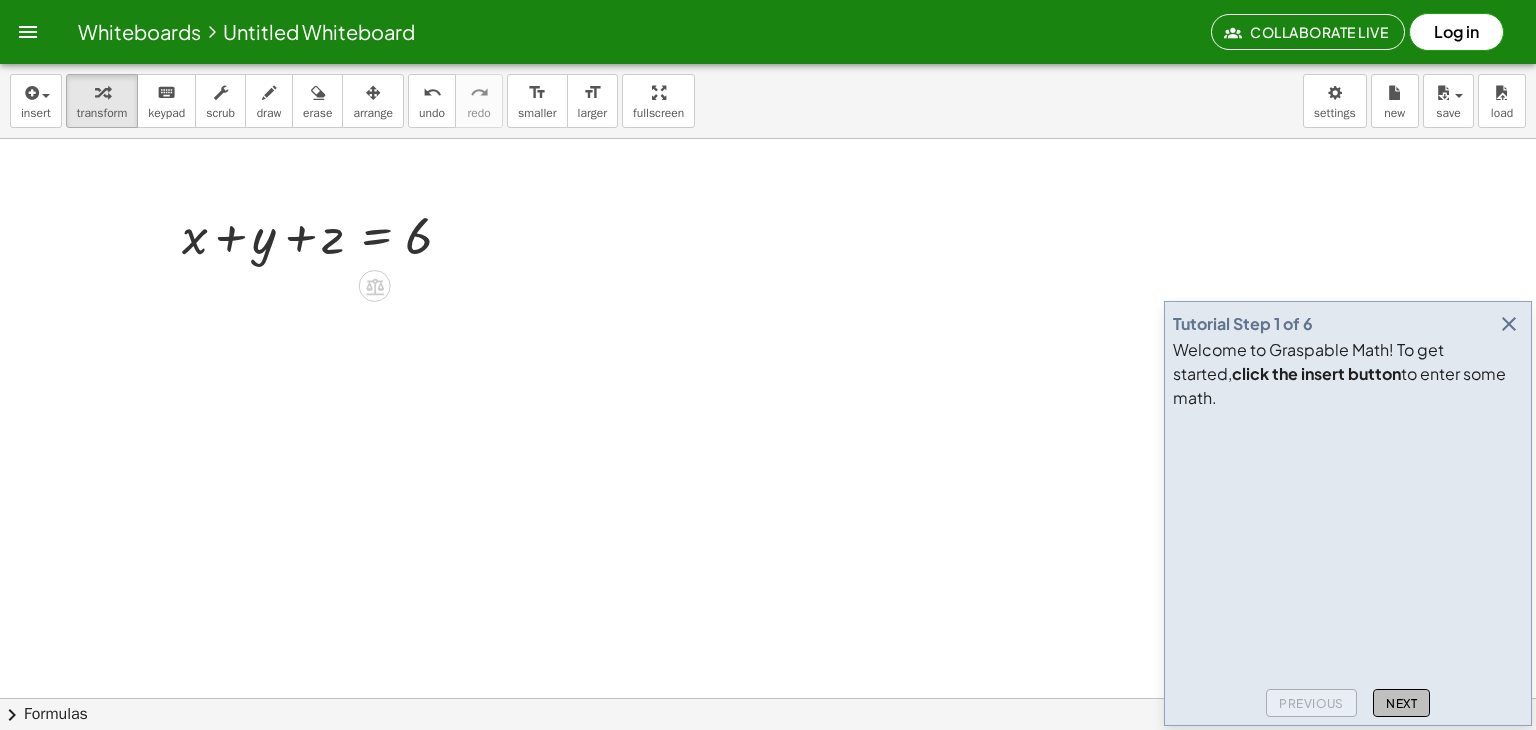 click on "Next" at bounding box center [1401, 703] 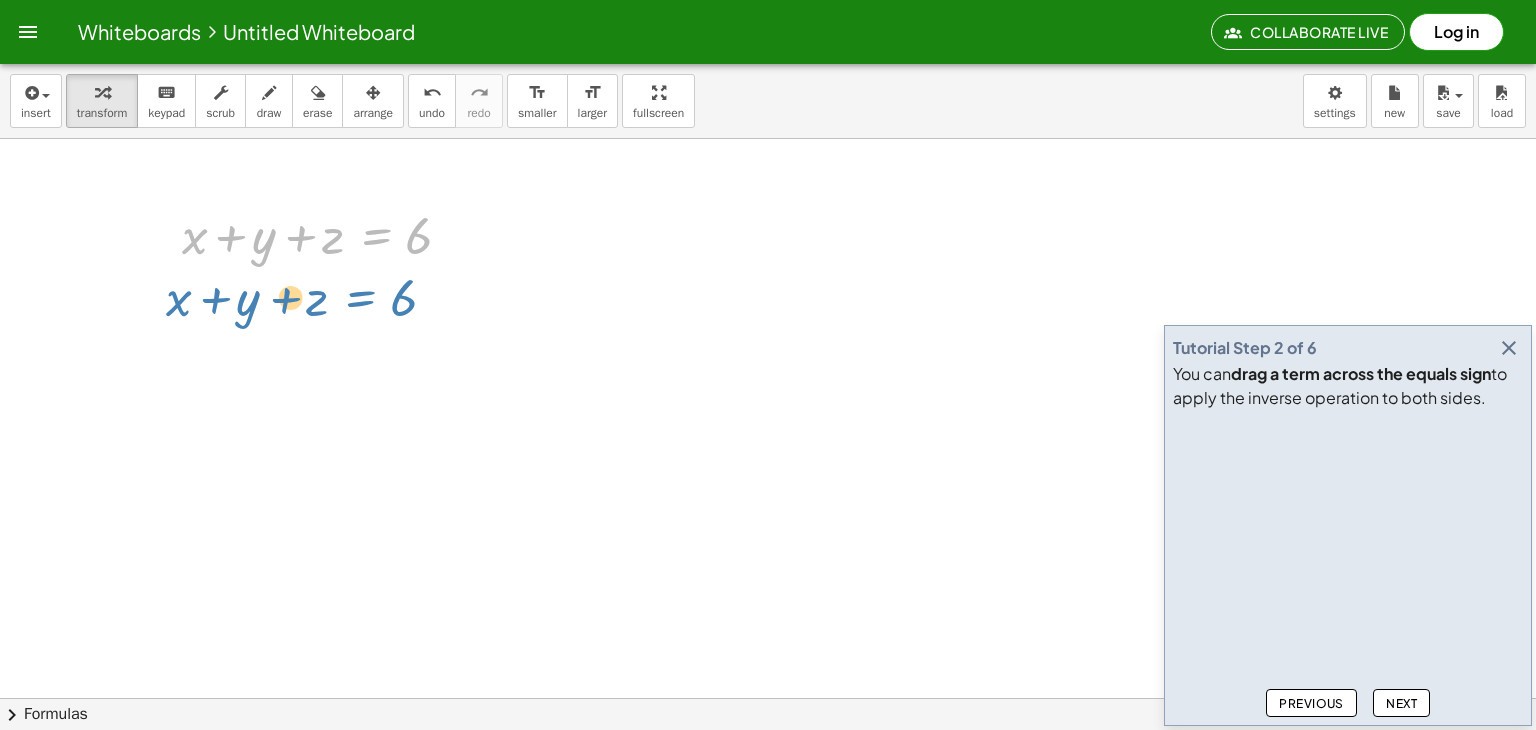 drag, startPoint x: 369, startPoint y: 236, endPoint x: 396, endPoint y: 309, distance: 77.83315 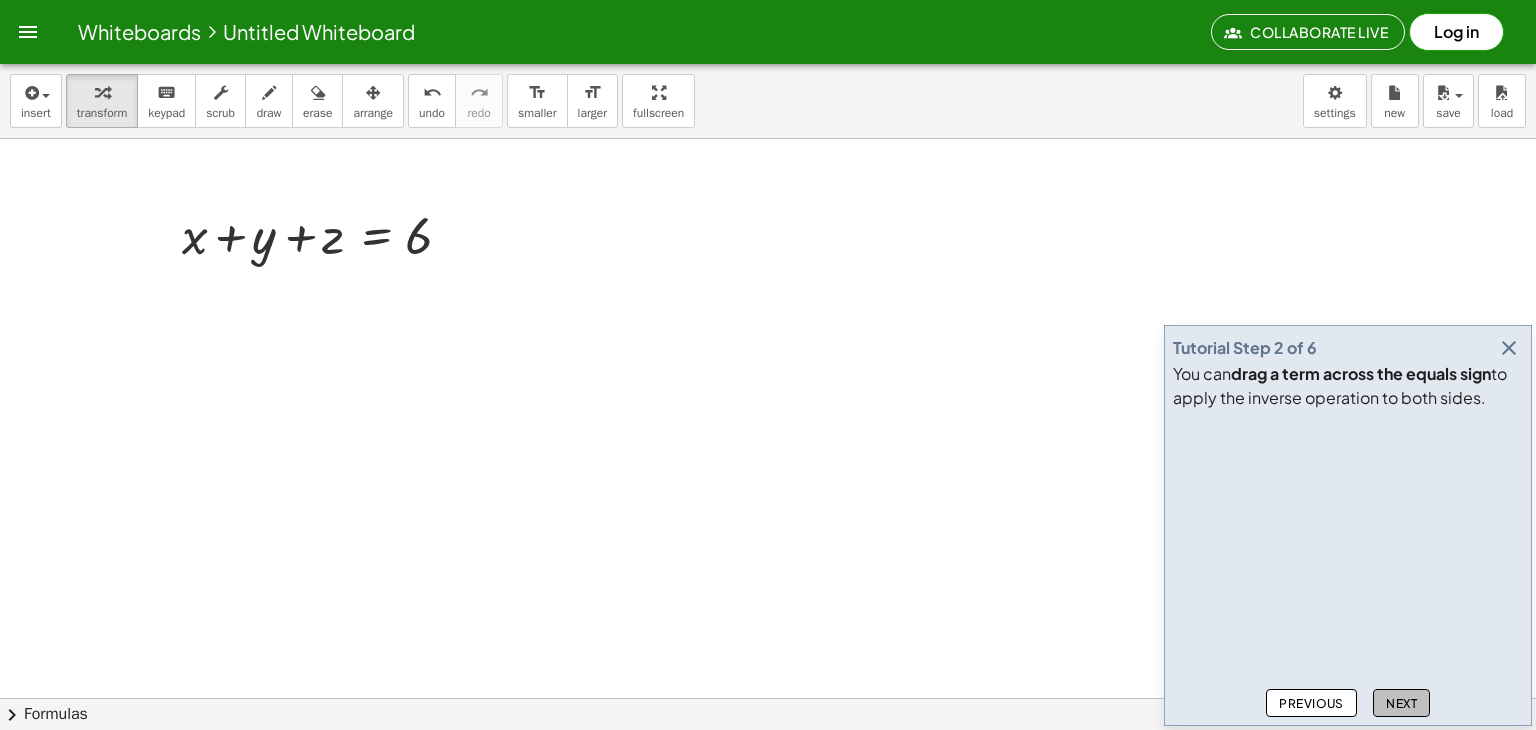 click on "Next" 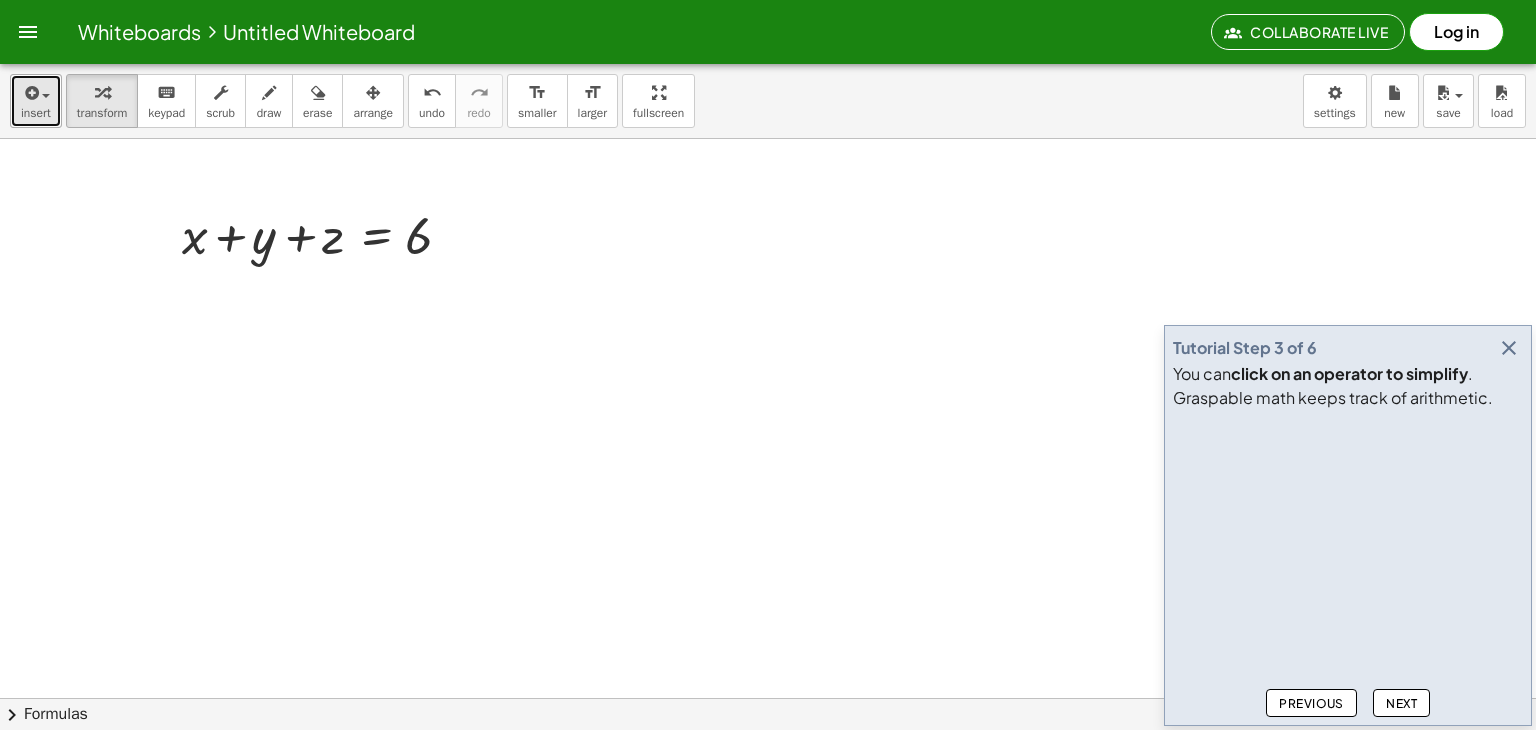 click on "insert" at bounding box center (36, 113) 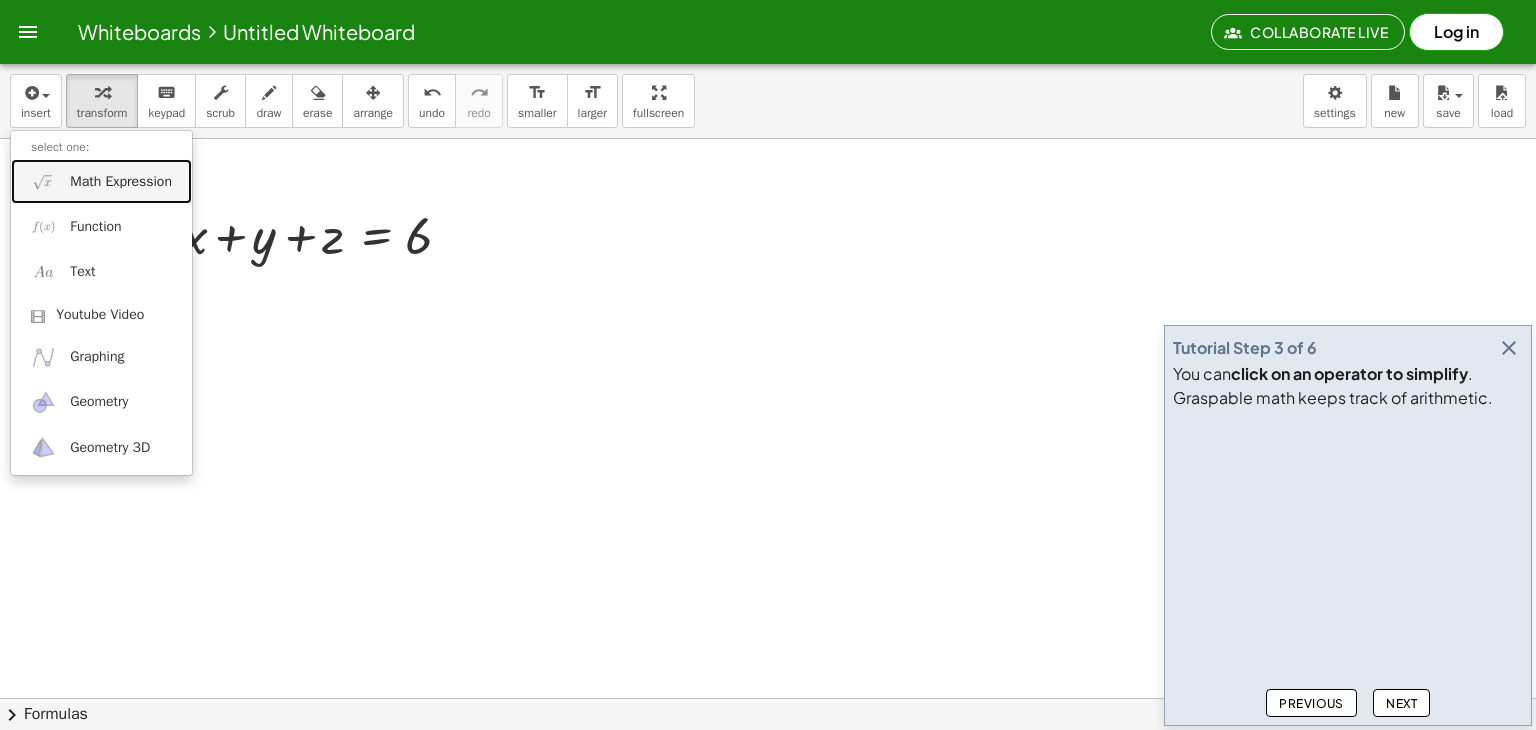 click on "Math Expression" at bounding box center (121, 182) 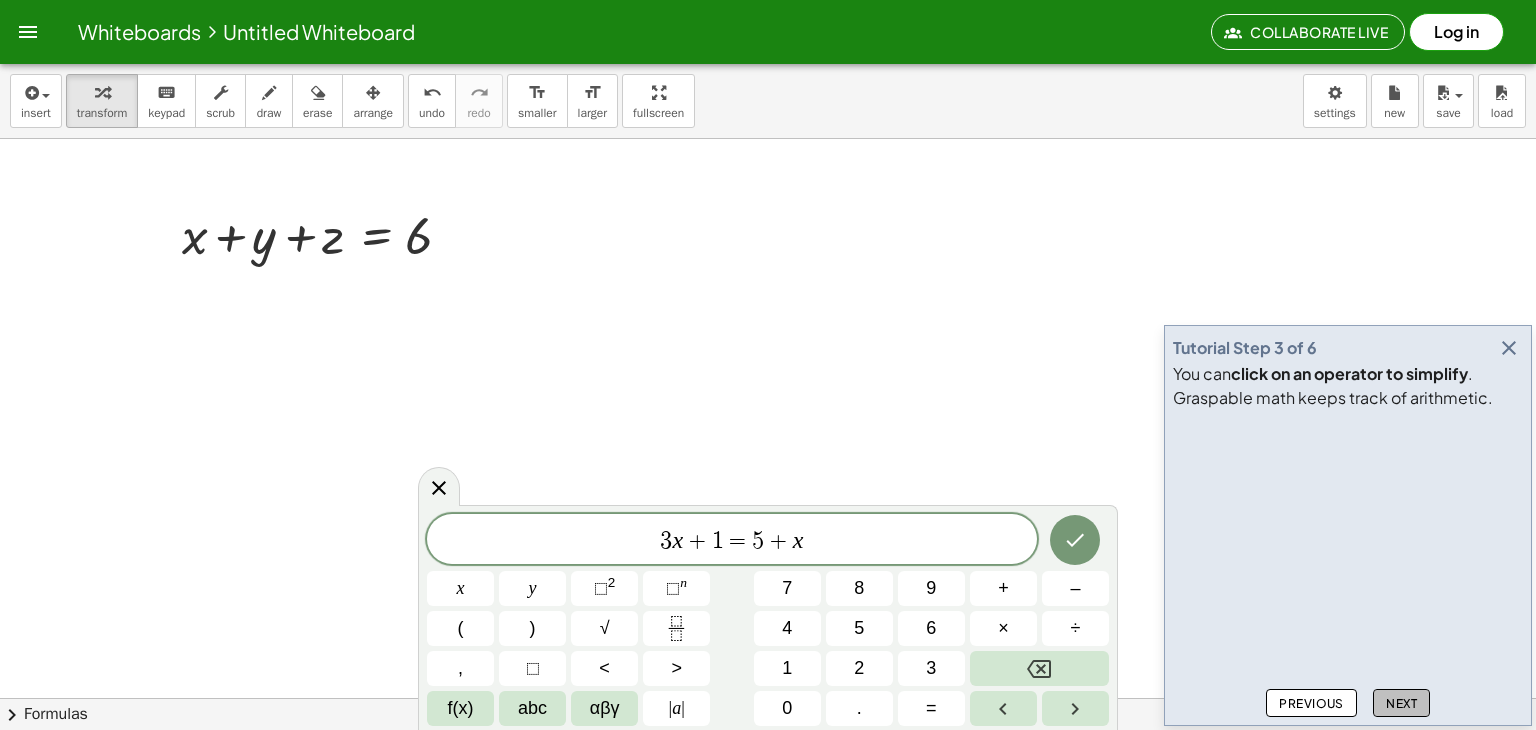 click on "Next" 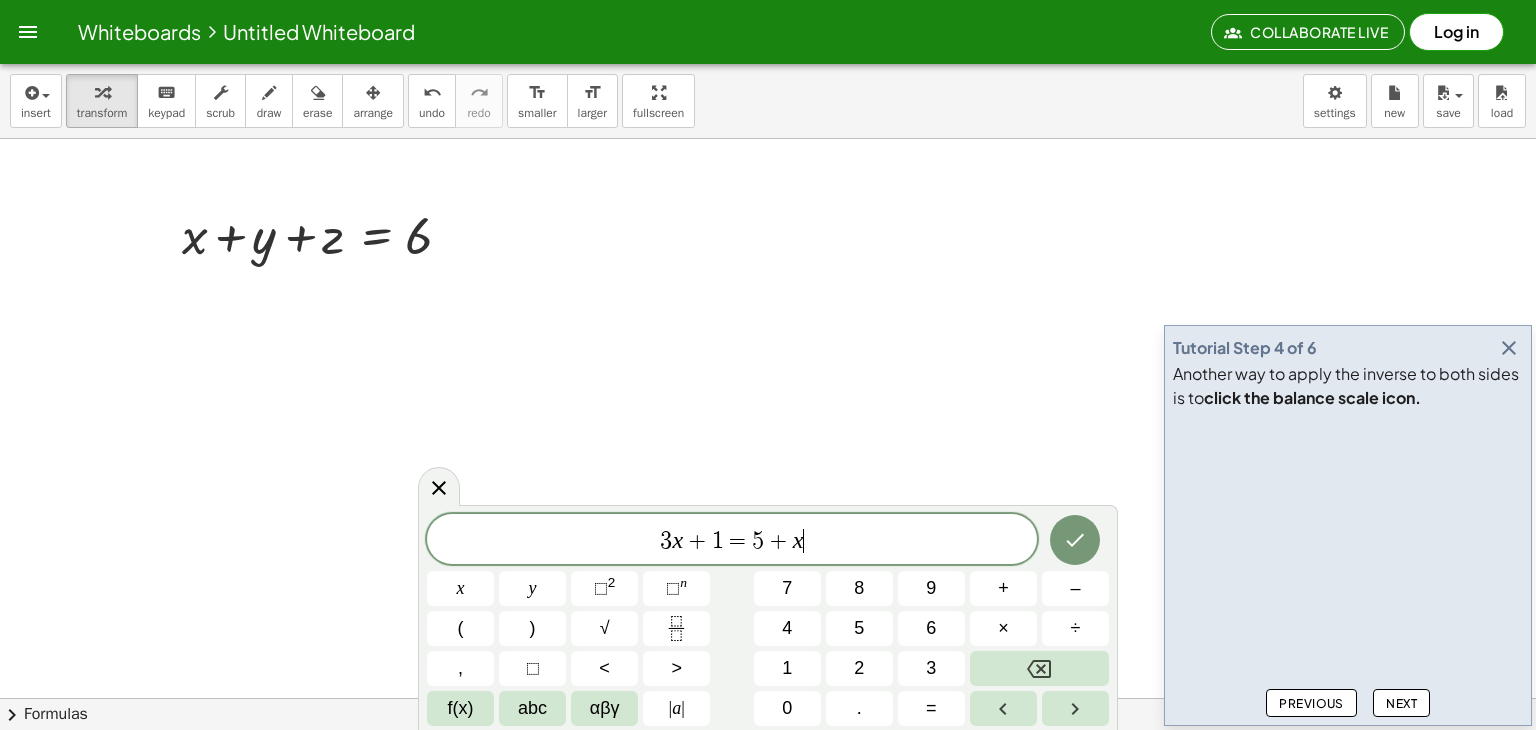 click on "3 x + 1 = 5 + x ​" at bounding box center (732, 541) 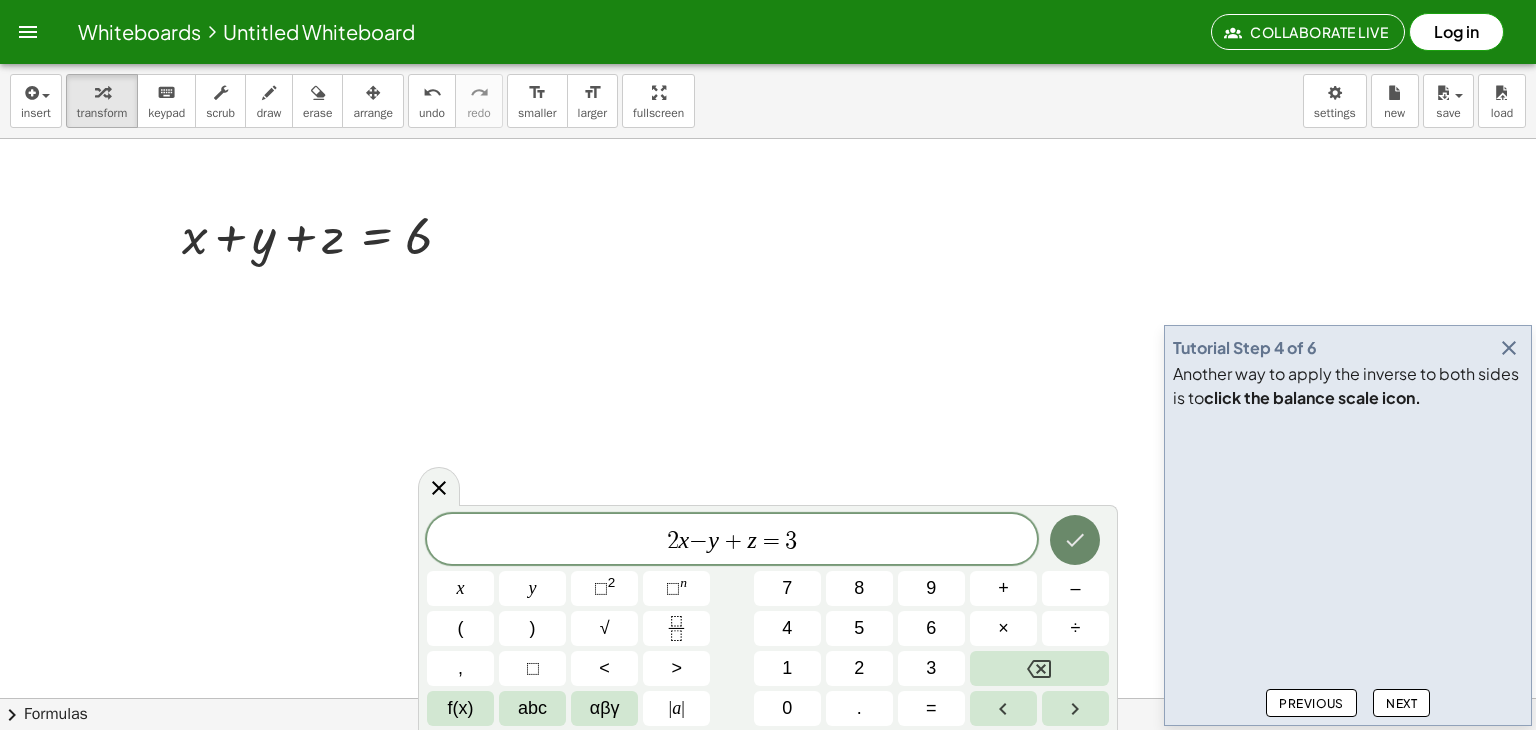 click at bounding box center (1075, 540) 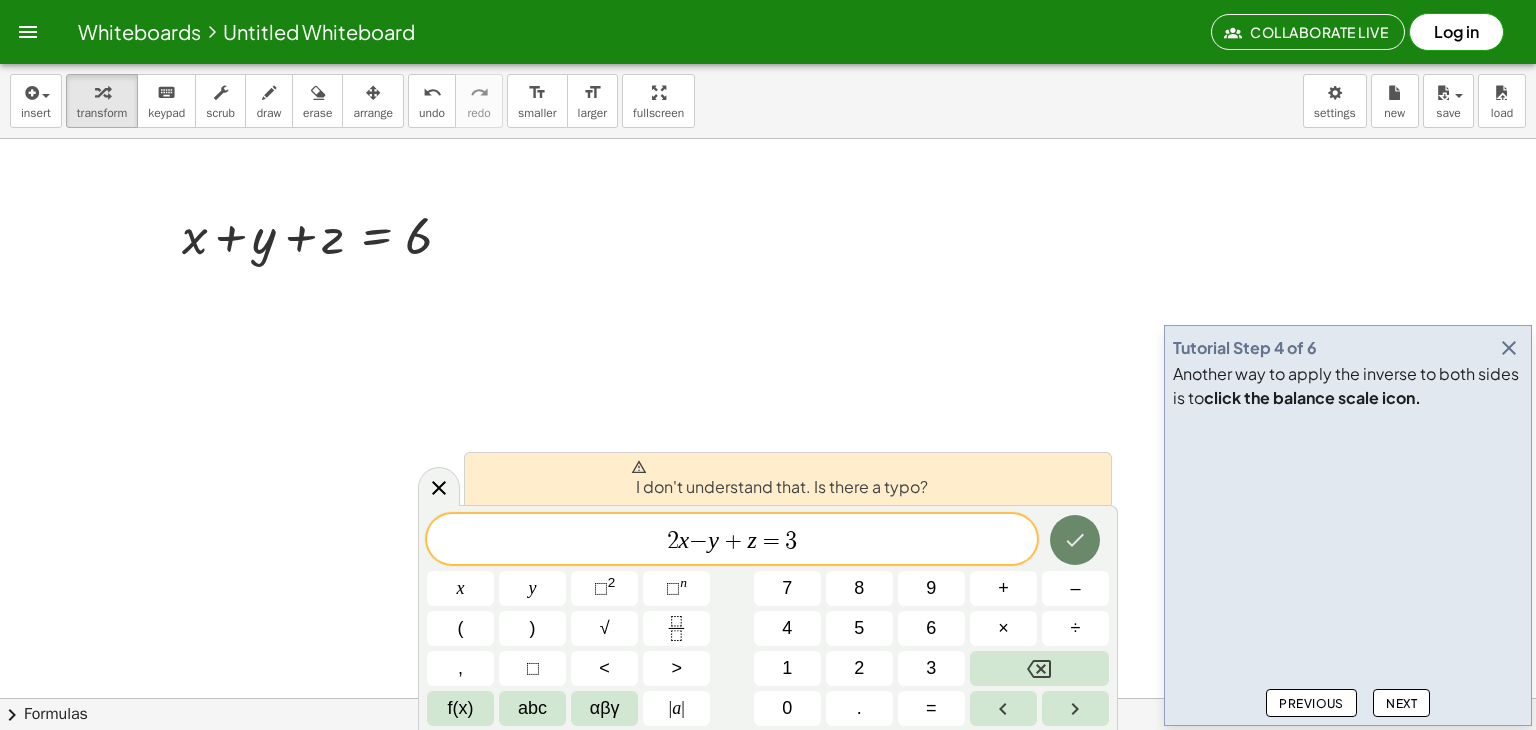 click at bounding box center (1075, 540) 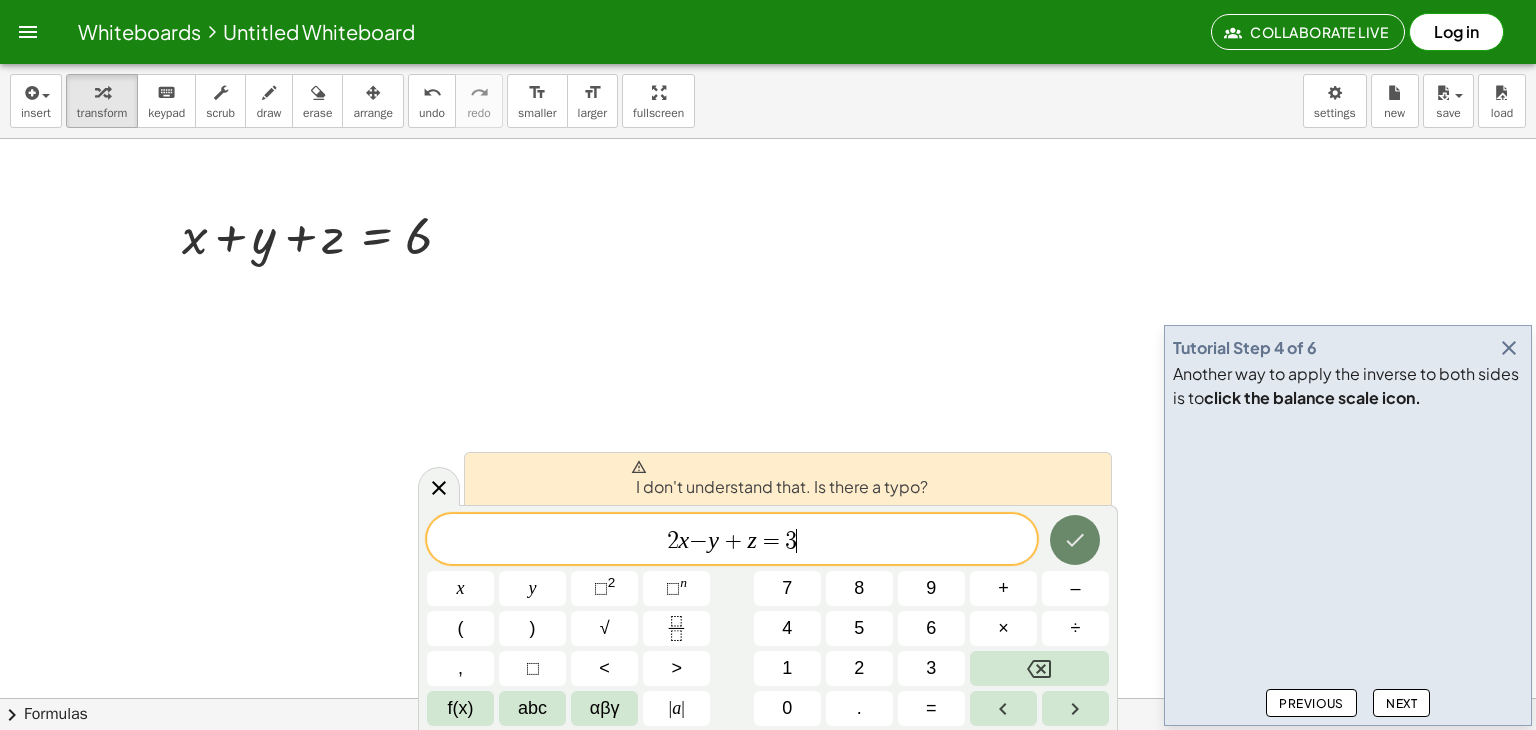 click at bounding box center [1075, 540] 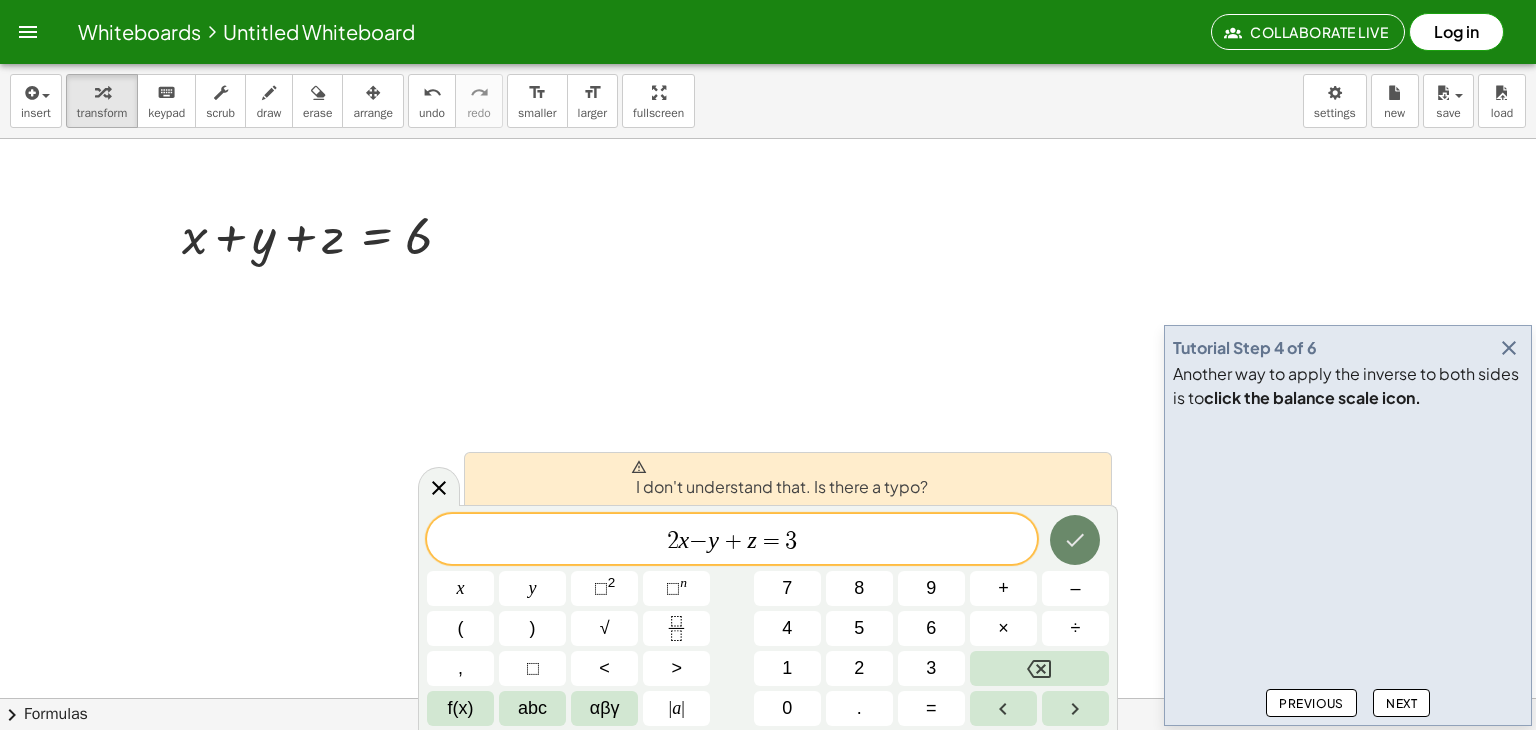 click at bounding box center [1075, 540] 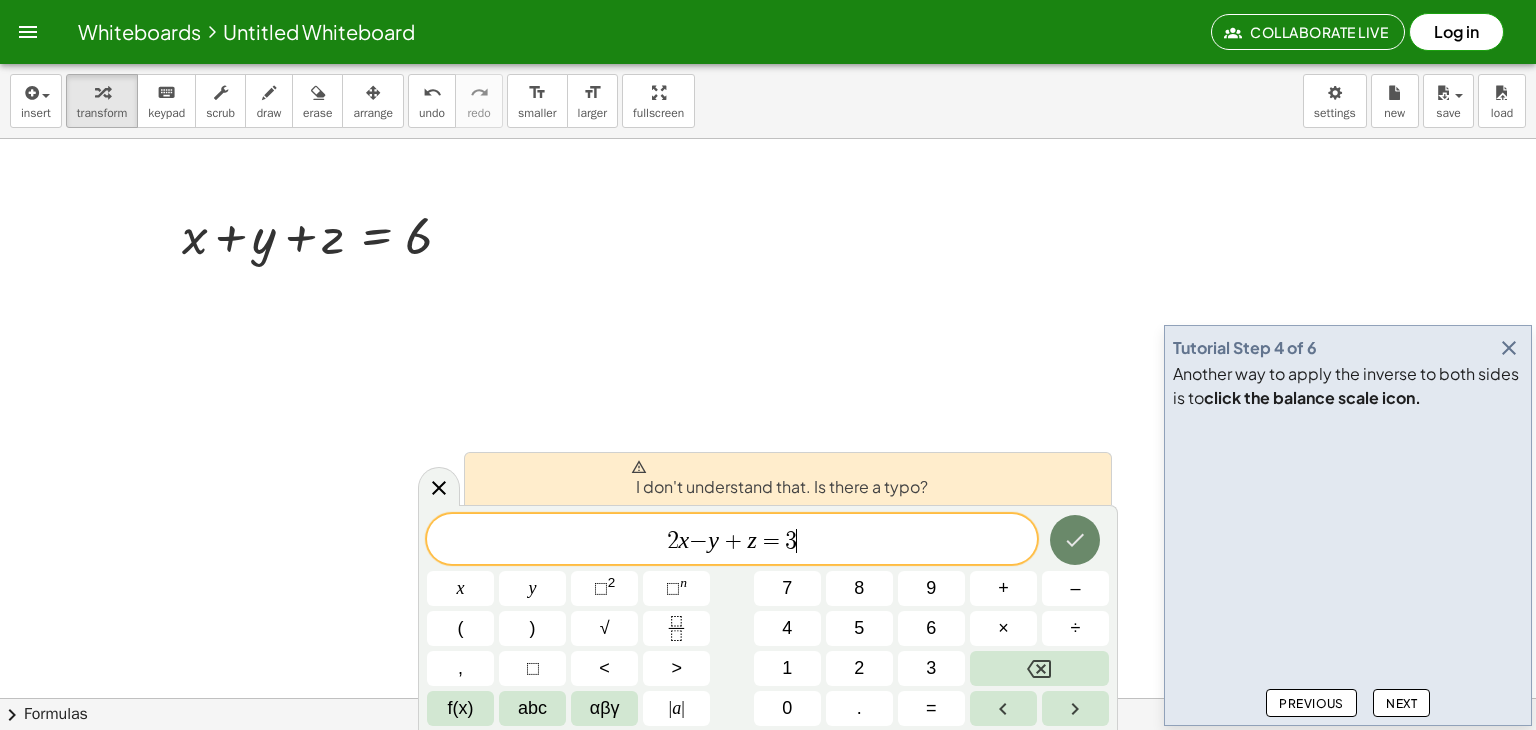 click 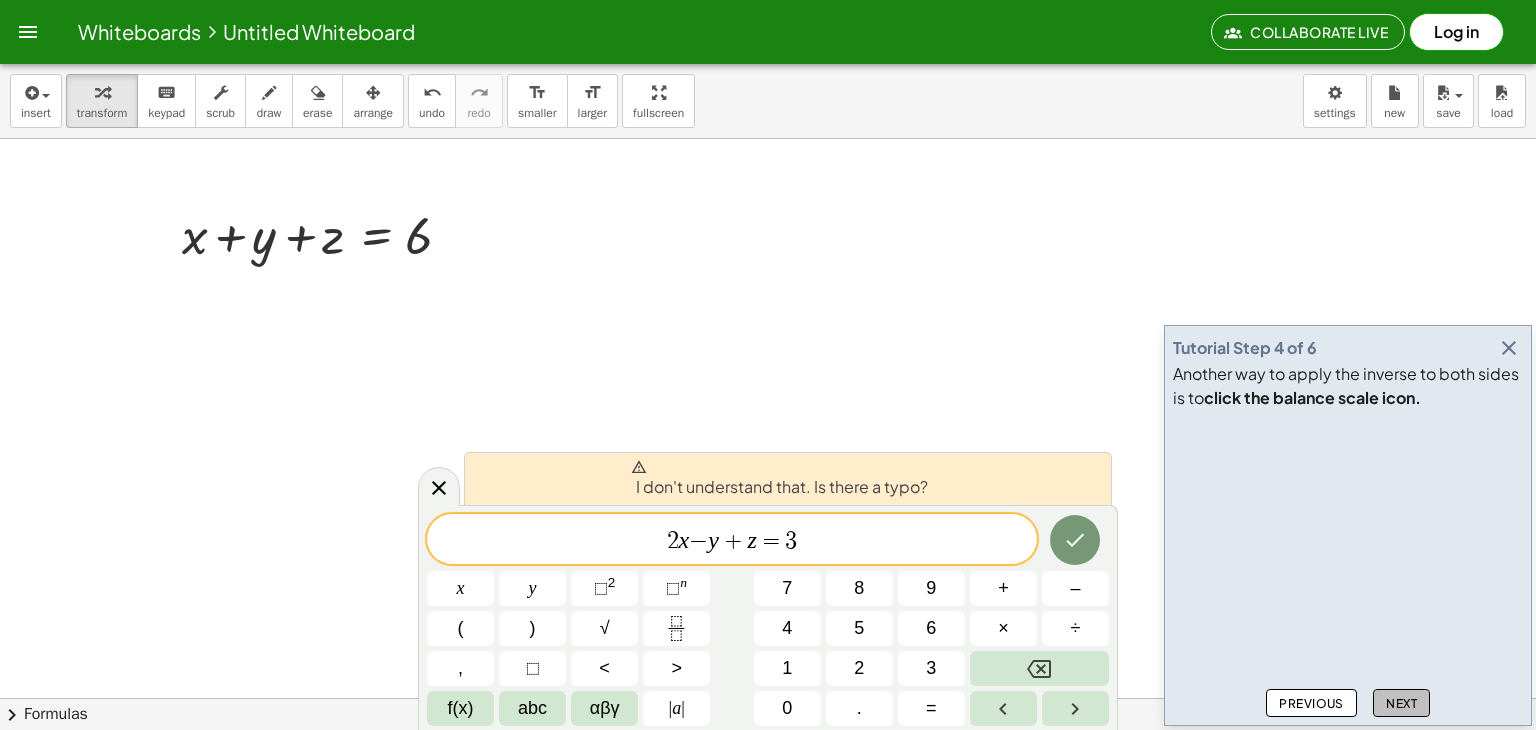 click on "Next" 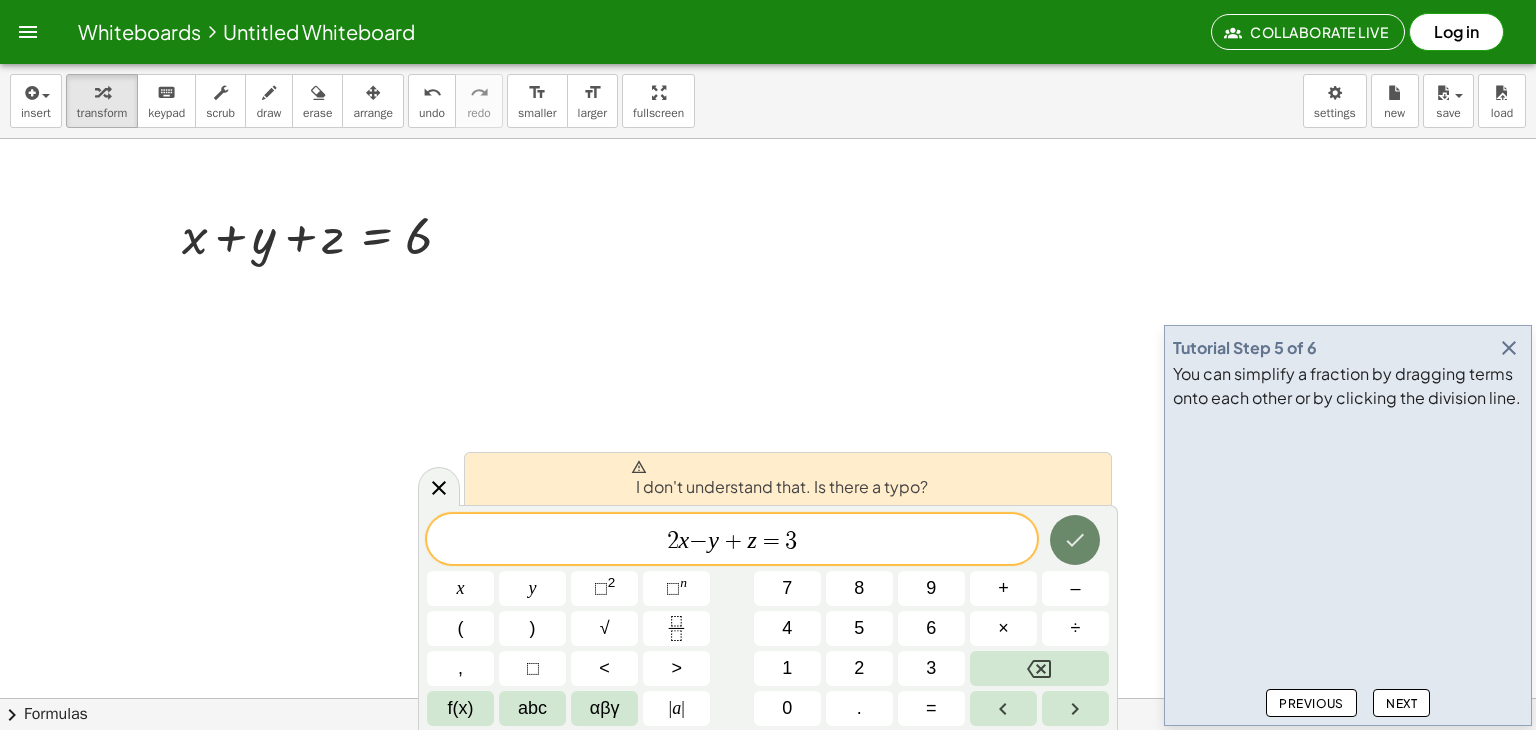 click 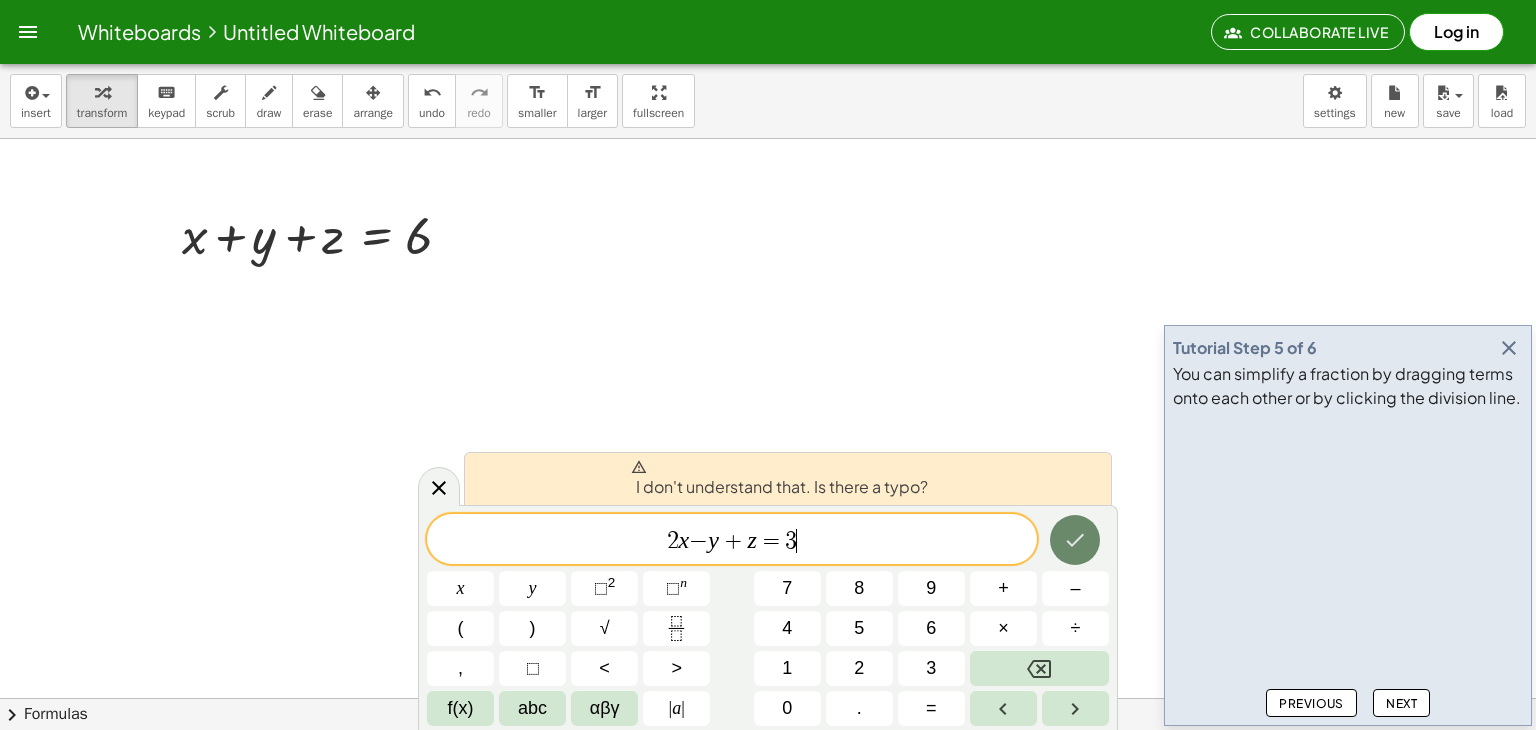 click 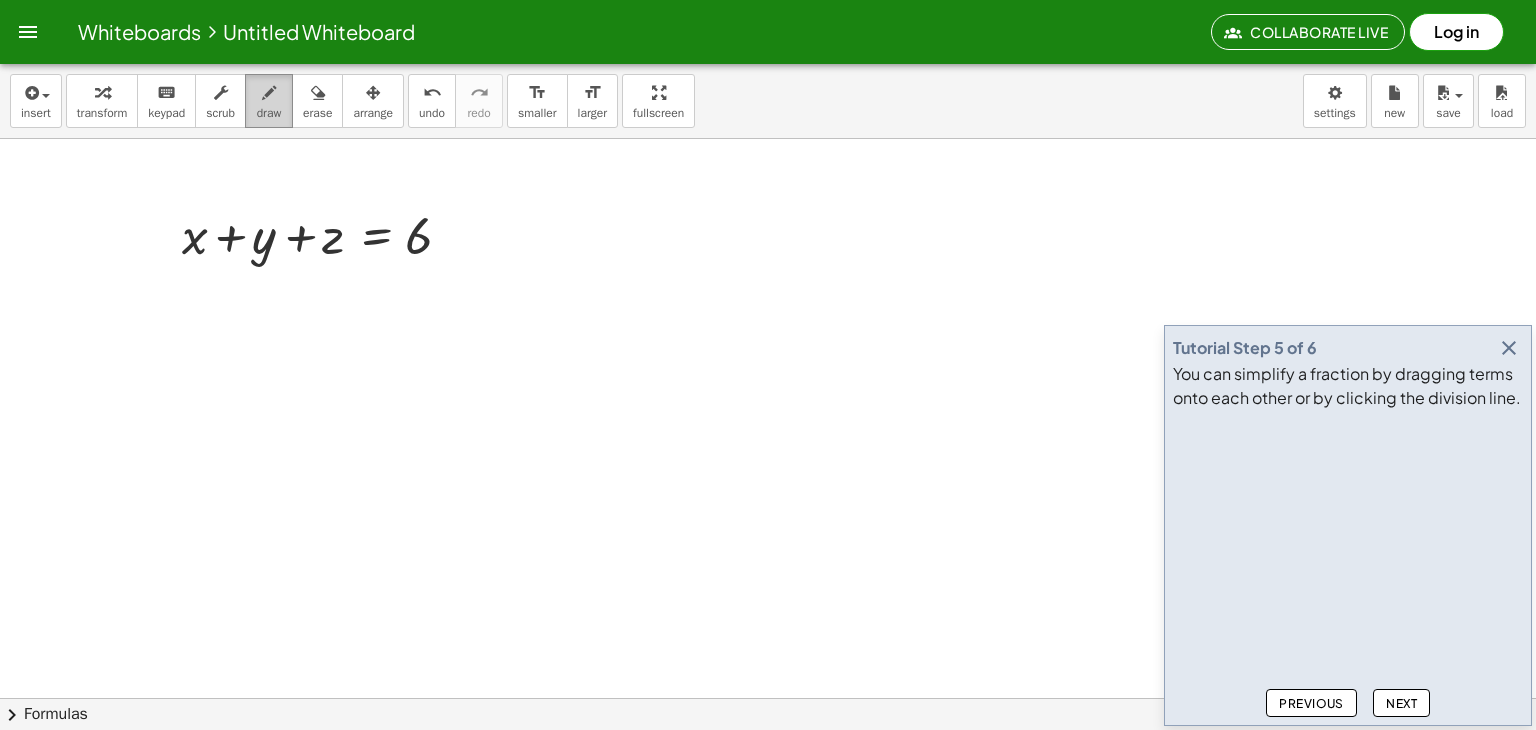 click on "draw" at bounding box center (269, 113) 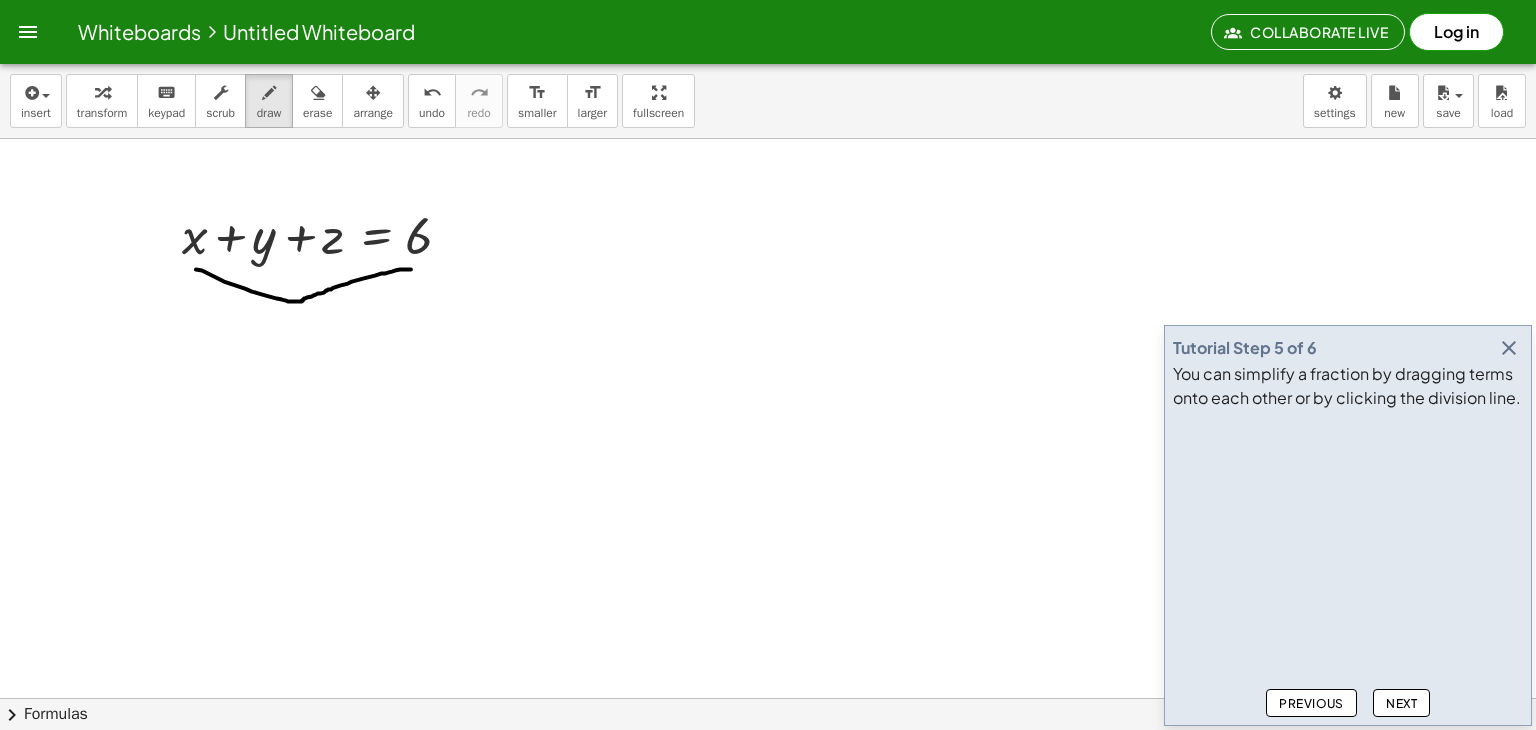 drag, startPoint x: 196, startPoint y: 269, endPoint x: 428, endPoint y: 269, distance: 232 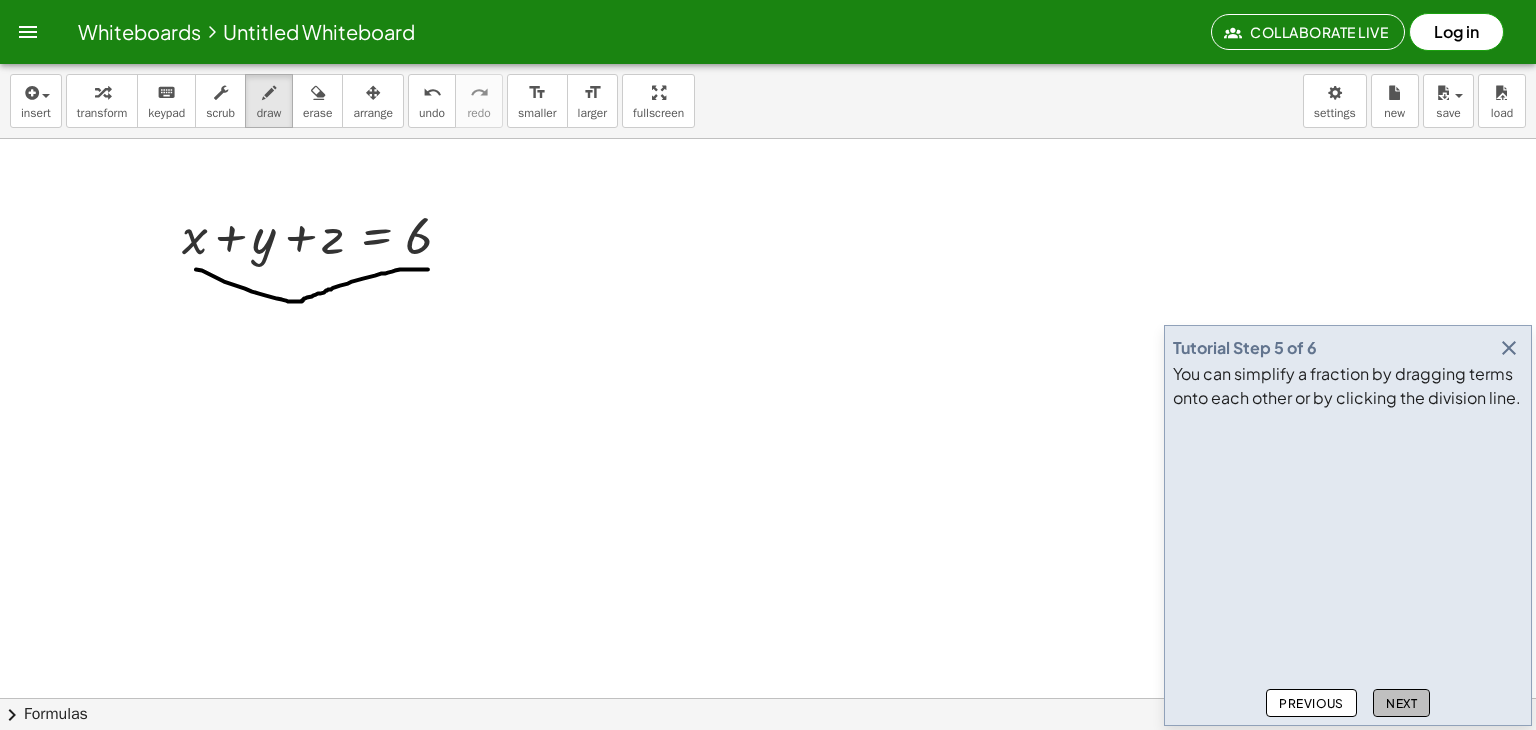 click on "Next" 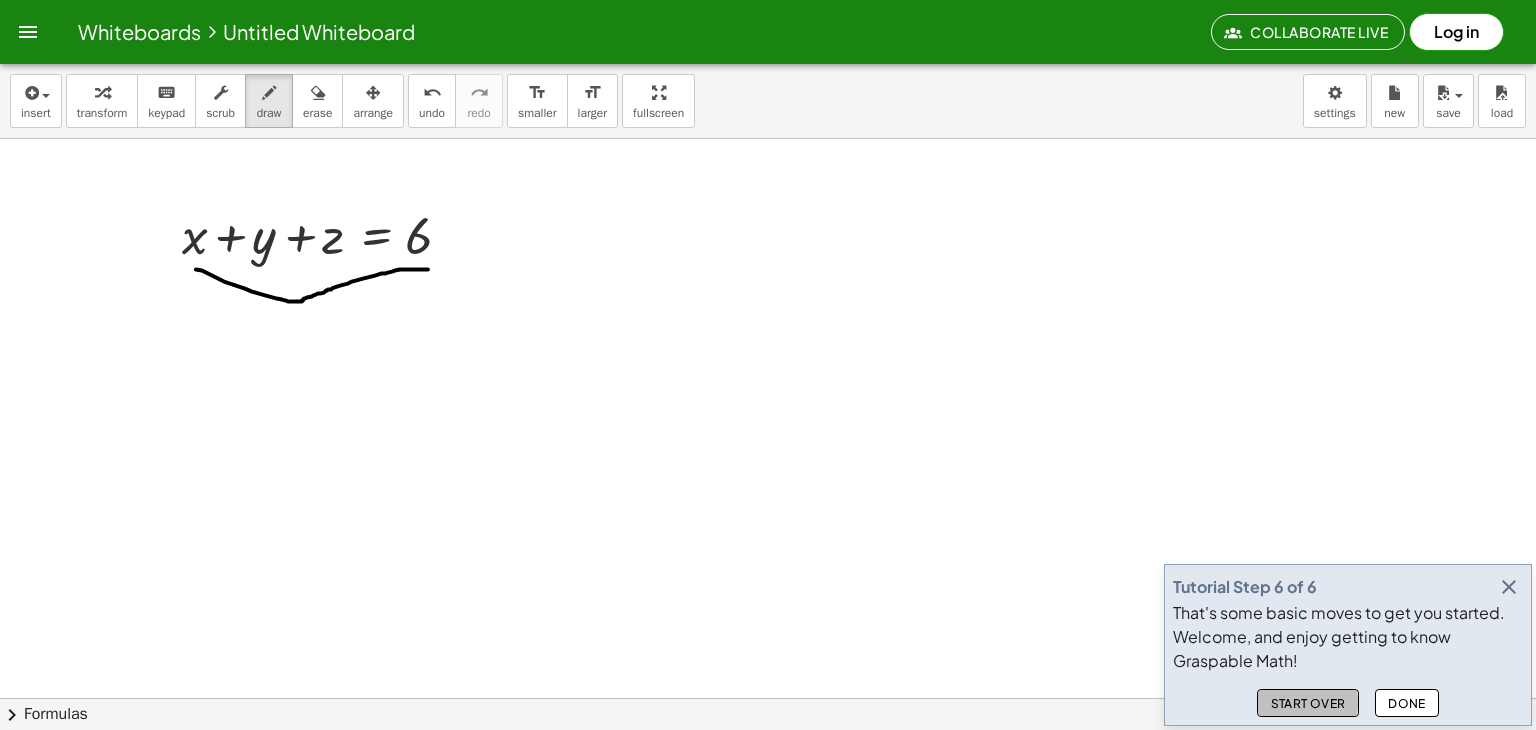 click on "Start Over" 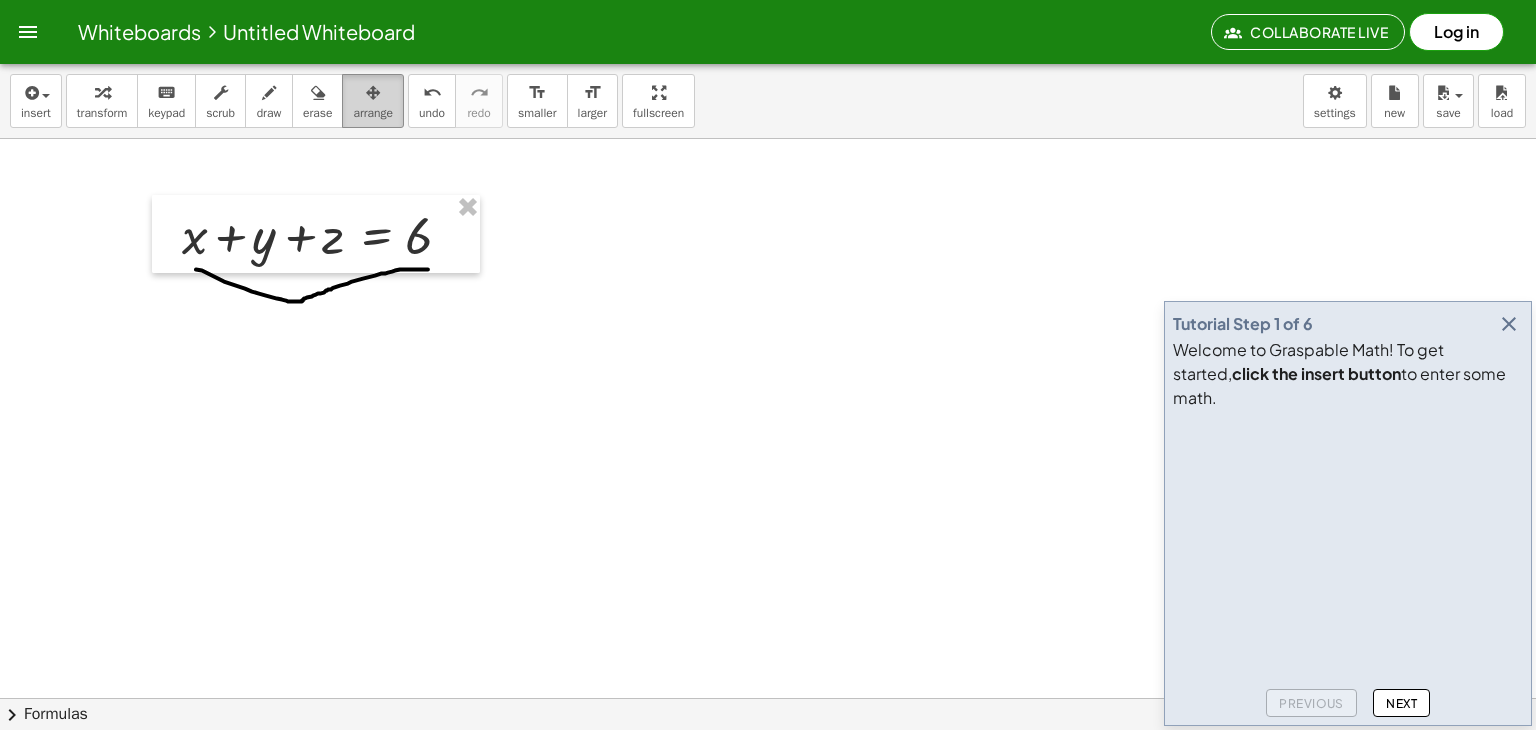 click on "arrange" at bounding box center [373, 113] 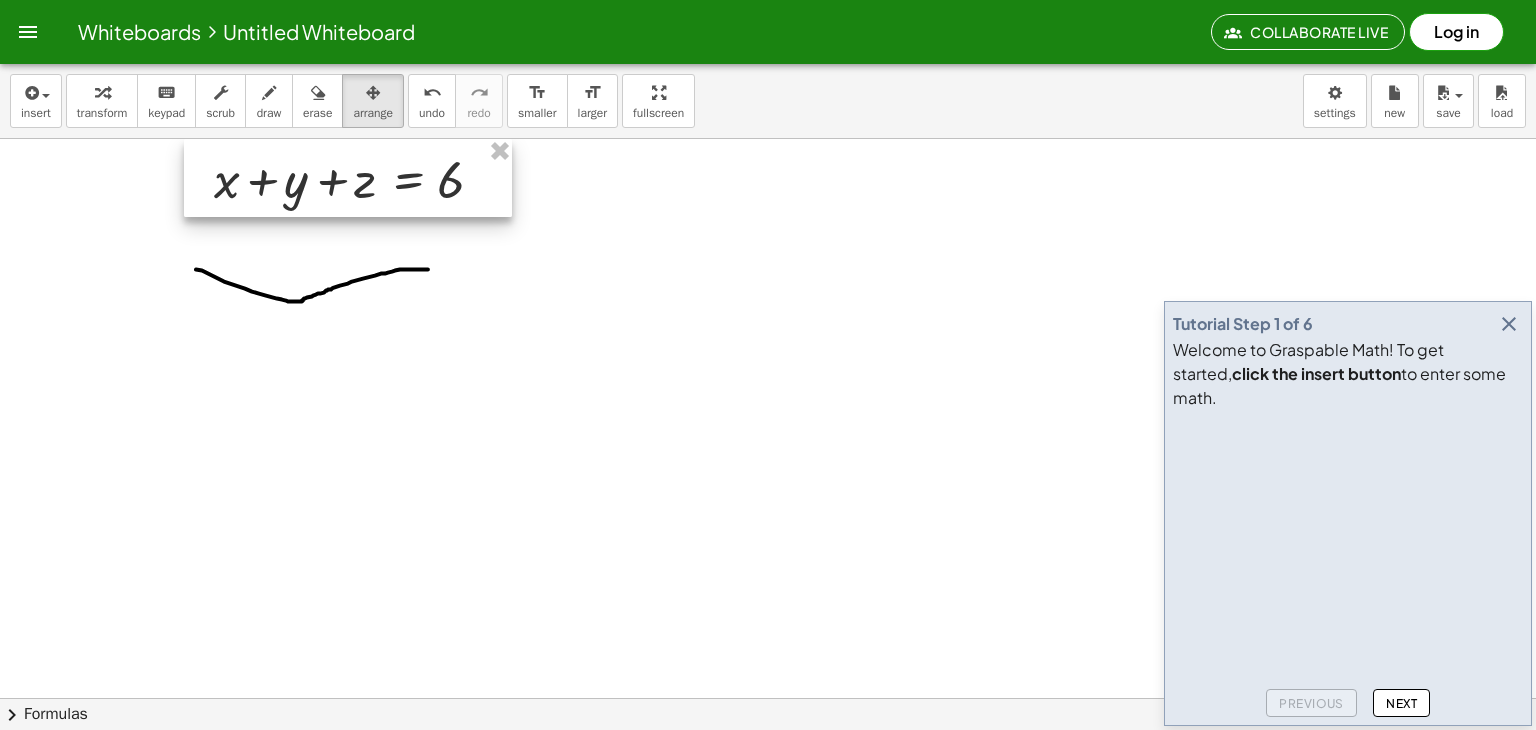 drag, startPoint x: 384, startPoint y: 225, endPoint x: 416, endPoint y: 160, distance: 72.44998 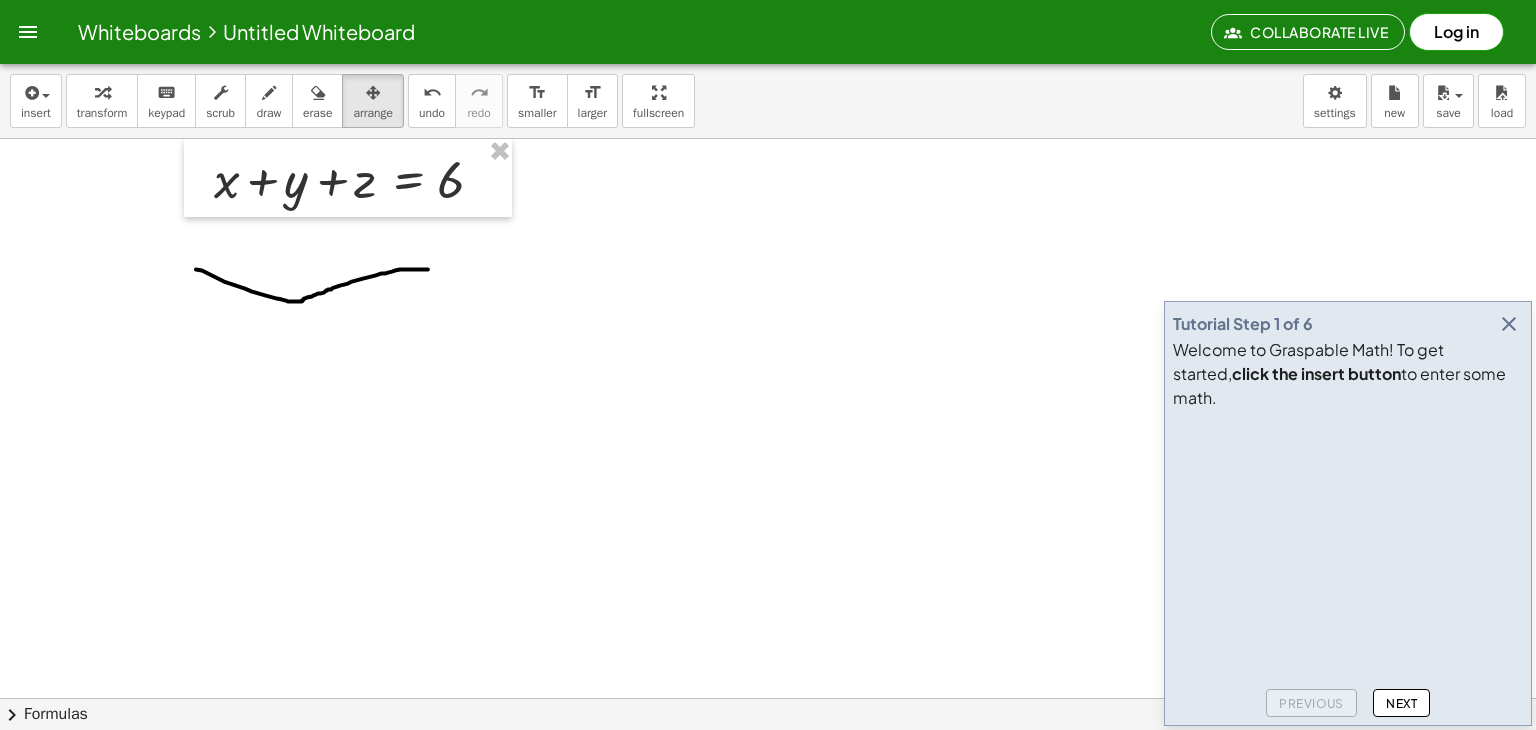 click at bounding box center (768, 762) 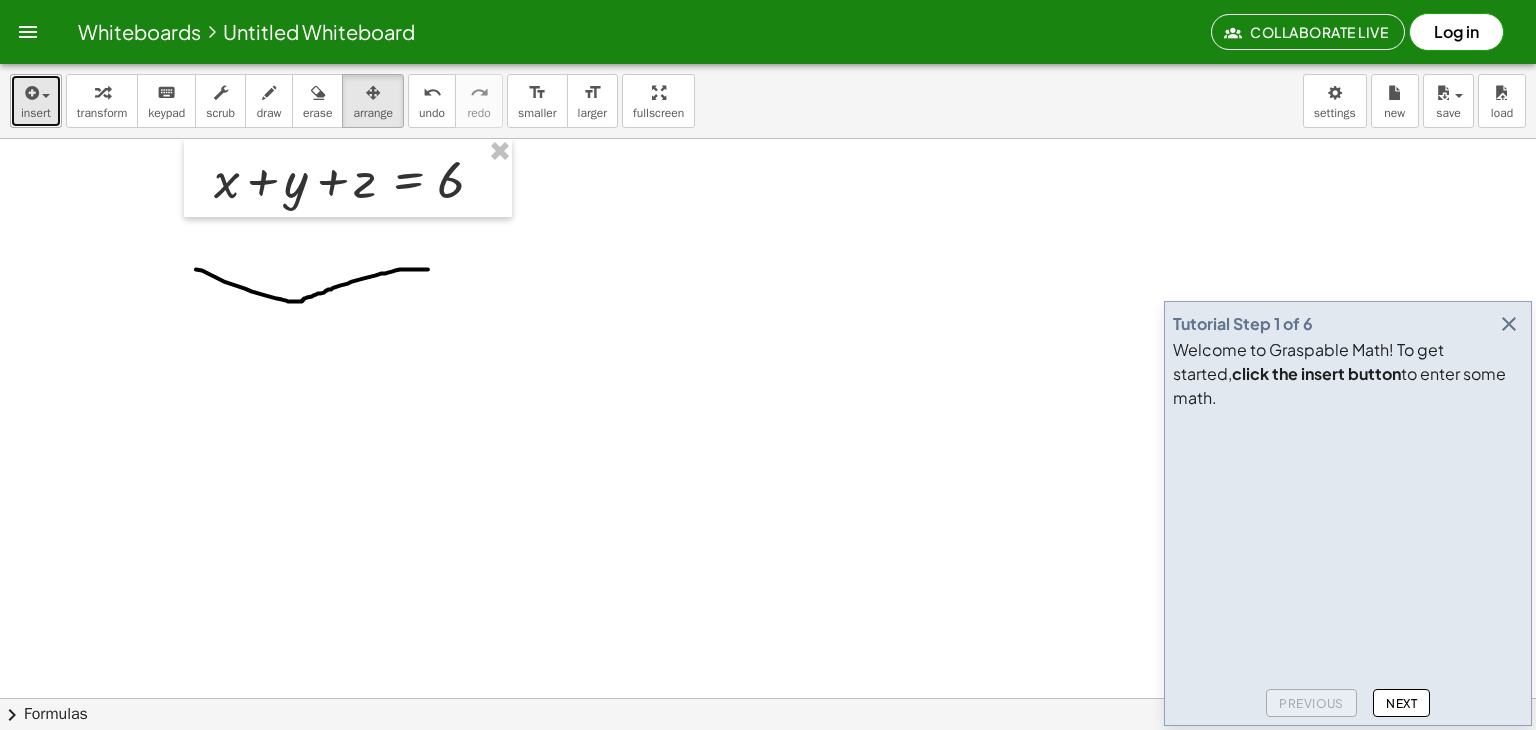 click at bounding box center (30, 93) 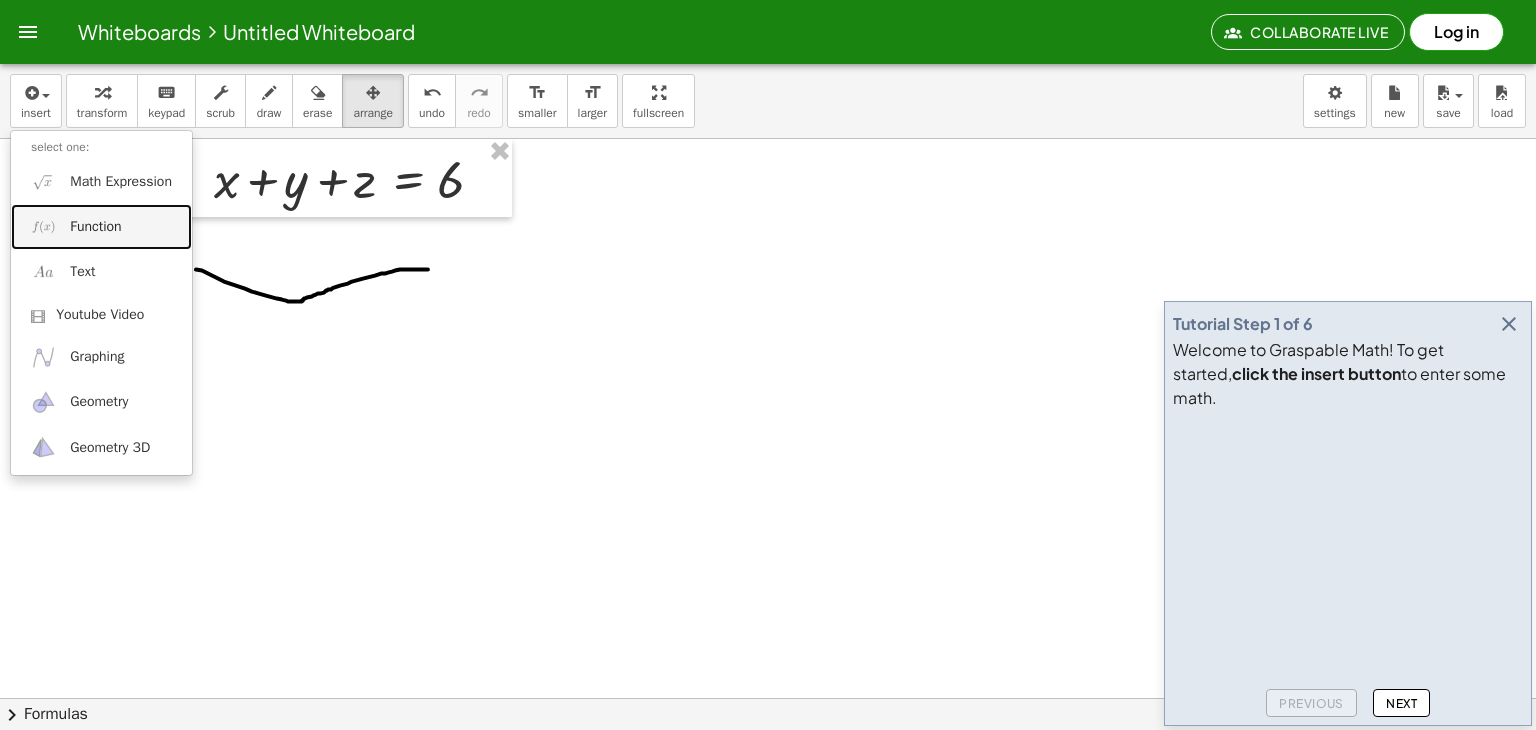 click on "Function" at bounding box center [95, 227] 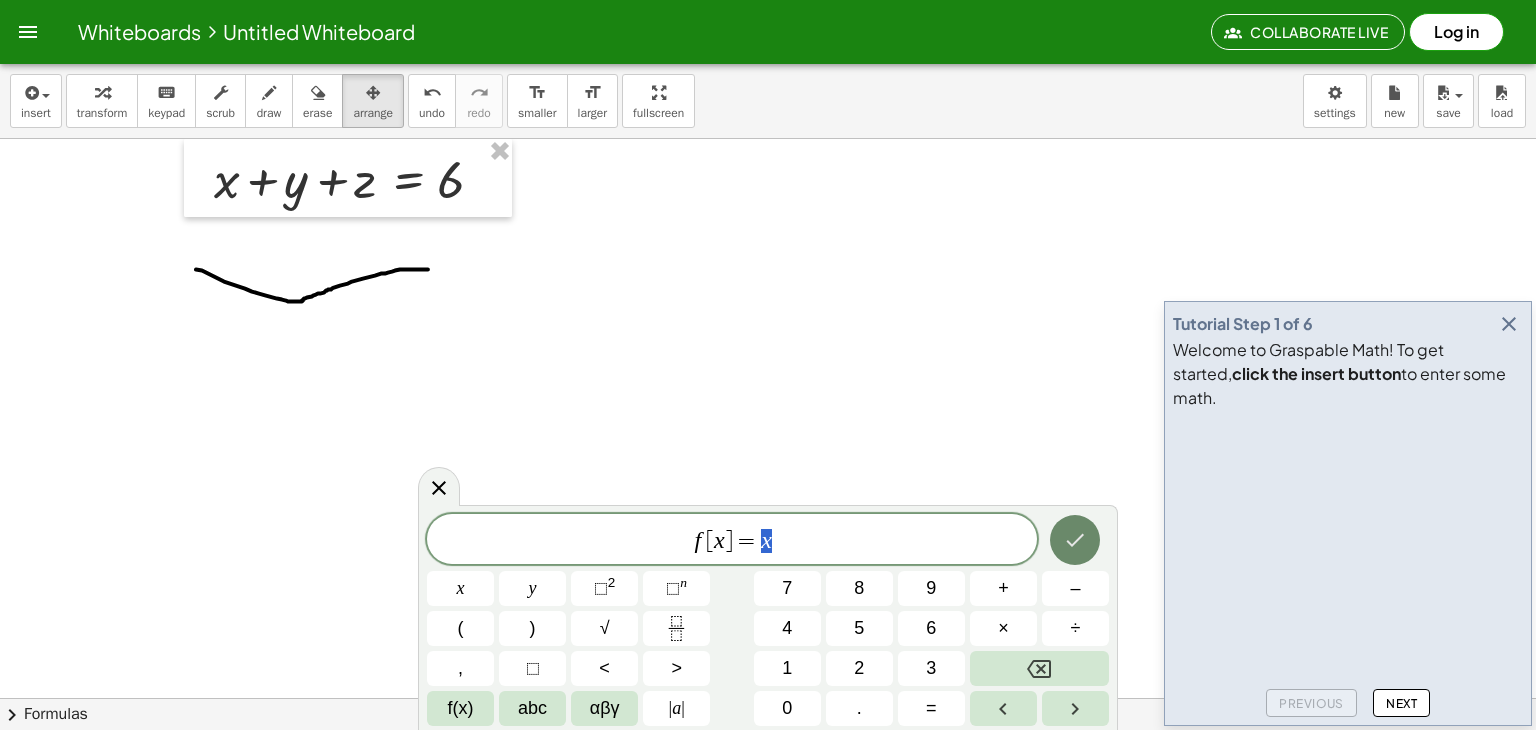 click 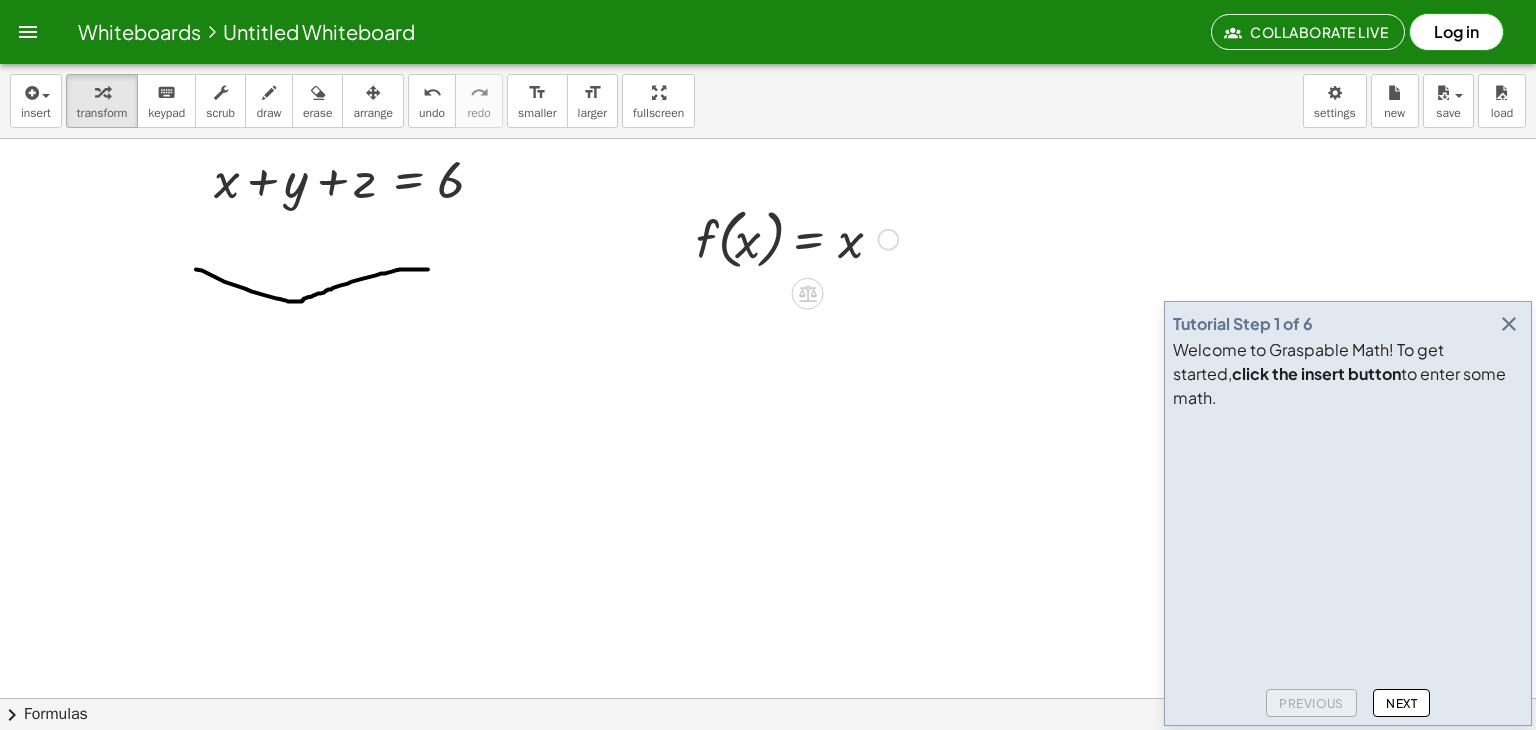 click at bounding box center (888, 240) 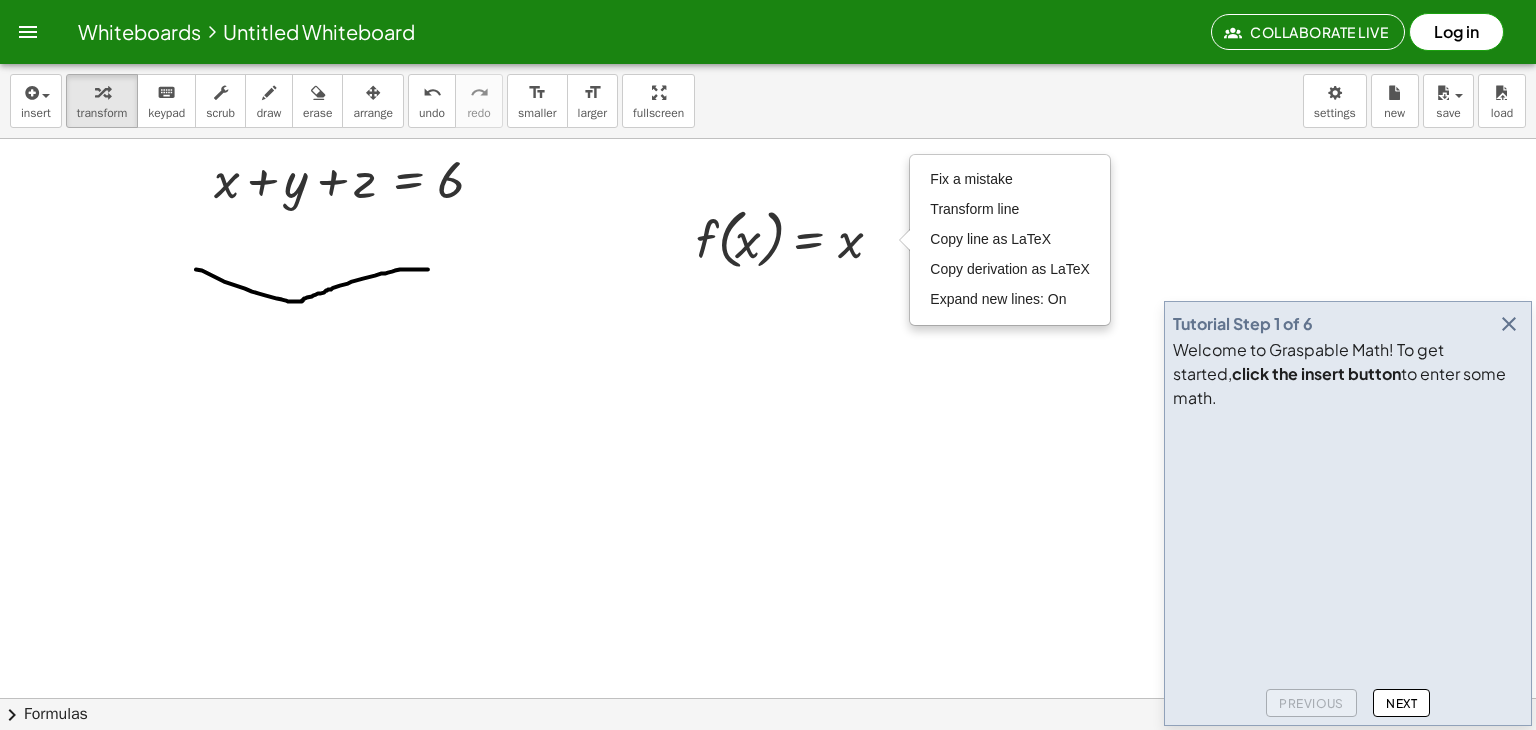 drag, startPoint x: 892, startPoint y: 345, endPoint x: 1104, endPoint y: 86, distance: 334.70135 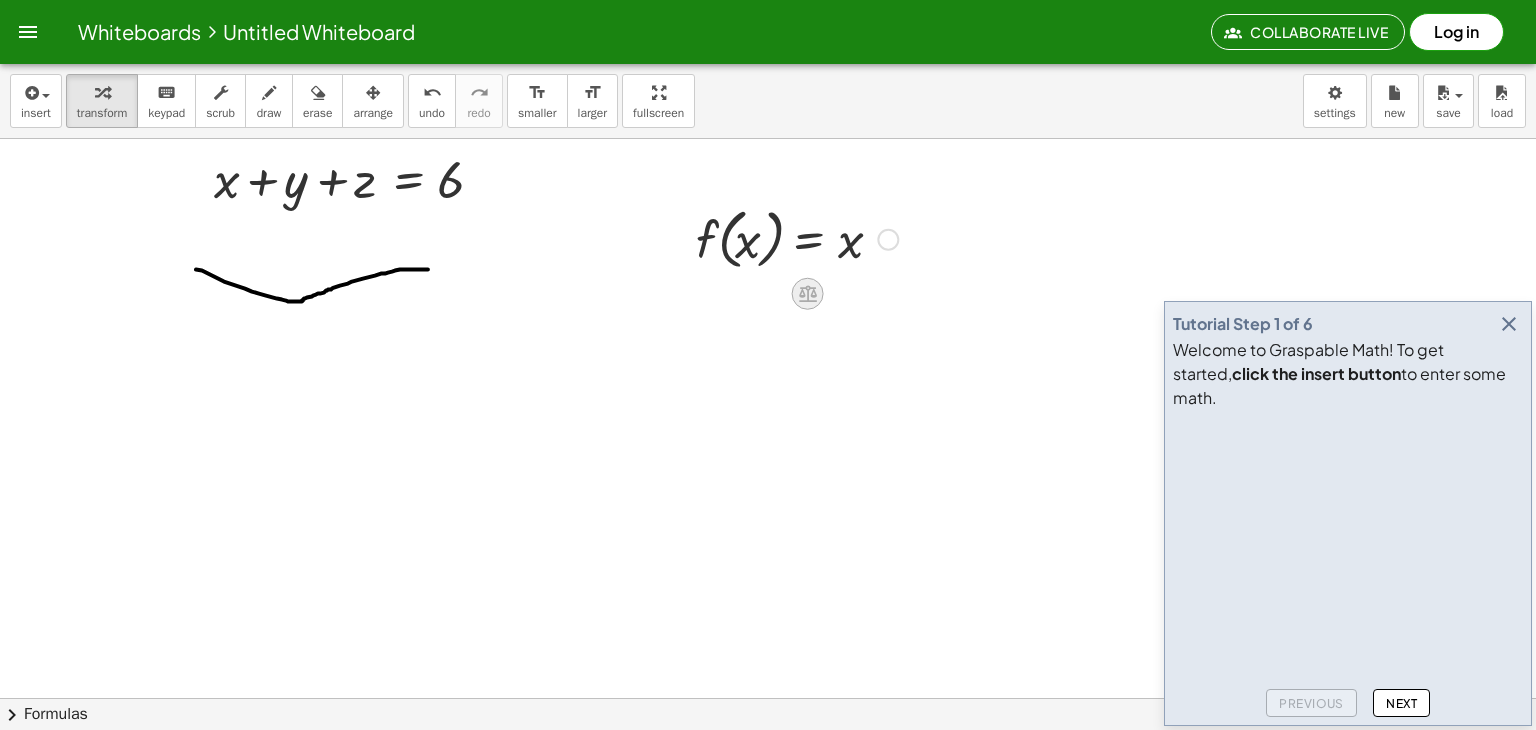 click 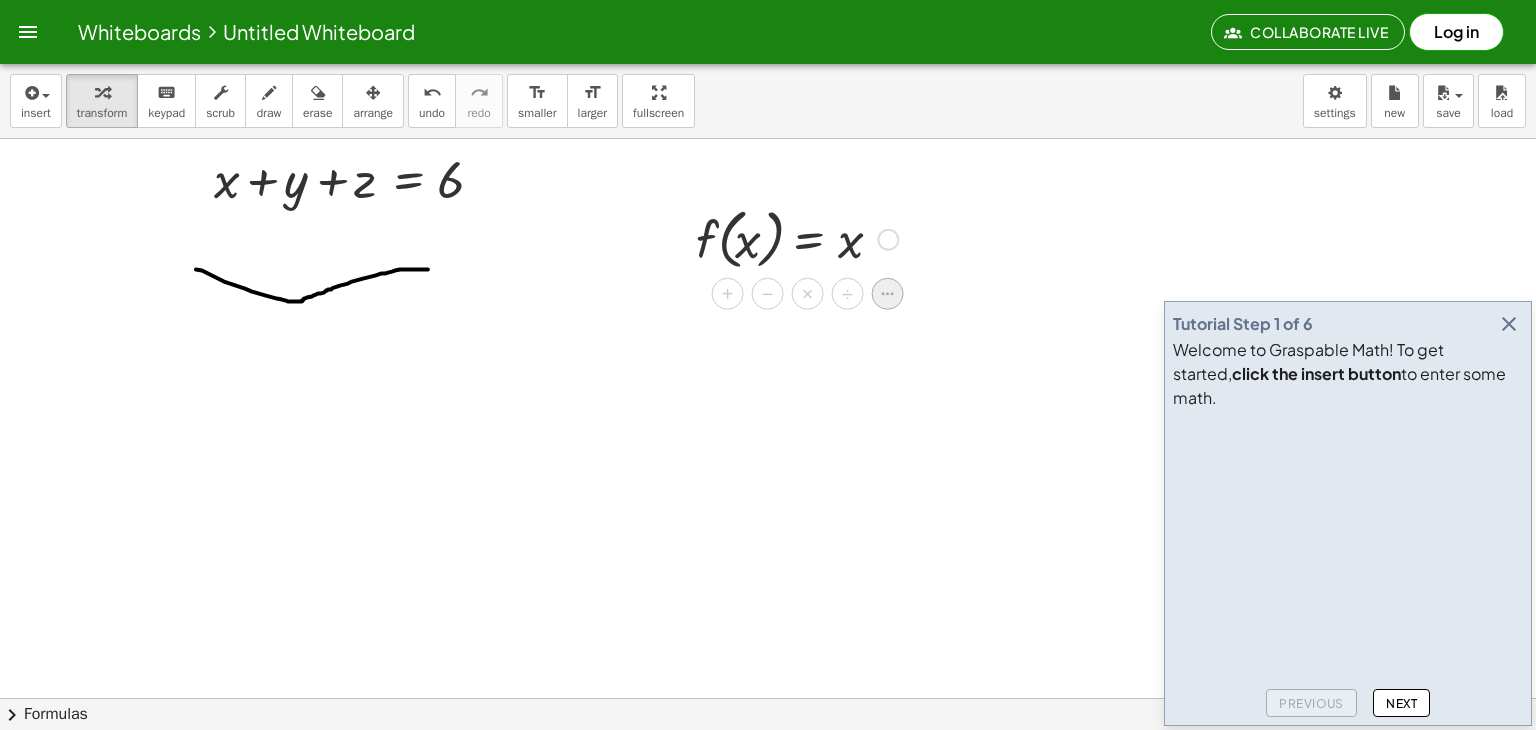 click at bounding box center (888, 294) 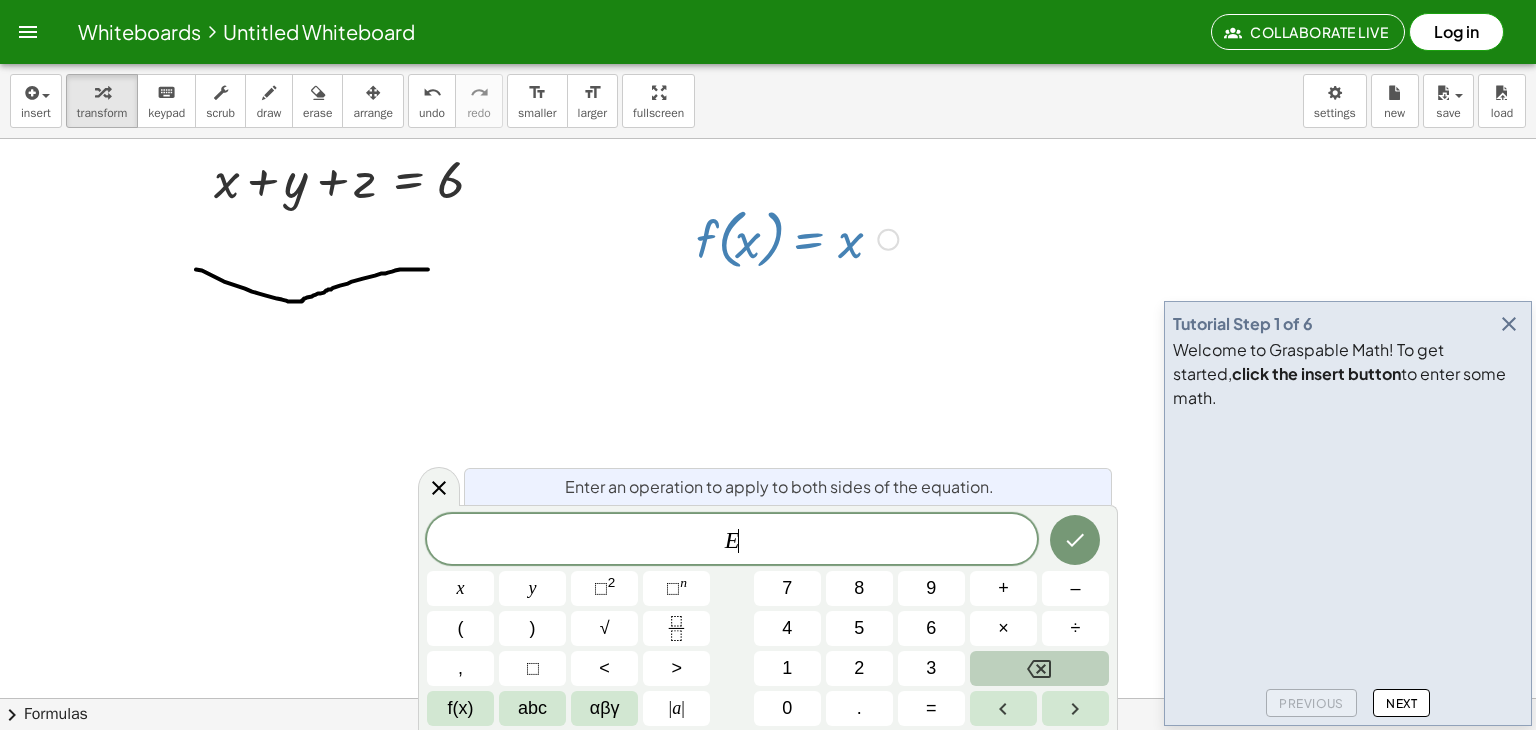 click 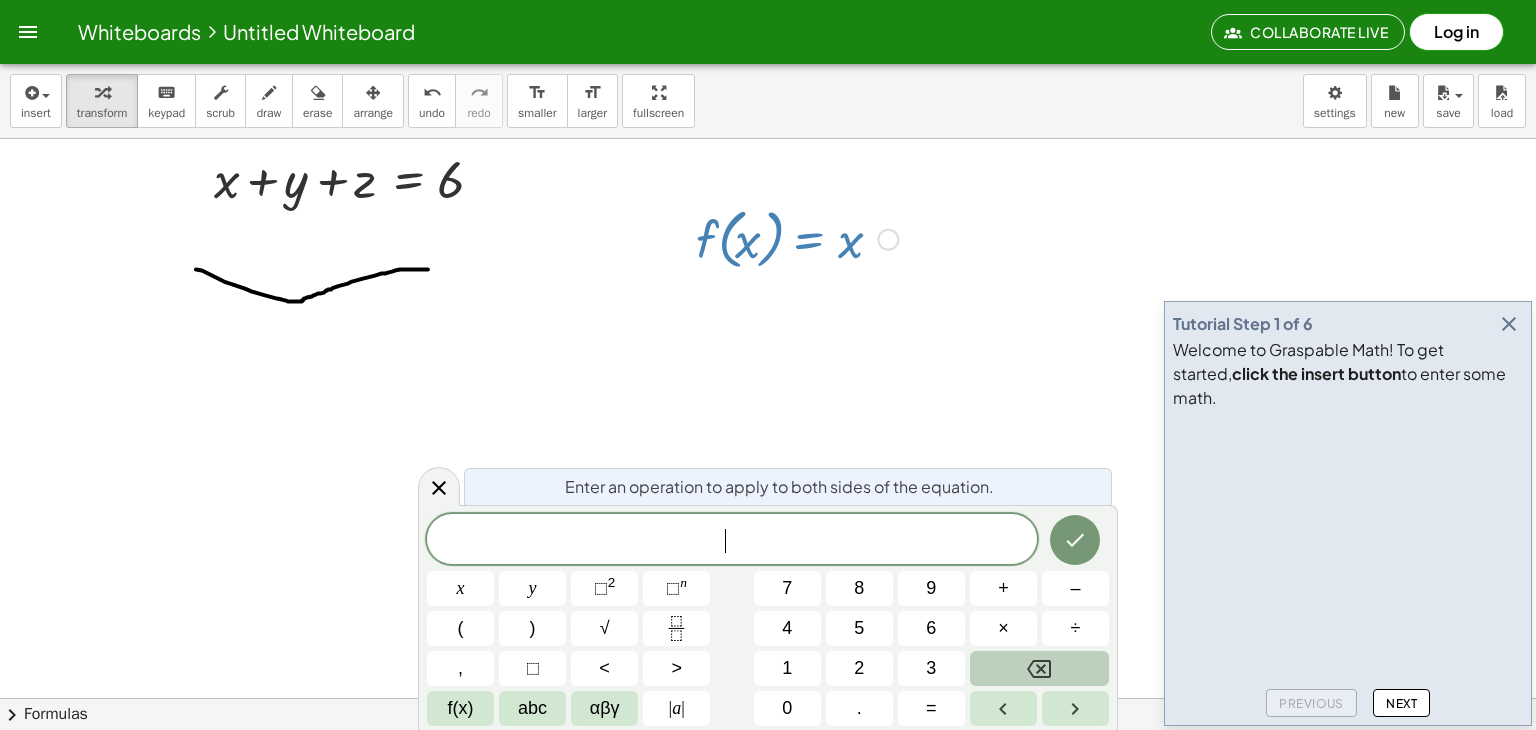 click 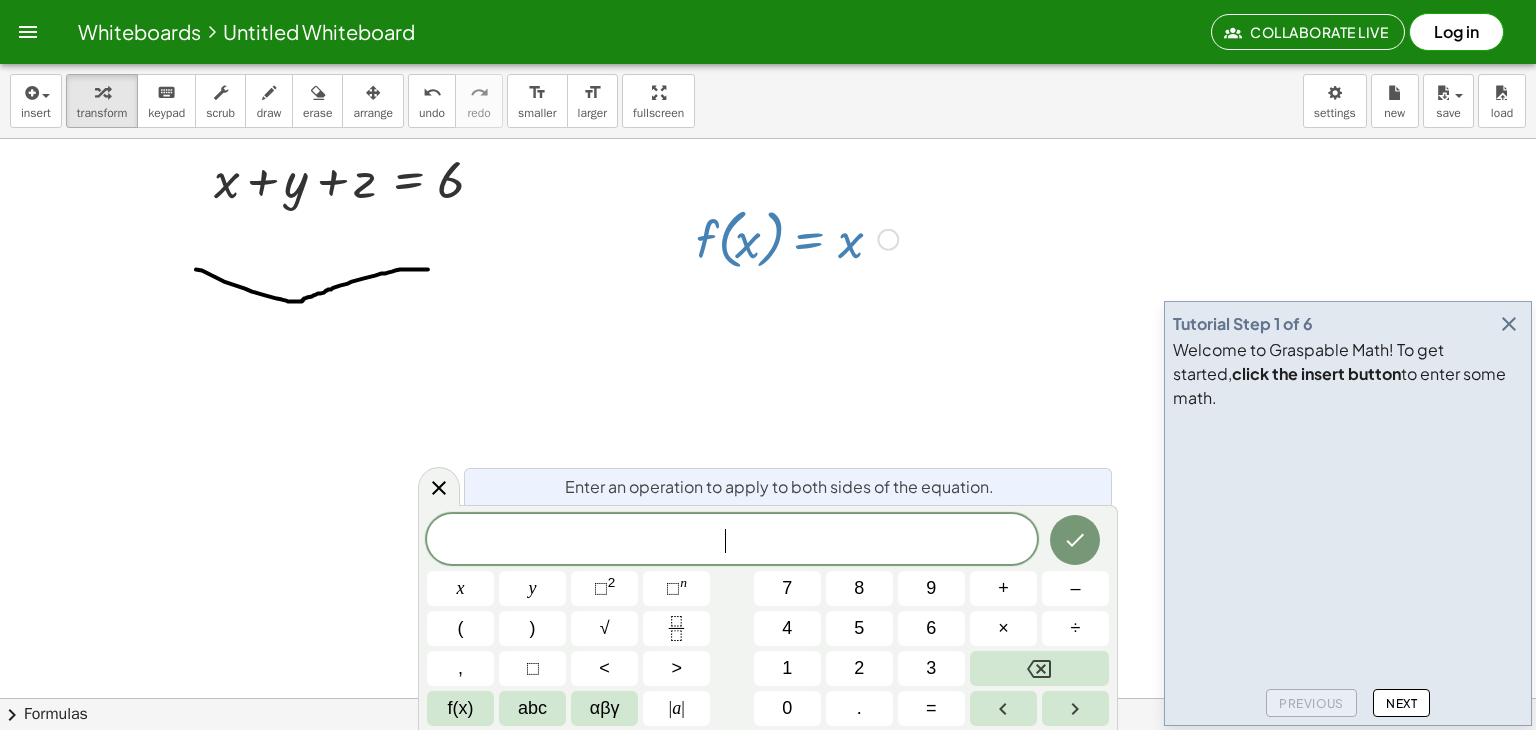 click on "Fix a mistake Transform line Copy line as LaTeX Copy derivation as LaTeX Expand new lines: On" at bounding box center (888, 240) 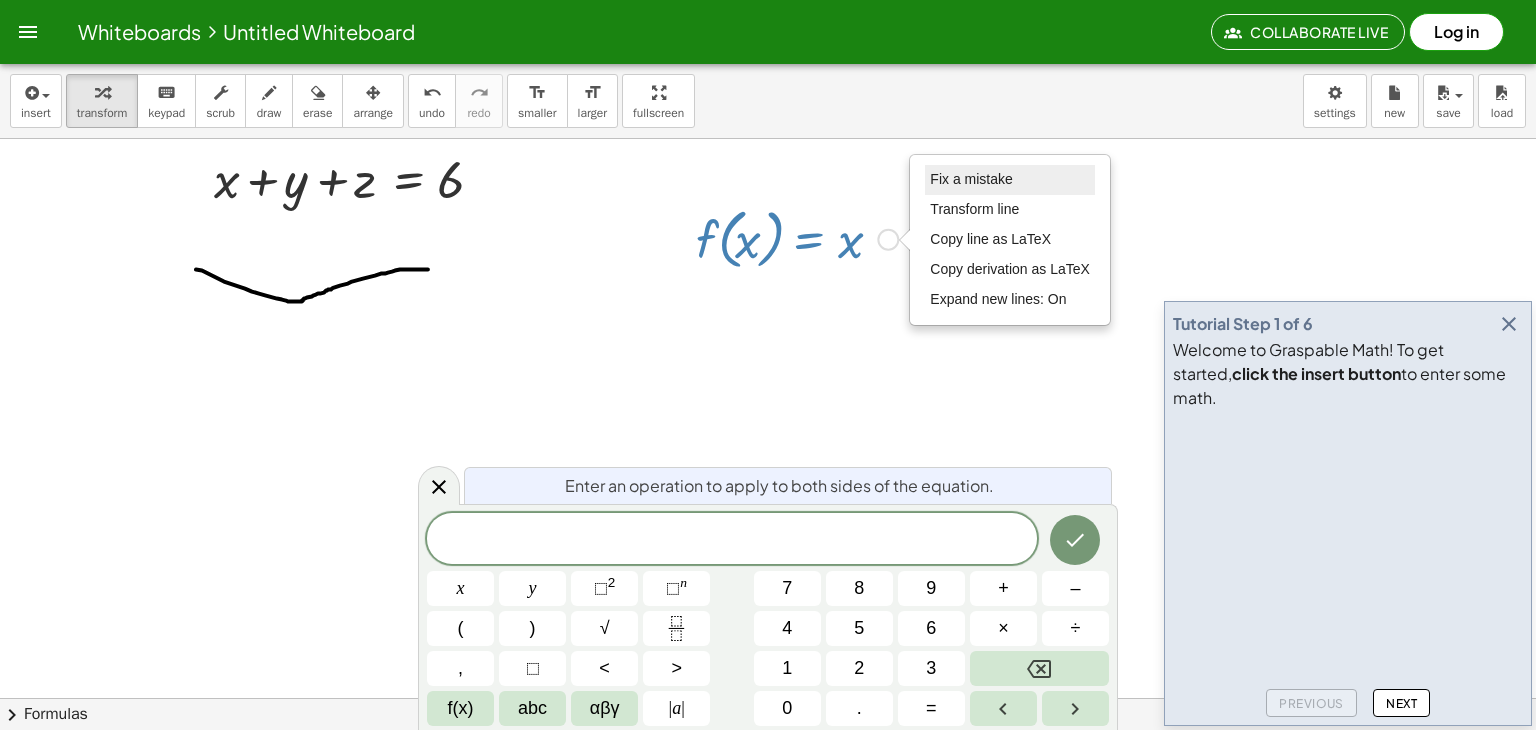 click on "Fix a mistake" at bounding box center [1010, 180] 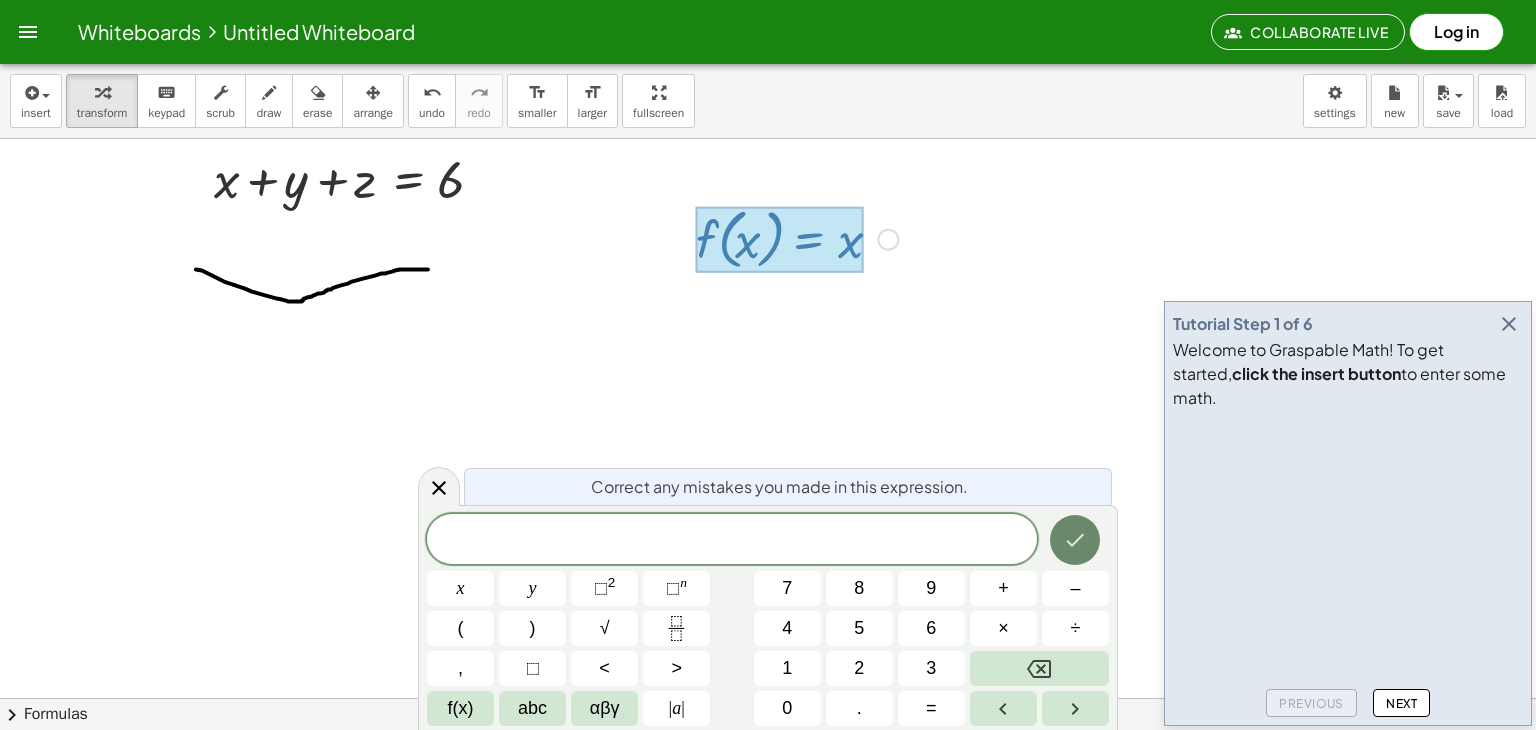 click 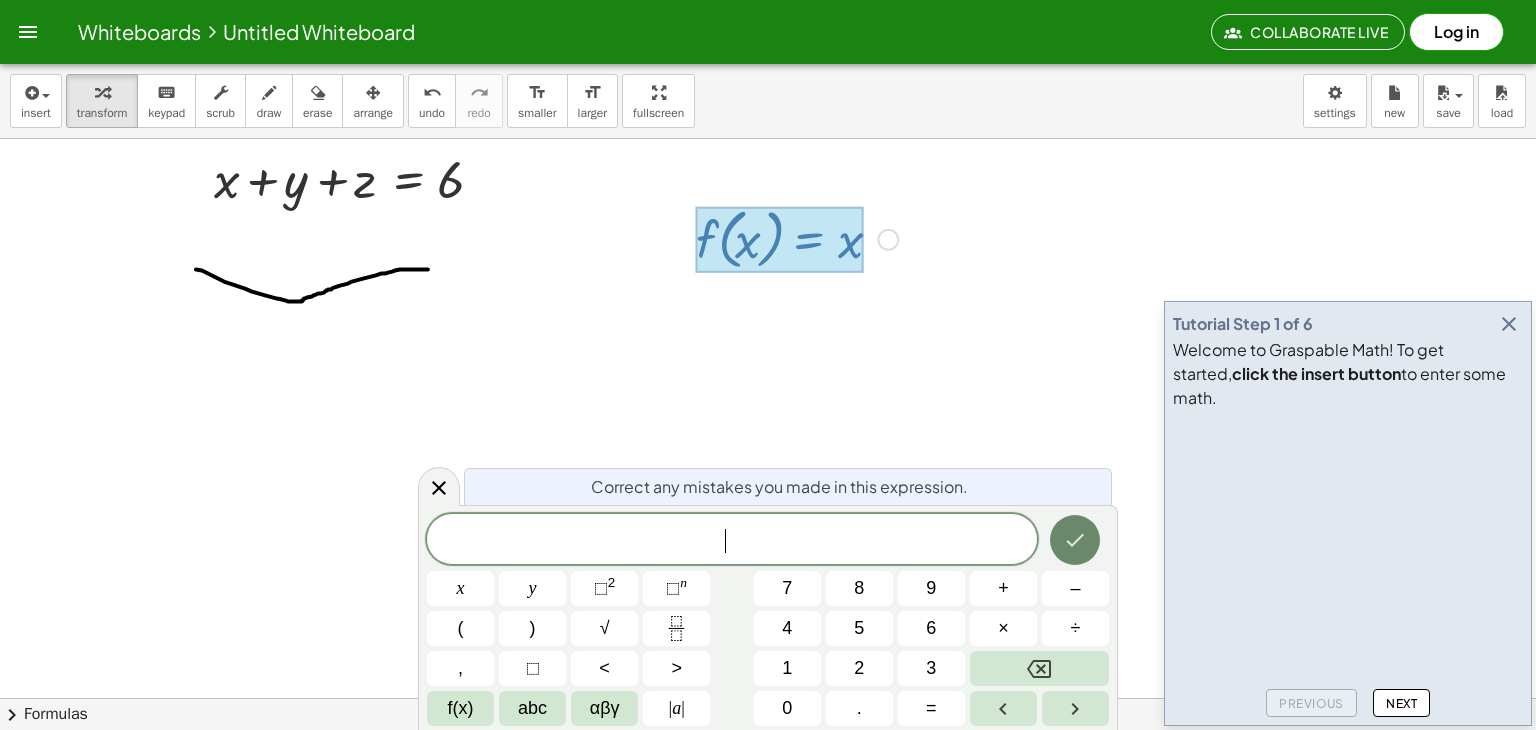 click 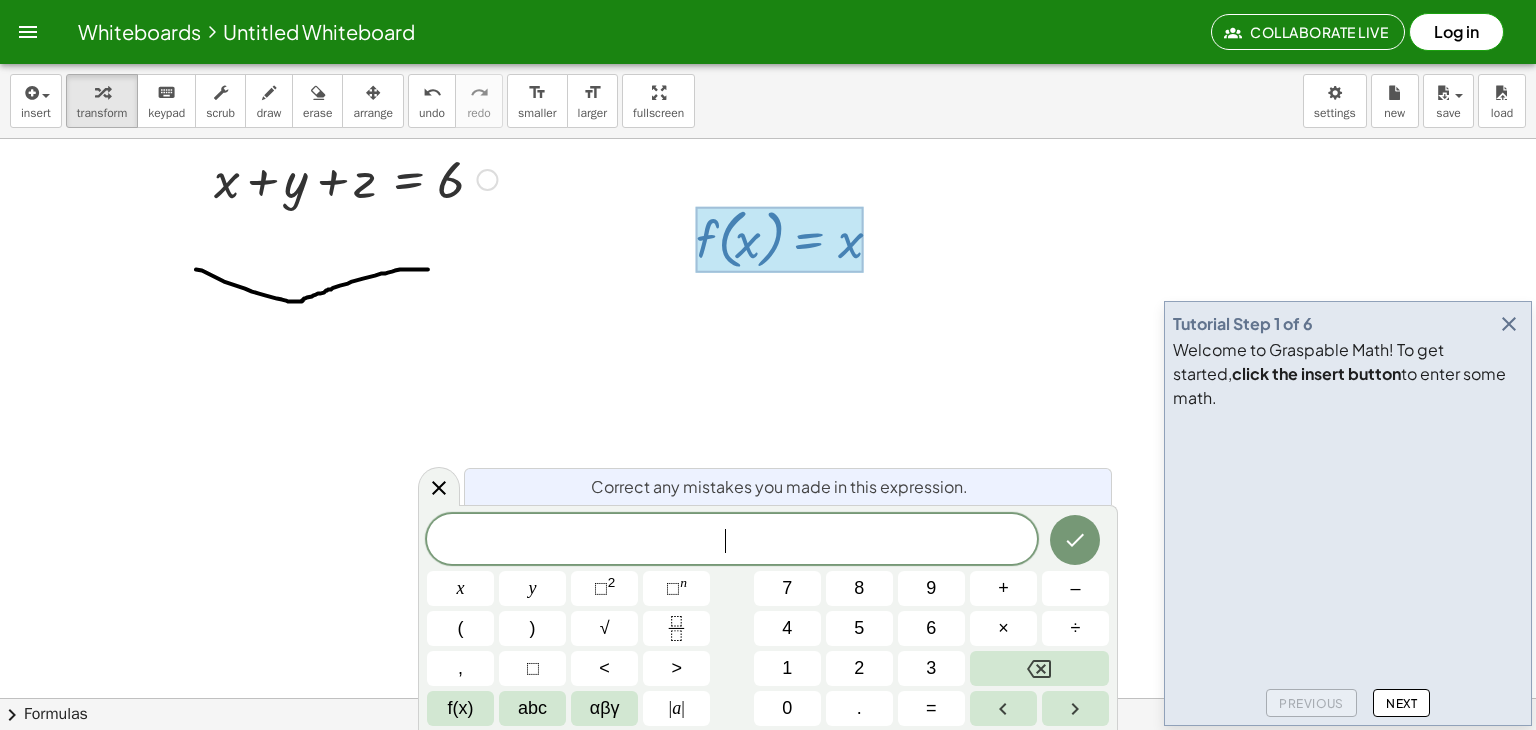click at bounding box center (355, 178) 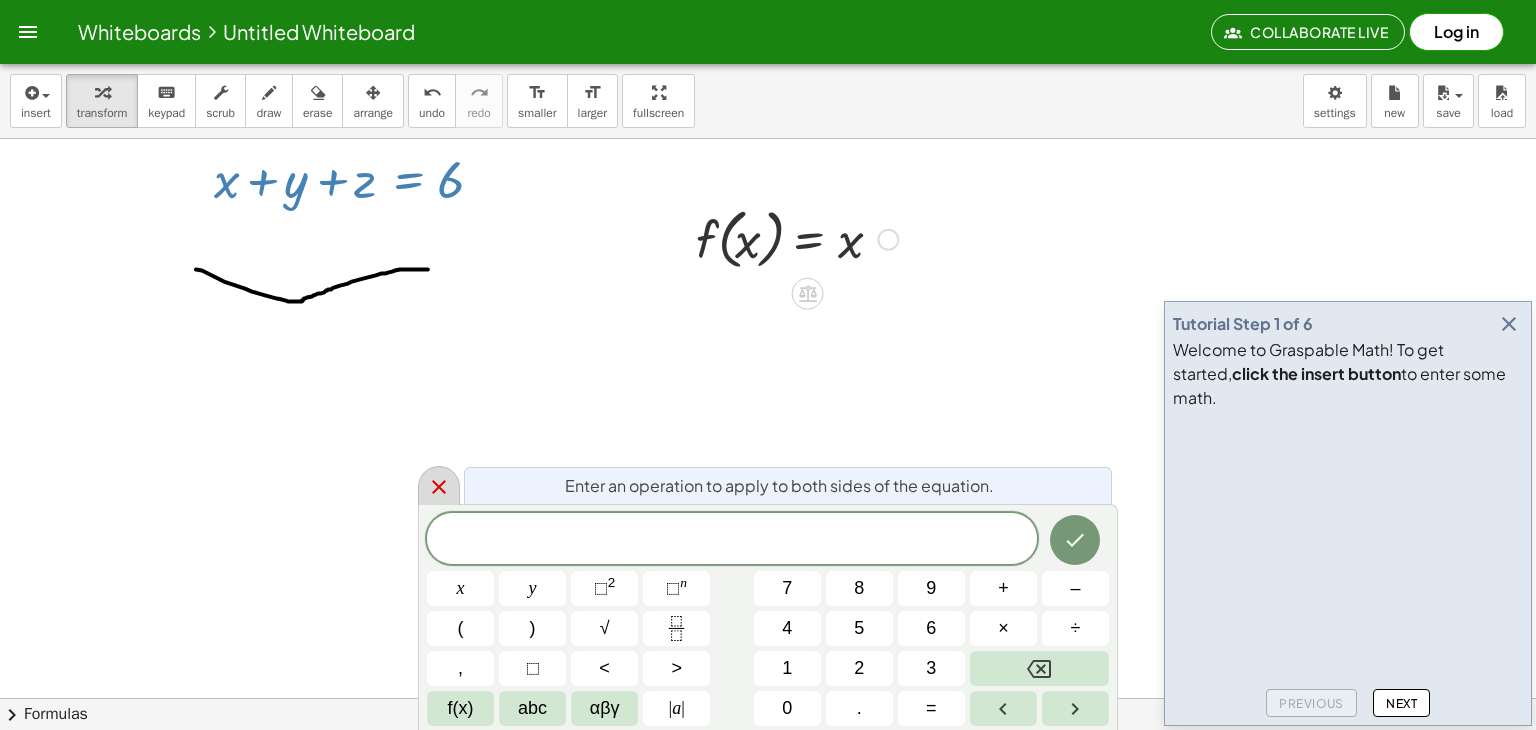 click at bounding box center (439, 485) 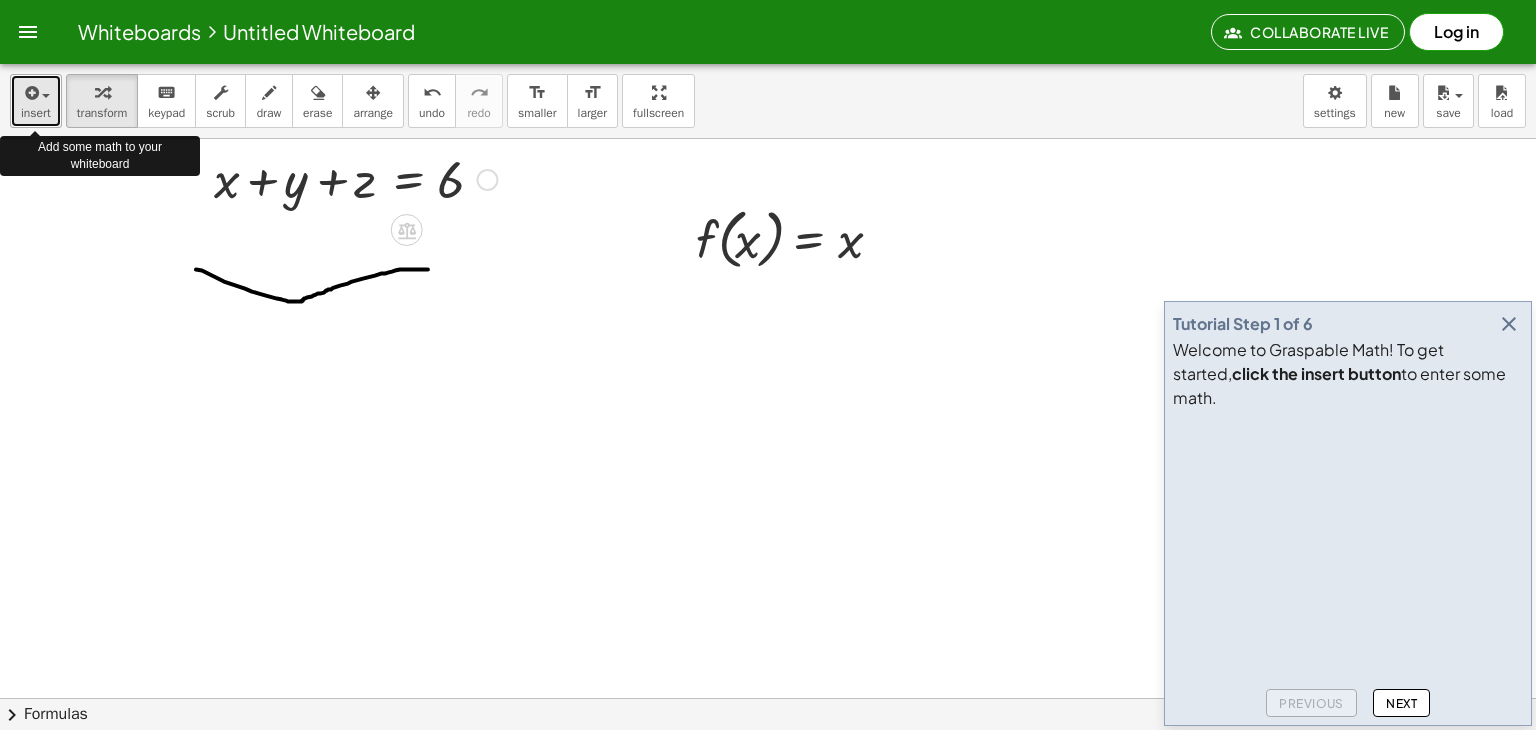 click on "insert" at bounding box center [36, 113] 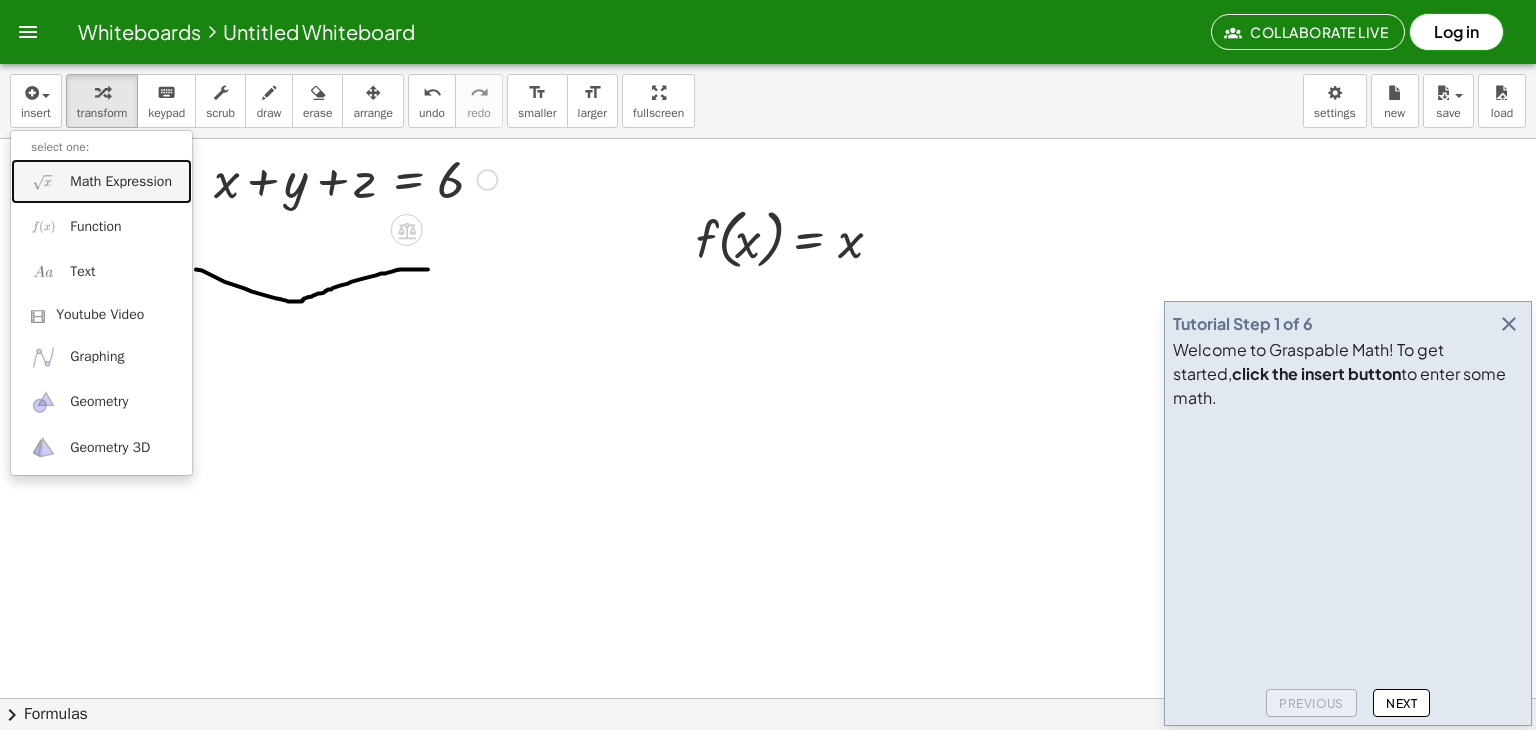 click on "Math Expression" at bounding box center (101, 181) 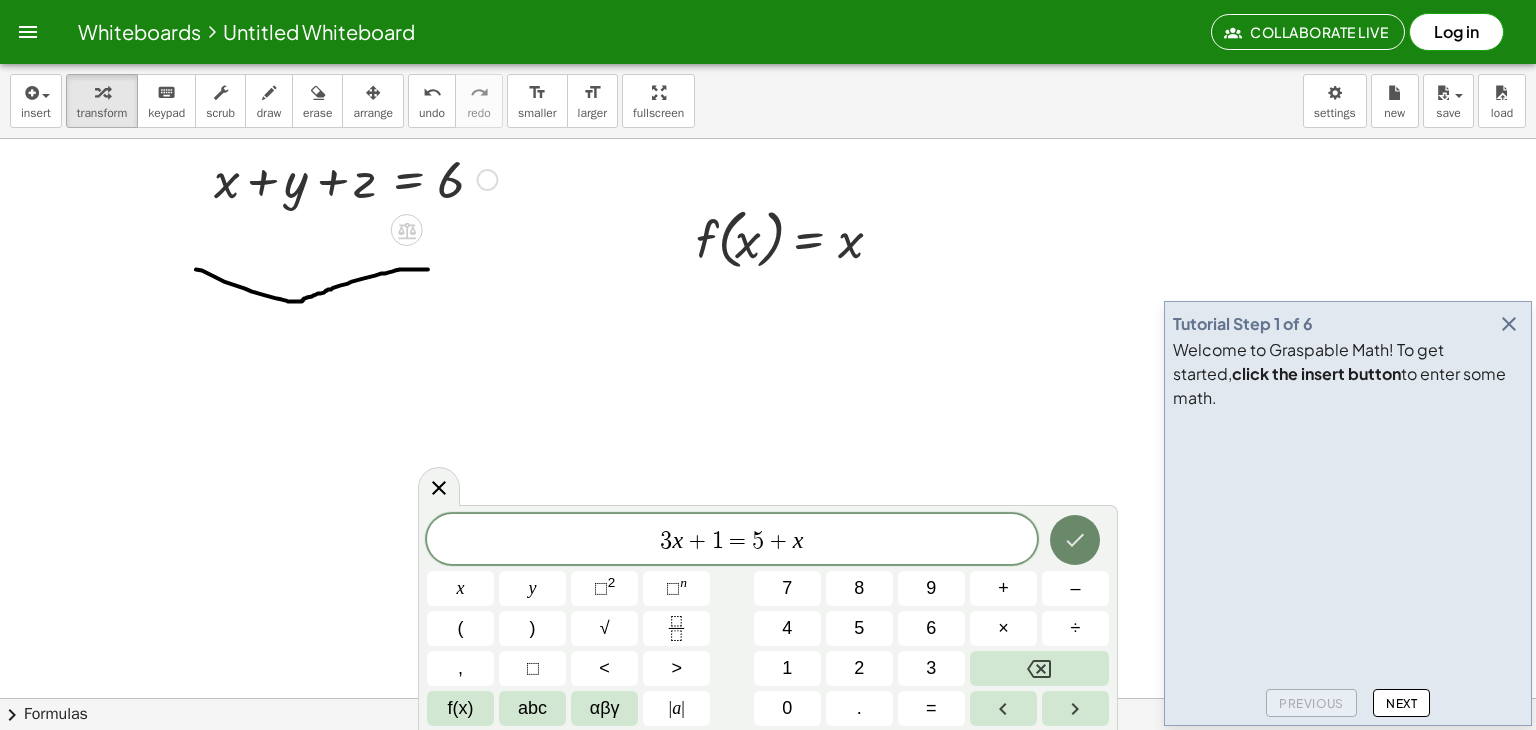 click 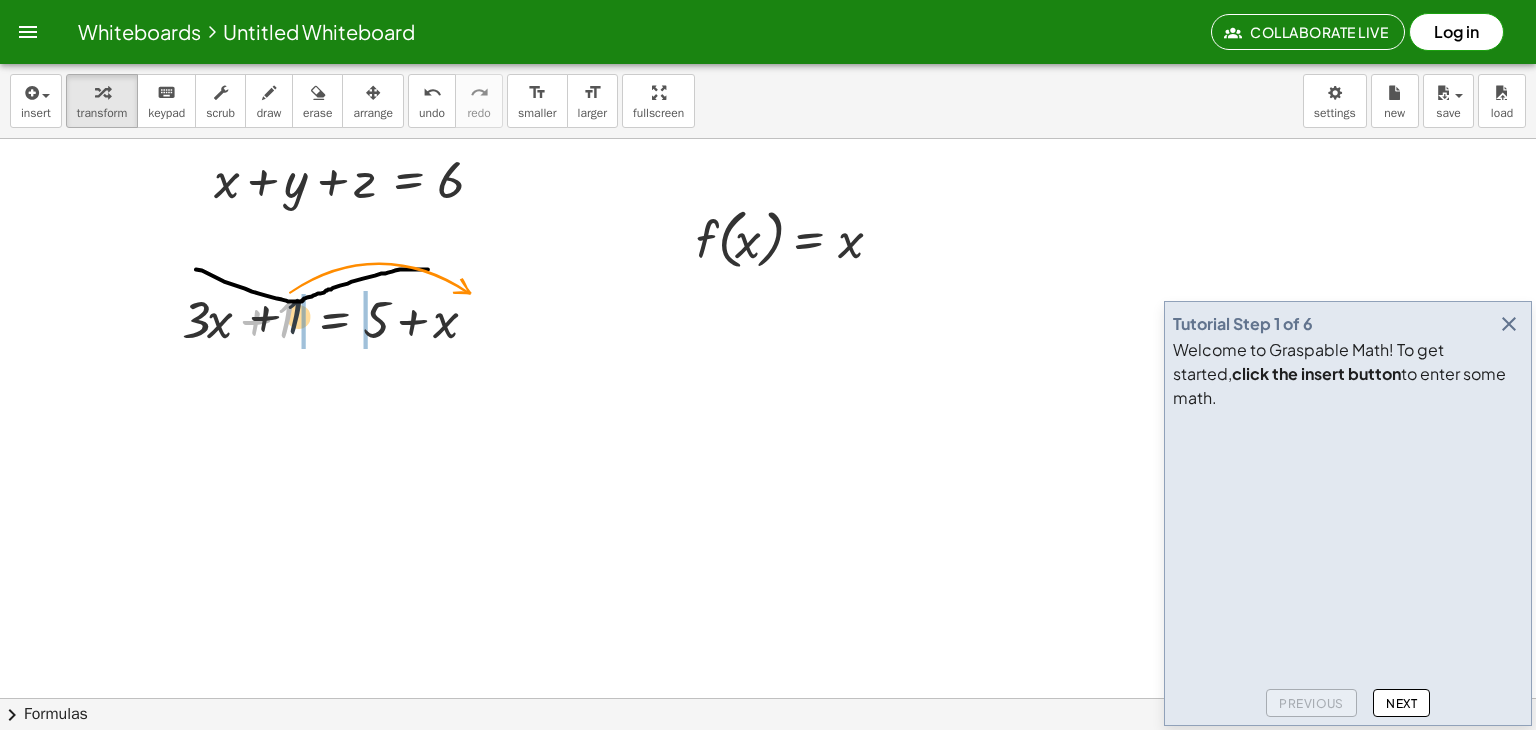 drag, startPoint x: 284, startPoint y: 309, endPoint x: 396, endPoint y: 273, distance: 117.64353 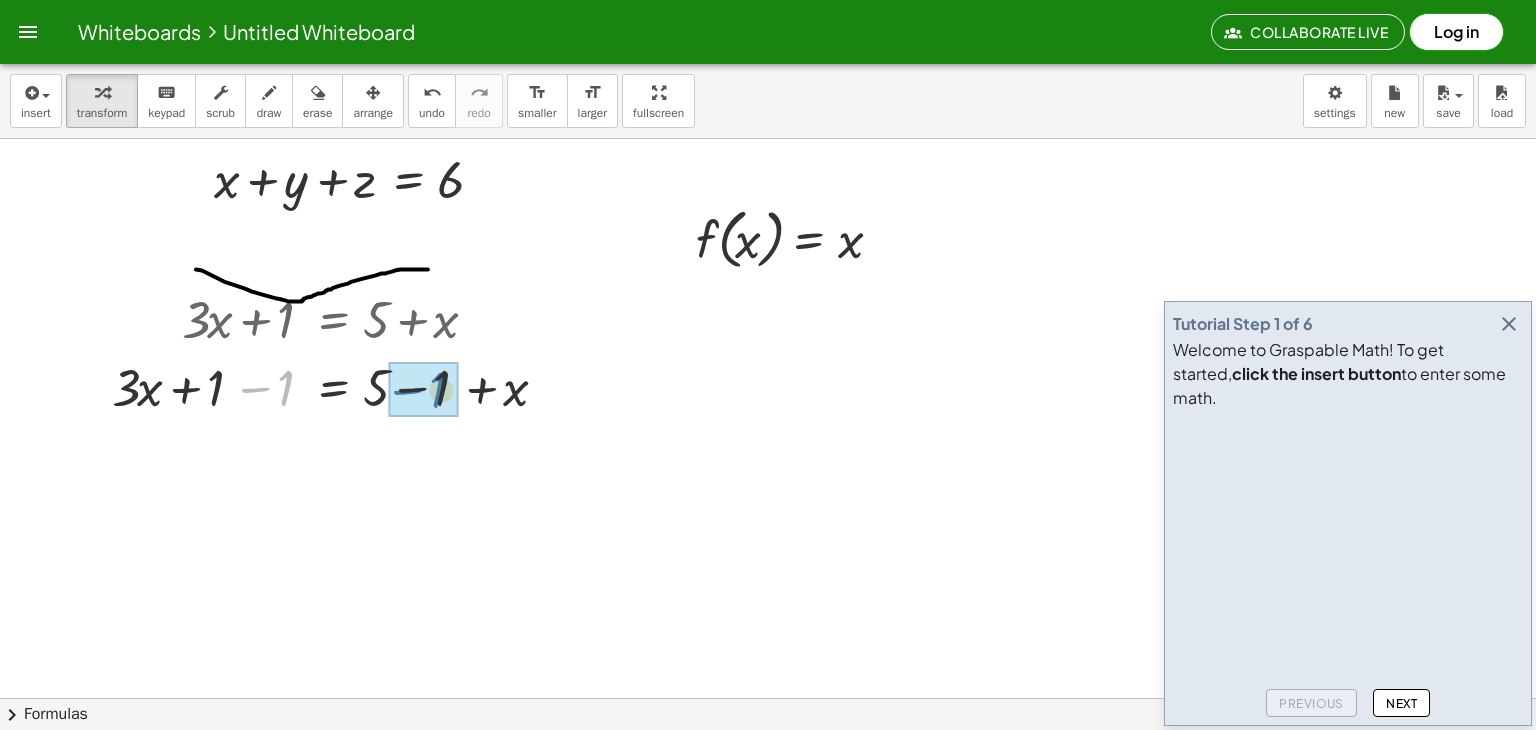 drag, startPoint x: 283, startPoint y: 390, endPoint x: 462, endPoint y: 396, distance: 179.10052 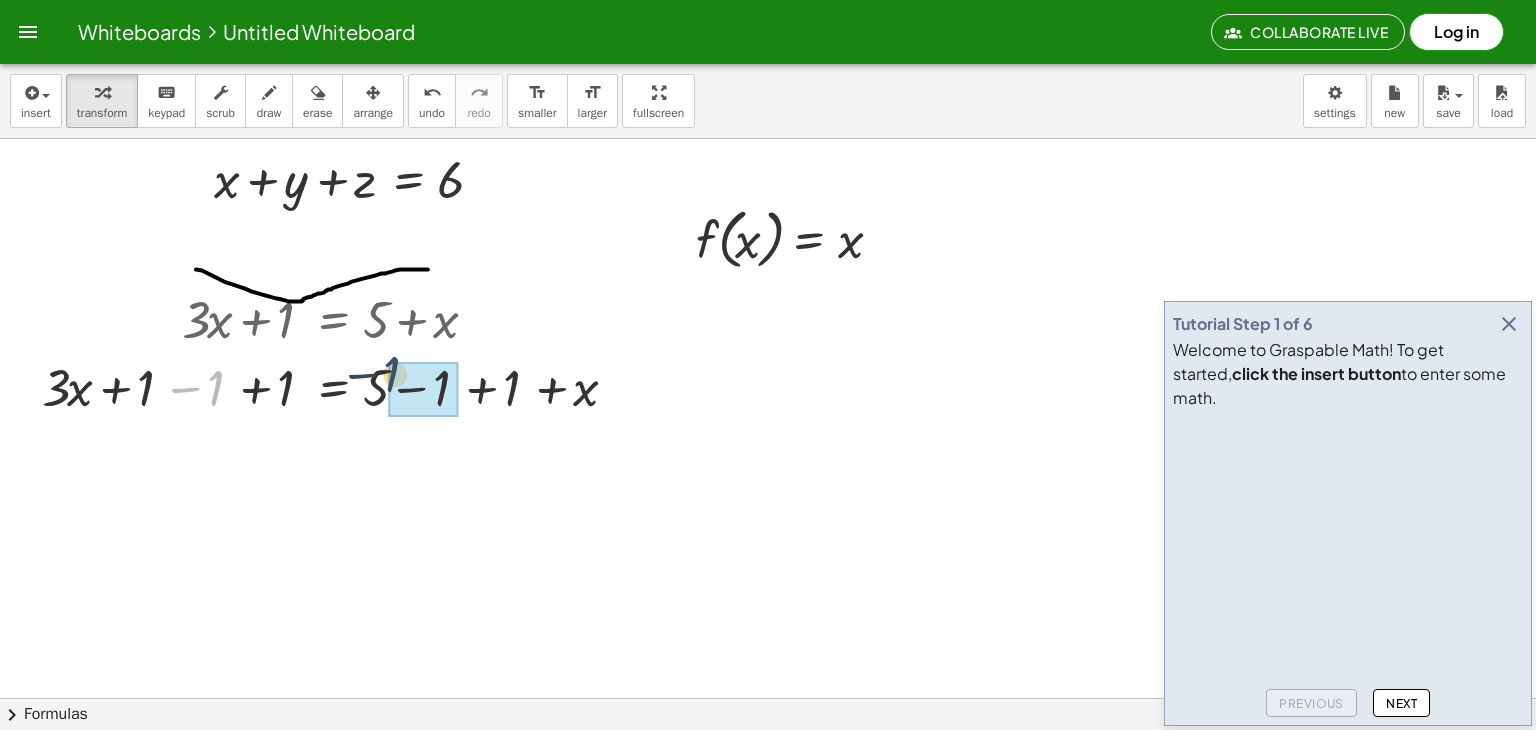 drag, startPoint x: 220, startPoint y: 395, endPoint x: 468, endPoint y: 381, distance: 248.39485 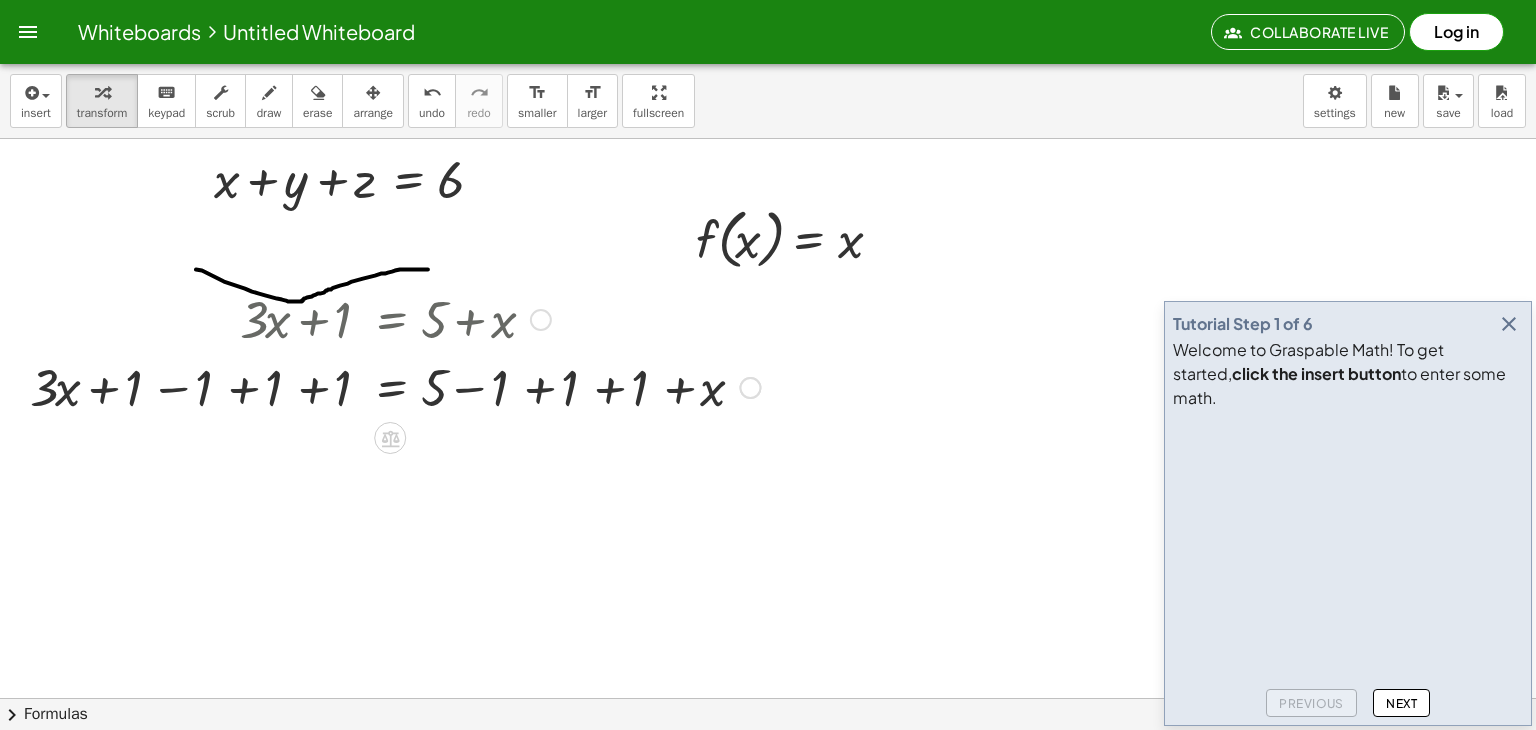click at bounding box center (395, 386) 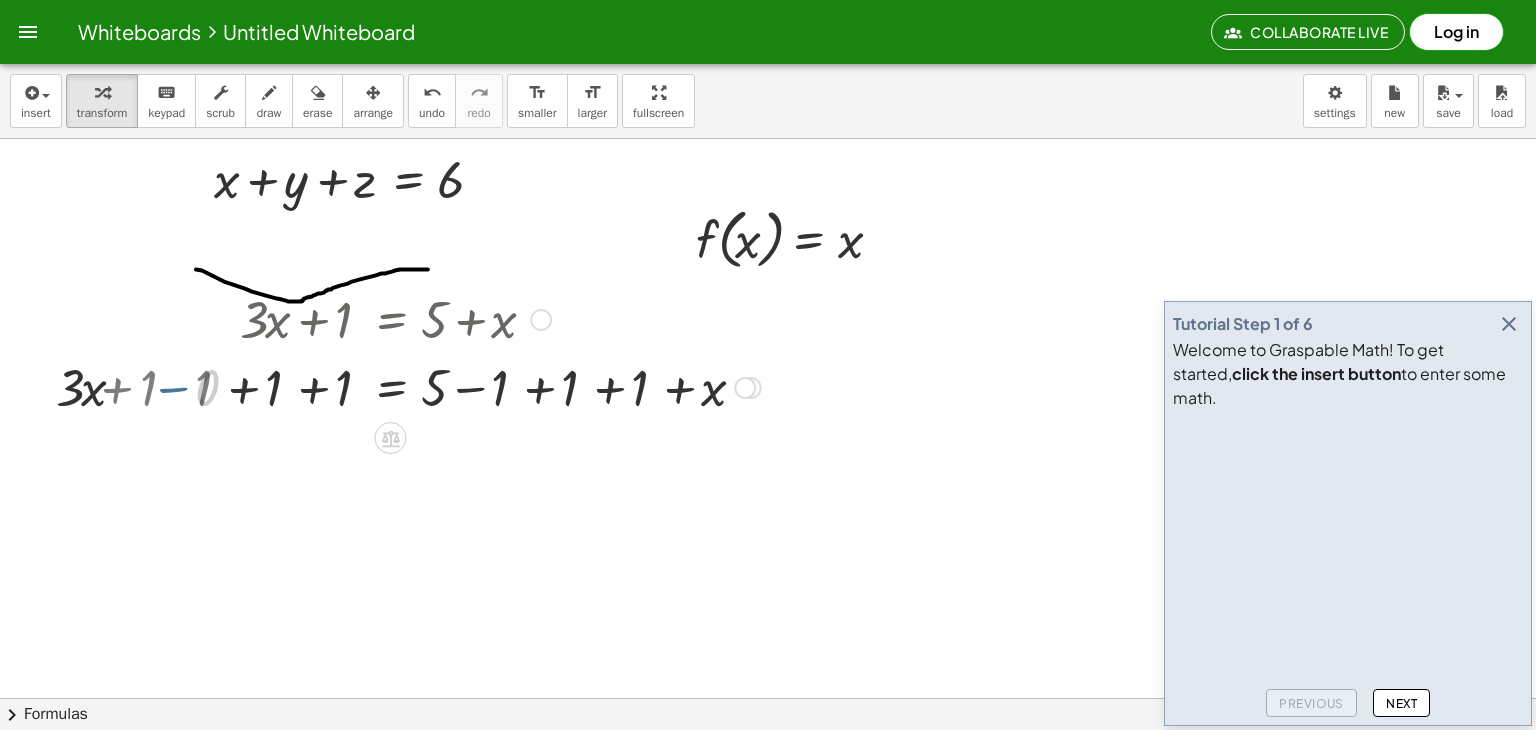 click at bounding box center (465, 386) 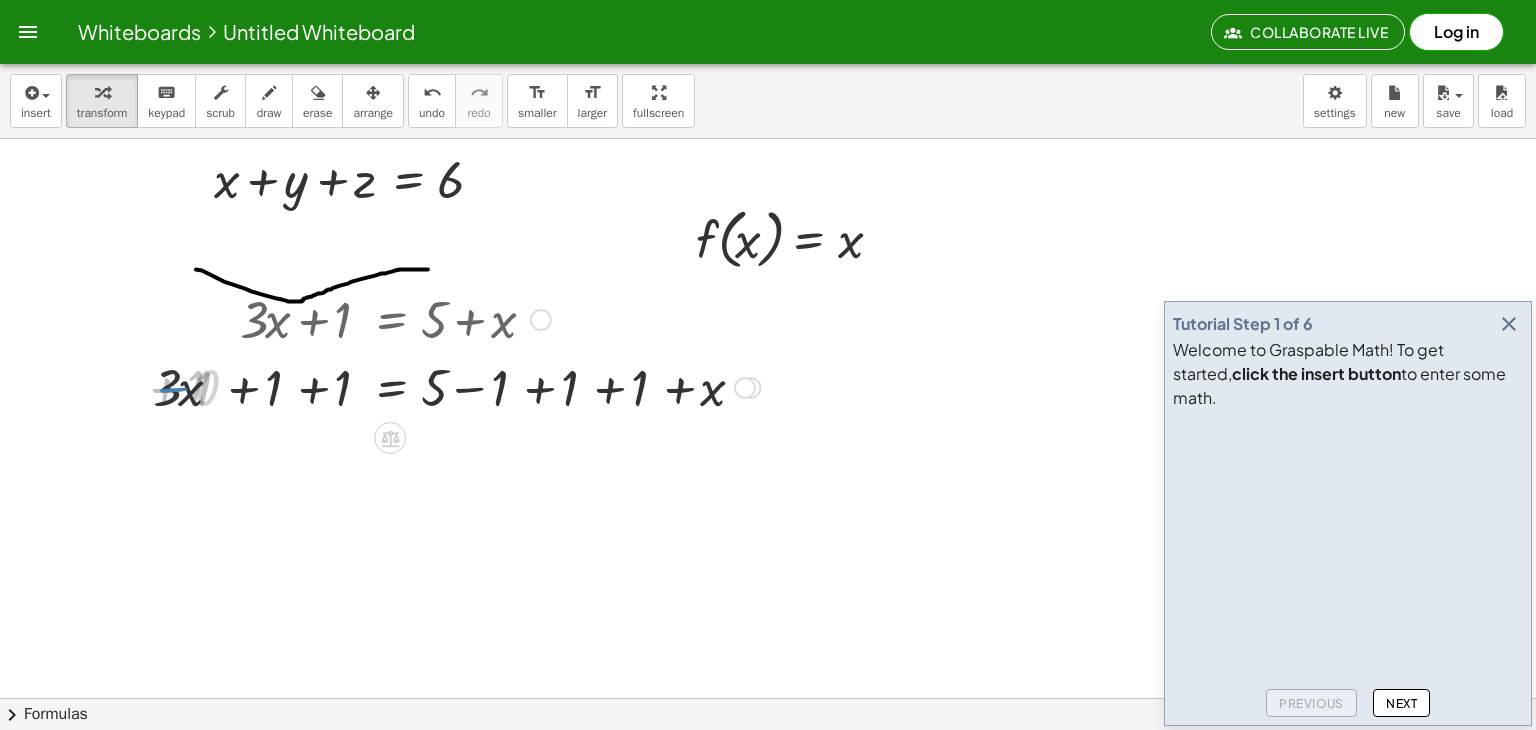 click at bounding box center (395, 386) 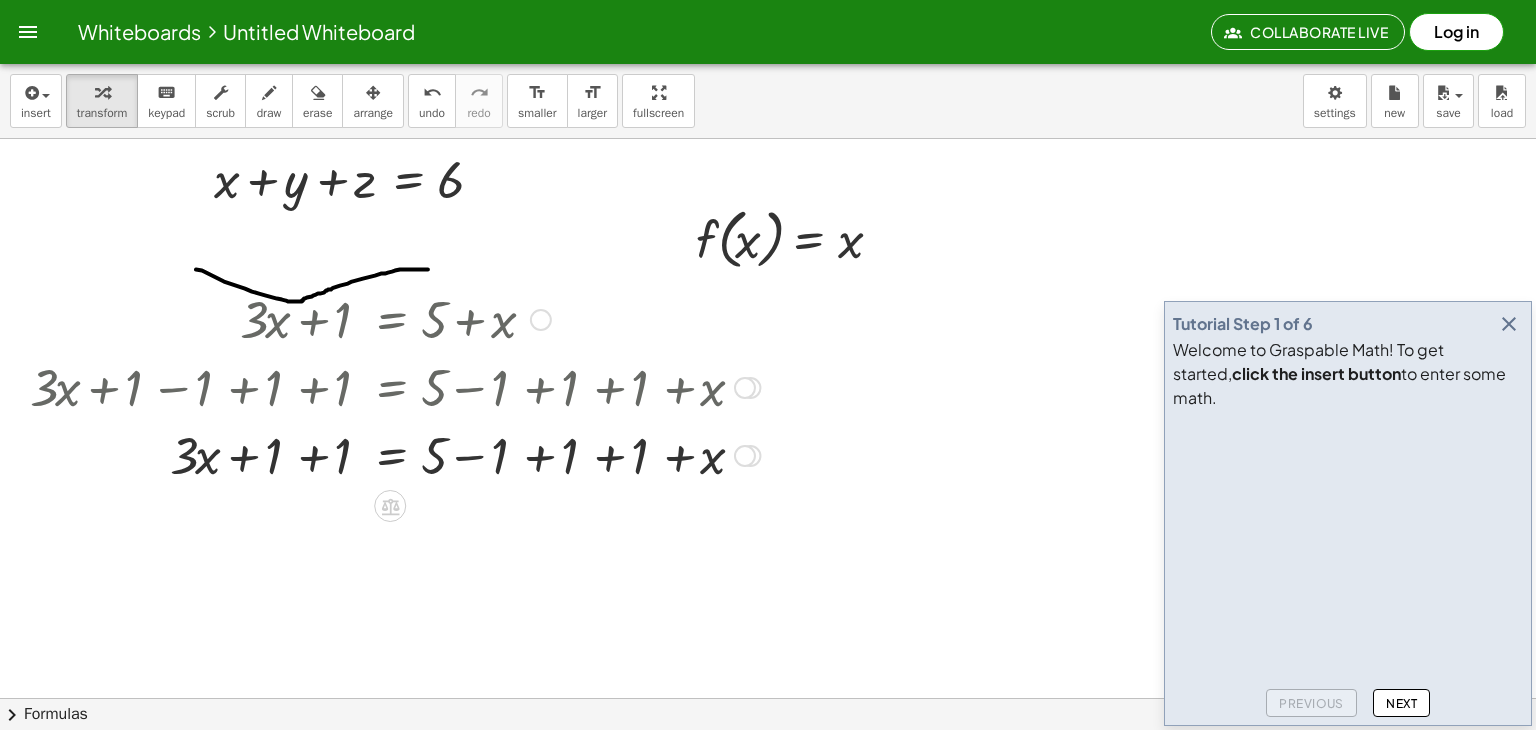 click at bounding box center [395, 454] 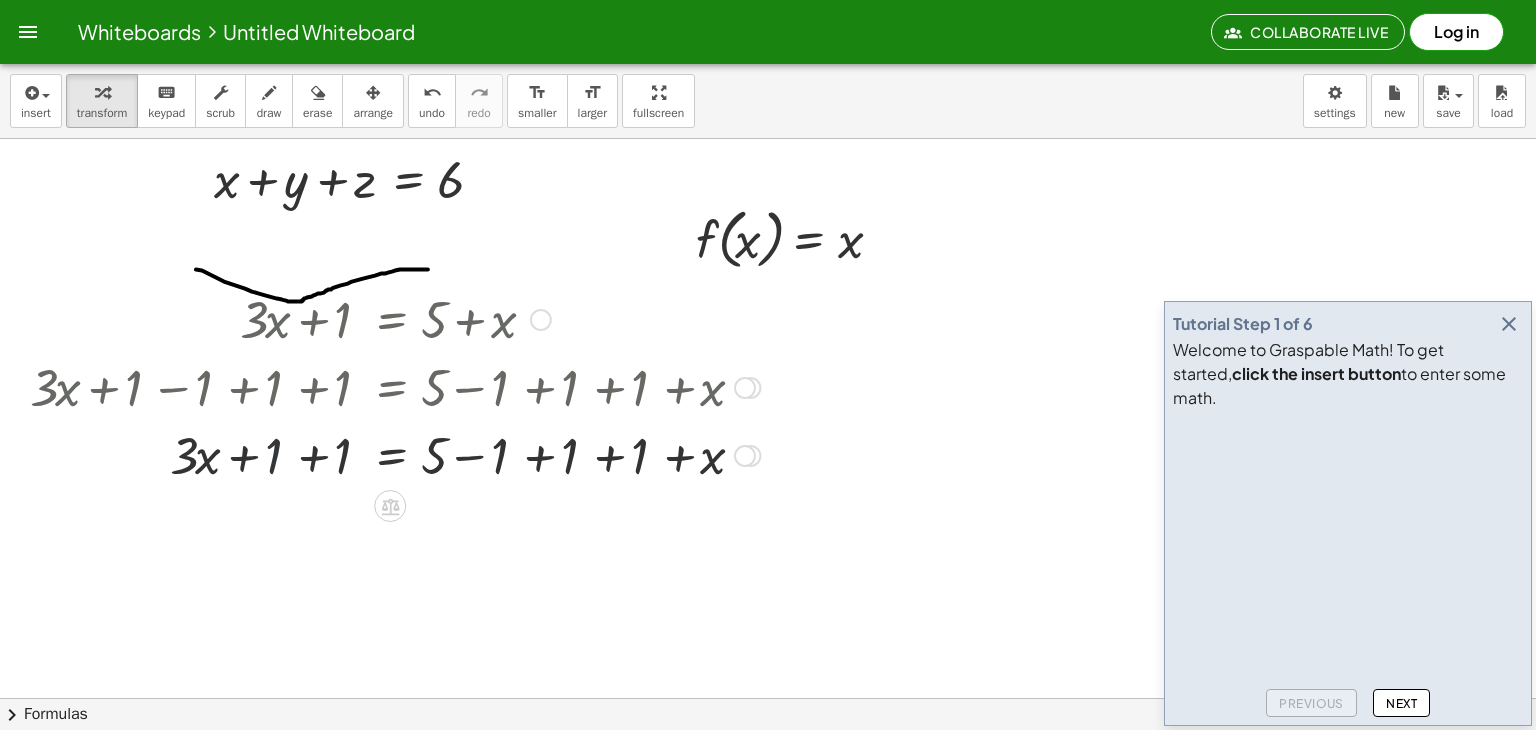 click at bounding box center [395, 454] 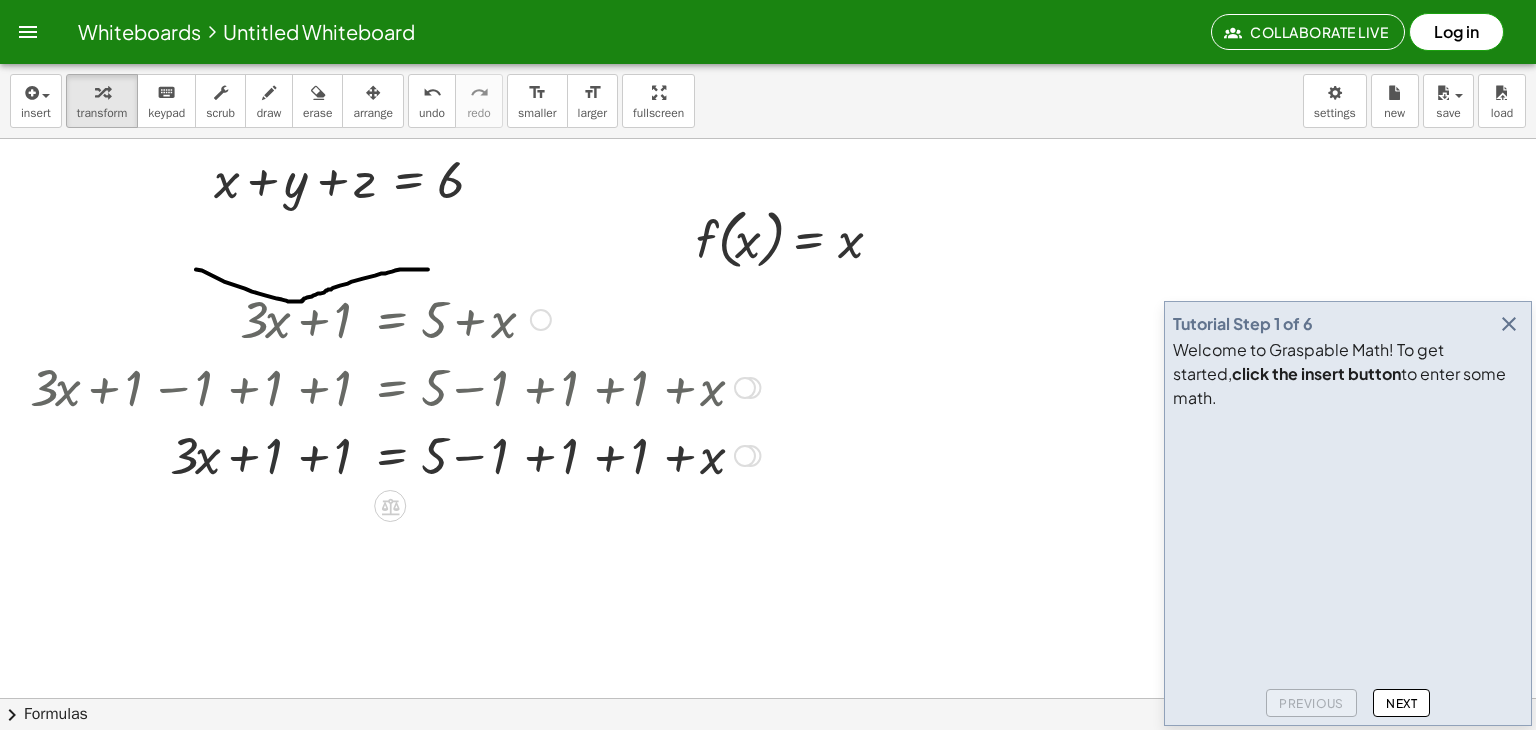 click at bounding box center [395, 454] 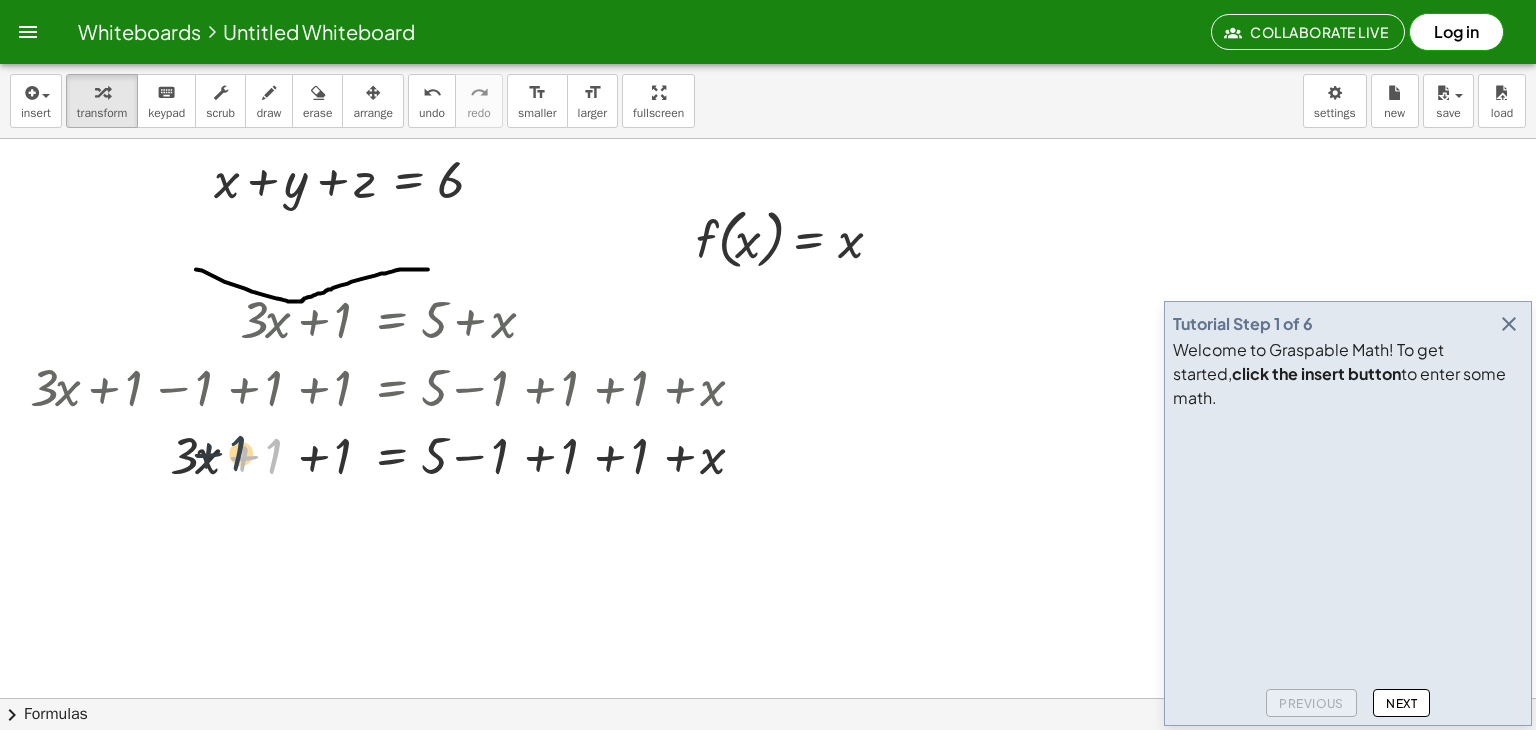 drag, startPoint x: 283, startPoint y: 457, endPoint x: 247, endPoint y: 455, distance: 36.05551 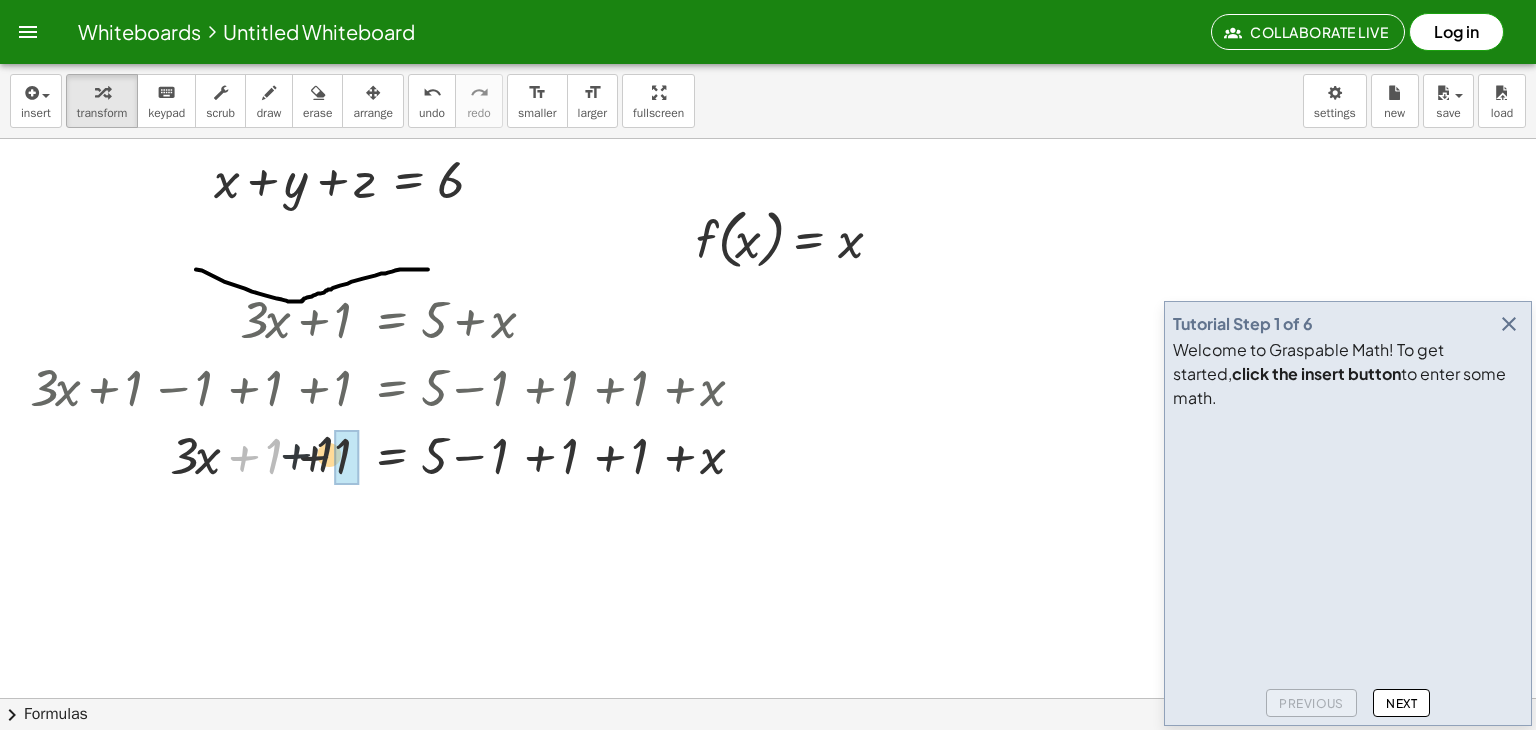 drag, startPoint x: 247, startPoint y: 455, endPoint x: 316, endPoint y: 453, distance: 69.02898 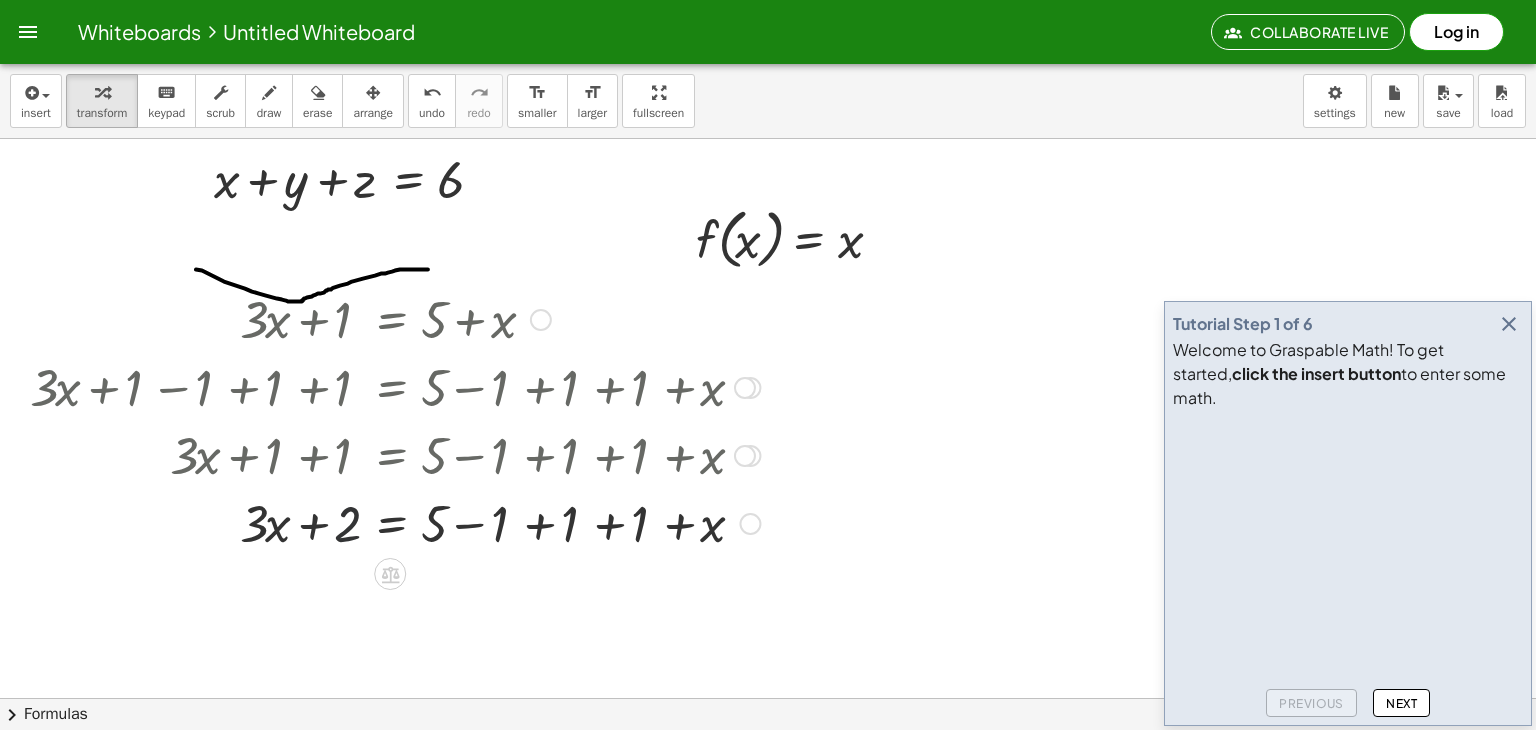 click at bounding box center [395, 522] 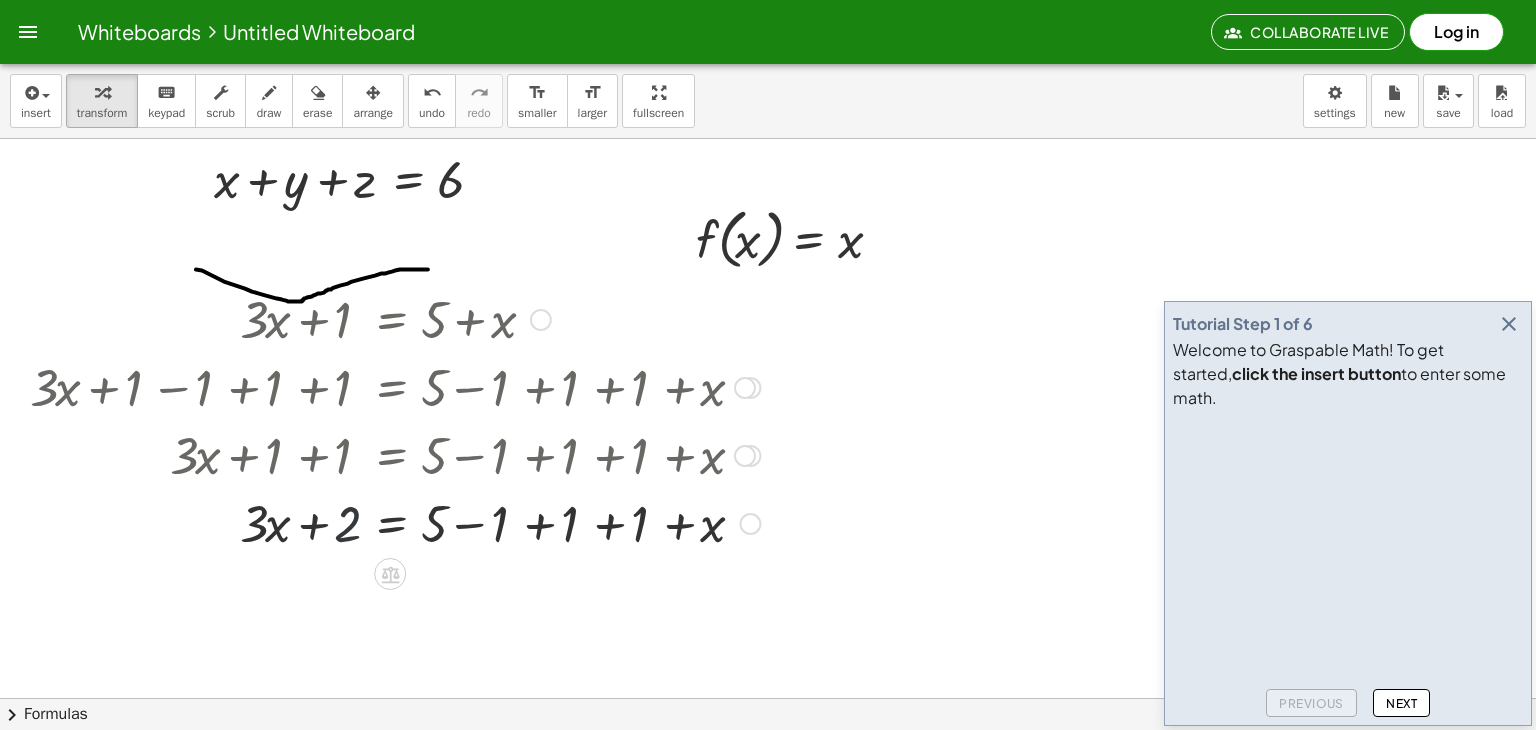 click at bounding box center [395, 522] 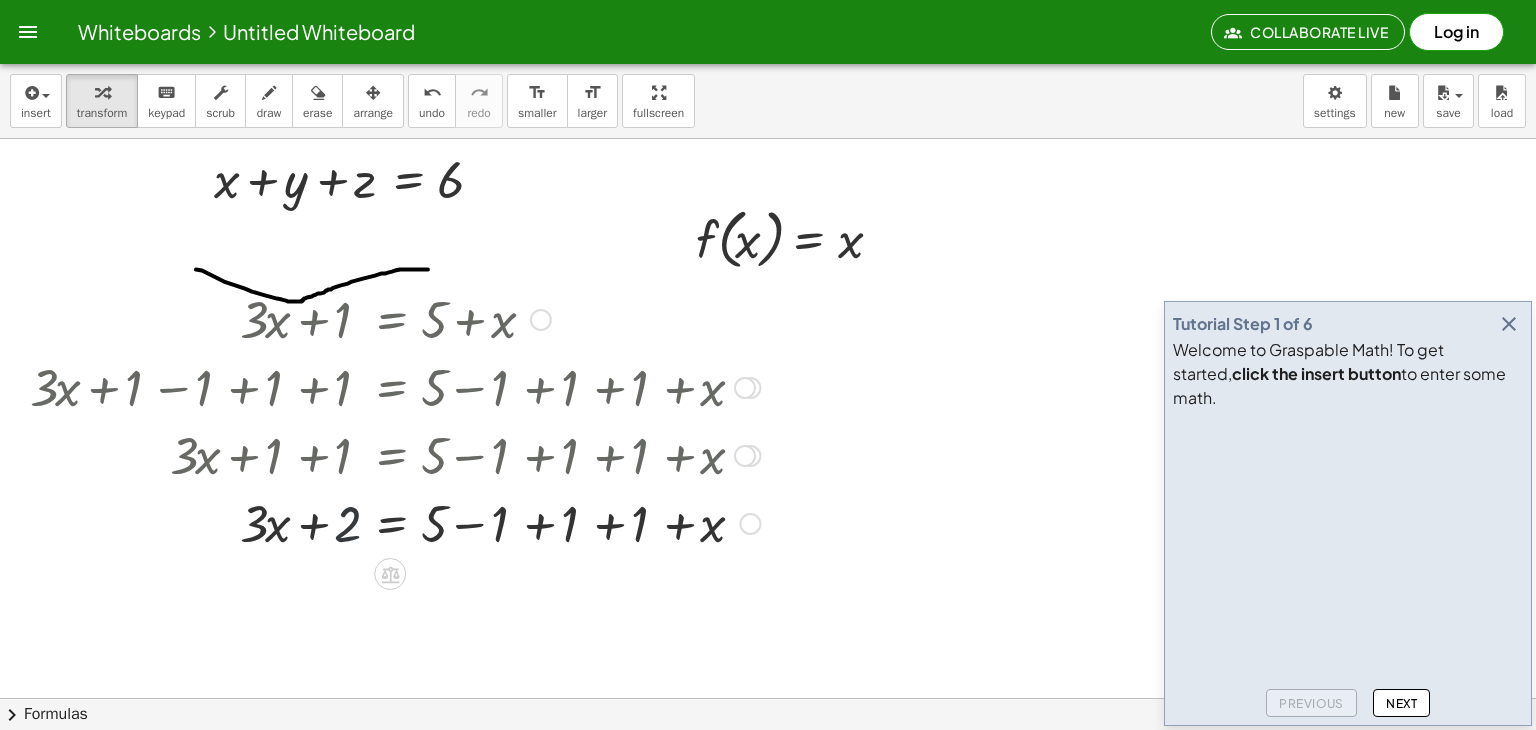 click at bounding box center [395, 522] 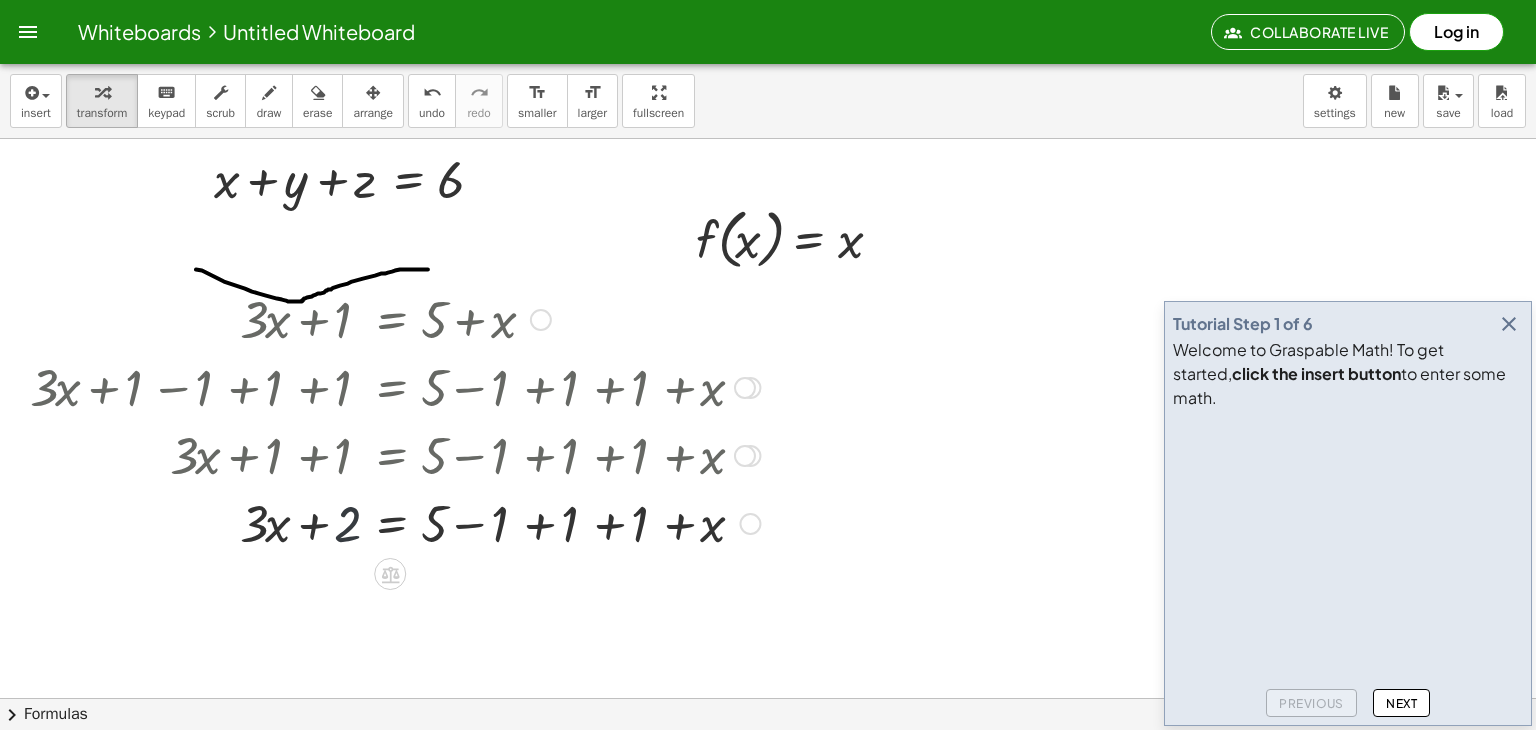 click at bounding box center (395, 522) 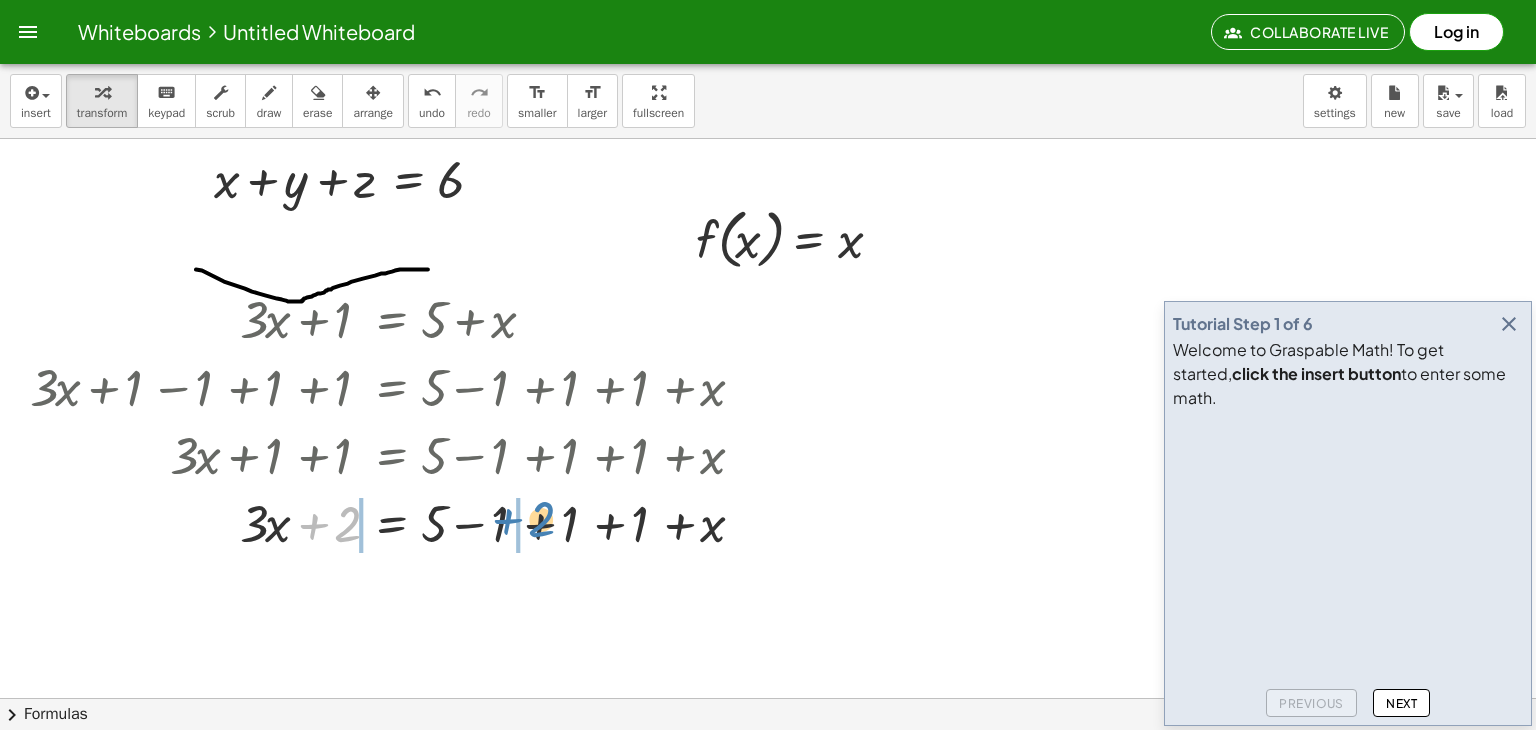 drag, startPoint x: 345, startPoint y: 522, endPoint x: 541, endPoint y: 517, distance: 196.06377 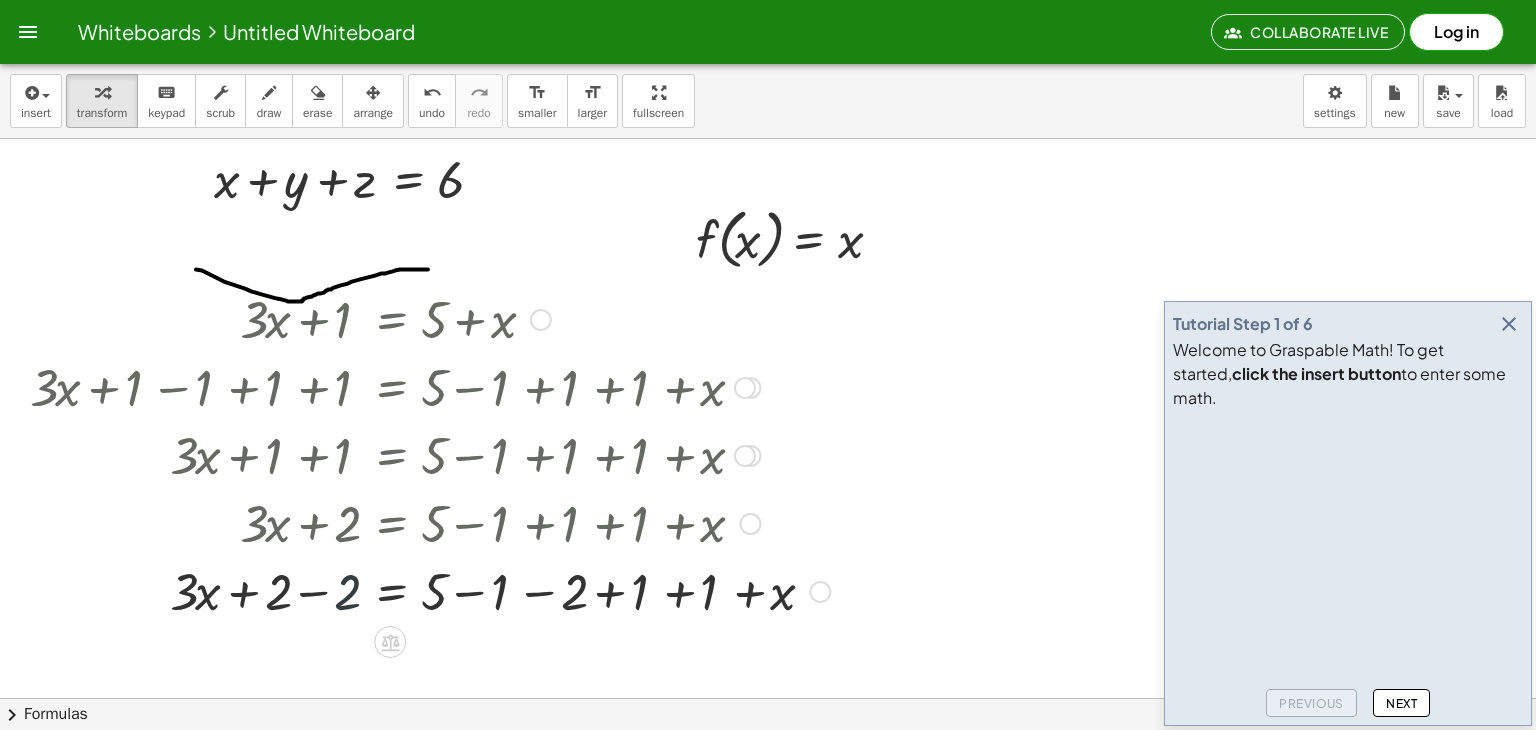 click at bounding box center [430, 590] 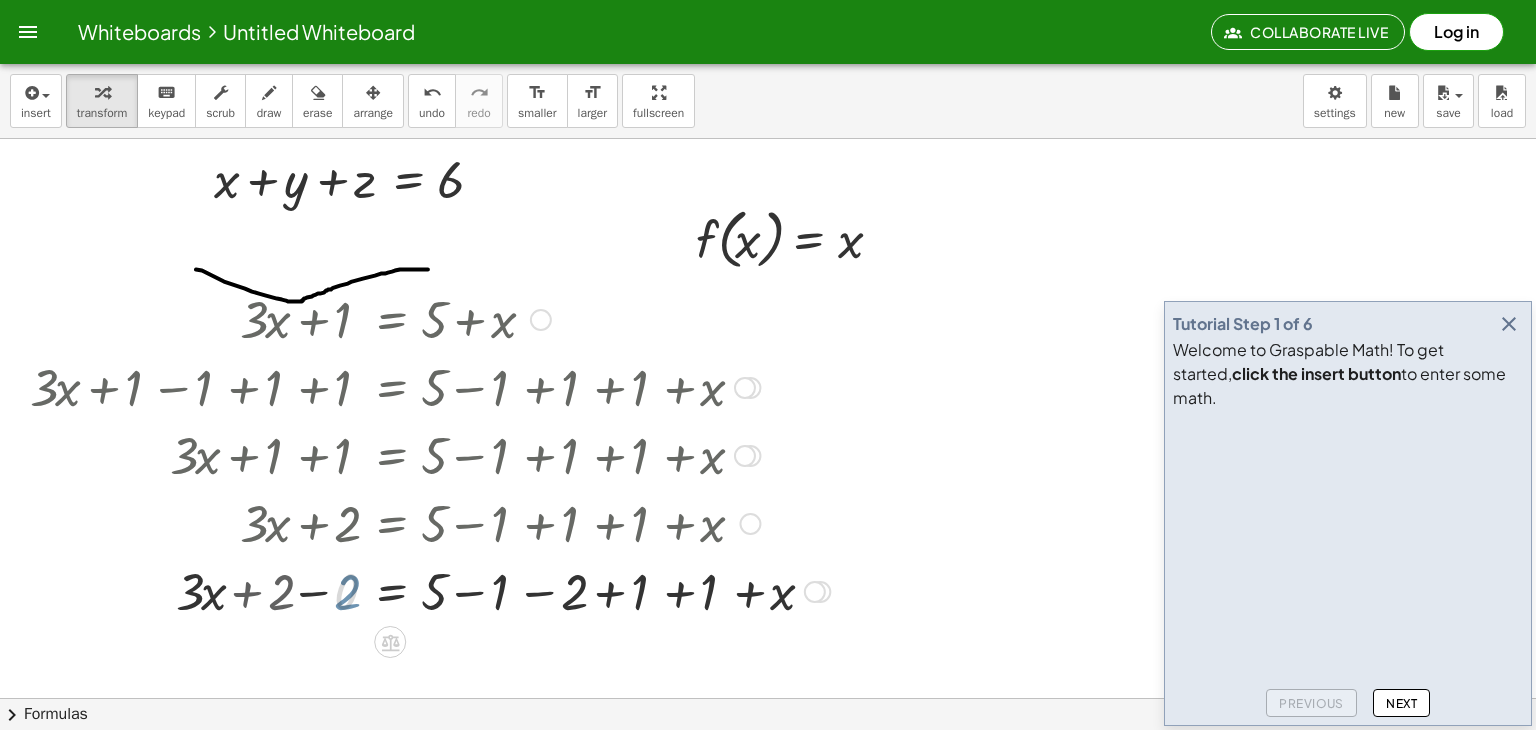 click at bounding box center (430, 590) 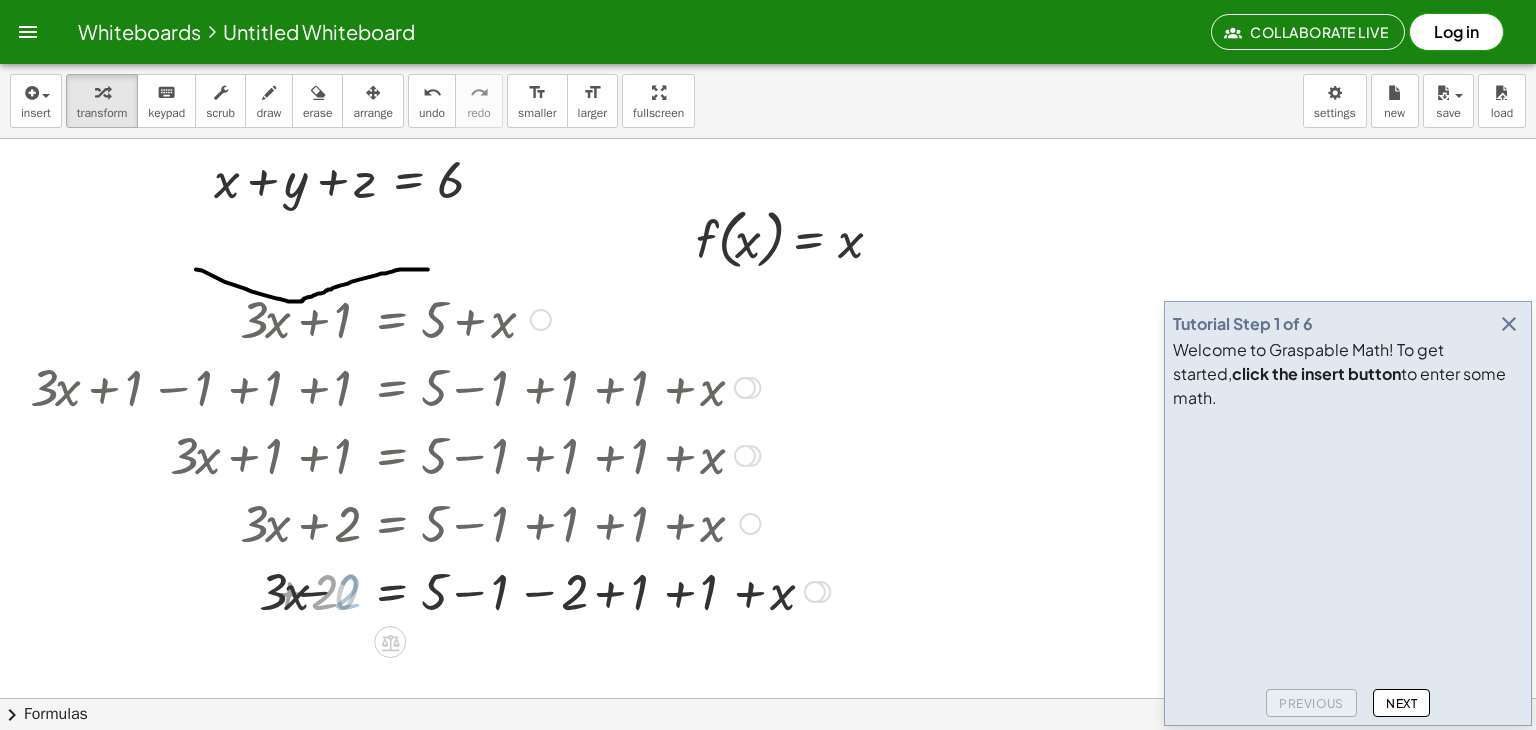 click at bounding box center [430, 590] 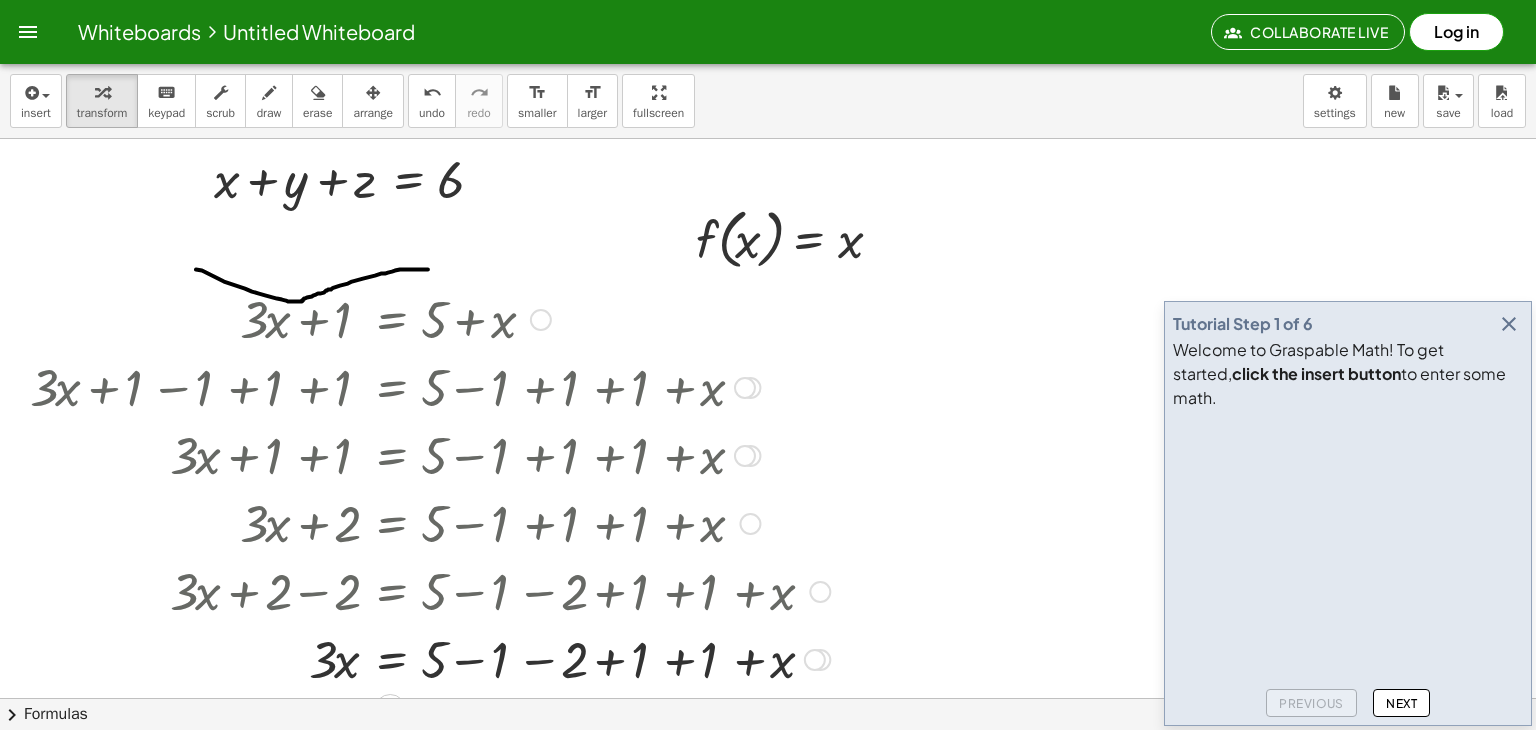 click at bounding box center [430, 318] 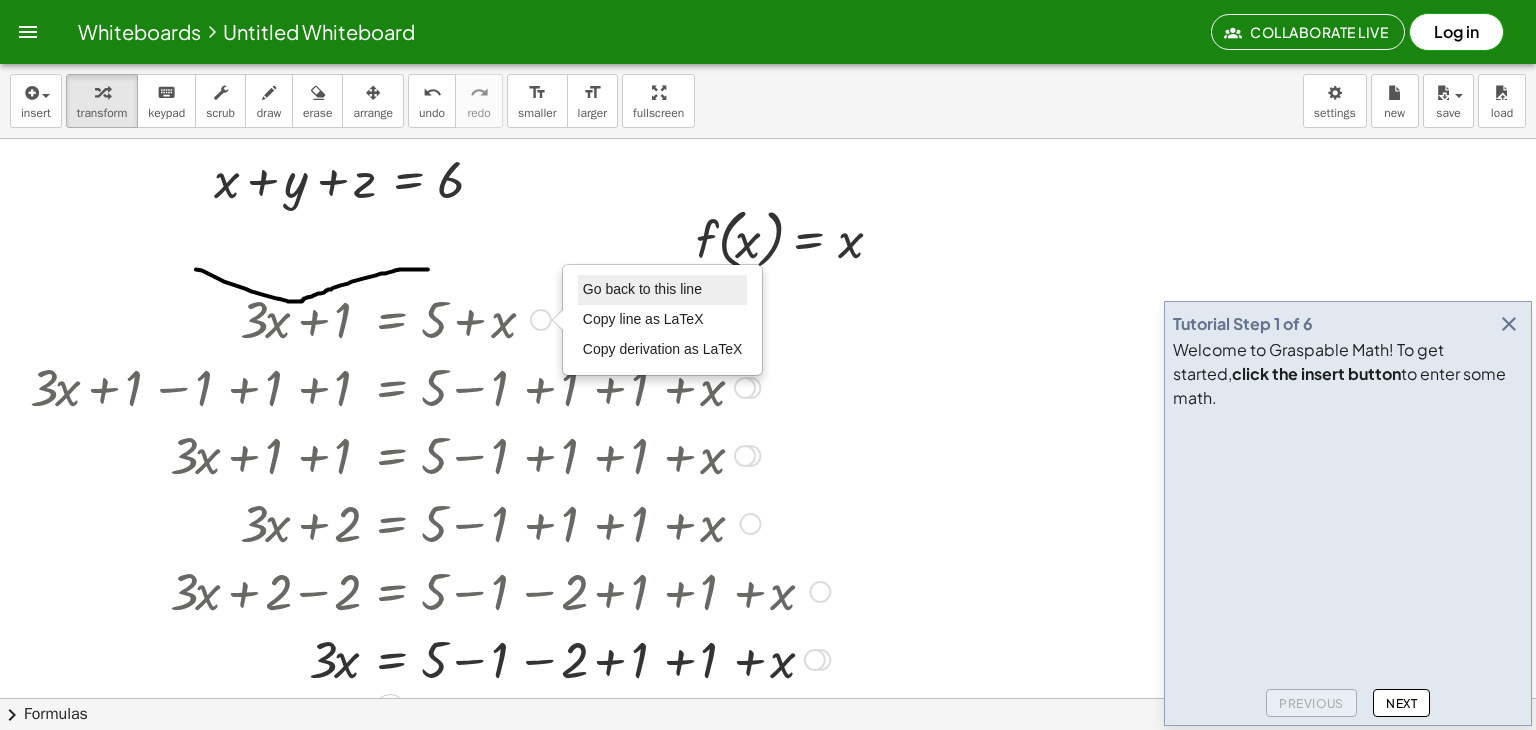 click on "Go back to this line" at bounding box center [642, 289] 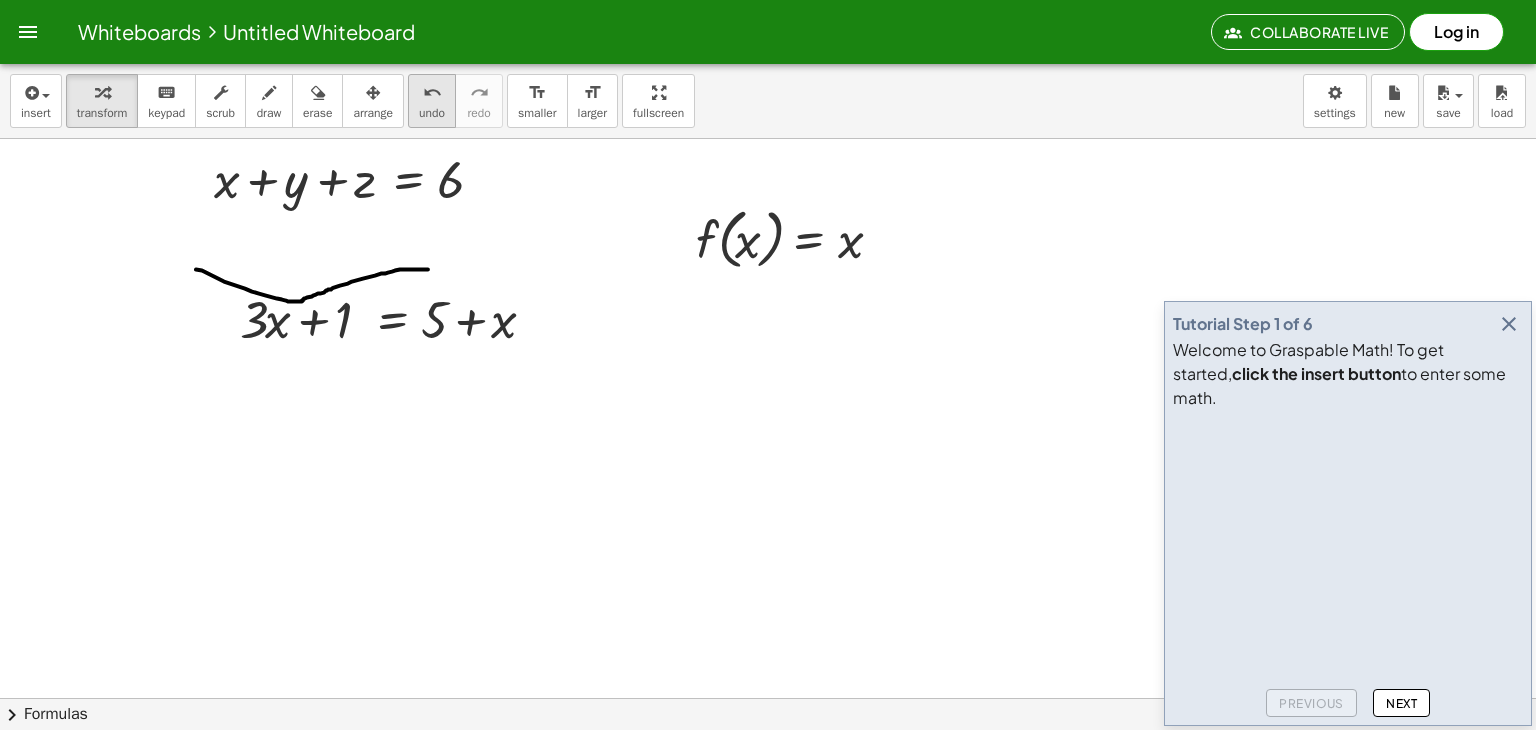 click on "undo" at bounding box center (432, 92) 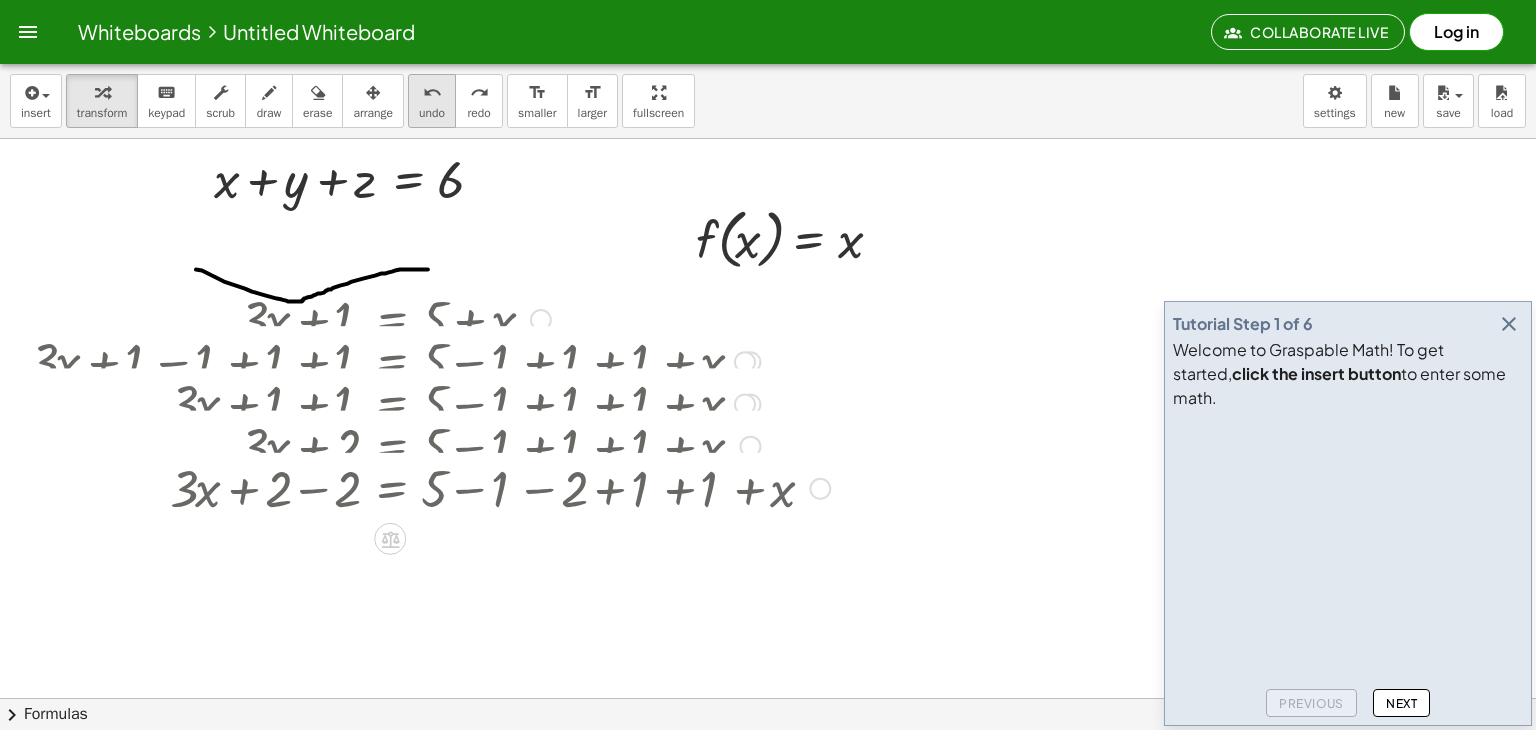 click on "undo" at bounding box center (432, 92) 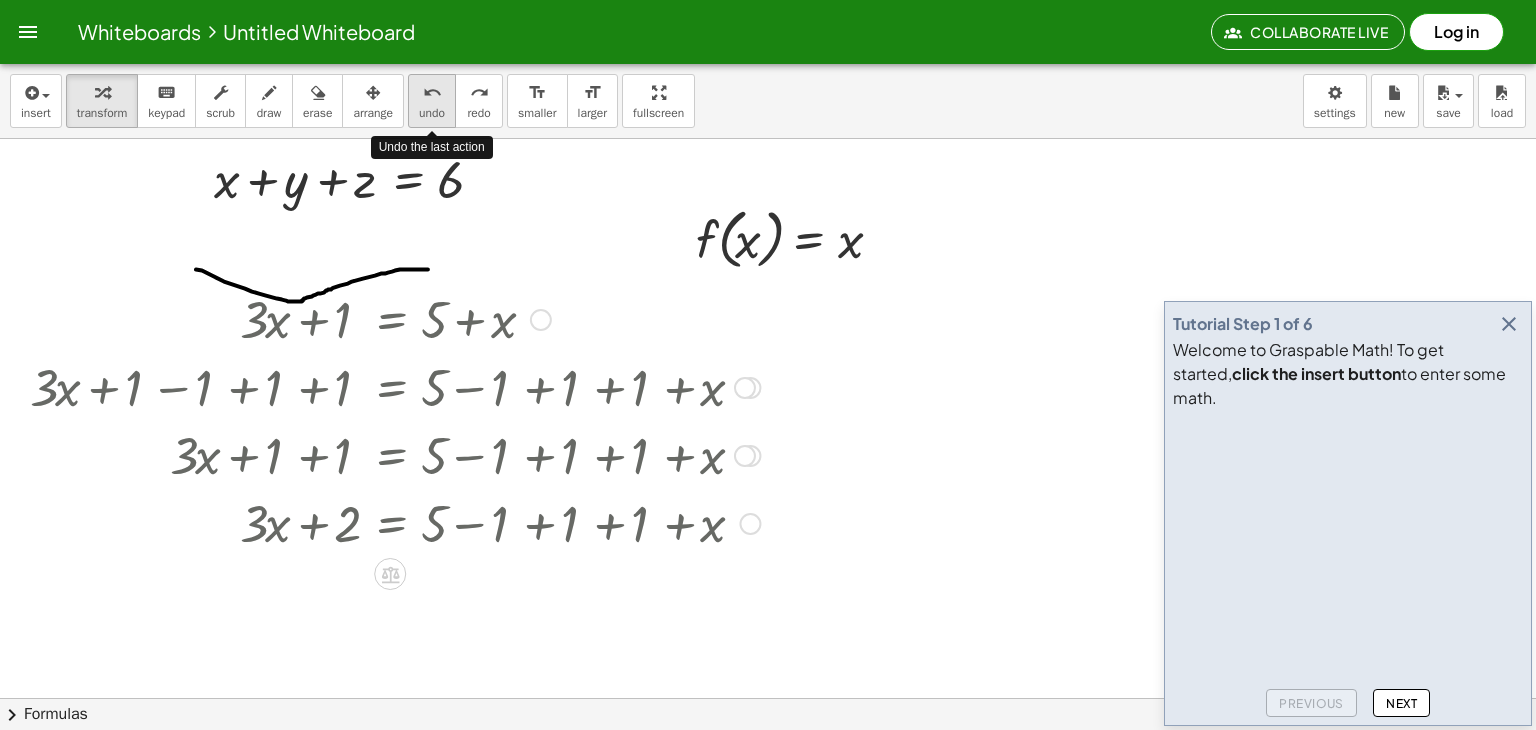 click on "undo" at bounding box center [432, 92] 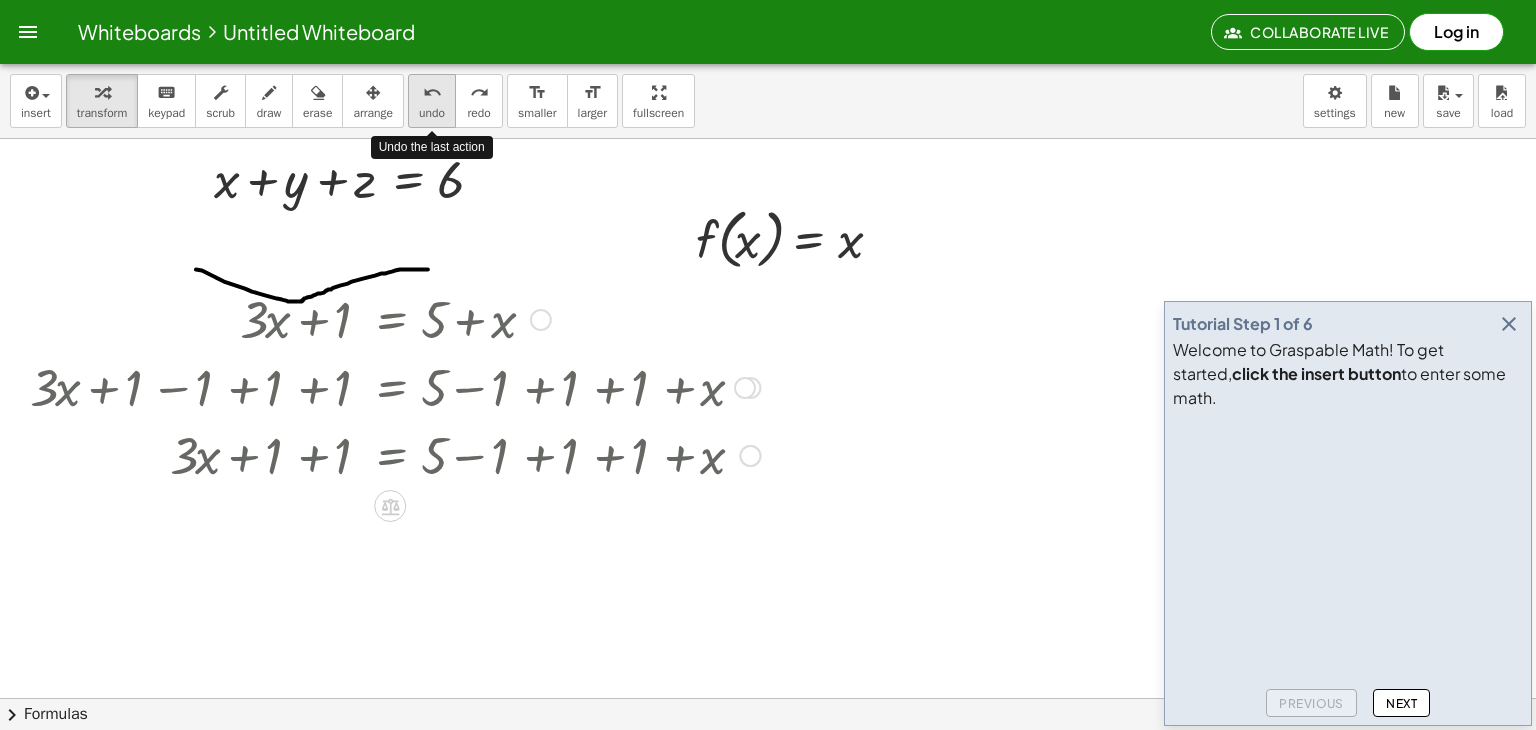 click on "undo" at bounding box center [432, 92] 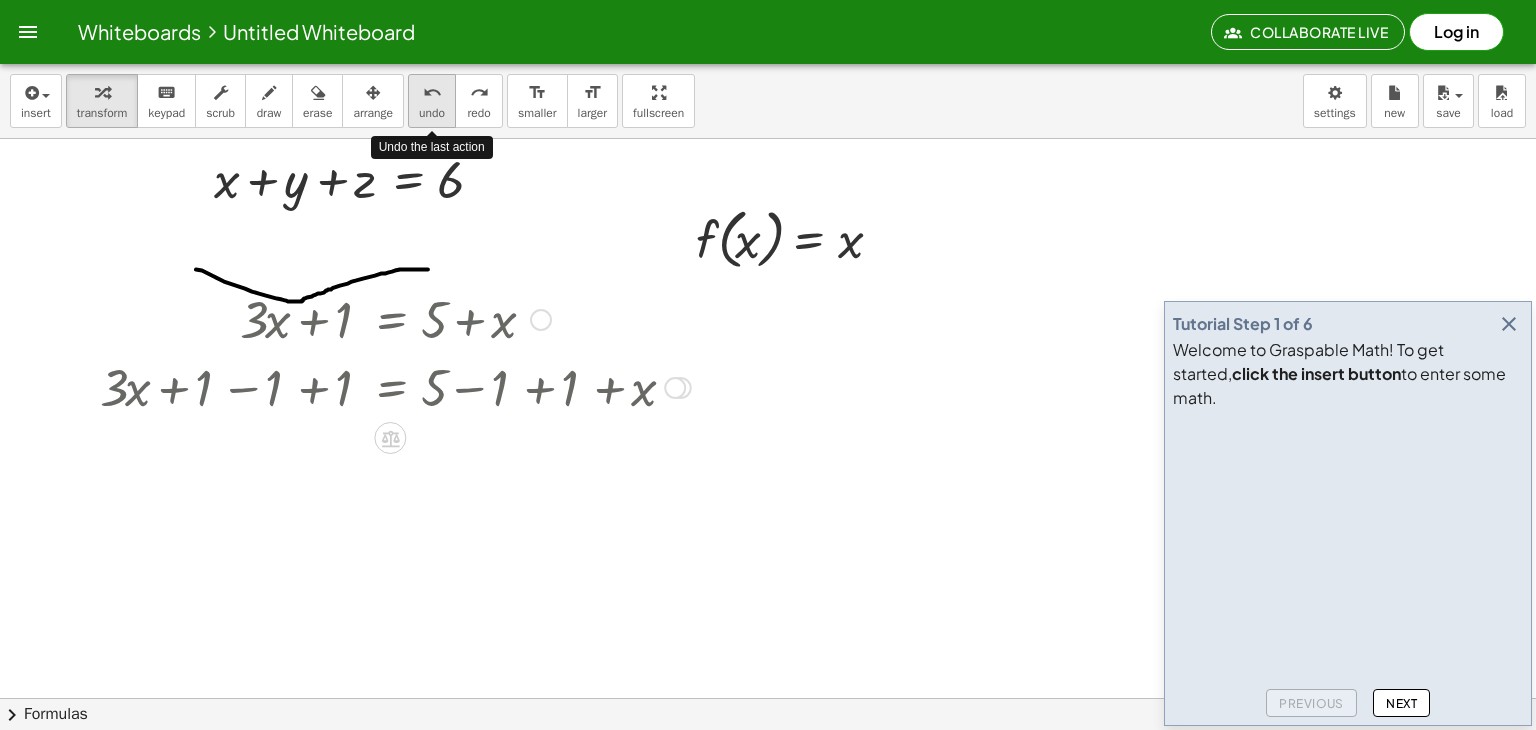 click on "undo" at bounding box center [432, 92] 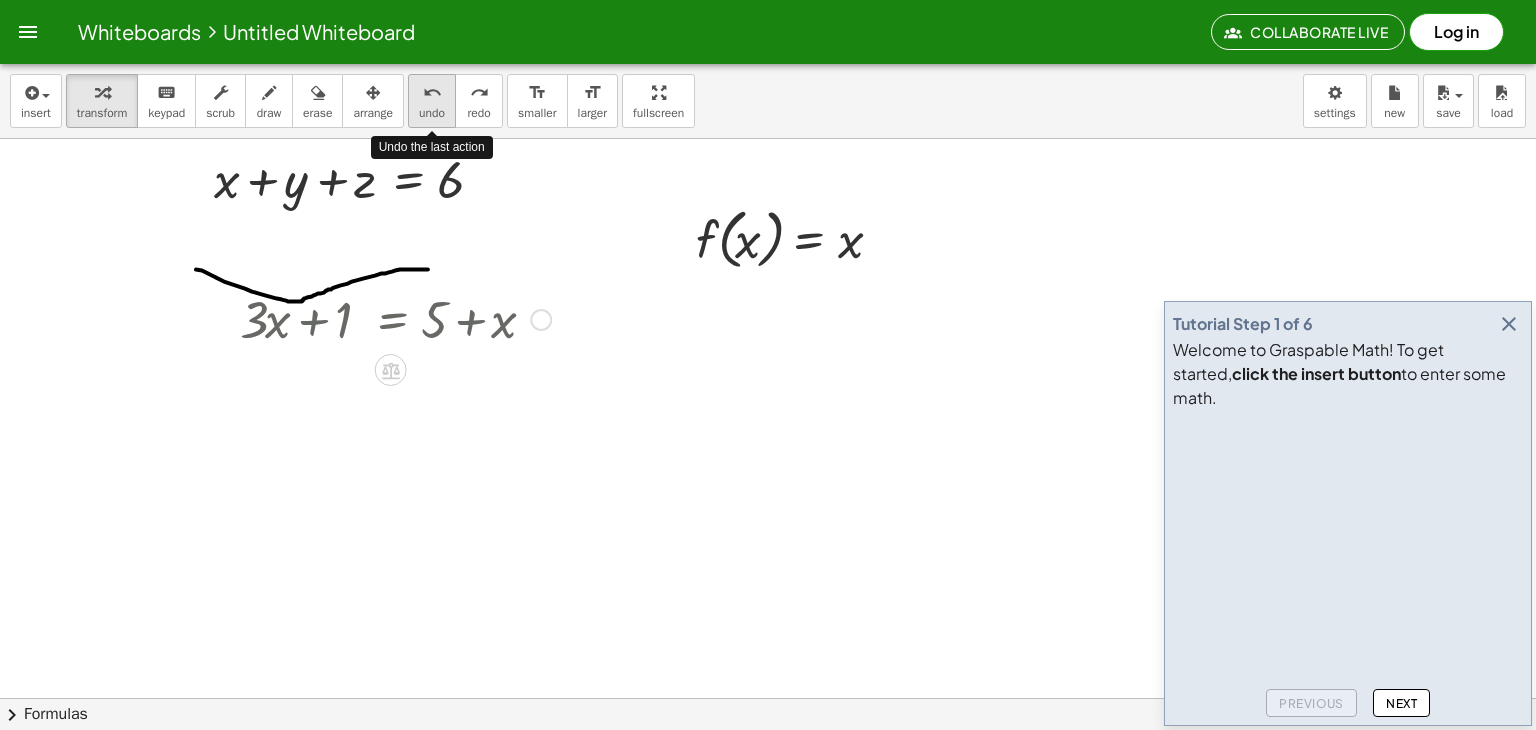 click on "undo" at bounding box center (432, 92) 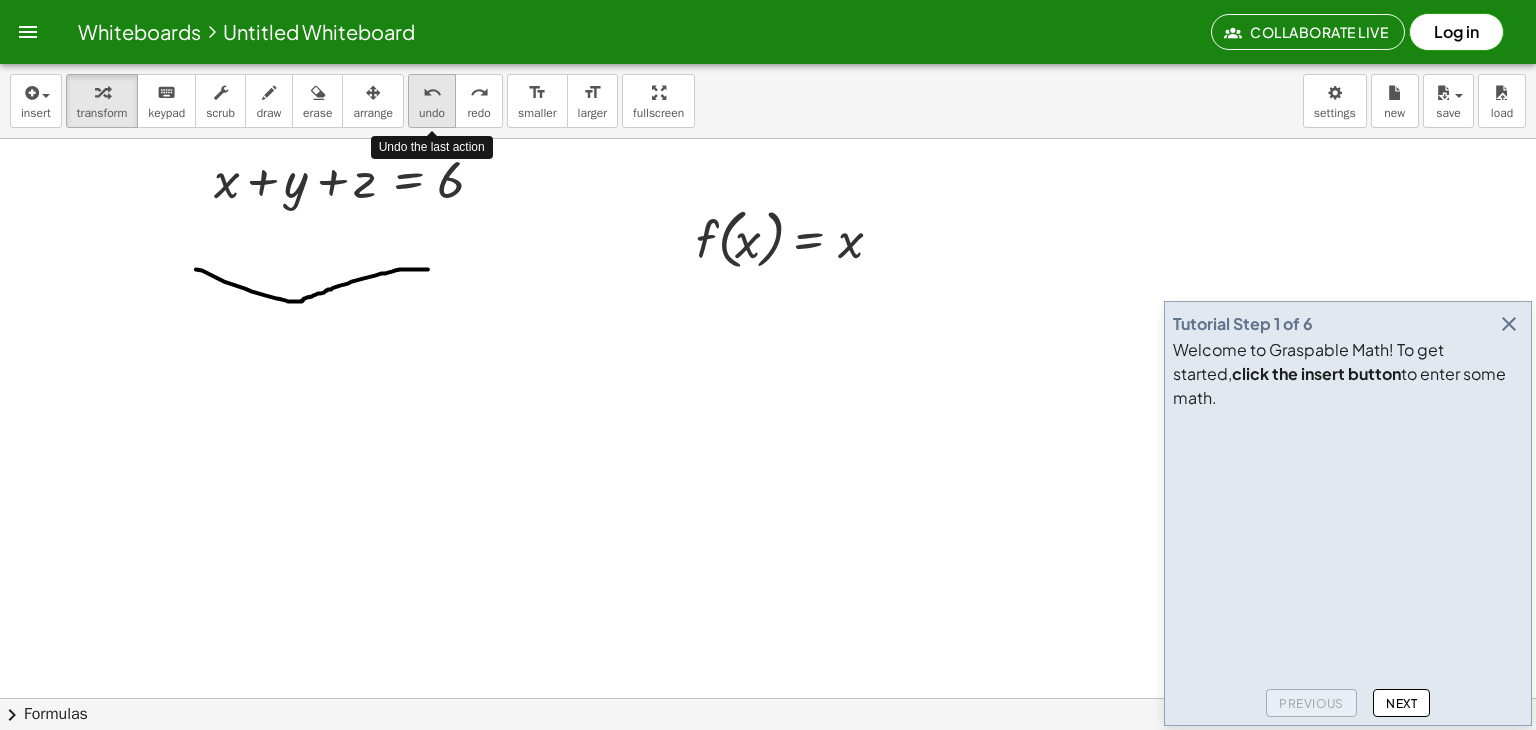 click on "undo" at bounding box center [432, 92] 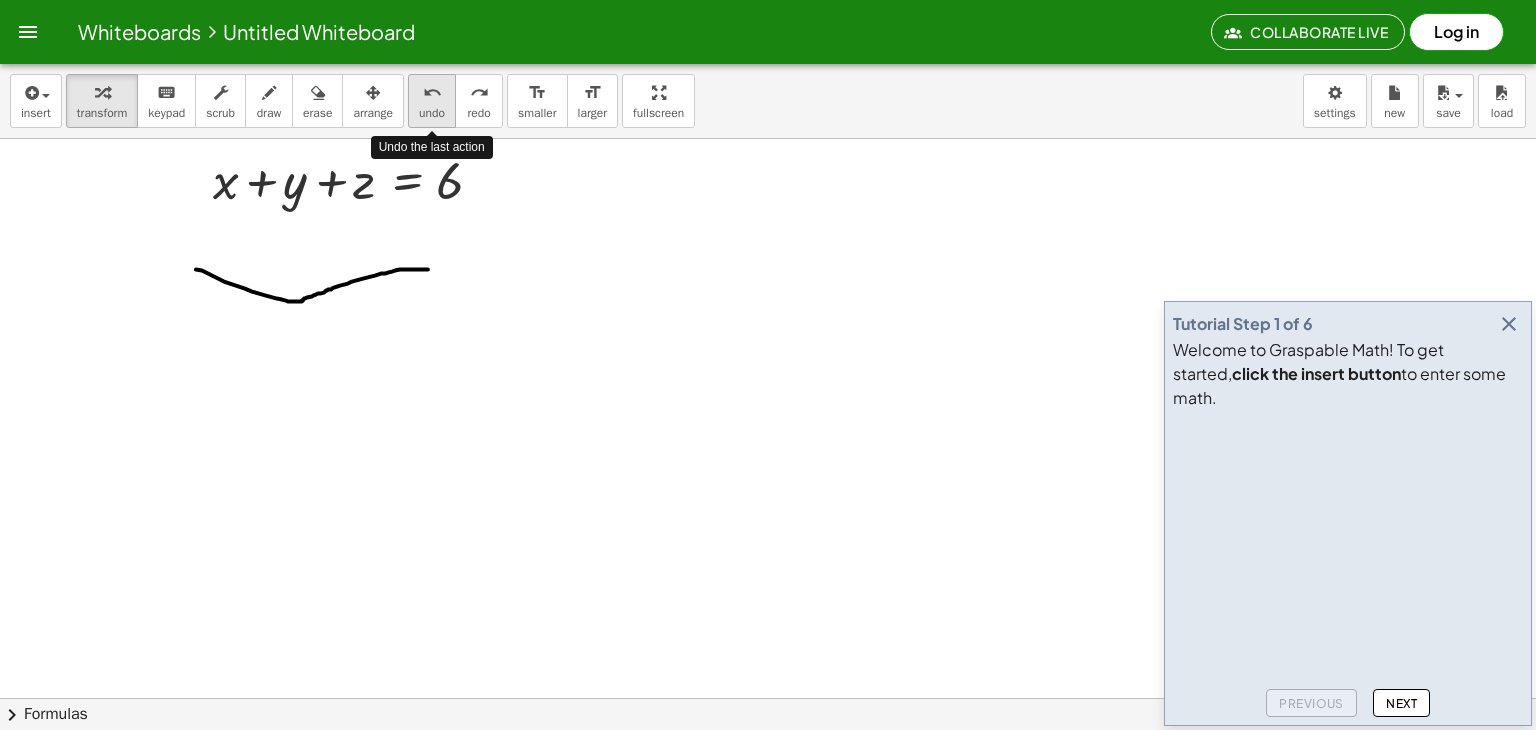 click on "undo" at bounding box center (432, 92) 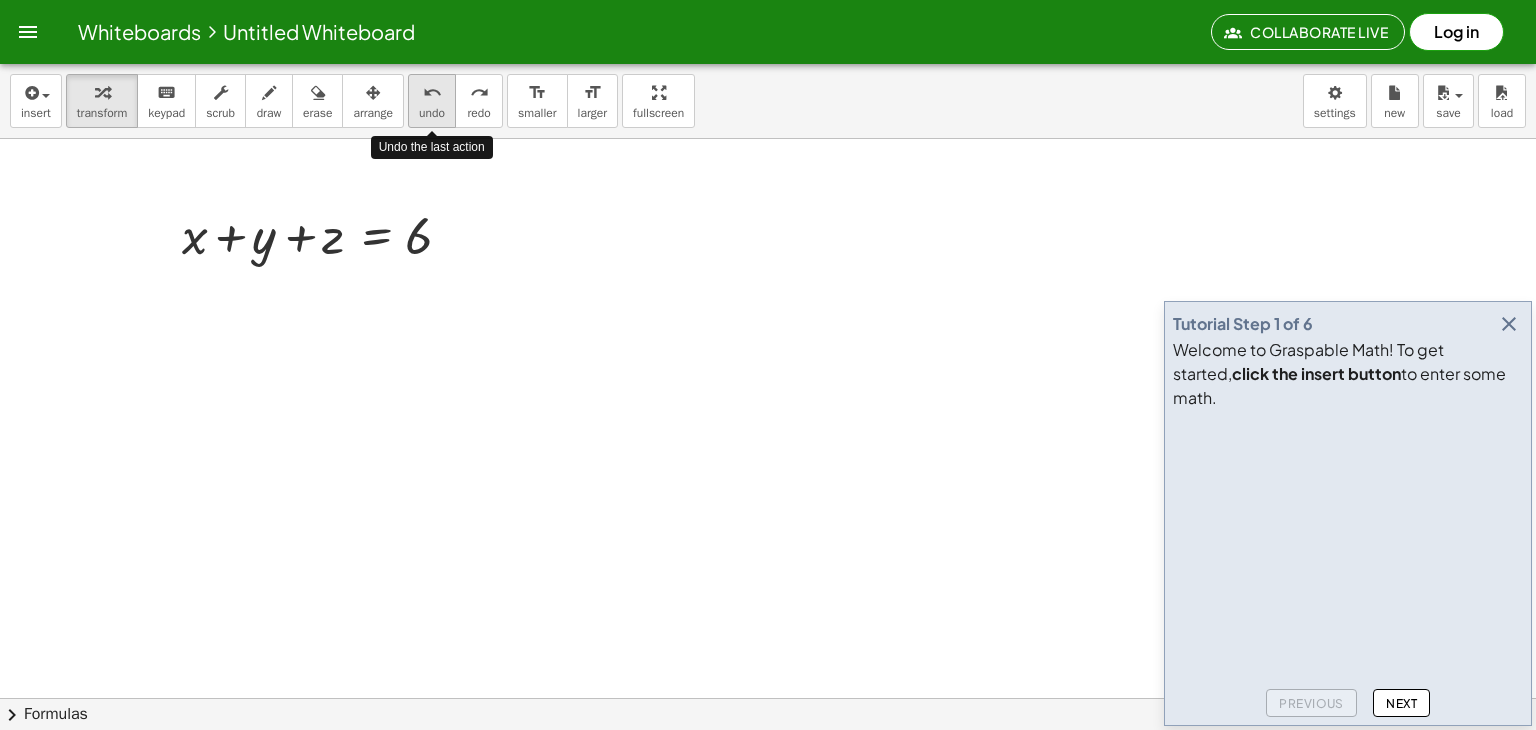 click on "undo" at bounding box center [432, 92] 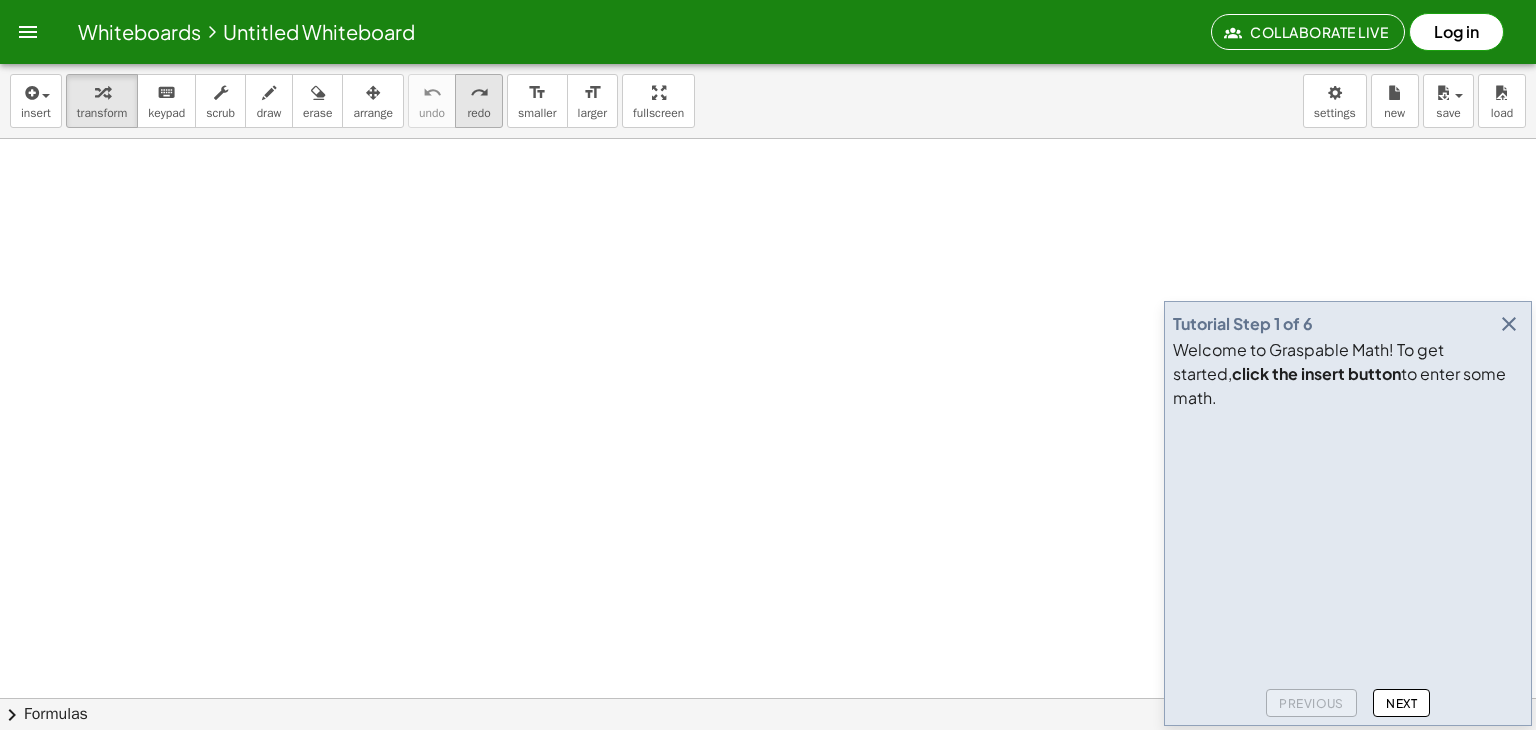 drag, startPoint x: 508, startPoint y: 110, endPoint x: 485, endPoint y: 111, distance: 23.021729 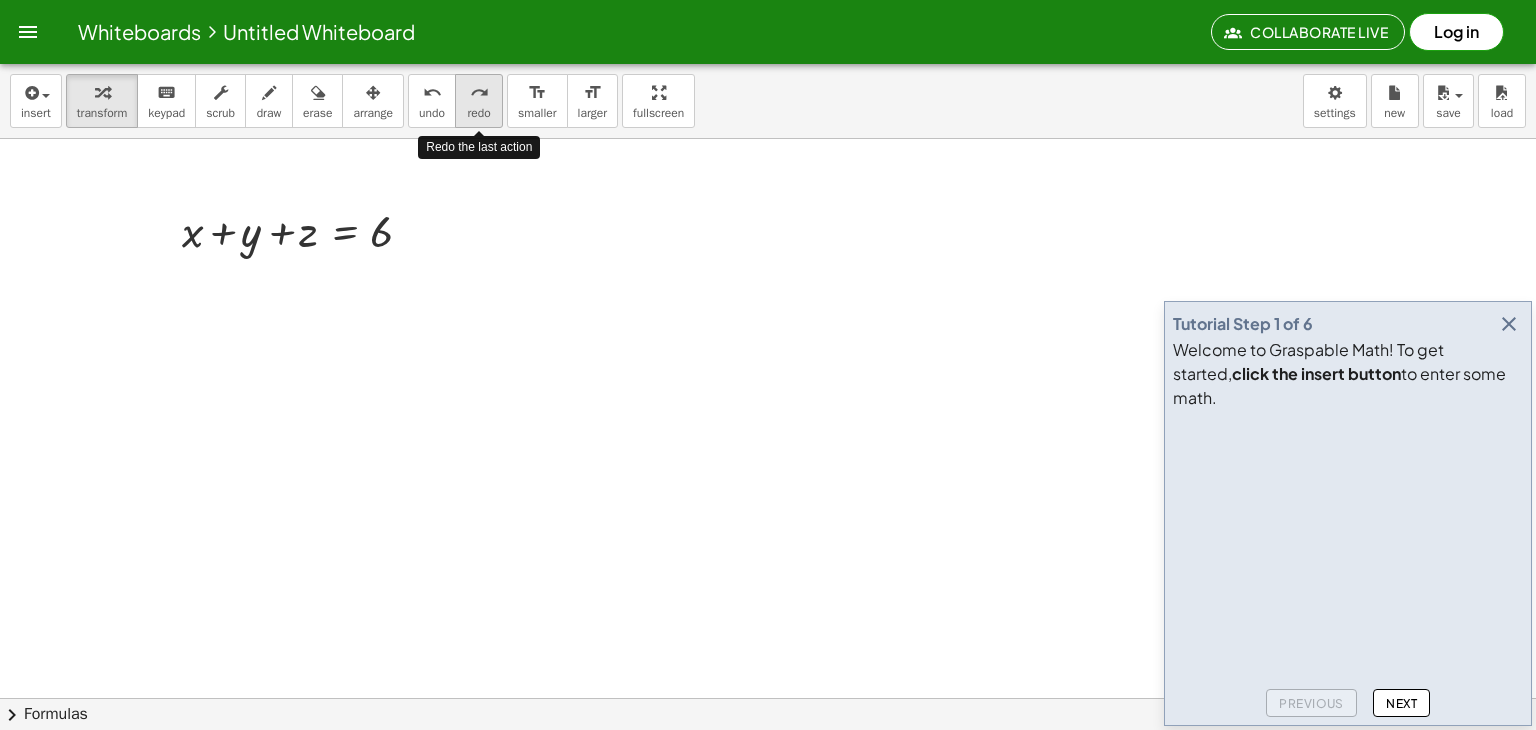 click on "redo" at bounding box center (478, 113) 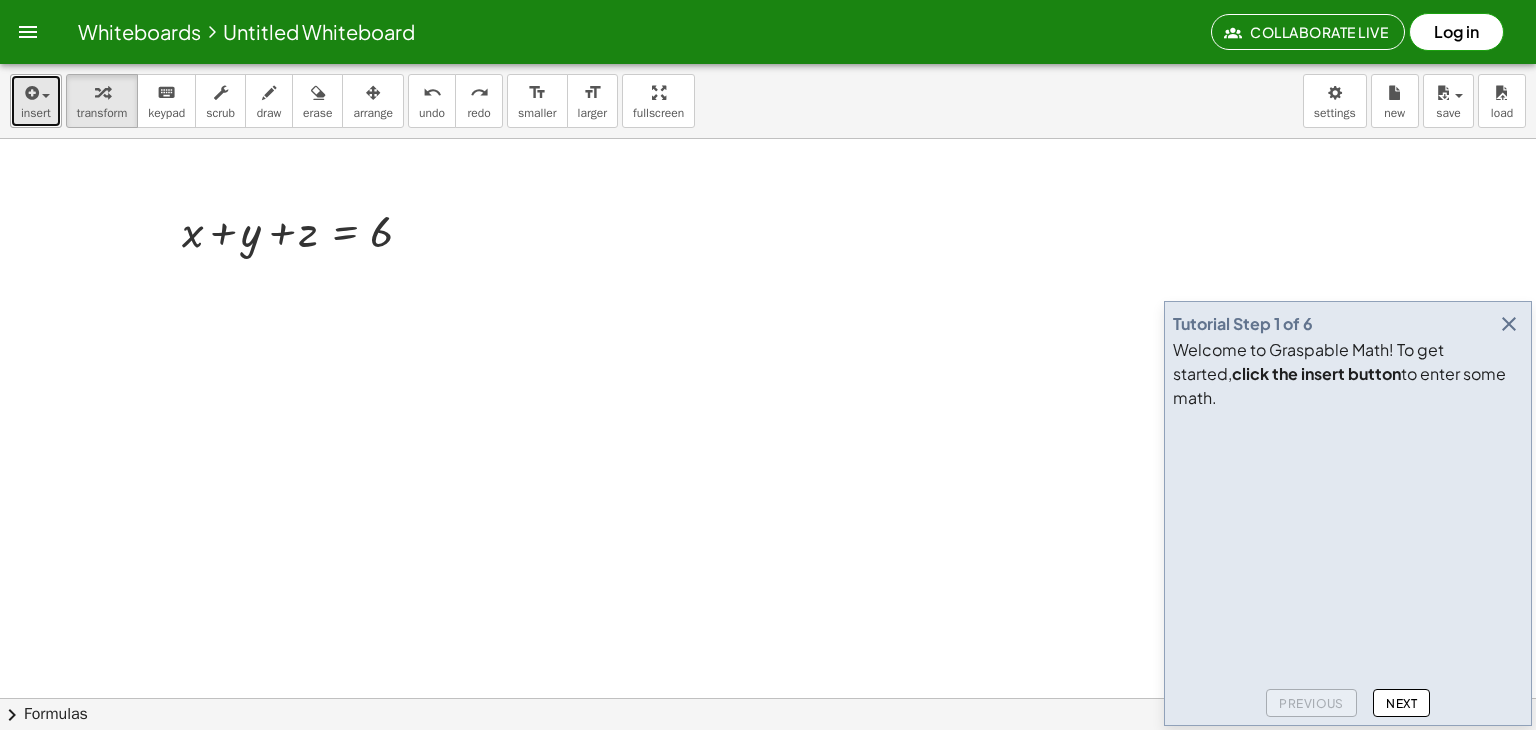 click on "insert" at bounding box center [36, 113] 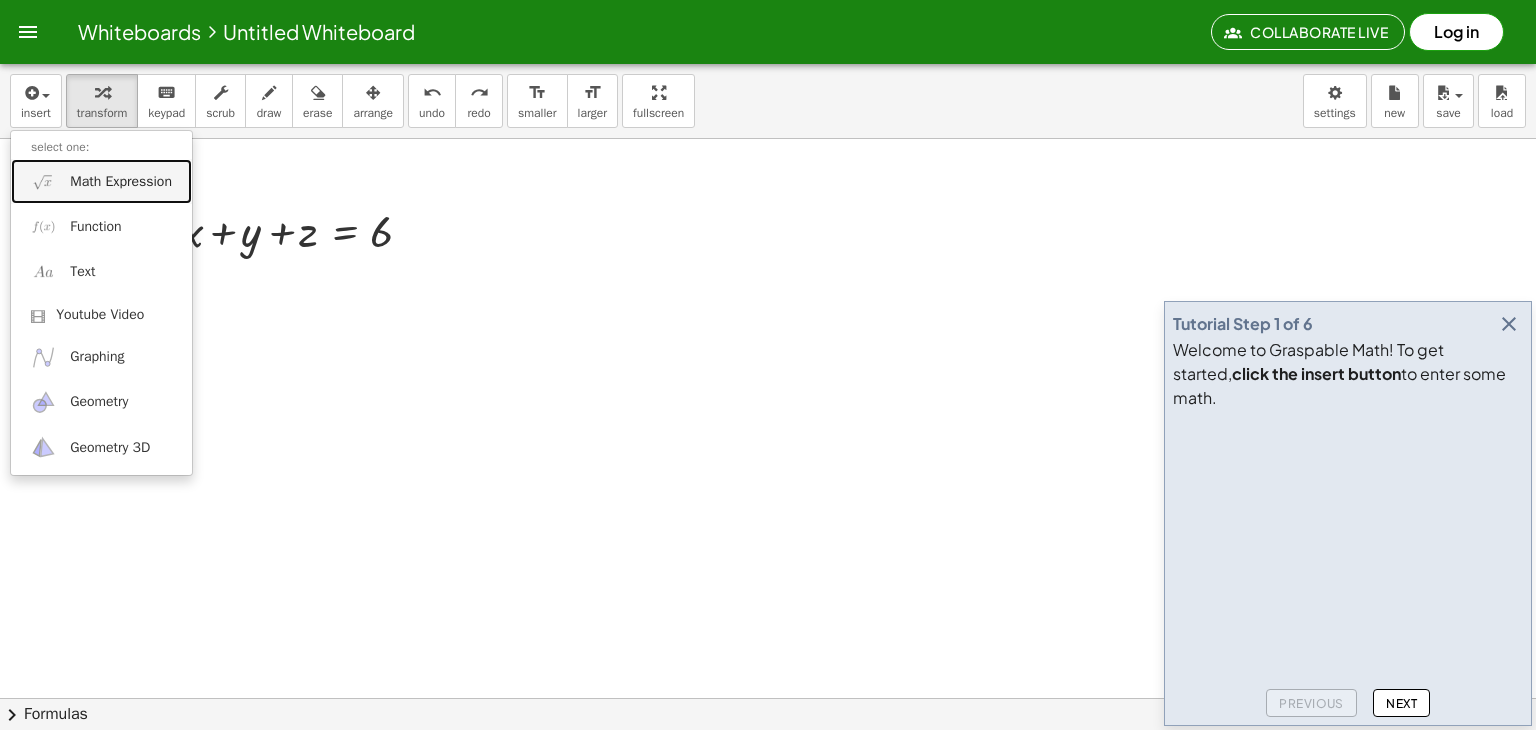 click on "Math Expression" at bounding box center (121, 182) 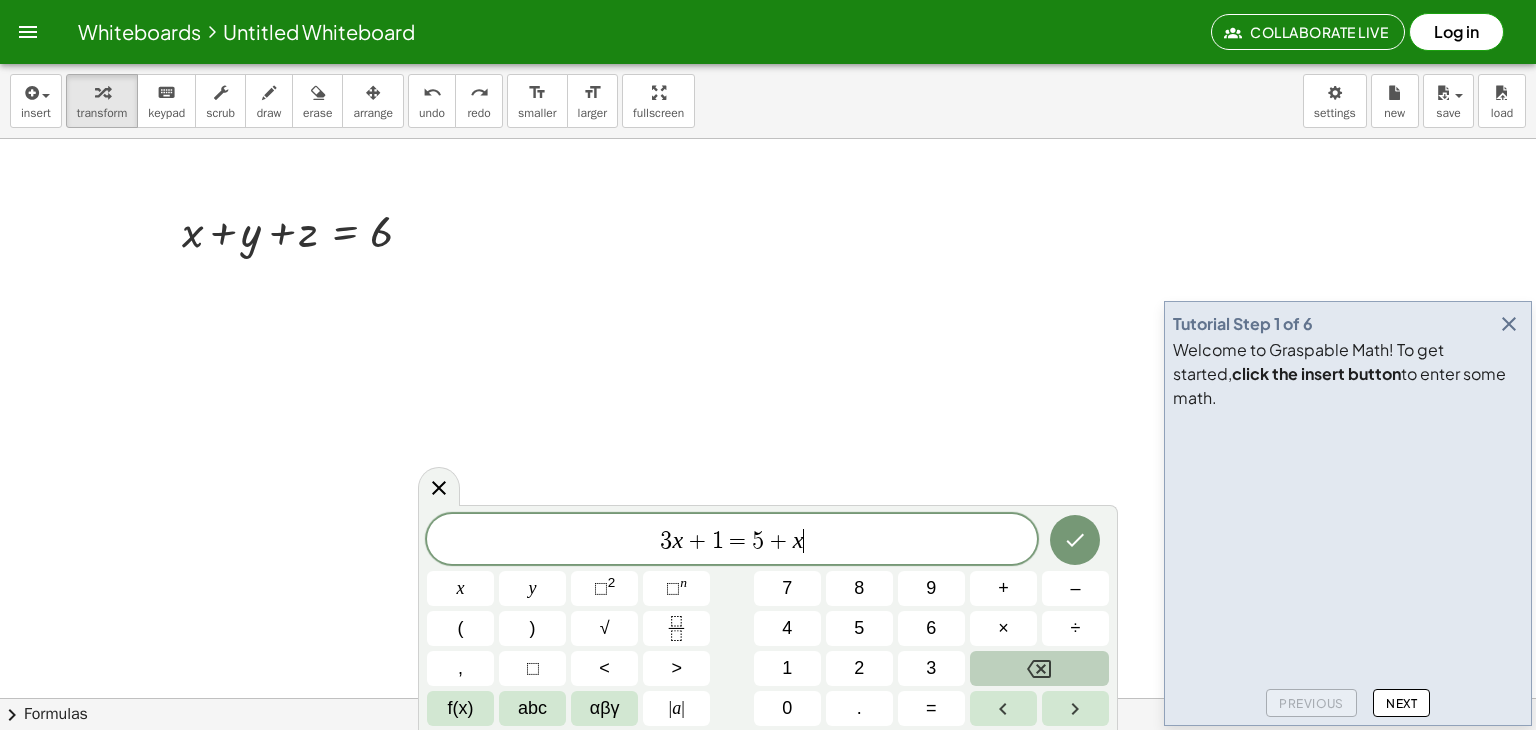 click at bounding box center [1039, 668] 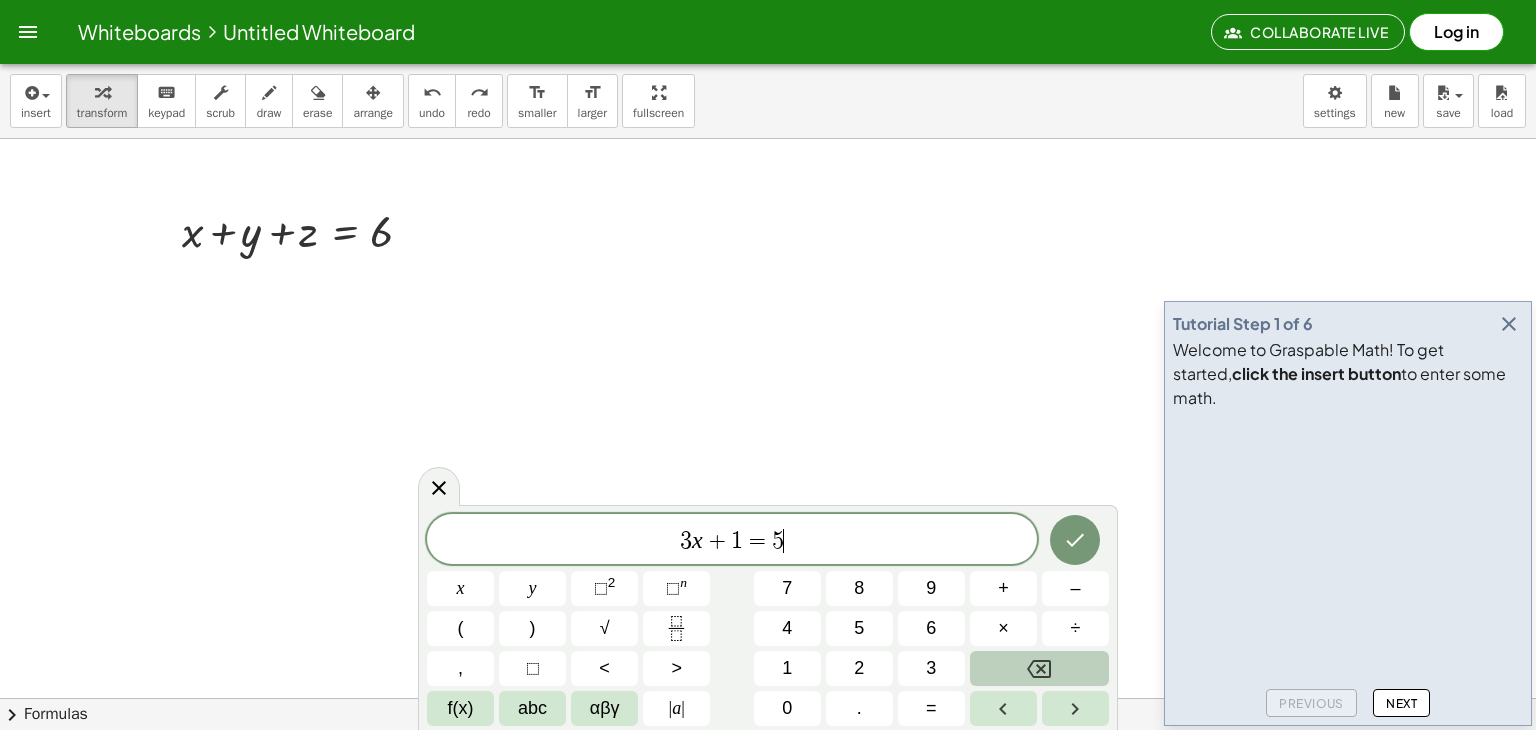 click at bounding box center (1039, 668) 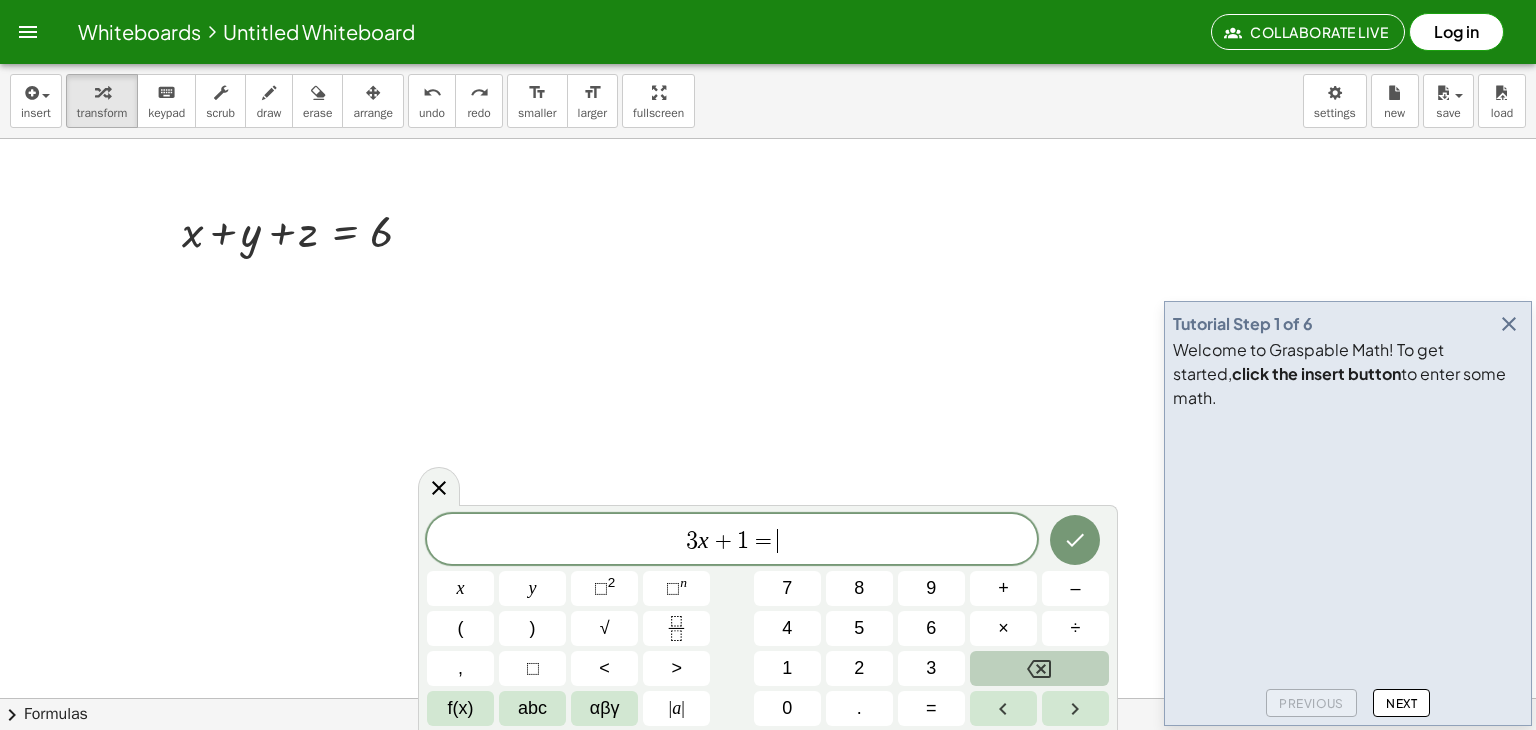 click at bounding box center (1039, 668) 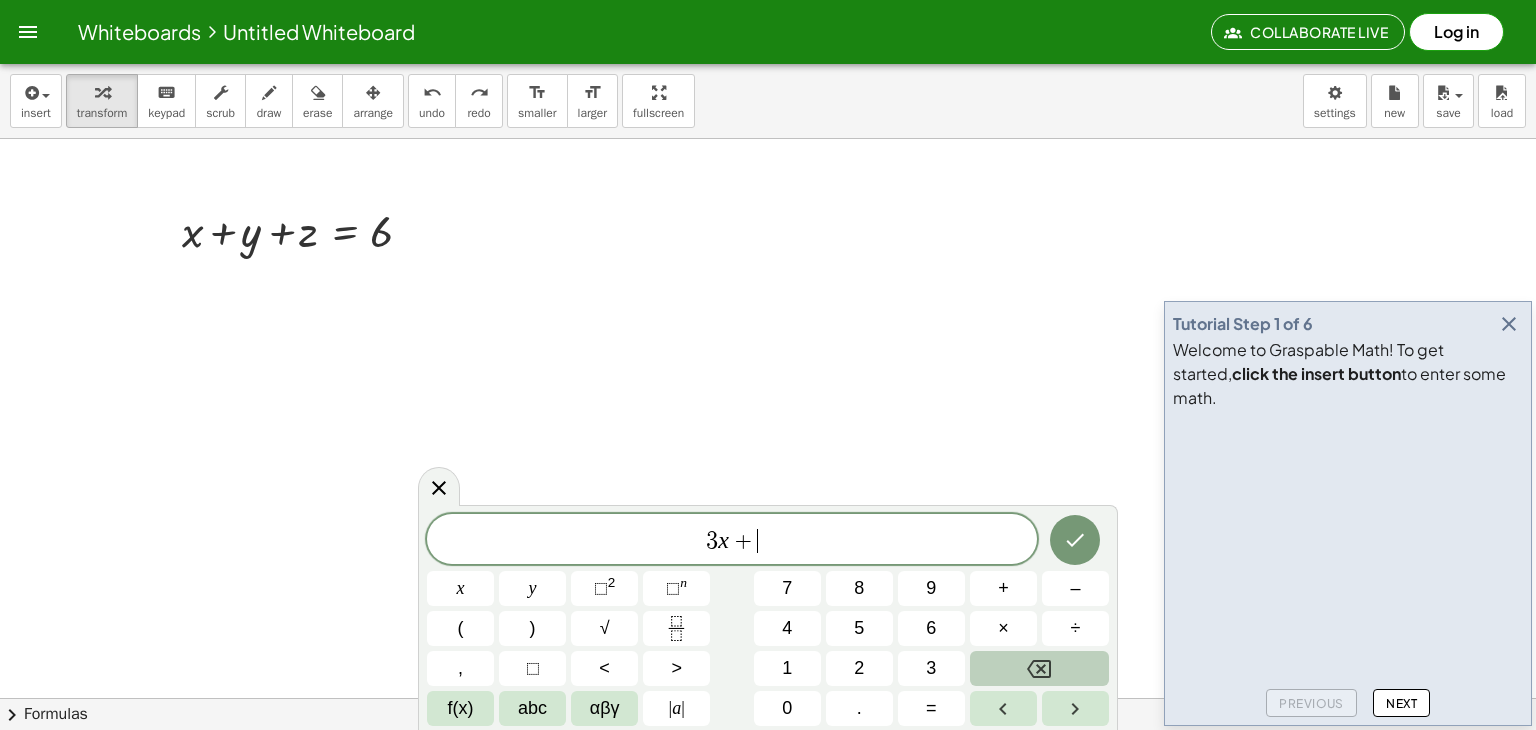 click at bounding box center (1039, 668) 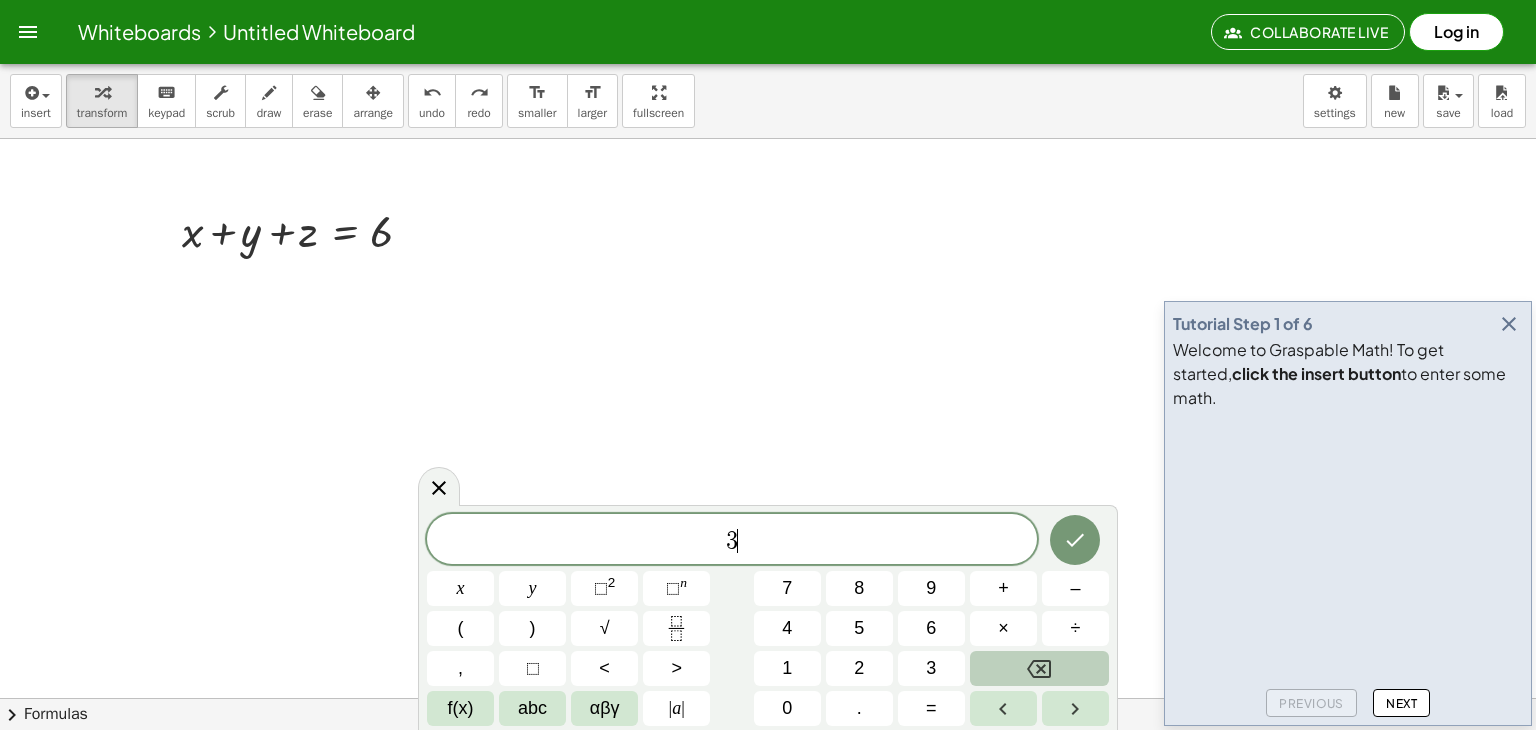 click at bounding box center [1039, 668] 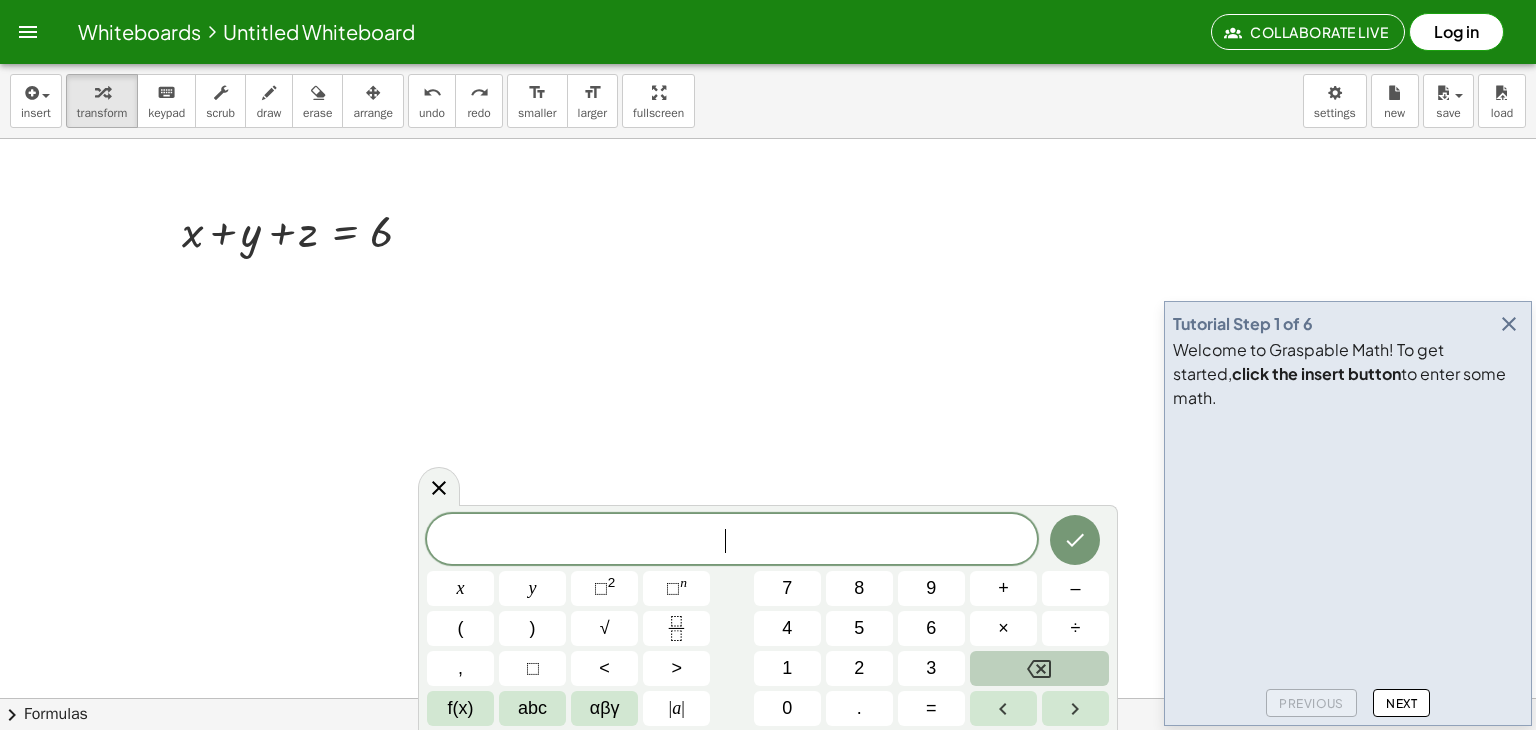 click at bounding box center (1039, 668) 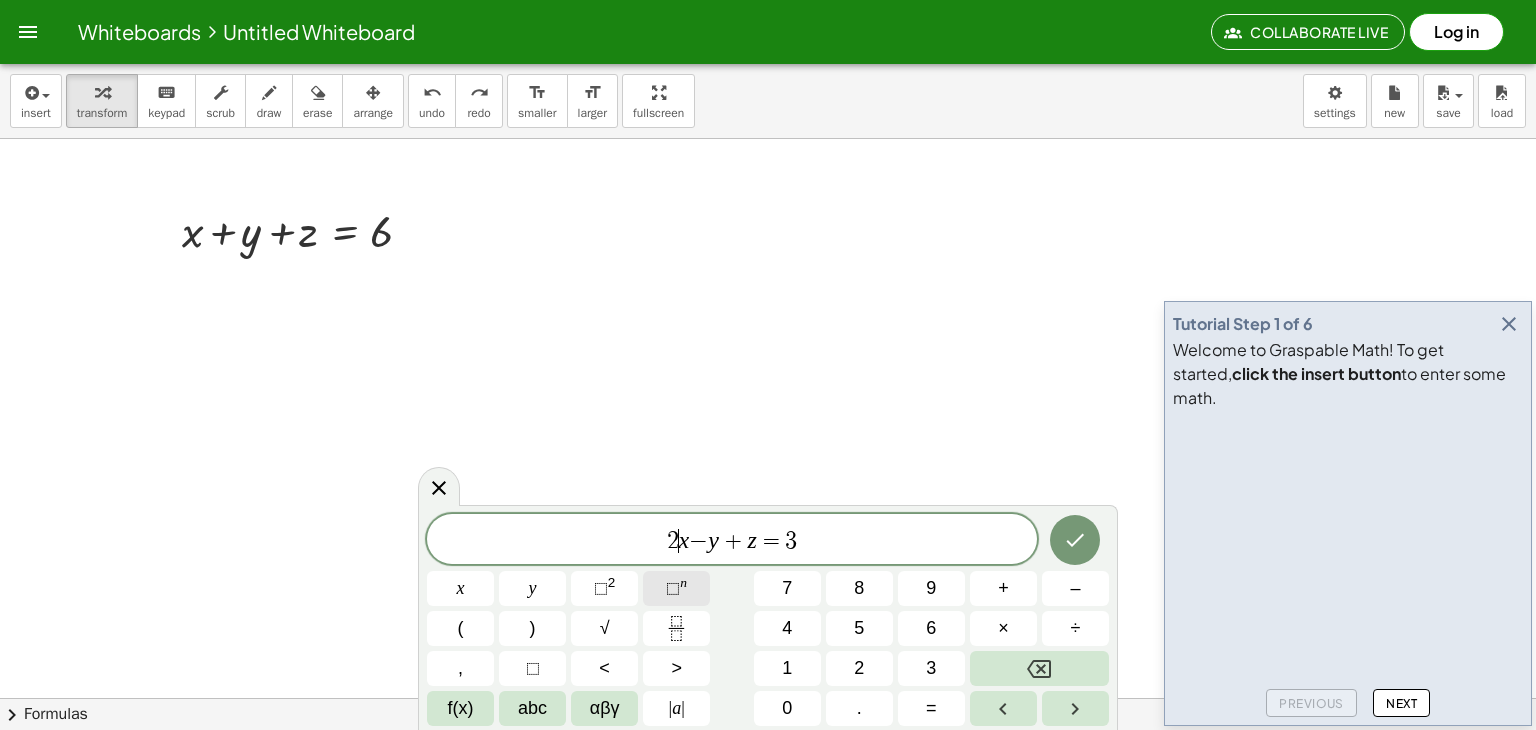 drag, startPoint x: 675, startPoint y: 545, endPoint x: 688, endPoint y: 579, distance: 36.40055 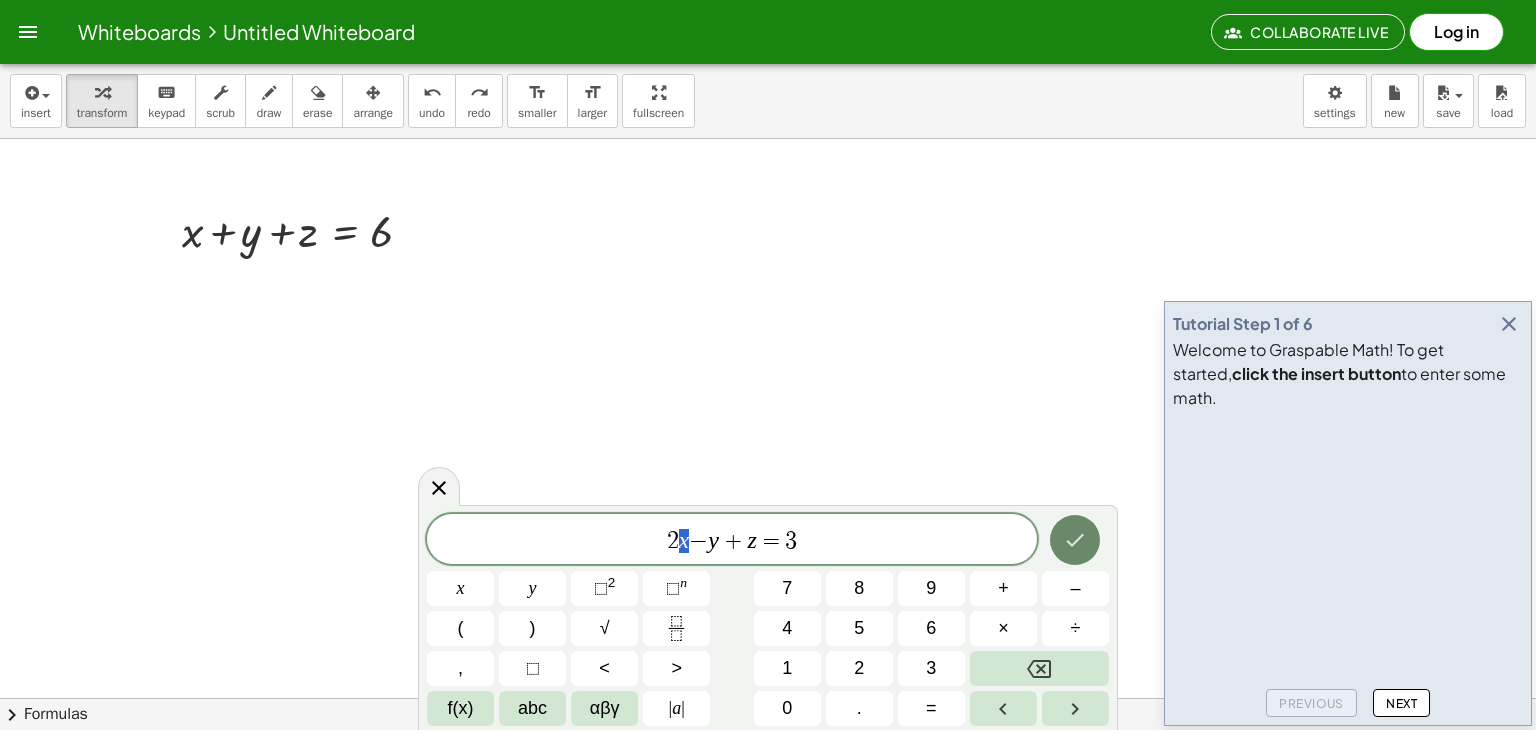 click 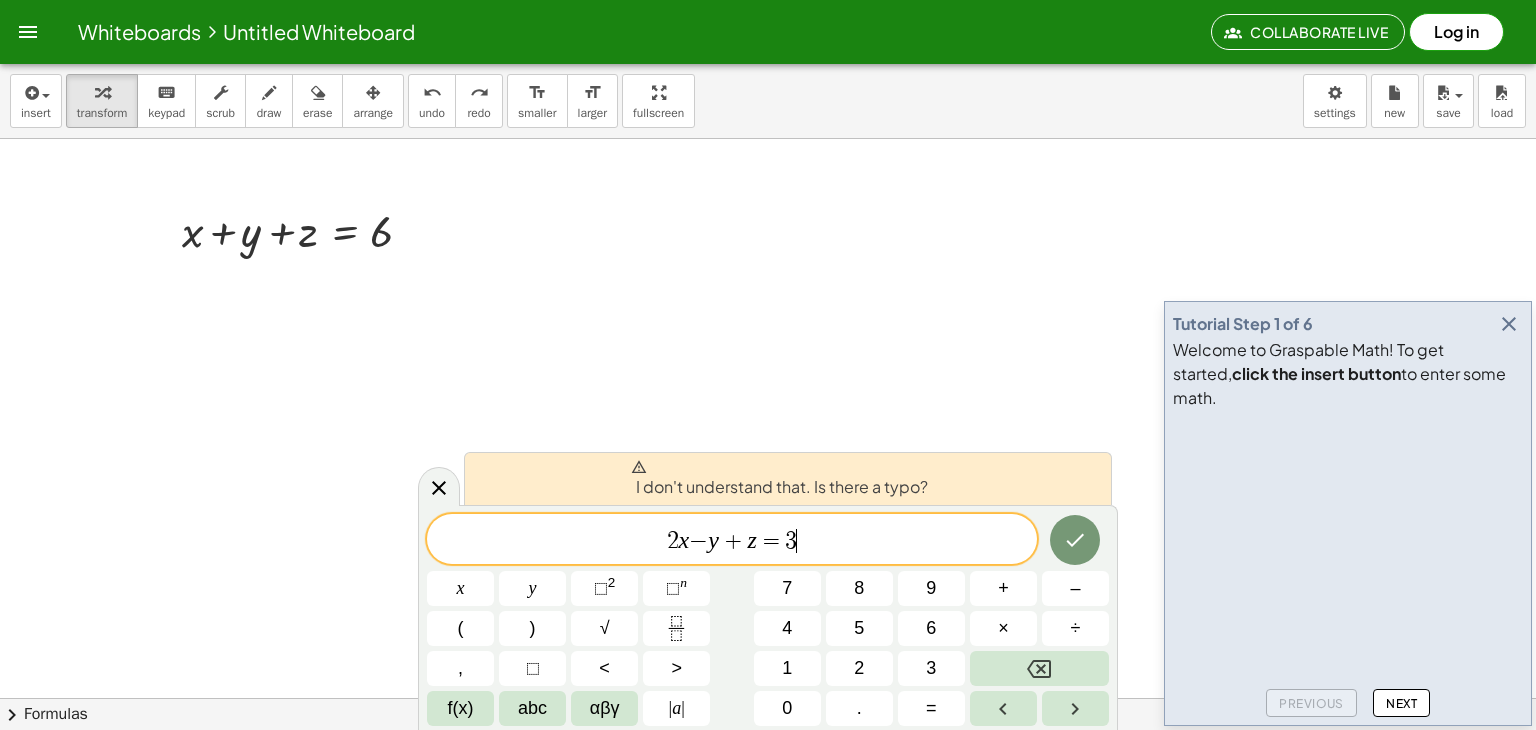 click on "2 x − y + z = 3 ​" at bounding box center (732, 541) 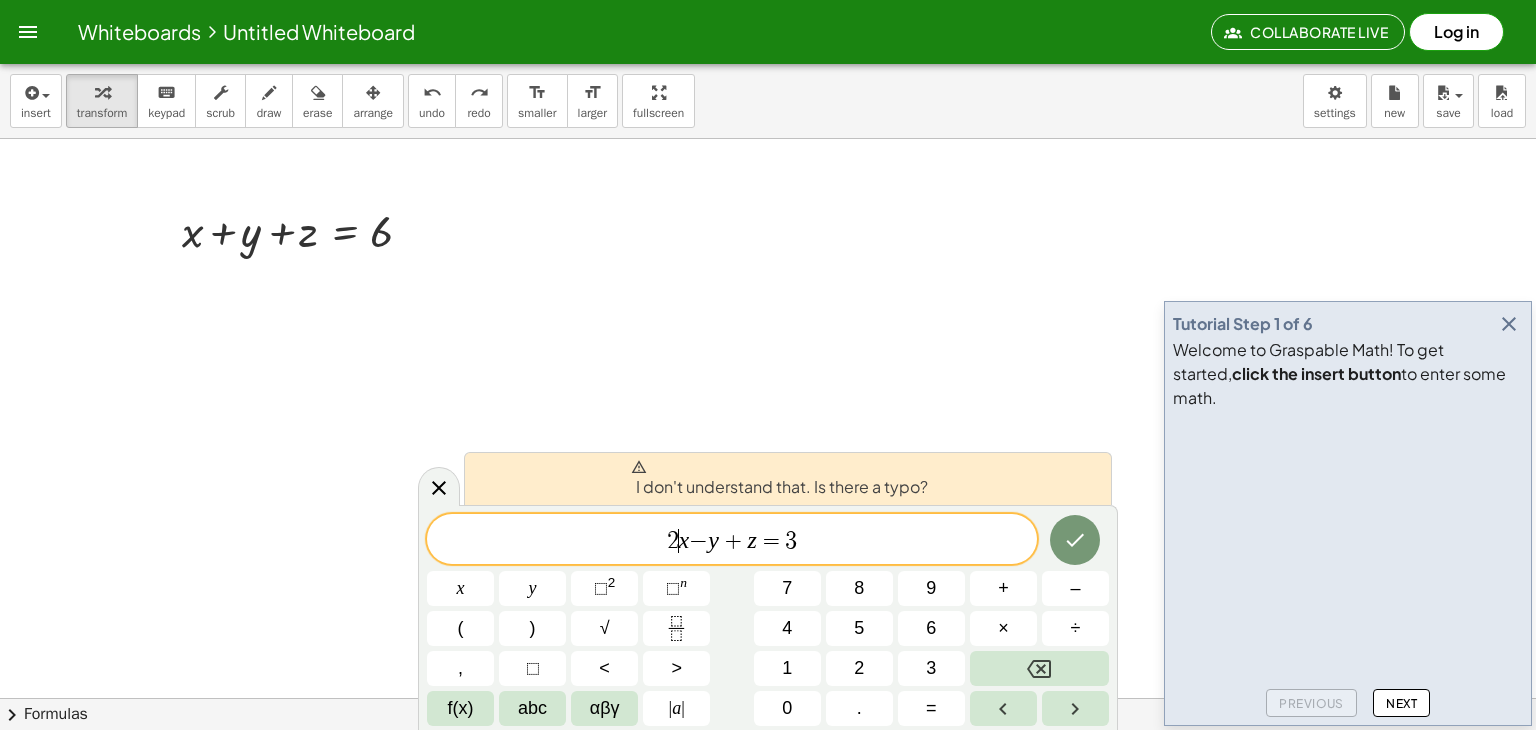 click on "x" at bounding box center [684, 540] 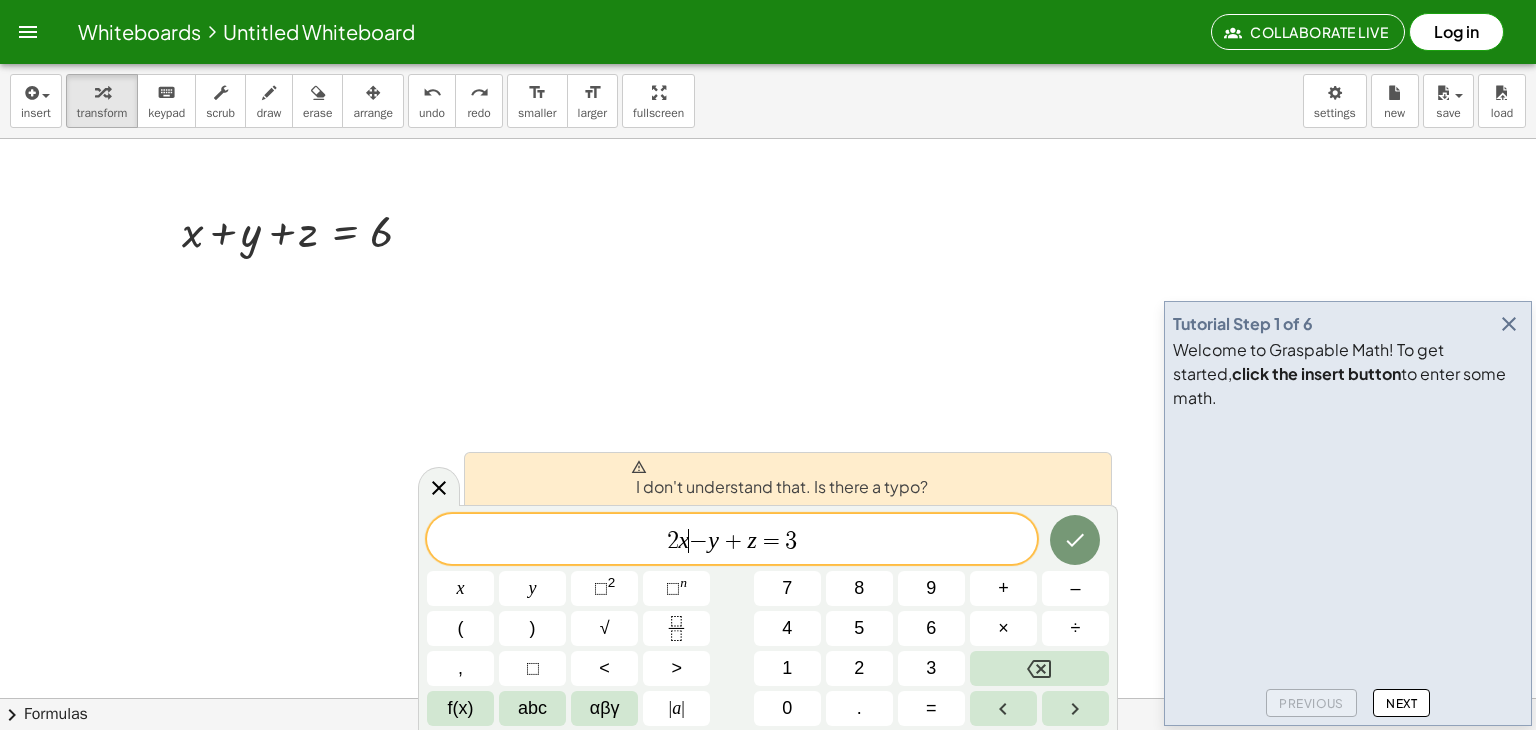 click on "−" at bounding box center [698, 541] 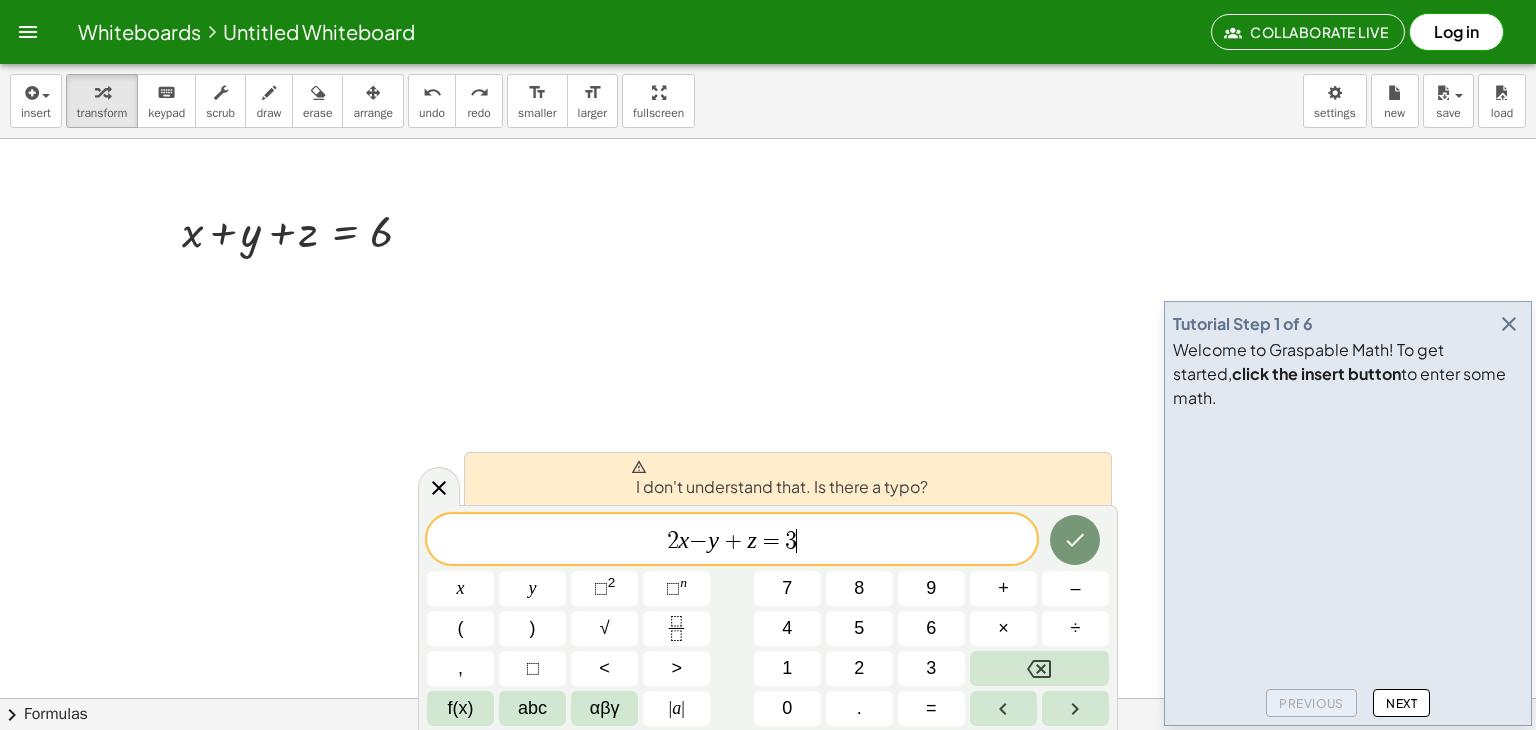 click on "2 x − y + z = 3 ​" at bounding box center [732, 541] 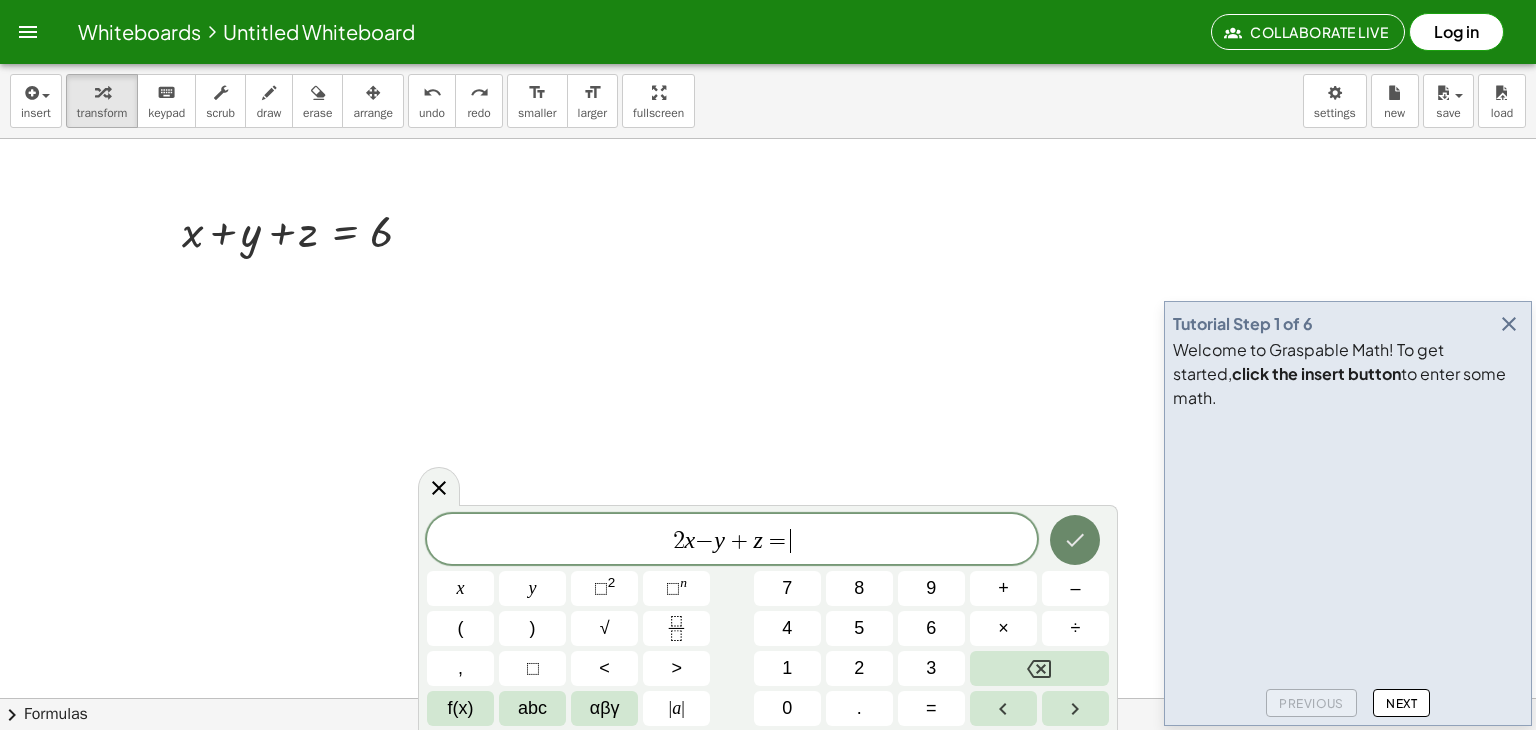 click 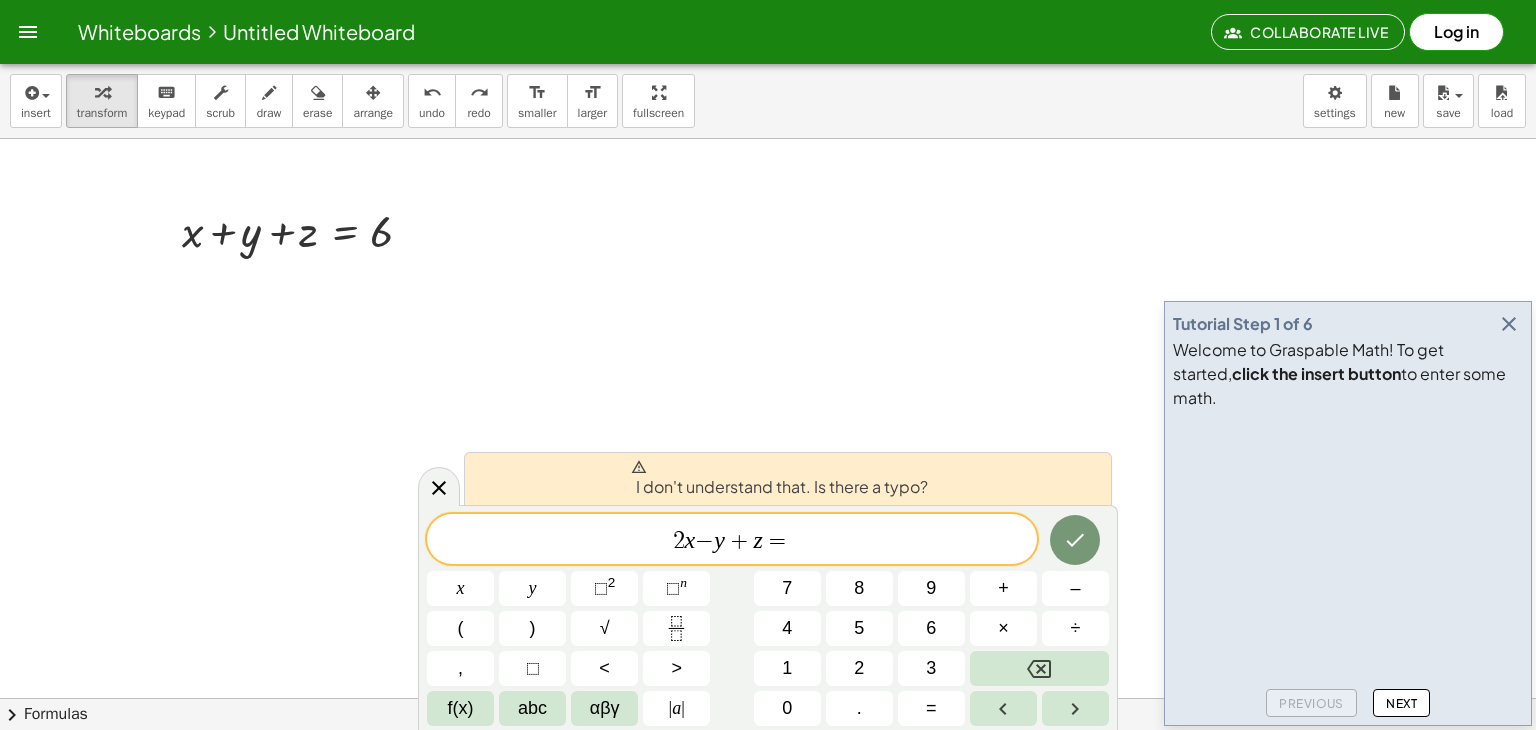 click on "=" at bounding box center (777, 541) 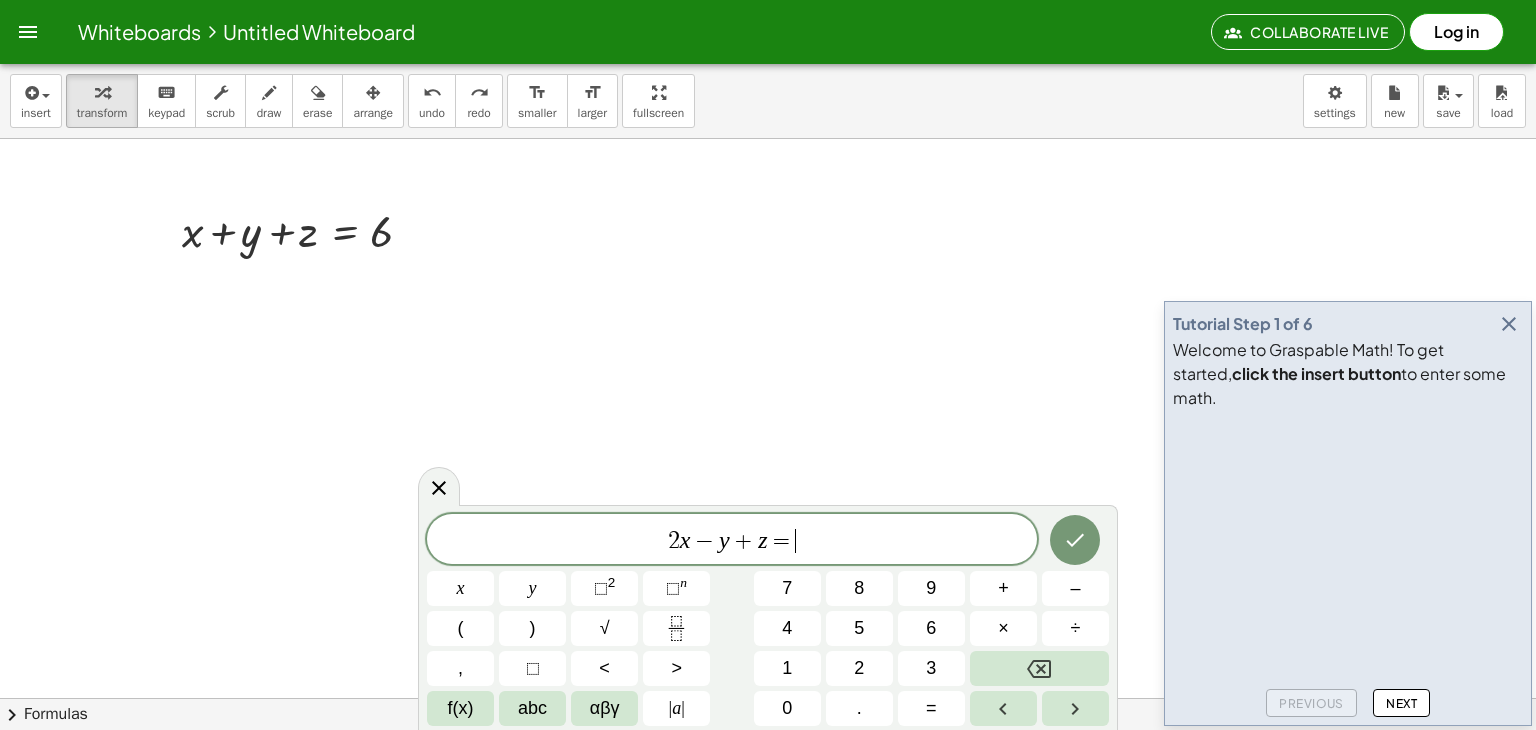 click on "2 x − y + z = ​" at bounding box center (732, 541) 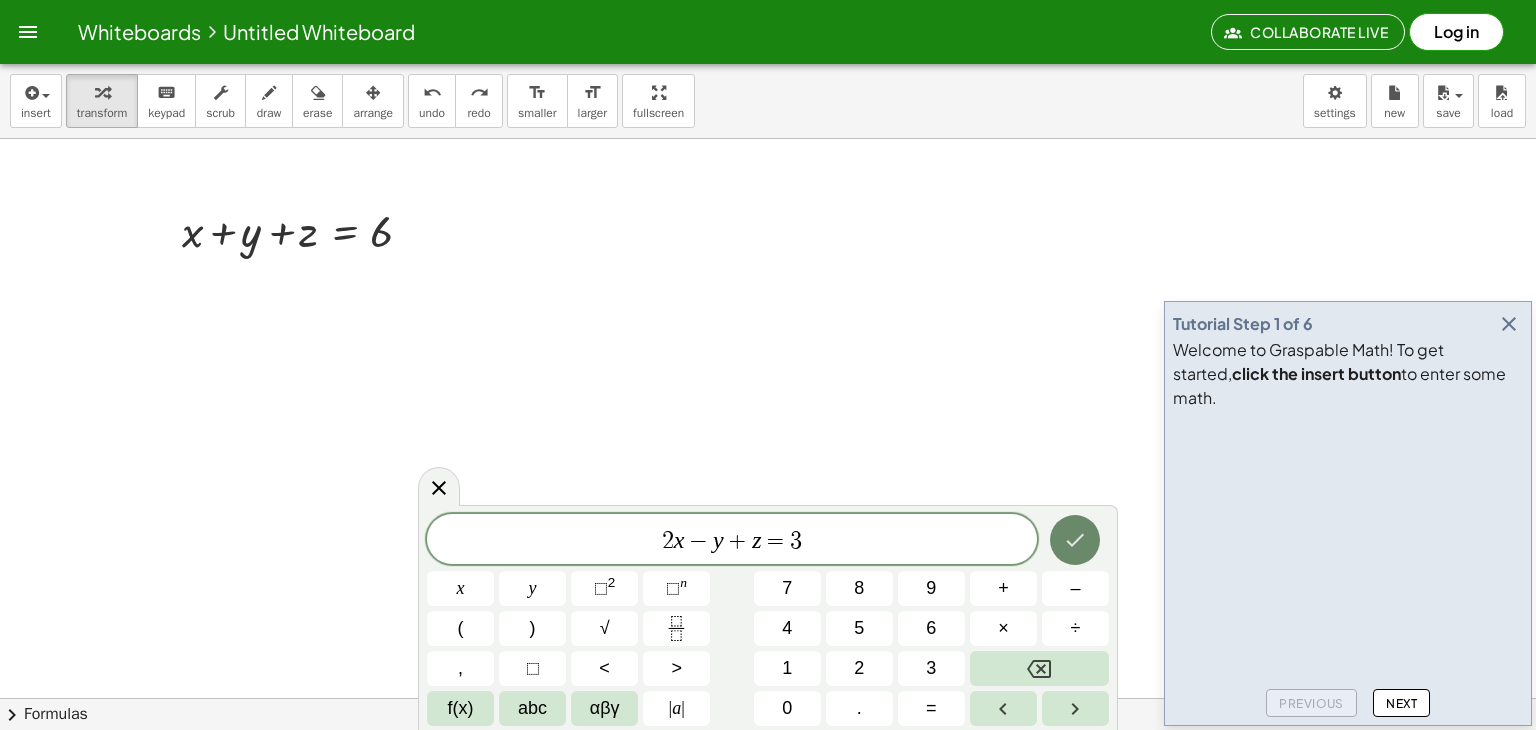 click 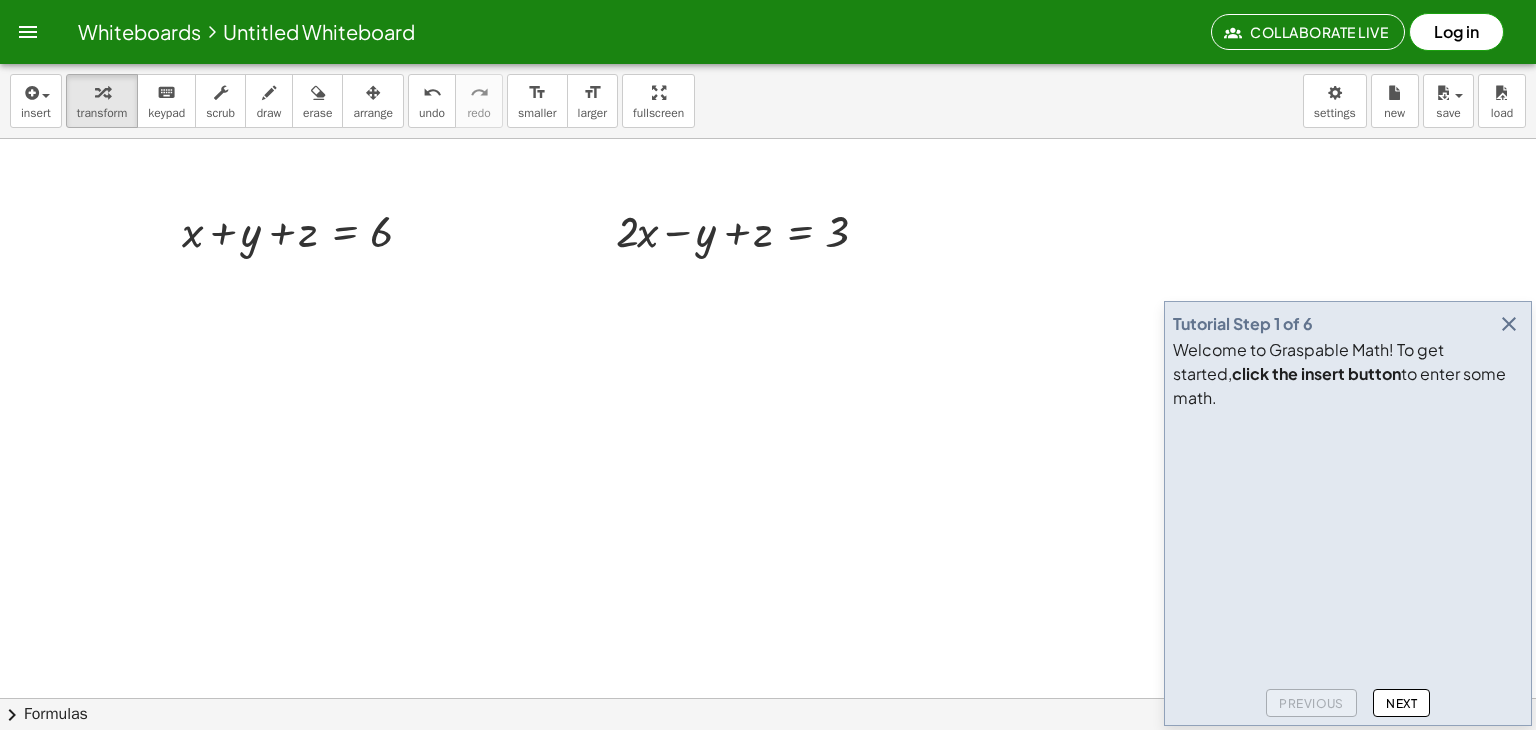 click at bounding box center (768, 762) 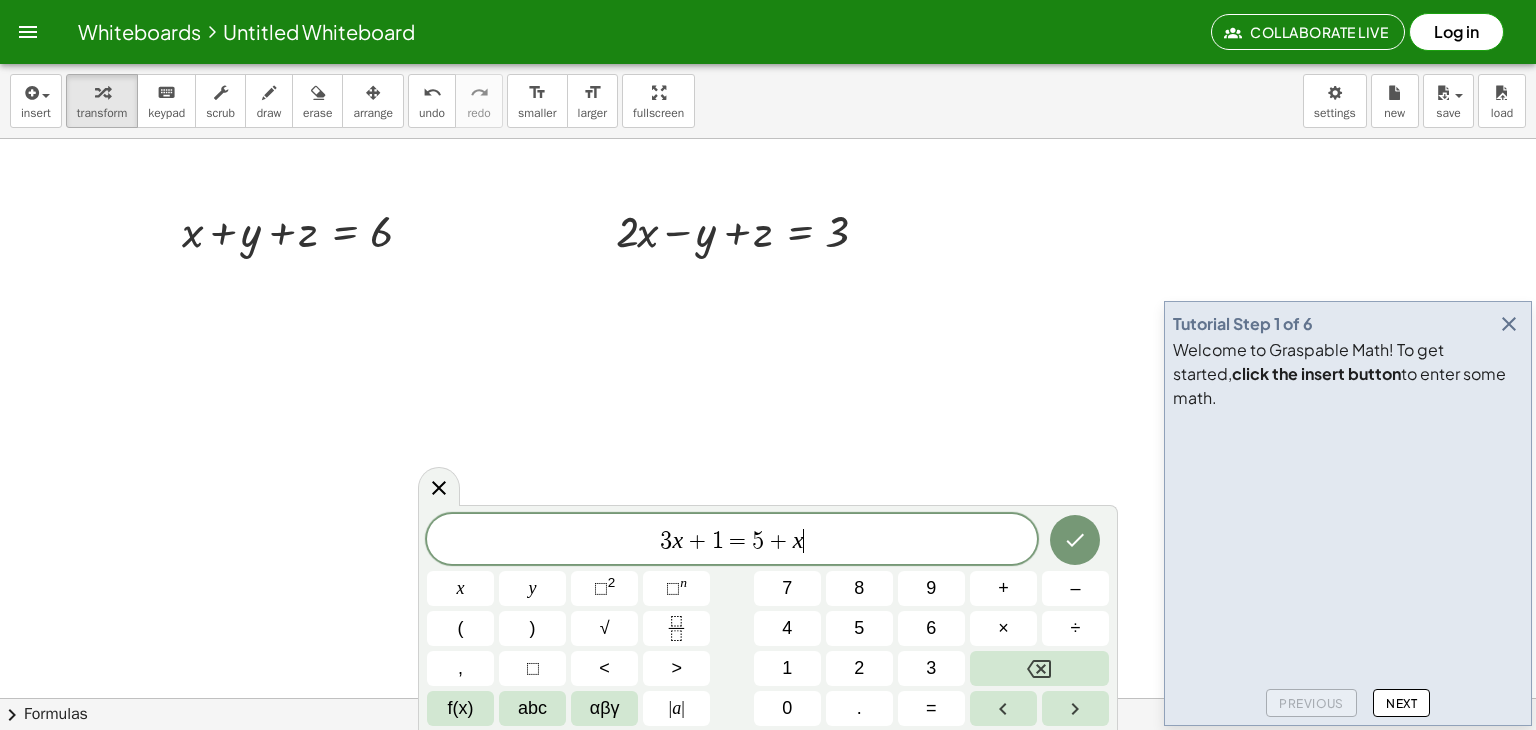 click on "8" at bounding box center [859, 588] 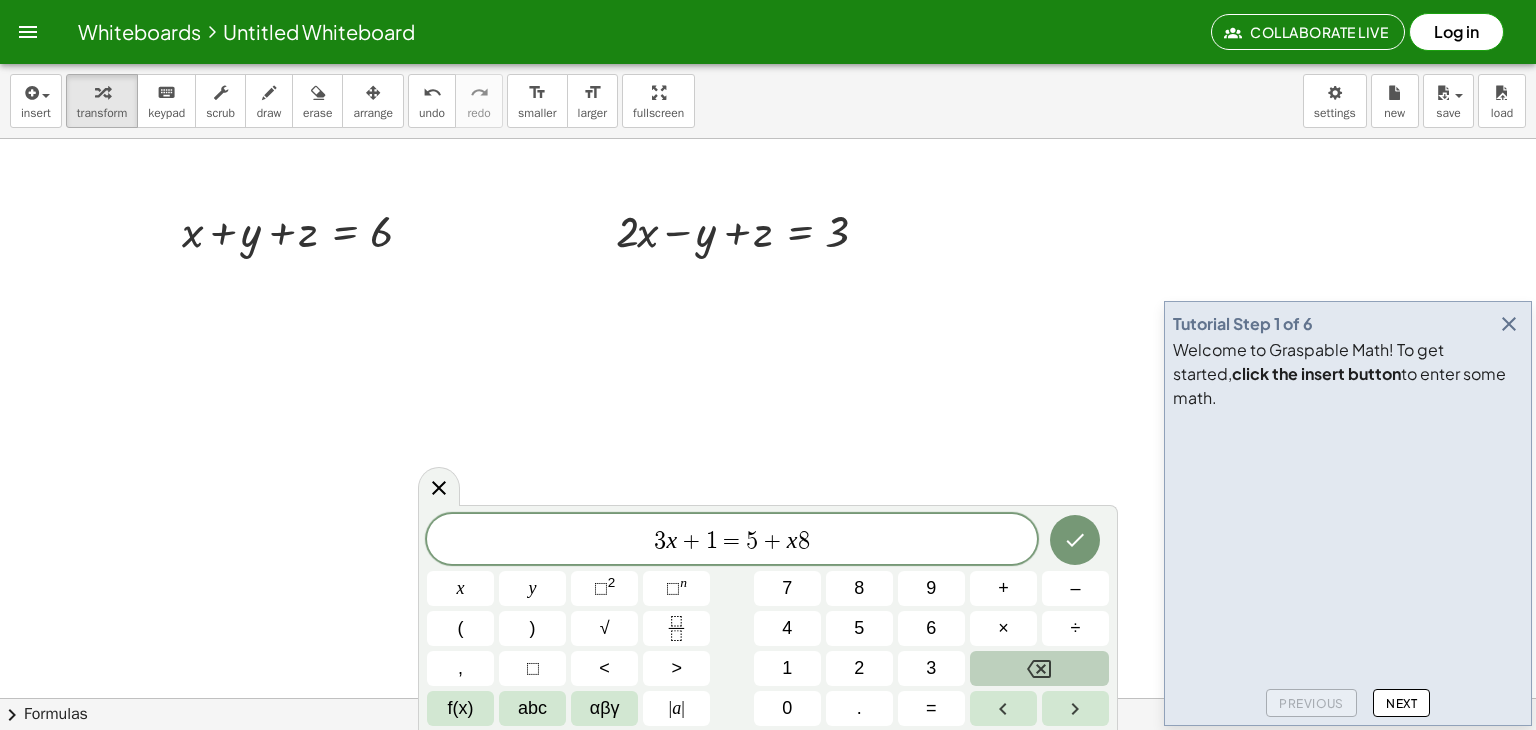 click 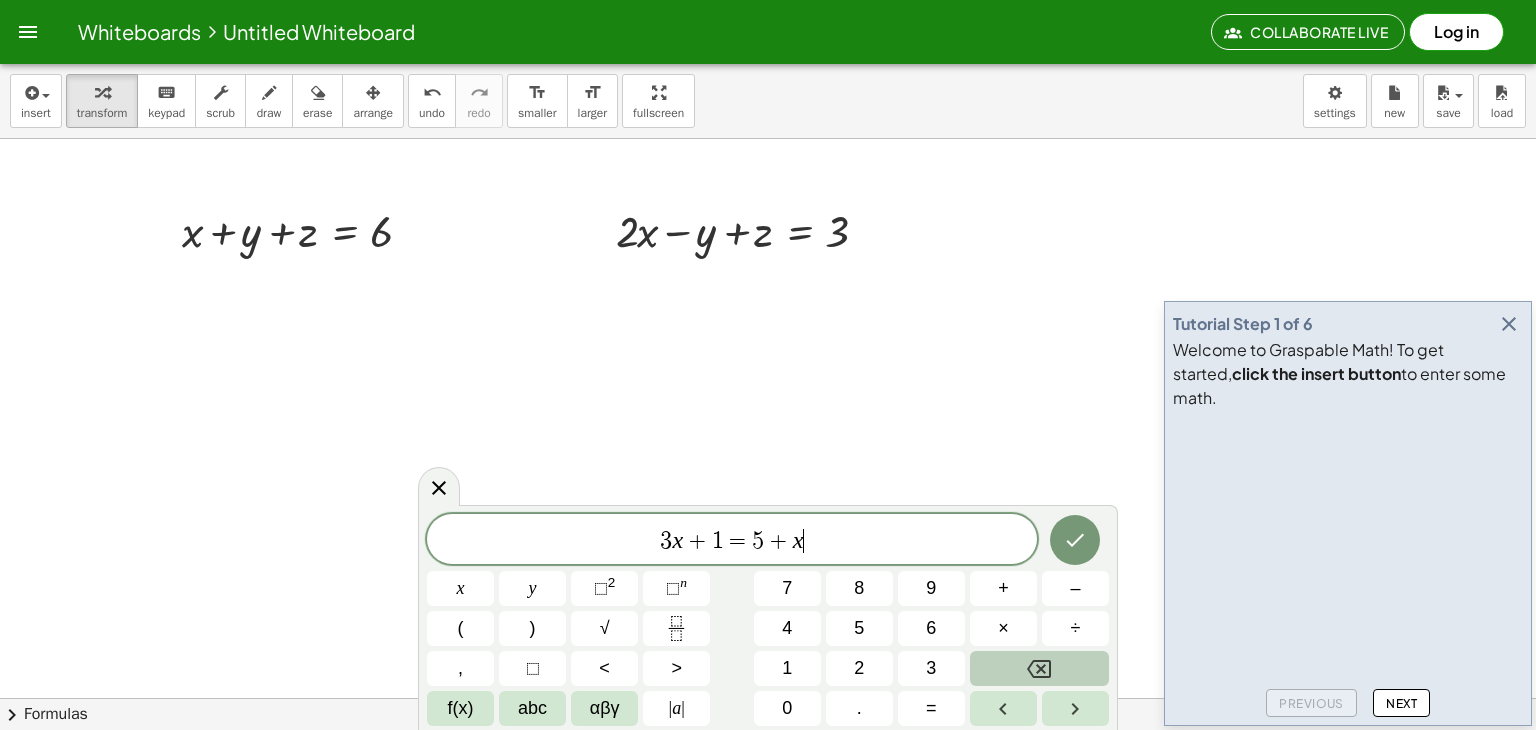 click 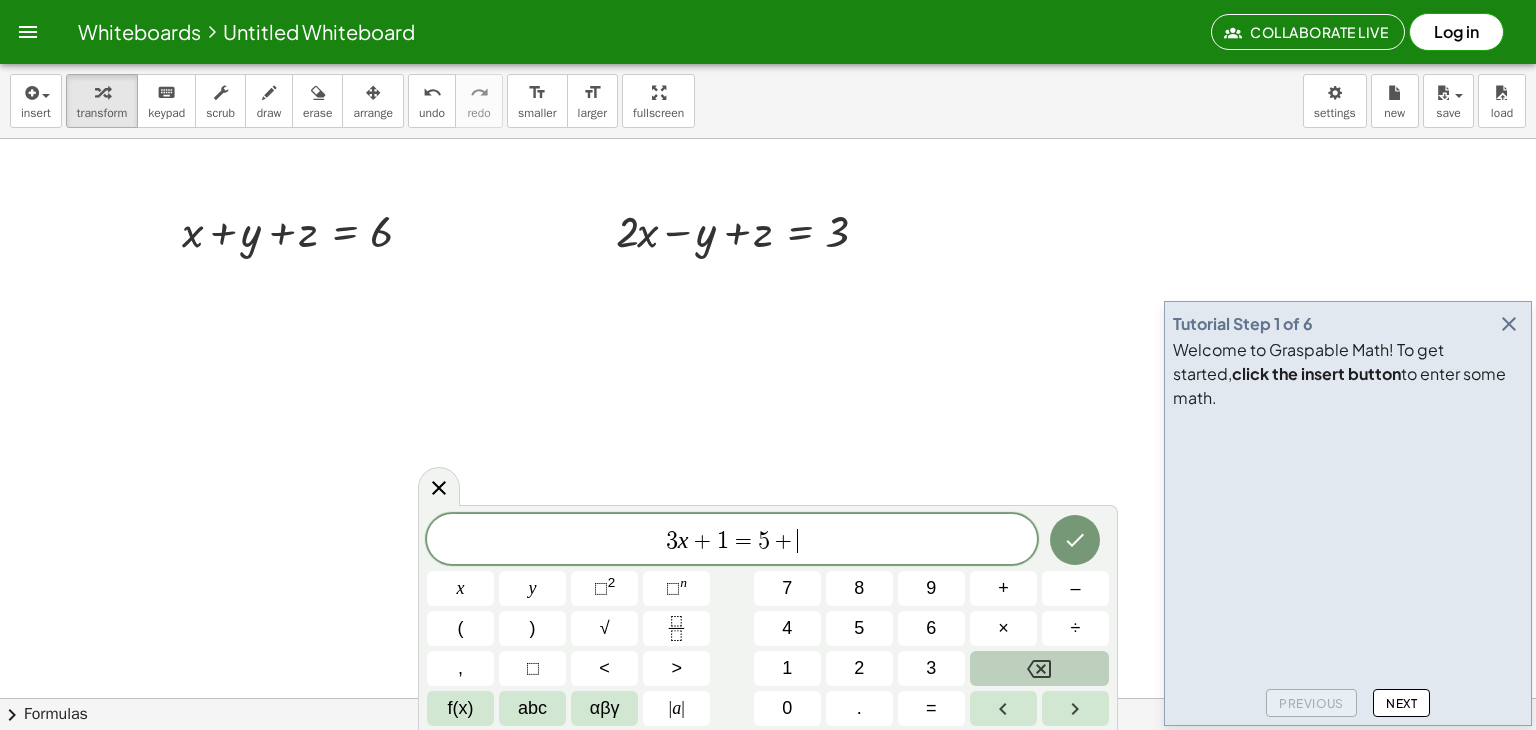 click 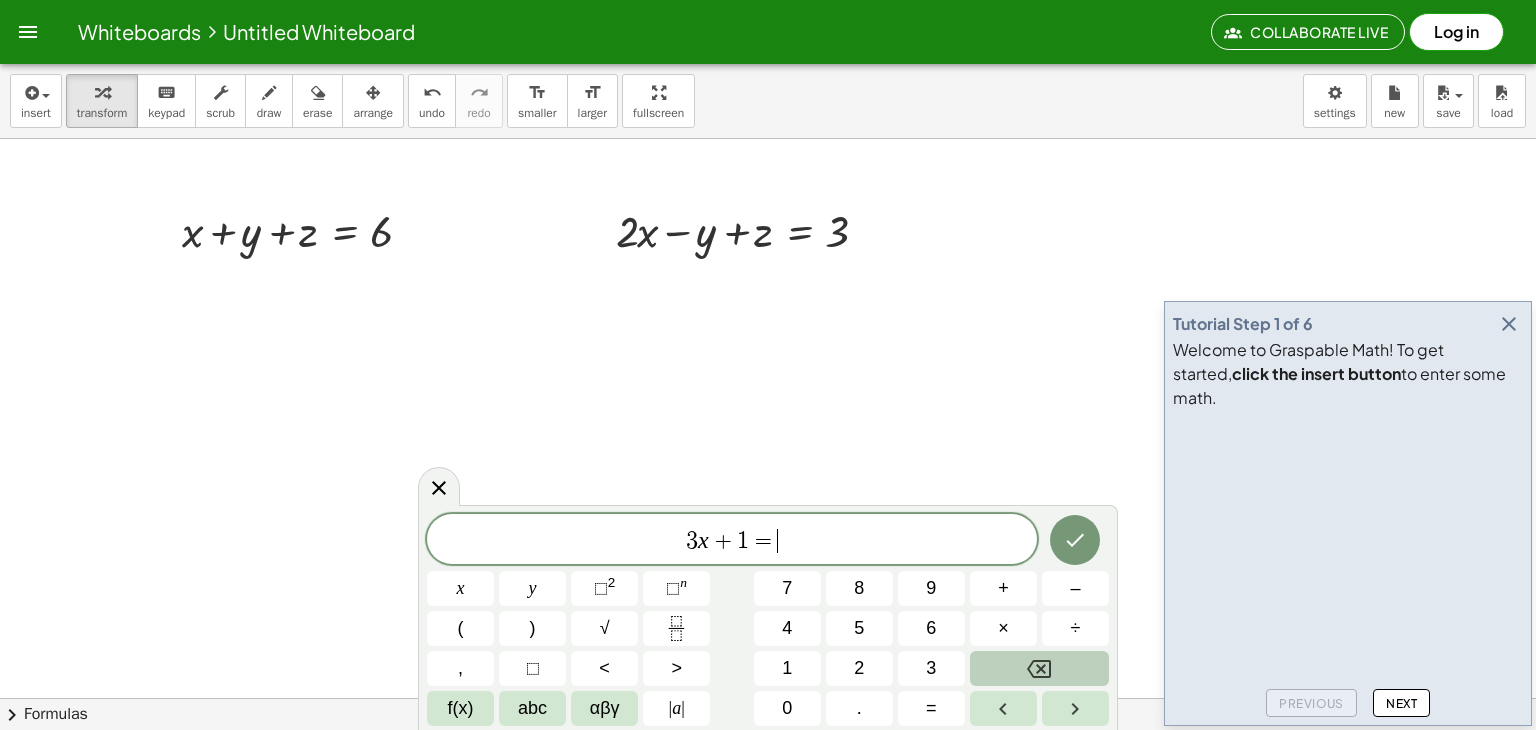 click 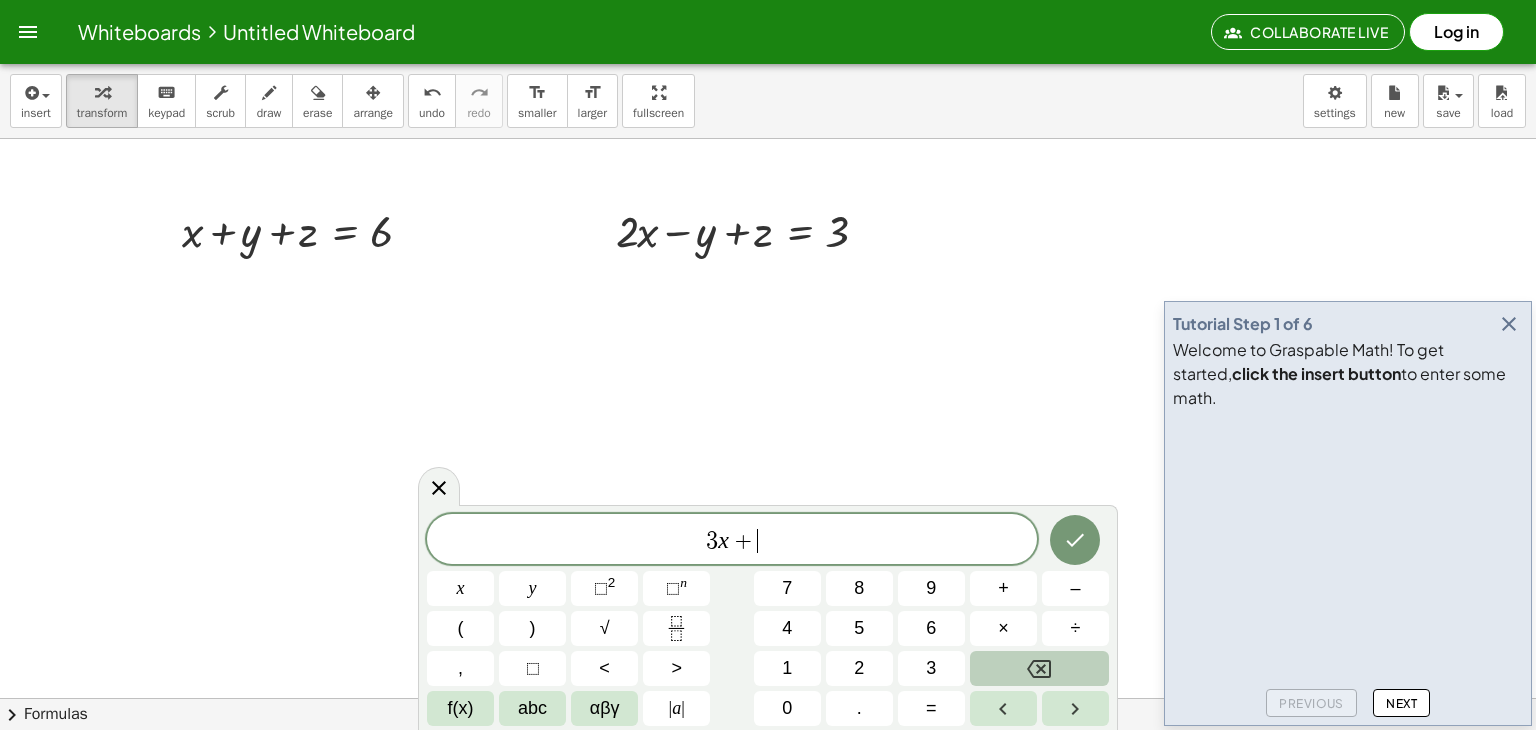 click 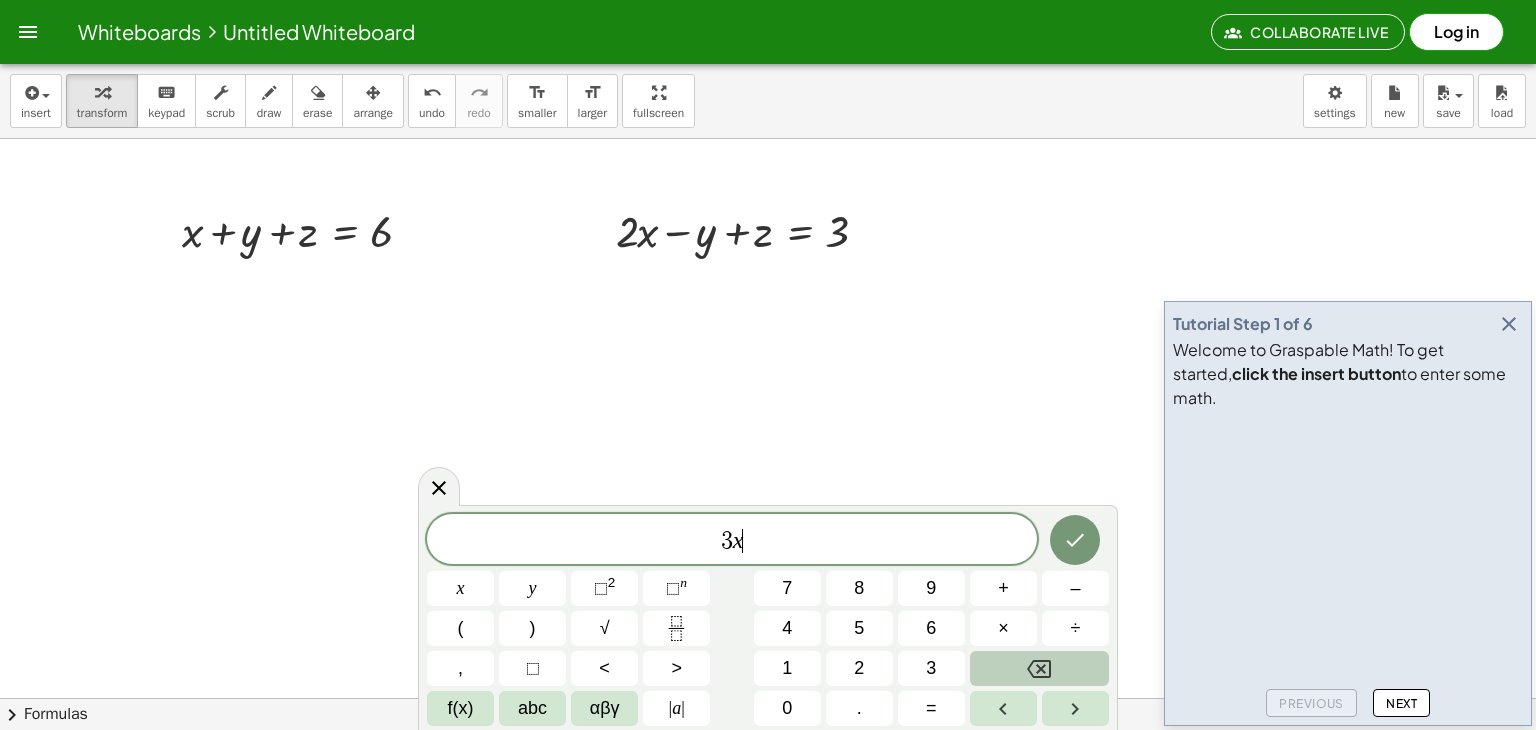 click 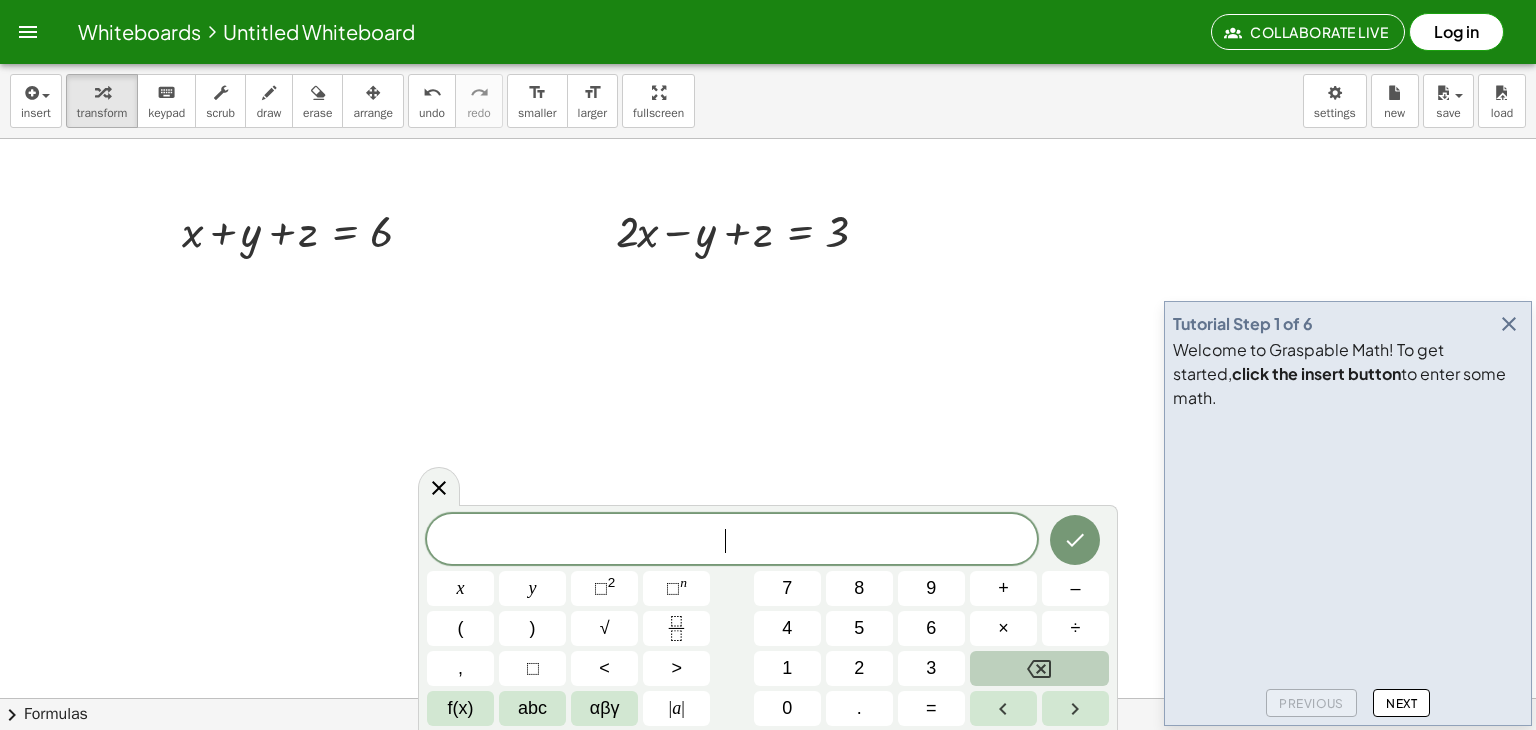 click 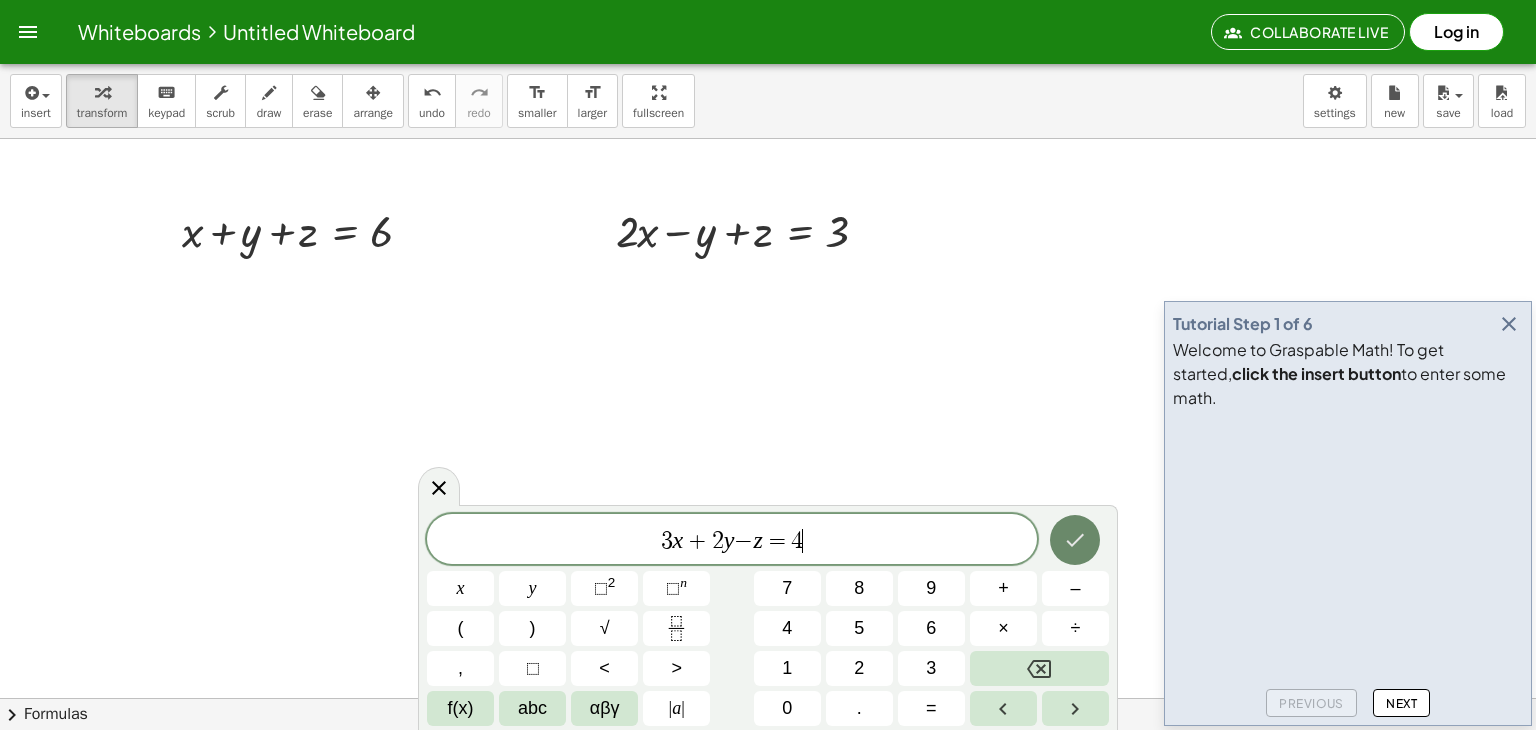 click 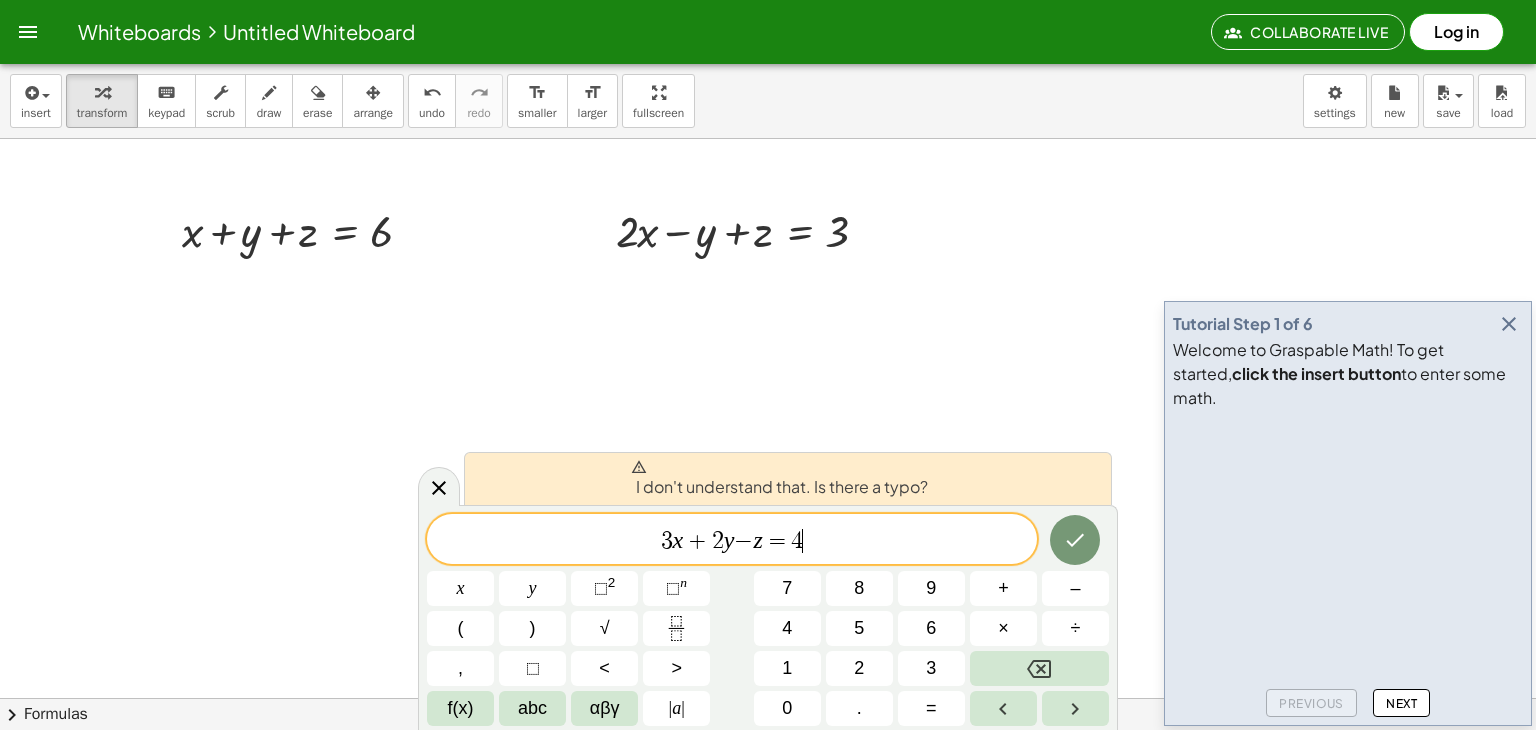 click on "3 x + 2 y − z = 4 ​" at bounding box center (732, 541) 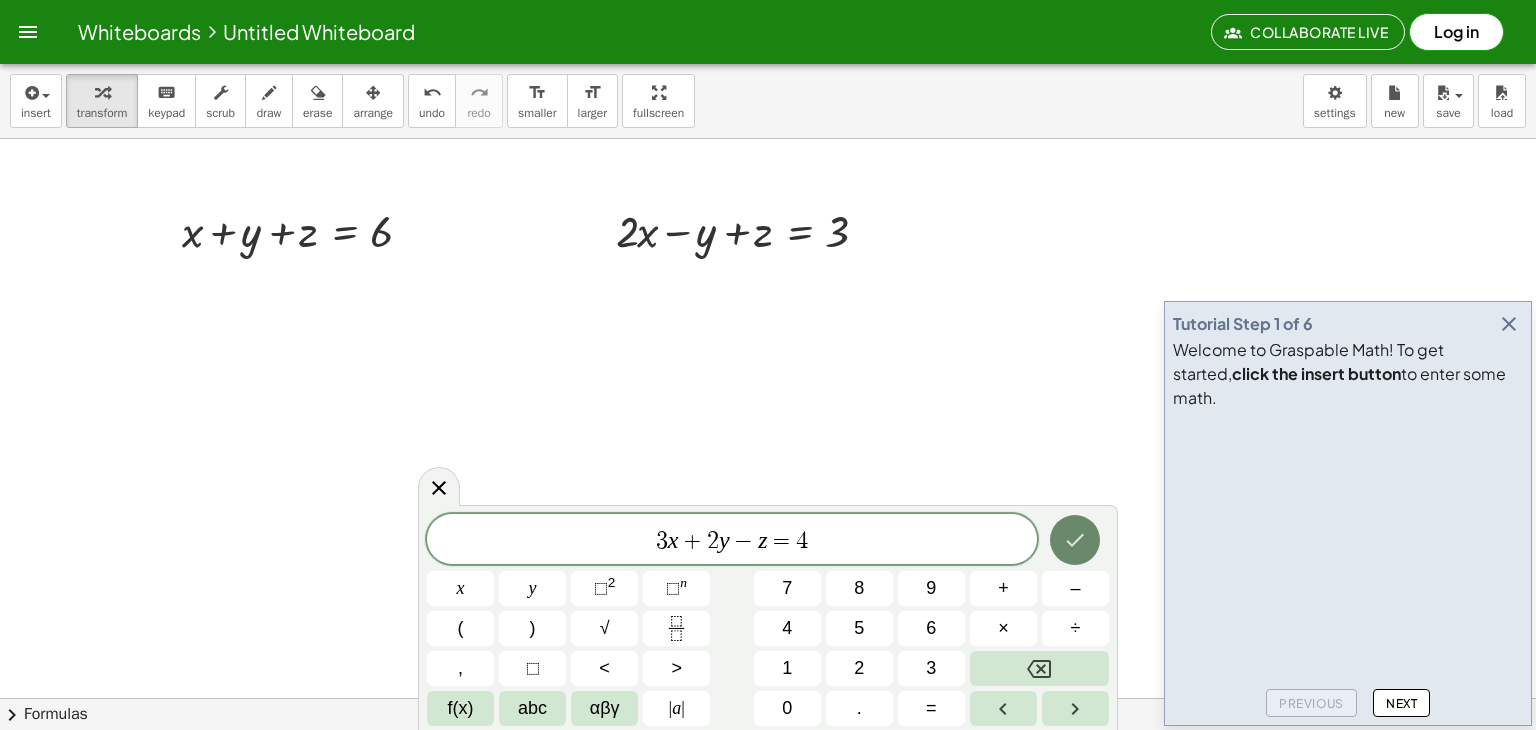 click 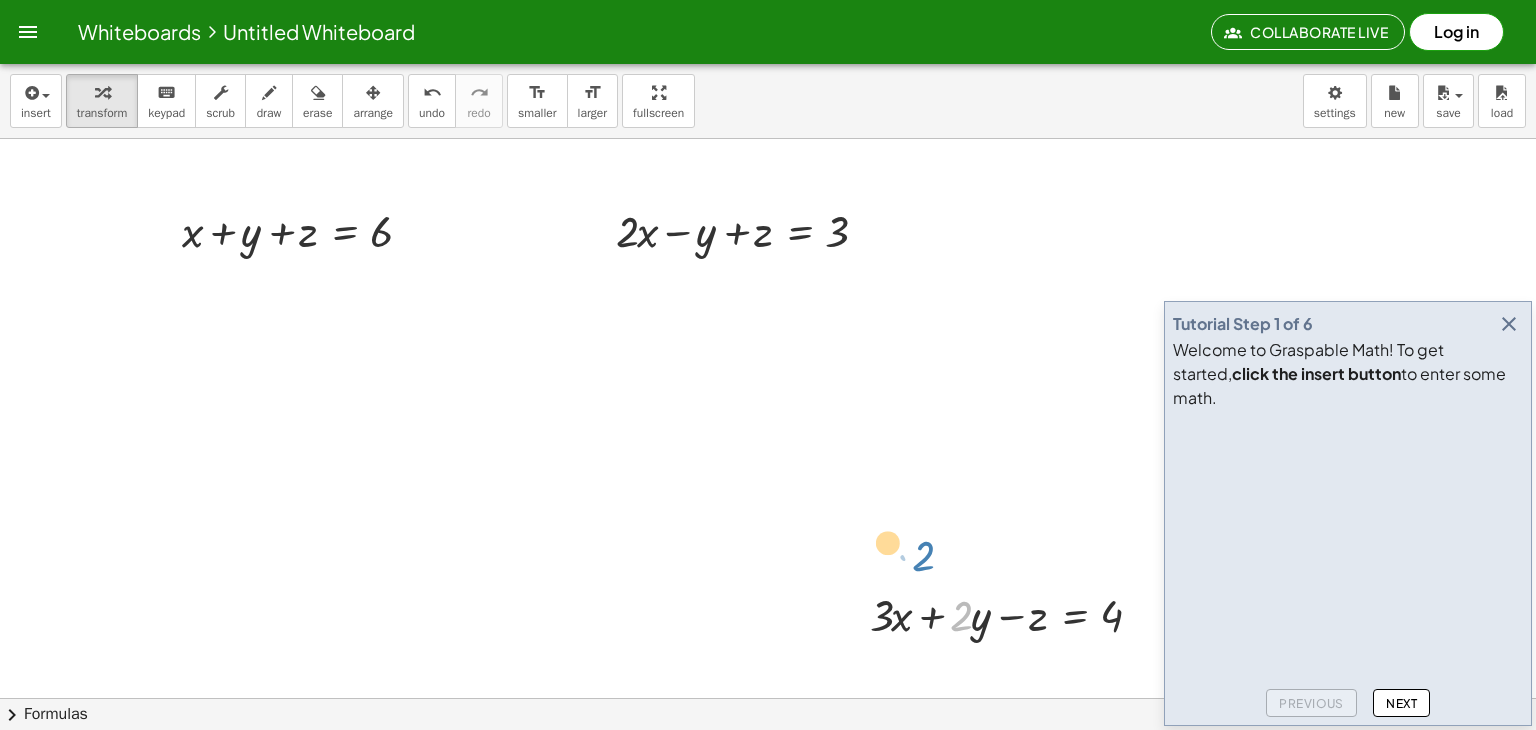 drag, startPoint x: 950, startPoint y: 609, endPoint x: 976, endPoint y: 577, distance: 41.231056 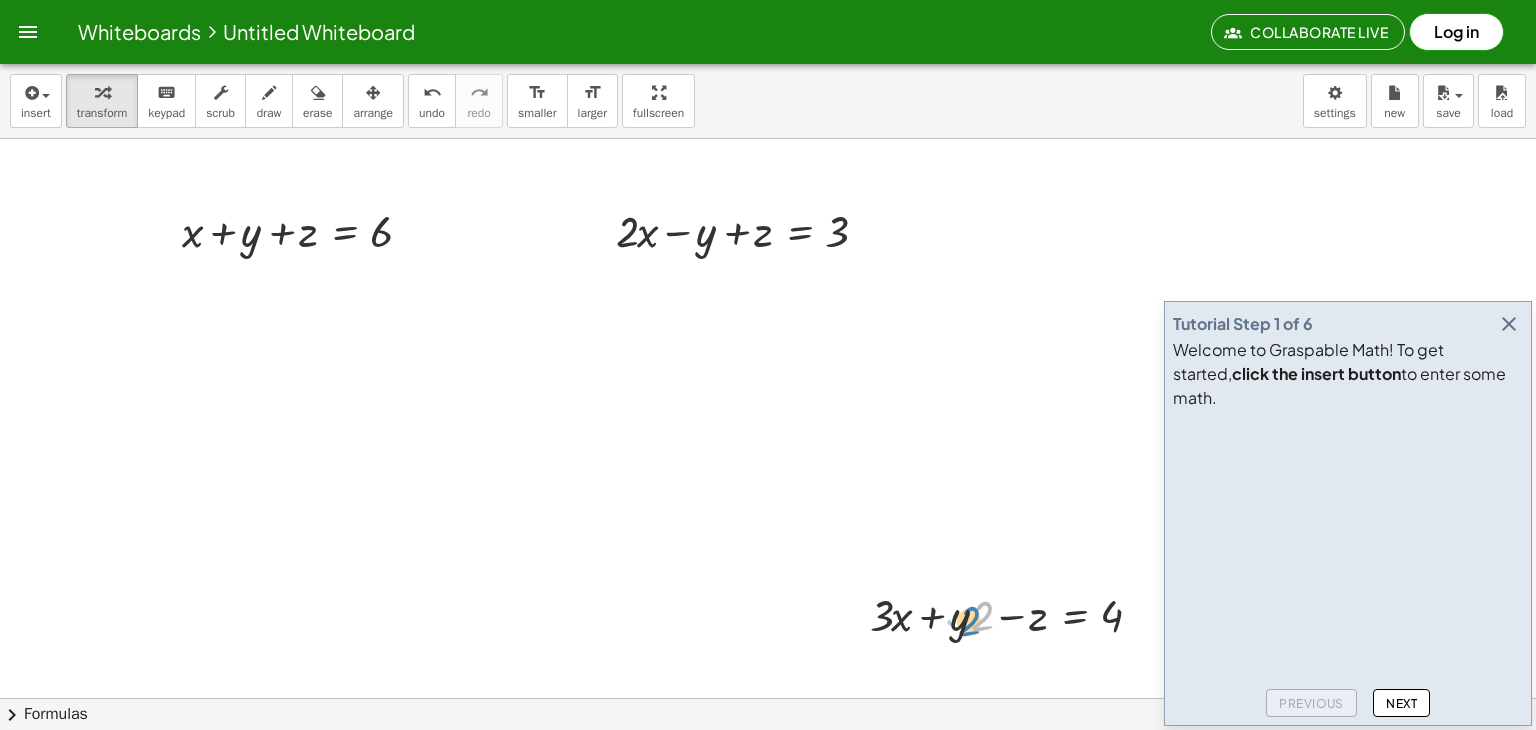 drag, startPoint x: 987, startPoint y: 609, endPoint x: 963, endPoint y: 621, distance: 26.832815 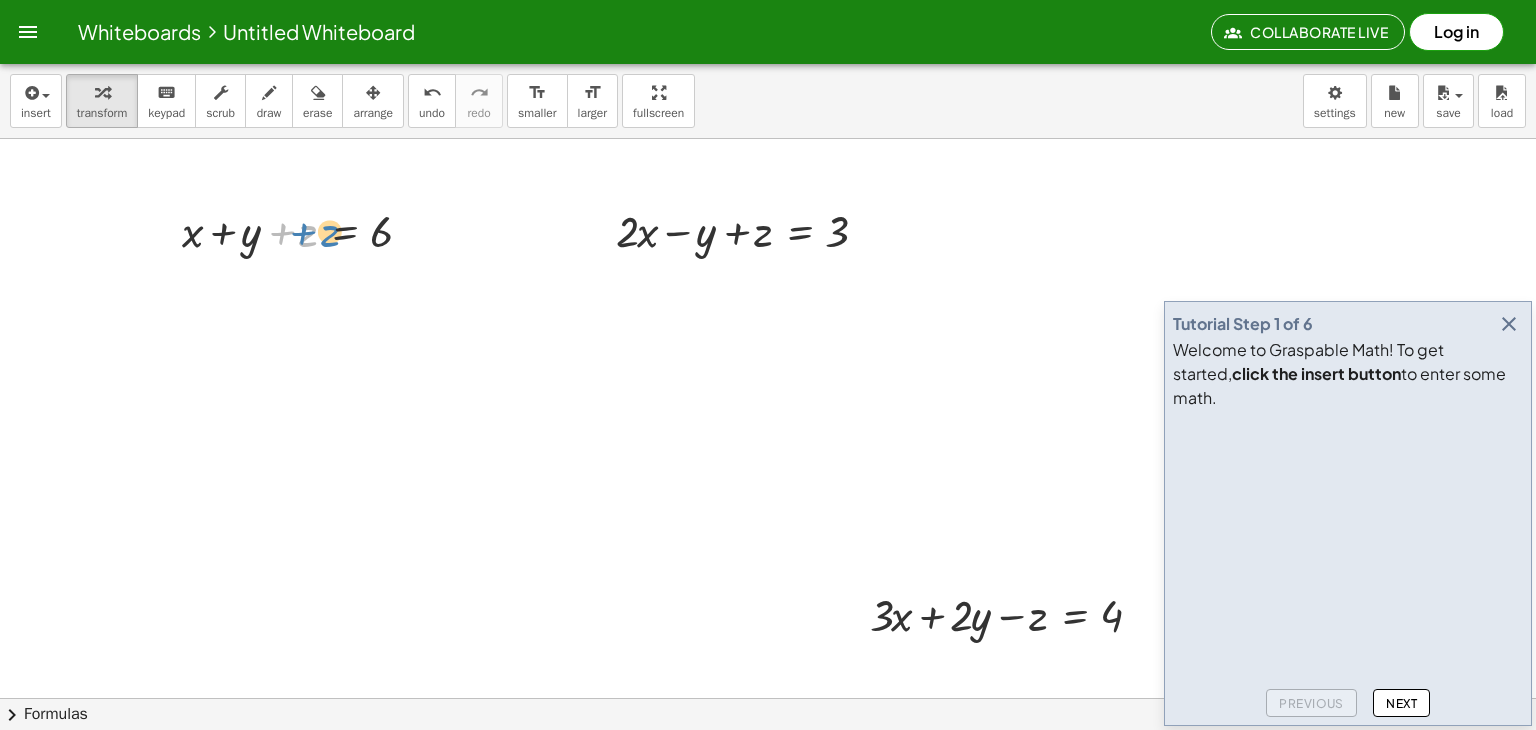drag, startPoint x: 292, startPoint y: 232, endPoint x: 308, endPoint y: 232, distance: 16 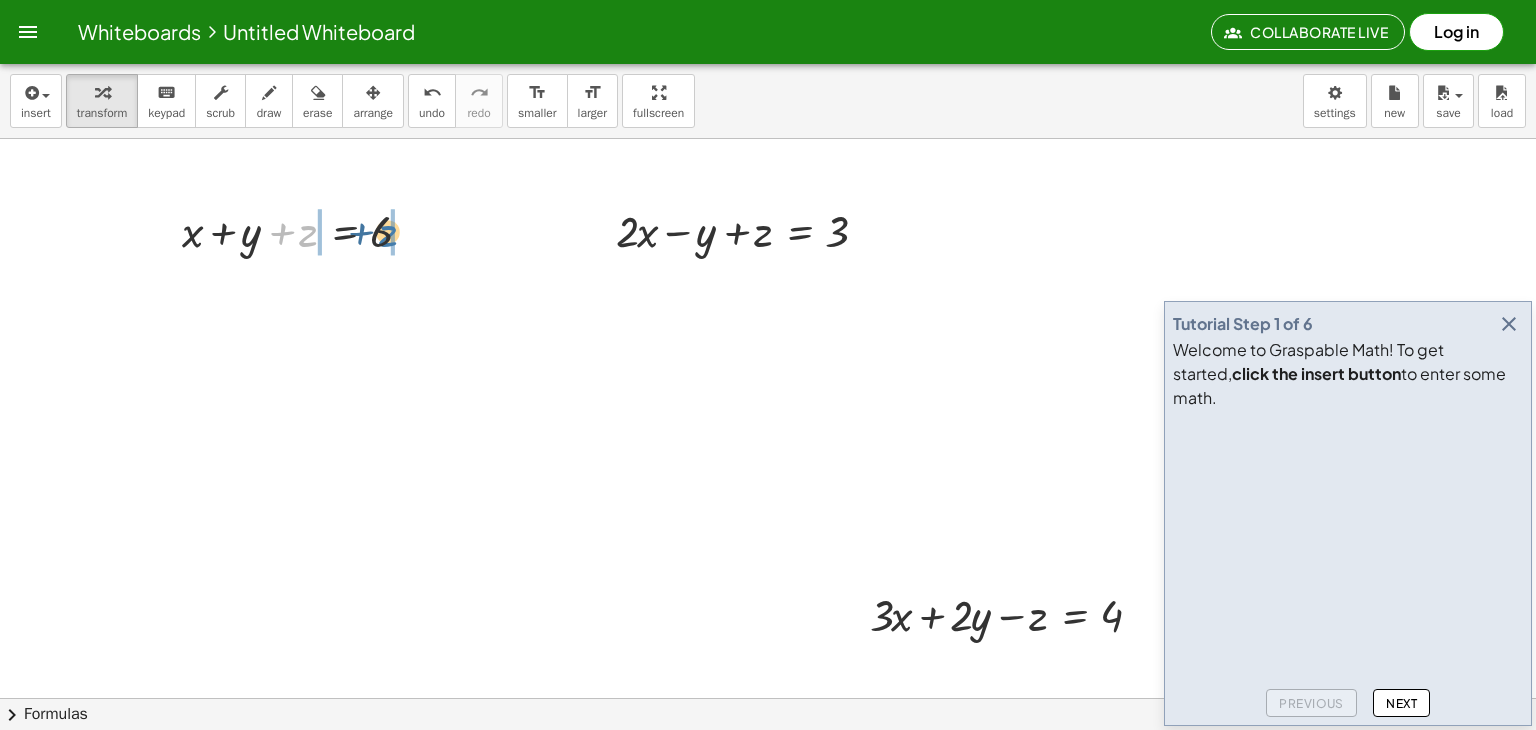 drag, startPoint x: 308, startPoint y: 232, endPoint x: 390, endPoint y: 232, distance: 82 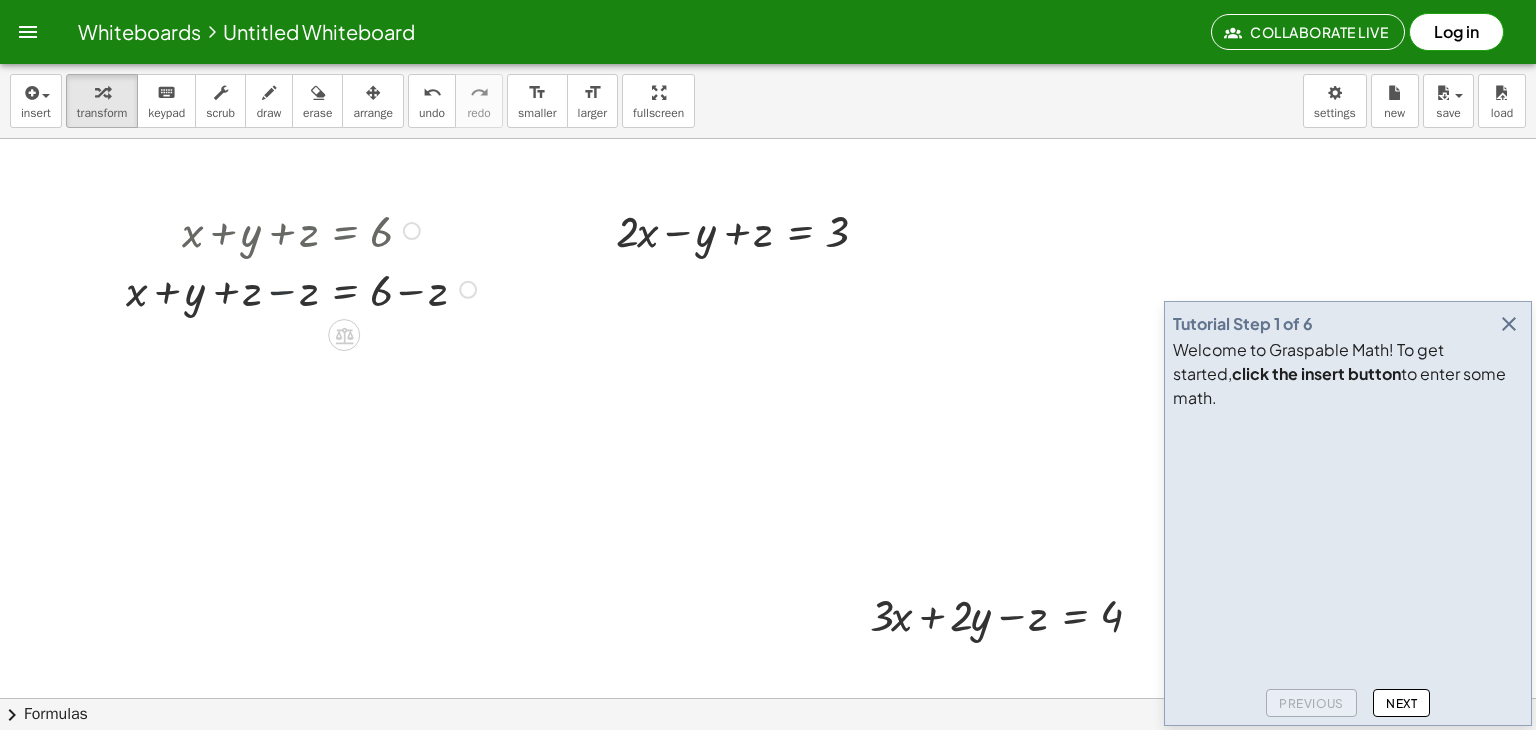 click at bounding box center (304, 288) 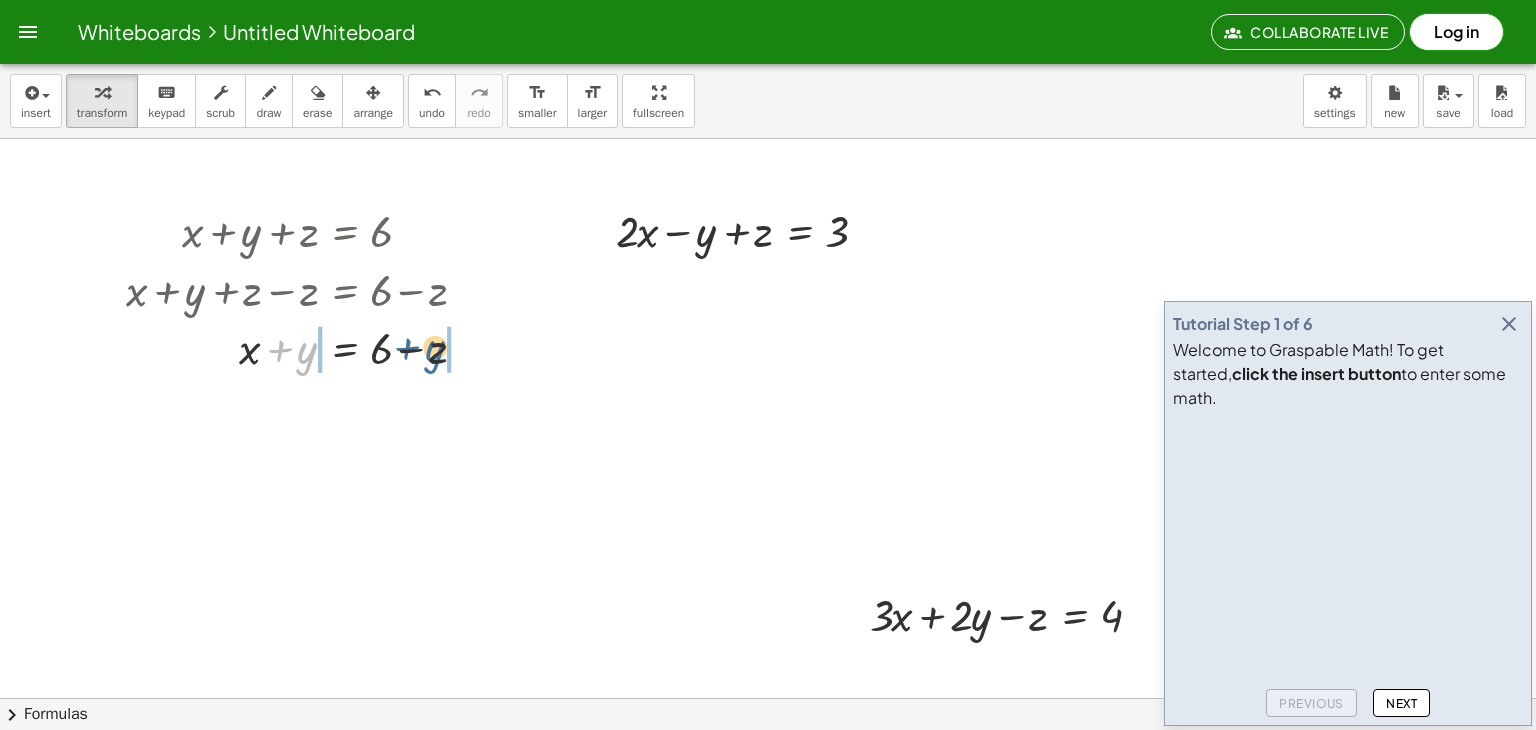 drag, startPoint x: 298, startPoint y: 349, endPoint x: 426, endPoint y: 347, distance: 128.01562 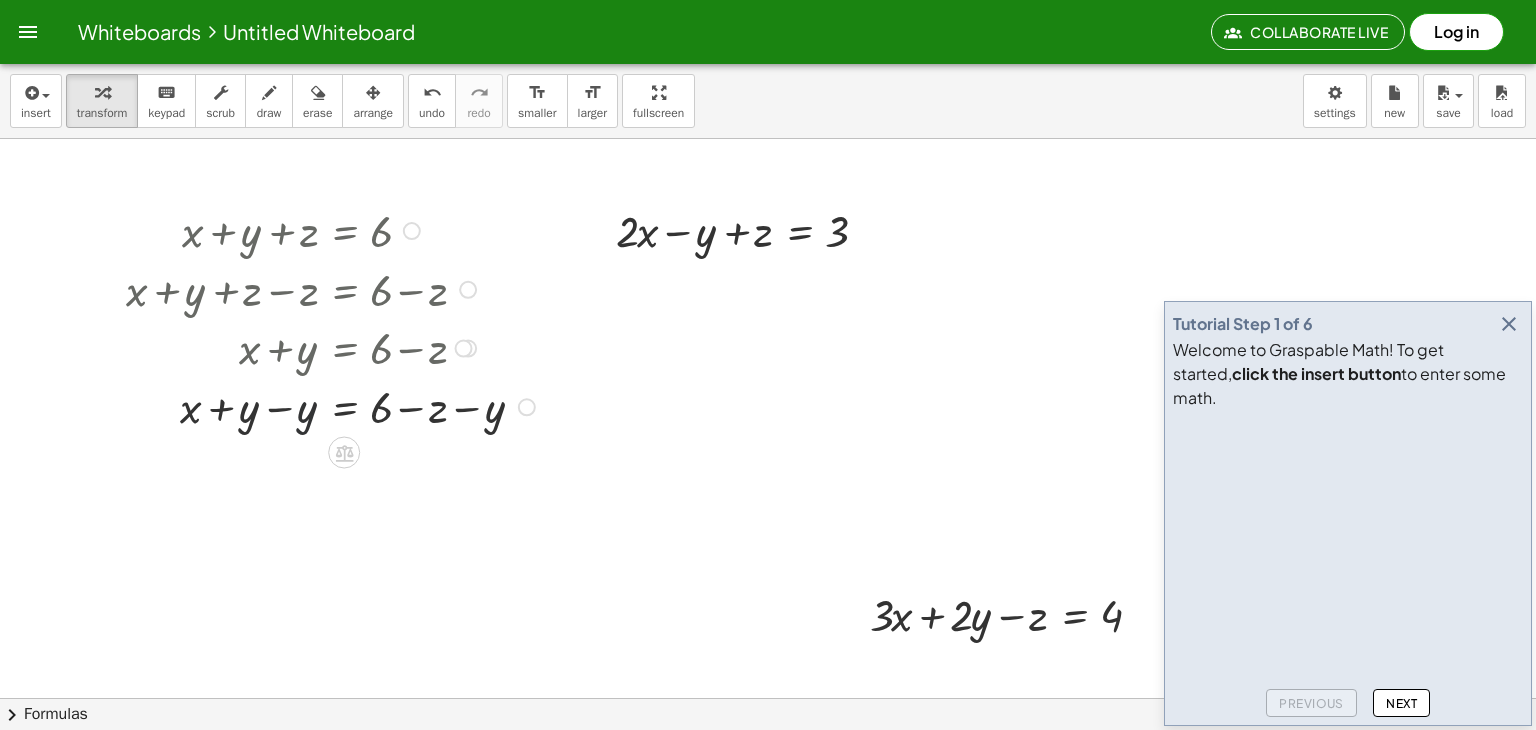 click at bounding box center (333, 405) 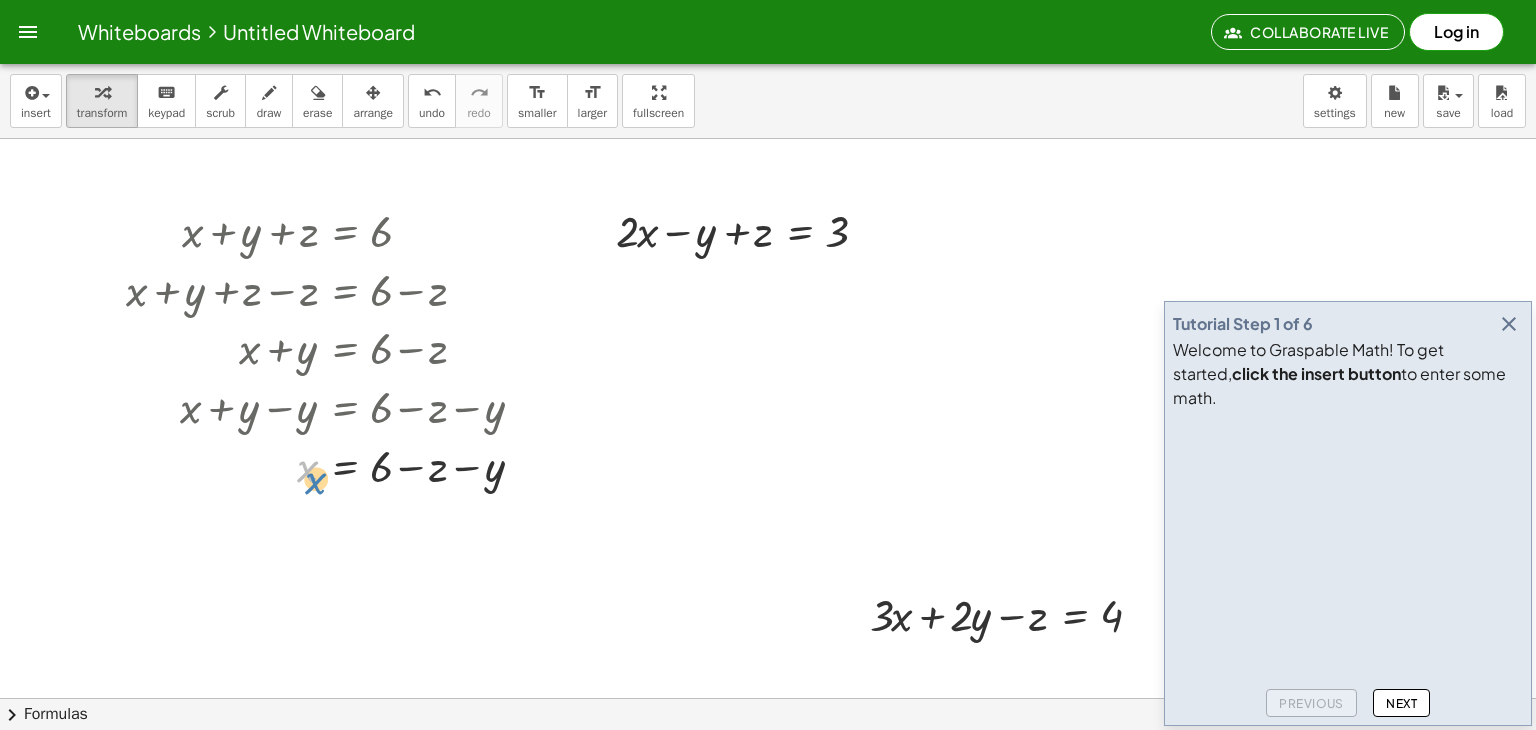 drag, startPoint x: 295, startPoint y: 465, endPoint x: 292, endPoint y: 477, distance: 12.369317 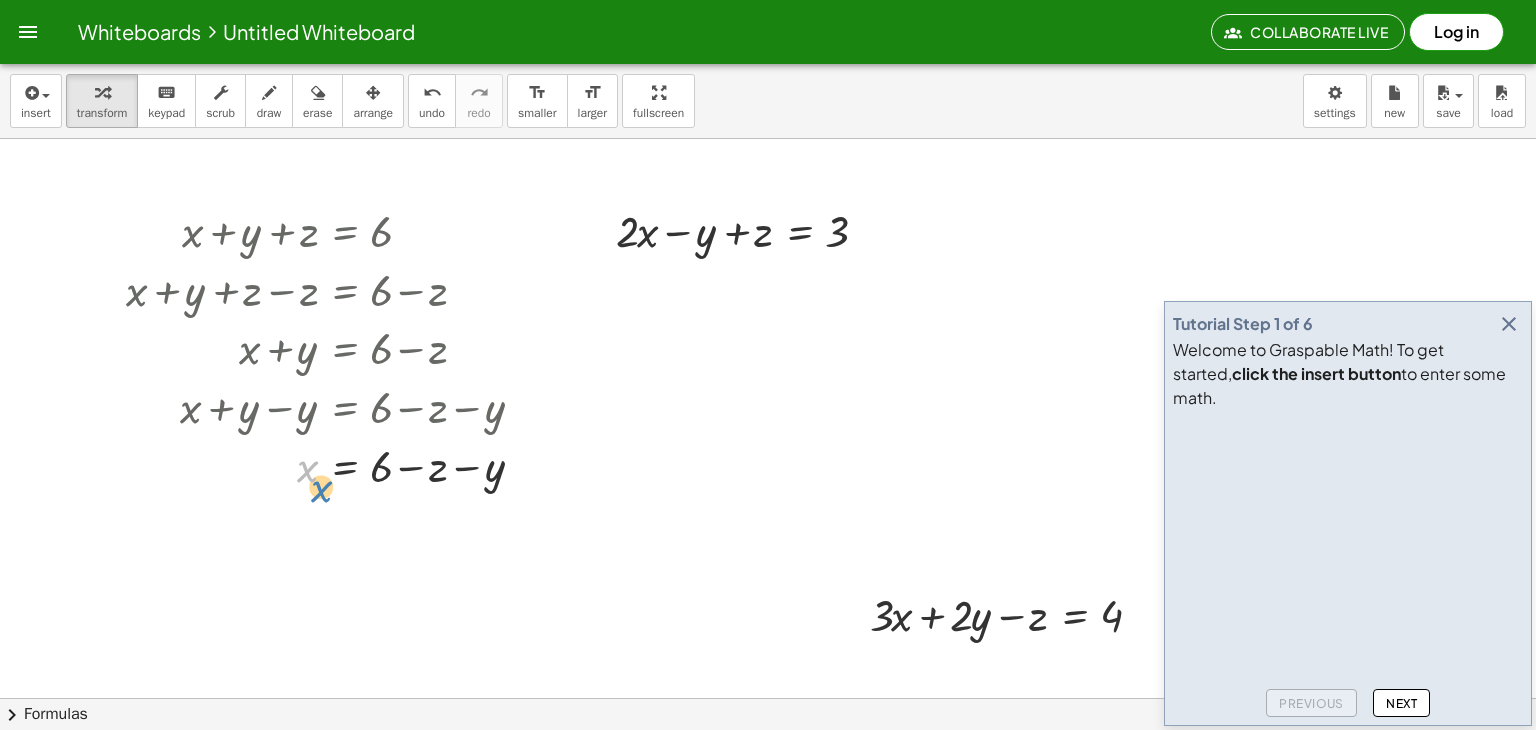 drag, startPoint x: 303, startPoint y: 470, endPoint x: 302, endPoint y: 491, distance: 21.023796 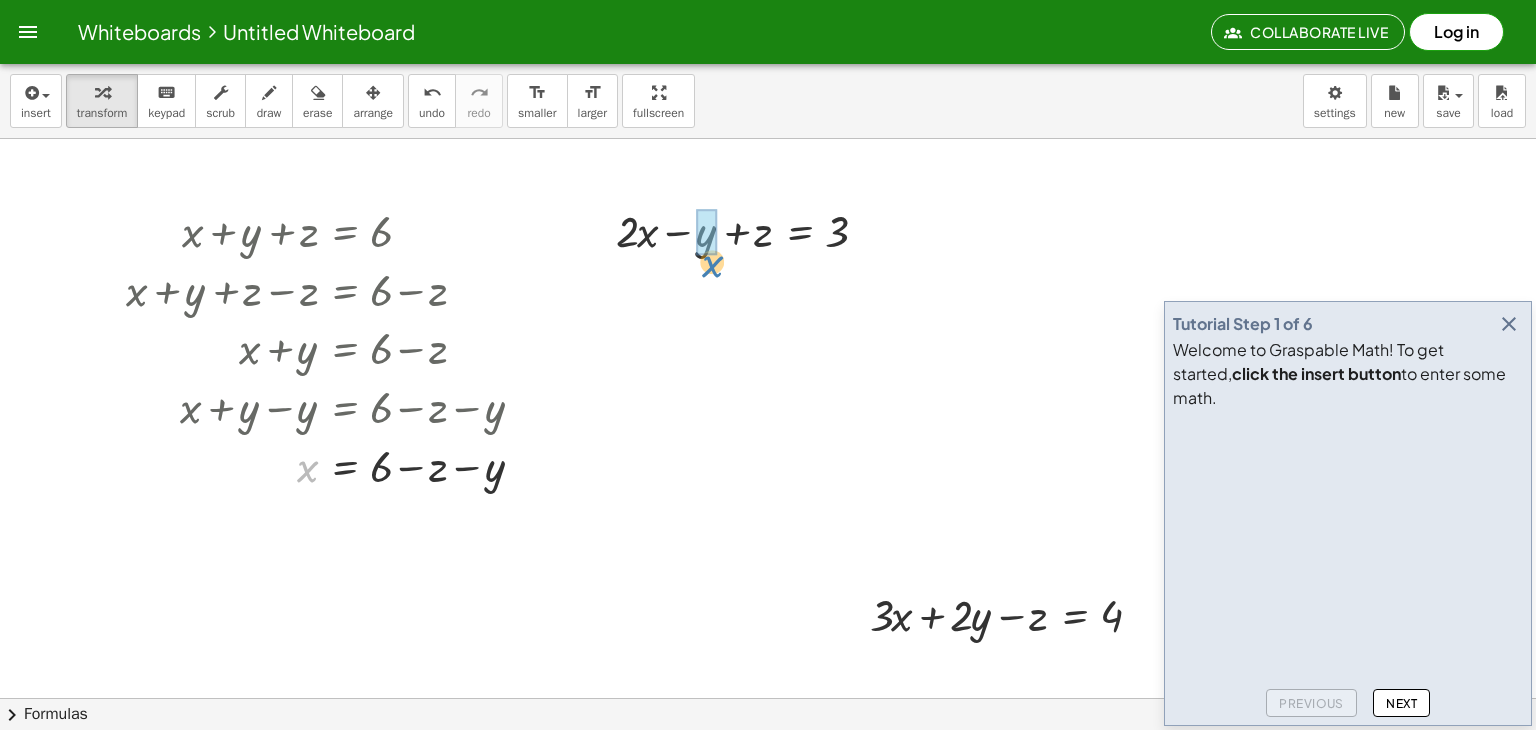 drag, startPoint x: 294, startPoint y: 475, endPoint x: 680, endPoint y: 263, distance: 440.3862 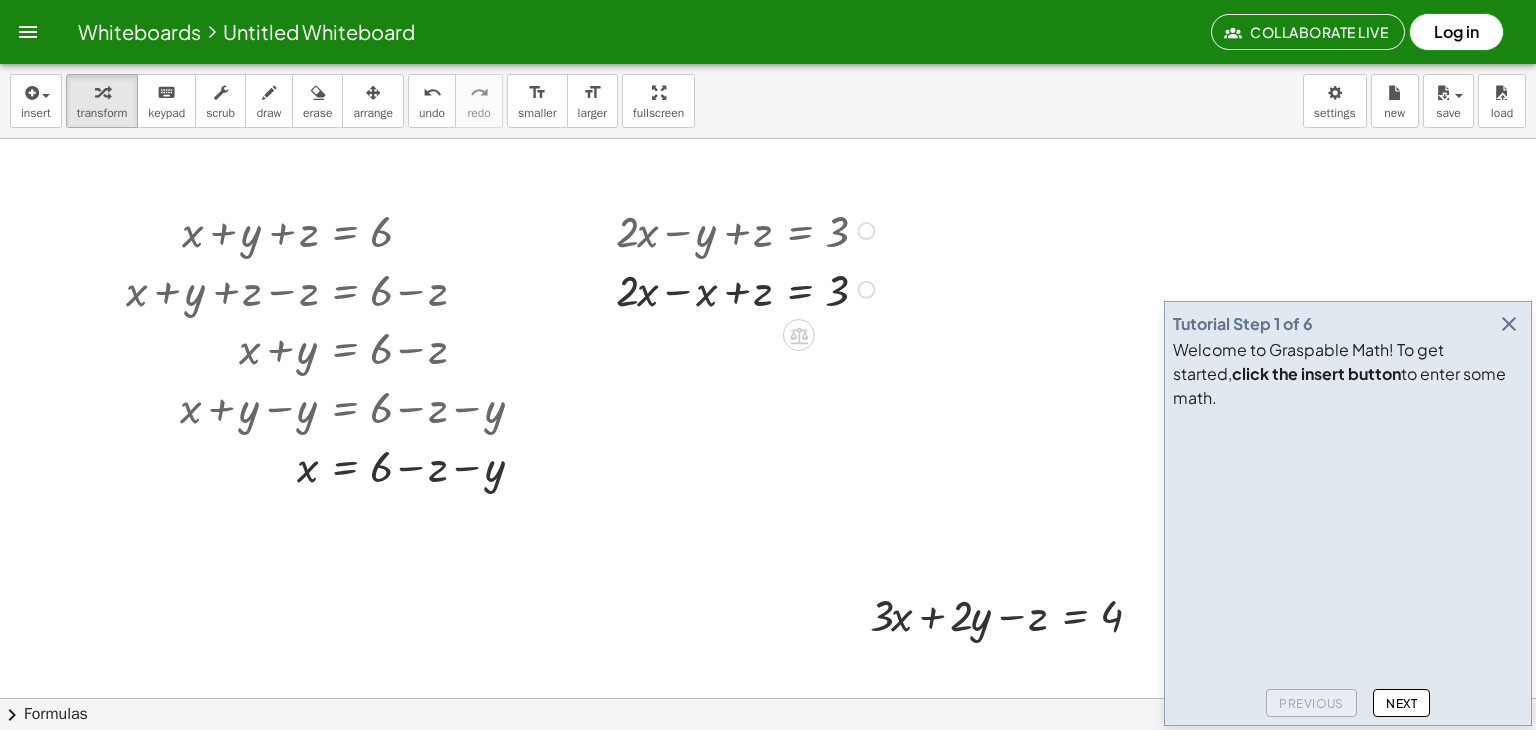click at bounding box center (748, 288) 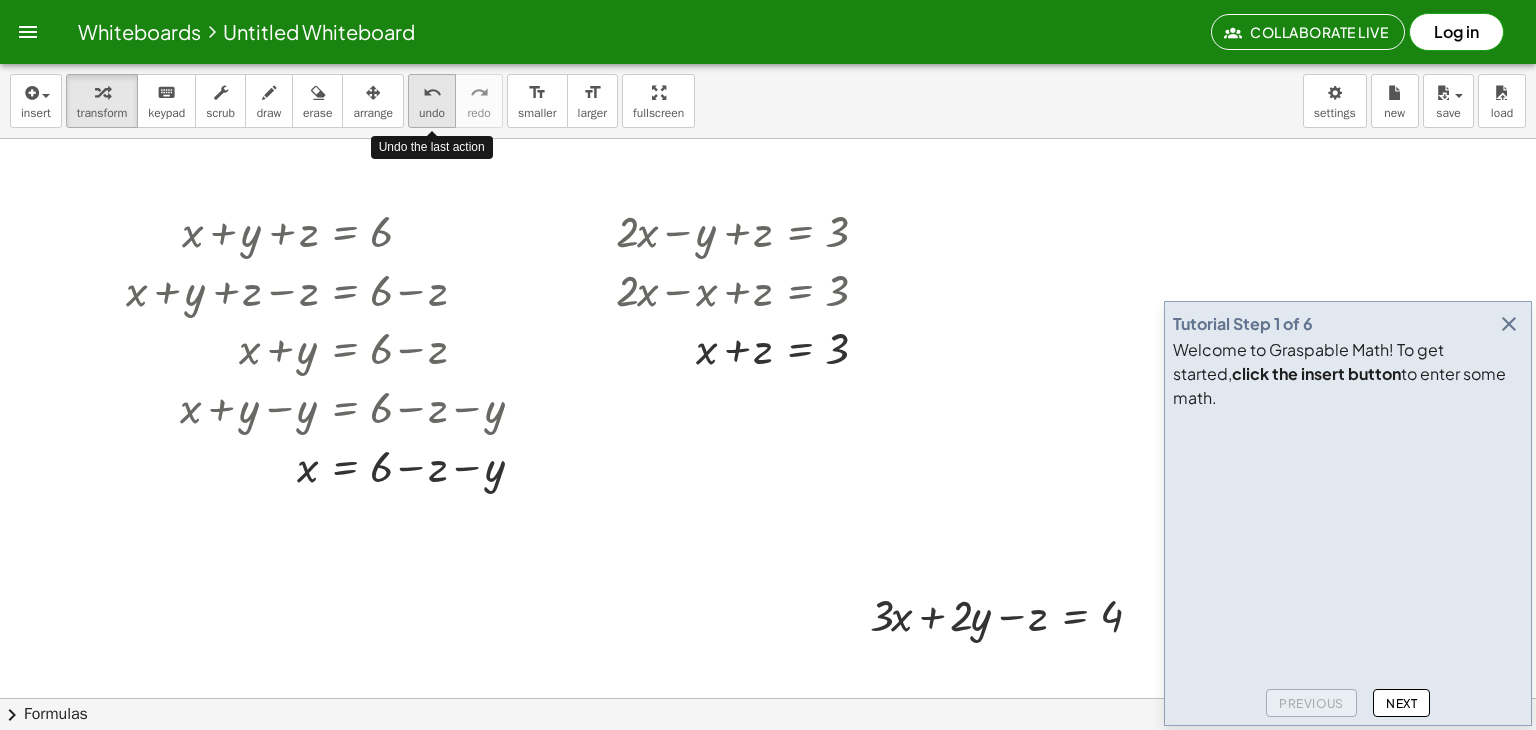 click on "undo" at bounding box center (432, 93) 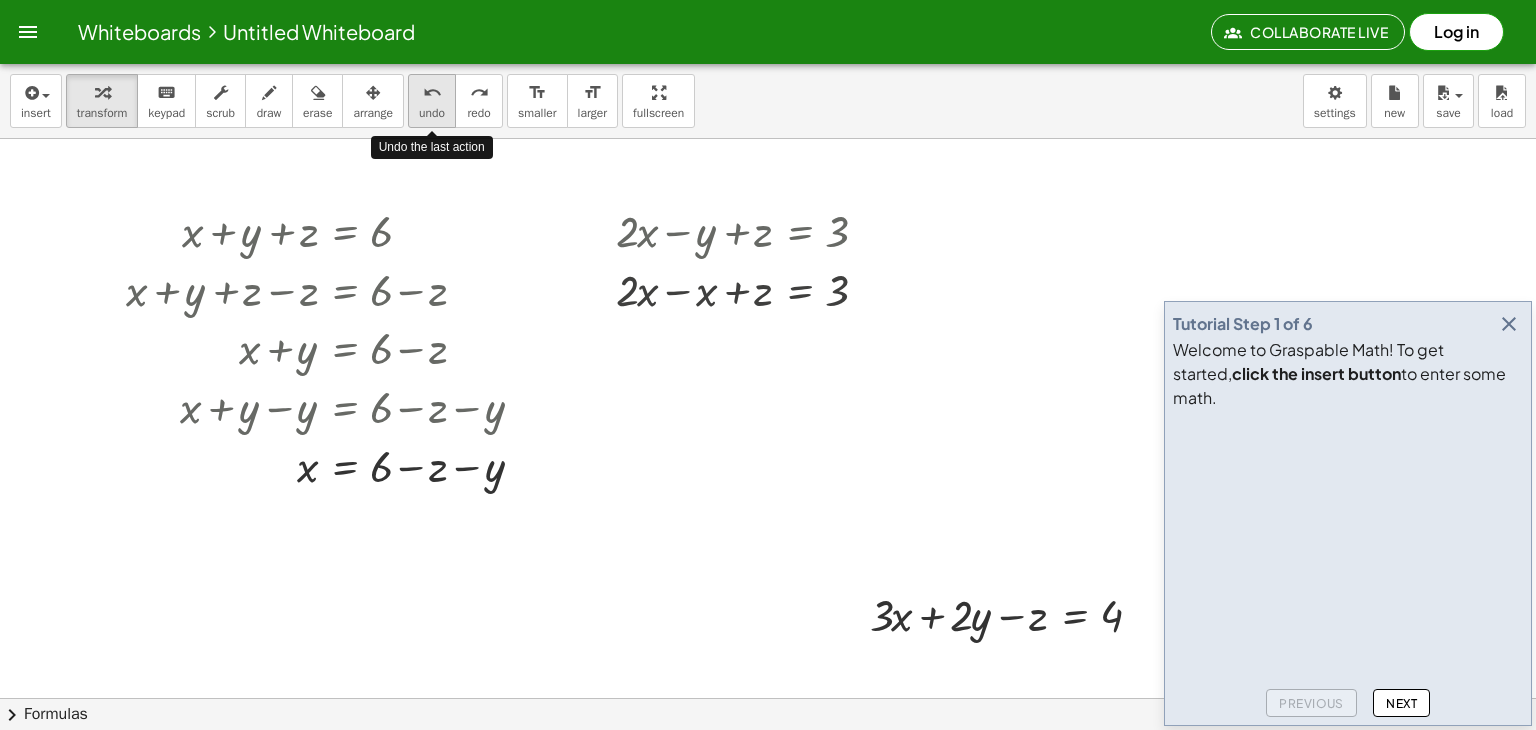 click on "undo" at bounding box center [432, 93] 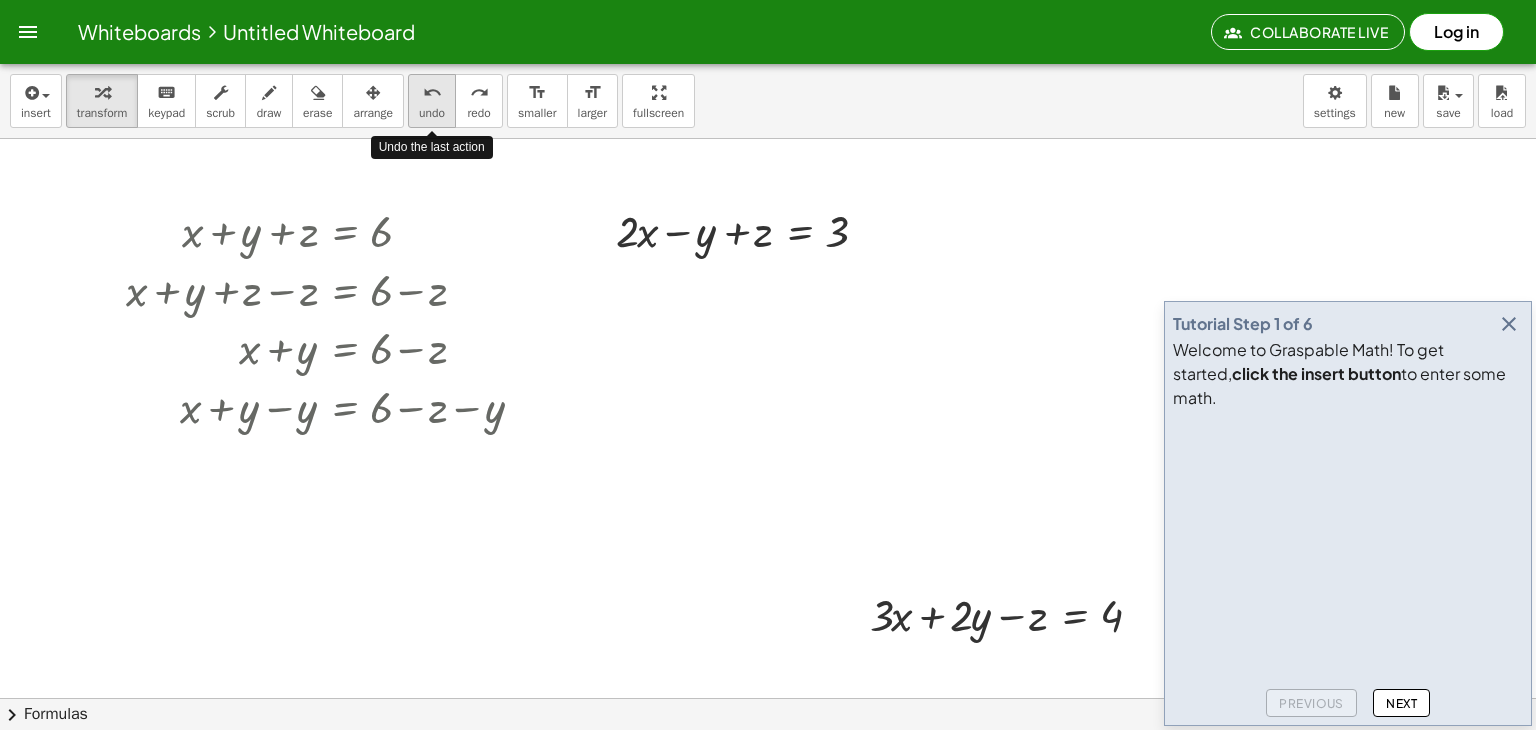click on "undo" at bounding box center [432, 93] 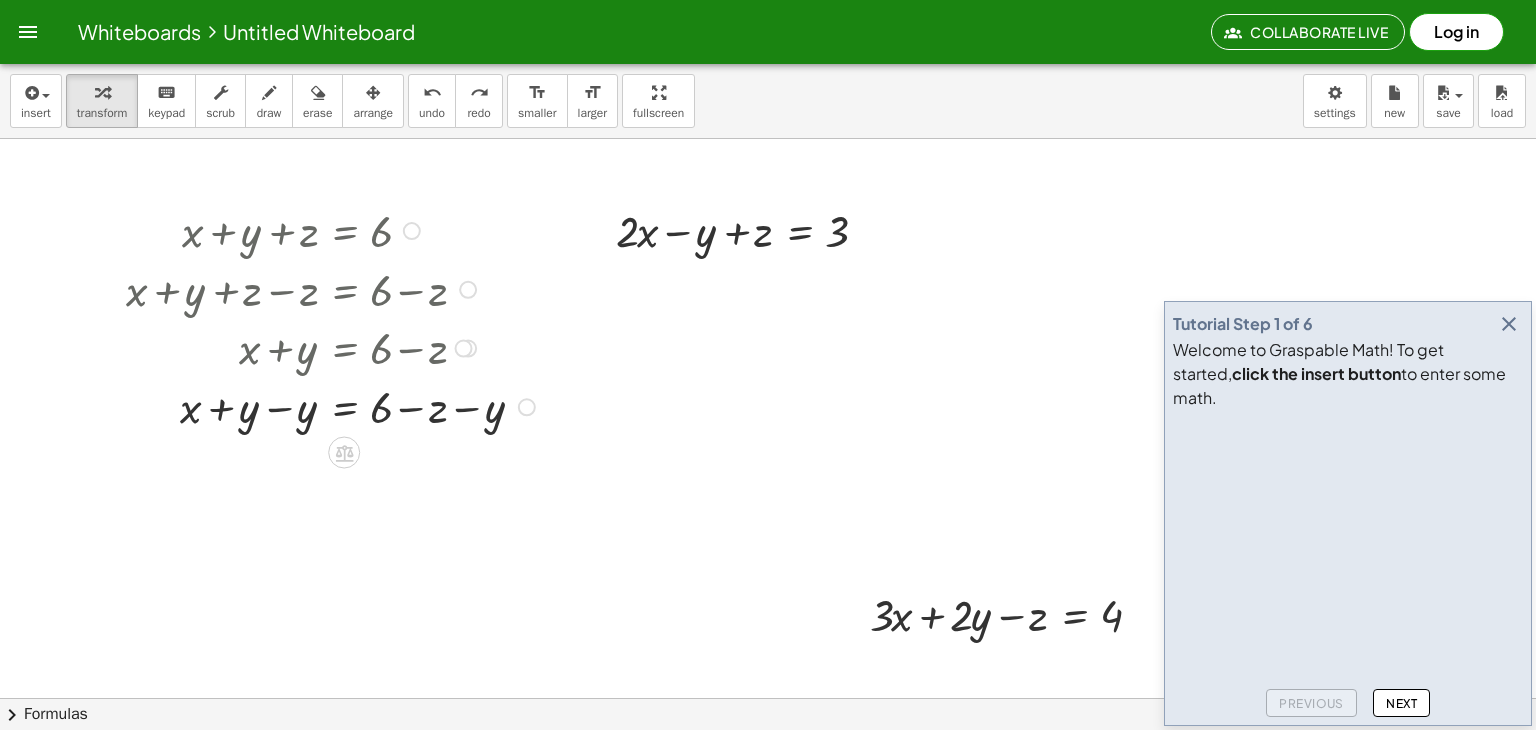 click at bounding box center [304, 405] 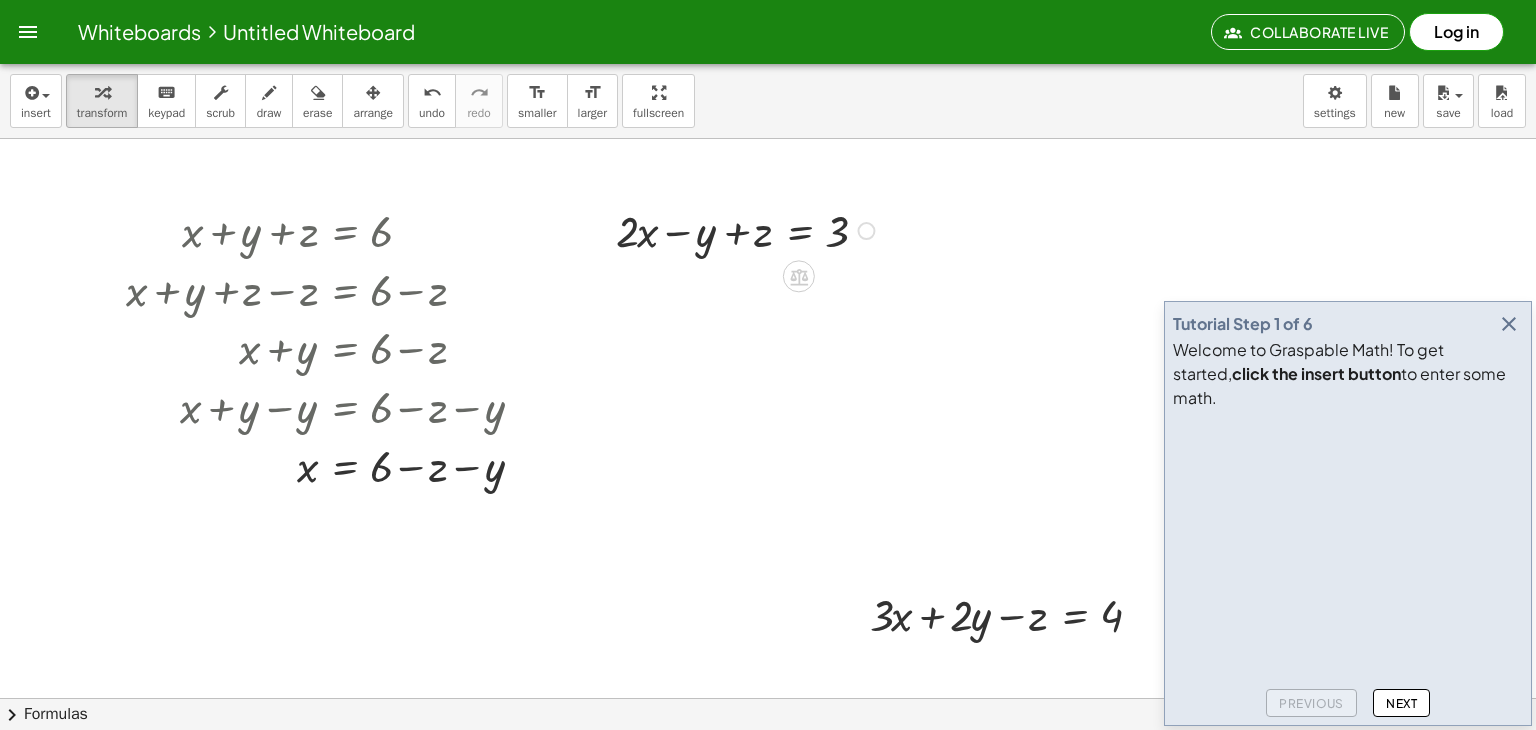 drag, startPoint x: 310, startPoint y: 469, endPoint x: 622, endPoint y: 257, distance: 377.21082 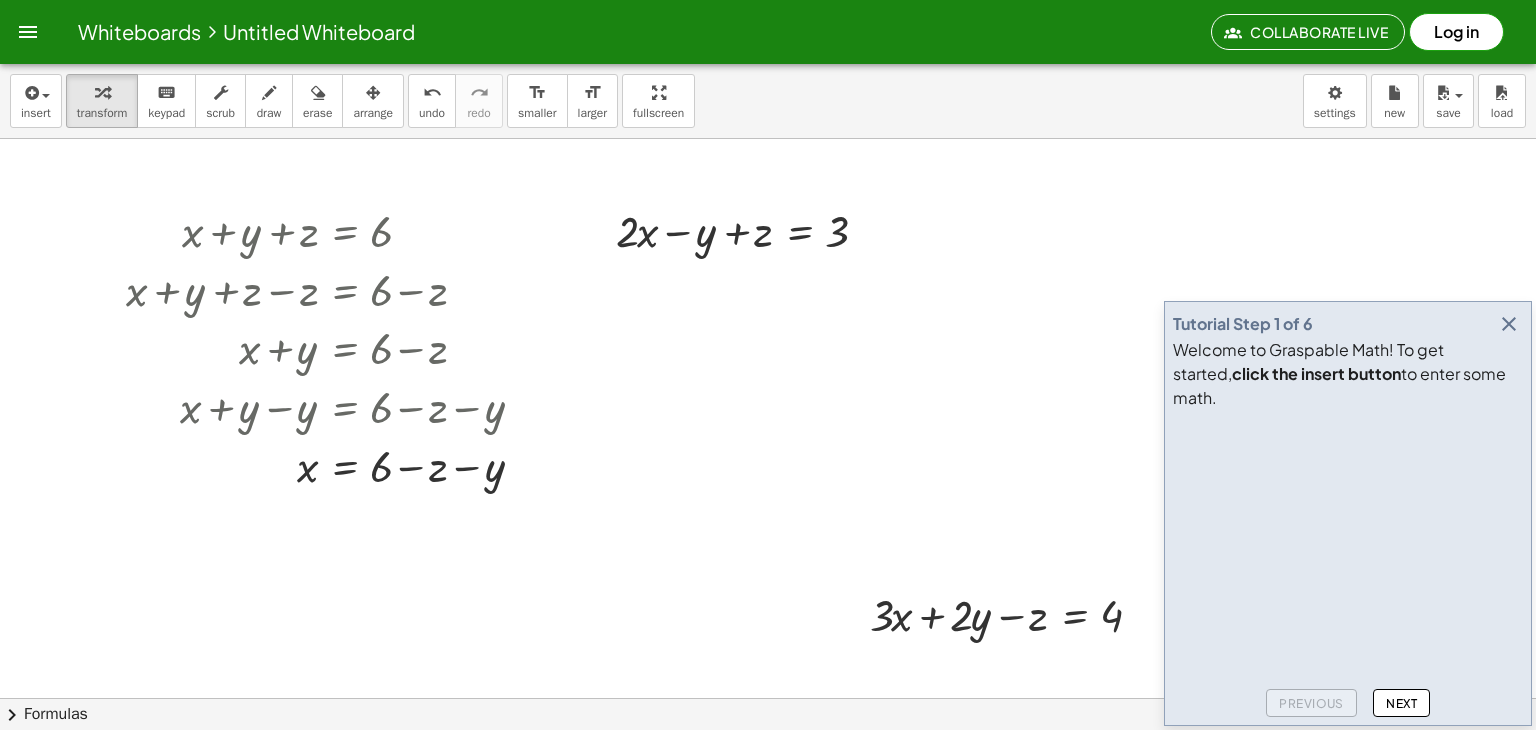 drag, startPoint x: 622, startPoint y: 257, endPoint x: 566, endPoint y: 311, distance: 77.7946 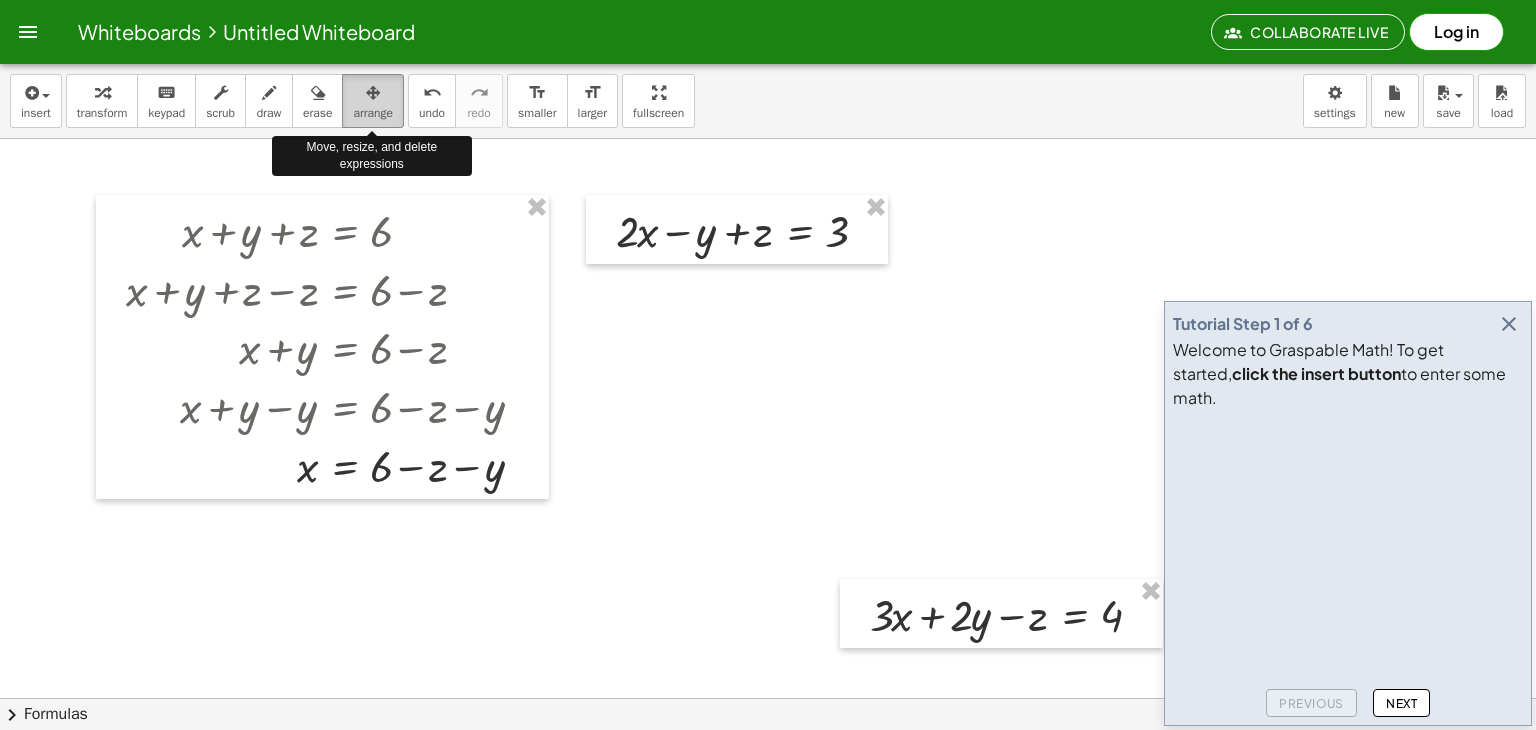 click at bounding box center [373, 93] 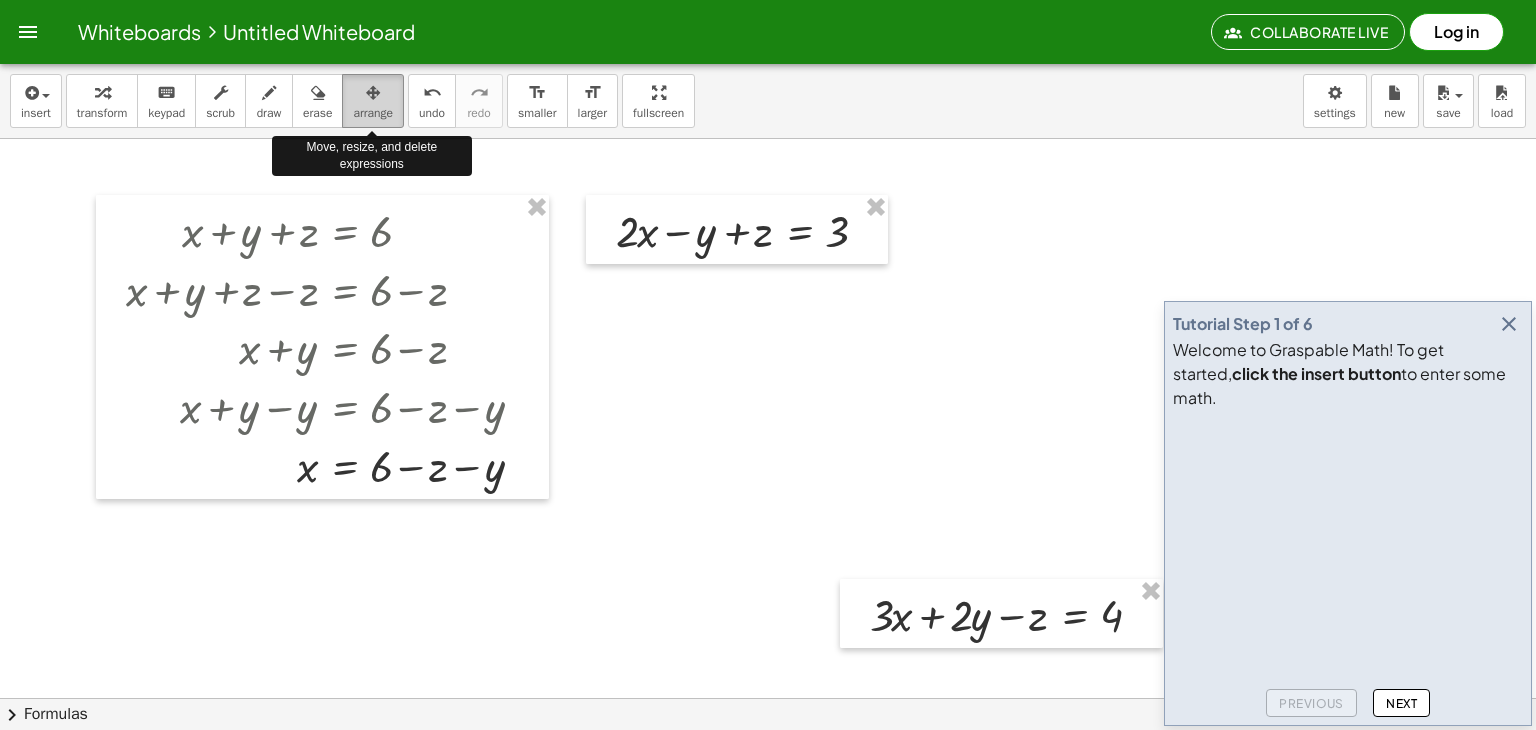click at bounding box center (373, 93) 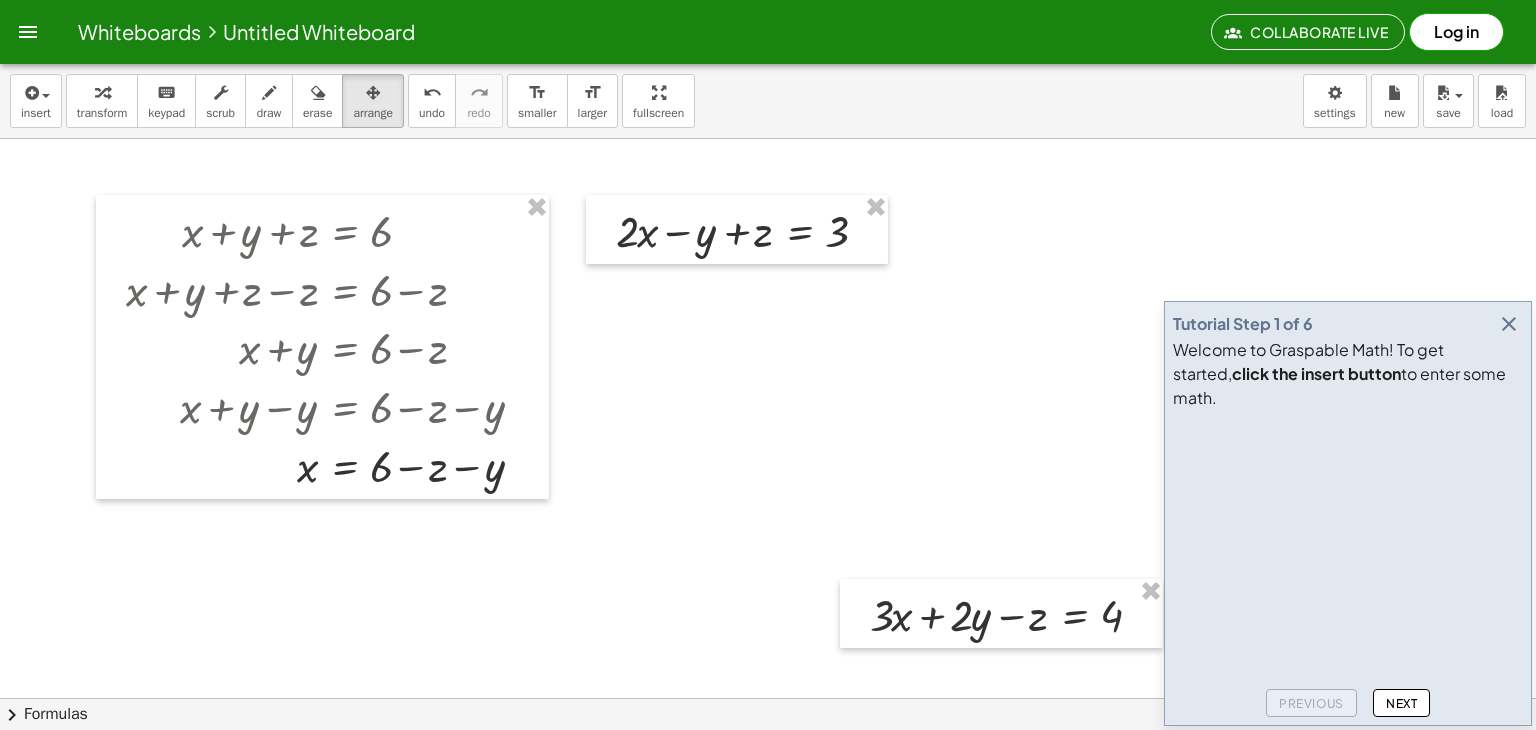 click at bounding box center [768, 762] 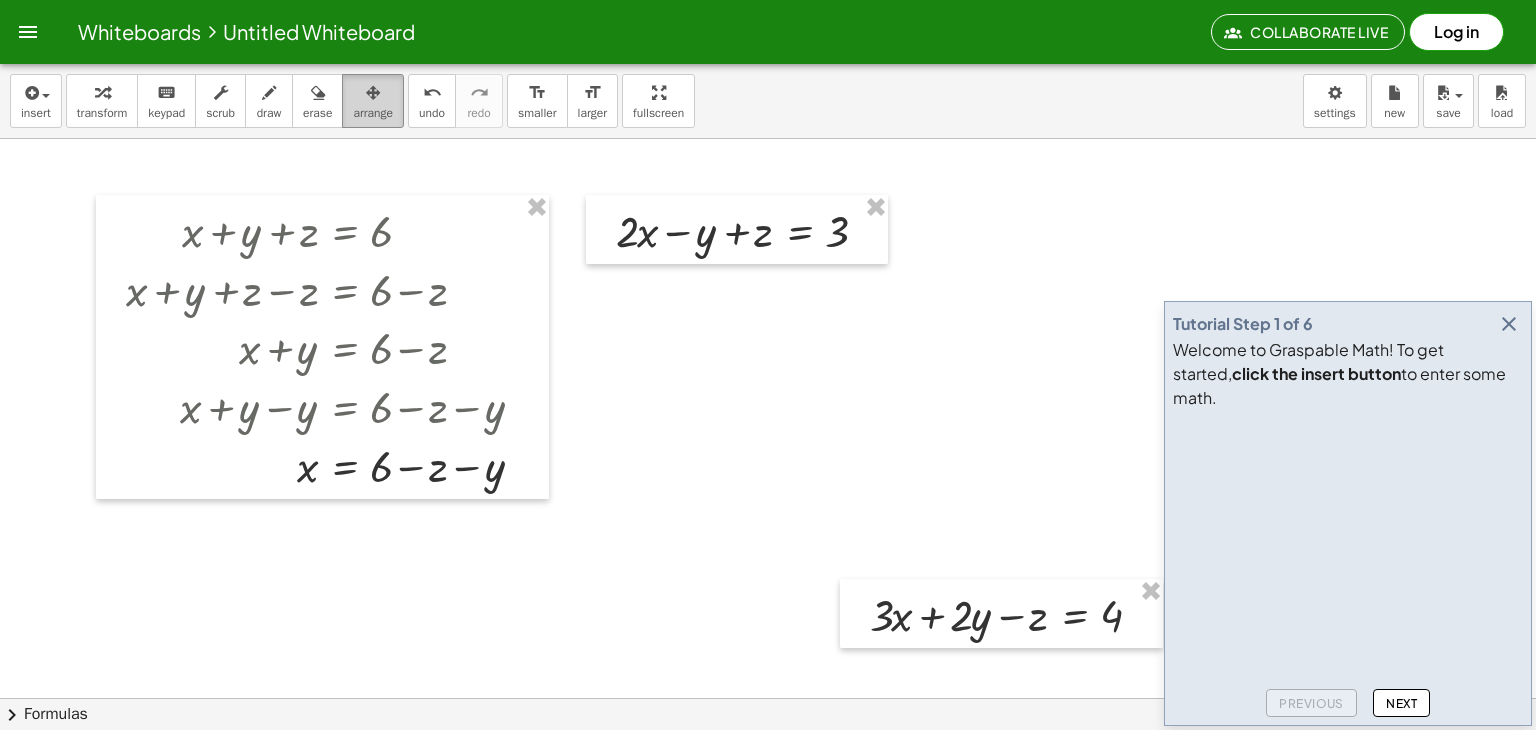 click at bounding box center (373, 93) 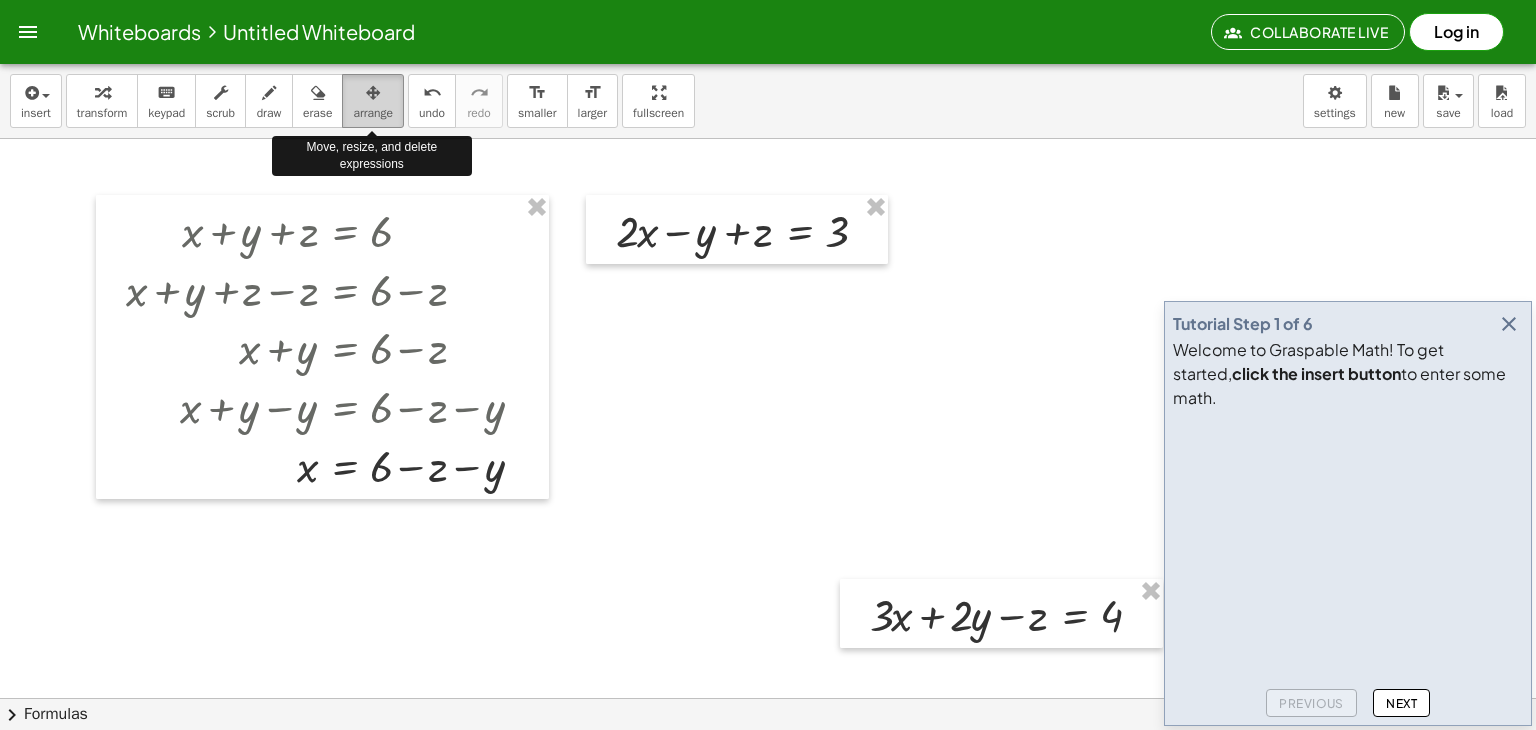 click at bounding box center (373, 93) 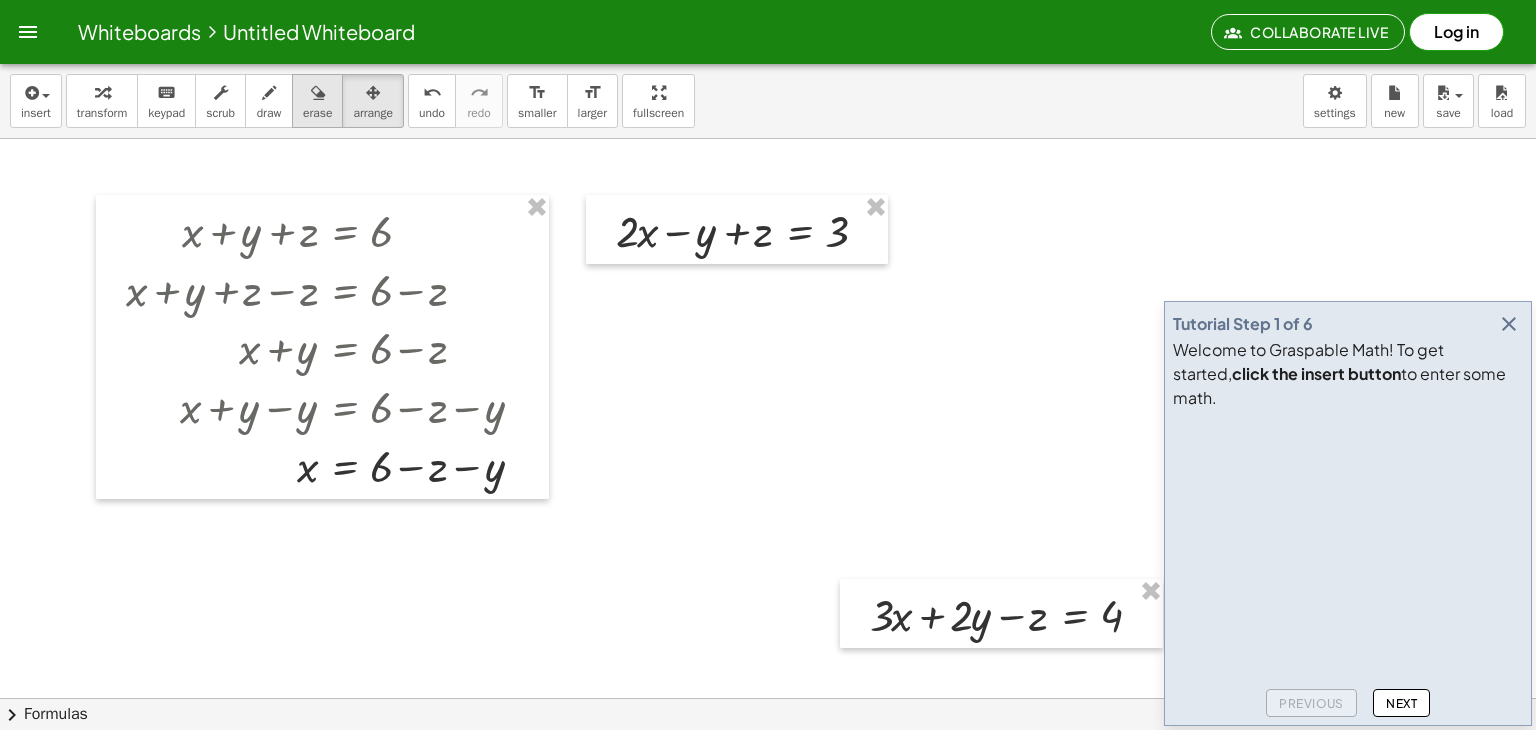 click on "erase" at bounding box center (317, 113) 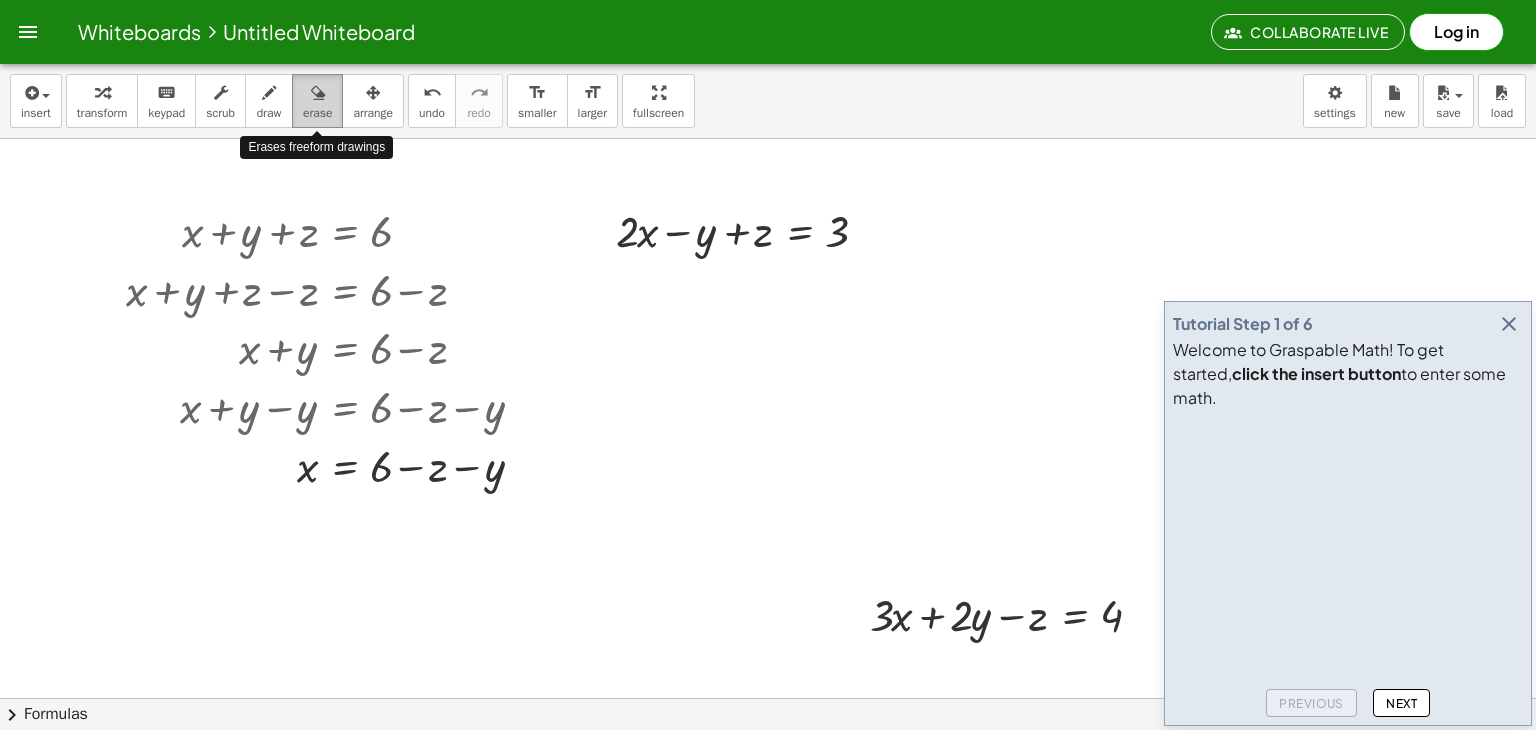 click at bounding box center [317, 92] 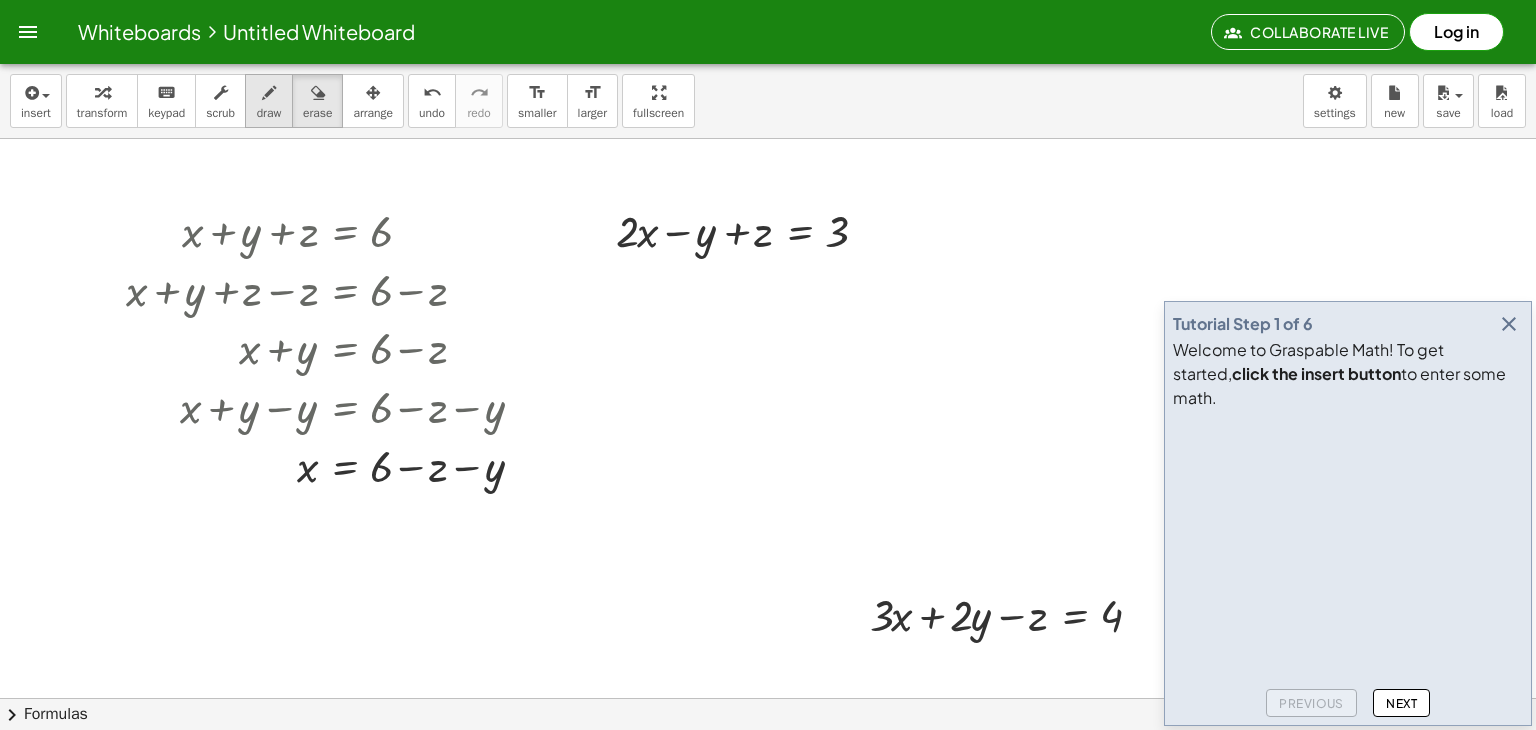 click at bounding box center [269, 92] 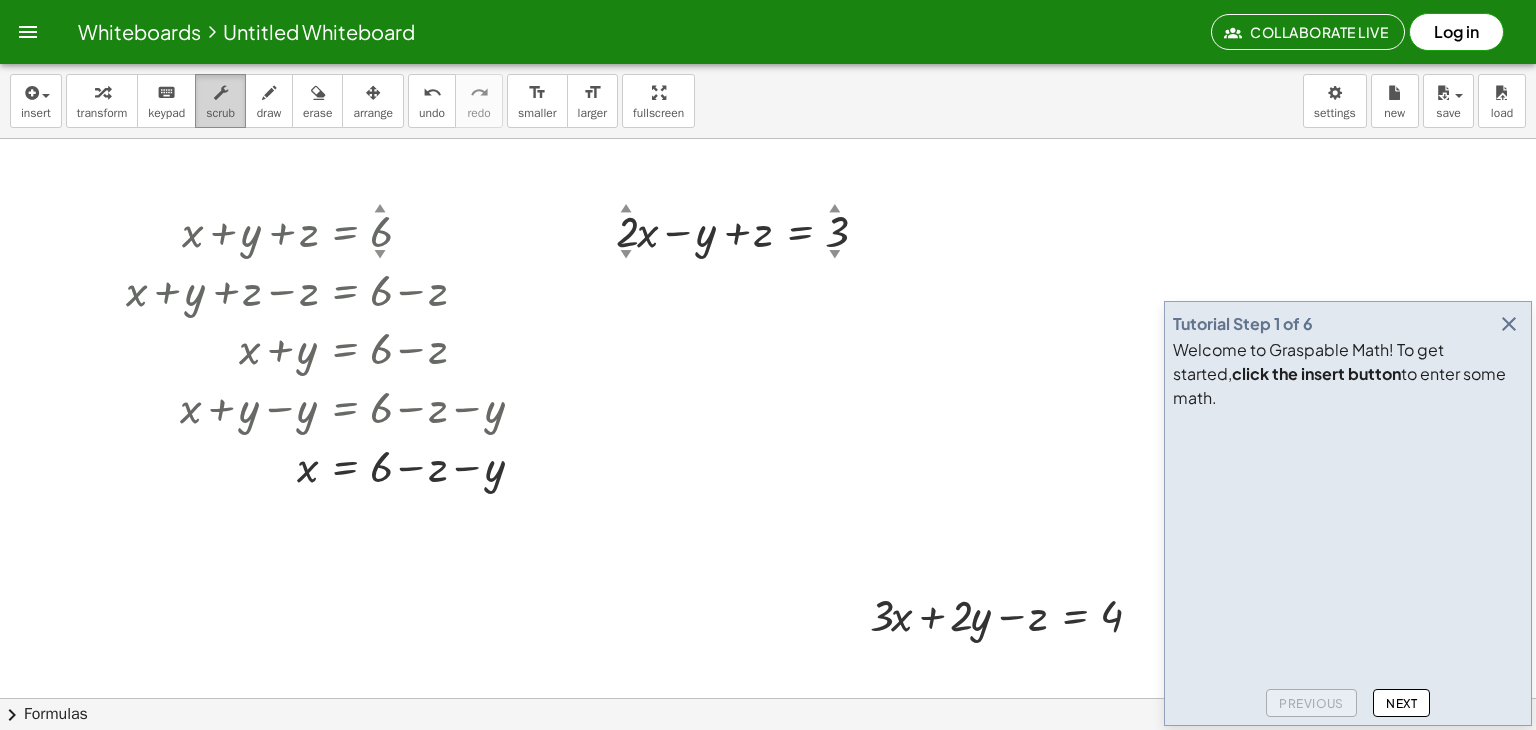click at bounding box center (220, 92) 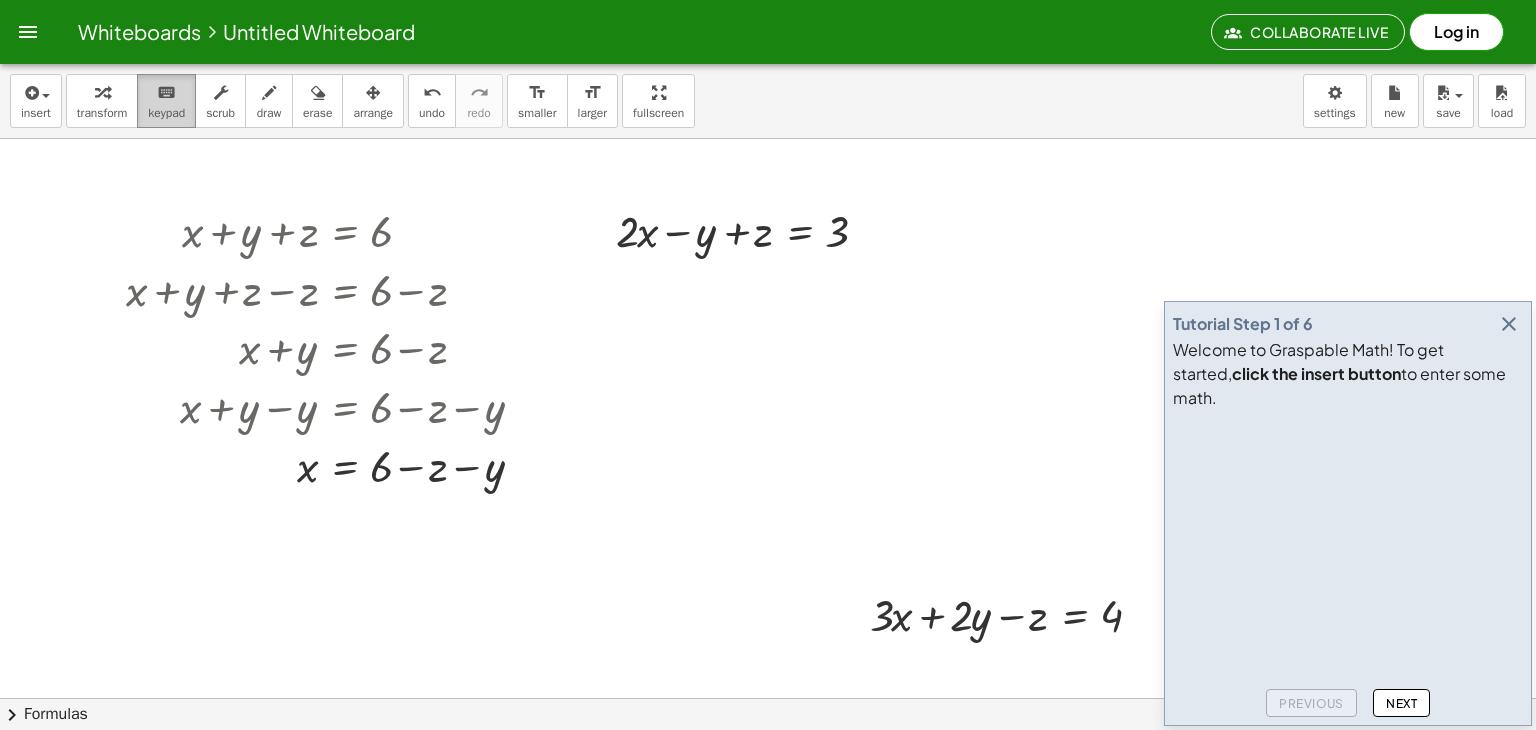 click on "keypad" at bounding box center [166, 113] 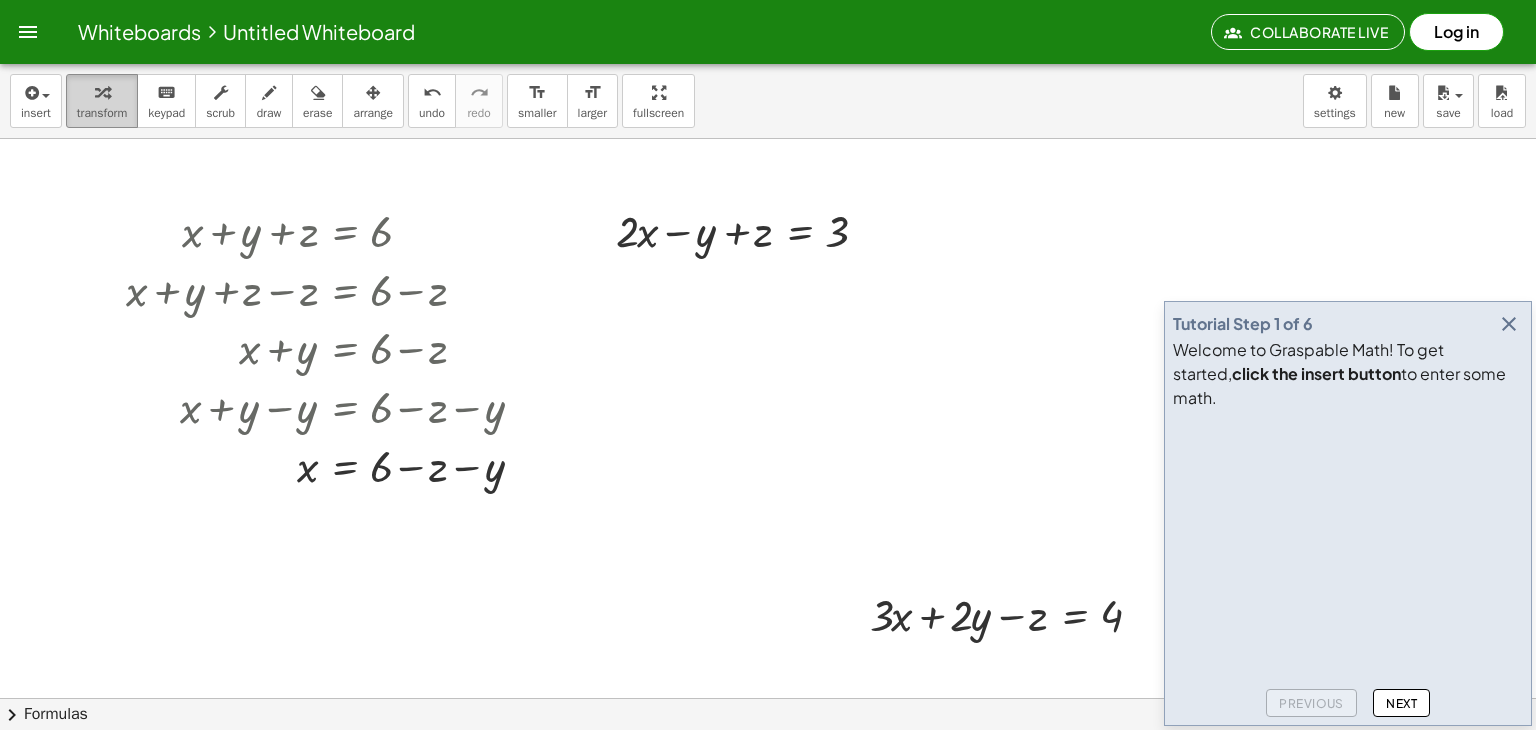 click on "transform" at bounding box center [102, 113] 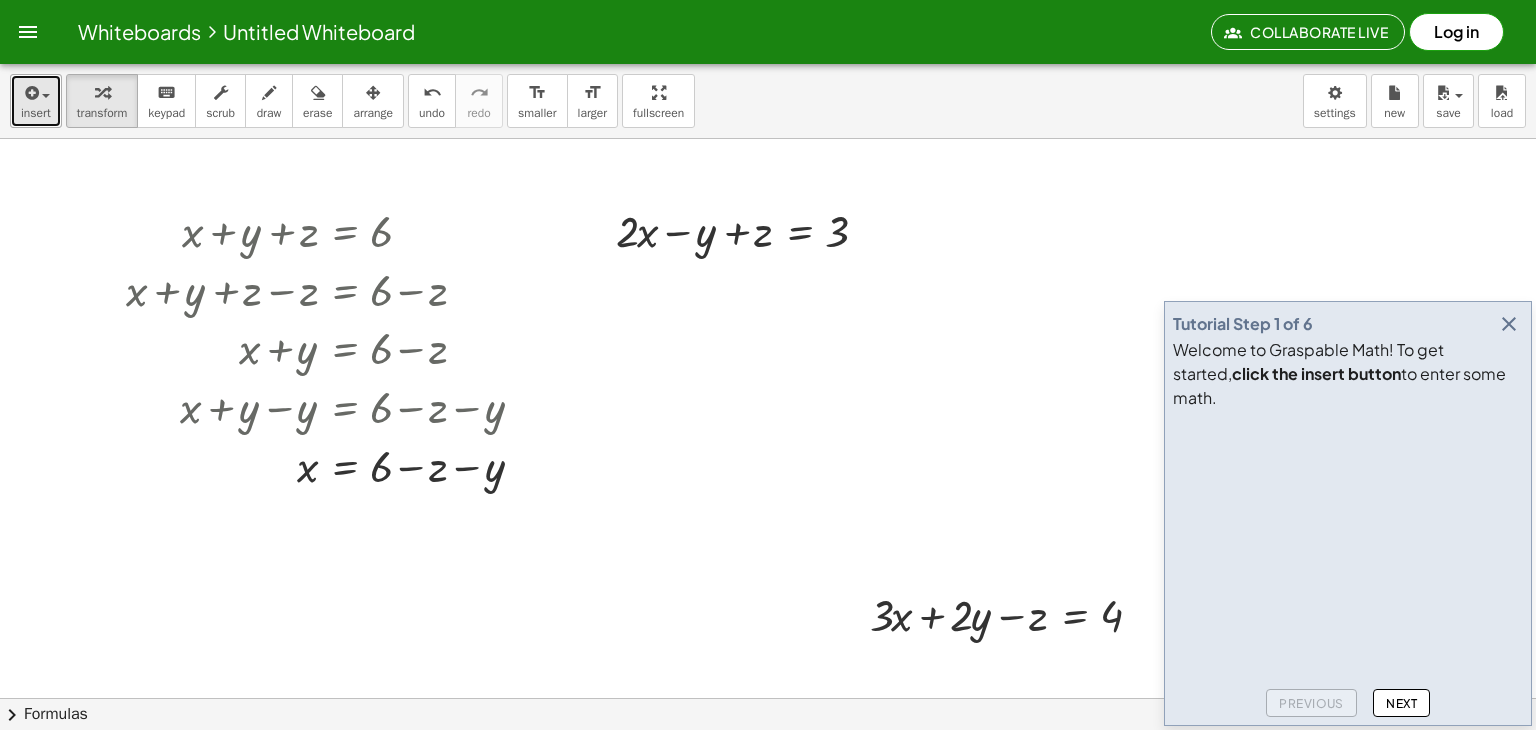click on "insert" at bounding box center (36, 113) 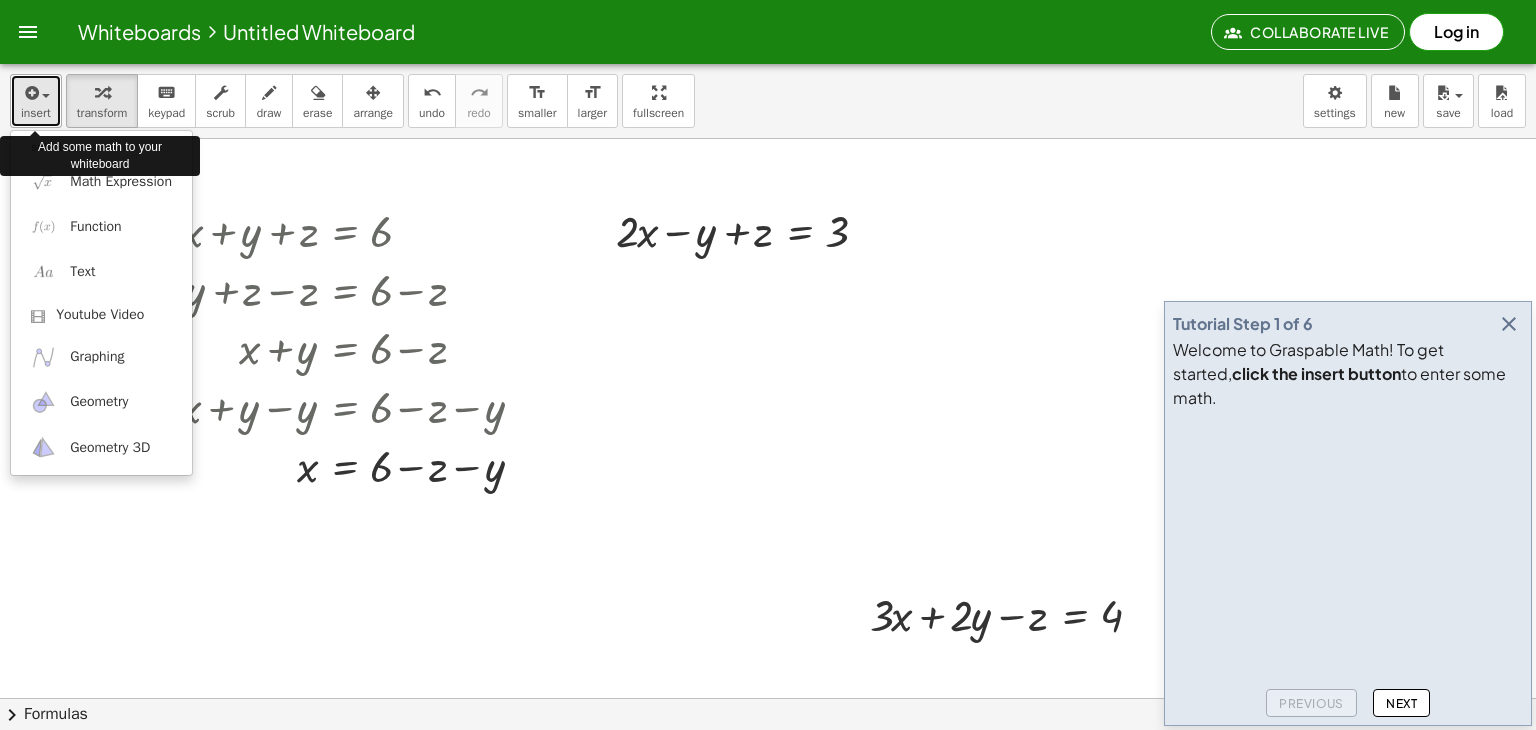 click on "insert" at bounding box center (36, 113) 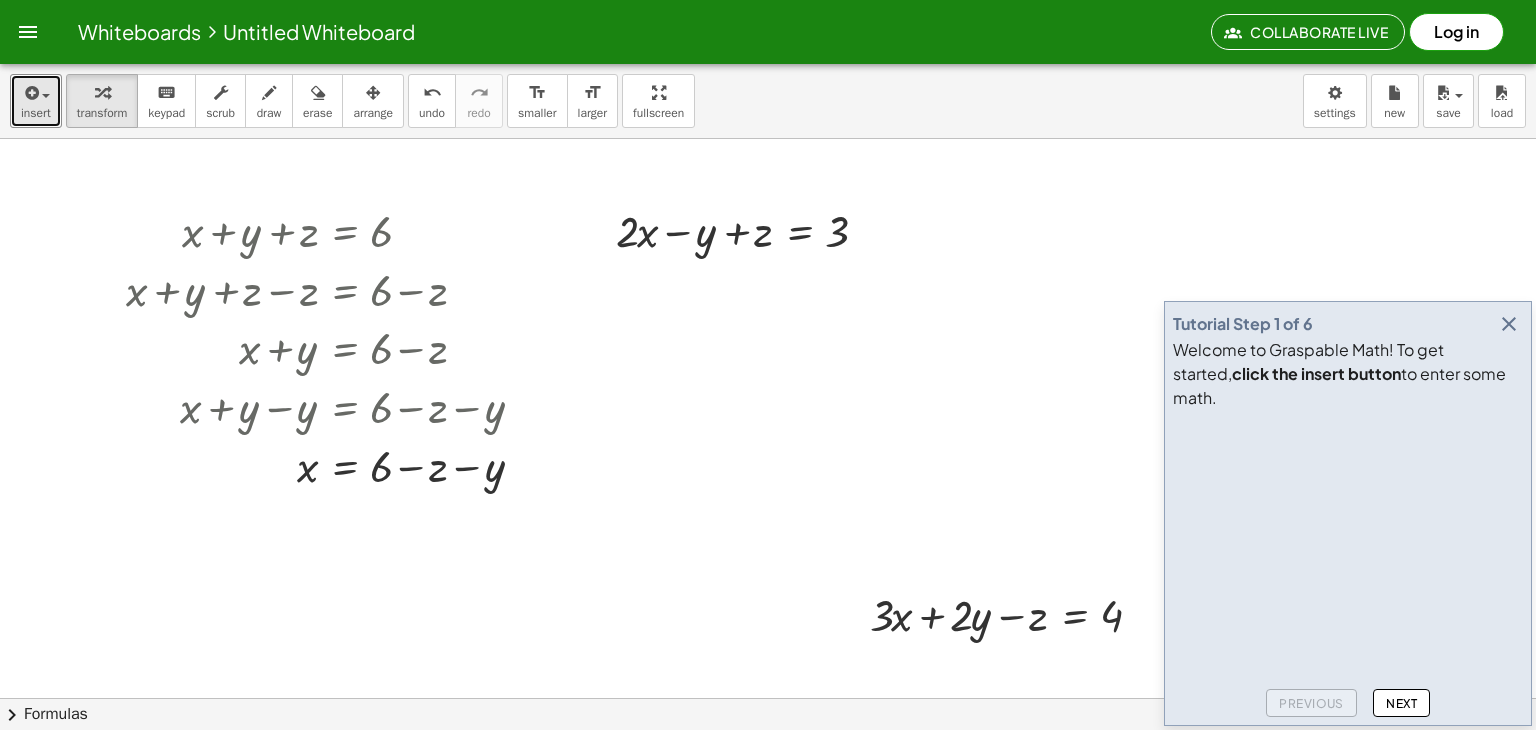 click at bounding box center [768, 762] 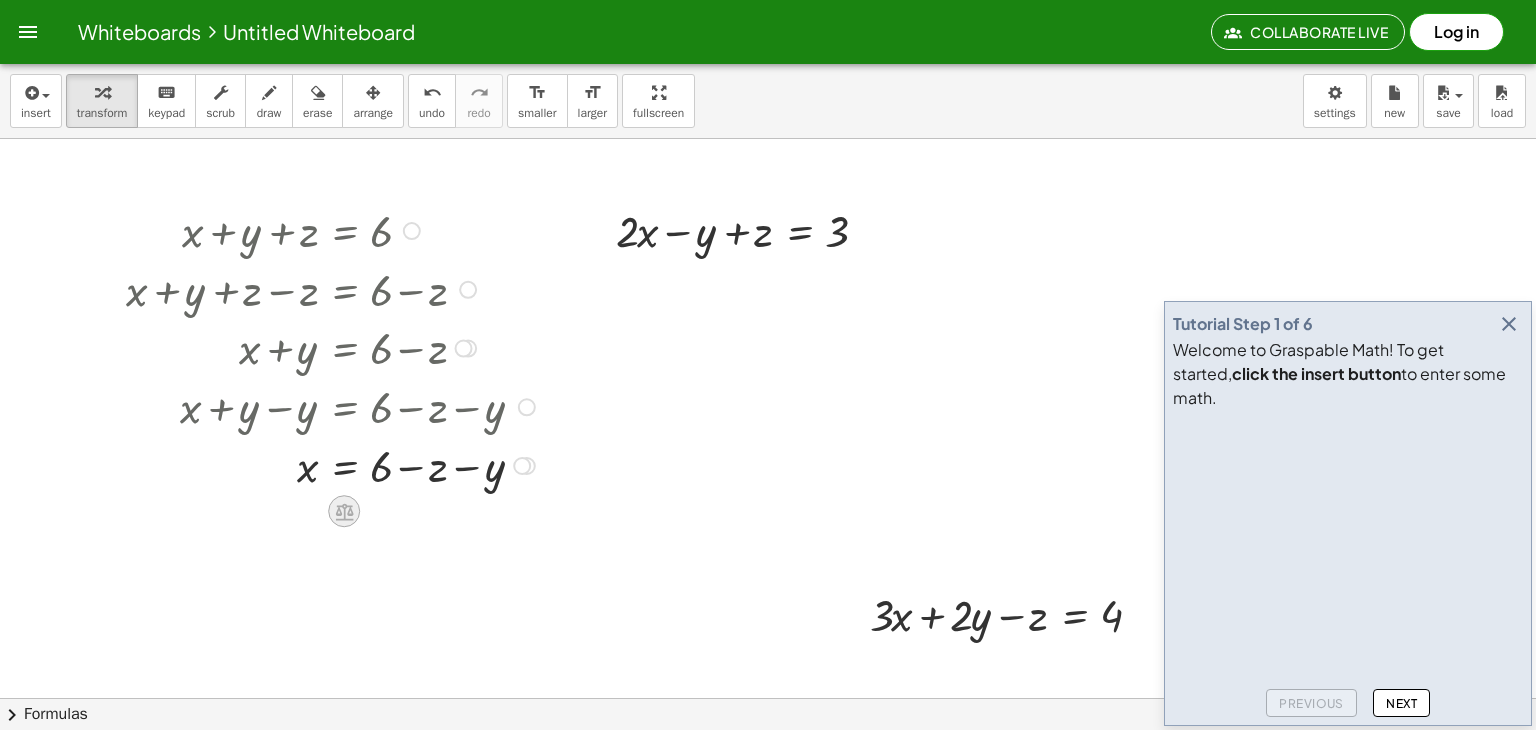 click 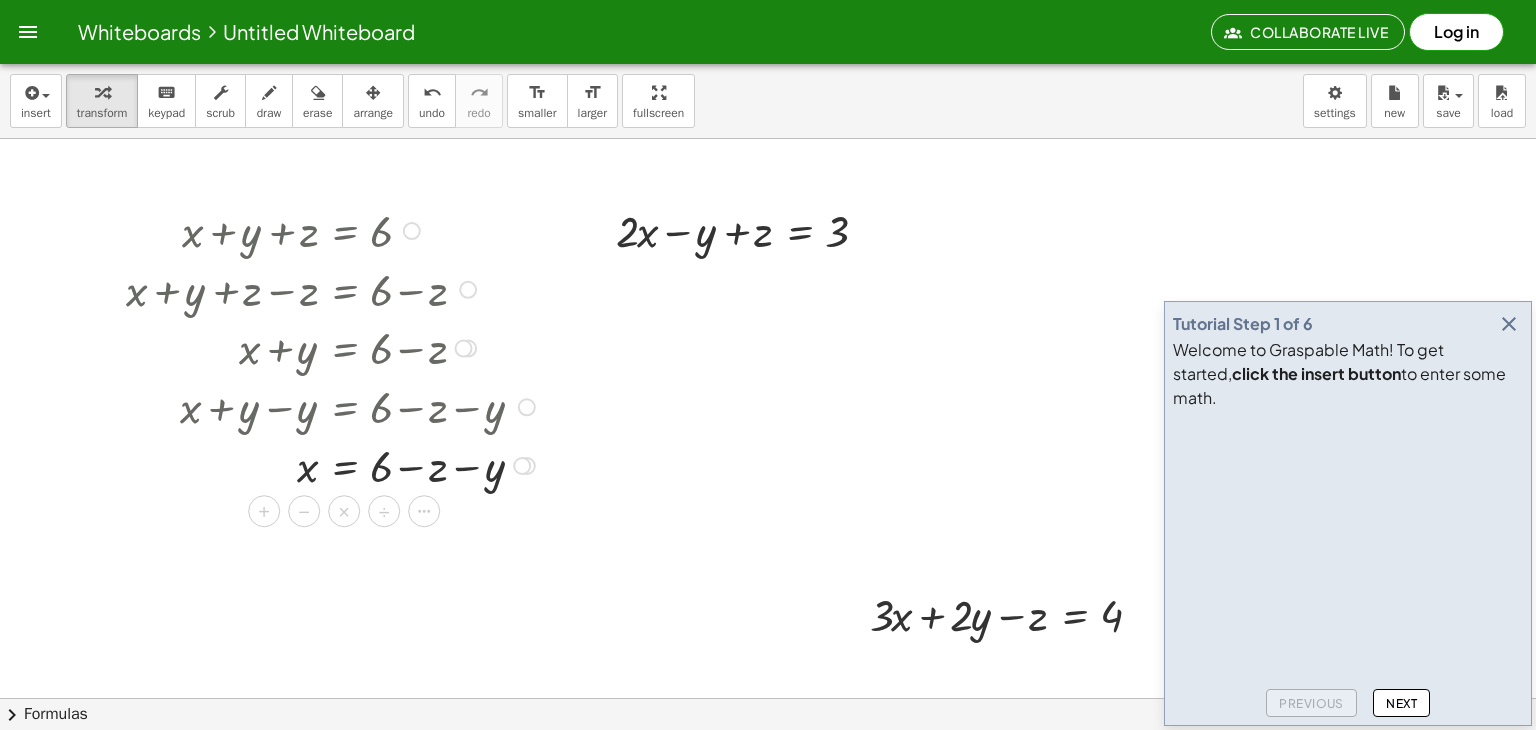 click on "×" at bounding box center (344, 512) 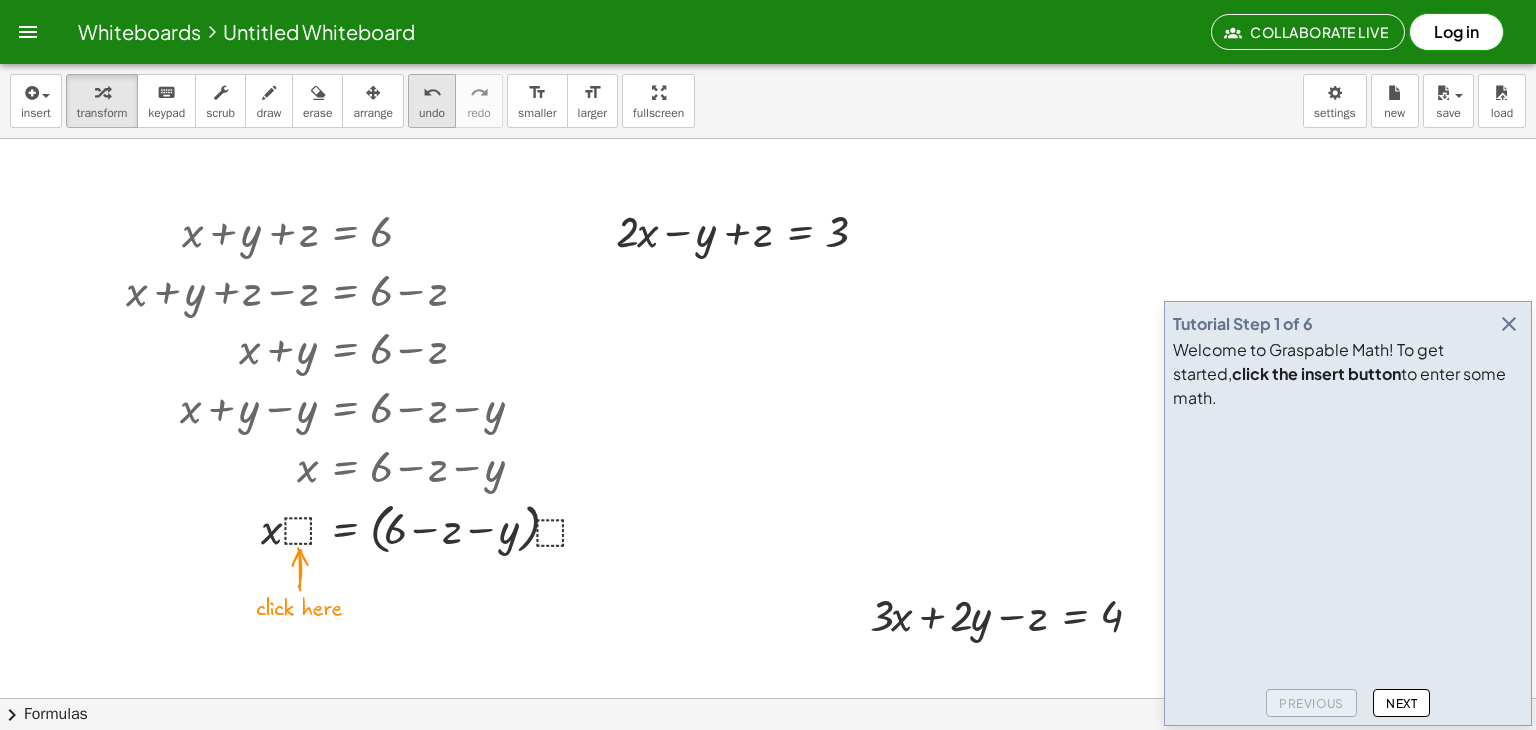 click on "undo undo" at bounding box center [432, 101] 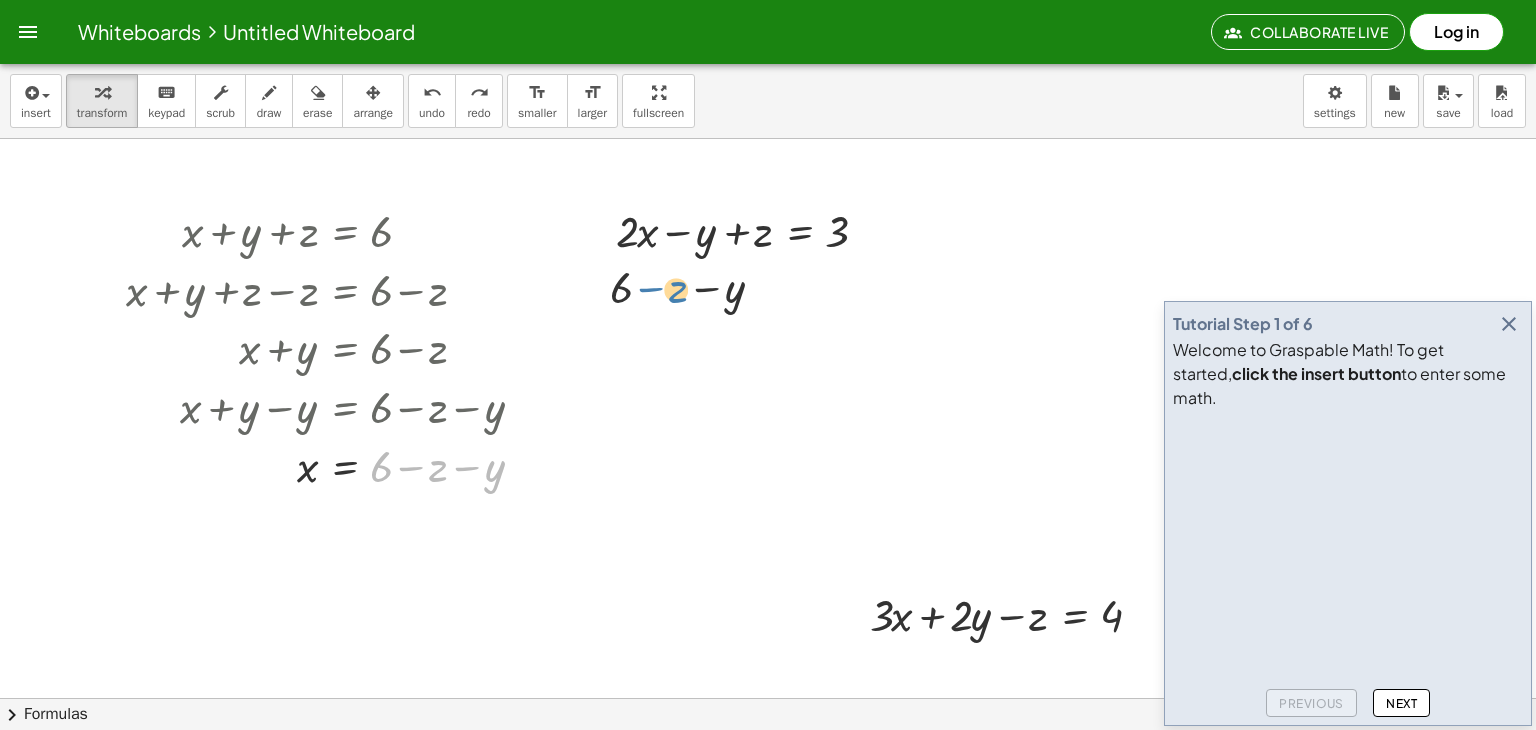drag, startPoint x: 392, startPoint y: 462, endPoint x: 616, endPoint y: 300, distance: 276.44168 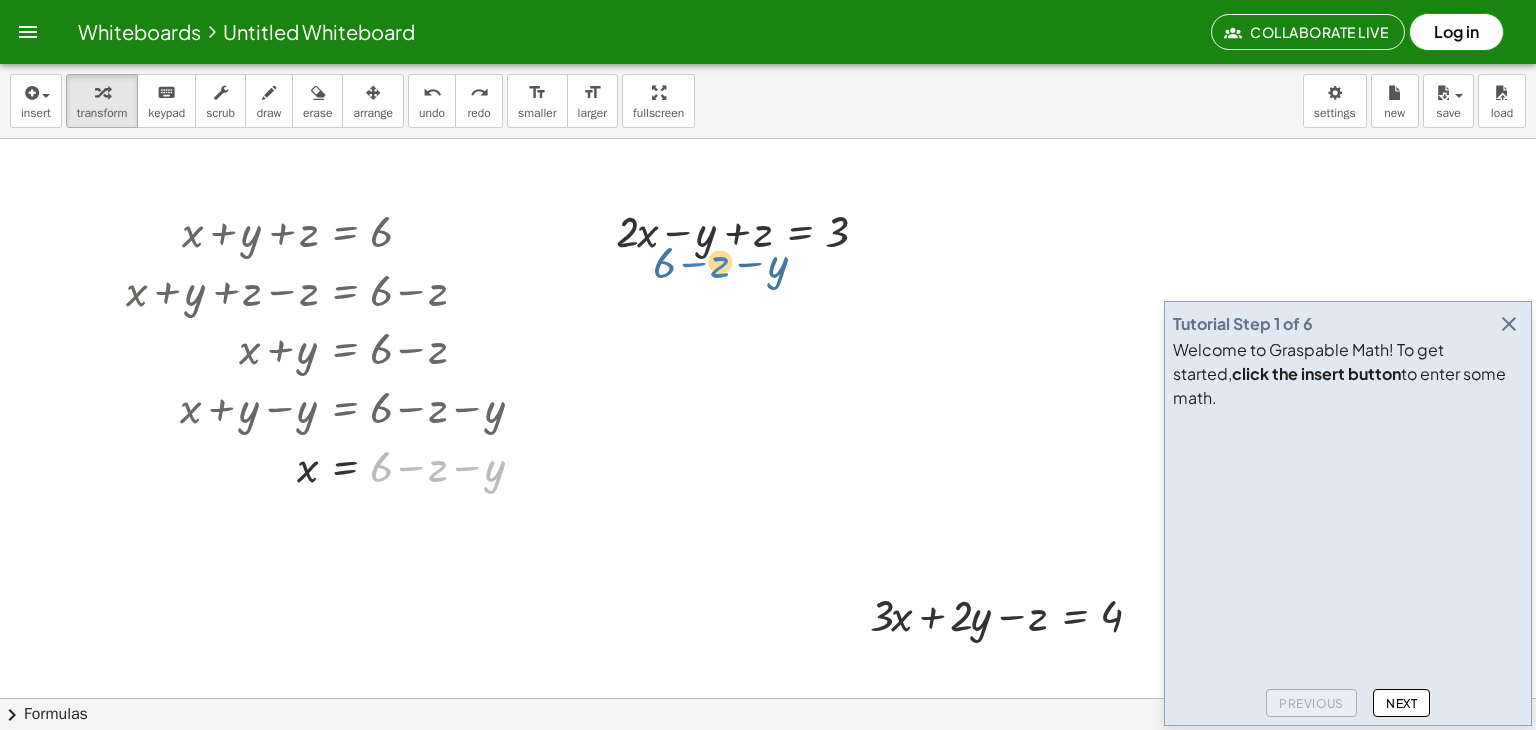 drag, startPoint x: 411, startPoint y: 469, endPoint x: 688, endPoint y: 265, distance: 344.0131 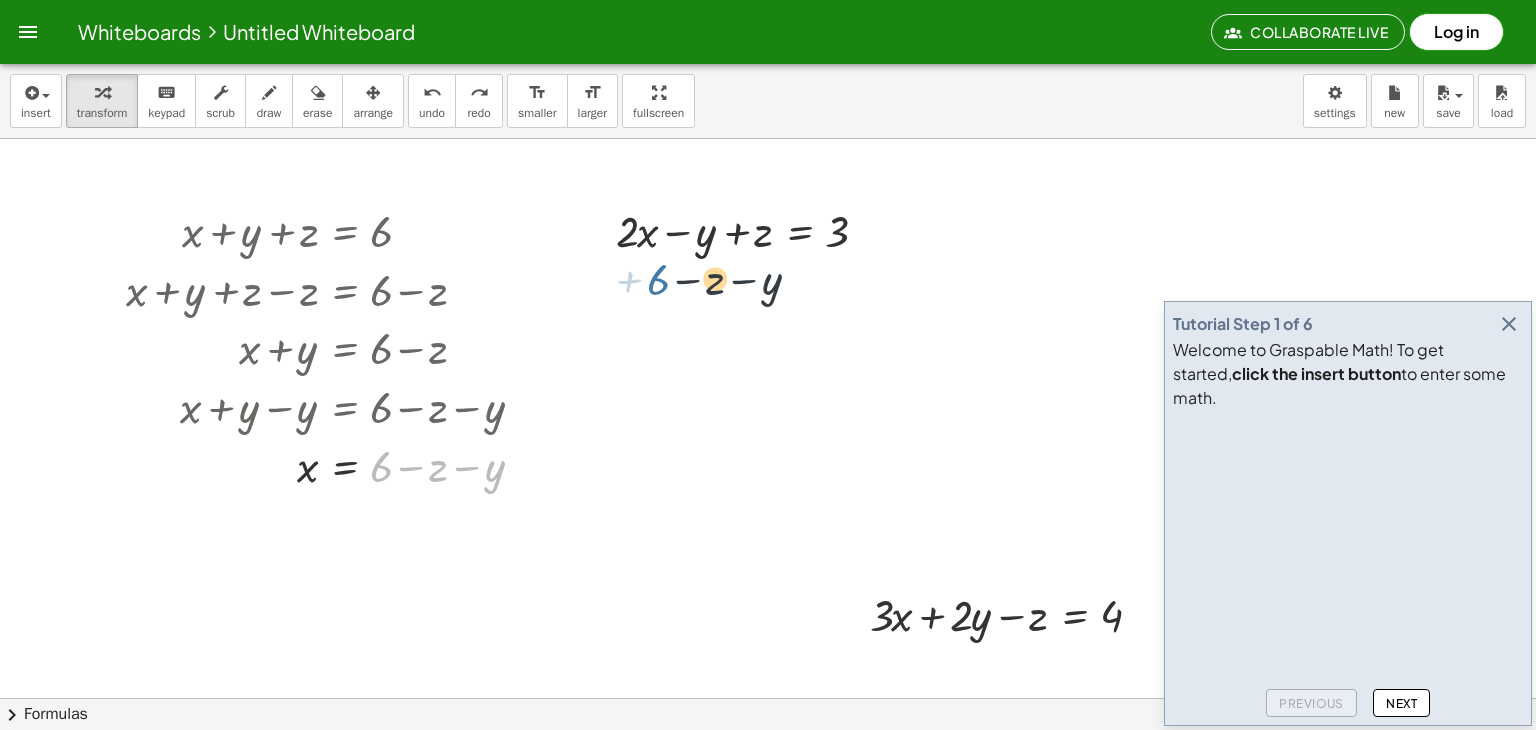 drag, startPoint x: 373, startPoint y: 468, endPoint x: 652, endPoint y: 276, distance: 338.68127 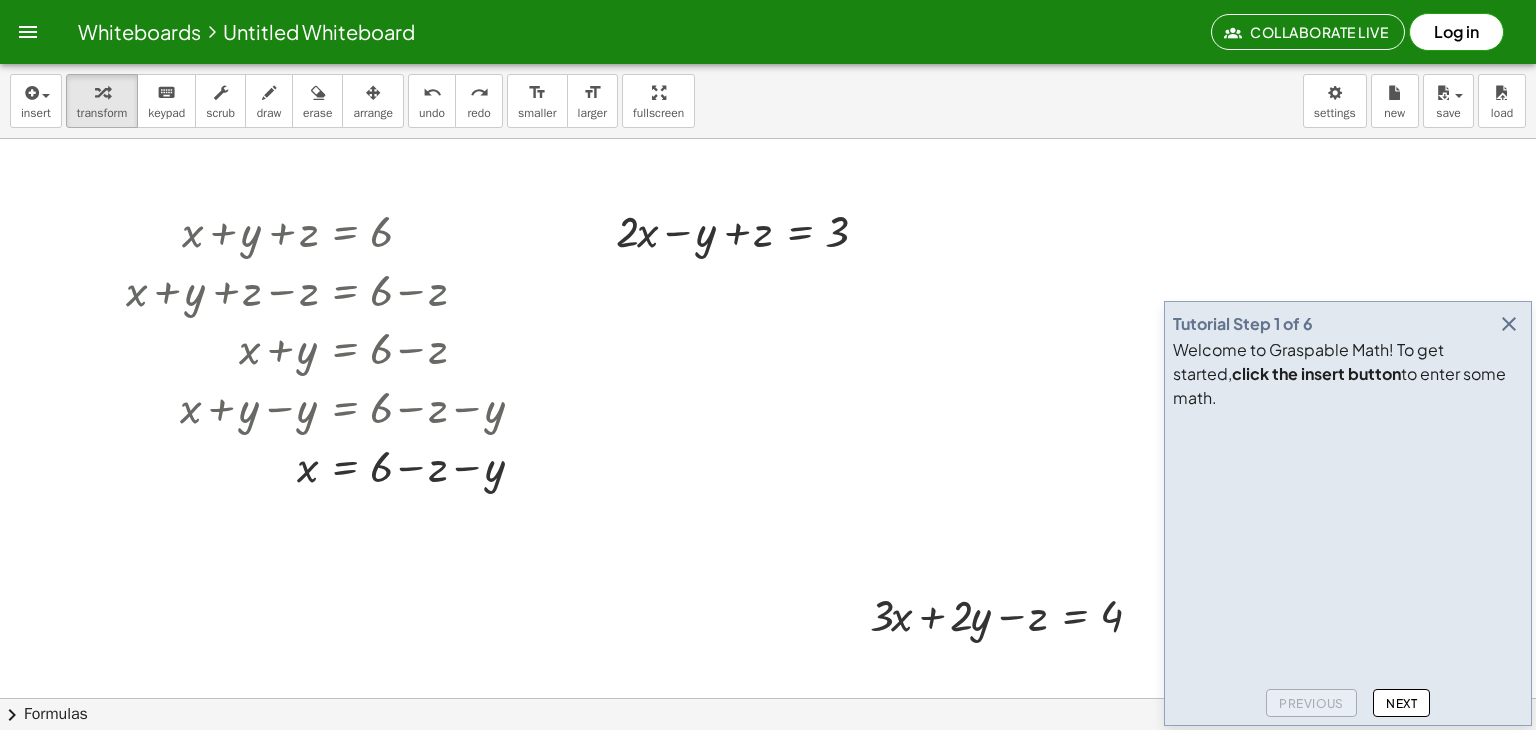 drag, startPoint x: 382, startPoint y: 469, endPoint x: 609, endPoint y: 287, distance: 290.95187 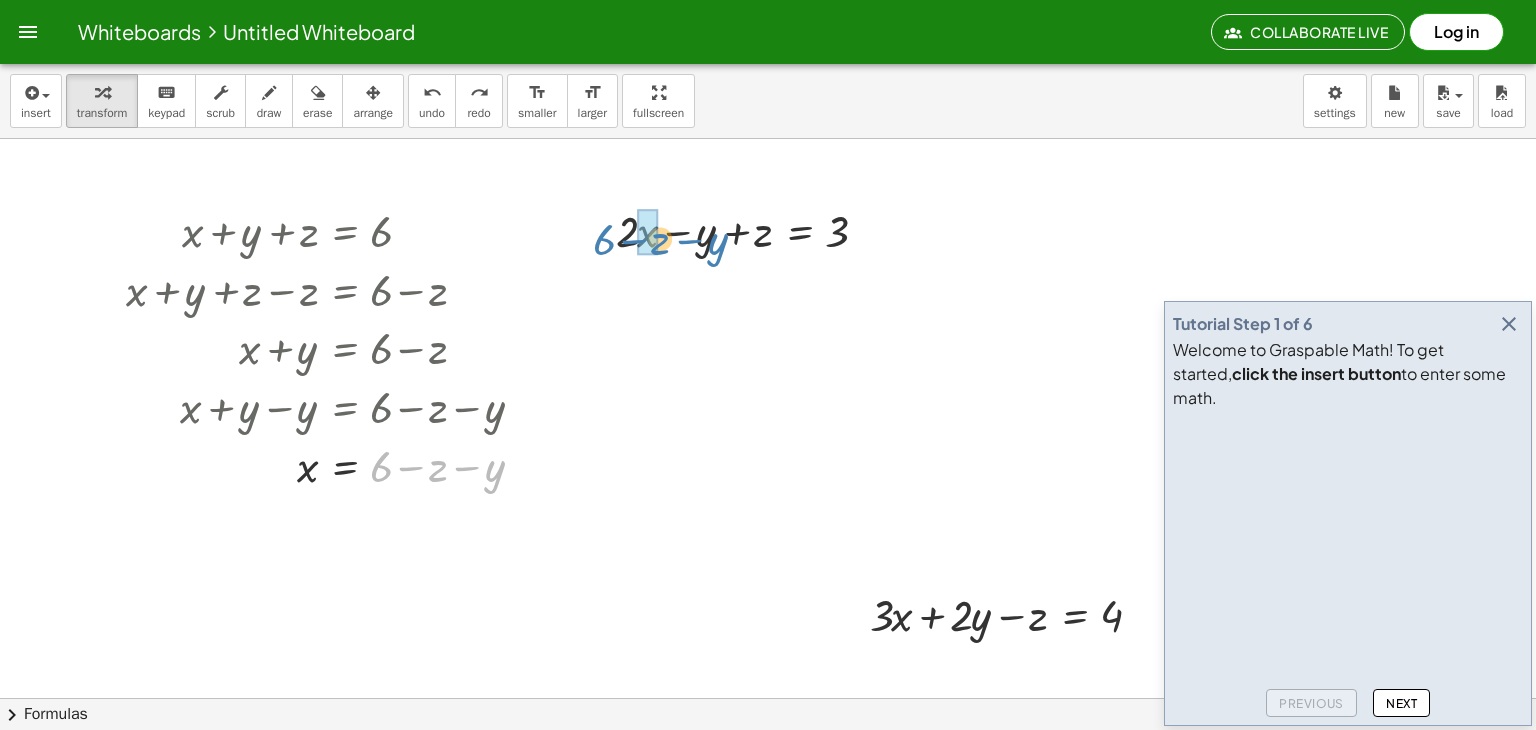 drag, startPoint x: 388, startPoint y: 462, endPoint x: 610, endPoint y: 235, distance: 317.51062 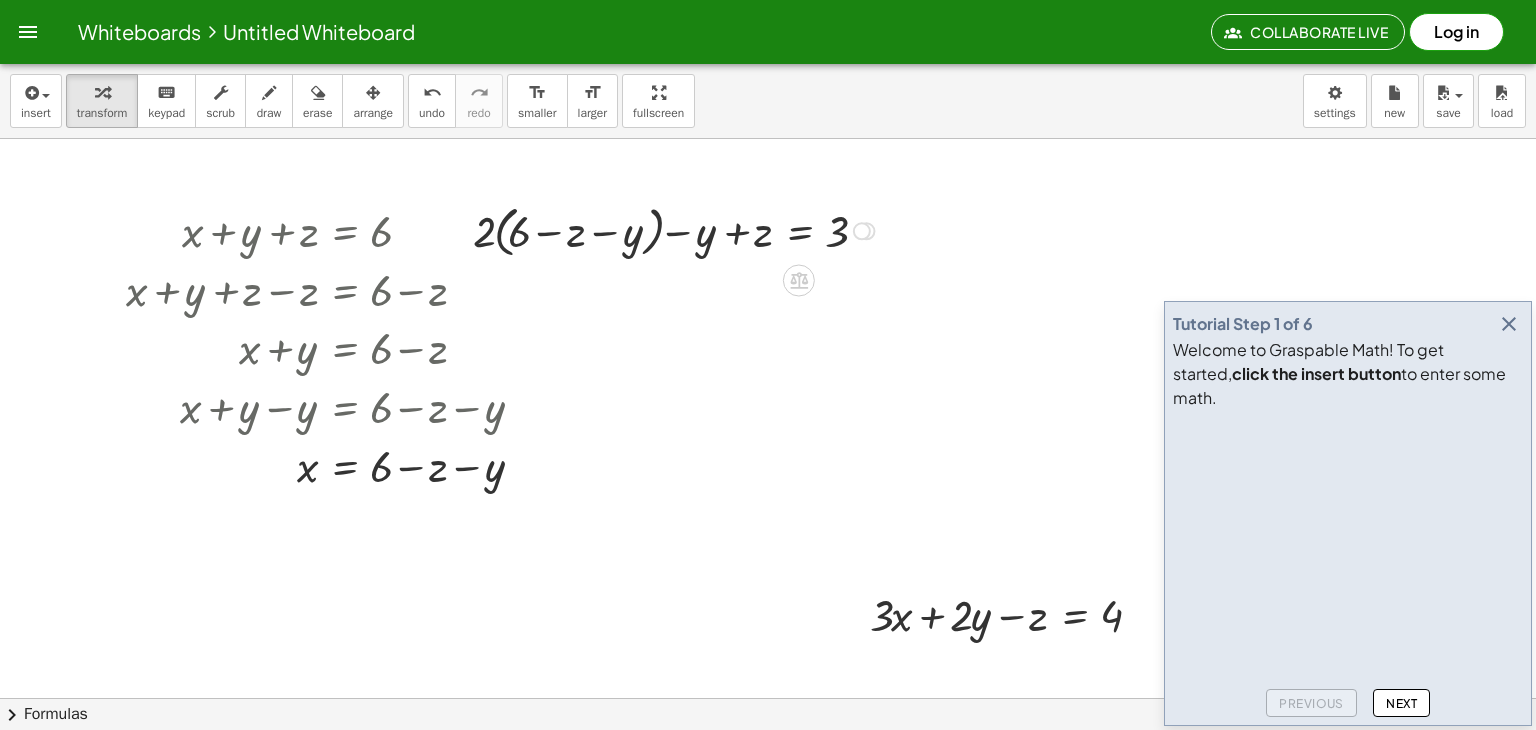 click at bounding box center [677, 229] 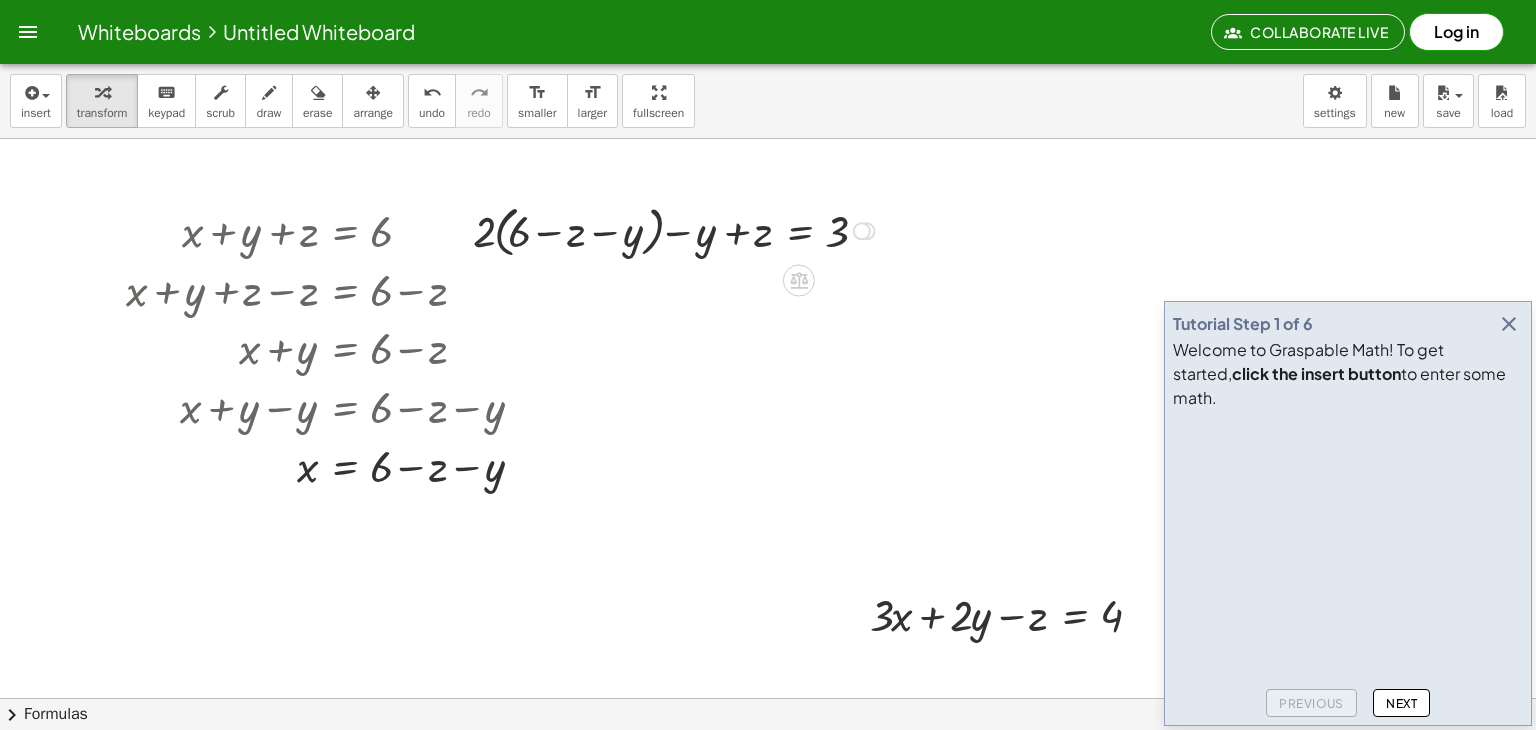 click at bounding box center [677, 229] 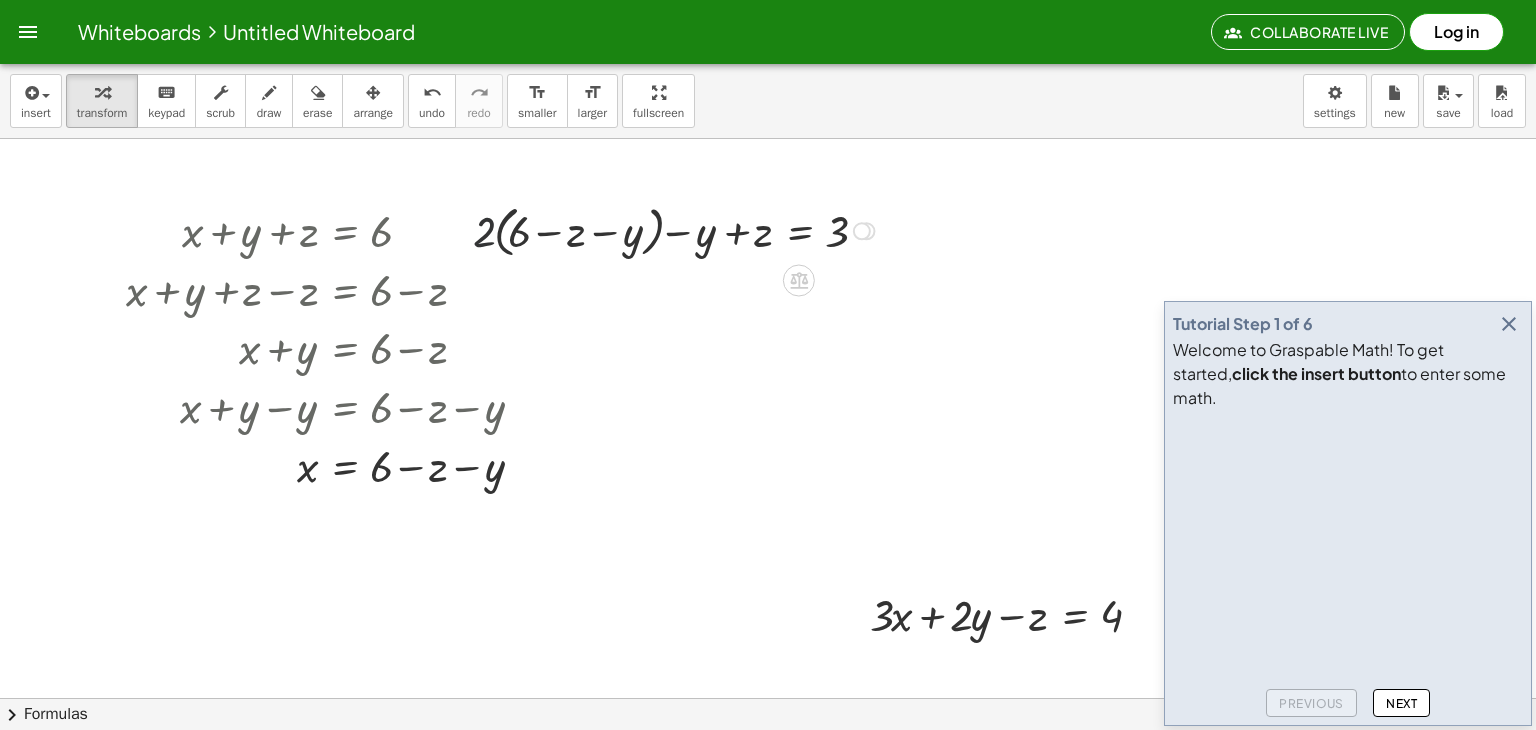 click at bounding box center (677, 229) 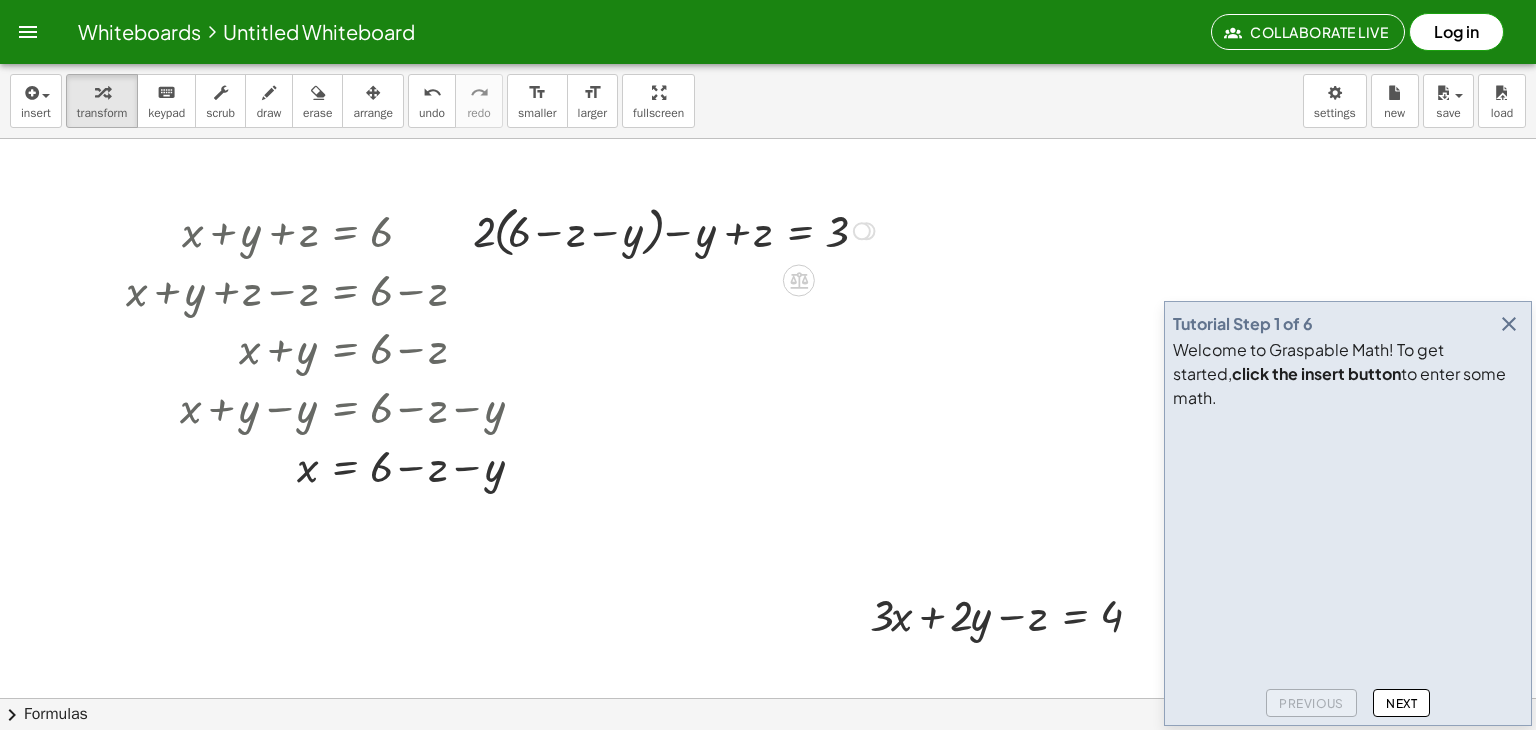 click at bounding box center [677, 229] 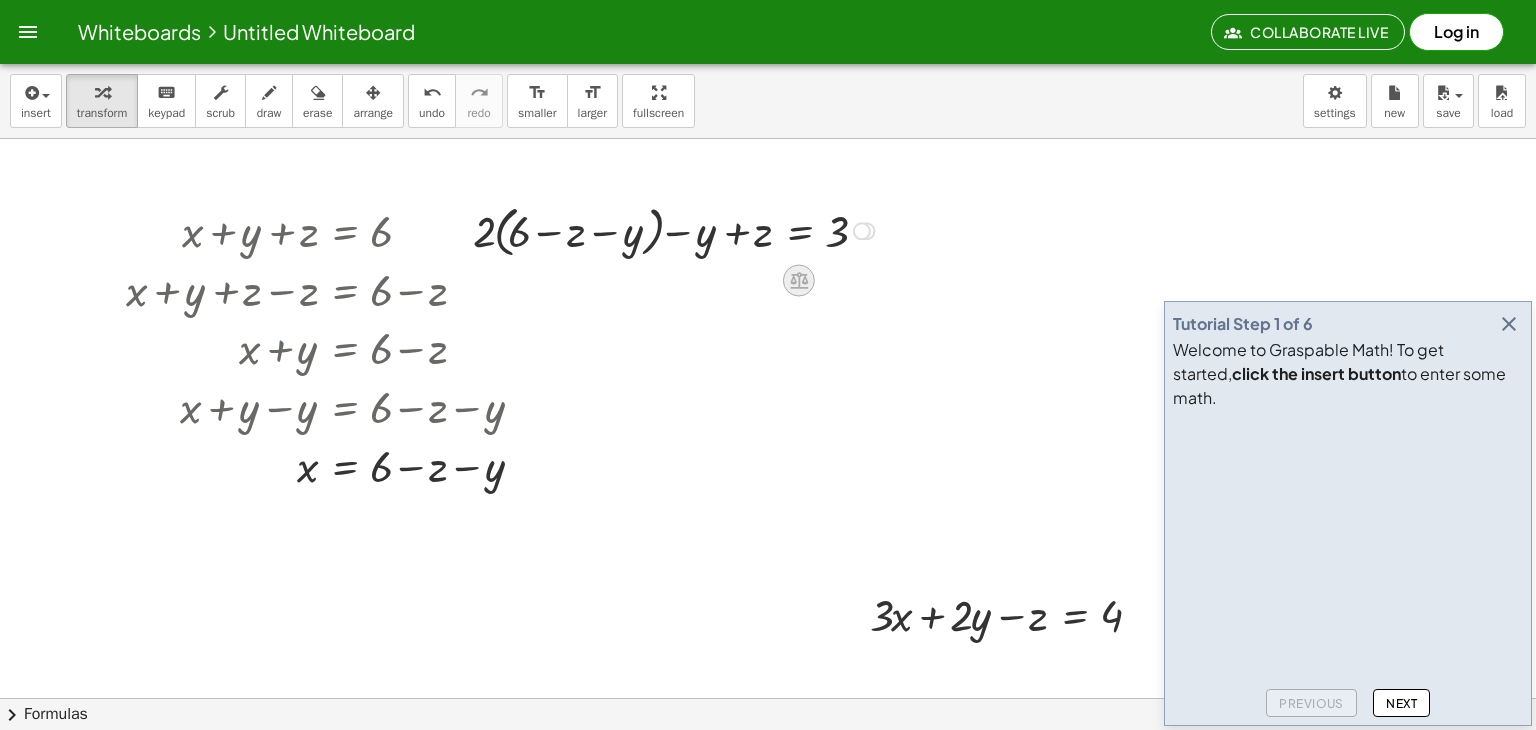 click 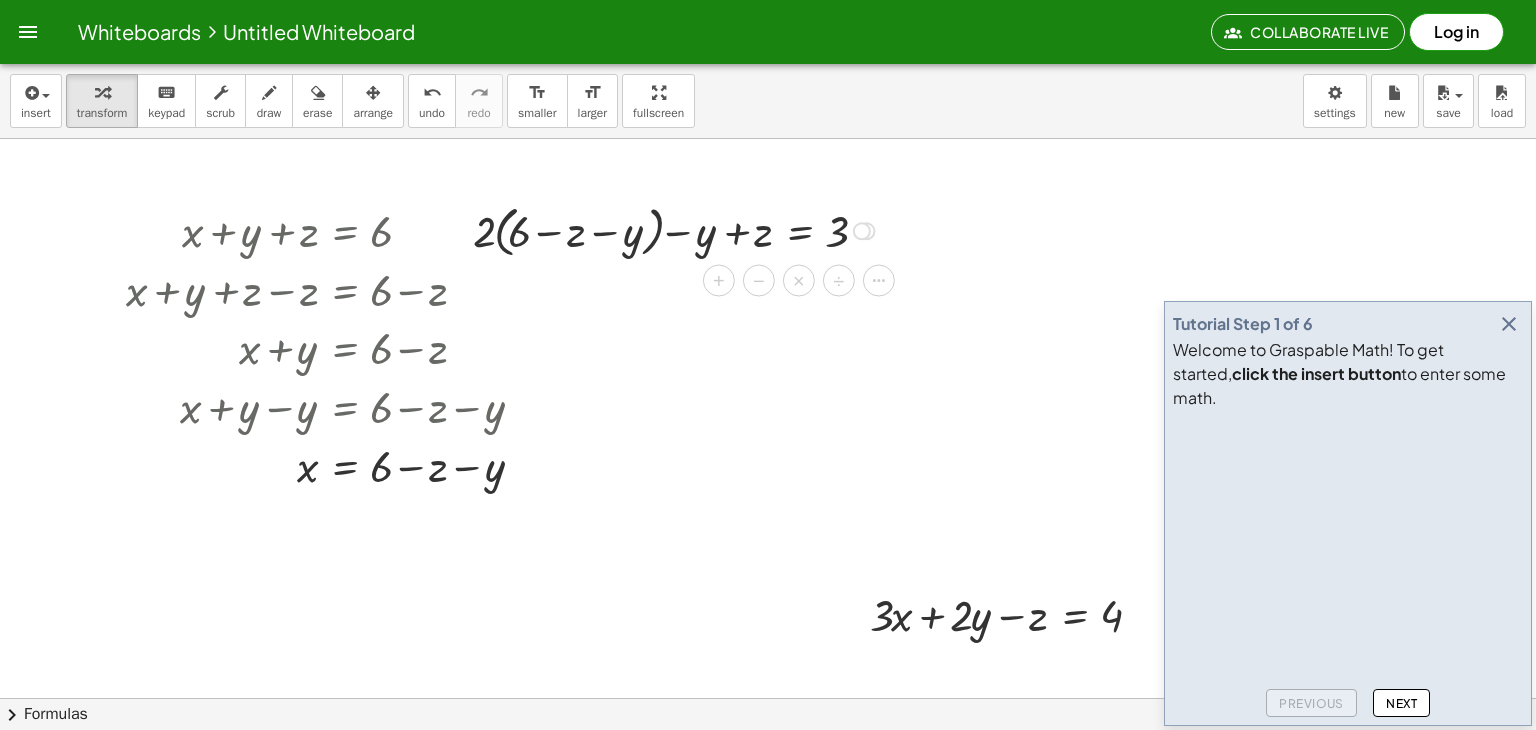click on "×" at bounding box center (799, 280) 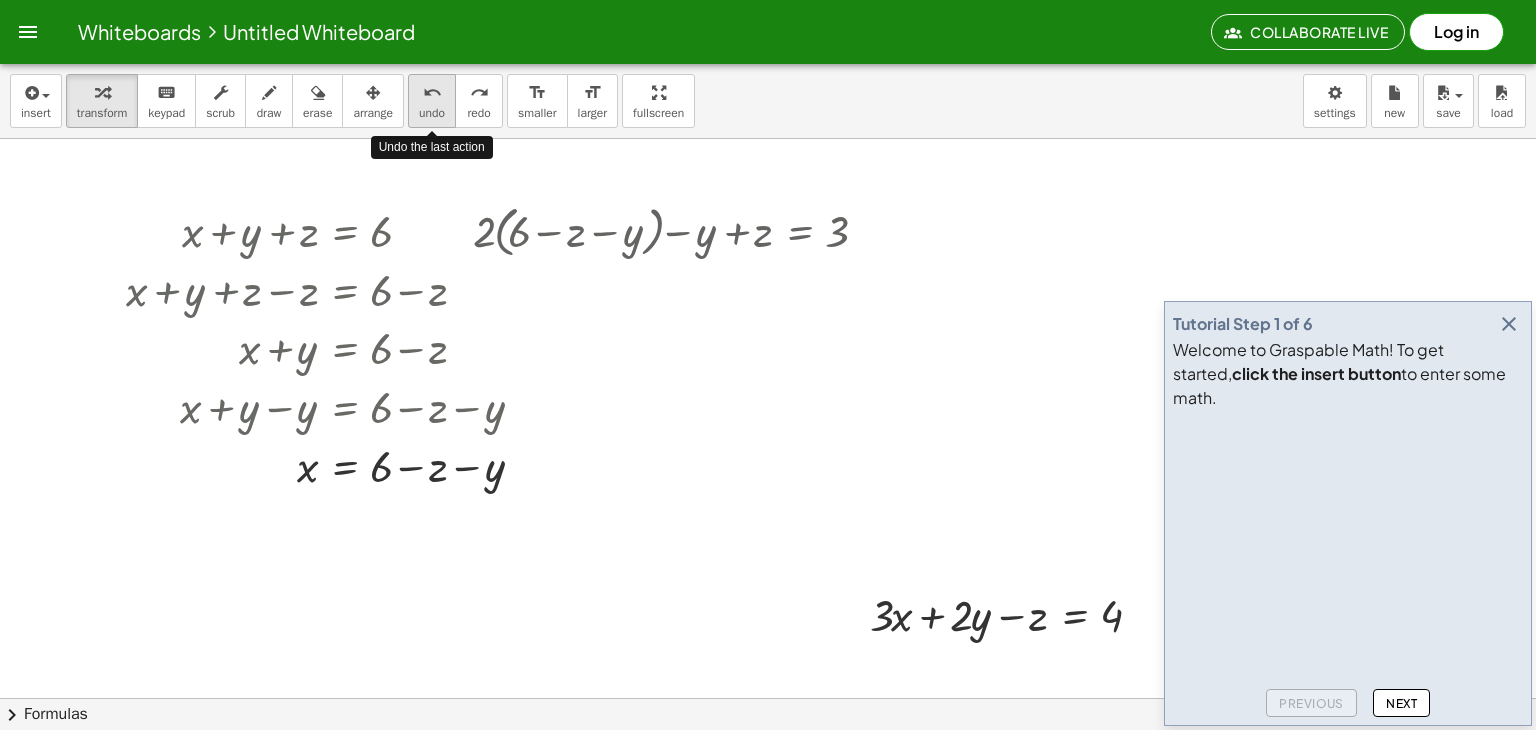 click on "undo" at bounding box center [432, 92] 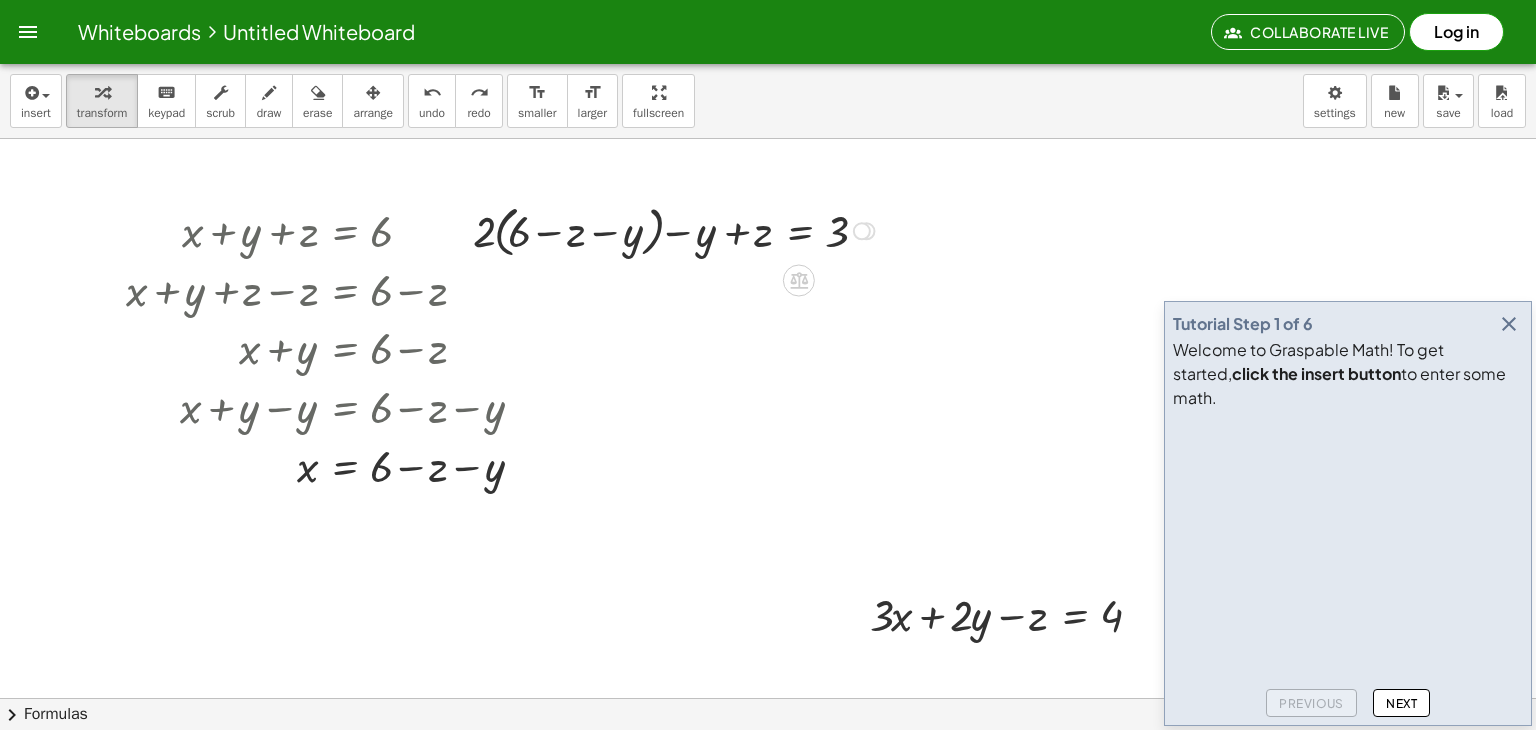 click at bounding box center (677, 229) 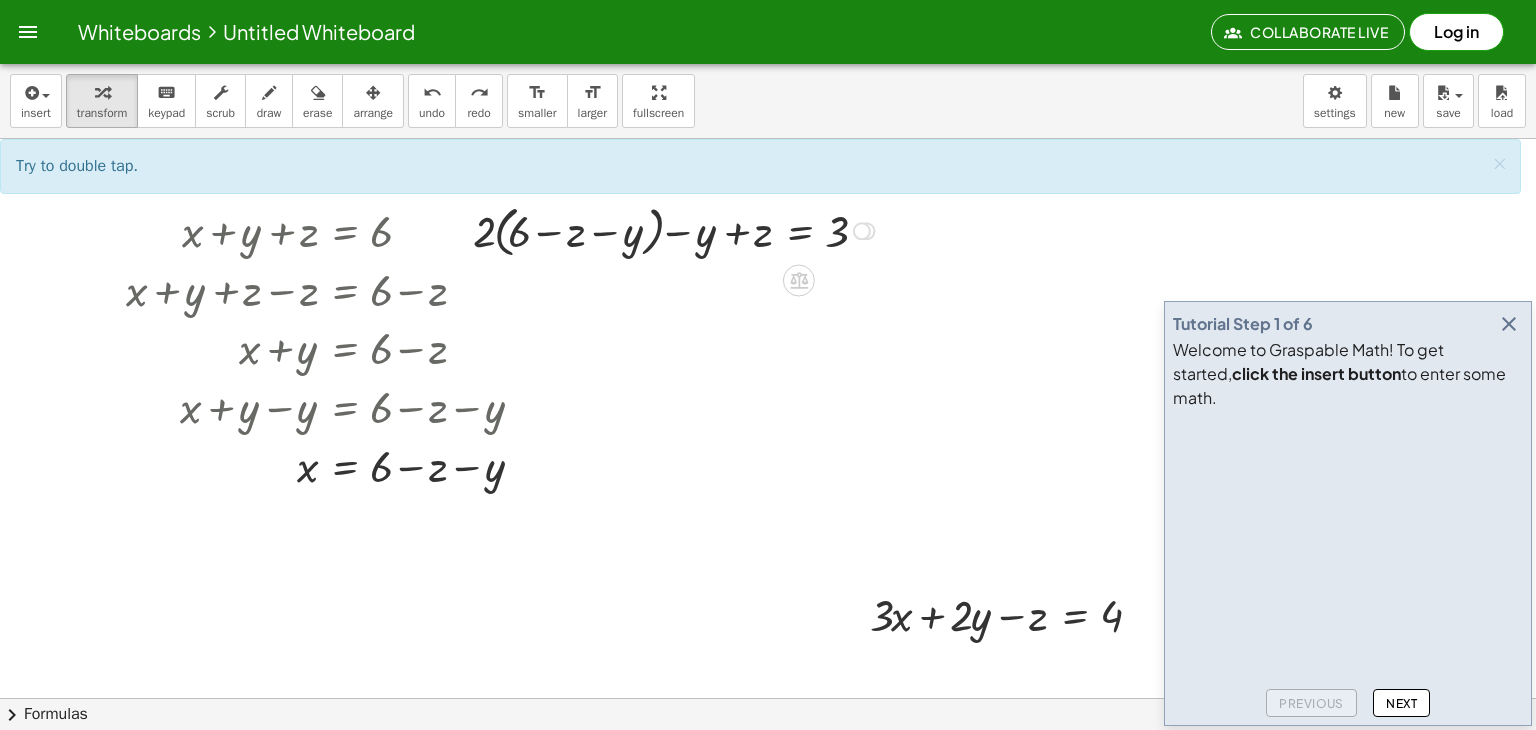 click at bounding box center [677, 229] 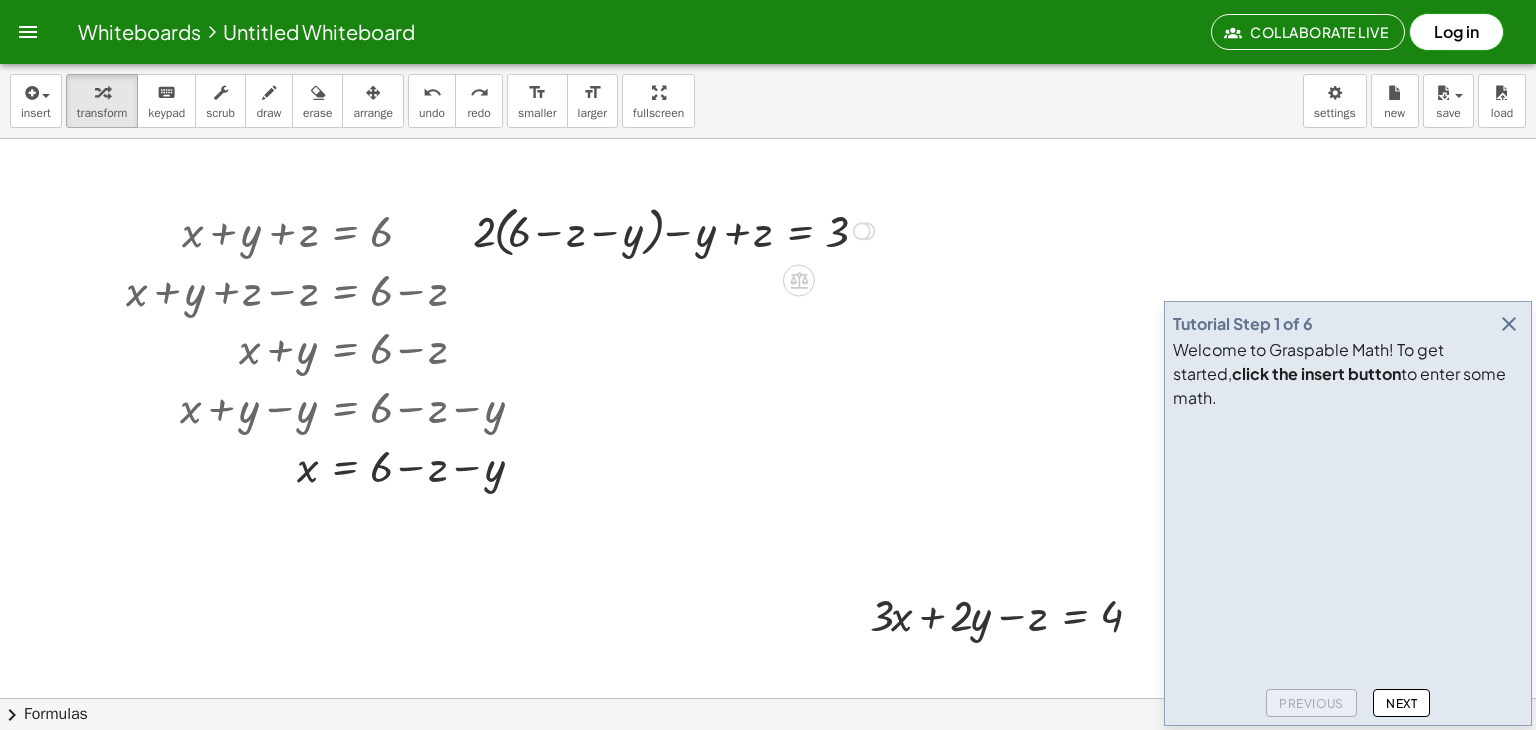 click at bounding box center [677, 229] 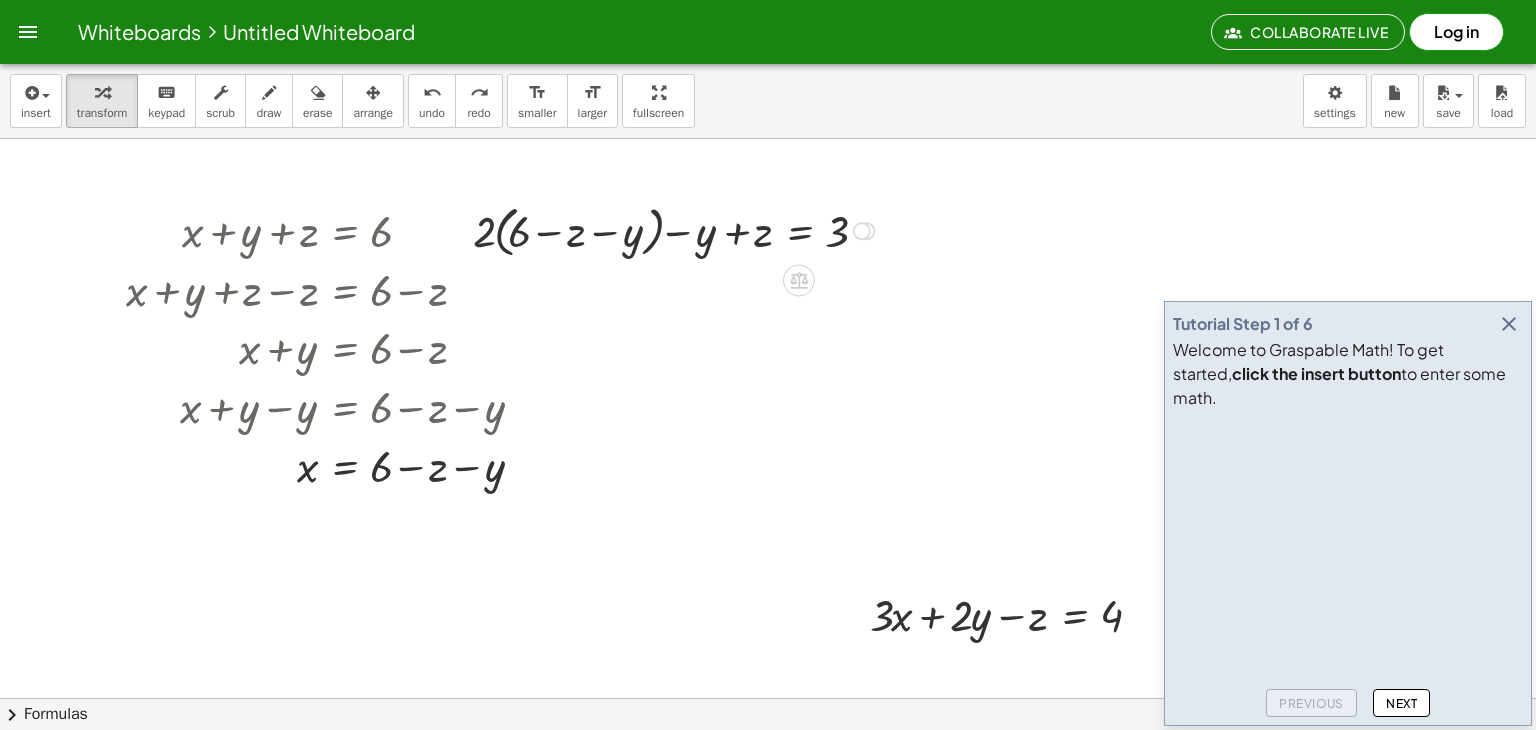 click at bounding box center (677, 229) 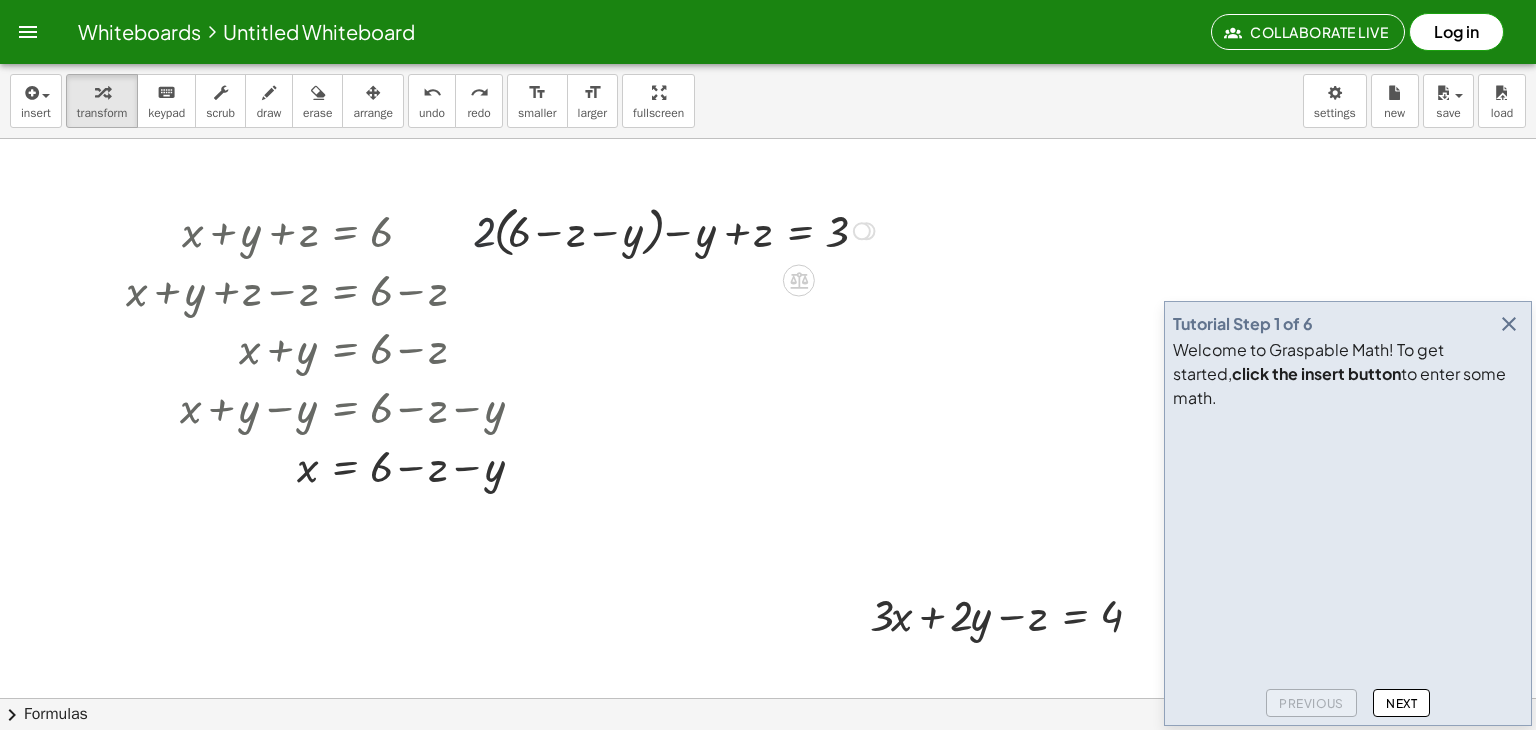 click at bounding box center (677, 229) 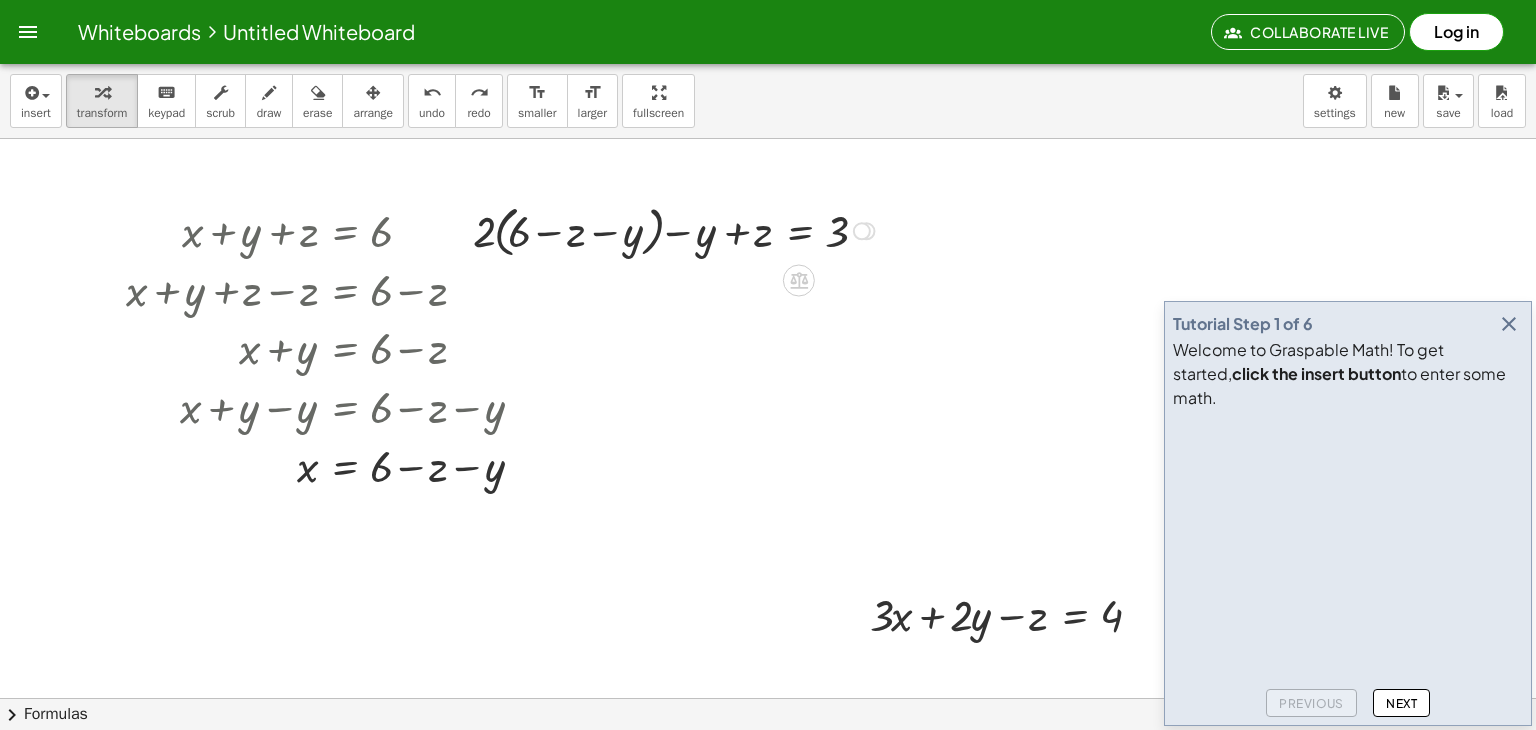 click at bounding box center [677, 229] 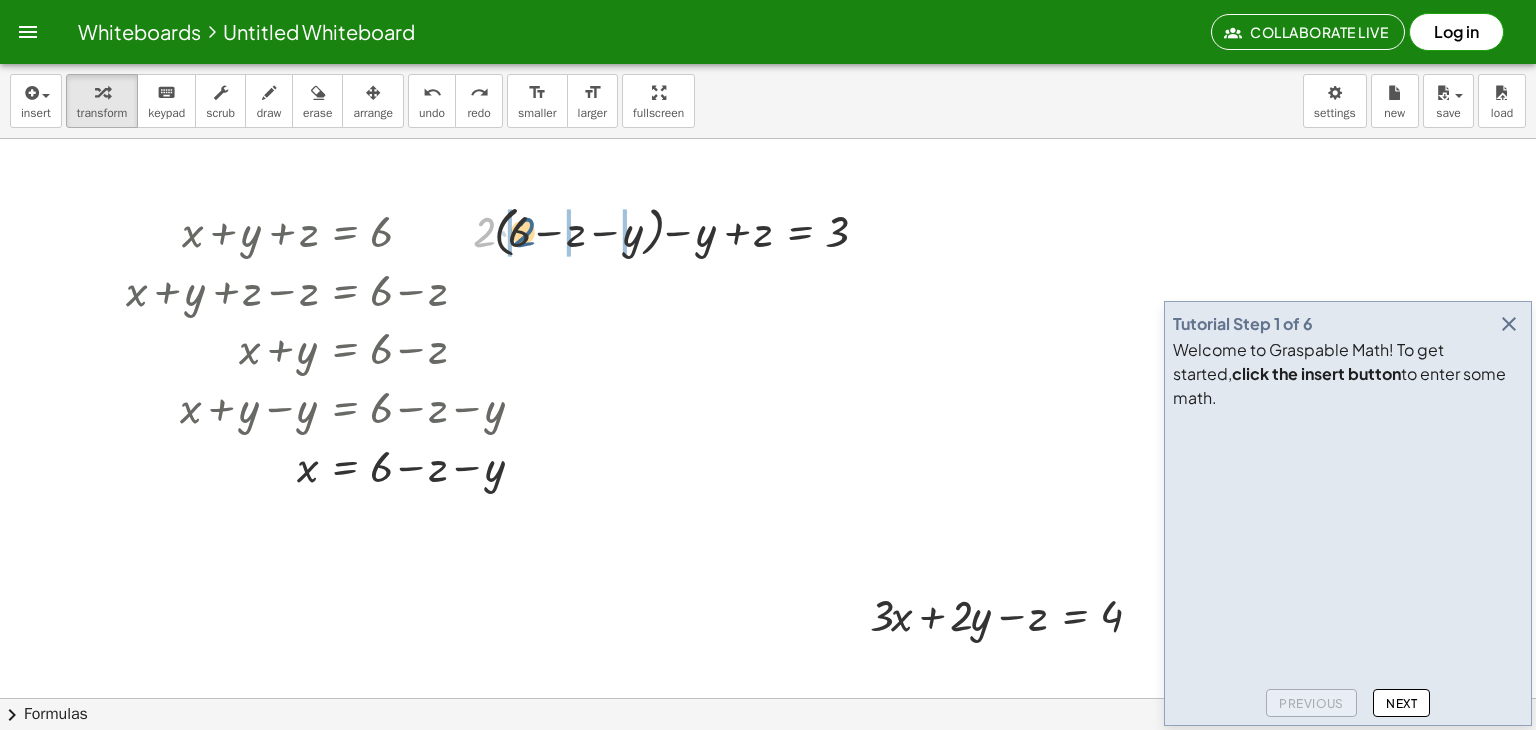drag, startPoint x: 484, startPoint y: 224, endPoint x: 524, endPoint y: 224, distance: 40 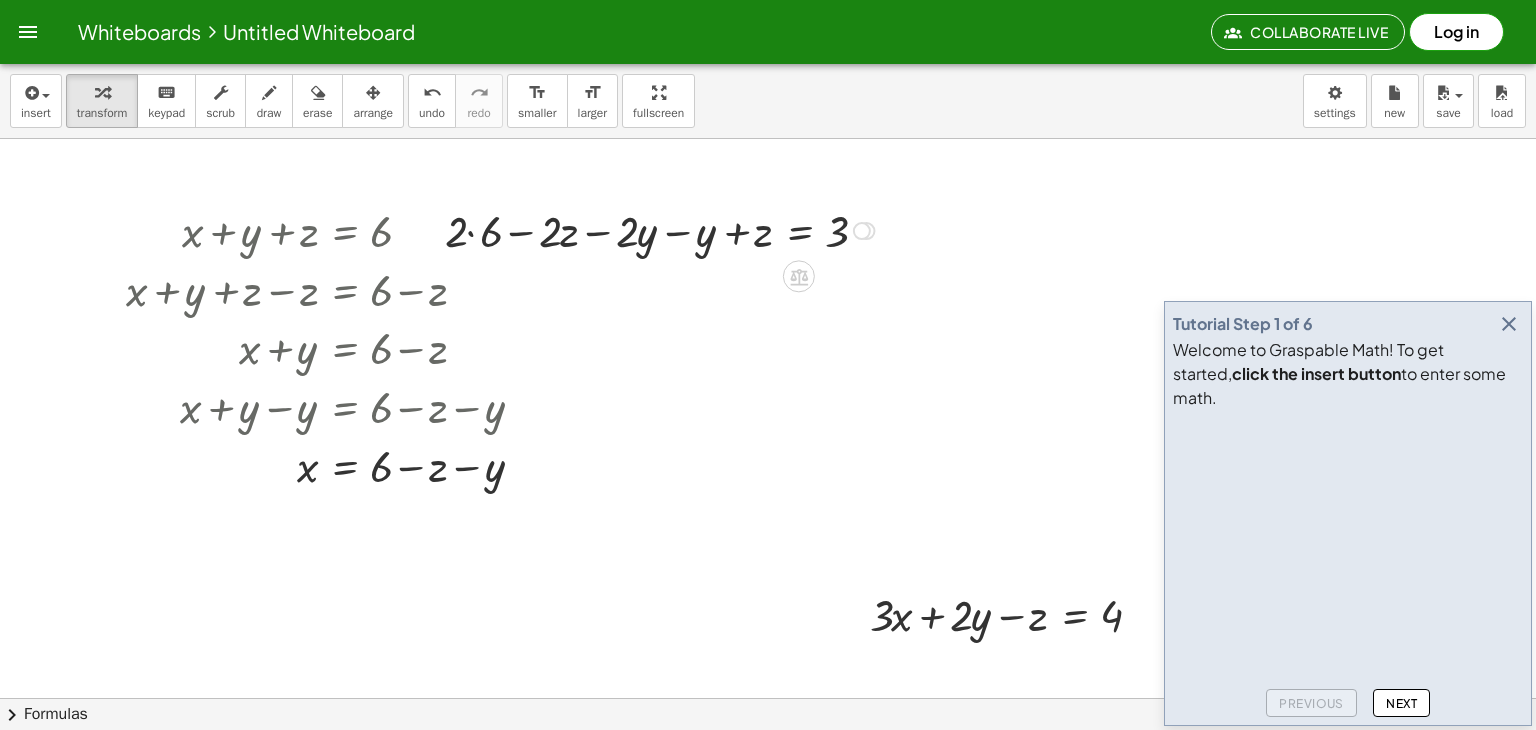 click at bounding box center [663, 229] 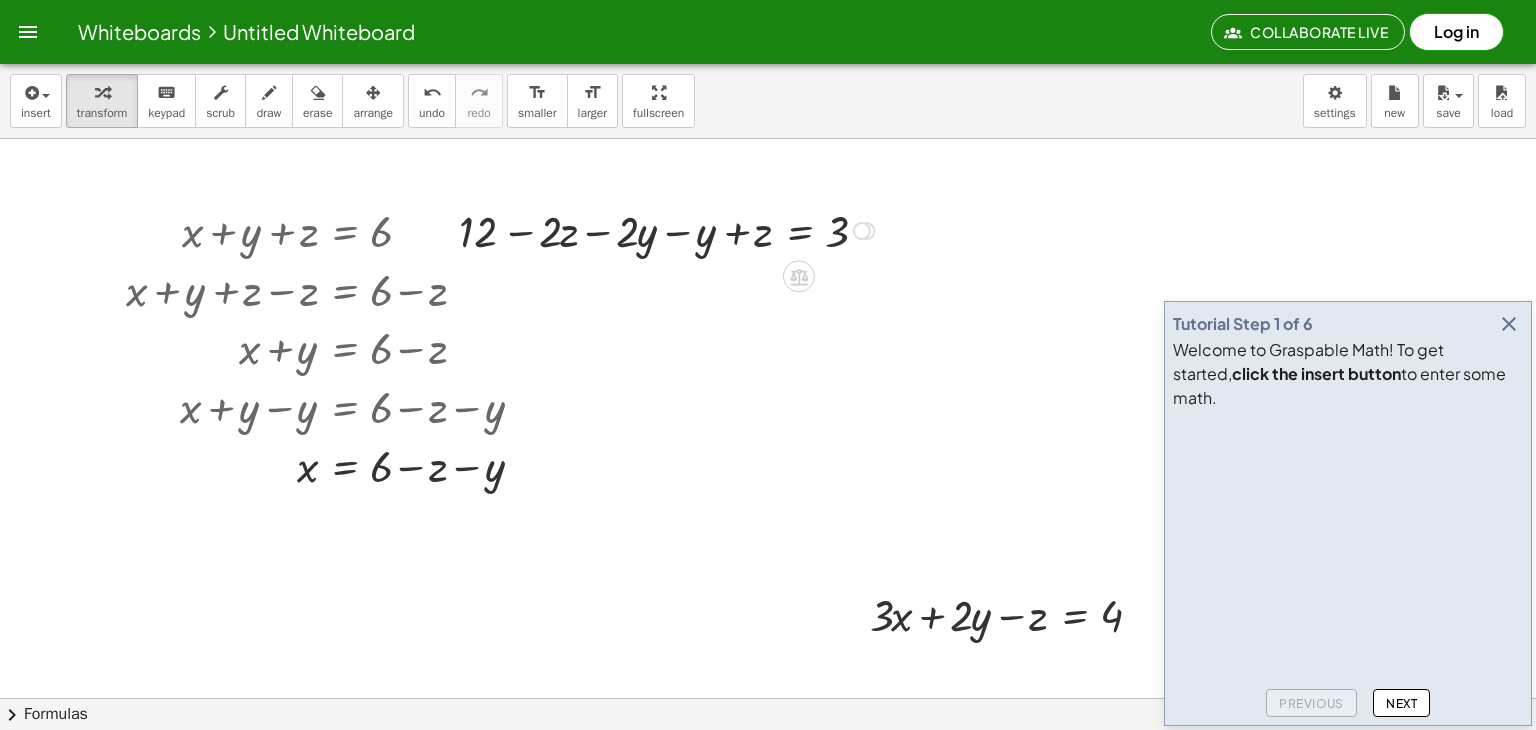 click at bounding box center (670, 229) 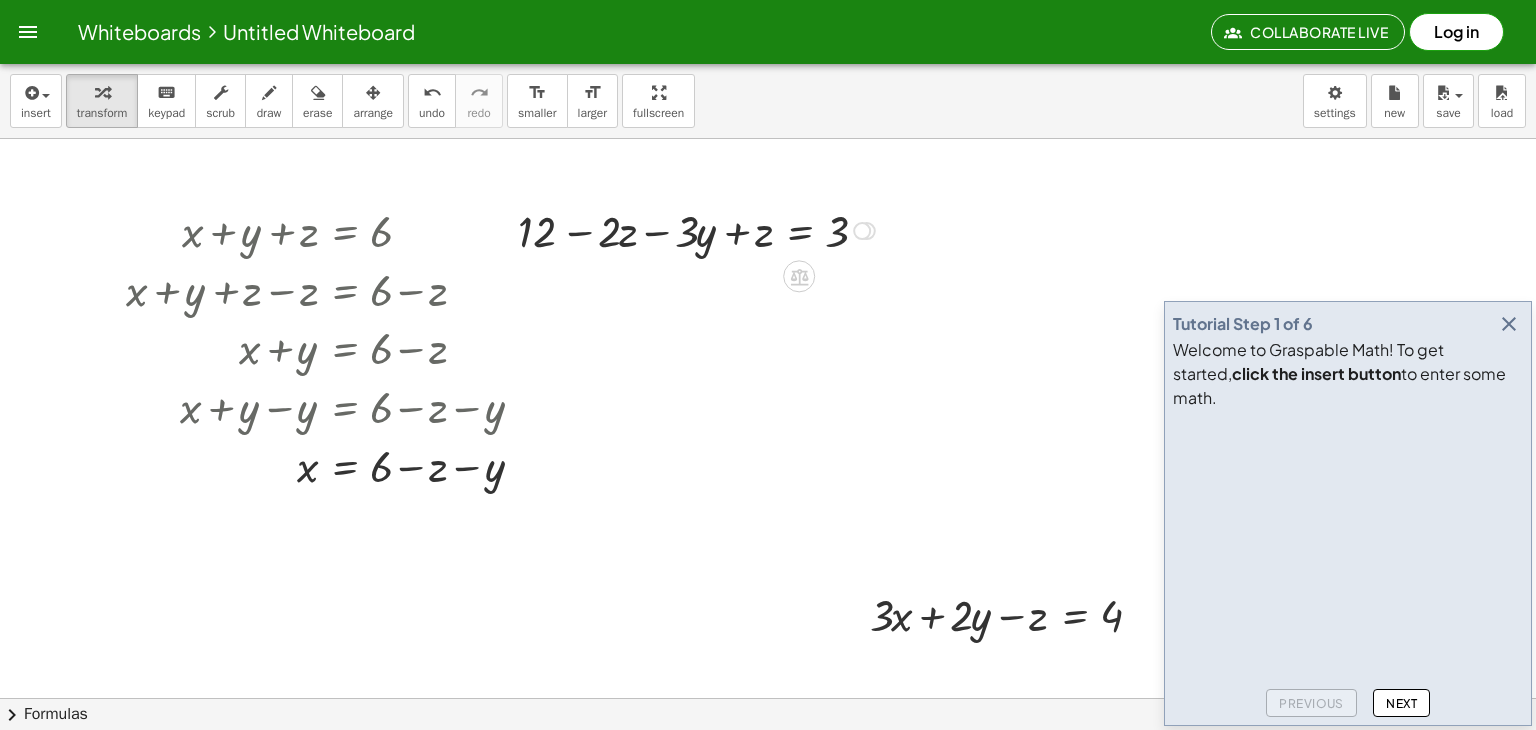 click at bounding box center [699, 229] 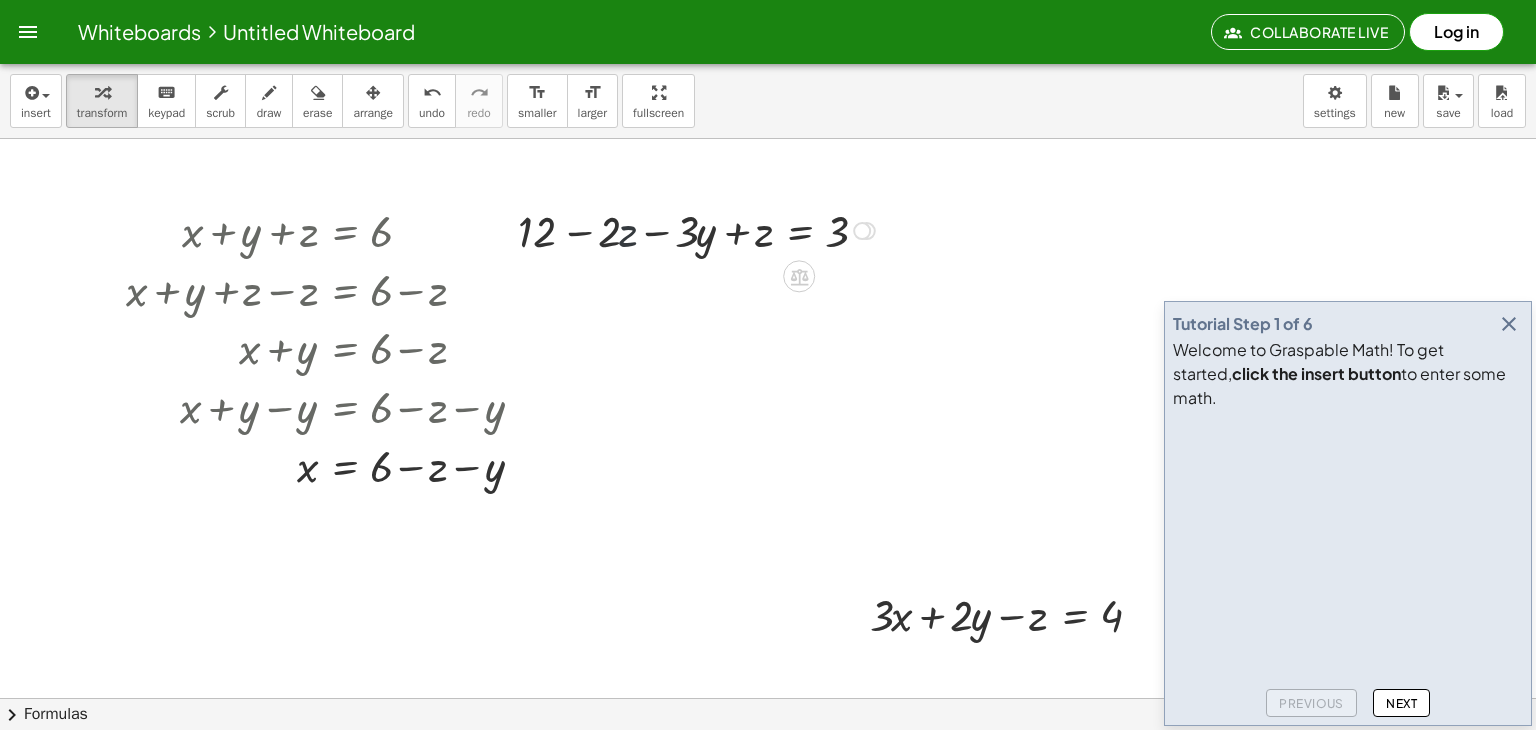 click at bounding box center [699, 229] 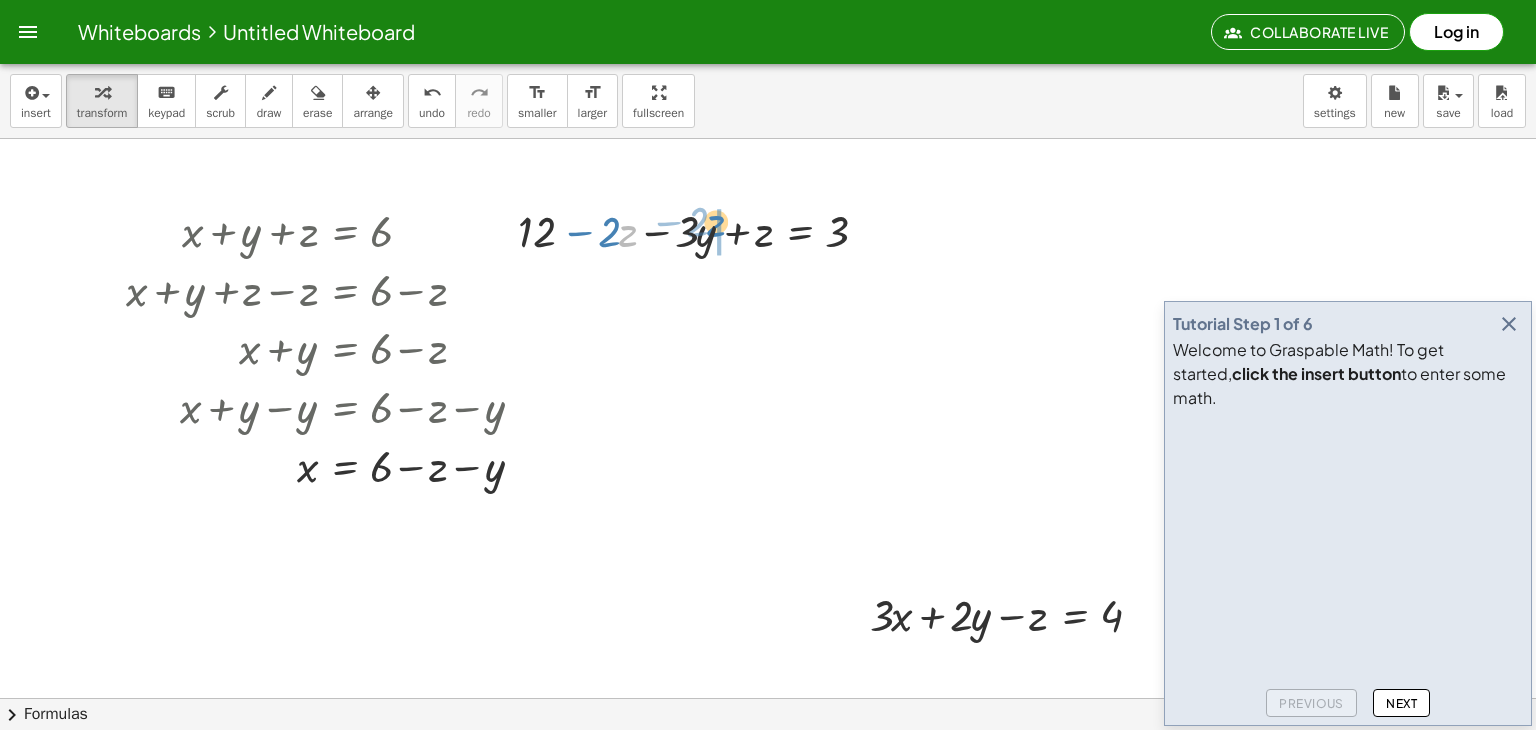 drag, startPoint x: 624, startPoint y: 235, endPoint x: 739, endPoint y: 227, distance: 115.27792 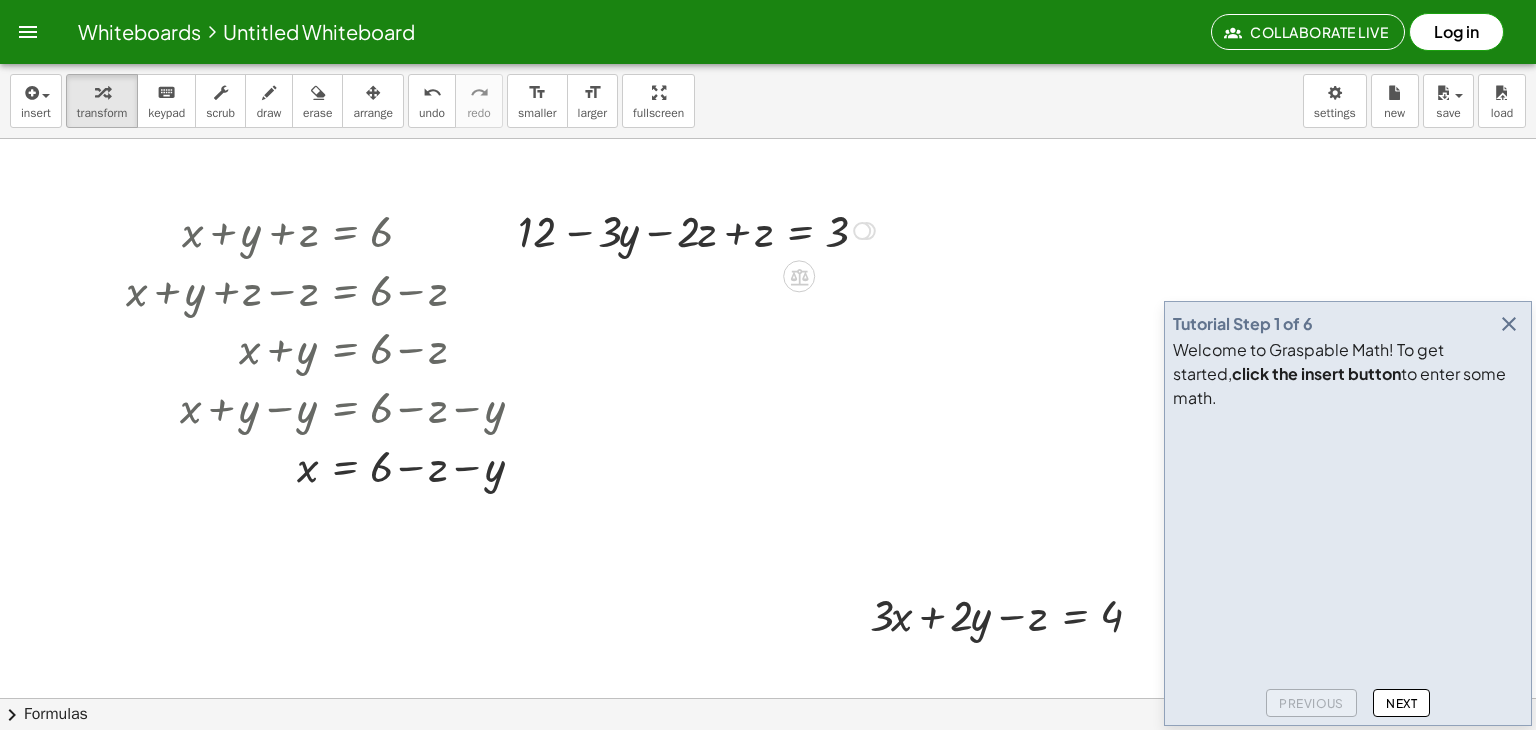 click at bounding box center (699, 229) 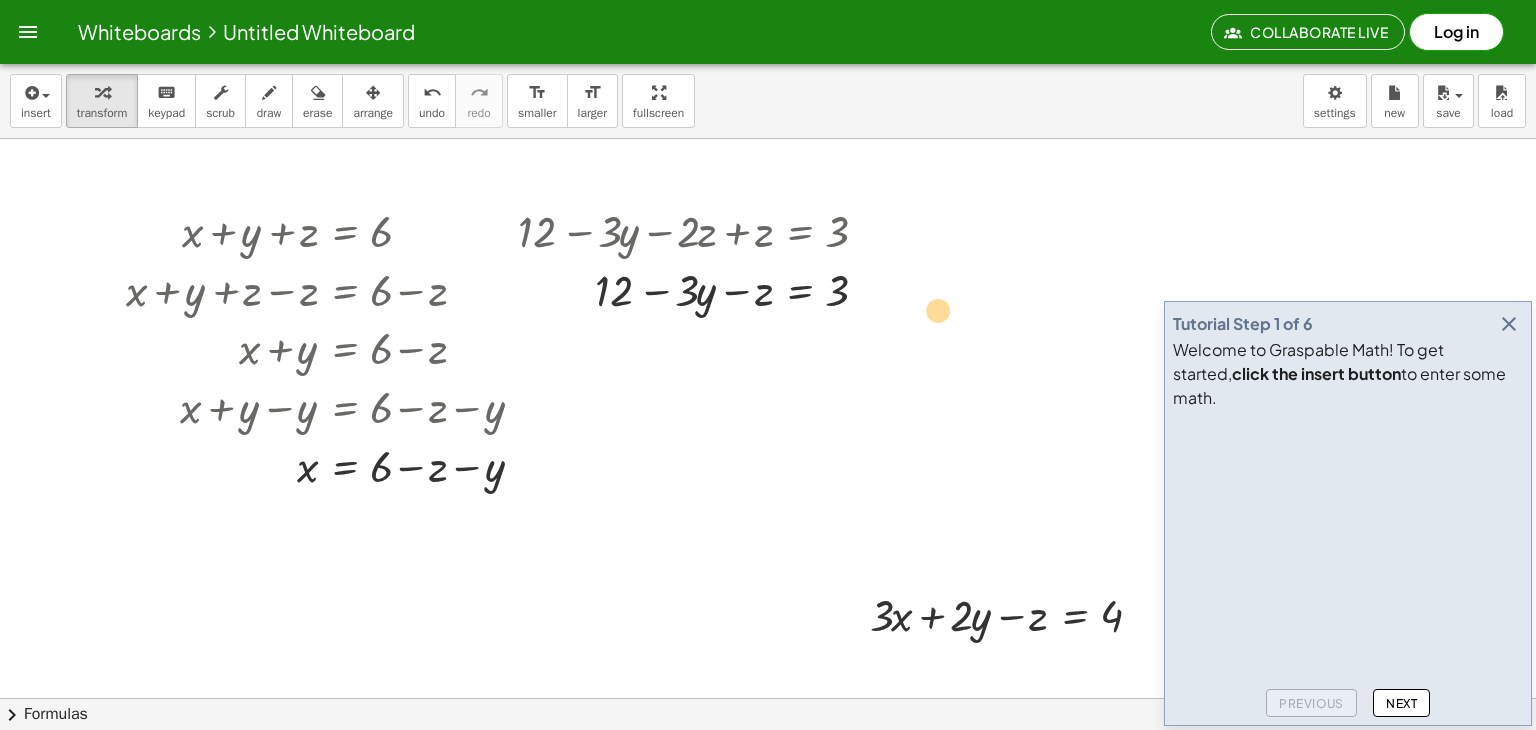 drag, startPoint x: 611, startPoint y: 289, endPoint x: 971, endPoint y: 305, distance: 360.35538 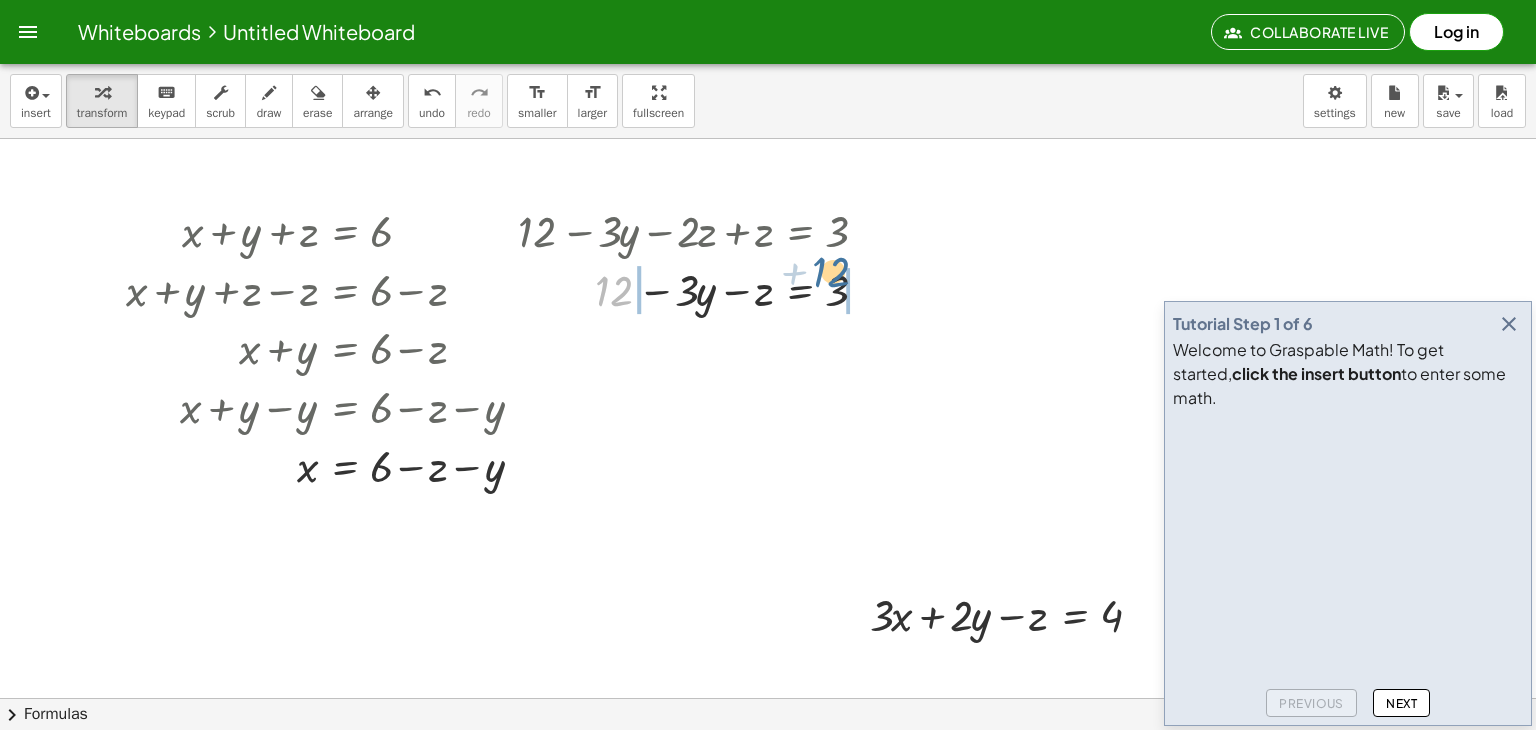 drag, startPoint x: 618, startPoint y: 281, endPoint x: 848, endPoint y: 269, distance: 230.31284 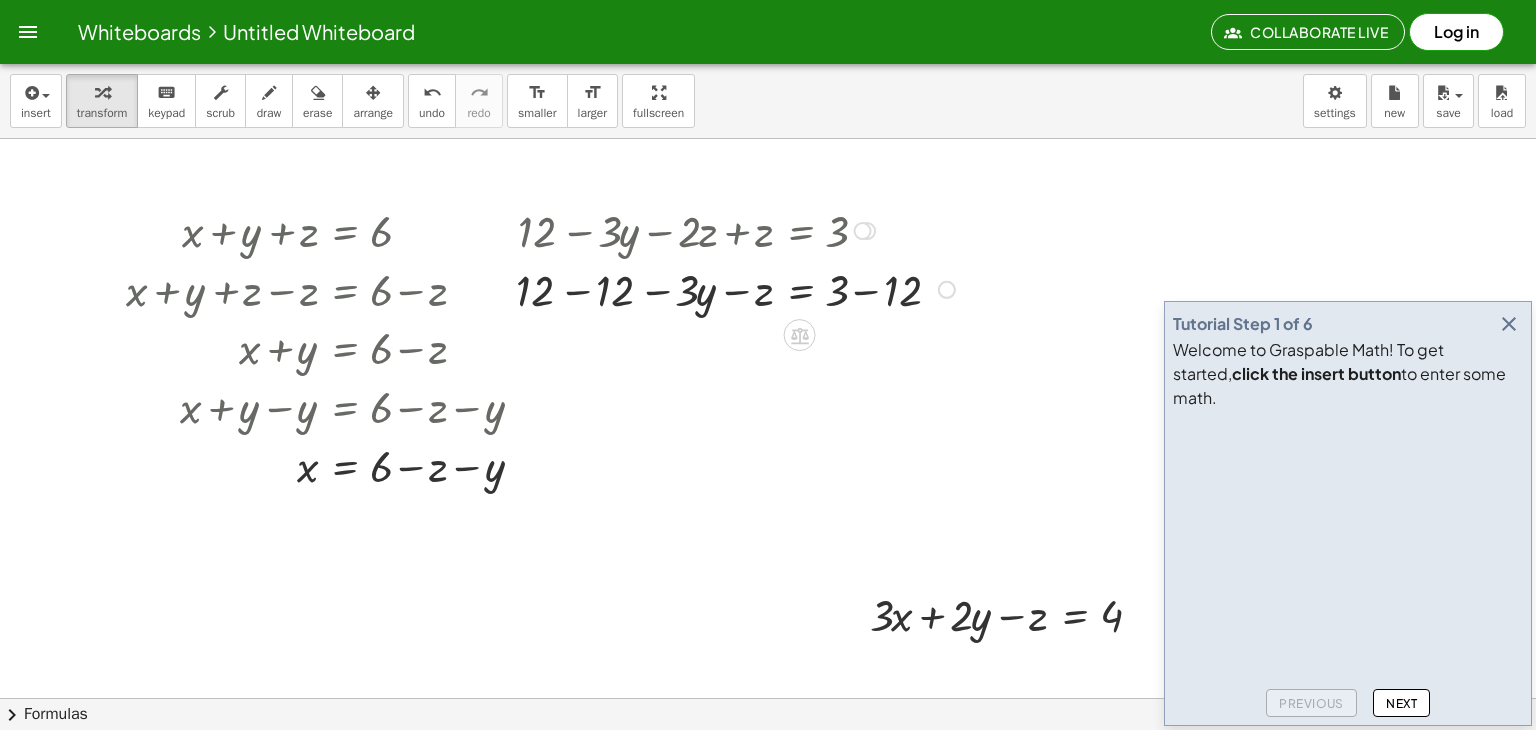 click at bounding box center (738, 288) 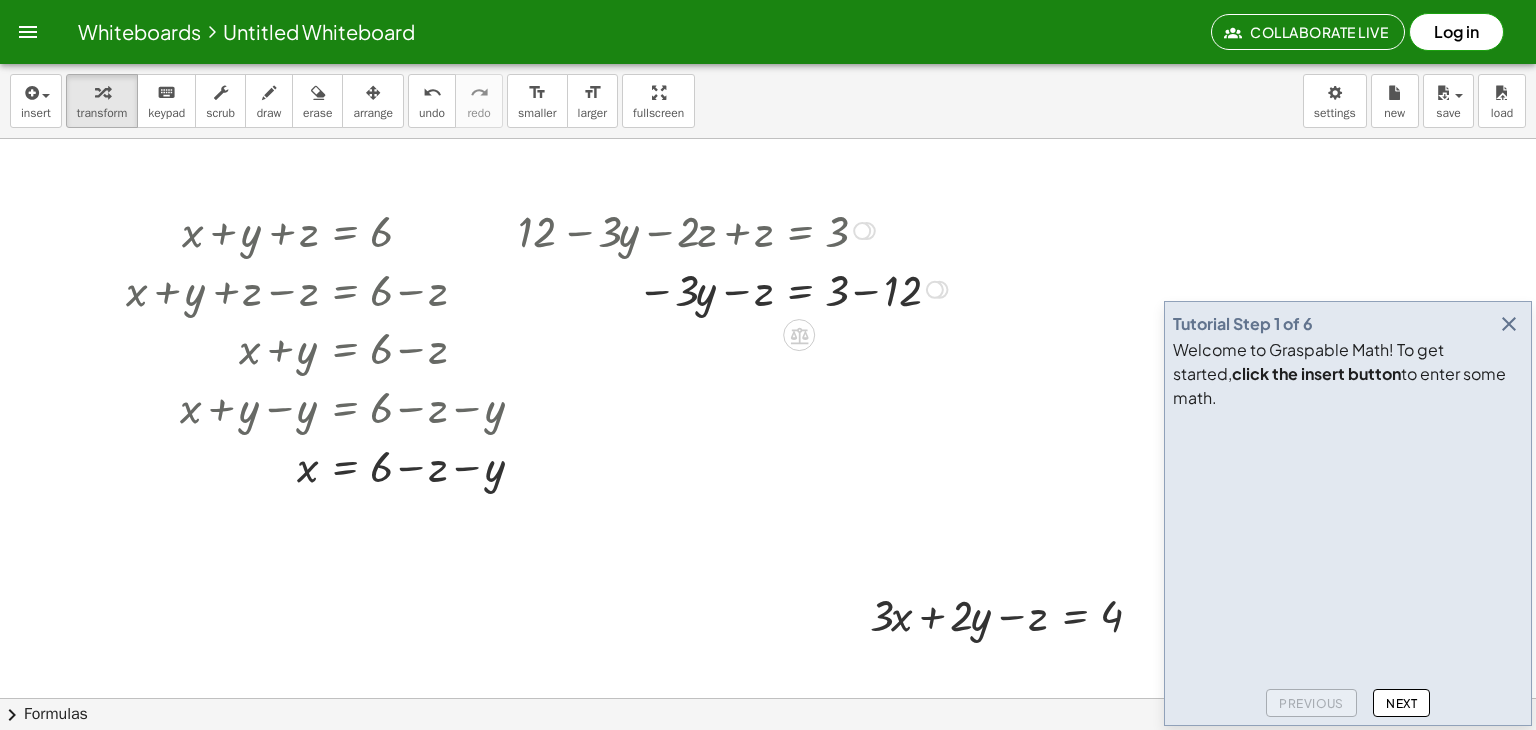 click at bounding box center [736, 288] 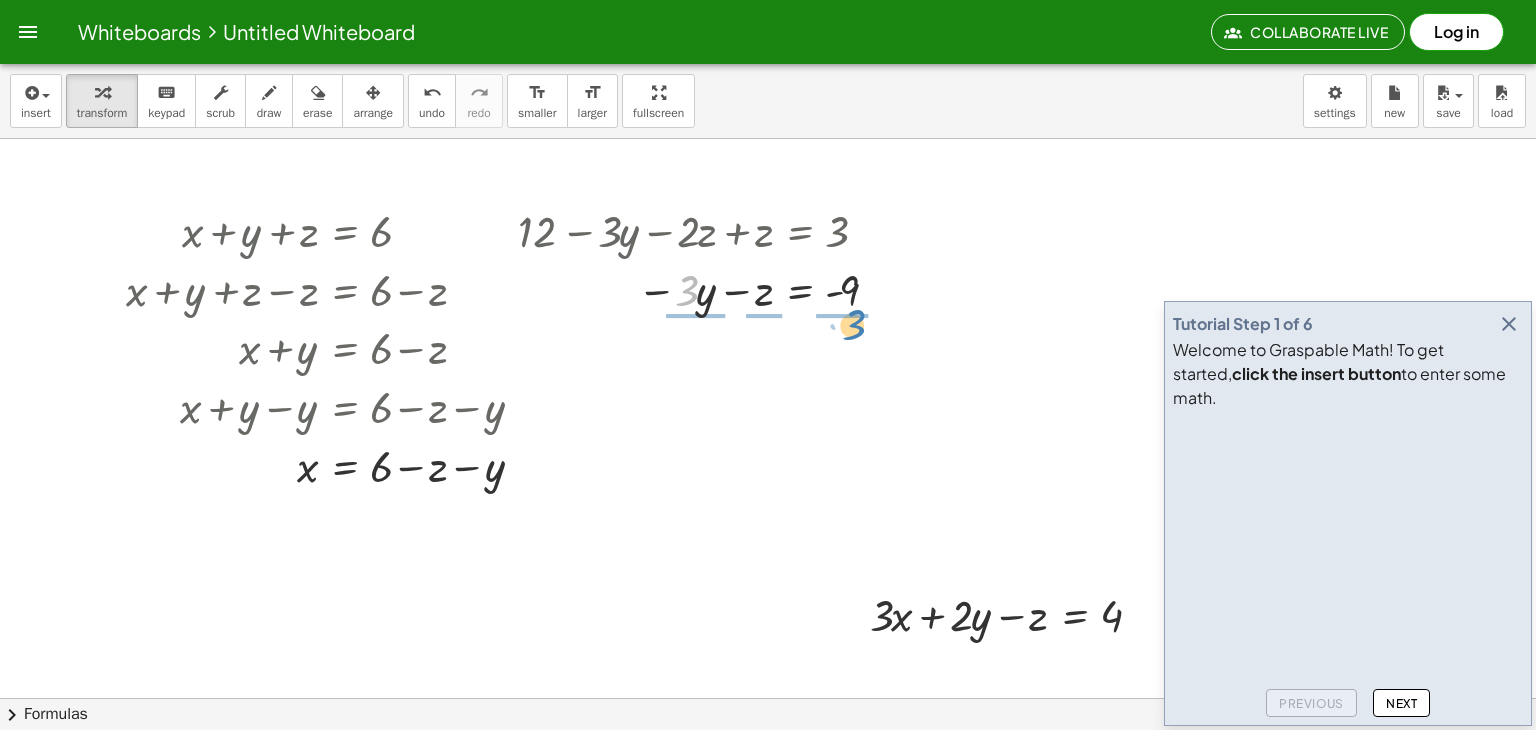 drag, startPoint x: 688, startPoint y: 289, endPoint x: 856, endPoint y: 319, distance: 170.65755 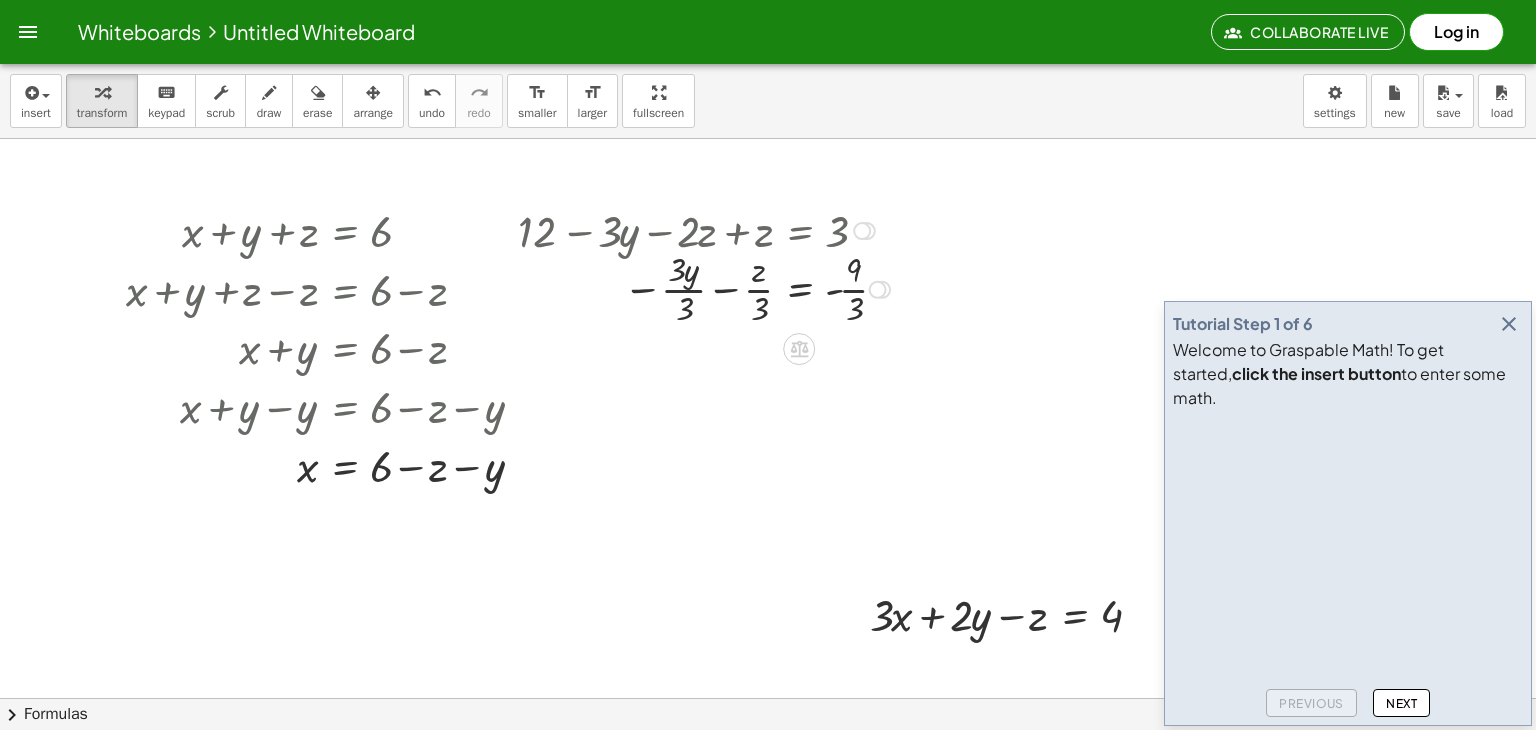 click at bounding box center (707, 288) 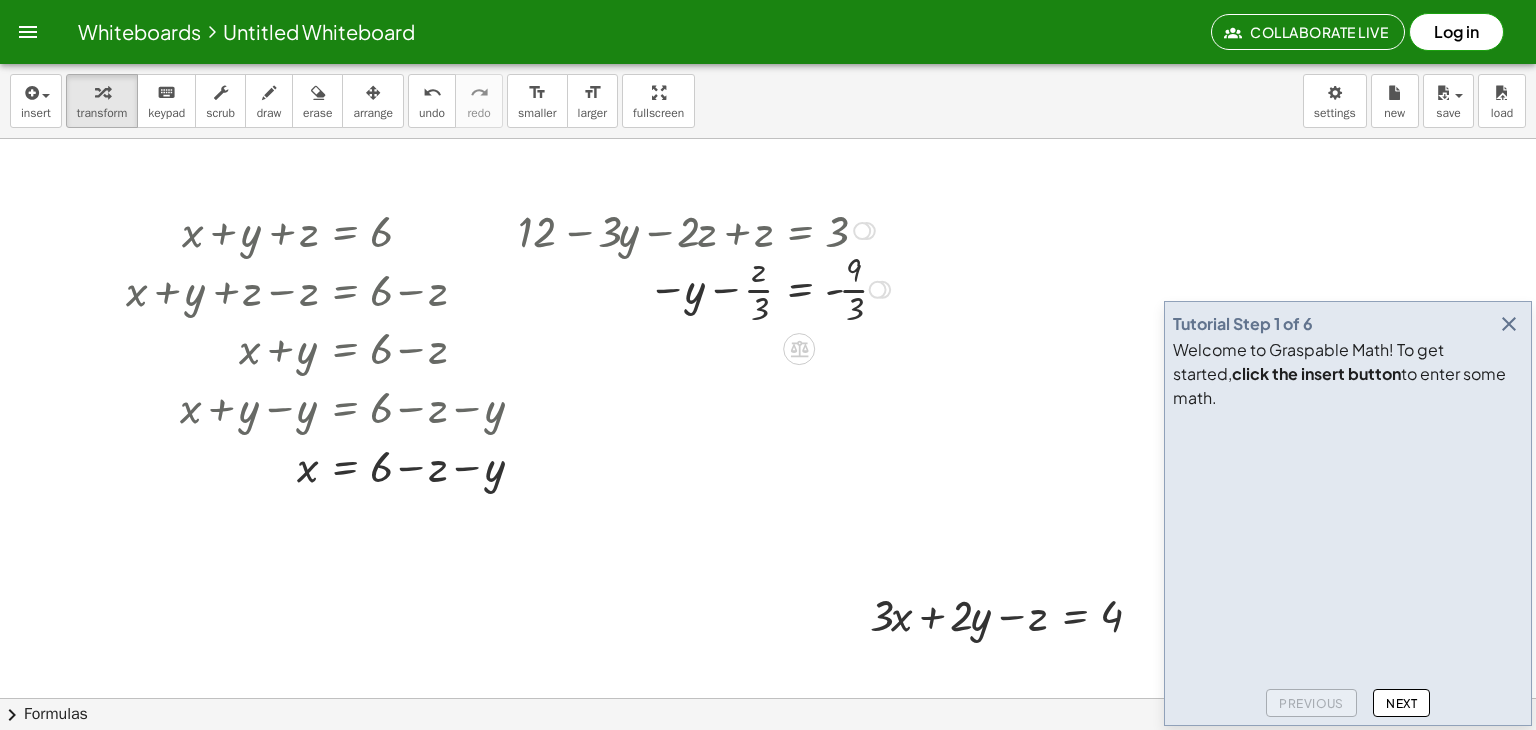 click at bounding box center [707, 288] 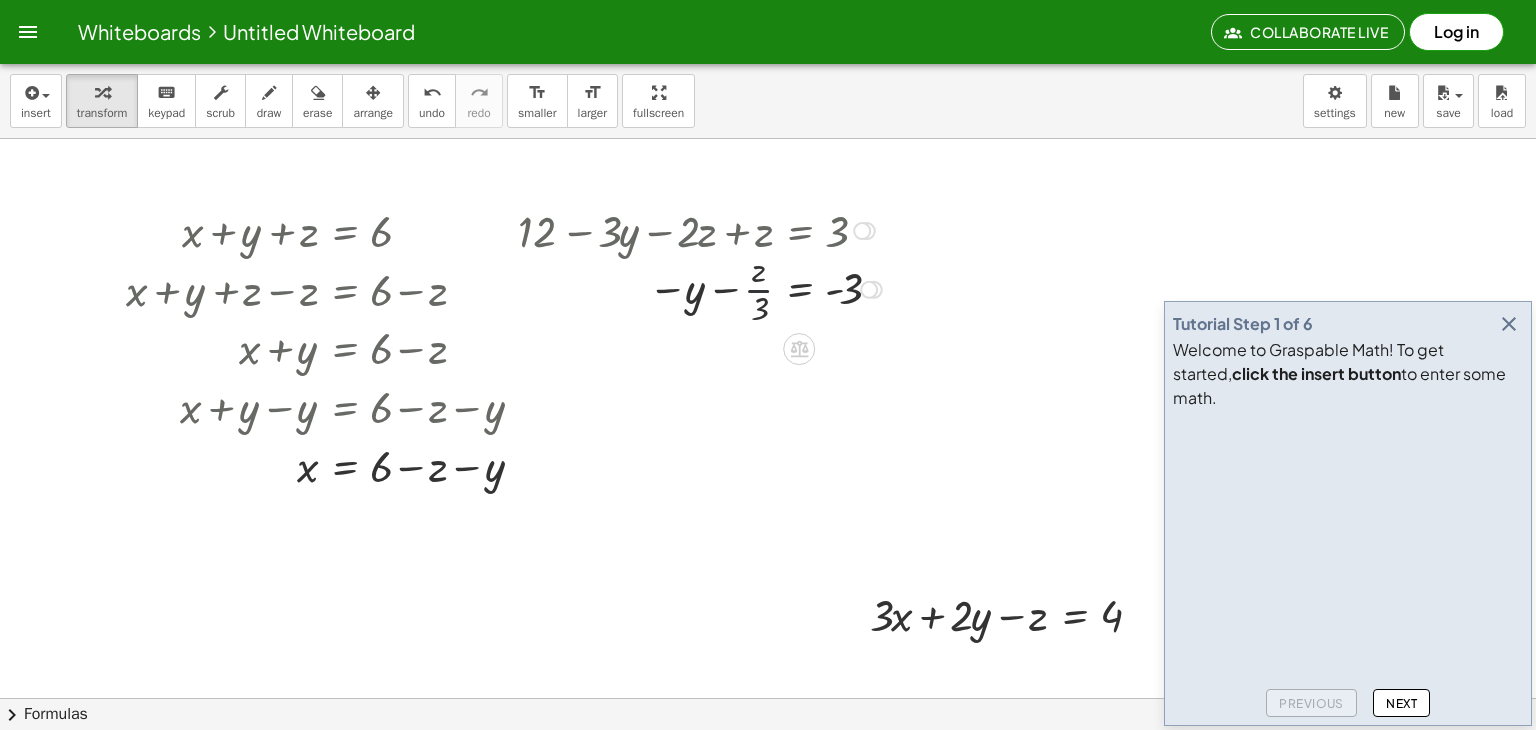 click at bounding box center [703, 288] 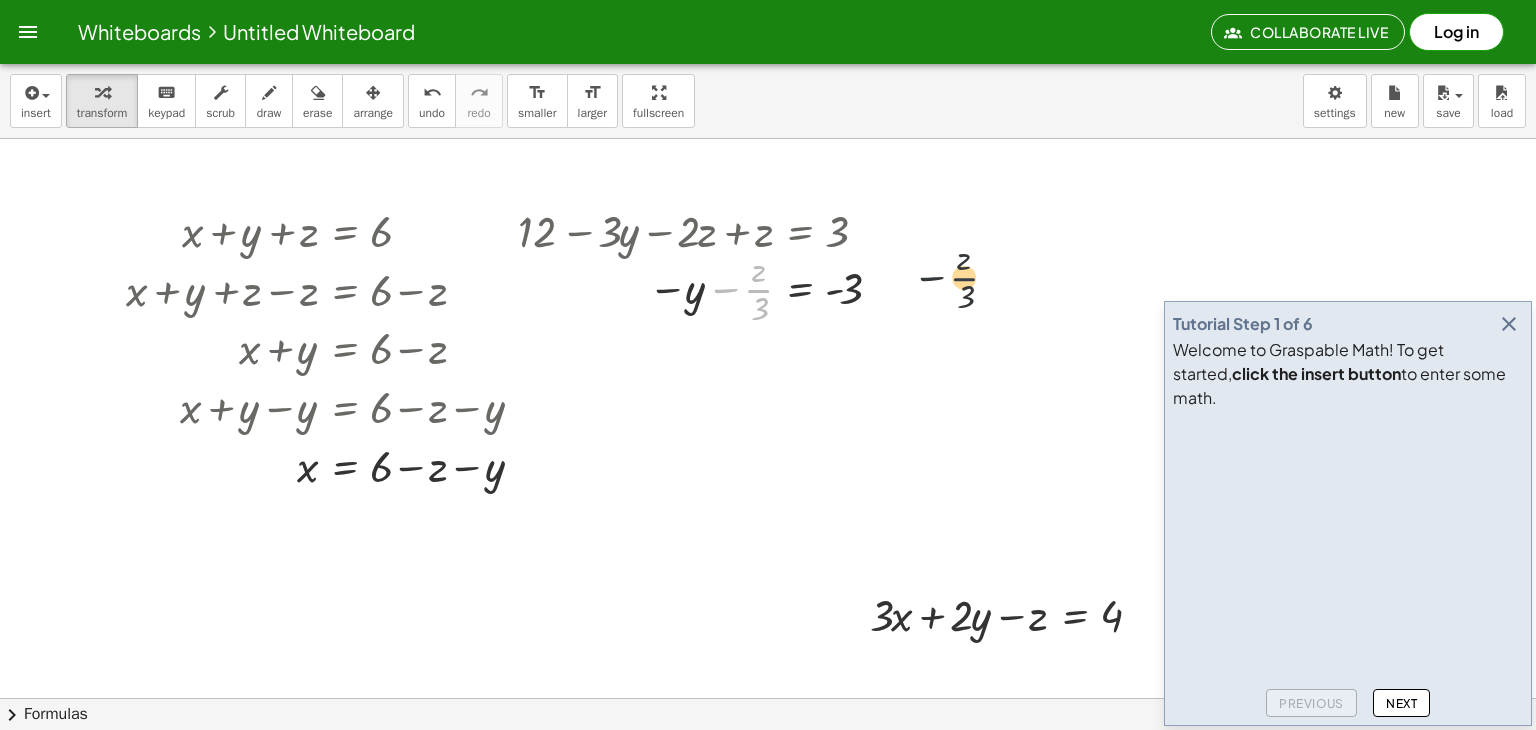 drag, startPoint x: 754, startPoint y: 289, endPoint x: 1003, endPoint y: 272, distance: 249.57965 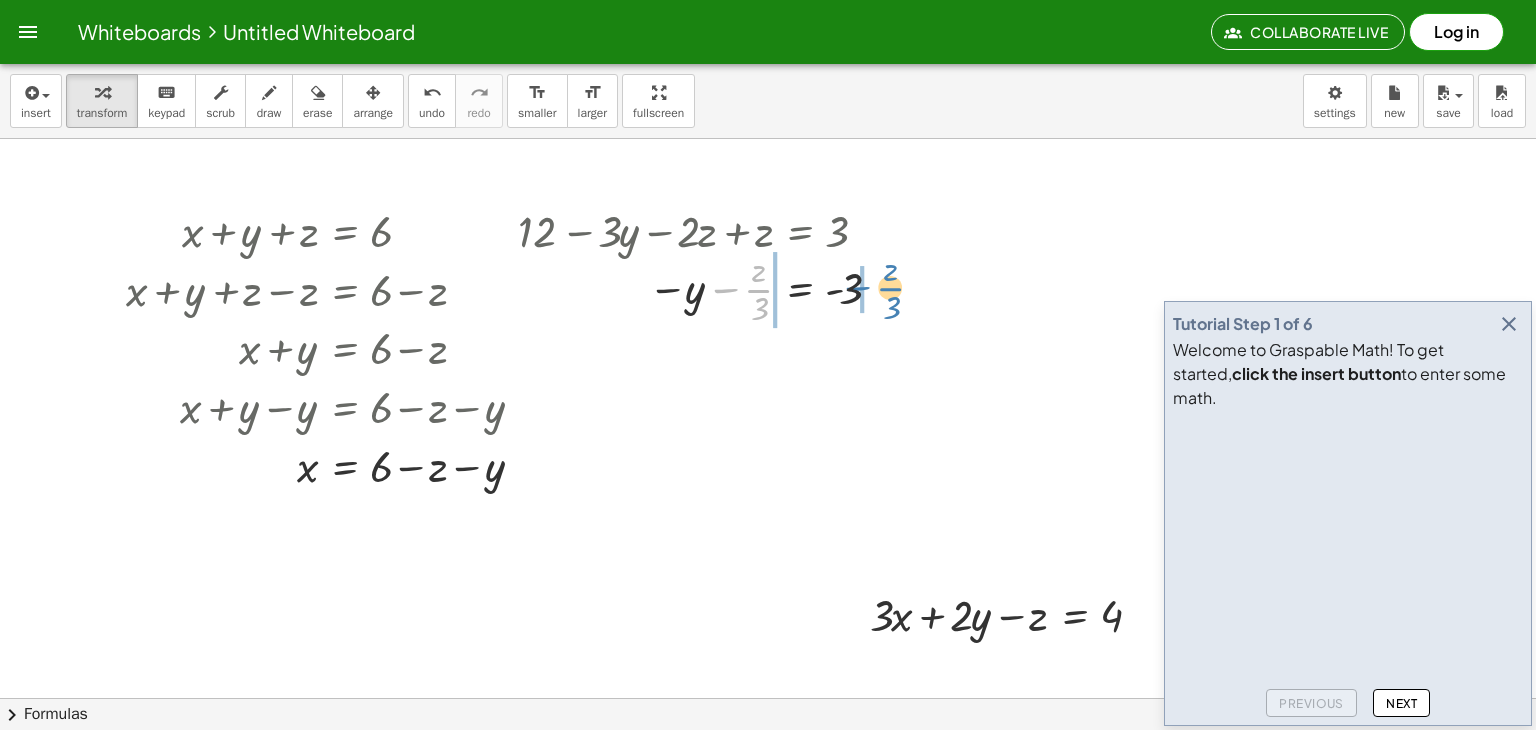 drag, startPoint x: 753, startPoint y: 286, endPoint x: 884, endPoint y: 283, distance: 131.03435 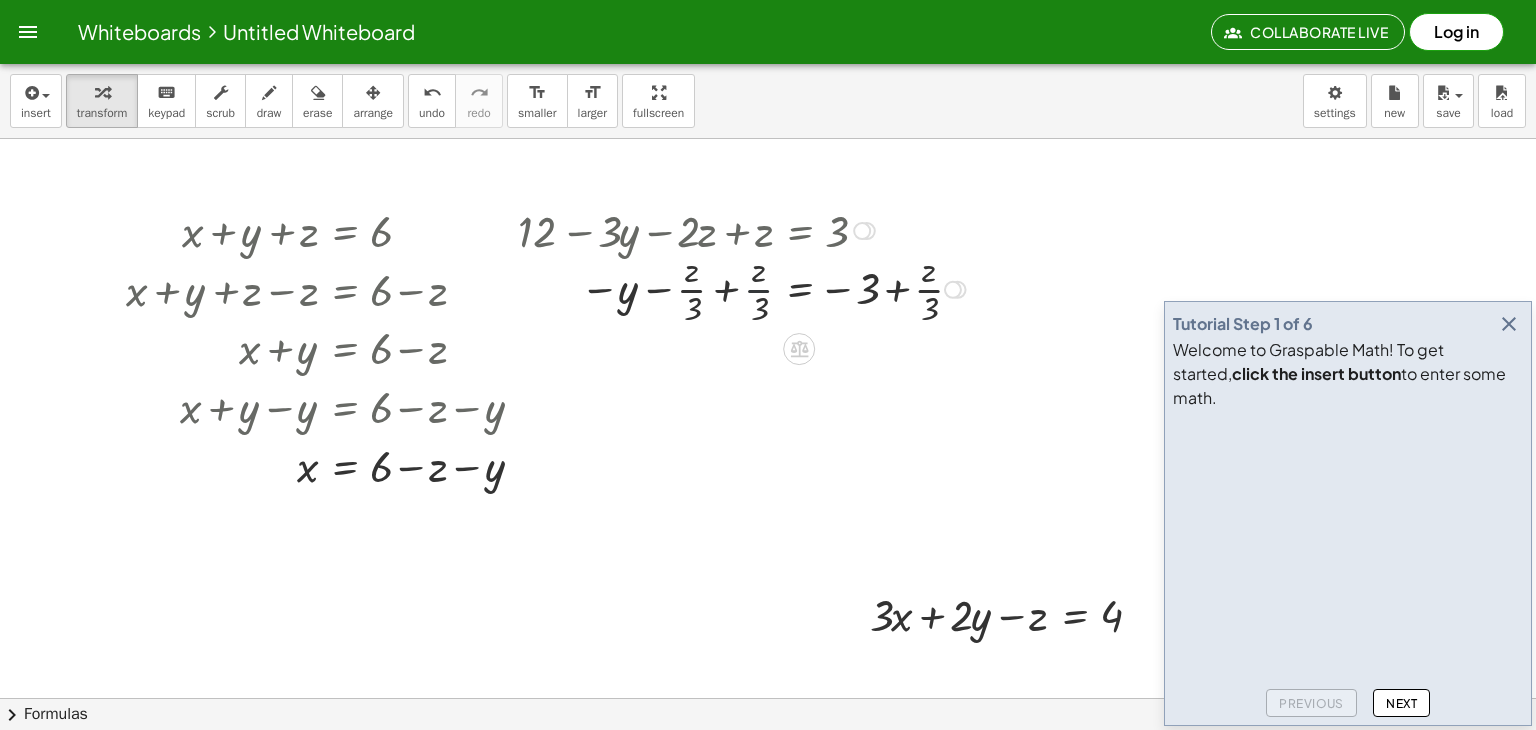 click at bounding box center [745, 288] 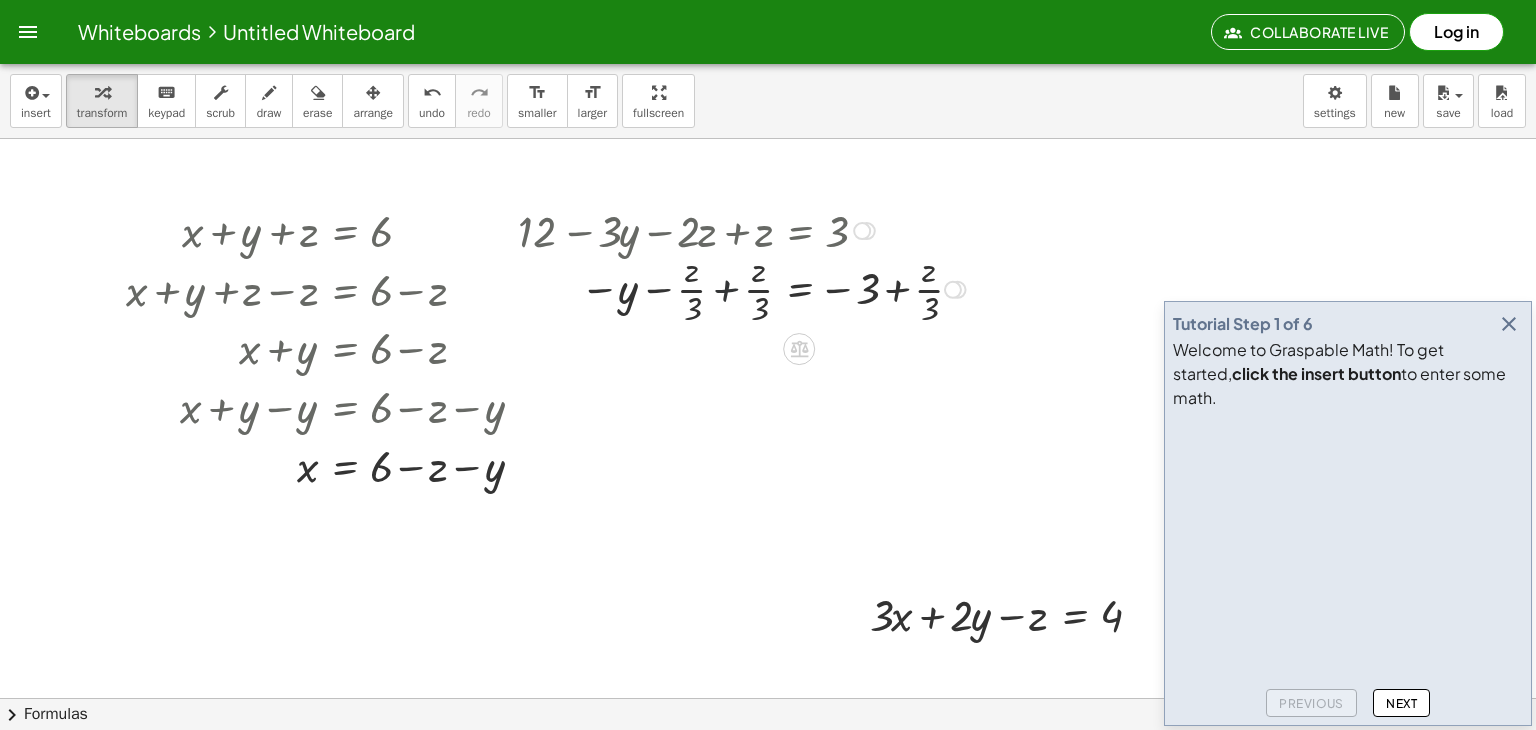 click at bounding box center [745, 288] 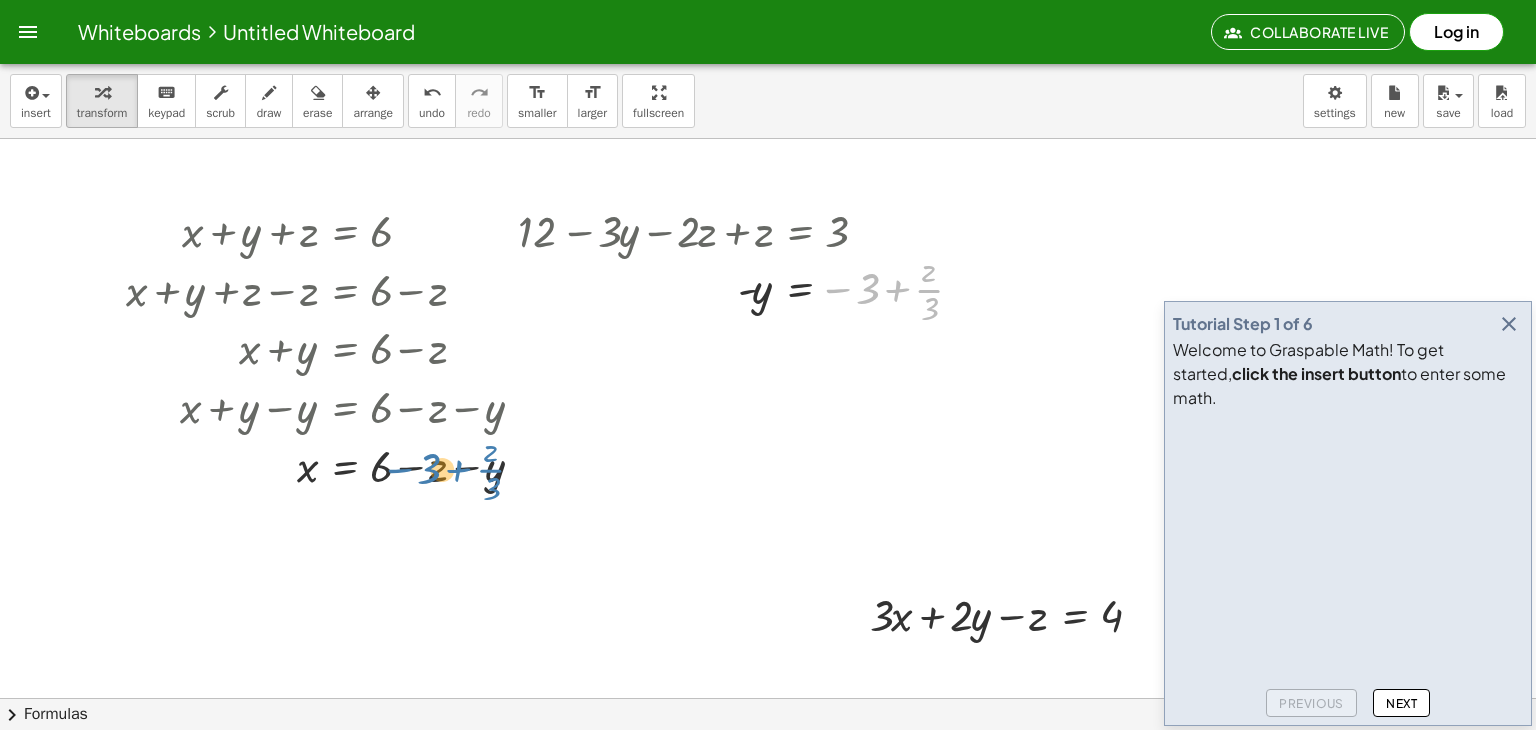 drag, startPoint x: 908, startPoint y: 285, endPoint x: 470, endPoint y: 465, distance: 473.5441 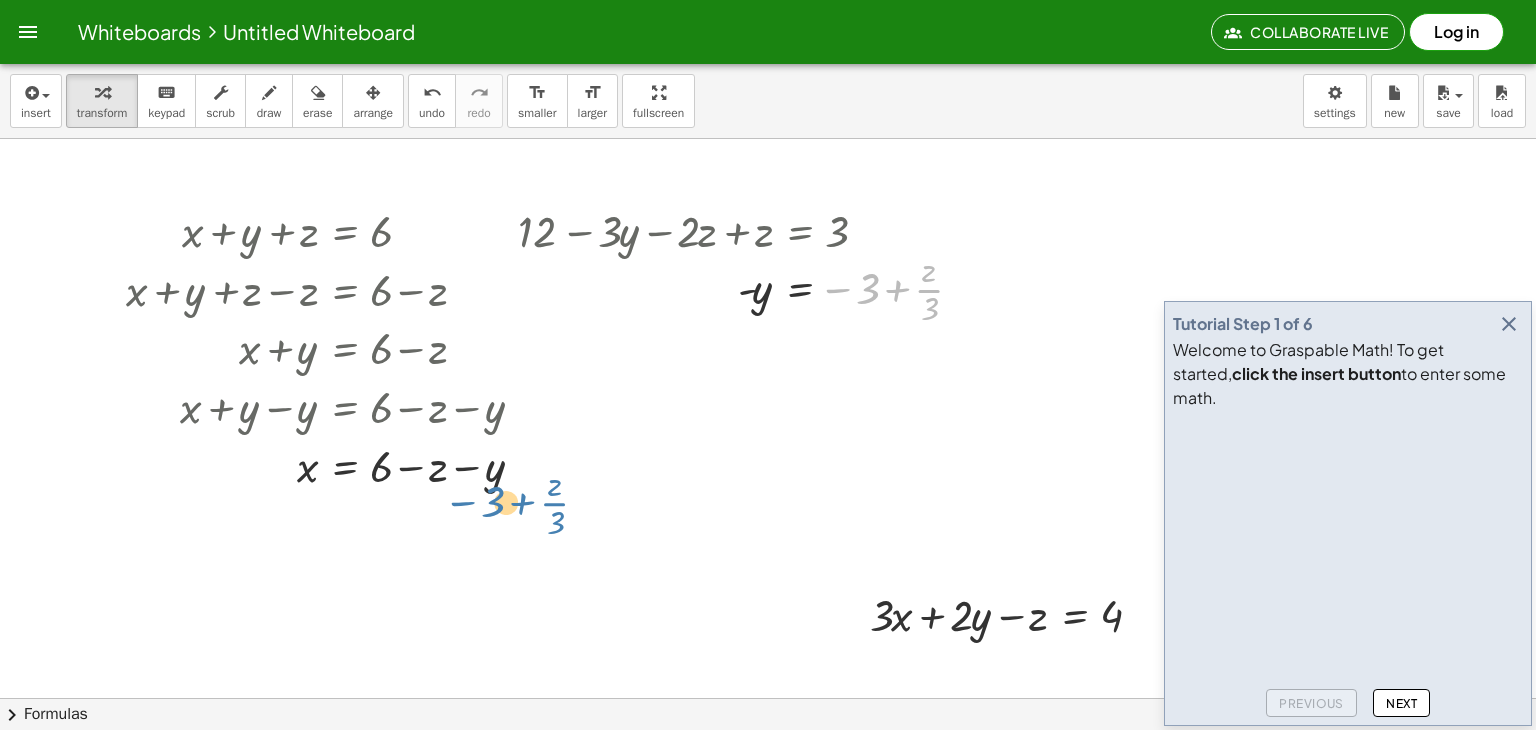 drag, startPoint x: 886, startPoint y: 278, endPoint x: 667, endPoint y: 428, distance: 265.44492 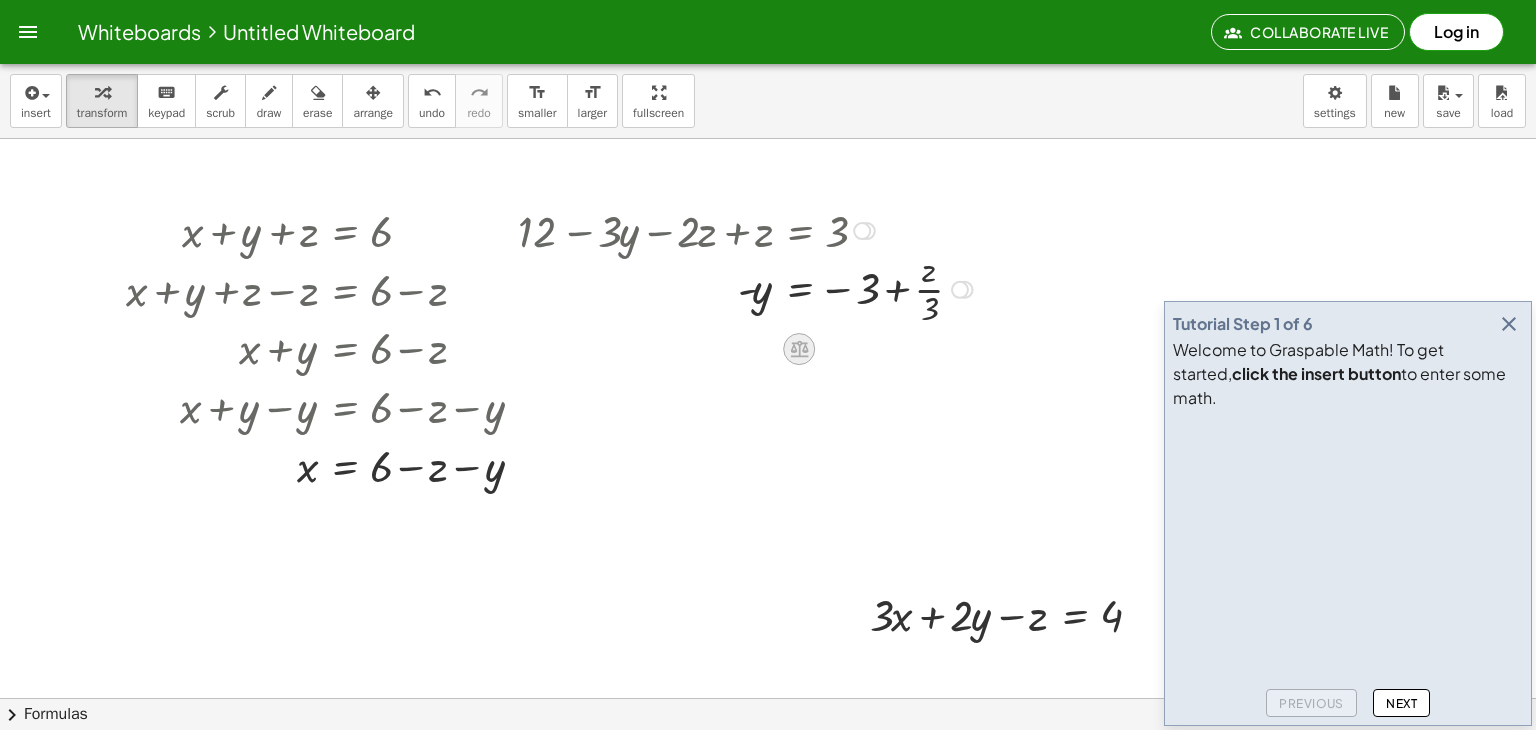 click at bounding box center [799, 349] 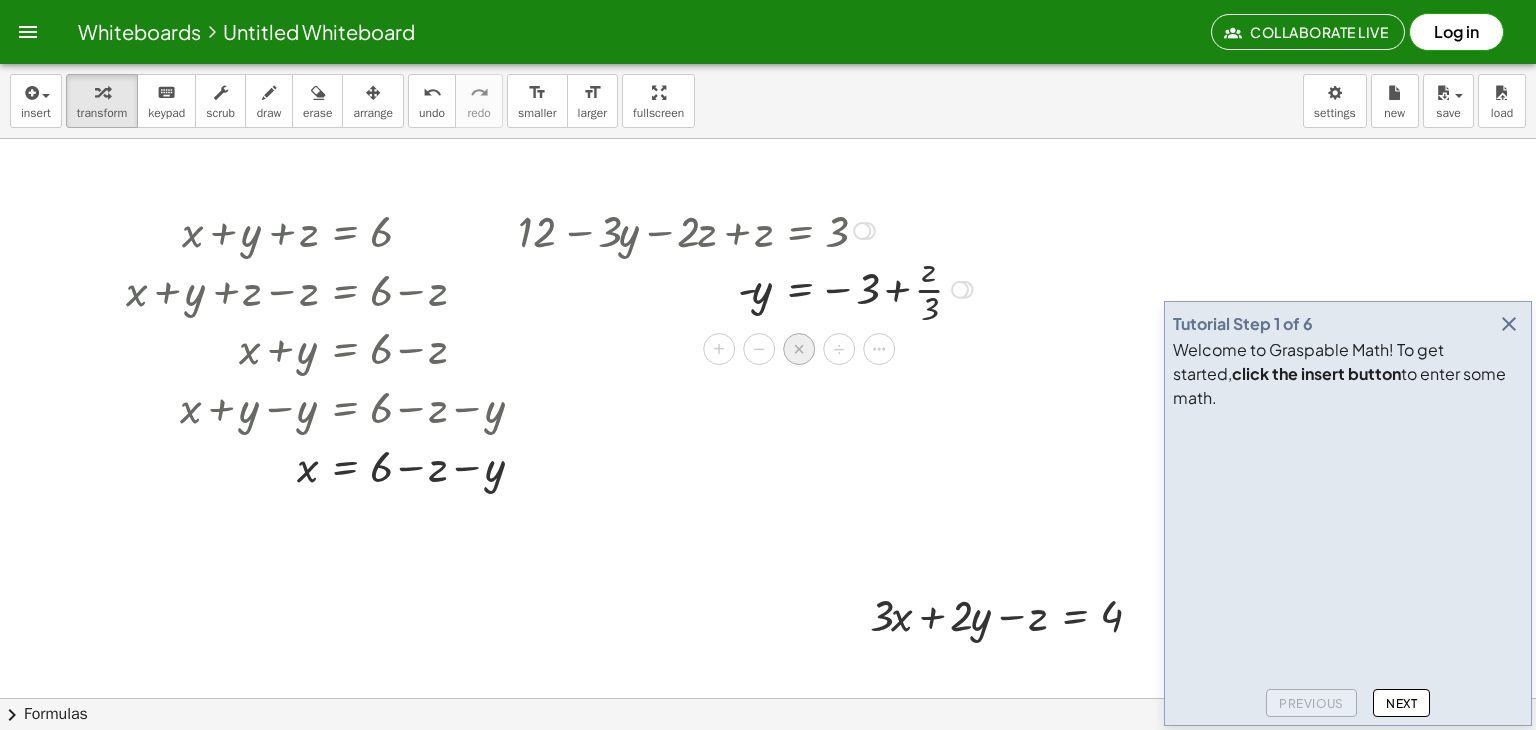 click on "×" at bounding box center (799, 349) 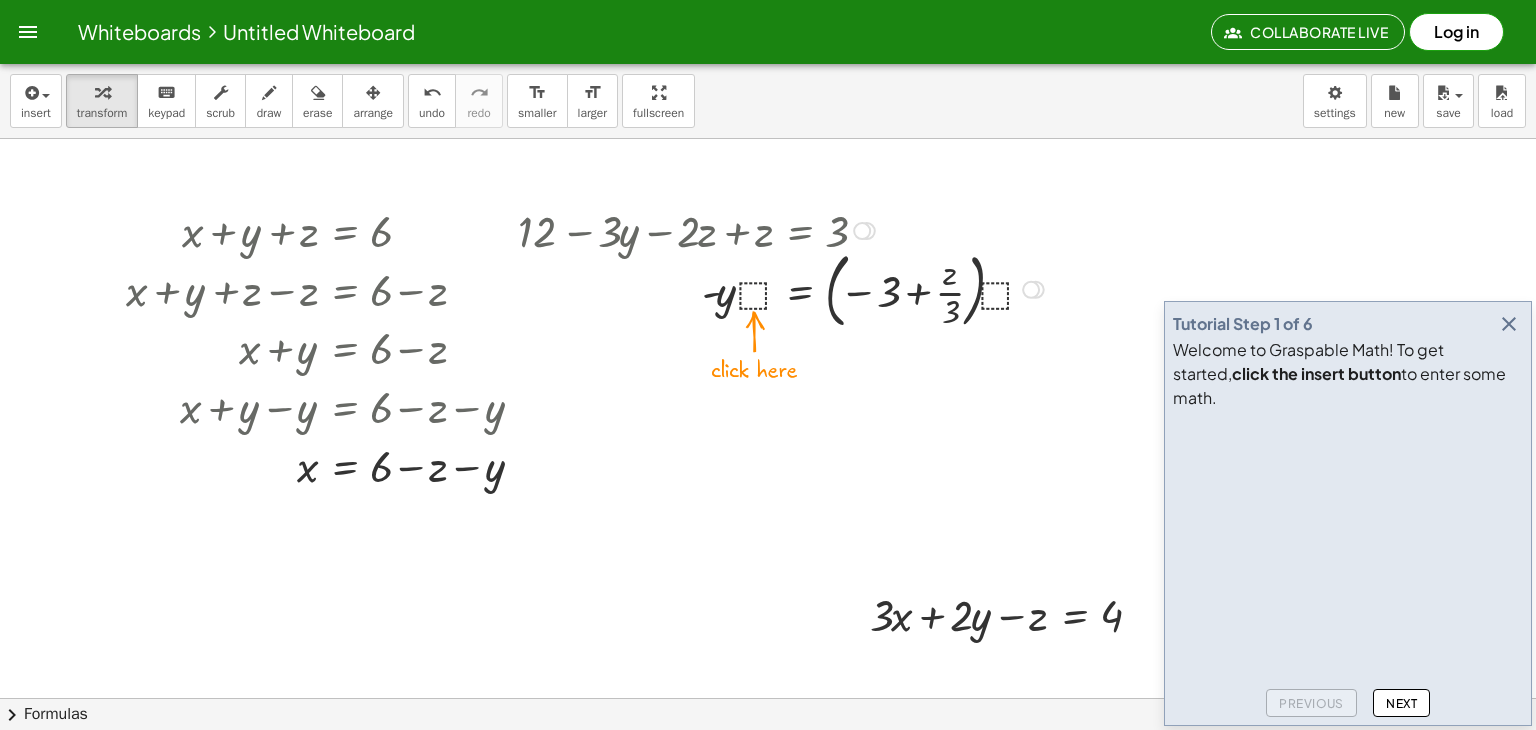 click at bounding box center (784, 288) 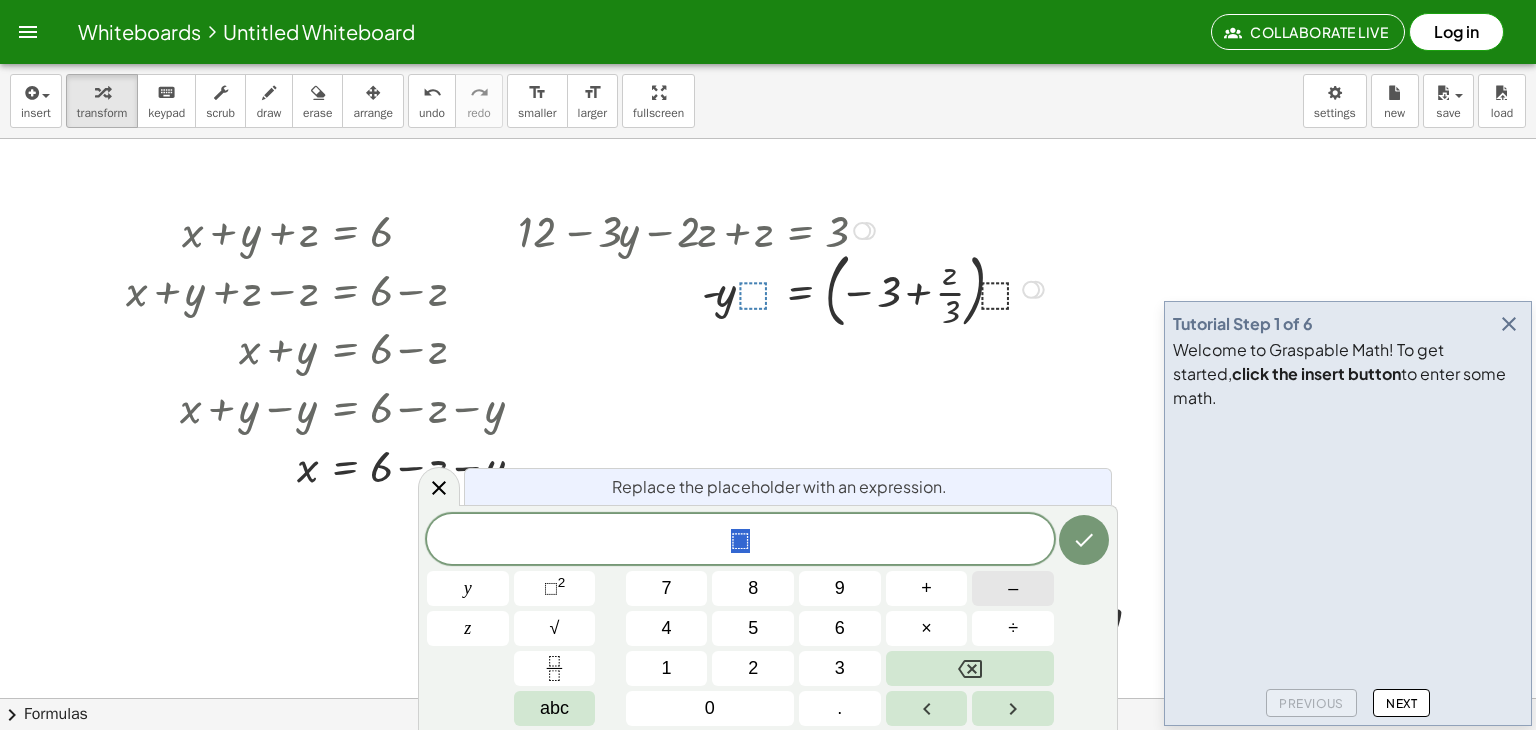 click on "–" at bounding box center (1013, 588) 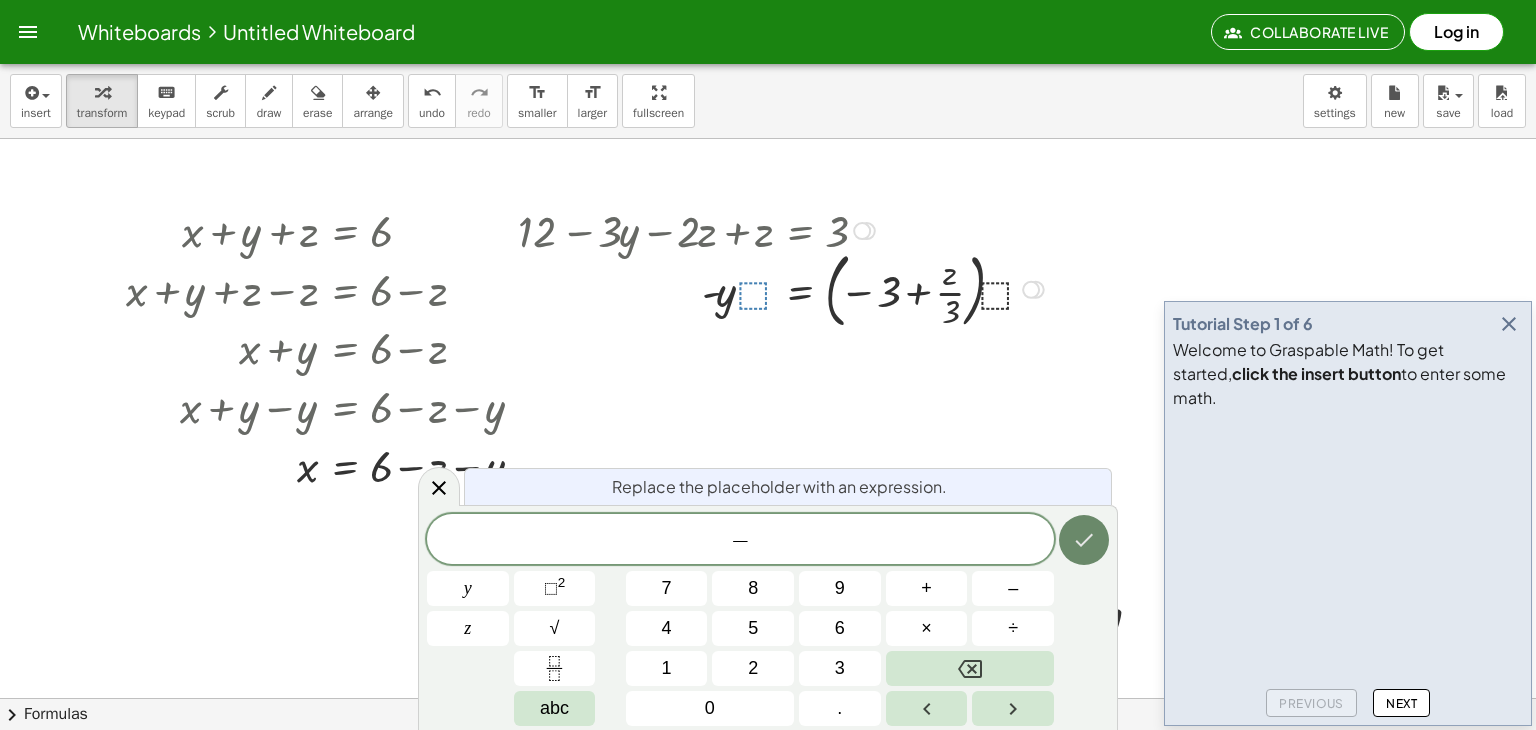 click at bounding box center [1084, 540] 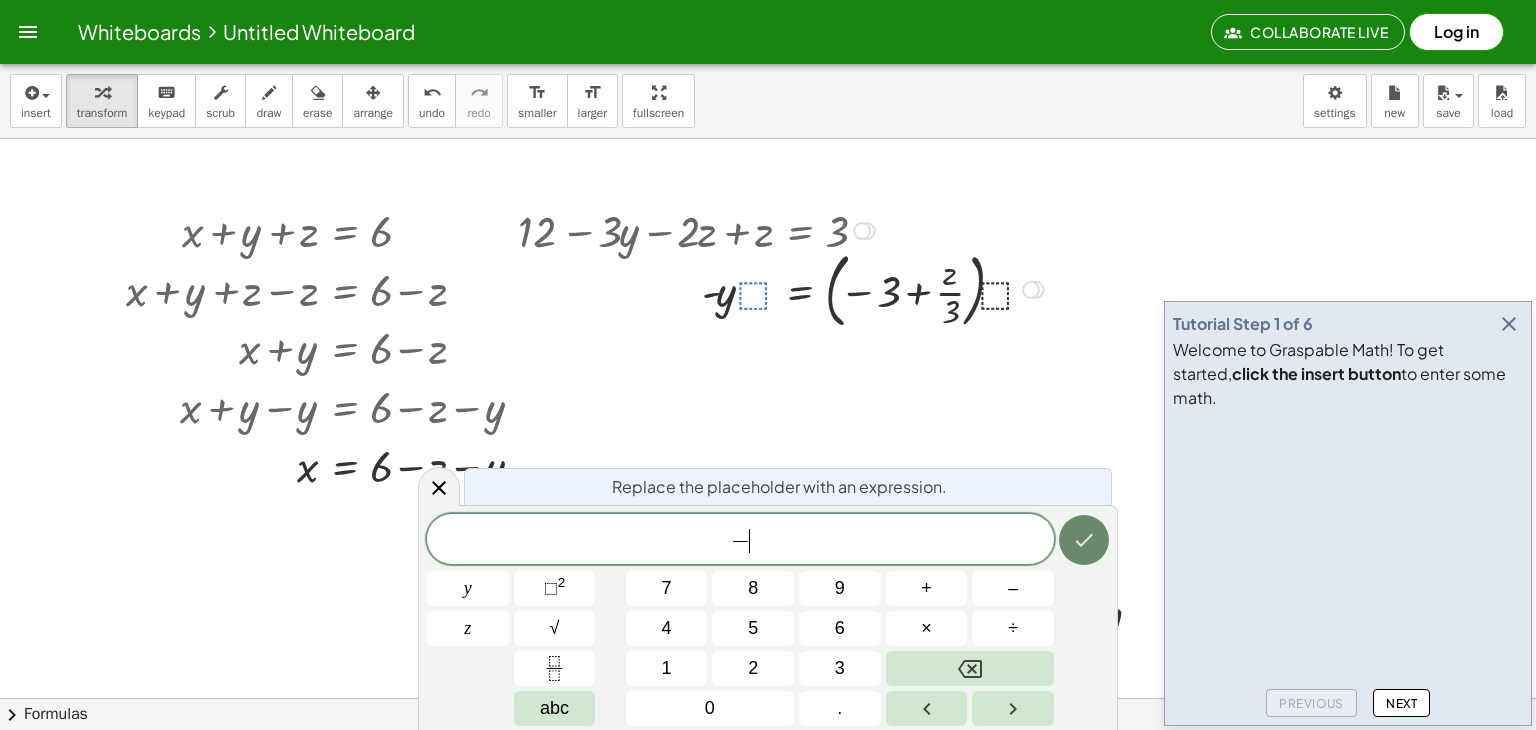 click 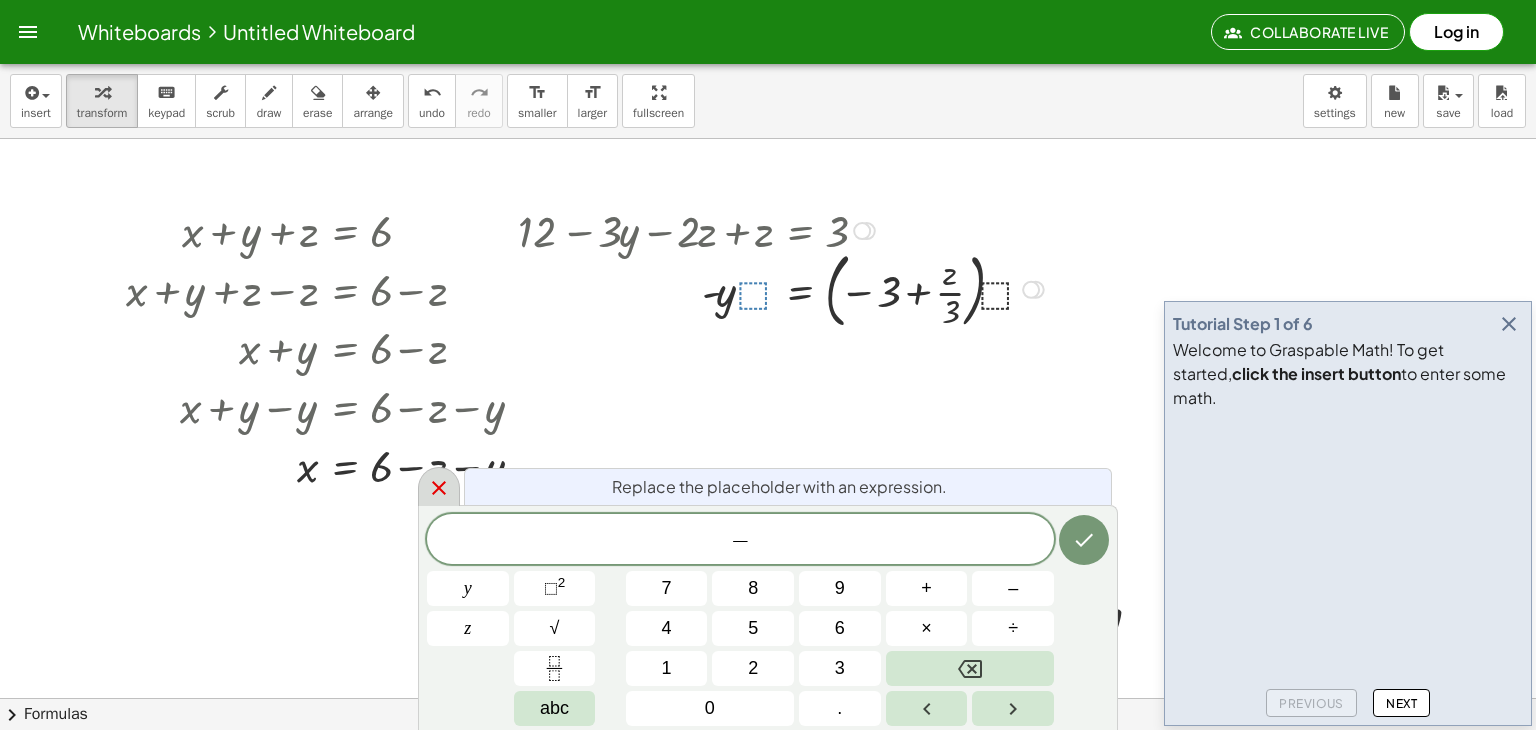 click 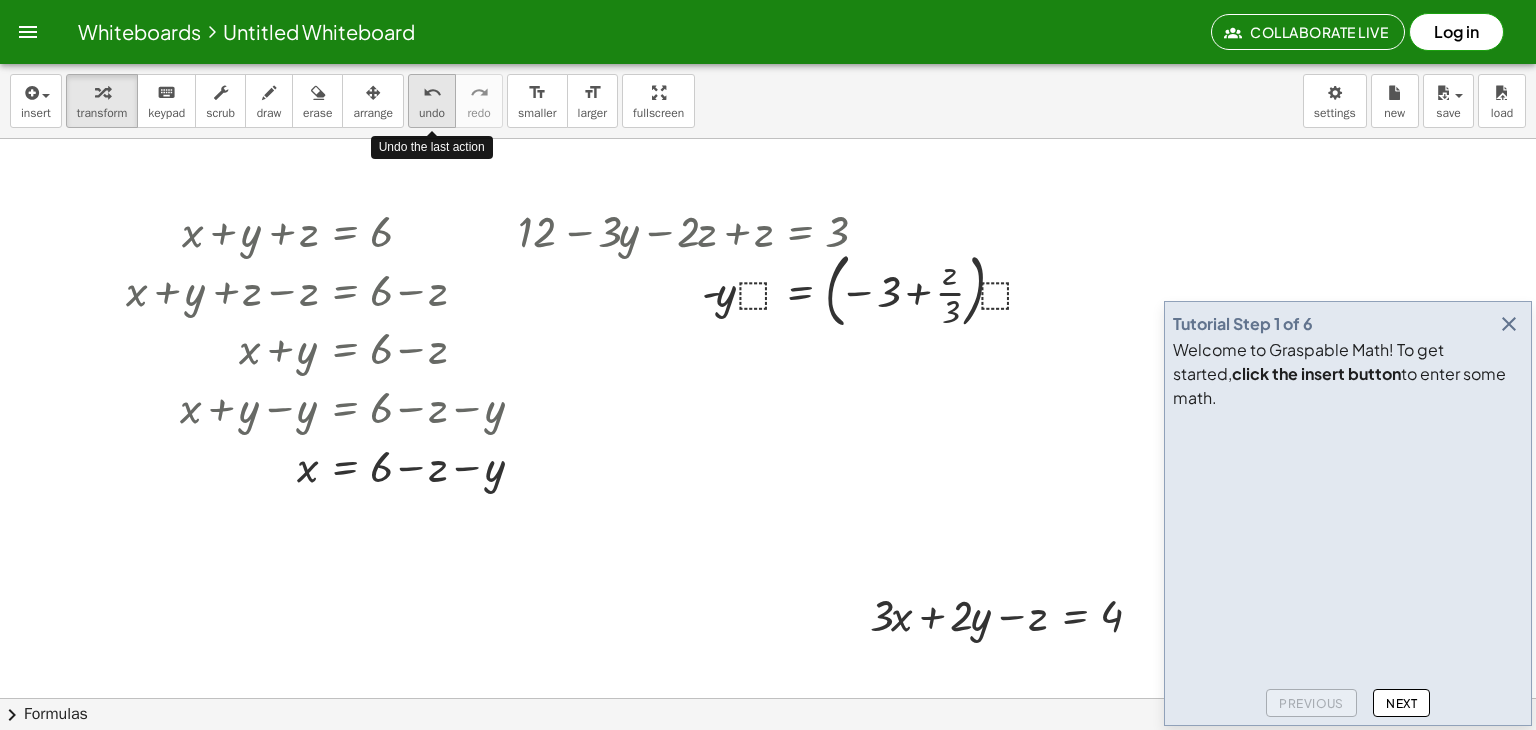 click on "undo" at bounding box center [432, 92] 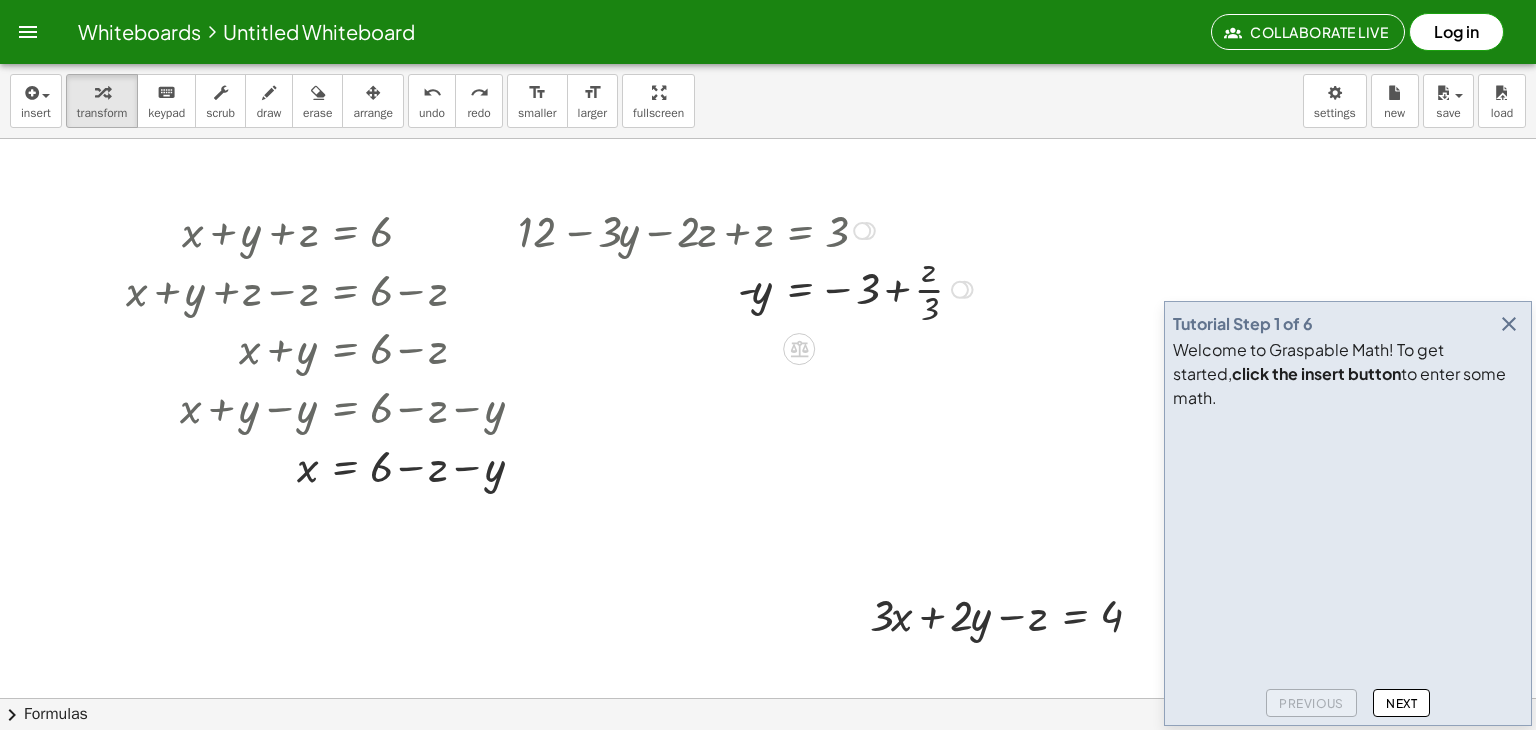click at bounding box center (799, 349) 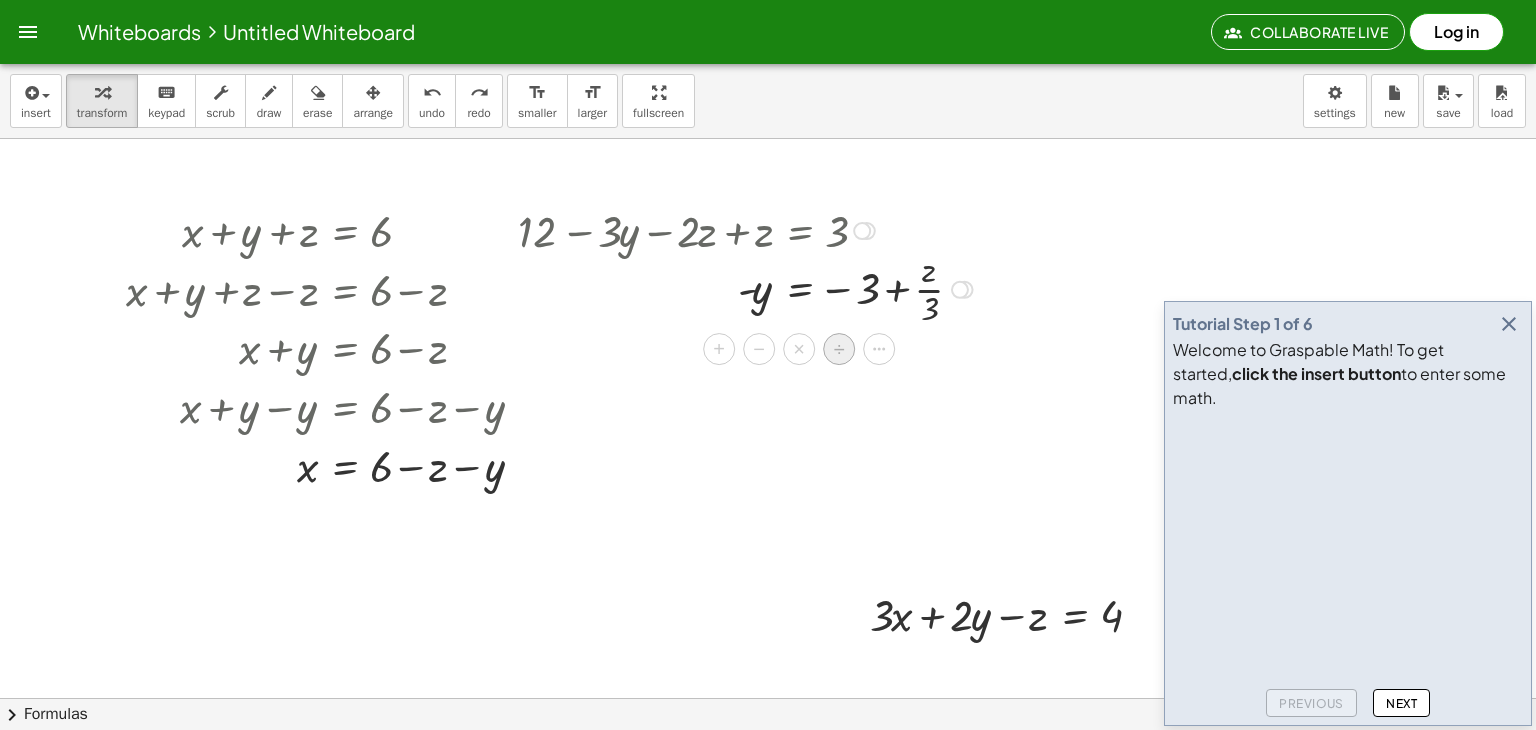 click on "÷" at bounding box center [839, 349] 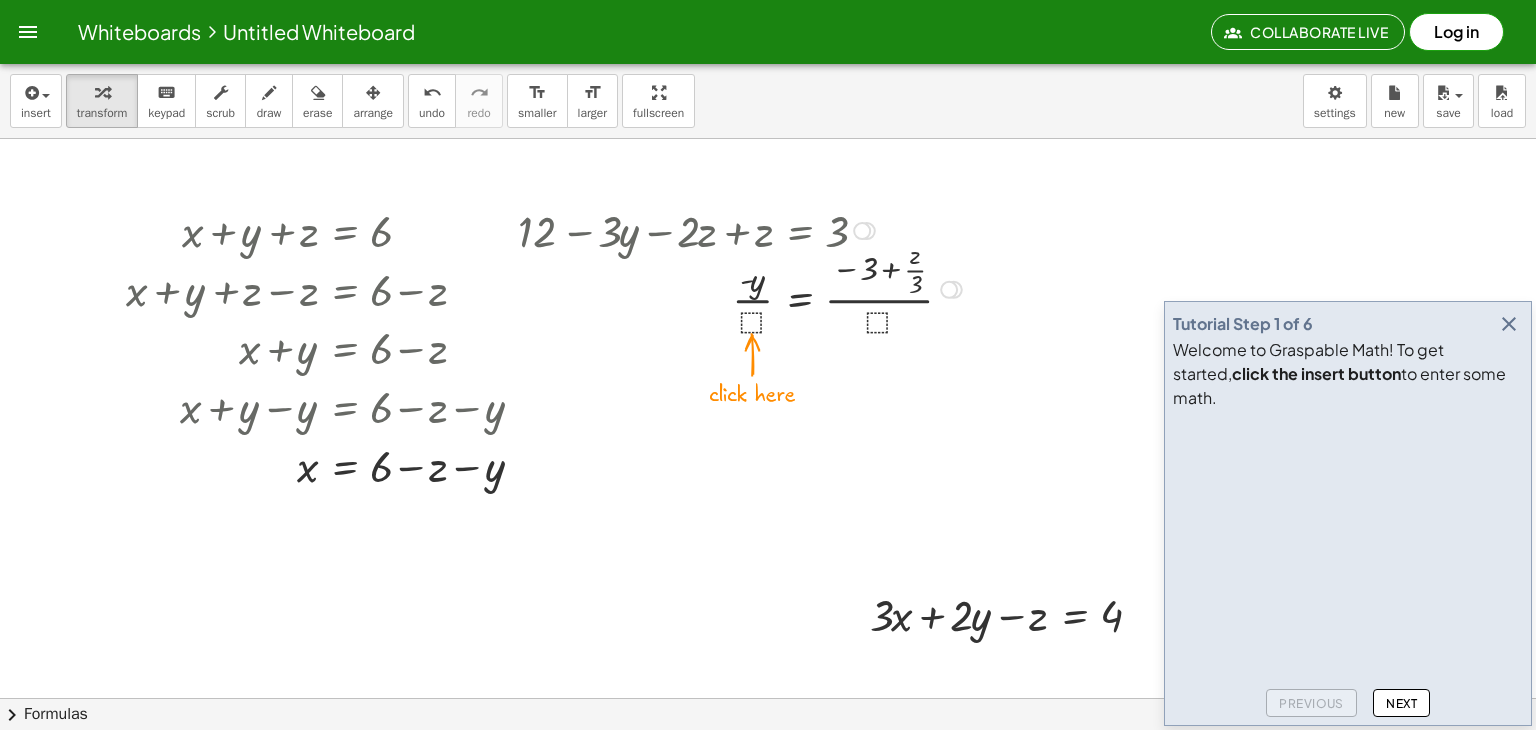 click at bounding box center [743, 288] 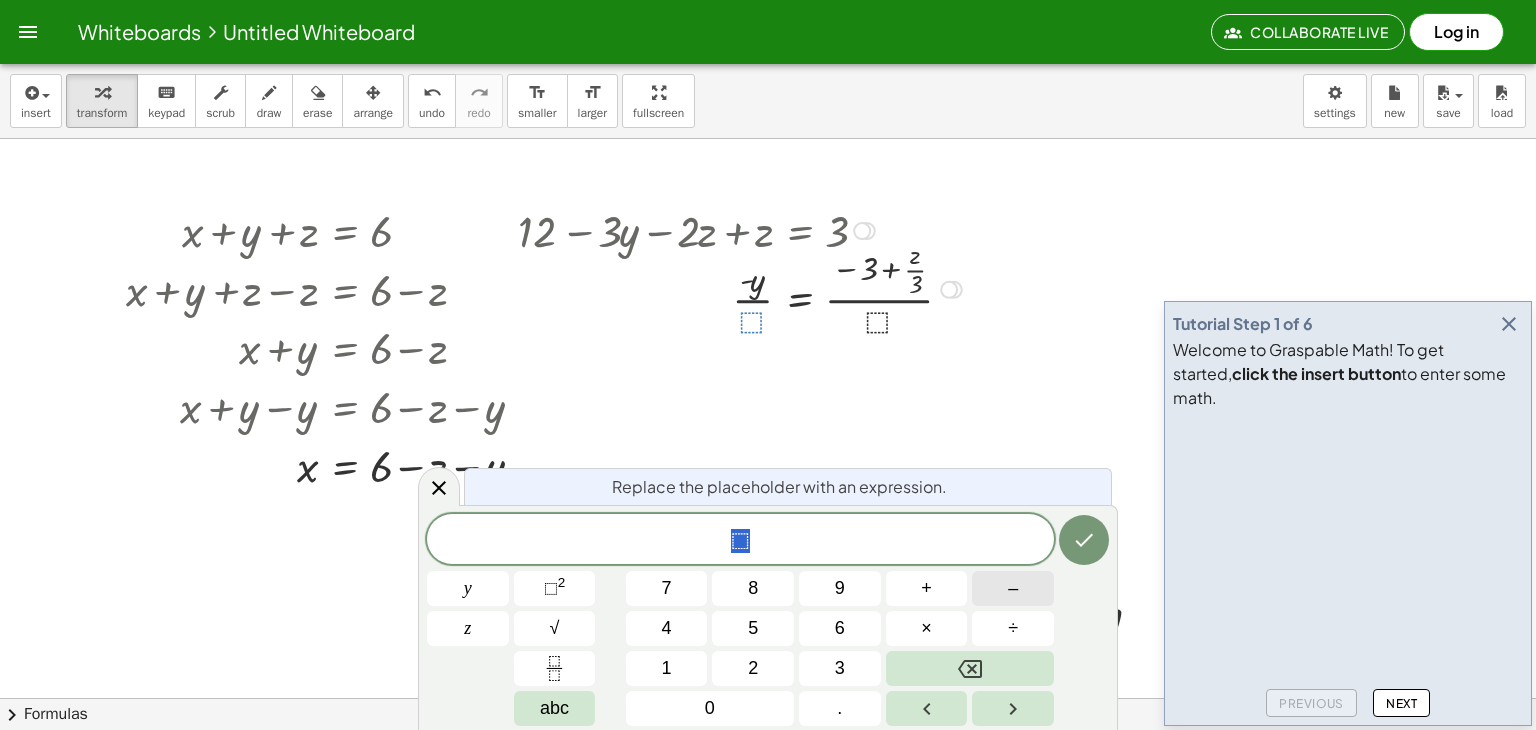 click on "–" at bounding box center (1013, 588) 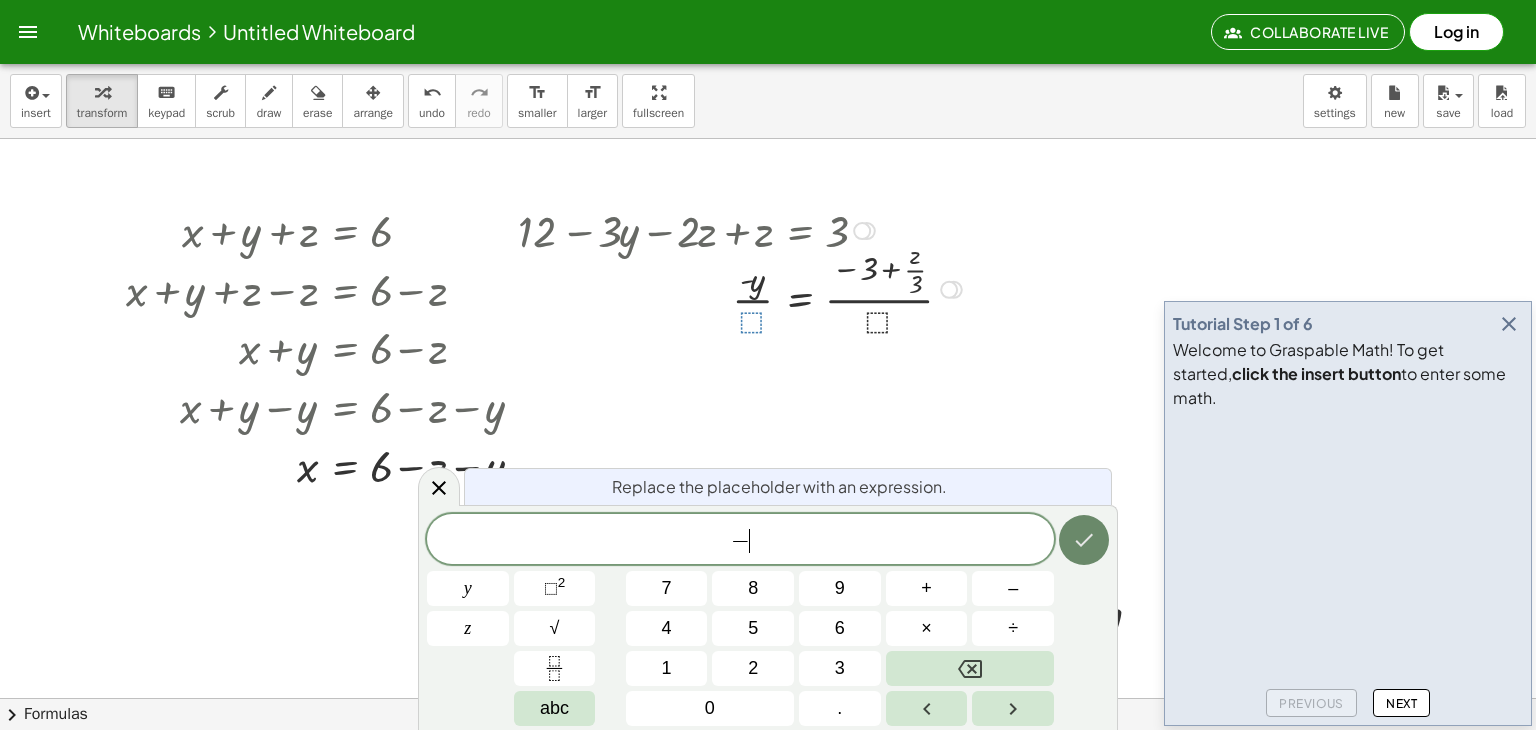click at bounding box center (1084, 540) 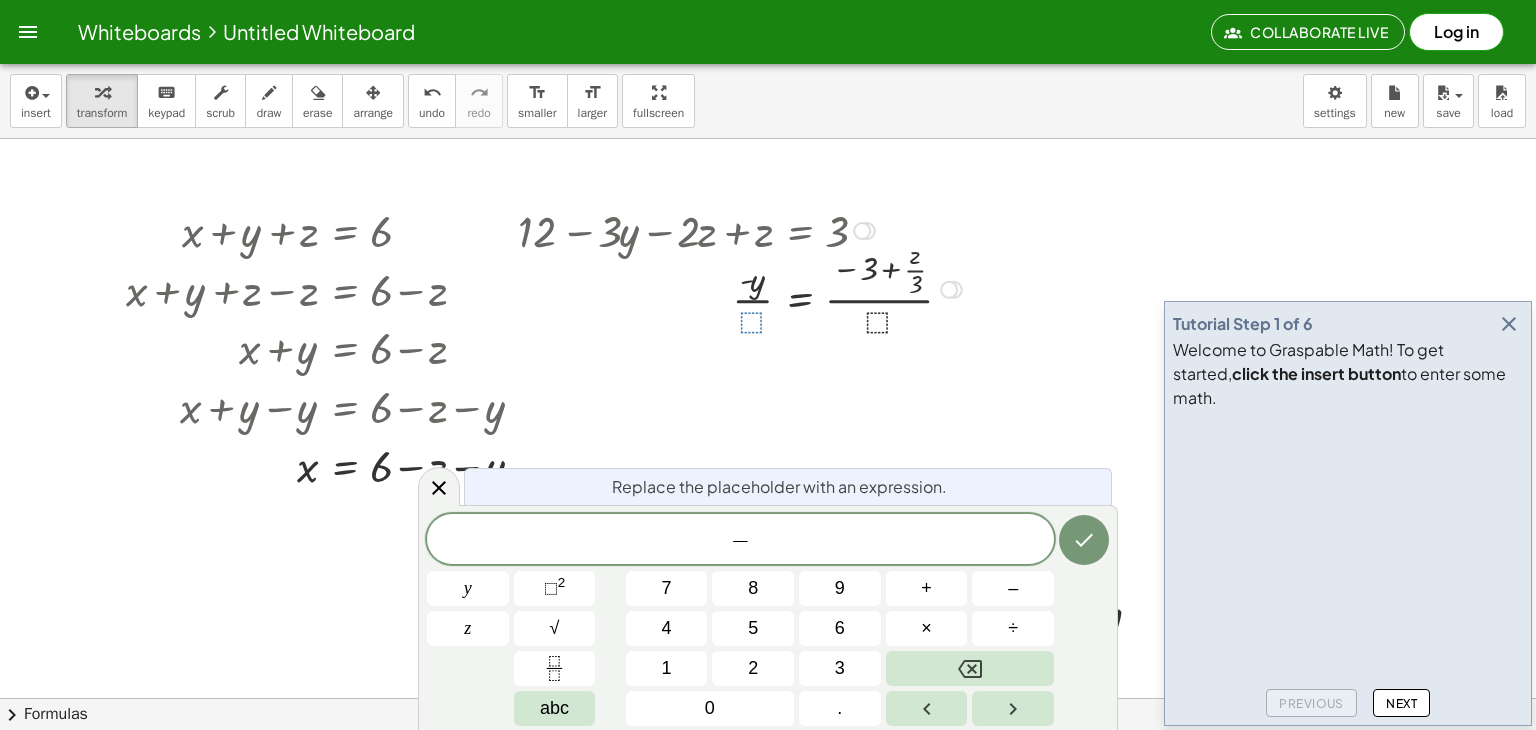 click on "− y z 7 8 9 + – 4 5 6 × ÷ ⬚ 2 √ abc 1 2 3 0 ." at bounding box center (768, 620) 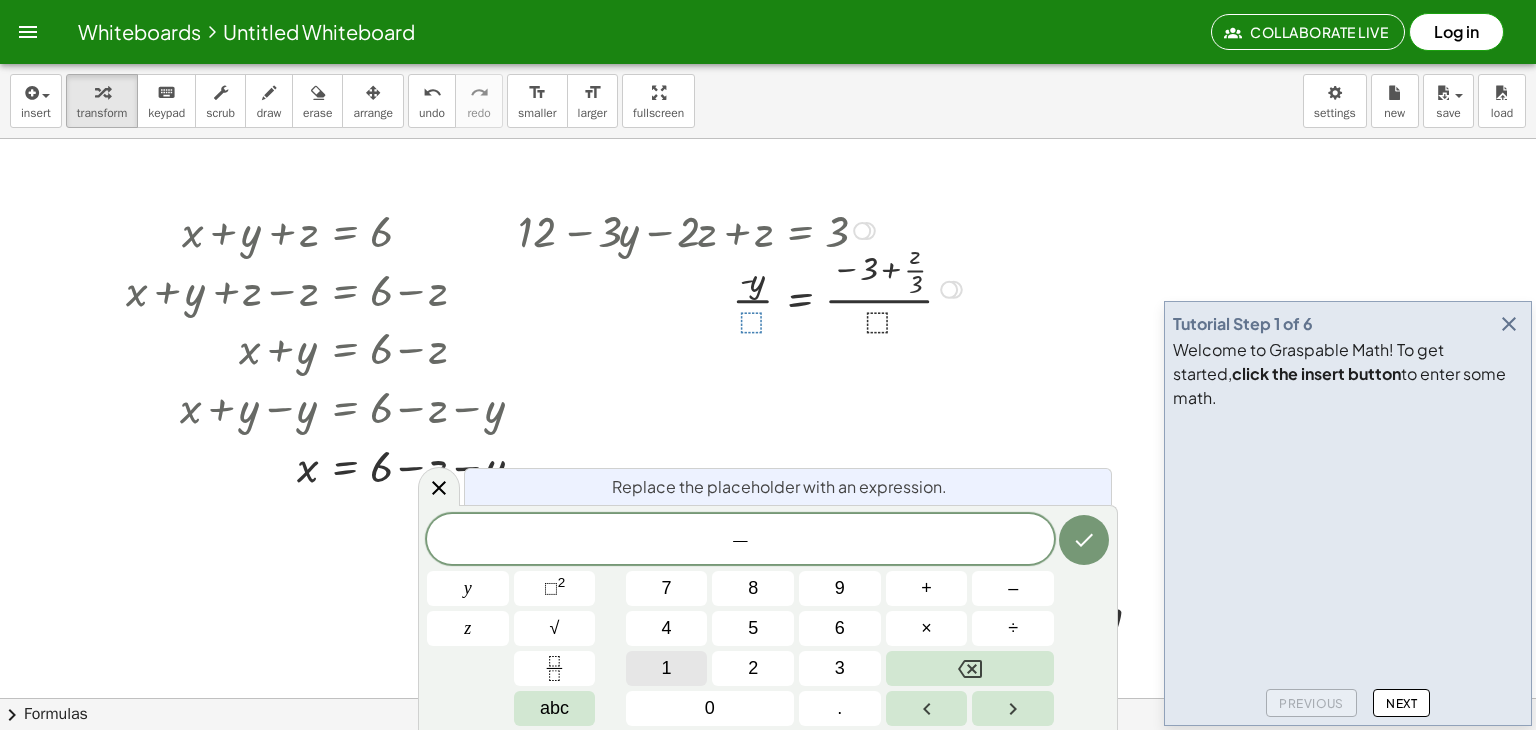 click on "1" at bounding box center (667, 668) 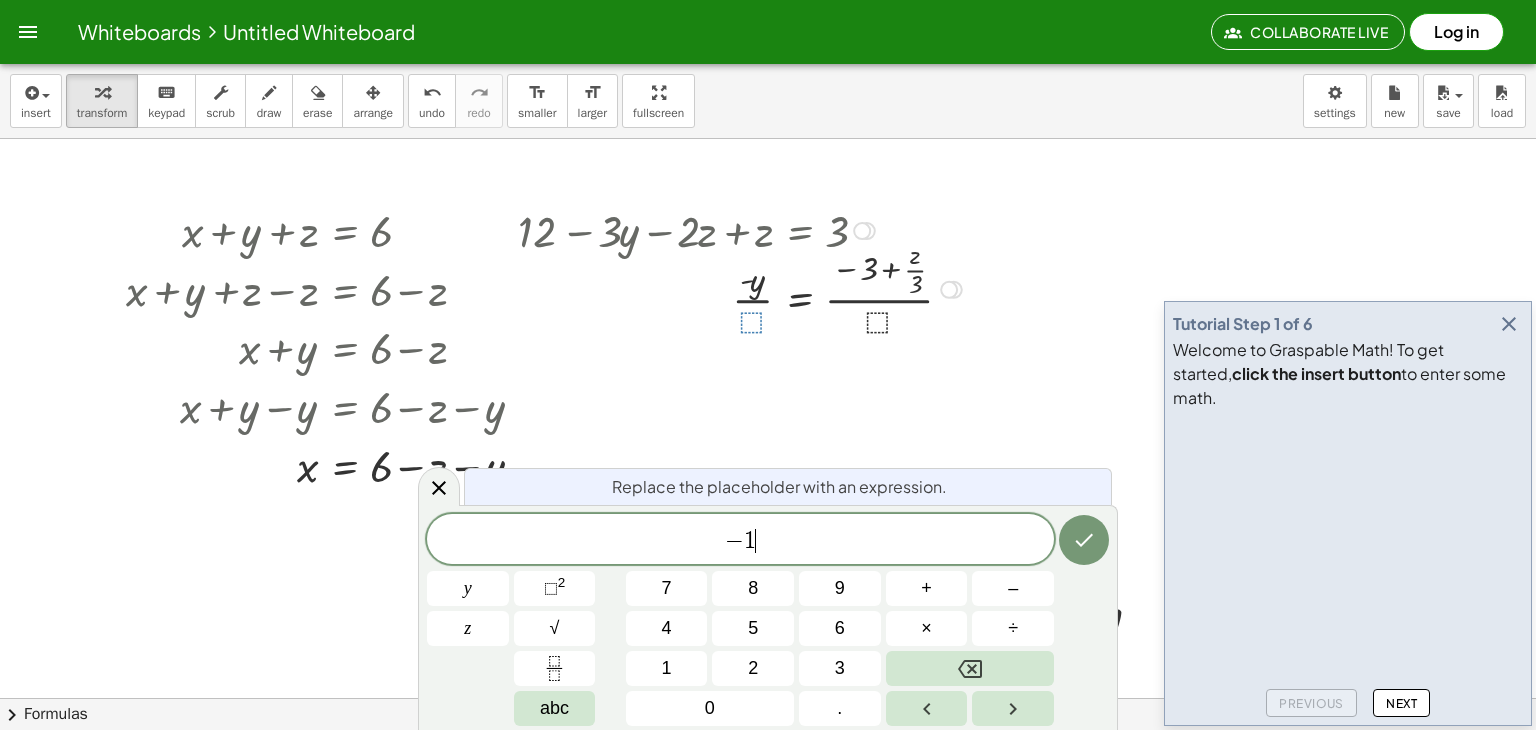 click at bounding box center (743, 288) 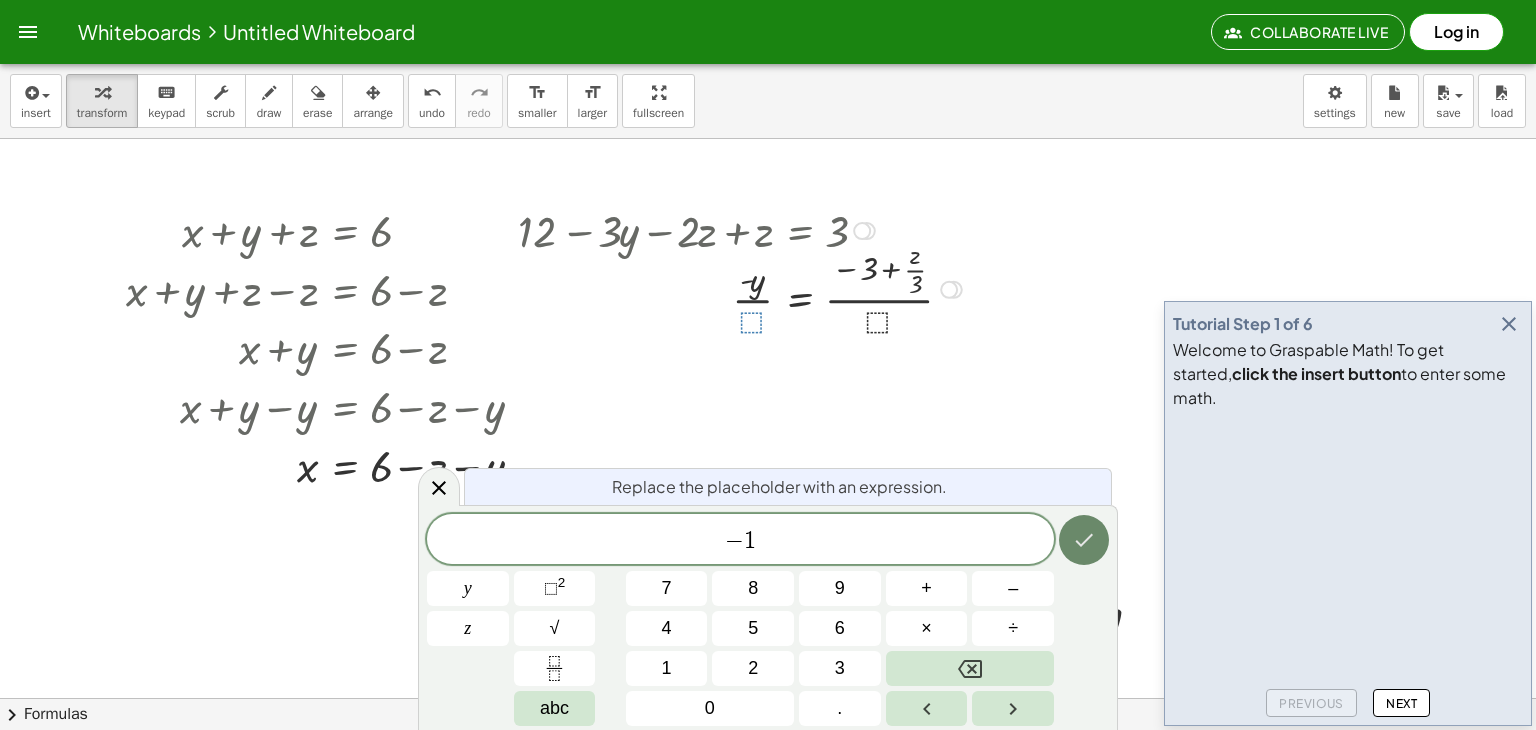 click at bounding box center (1084, 540) 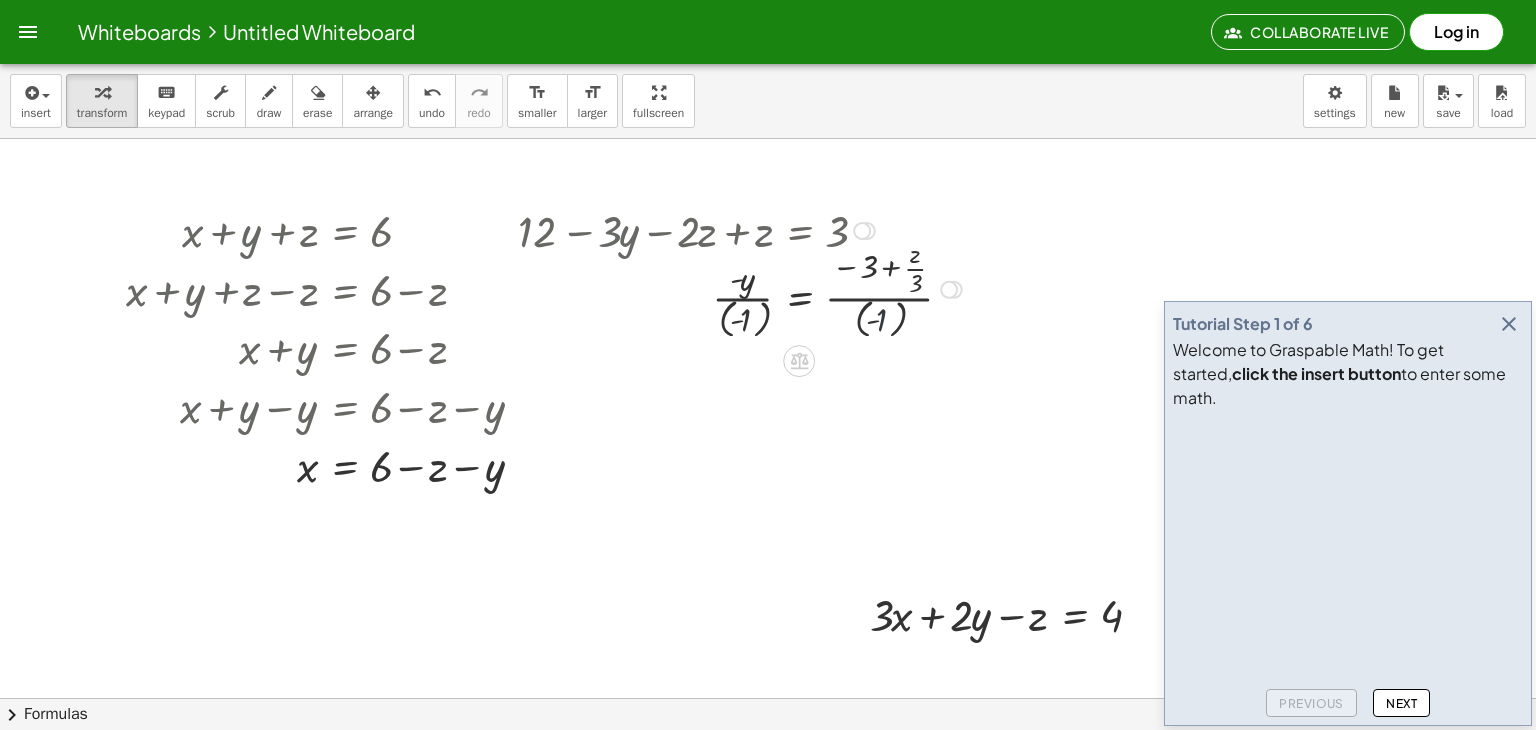 click at bounding box center [743, 288] 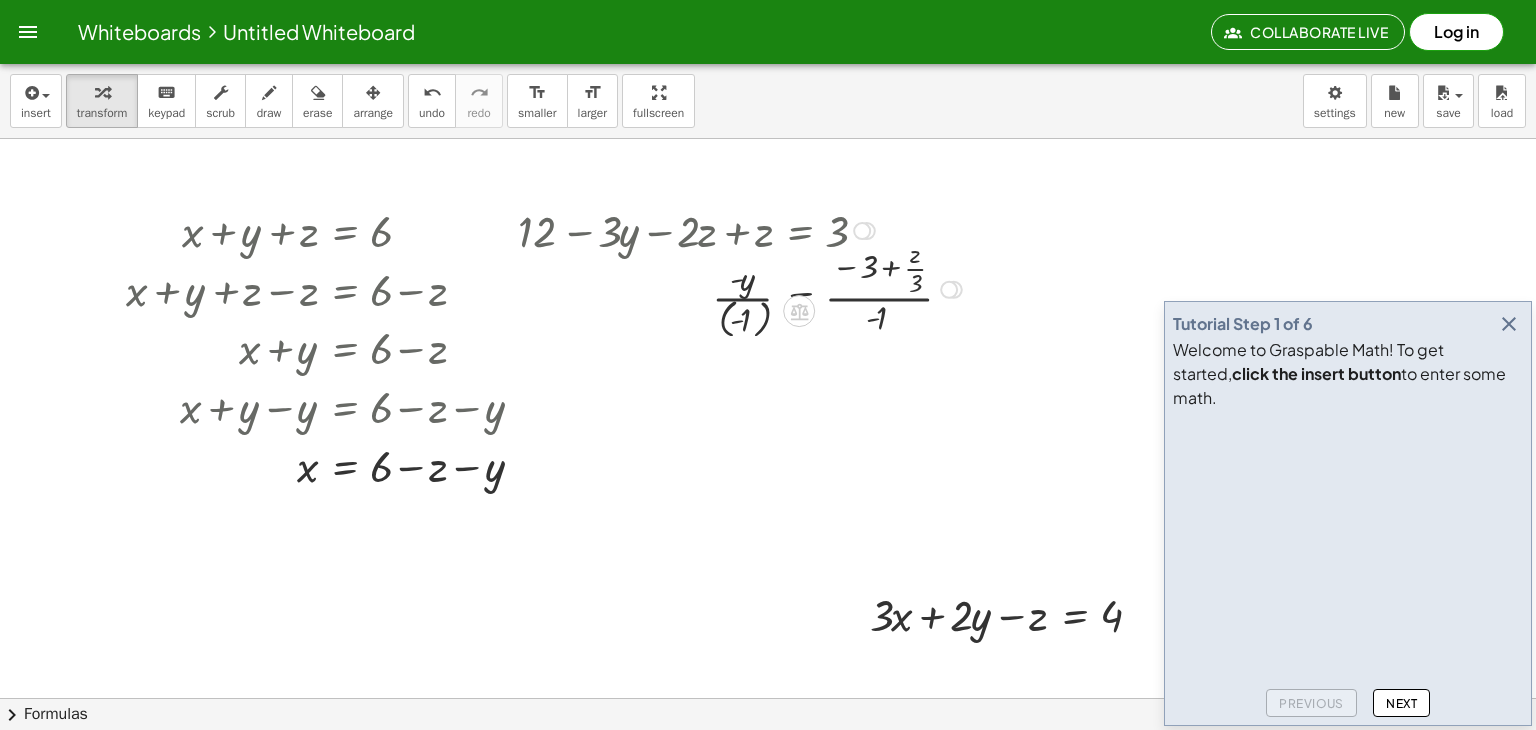 click at bounding box center (743, 288) 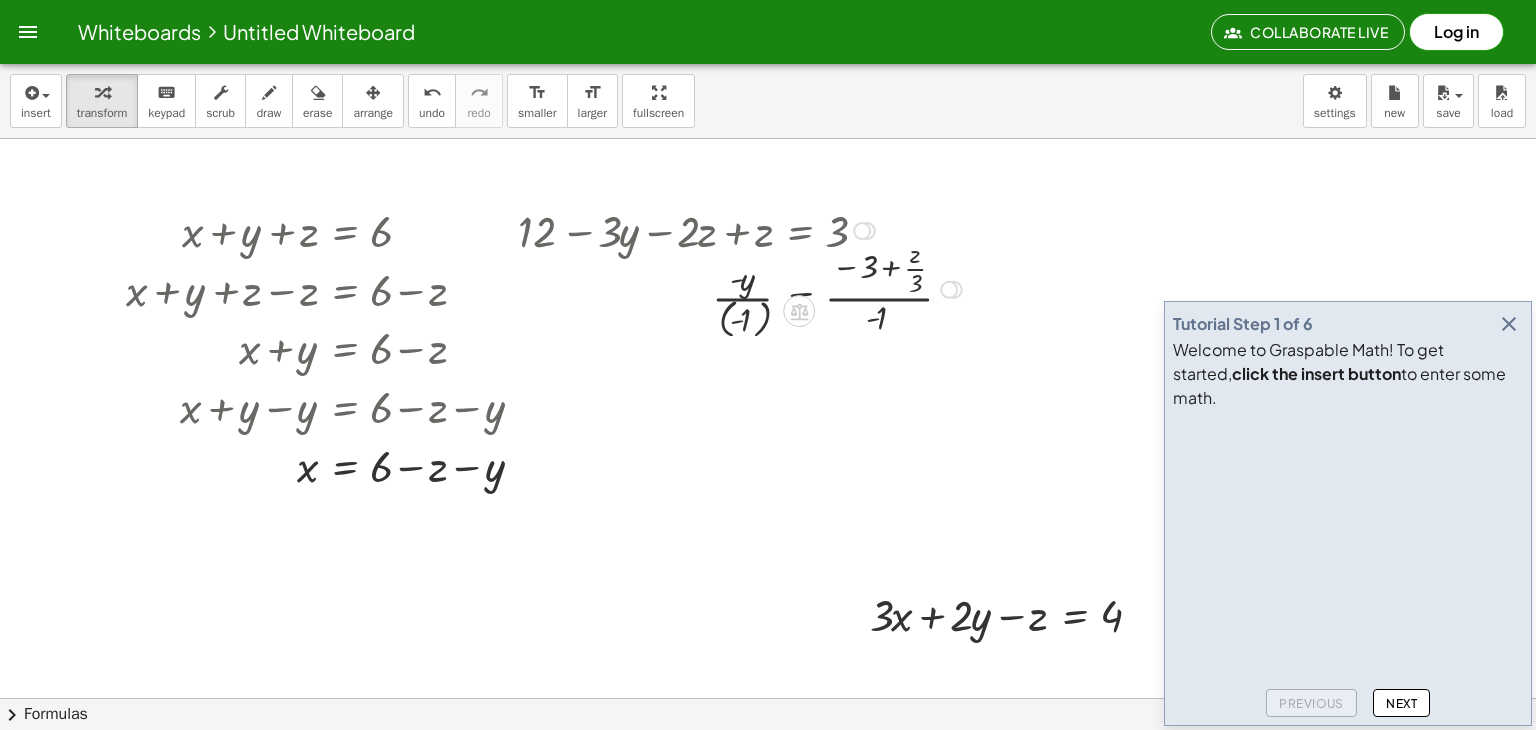 click at bounding box center [743, 288] 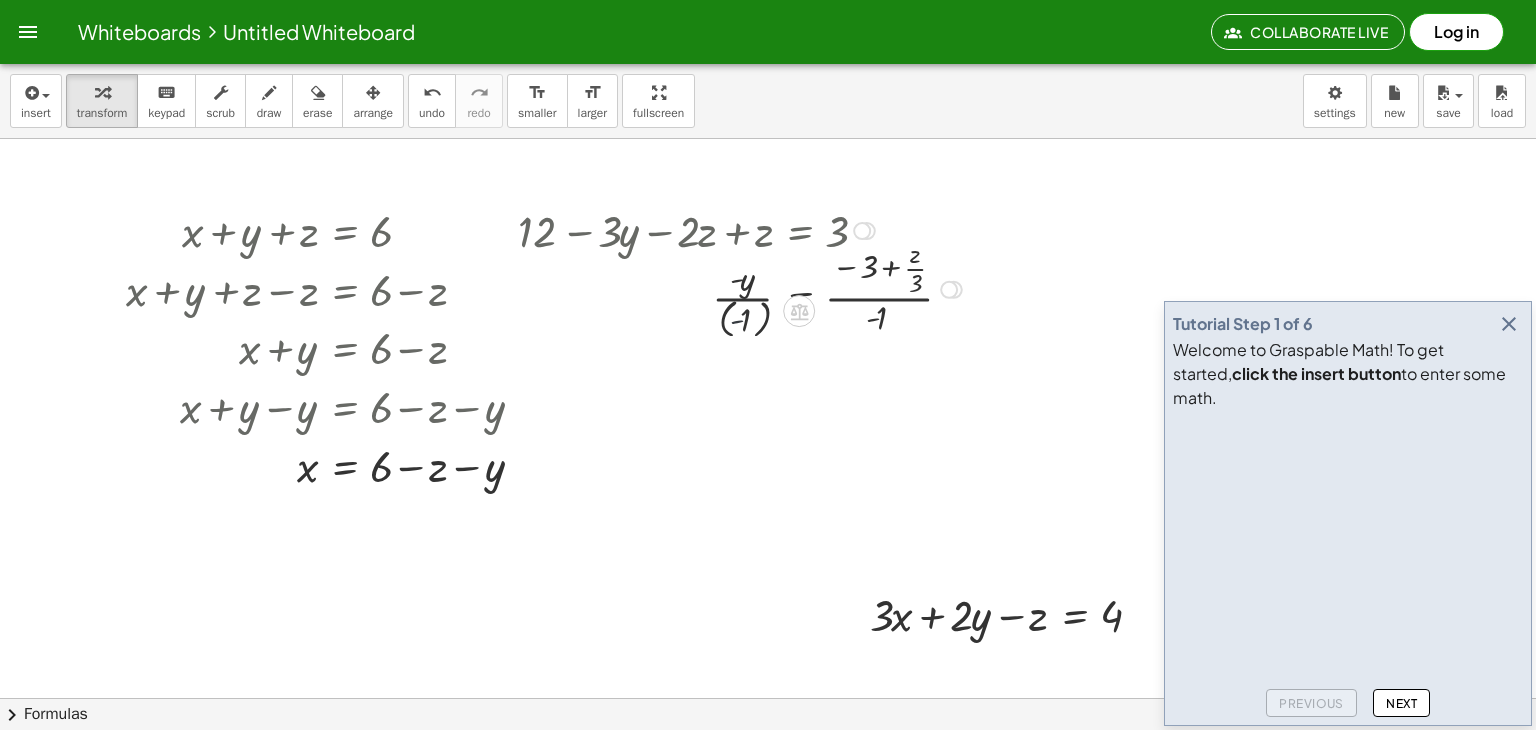 click at bounding box center [743, 288] 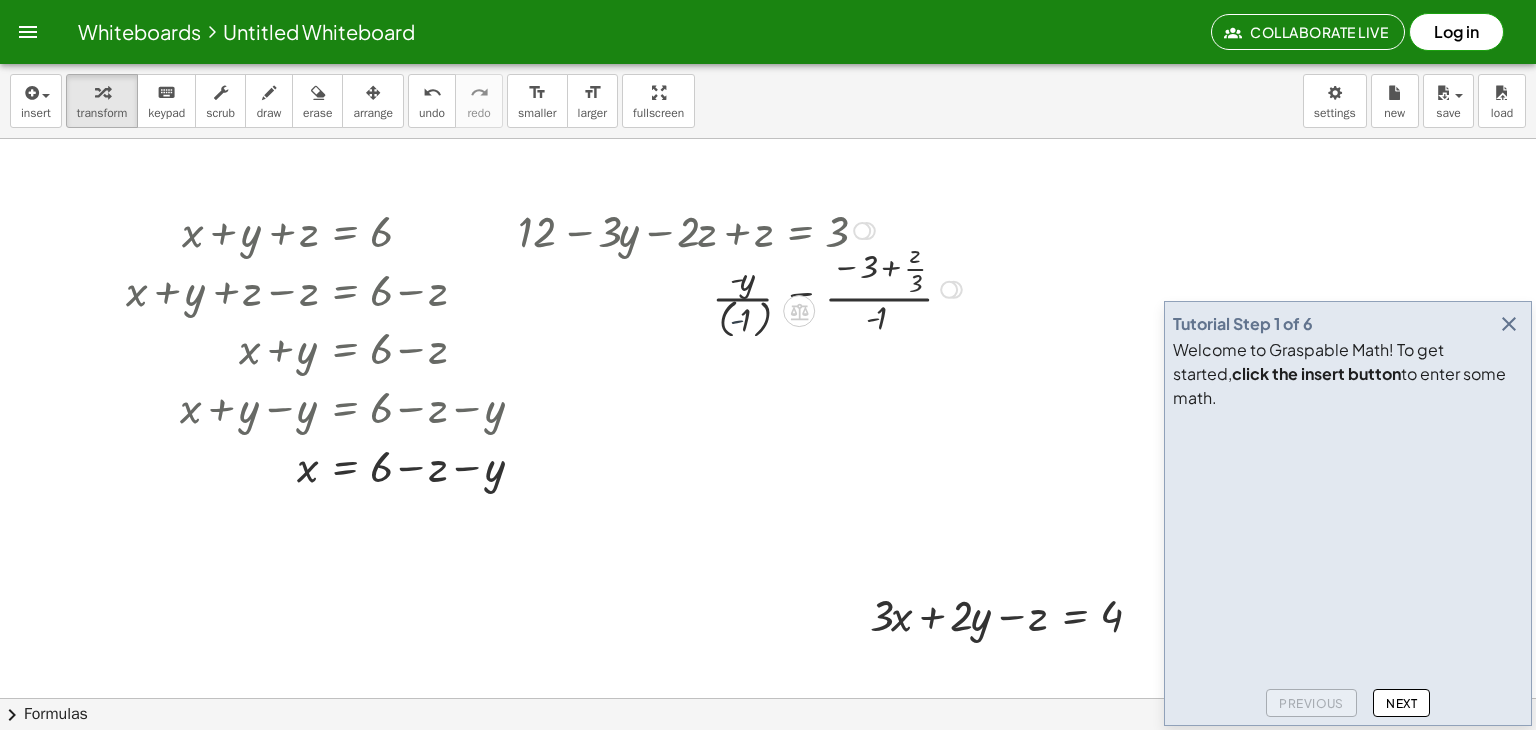 click at bounding box center (743, 288) 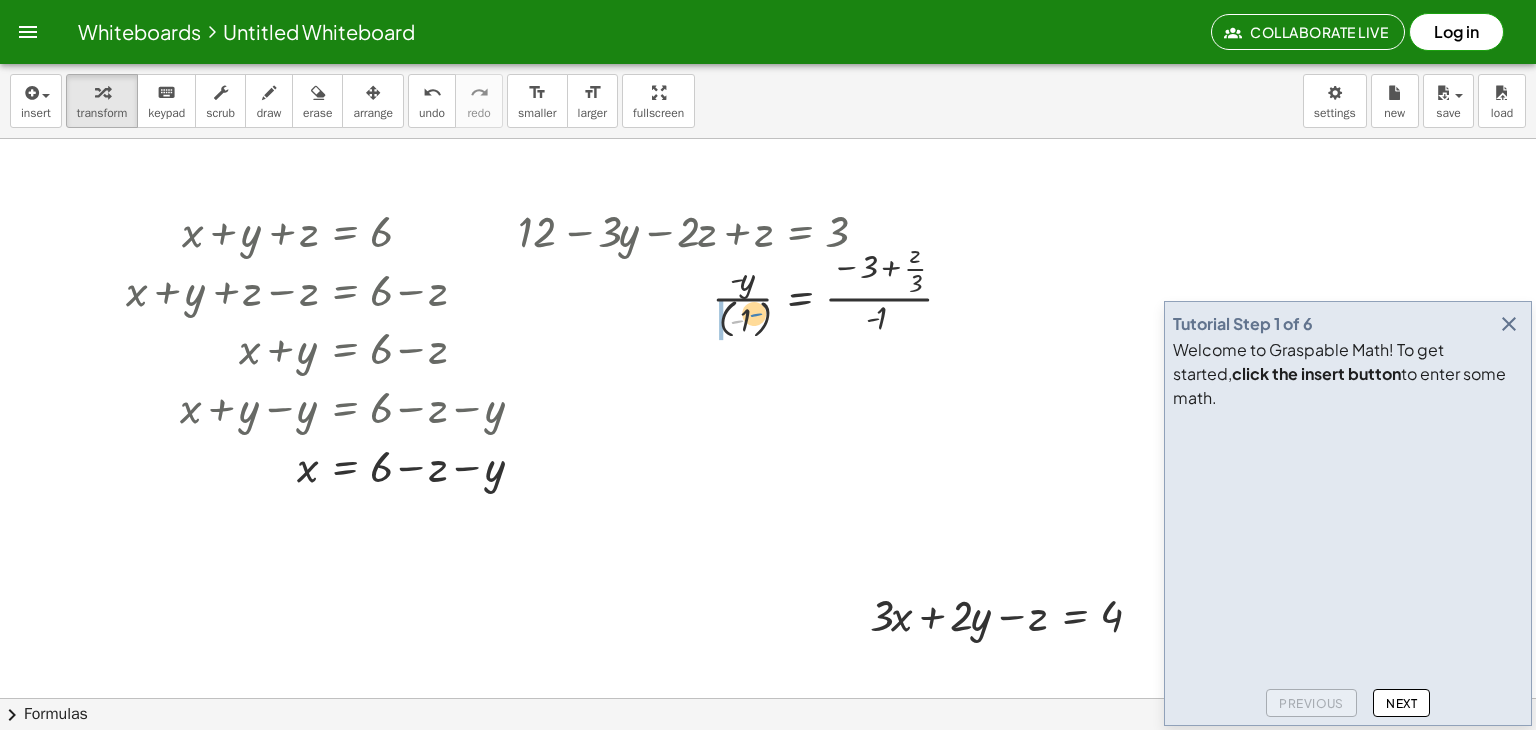 drag, startPoint x: 737, startPoint y: 325, endPoint x: 756, endPoint y: 320, distance: 19.646883 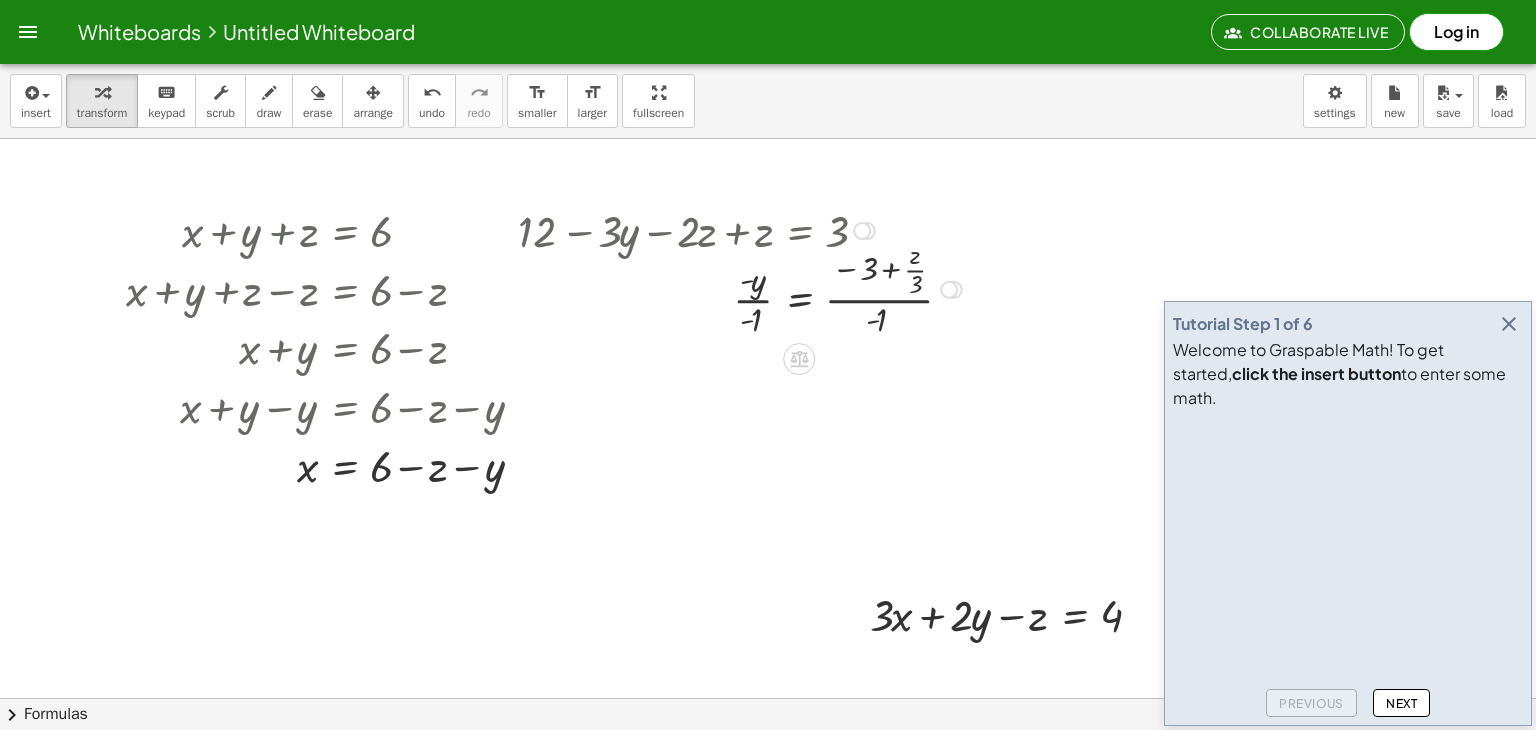click at bounding box center (743, 288) 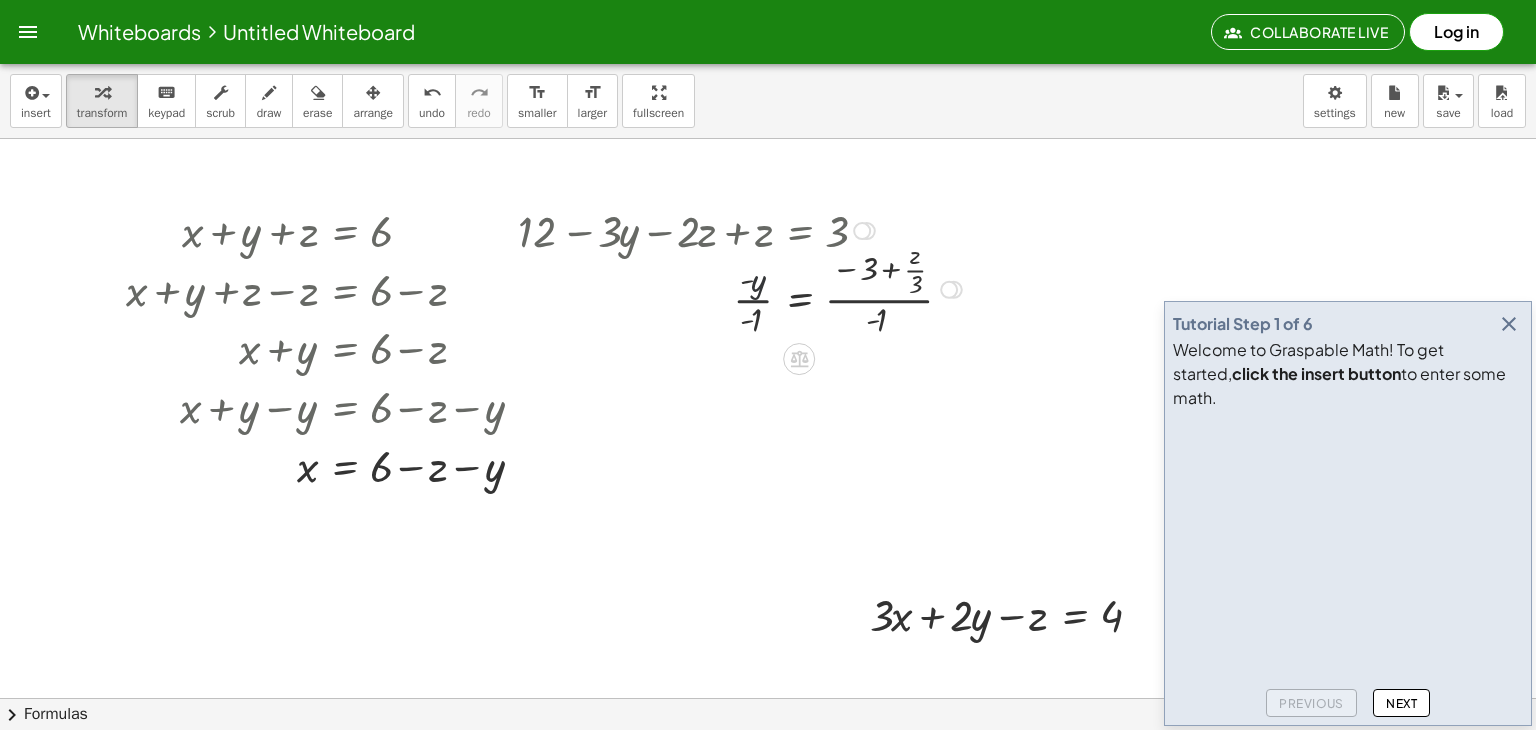 click at bounding box center [743, 288] 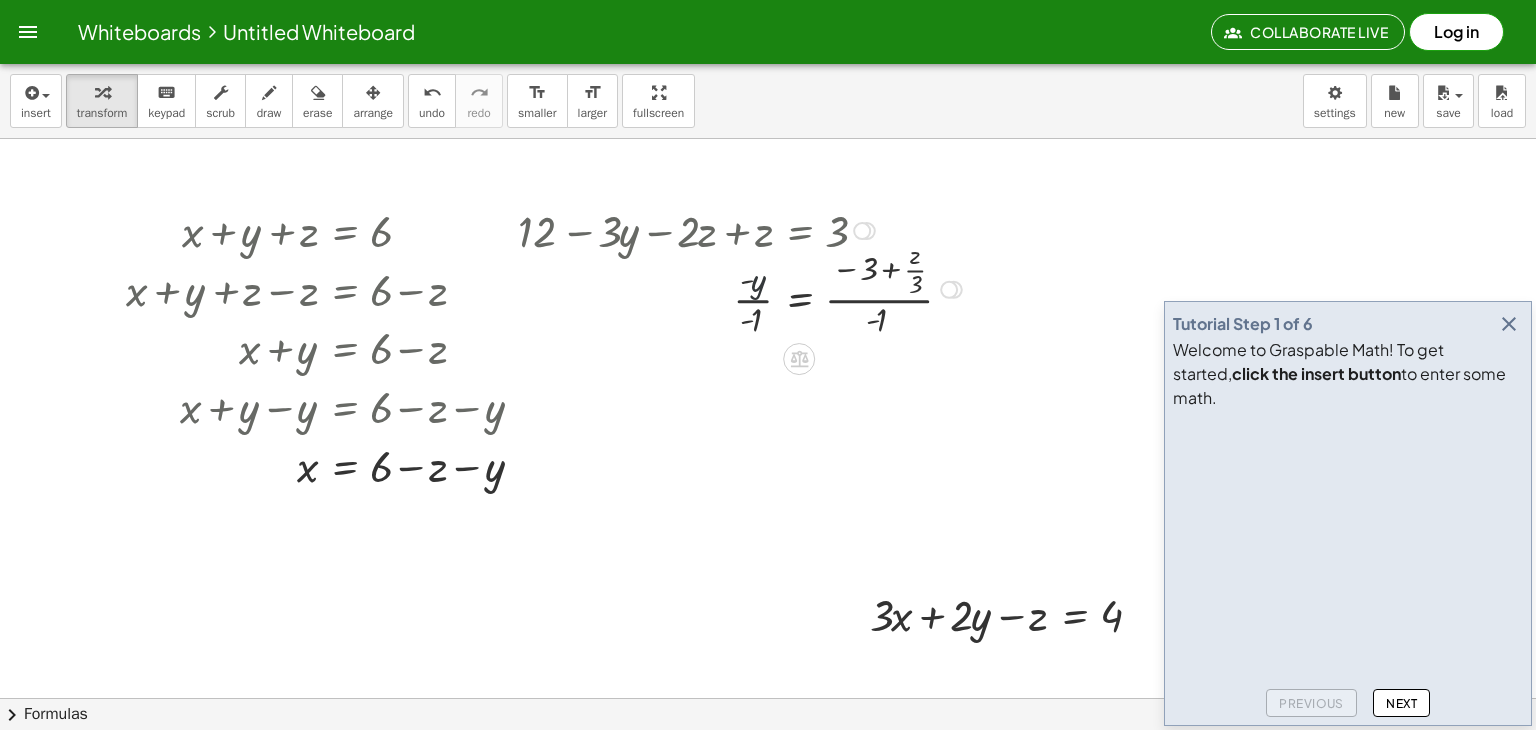 click at bounding box center (743, 288) 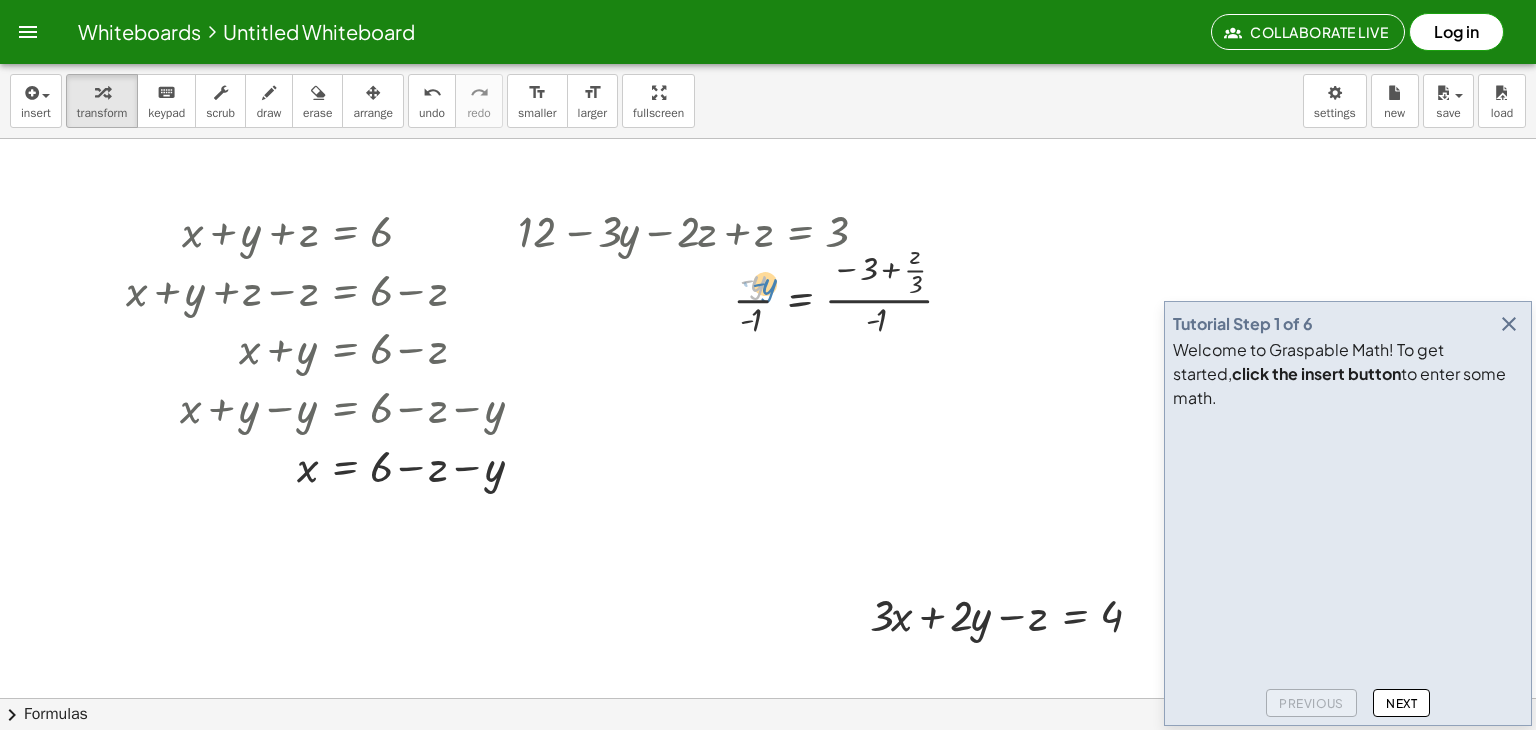 click at bounding box center [743, 288] 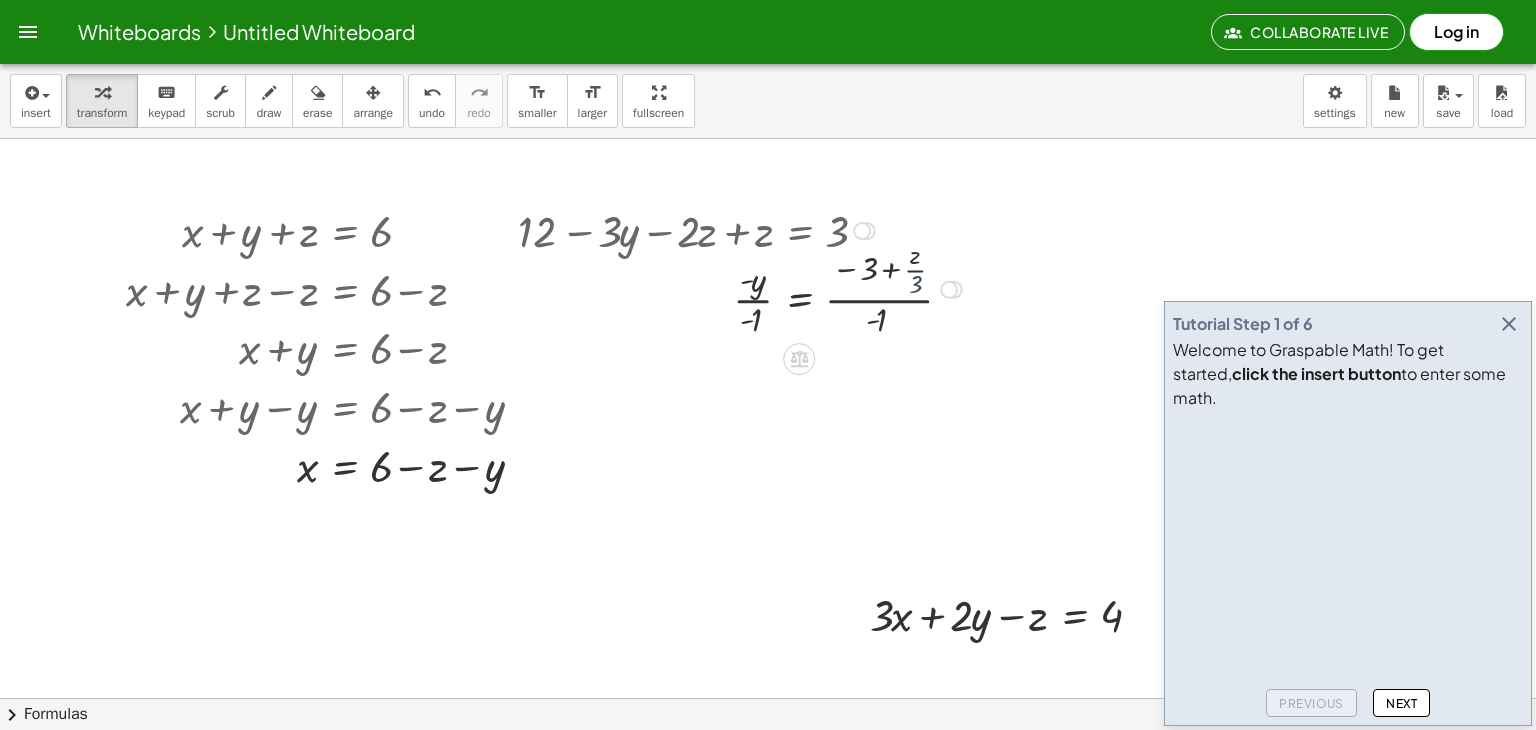 drag, startPoint x: 936, startPoint y: 289, endPoint x: 949, endPoint y: 282, distance: 14.764823 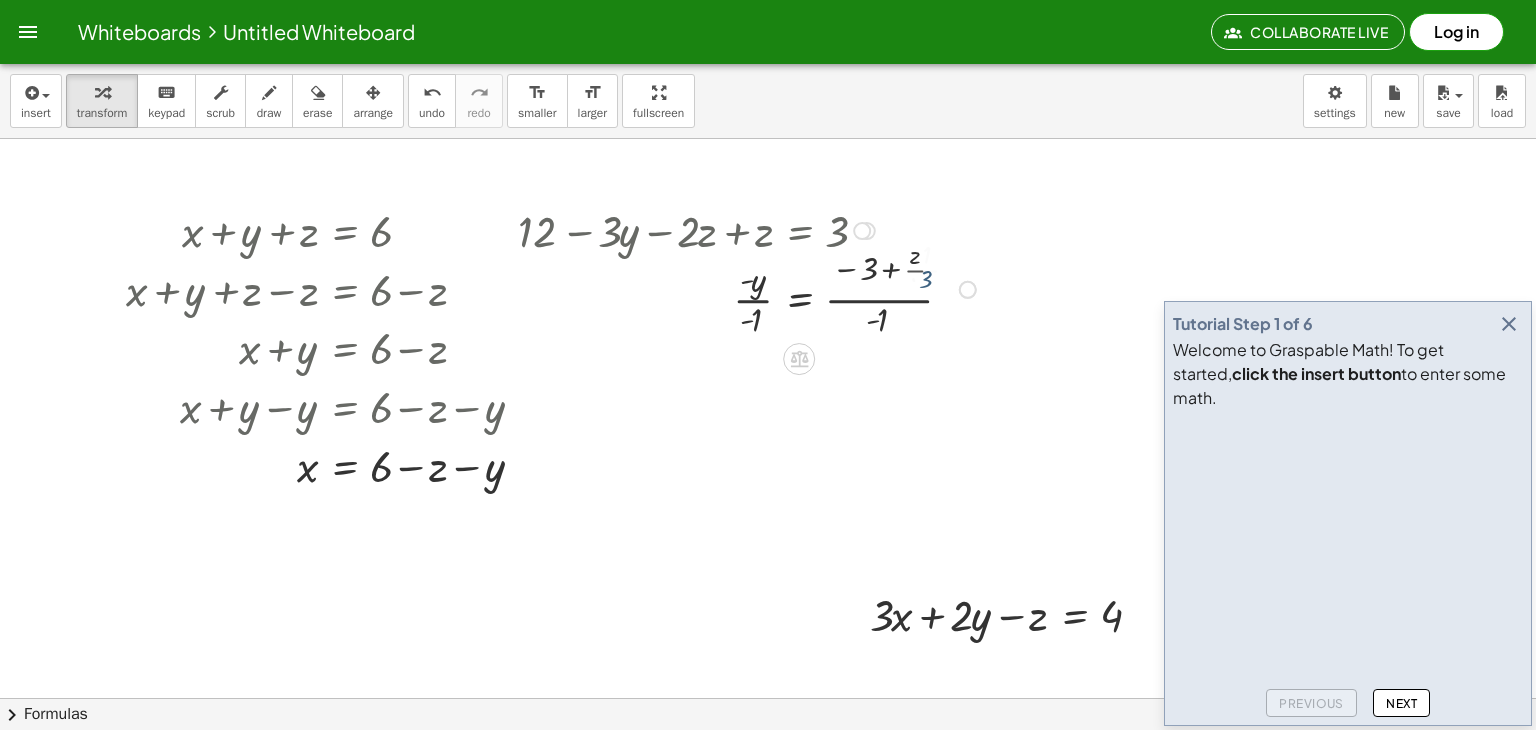click at bounding box center [750, 288] 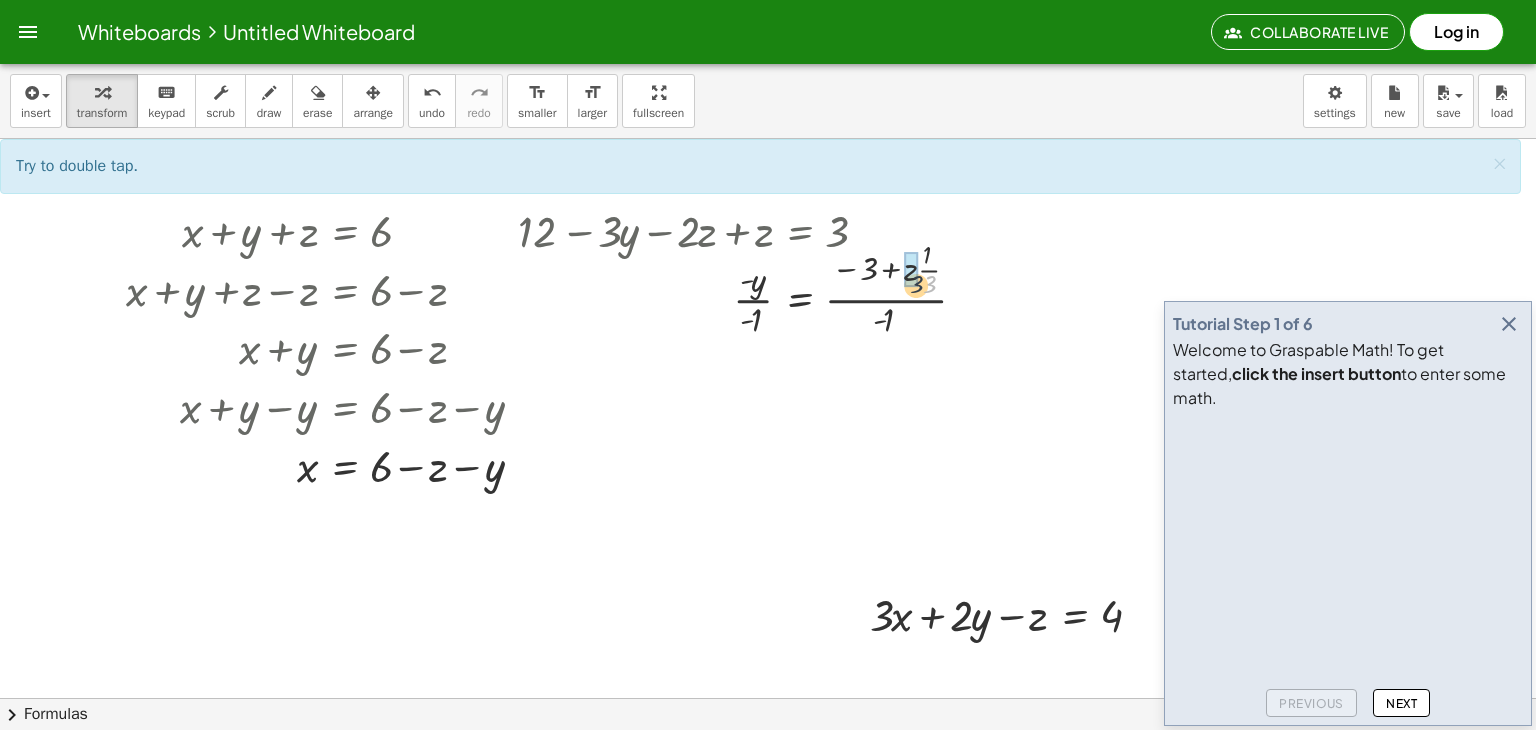 drag, startPoint x: 980, startPoint y: 287, endPoint x: 962, endPoint y: 287, distance: 18 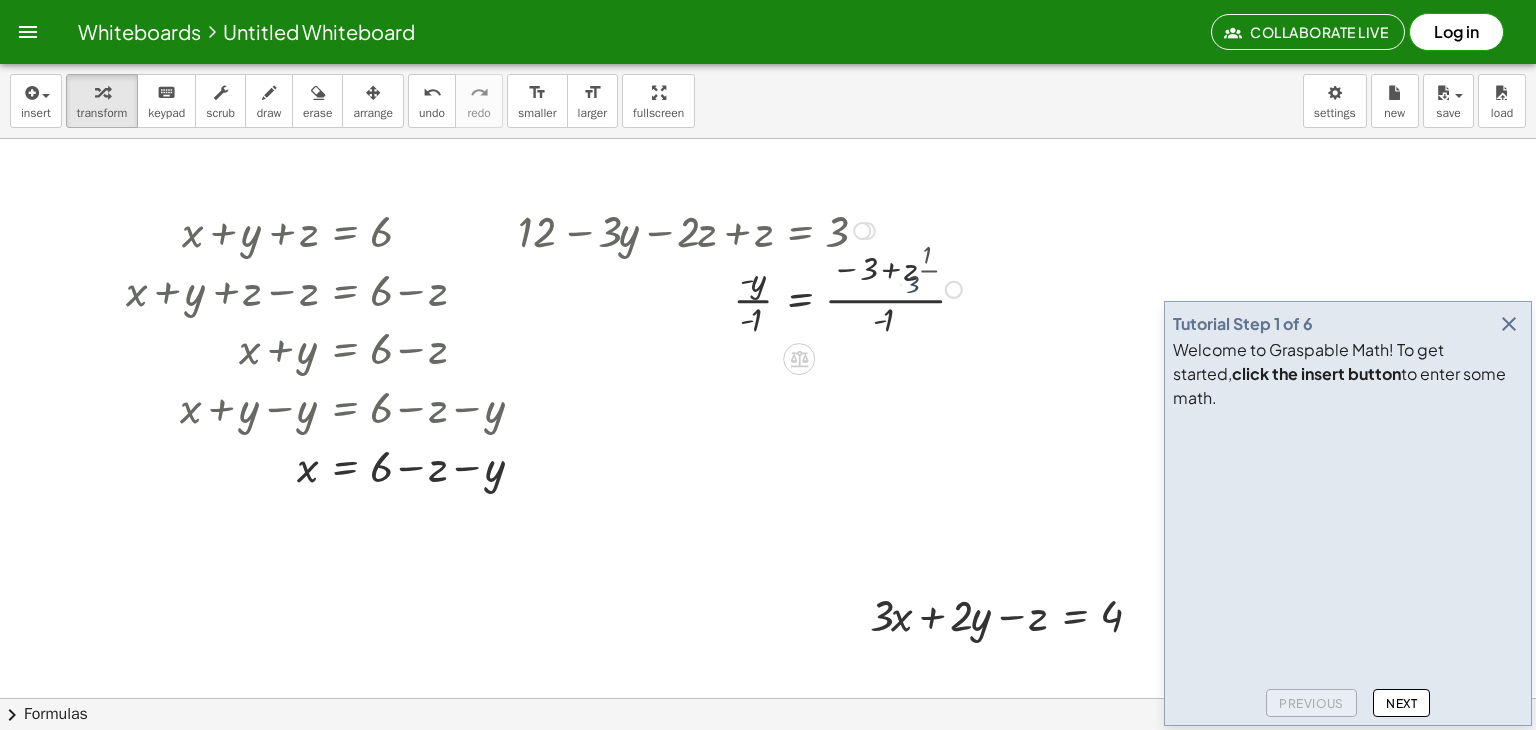 click on "· 3 - y = − 3 + z 3 · · · ( ) · 1 - 1 - · · · 1 · ·" at bounding box center [799, 290] 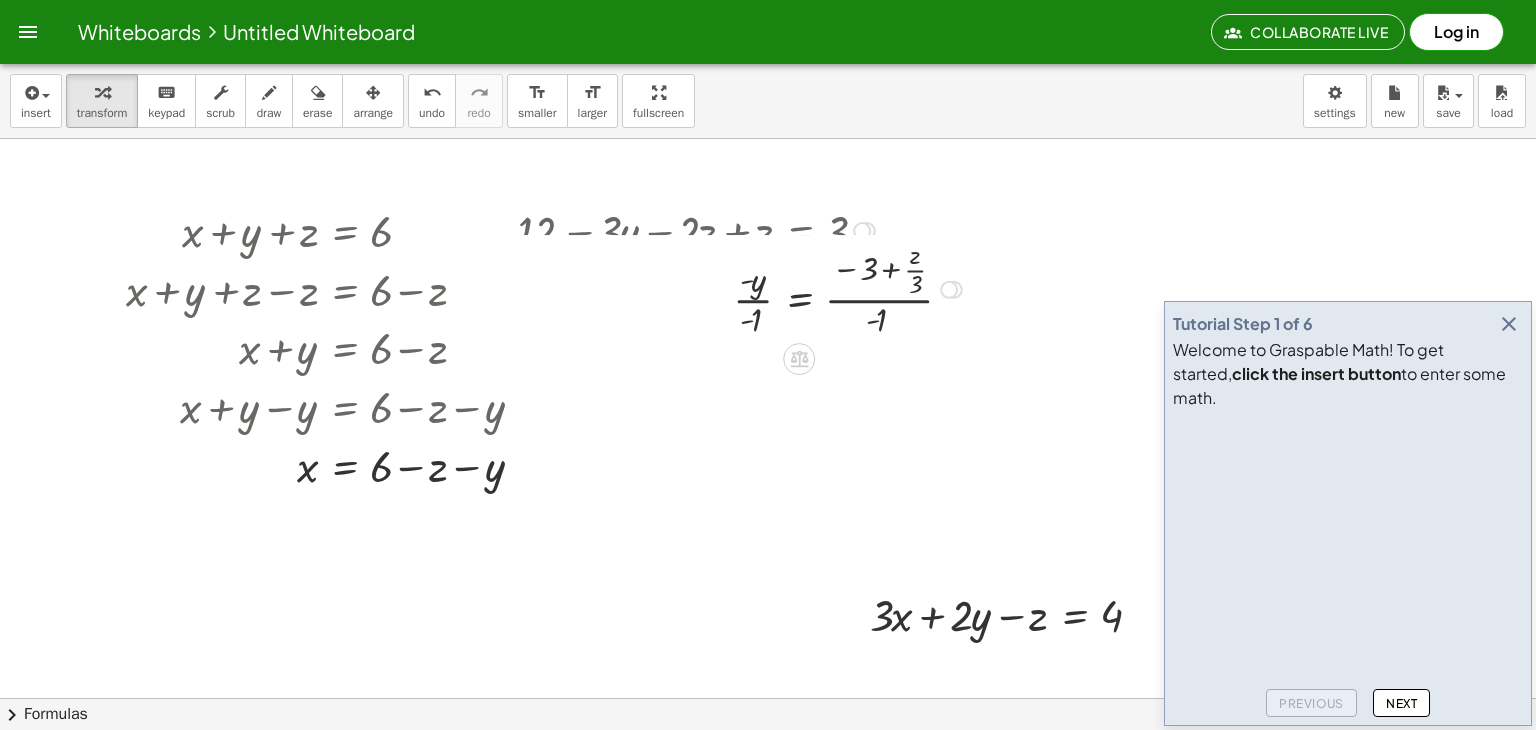 click on "Transform line Copy line as LaTeX Copy derivation as LaTeX Expand new lines: On" at bounding box center (949, 290) 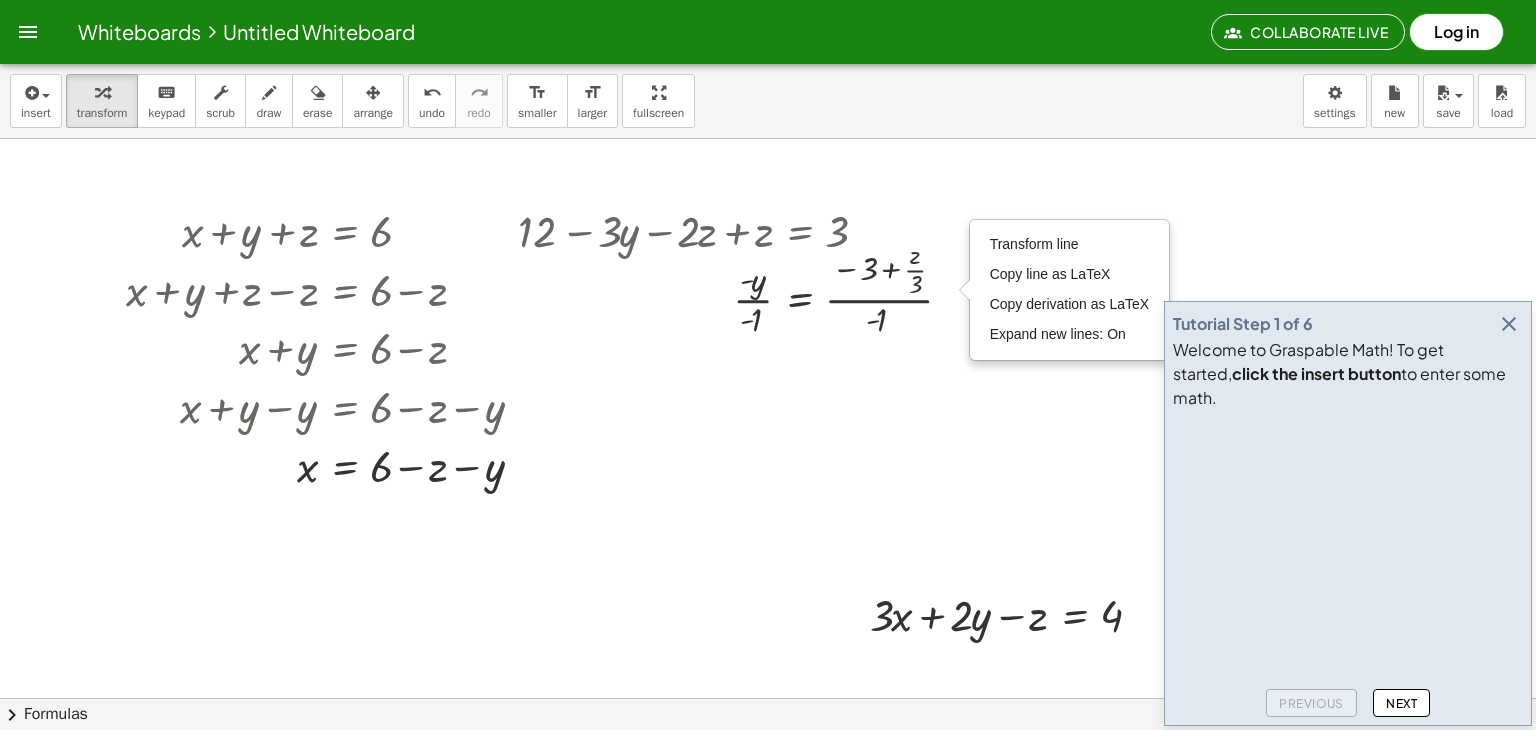 click at bounding box center (768, 762) 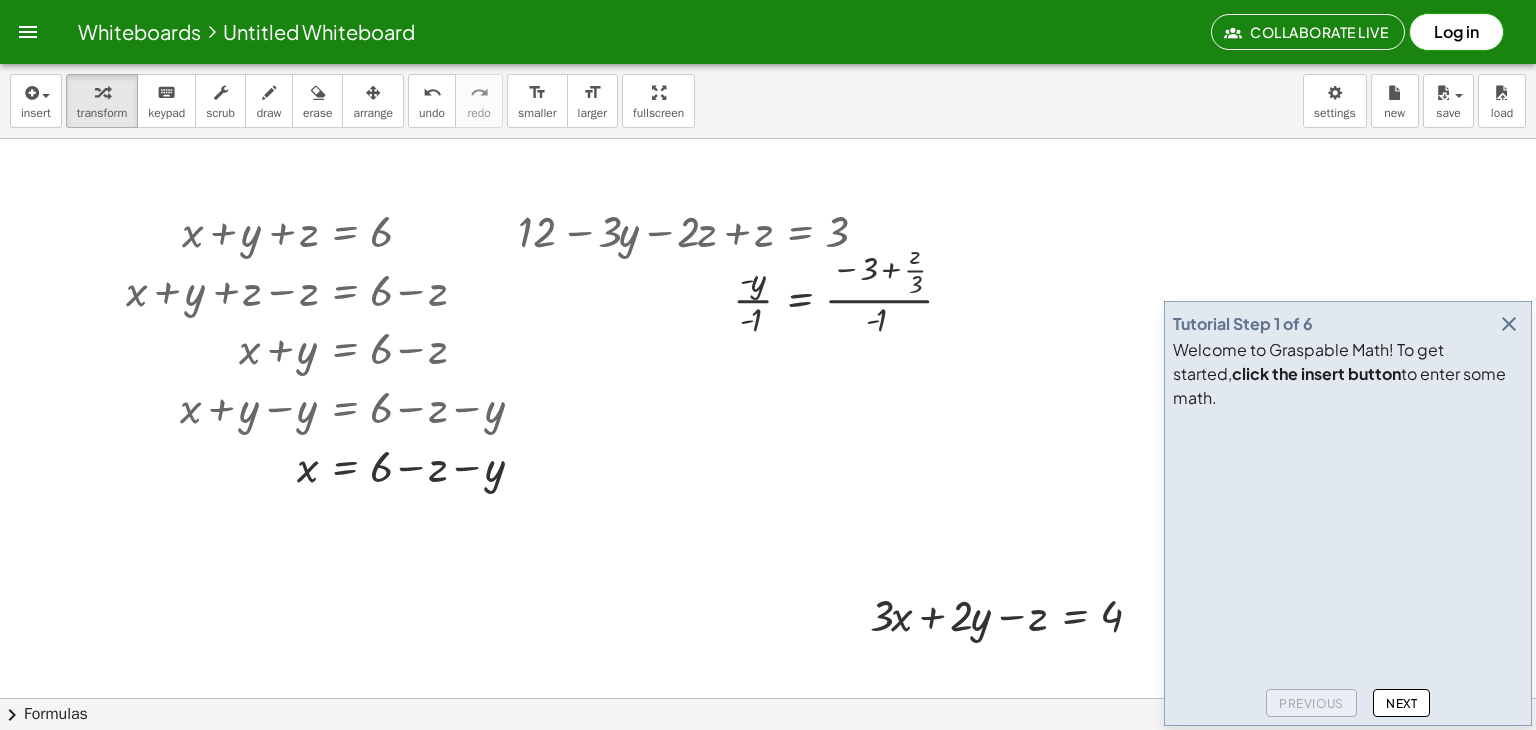 click at bounding box center (768, 762) 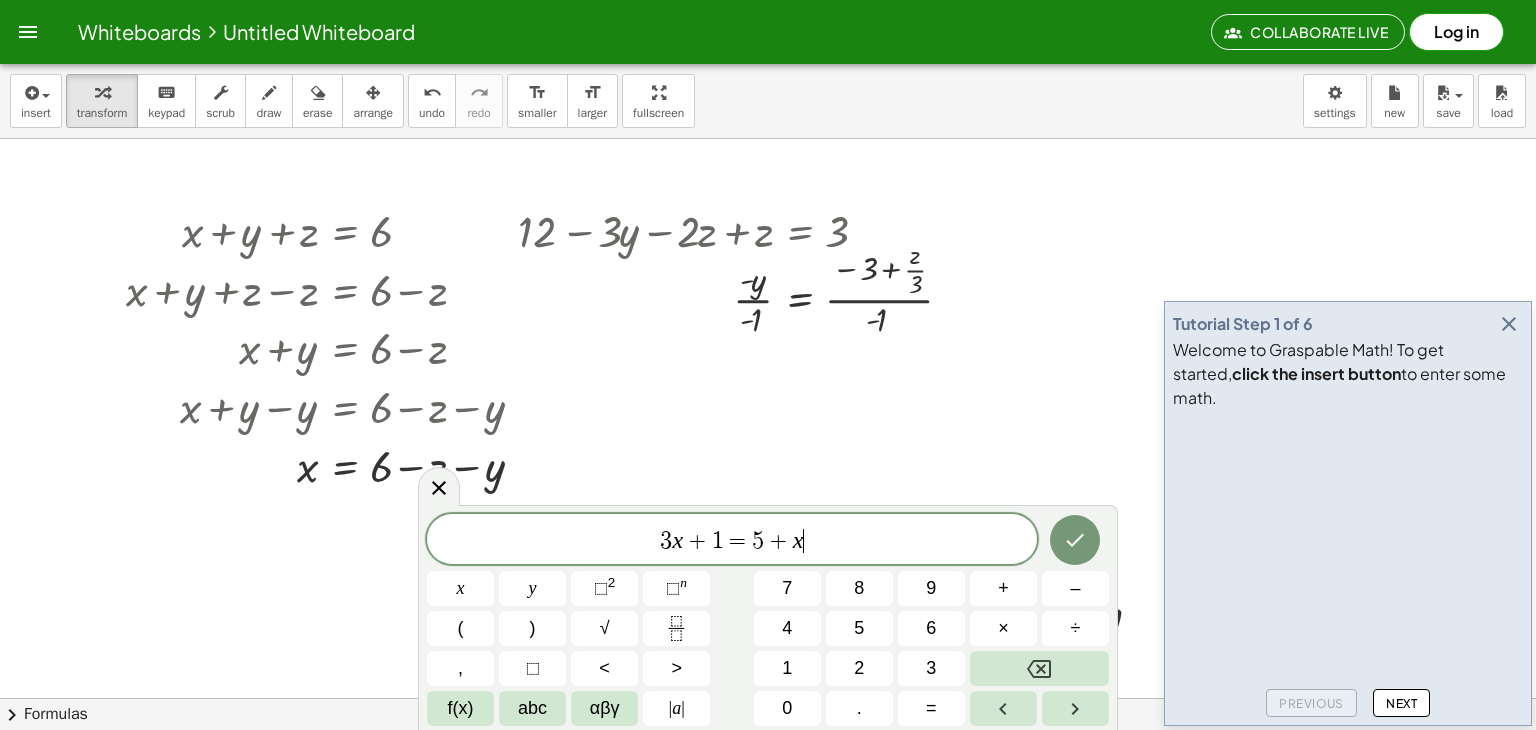 click at bounding box center [768, 762] 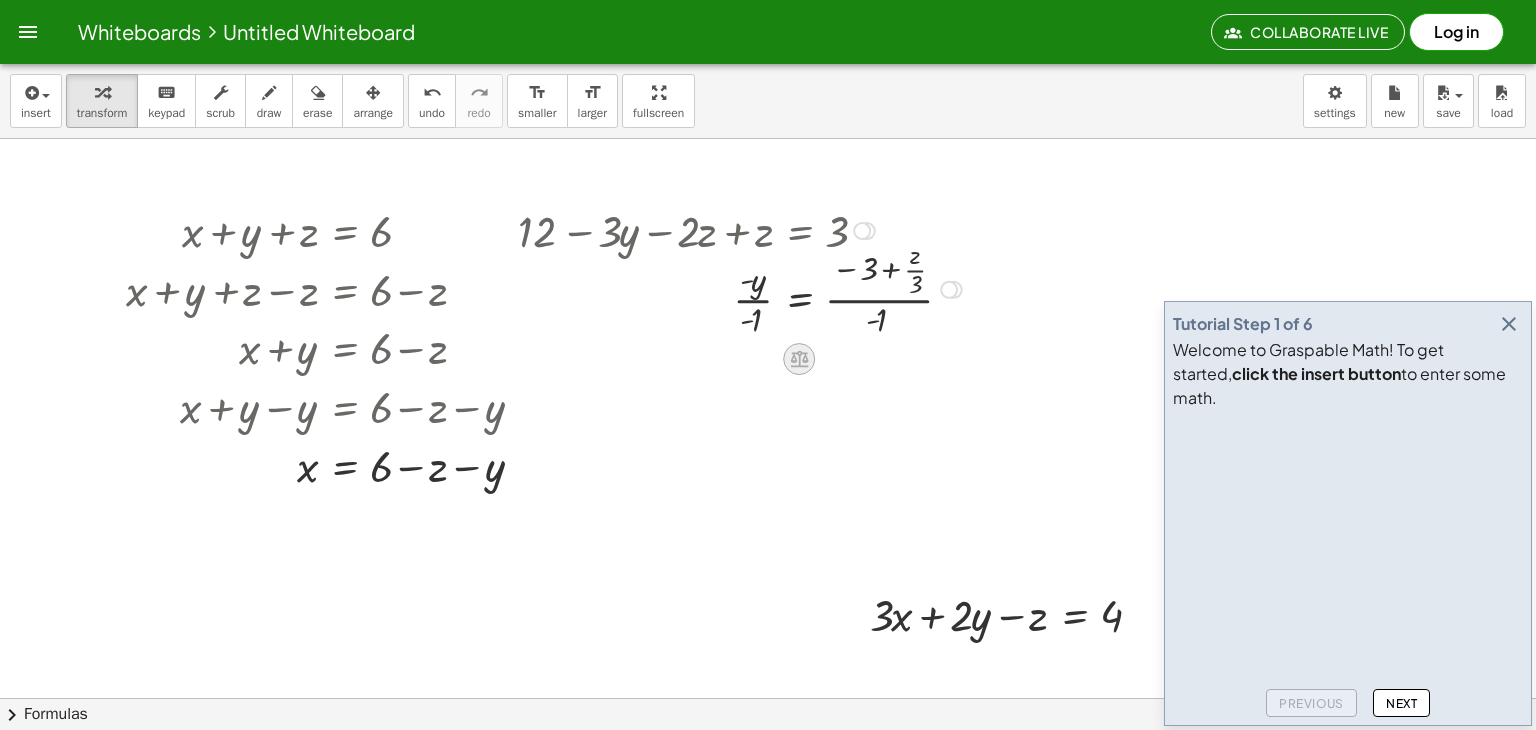 click 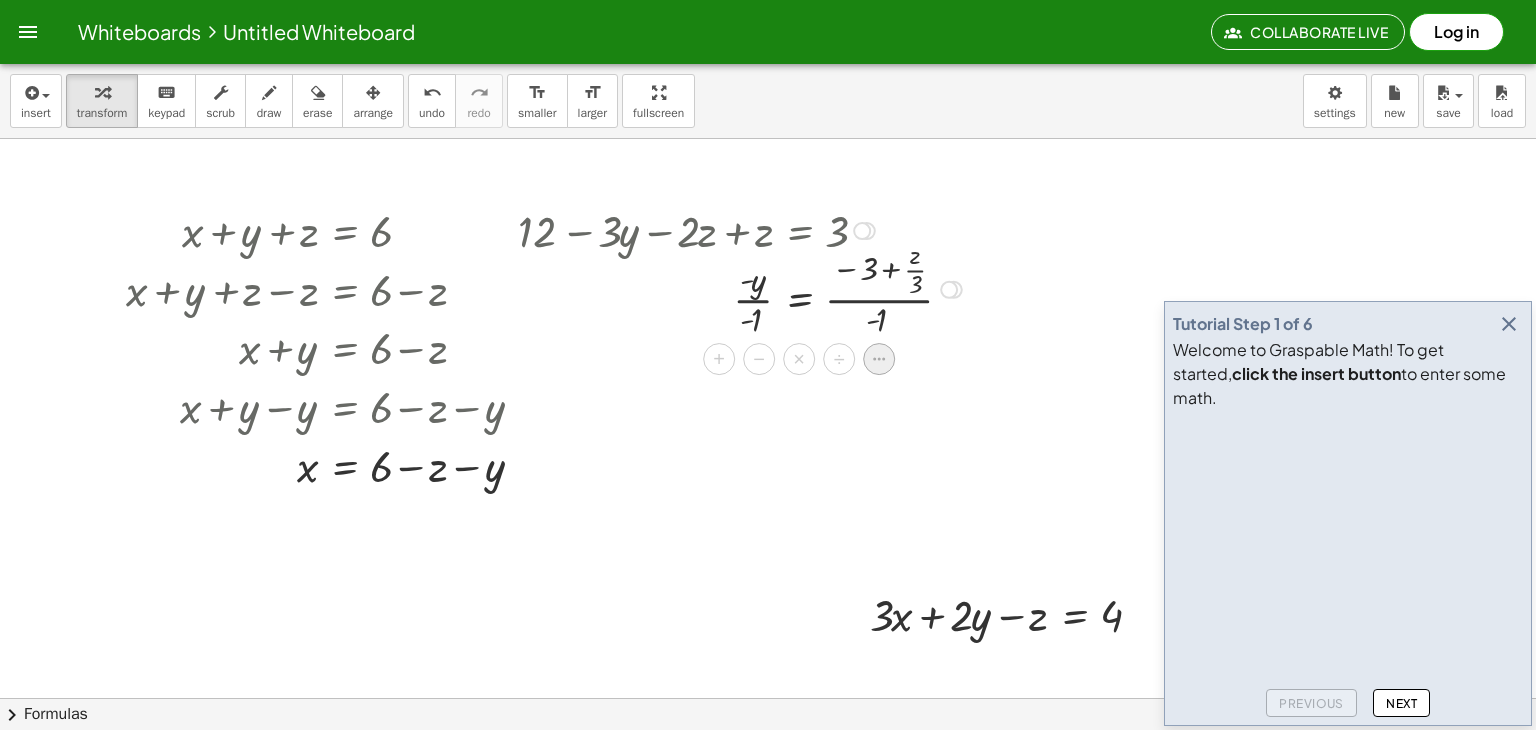 click at bounding box center (879, 359) 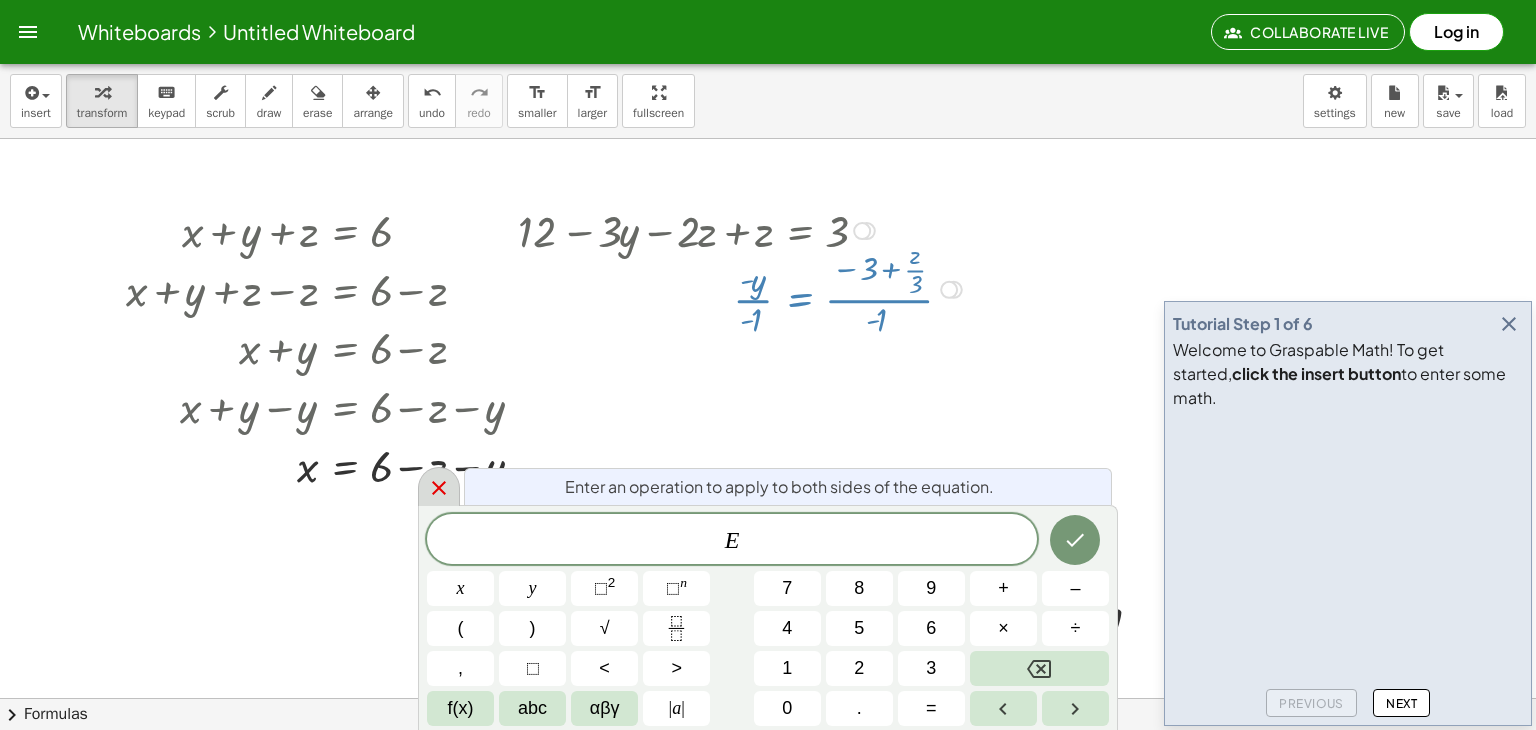 click 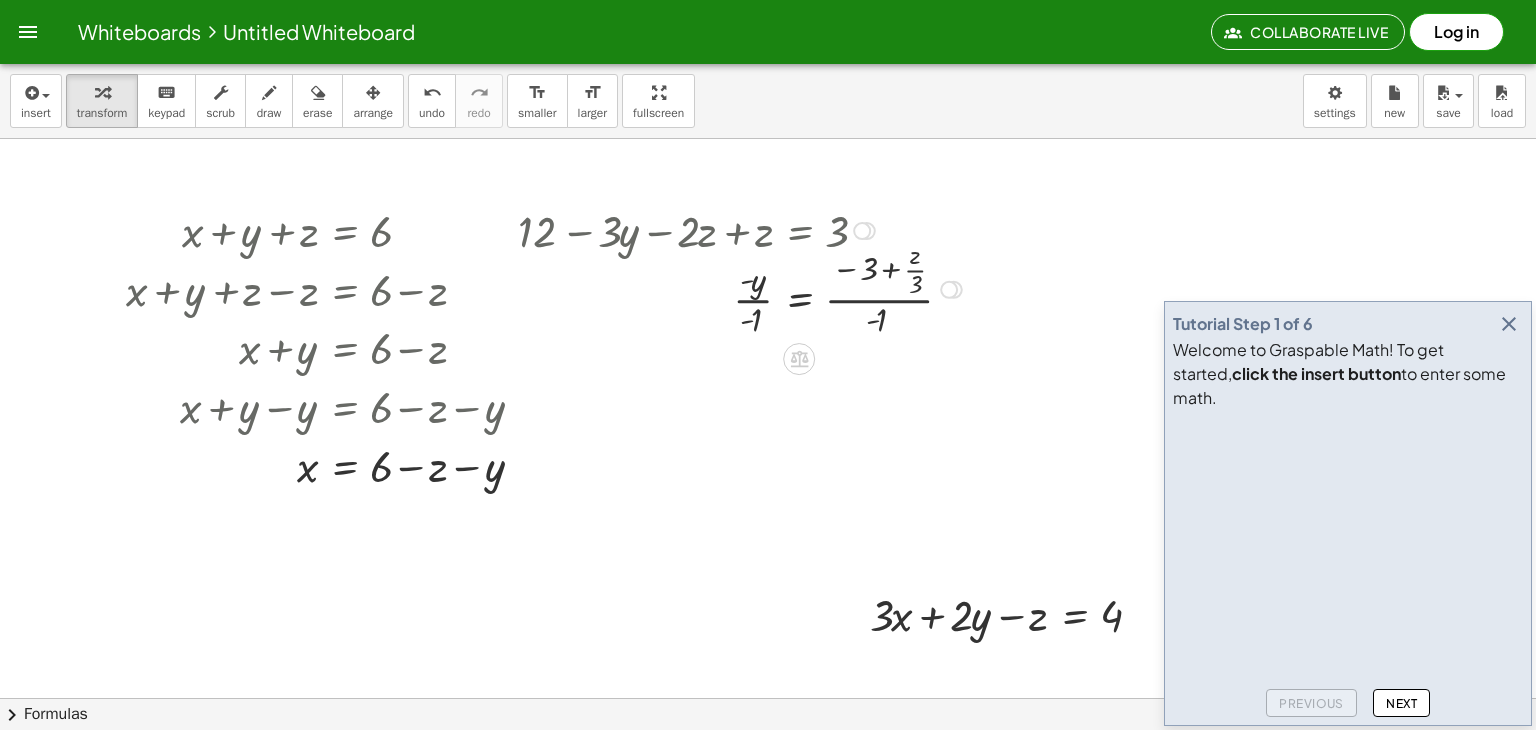 click at bounding box center (743, 288) 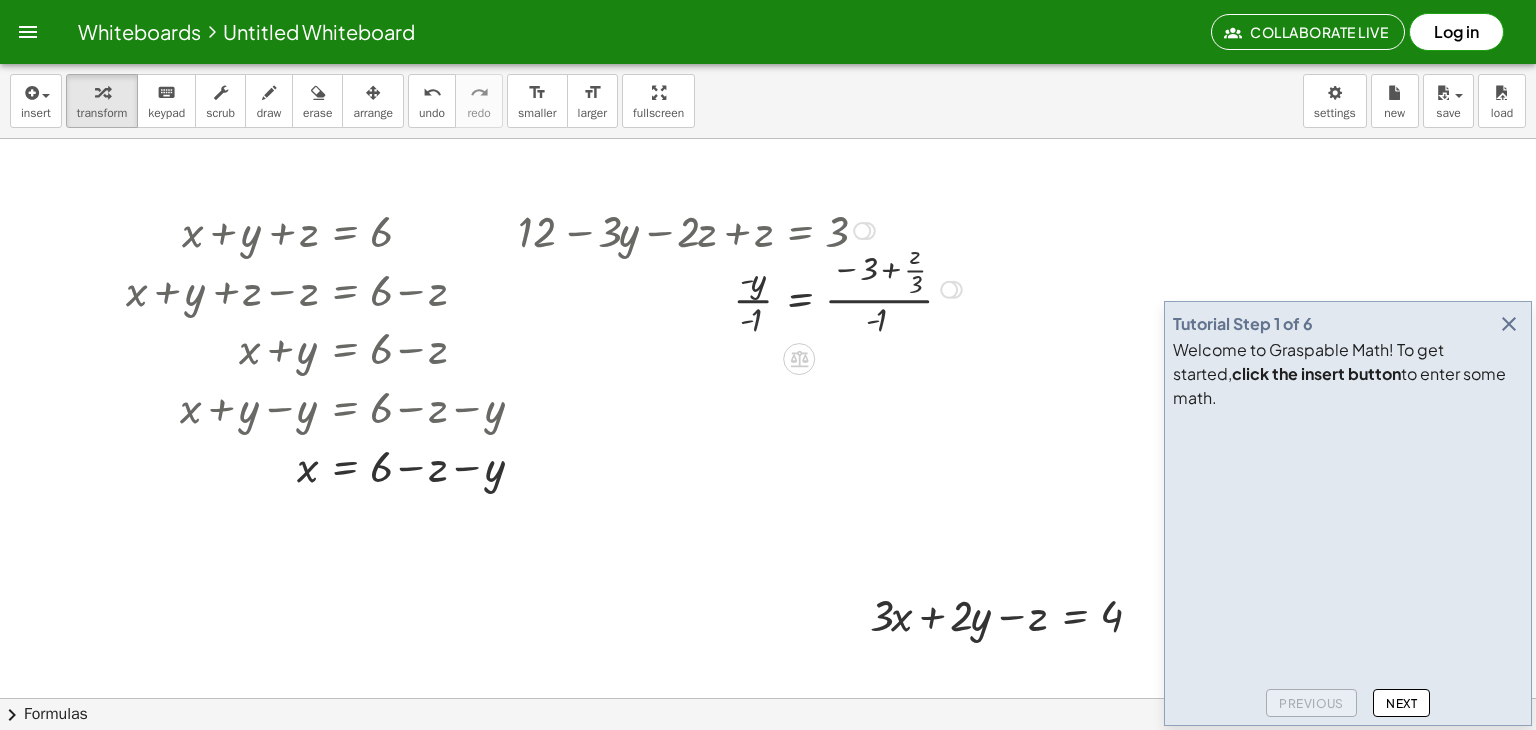 click at bounding box center [743, 288] 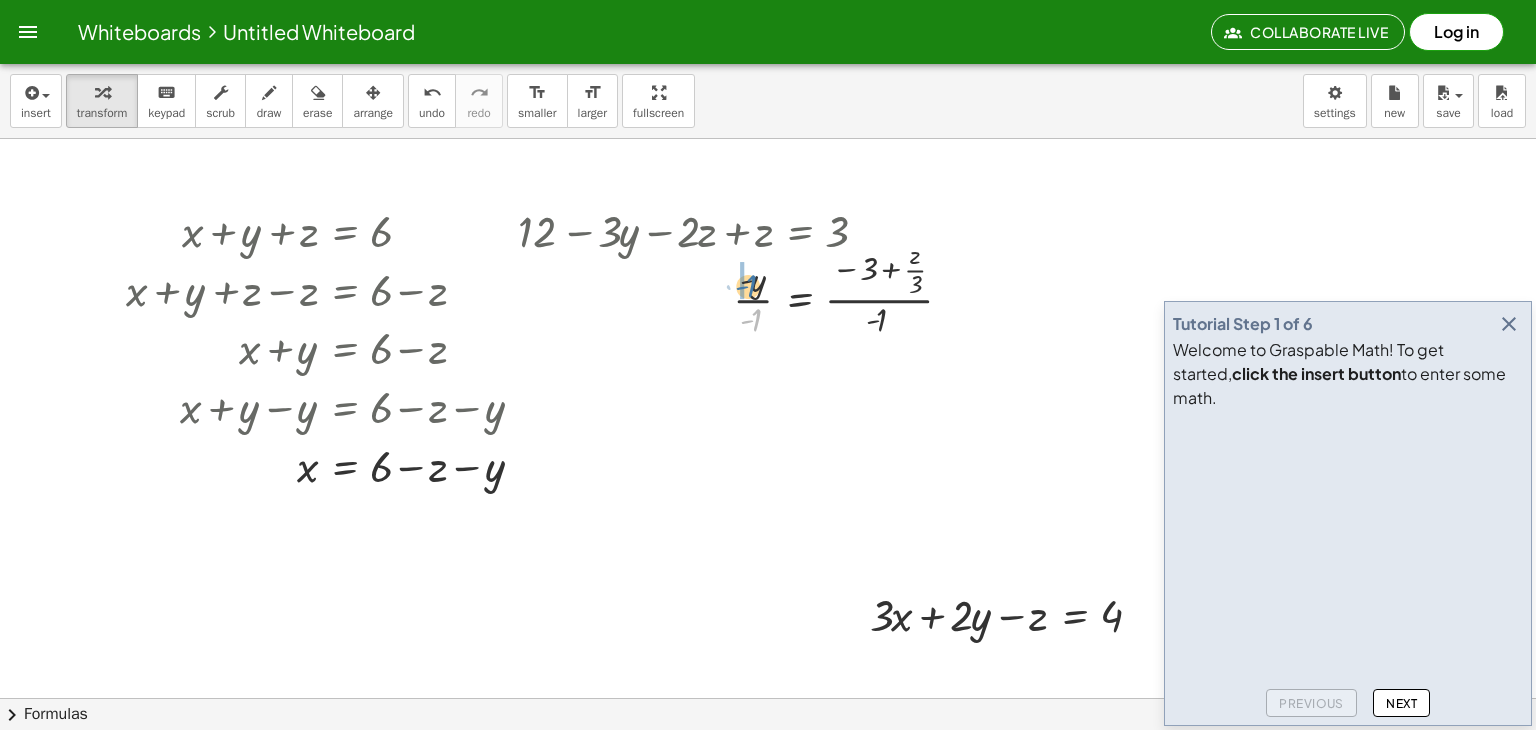 drag, startPoint x: 756, startPoint y: 310, endPoint x: 765, endPoint y: 297, distance: 15.811388 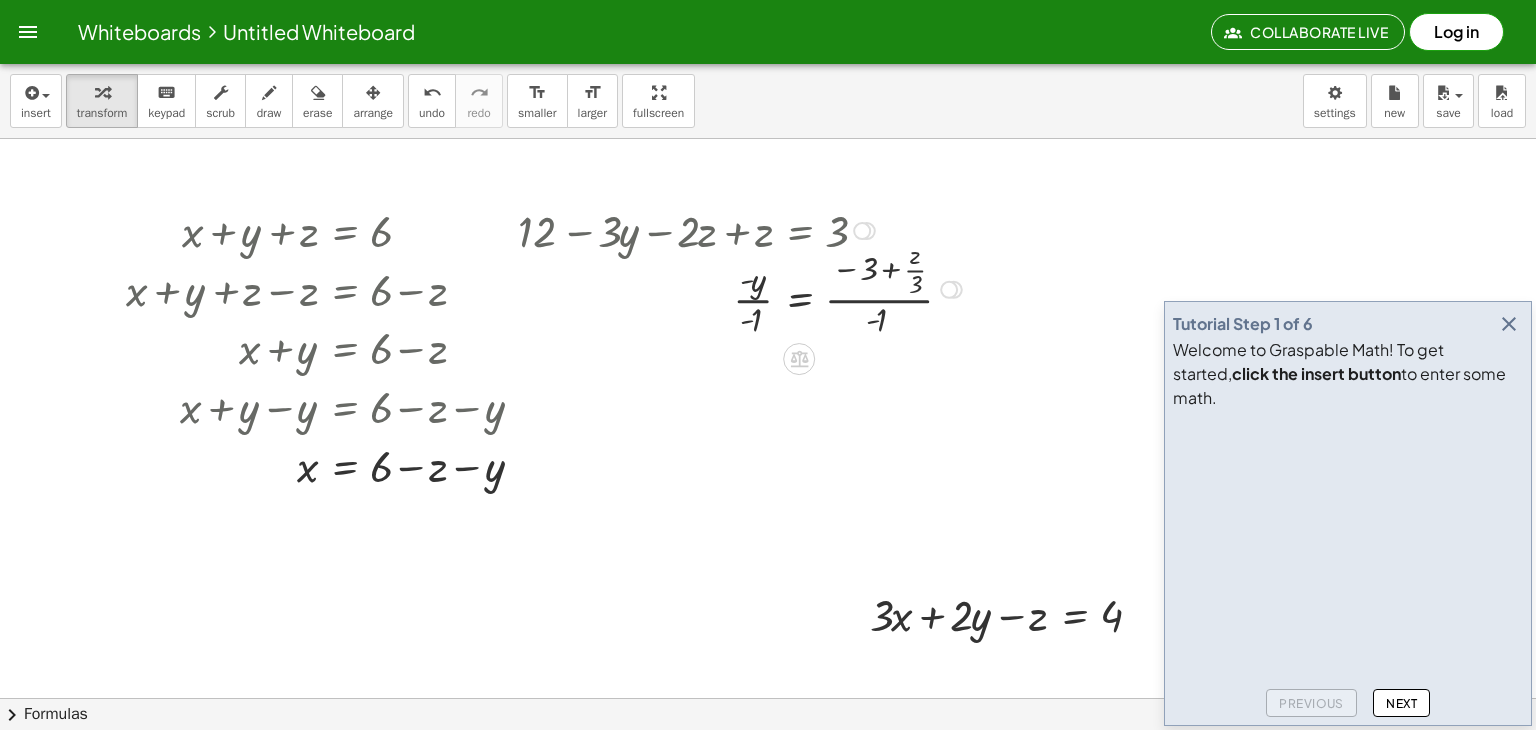 click at bounding box center (743, 288) 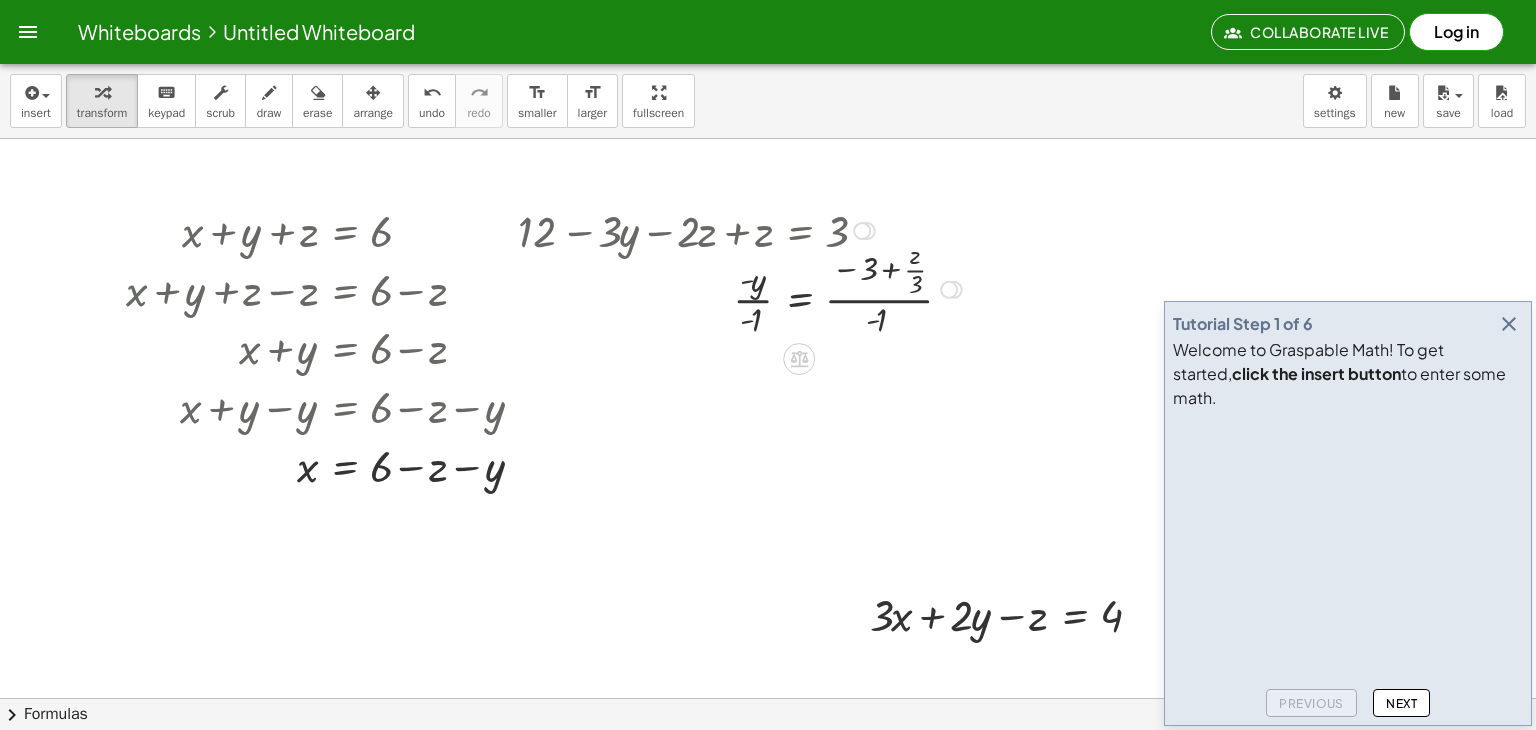 click at bounding box center [743, 288] 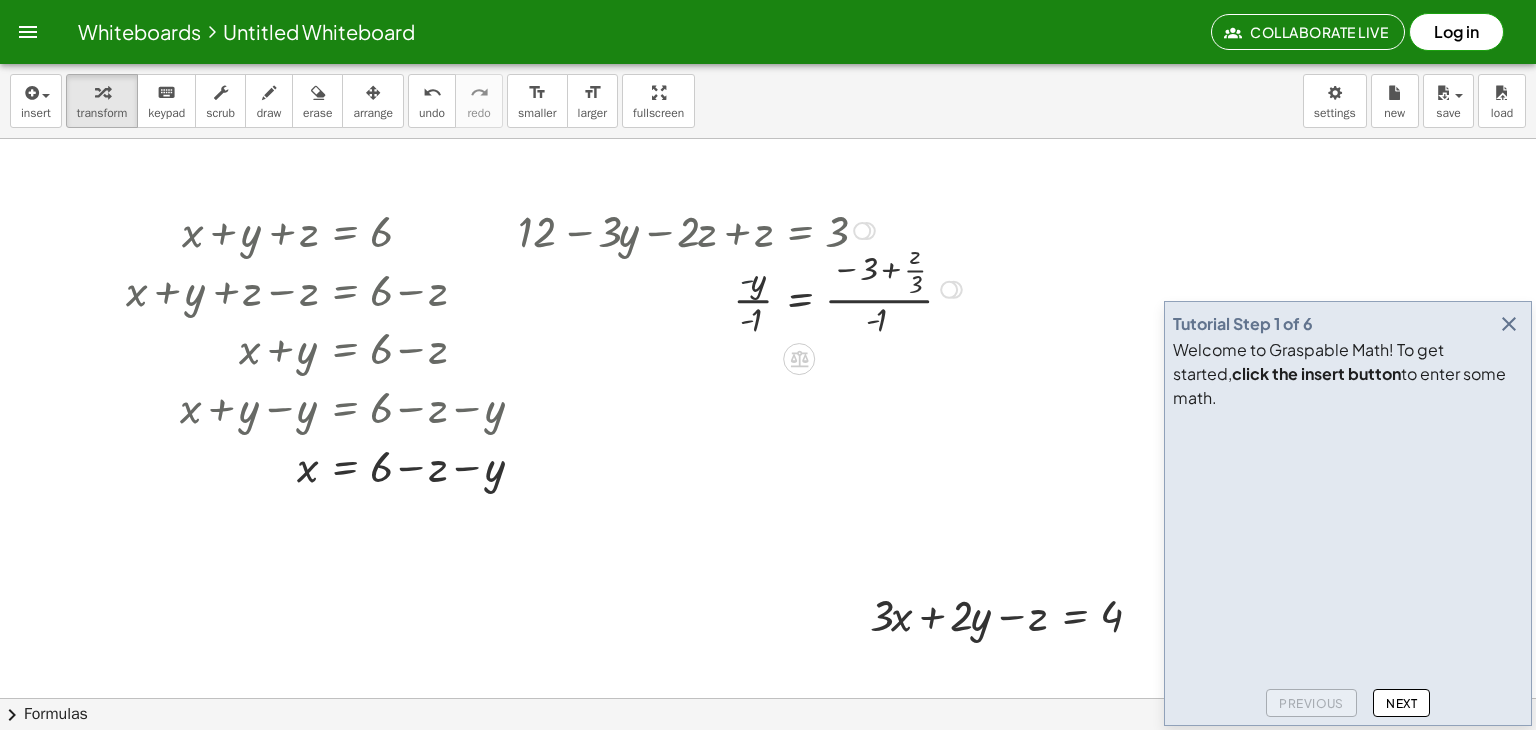click at bounding box center [743, 288] 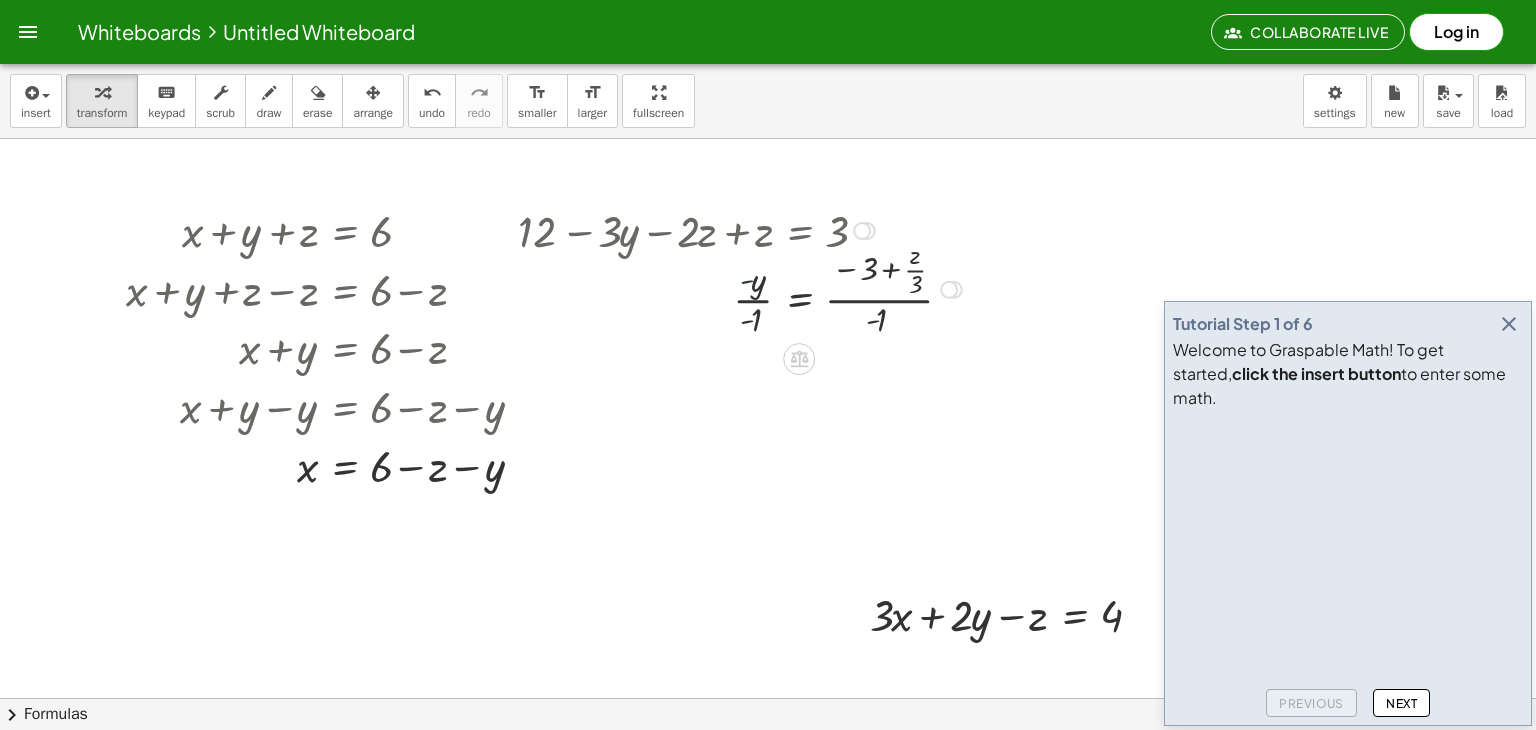 click at bounding box center [743, 288] 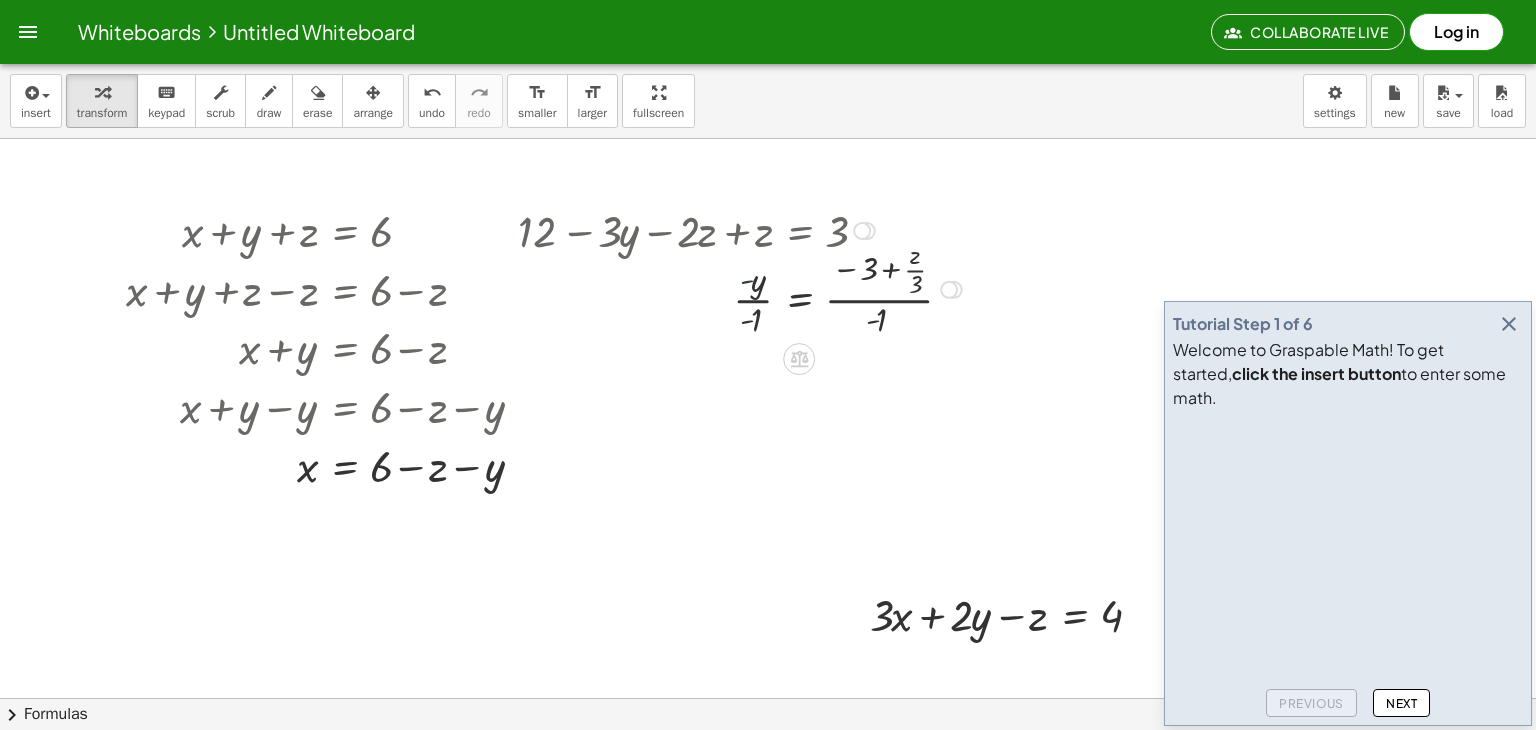 click at bounding box center [743, 288] 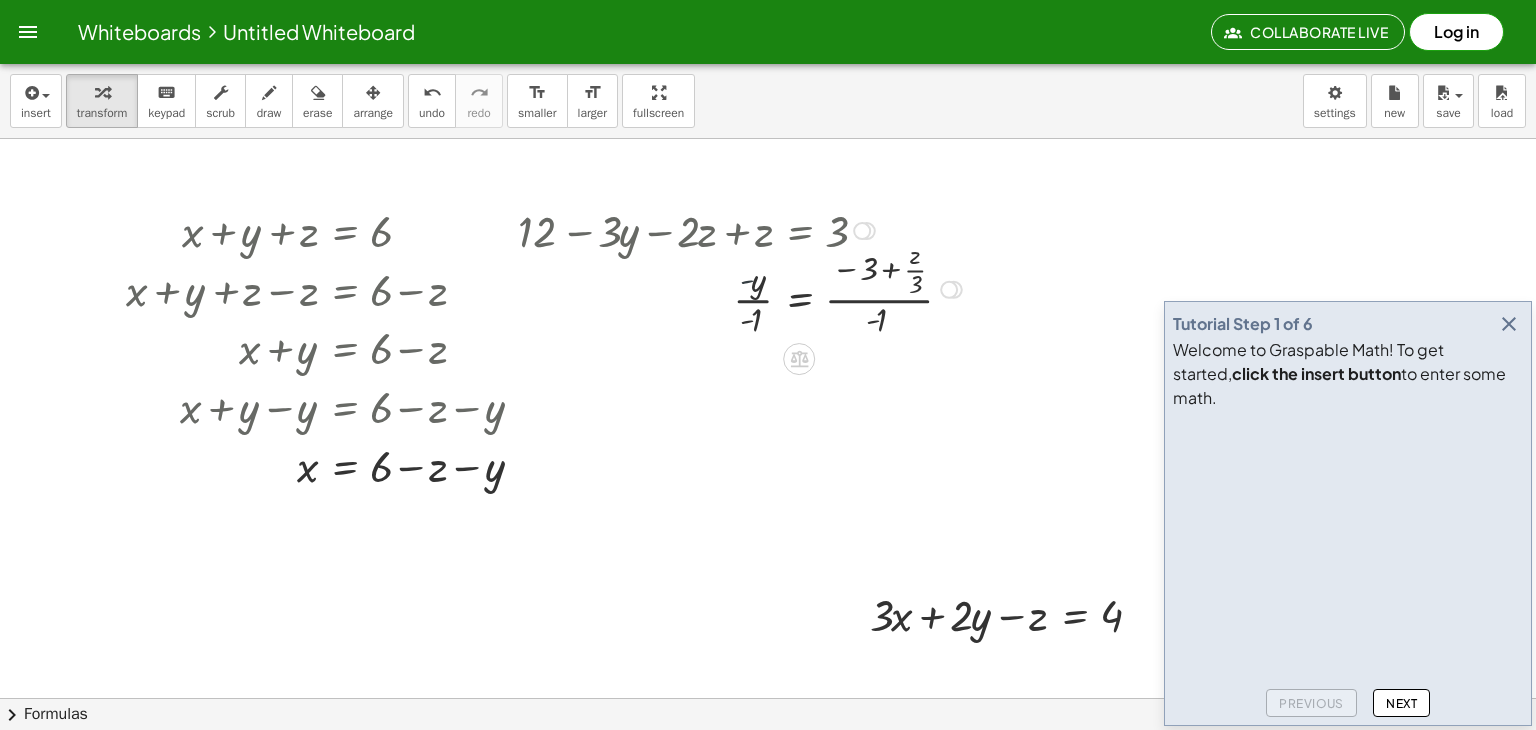 click at bounding box center (743, 288) 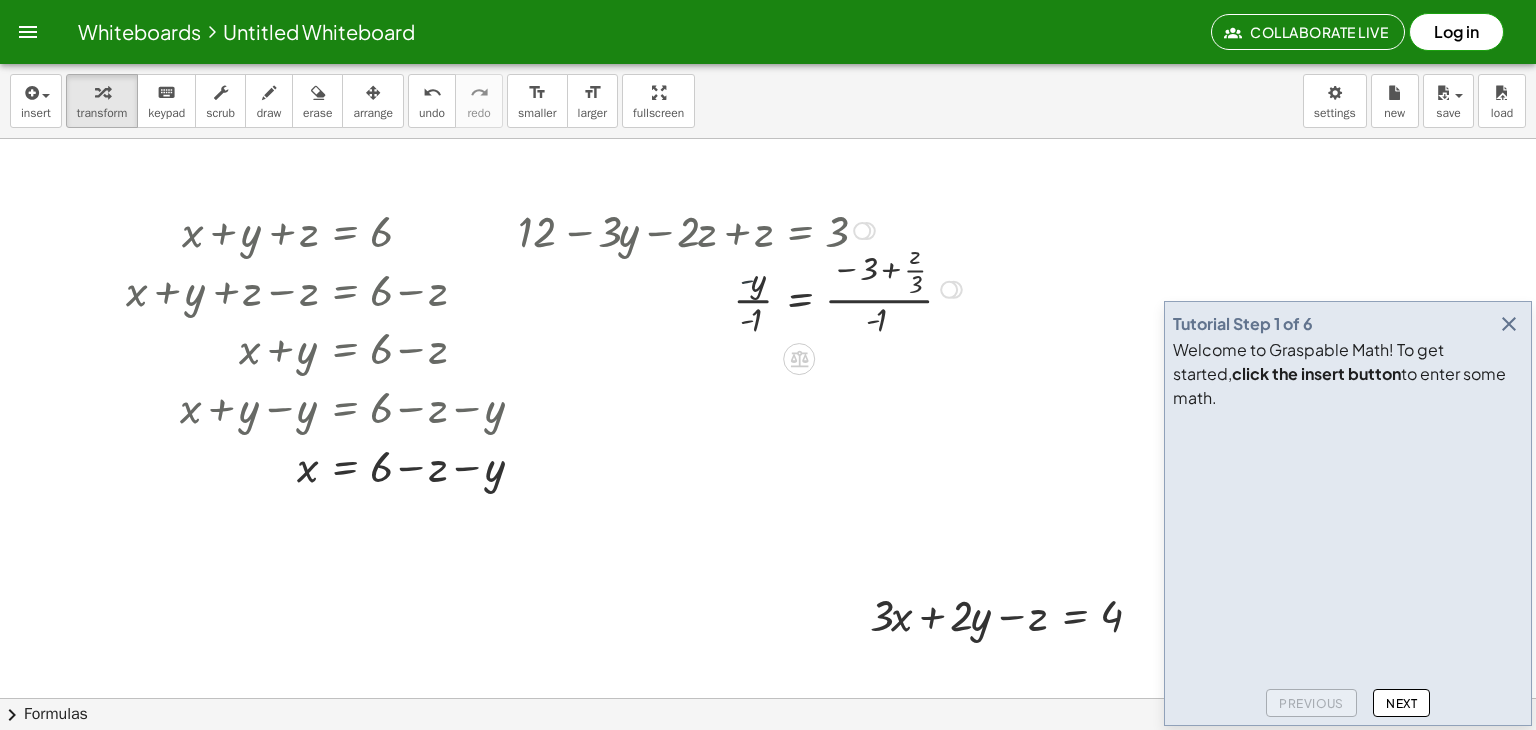 click at bounding box center (743, 288) 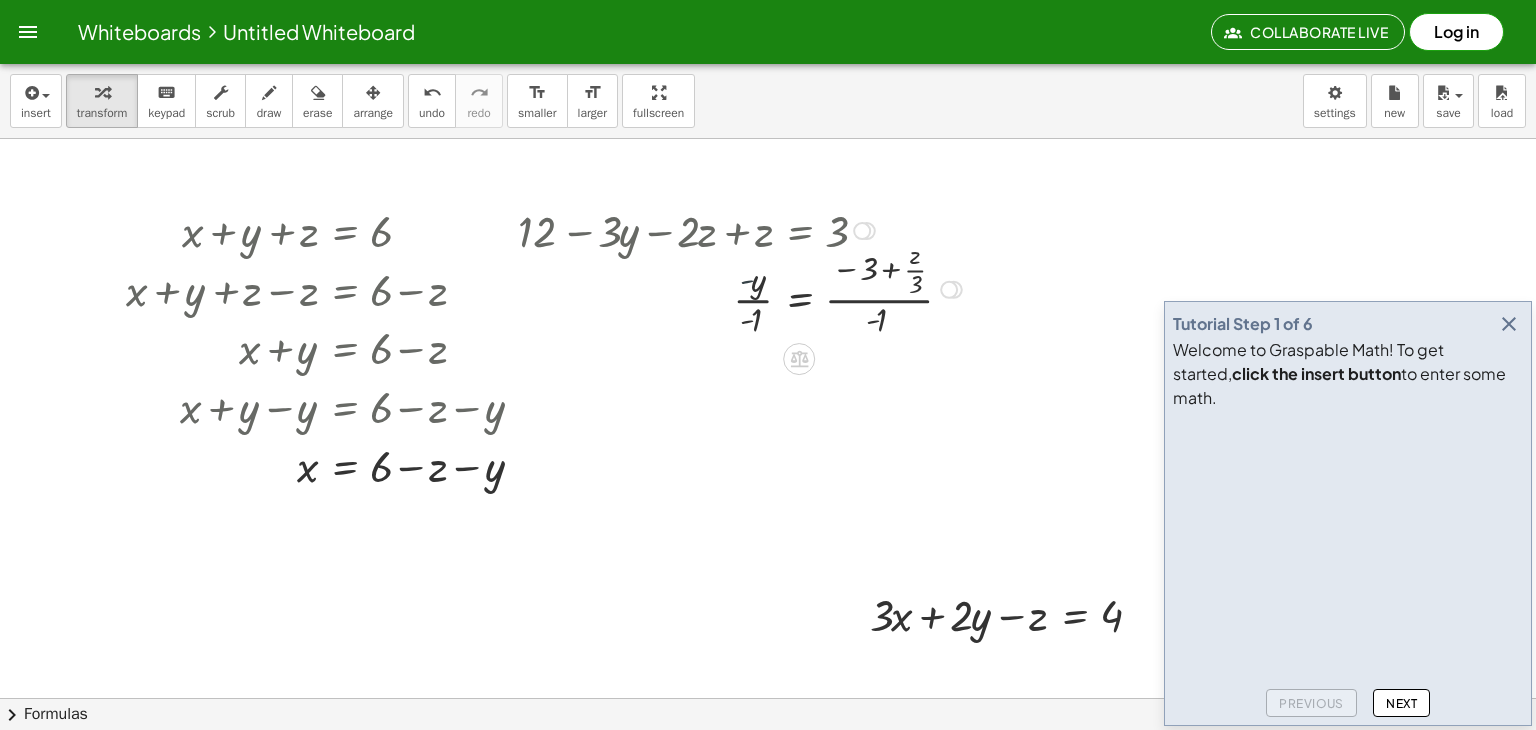 click at bounding box center [743, 288] 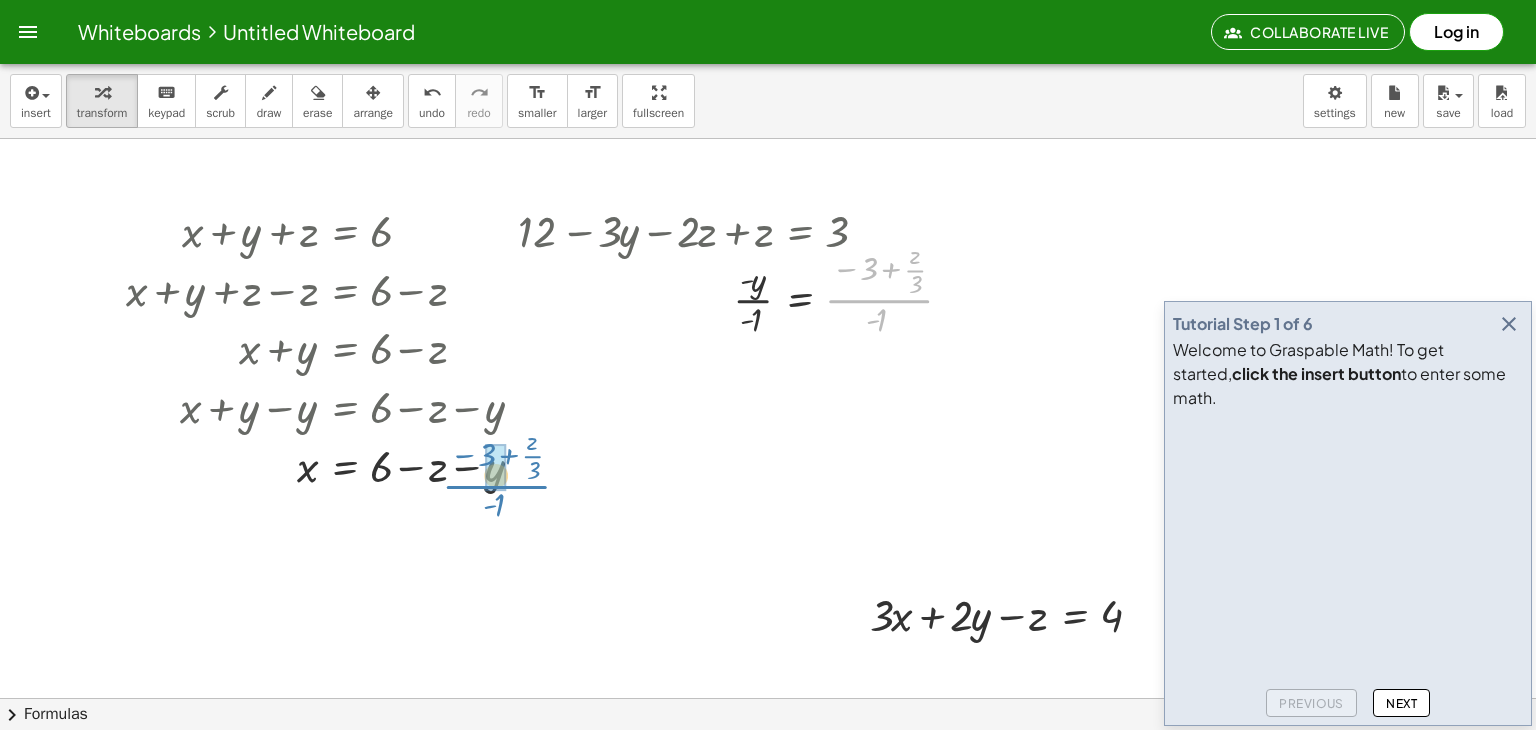 drag, startPoint x: 890, startPoint y: 292, endPoint x: 506, endPoint y: 478, distance: 426.6755 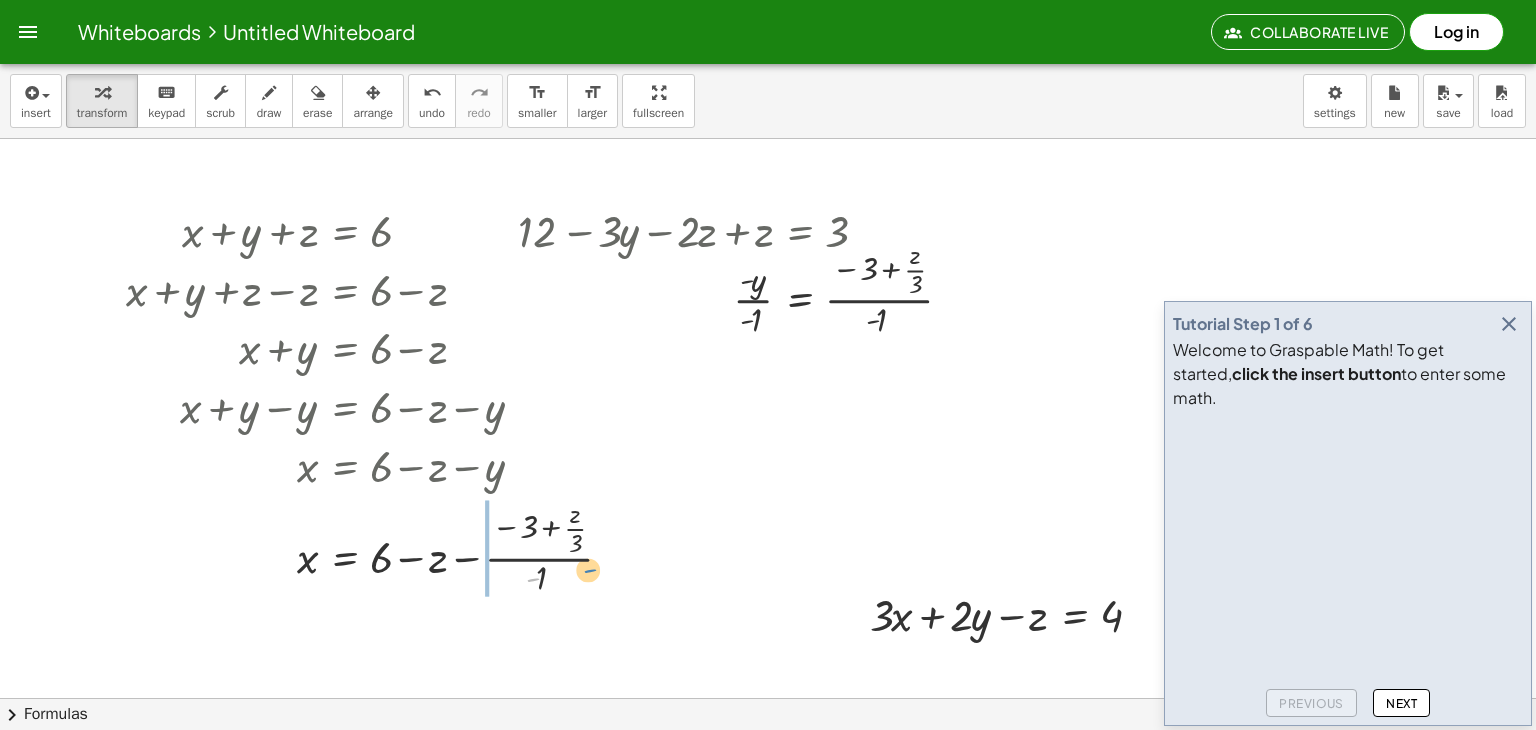 drag, startPoint x: 535, startPoint y: 579, endPoint x: 562, endPoint y: 585, distance: 27.658634 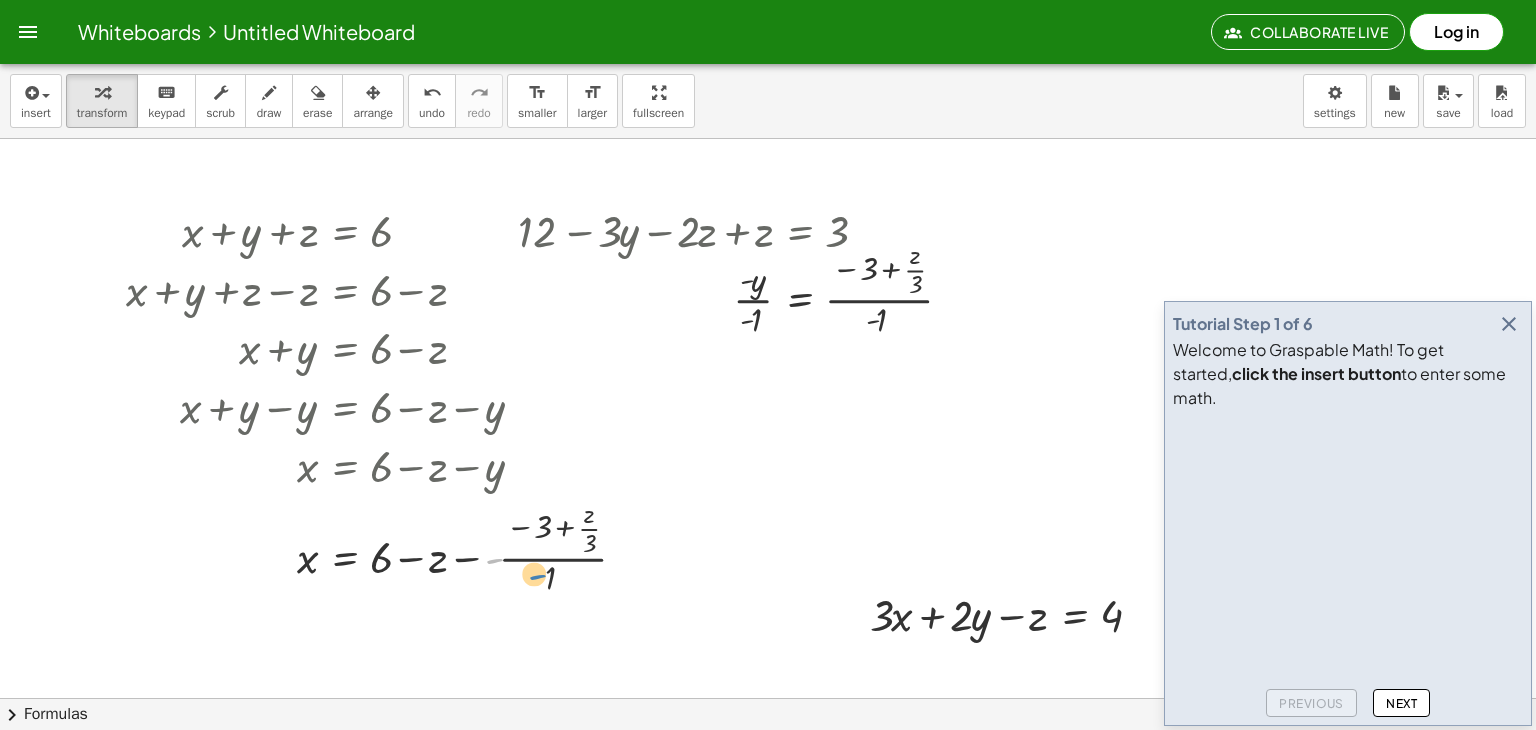 drag, startPoint x: 488, startPoint y: 560, endPoint x: 532, endPoint y: 578, distance: 47.539455 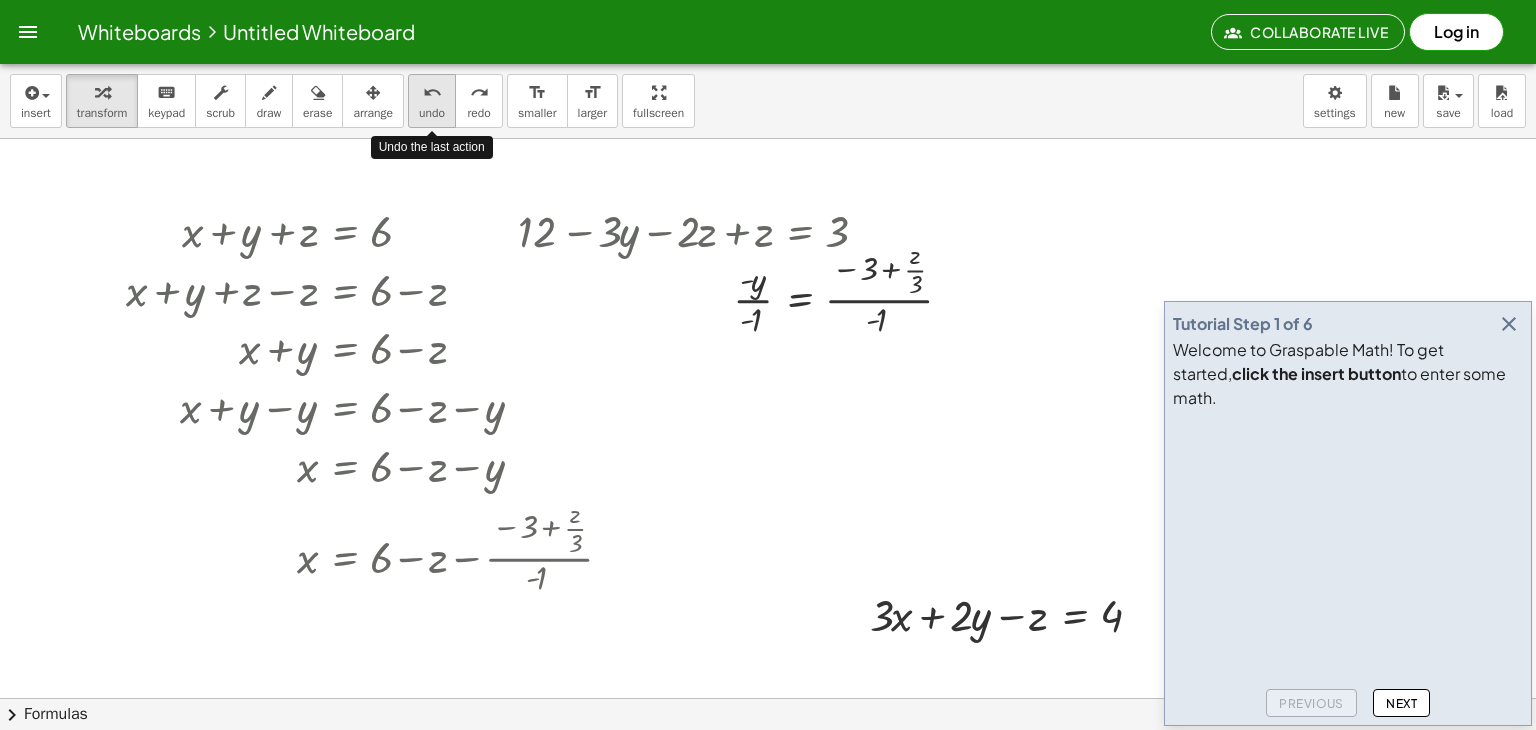 click on "undo" at bounding box center (432, 93) 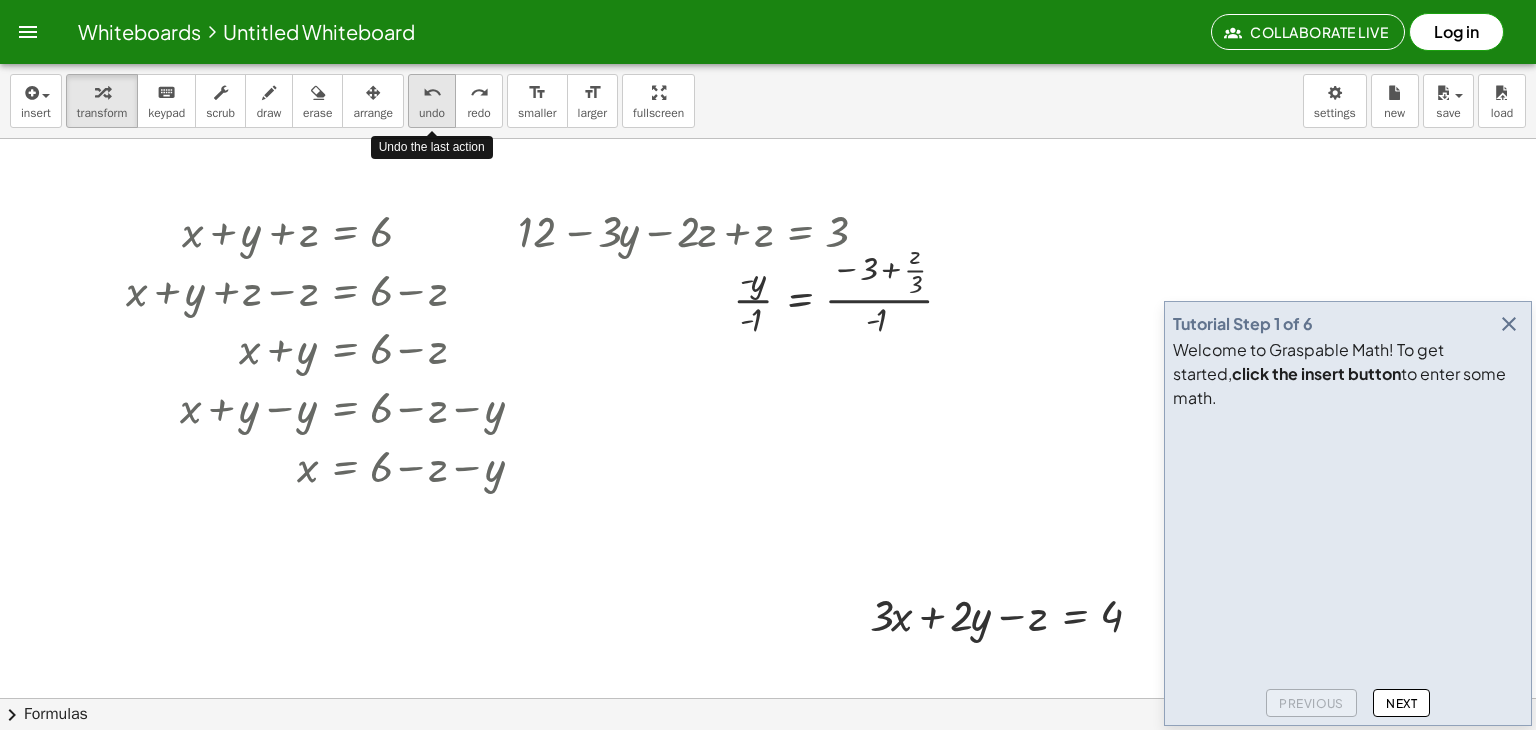 click on "undo" at bounding box center [432, 93] 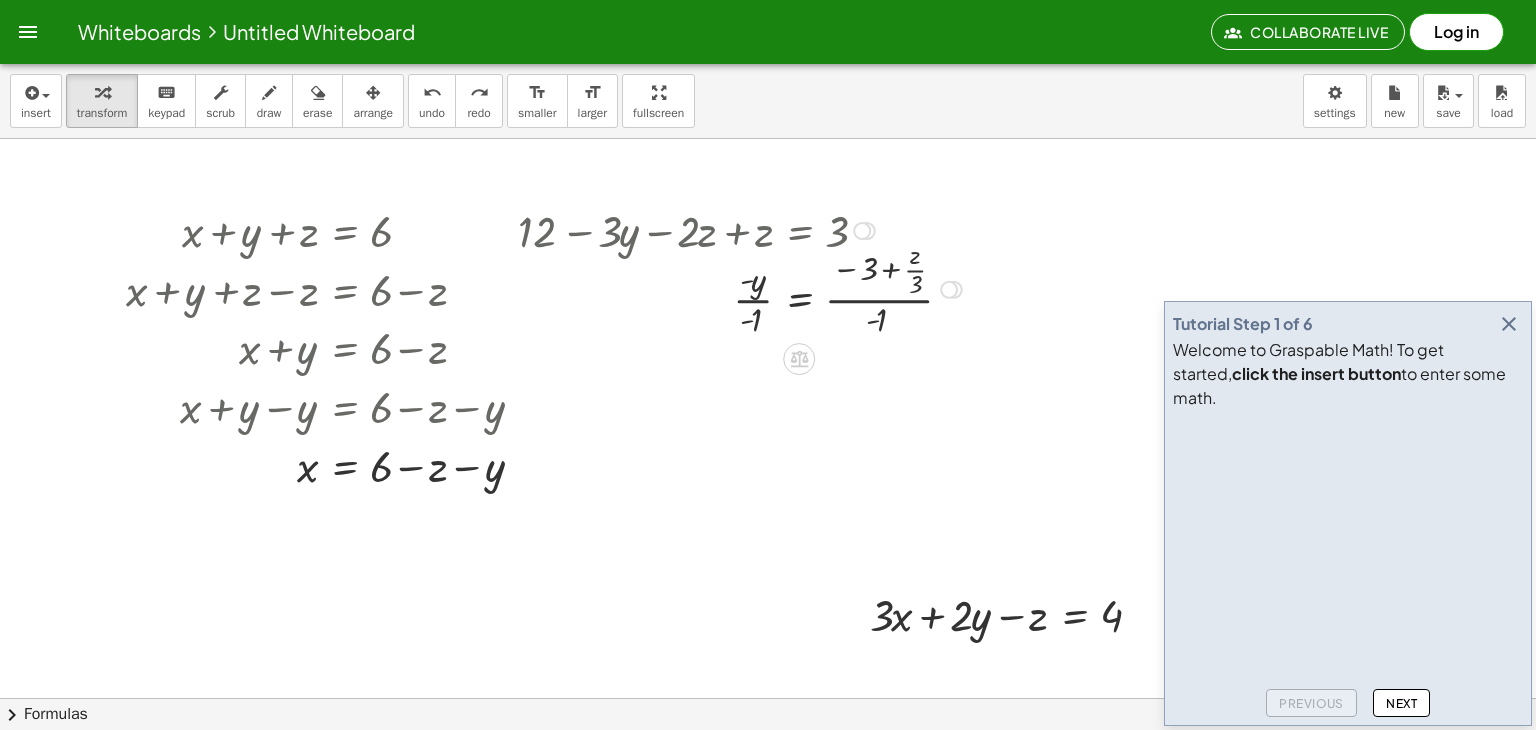 click at bounding box center [743, 288] 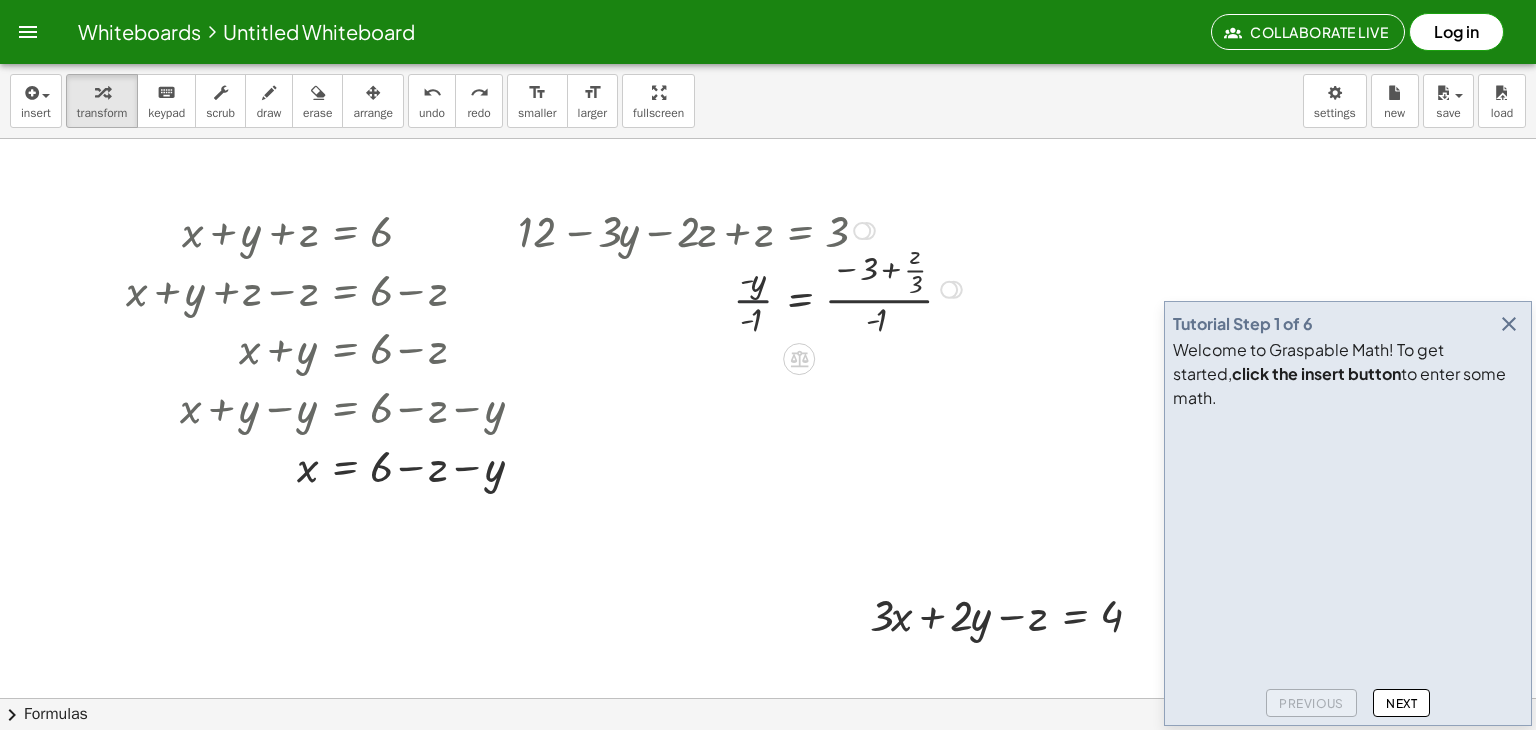 click at bounding box center (743, 288) 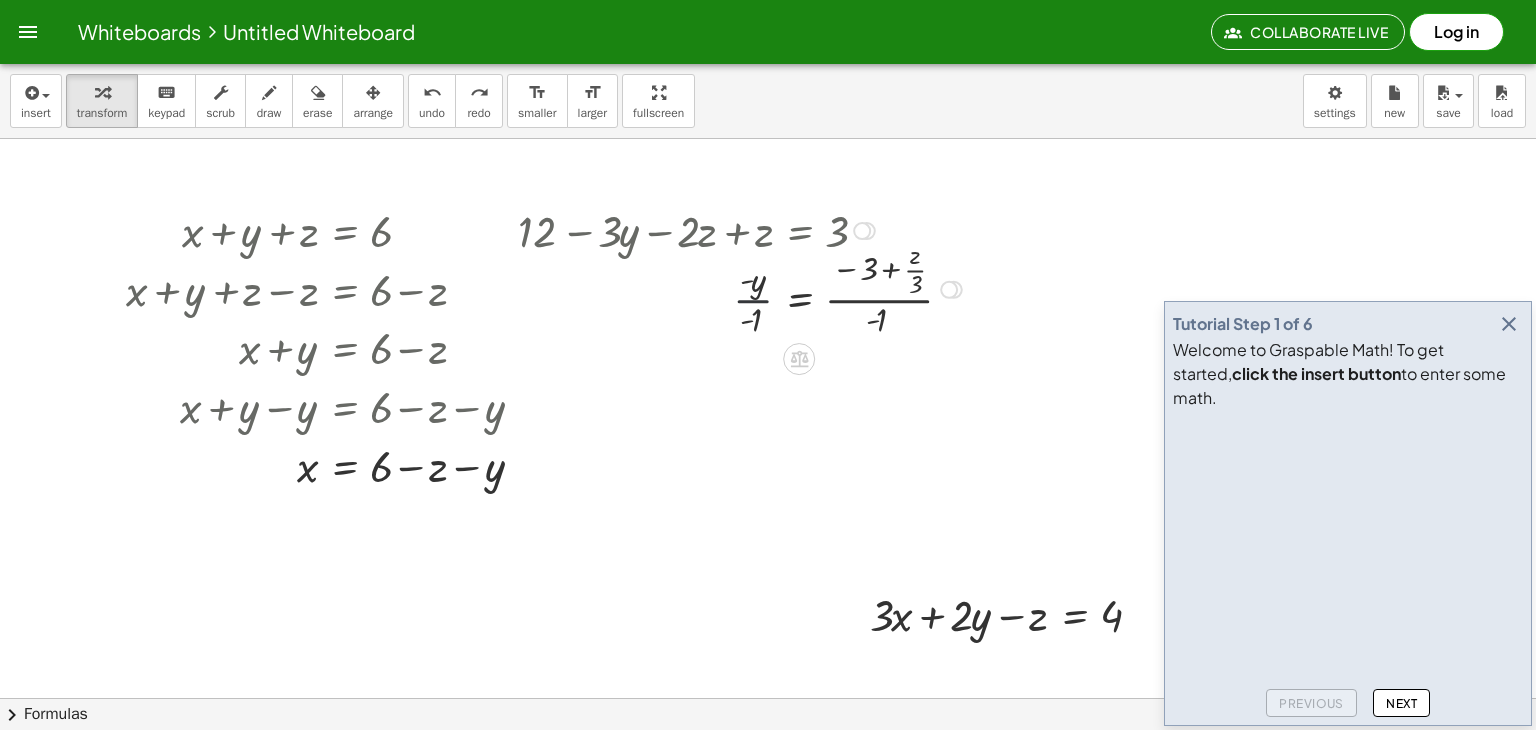 drag, startPoint x: 768, startPoint y: 297, endPoint x: 733, endPoint y: 287, distance: 36.40055 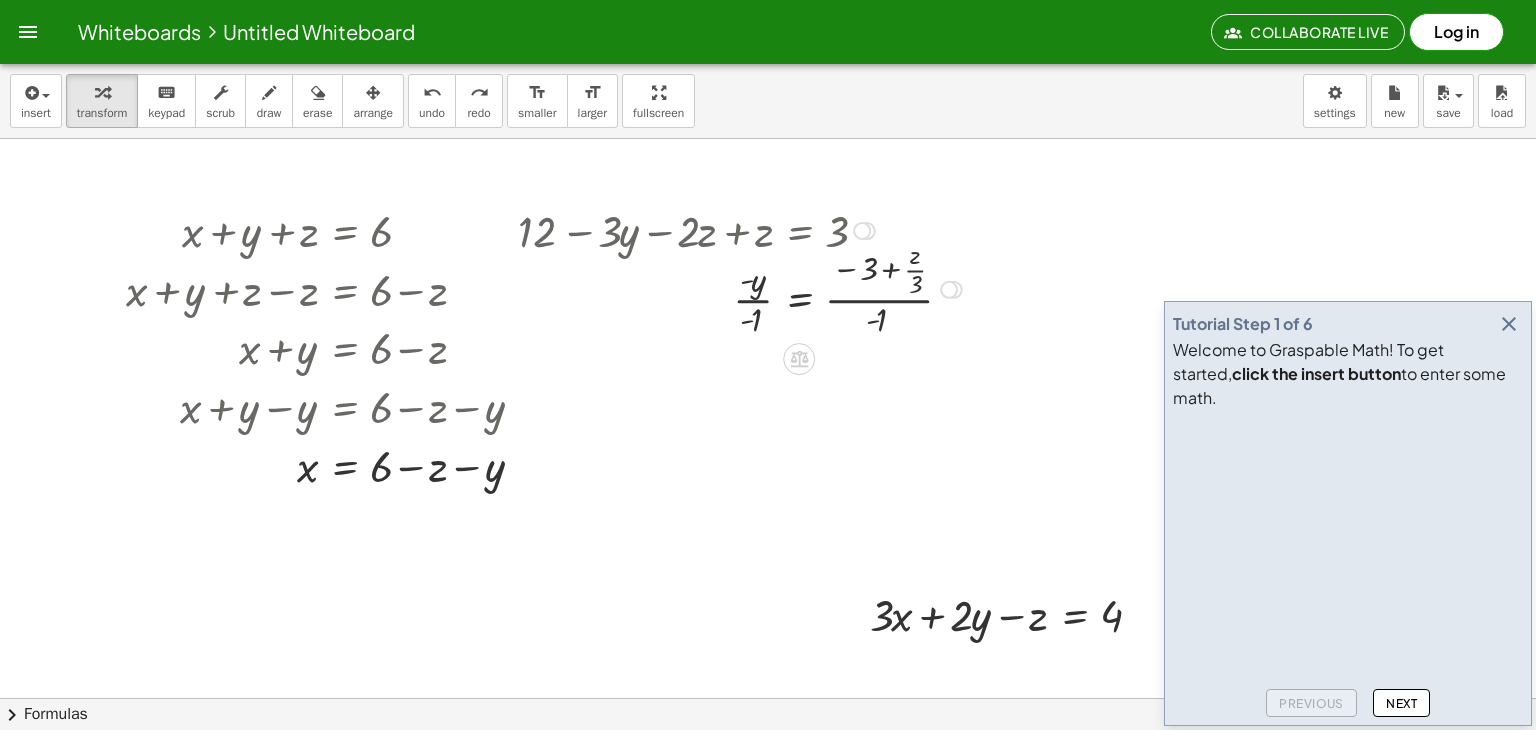 click at bounding box center (743, 288) 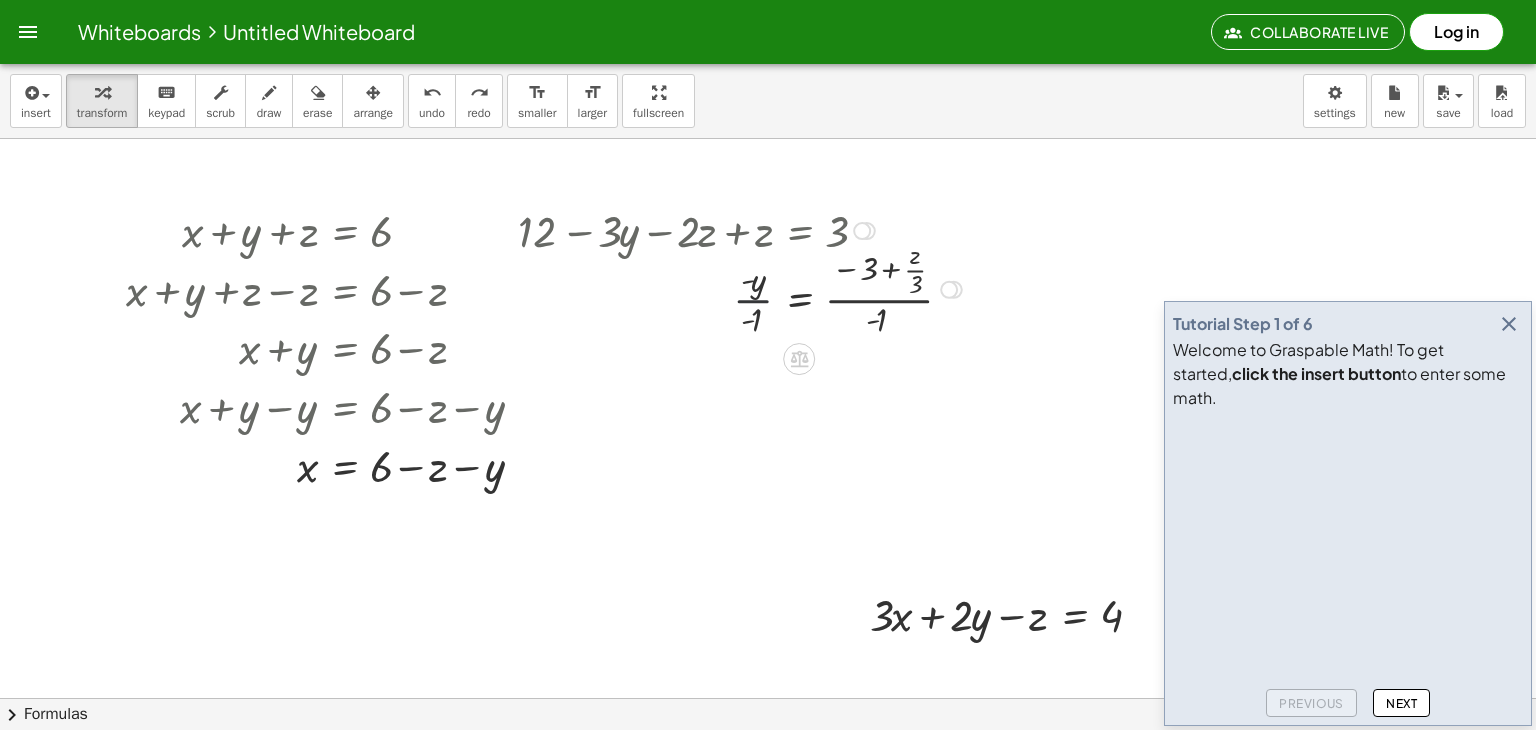 click at bounding box center (743, 288) 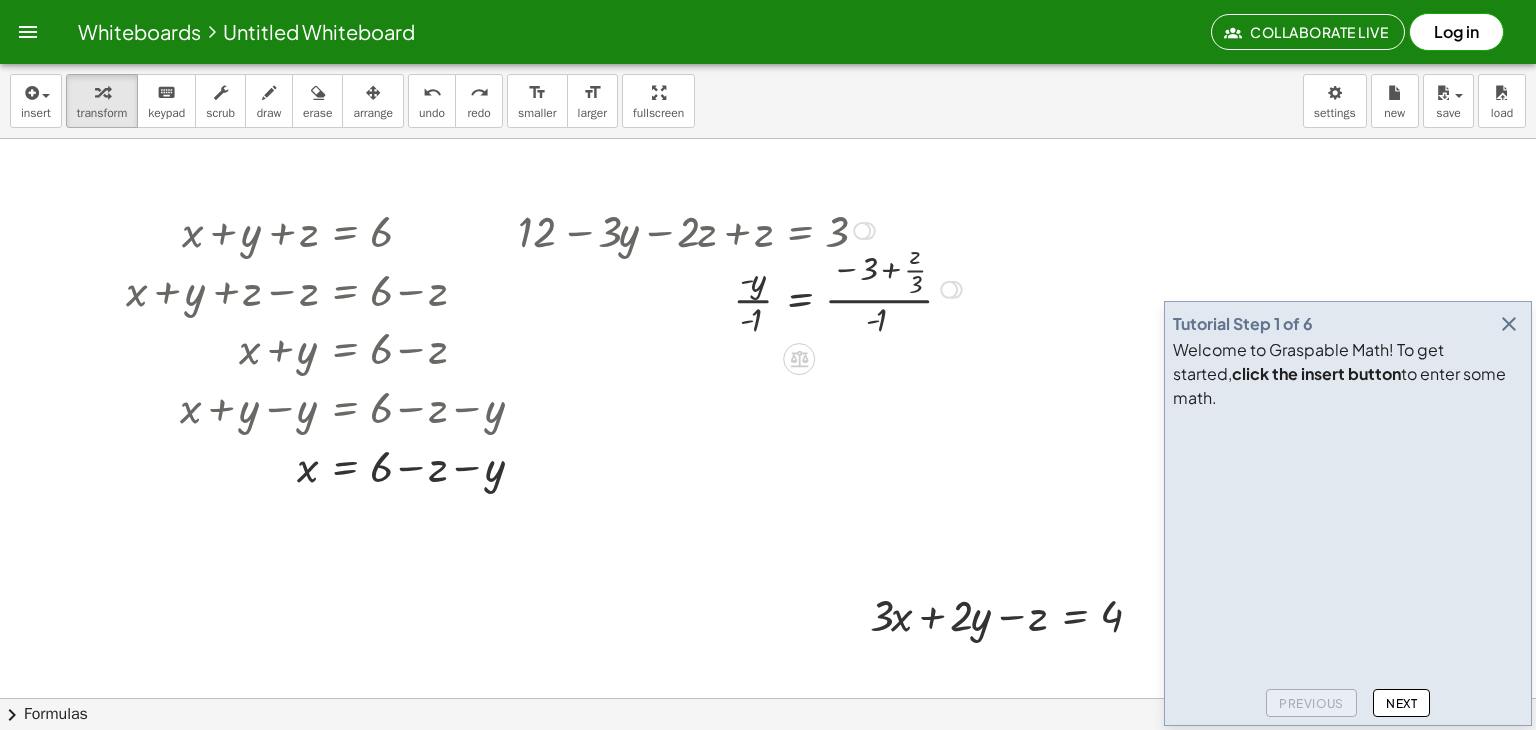click at bounding box center [743, 288] 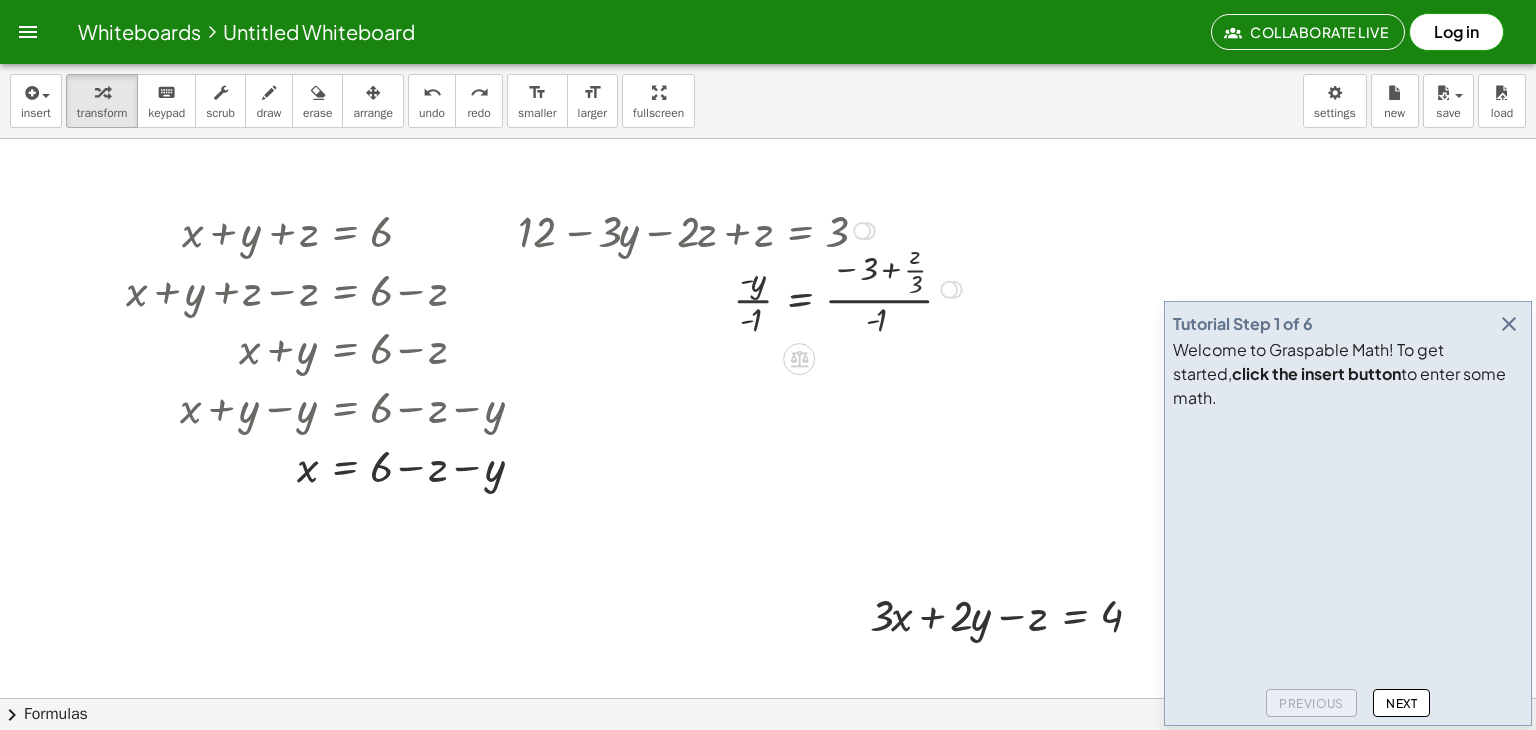 click at bounding box center [743, 288] 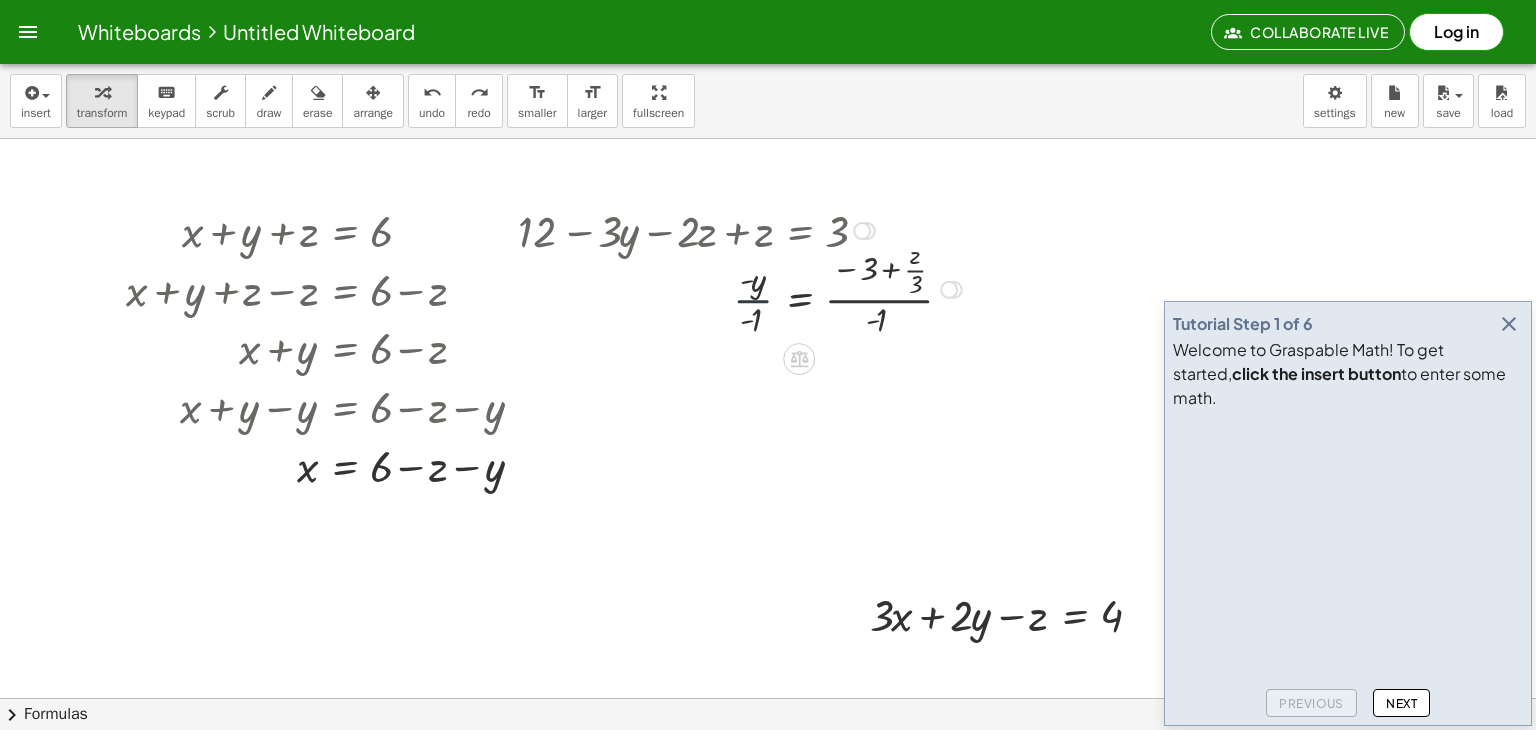 click at bounding box center (743, 288) 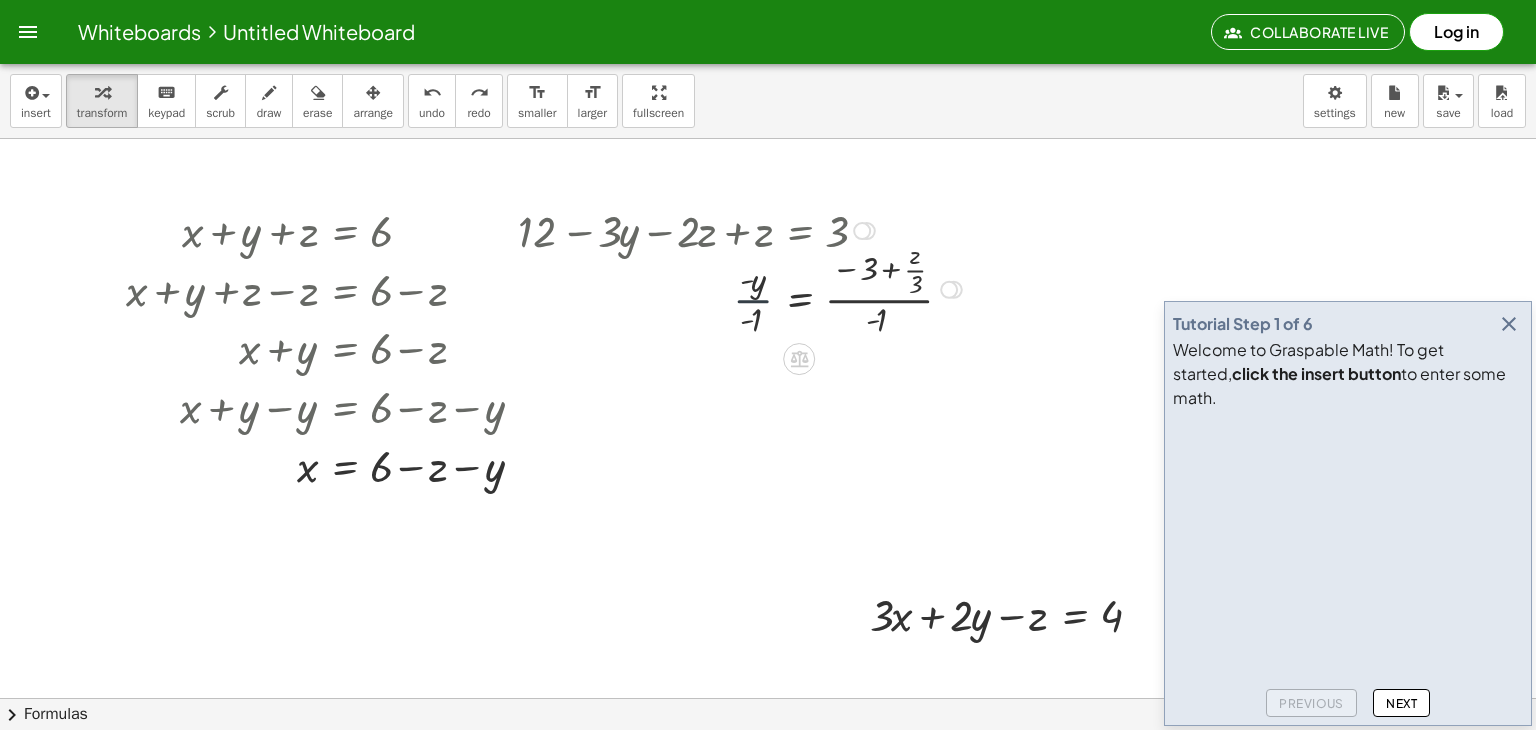 click at bounding box center [743, 288] 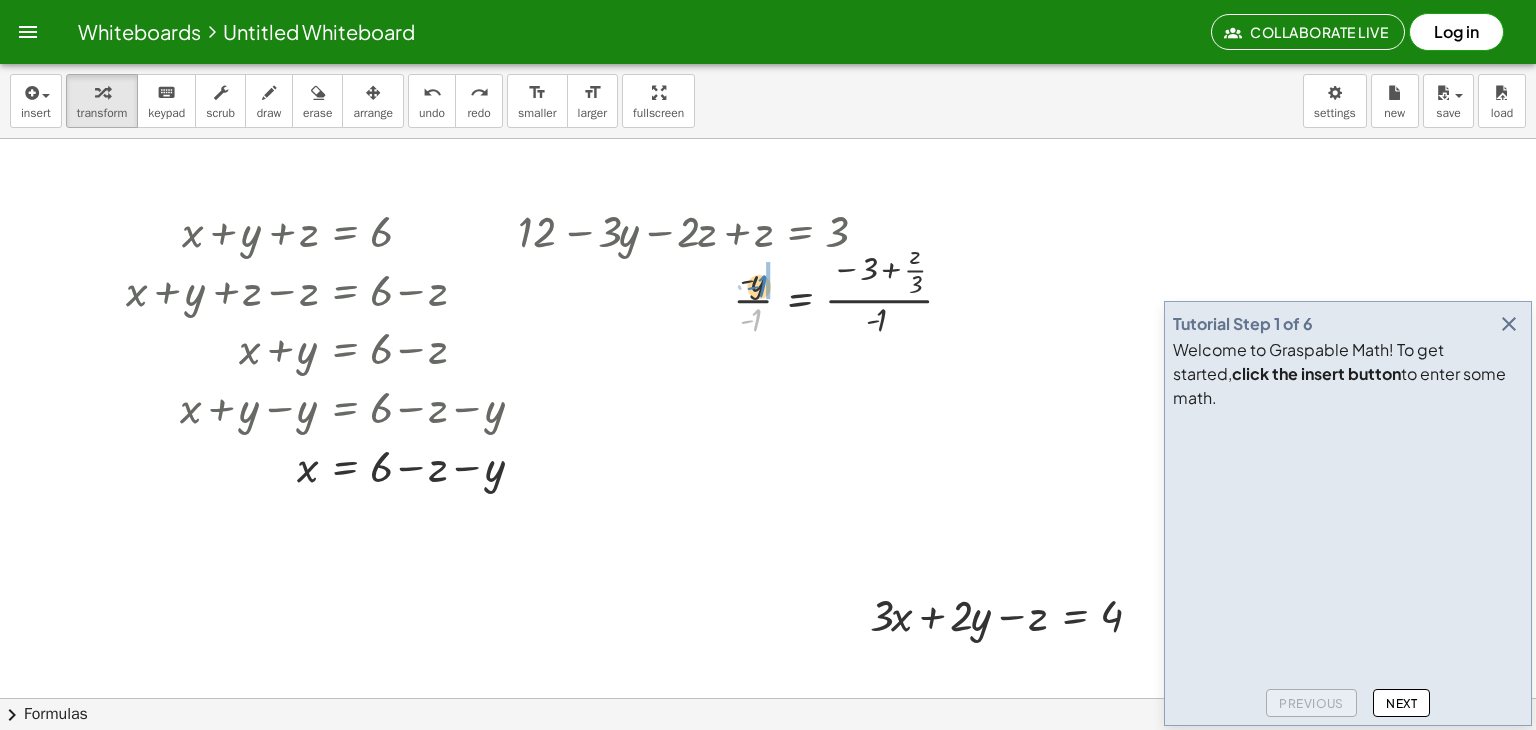 drag, startPoint x: 757, startPoint y: 320, endPoint x: 764, endPoint y: 289, distance: 31.780497 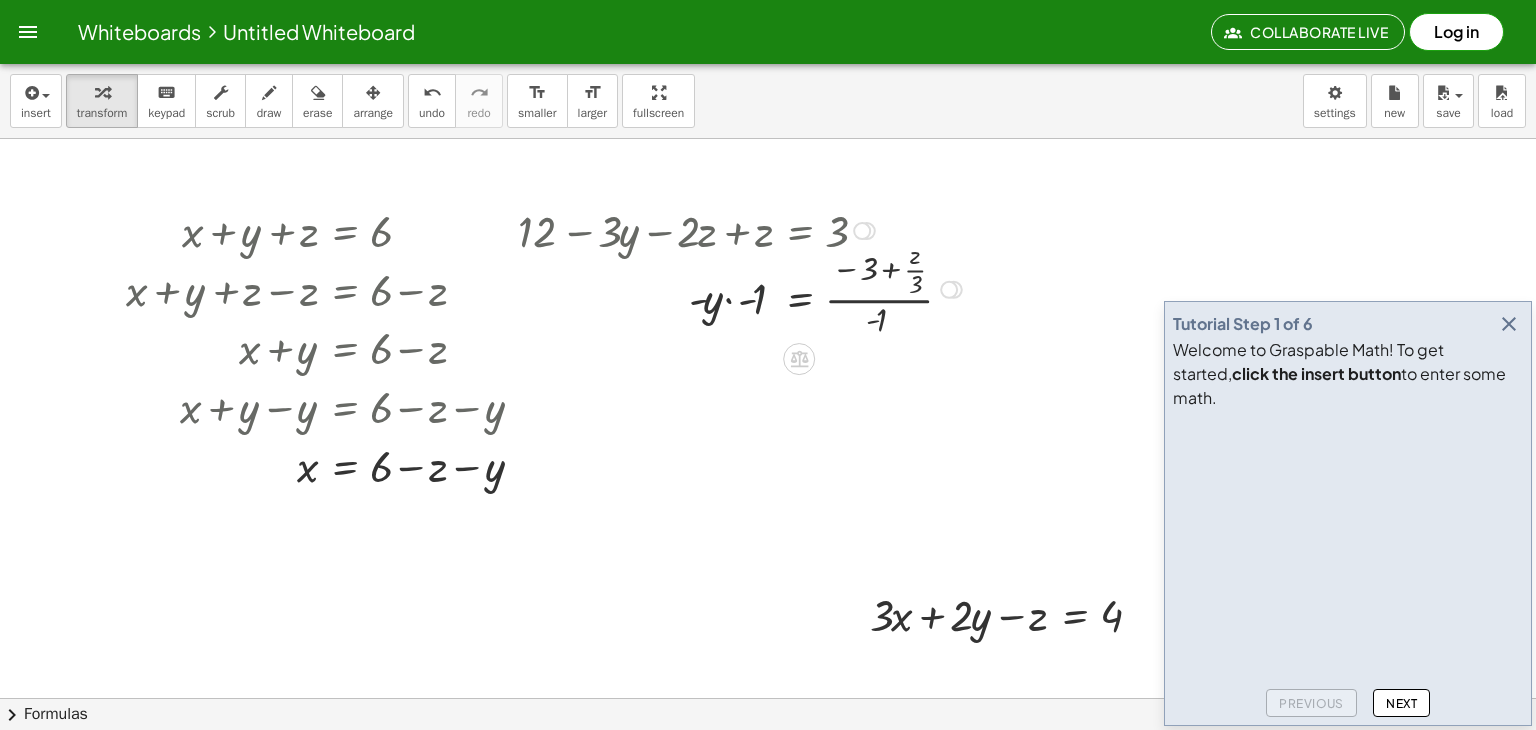 click at bounding box center (743, 288) 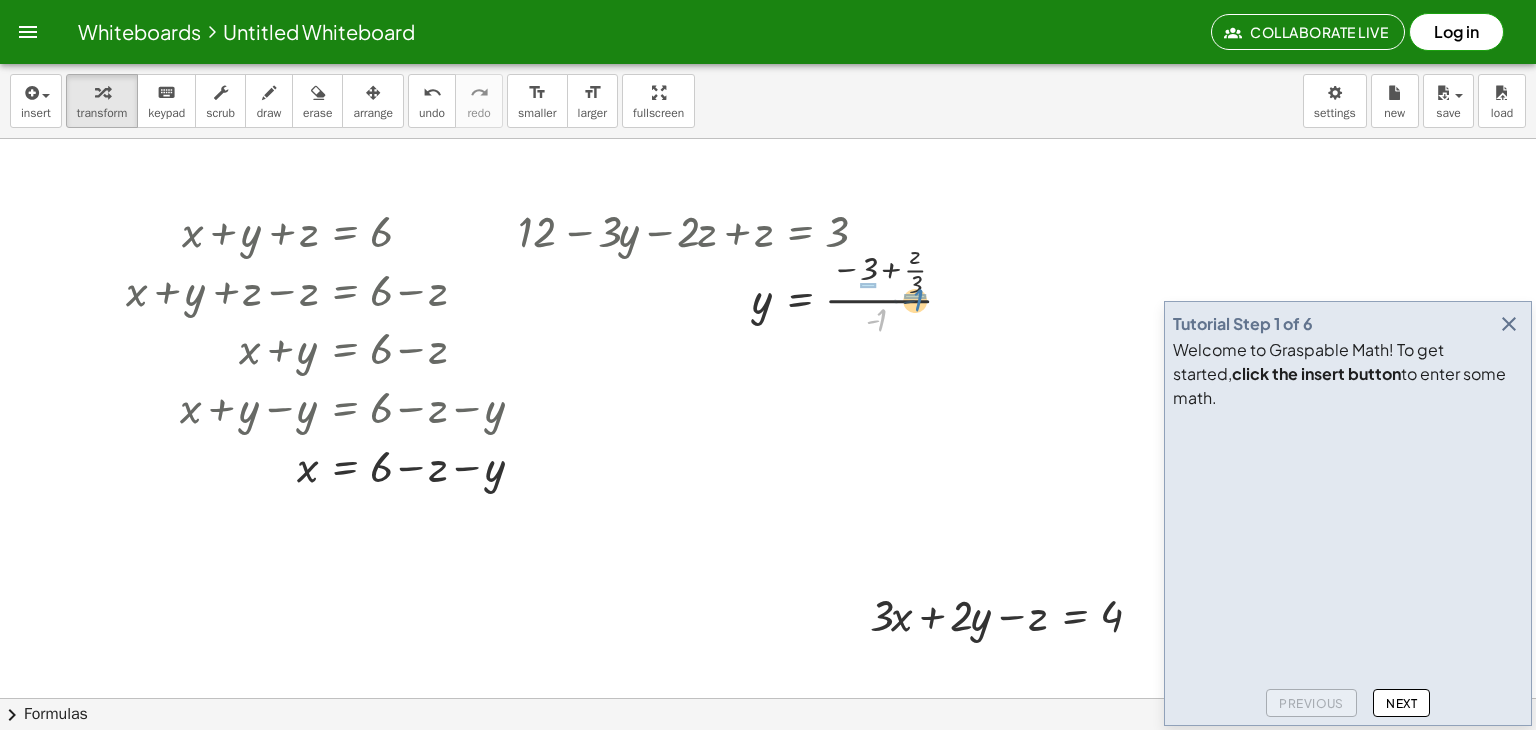 drag, startPoint x: 887, startPoint y: 317, endPoint x: 936, endPoint y: 288, distance: 56.938564 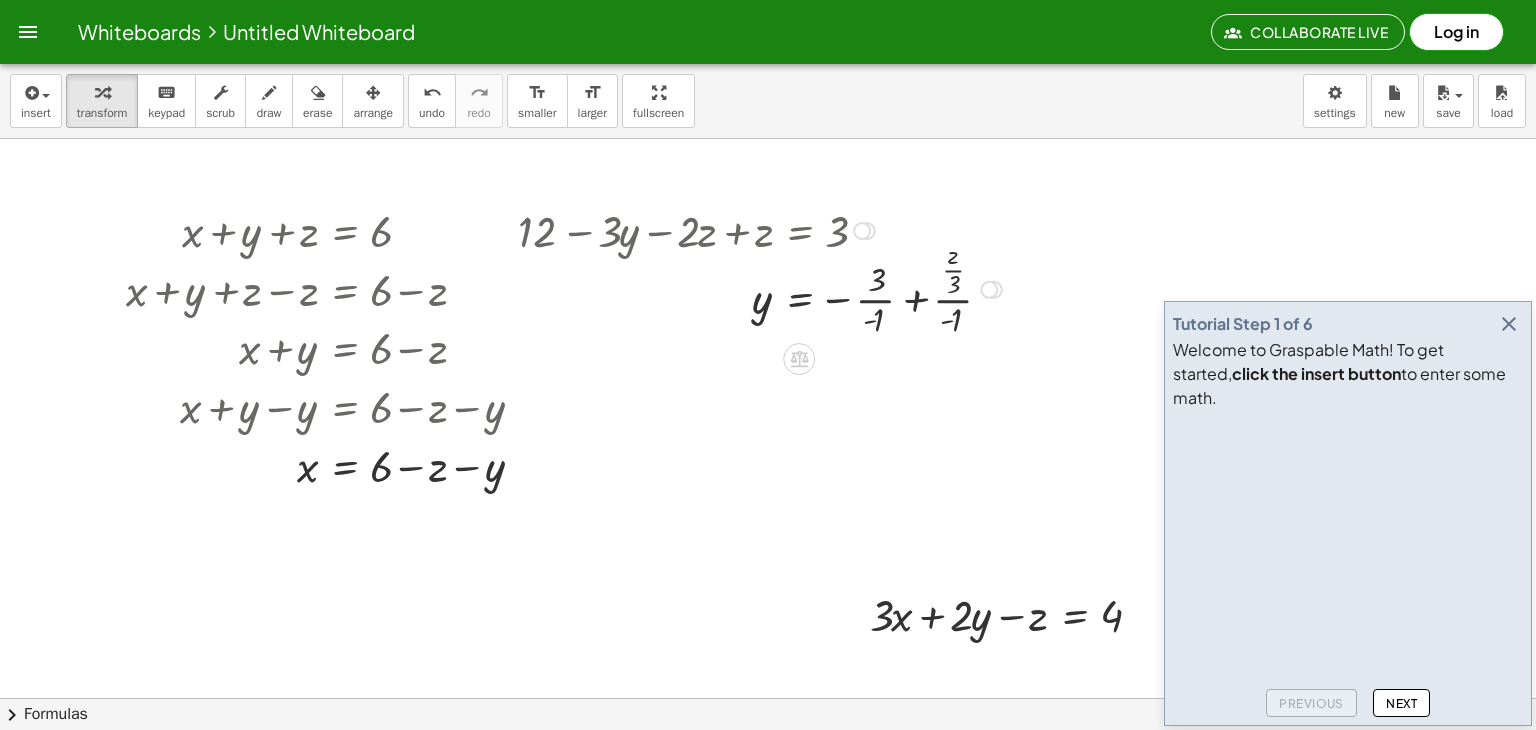 click at bounding box center [763, 288] 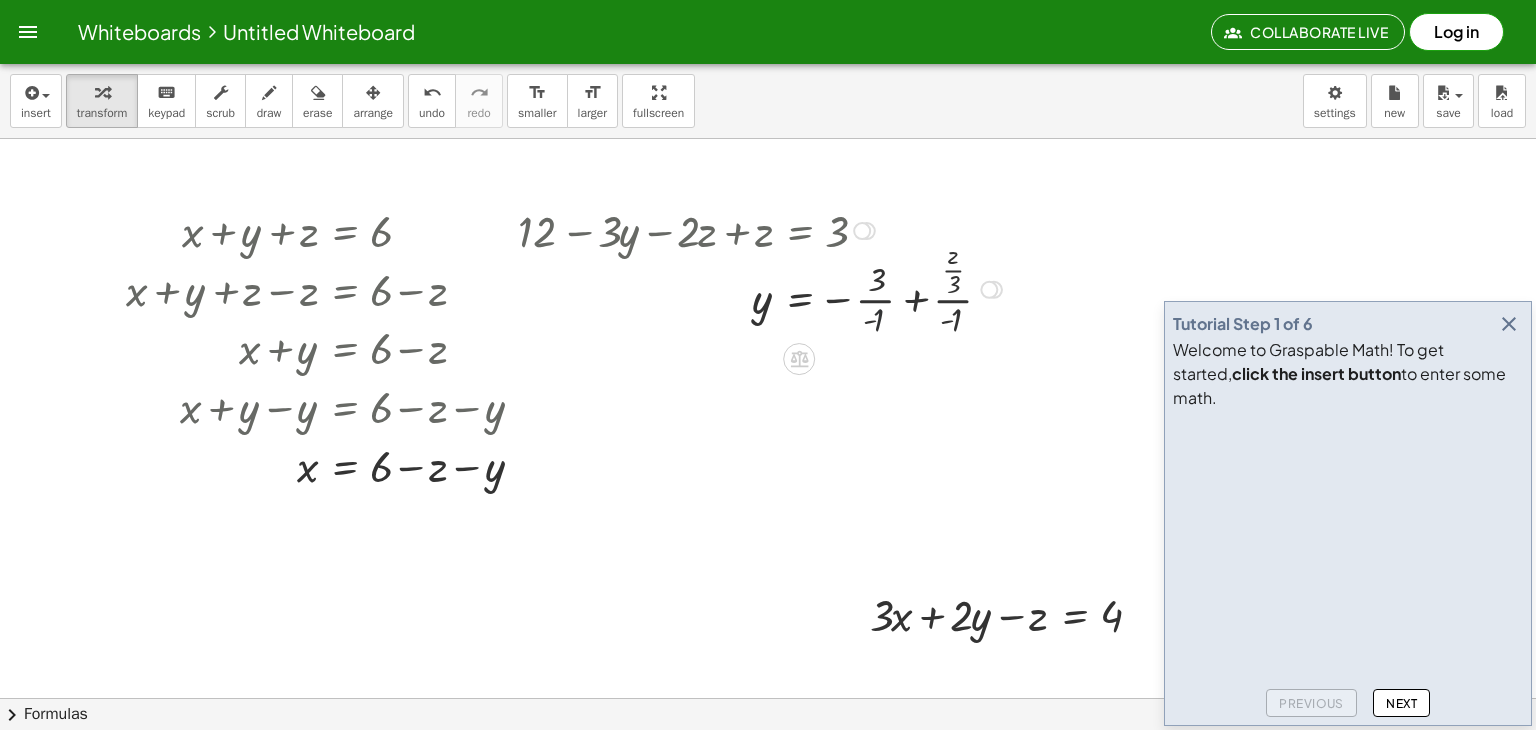 click at bounding box center (763, 288) 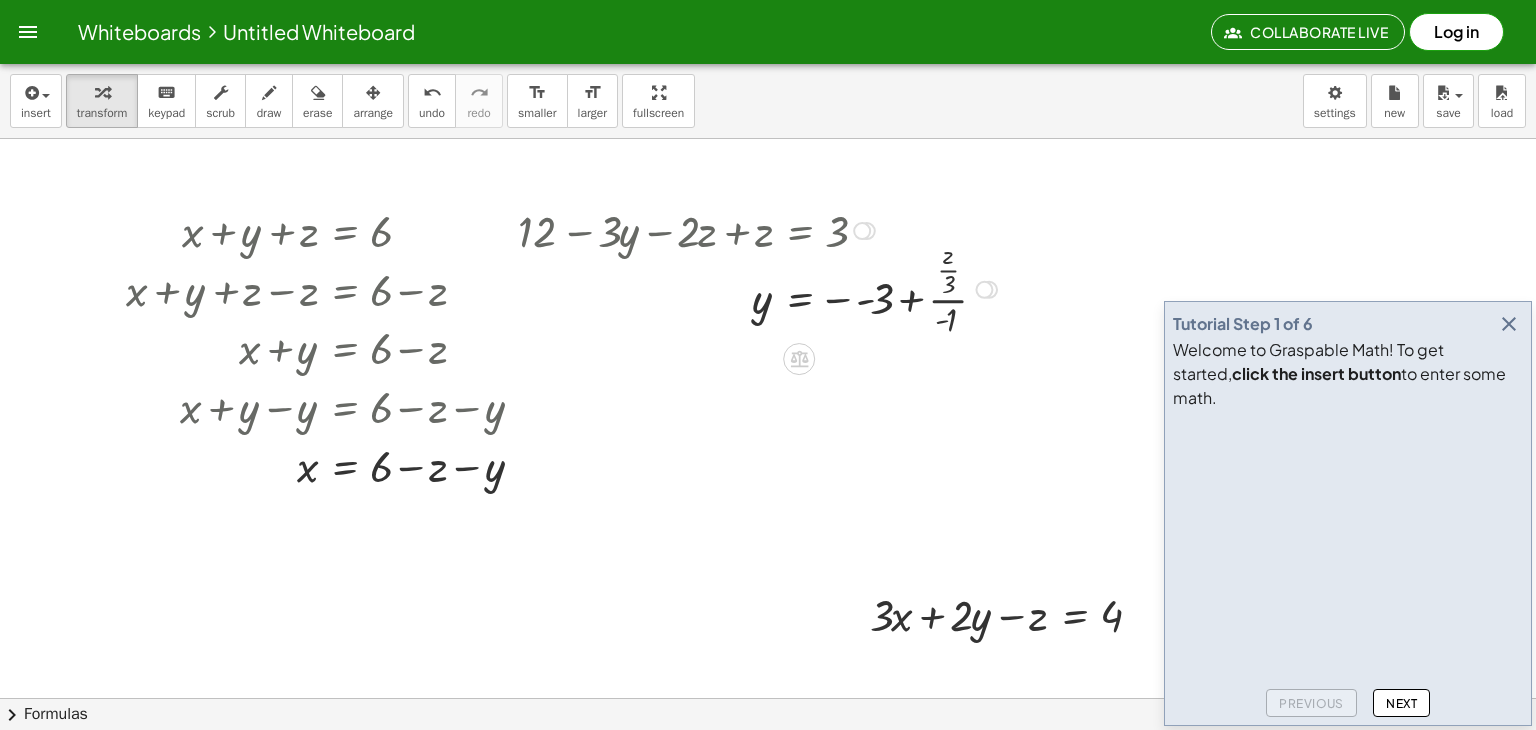click at bounding box center (760, 288) 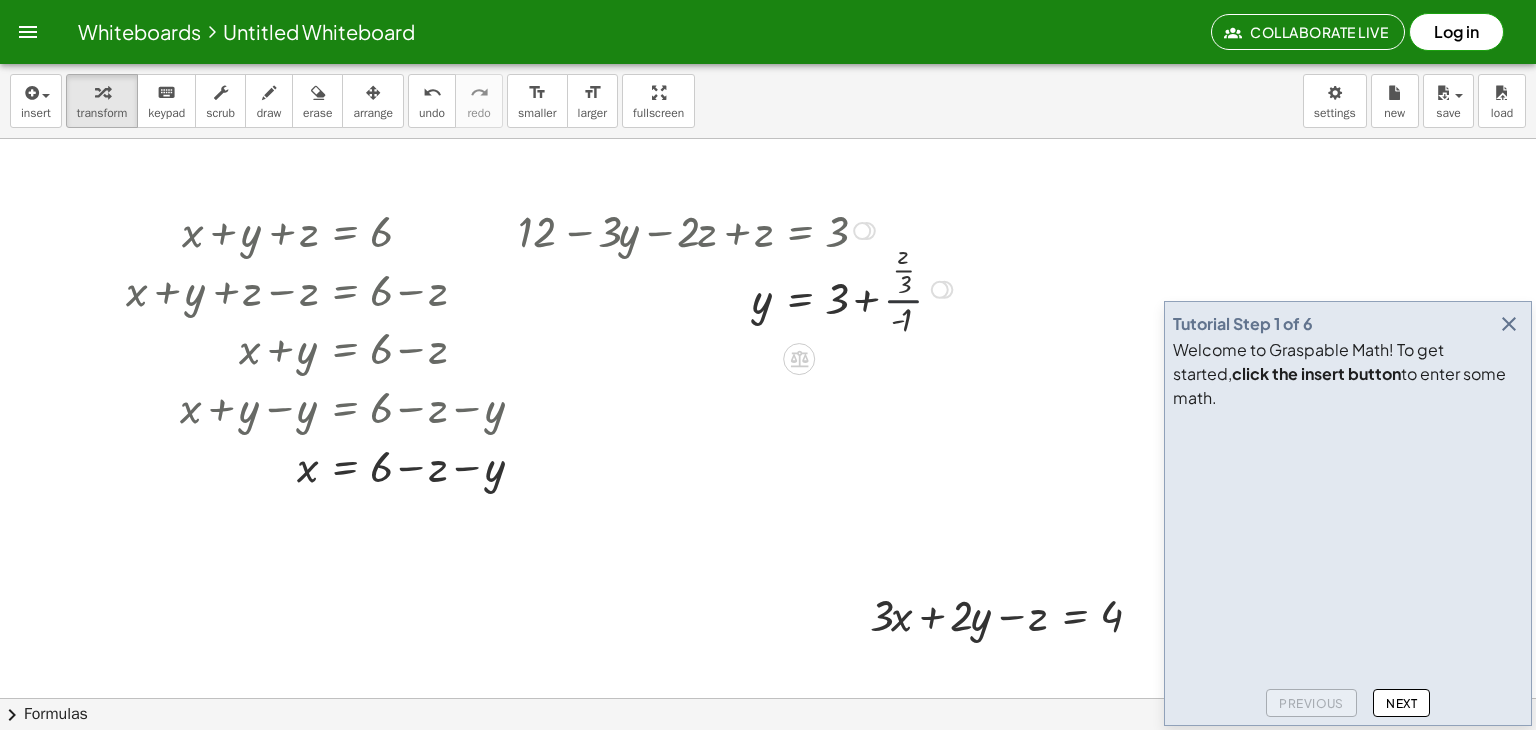 click at bounding box center (738, 288) 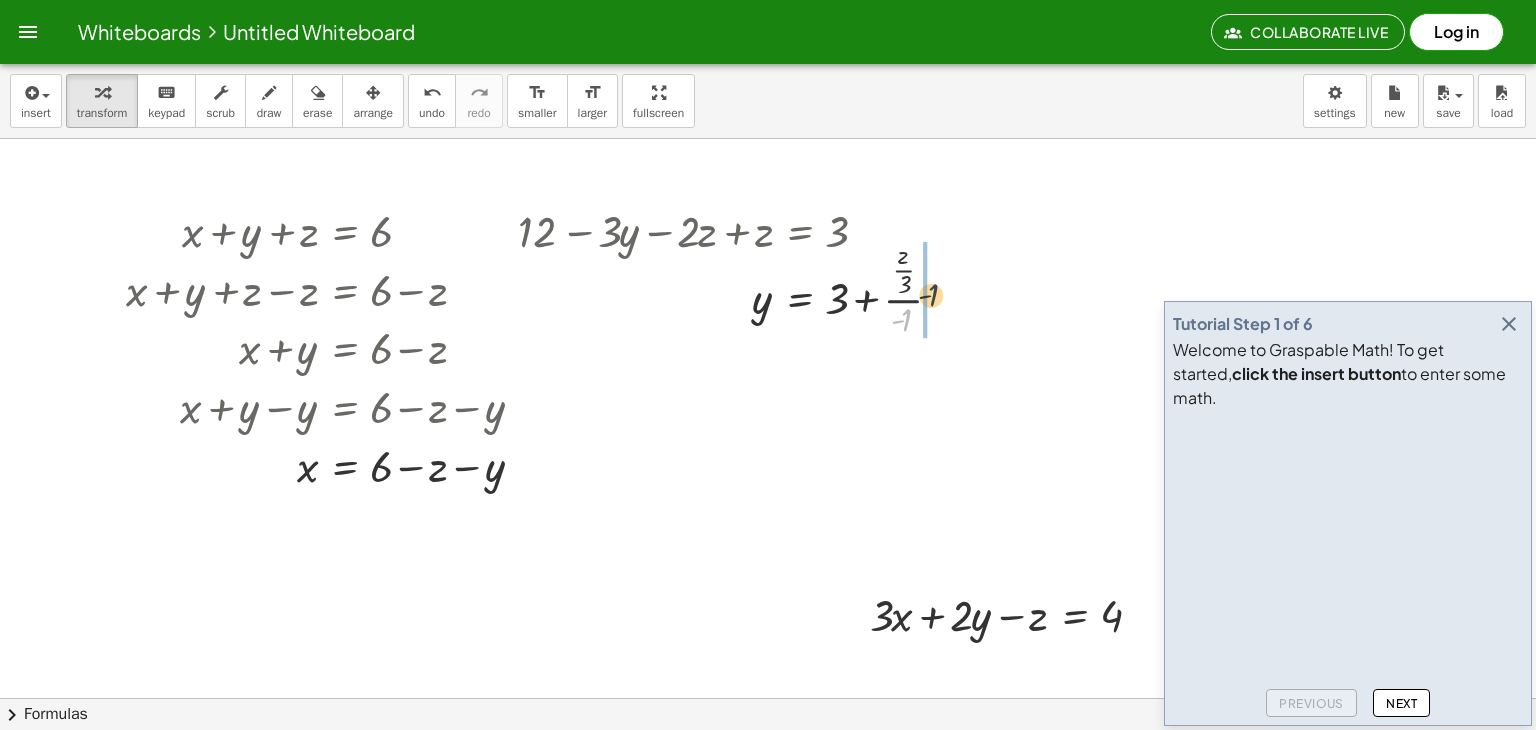 drag, startPoint x: 904, startPoint y: 313, endPoint x: 935, endPoint y: 287, distance: 40.459858 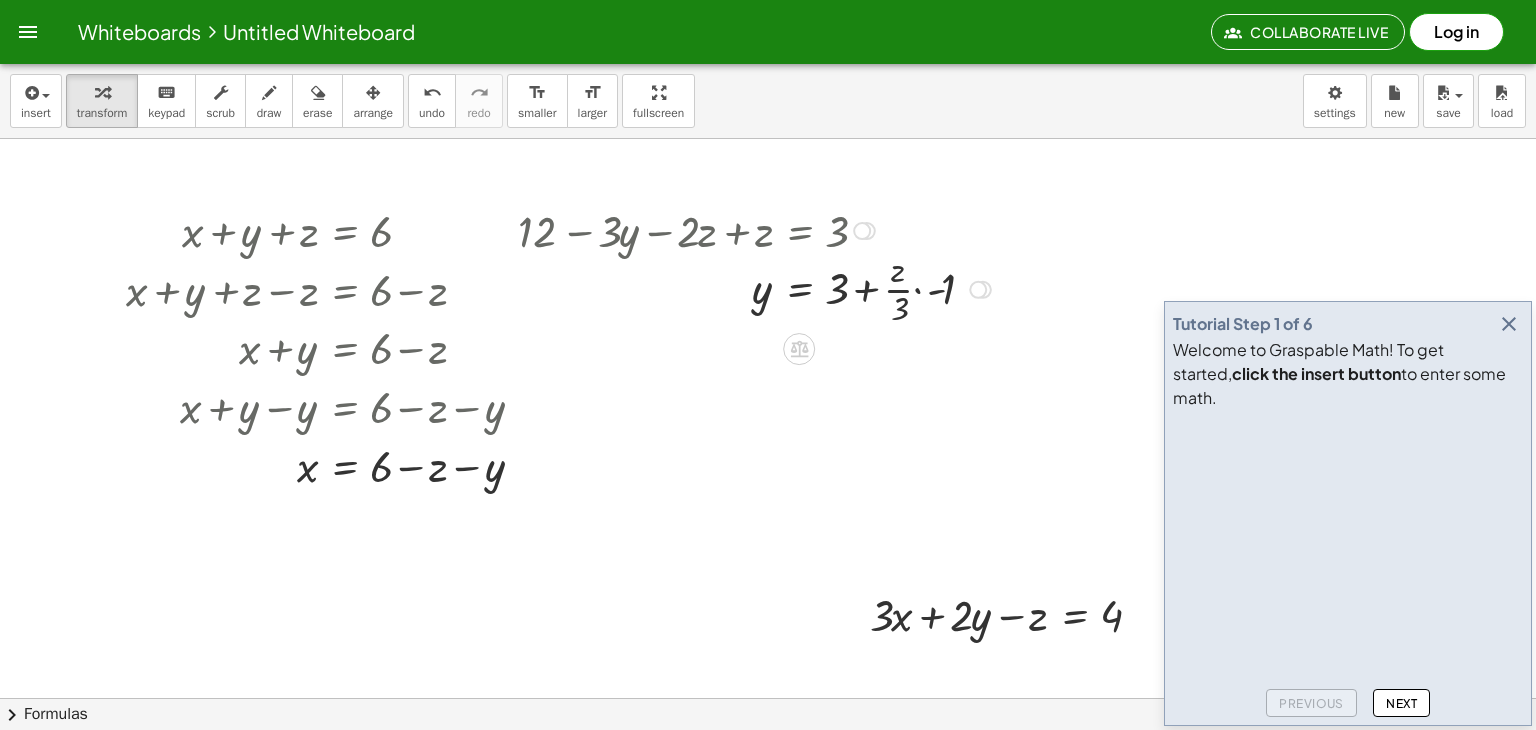 click at bounding box center (757, 288) 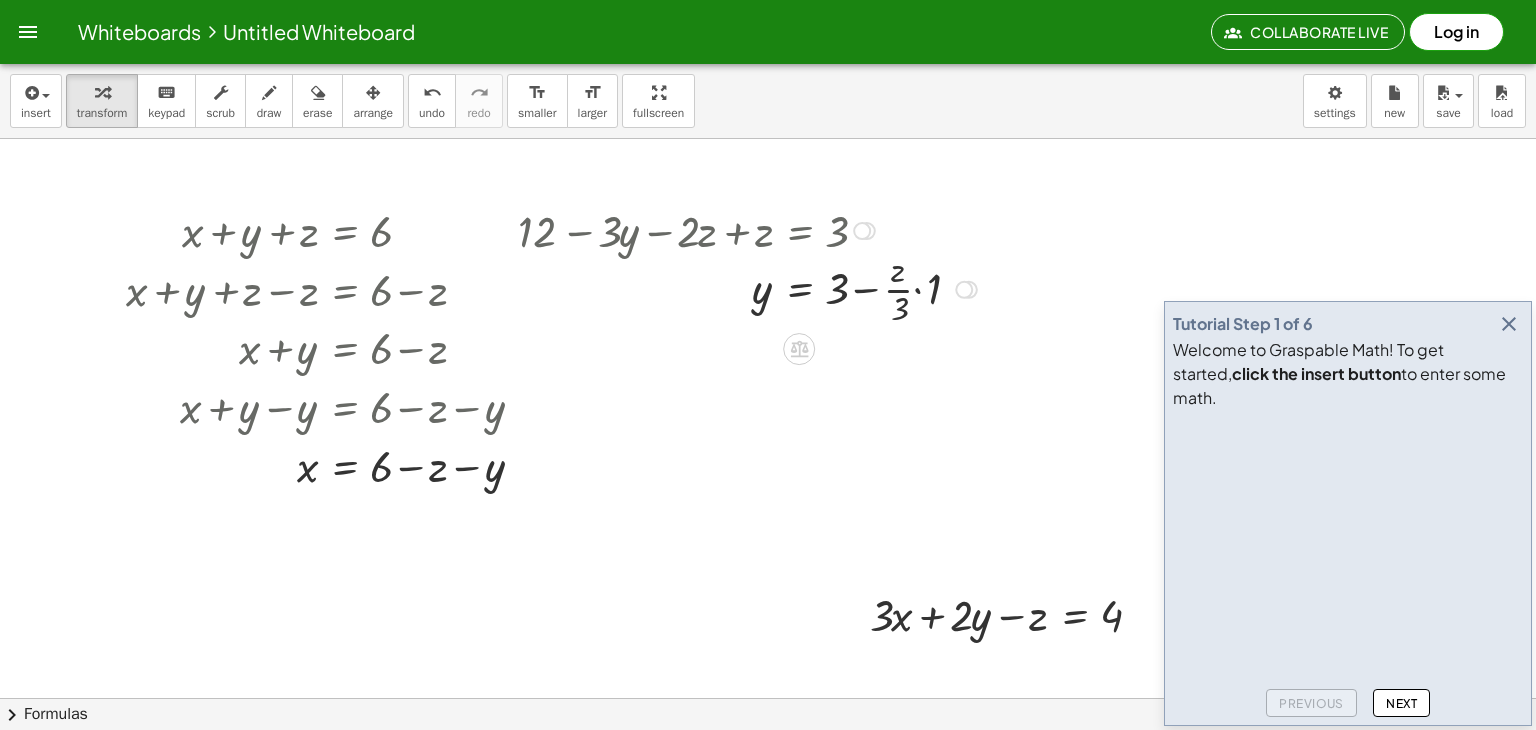 click at bounding box center (750, 288) 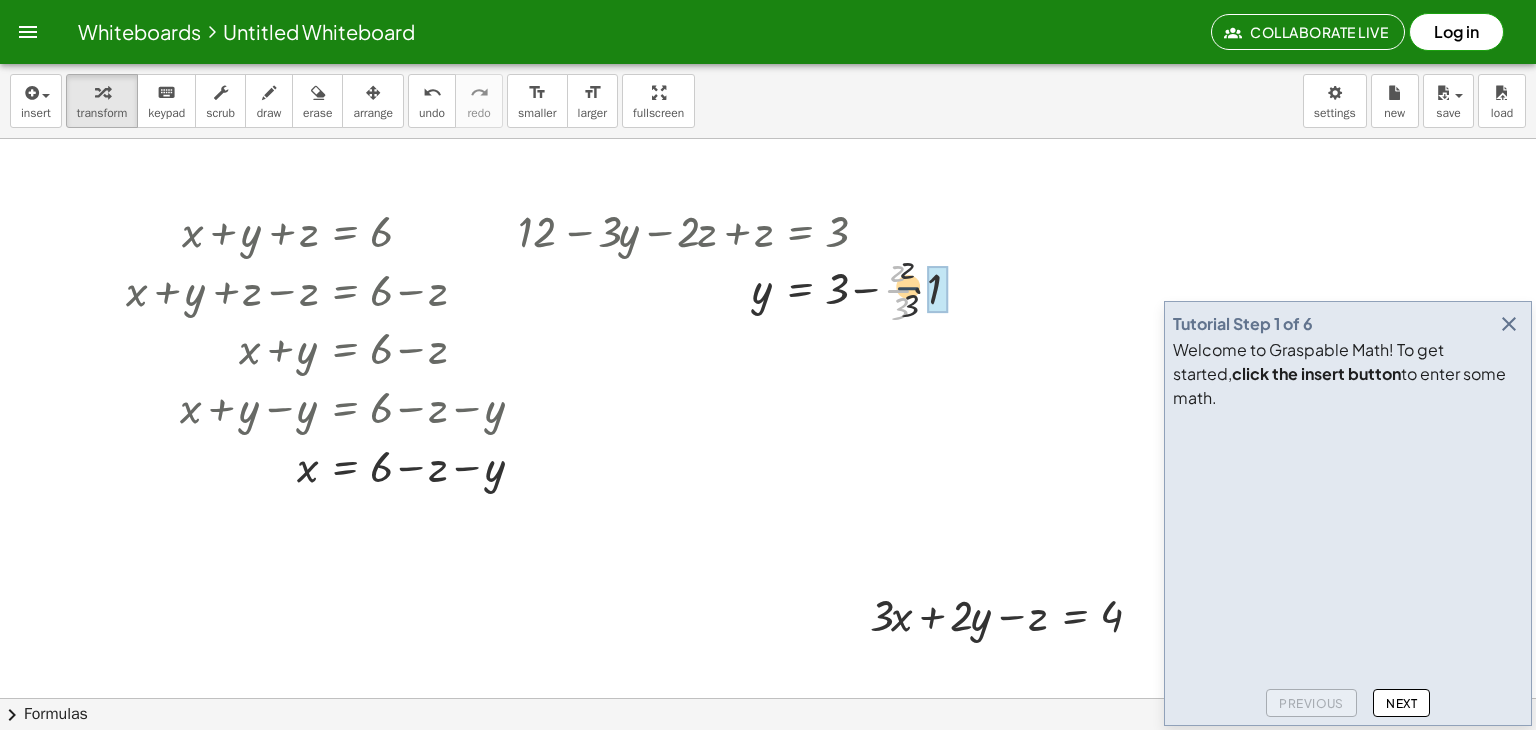 drag, startPoint x: 913, startPoint y: 290, endPoint x: 929, endPoint y: 284, distance: 17.088007 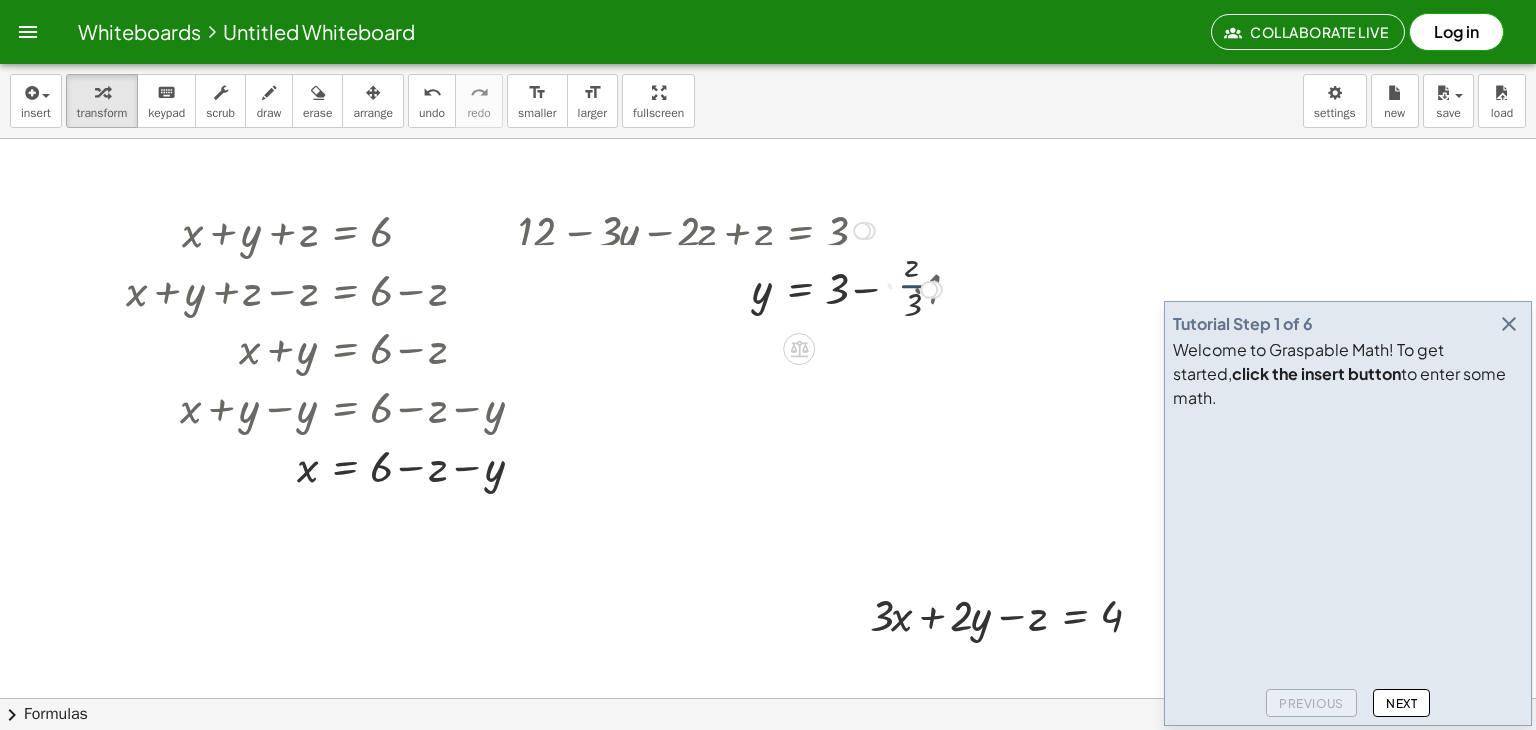 click on "Transform line Copy line as LaTeX Copy derivation as LaTeX Expand new lines: On" at bounding box center [929, 290] 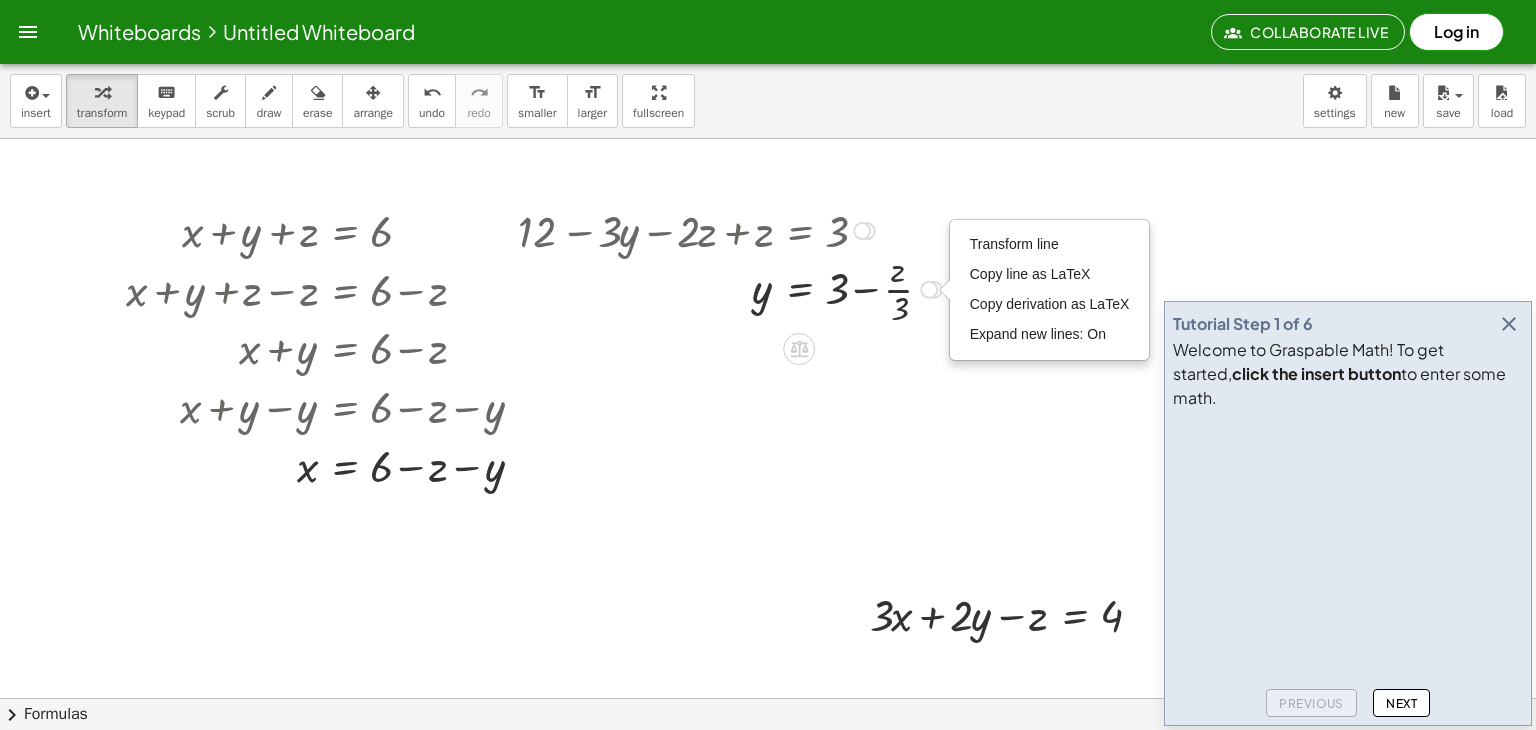 click on "+ · 2 · x − y + z = 3 + · 2 · ( + 6 − z − y ) − y + z = 3 + · 2 · 6 − · 2 · z − · 2 · y − y + z = 3 + 12 − · 2 · z − · 2 · y − y + z = 3 + 12 − · 2 · z − · 3 · y + z = 3 + 12 − · 3 · y − · 2 · z + z = 3 + 12 − · 3 · y − · 1 · z = 3 + 12 − · 3 · y − z = 3 + 12 − 12 − · 3 · y − z = + 3 − 12 + 0 − · 3 · y − z = + 3 − 12 − · 3 · y − z = + 3 − 12 − · 3 · y − z = - 9 − · 3 · y · 3 − · z · 3 = - · 9 · 3 − y − · z · 3 = - · 9 · 3 − y − · z · 3 = - 3 − y − · z · 3 + · z · 3 = − 3 + · z · 3 − y + 0 = − 3 + · z · 3 - y = − 3 + · z · 3 · - y · ⬚ = · ( − 3 + · z · 3 ) · ⬚ · - y · ( - 1 ) = · ( − 3 + · z · 3 ) · ( - 1 ) · - y · ( - 1 ) = · ( − 3 + · z · 3 ) · - 1 · - y · - 1 = · ( − 3 + · z · 3 ) · - 1 · - y · - 1 = · ( − 3 + · z · · 1 · 3 ) · - 1 · - y · - 1 = · ( − 3 + · z · · 1 · 3 ) · - 1 · - y · - 1 = · ( − 3 + · z · · 1 · 3 ) · - 1 · - y · - 1 = · ( − 3 + · · z · 3 · 1 ) · - 1 · - y · - 1 = · ( − 3 + · z 3" at bounding box center [722, 265] 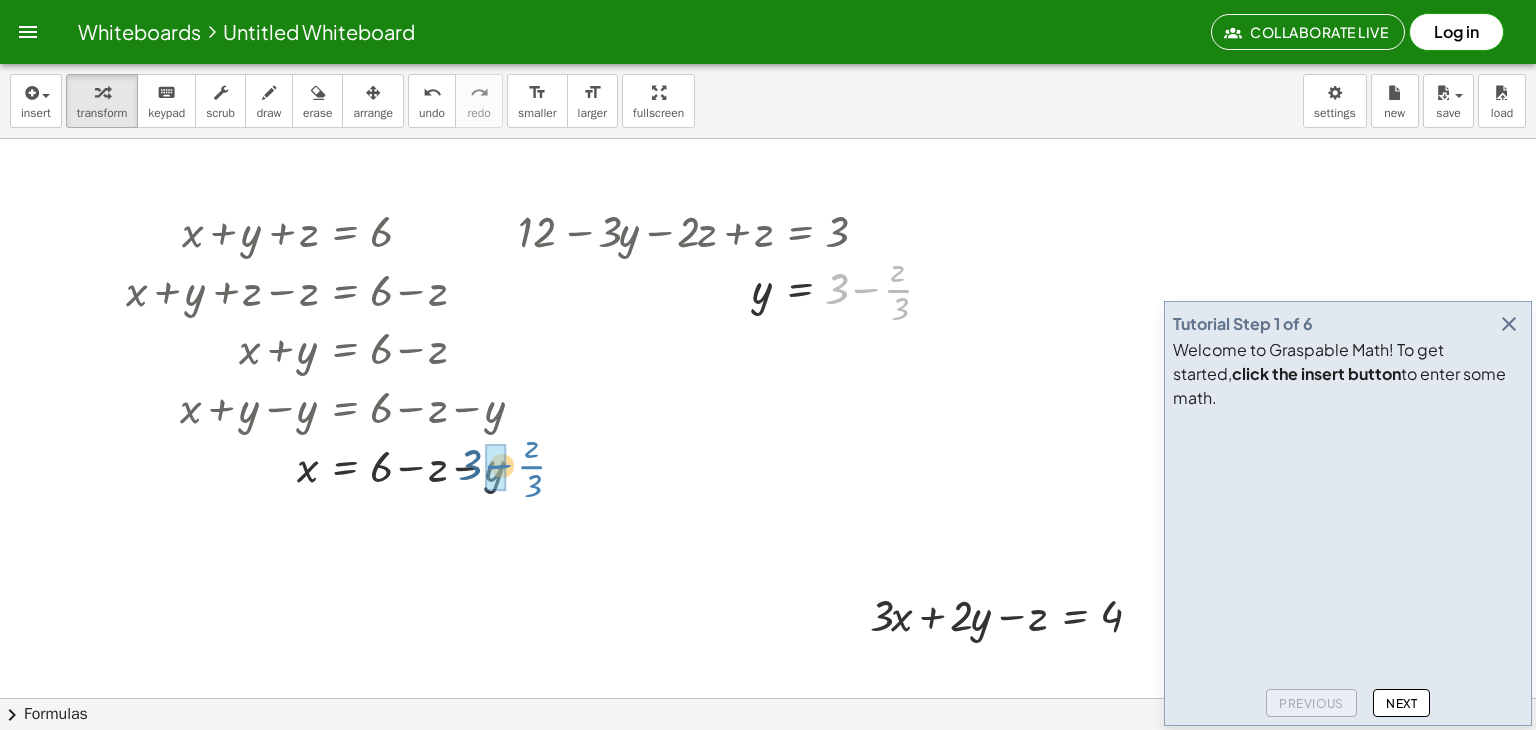 drag, startPoint x: 880, startPoint y: 286, endPoint x: 515, endPoint y: 462, distance: 405.21722 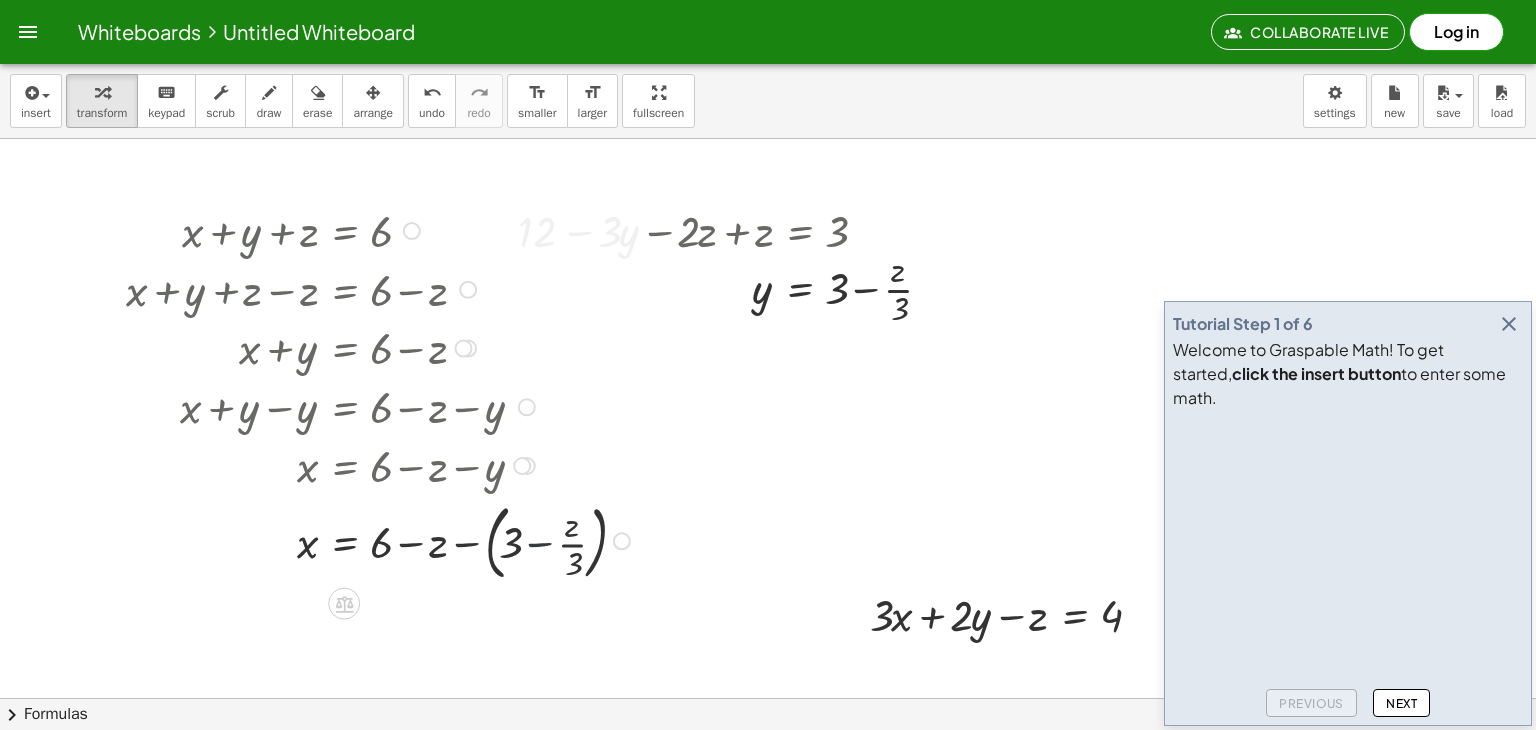 click at bounding box center (381, 540) 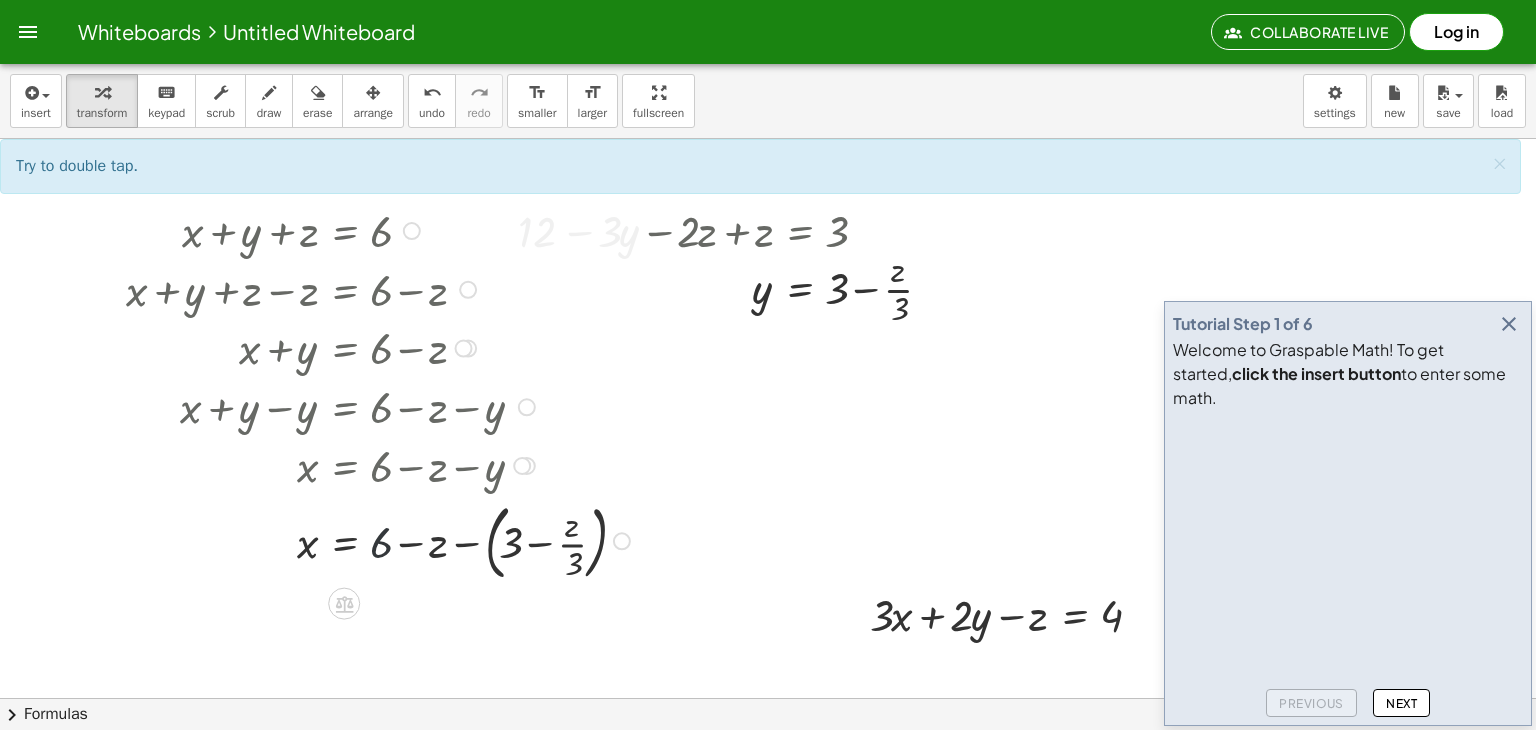 click at bounding box center (381, 540) 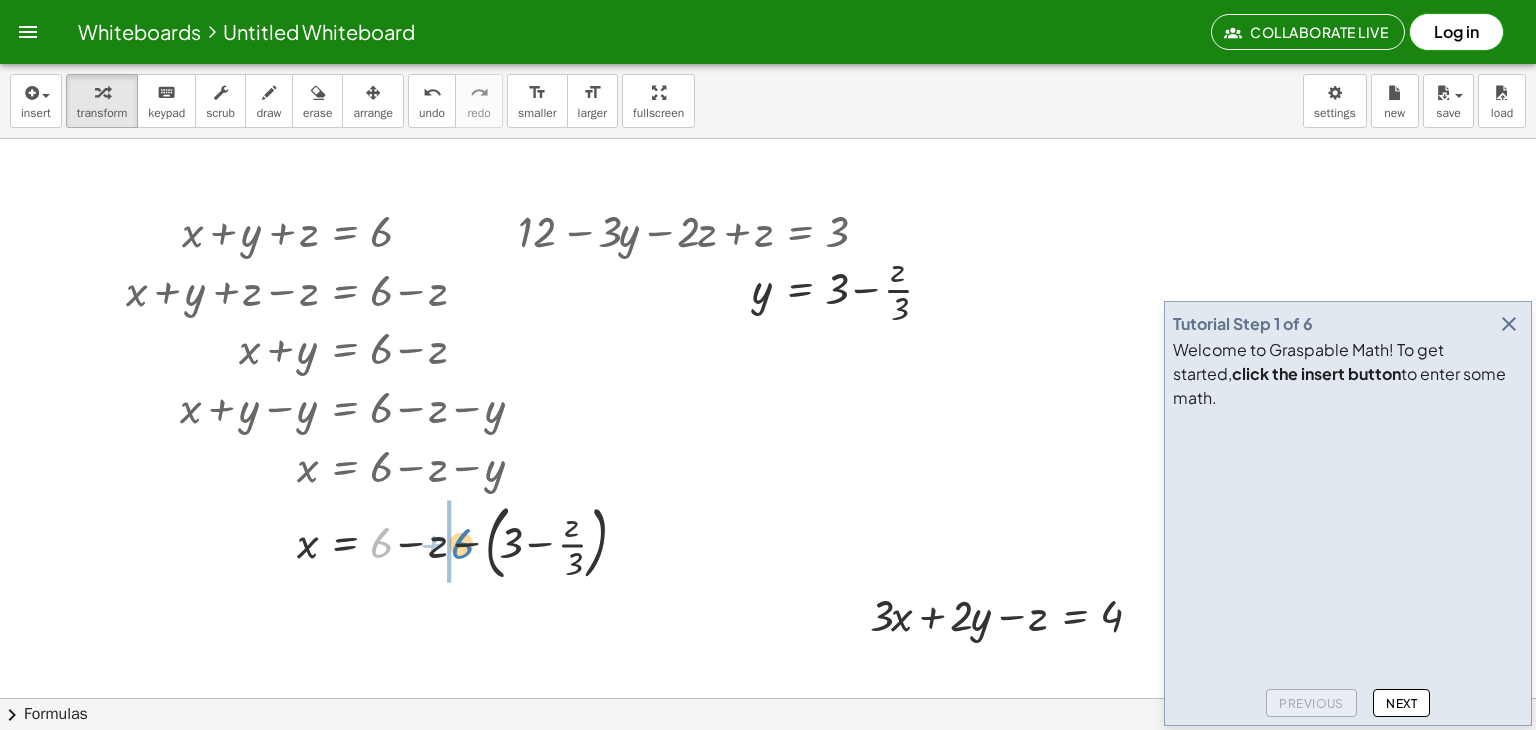drag, startPoint x: 380, startPoint y: 549, endPoint x: 466, endPoint y: 553, distance: 86.09297 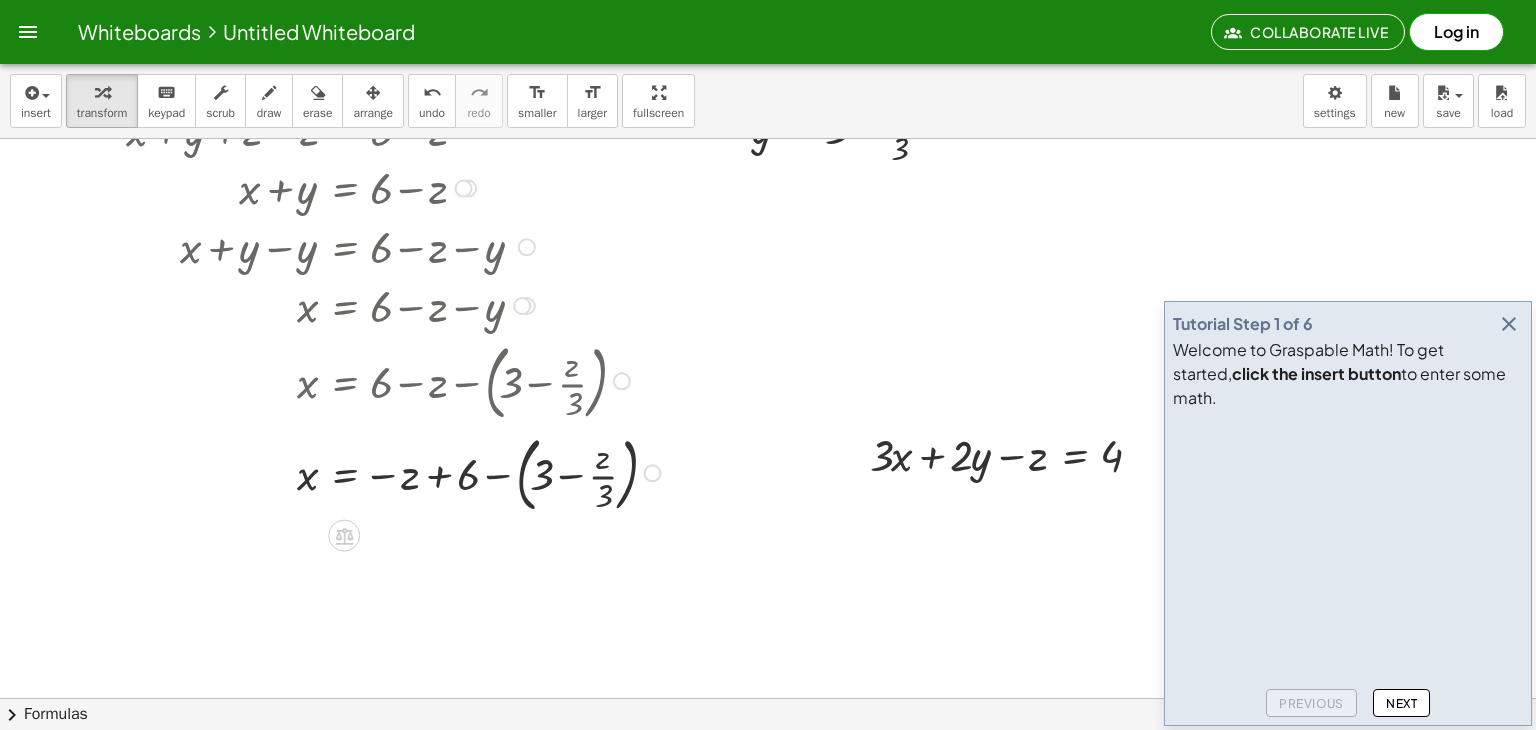 scroll, scrollTop: 166, scrollLeft: 0, axis: vertical 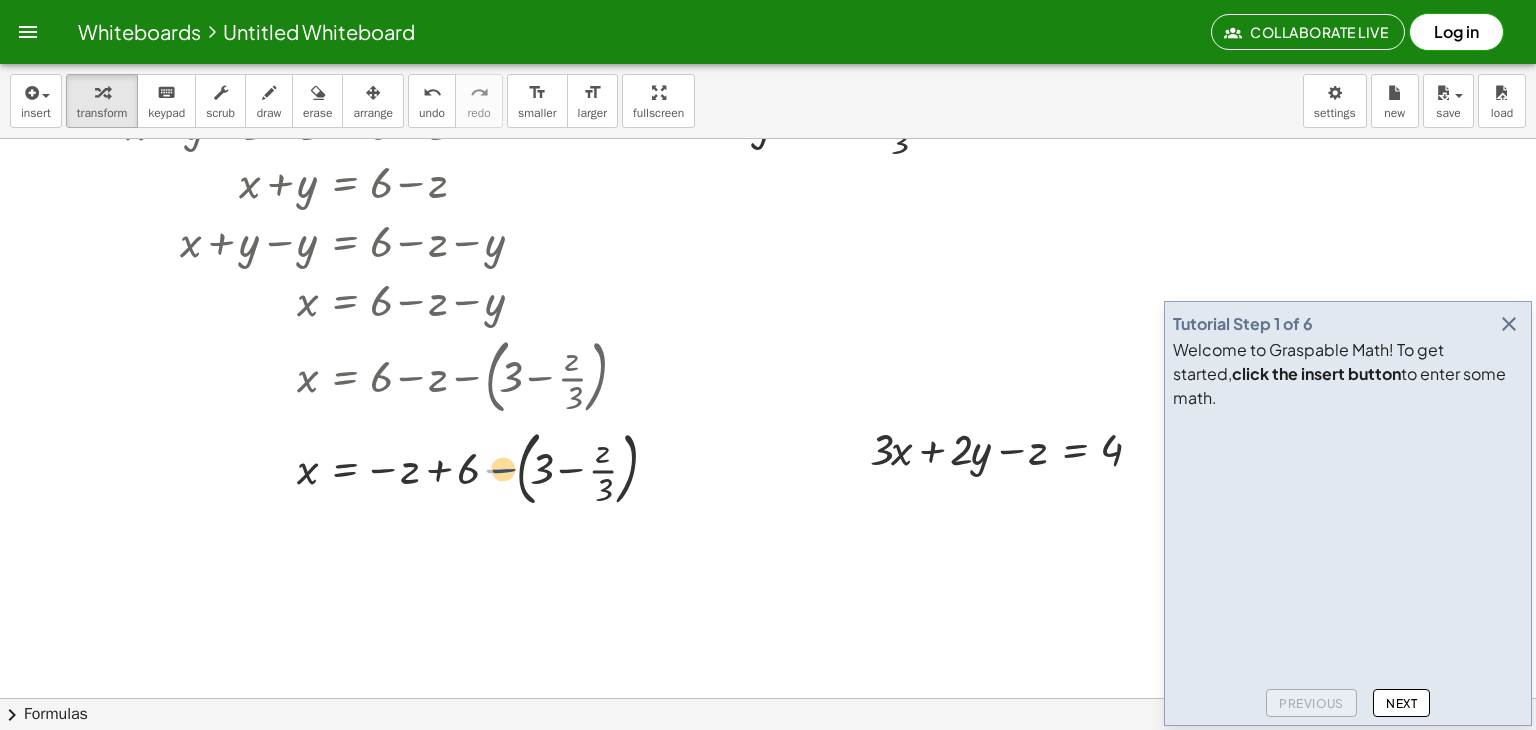 drag, startPoint x: 480, startPoint y: 456, endPoint x: 528, endPoint y: 450, distance: 48.373547 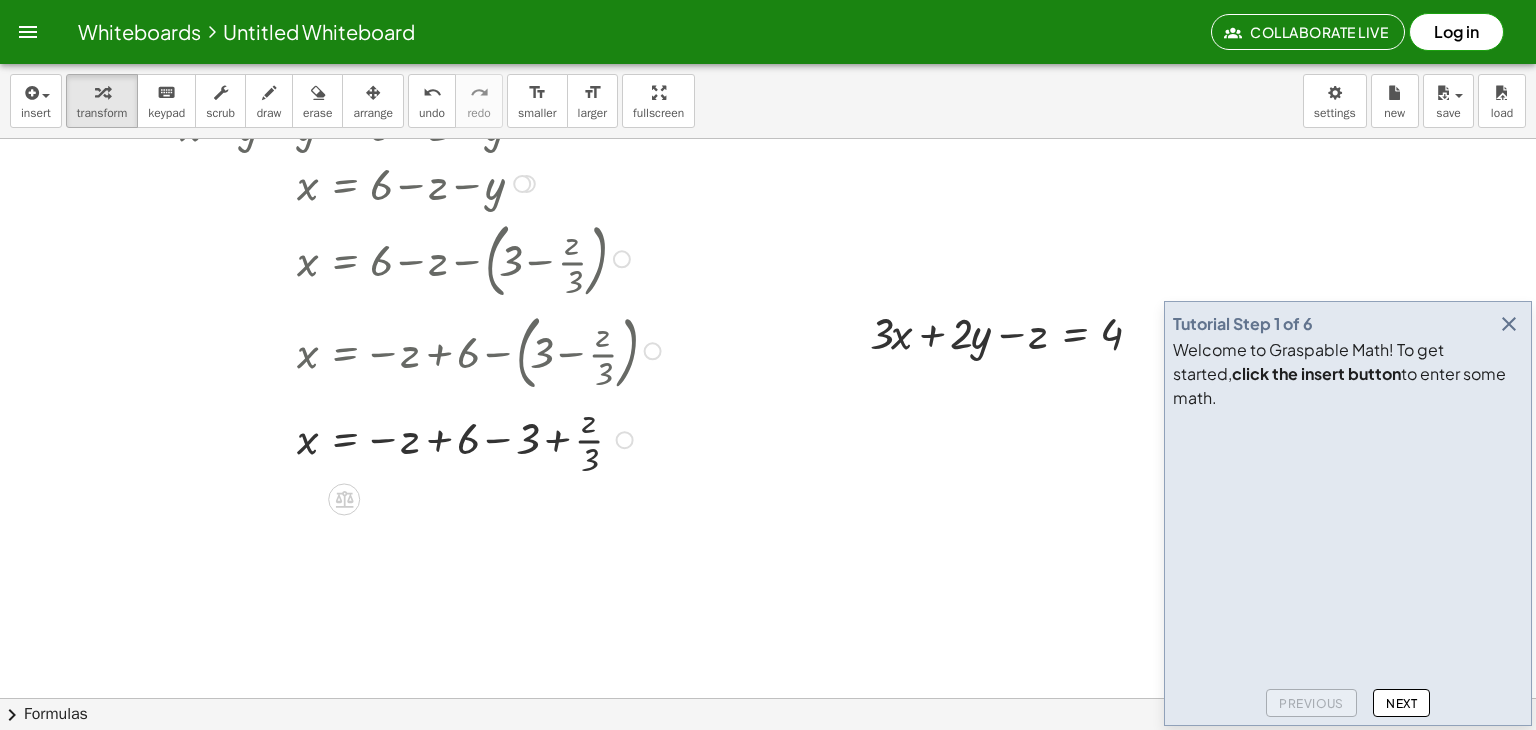 scroll, scrollTop: 294, scrollLeft: 0, axis: vertical 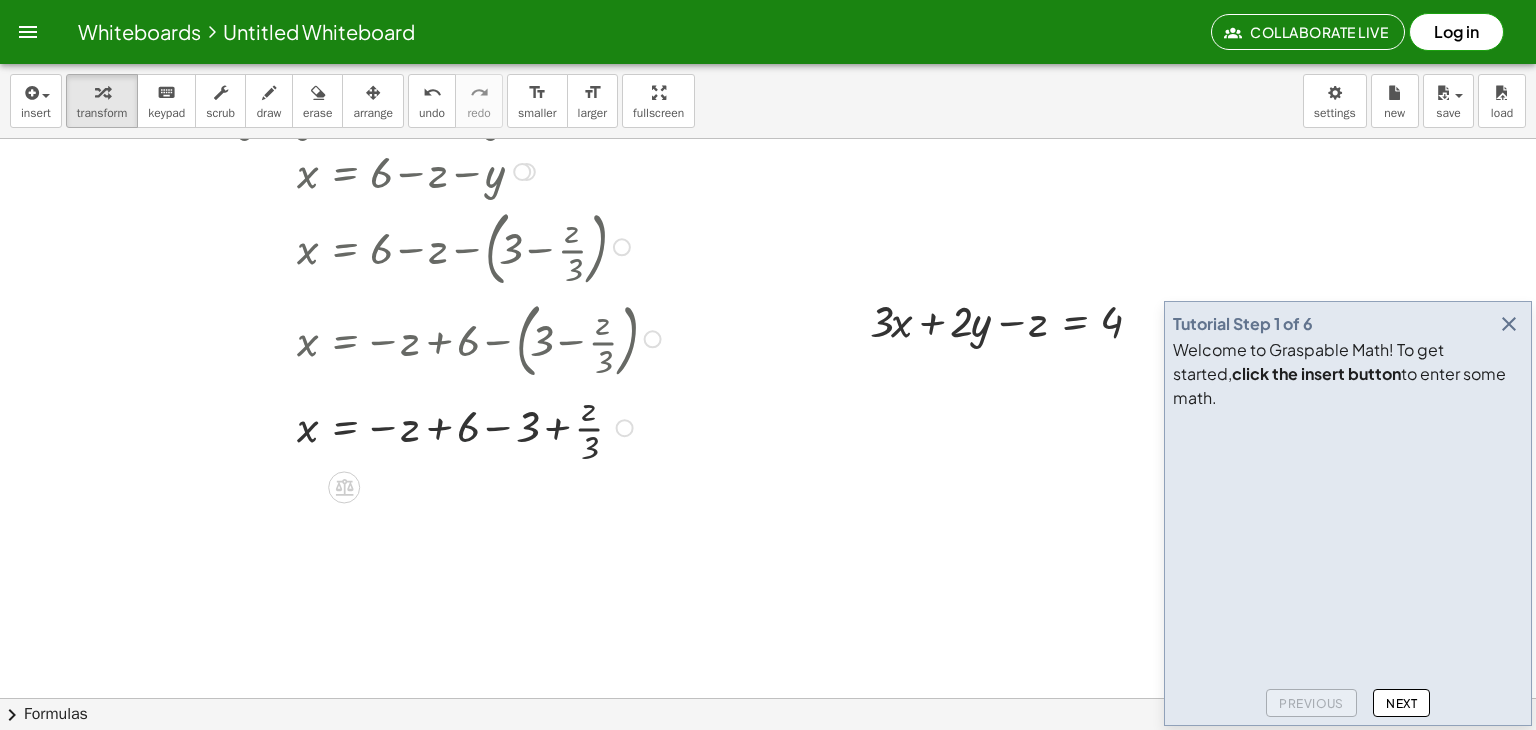 click at bounding box center (396, 427) 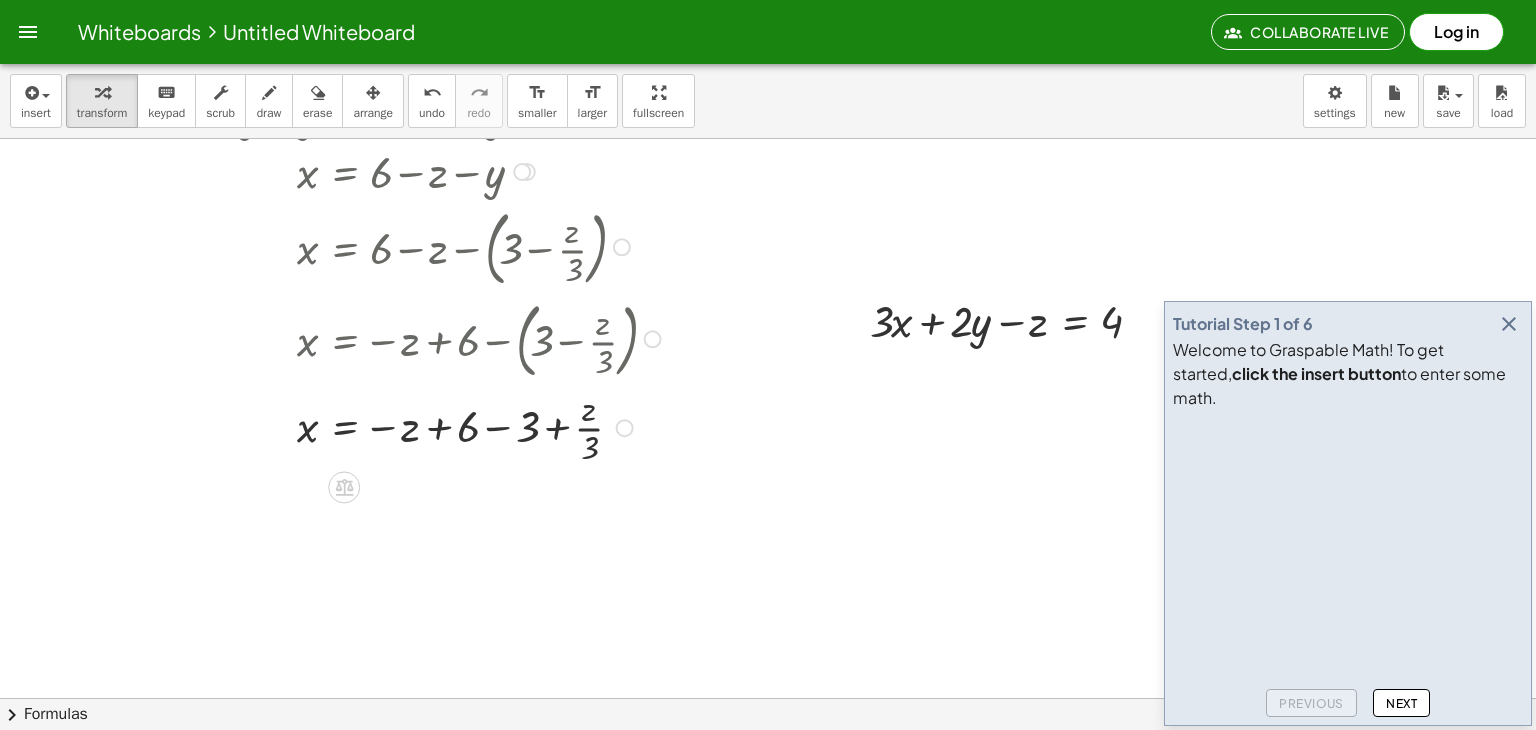 click at bounding box center [396, 427] 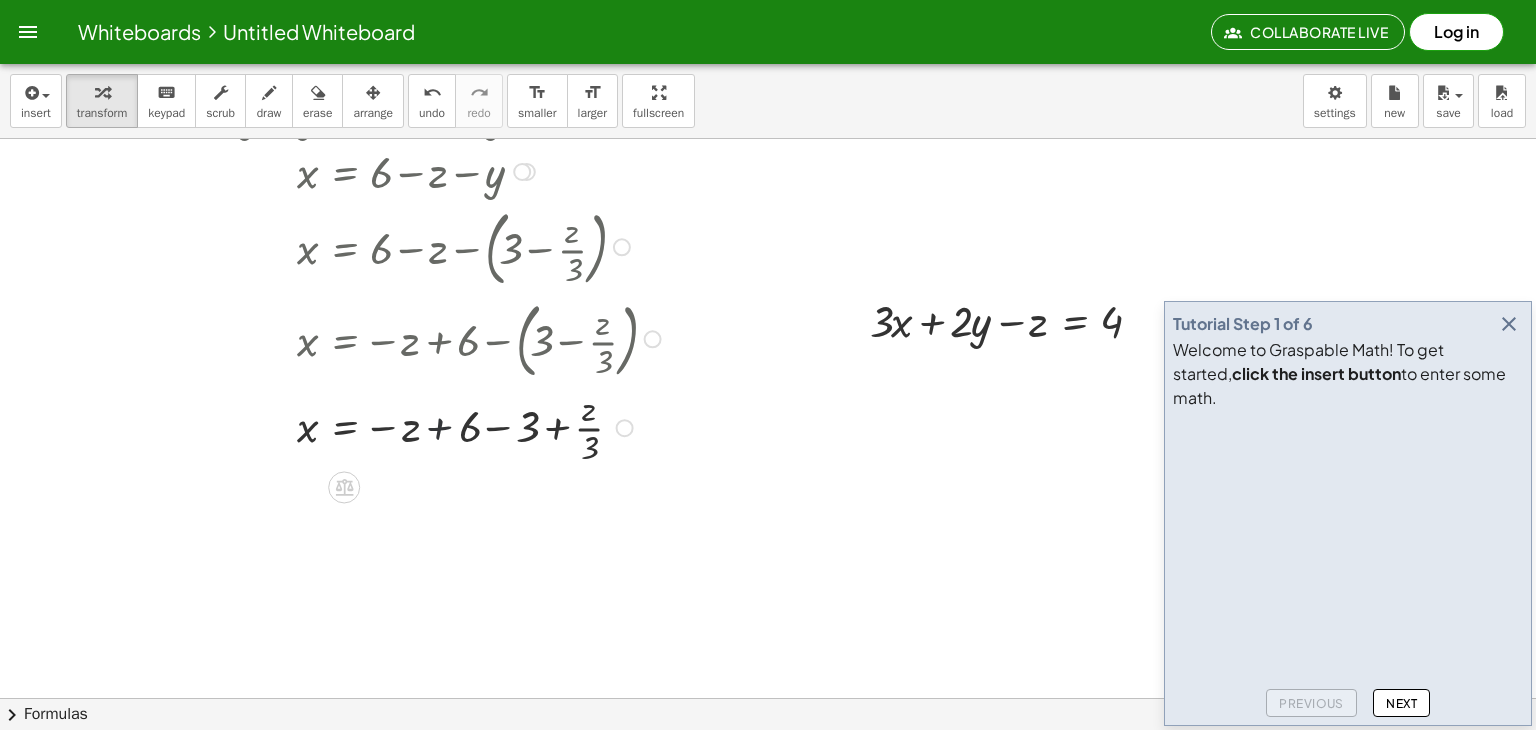 click at bounding box center (396, 427) 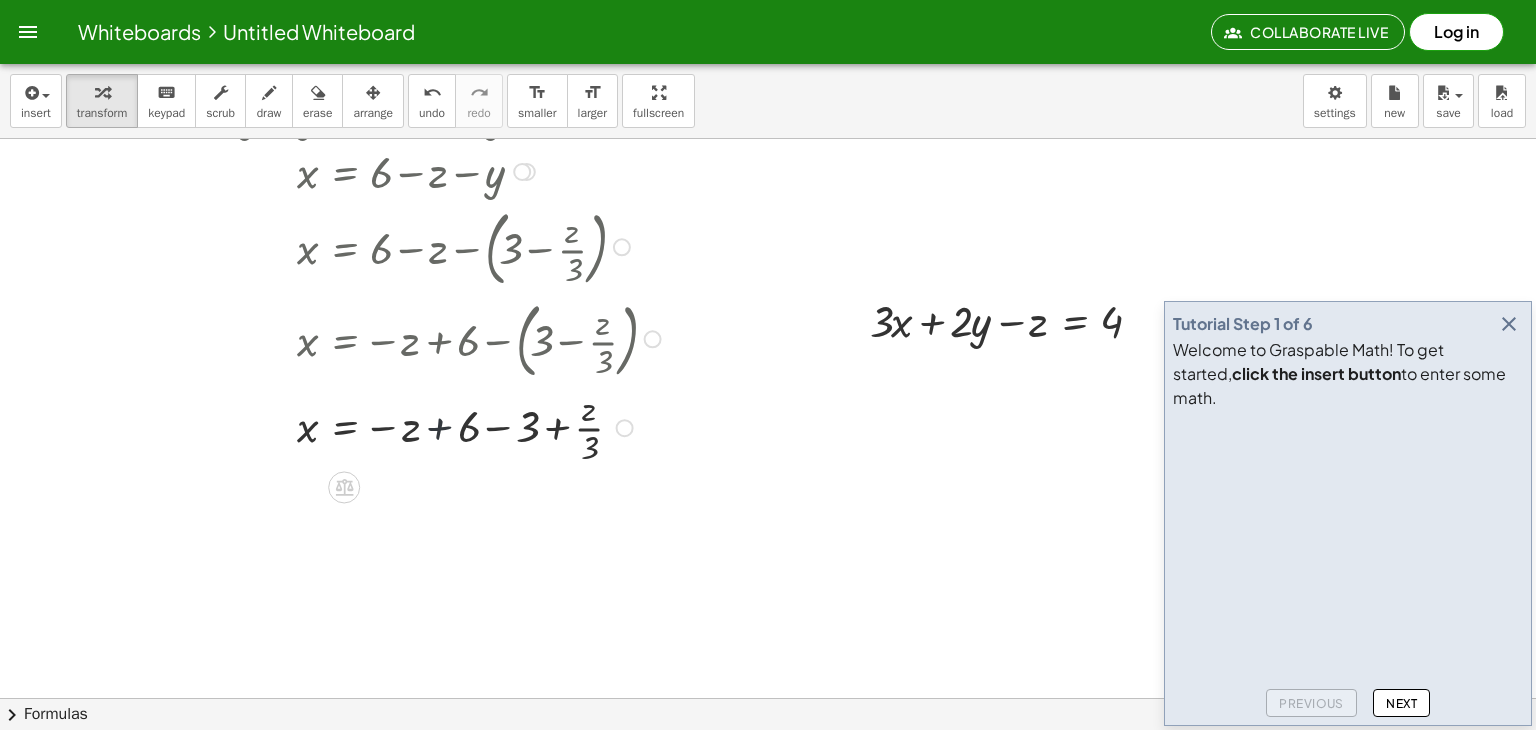 click at bounding box center [396, 427] 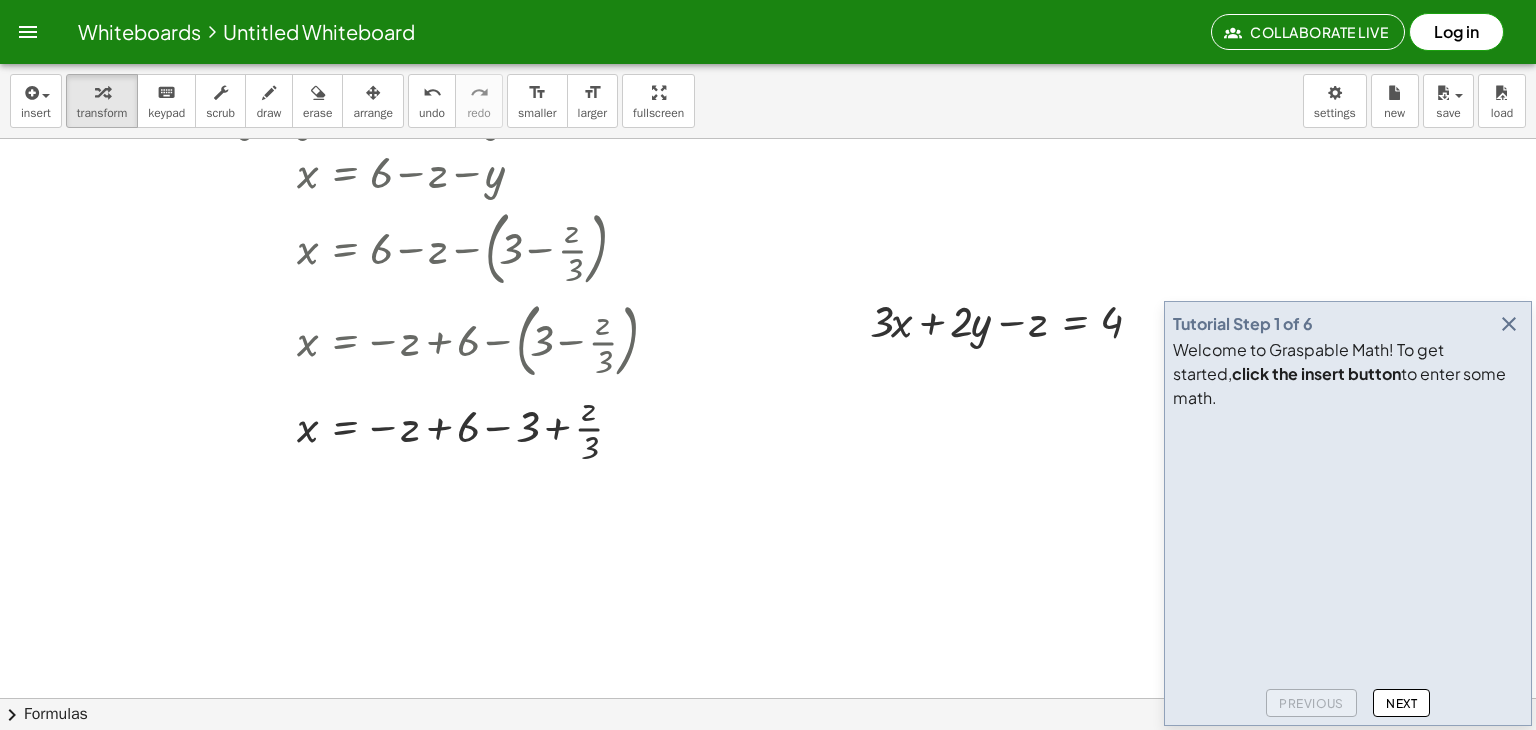 click at bounding box center (768, 468) 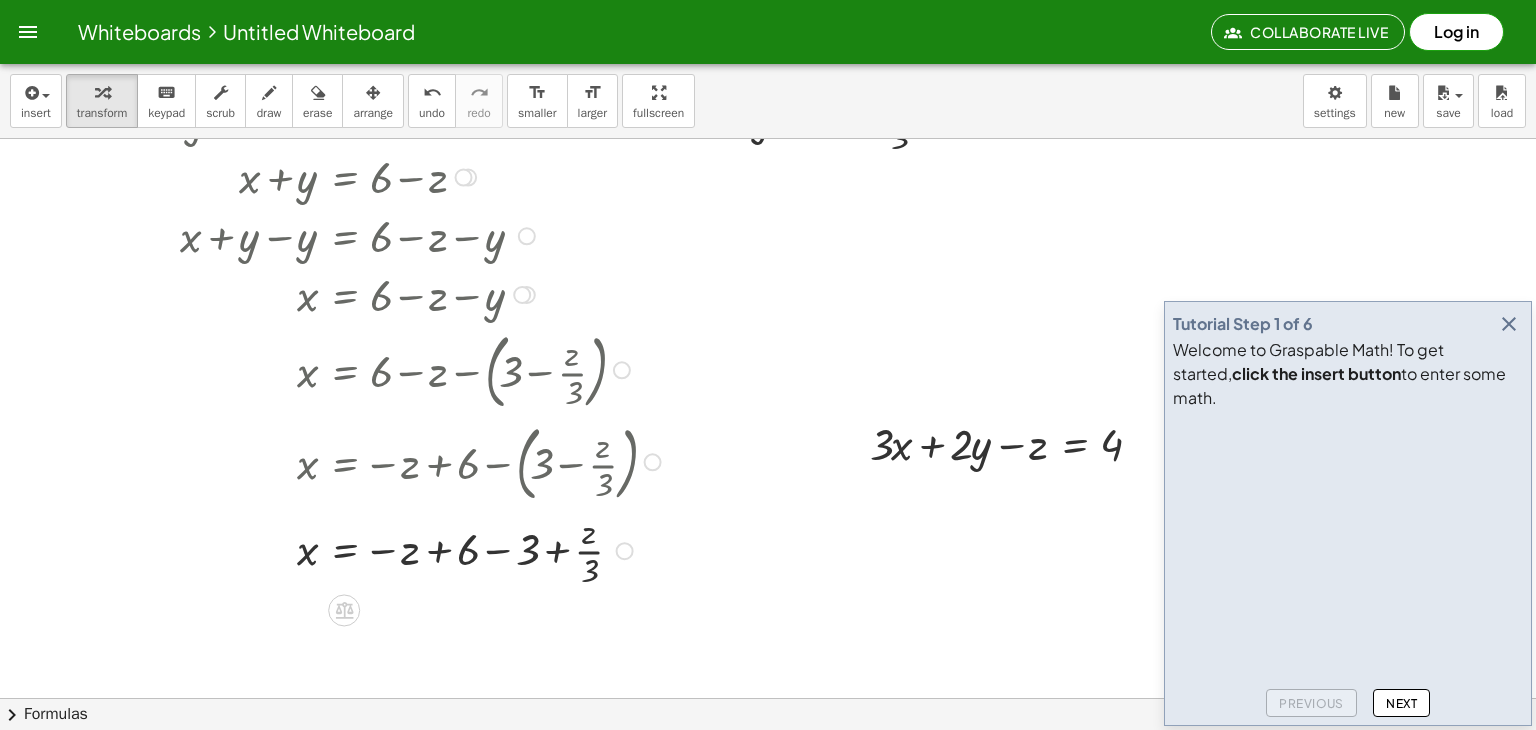 scroll, scrollTop: 172, scrollLeft: 0, axis: vertical 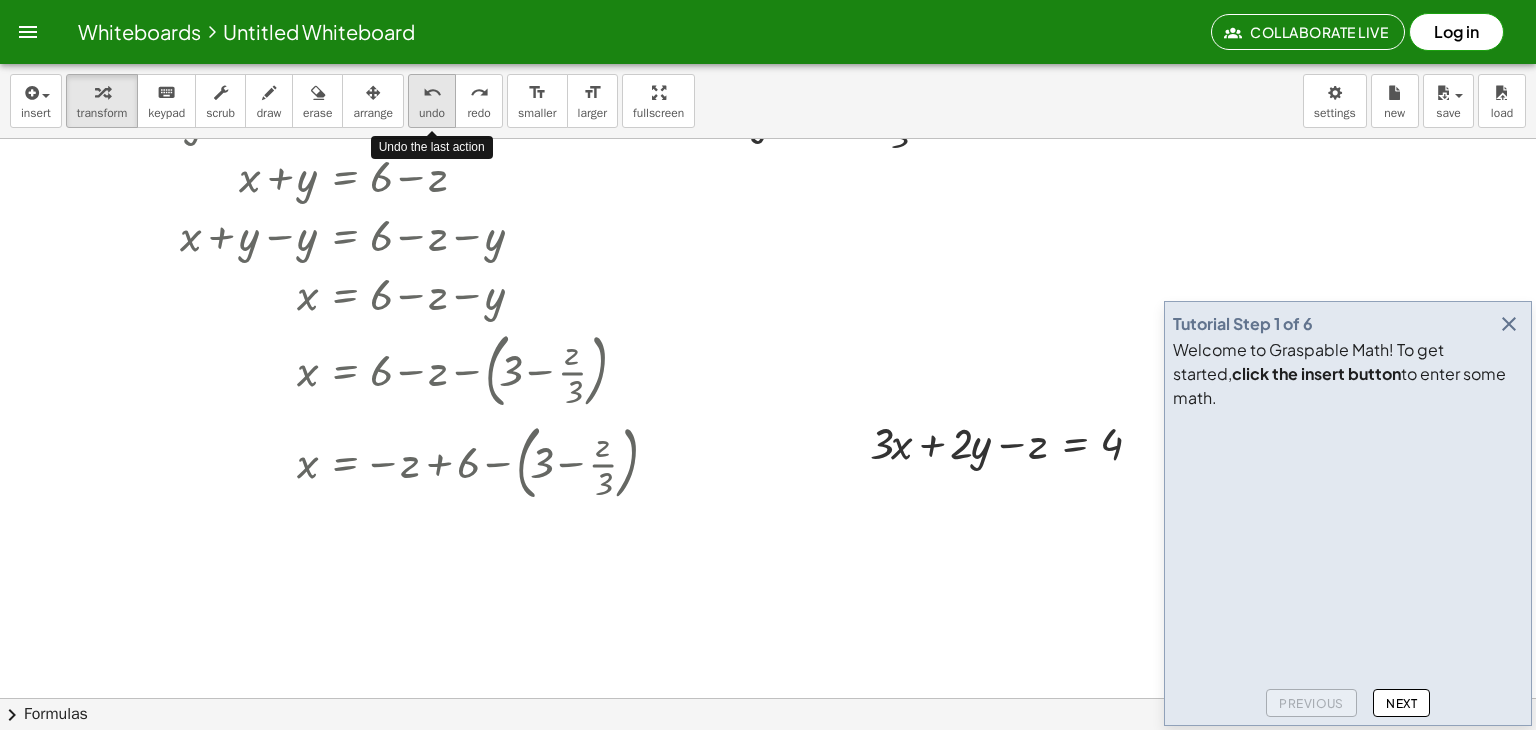 click on "undo" at bounding box center [432, 113] 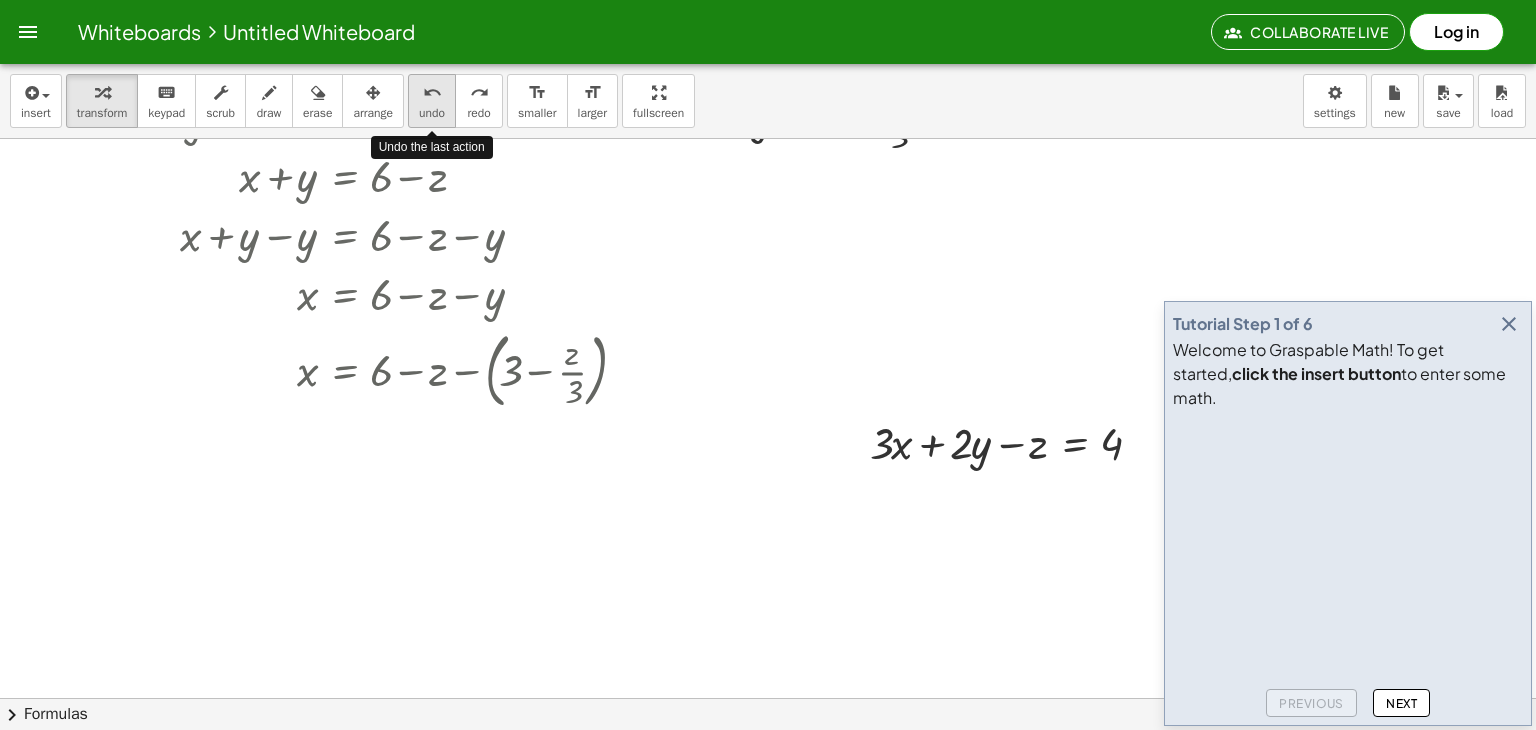 click on "undo" at bounding box center (432, 113) 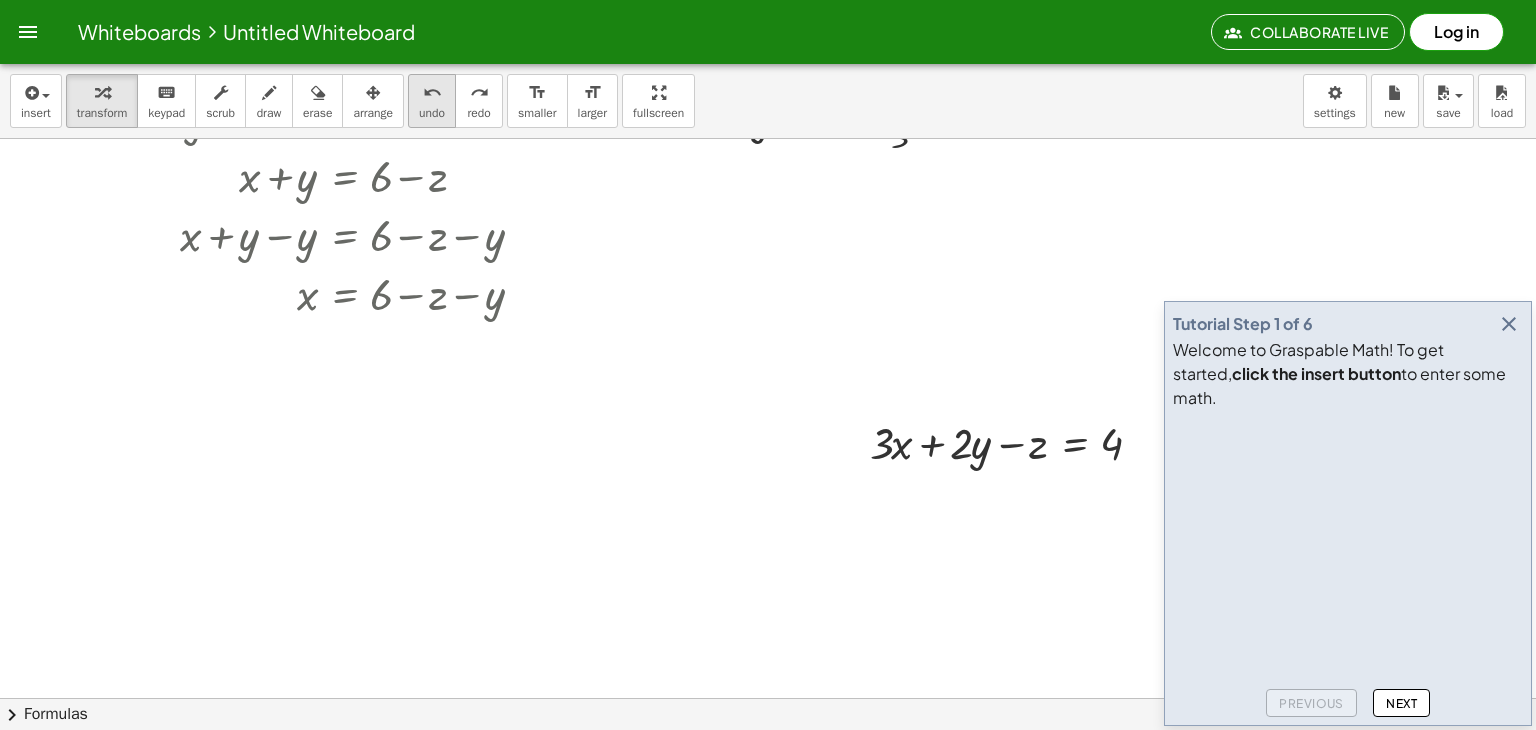 click on "undo" at bounding box center [432, 113] 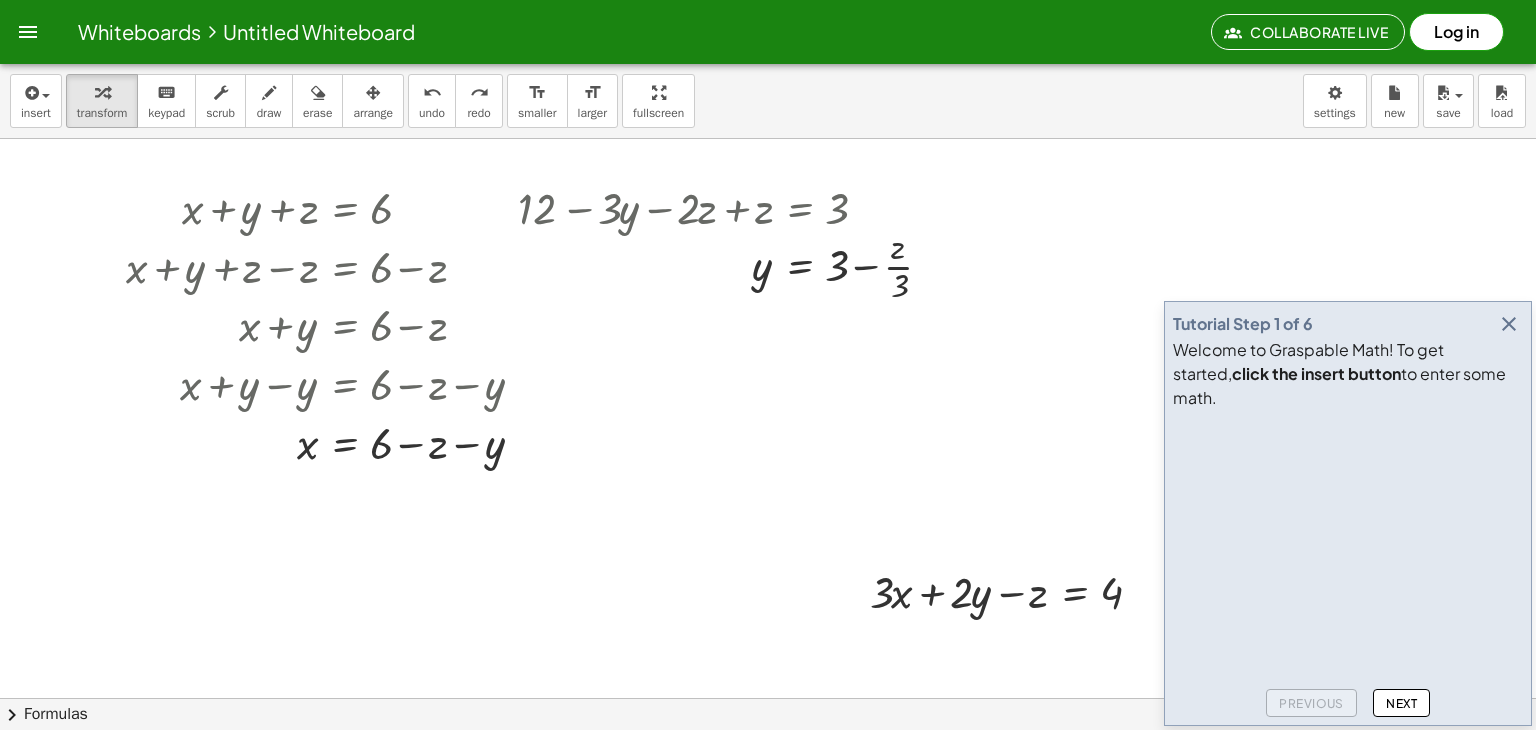 scroll, scrollTop: 20, scrollLeft: 0, axis: vertical 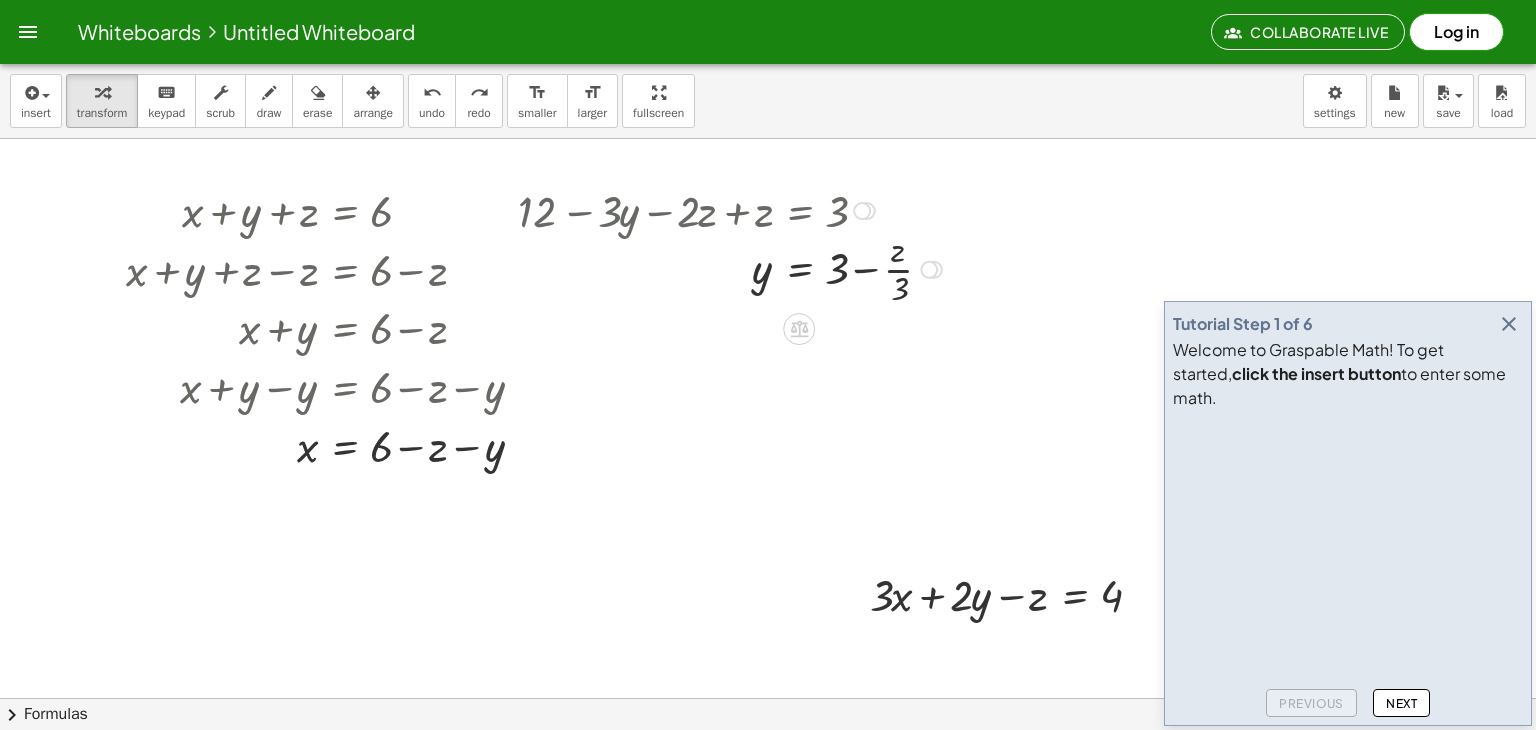 click at bounding box center (733, 268) 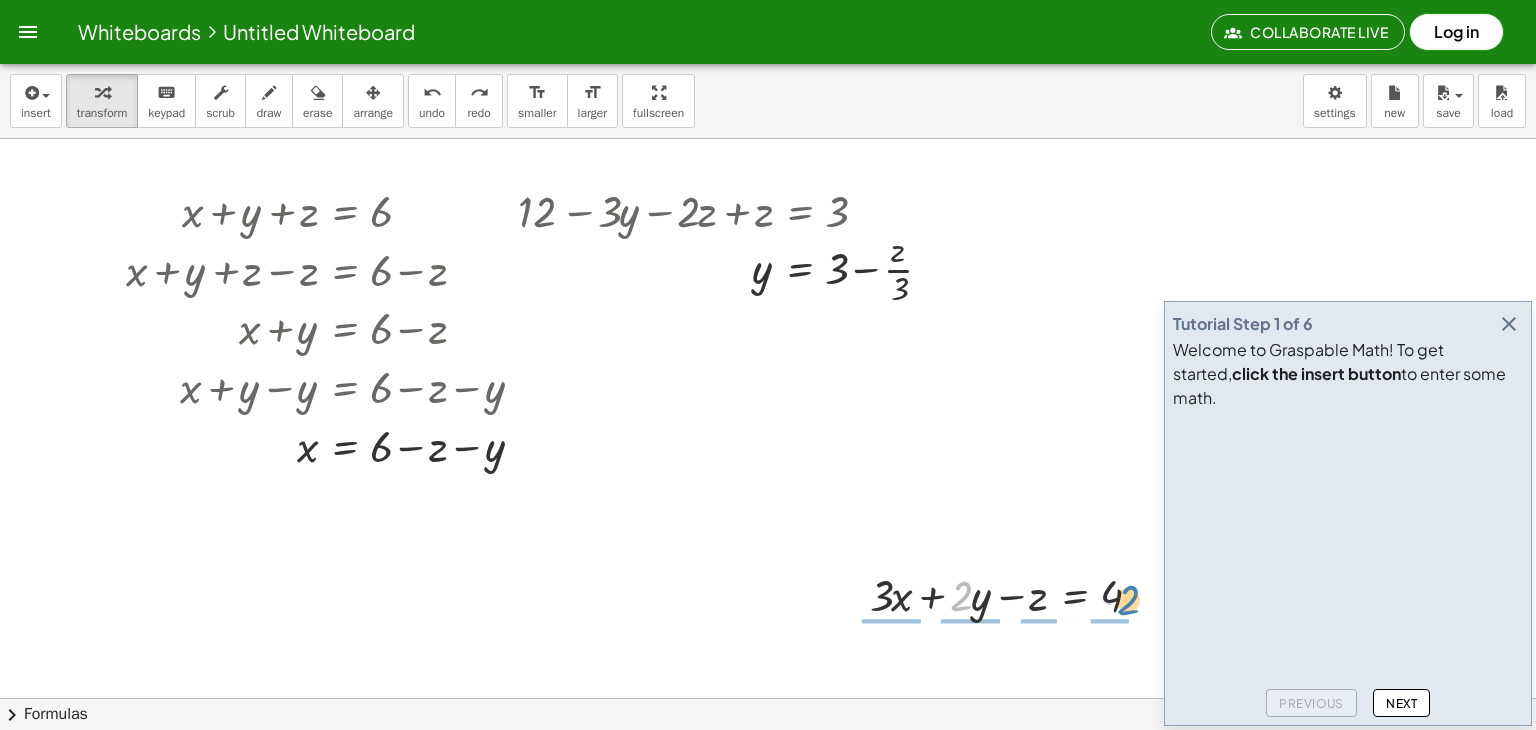 drag, startPoint x: 952, startPoint y: 601, endPoint x: 1120, endPoint y: 604, distance: 168.02678 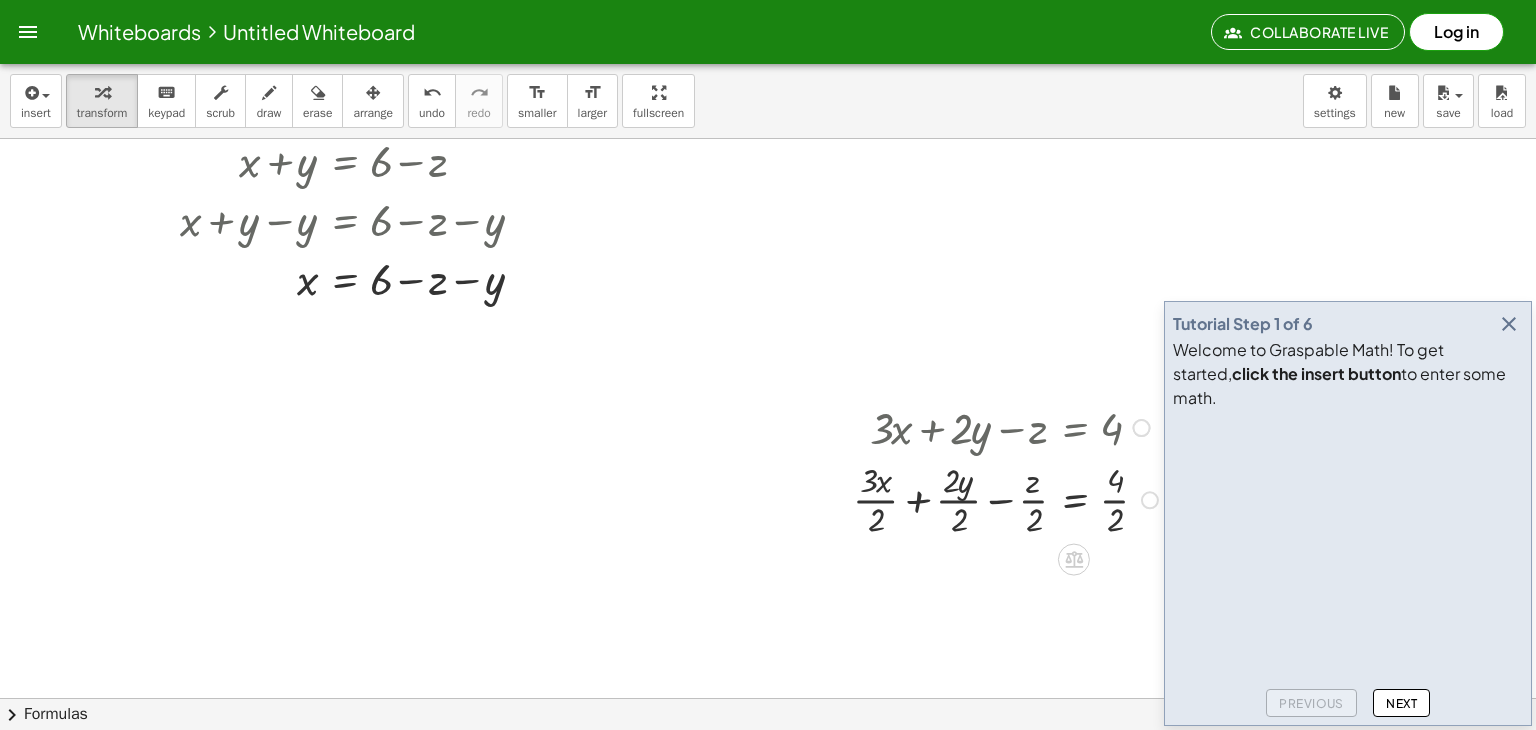 scroll, scrollTop: 188, scrollLeft: 0, axis: vertical 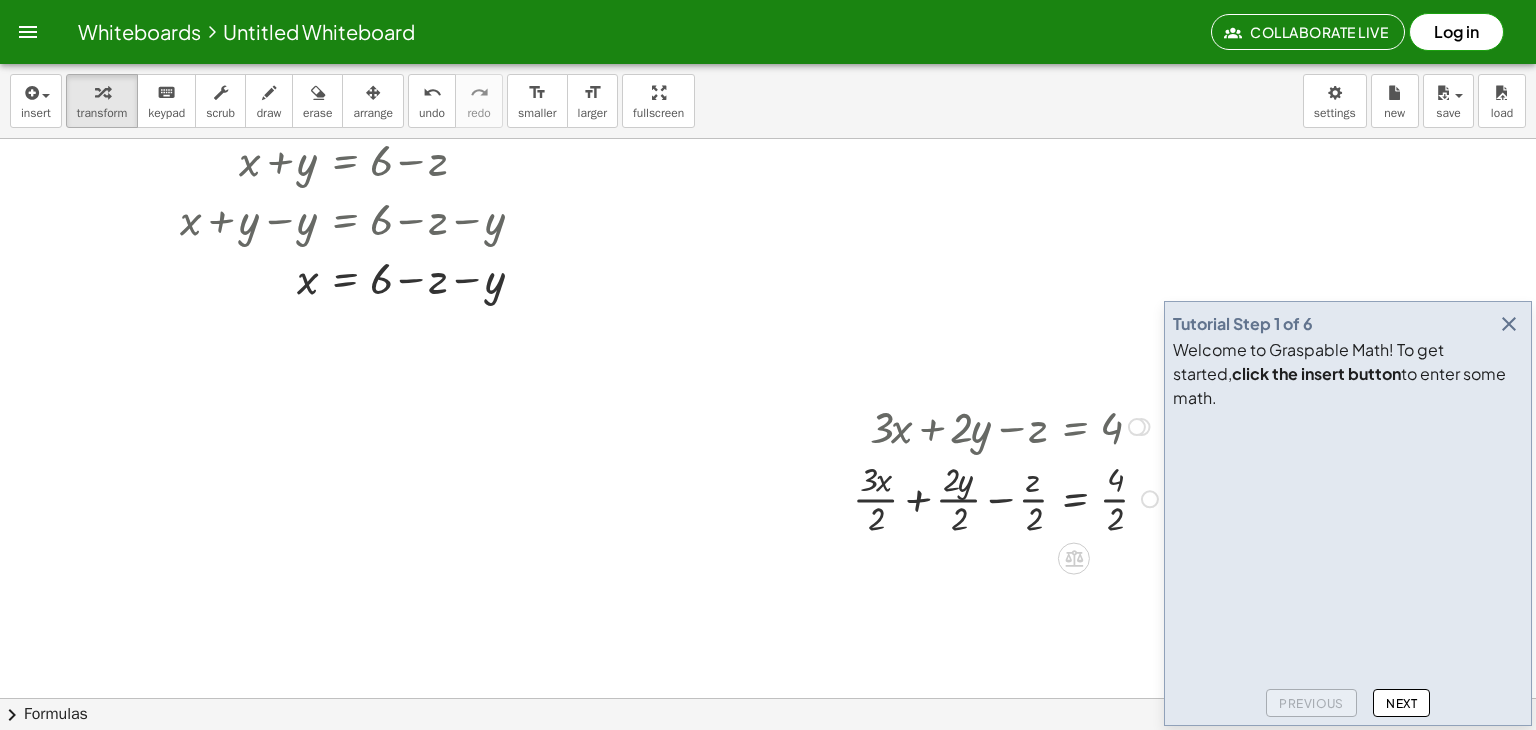 click at bounding box center (1008, 498) 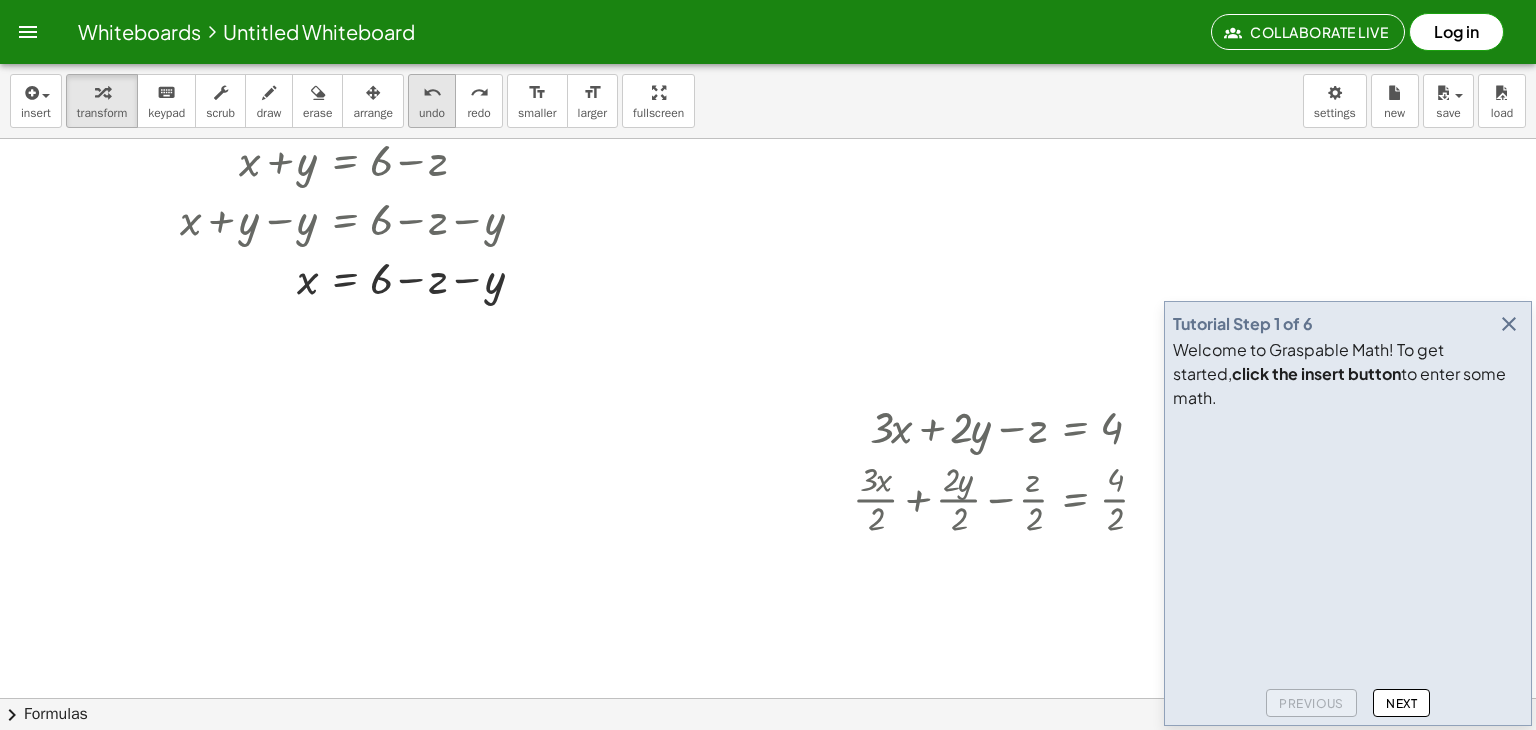click on "undo" at bounding box center (432, 93) 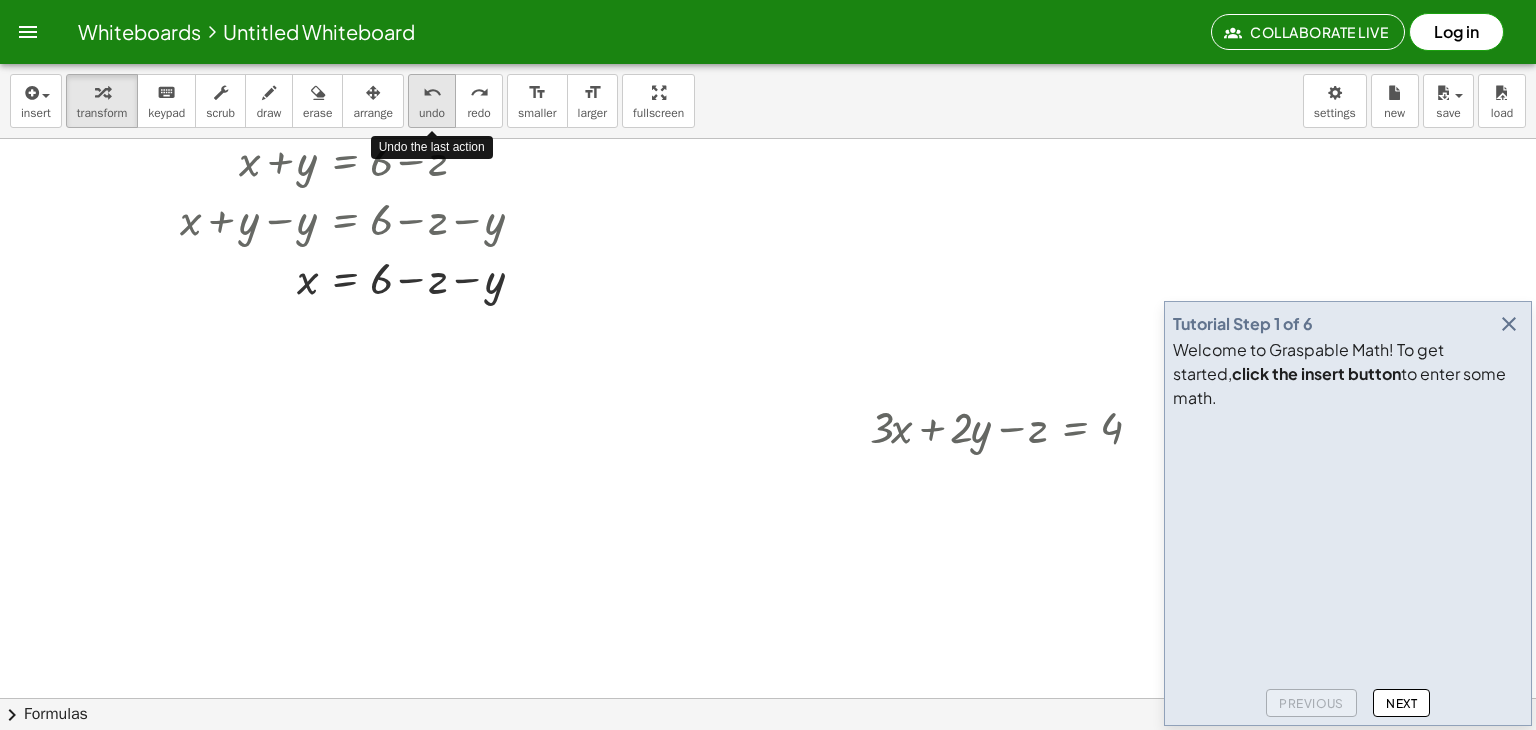 click on "undo" at bounding box center [432, 93] 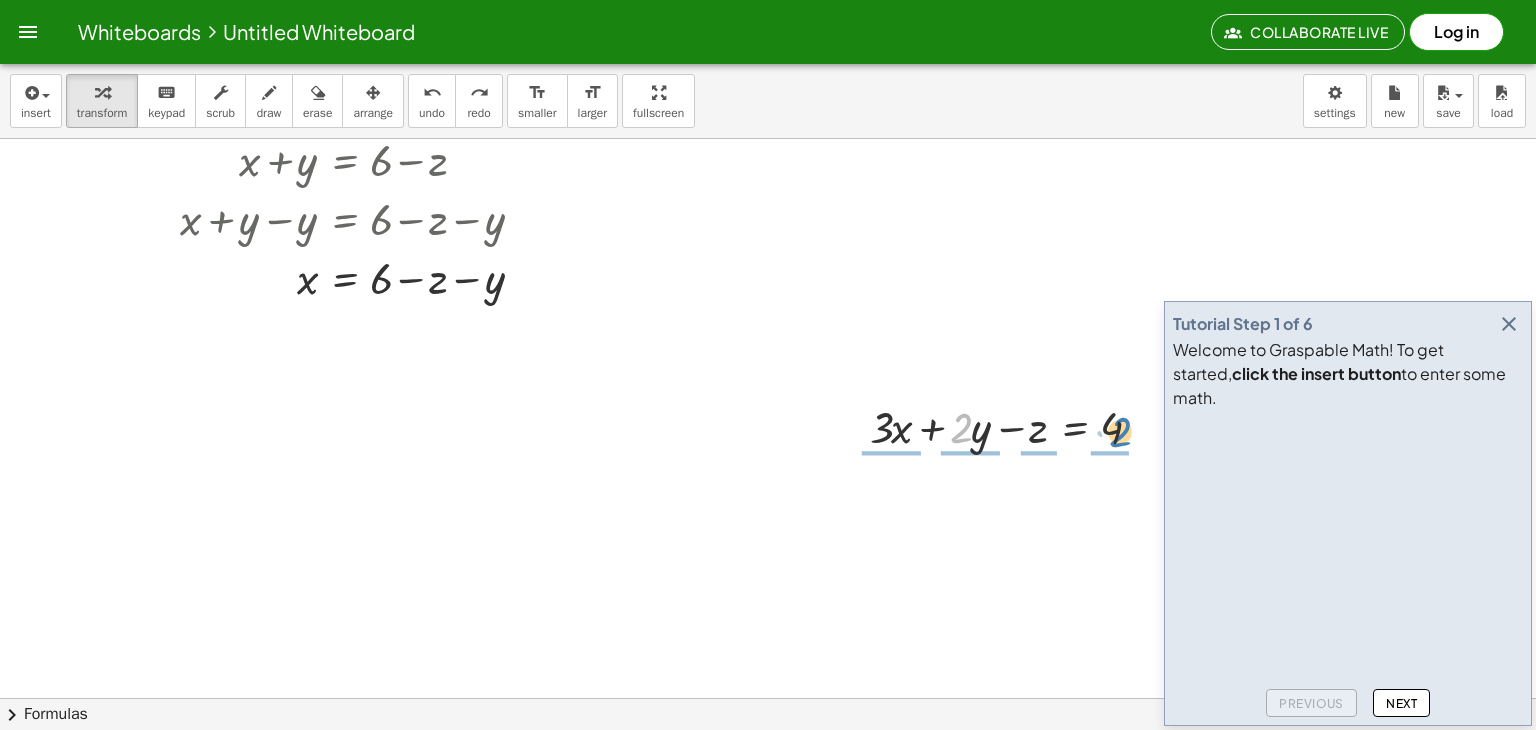 drag, startPoint x: 955, startPoint y: 427, endPoint x: 1150, endPoint y: 432, distance: 195.06409 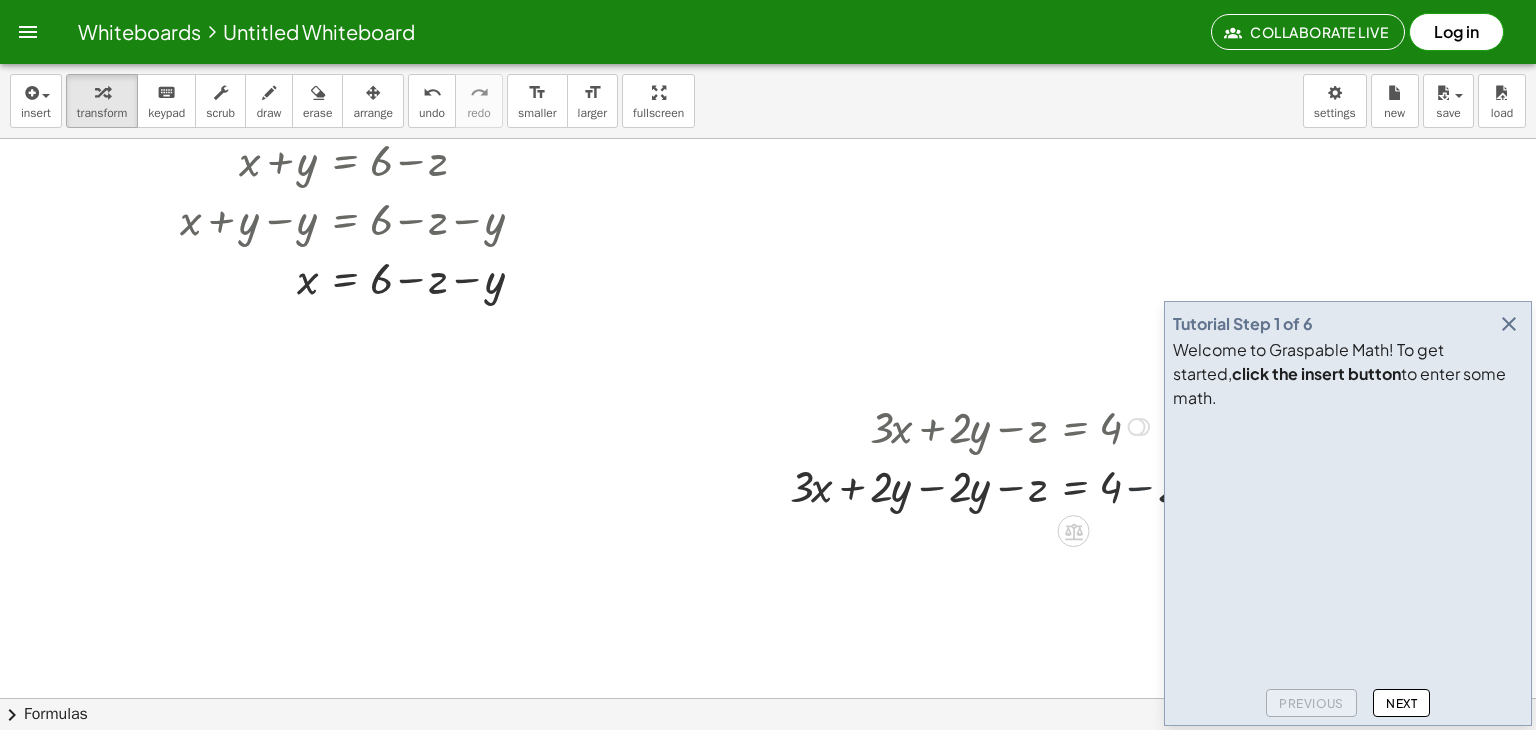 click at bounding box center [1012, 484] 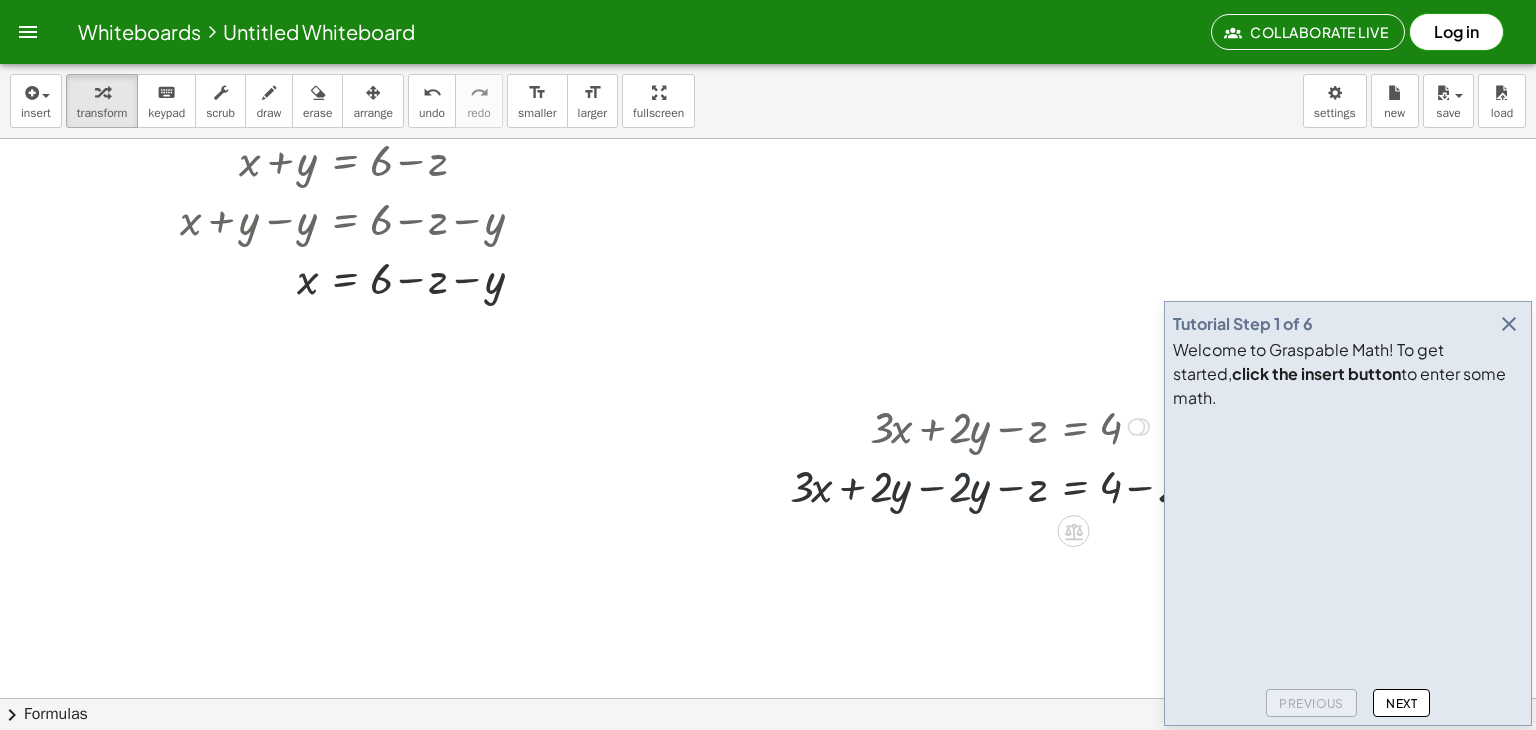click at bounding box center (1012, 484) 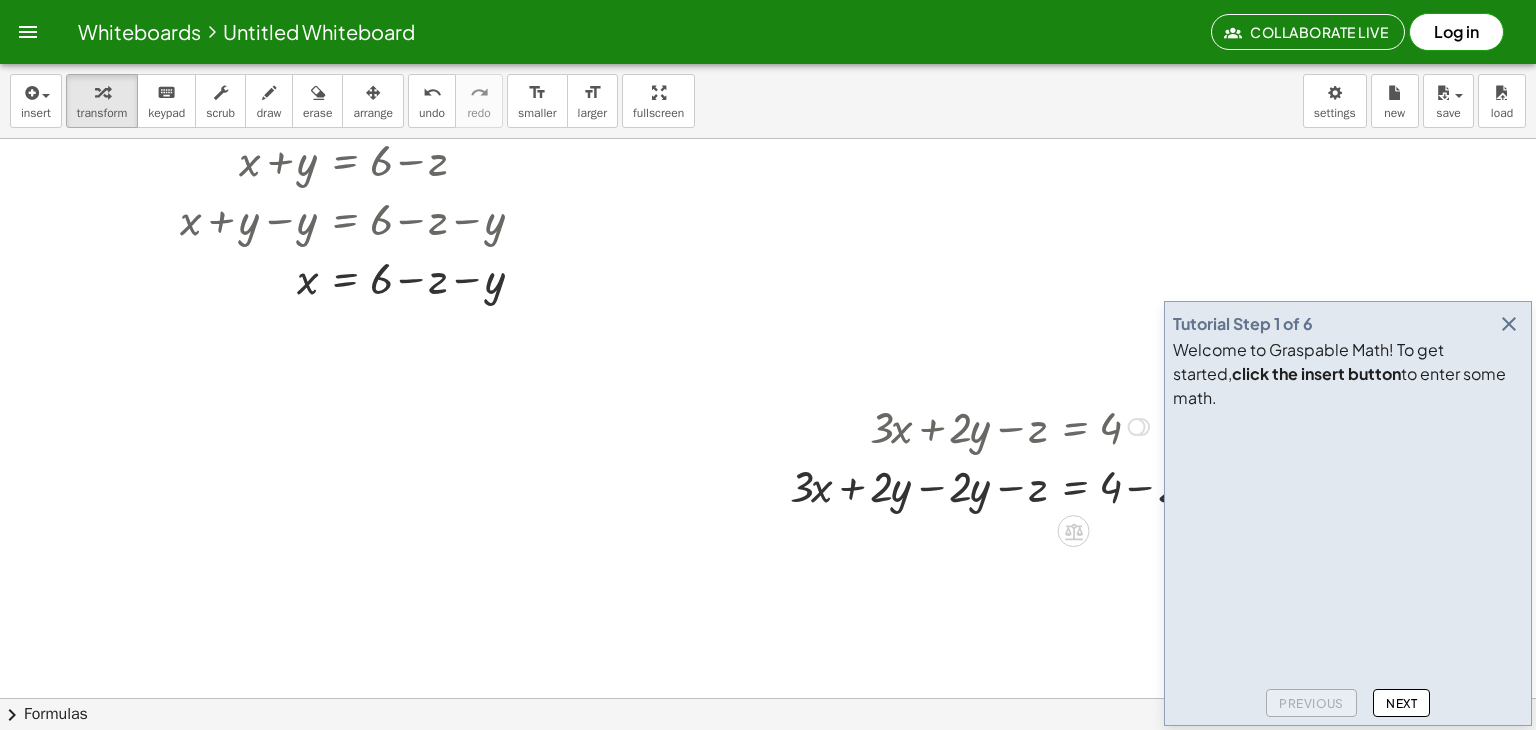click at bounding box center (1012, 484) 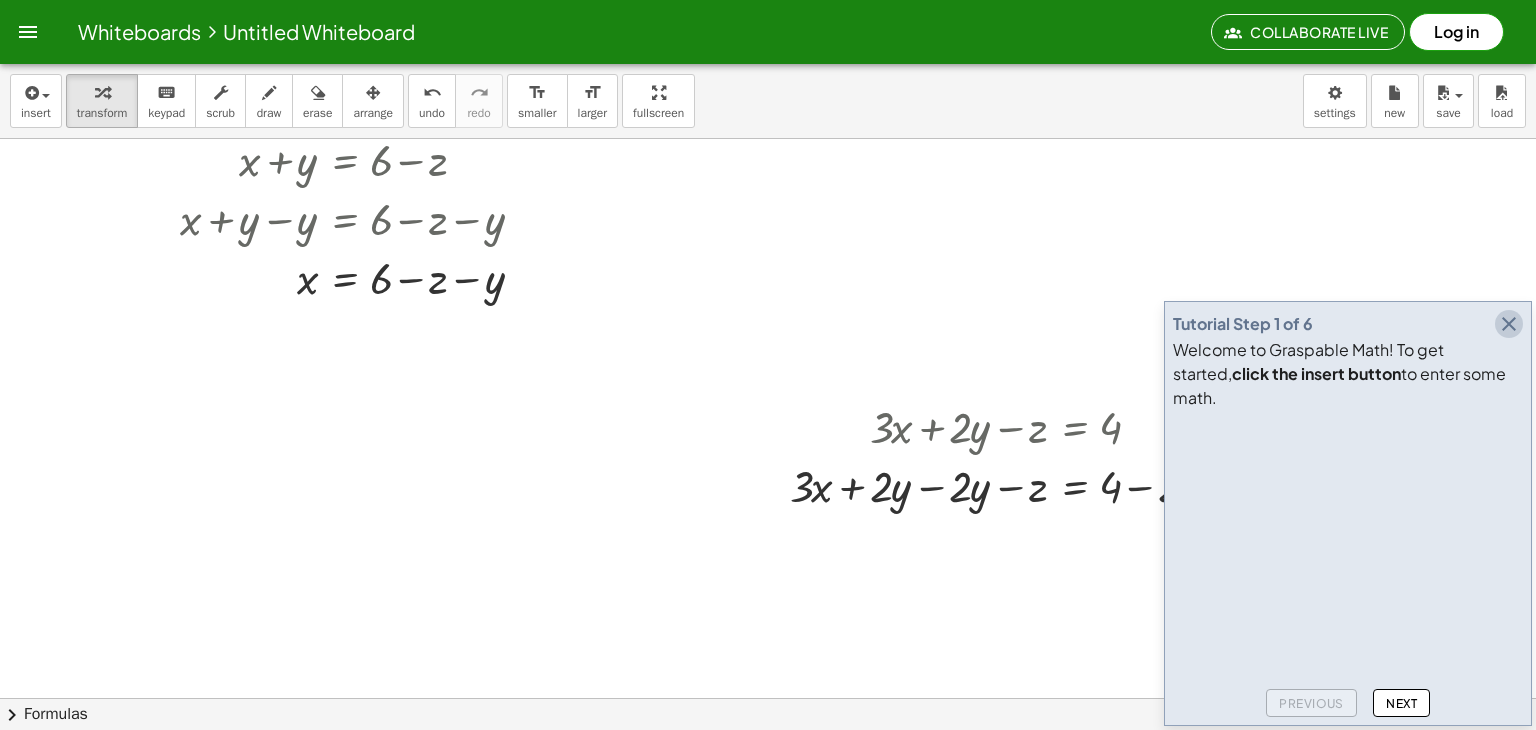 click at bounding box center (1509, 324) 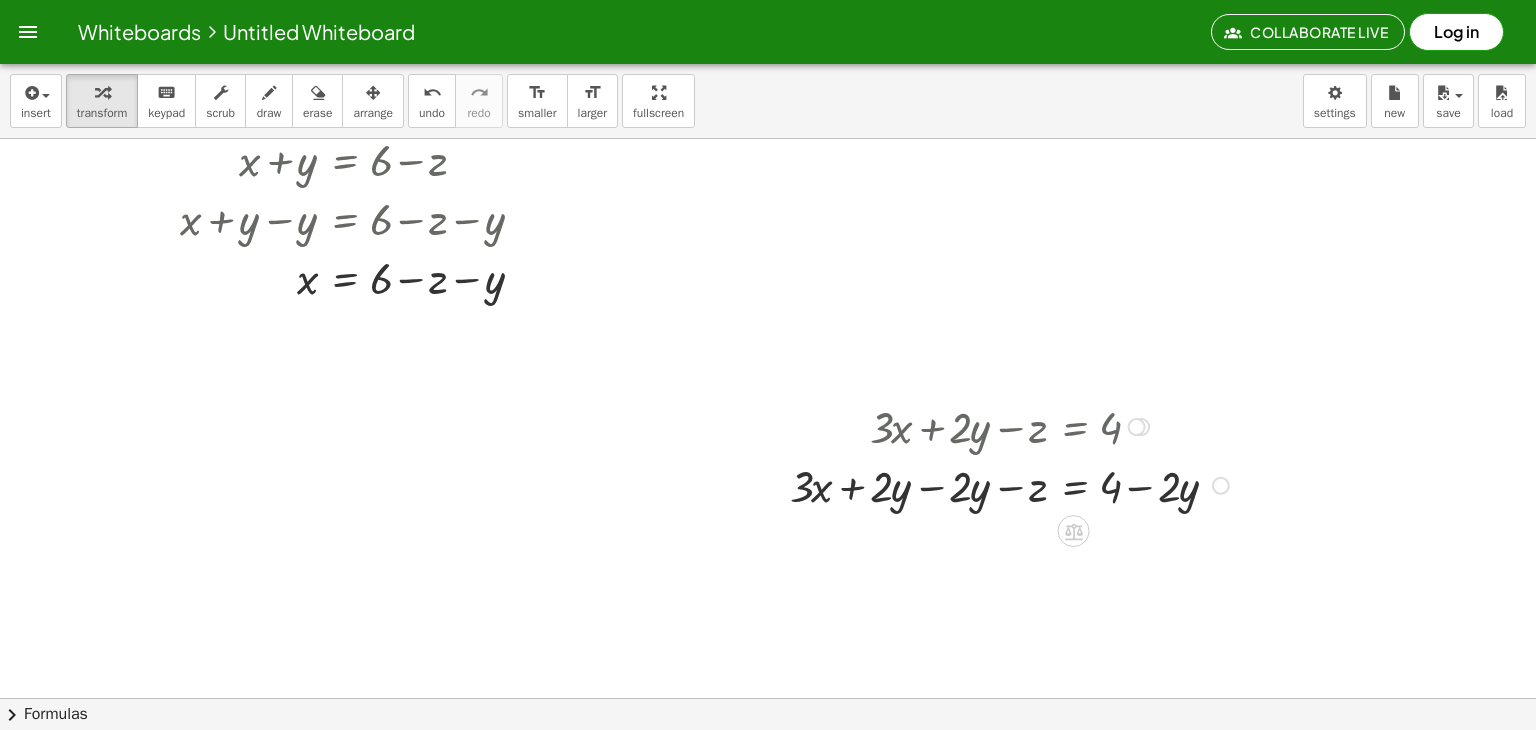 click at bounding box center (1012, 484) 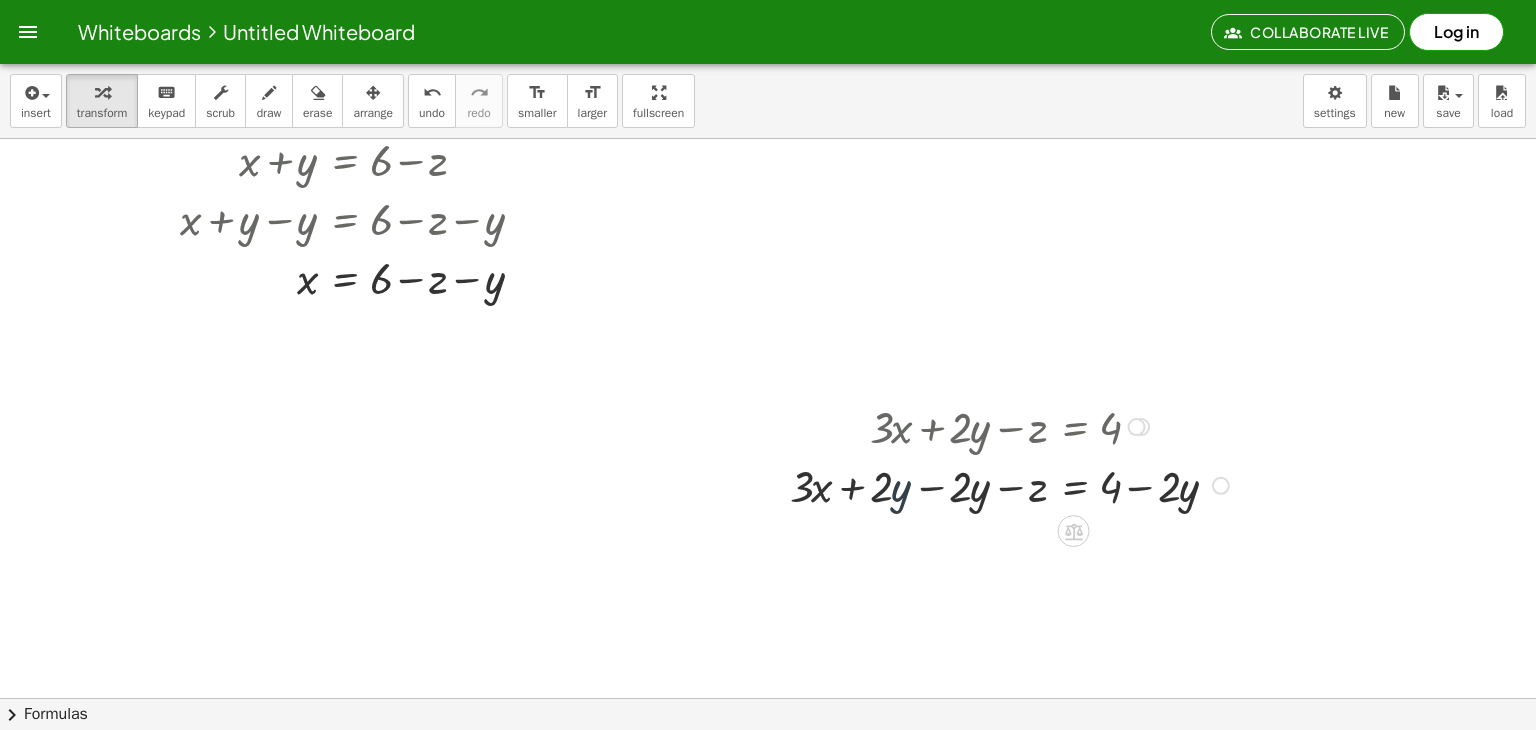 click at bounding box center (1012, 484) 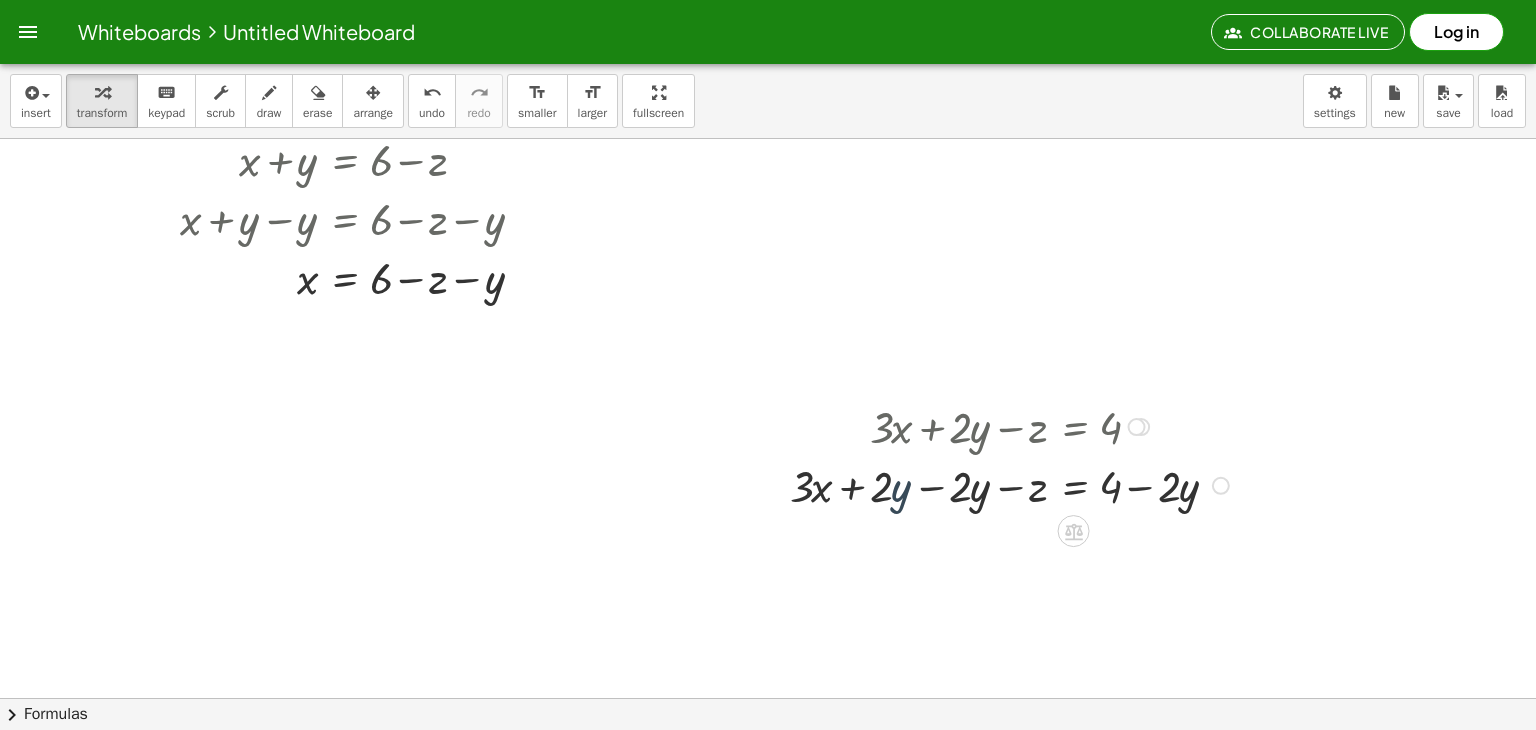 click at bounding box center [1012, 484] 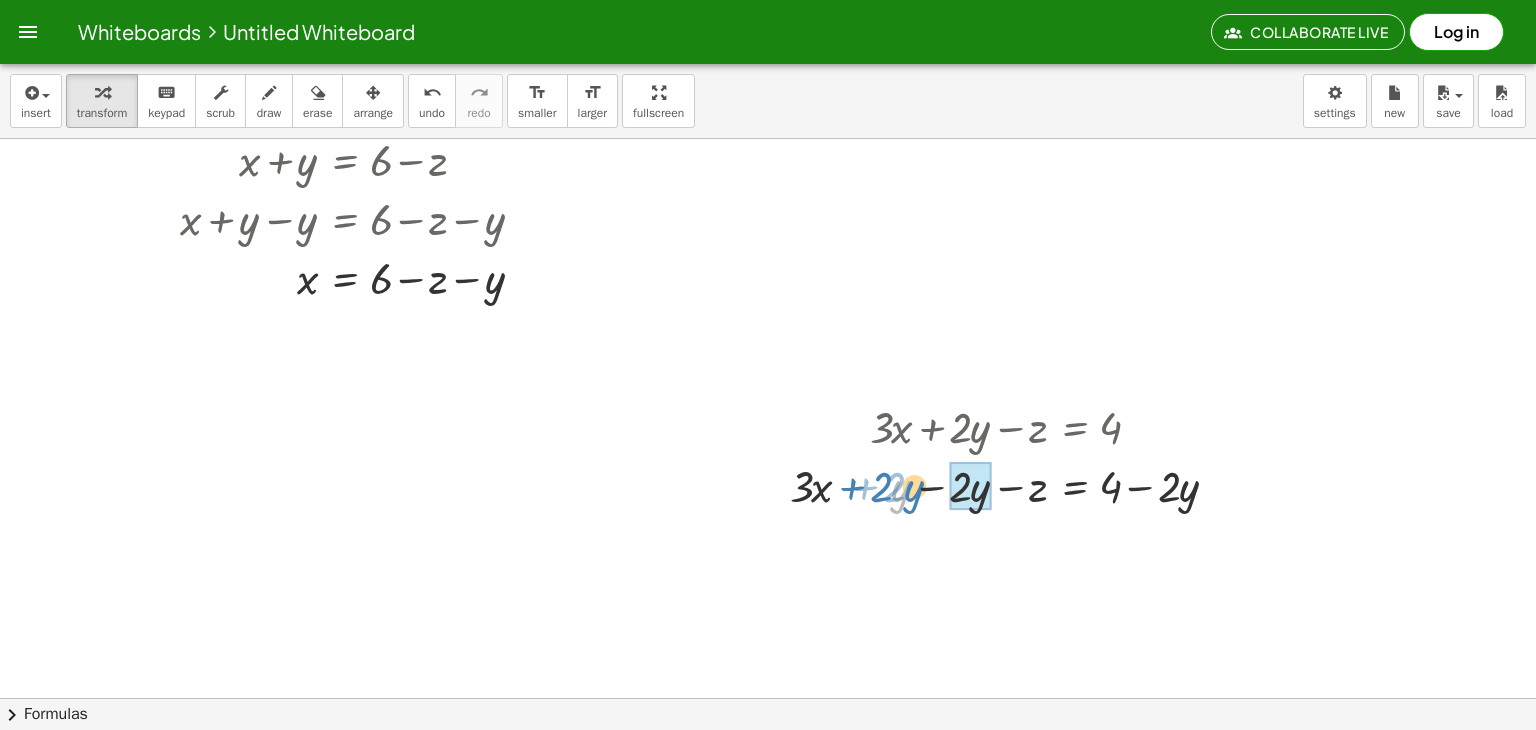 drag, startPoint x: 901, startPoint y: 482, endPoint x: 912, endPoint y: 482, distance: 11 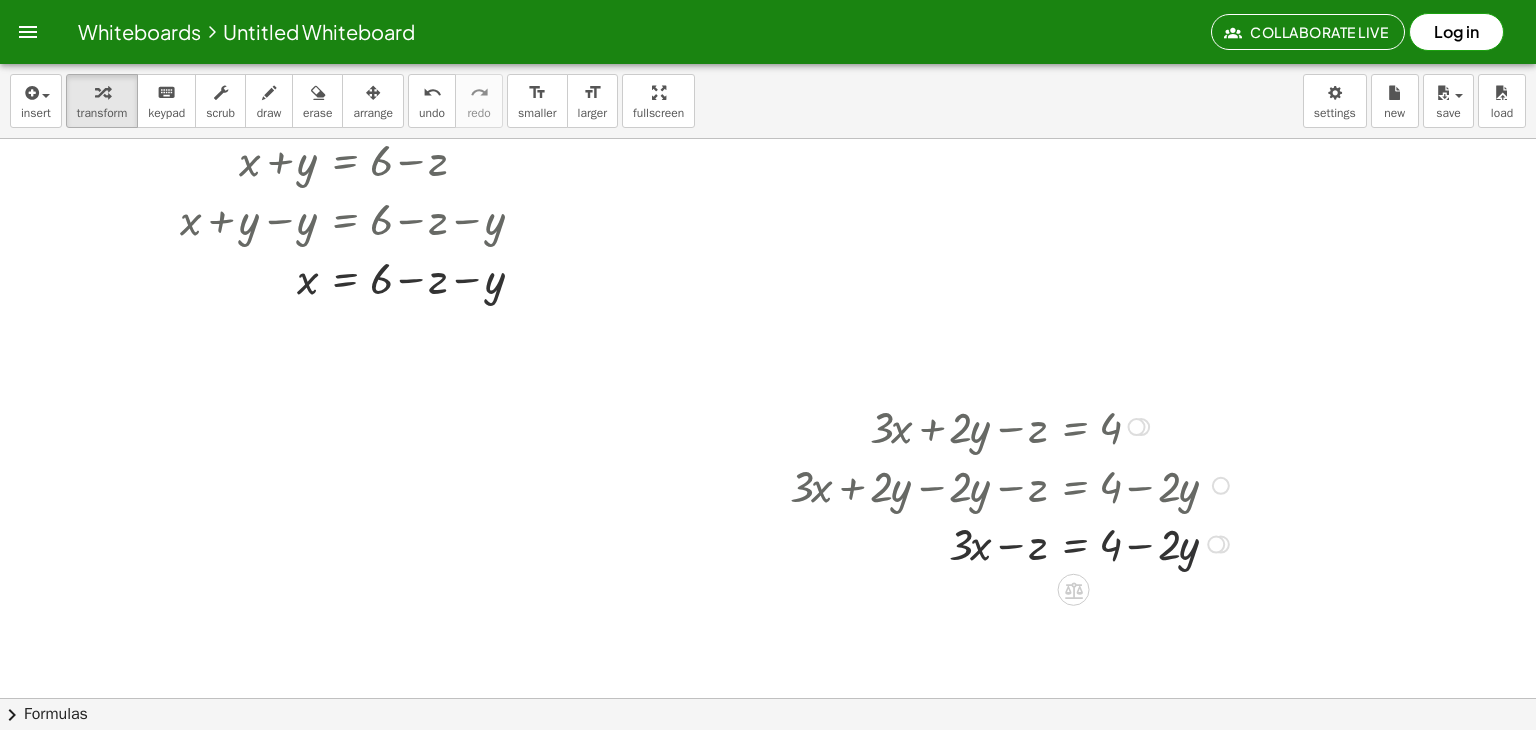 click at bounding box center (1012, 542) 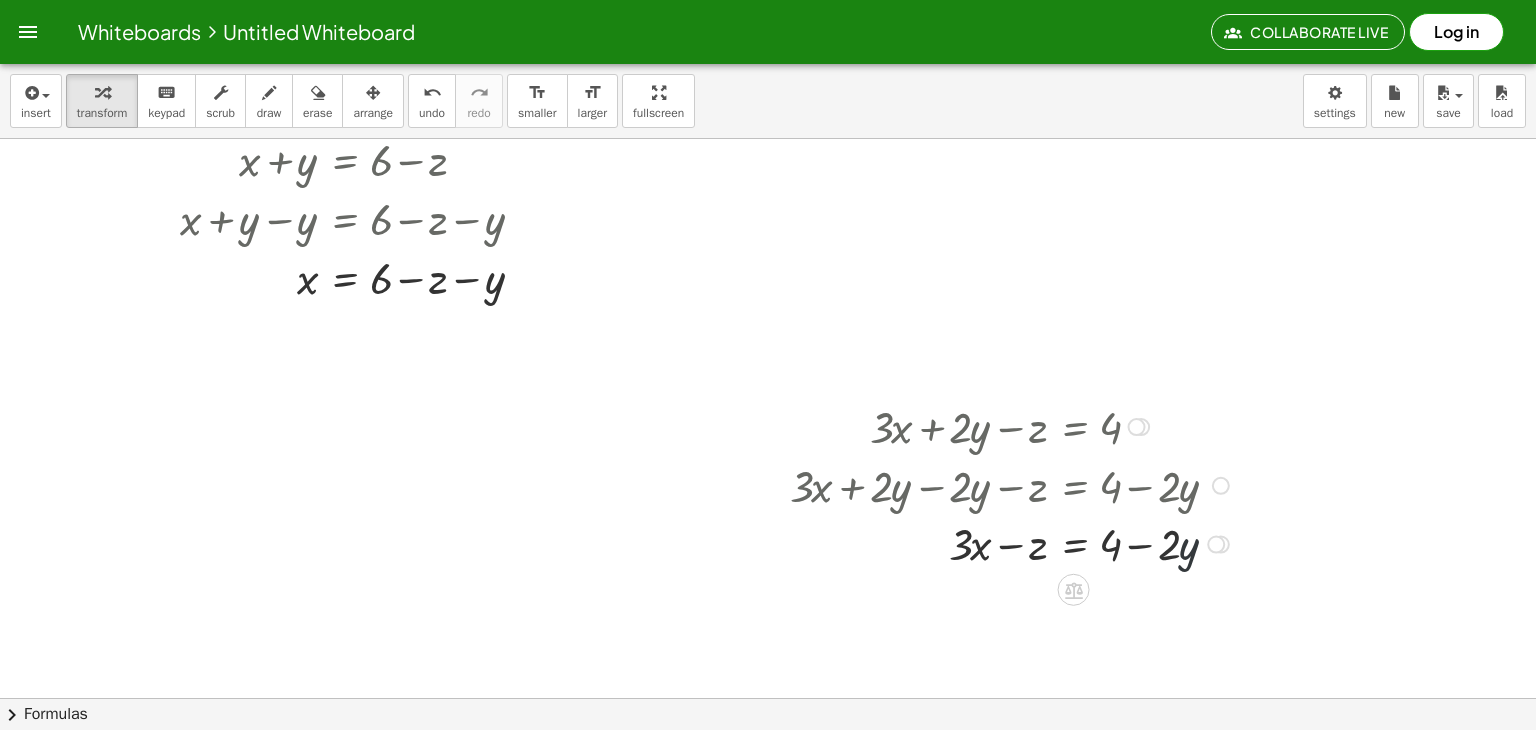 click at bounding box center [1012, 542] 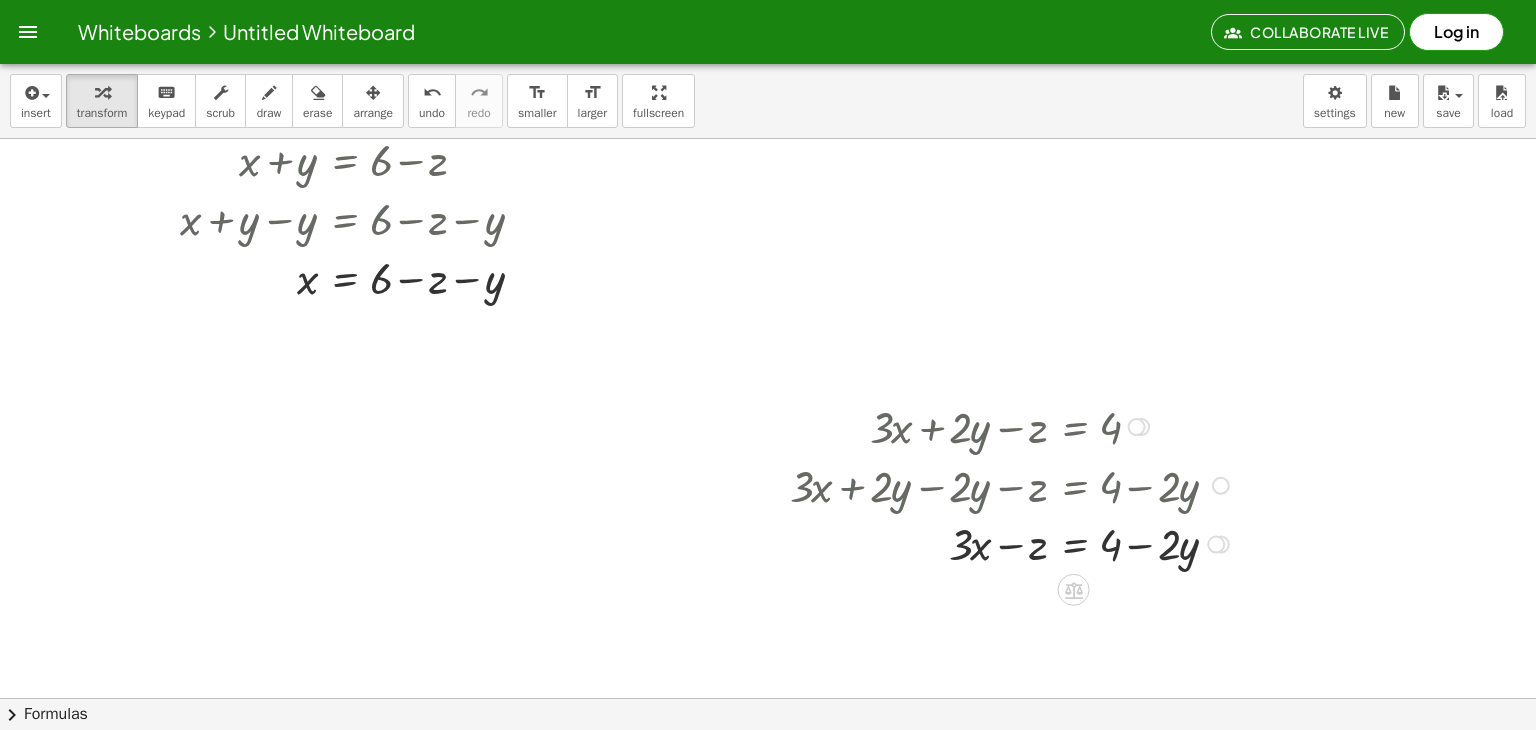 click at bounding box center (1012, 542) 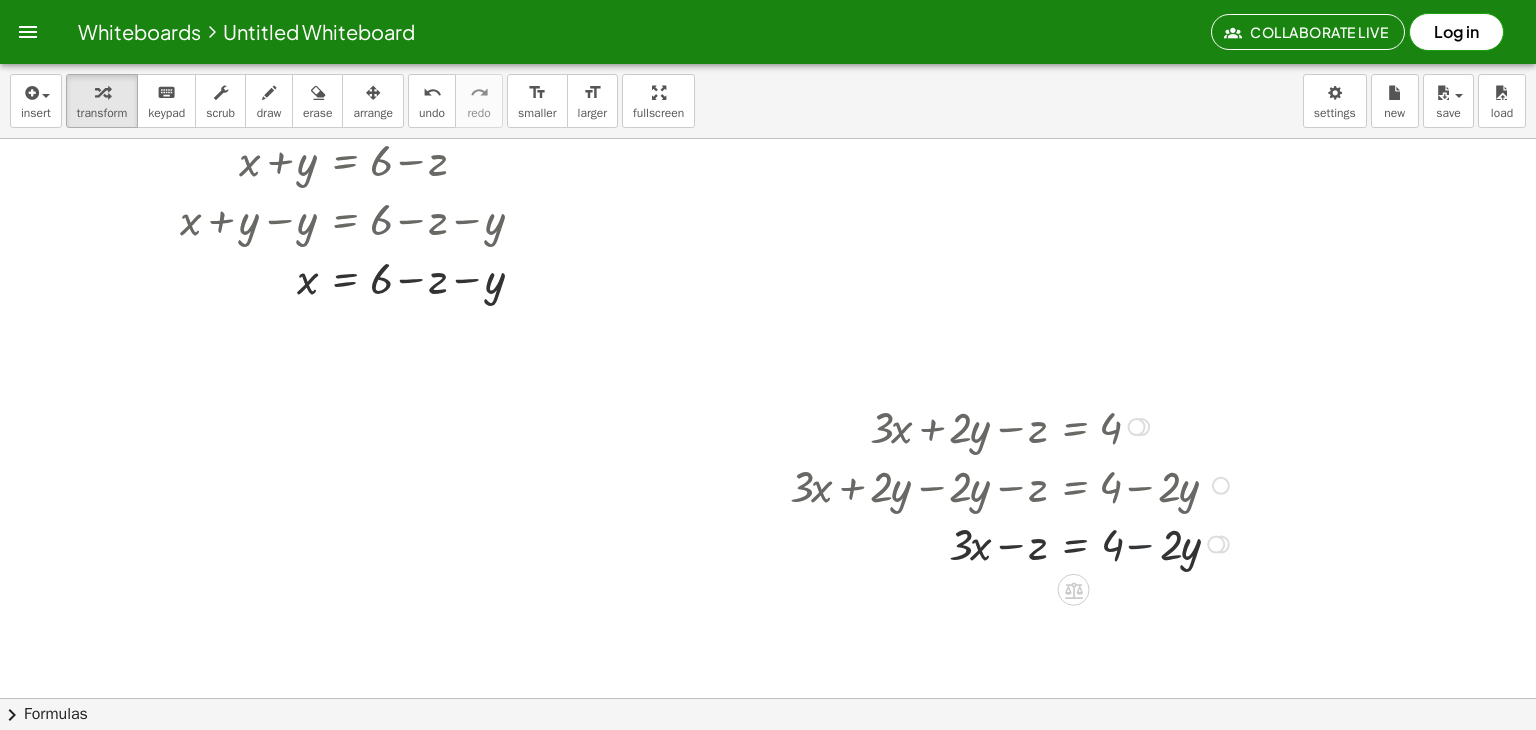 click at bounding box center [1012, 542] 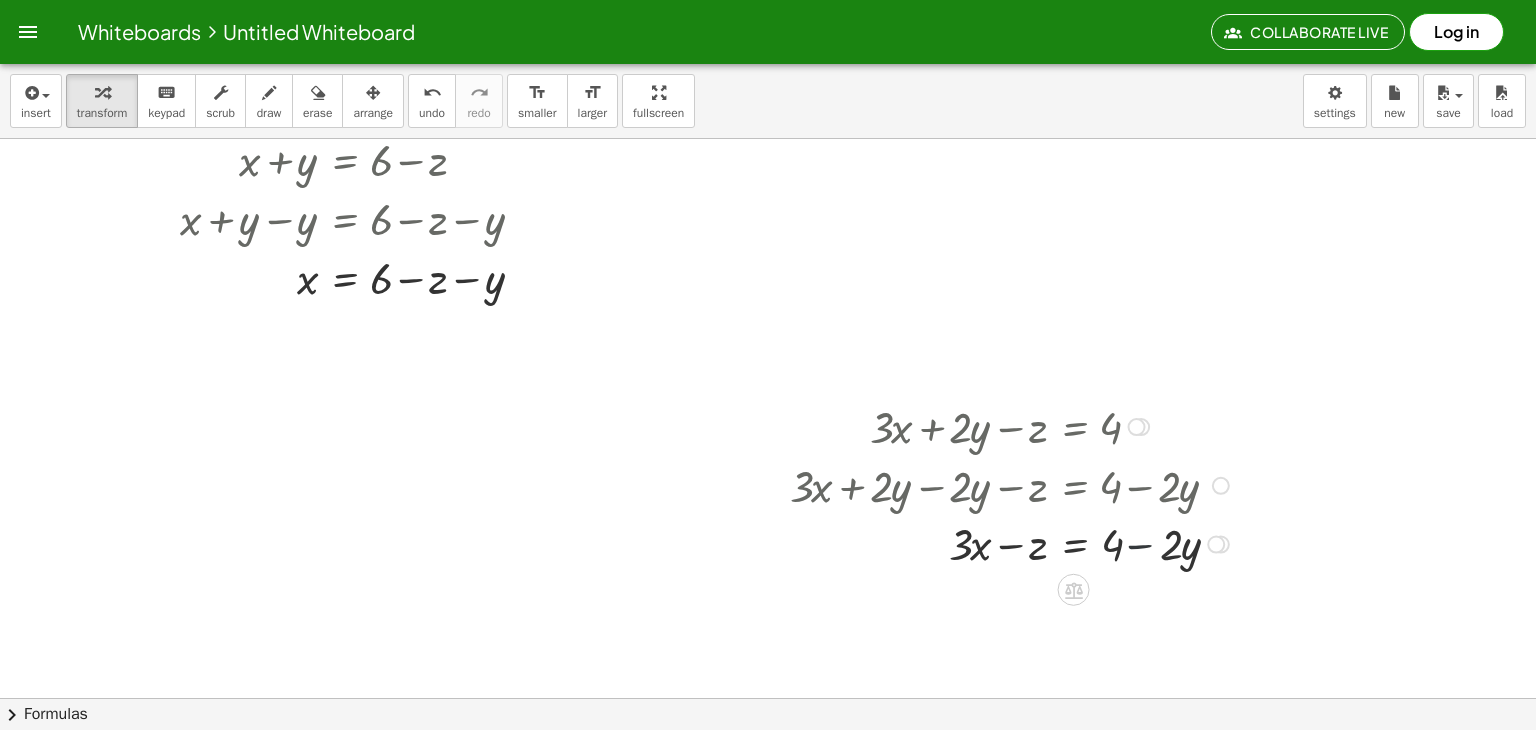 click at bounding box center [1012, 542] 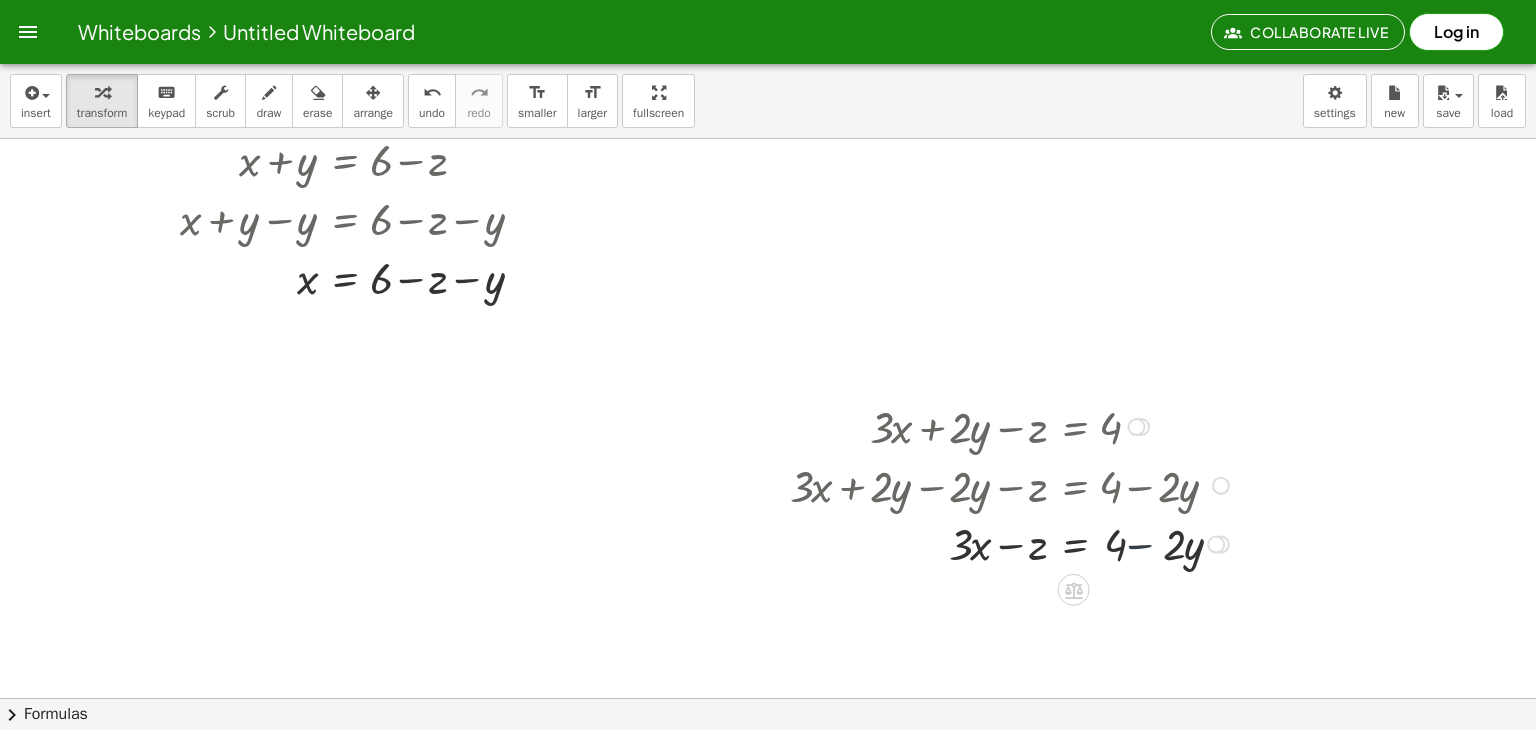 click at bounding box center [1012, 542] 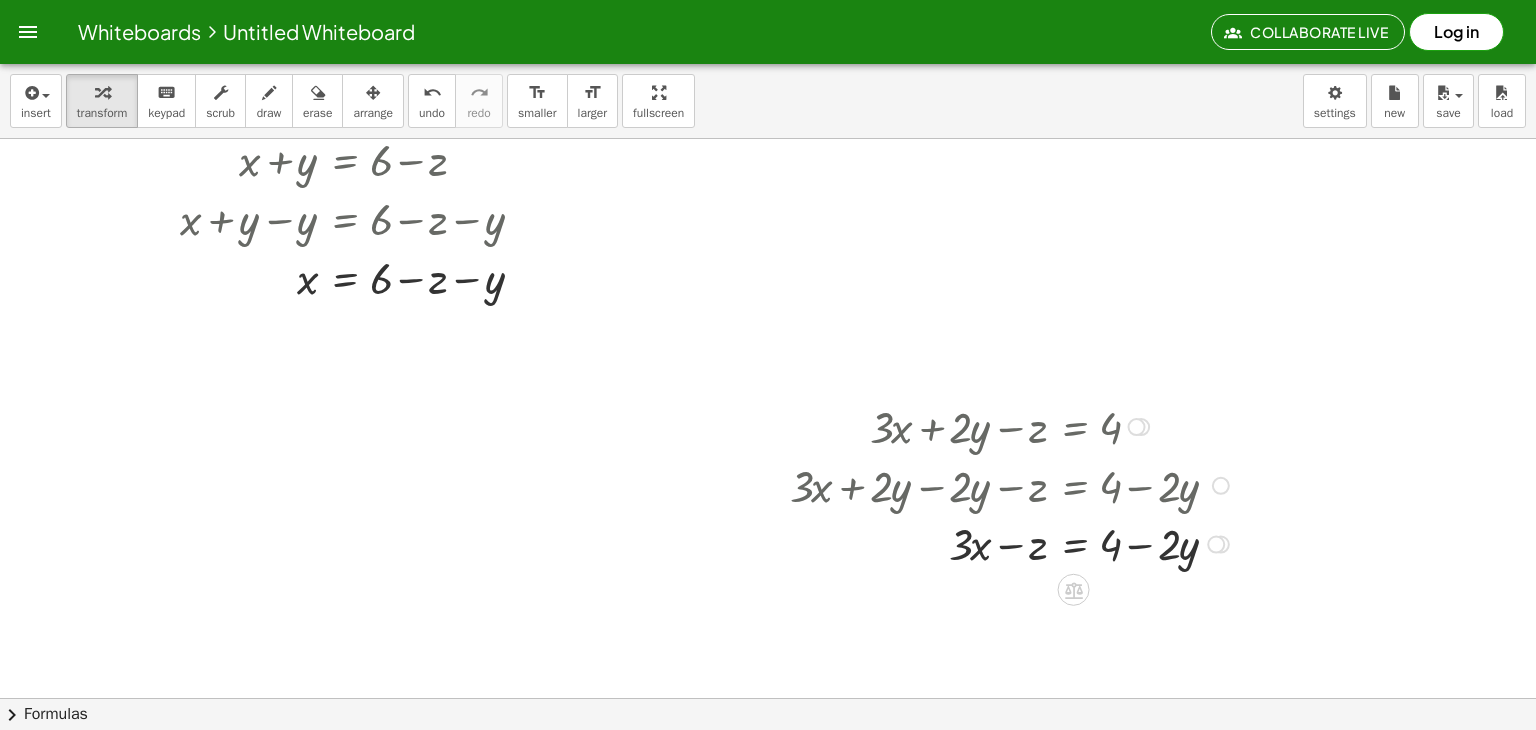 click at bounding box center (1012, 542) 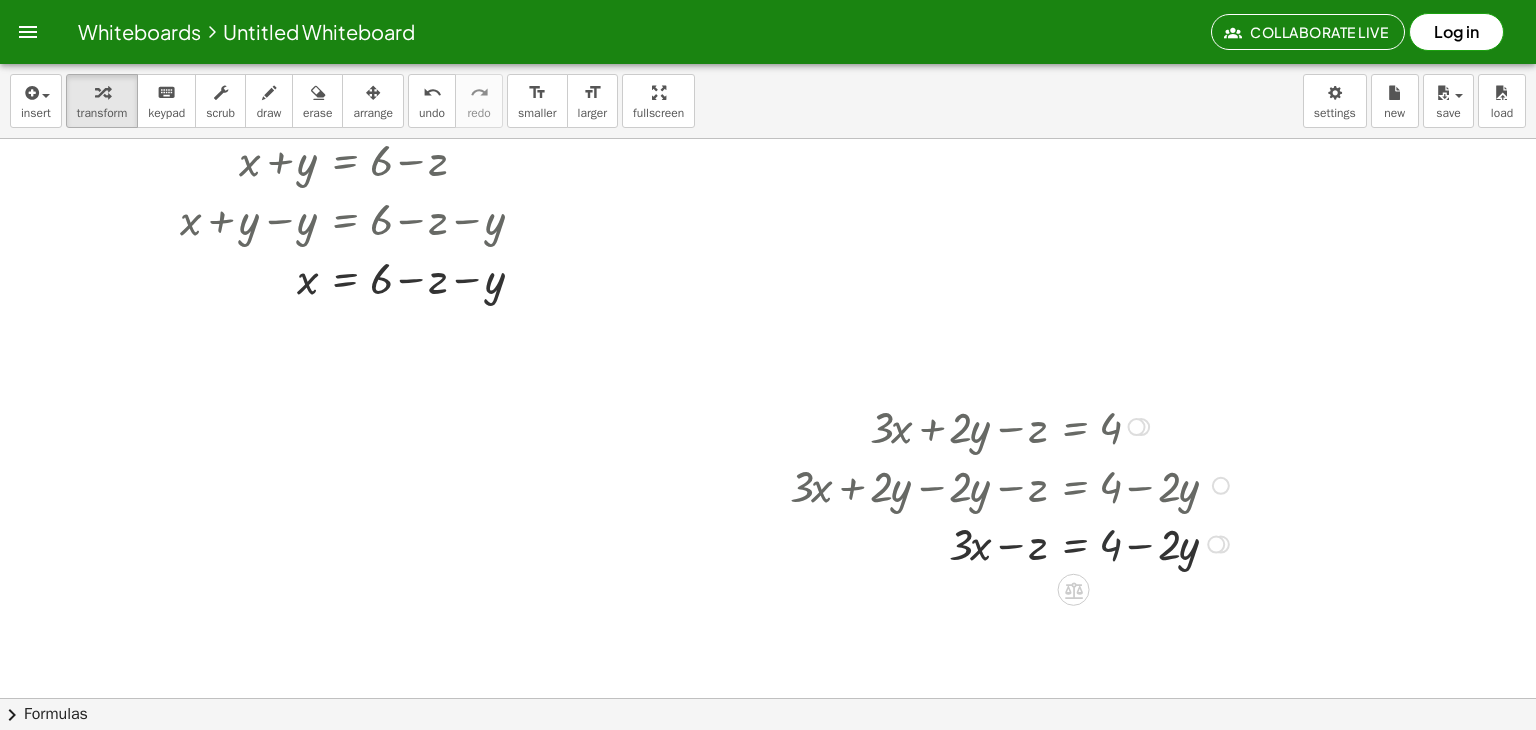 click at bounding box center (1012, 542) 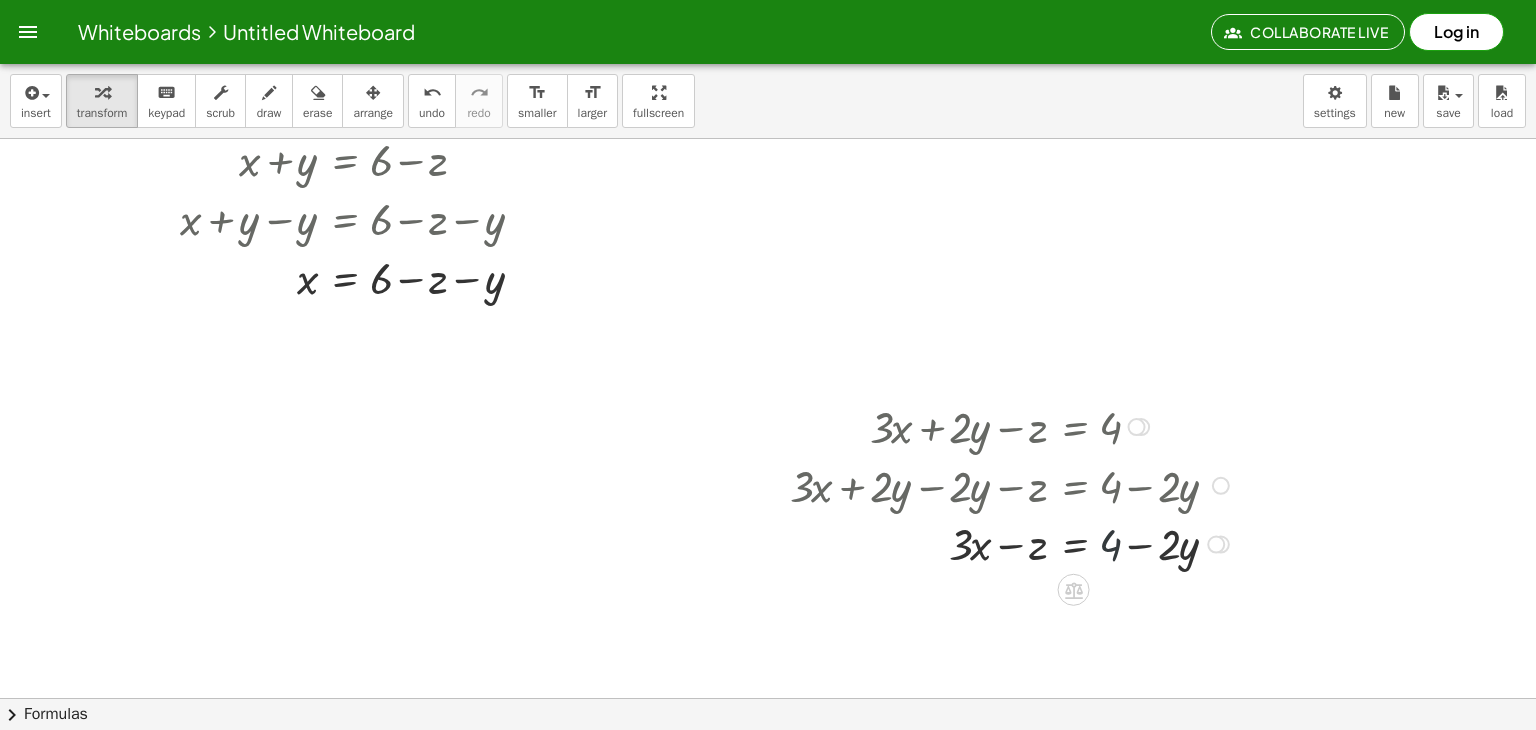 click at bounding box center (1012, 542) 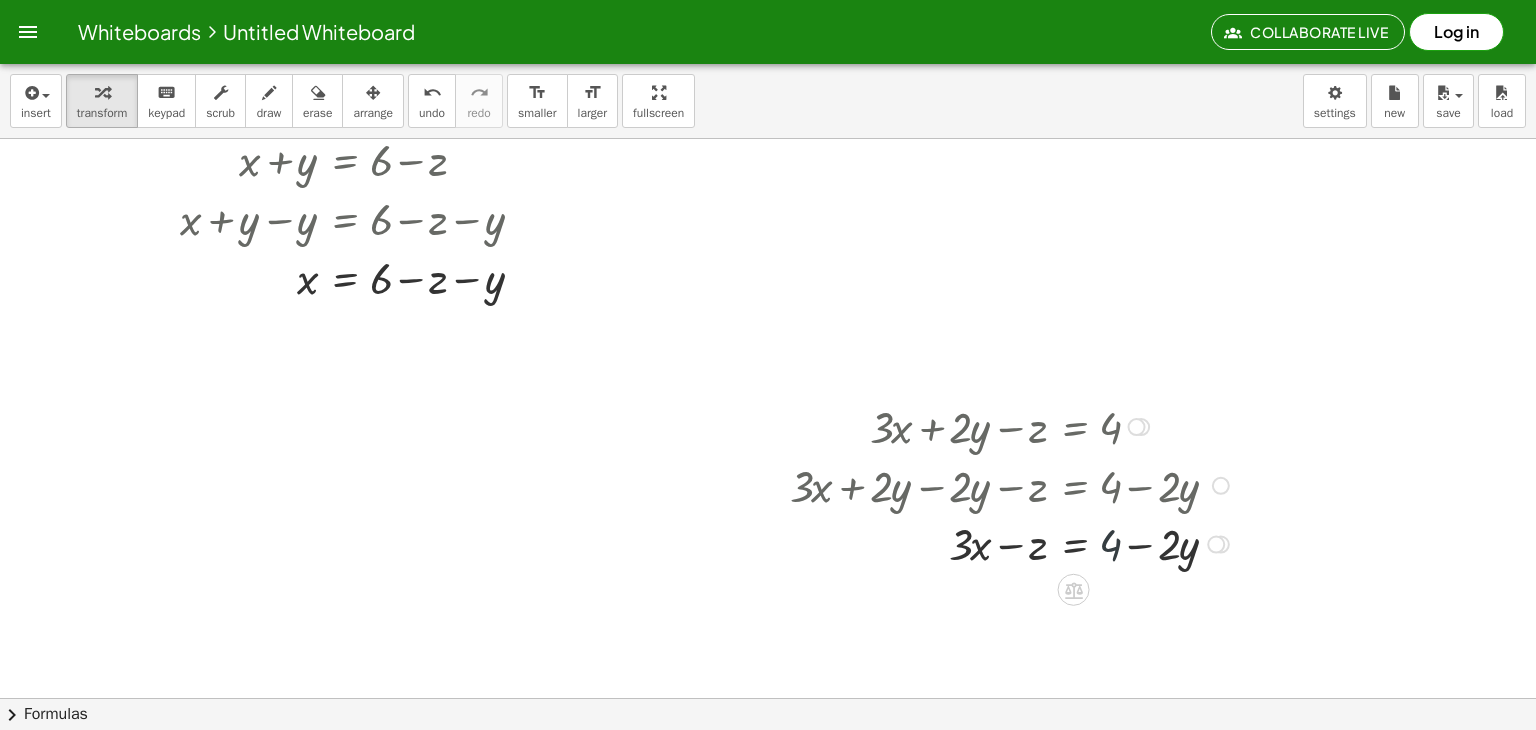 click at bounding box center (1012, 542) 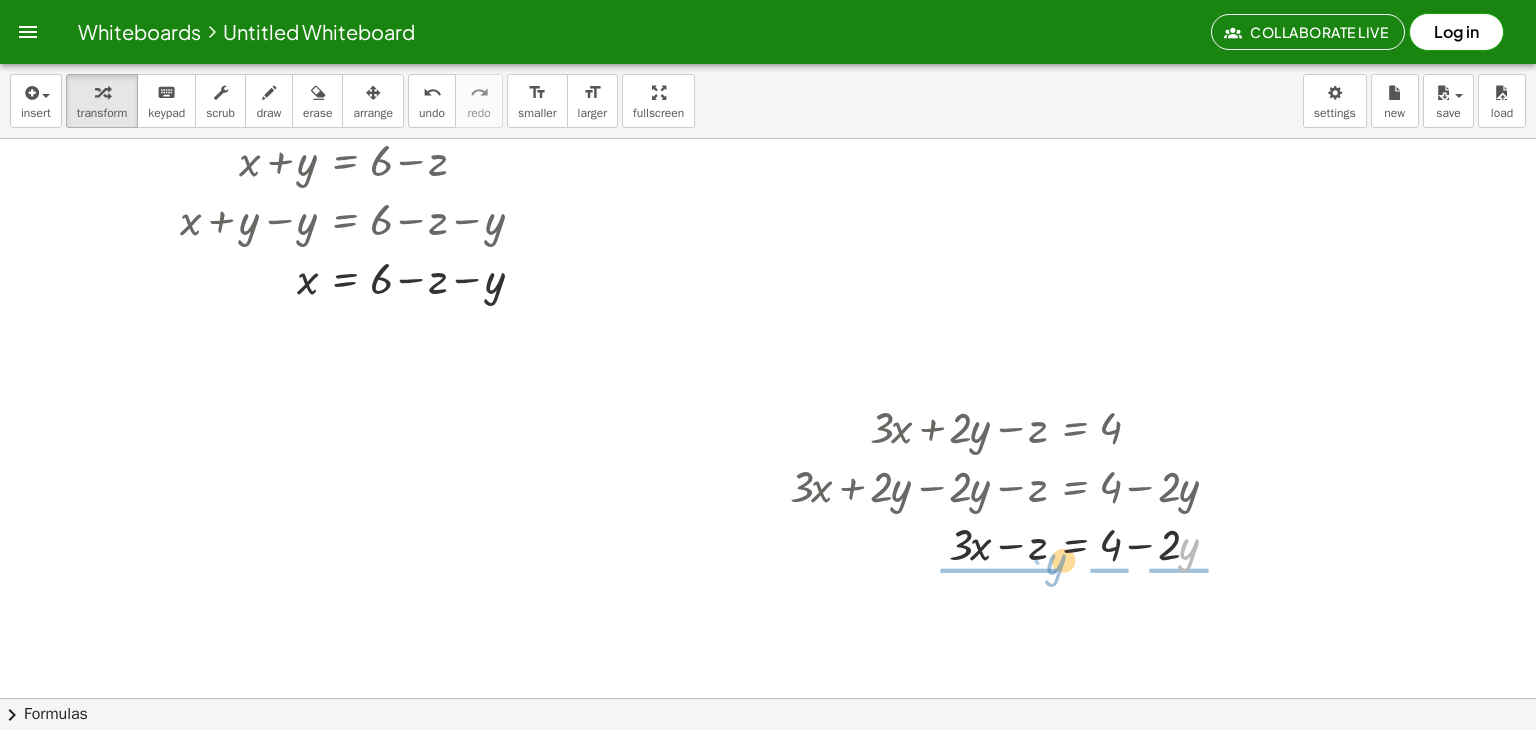 drag, startPoint x: 1189, startPoint y: 558, endPoint x: 1023, endPoint y: 573, distance: 166.67633 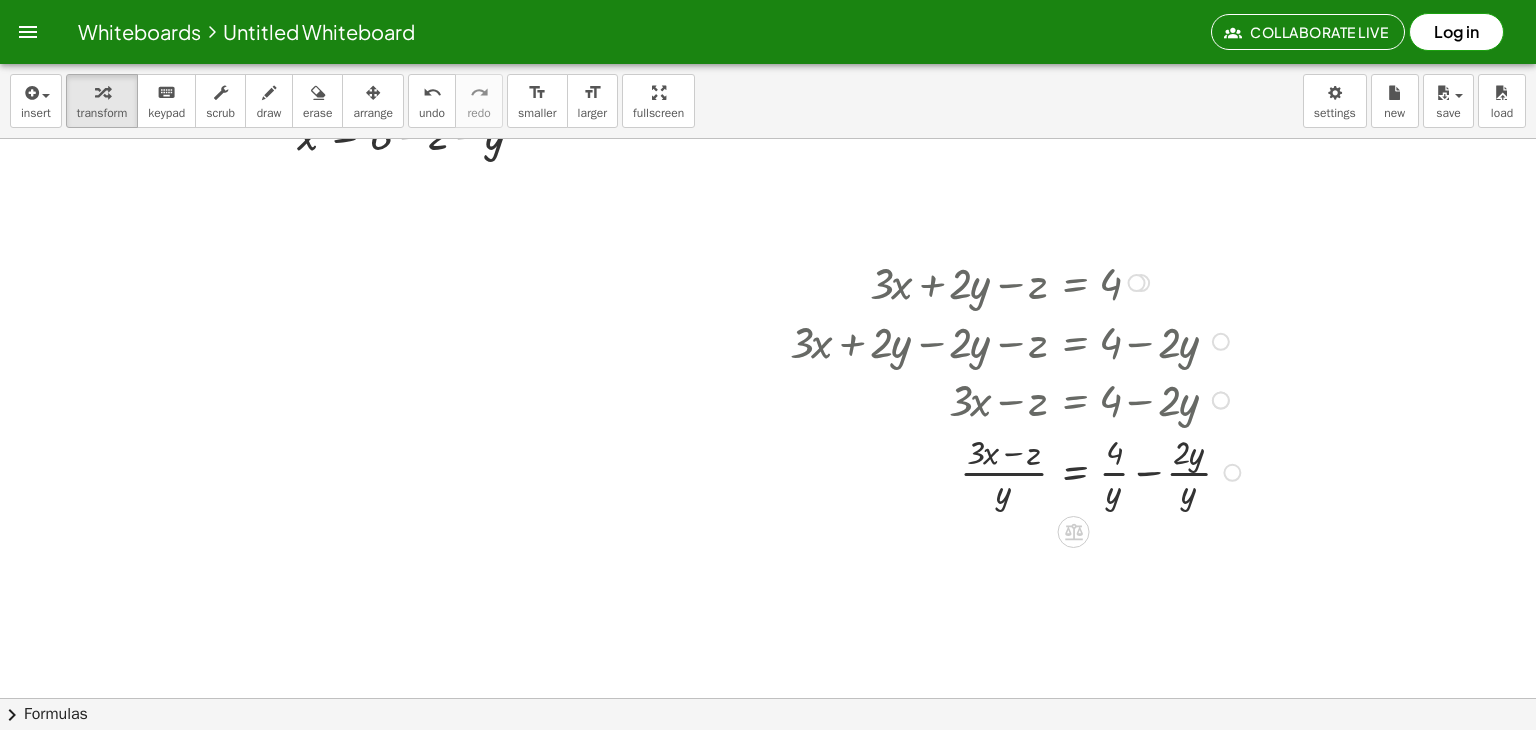 scroll, scrollTop: 335, scrollLeft: 0, axis: vertical 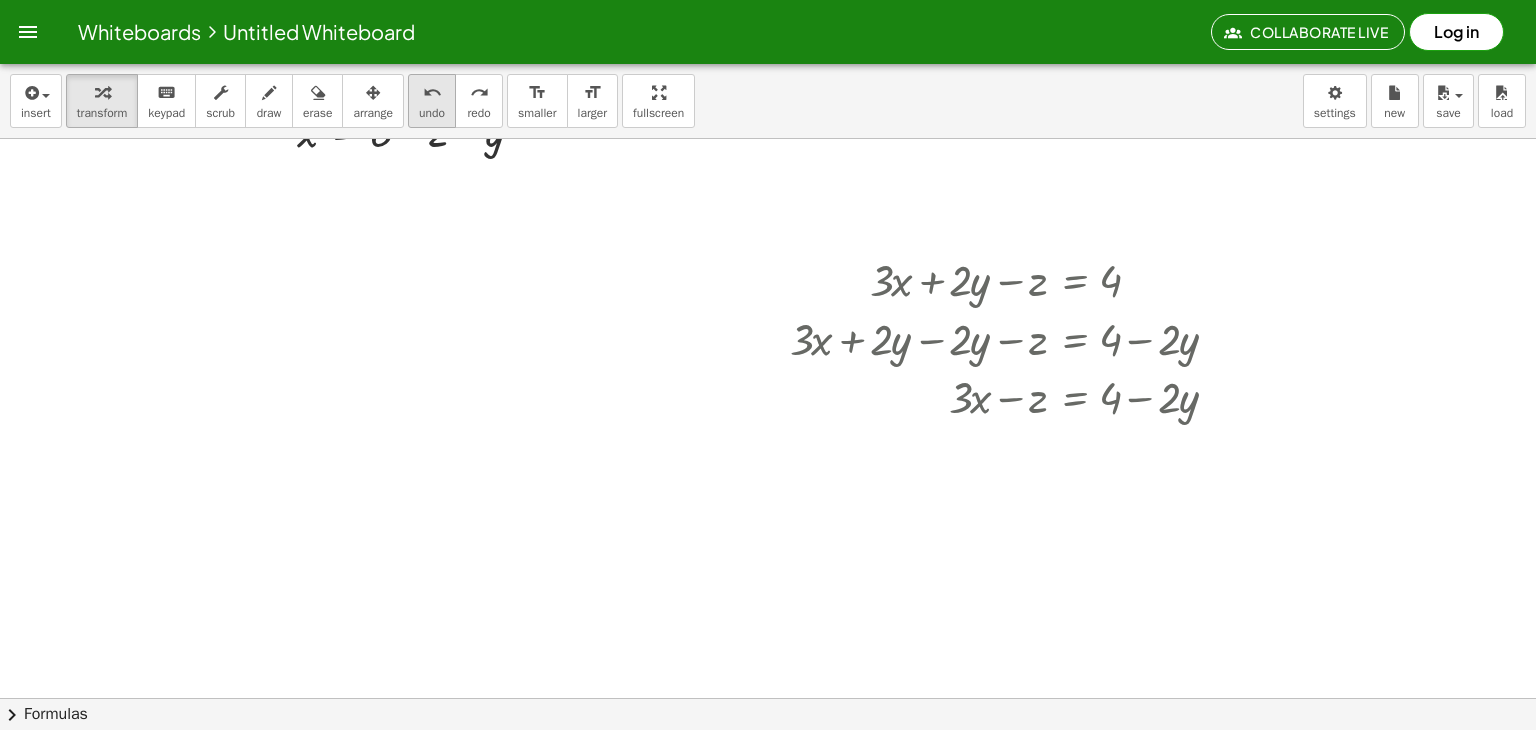 click on "undo" at bounding box center (432, 113) 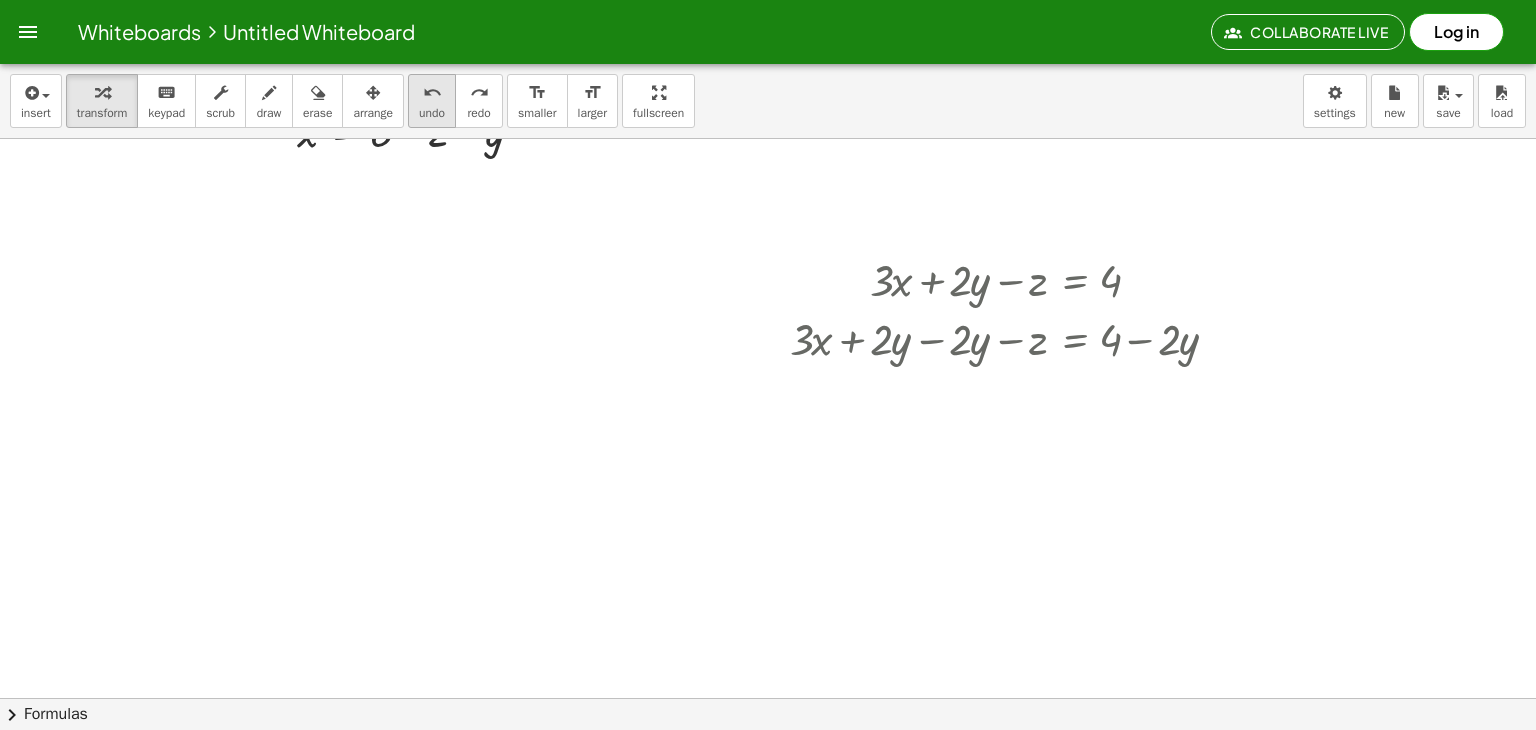click on "undo" at bounding box center (432, 93) 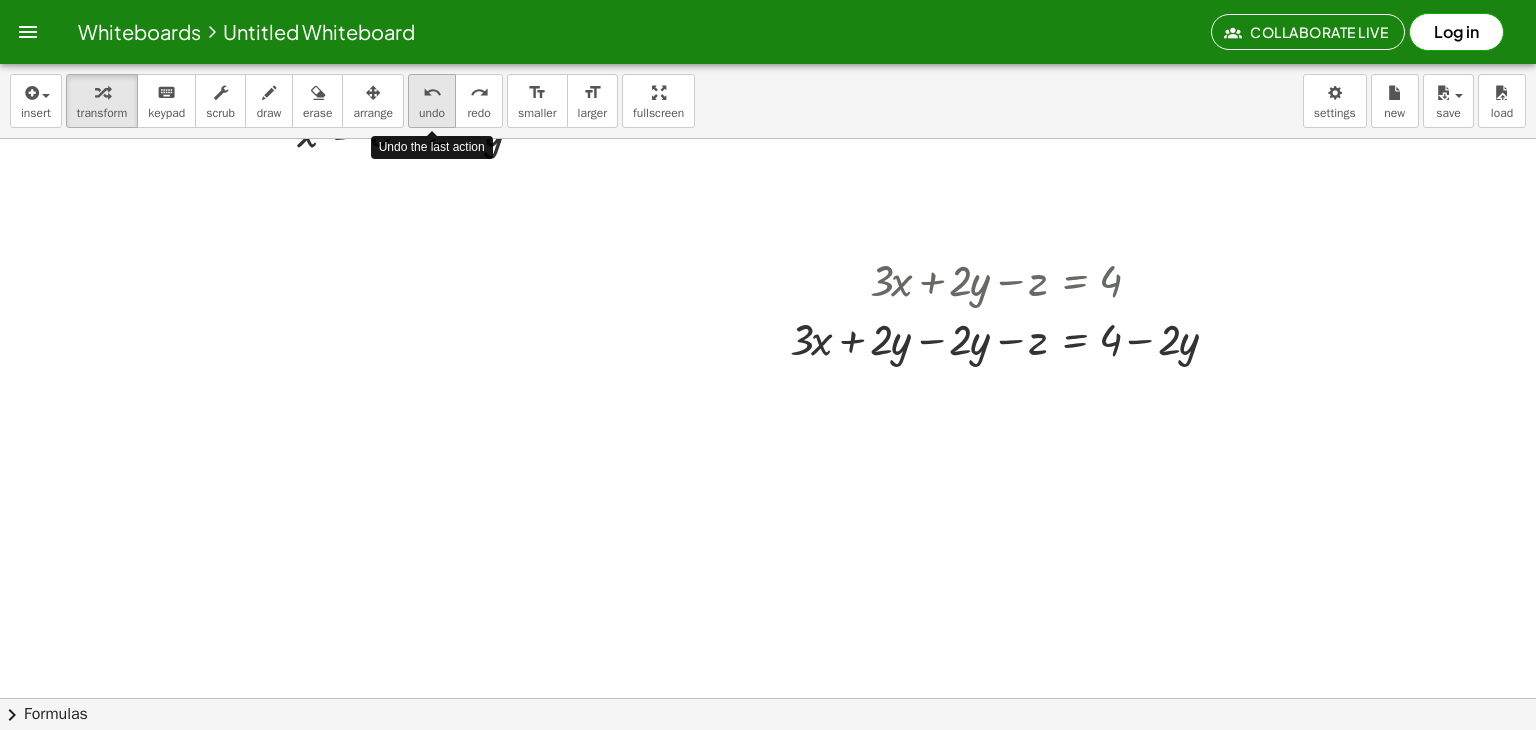 click on "undo" at bounding box center [432, 93] 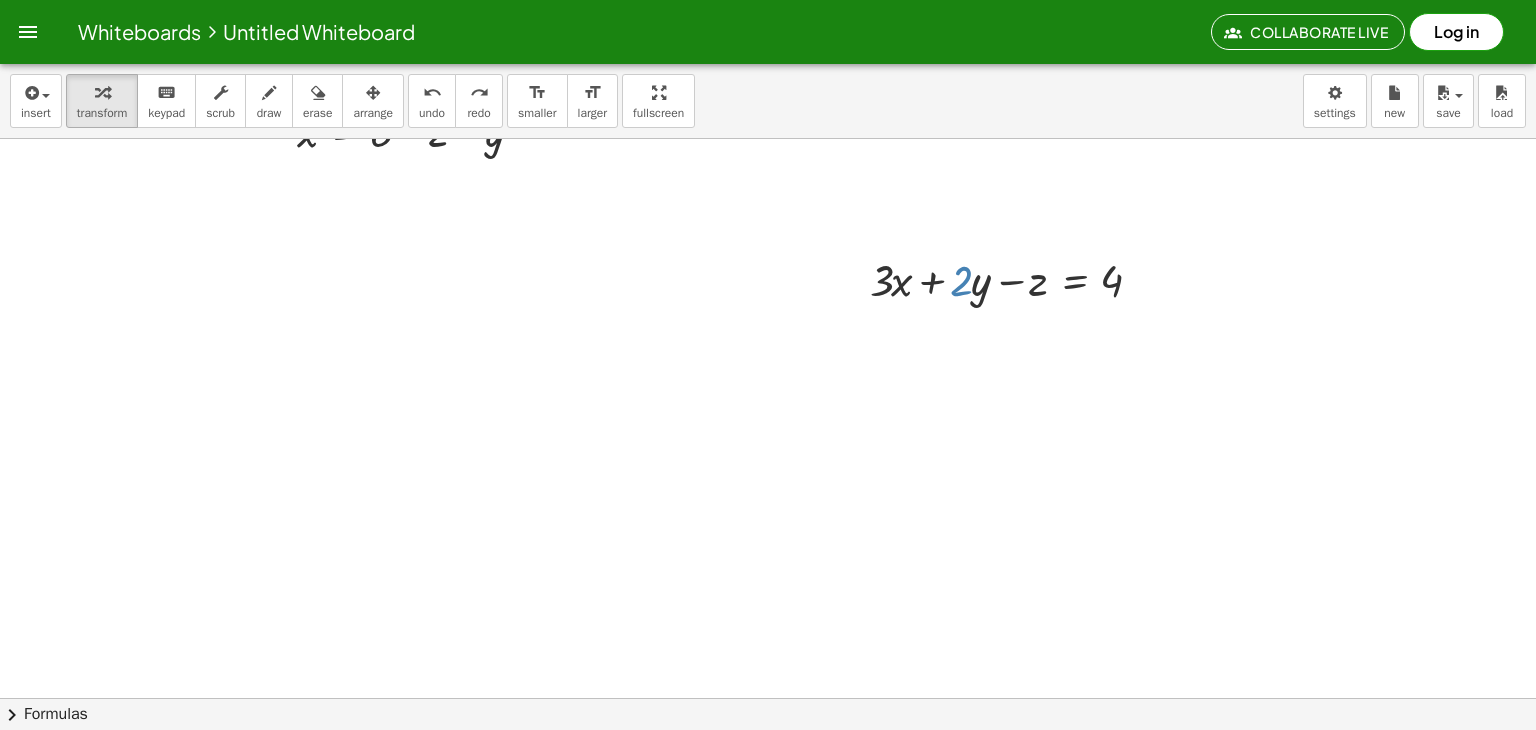 click at bounding box center [768, 427] 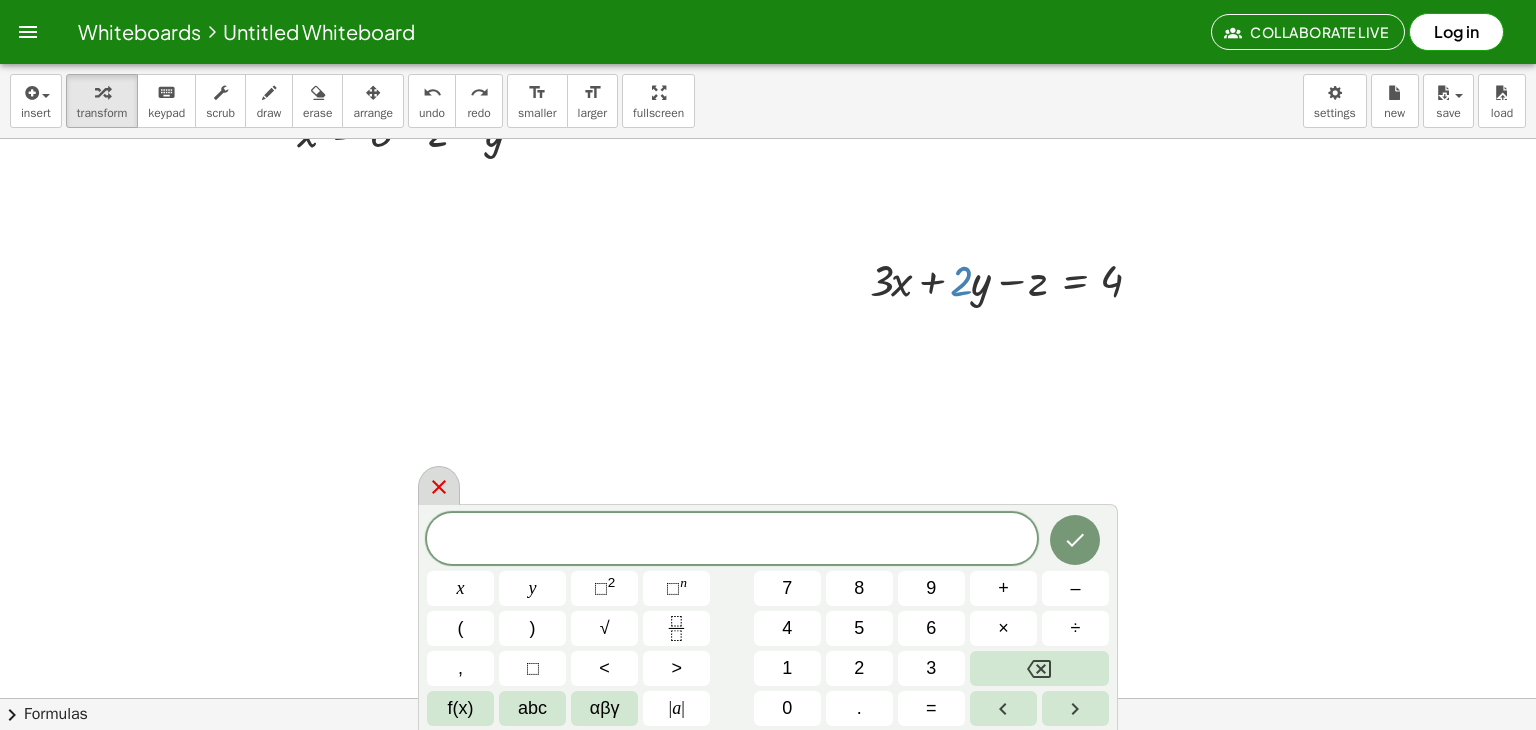 click 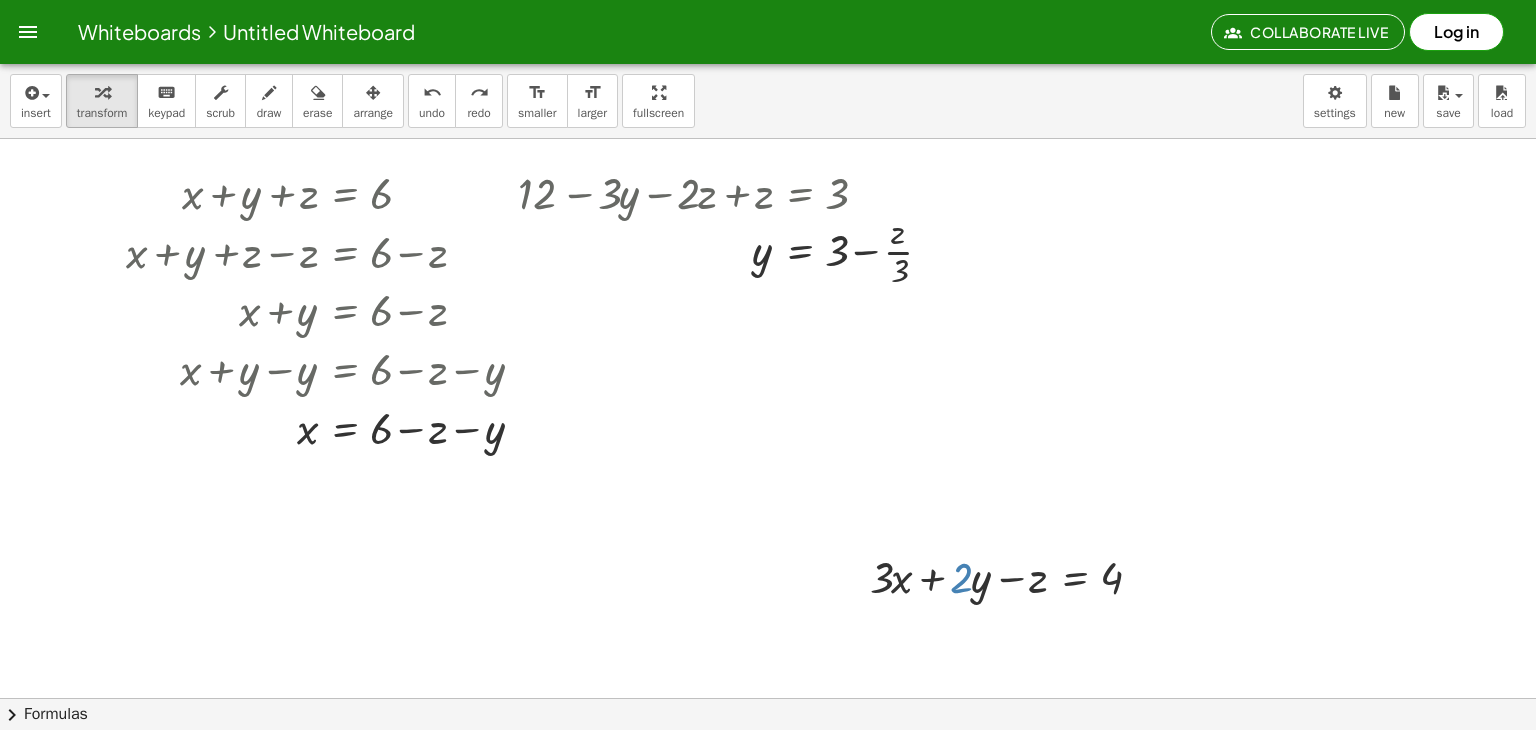 scroll, scrollTop: 27, scrollLeft: 0, axis: vertical 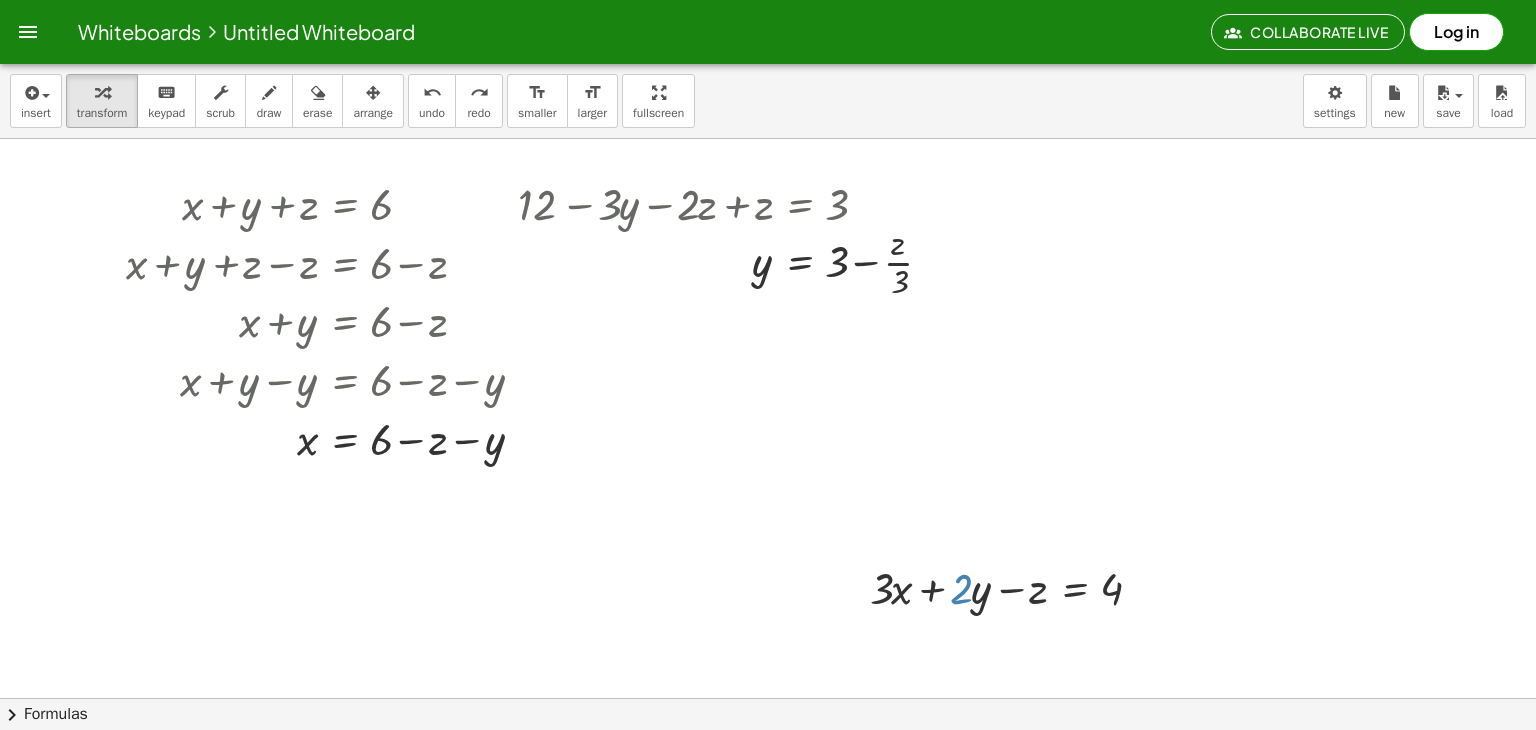 click at bounding box center [768, 735] 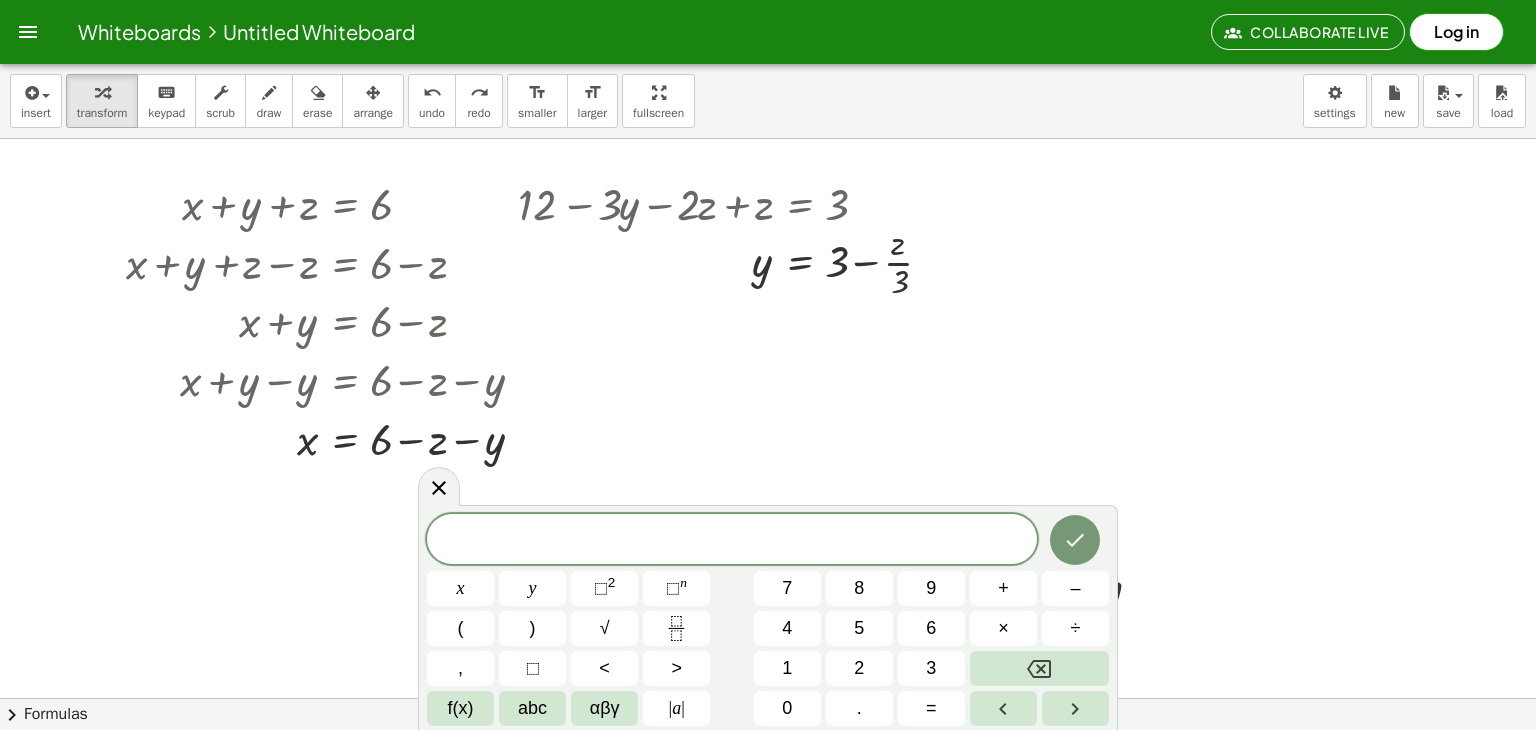 click at bounding box center [768, 735] 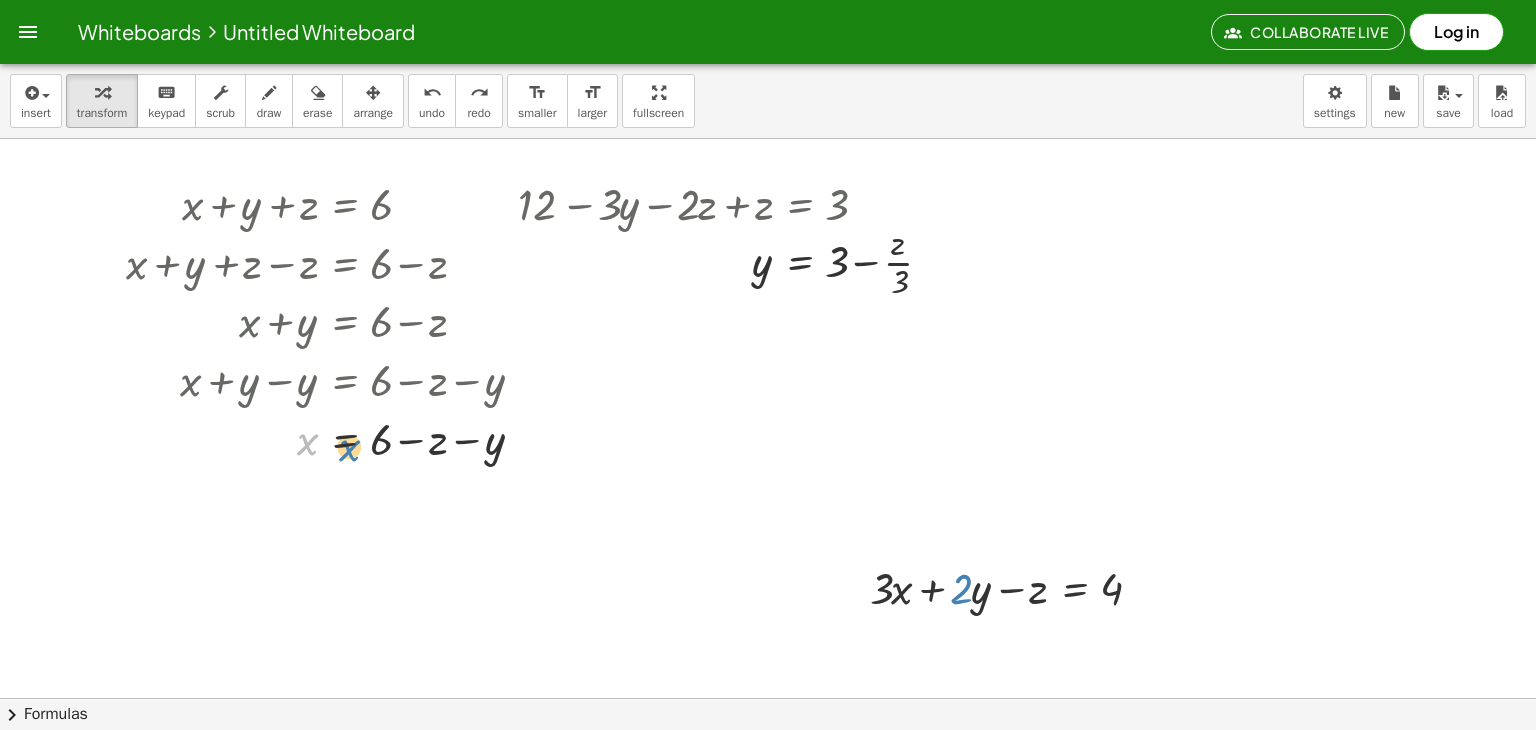 drag, startPoint x: 300, startPoint y: 442, endPoint x: 312, endPoint y: 448, distance: 13.416408 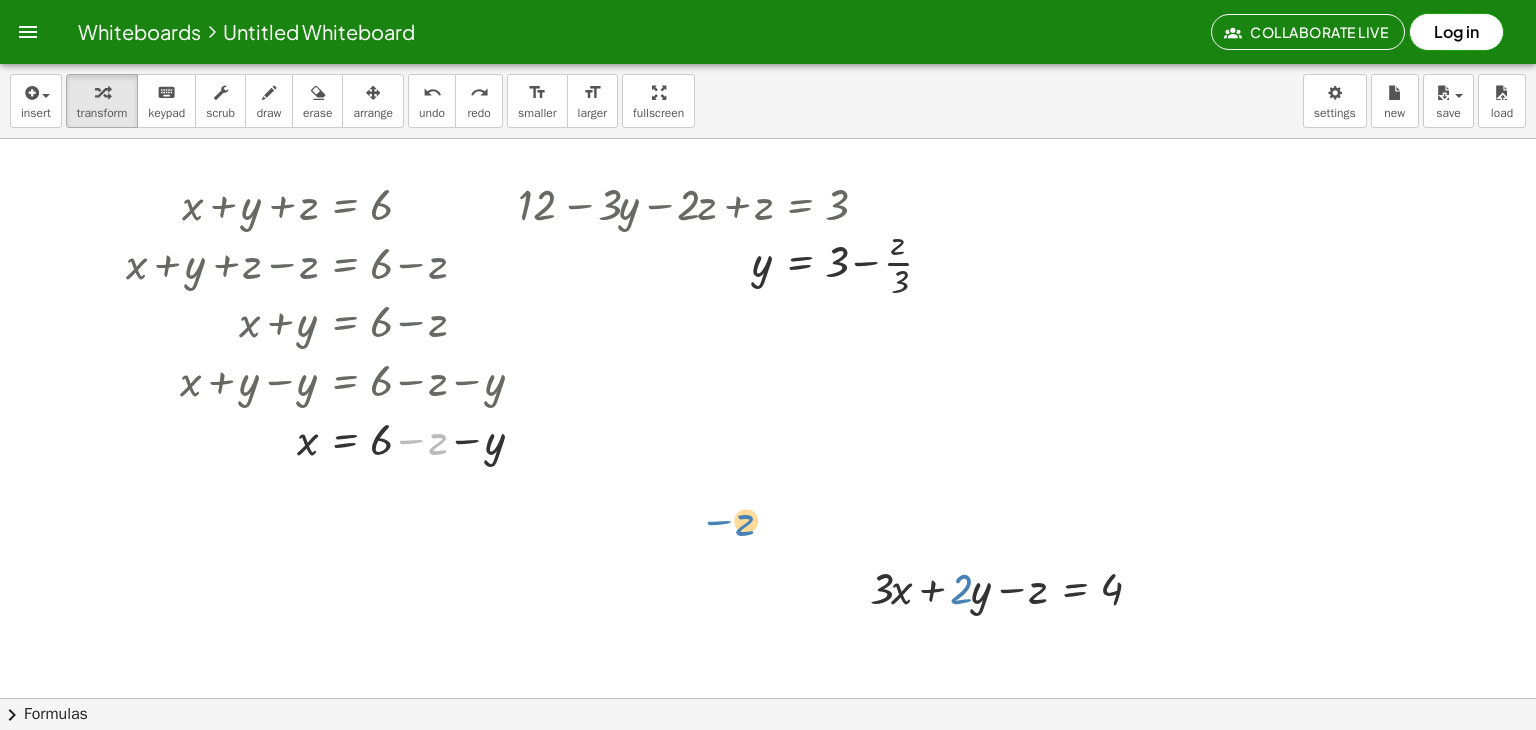 drag, startPoint x: 406, startPoint y: 437, endPoint x: 753, endPoint y: 533, distance: 360.03473 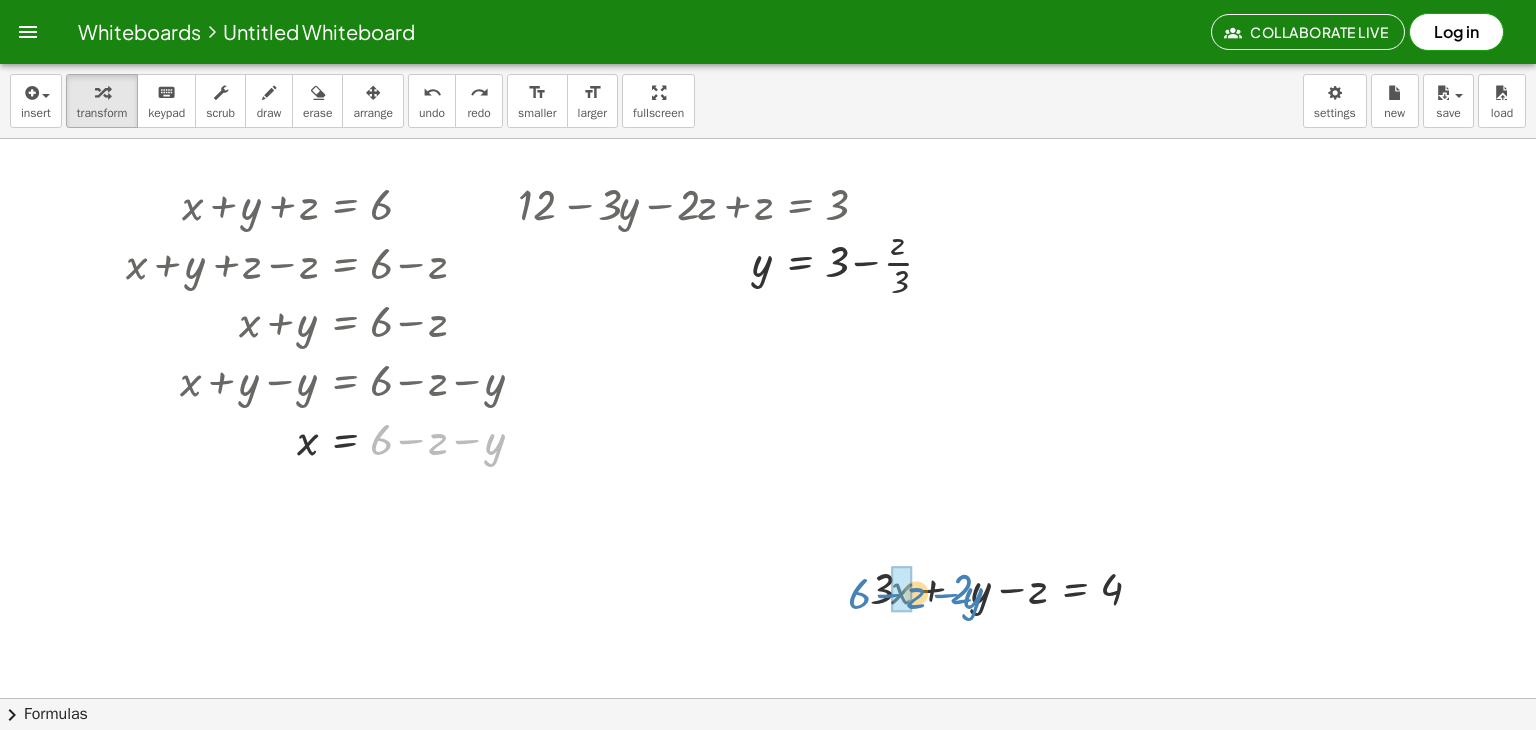 drag, startPoint x: 388, startPoint y: 439, endPoint x: 867, endPoint y: 593, distance: 503.1471 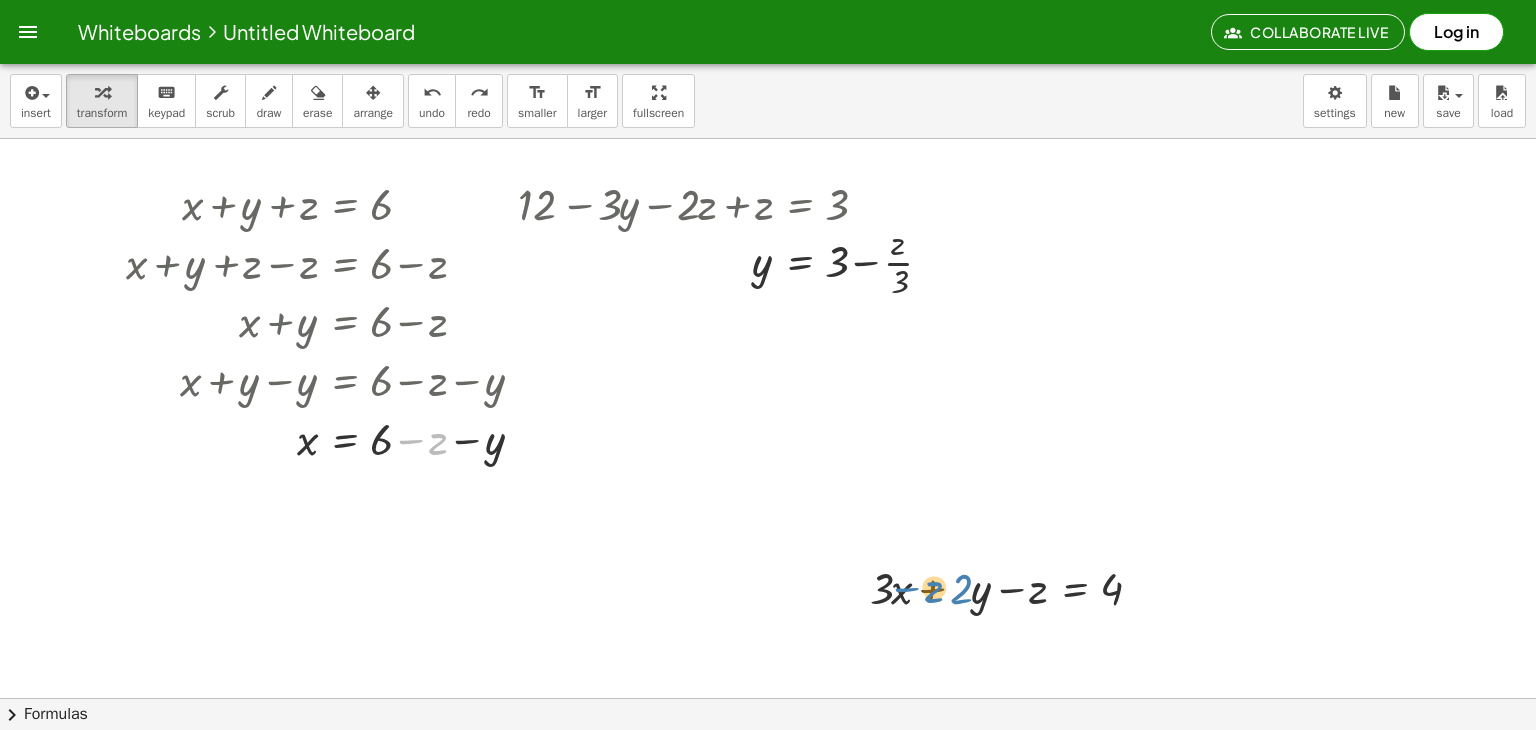 drag, startPoint x: 426, startPoint y: 433, endPoint x: 921, endPoint y: 581, distance: 516.65173 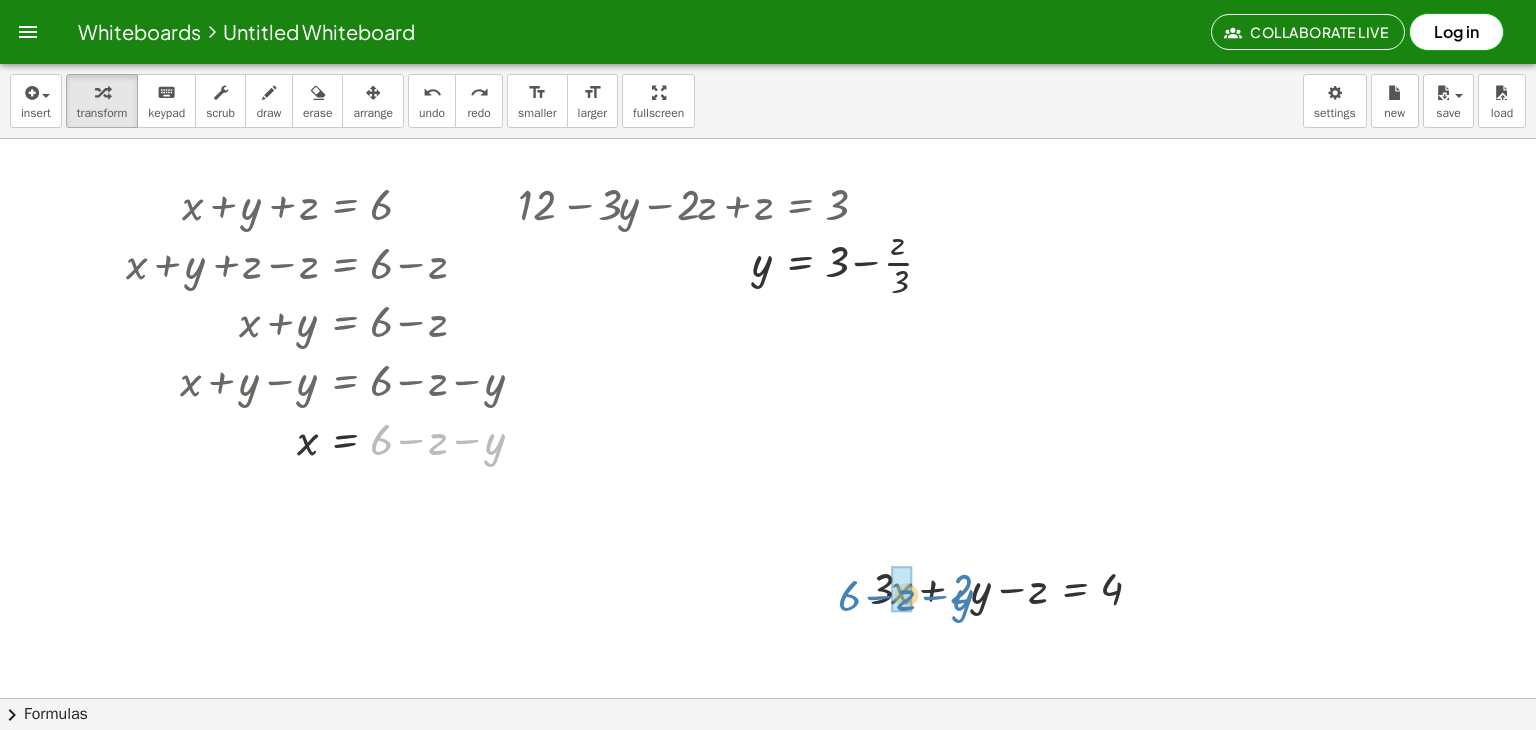drag, startPoint x: 379, startPoint y: 440, endPoint x: 848, endPoint y: 596, distance: 494.2641 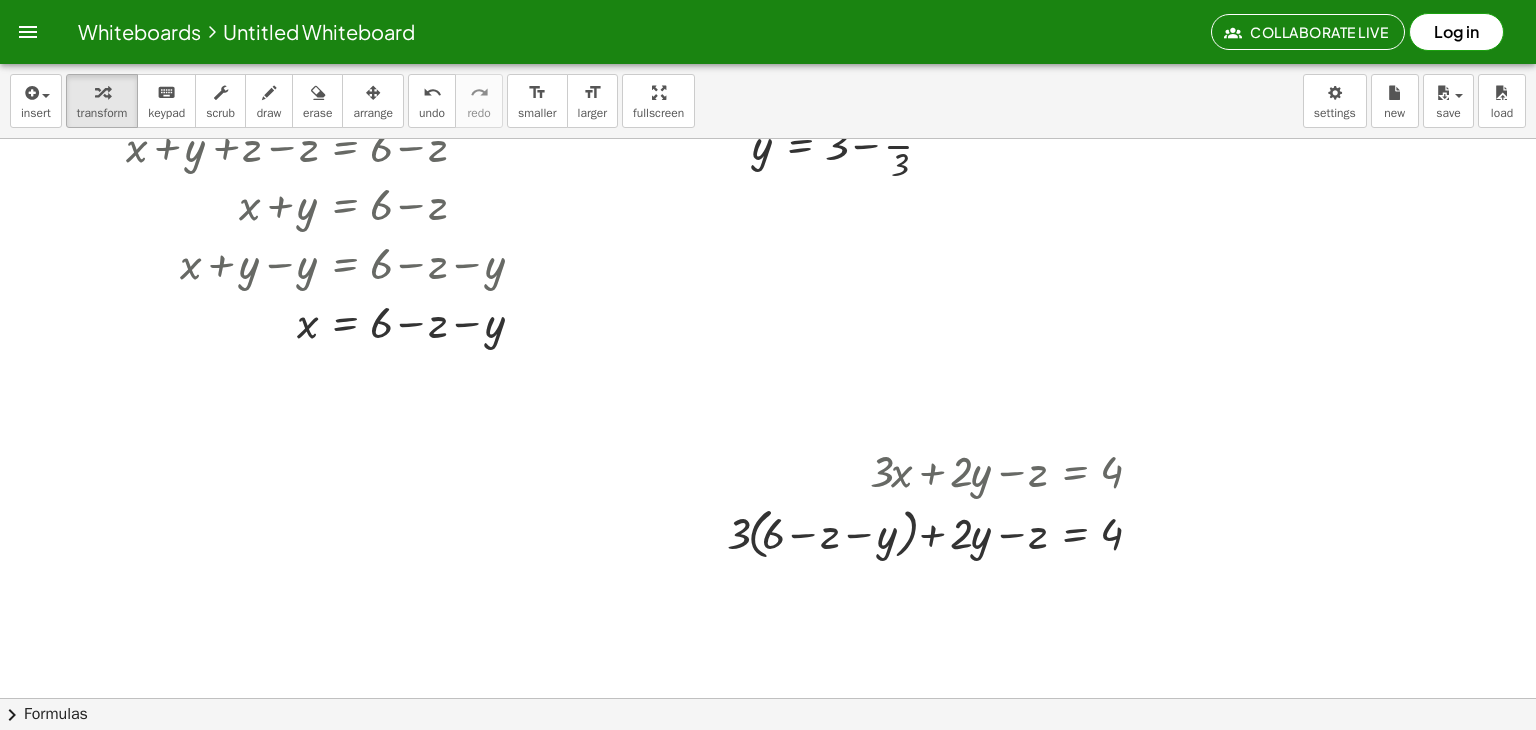scroll, scrollTop: 87, scrollLeft: 0, axis: vertical 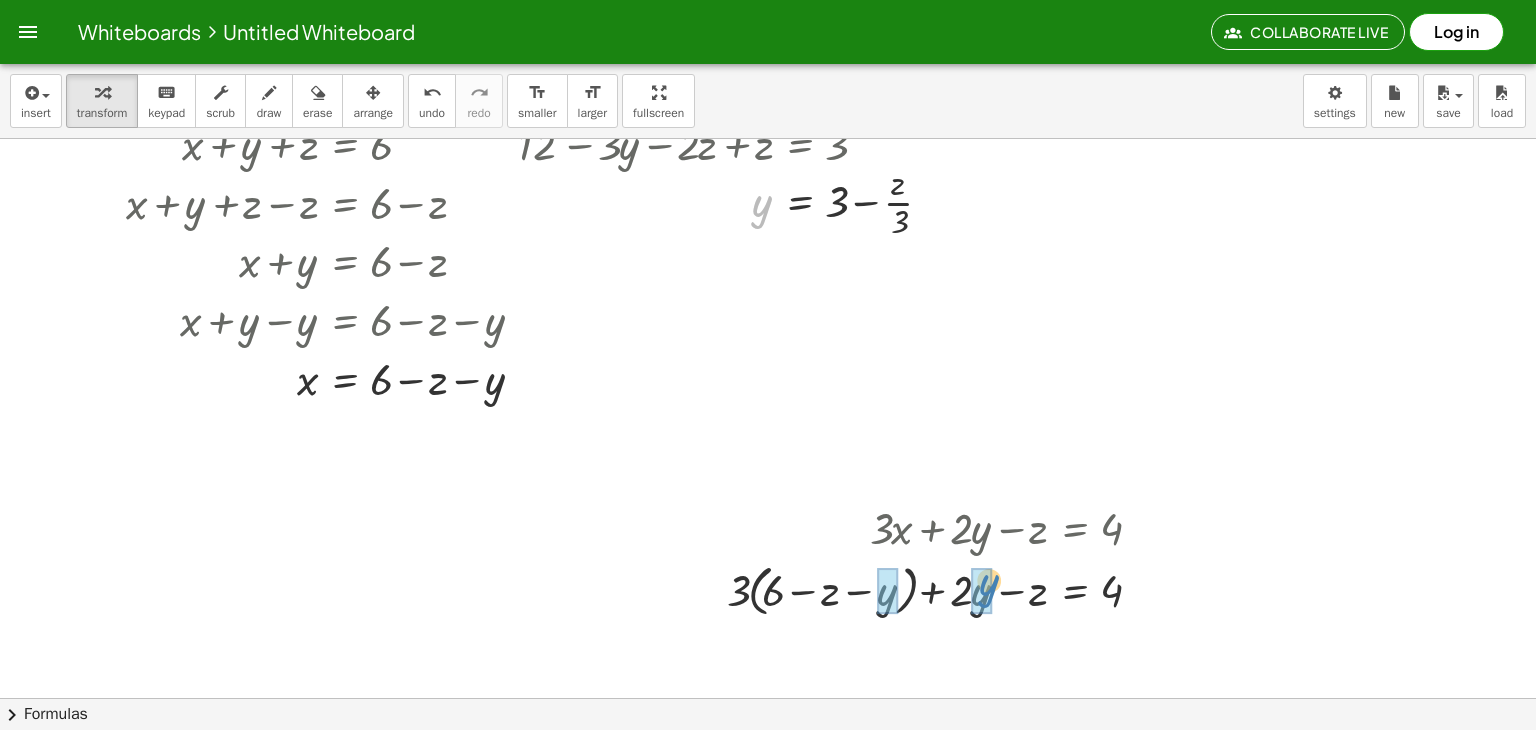 drag, startPoint x: 760, startPoint y: 206, endPoint x: 986, endPoint y: 588, distance: 443.84683 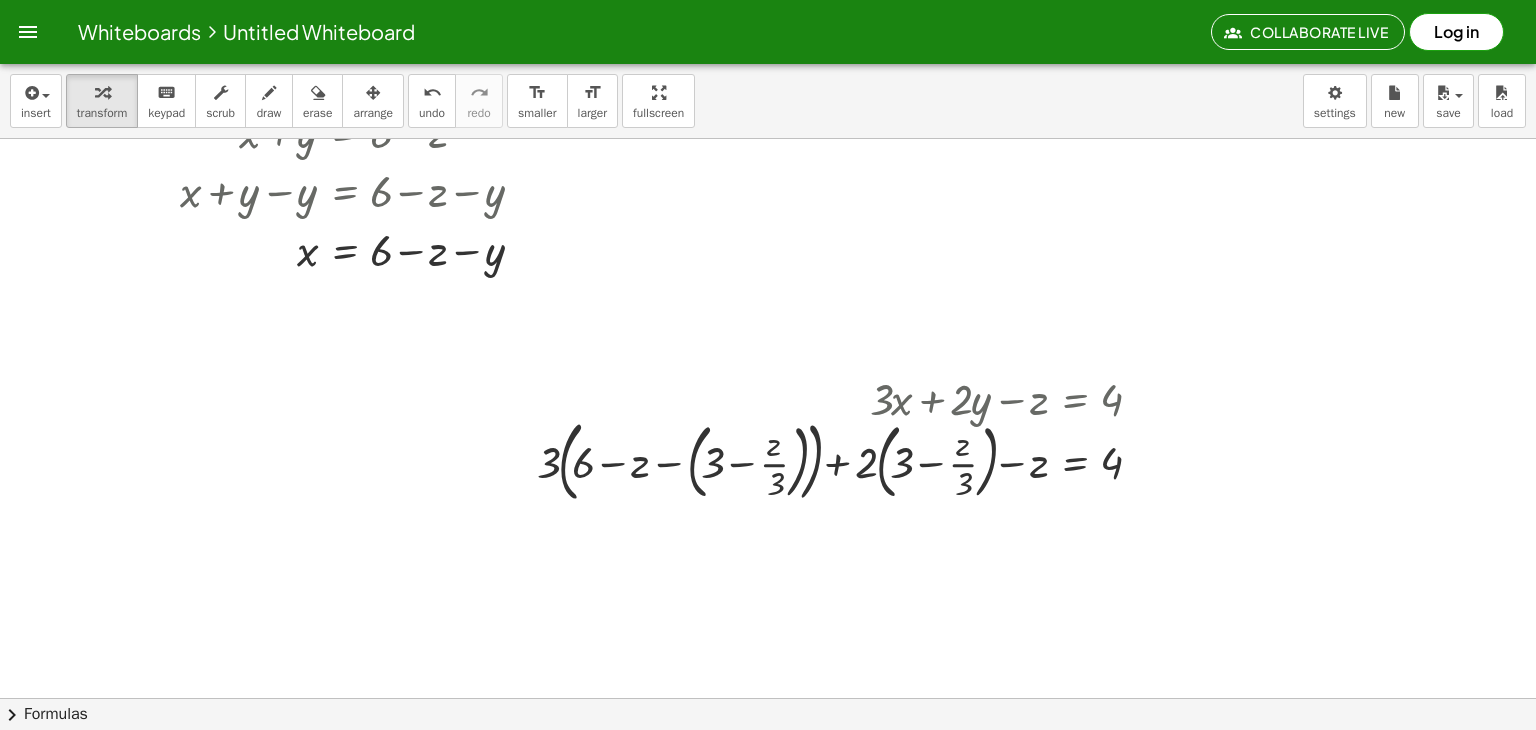 scroll, scrollTop: 226, scrollLeft: 0, axis: vertical 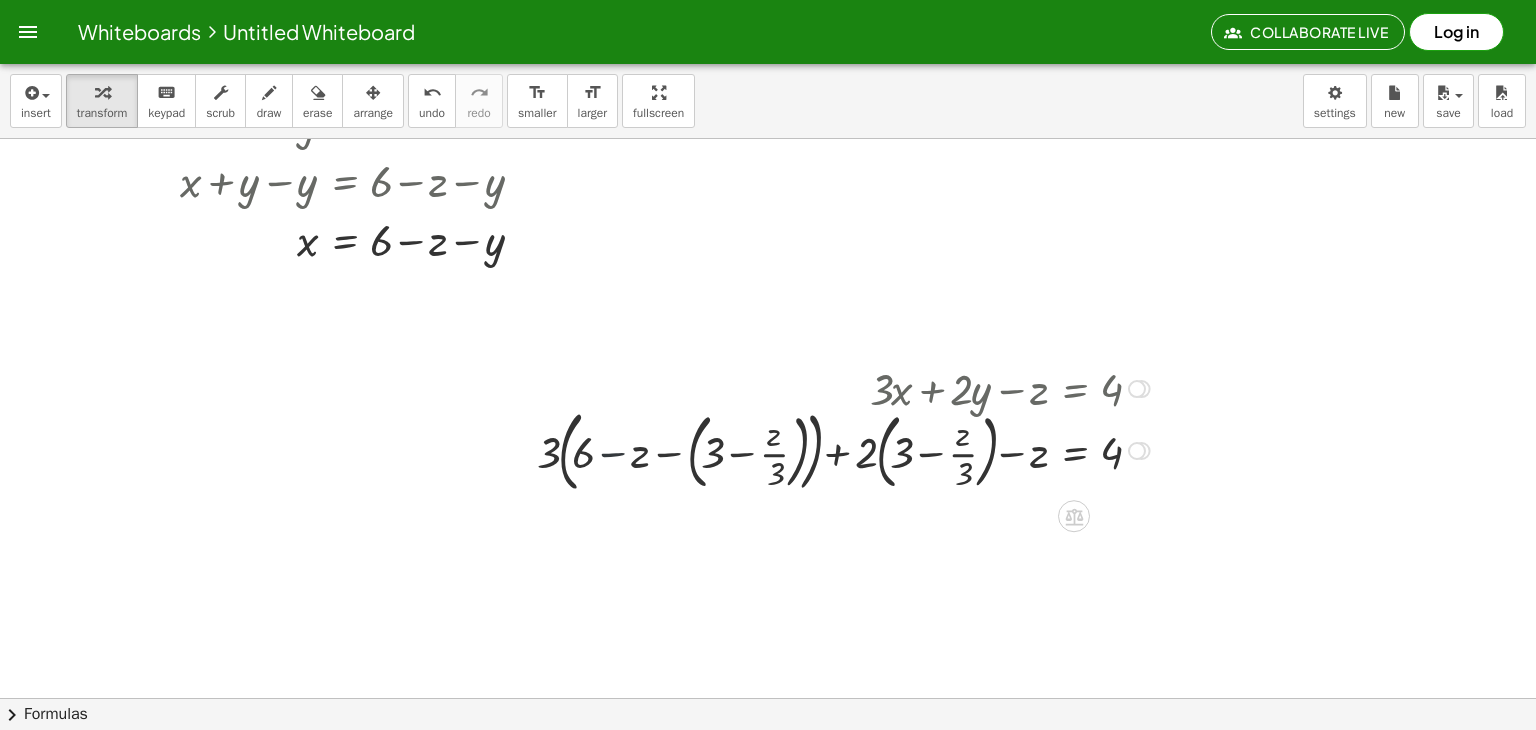 click at bounding box center [846, 449] 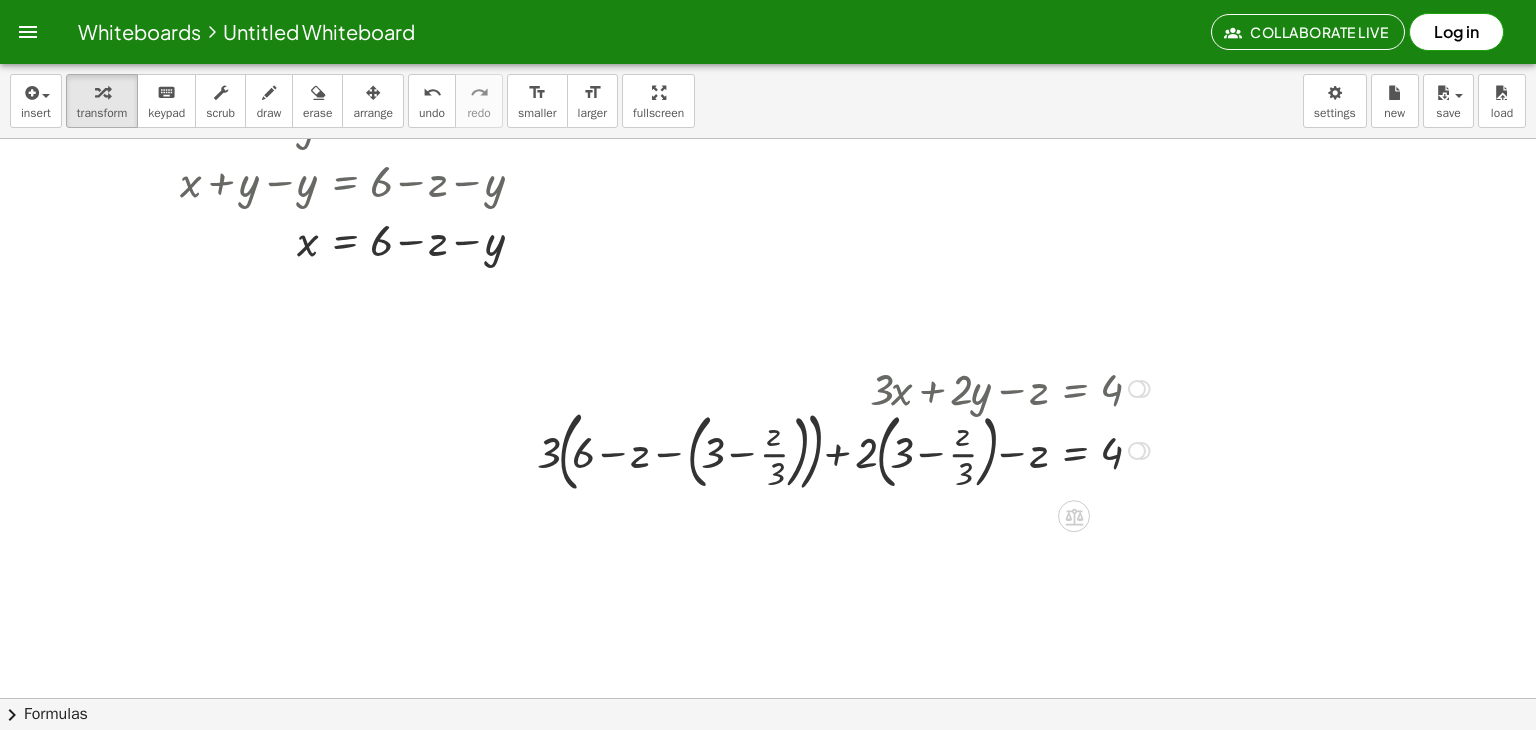 click at bounding box center [846, 449] 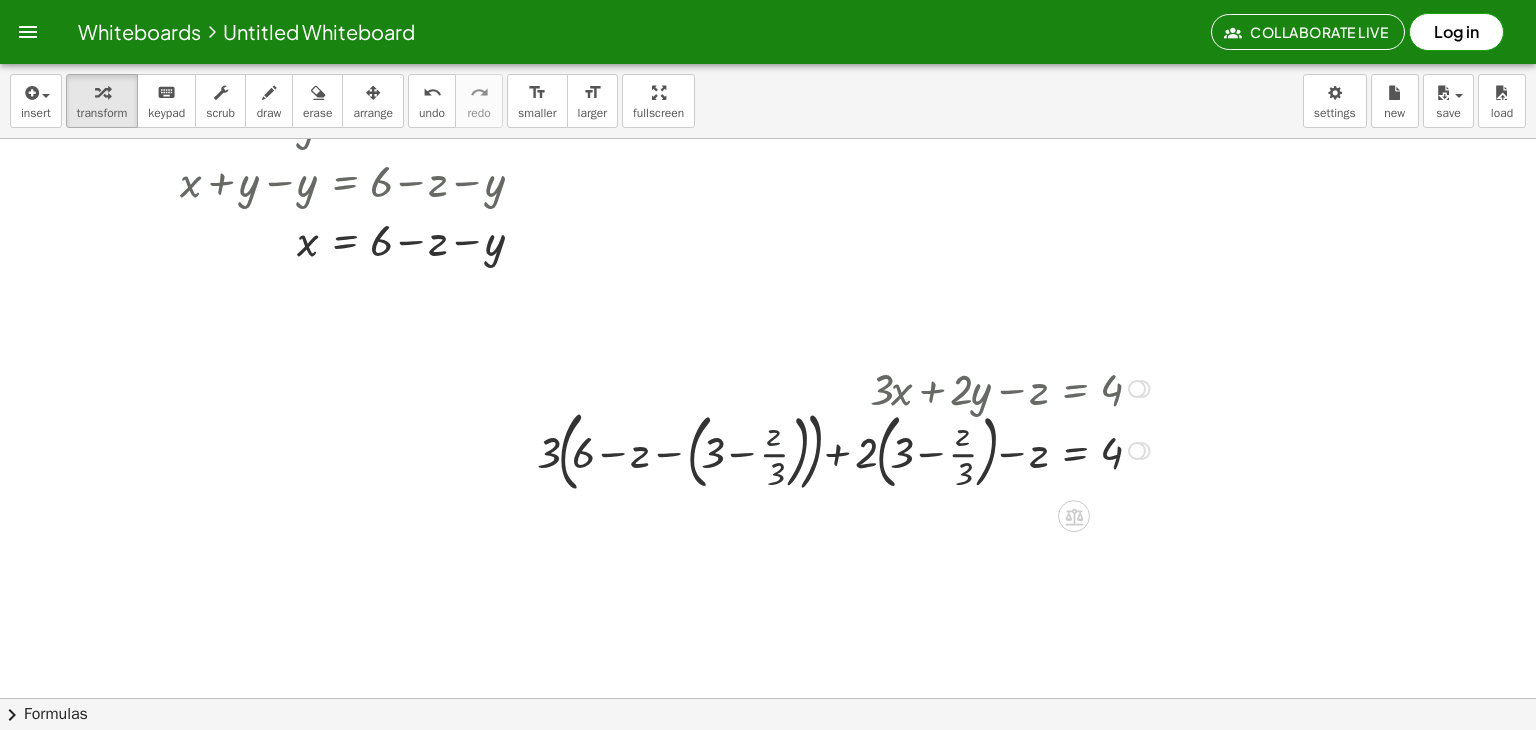 drag, startPoint x: 751, startPoint y: 418, endPoint x: 828, endPoint y: 465, distance: 90.21086 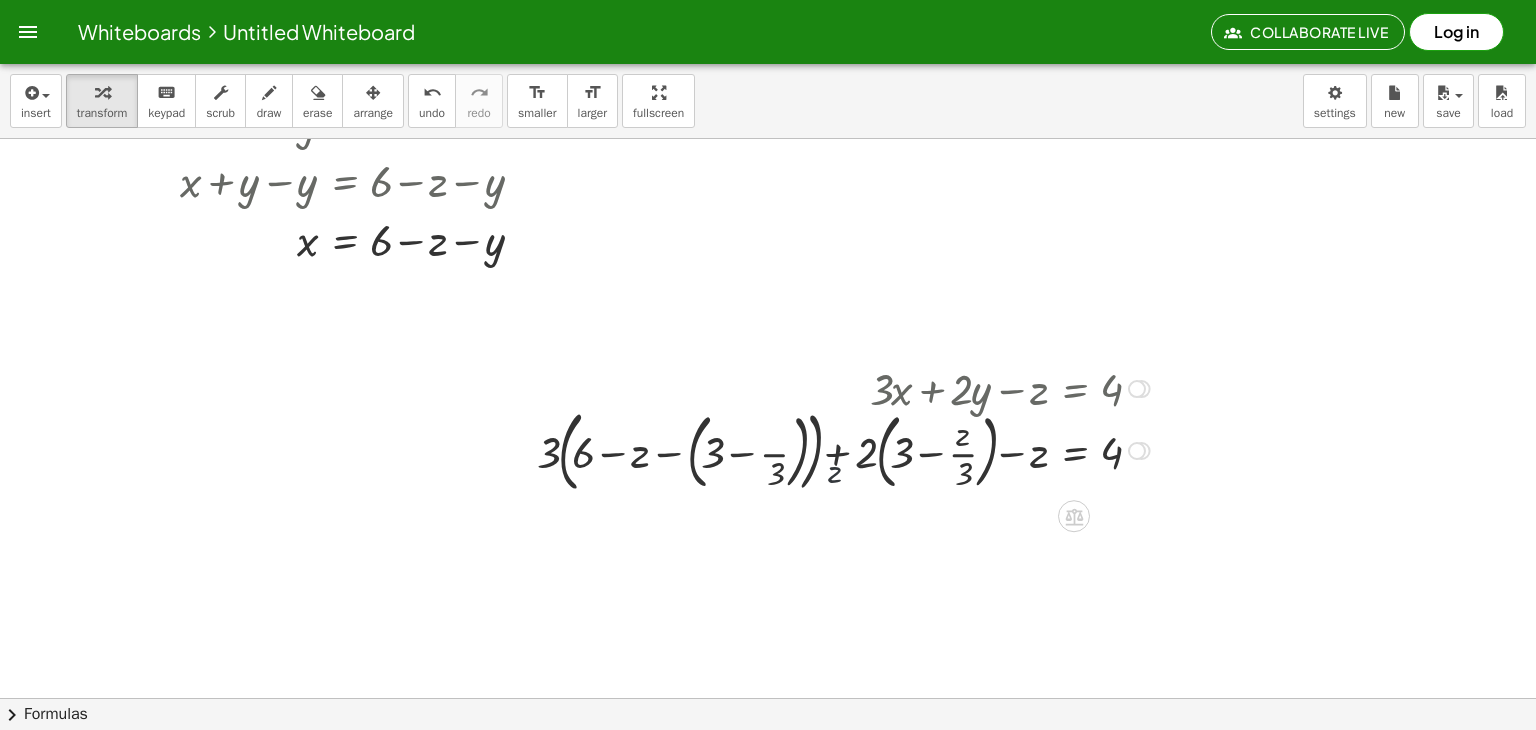 click at bounding box center (846, 449) 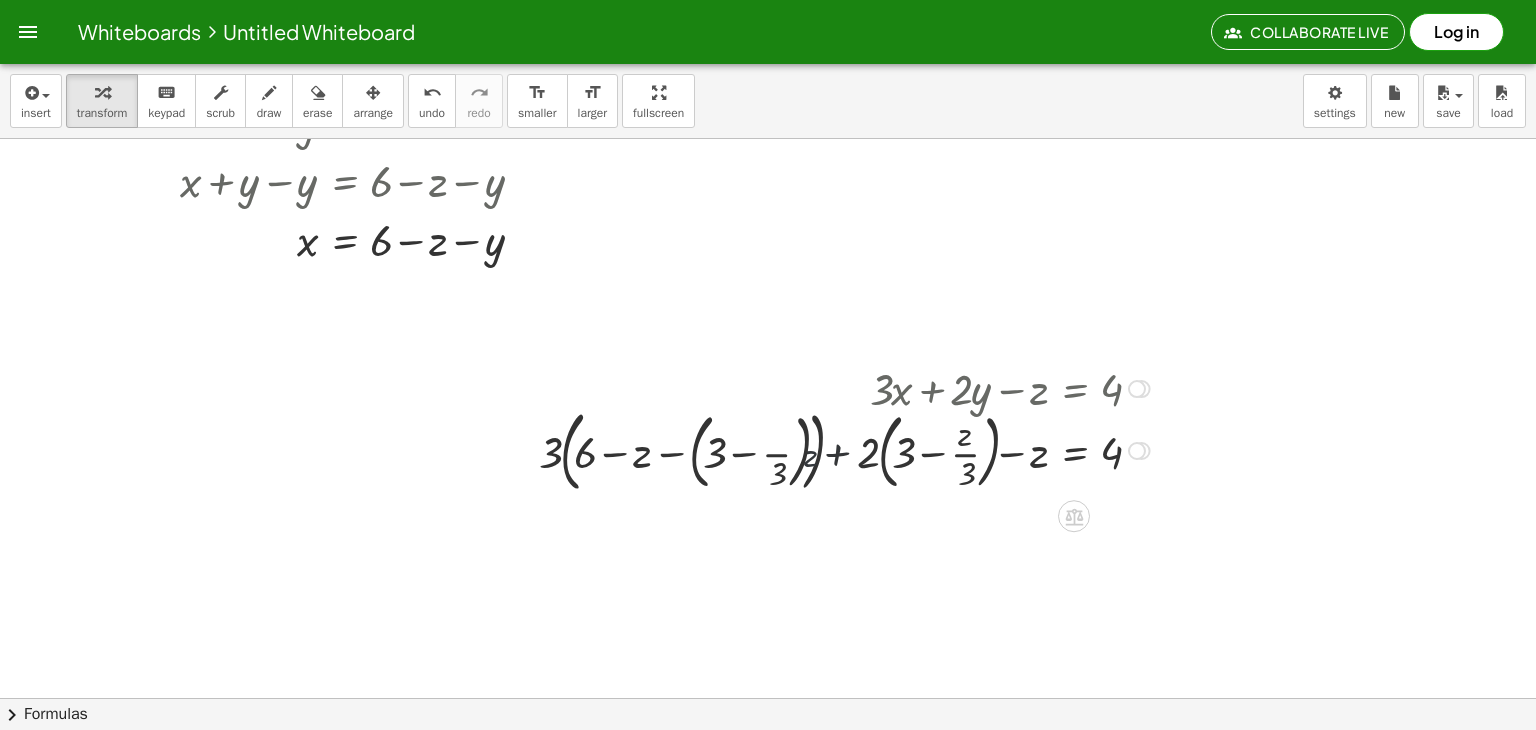 click at bounding box center [846, 449] 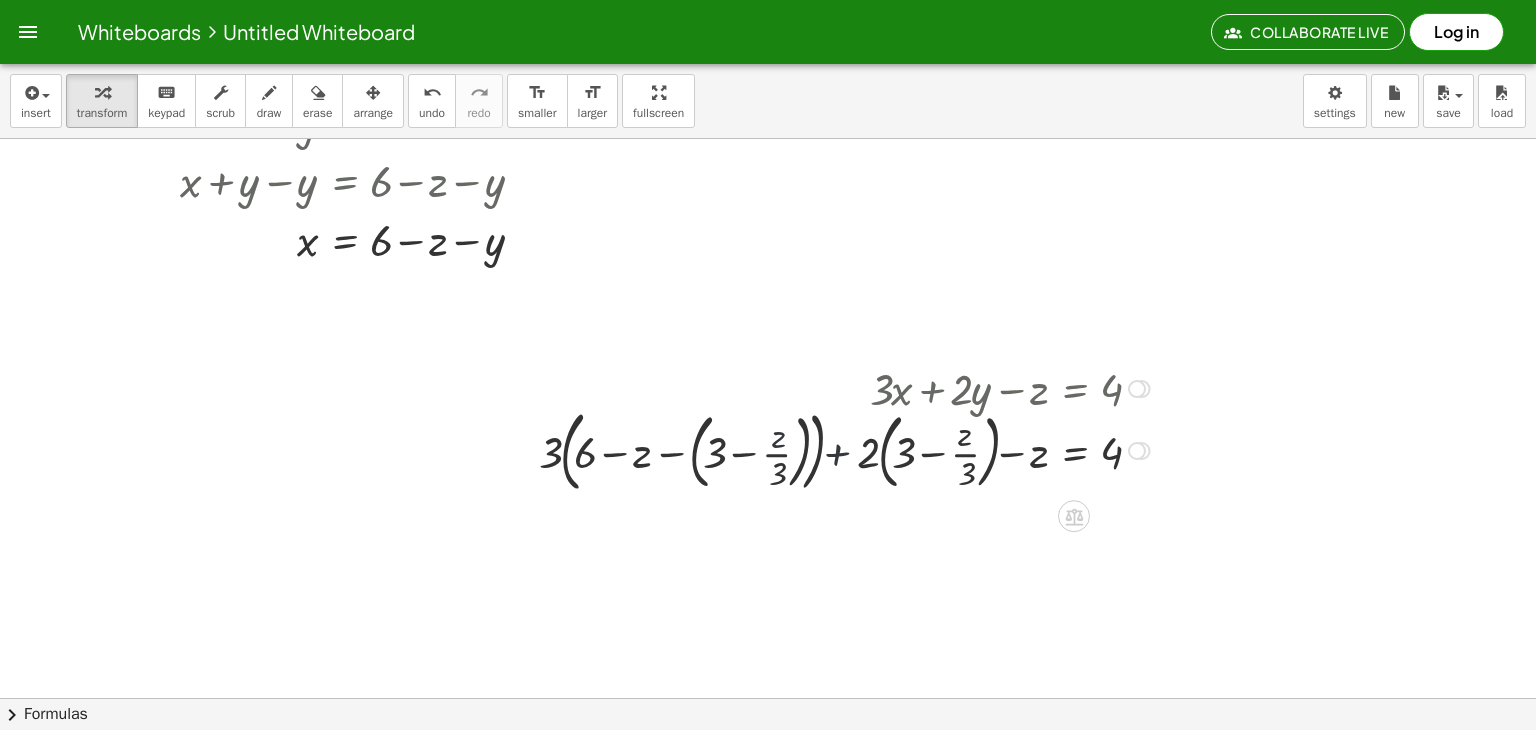 click at bounding box center (846, 449) 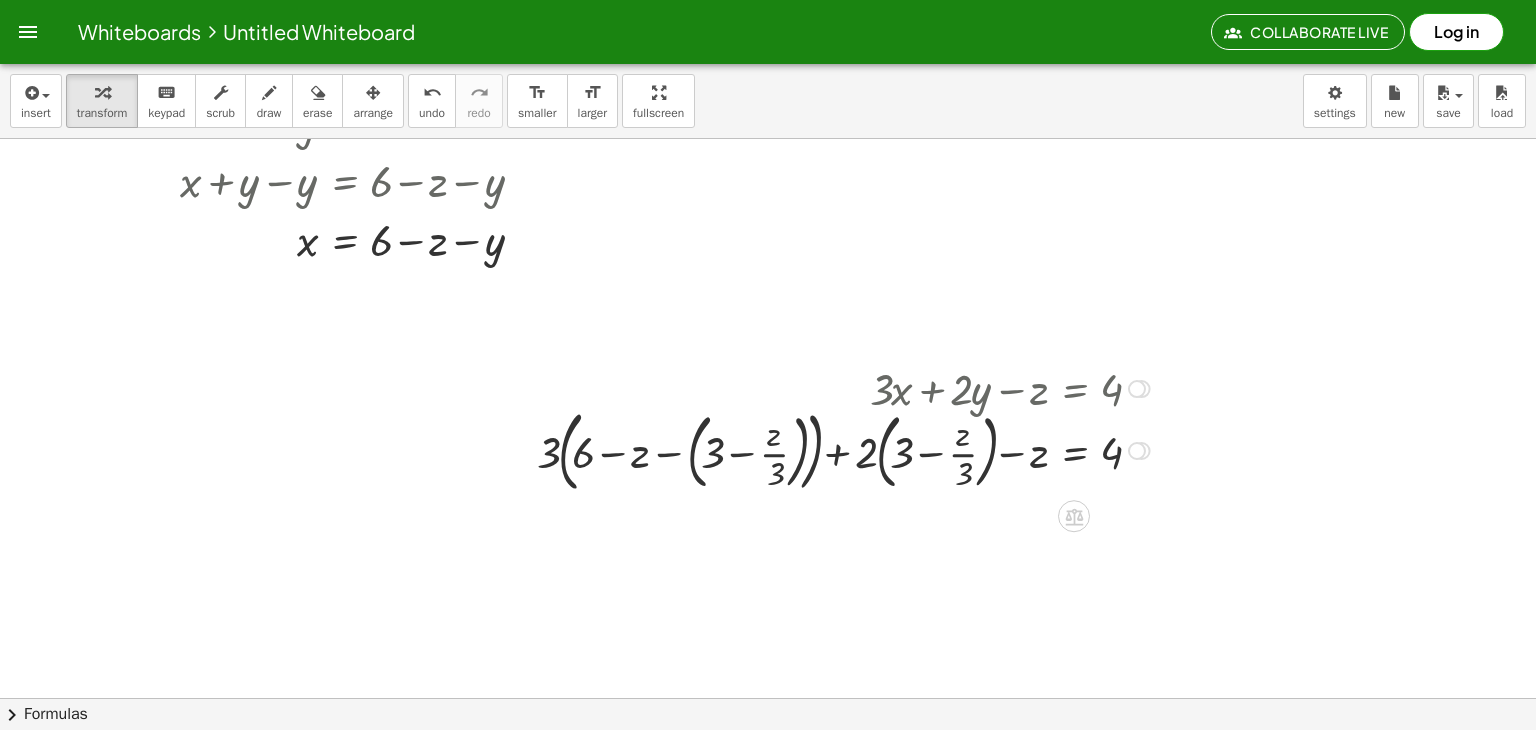 click at bounding box center [846, 449] 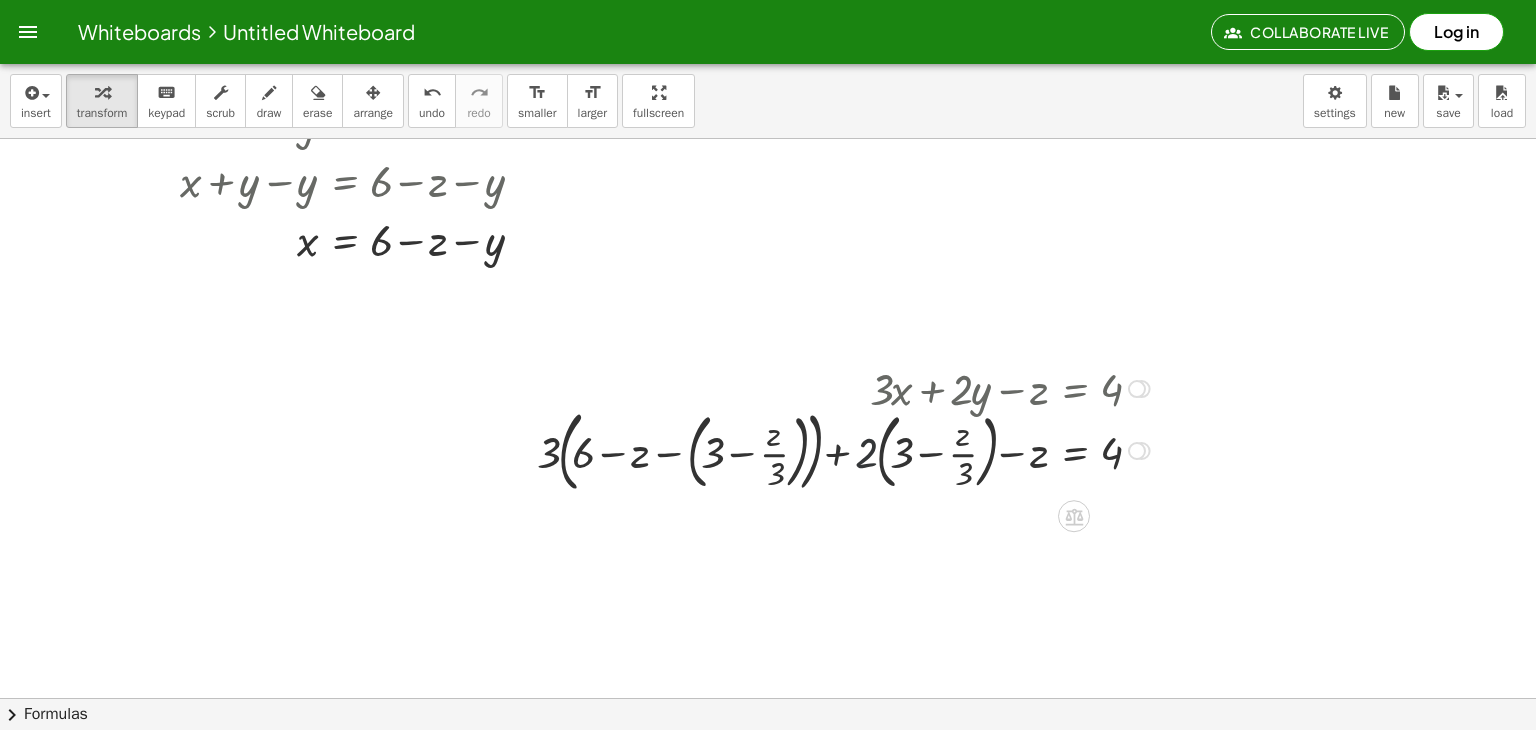 click at bounding box center [846, 449] 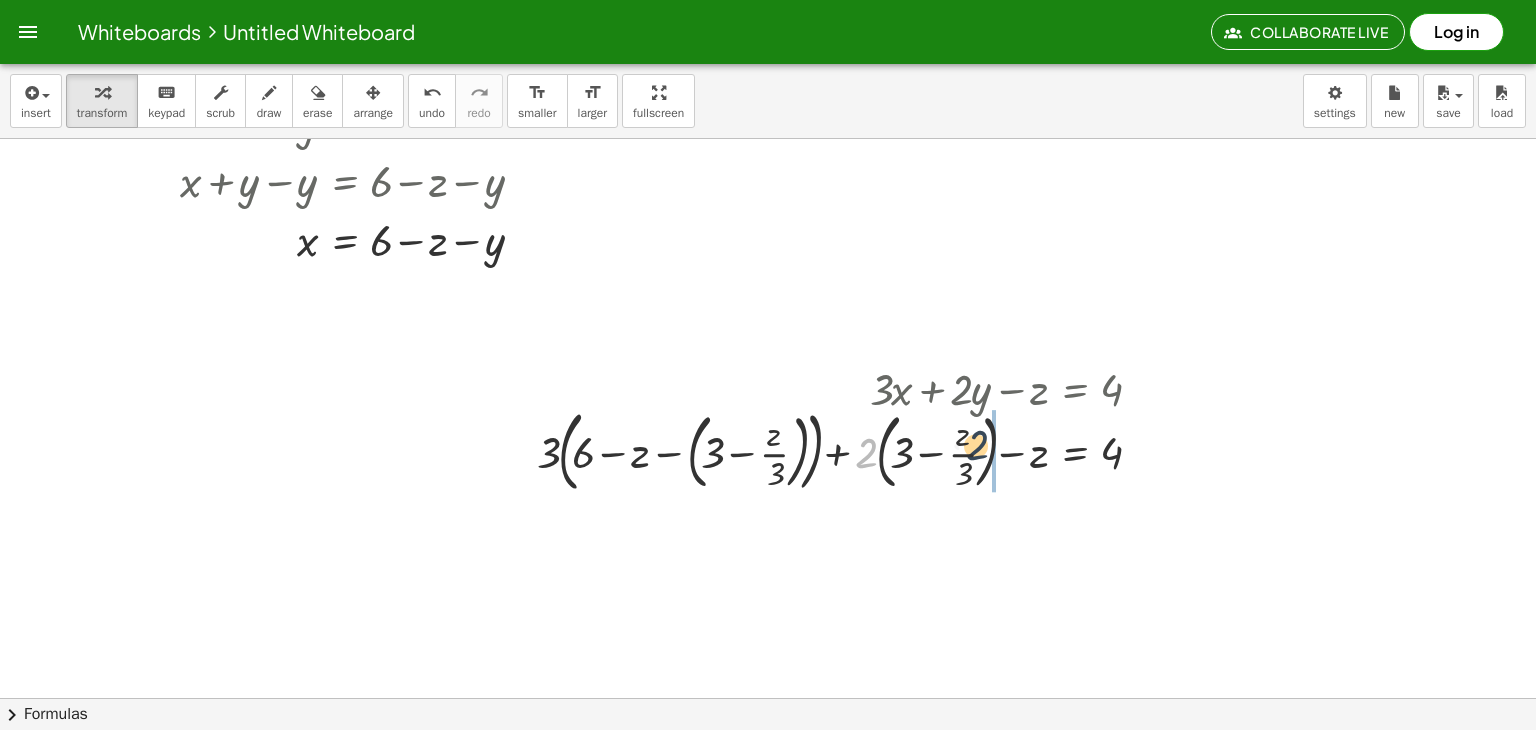 drag, startPoint x: 866, startPoint y: 441, endPoint x: 990, endPoint y: 433, distance: 124.2578 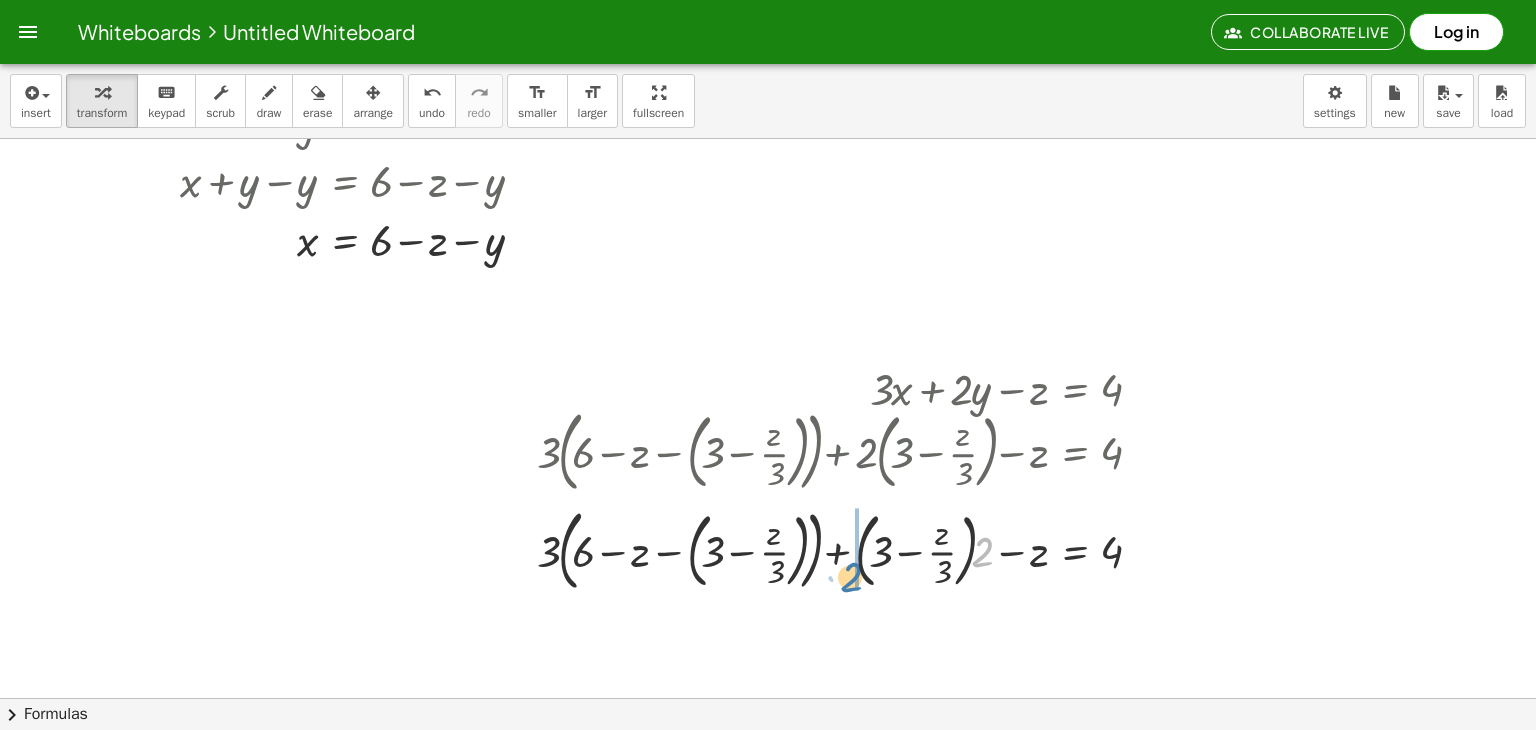 drag, startPoint x: 981, startPoint y: 538, endPoint x: 848, endPoint y: 561, distance: 134.97408 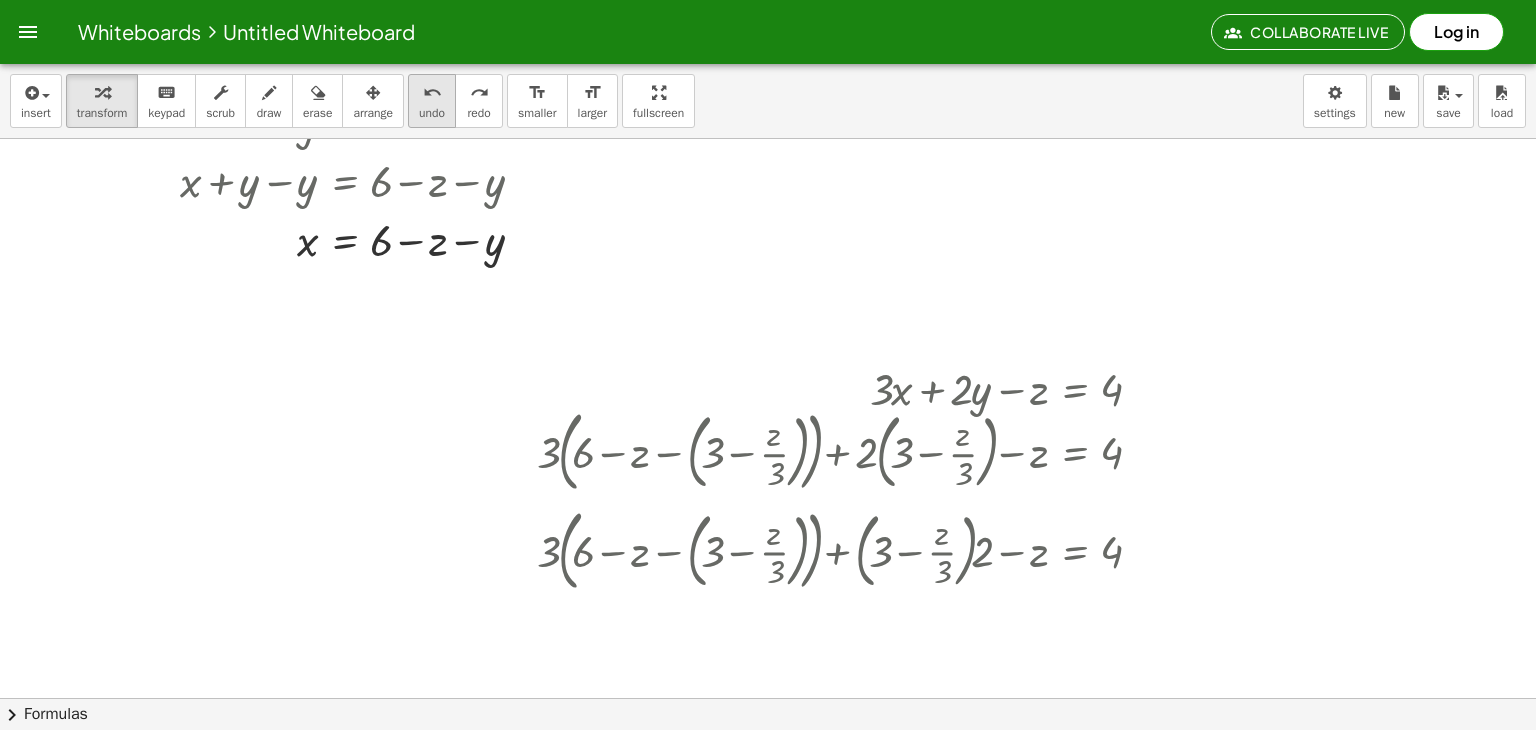 click on "undo" at bounding box center [432, 113] 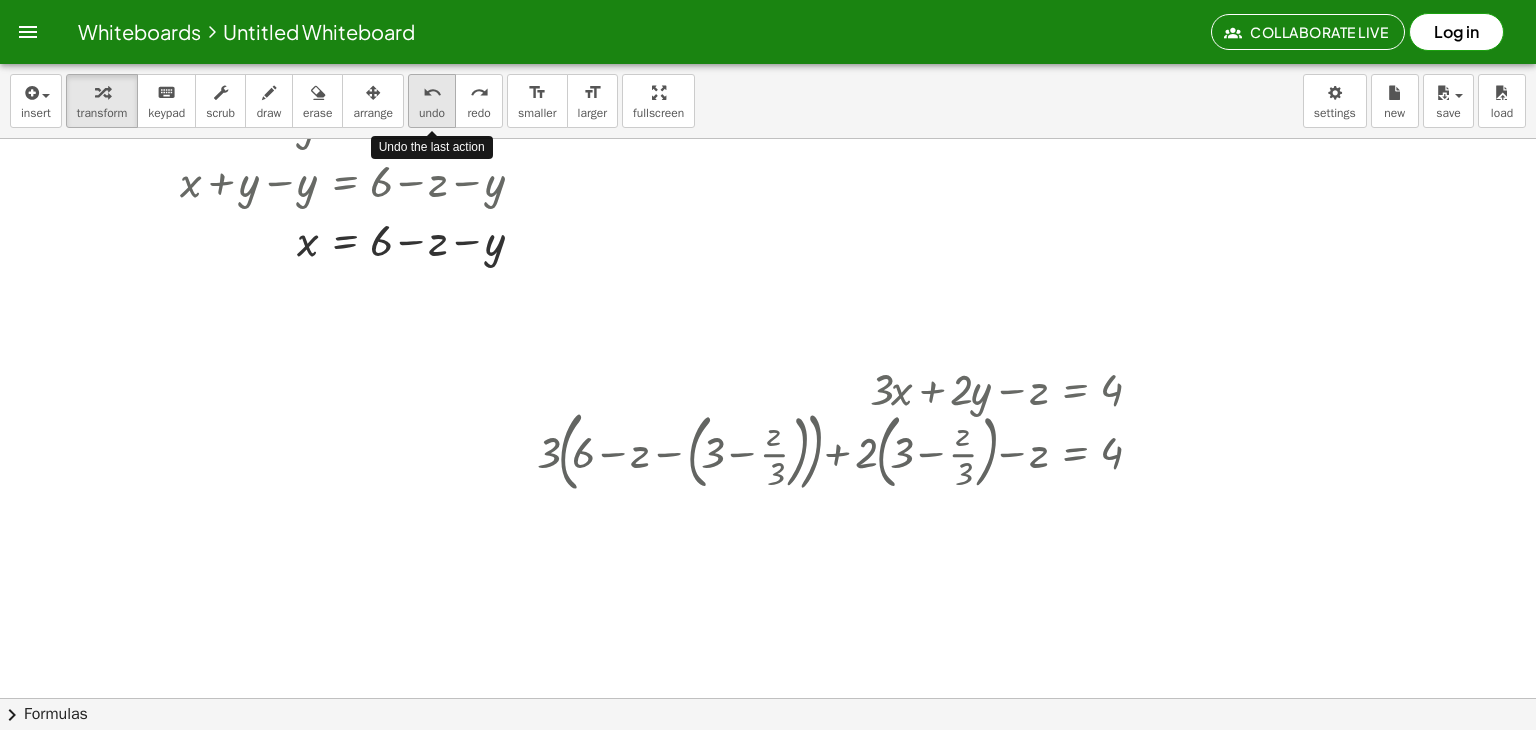 click on "undo" at bounding box center (432, 113) 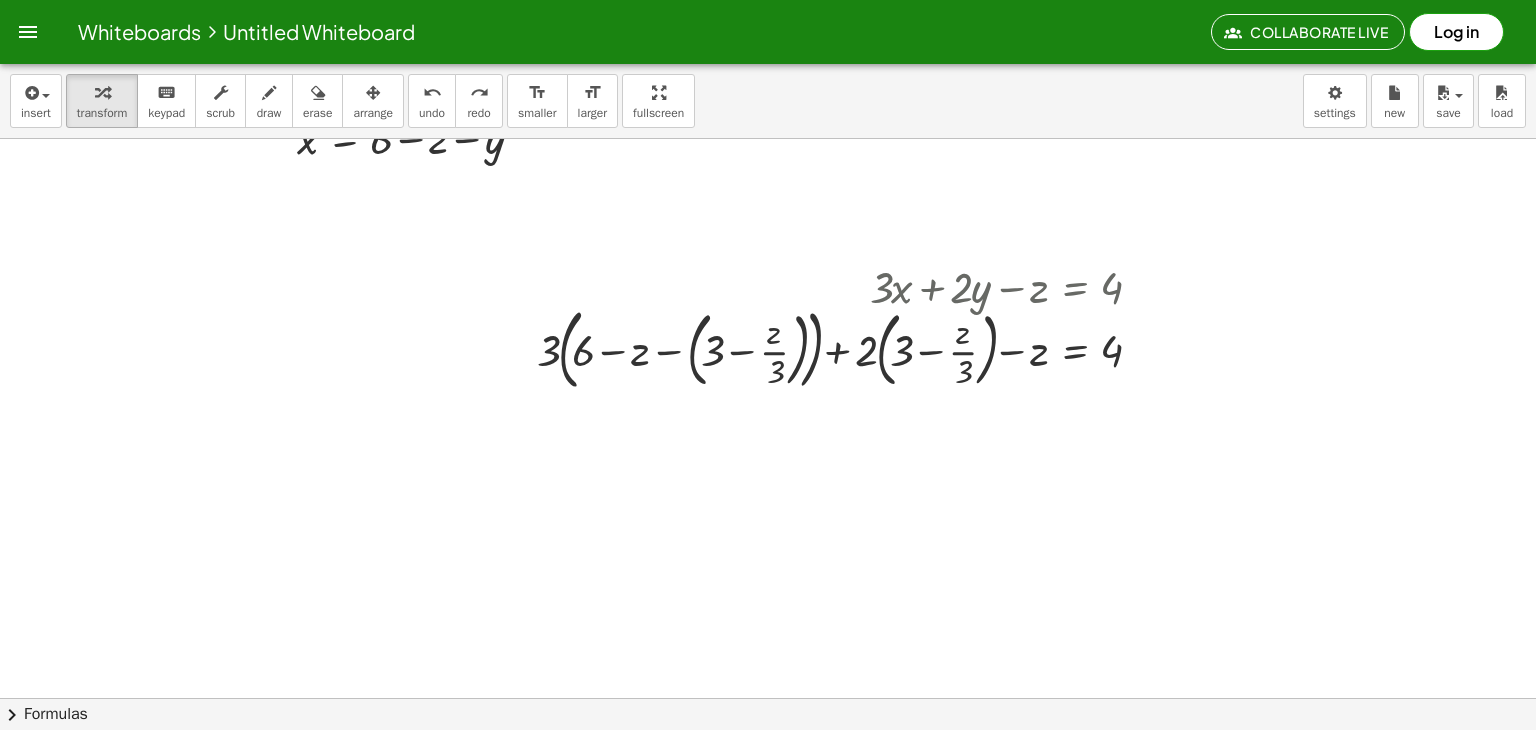 scroll, scrollTop: 336, scrollLeft: 0, axis: vertical 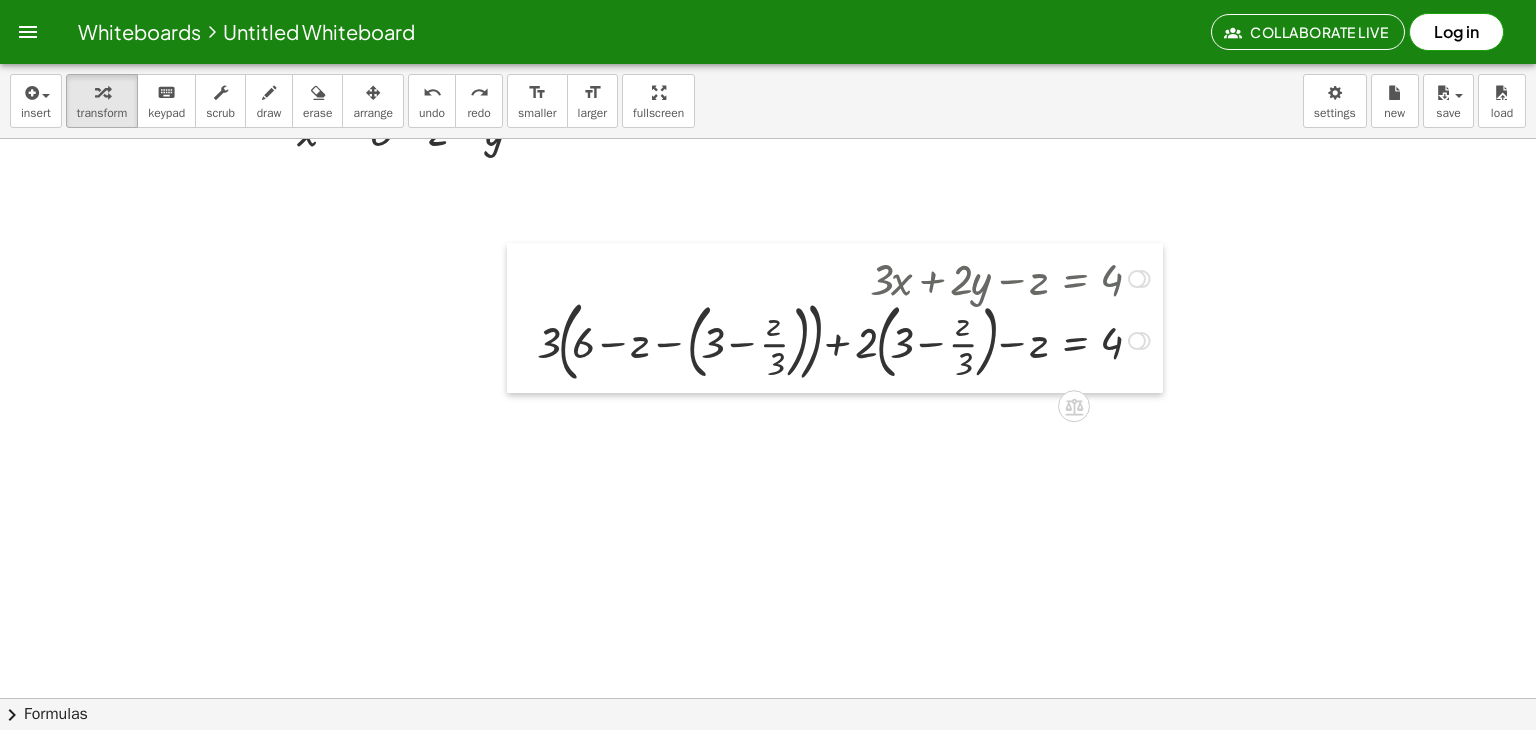 click at bounding box center (522, 318) 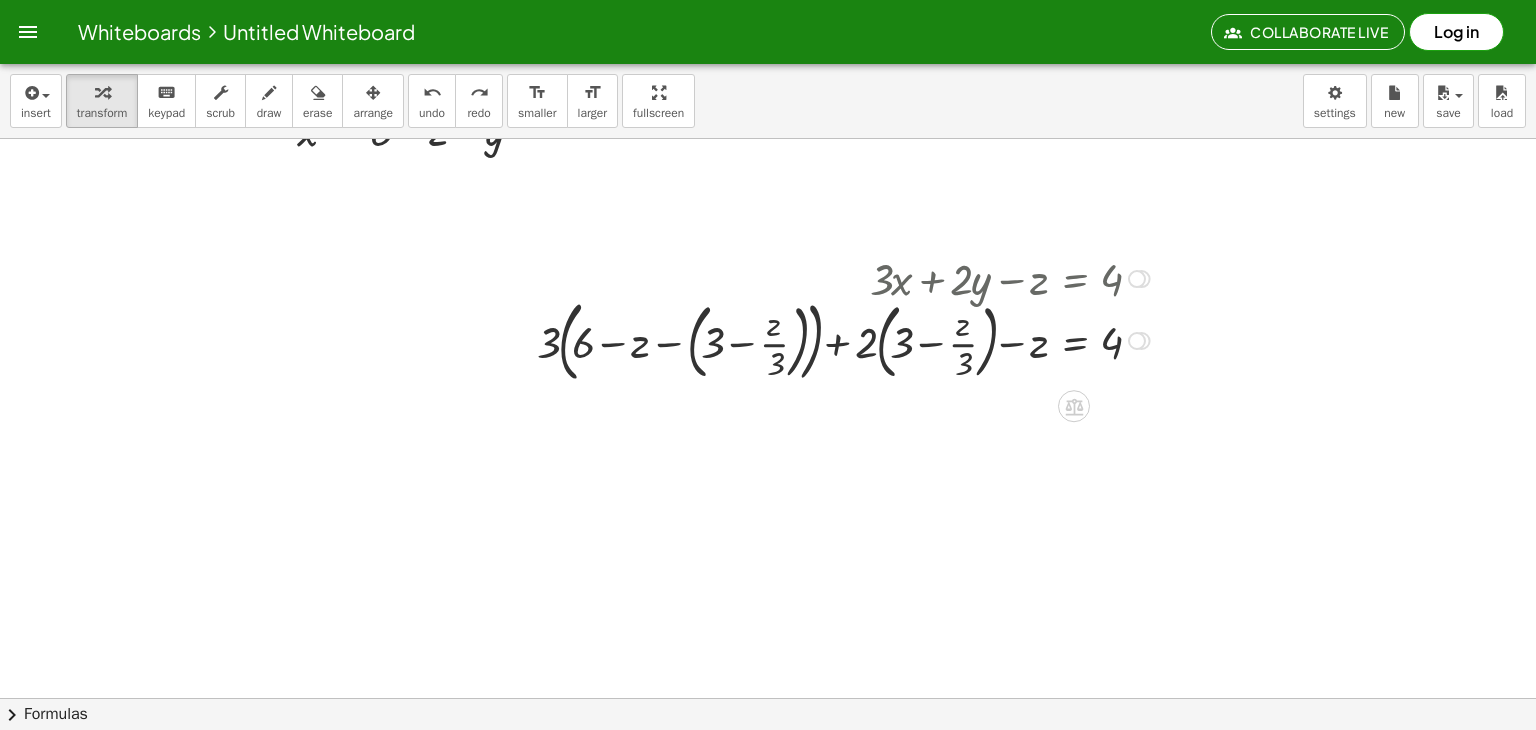 drag, startPoint x: 493, startPoint y: 331, endPoint x: 906, endPoint y: 346, distance: 413.2723 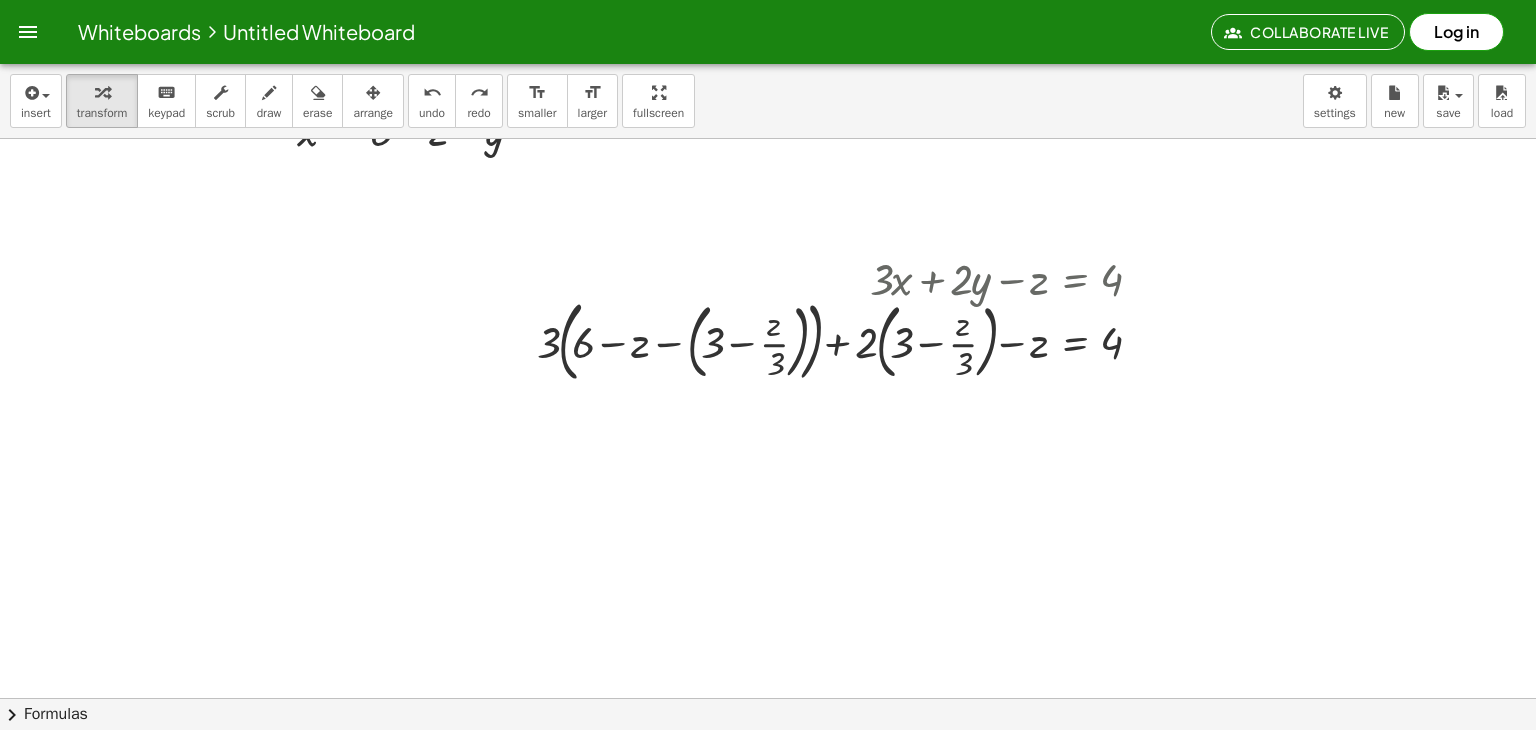 click at bounding box center [768, 426] 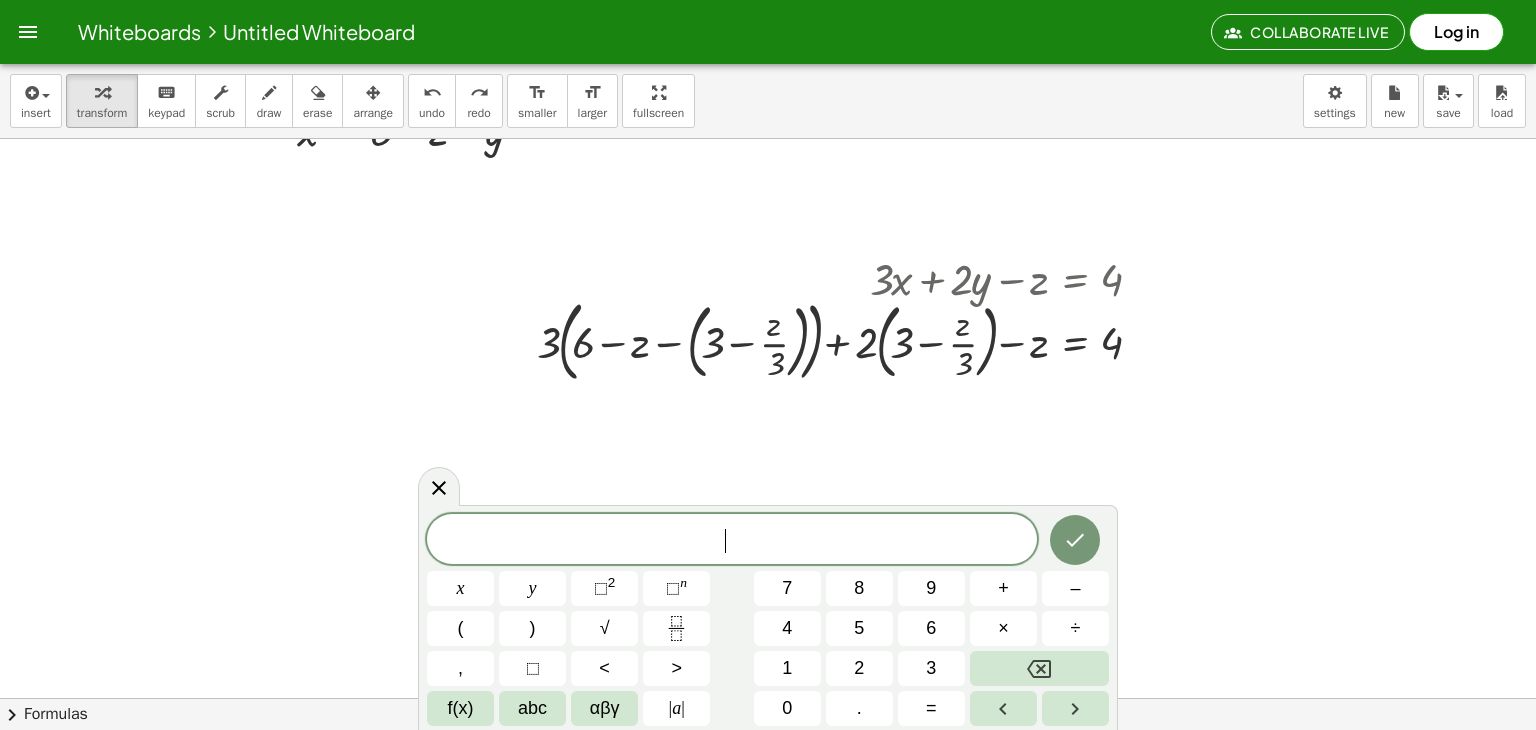 click at bounding box center [768, 426] 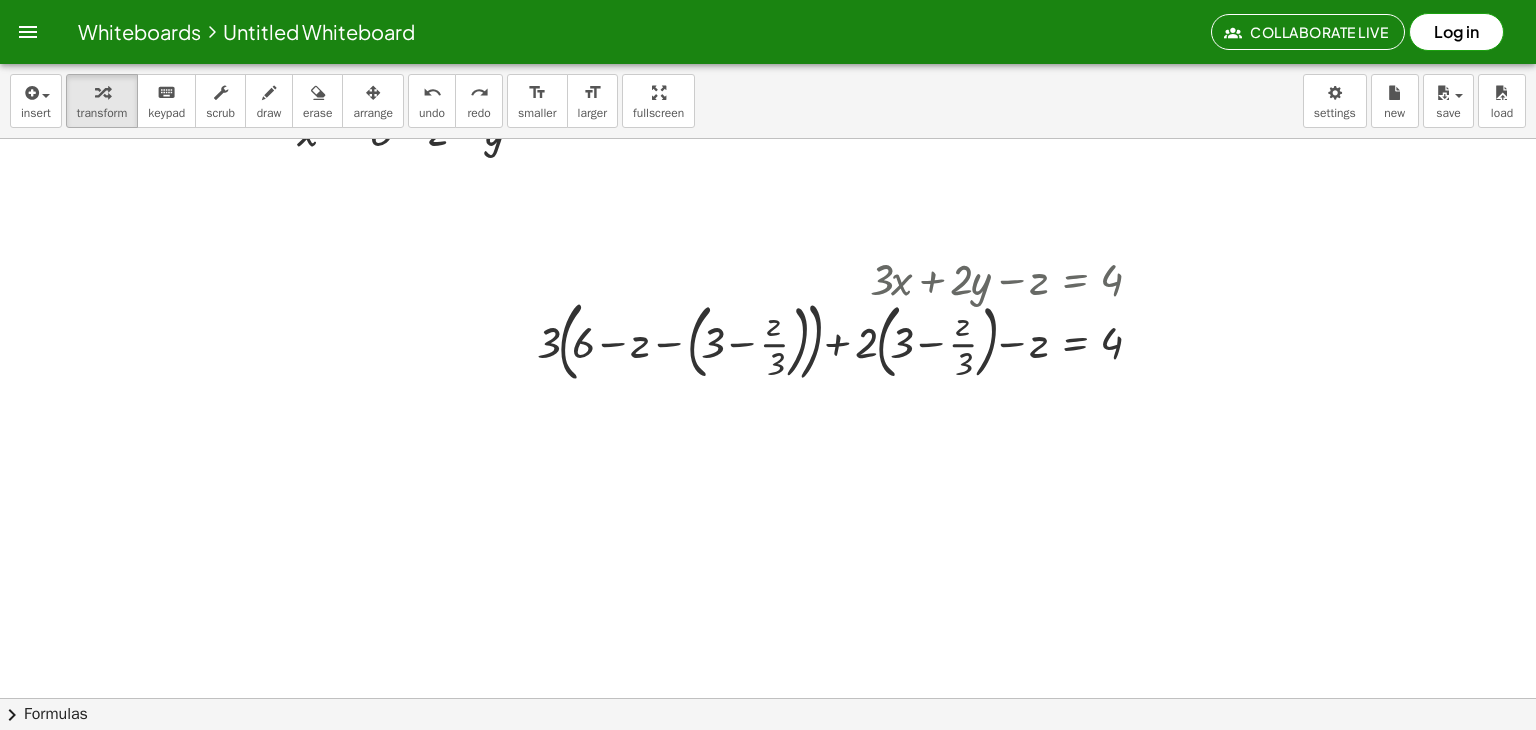 click at bounding box center [768, 426] 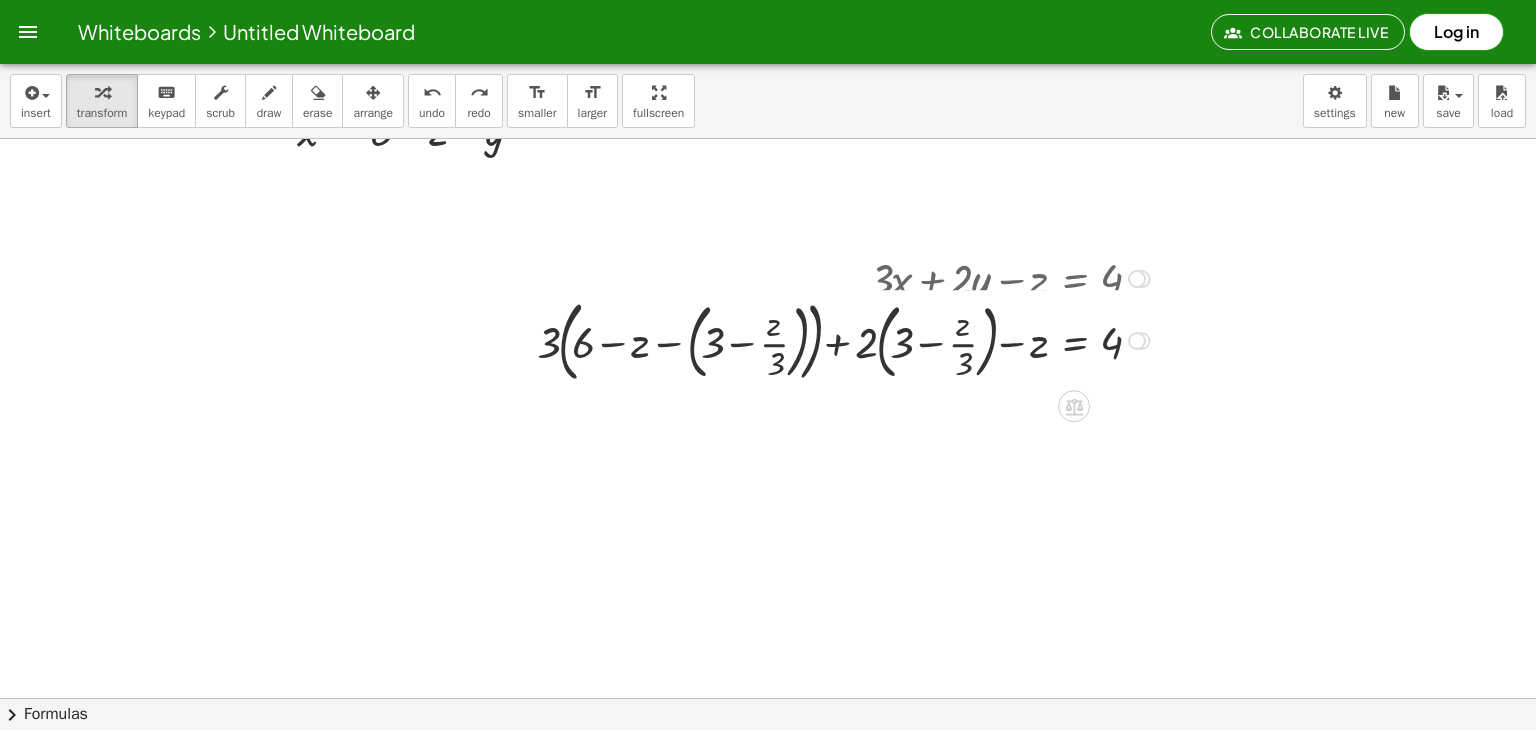 click at bounding box center [1137, 341] 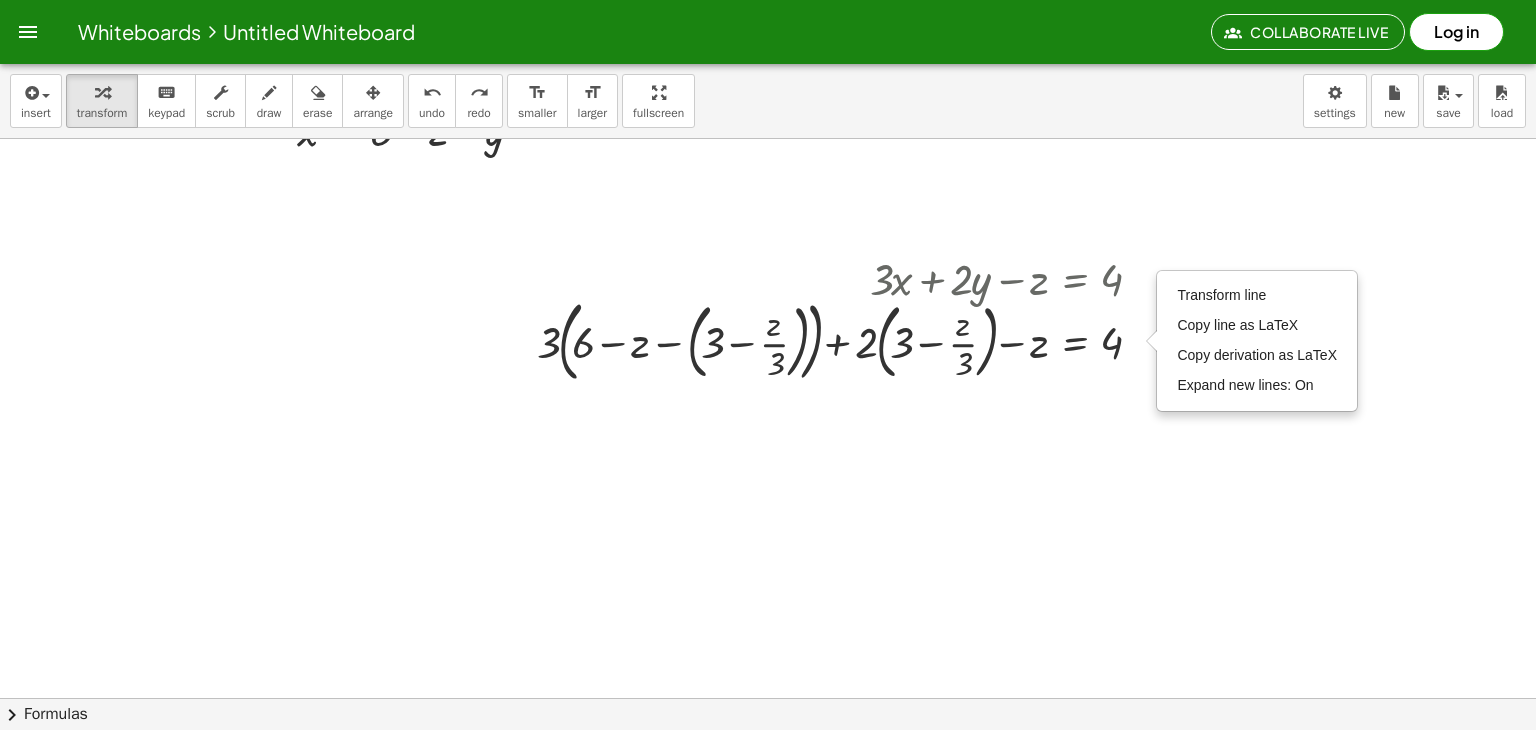 click at bounding box center (768, 426) 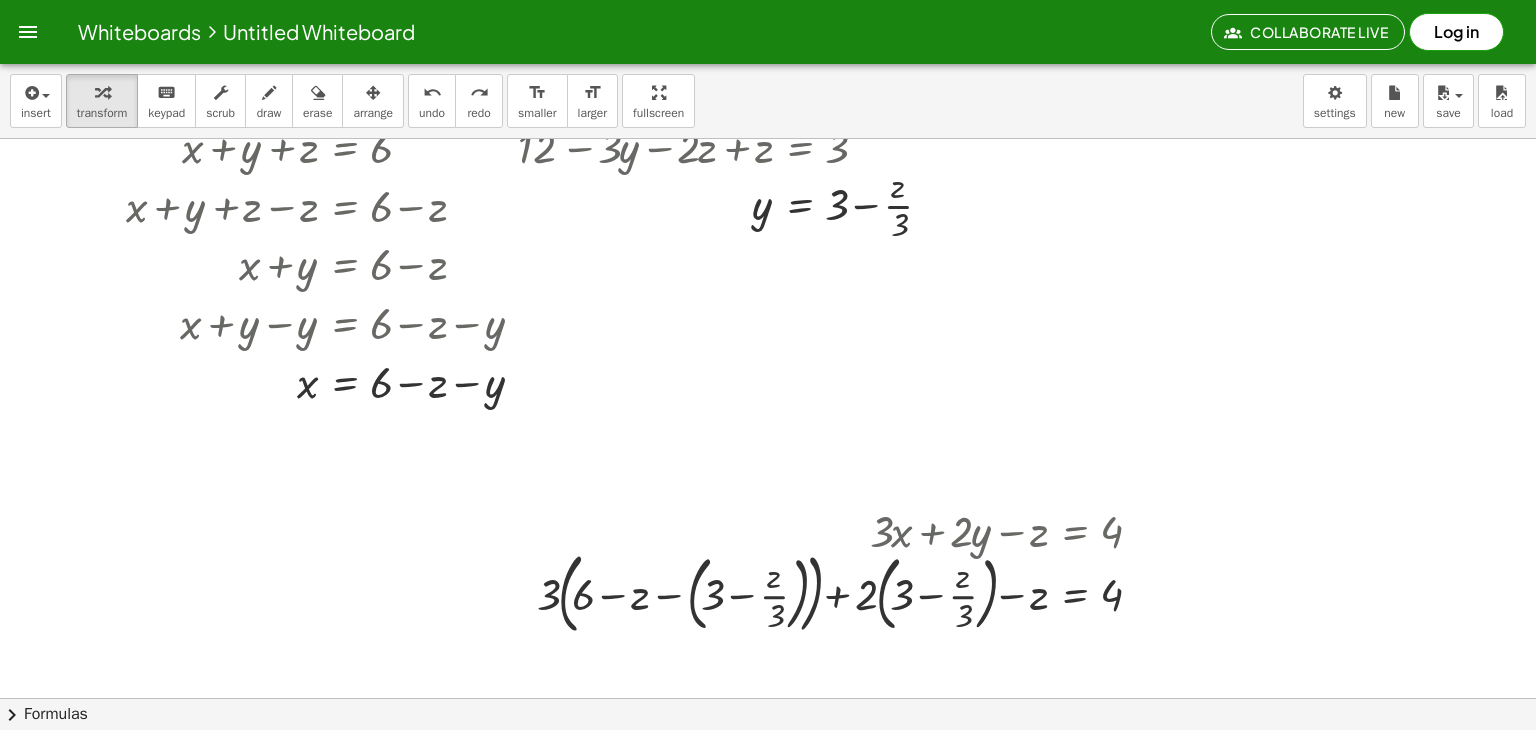 scroll, scrollTop: 84, scrollLeft: 0, axis: vertical 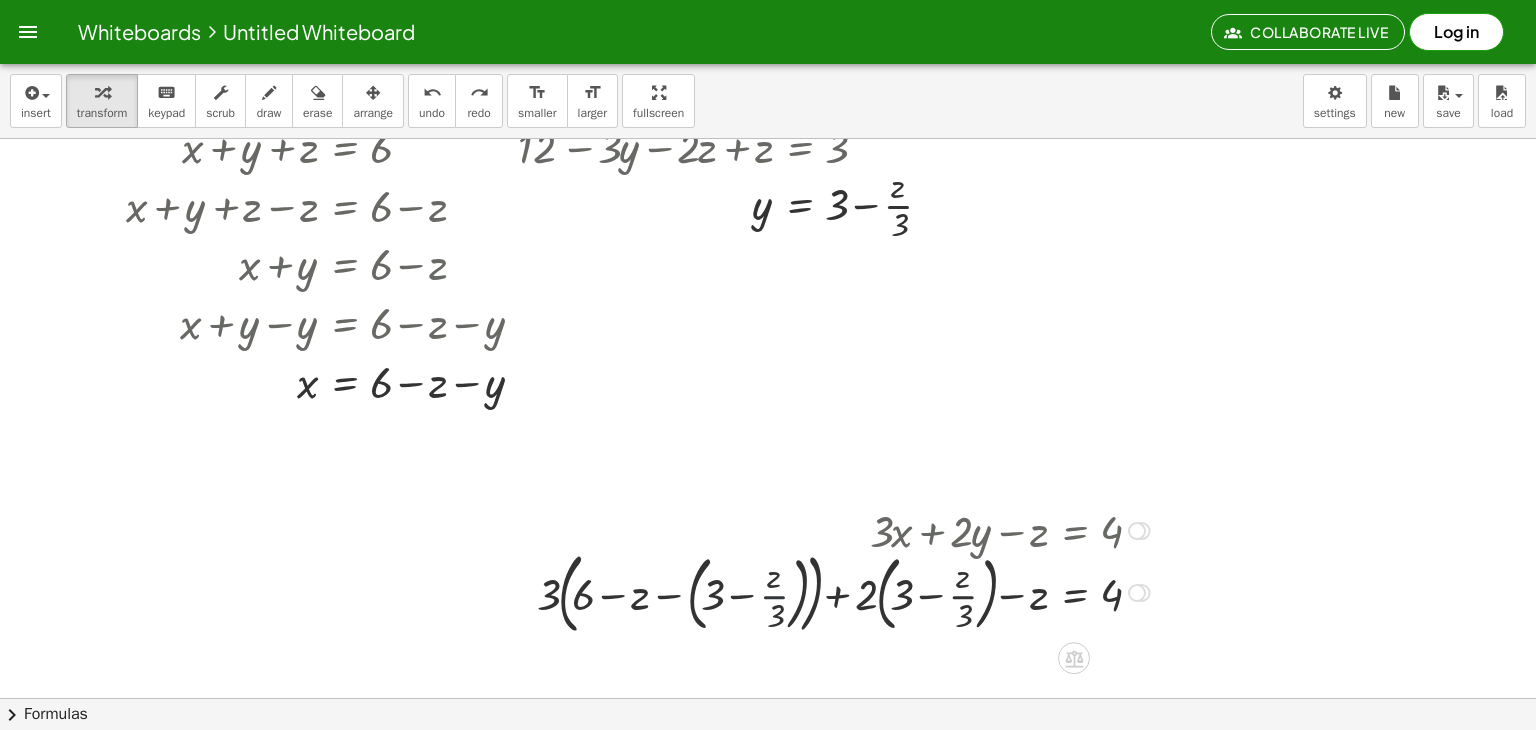 click at bounding box center (846, 591) 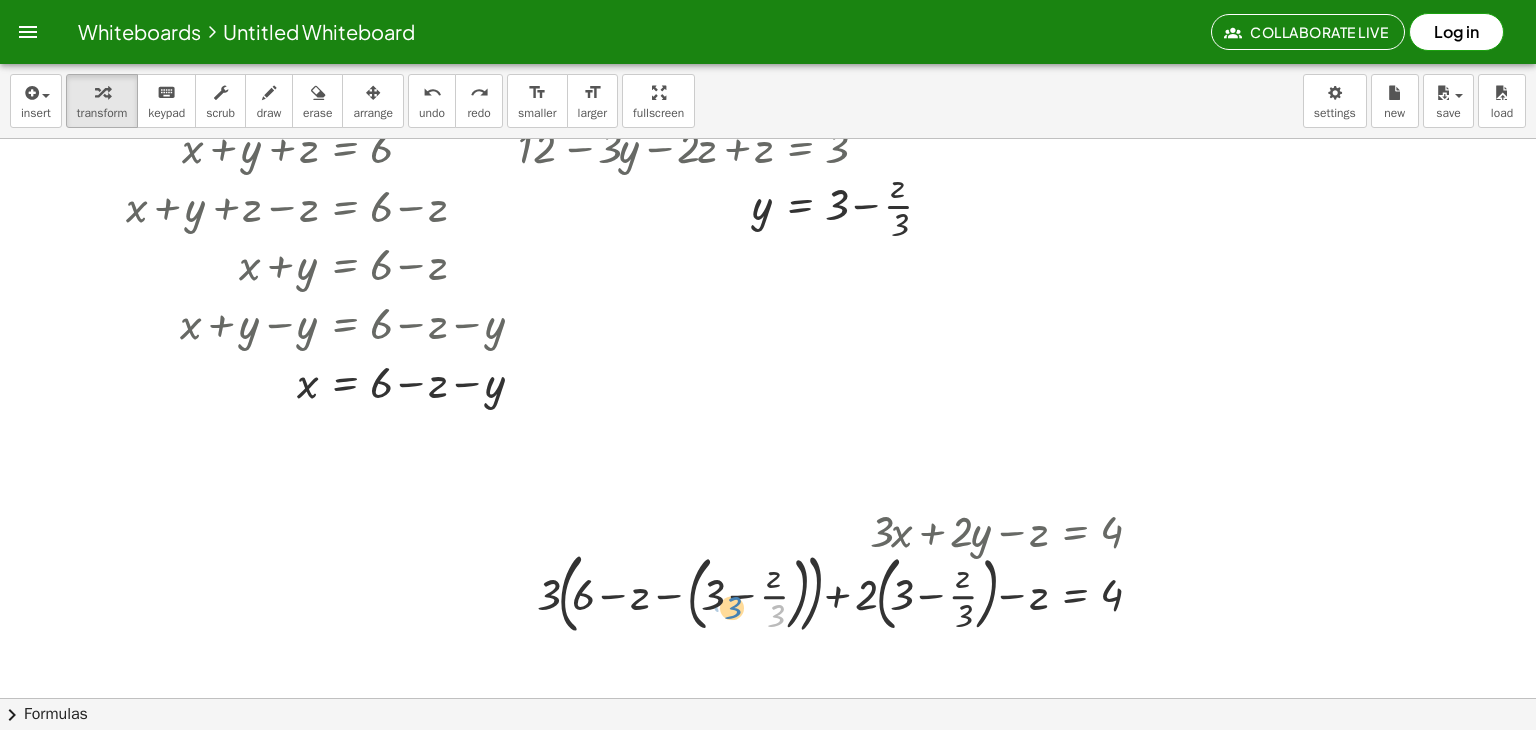 drag, startPoint x: 771, startPoint y: 611, endPoint x: 739, endPoint y: 607, distance: 32.24903 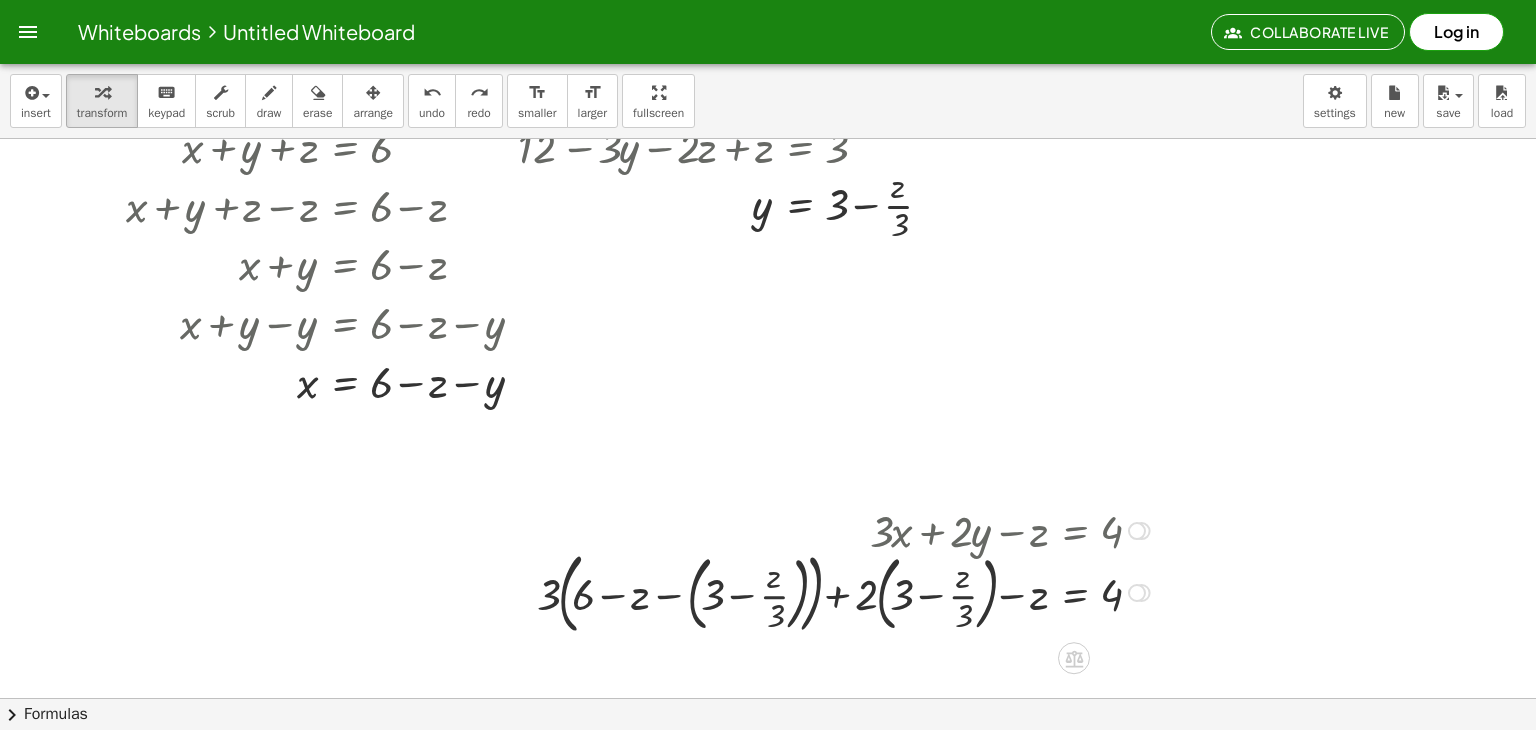 click at bounding box center (846, 591) 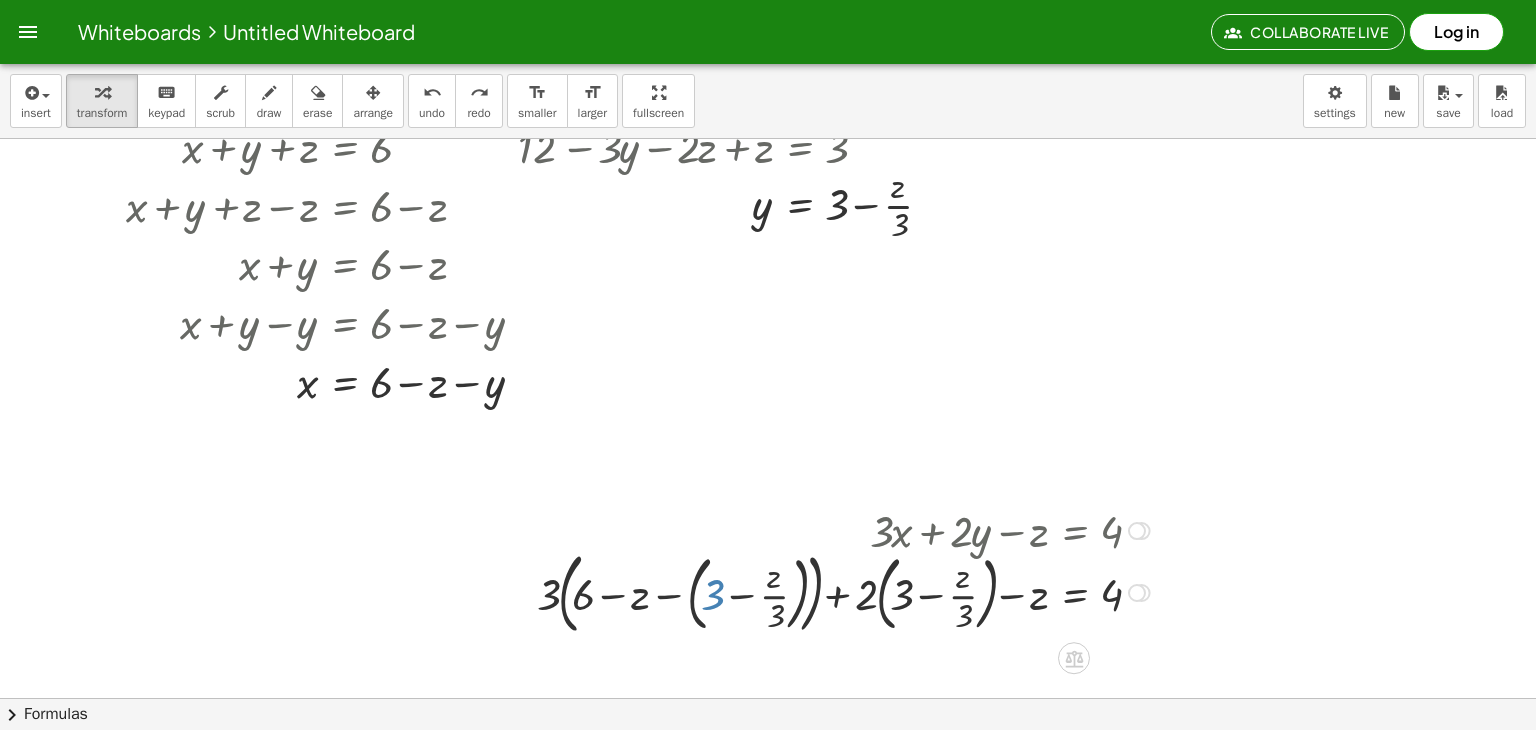 click at bounding box center (846, 591) 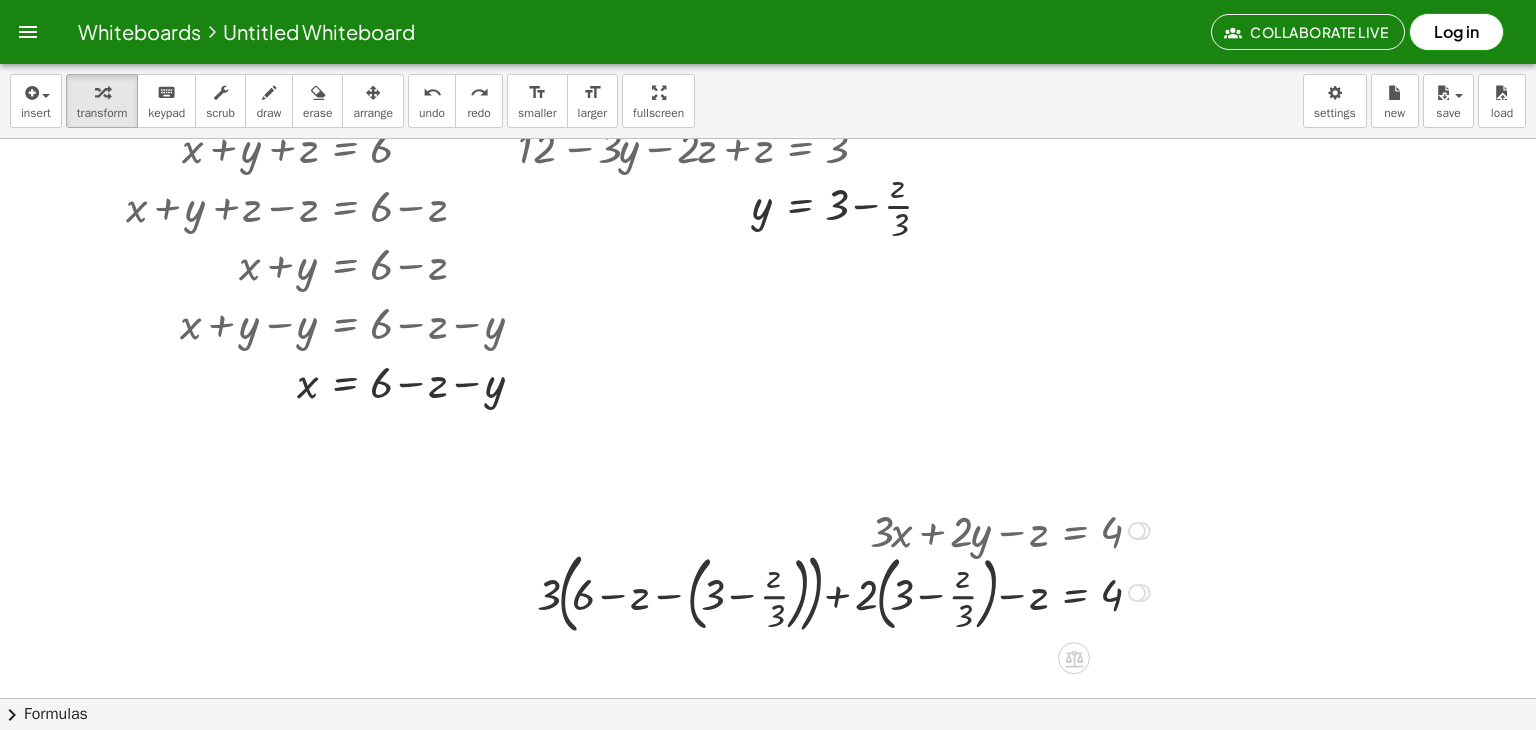 click at bounding box center [846, 591] 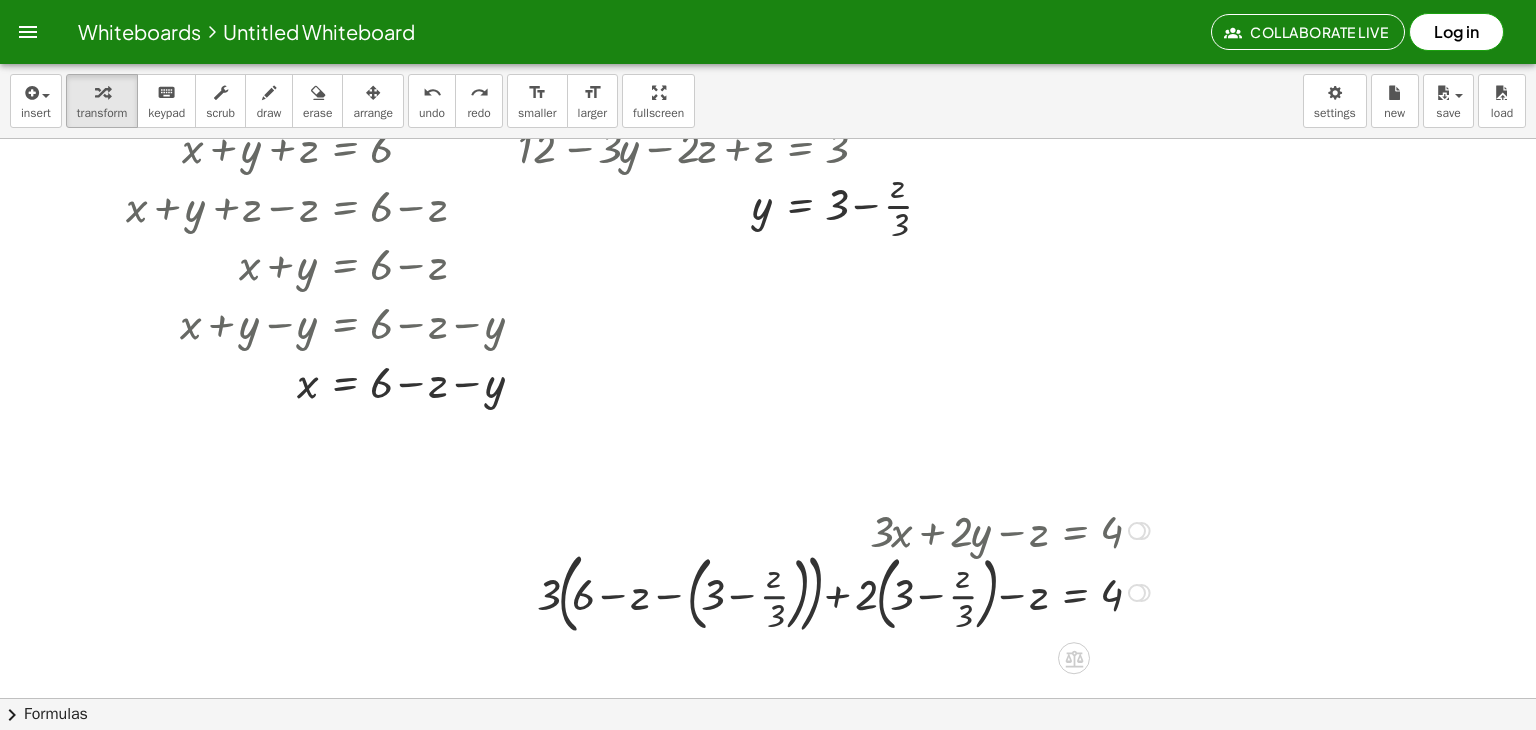 click at bounding box center [846, 591] 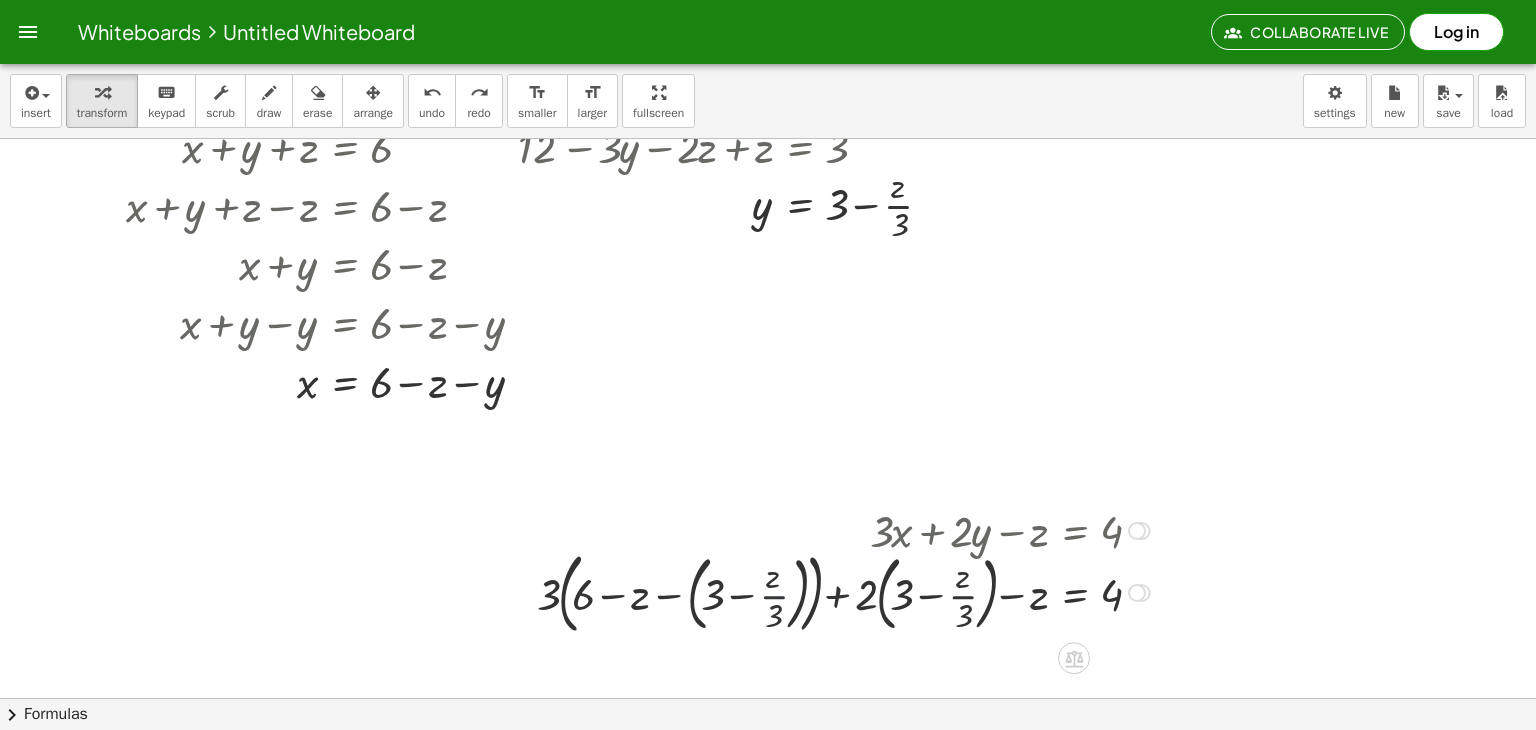 click at bounding box center (846, 591) 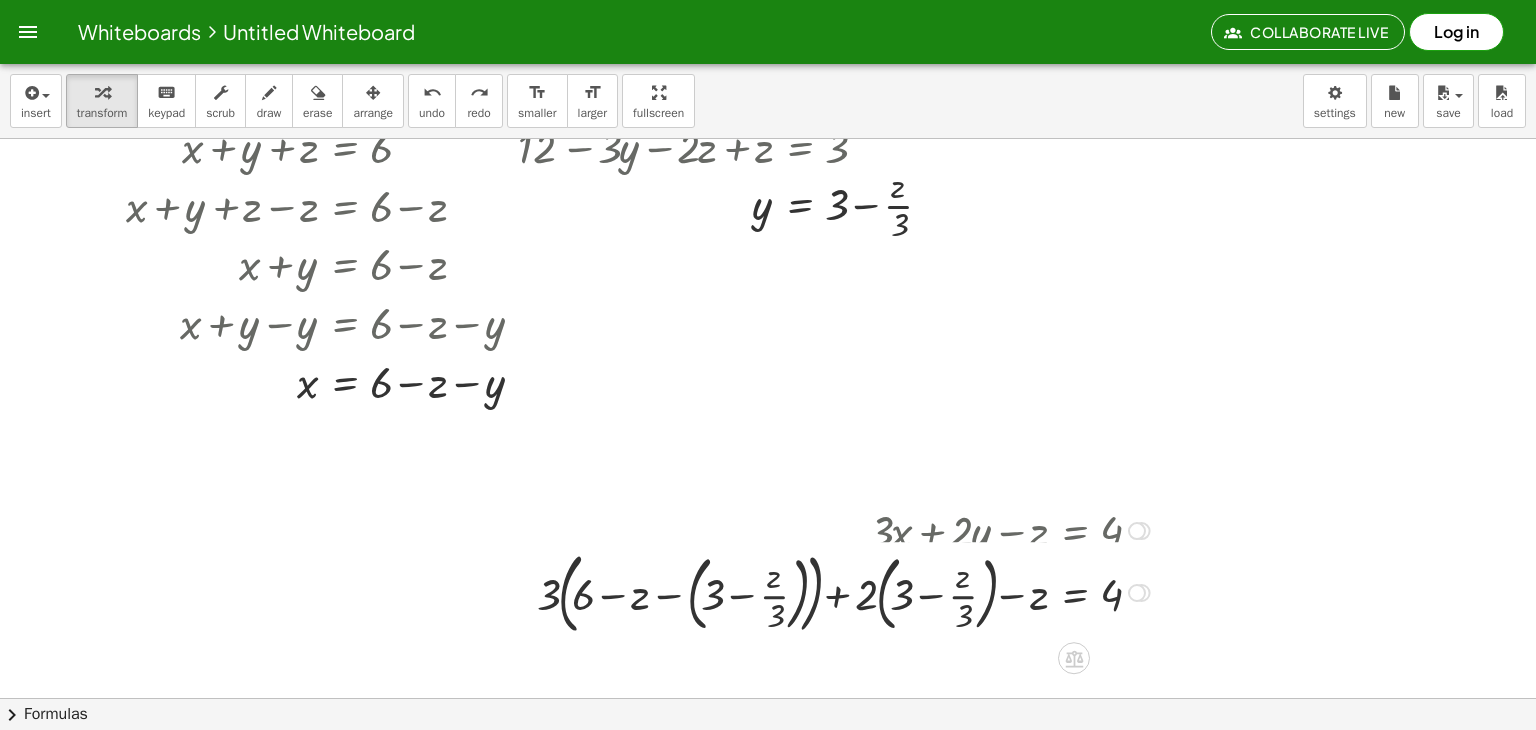 click on "Transform line Copy line as LaTeX Copy derivation as LaTeX Expand new lines: On" at bounding box center (1137, 593) 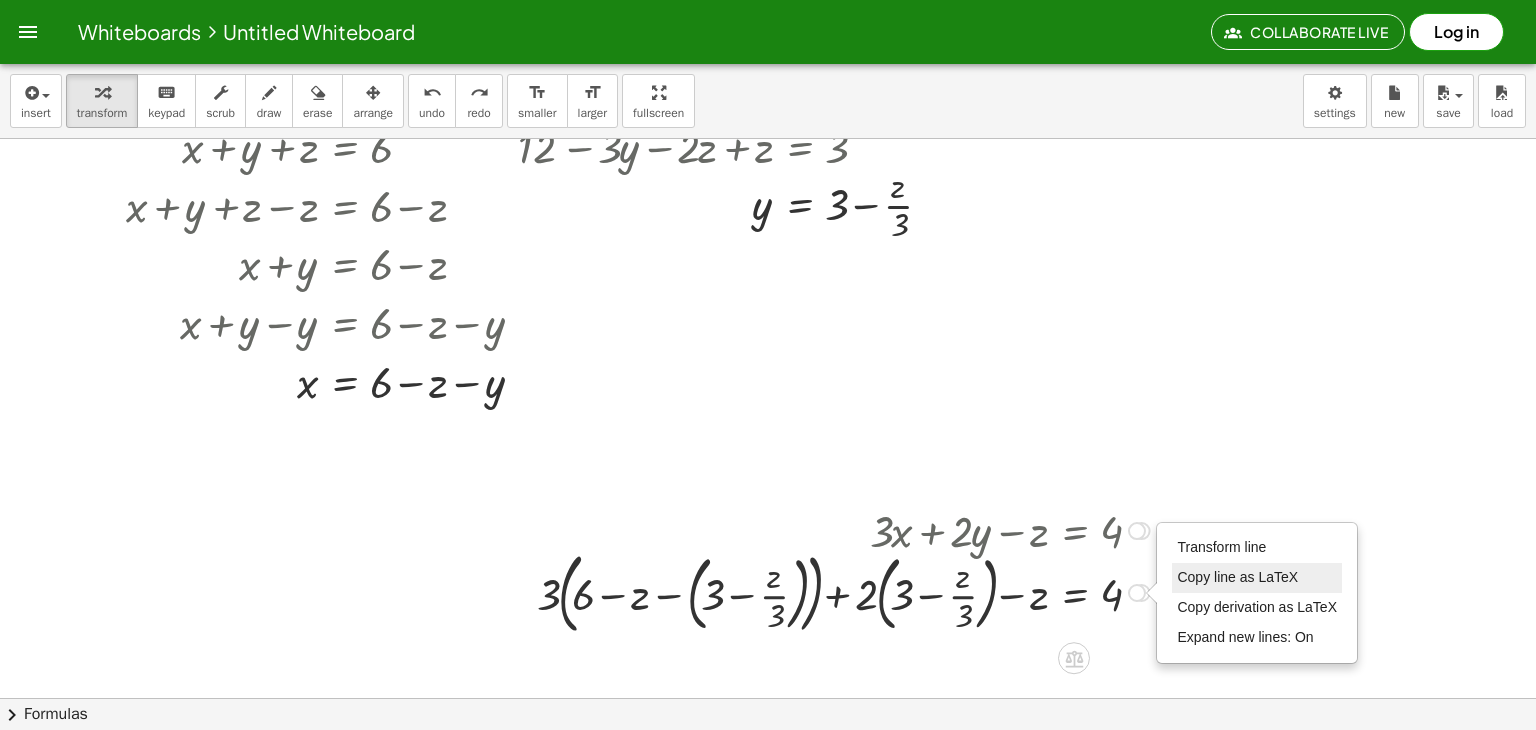 click on "Copy line as LaTeX" at bounding box center [1237, 577] 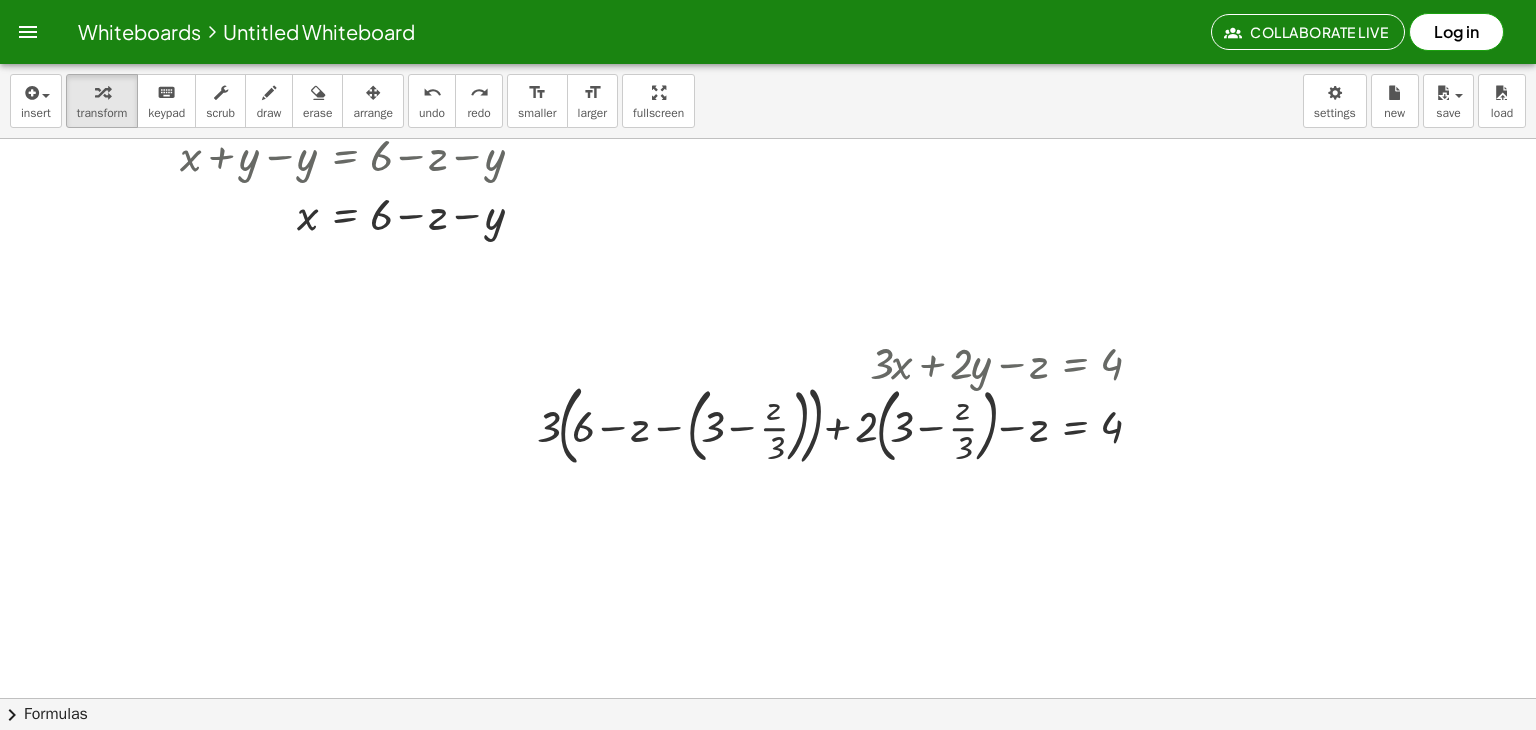 scroll, scrollTop: 254, scrollLeft: 0, axis: vertical 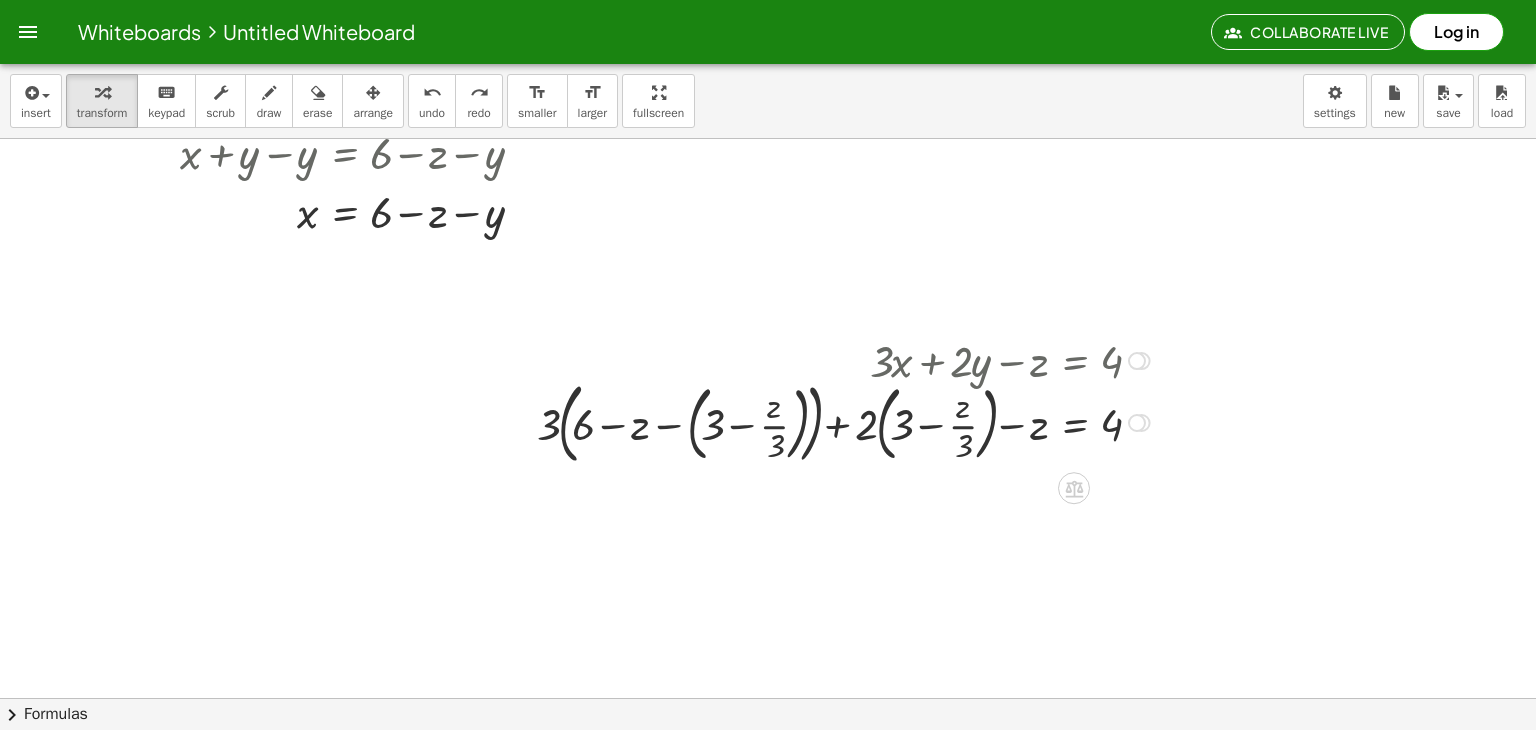 click at bounding box center [846, 421] 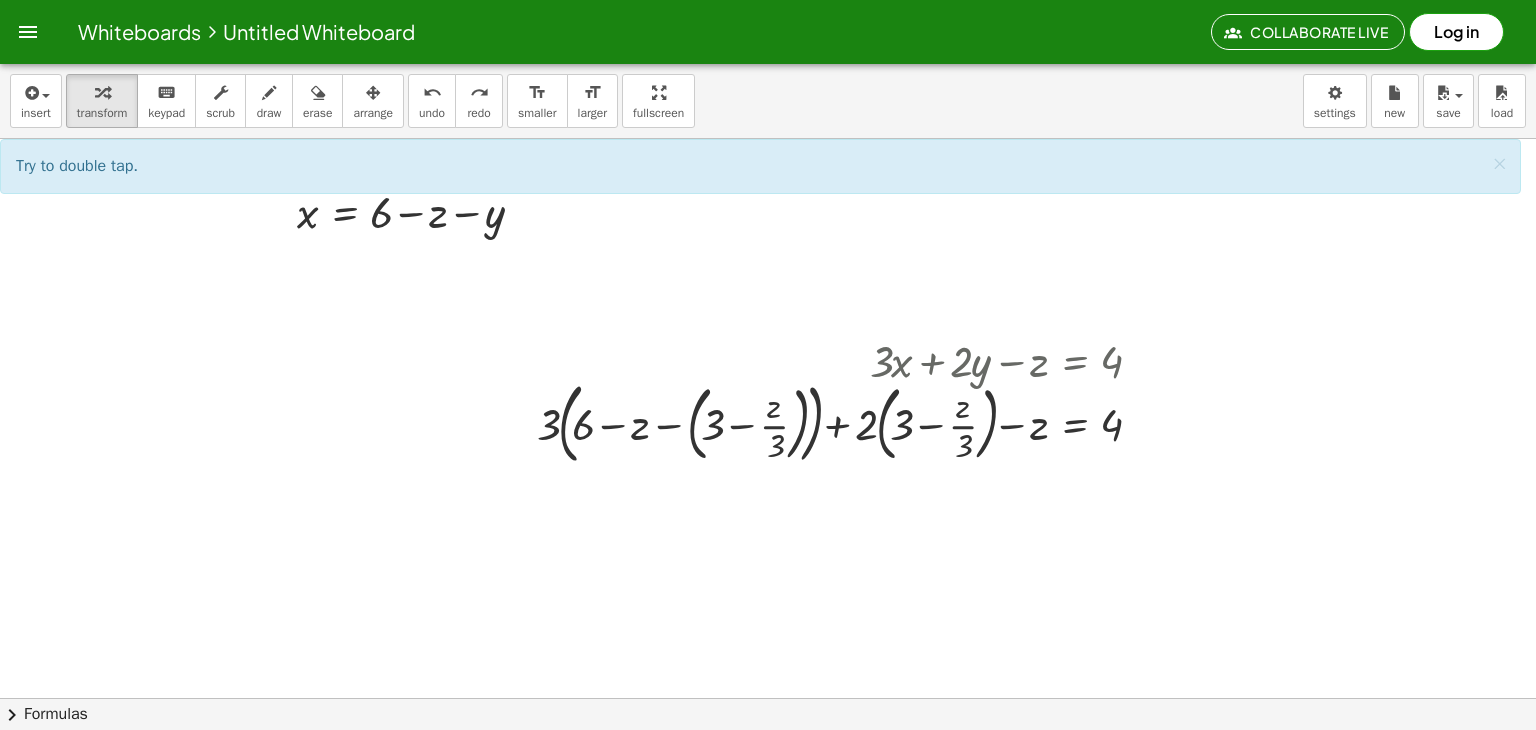 click at bounding box center (768, 508) 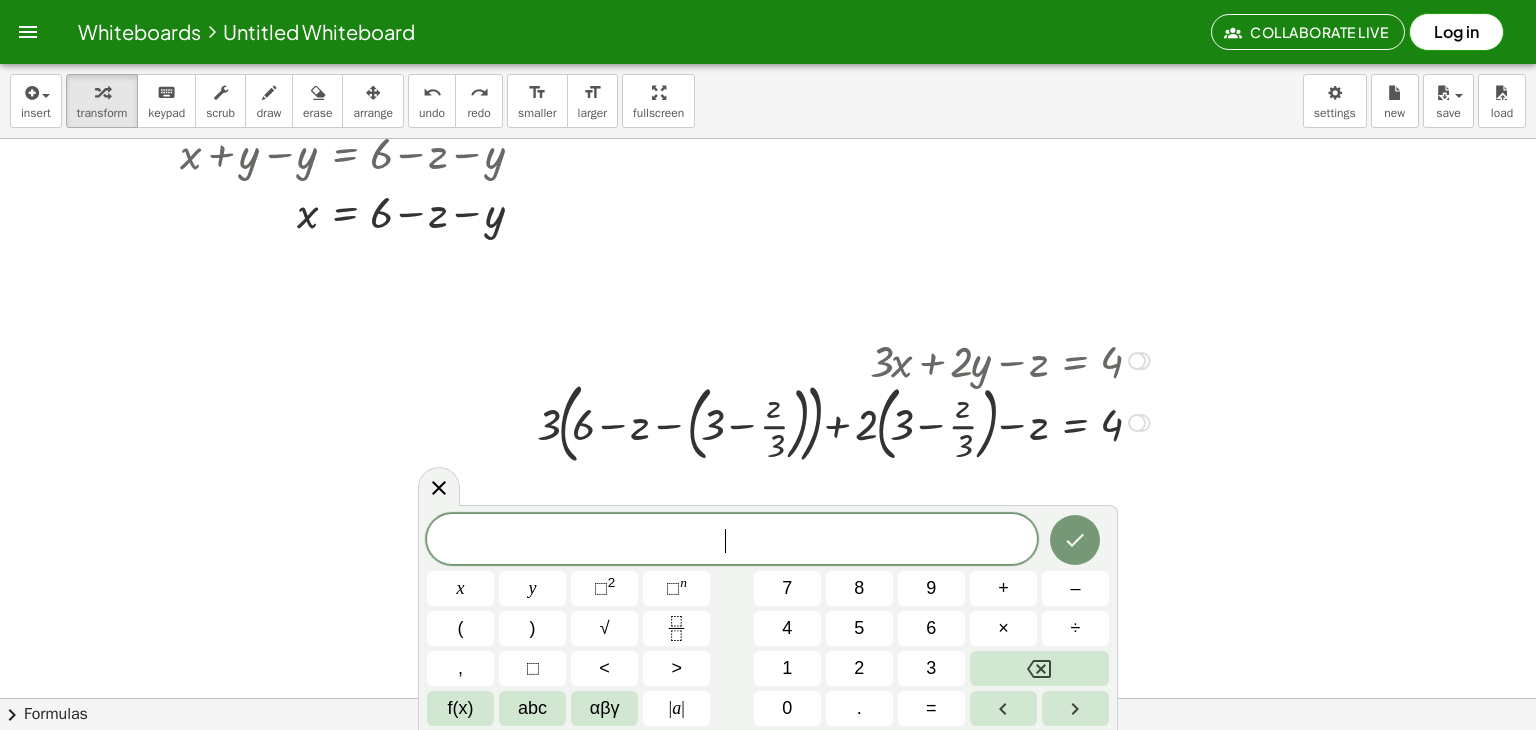 click at bounding box center [846, 421] 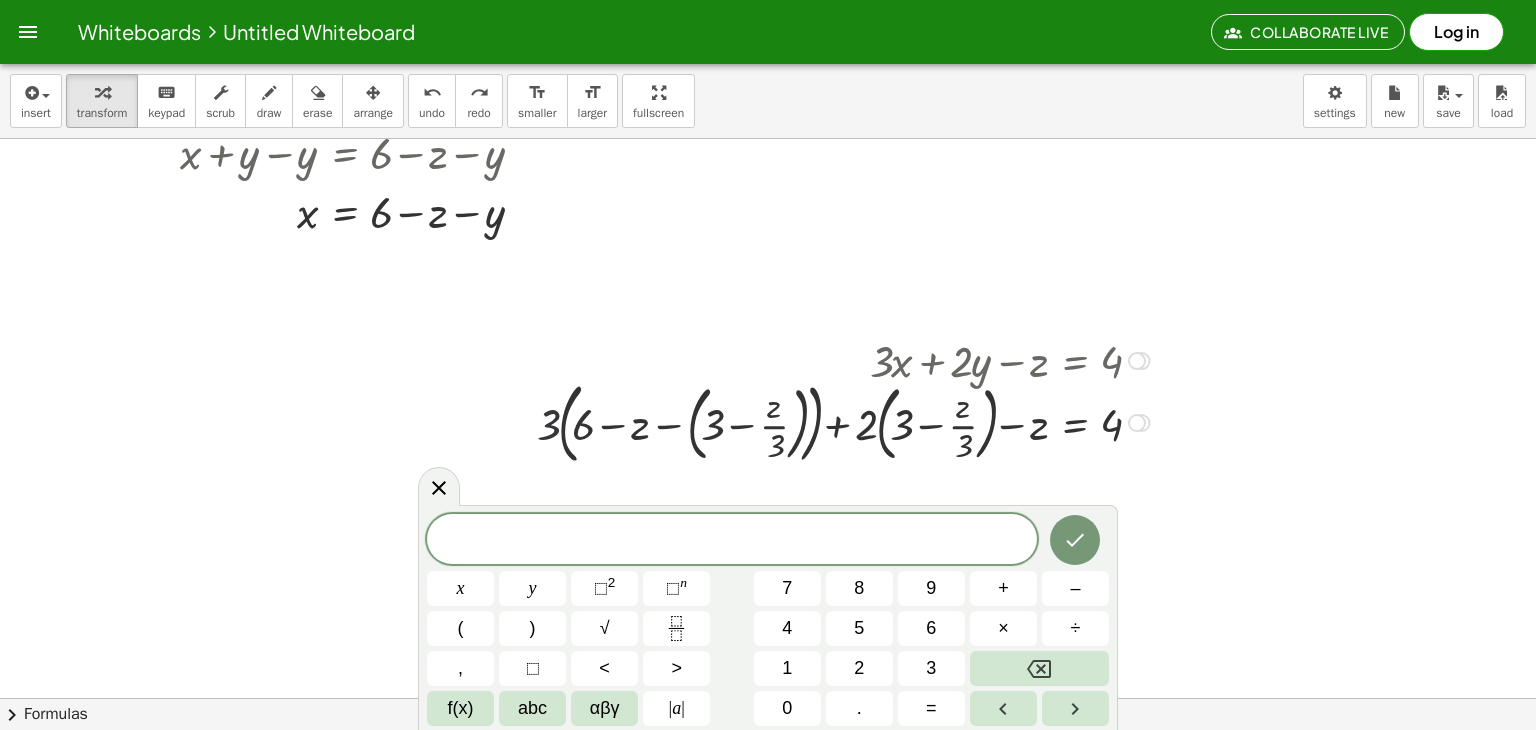 click at bounding box center (846, 421) 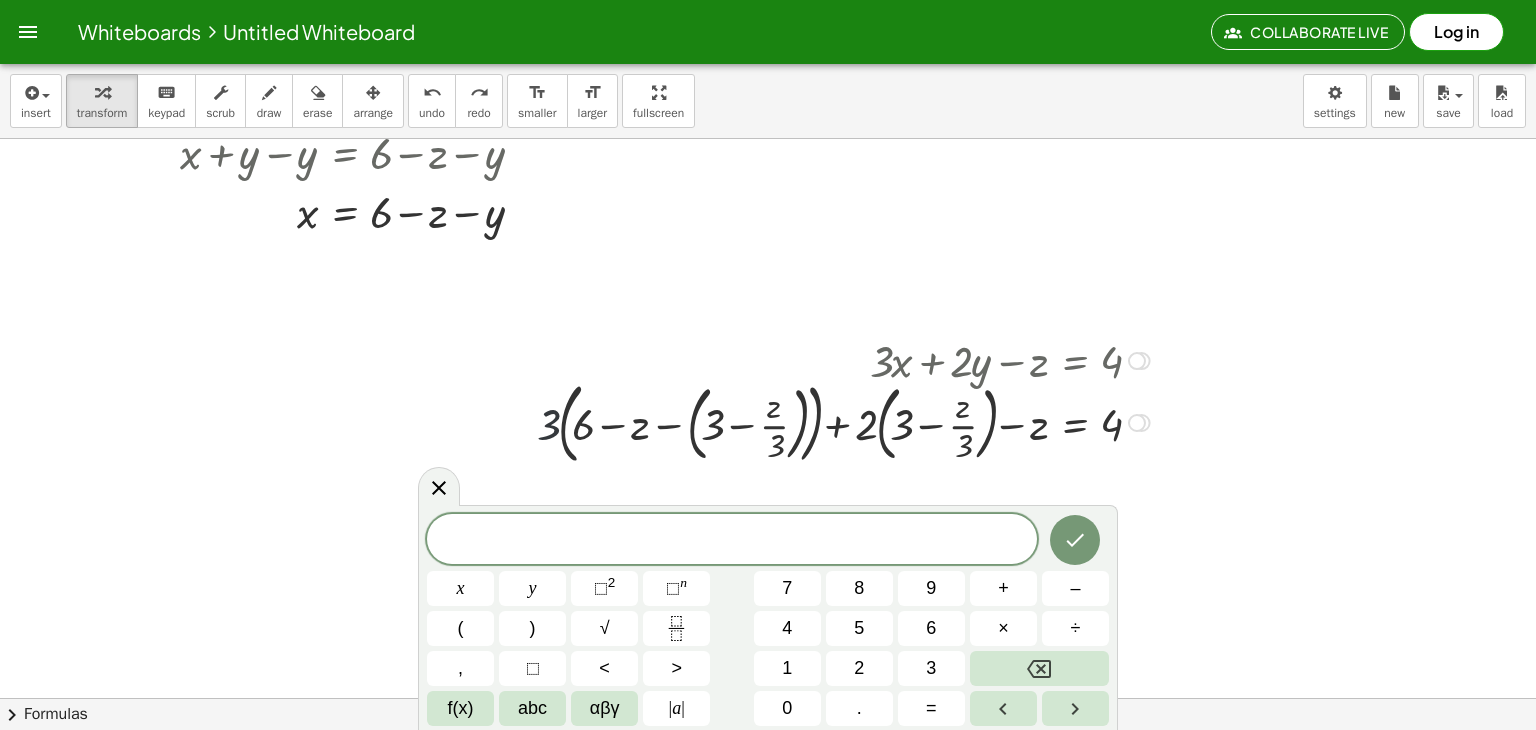 click at bounding box center [846, 421] 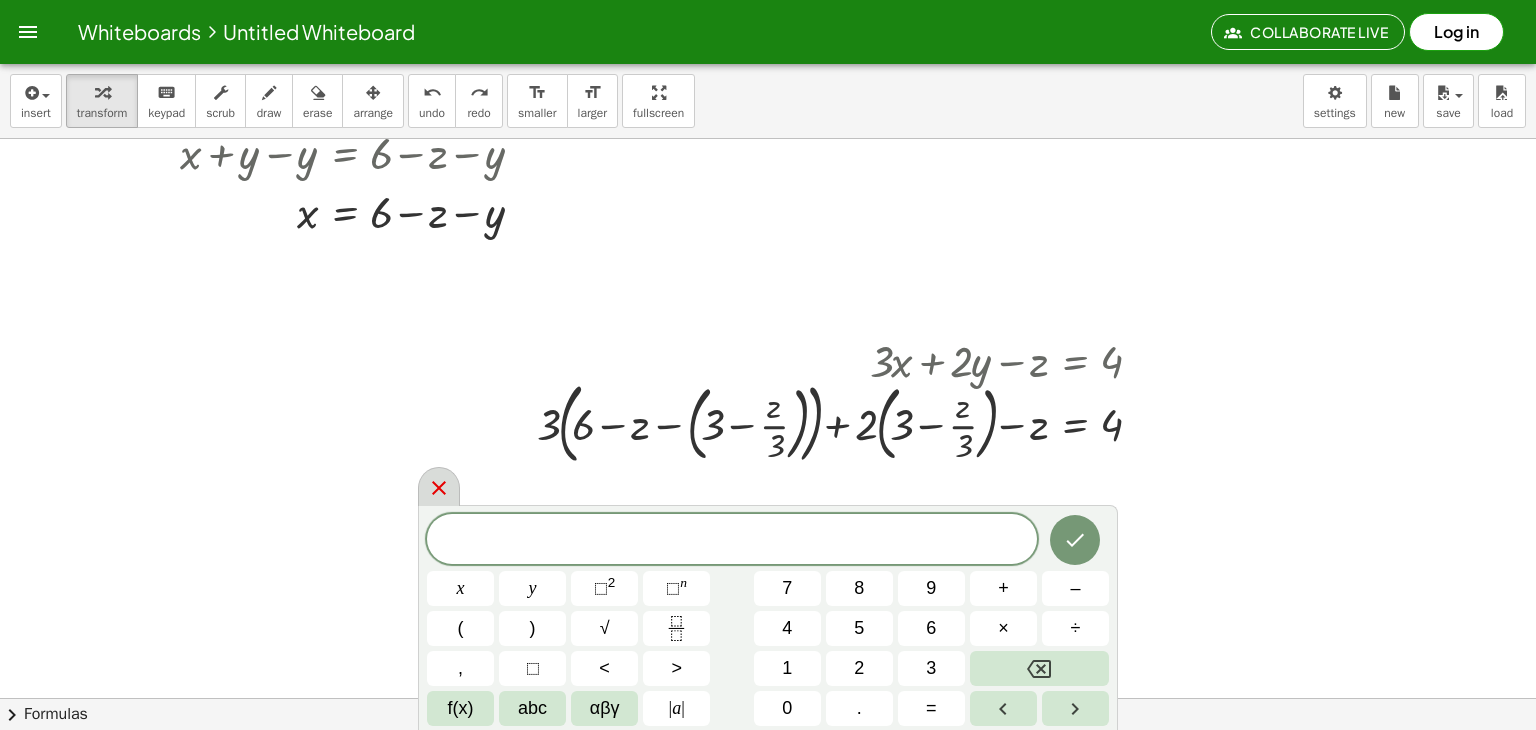 click 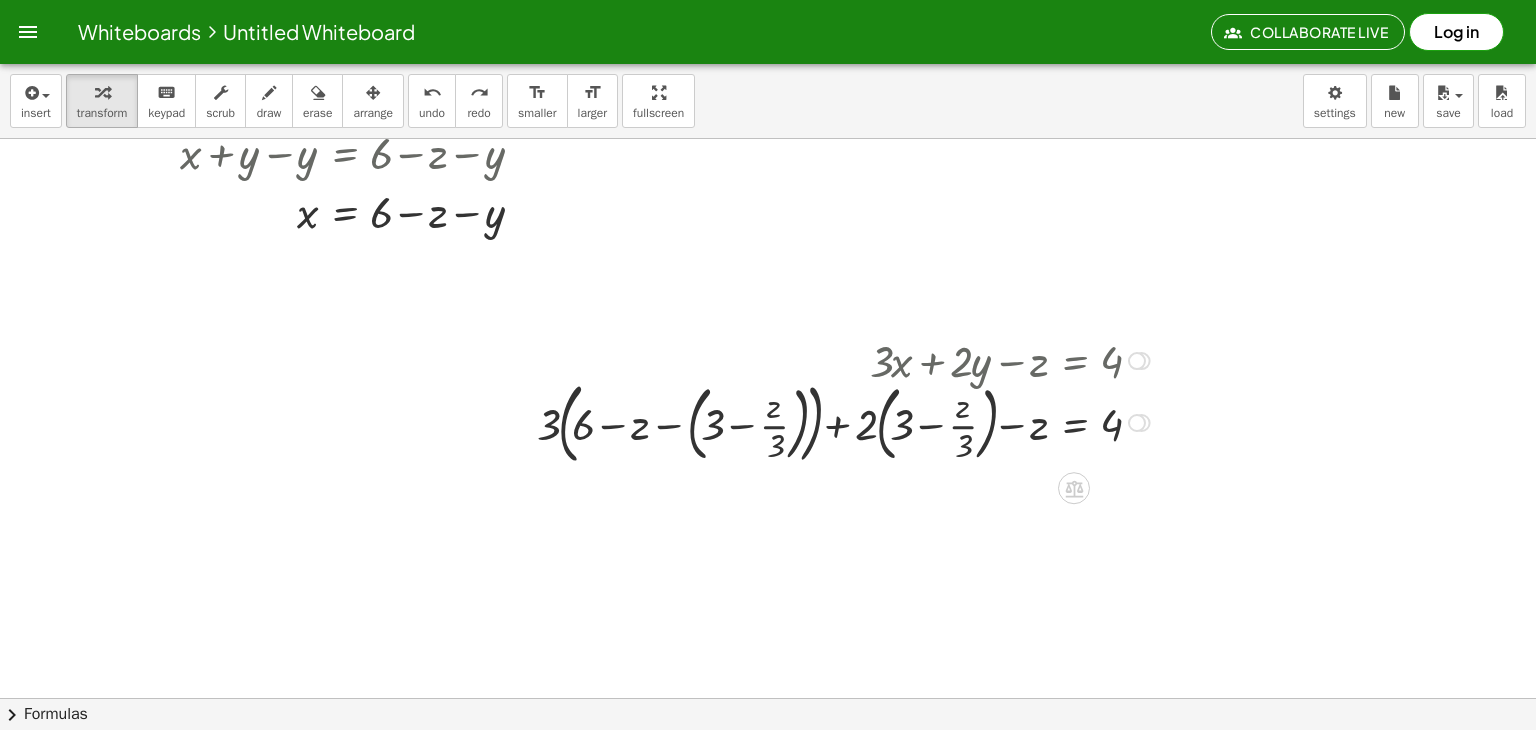 click at bounding box center (846, 421) 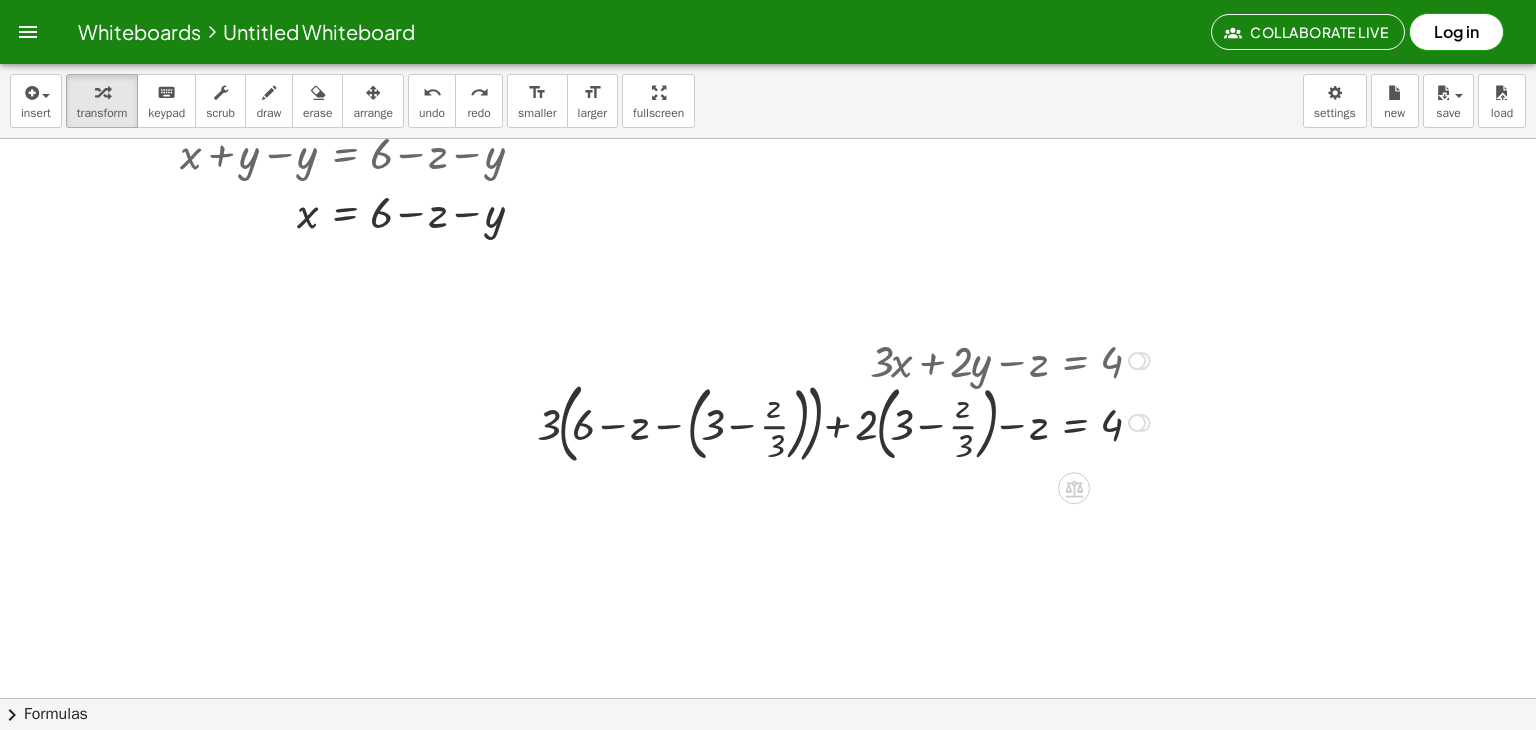click at bounding box center [846, 421] 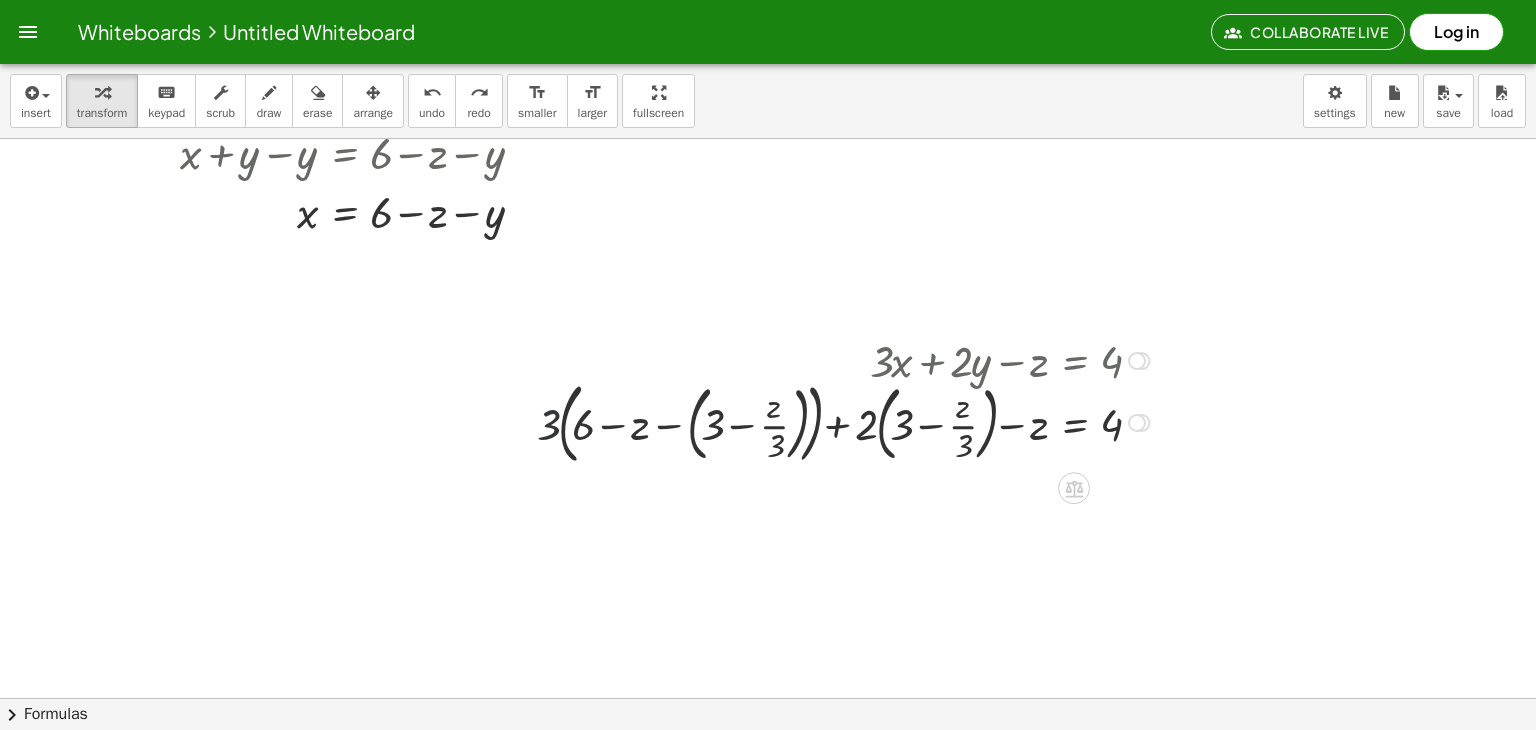 click at bounding box center (846, 421) 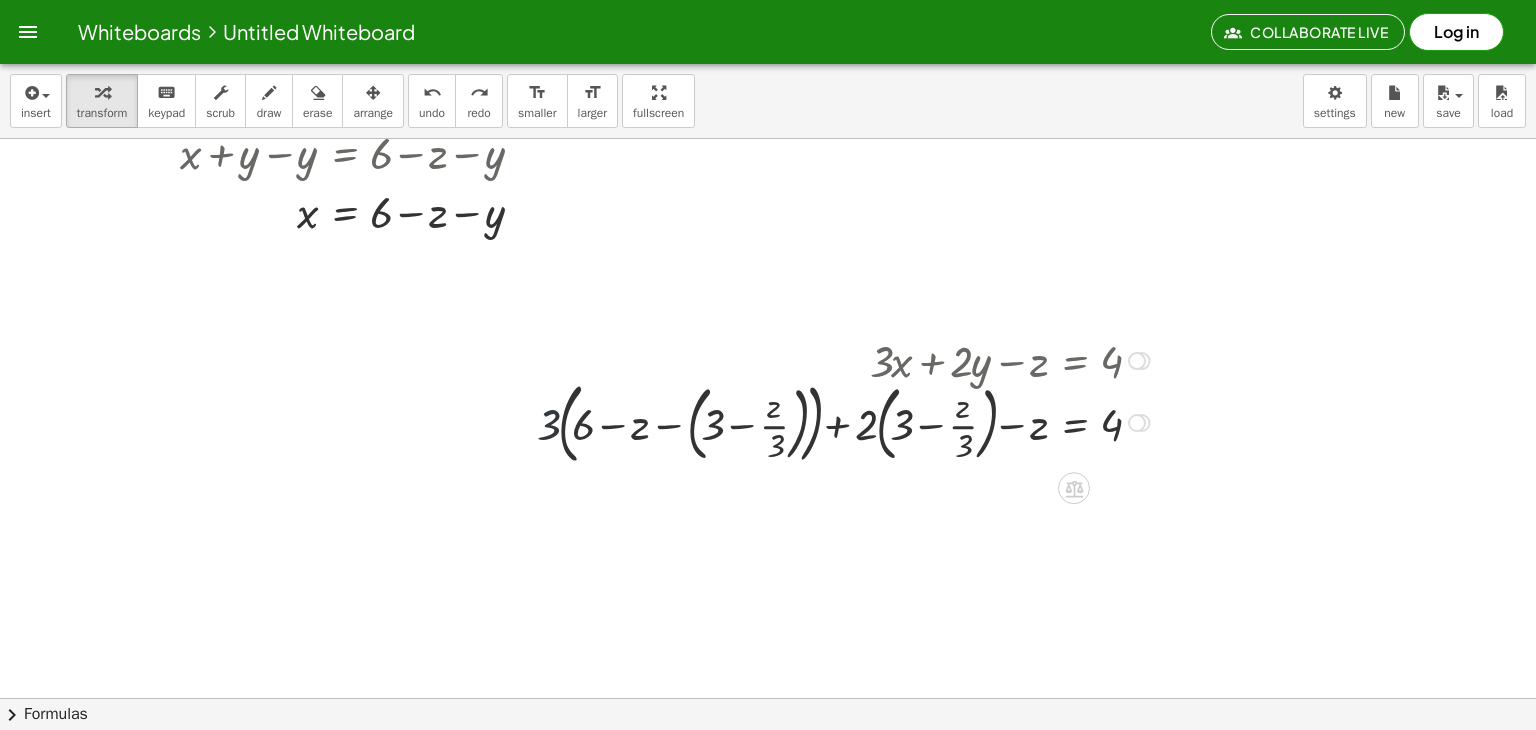 click at bounding box center [846, 421] 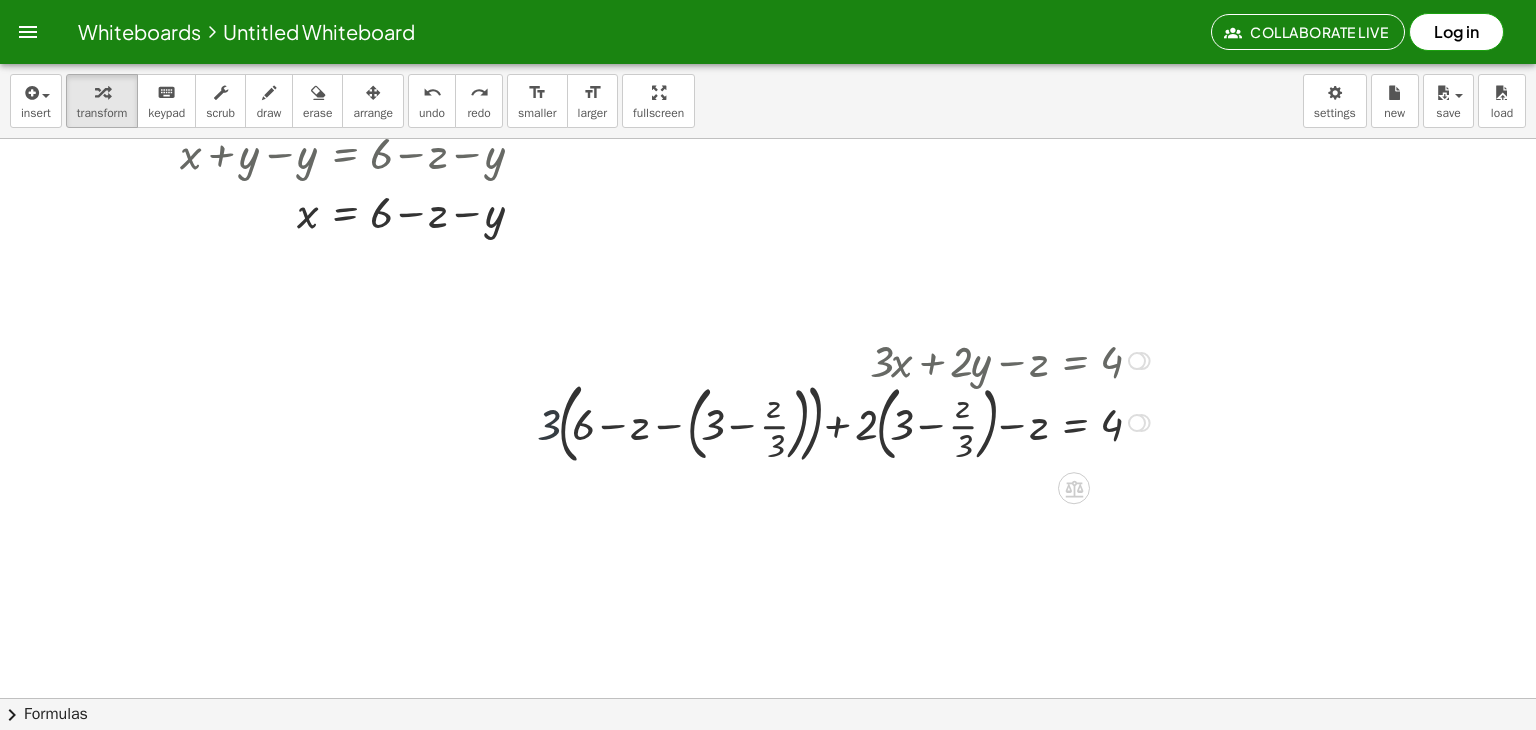 drag, startPoint x: 542, startPoint y: 422, endPoint x: 576, endPoint y: 418, distance: 34.234486 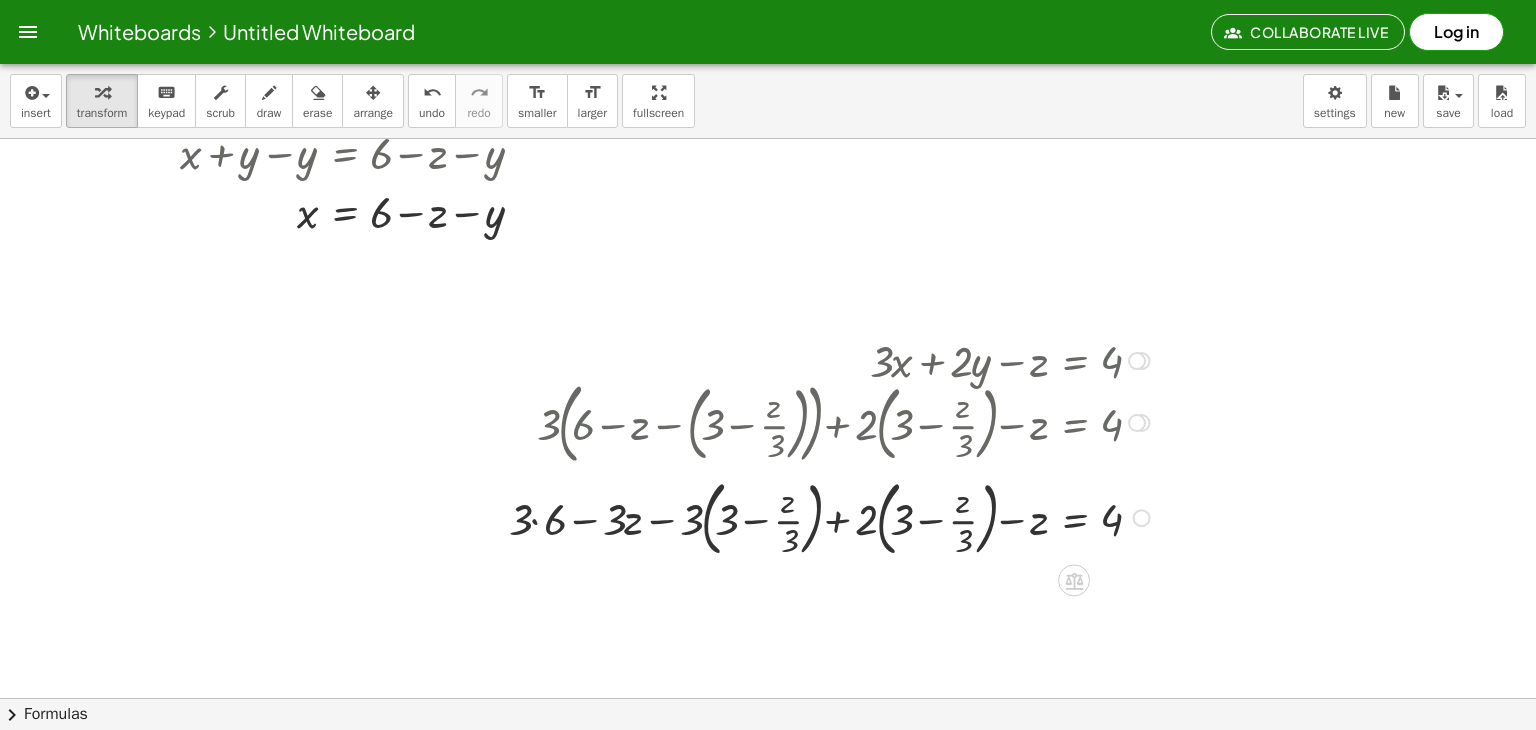 click at bounding box center (832, 516) 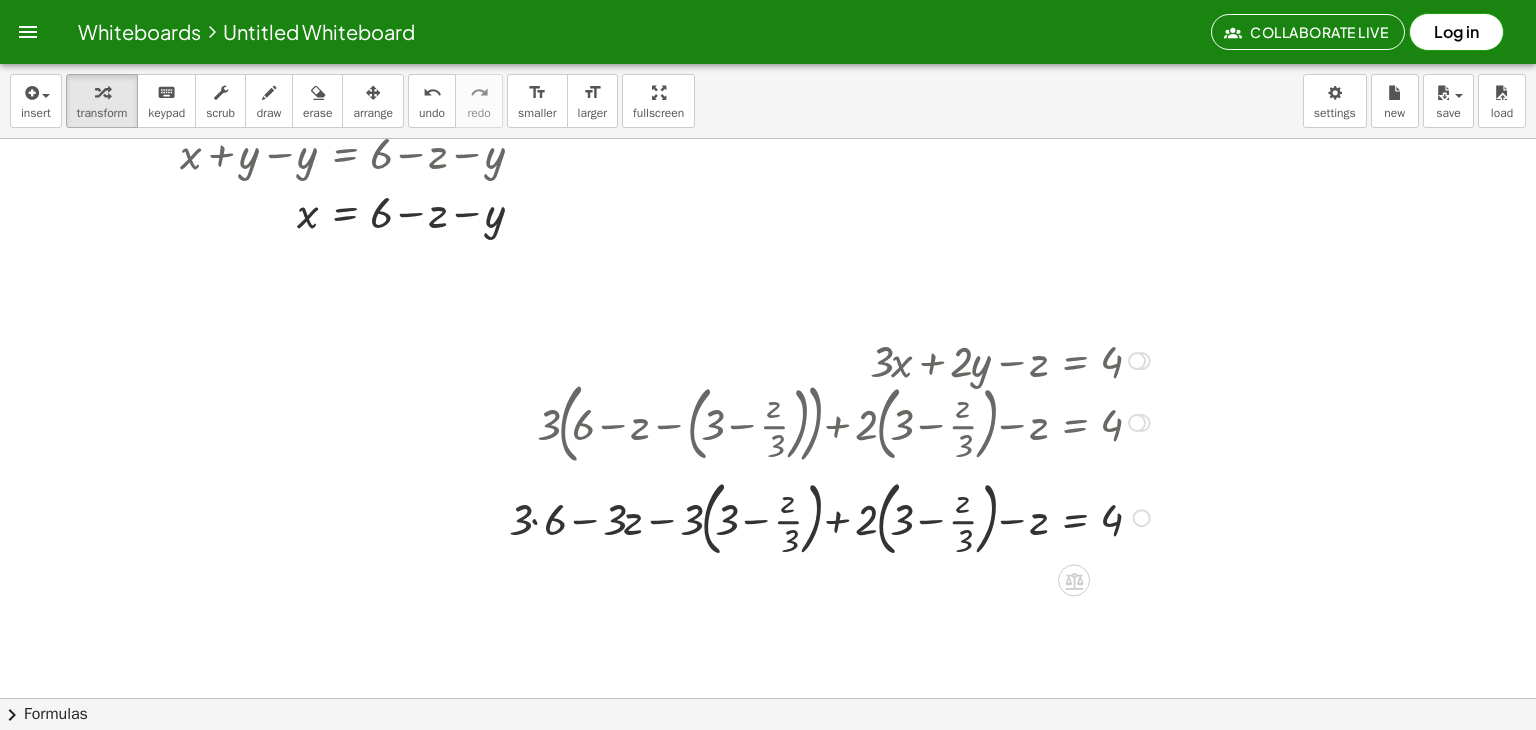 click at bounding box center (832, 516) 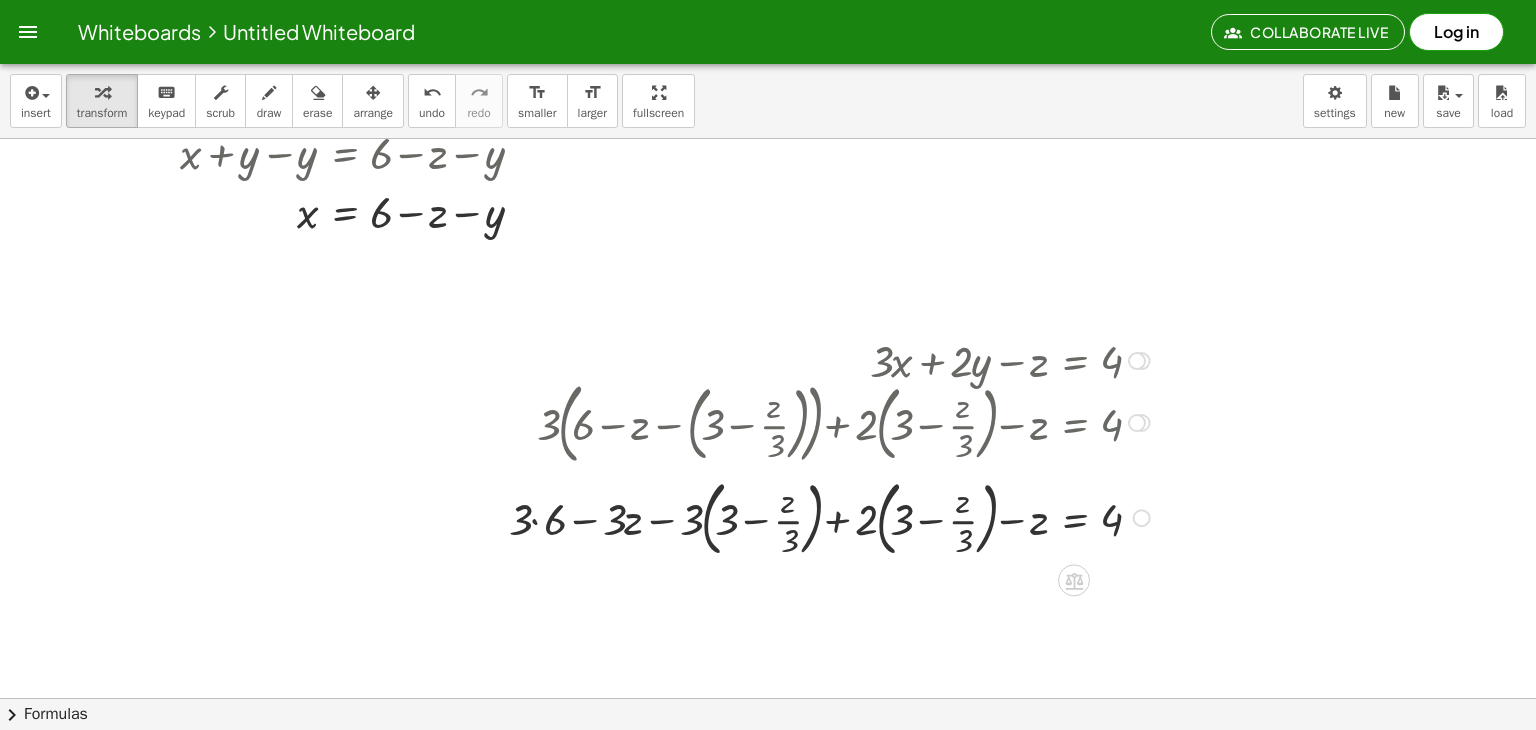 click at bounding box center [832, 516] 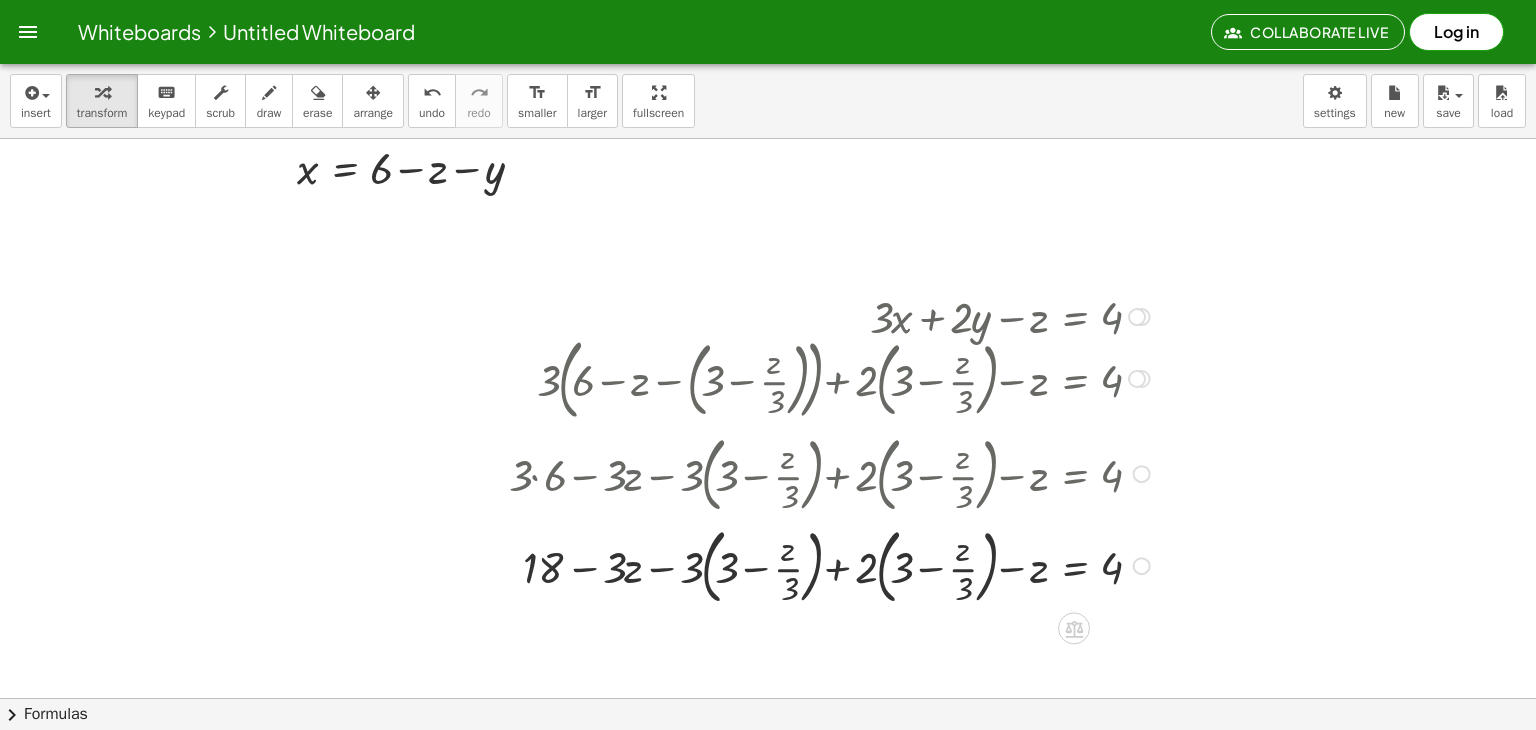 scroll, scrollTop: 299, scrollLeft: 0, axis: vertical 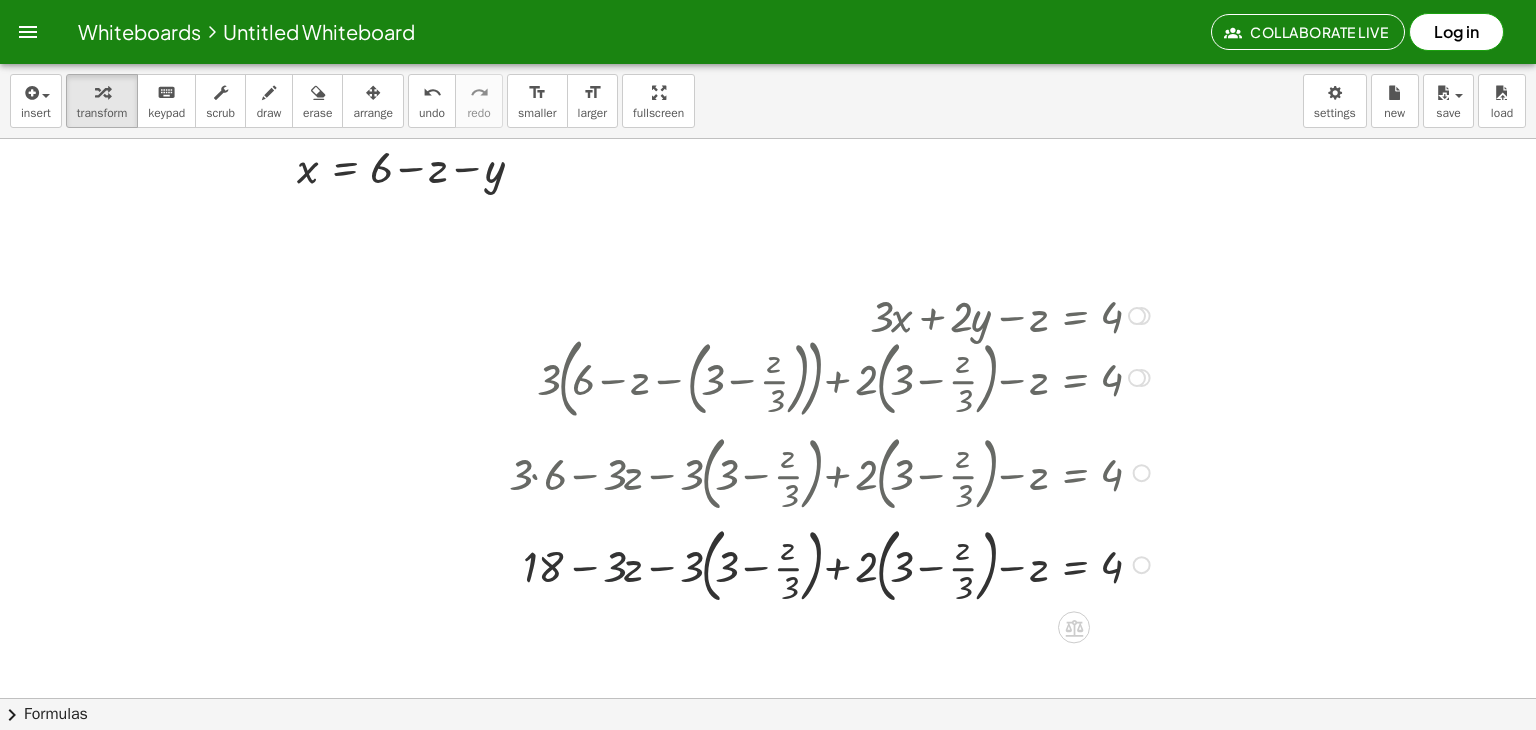 click at bounding box center [832, 563] 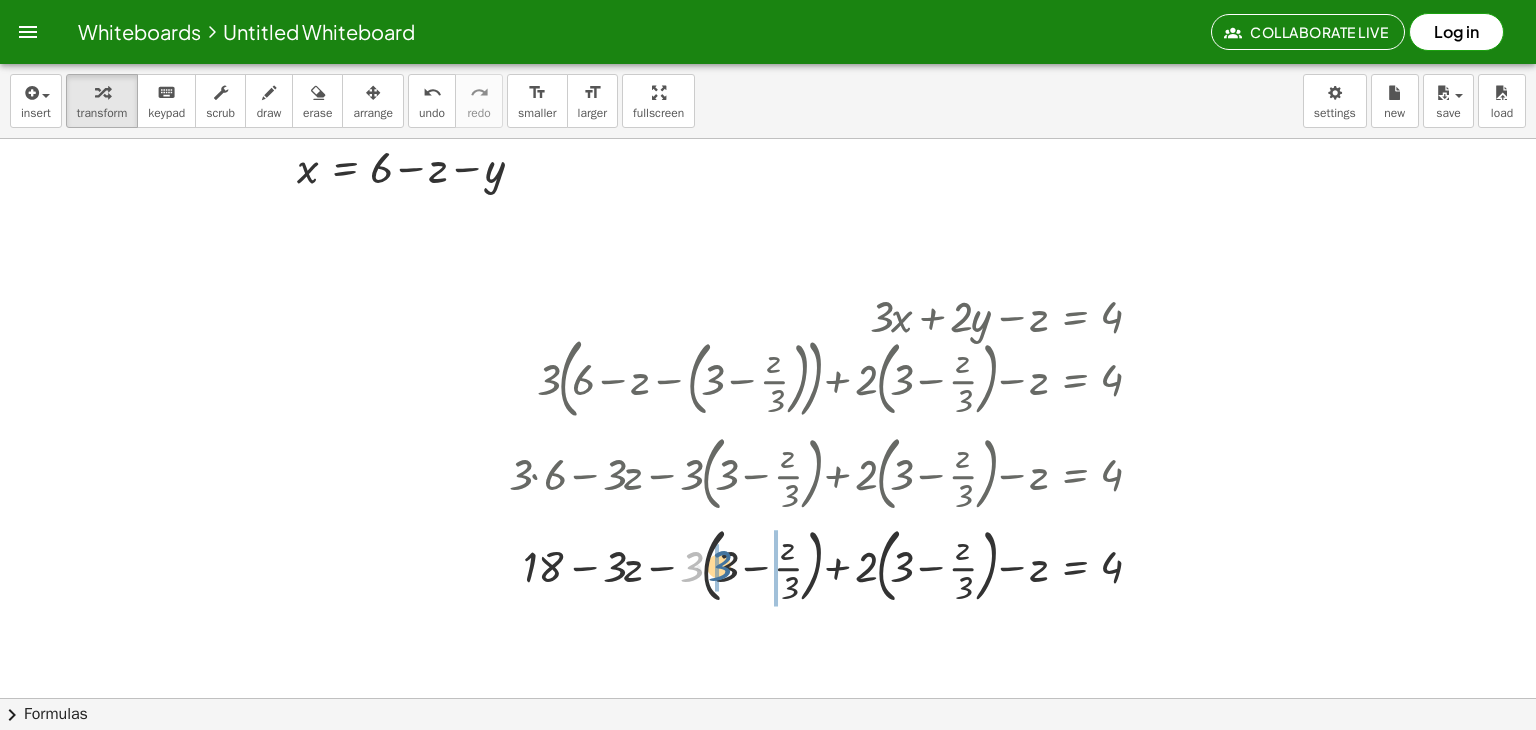drag, startPoint x: 694, startPoint y: 559, endPoint x: 723, endPoint y: 558, distance: 29.017237 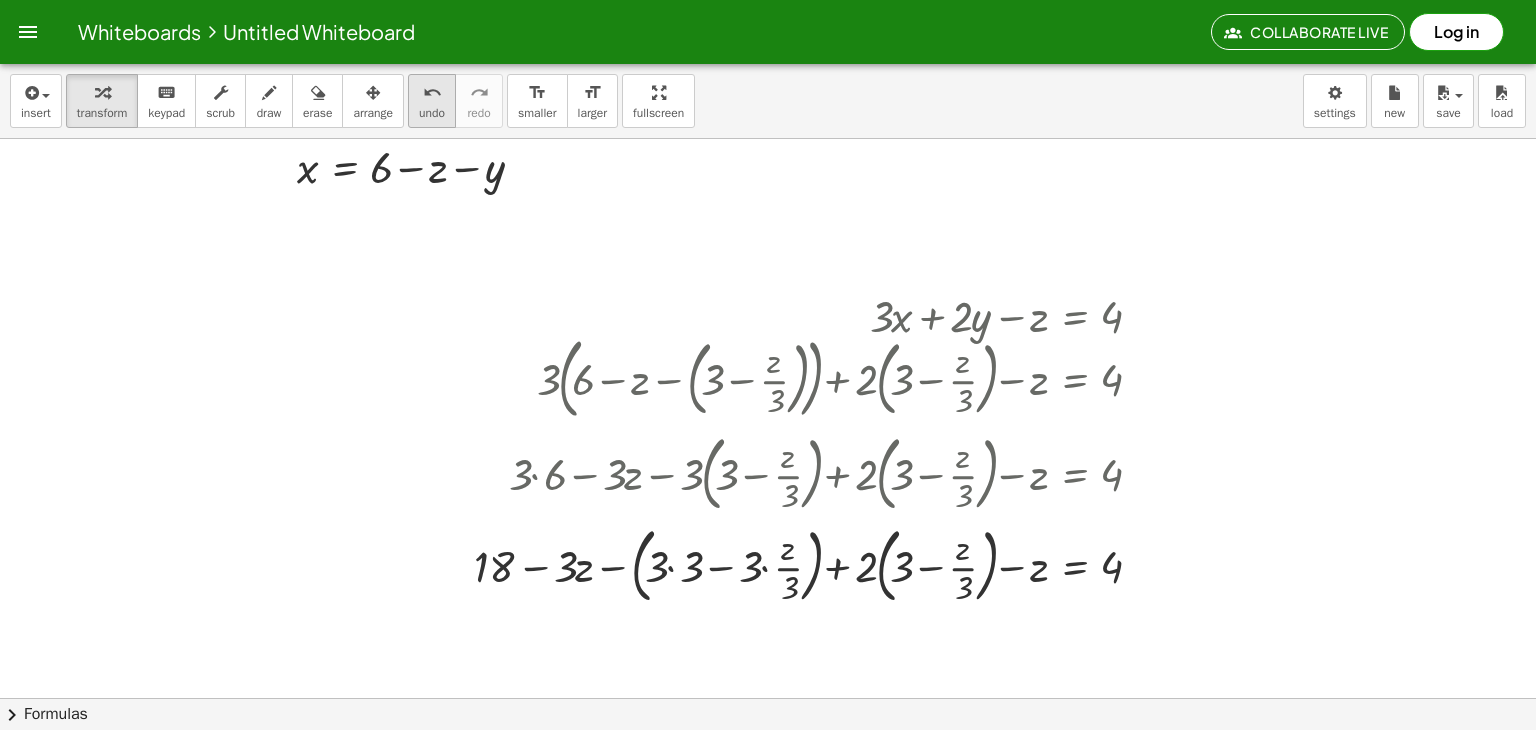 click on "undo" at bounding box center [432, 113] 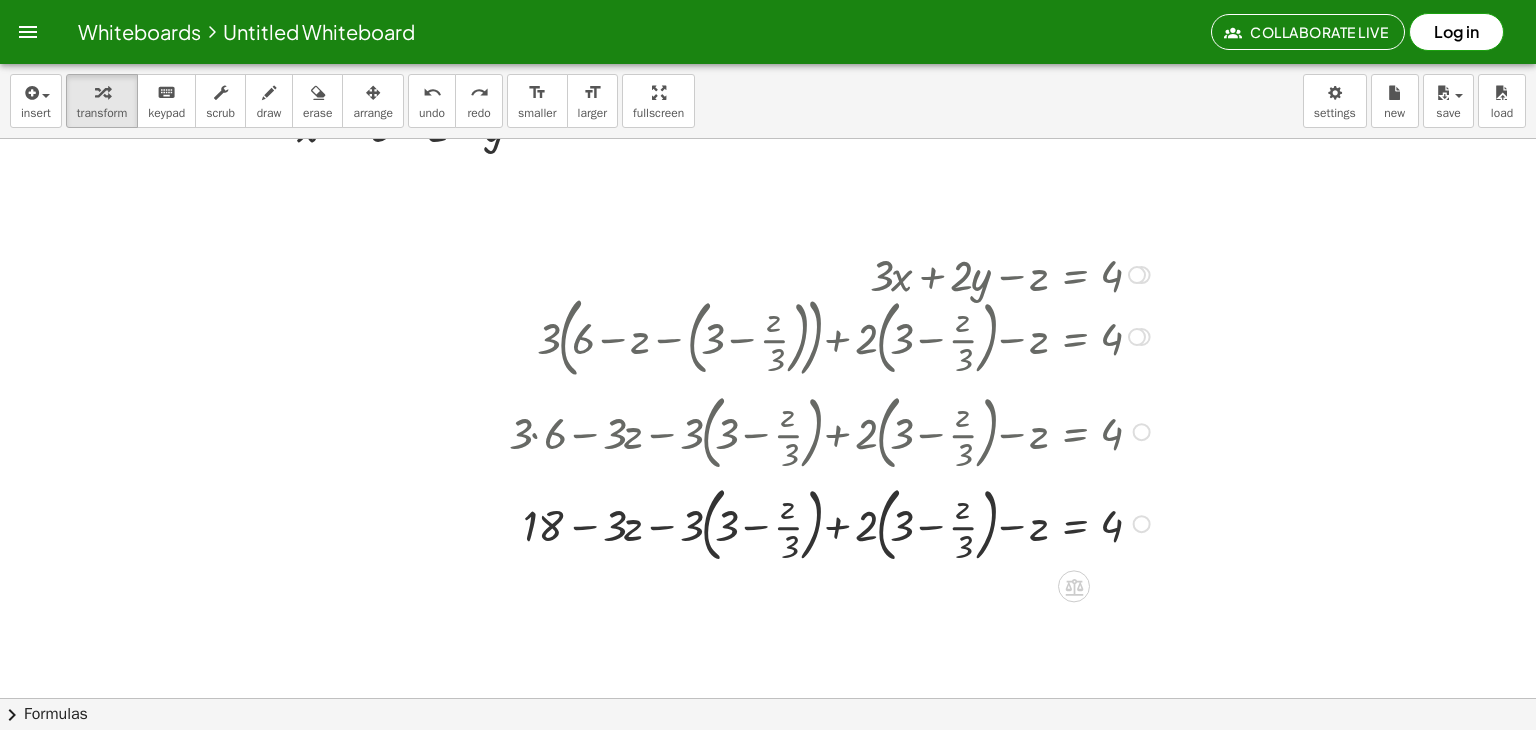 scroll, scrollTop: 370, scrollLeft: 0, axis: vertical 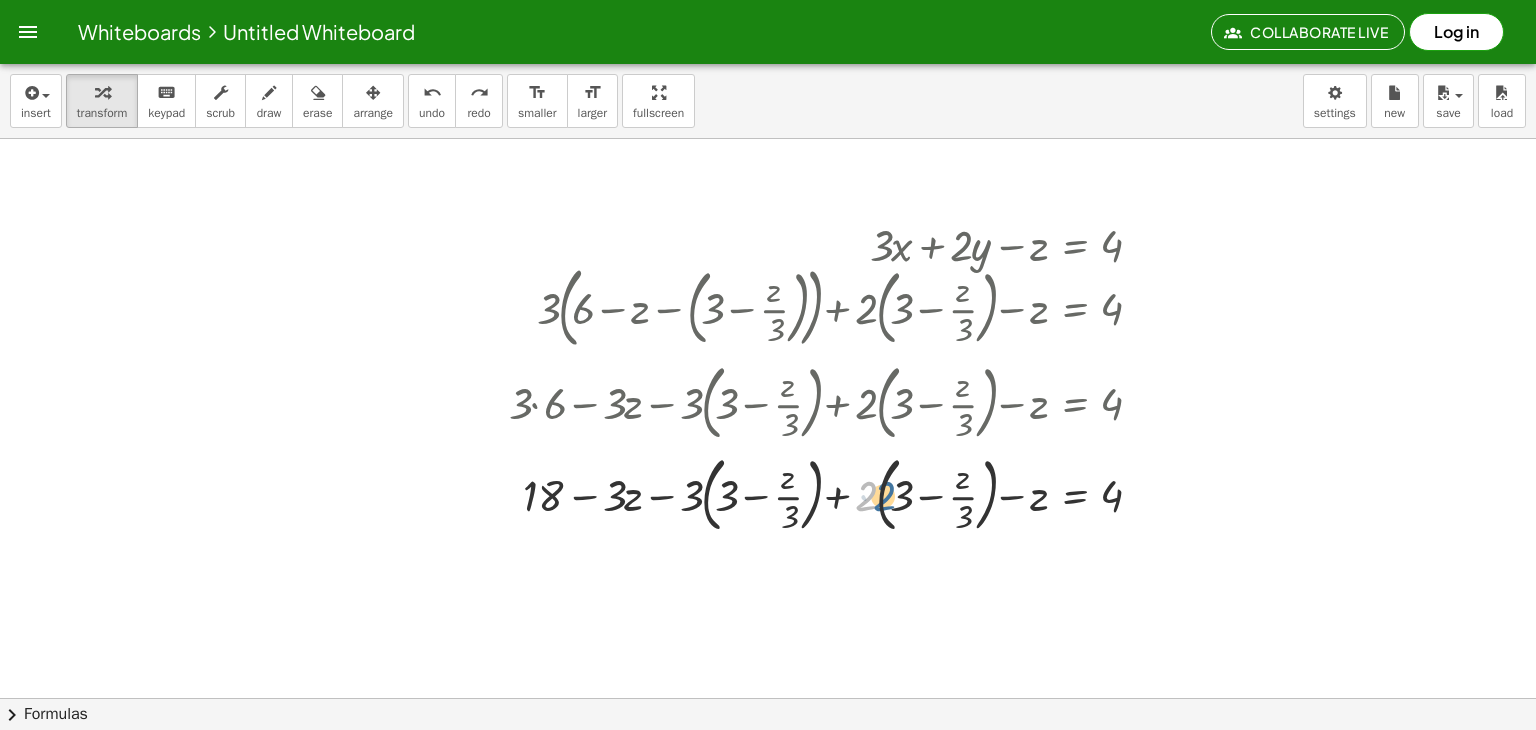 drag, startPoint x: 861, startPoint y: 493, endPoint x: 879, endPoint y: 493, distance: 18 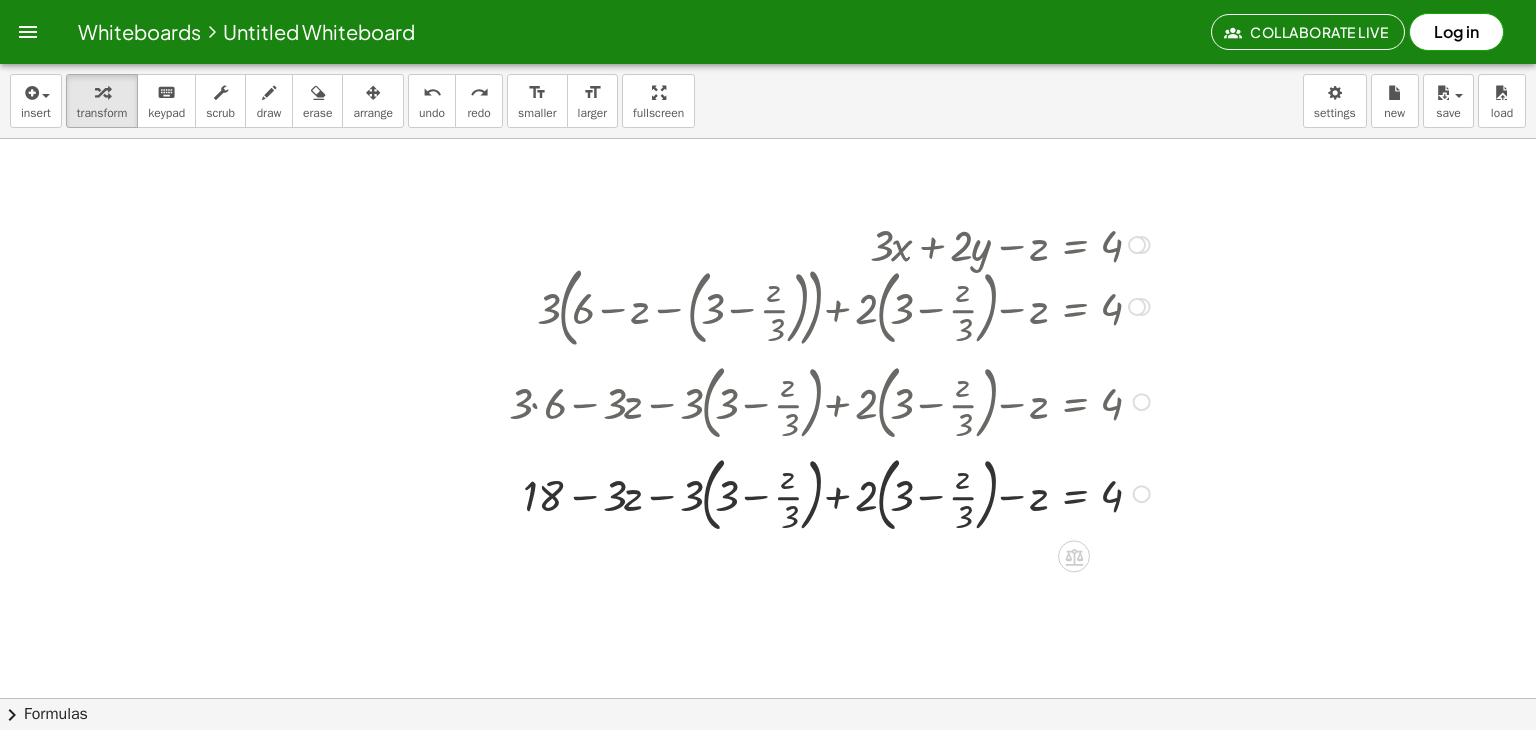 click at bounding box center [832, 492] 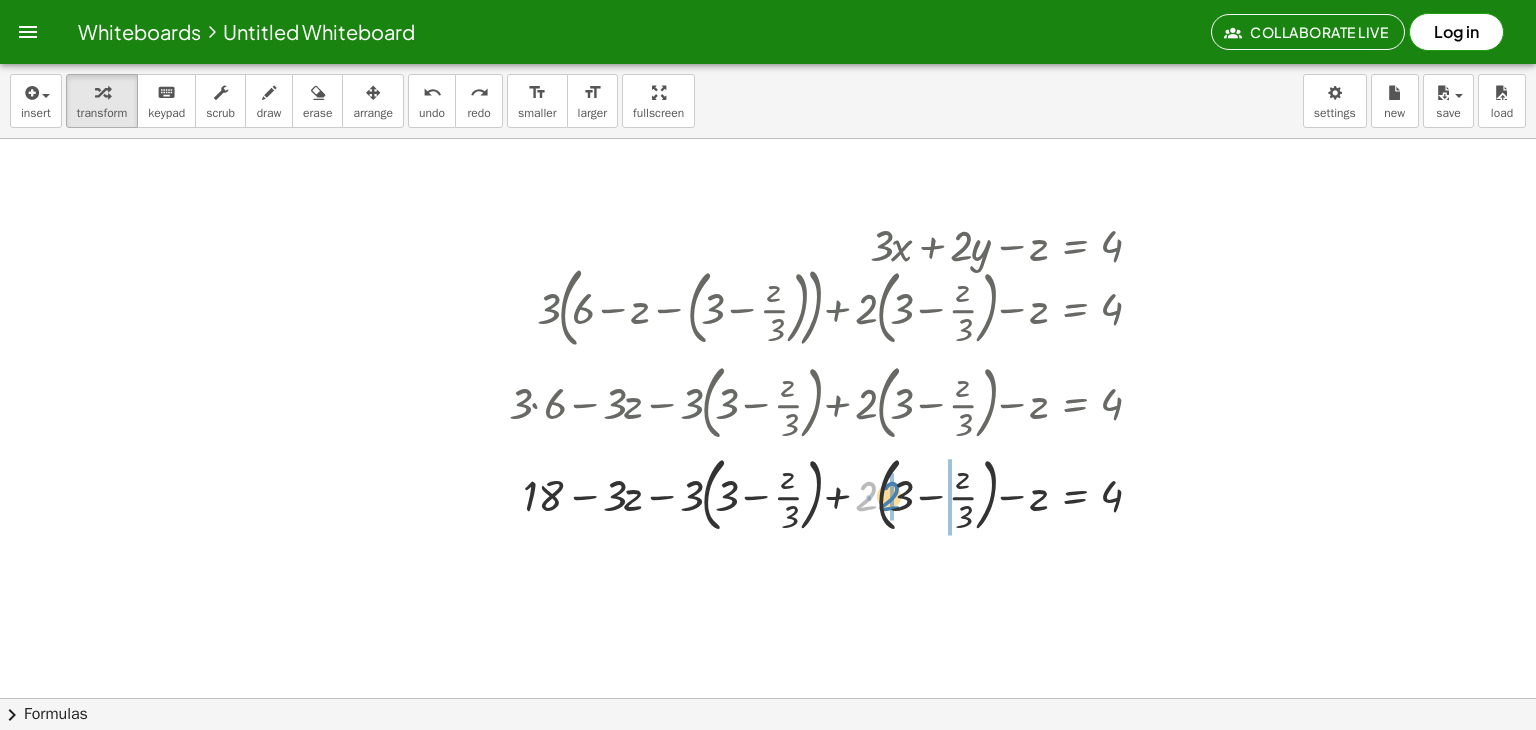 drag, startPoint x: 866, startPoint y: 493, endPoint x: 888, endPoint y: 493, distance: 22 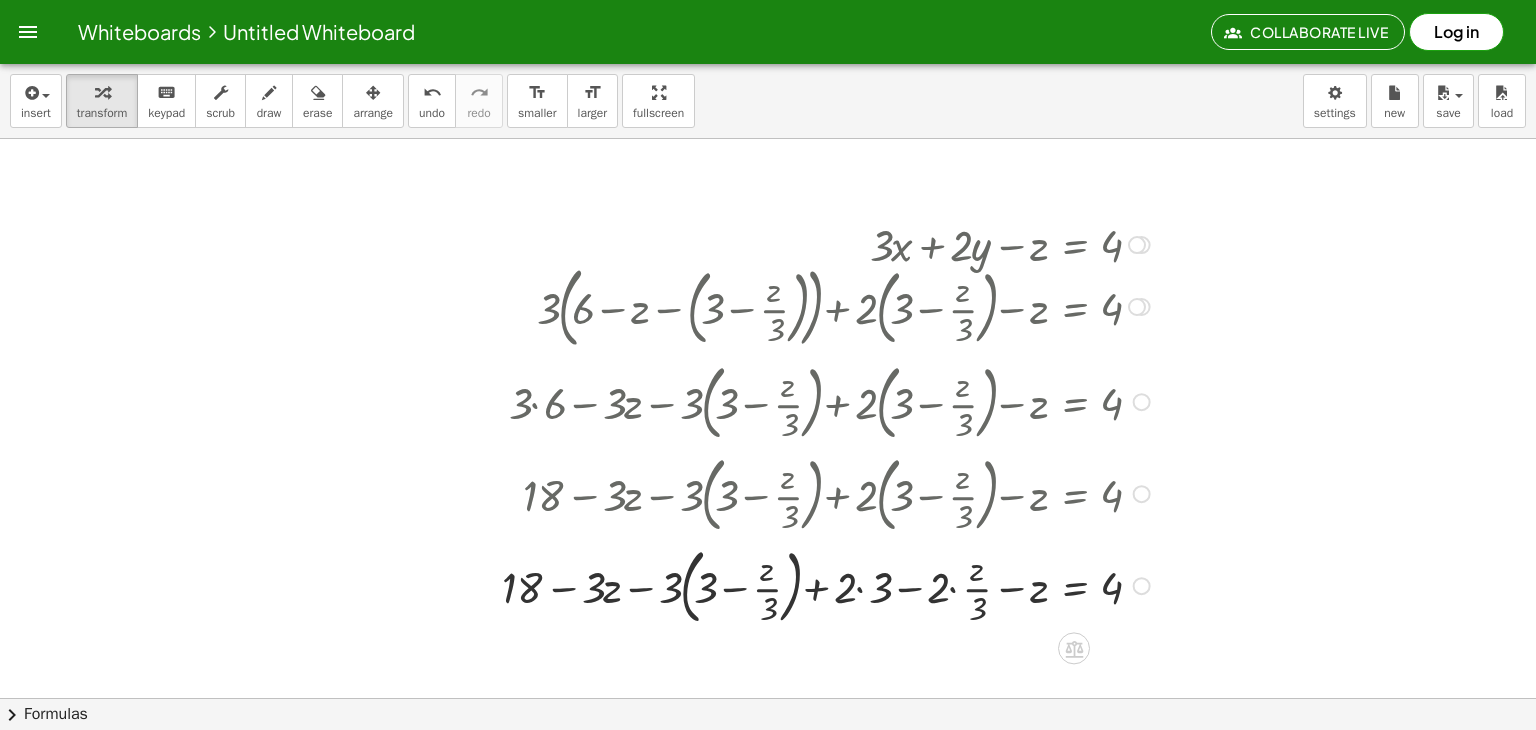 click at bounding box center (829, 584) 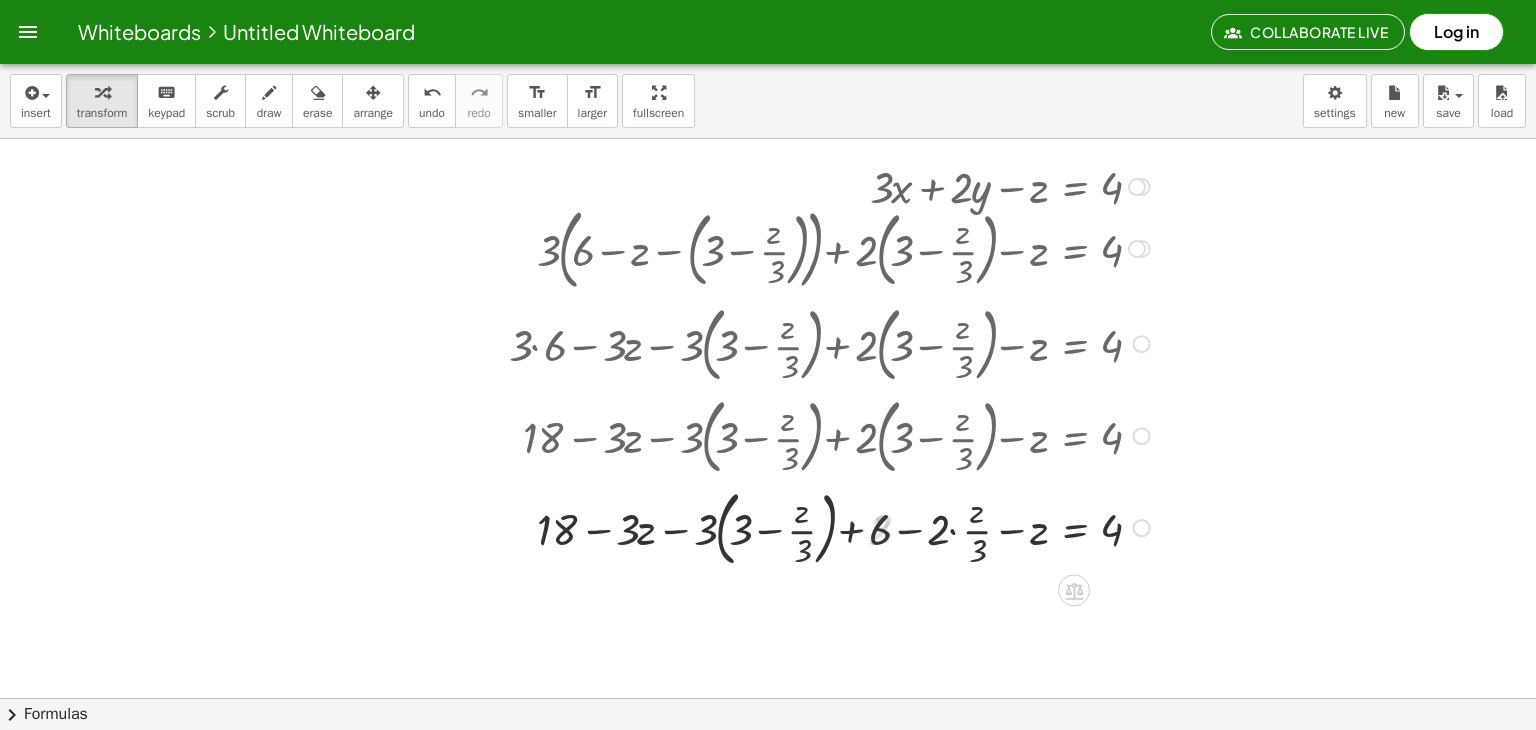 scroll, scrollTop: 436, scrollLeft: 0, axis: vertical 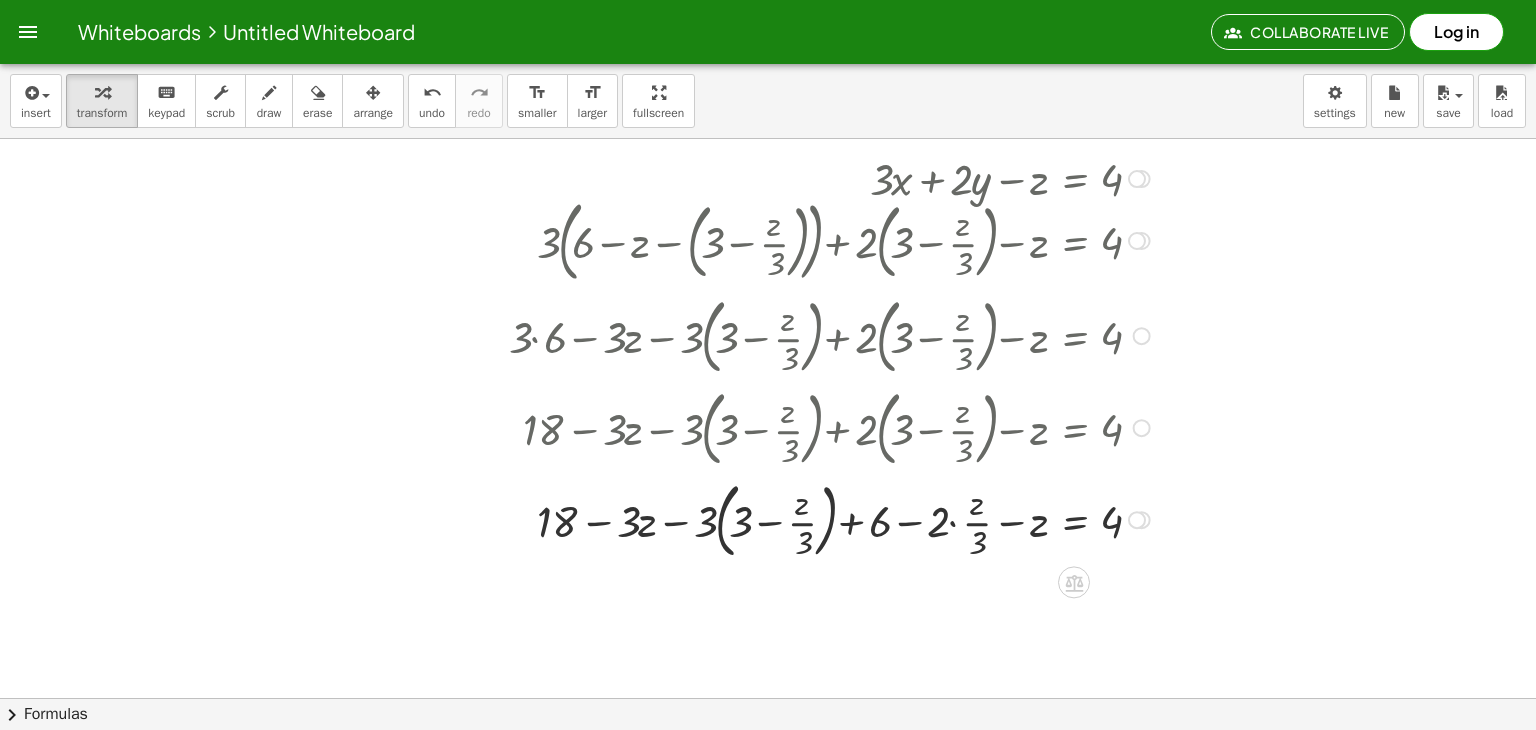 click at bounding box center [832, 518] 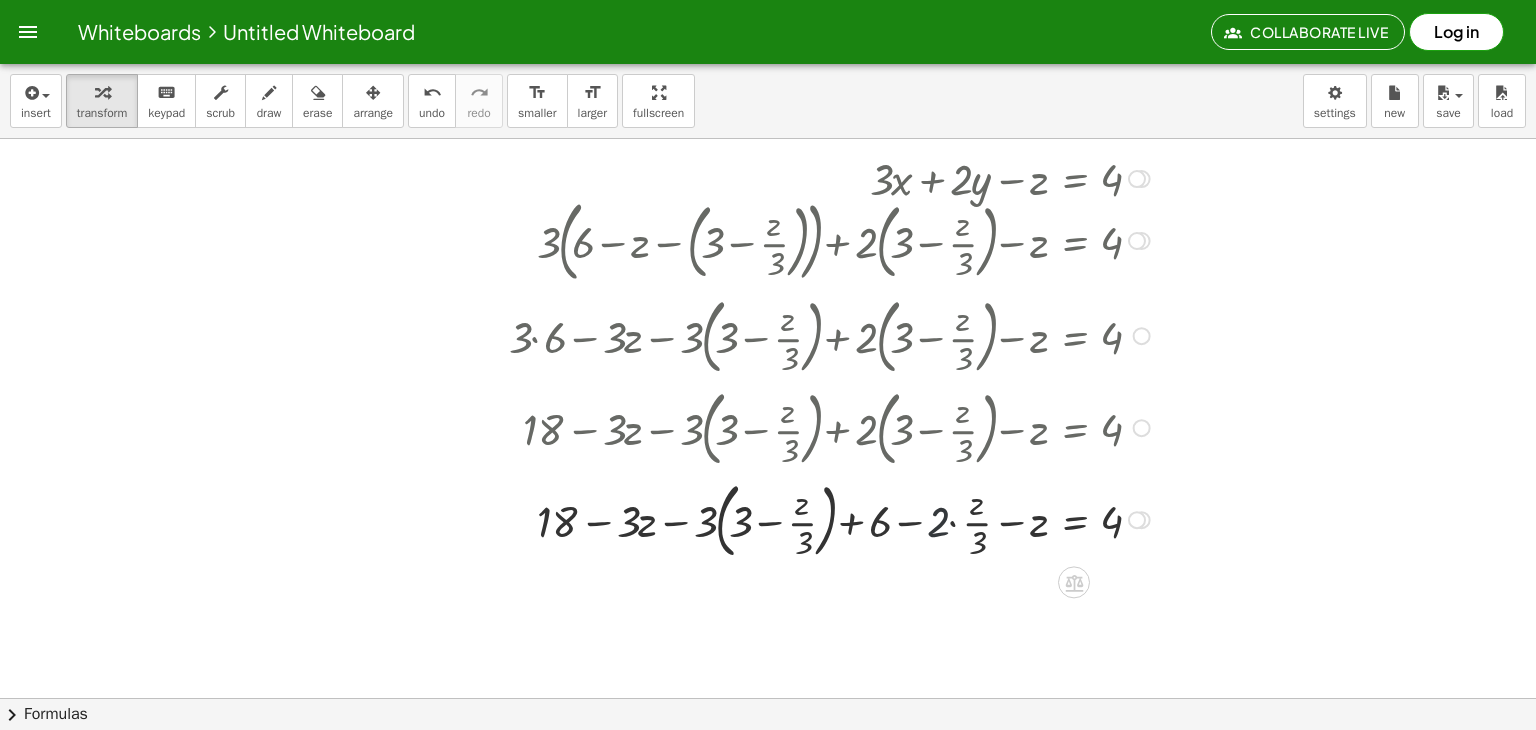 click at bounding box center (832, 518) 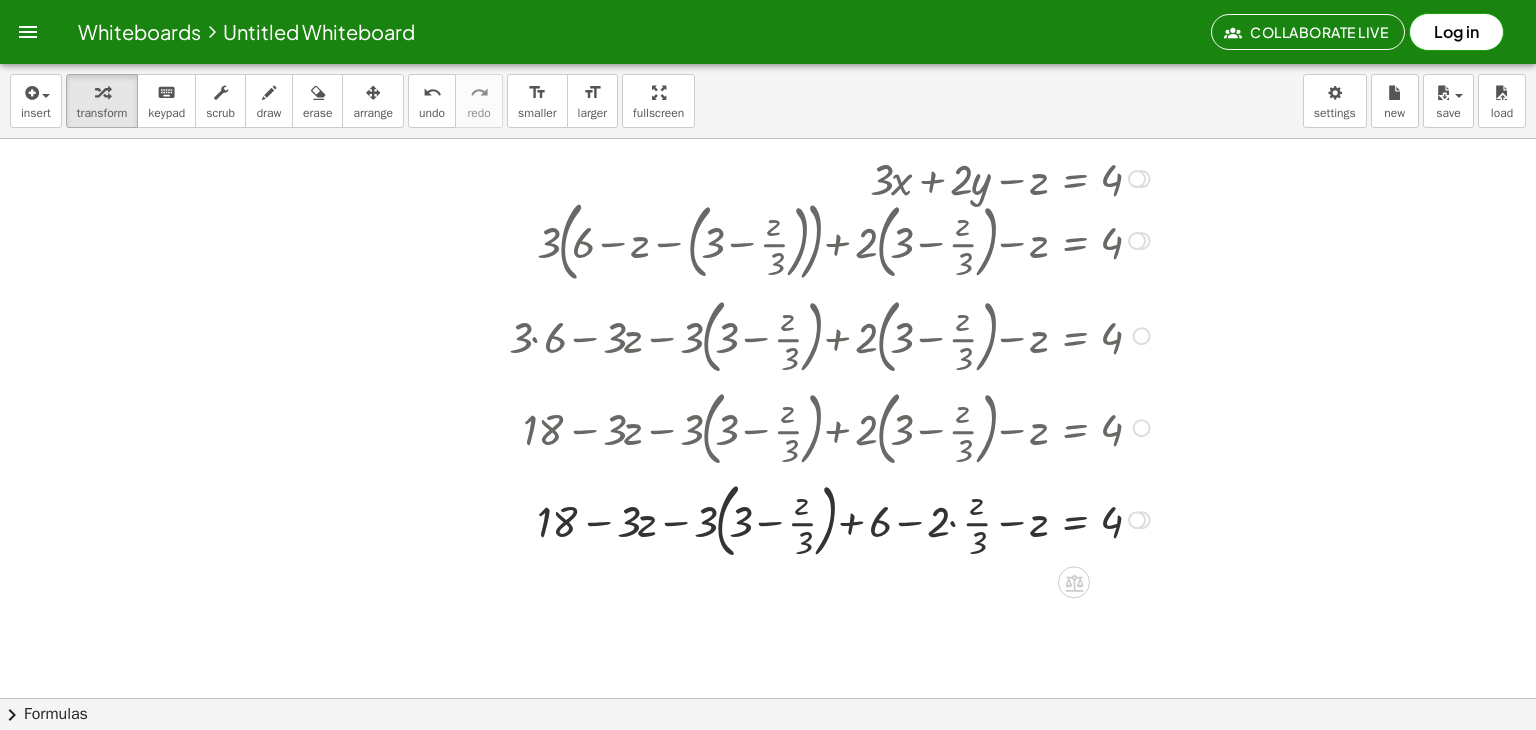 click at bounding box center [832, 518] 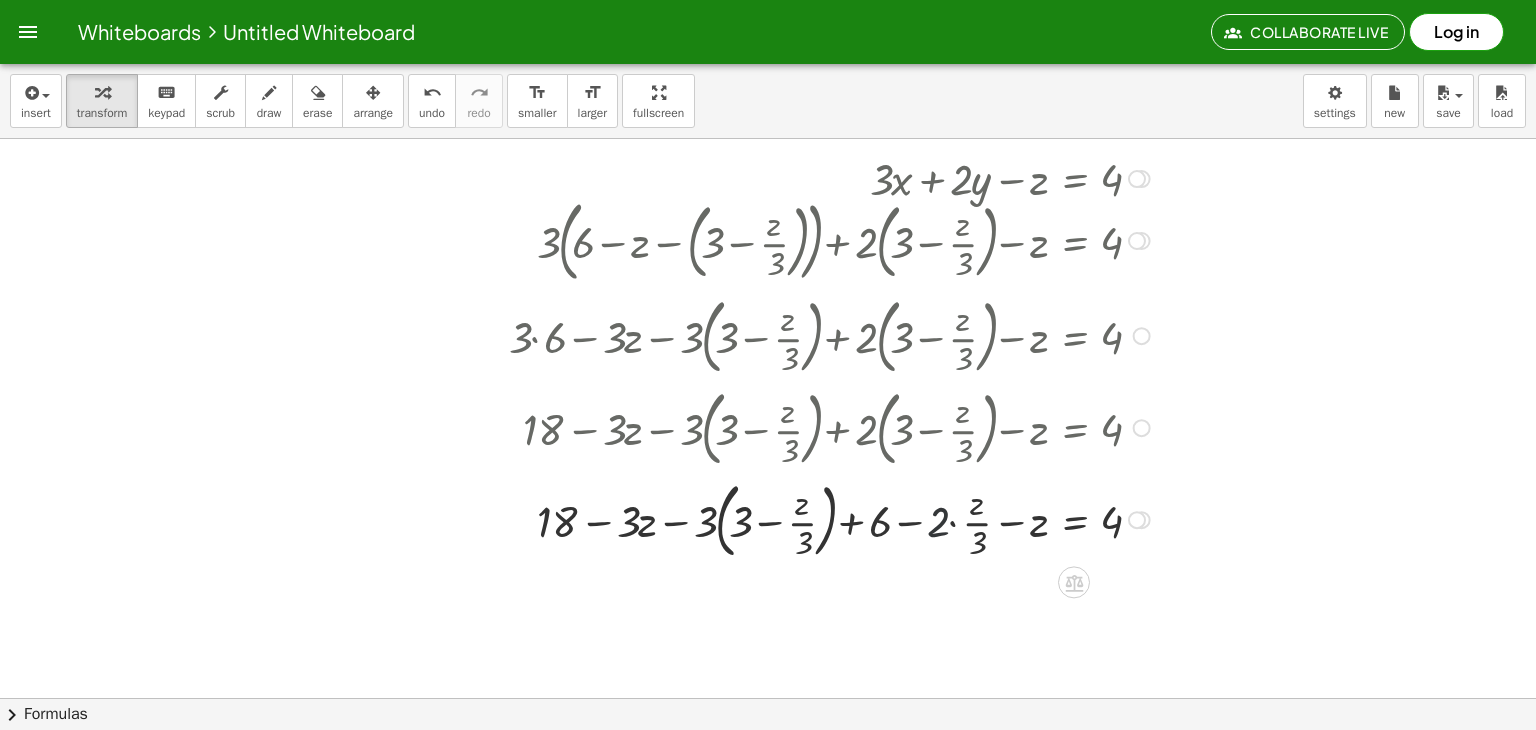 click at bounding box center (832, 518) 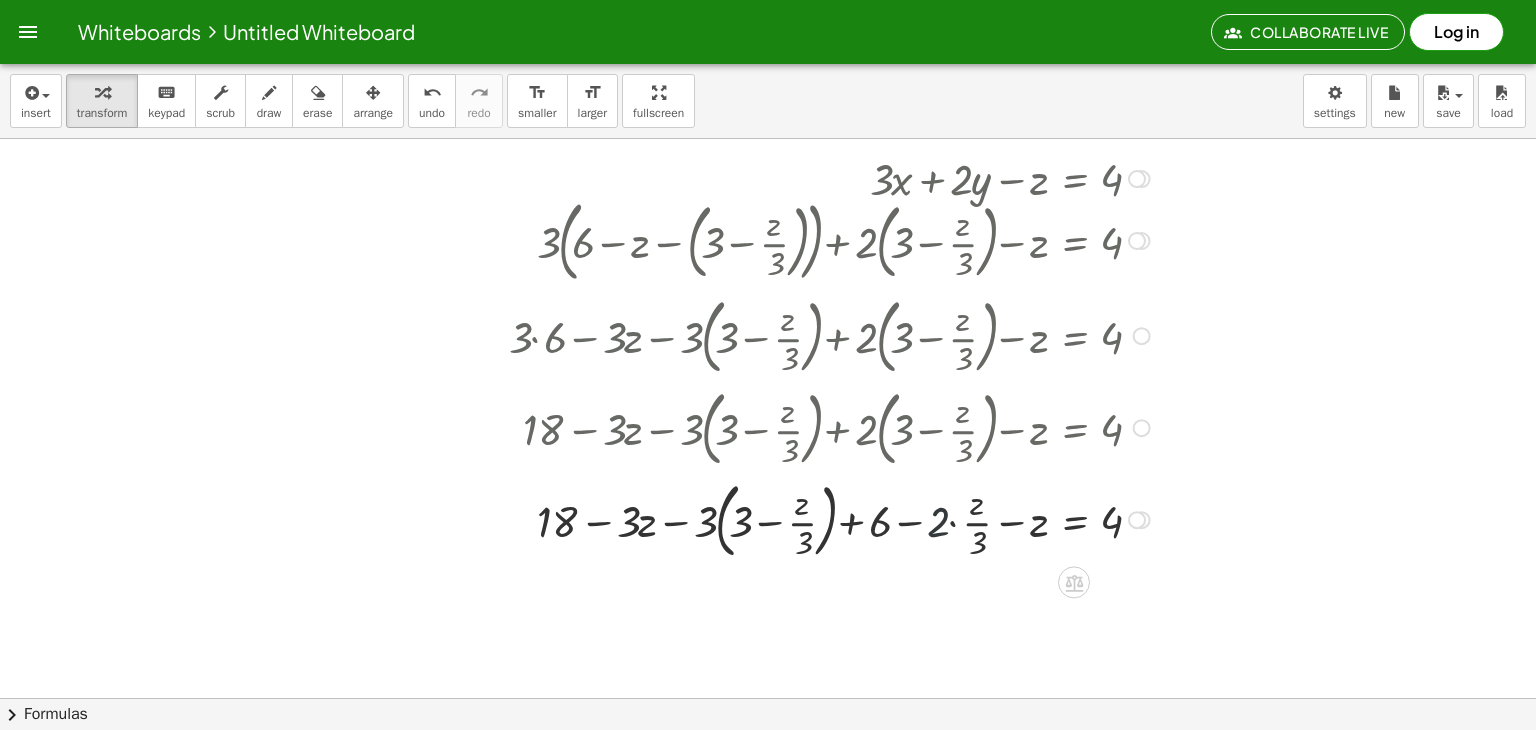 click at bounding box center (832, 518) 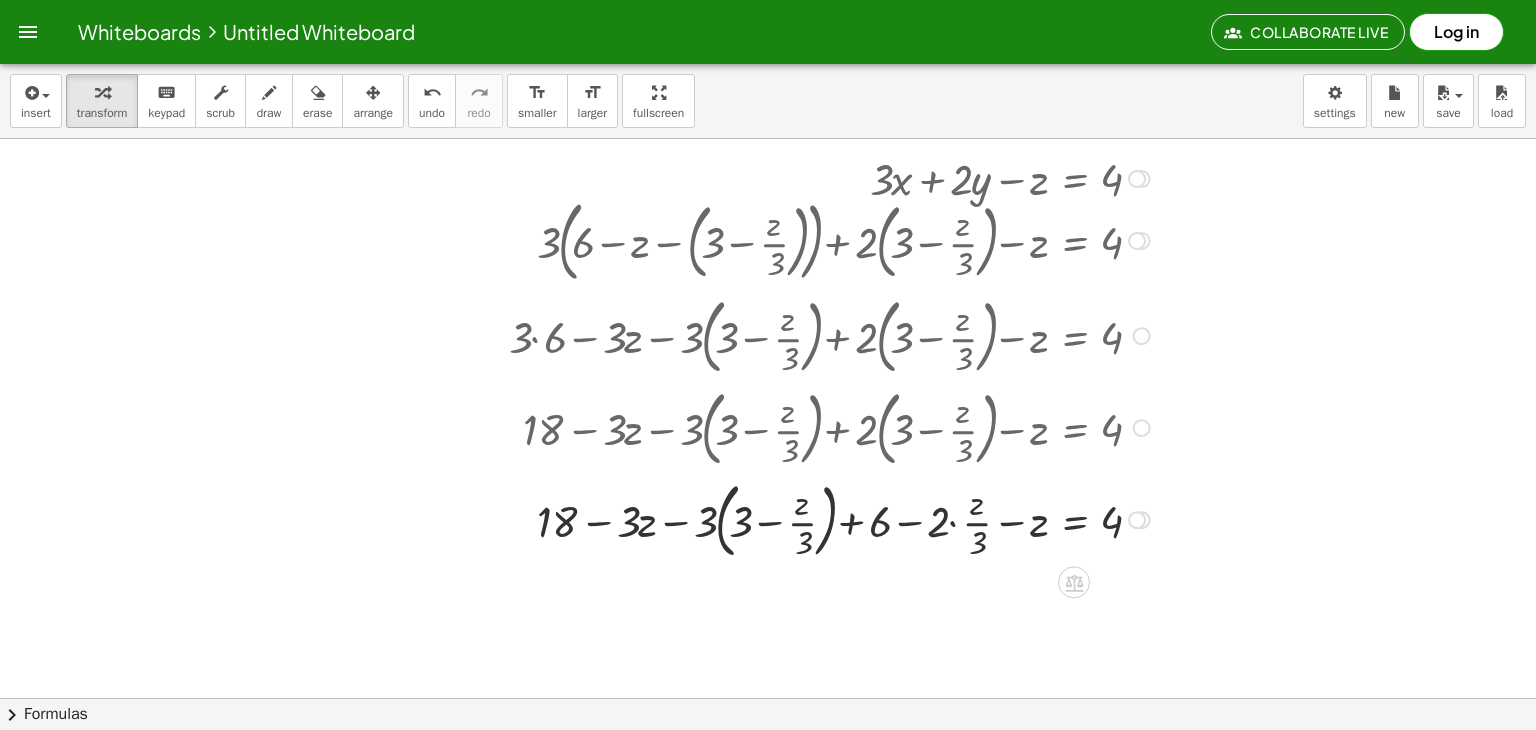 click at bounding box center [832, 518] 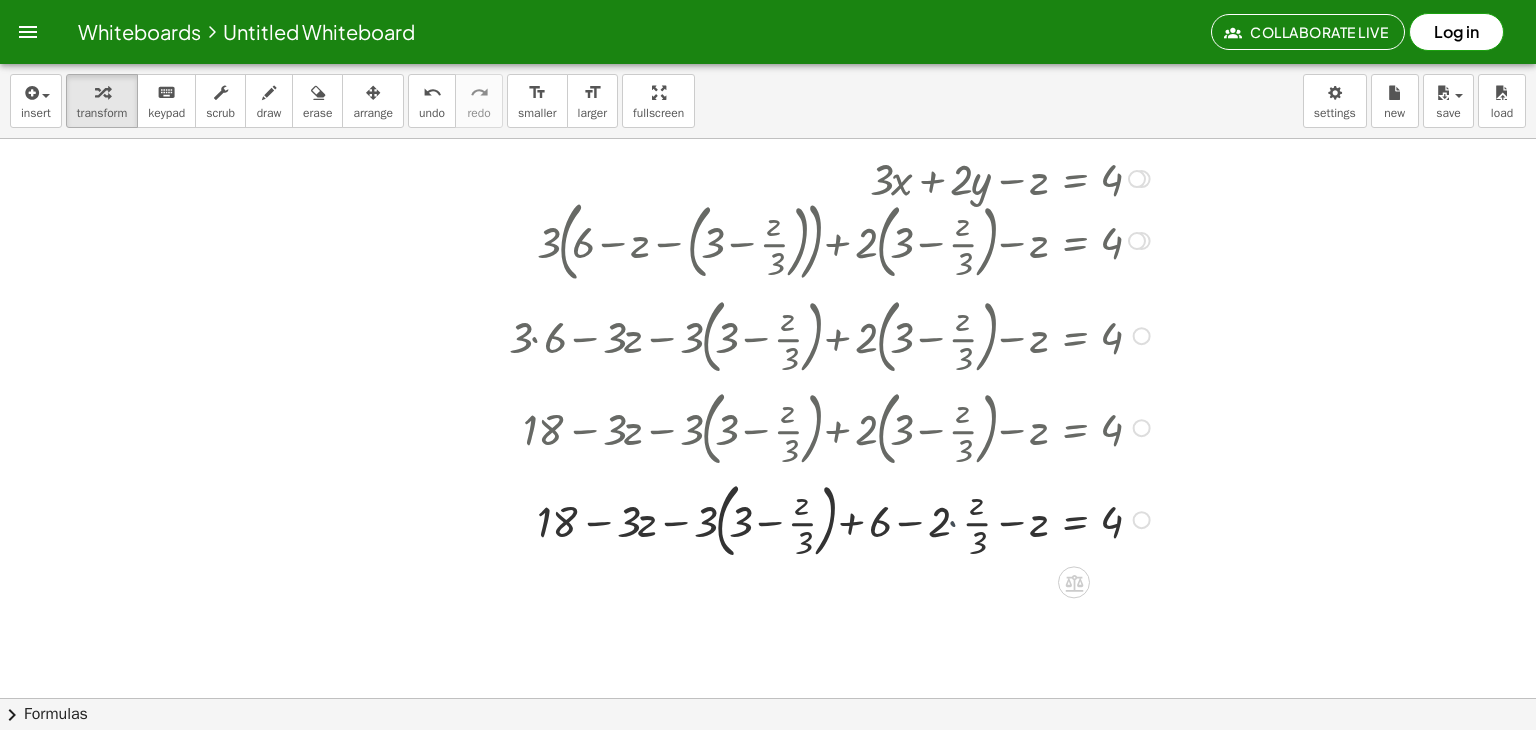 click at bounding box center (832, 518) 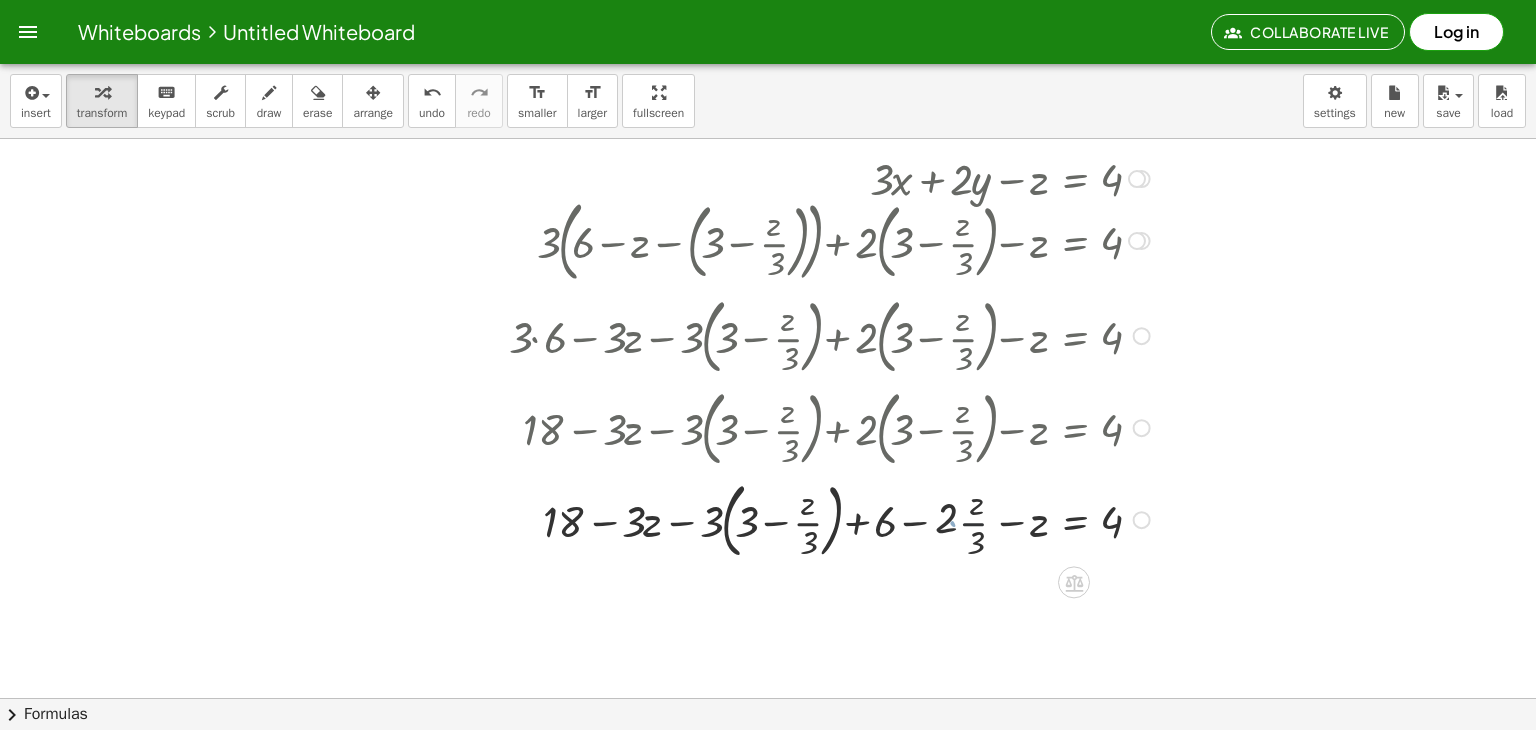 click at bounding box center [832, 518] 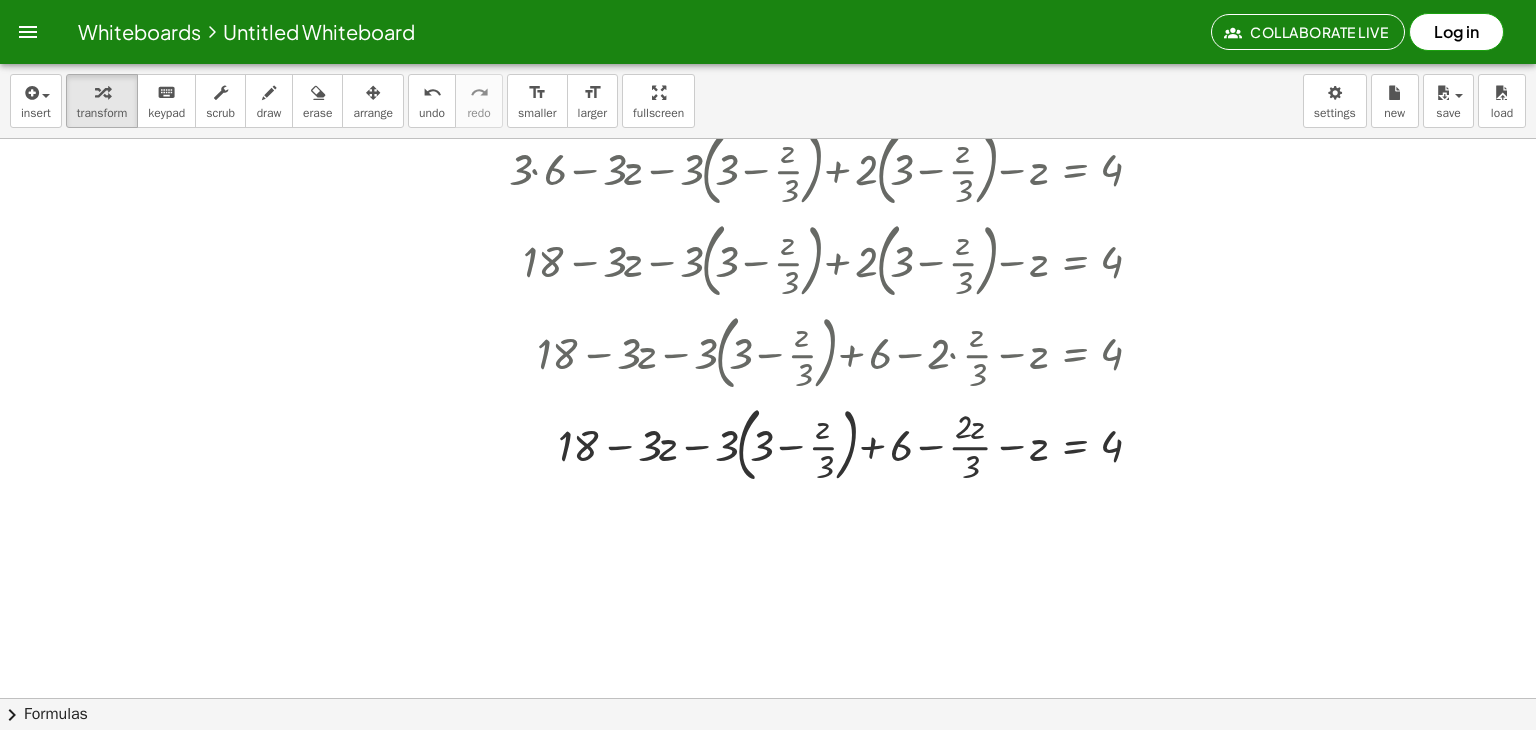 scroll, scrollTop: 612, scrollLeft: 0, axis: vertical 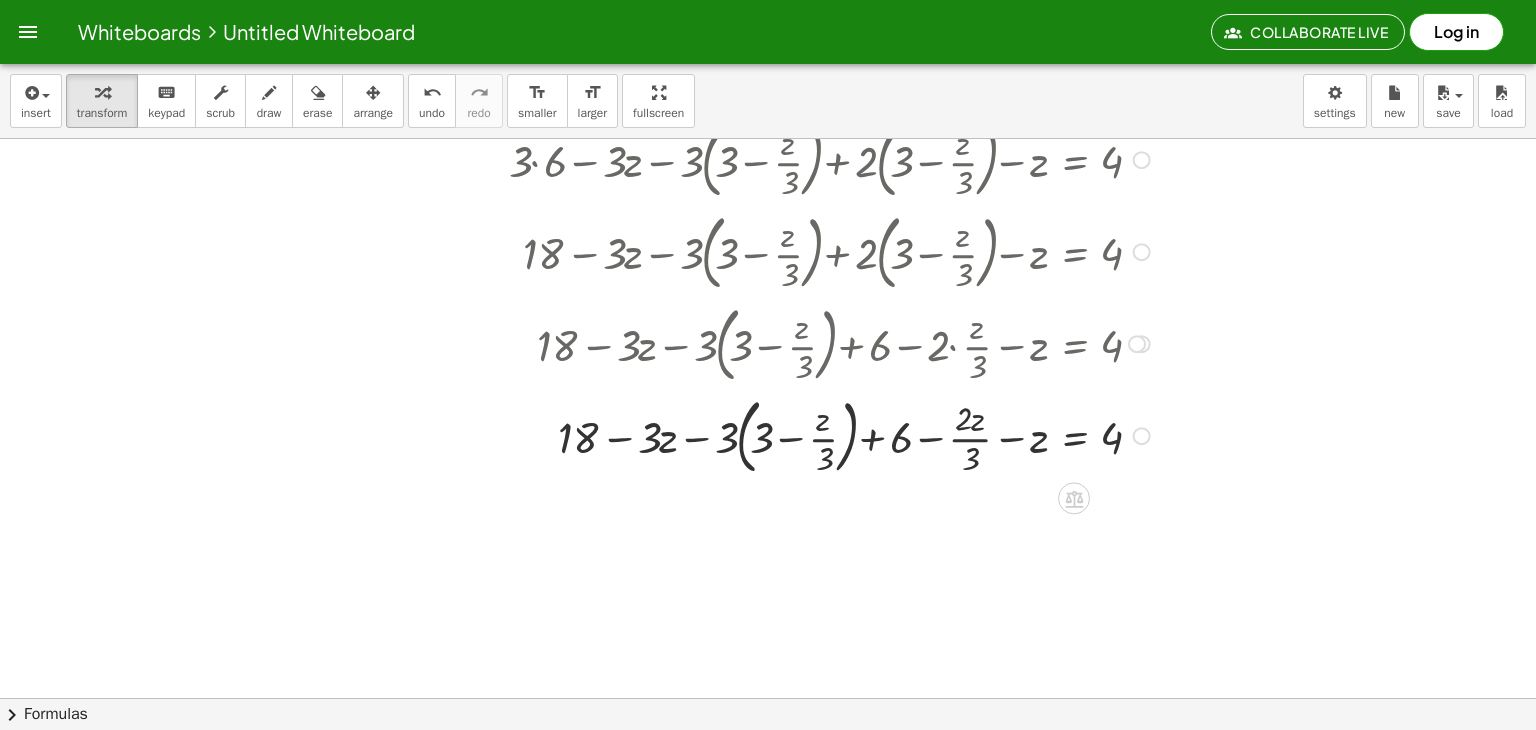 click at bounding box center (832, 434) 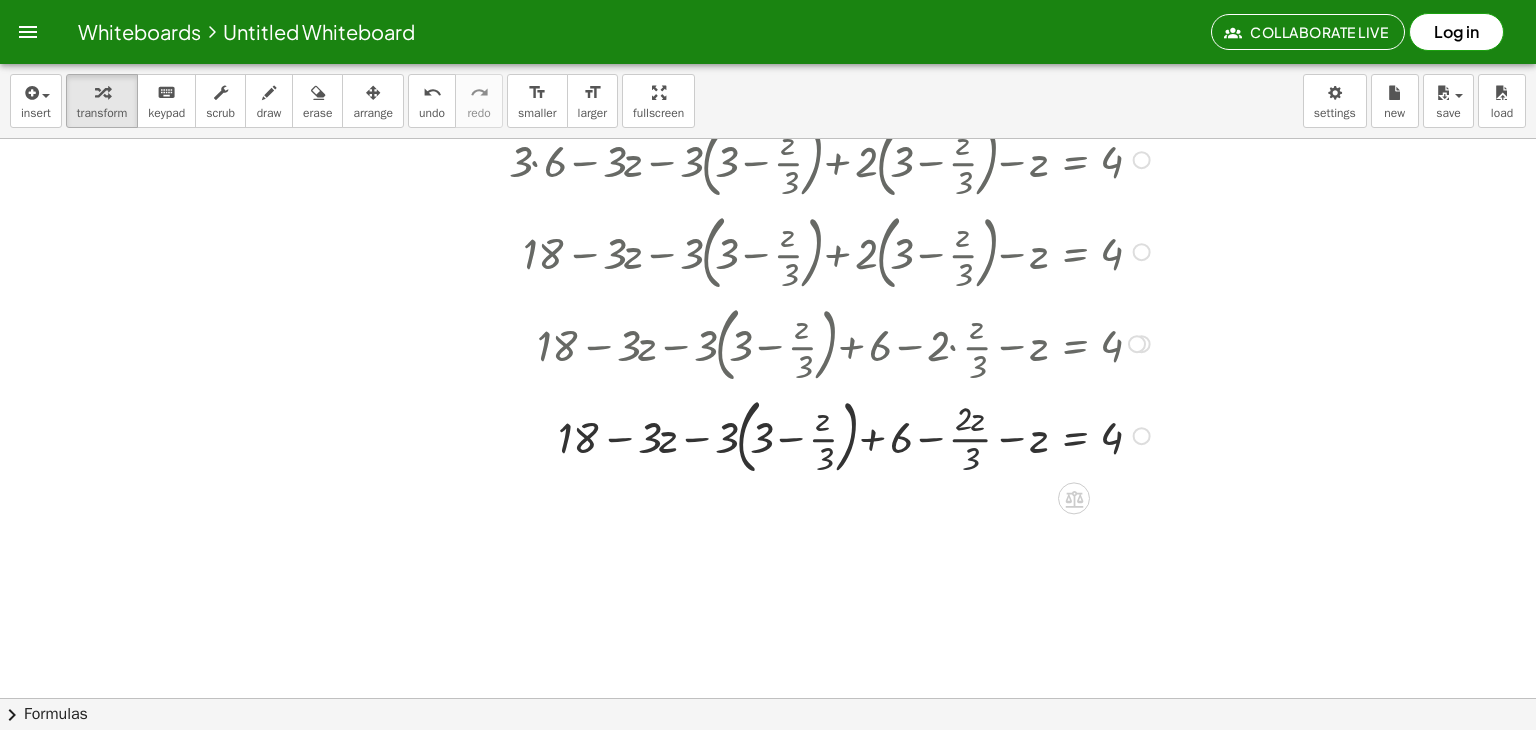 click at bounding box center [832, 434] 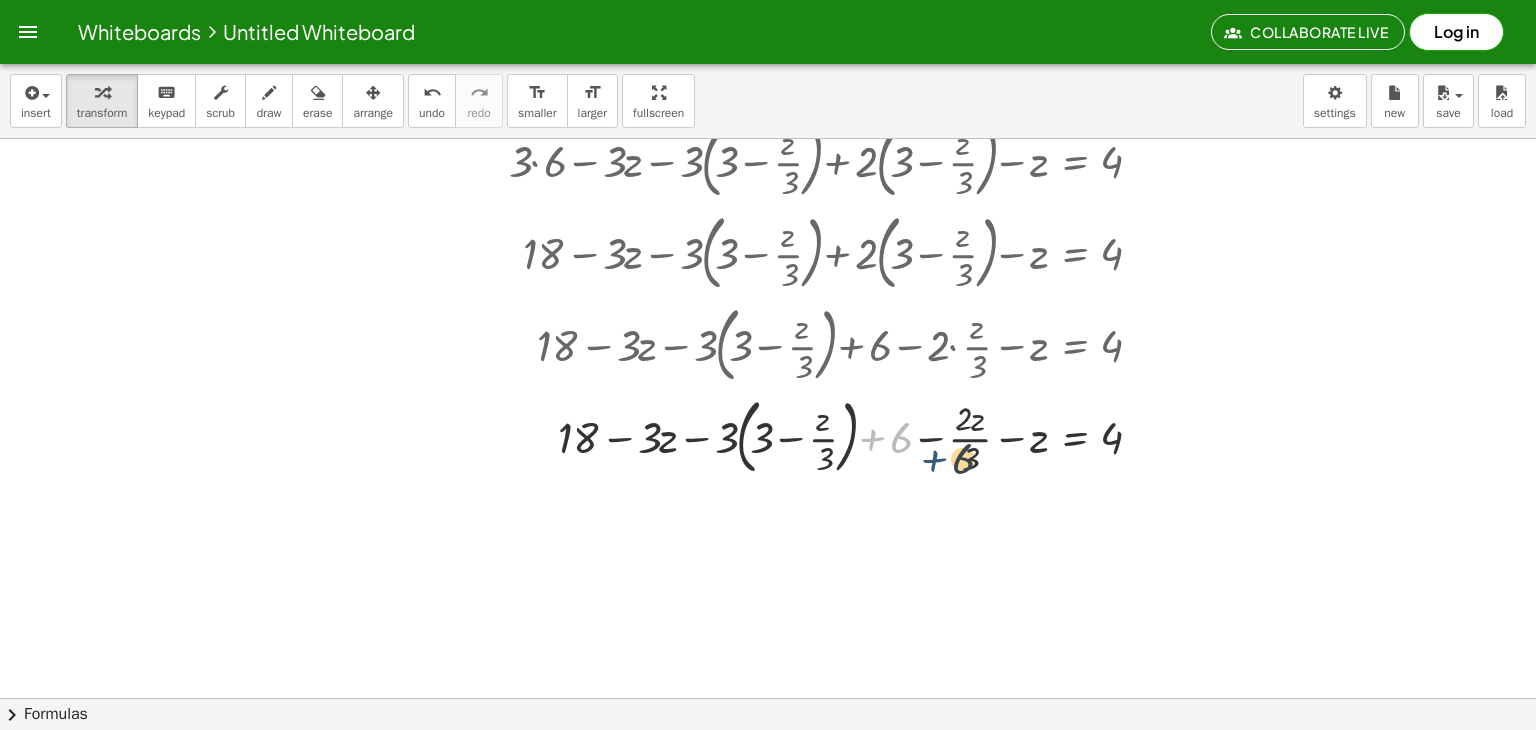 drag, startPoint x: 887, startPoint y: 438, endPoint x: 951, endPoint y: 461, distance: 68.007355 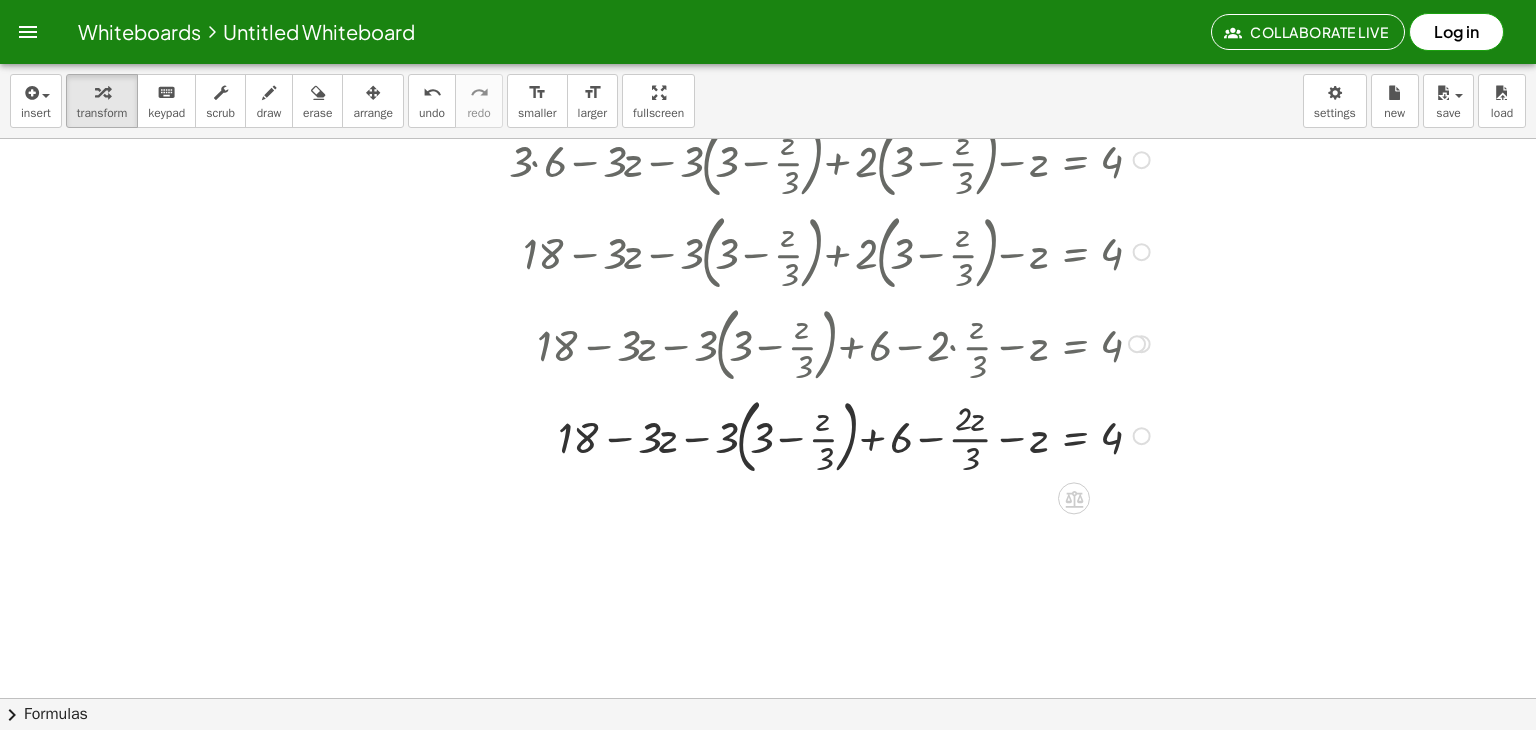 click at bounding box center (832, 434) 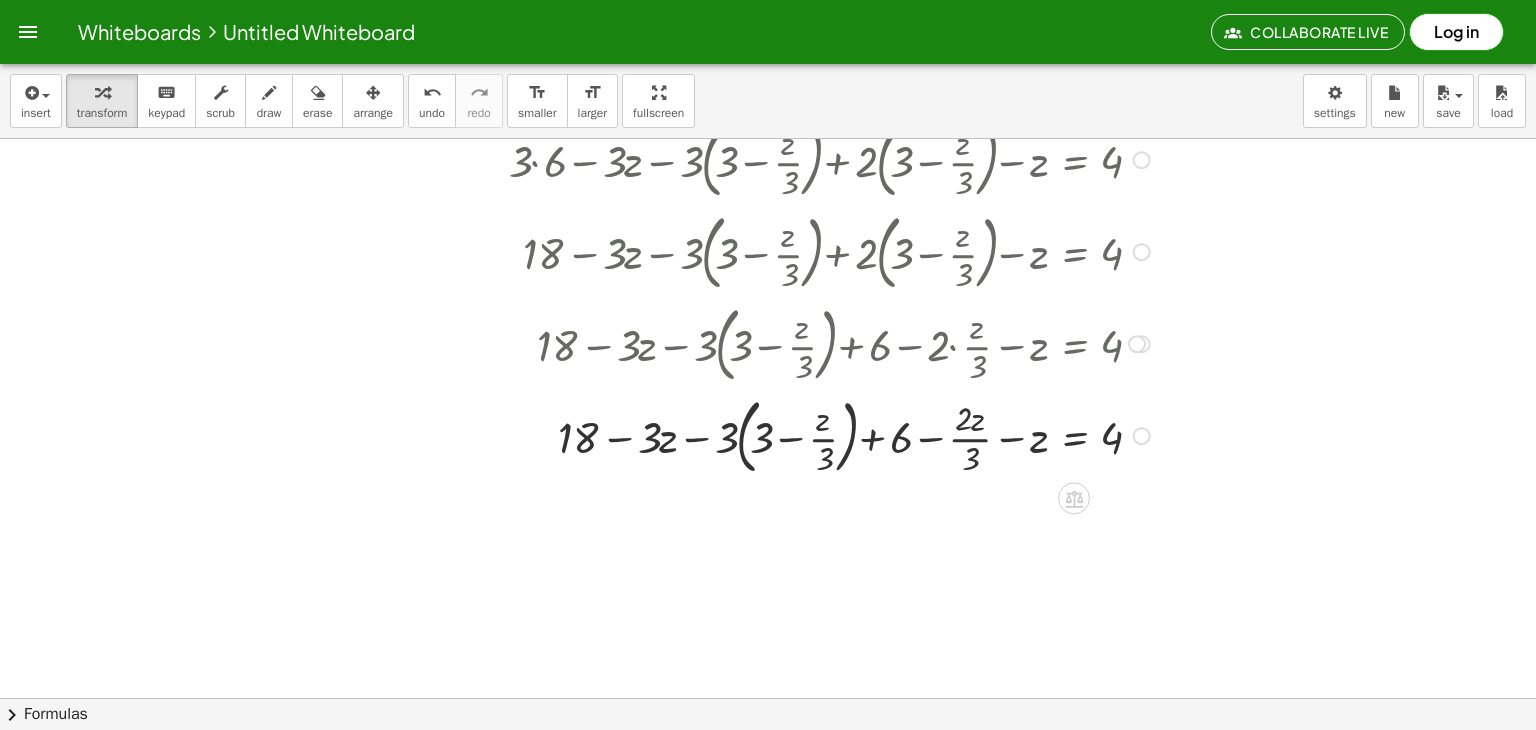 click at bounding box center [832, 434] 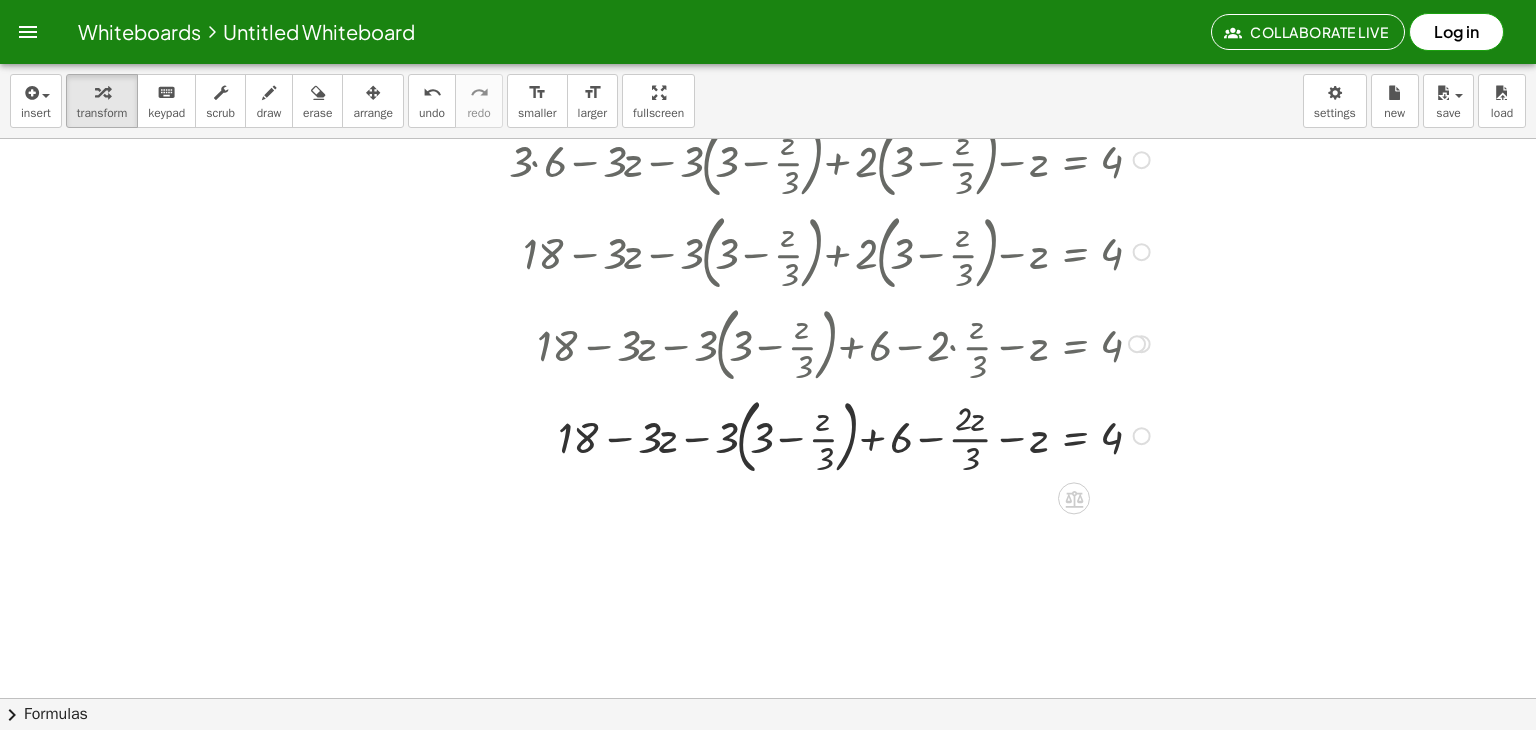 click at bounding box center (832, 434) 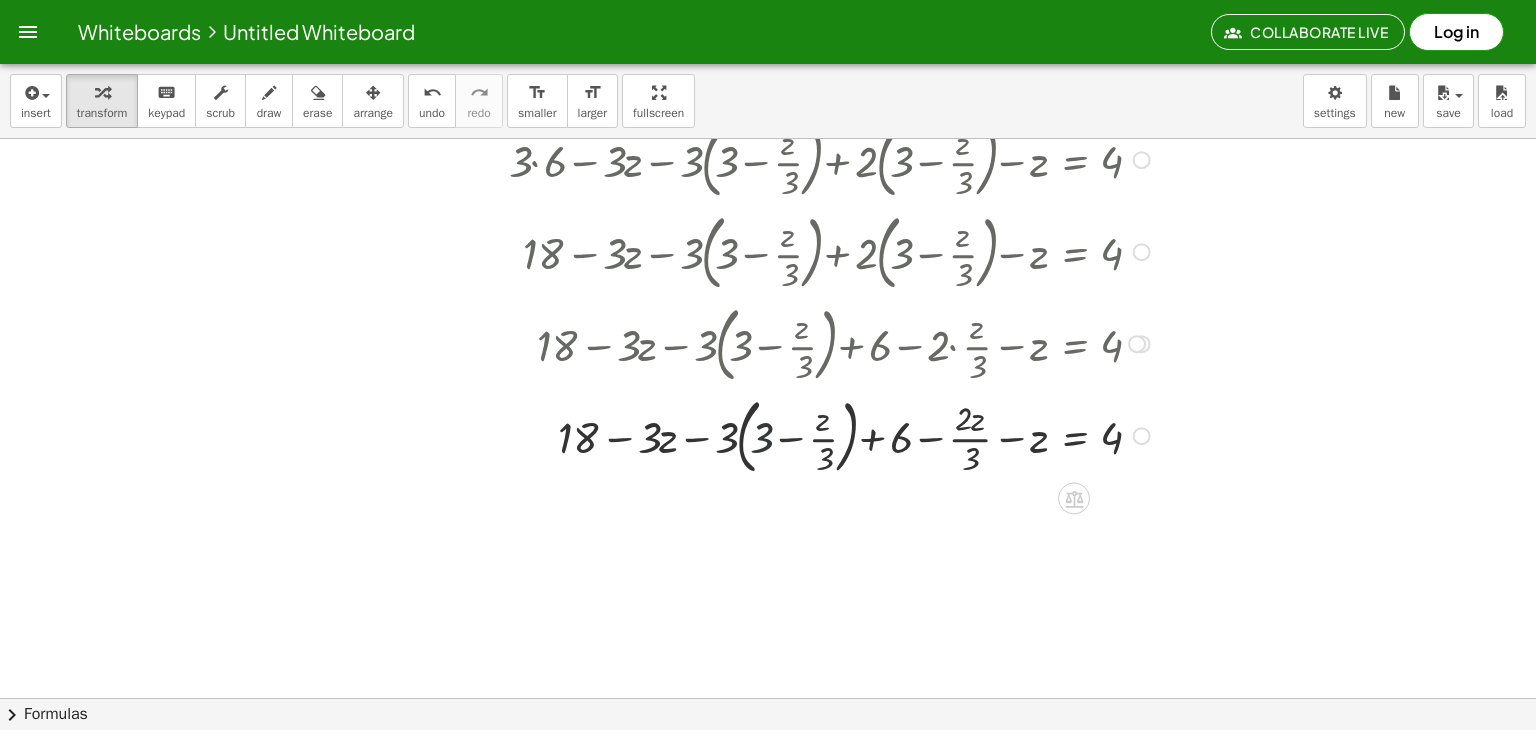 click at bounding box center (832, 434) 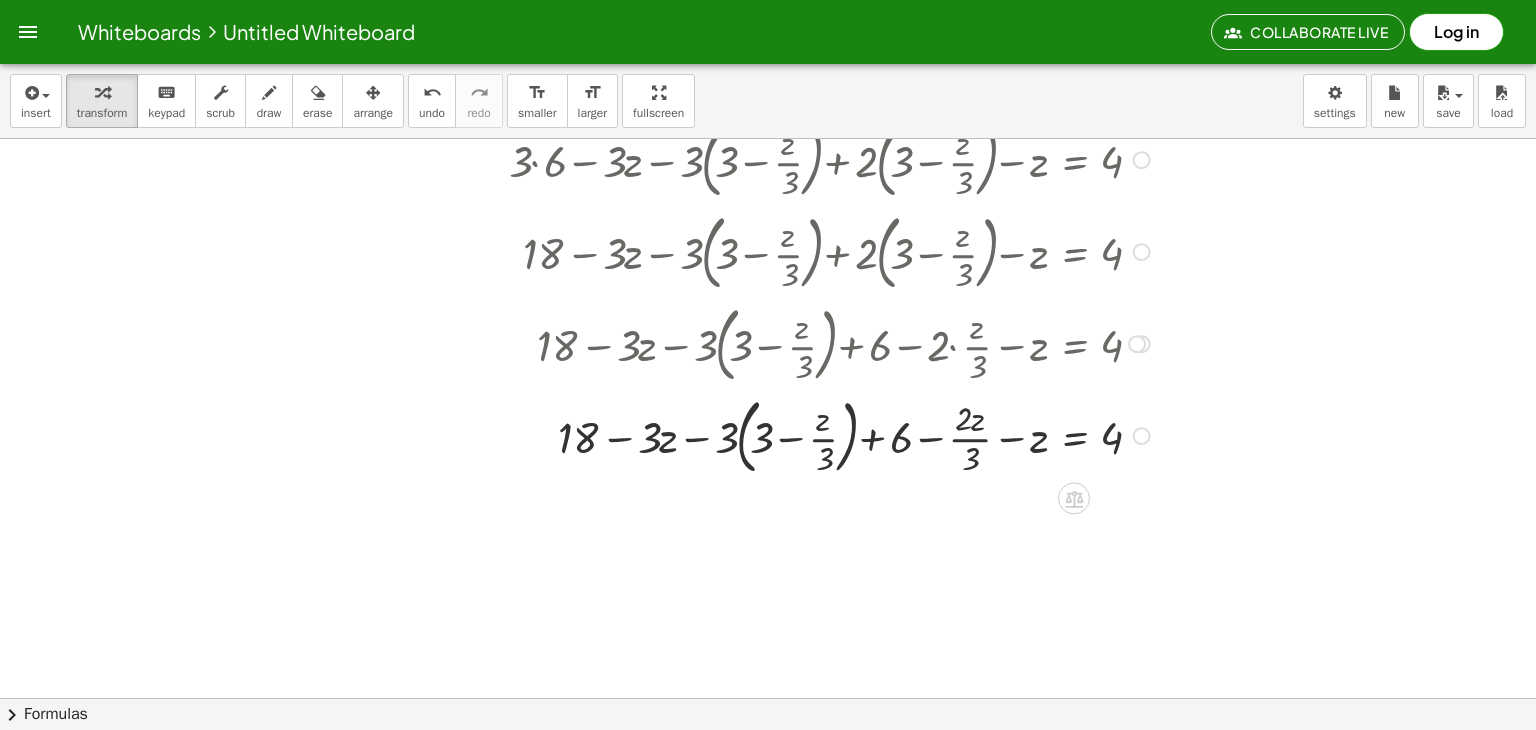 click at bounding box center [1142, 436] 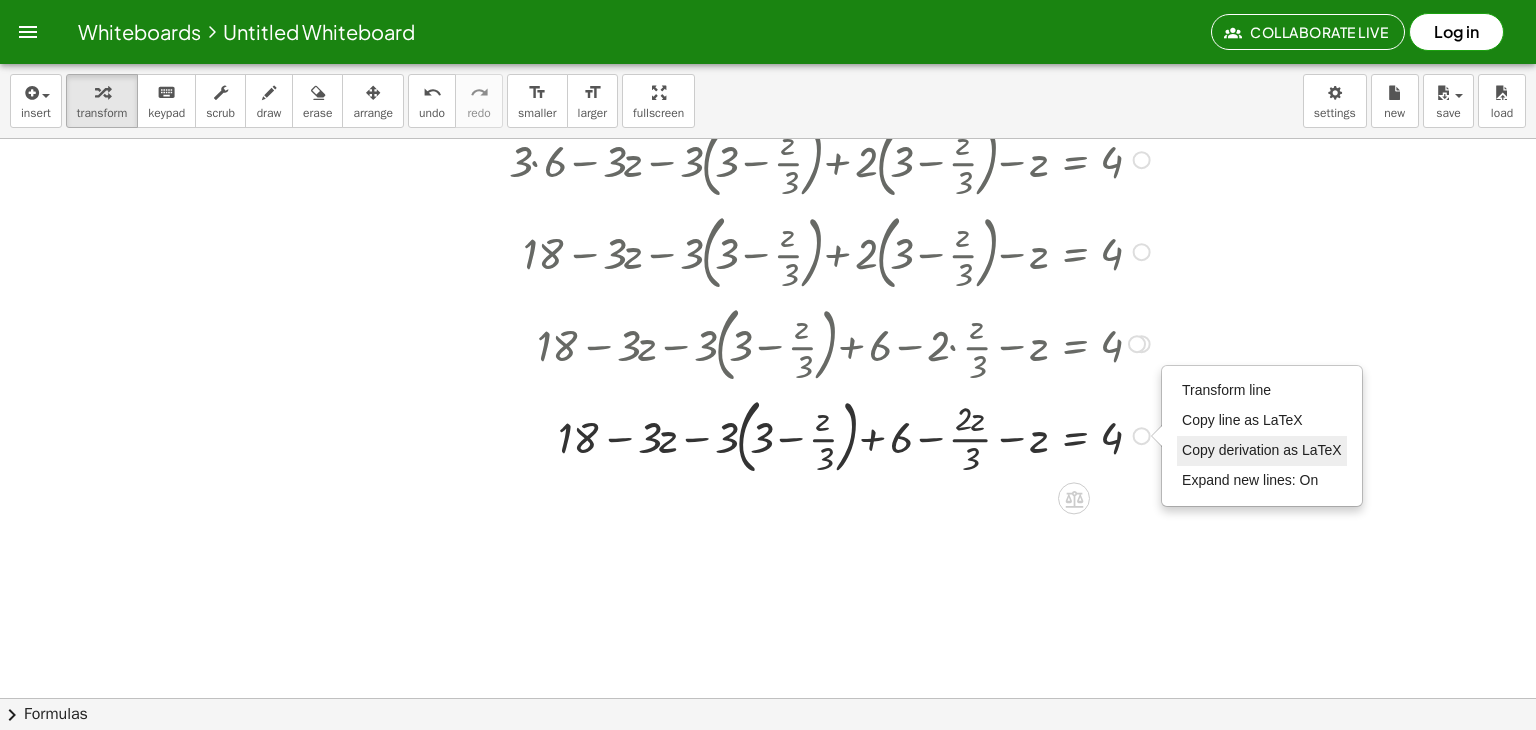 click on "Copy derivation as LaTeX" at bounding box center (1262, 450) 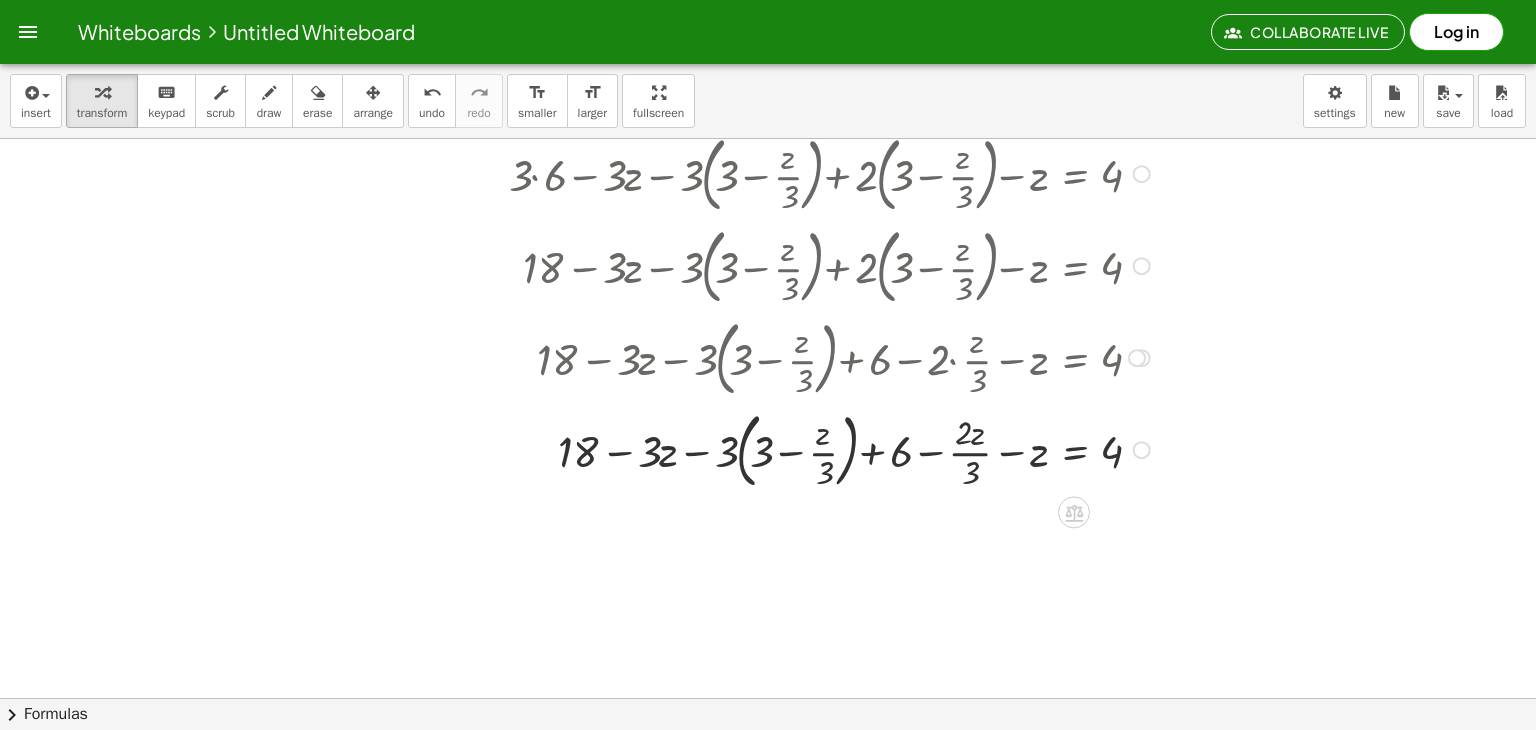 scroll, scrollTop: 599, scrollLeft: 0, axis: vertical 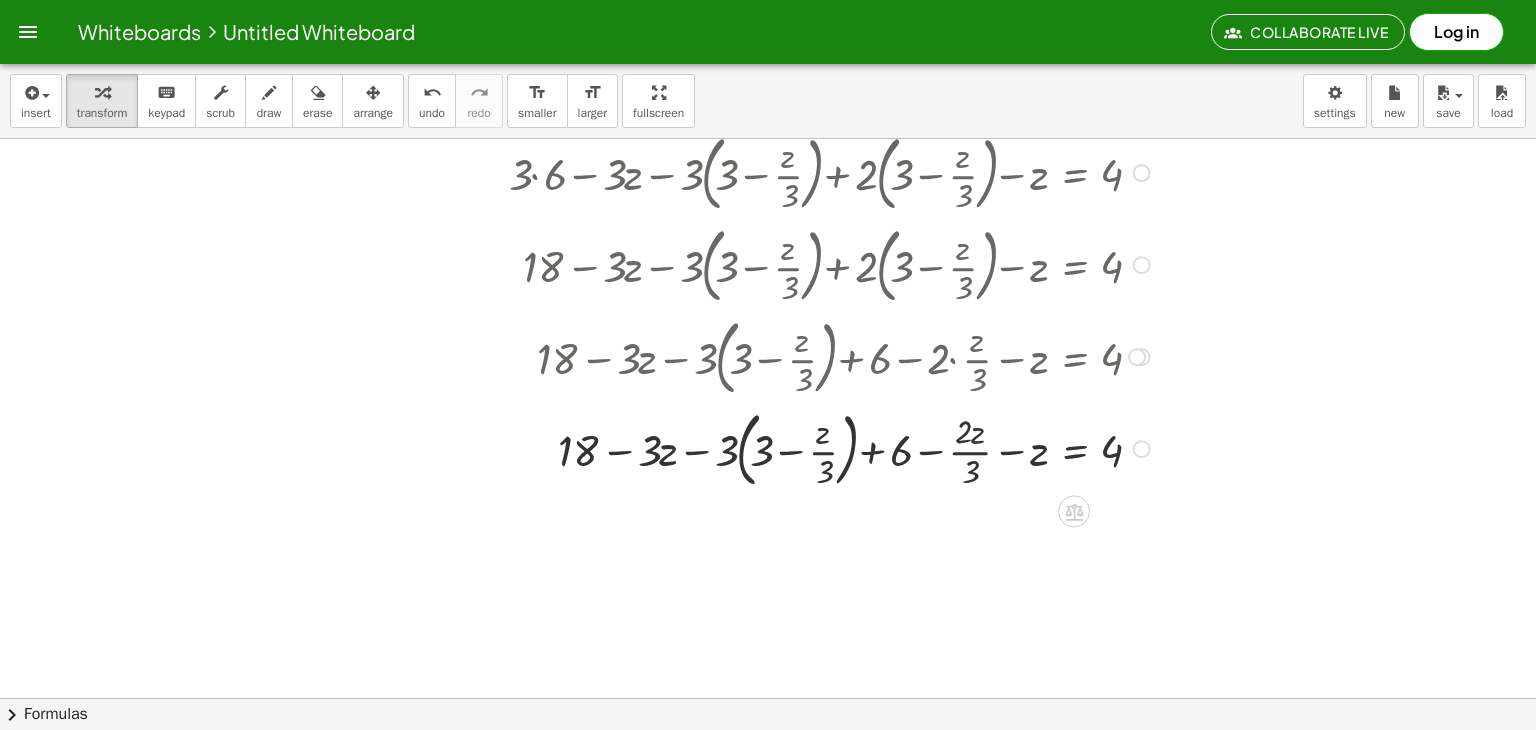 click on "Copied done" at bounding box center (1142, 449) 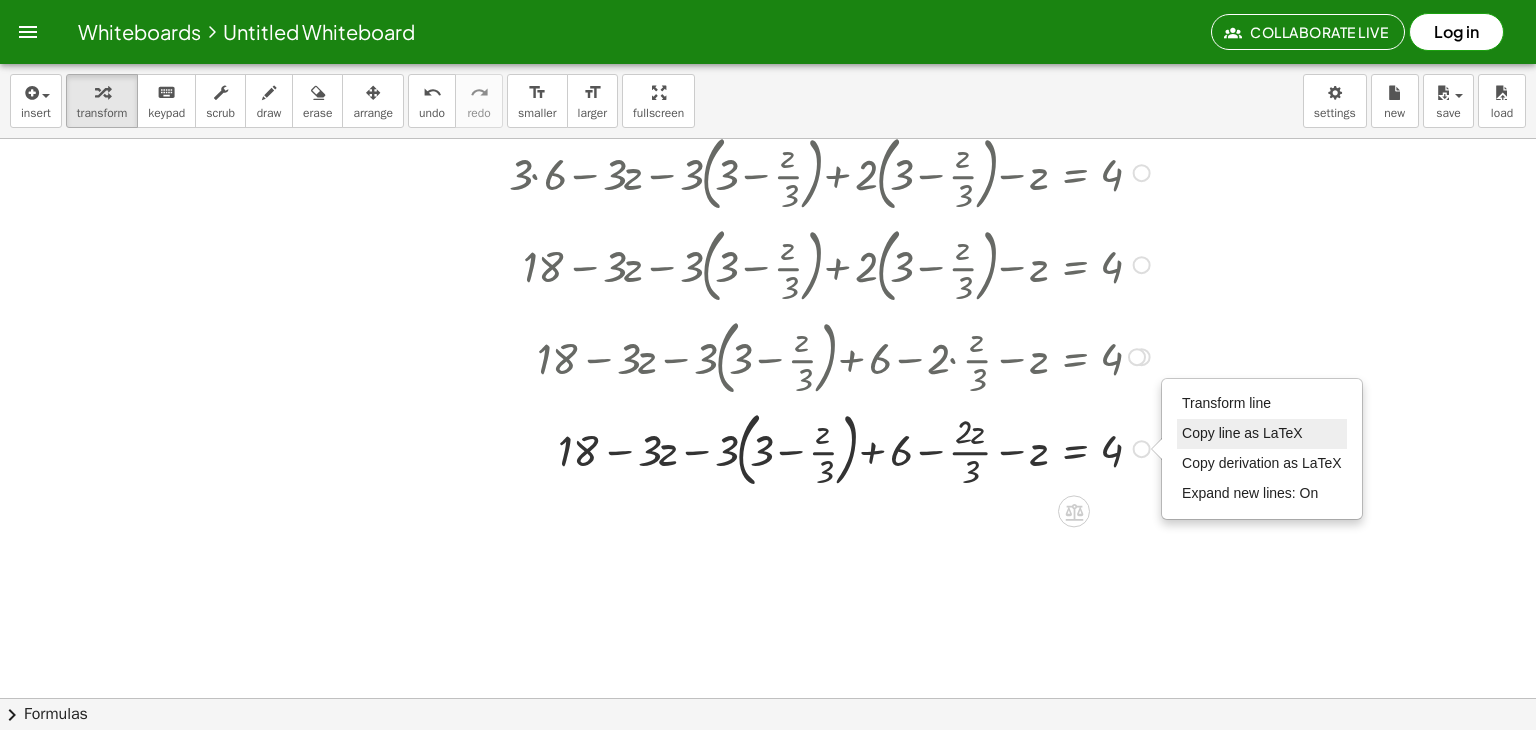 click on "Copy line as LaTeX" at bounding box center [1242, 433] 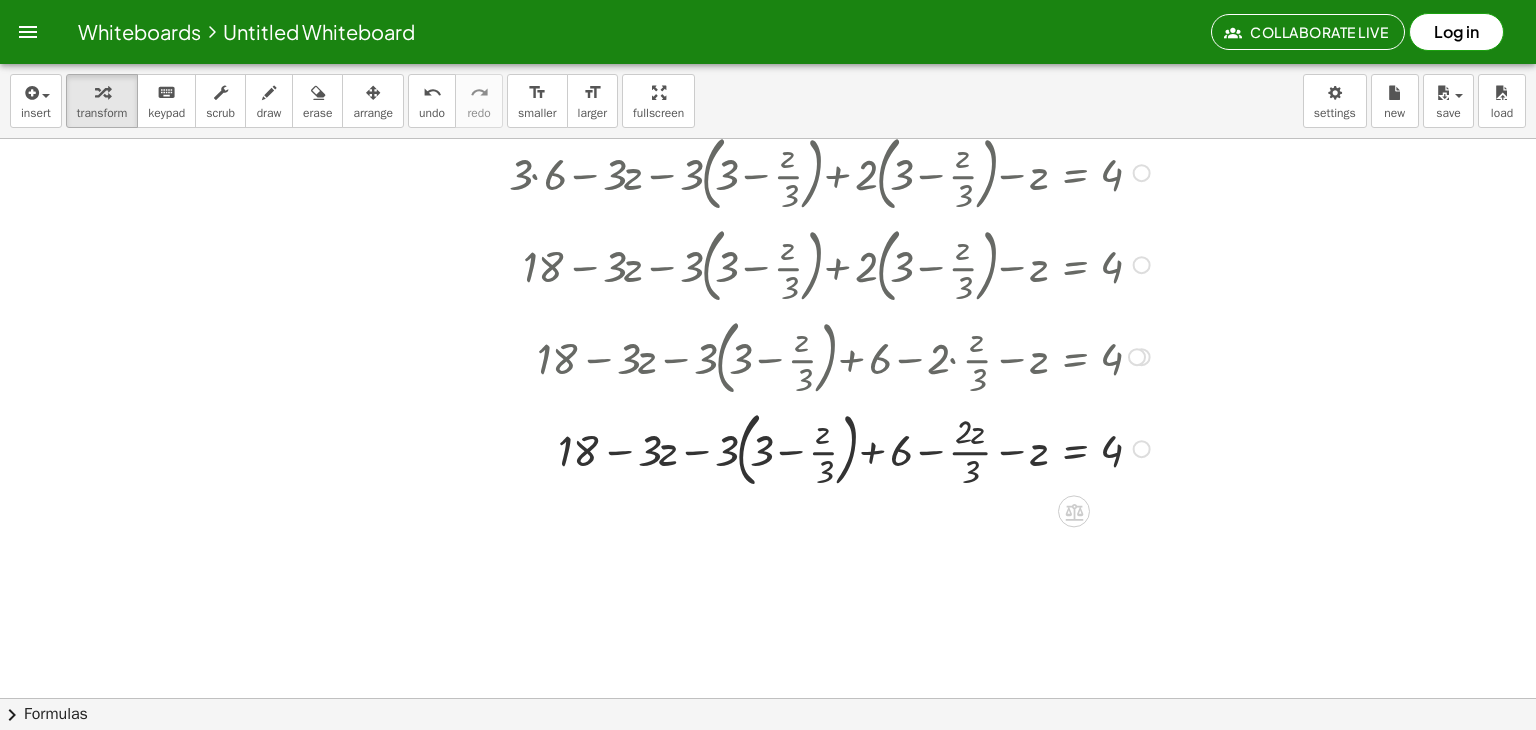 click on "Copied done" at bounding box center (1142, 449) 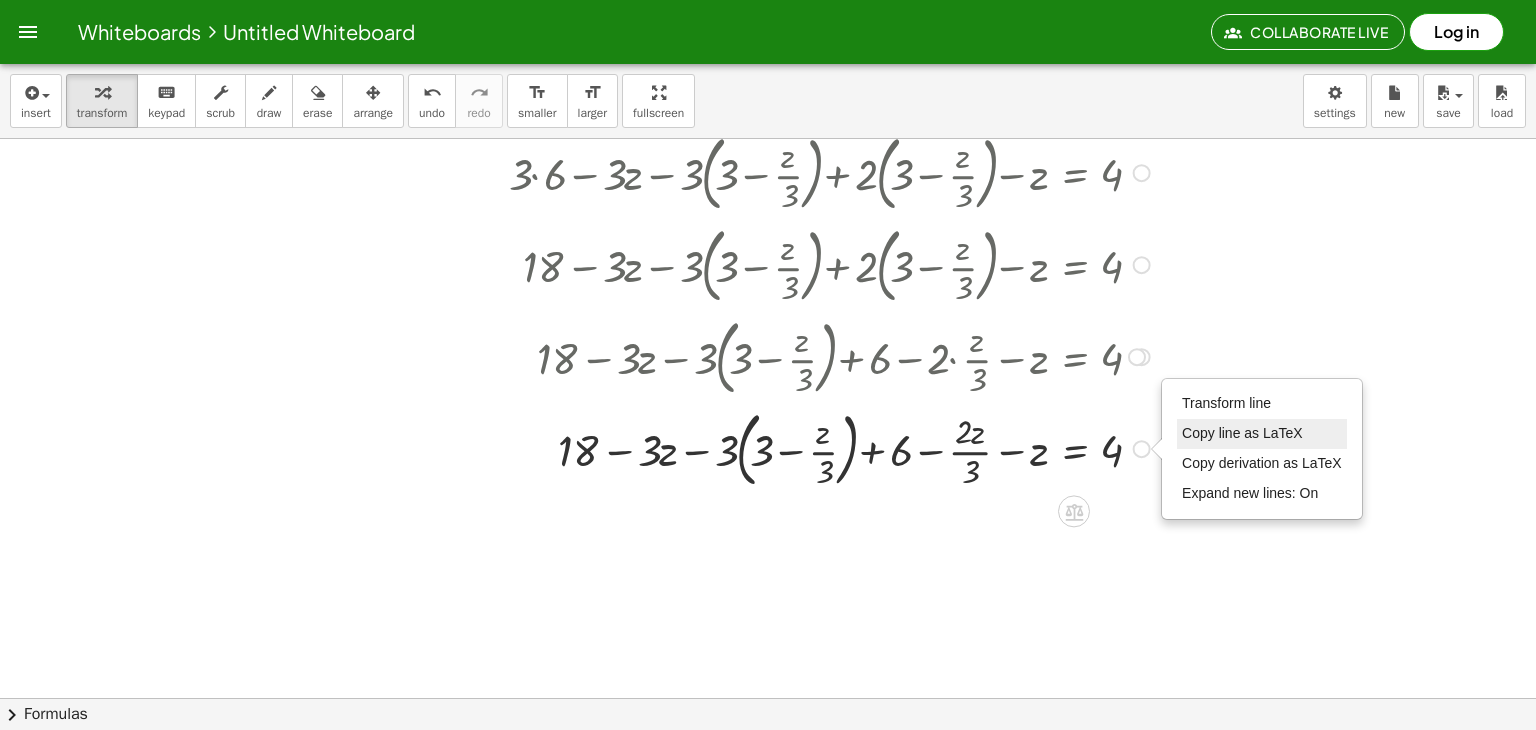 click on "Copy line as LaTeX" at bounding box center [1262, 434] 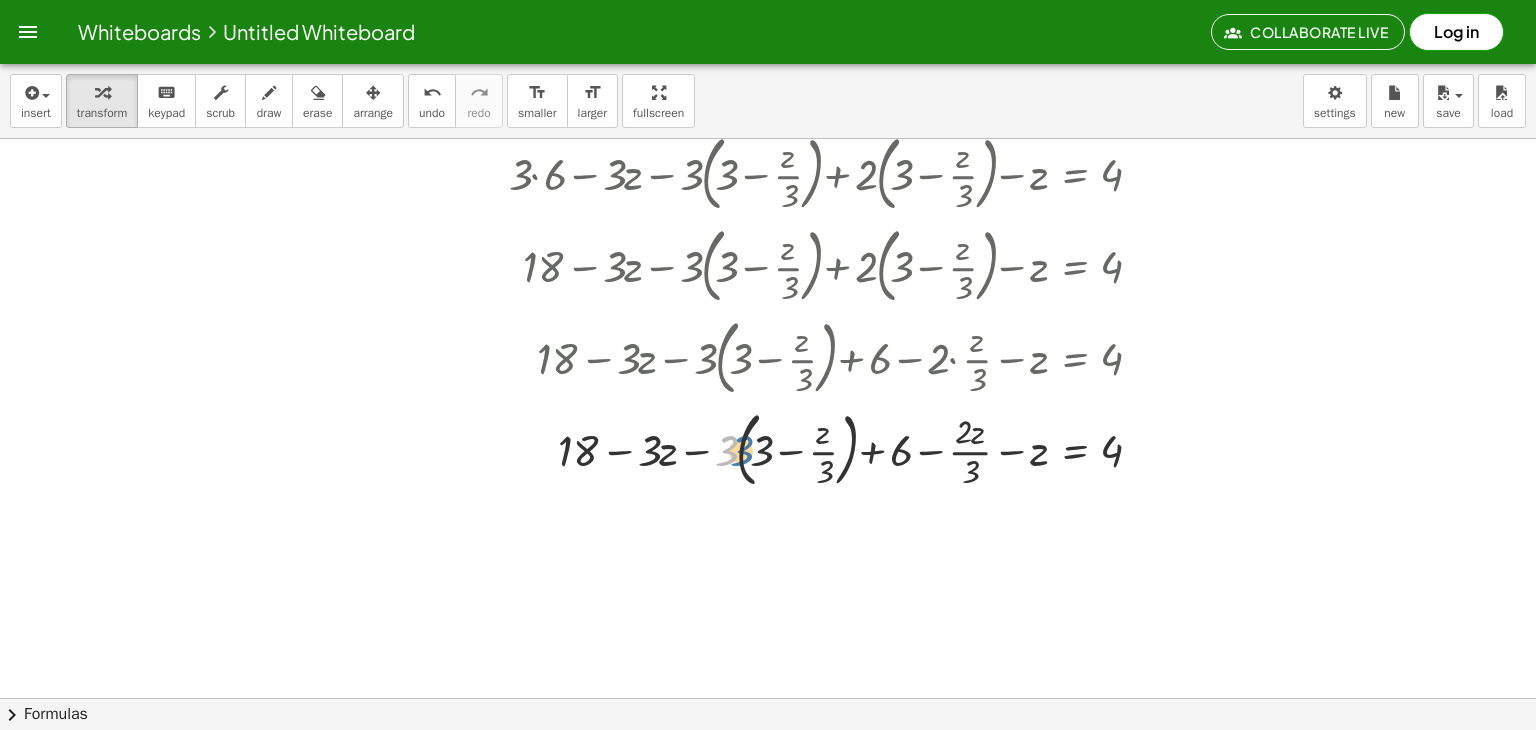 drag, startPoint x: 724, startPoint y: 451, endPoint x: 742, endPoint y: 451, distance: 18 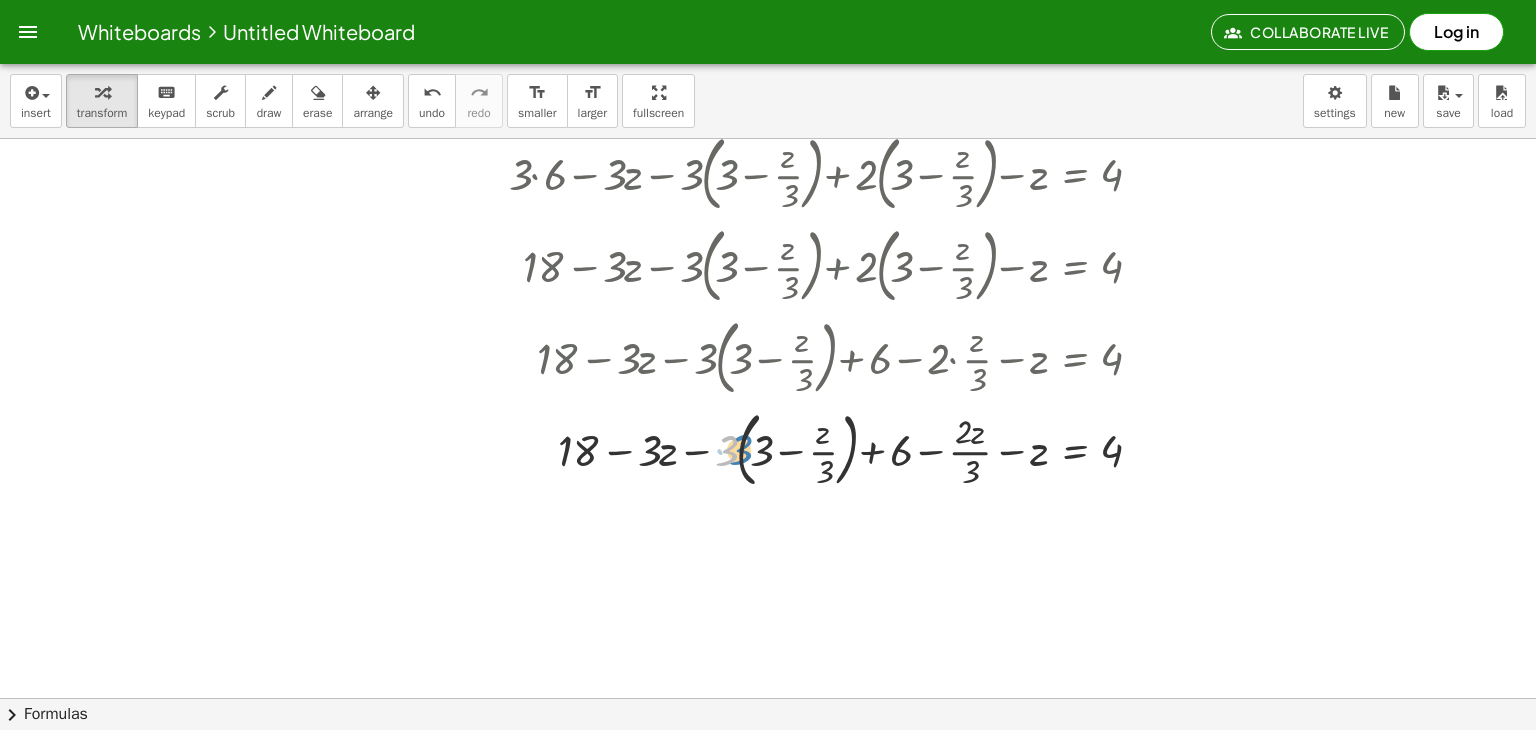click at bounding box center (832, 447) 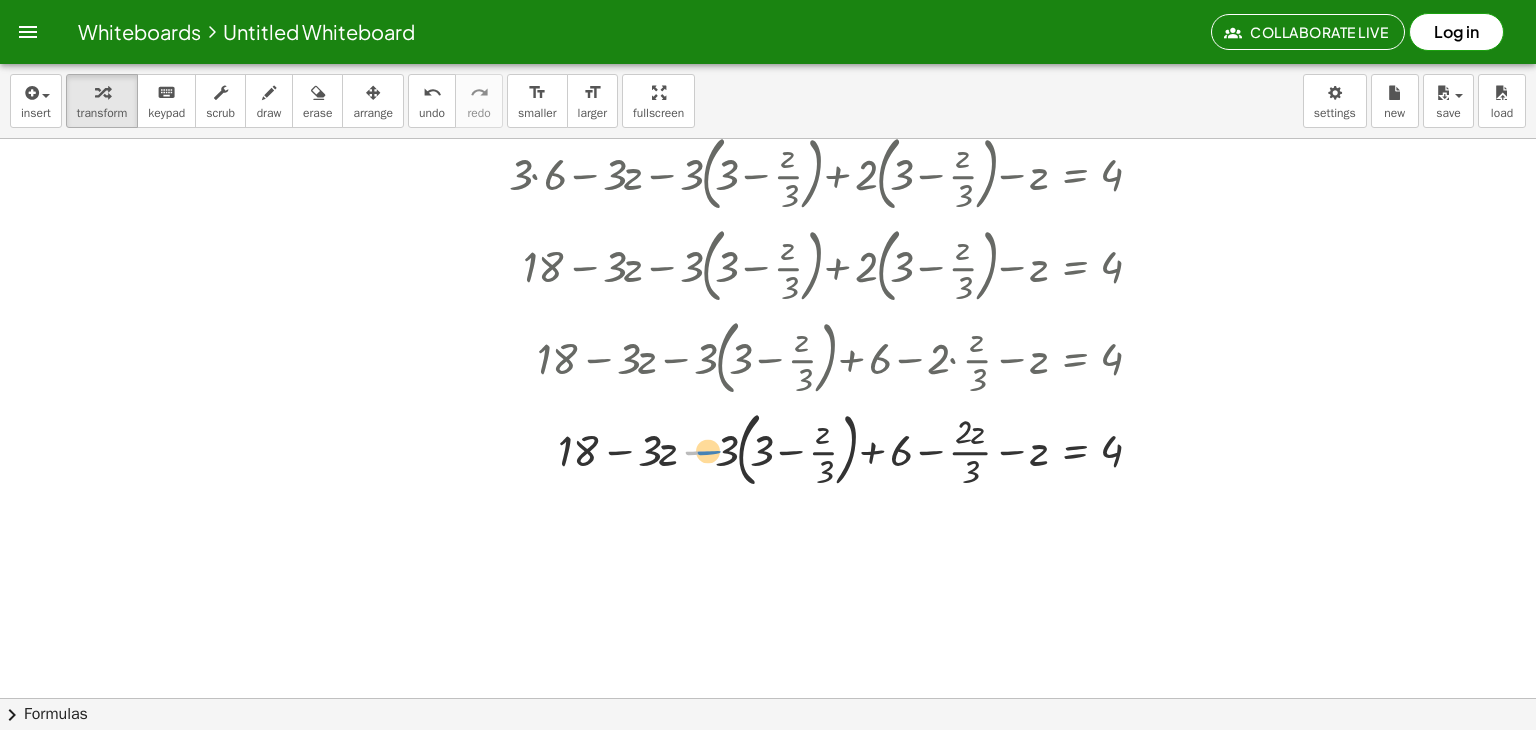 click at bounding box center [832, 447] 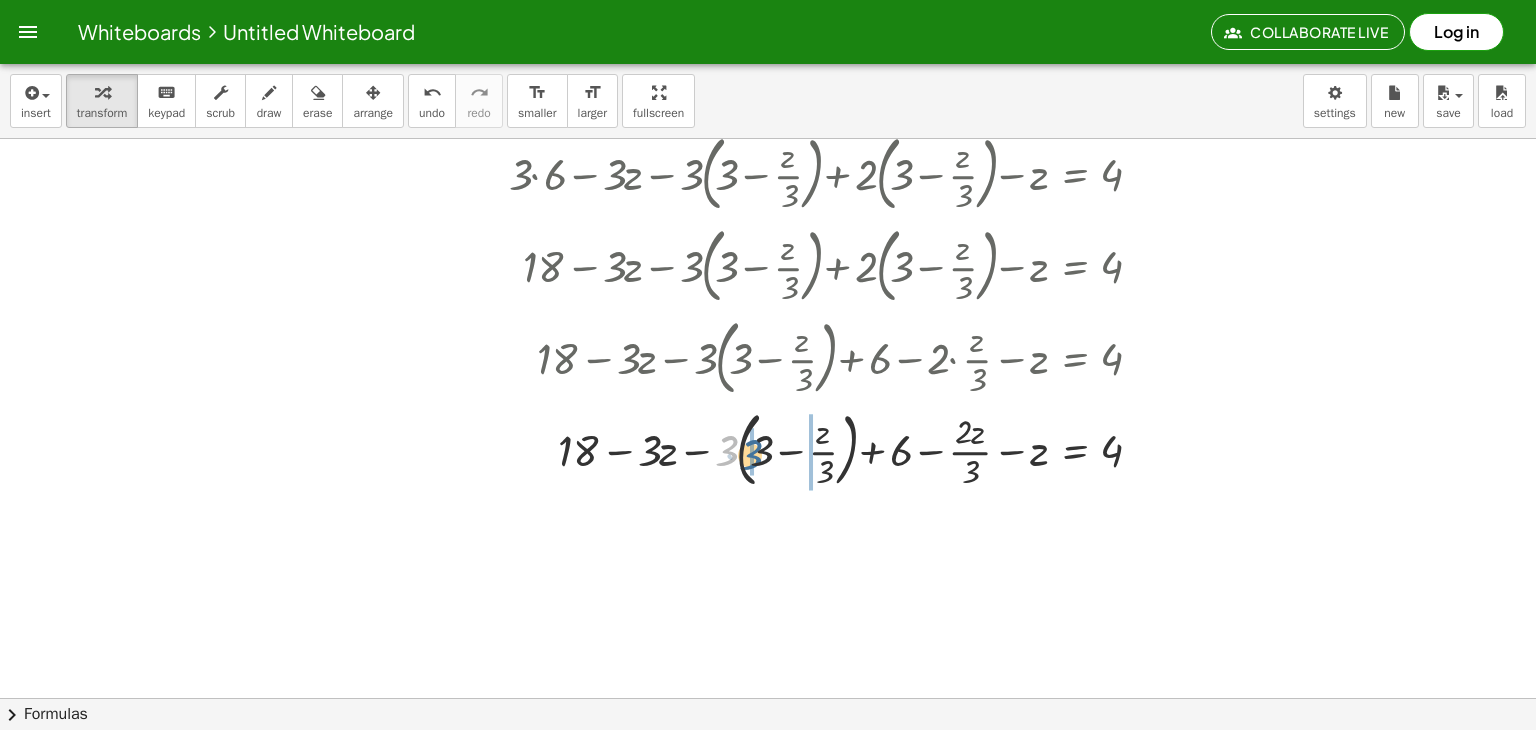 drag, startPoint x: 719, startPoint y: 447, endPoint x: 743, endPoint y: 451, distance: 24.33105 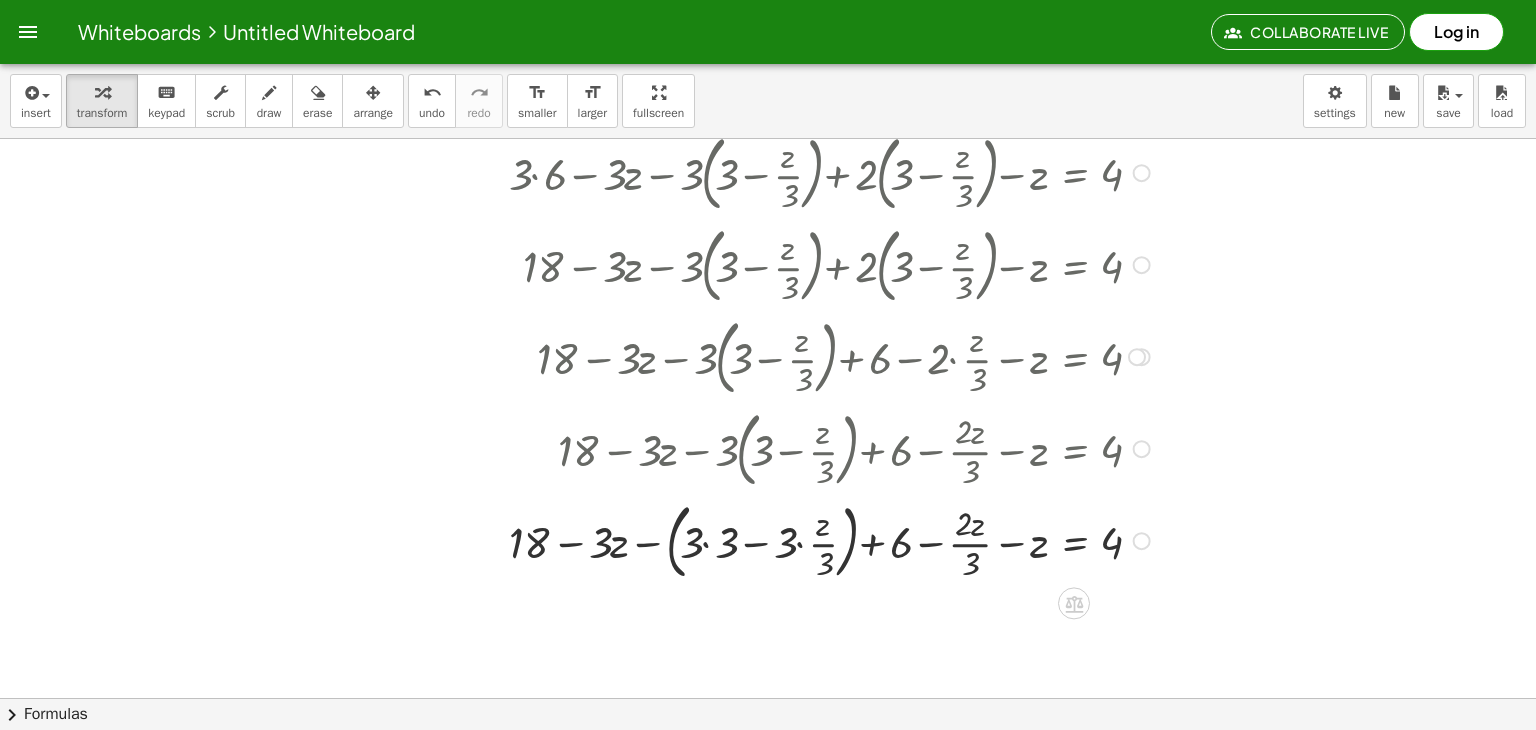 click at bounding box center [832, 539] 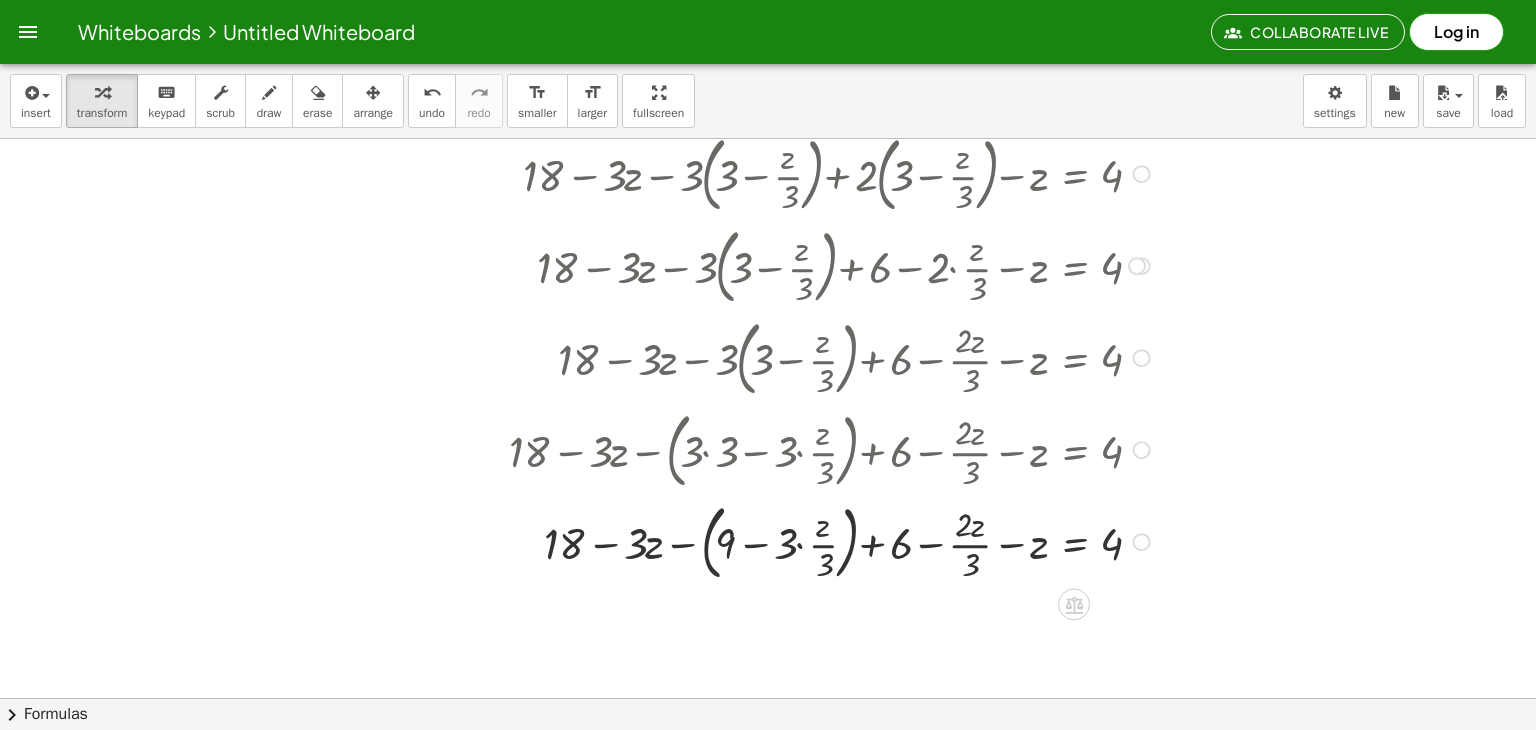 scroll, scrollTop: 691, scrollLeft: 0, axis: vertical 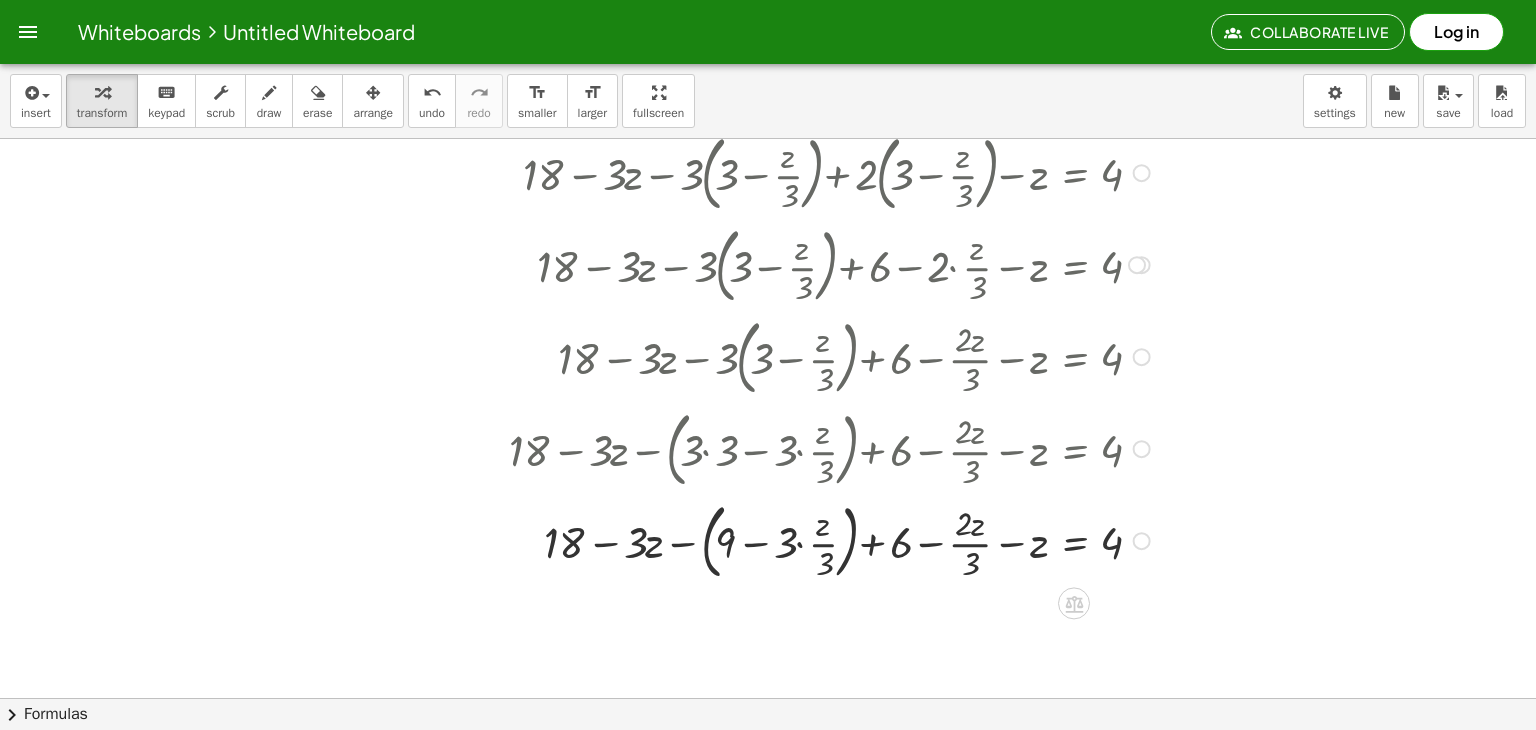 click at bounding box center (832, 539) 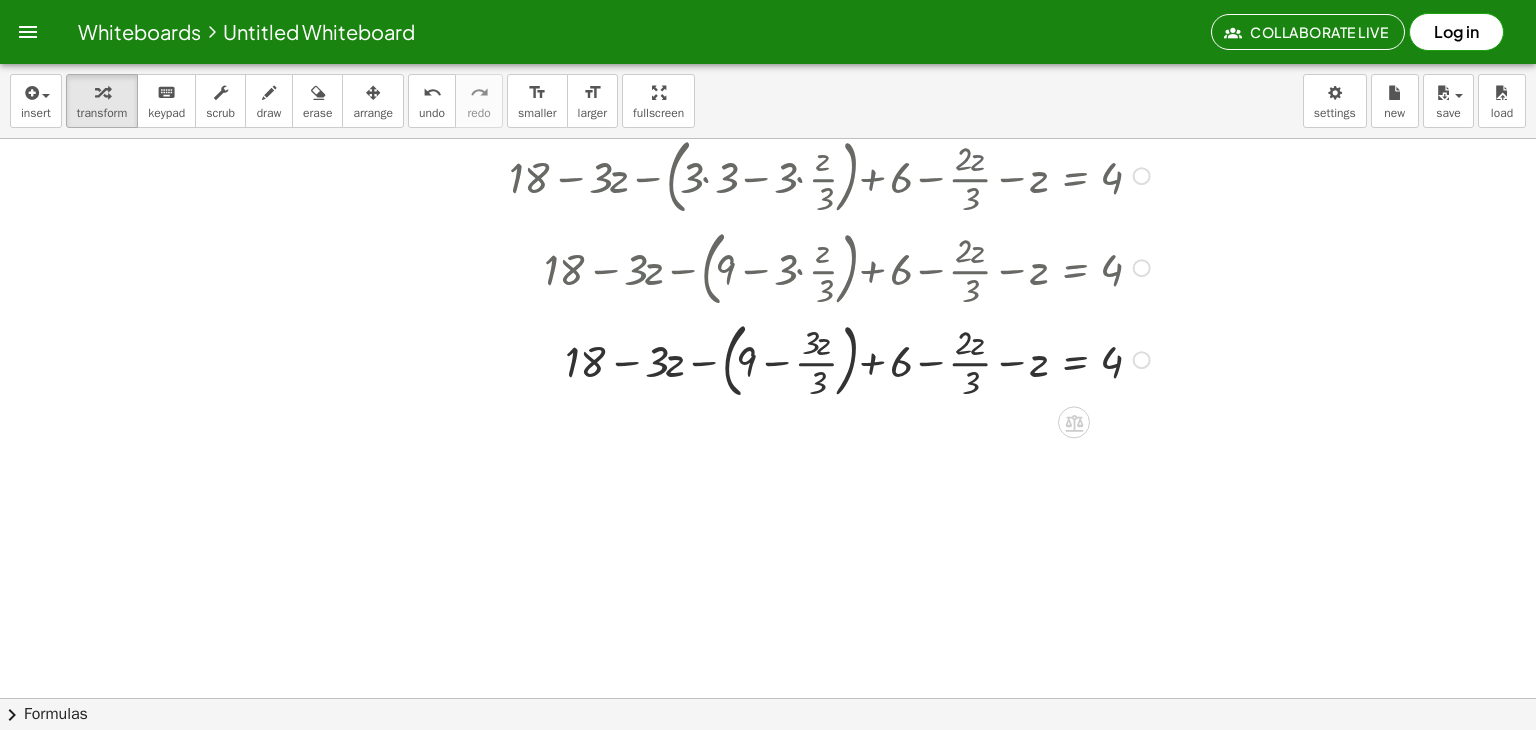 scroll, scrollTop: 966, scrollLeft: 0, axis: vertical 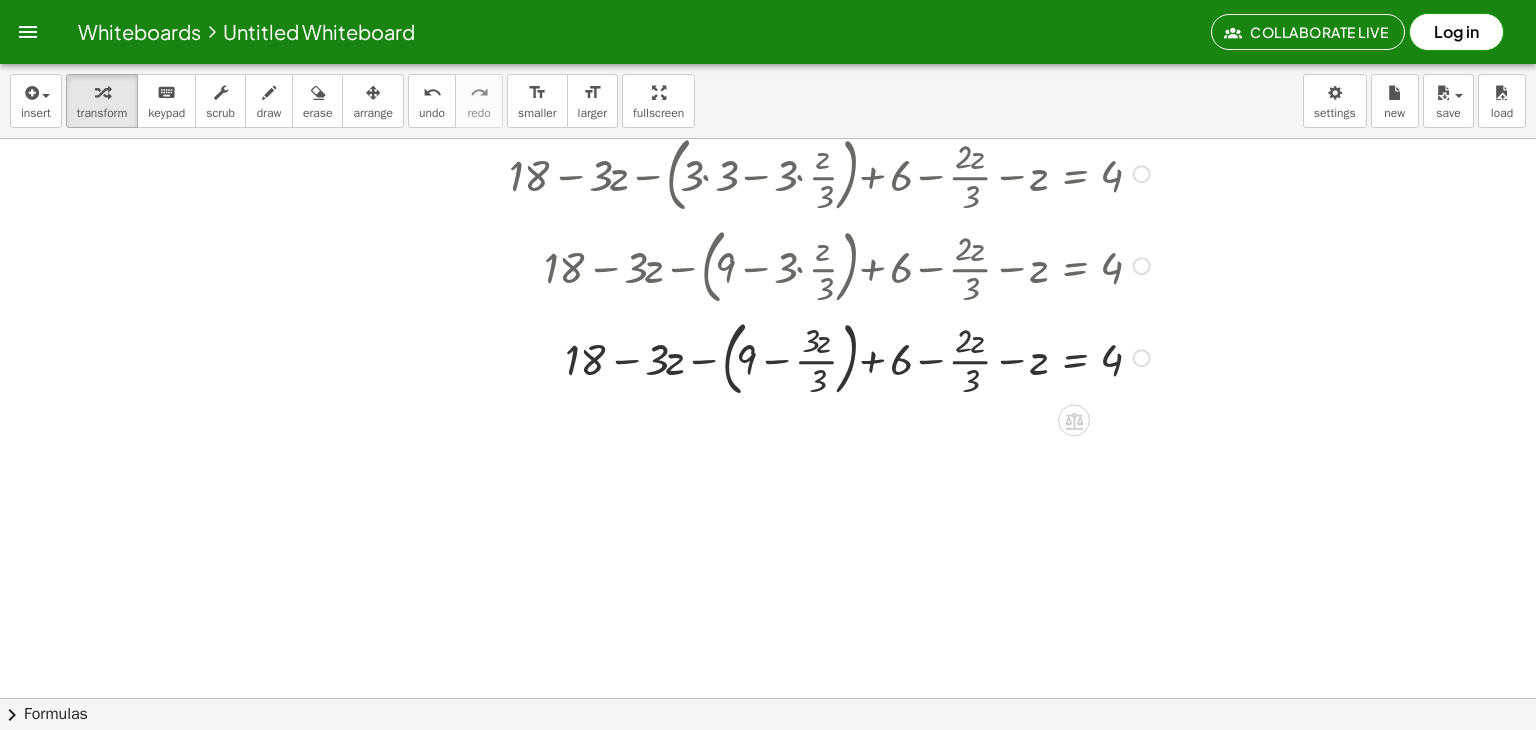 click at bounding box center (832, 356) 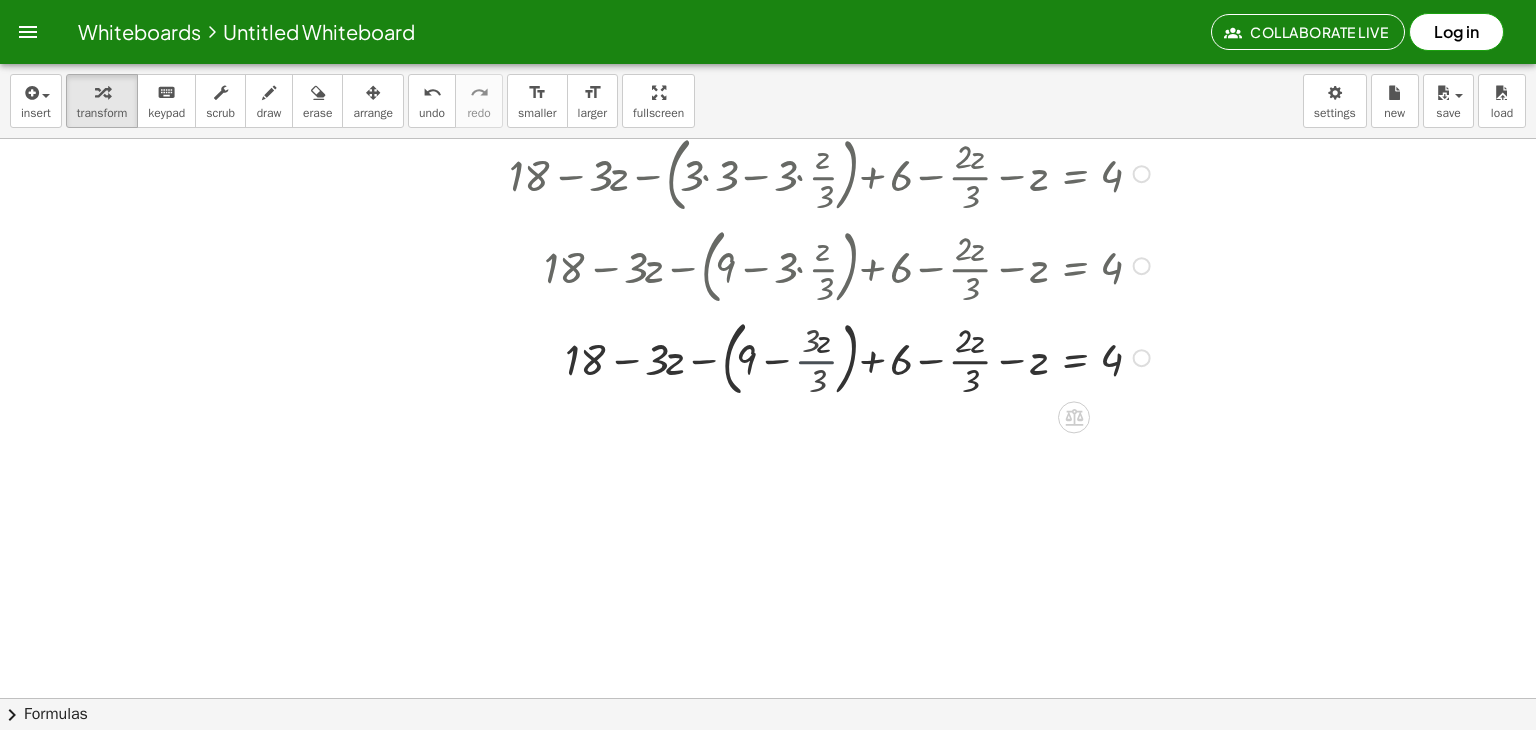 click at bounding box center [832, 357] 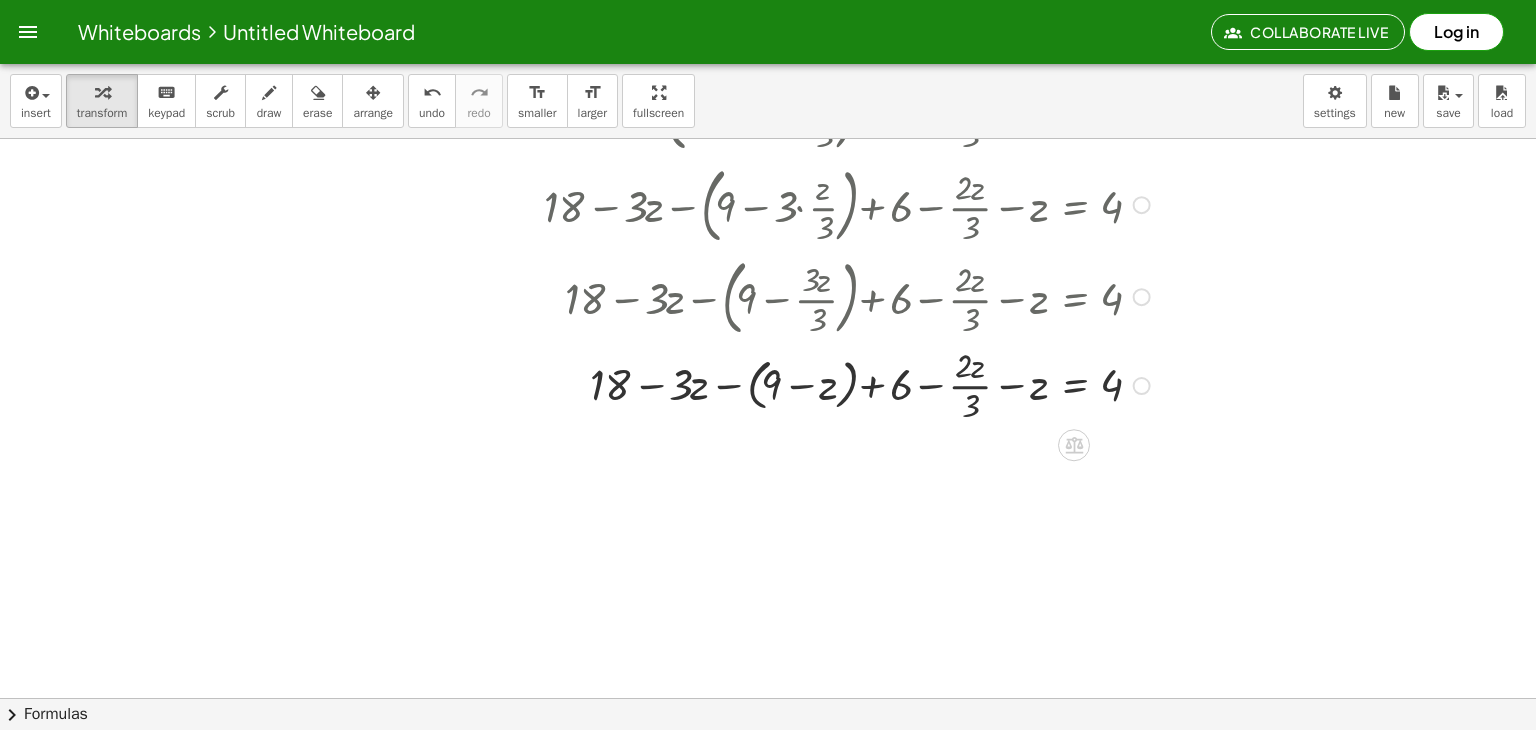 scroll, scrollTop: 1028, scrollLeft: 0, axis: vertical 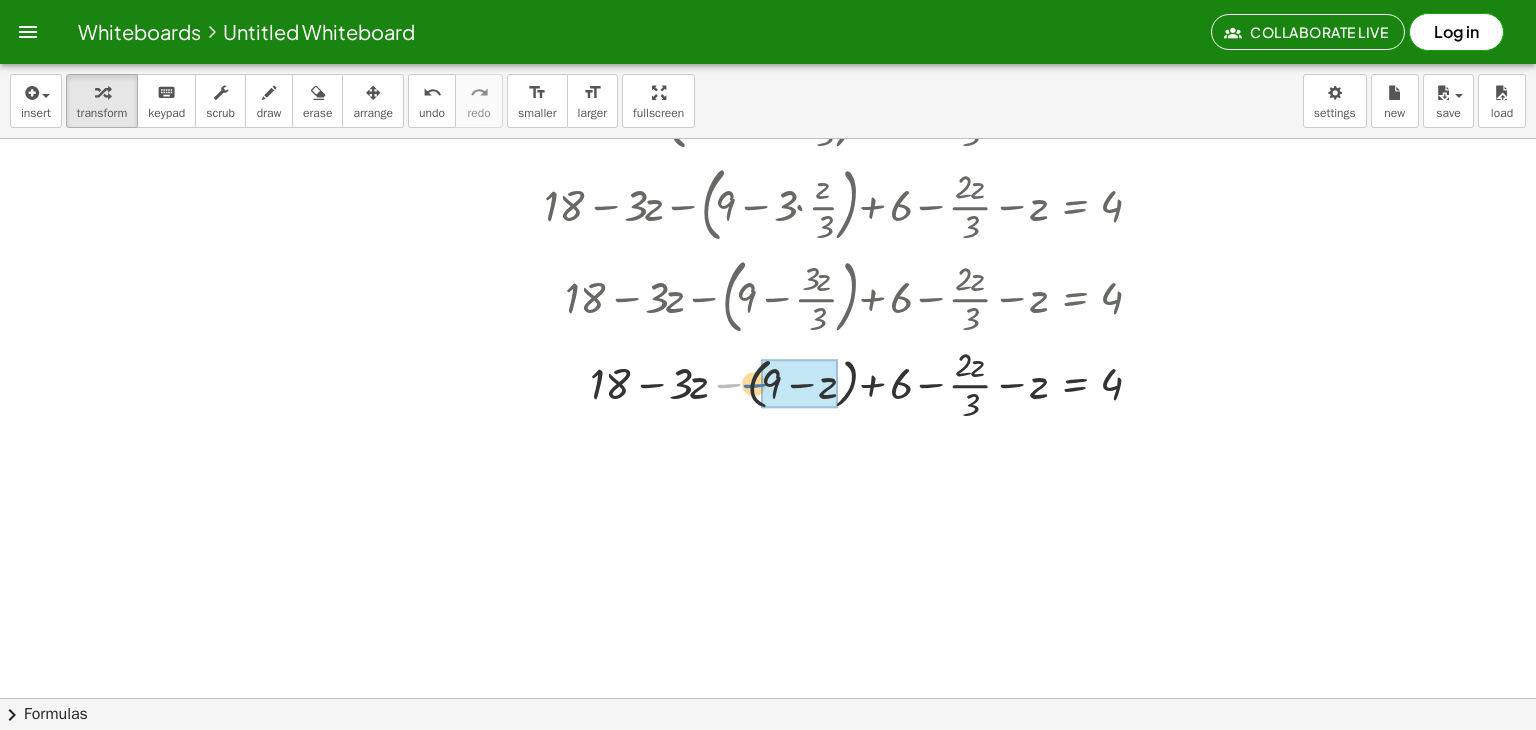 drag, startPoint x: 725, startPoint y: 382, endPoint x: 761, endPoint y: 382, distance: 36 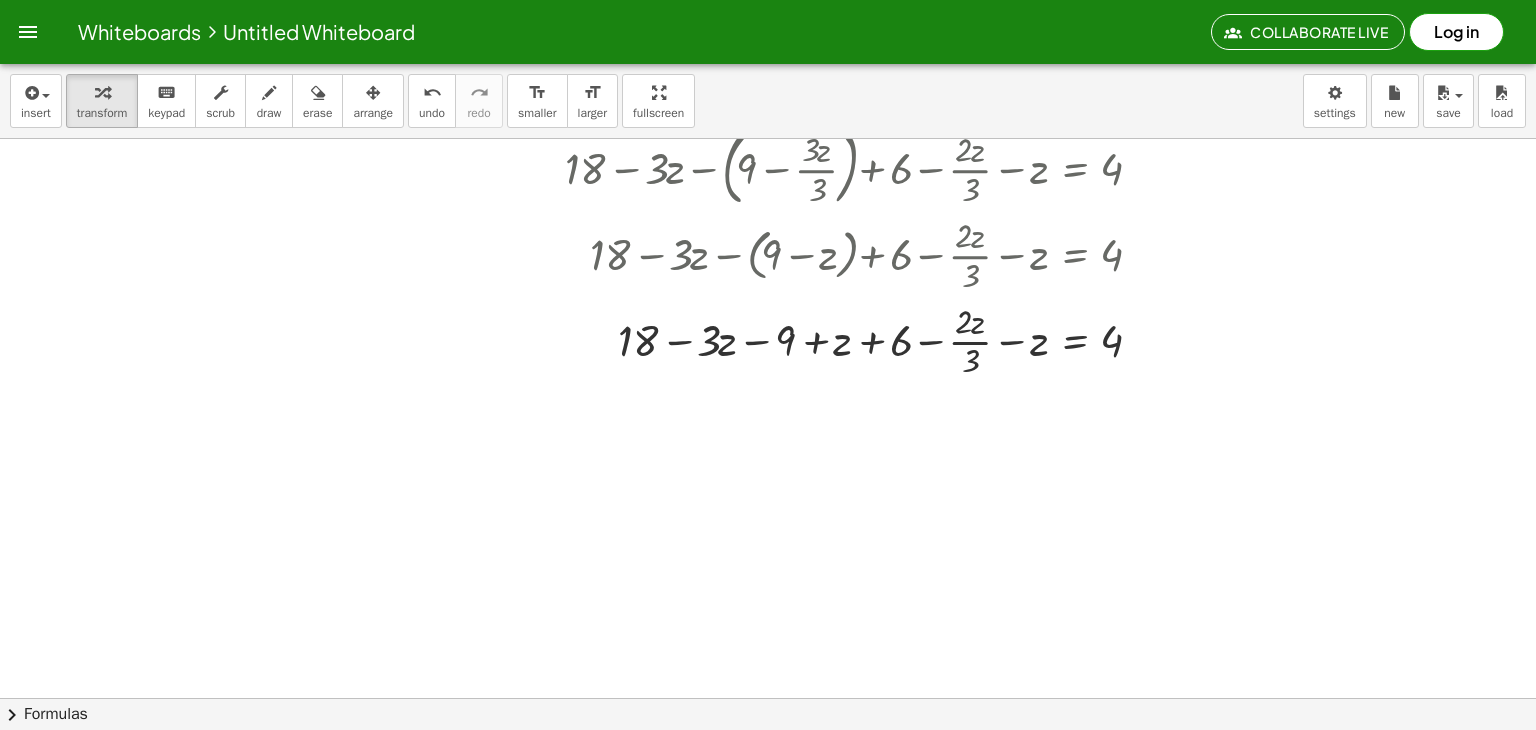 scroll, scrollTop: 1174, scrollLeft: 0, axis: vertical 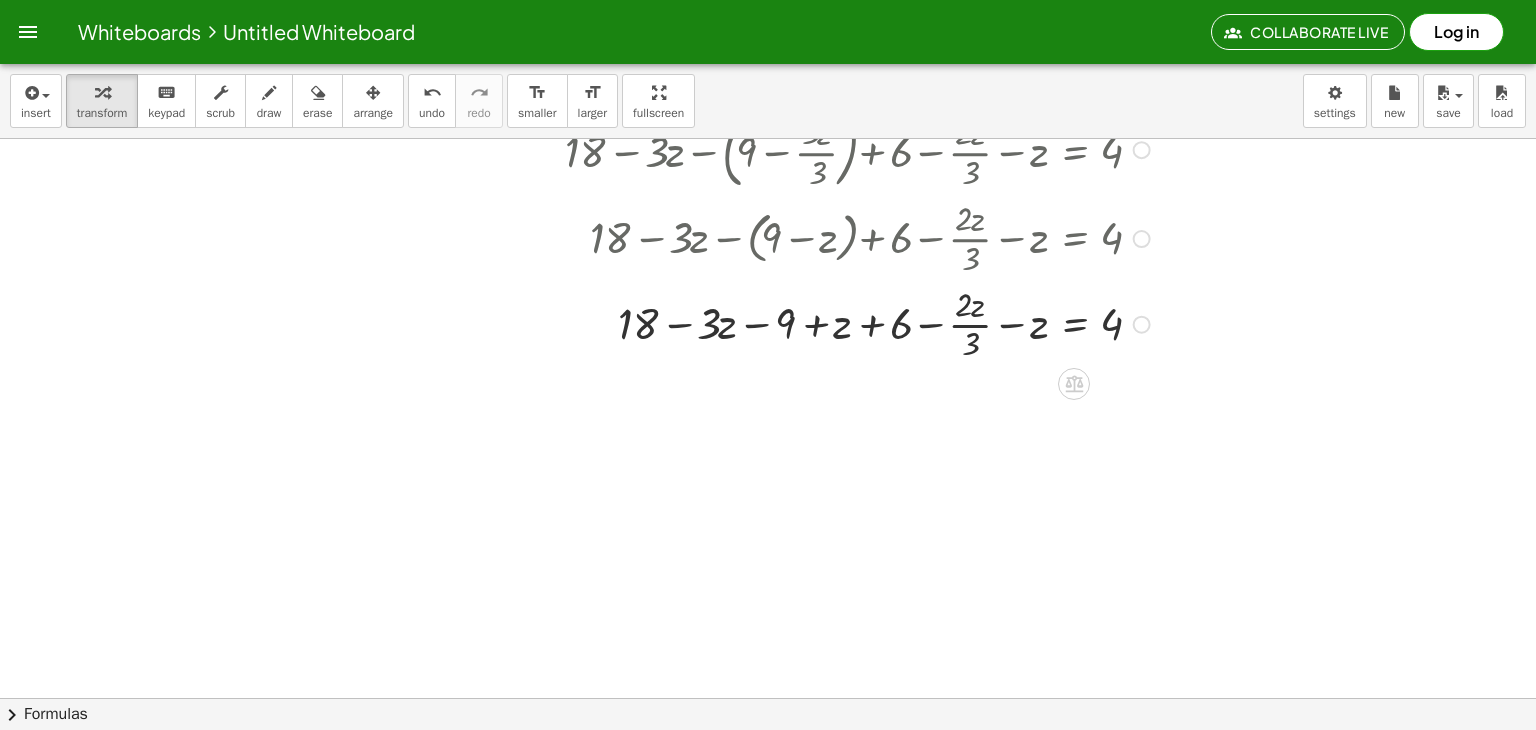 click at bounding box center [832, 323] 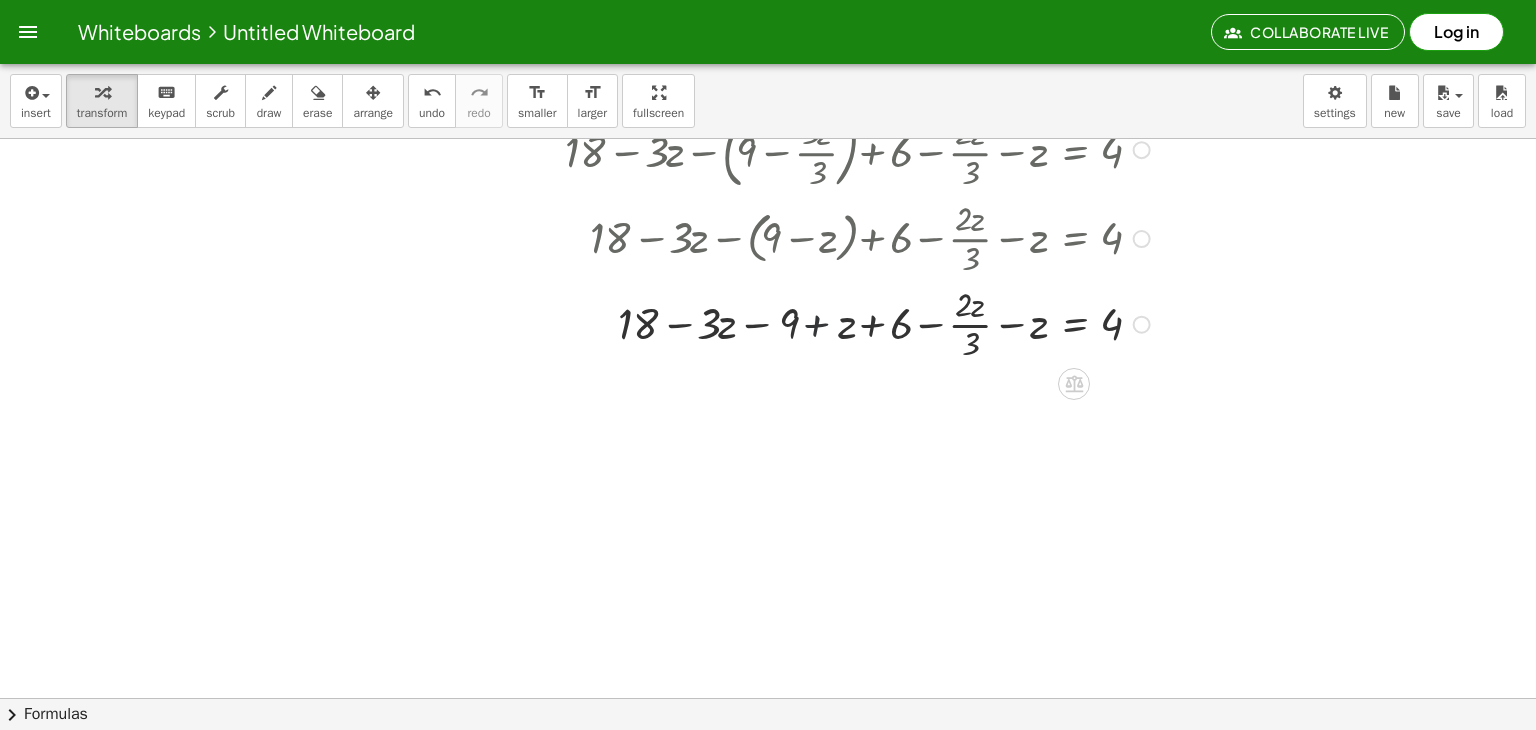 click at bounding box center [832, 323] 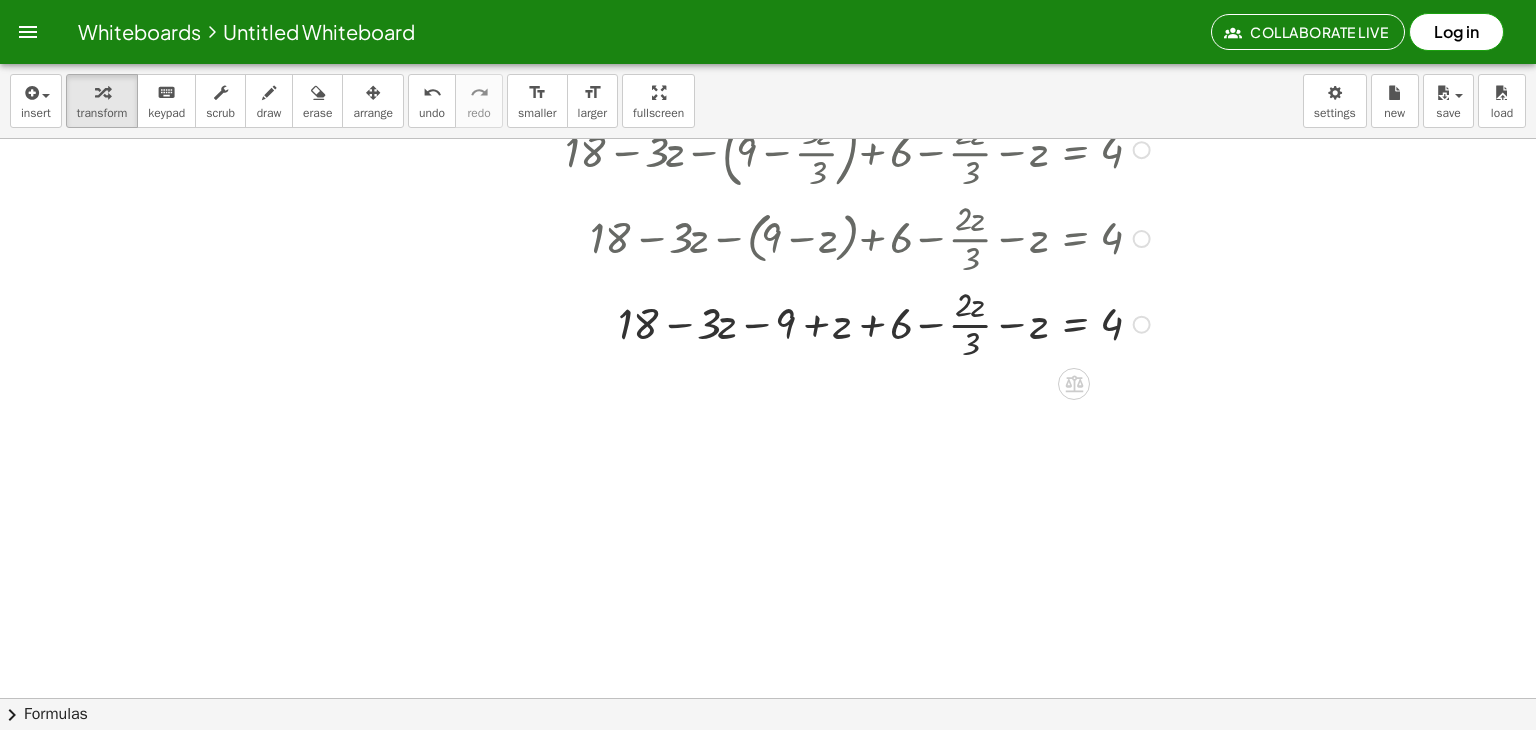 click at bounding box center [832, 323] 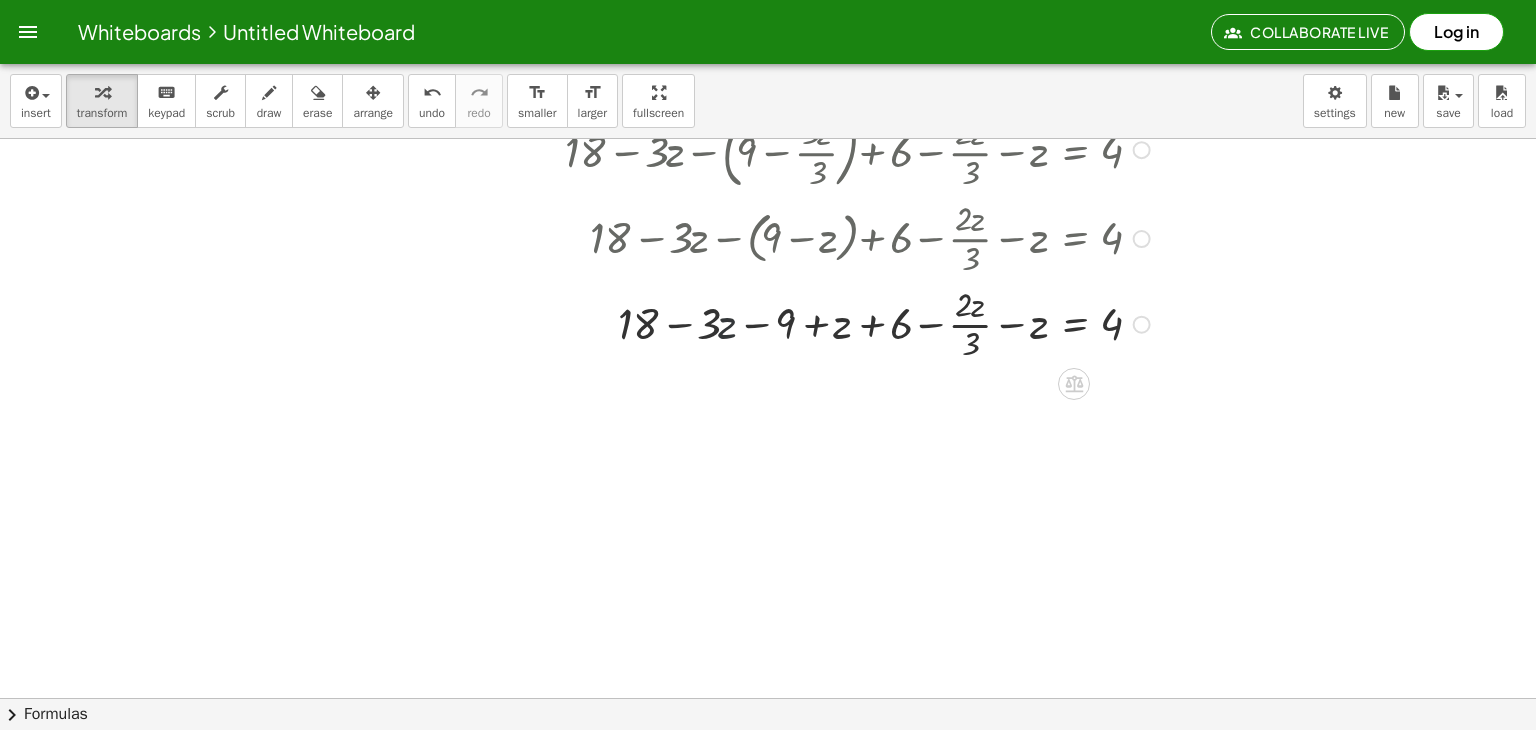 click at bounding box center (832, 323) 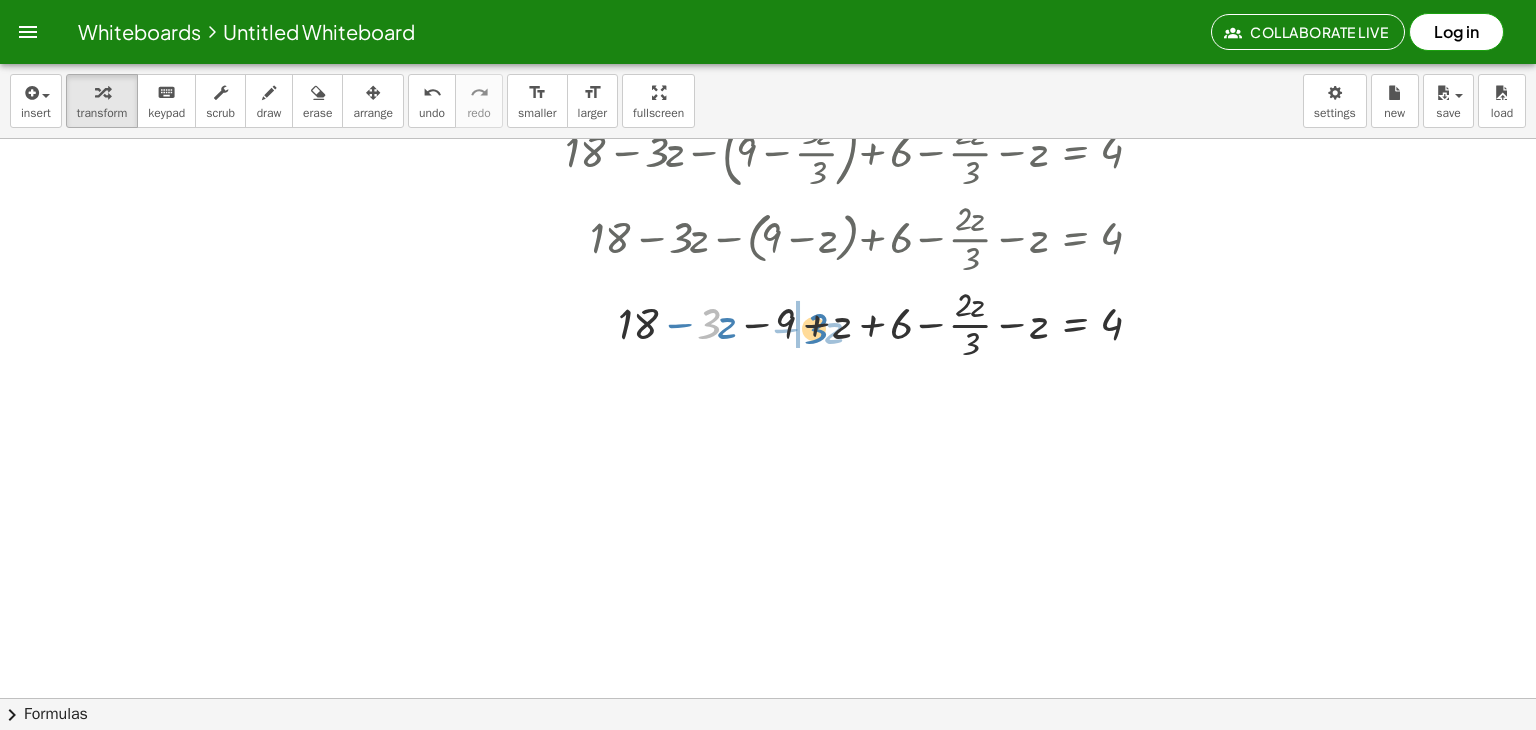 drag, startPoint x: 711, startPoint y: 326, endPoint x: 818, endPoint y: 331, distance: 107.11676 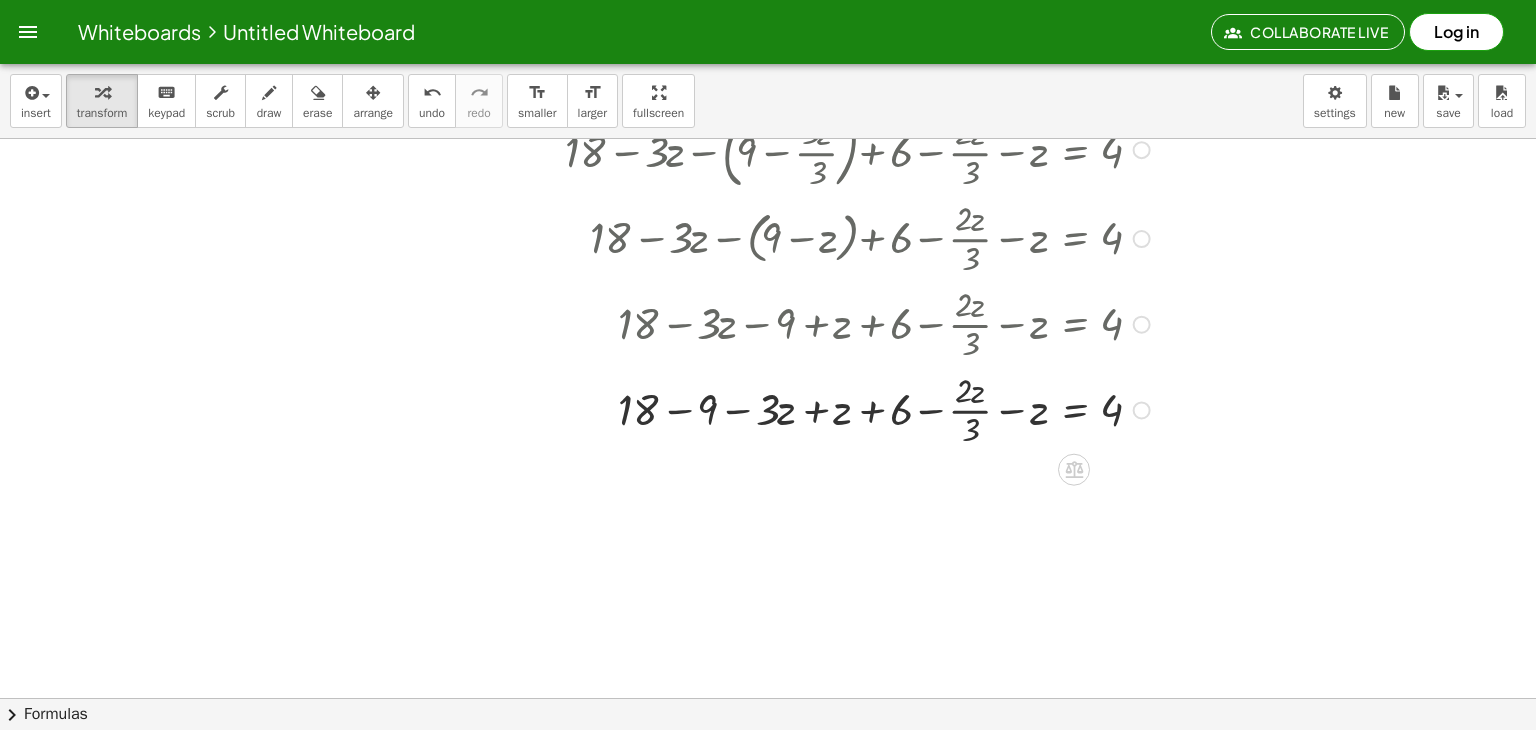 drag, startPoint x: 809, startPoint y: 330, endPoint x: 805, endPoint y: 401, distance: 71.11259 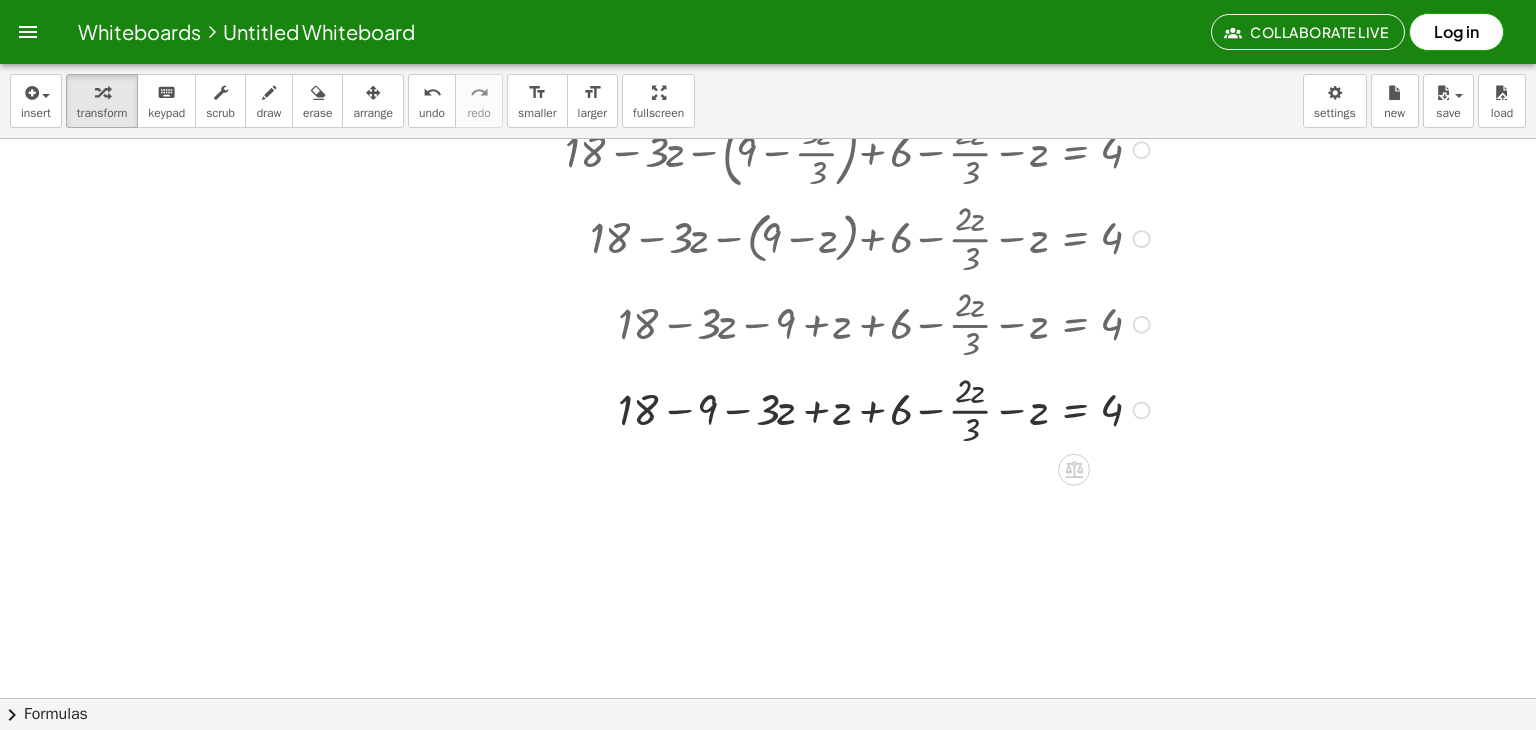 click at bounding box center (832, 409) 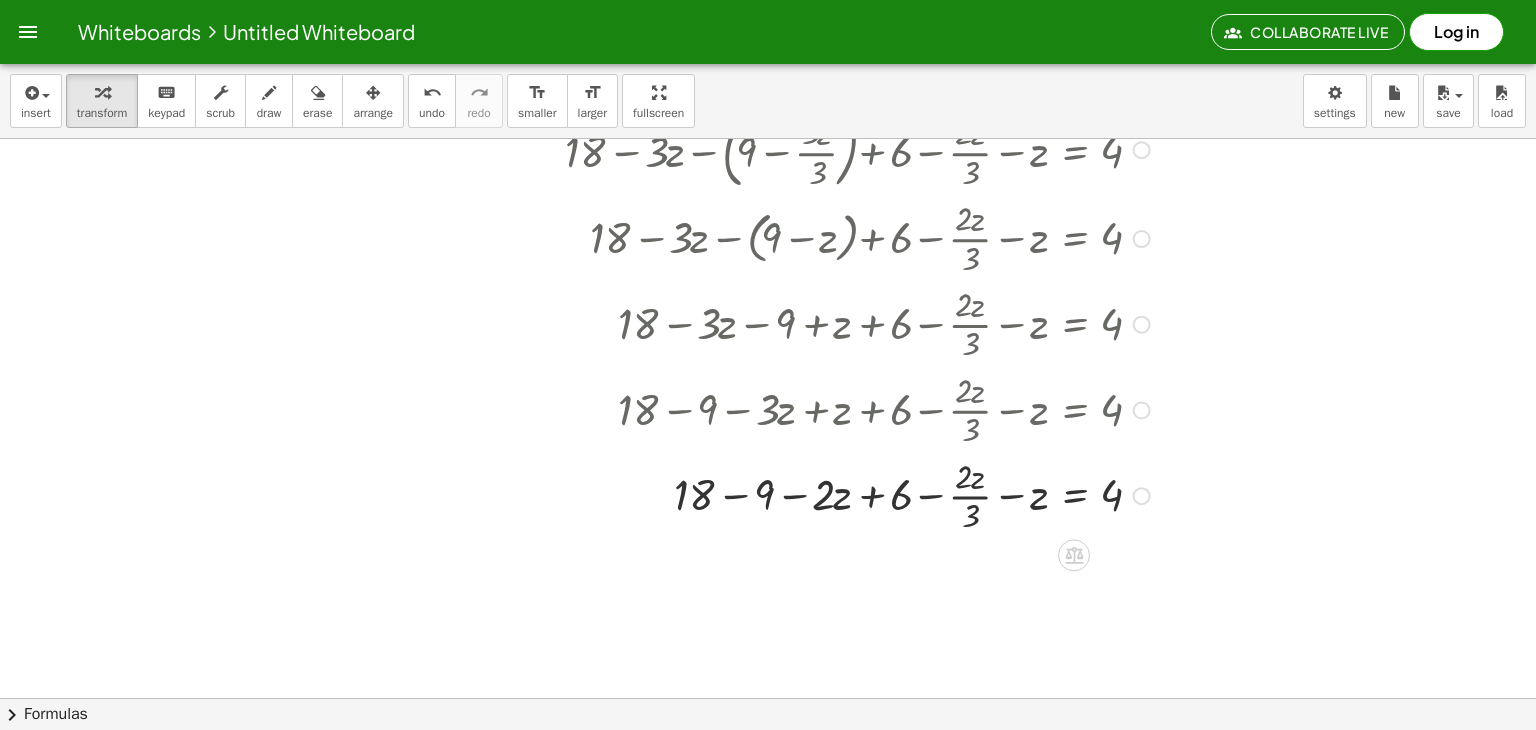 scroll, scrollTop: 1259, scrollLeft: 0, axis: vertical 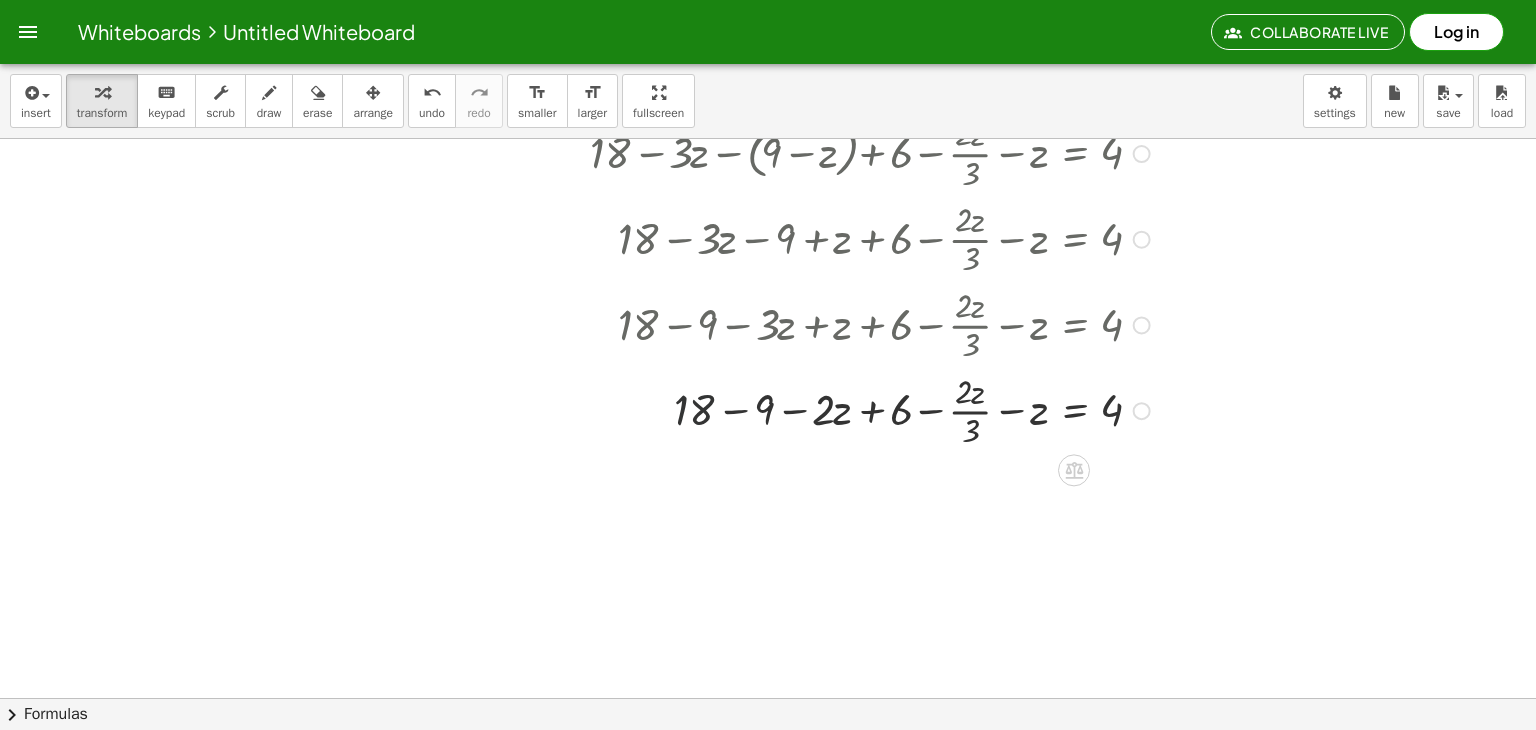 click at bounding box center (832, 410) 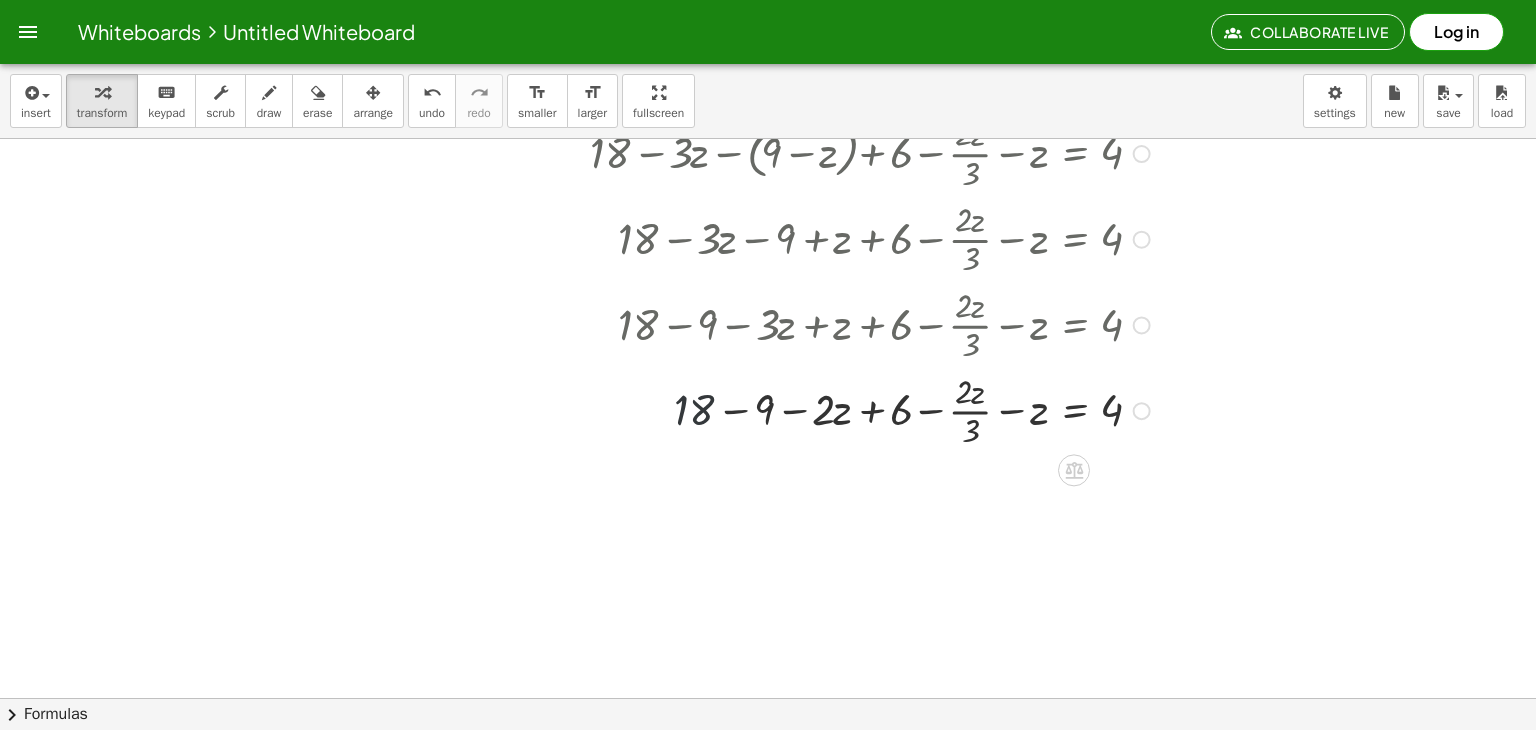click at bounding box center (832, 410) 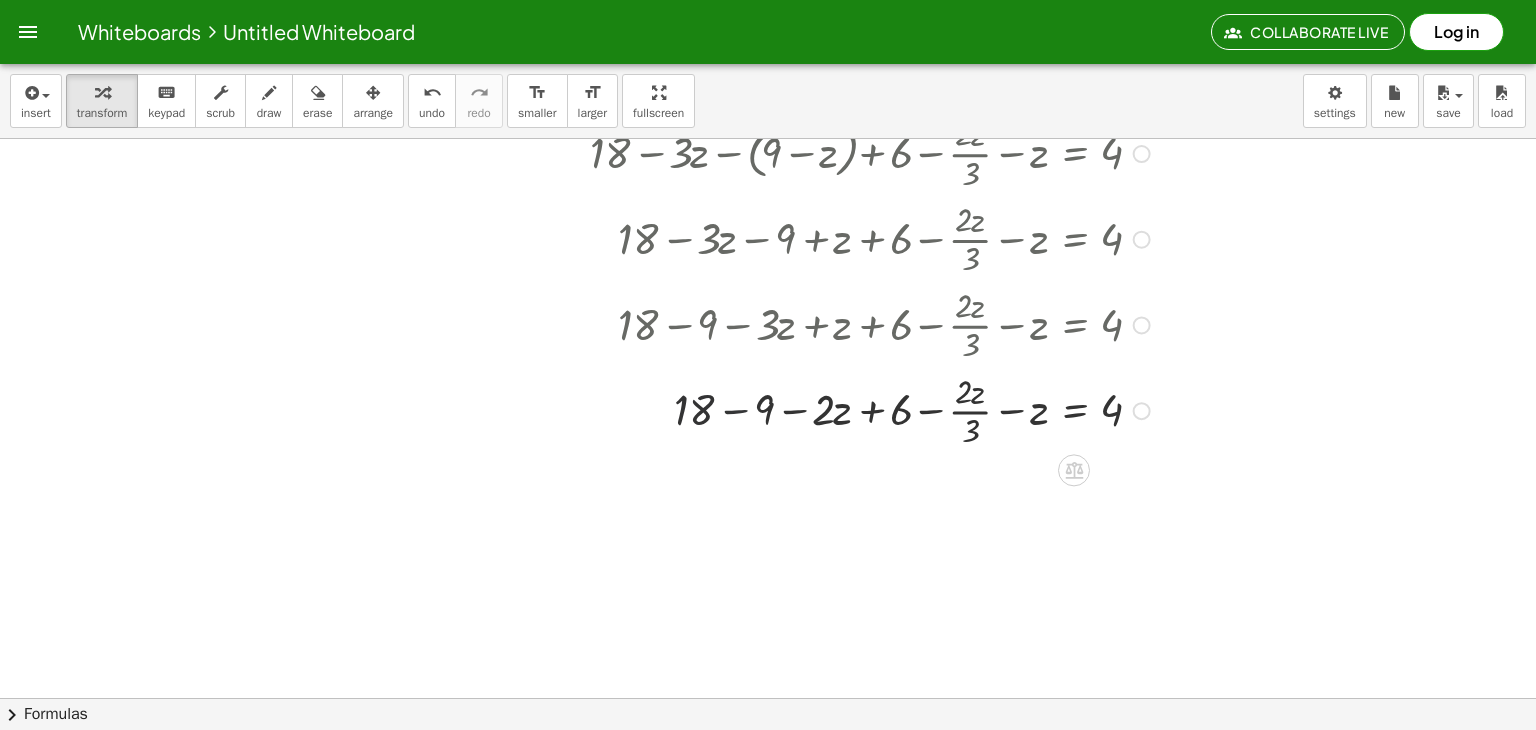 click at bounding box center (832, 410) 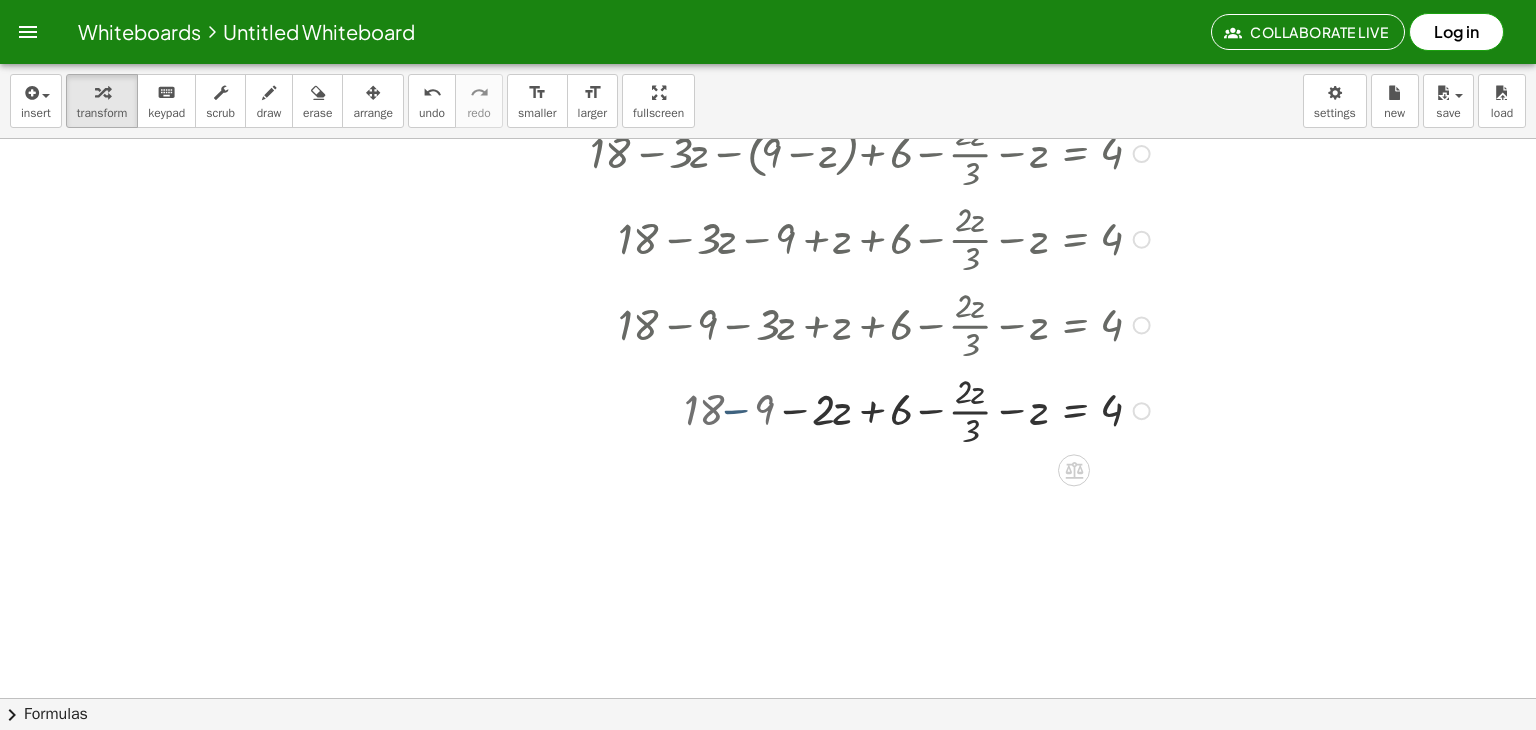 click at bounding box center [832, 410] 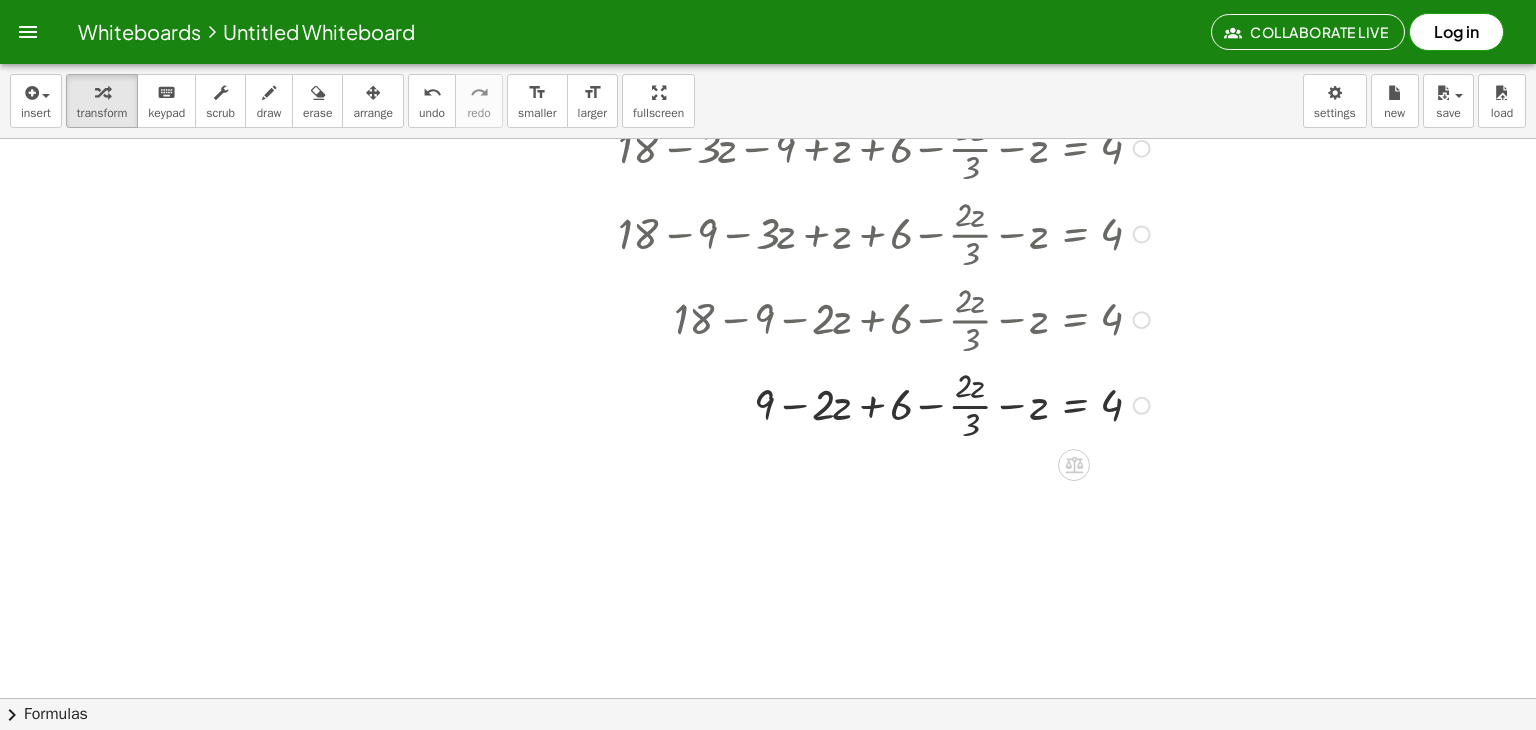 scroll, scrollTop: 1379, scrollLeft: 0, axis: vertical 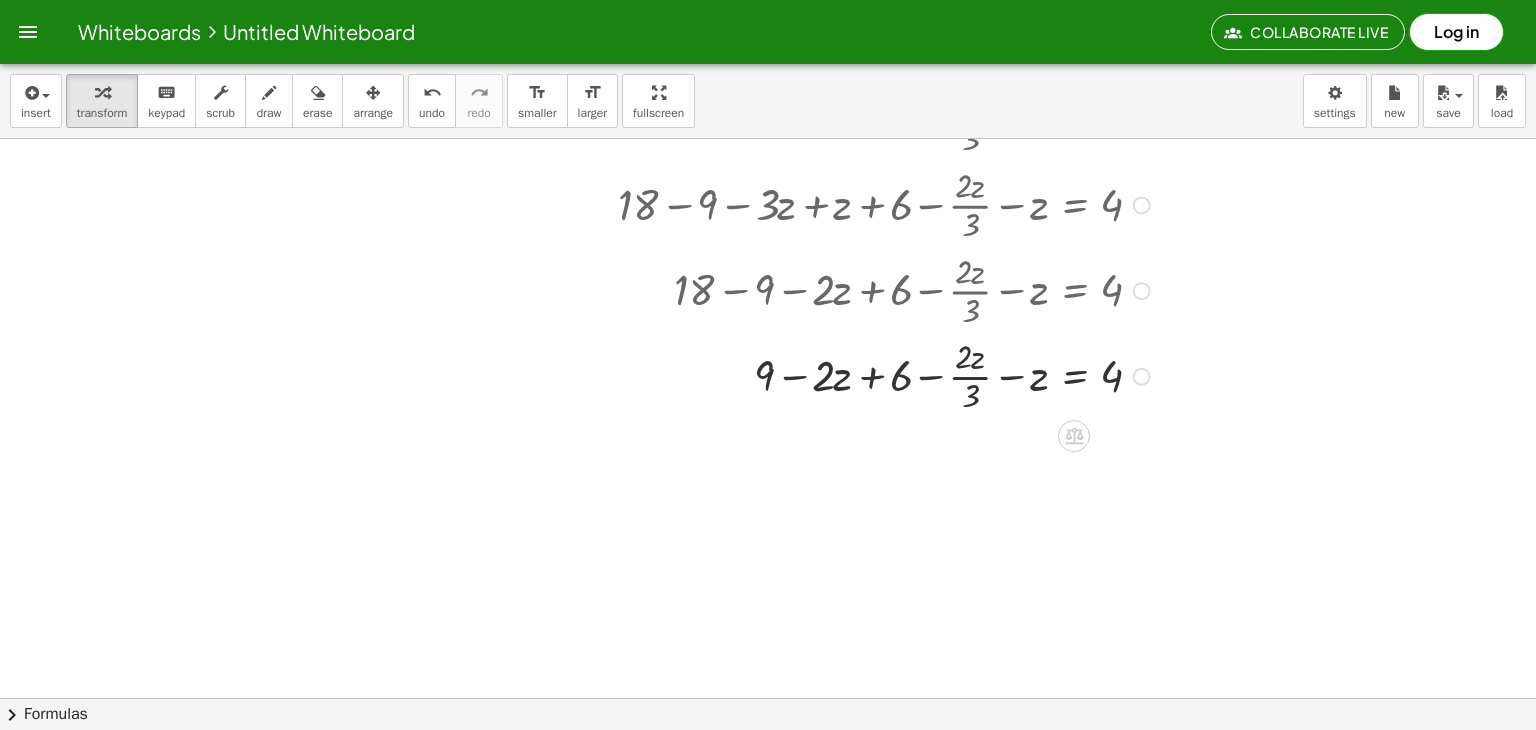 click at bounding box center [832, 375] 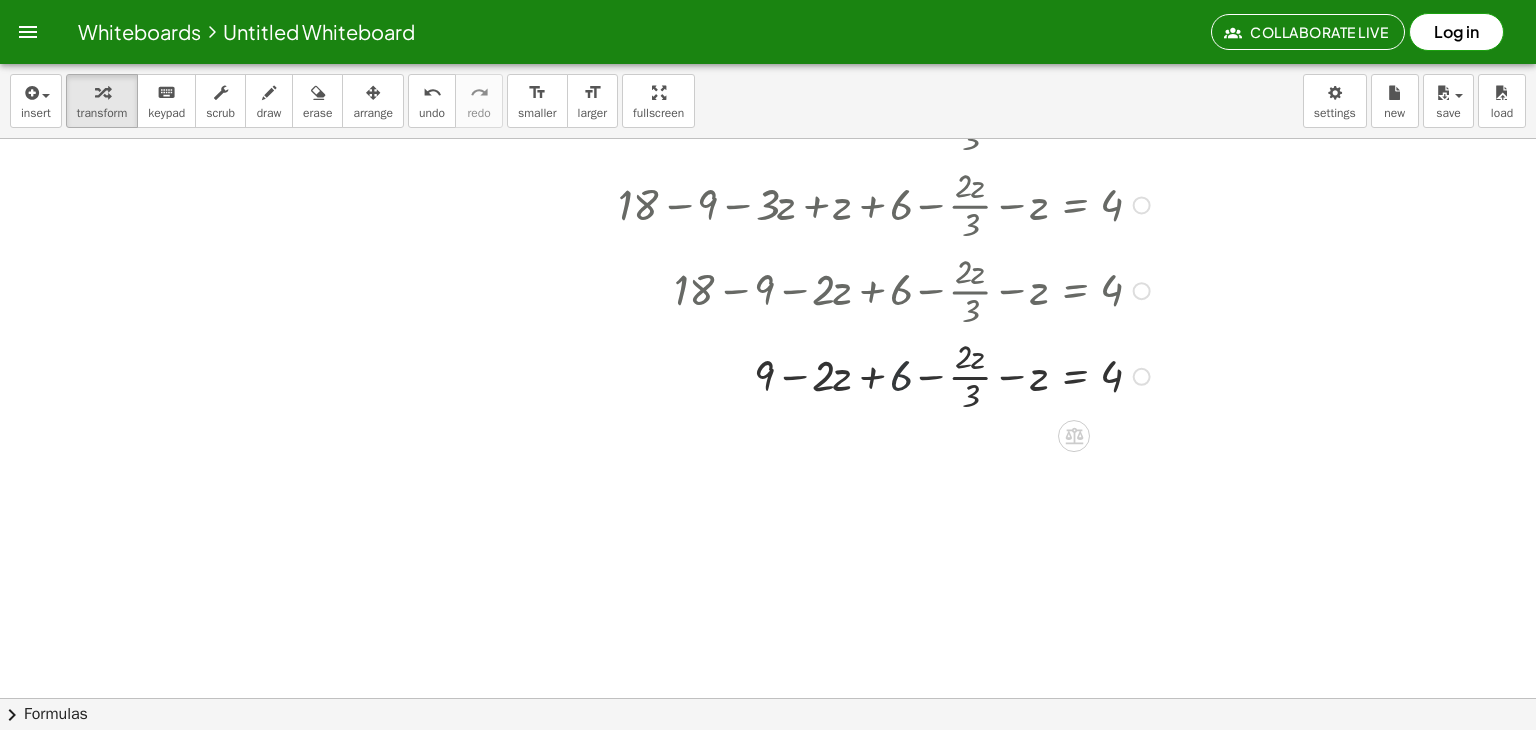 click at bounding box center (832, 375) 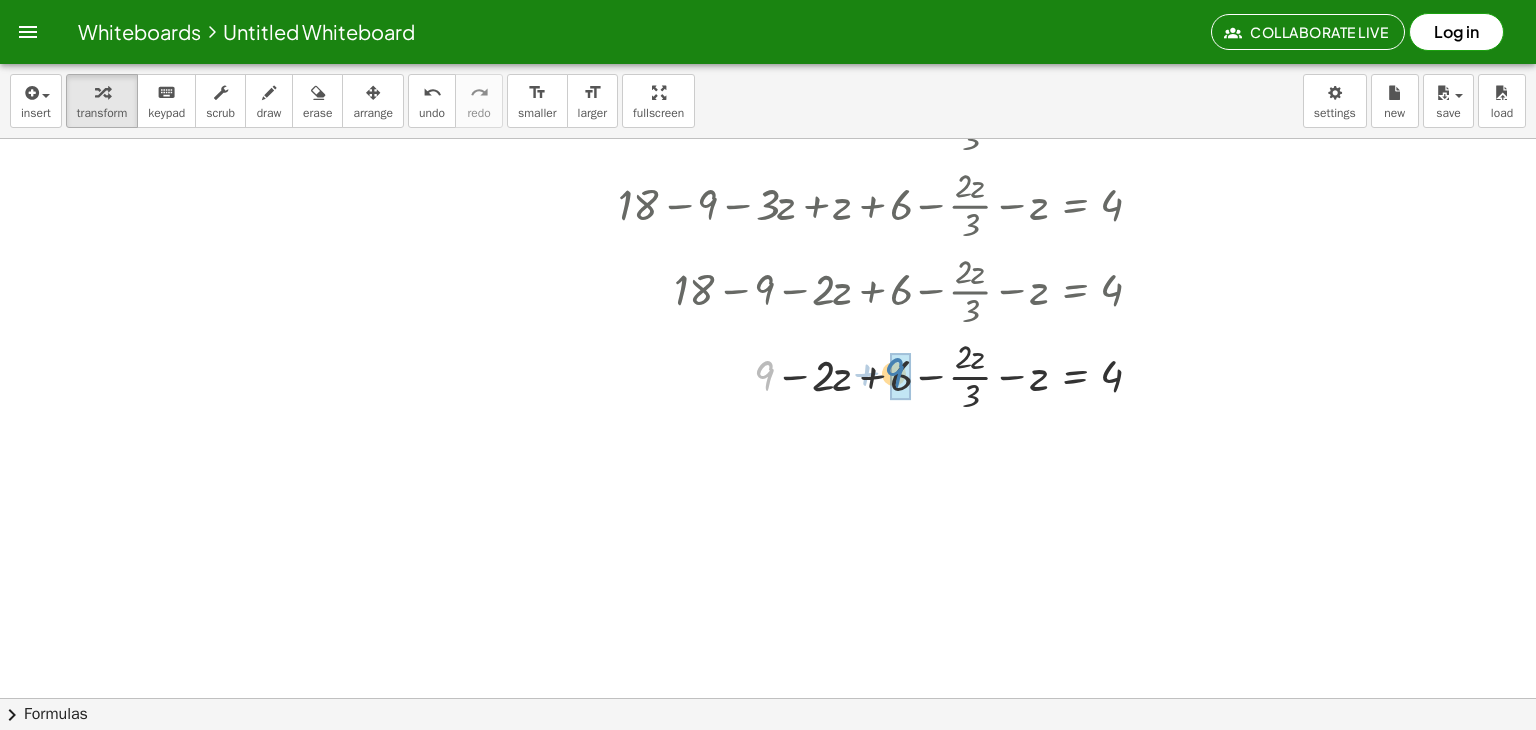 drag, startPoint x: 768, startPoint y: 373, endPoint x: 898, endPoint y: 371, distance: 130.01538 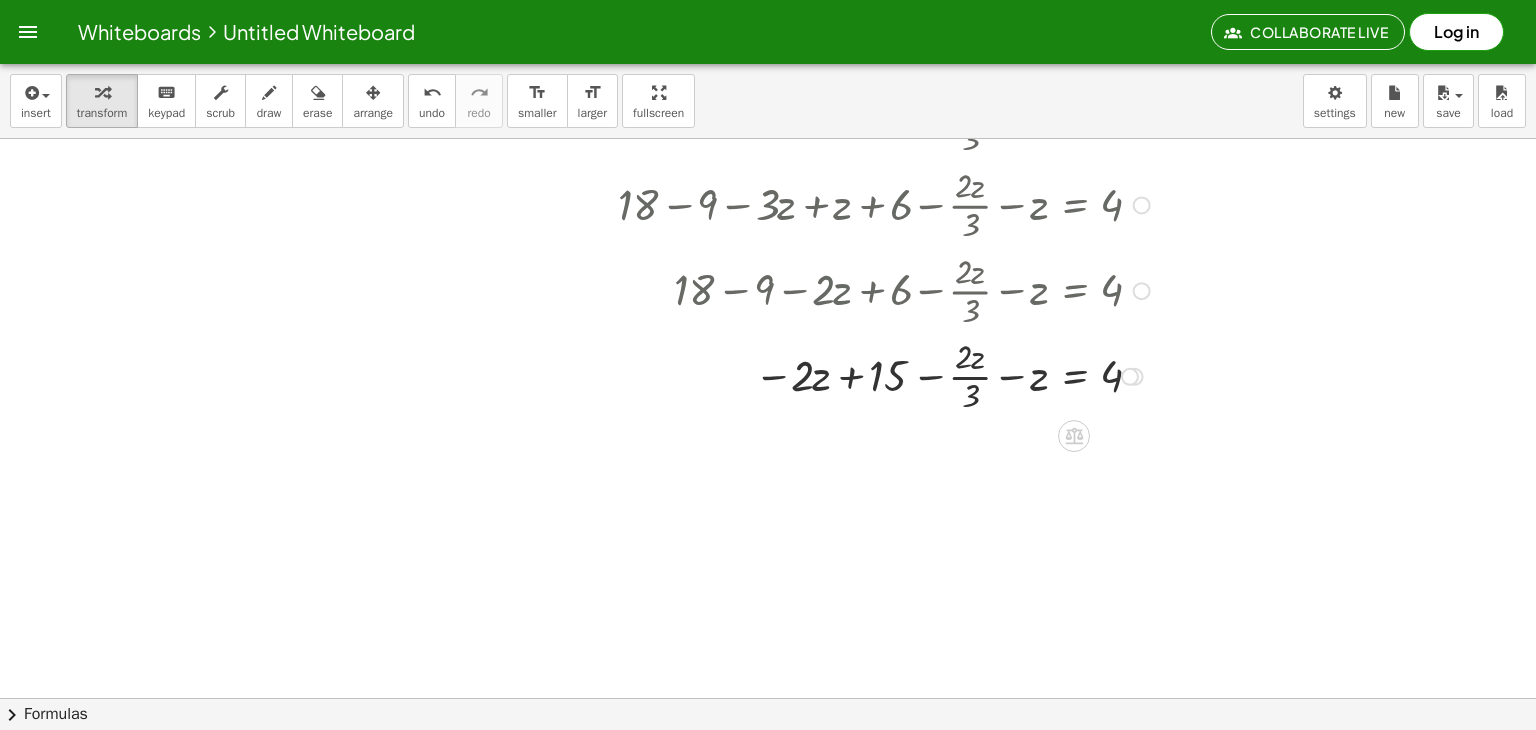 click at bounding box center [832, 375] 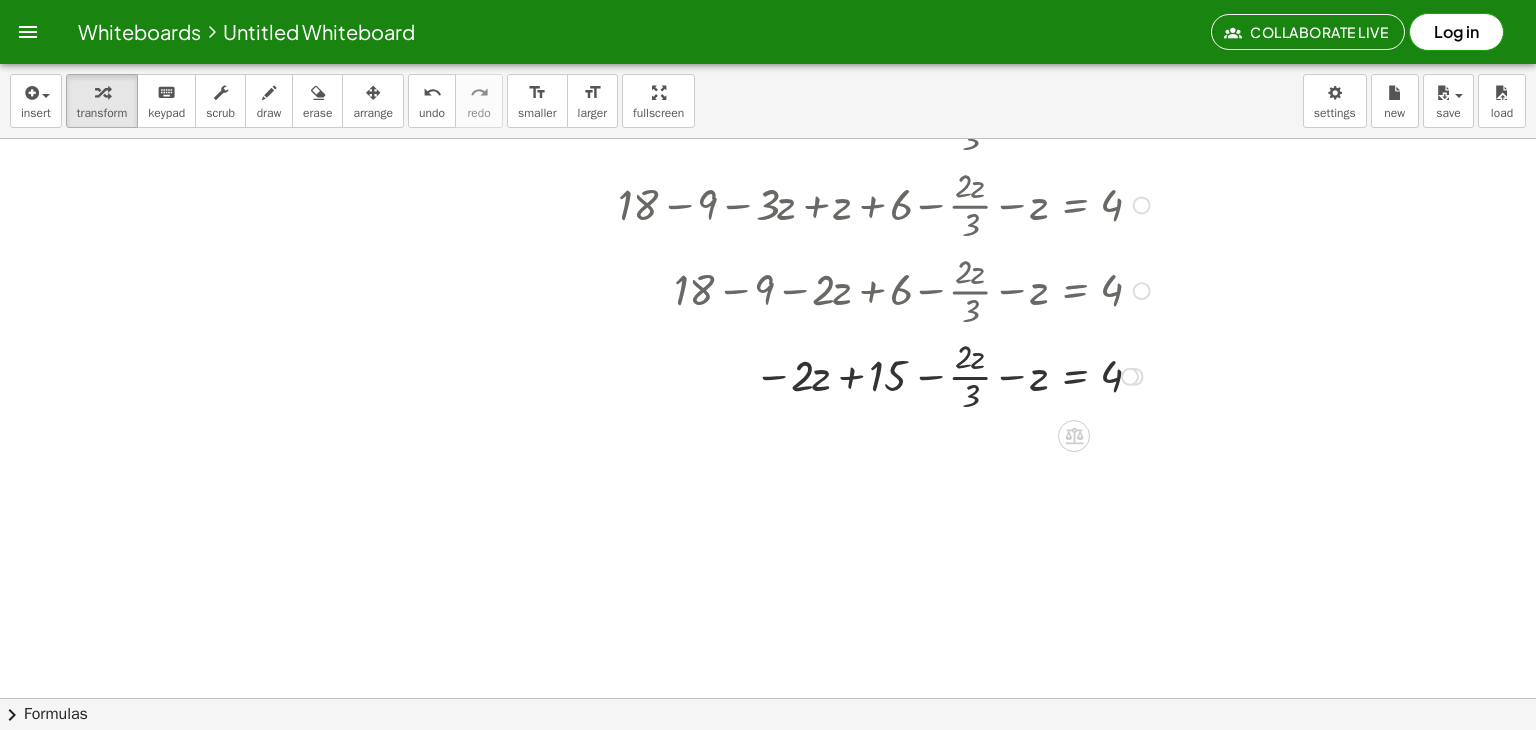 click at bounding box center [832, 375] 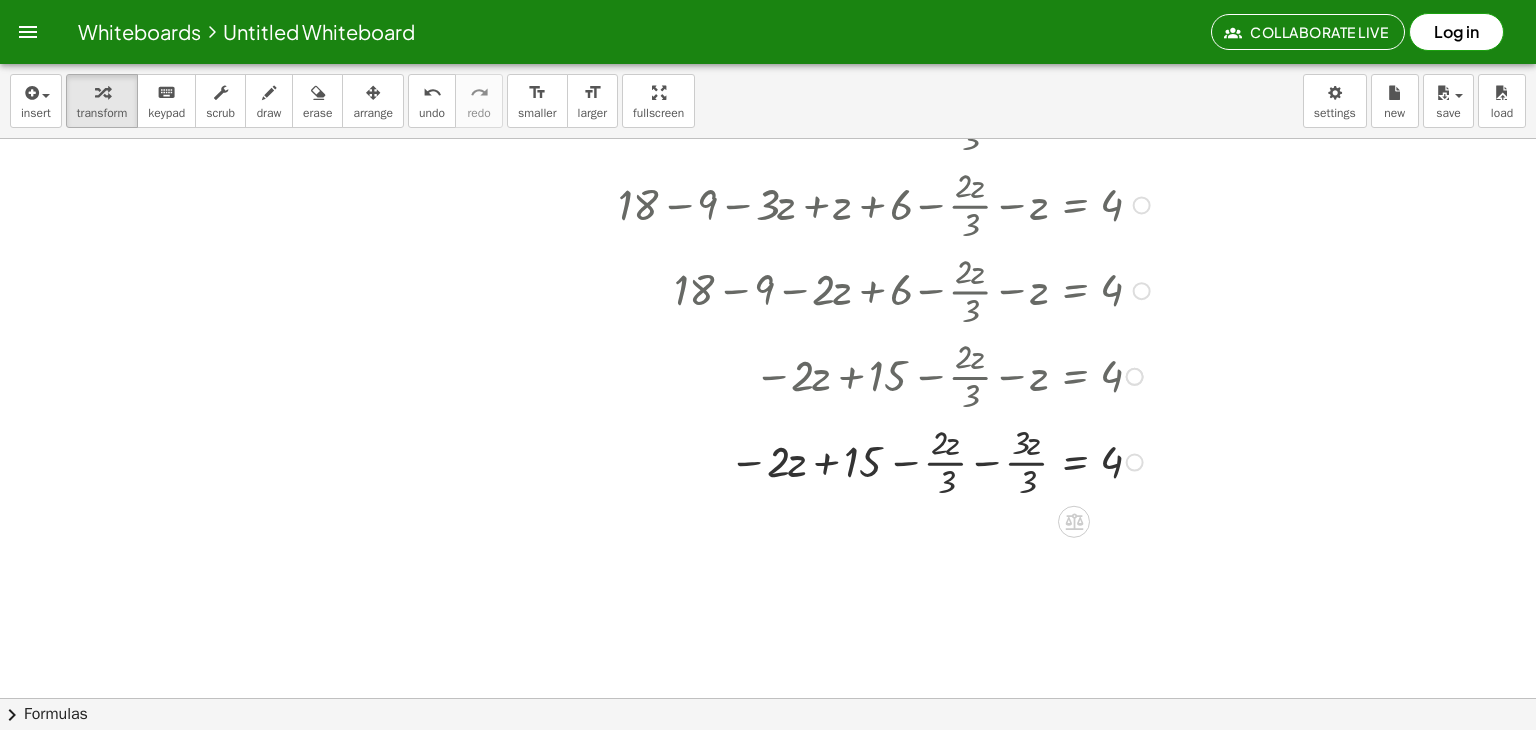 scroll, scrollTop: 1403, scrollLeft: 0, axis: vertical 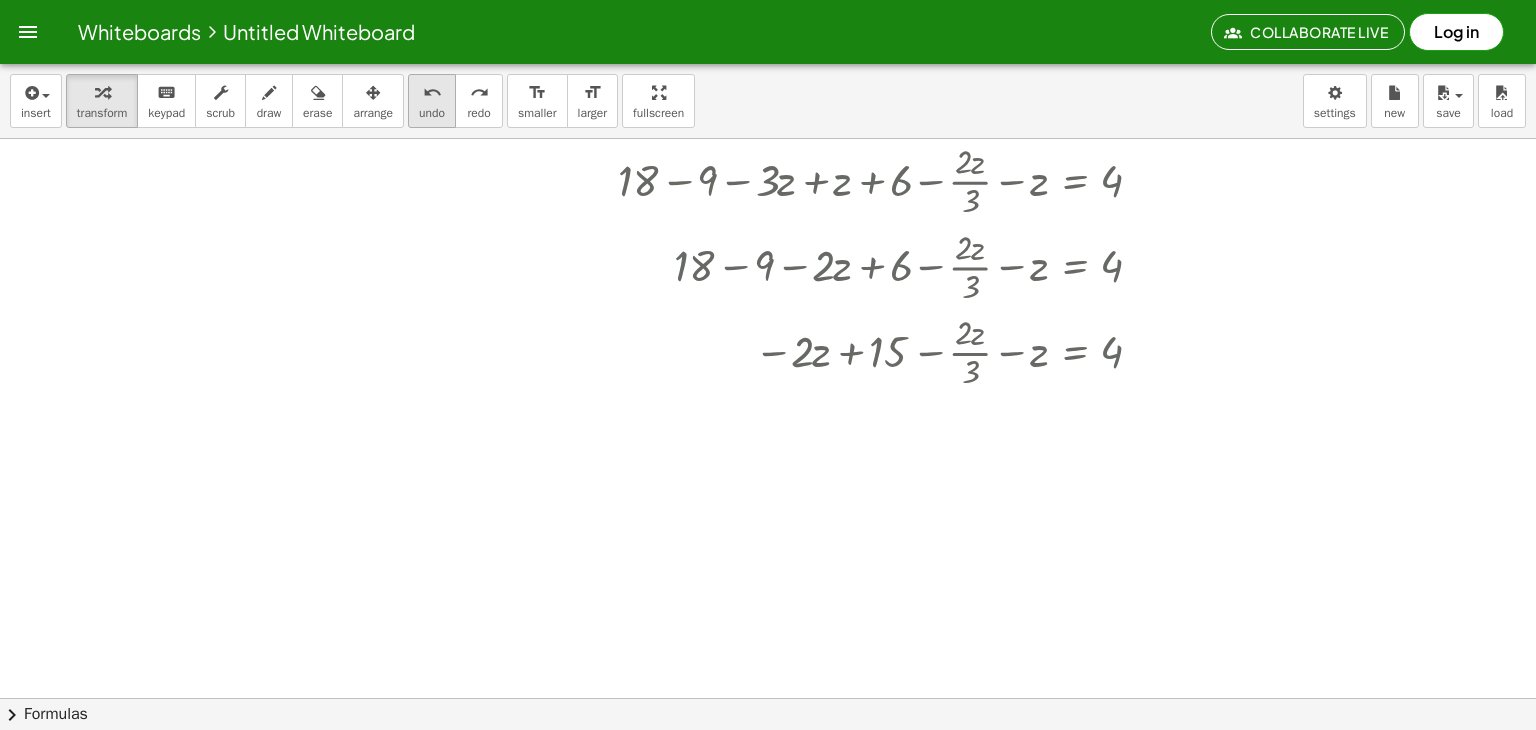 click on "undo" at bounding box center [432, 93] 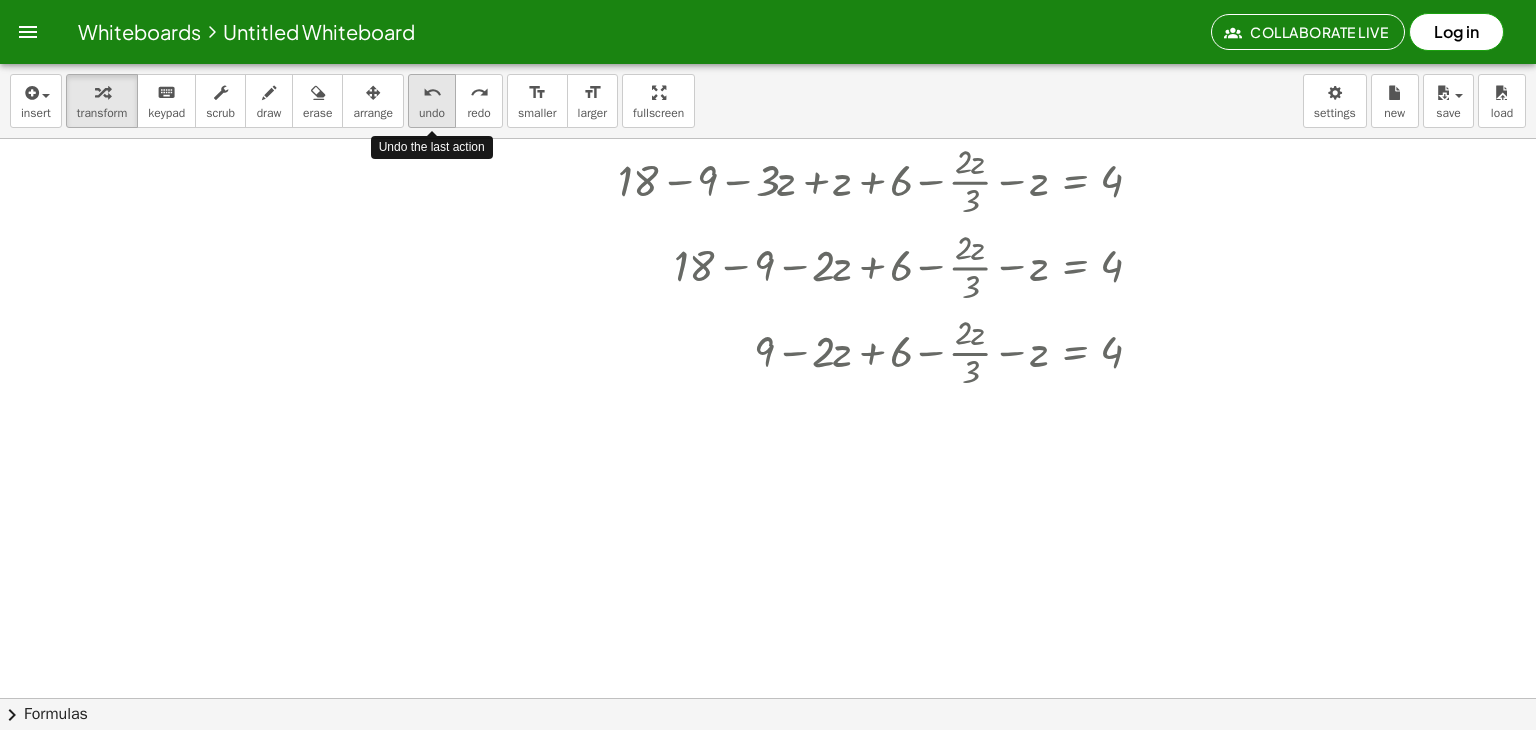 click on "undo" at bounding box center [432, 93] 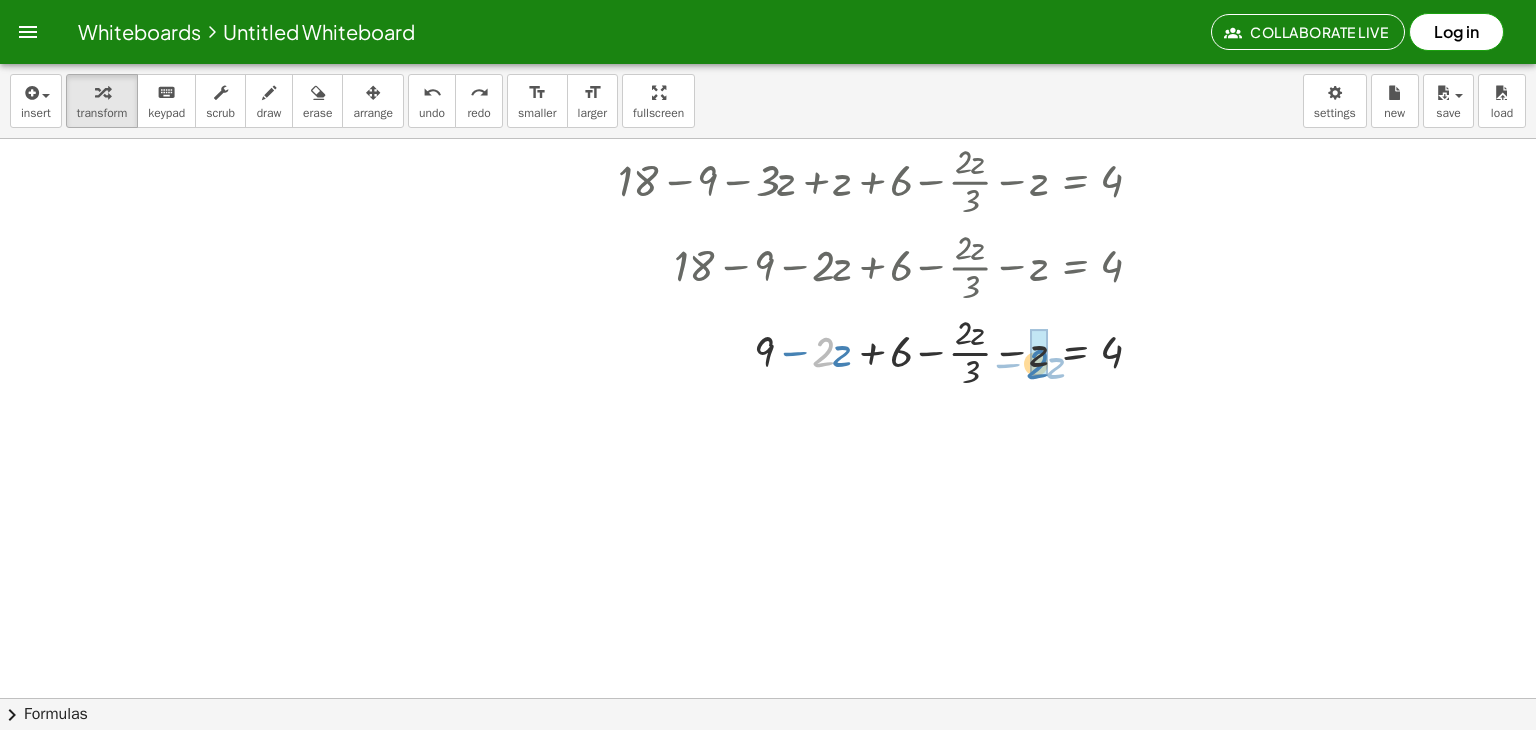 drag, startPoint x: 816, startPoint y: 350, endPoint x: 1029, endPoint y: 361, distance: 213.28384 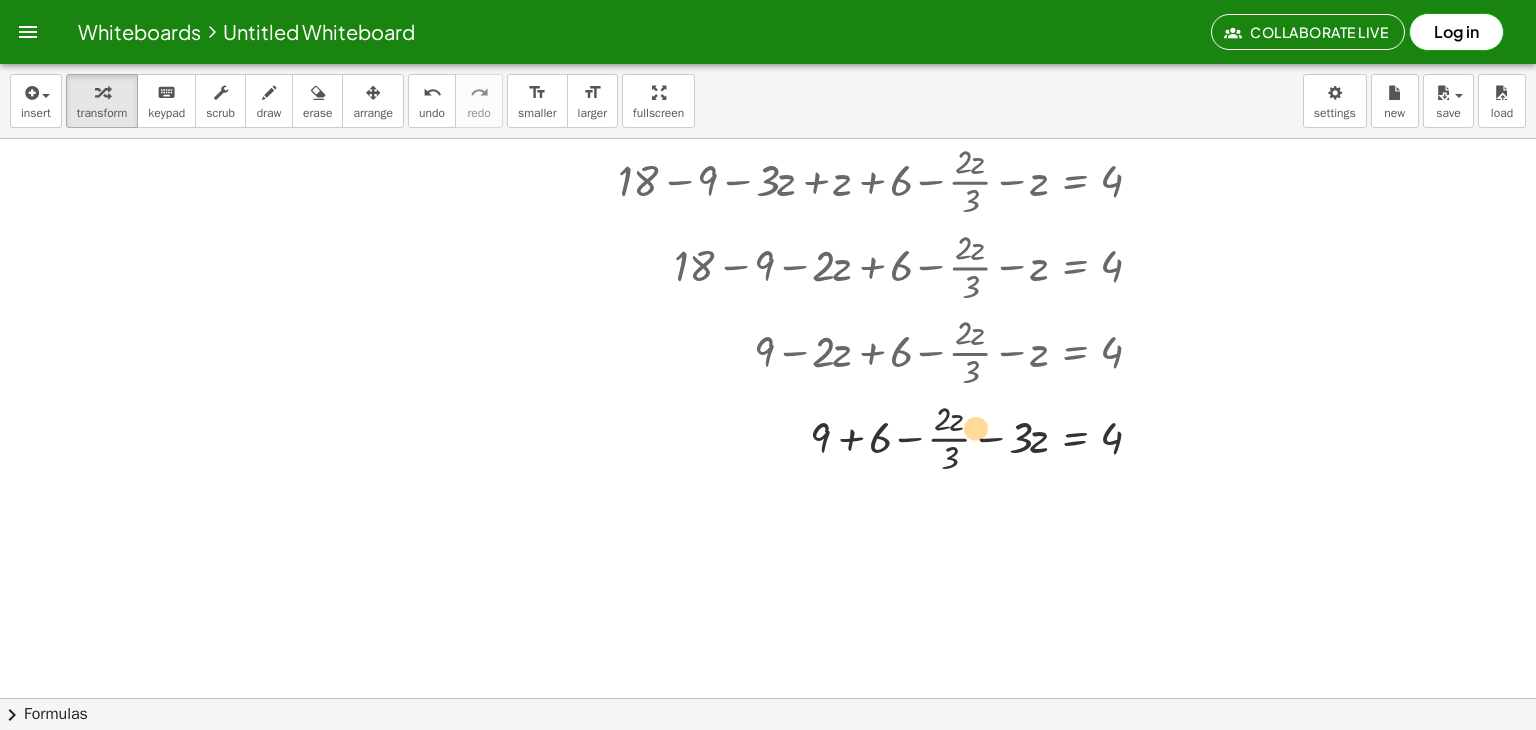 drag, startPoint x: 1031, startPoint y: 440, endPoint x: 972, endPoint y: 432, distance: 59.5399 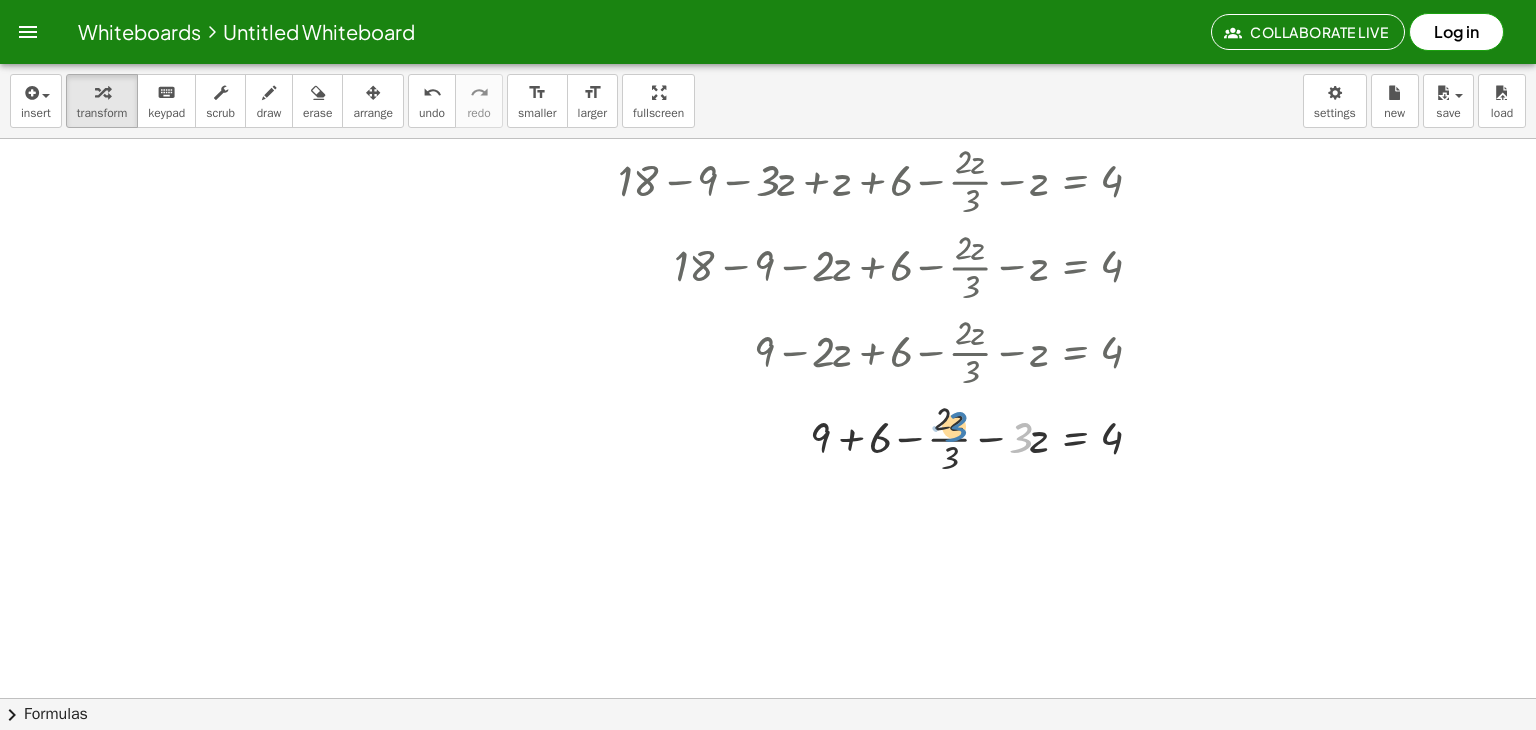 drag, startPoint x: 1019, startPoint y: 434, endPoint x: 954, endPoint y: 423, distance: 65.9242 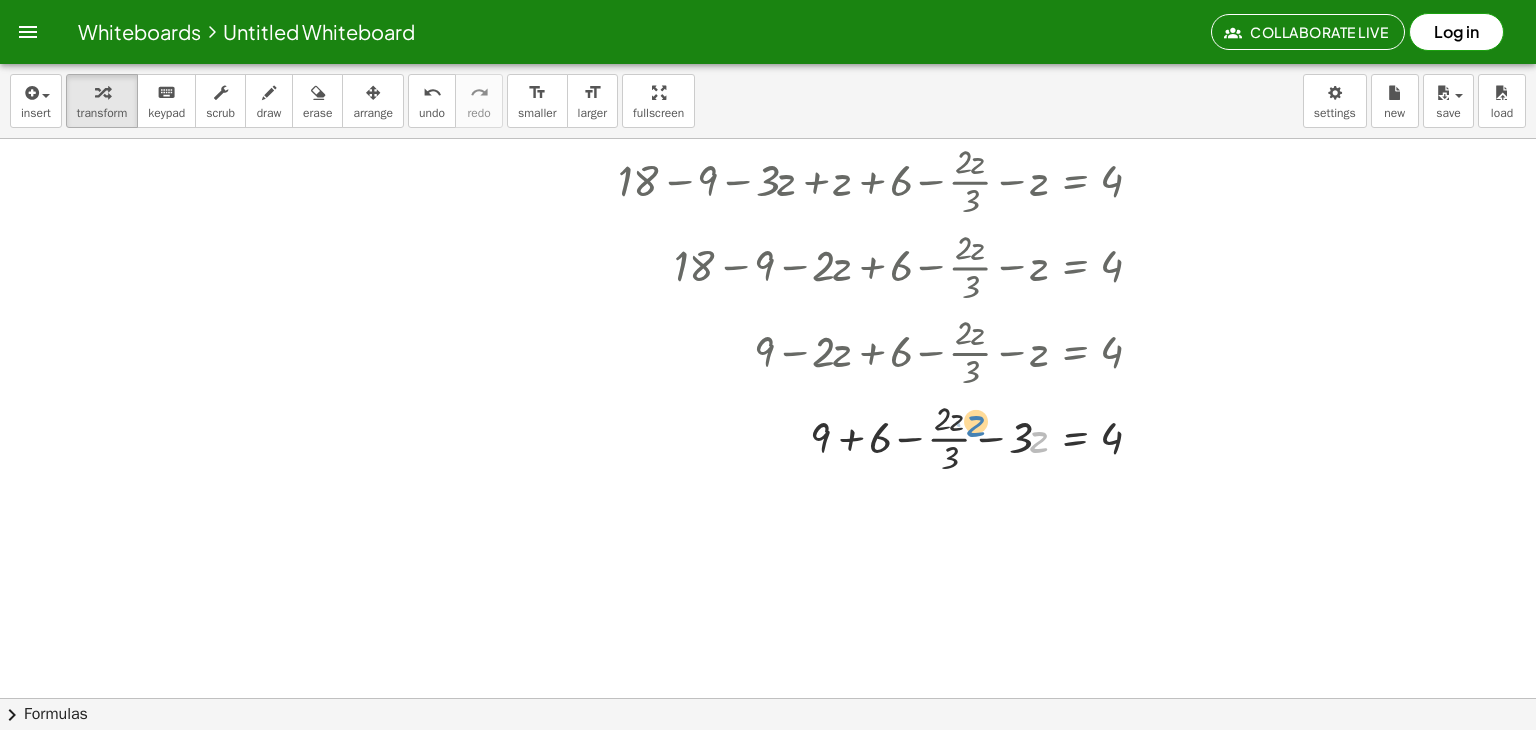drag, startPoint x: 1041, startPoint y: 437, endPoint x: 988, endPoint y: 423, distance: 54.81788 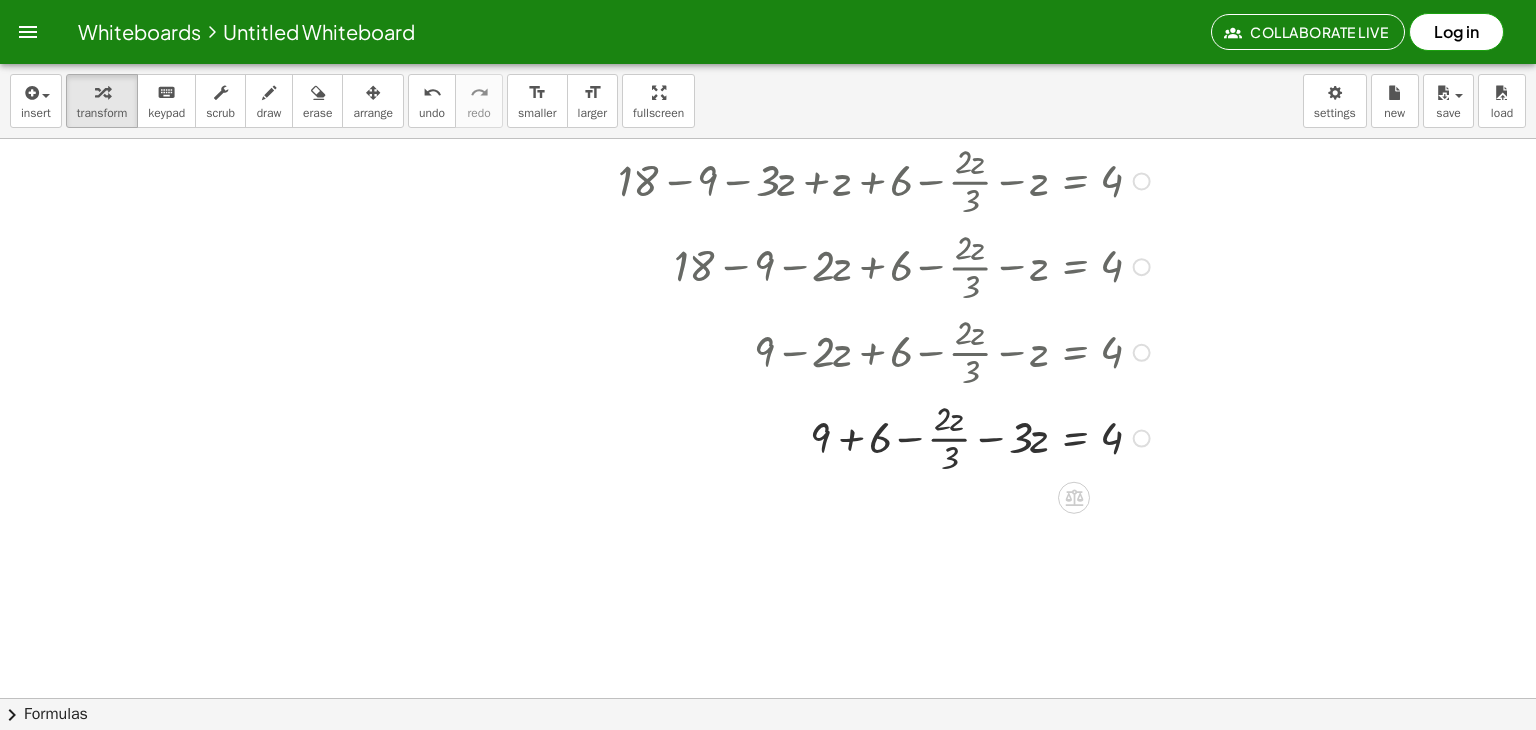 click at bounding box center (832, 437) 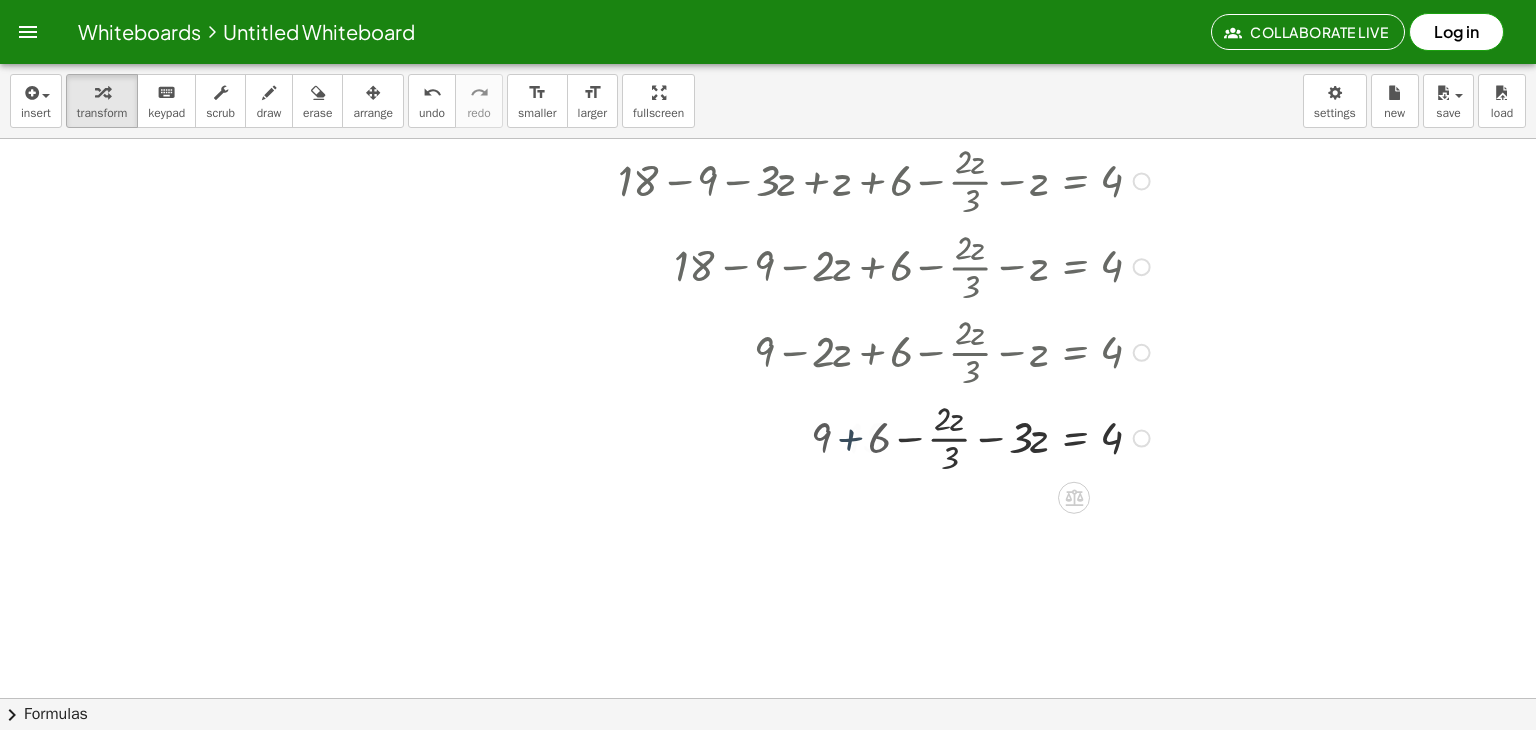 click at bounding box center [832, 437] 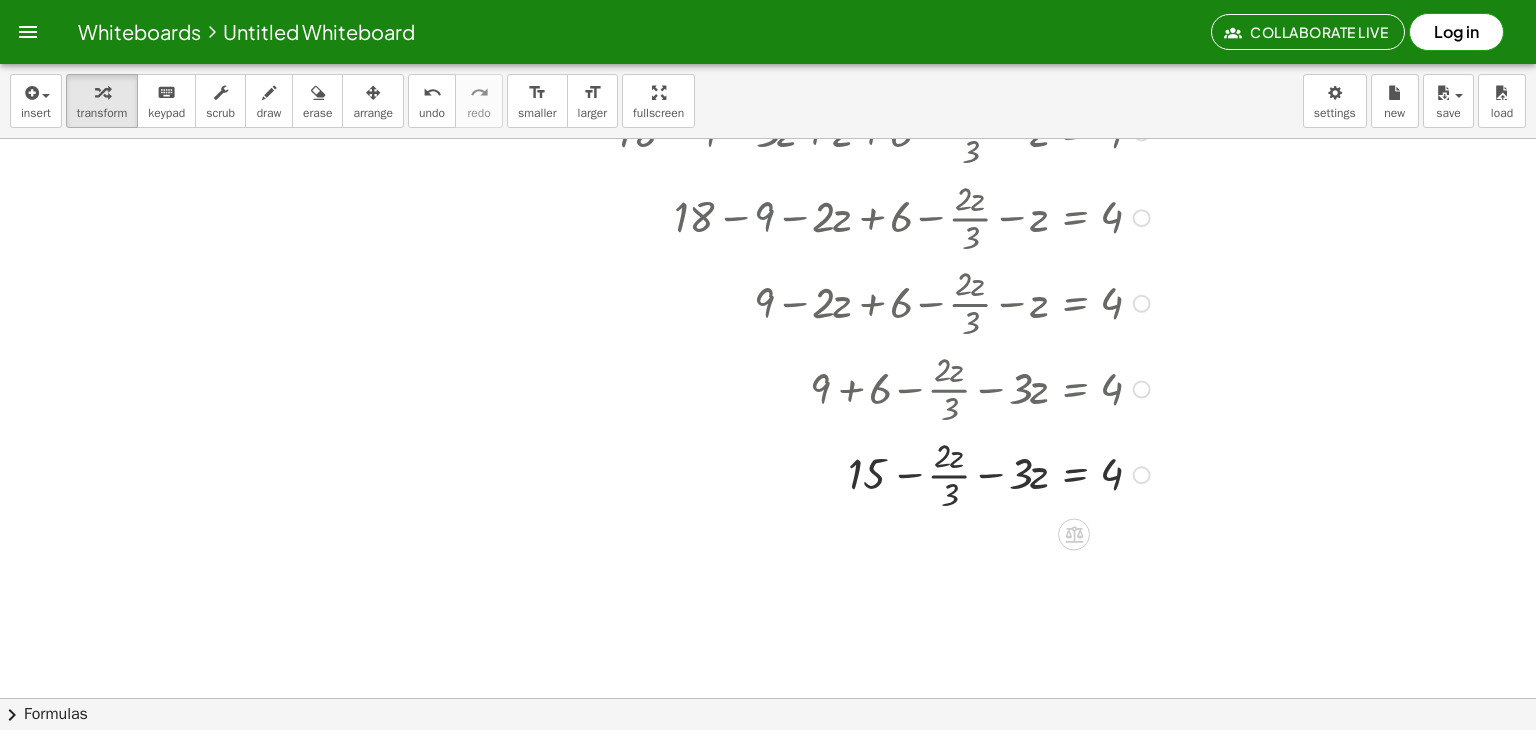 scroll, scrollTop: 1453, scrollLeft: 0, axis: vertical 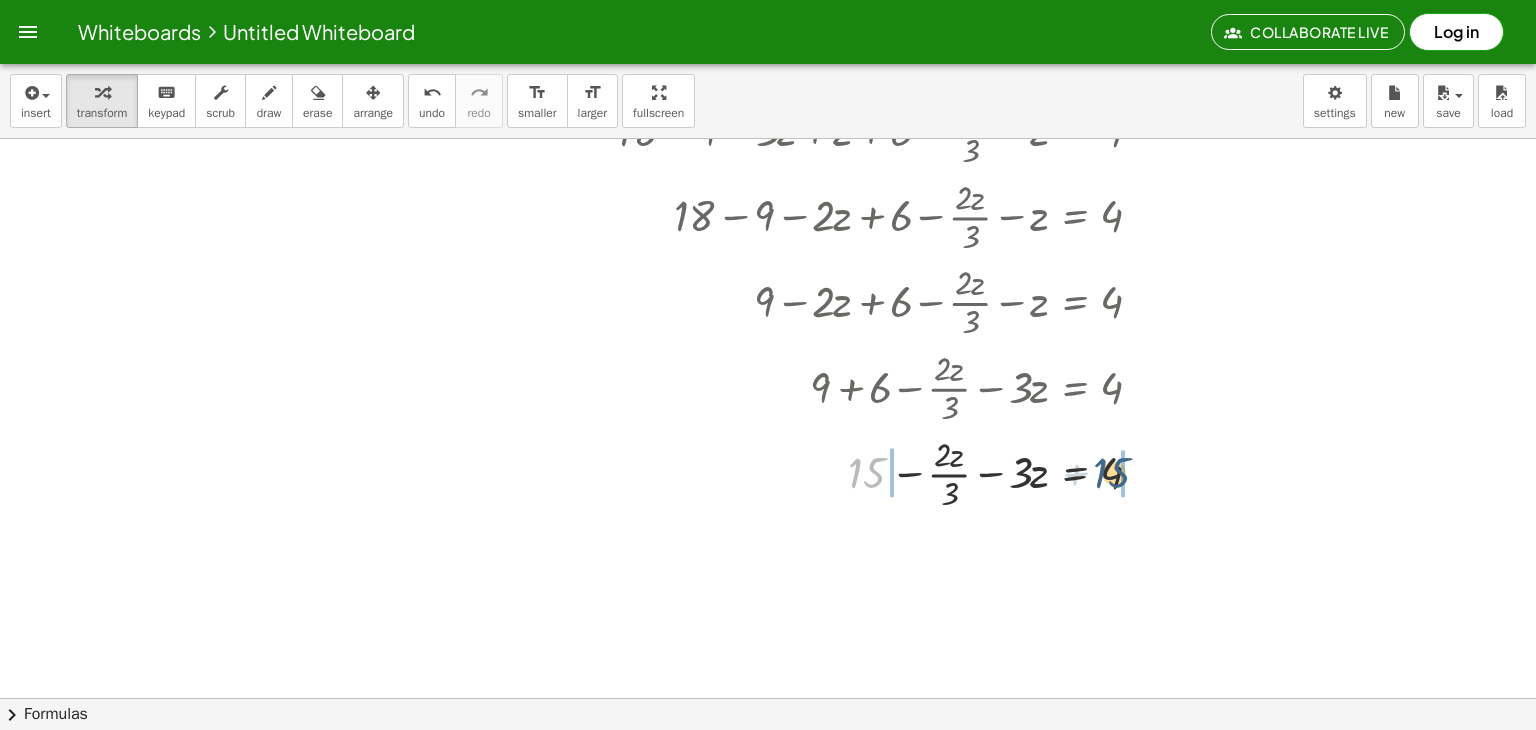 drag, startPoint x: 858, startPoint y: 473, endPoint x: 1104, endPoint y: 475, distance: 246.00813 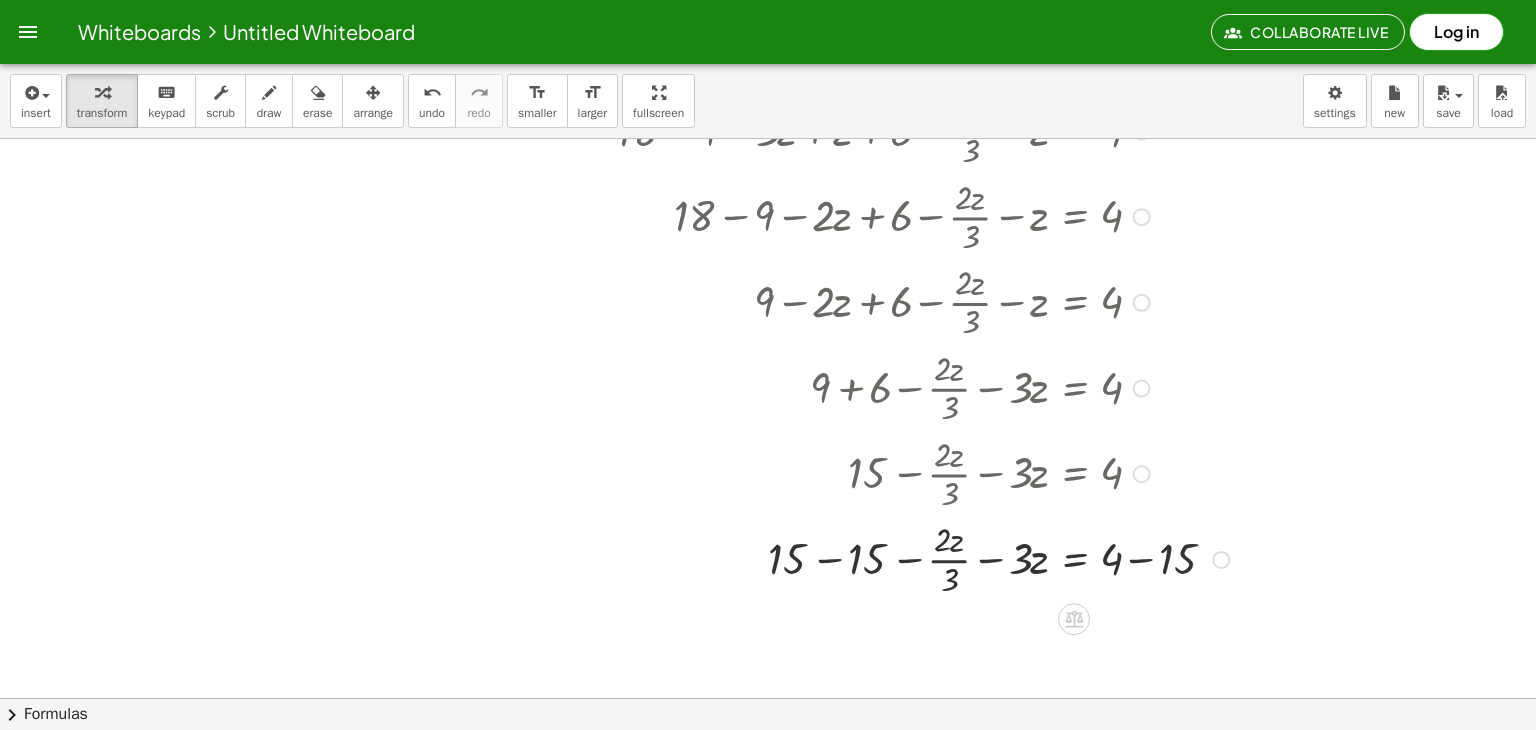 click at bounding box center (872, 558) 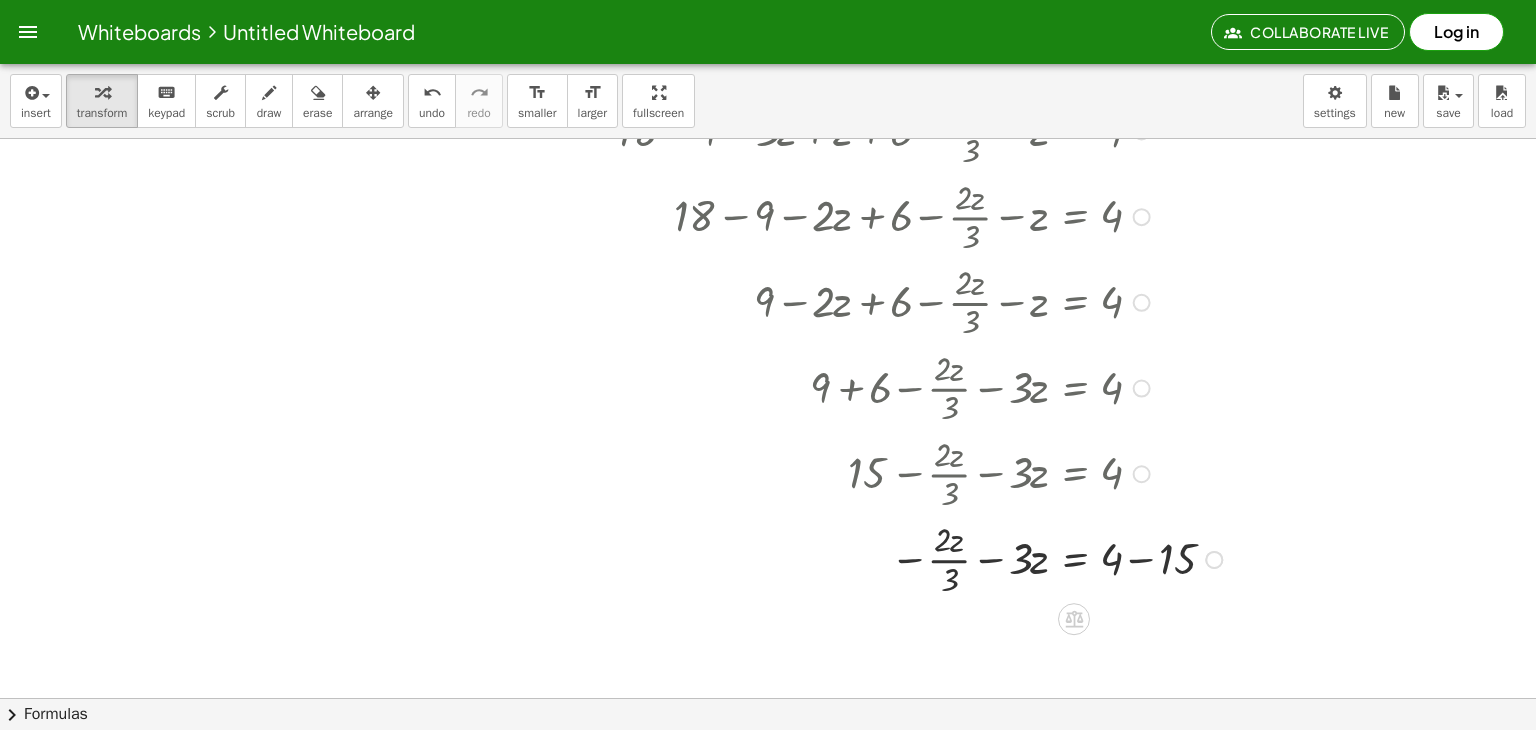 click at bounding box center (869, 558) 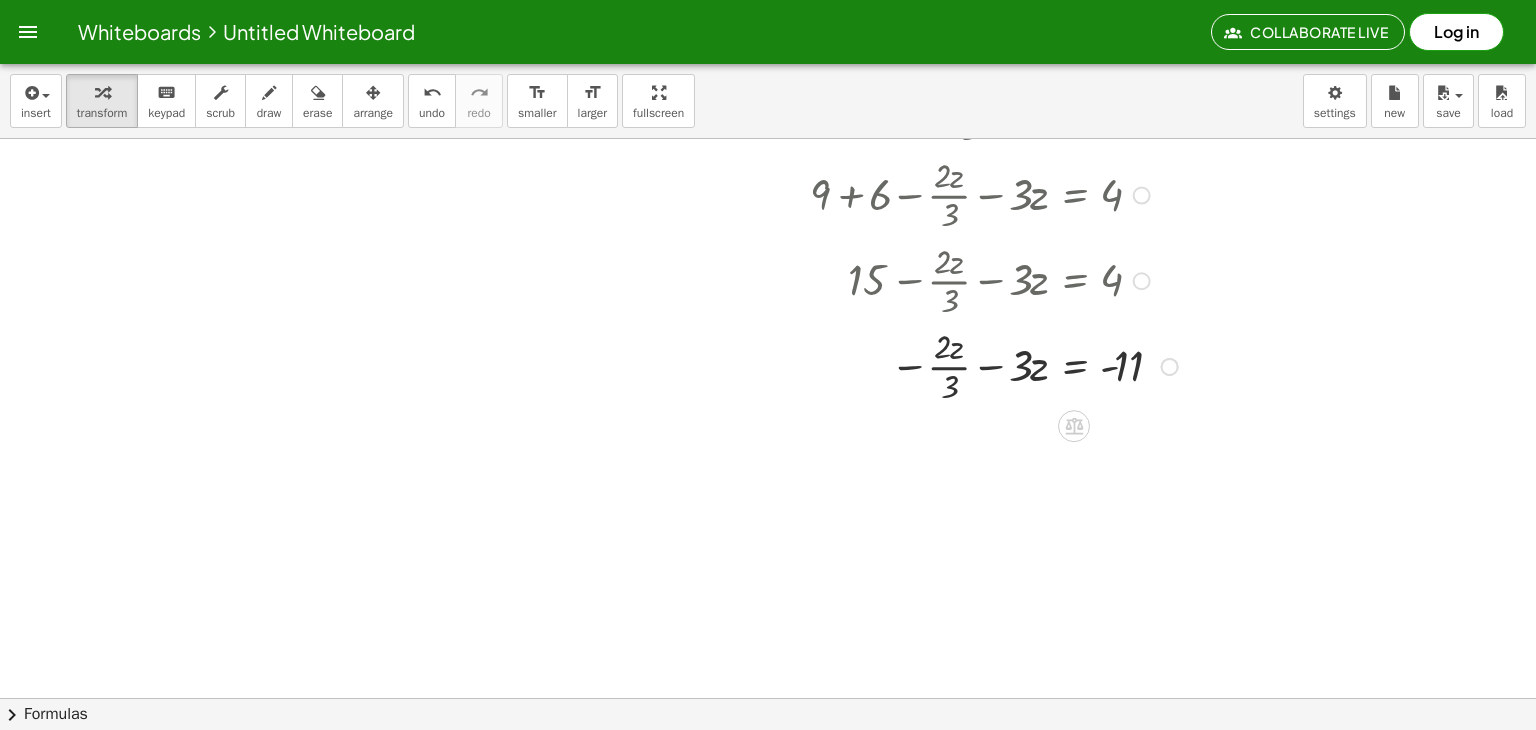 scroll, scrollTop: 1653, scrollLeft: 0, axis: vertical 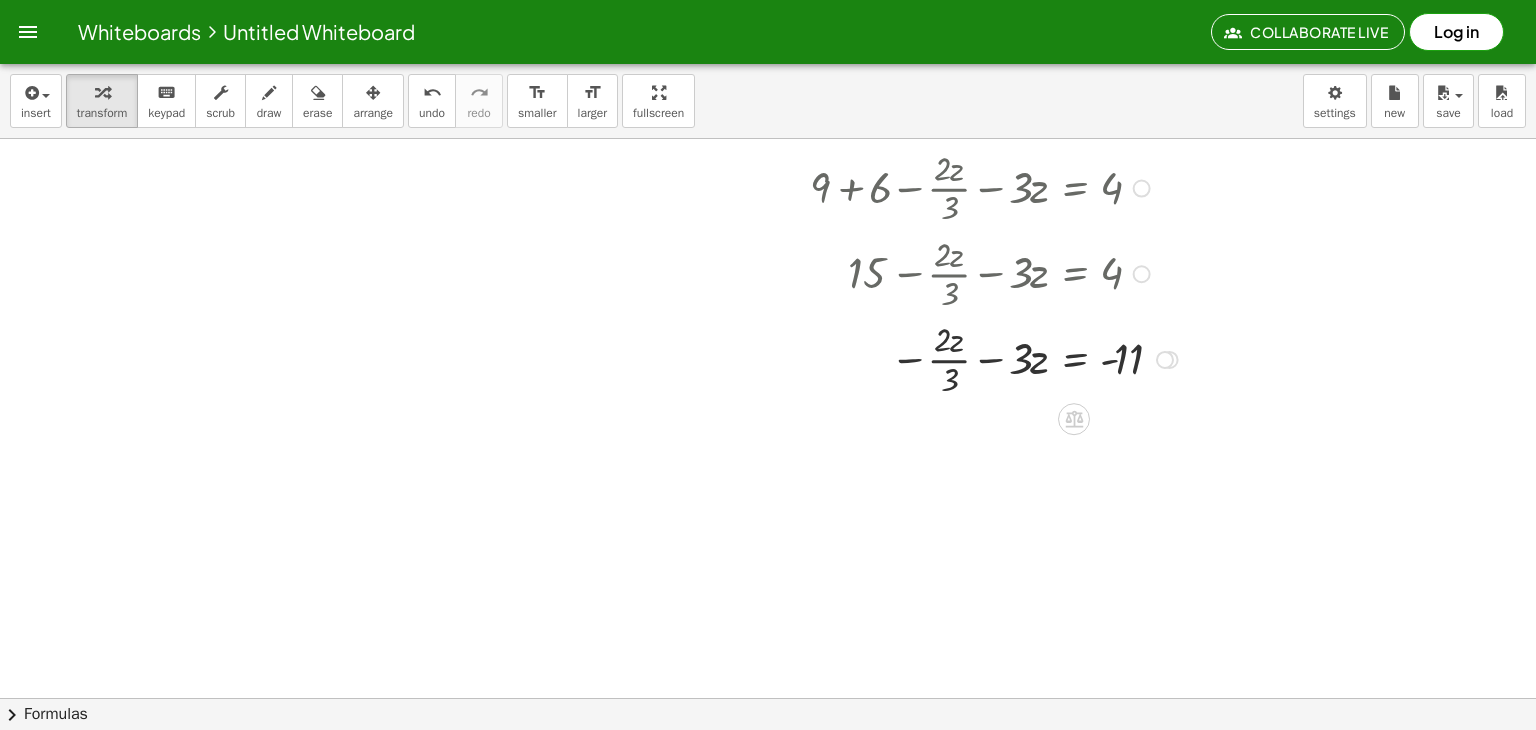click at bounding box center (846, 358) 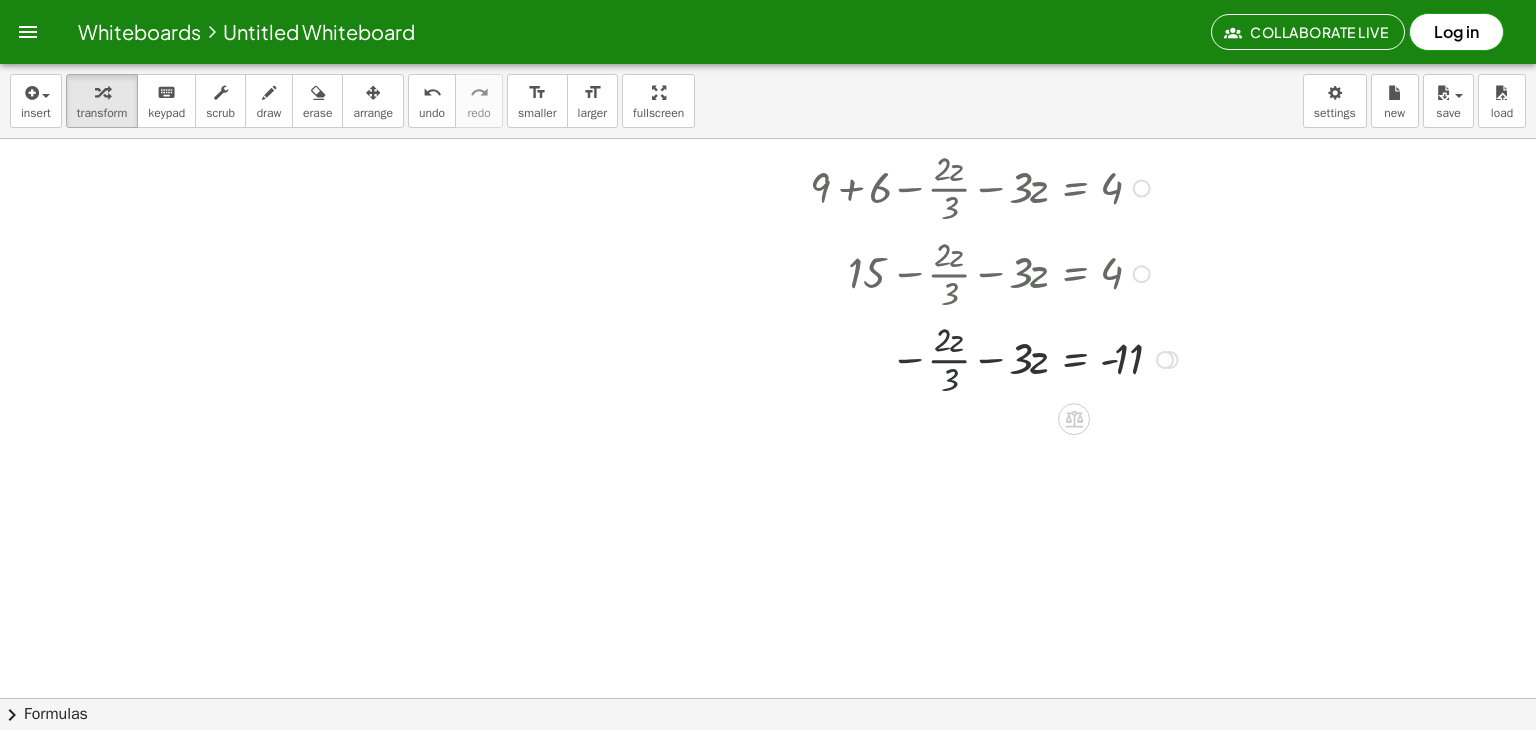 click at bounding box center (846, 358) 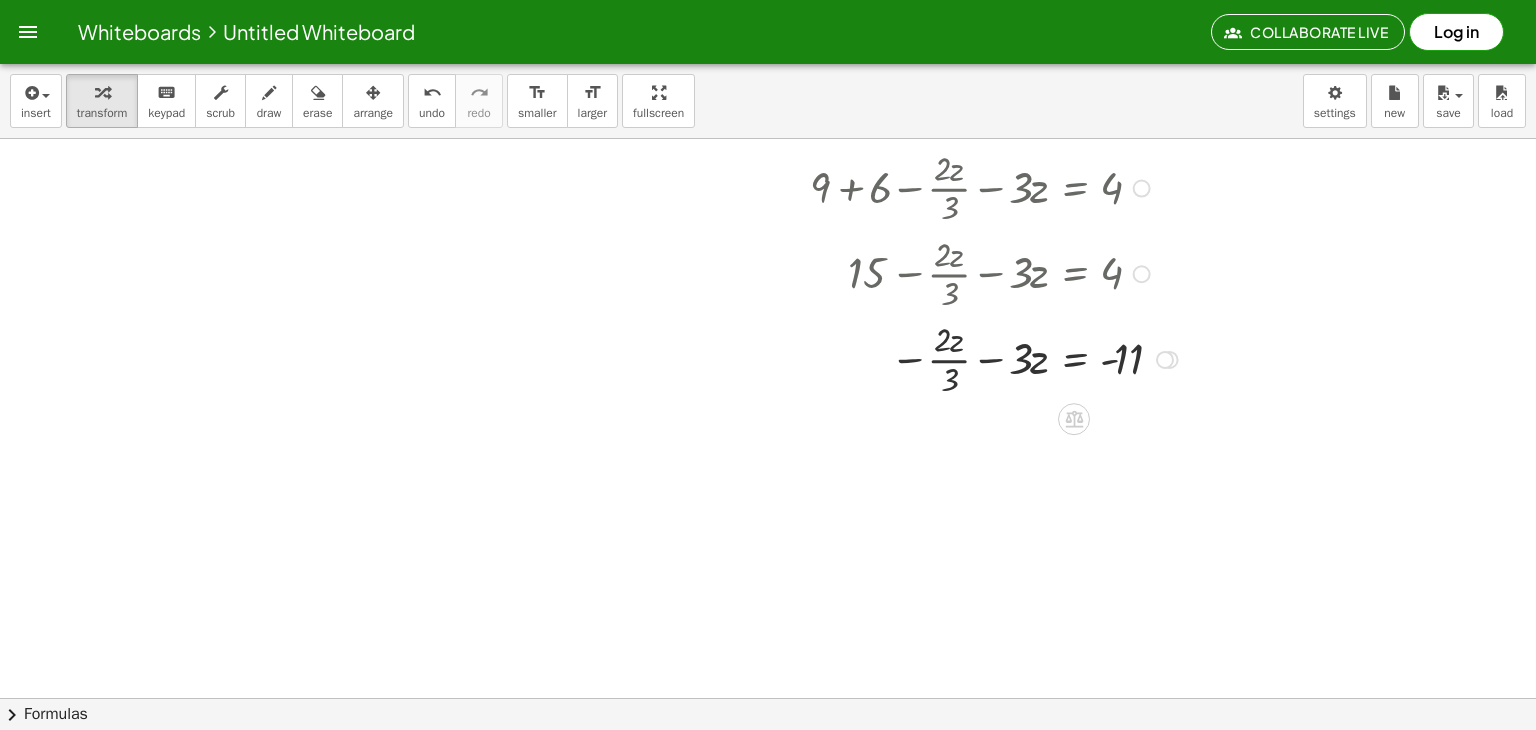 click at bounding box center [846, 358] 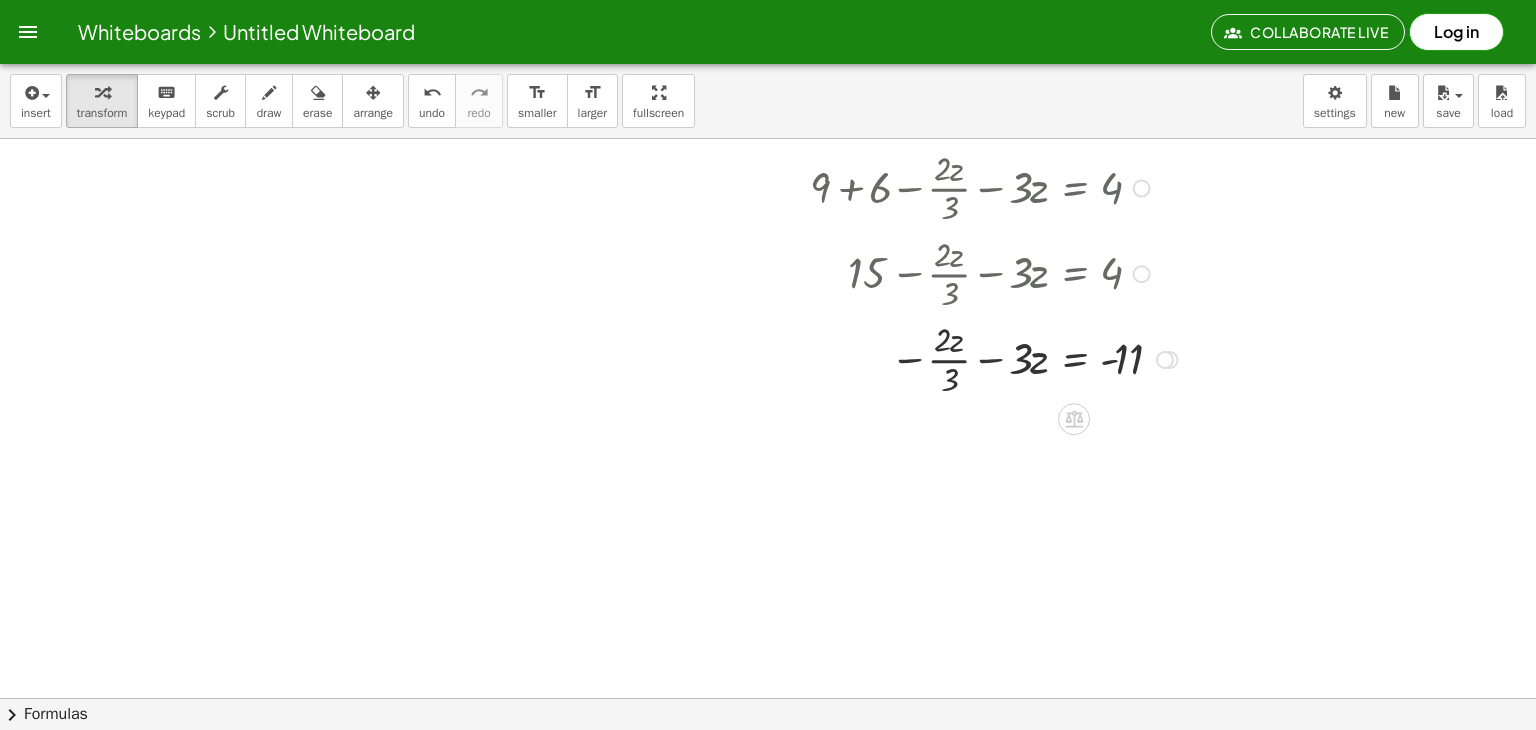 click at bounding box center [846, 358] 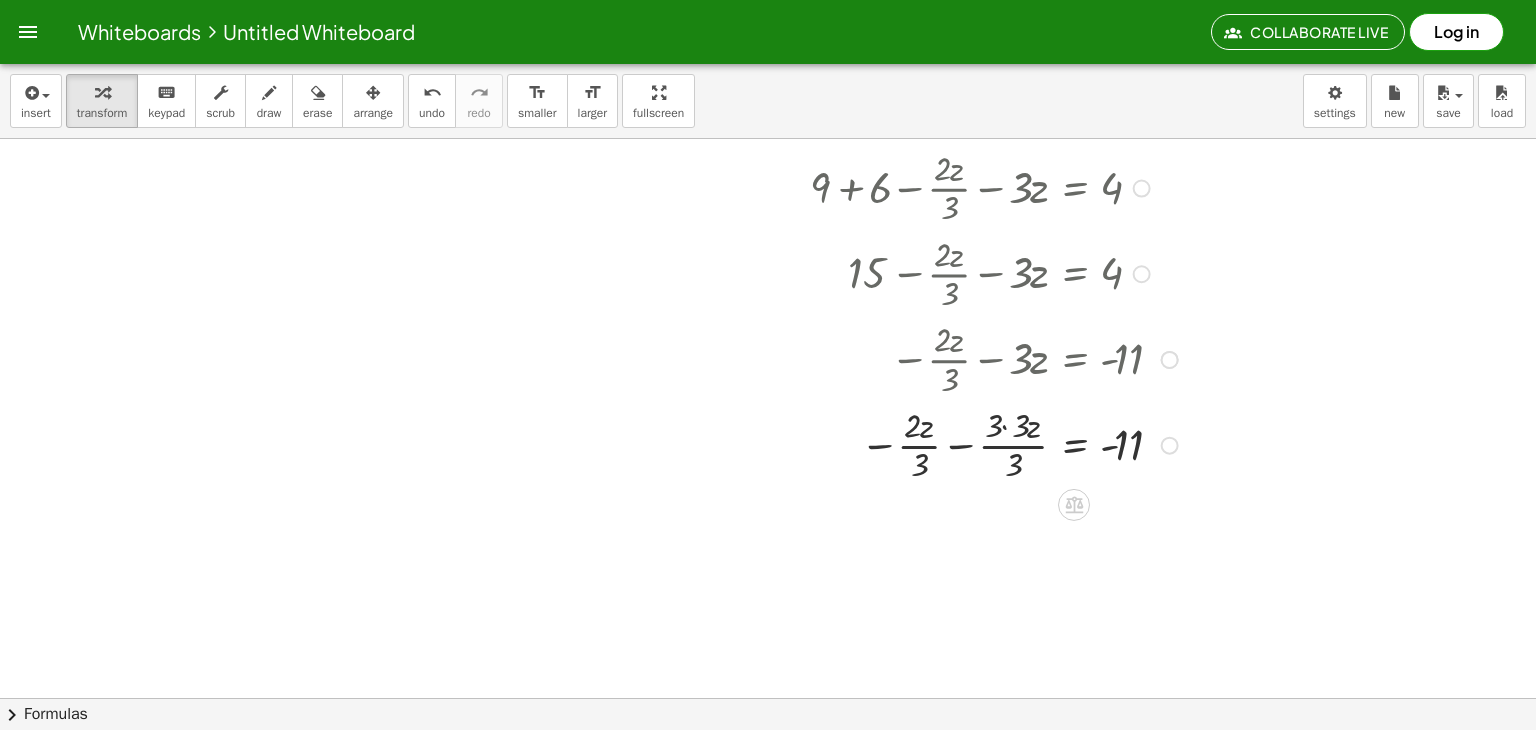 scroll, scrollTop: 1728, scrollLeft: 0, axis: vertical 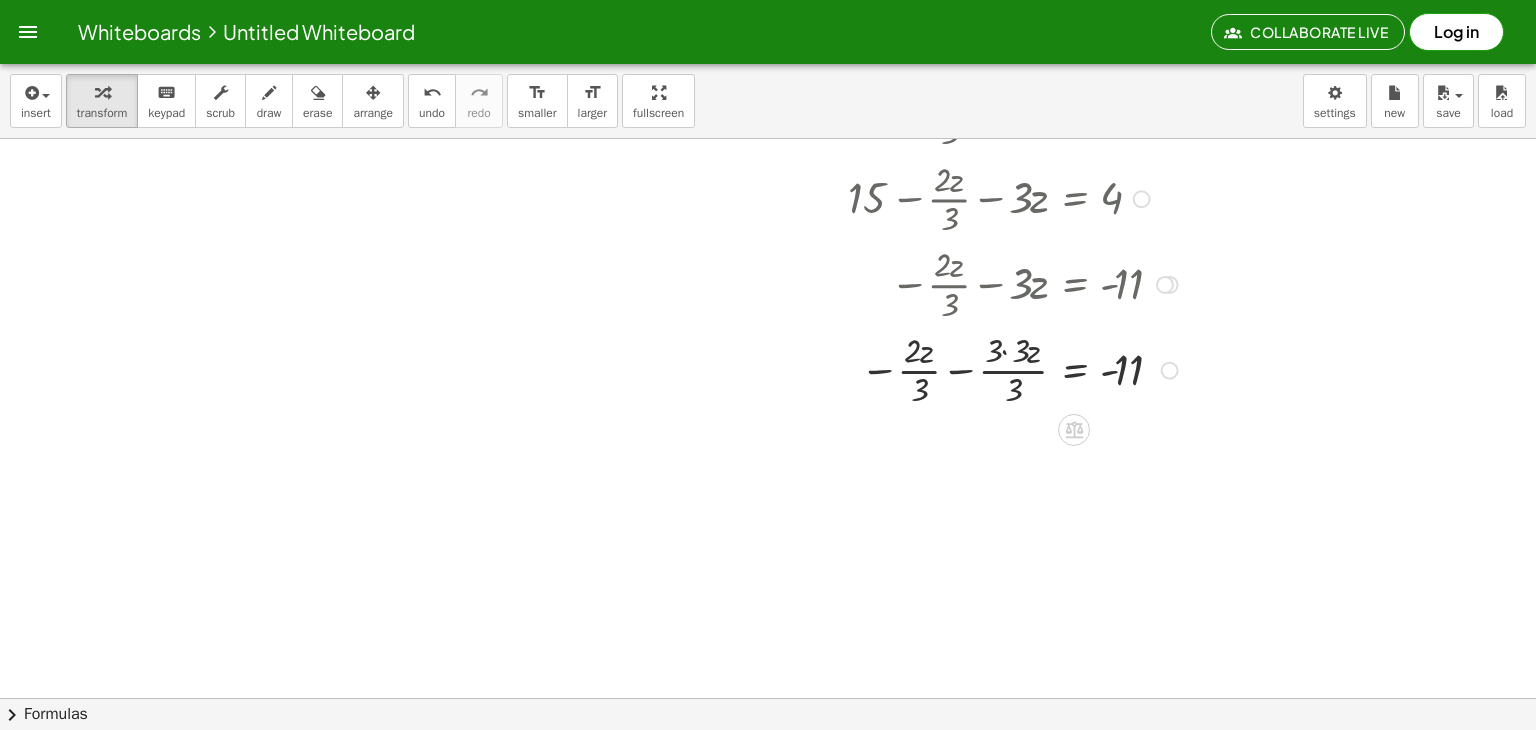 click at bounding box center (846, 369) 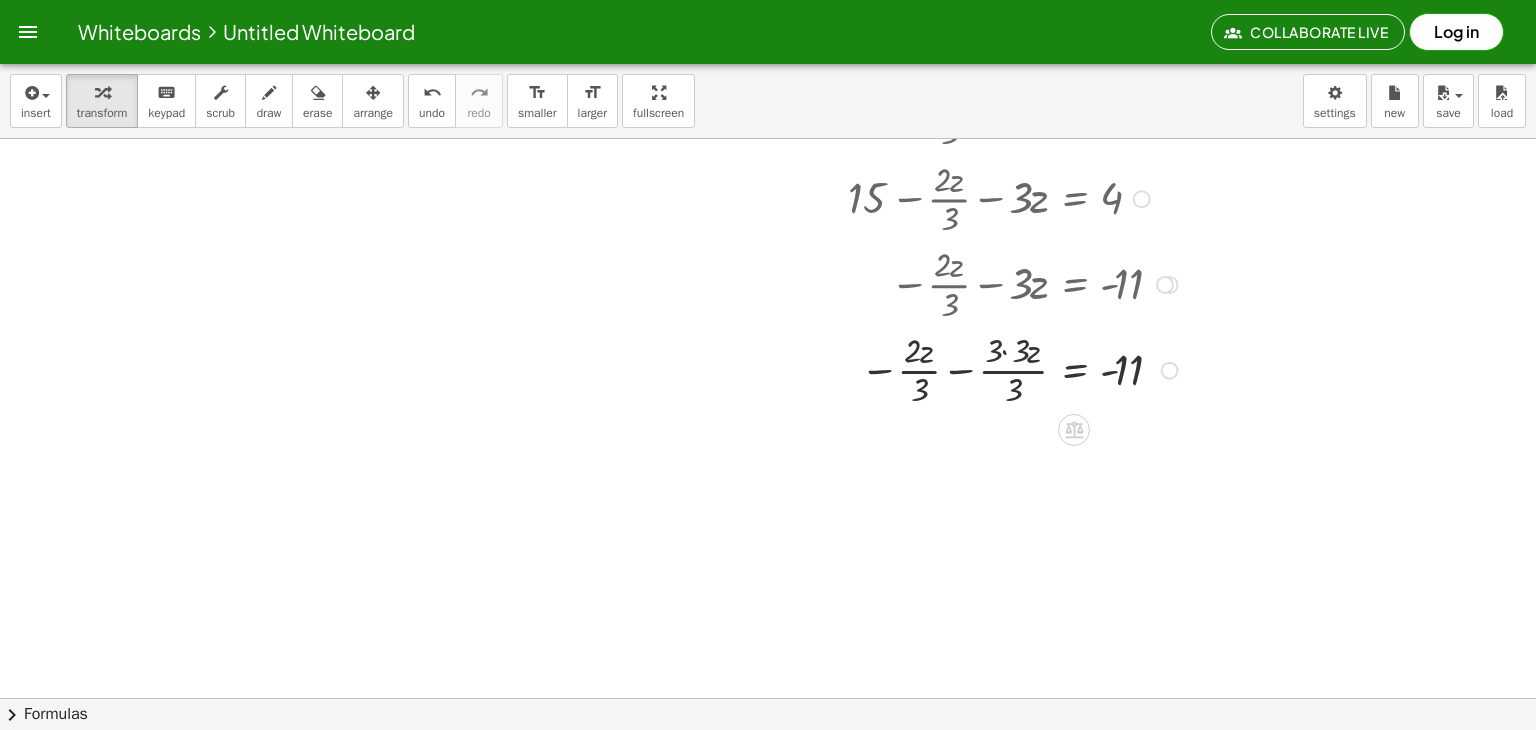 click at bounding box center (846, 369) 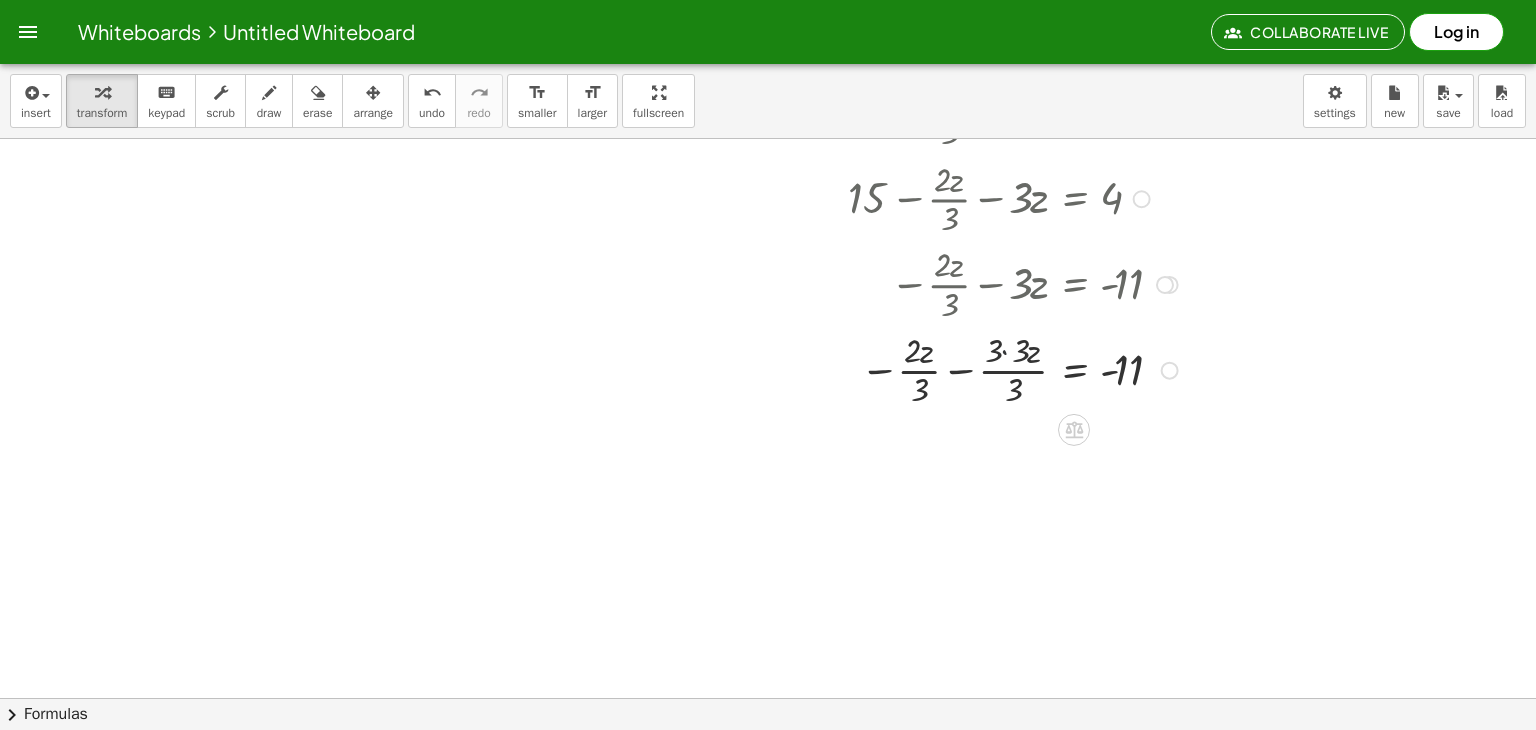 click at bounding box center [846, 369] 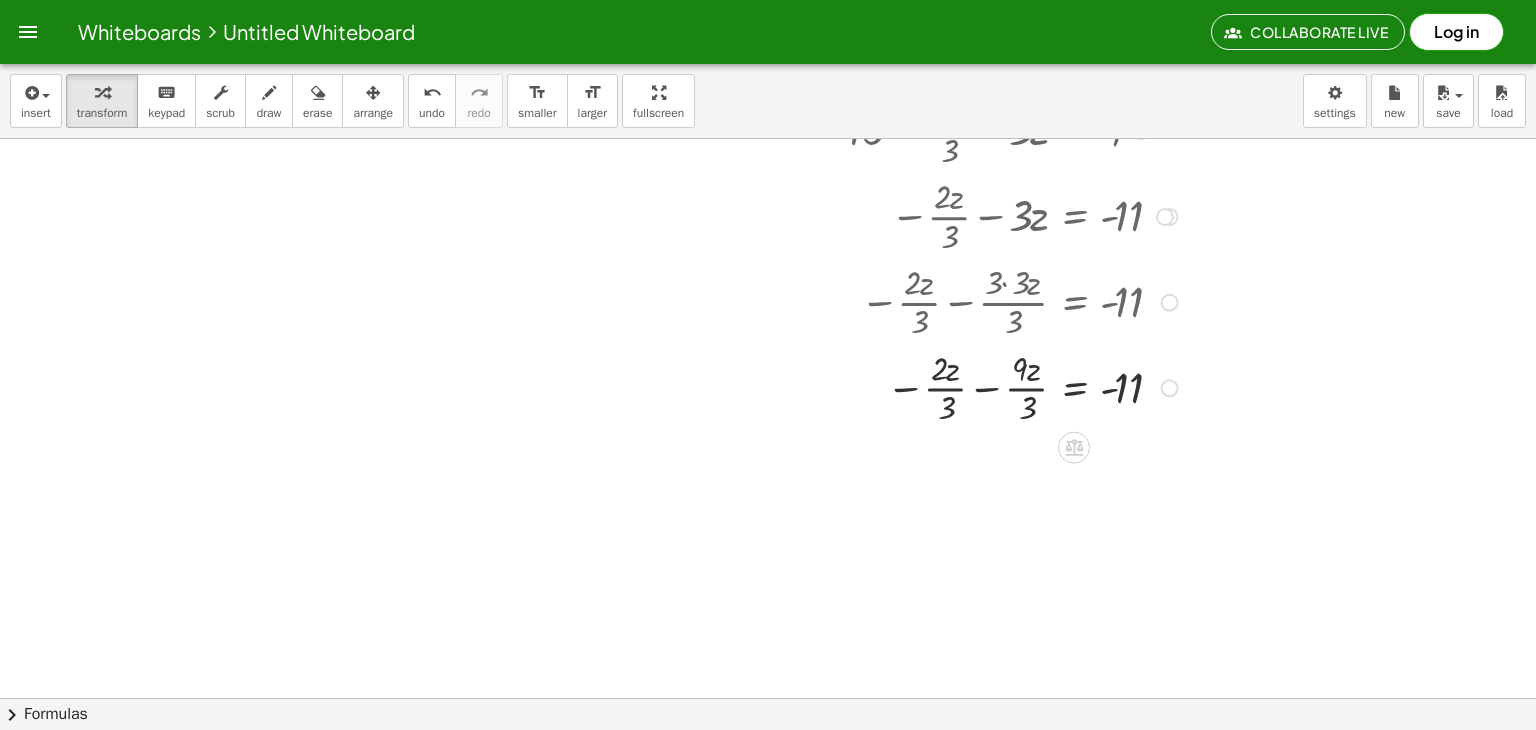 scroll, scrollTop: 1818, scrollLeft: 0, axis: vertical 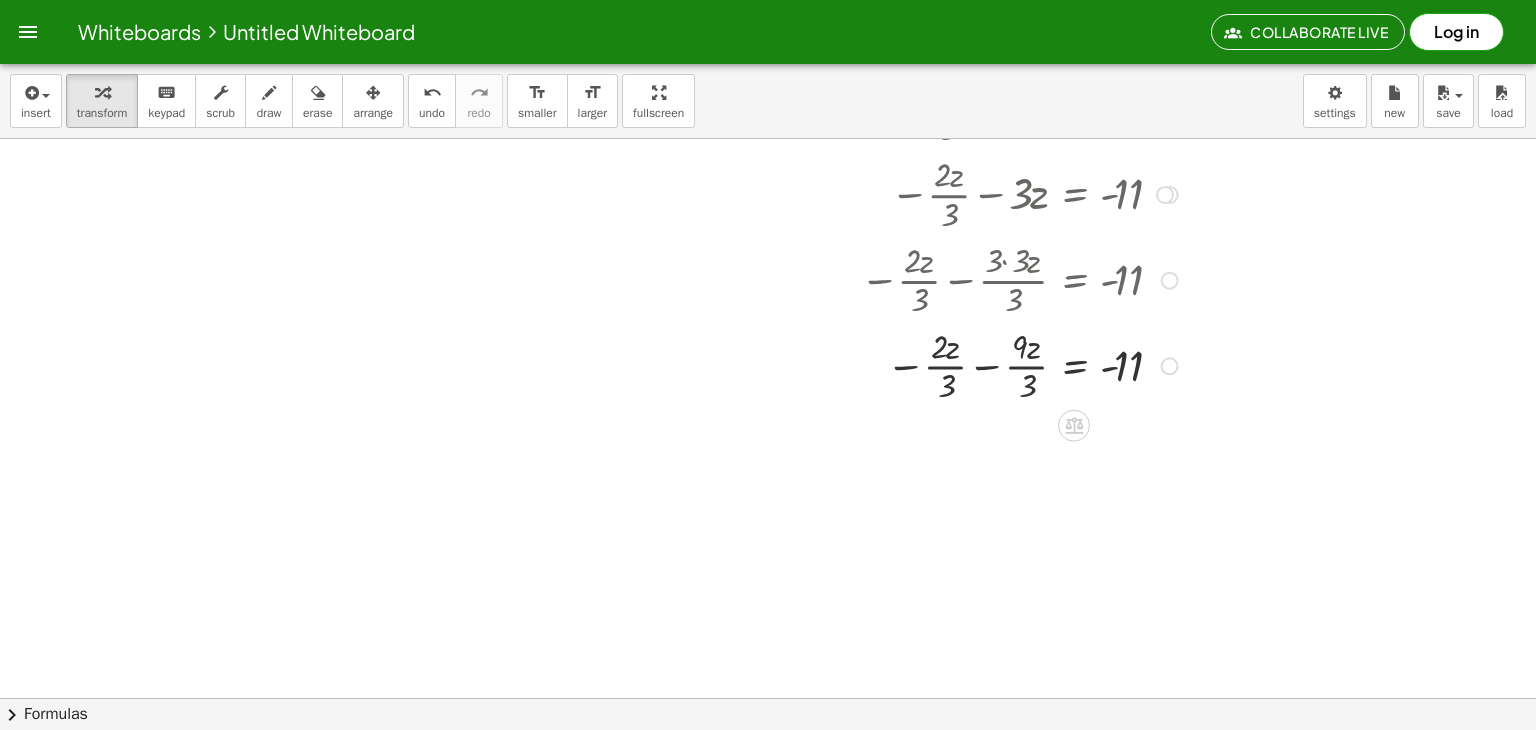 click at bounding box center [846, 365] 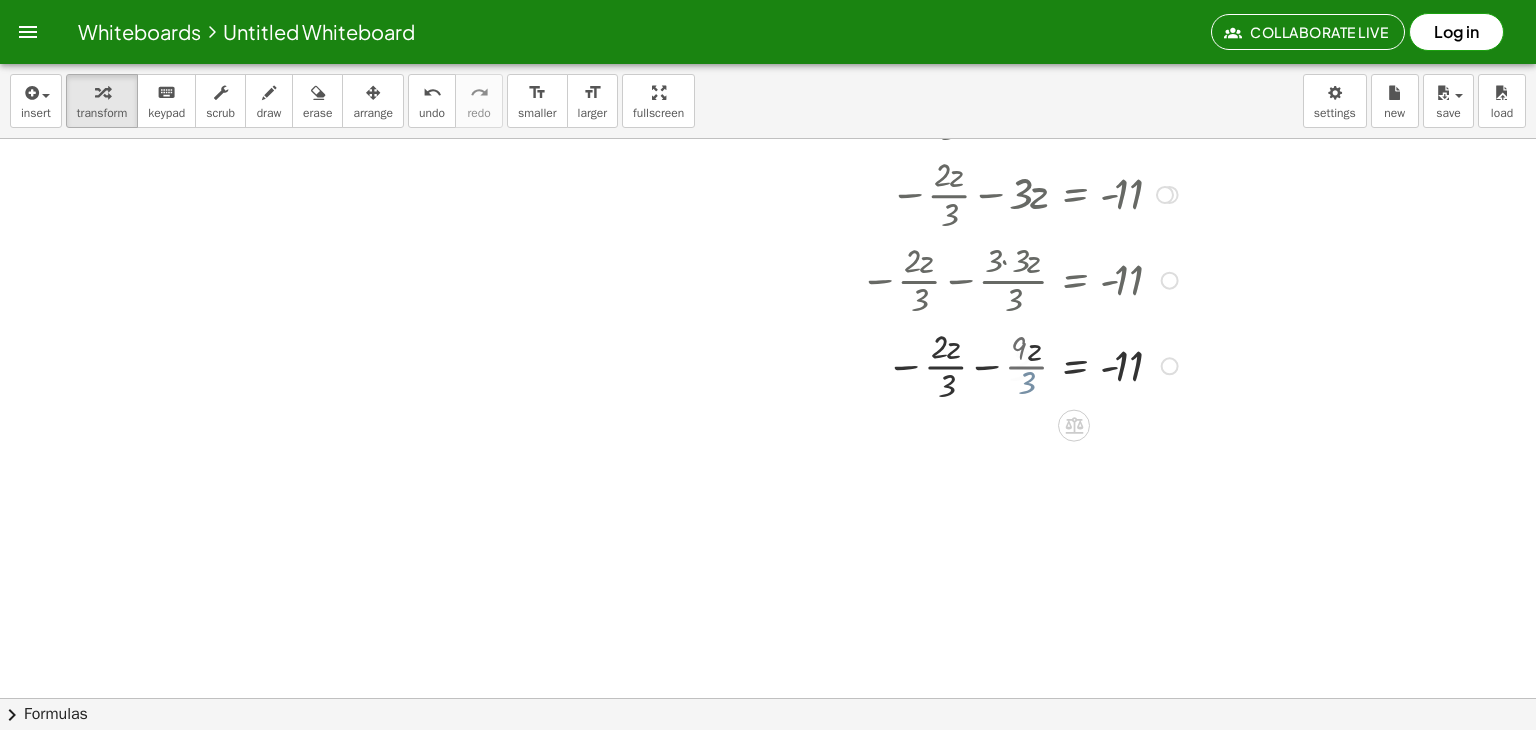 click at bounding box center (846, 365) 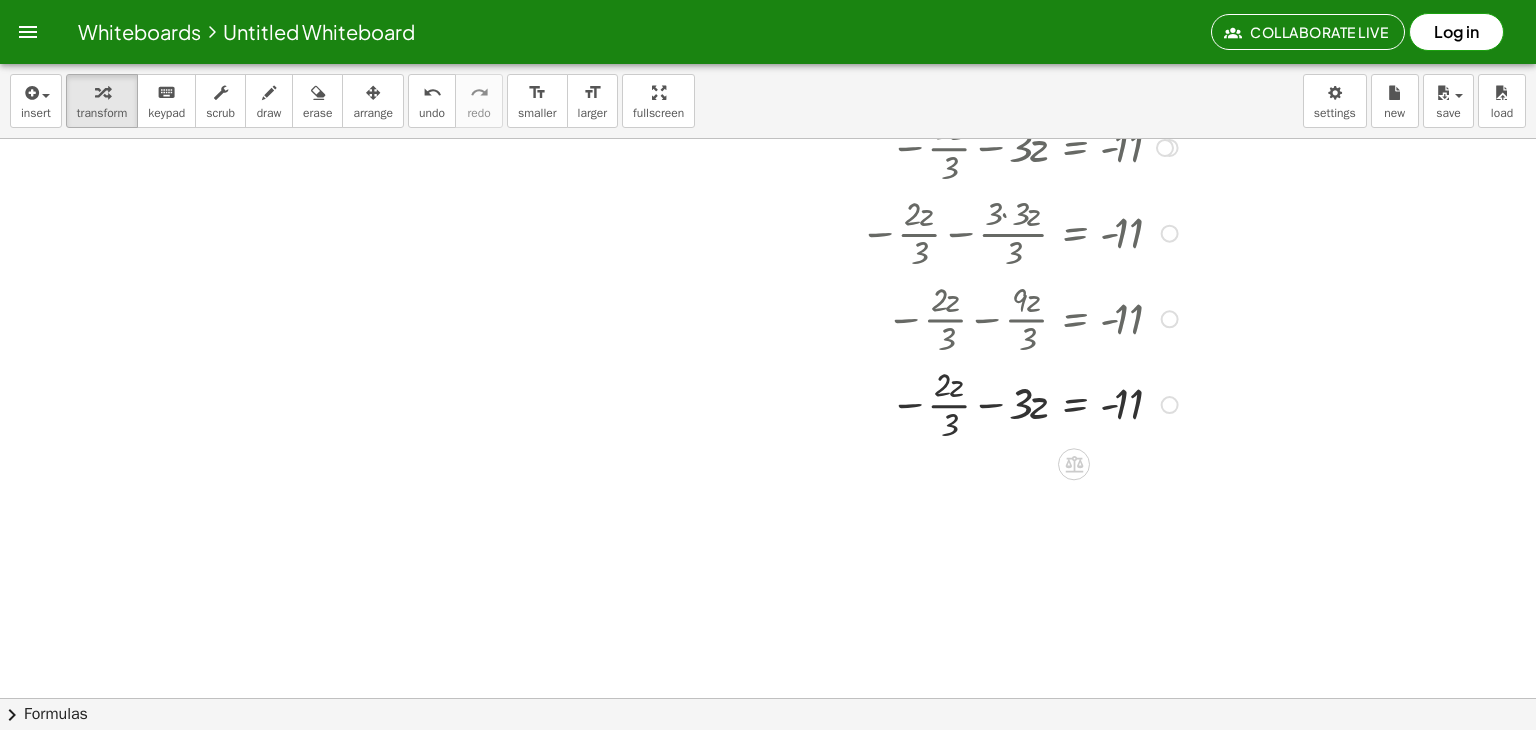 scroll, scrollTop: 1866, scrollLeft: 0, axis: vertical 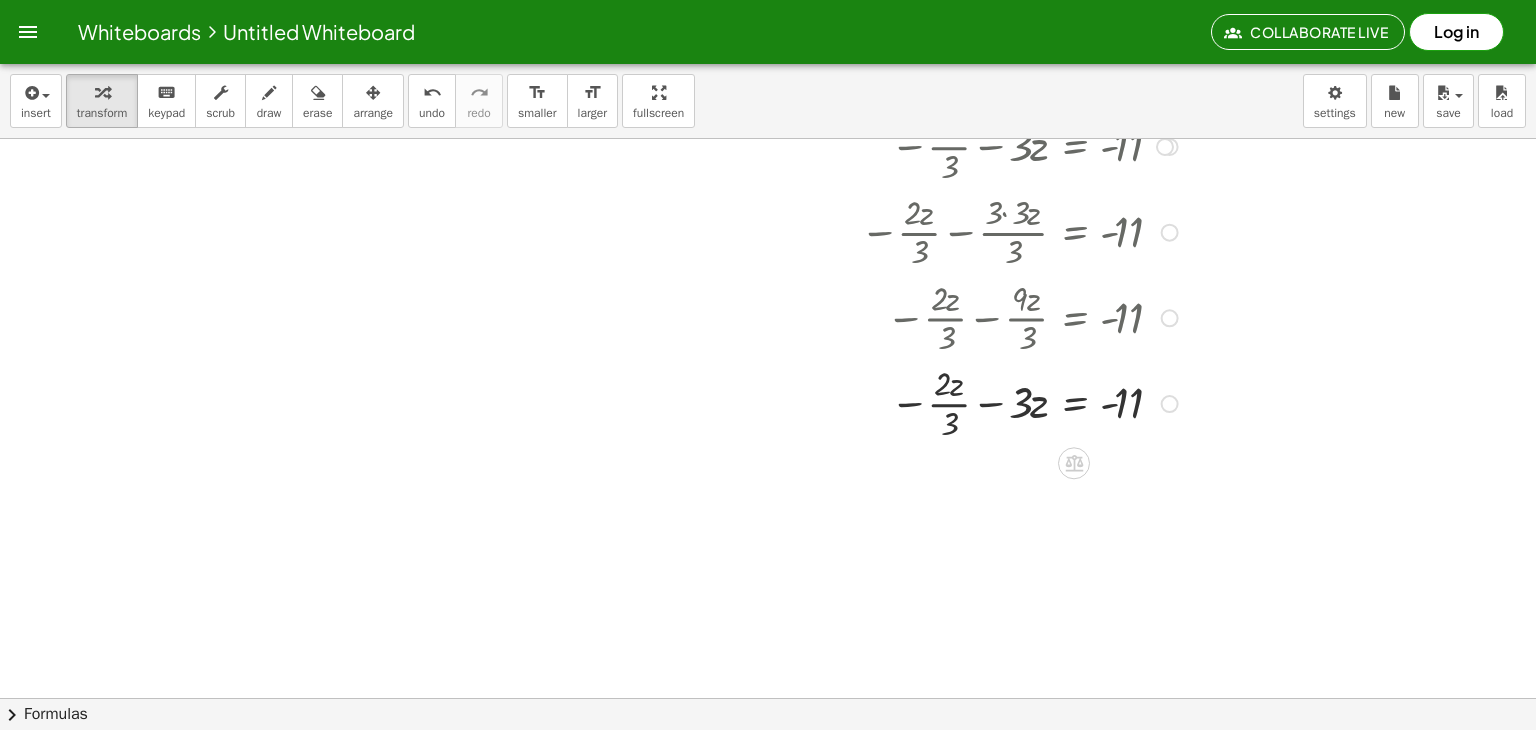 click at bounding box center [846, 402] 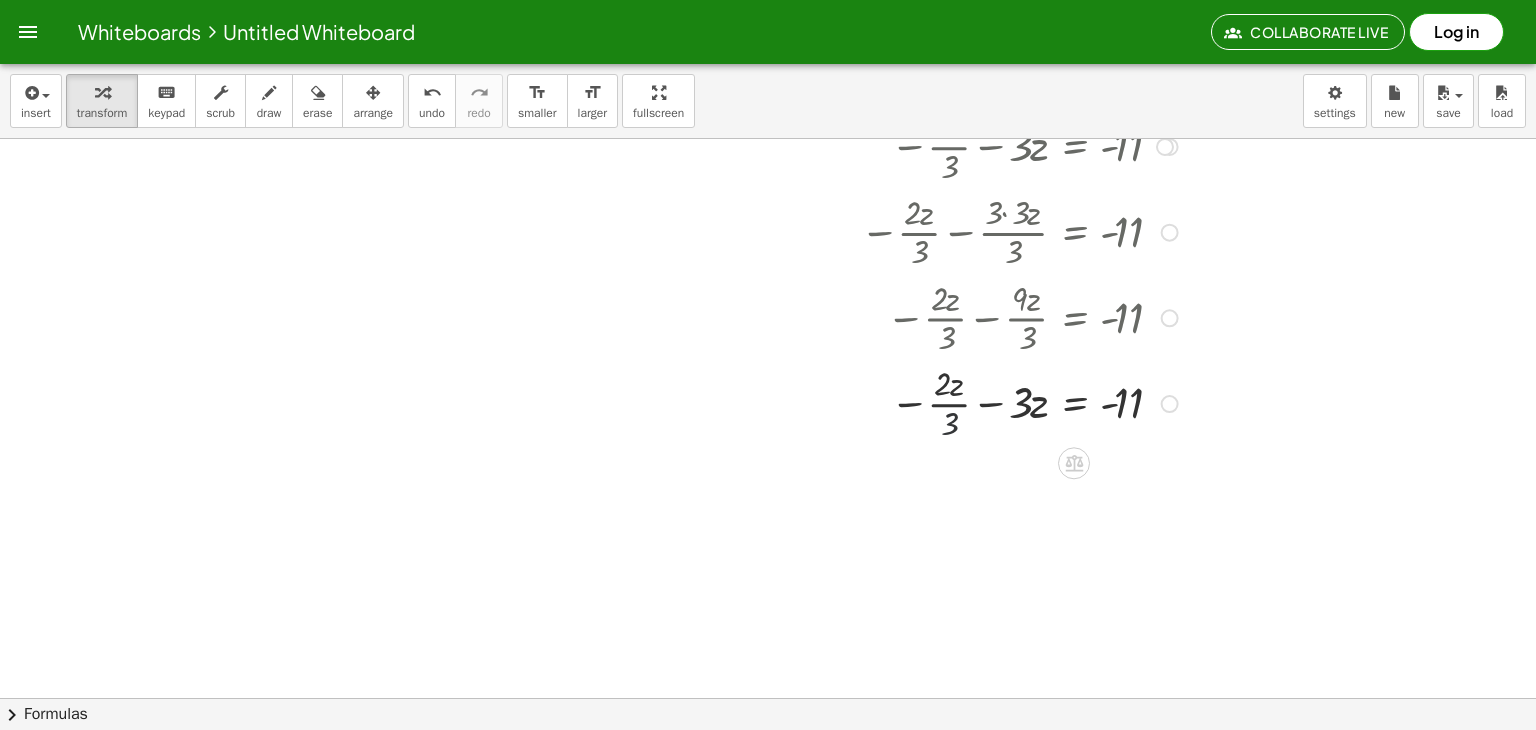click at bounding box center [846, 402] 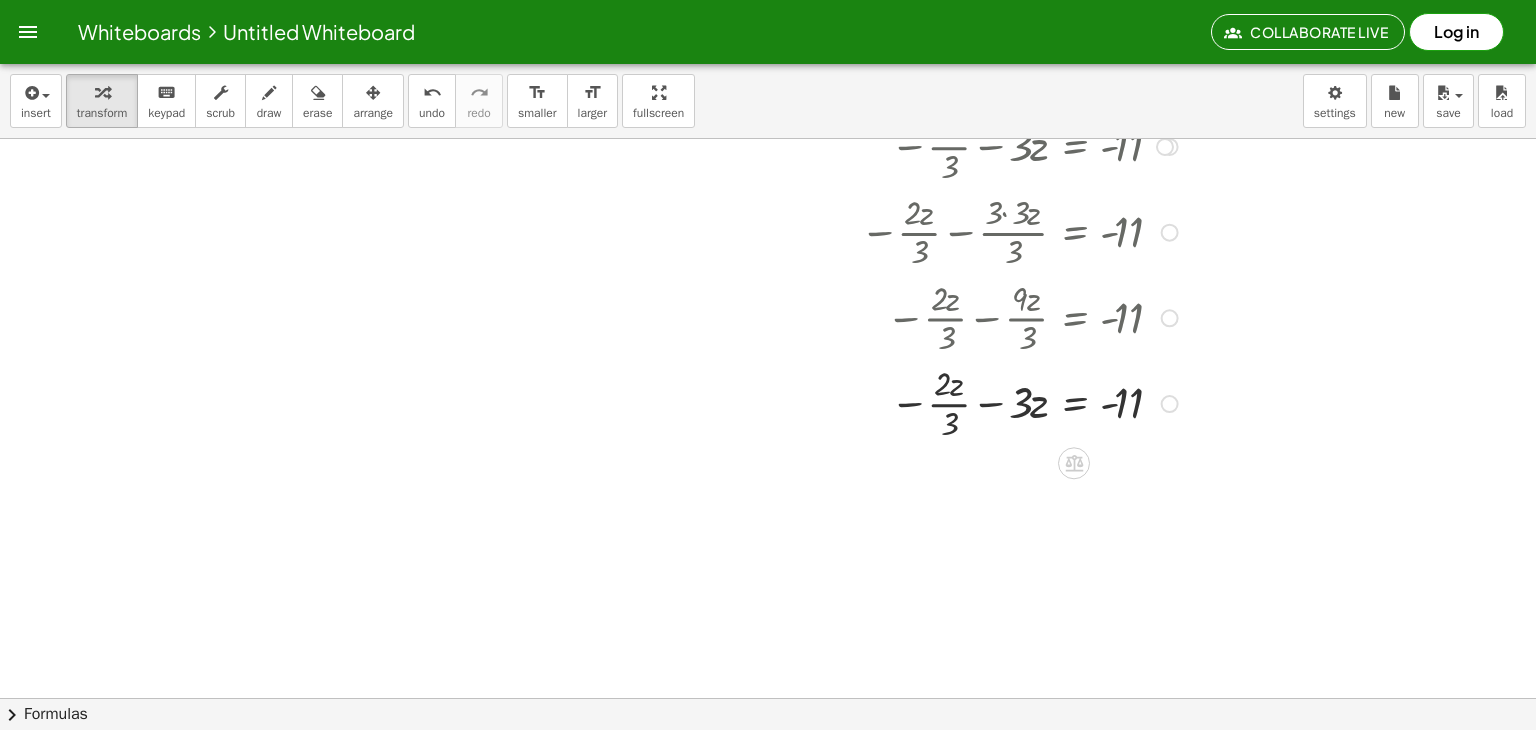 click at bounding box center [846, 402] 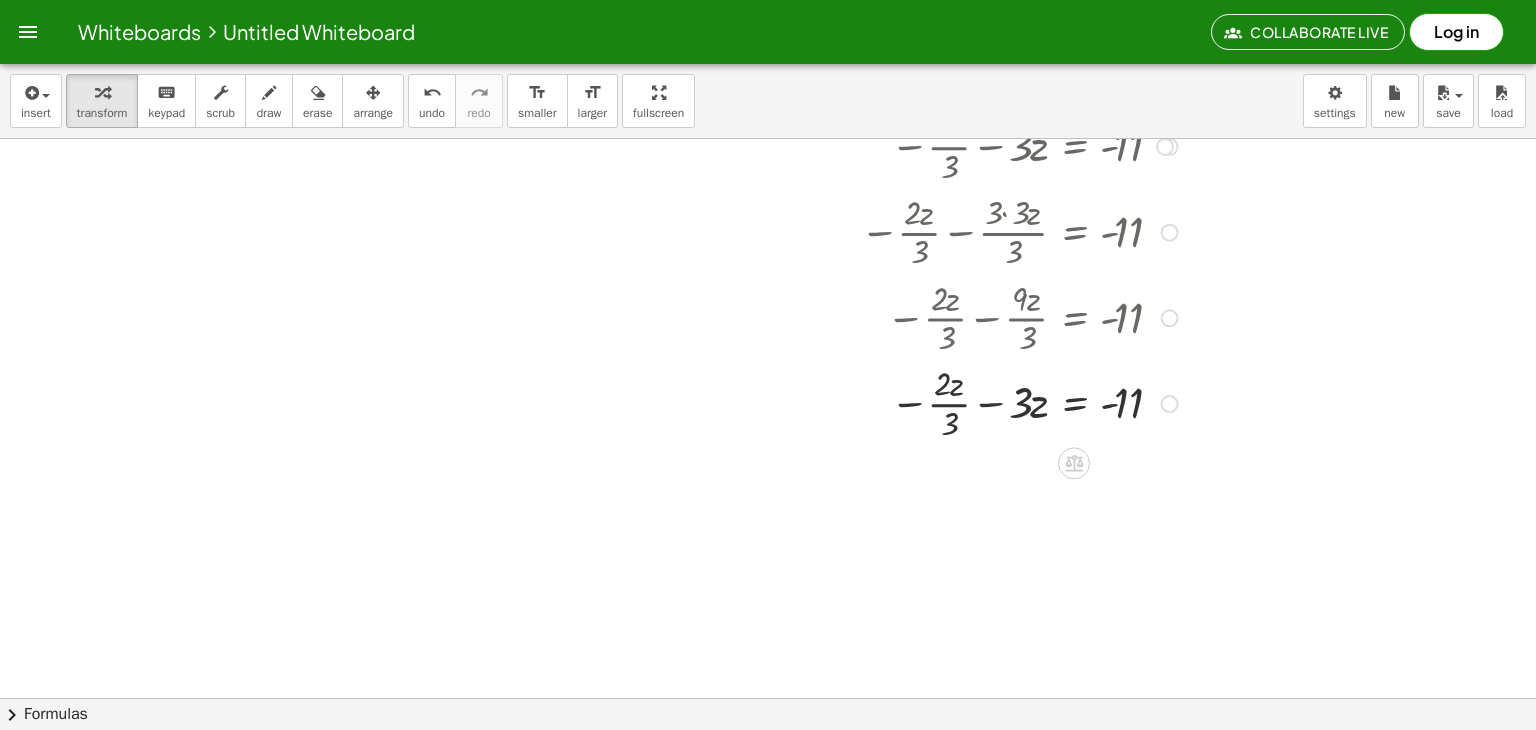 click at bounding box center (846, 402) 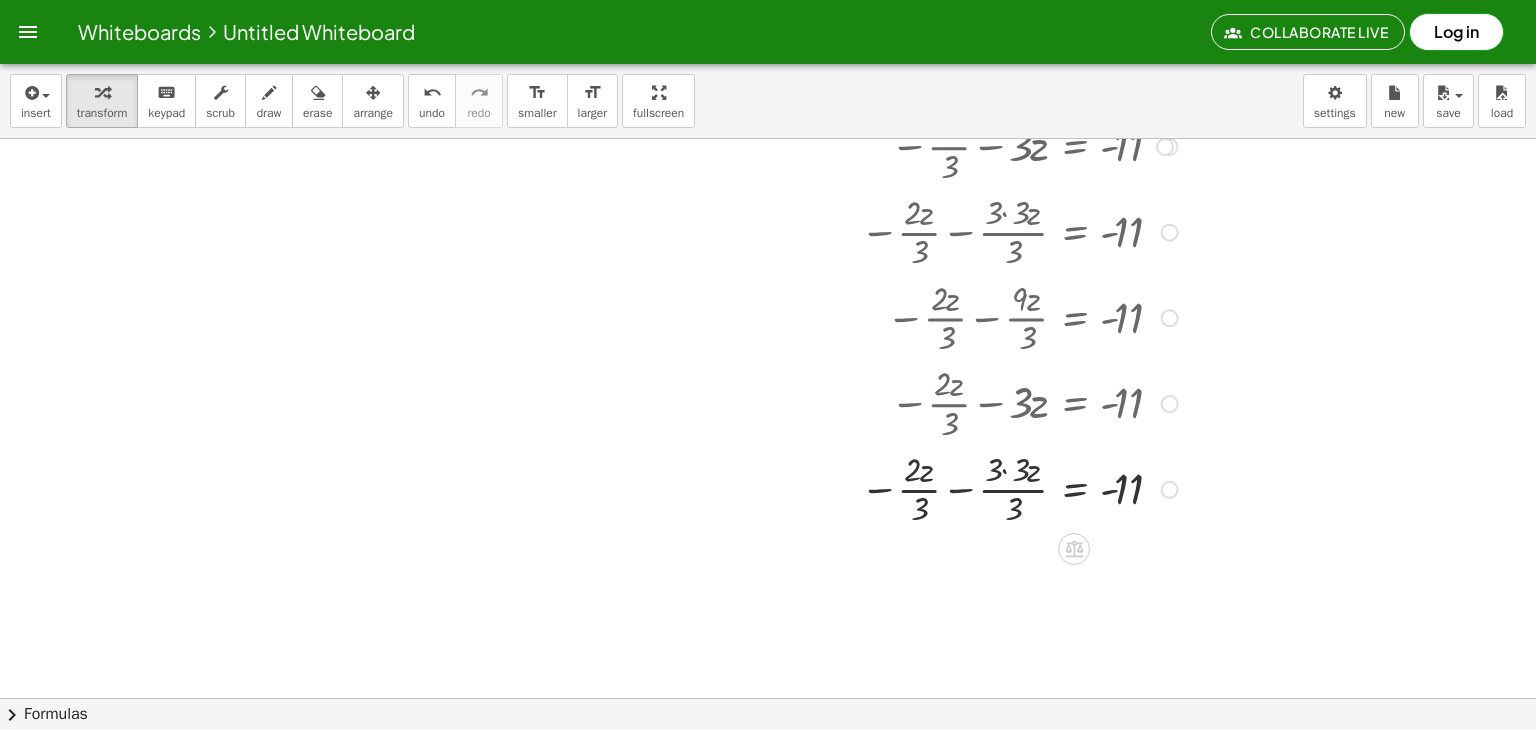 click at bounding box center (846, 488) 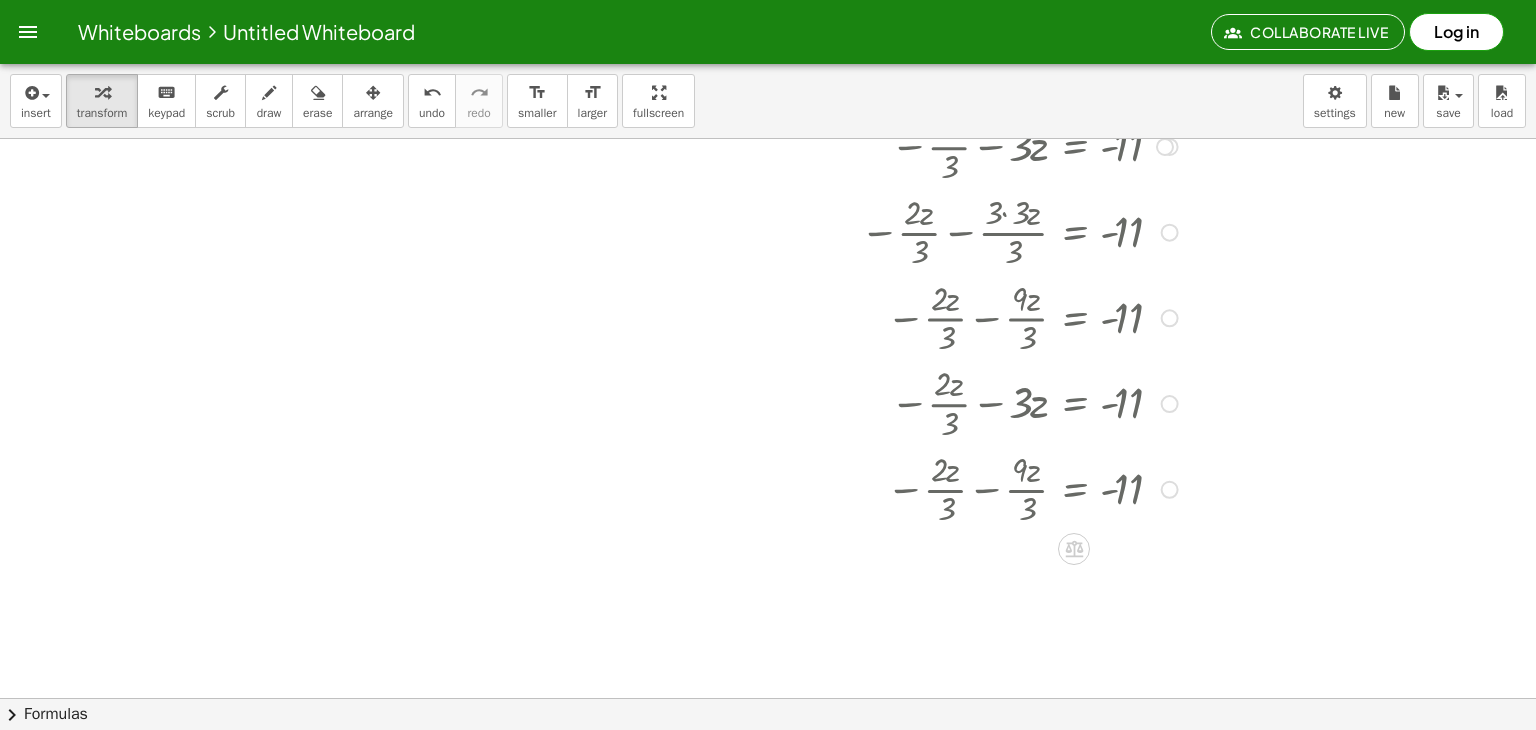 click at bounding box center [846, 488] 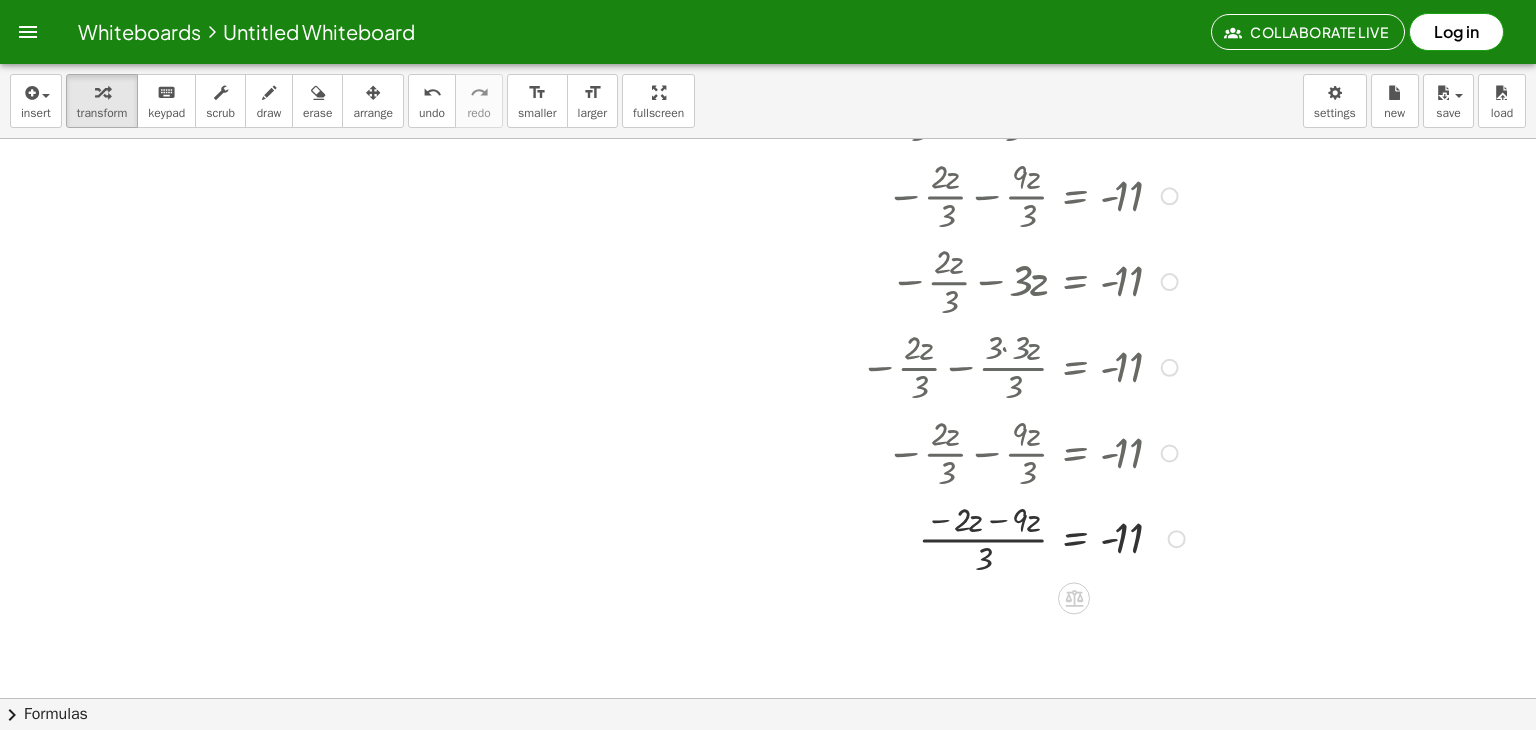 scroll, scrollTop: 1990, scrollLeft: 0, axis: vertical 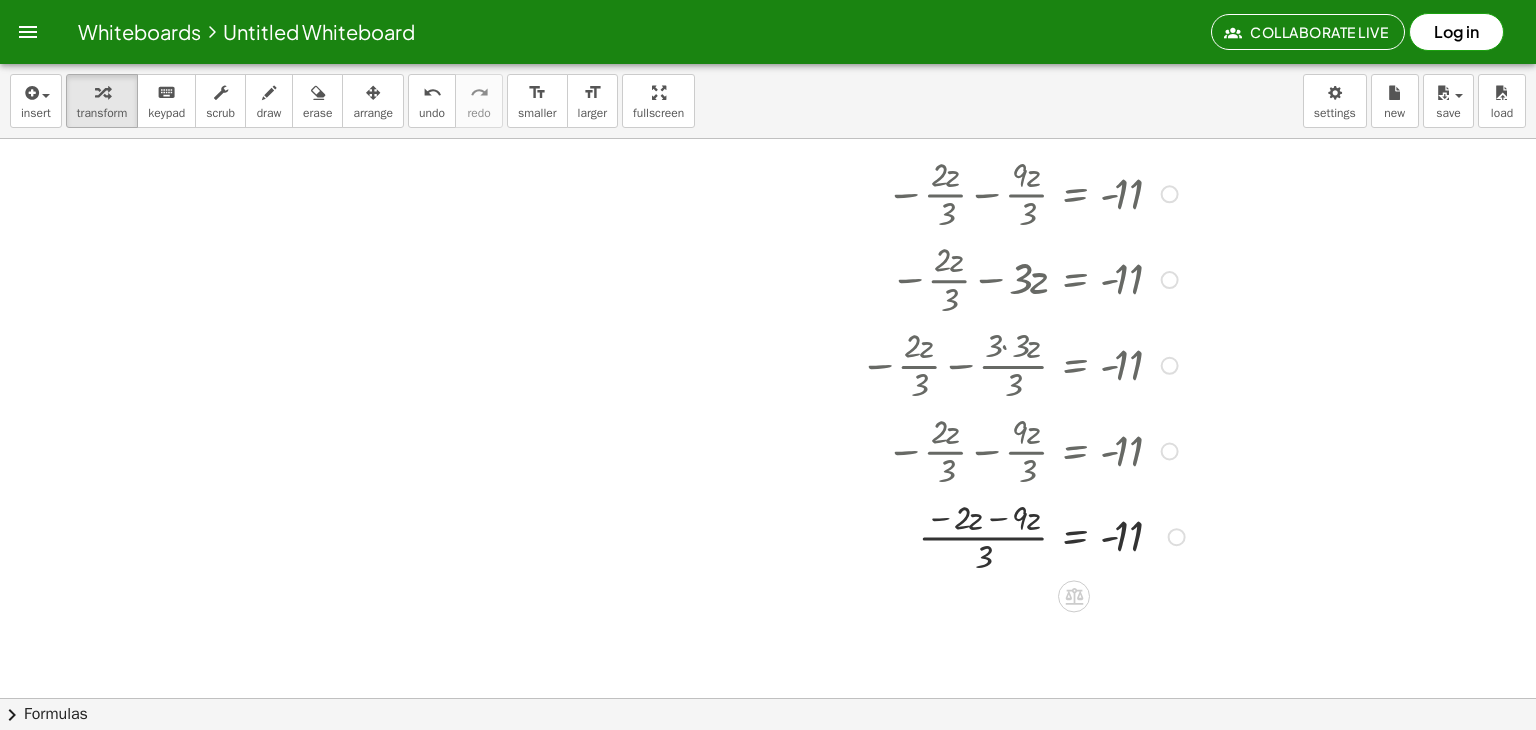 click at bounding box center (850, 536) 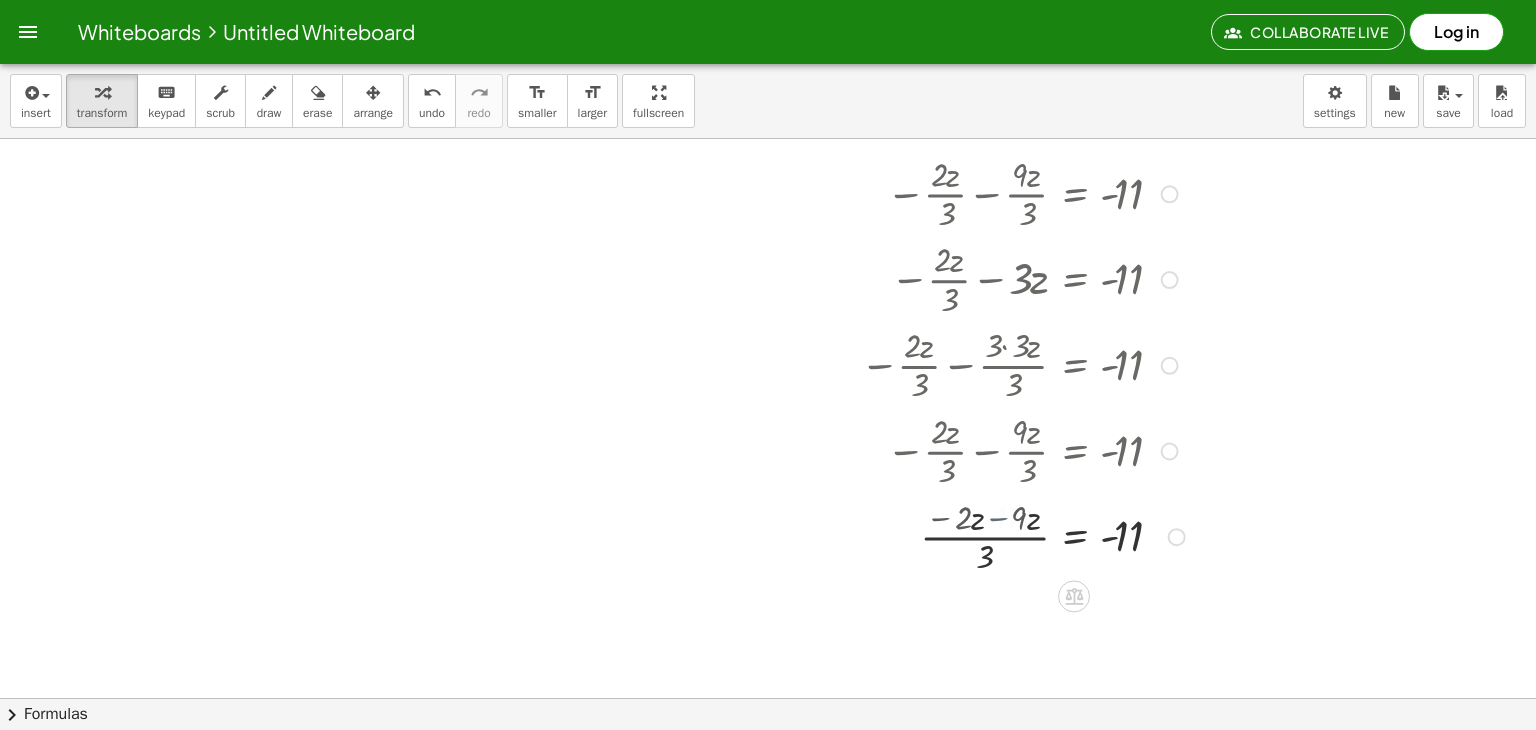 click at bounding box center [850, 536] 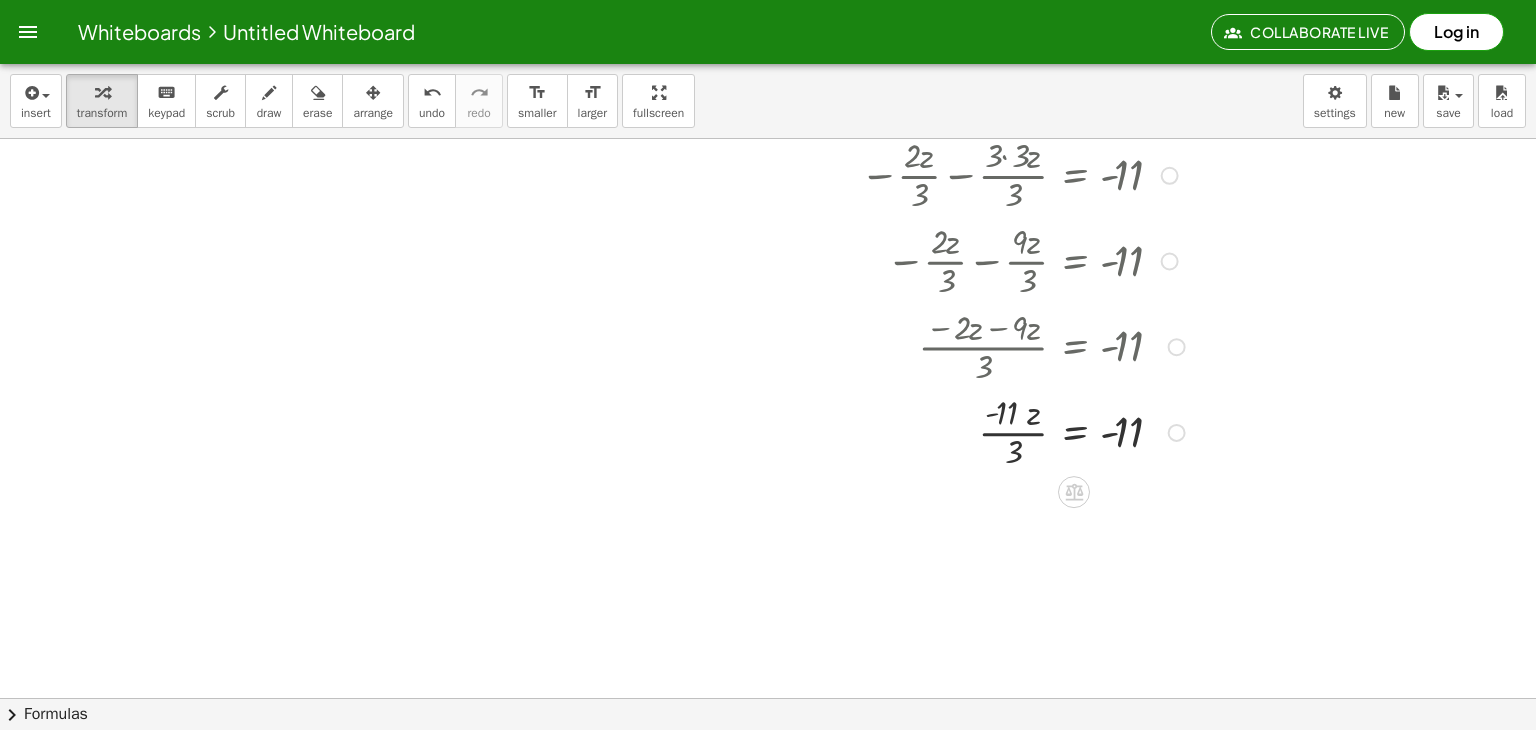 scroll, scrollTop: 2180, scrollLeft: 0, axis: vertical 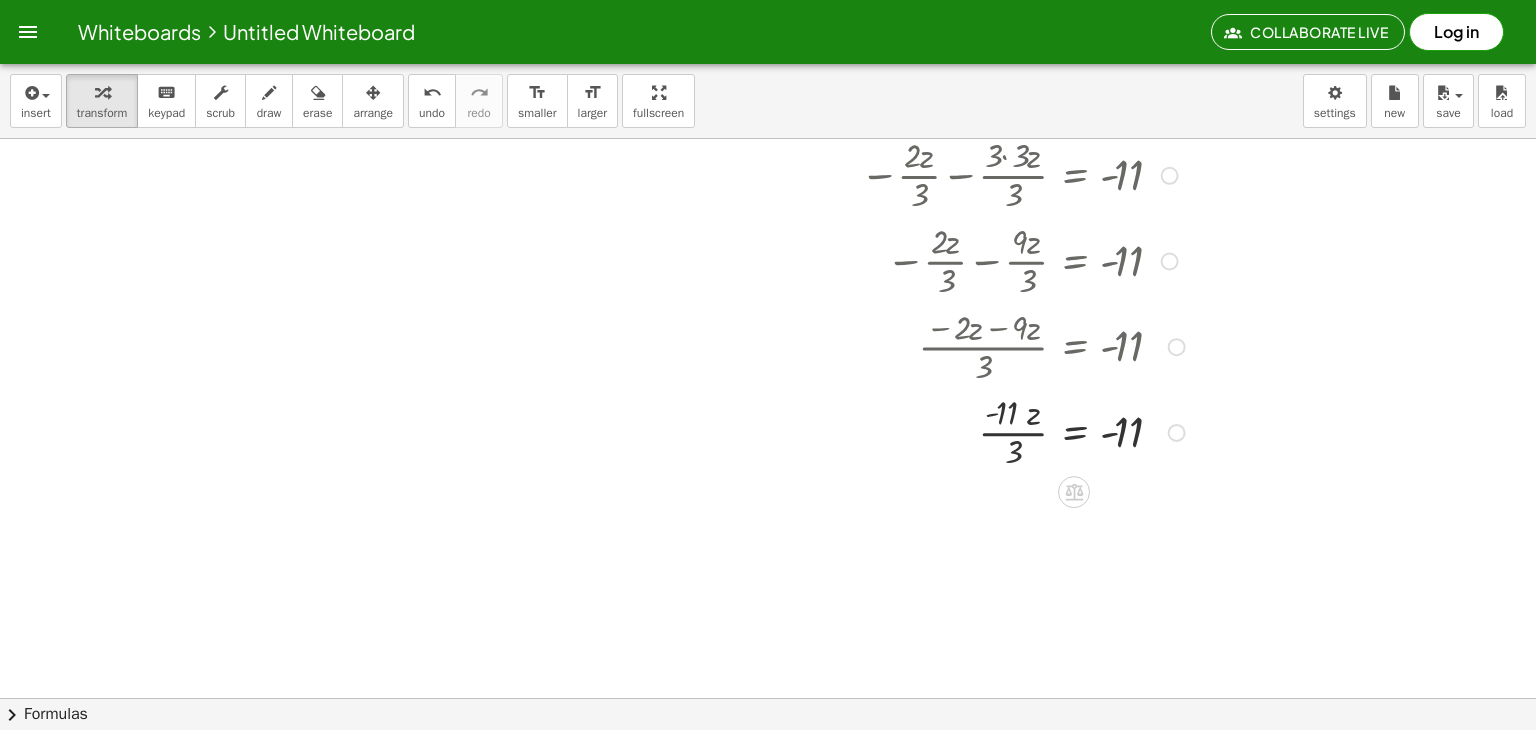 click at bounding box center (850, 431) 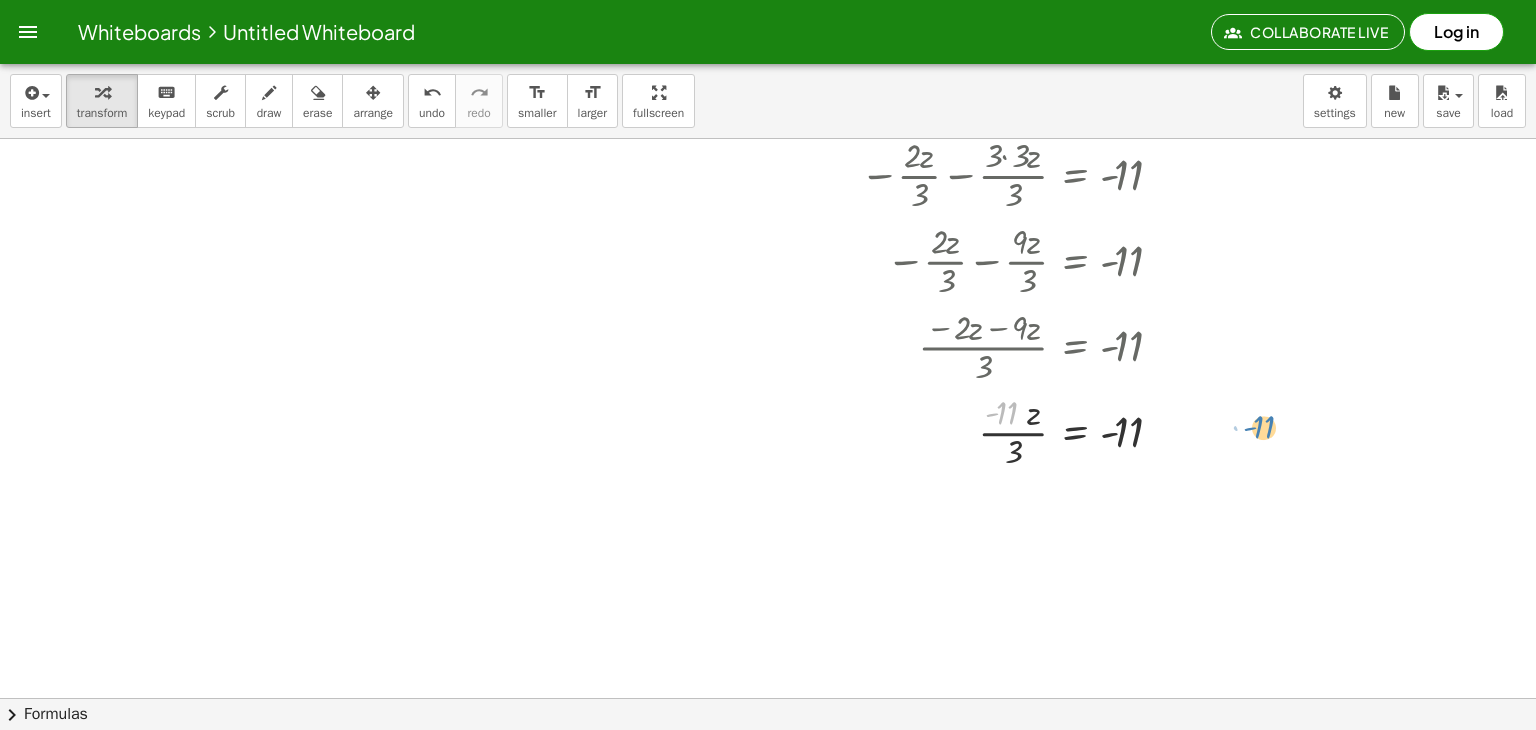 drag, startPoint x: 1001, startPoint y: 413, endPoint x: 1252, endPoint y: 429, distance: 251.50945 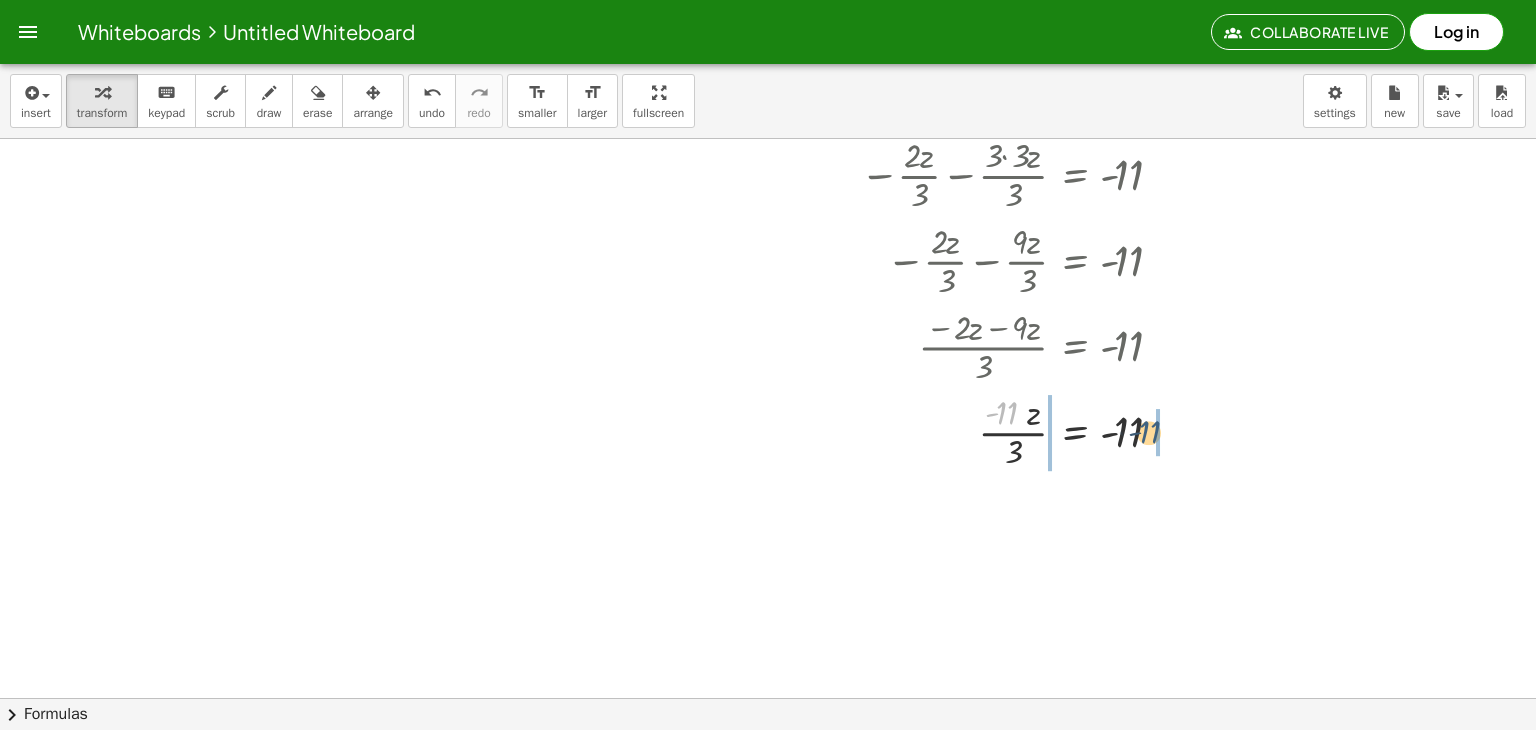 drag, startPoint x: 1017, startPoint y: 414, endPoint x: 1163, endPoint y: 433, distance: 147.23111 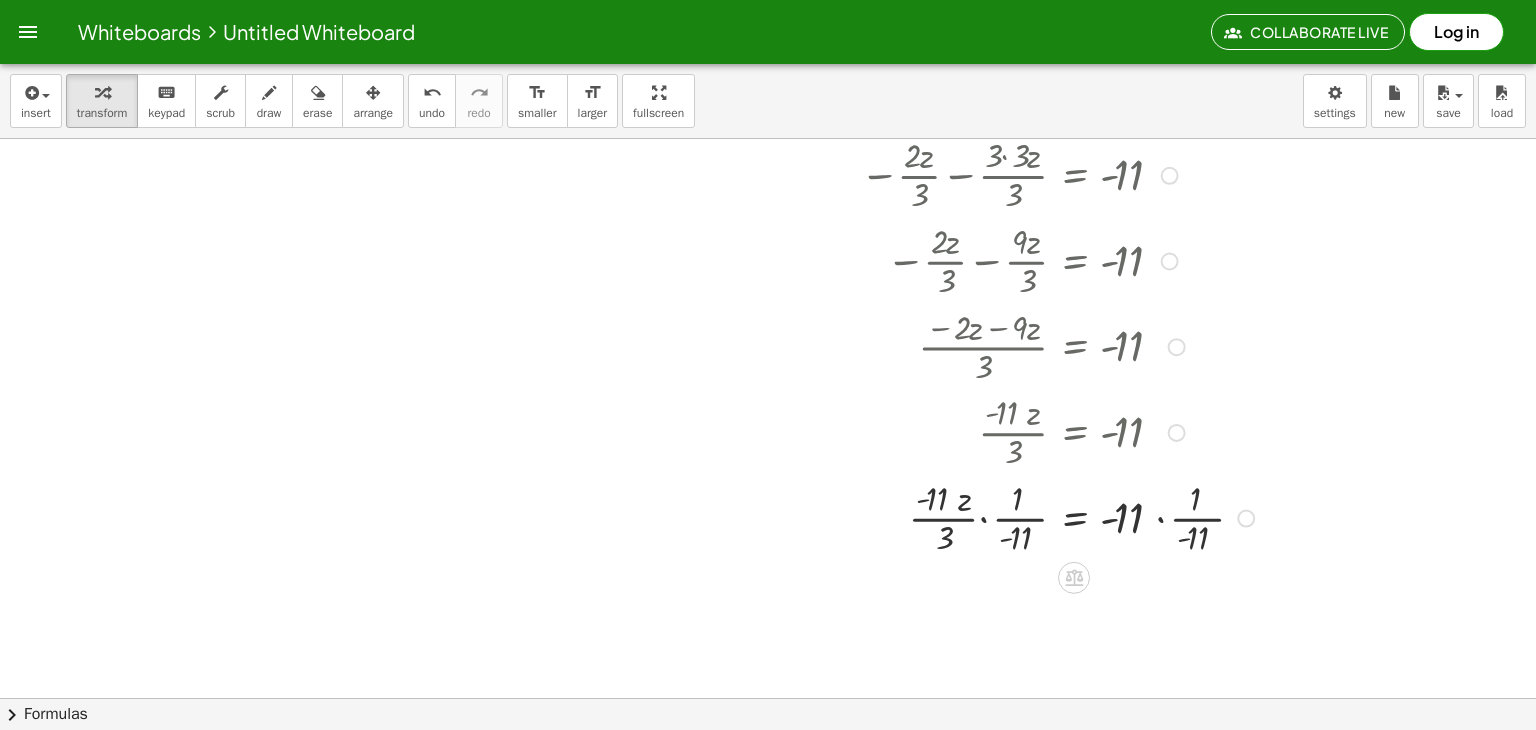 click at bounding box center (884, 517) 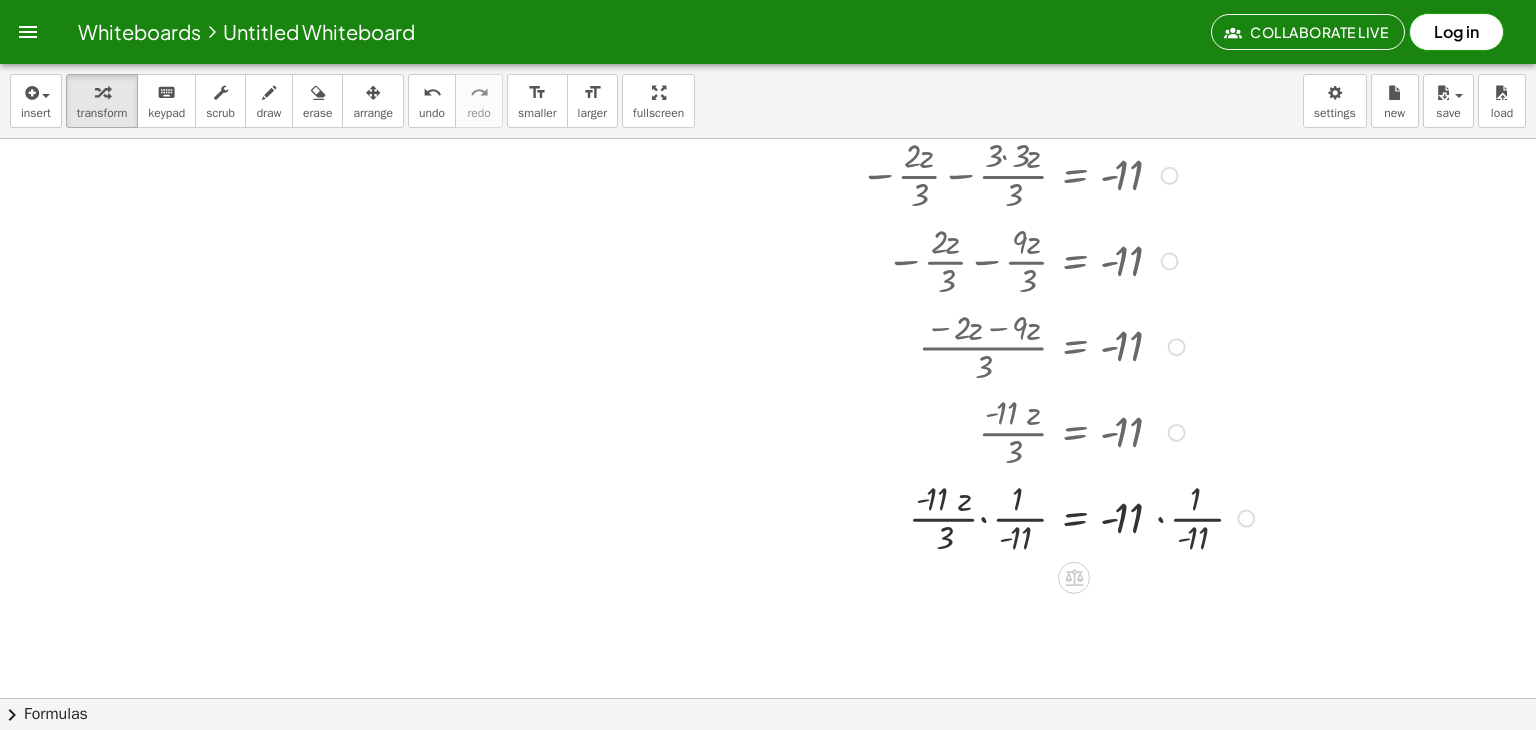 click at bounding box center [884, 517] 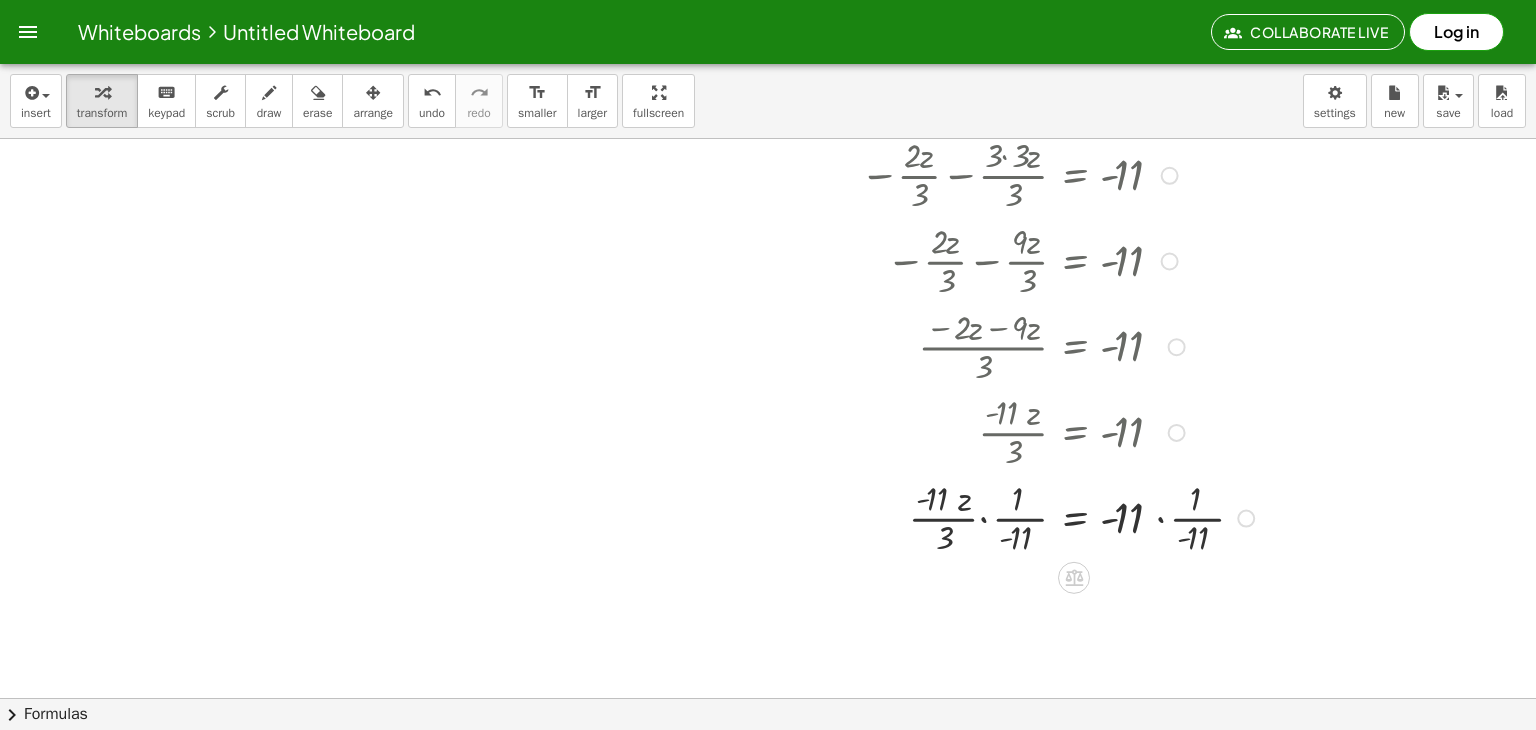 click at bounding box center [884, 517] 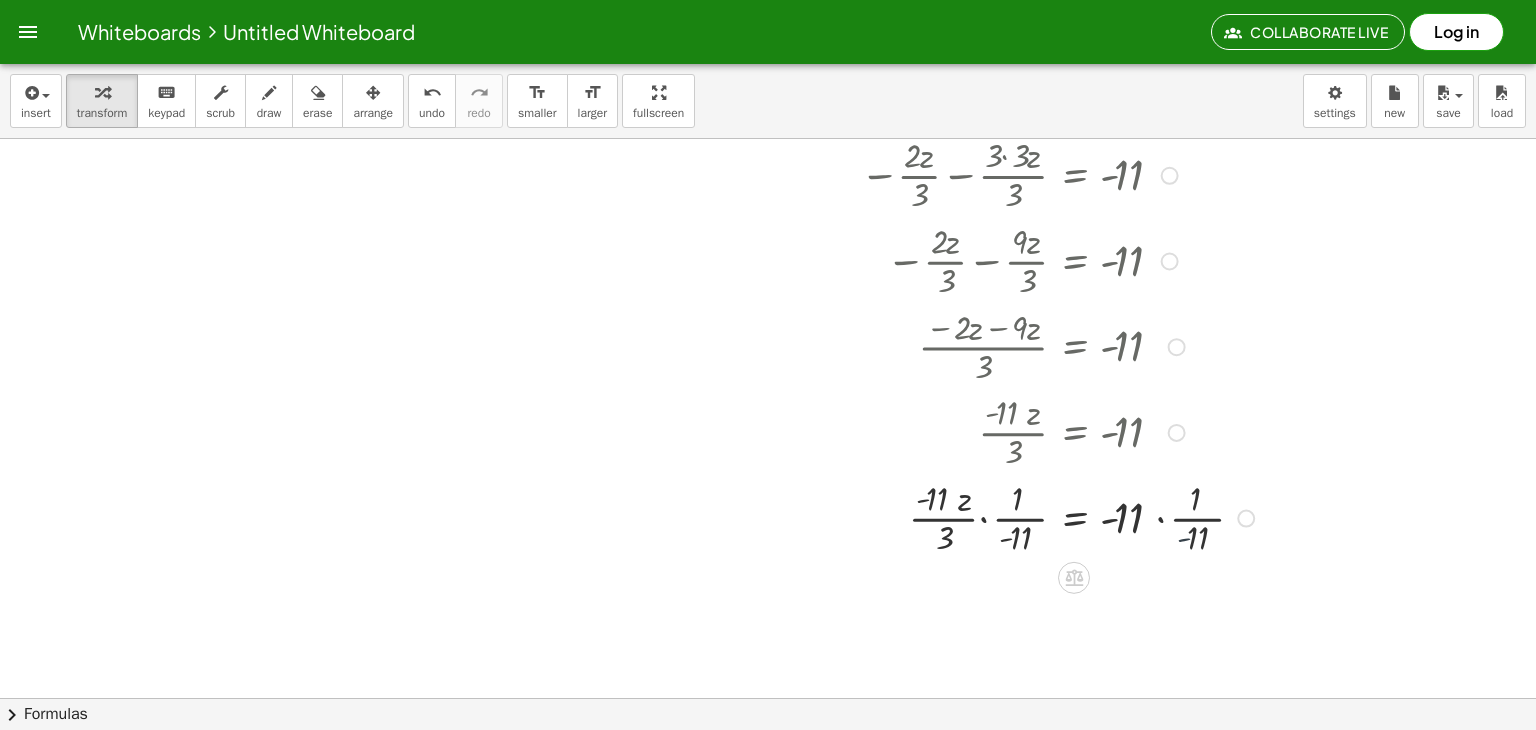 drag, startPoint x: 1177, startPoint y: 532, endPoint x: 1187, endPoint y: 537, distance: 11.18034 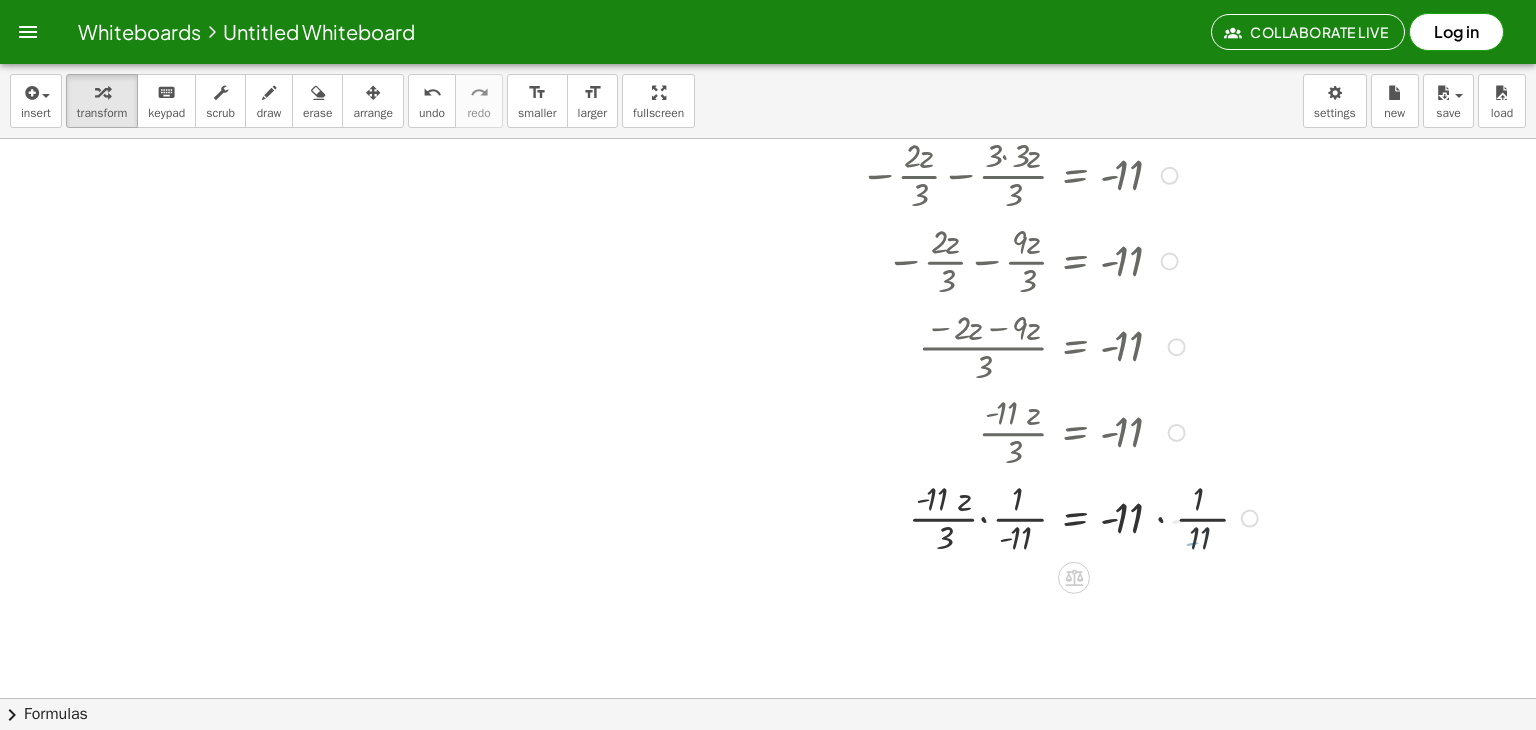 click at bounding box center (886, 517) 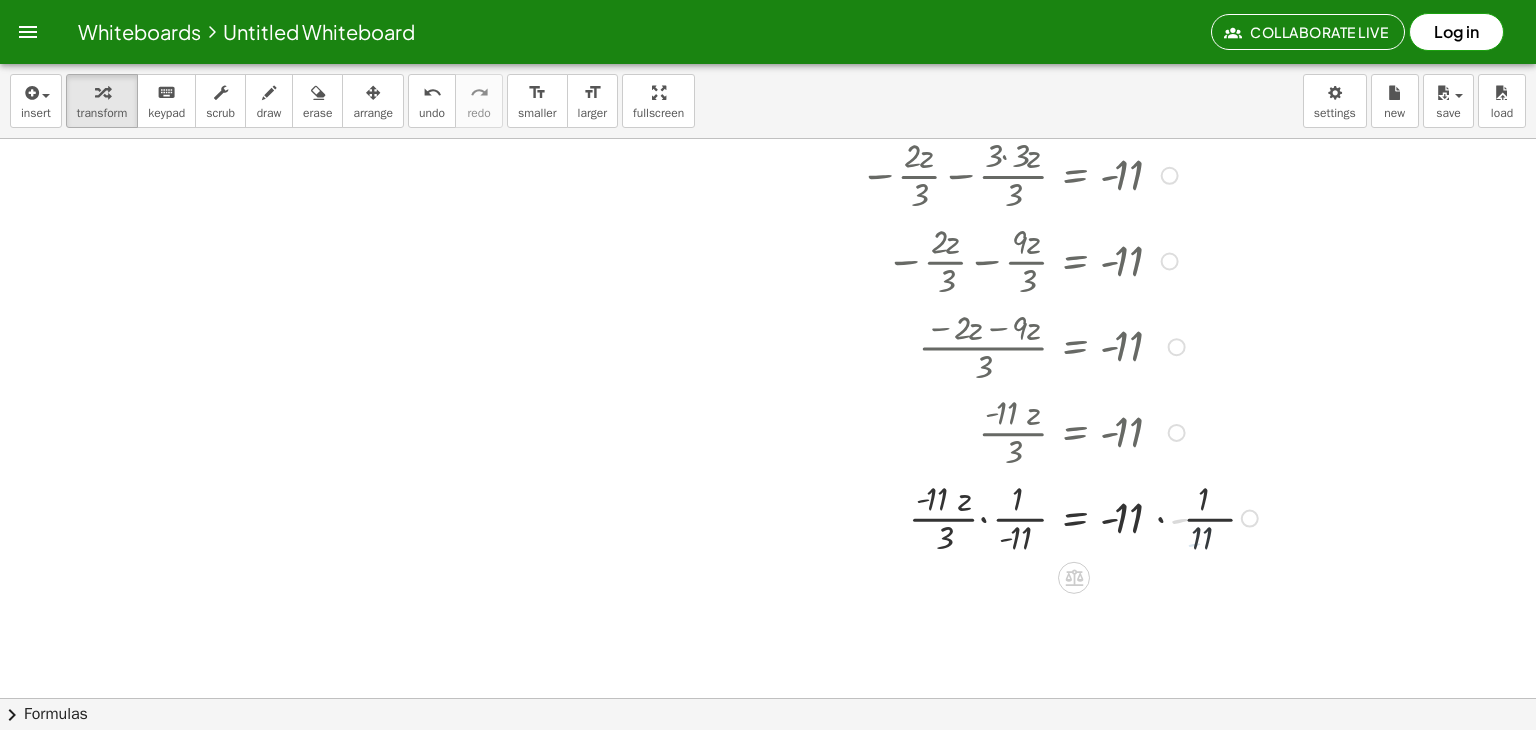 click at bounding box center [886, 517] 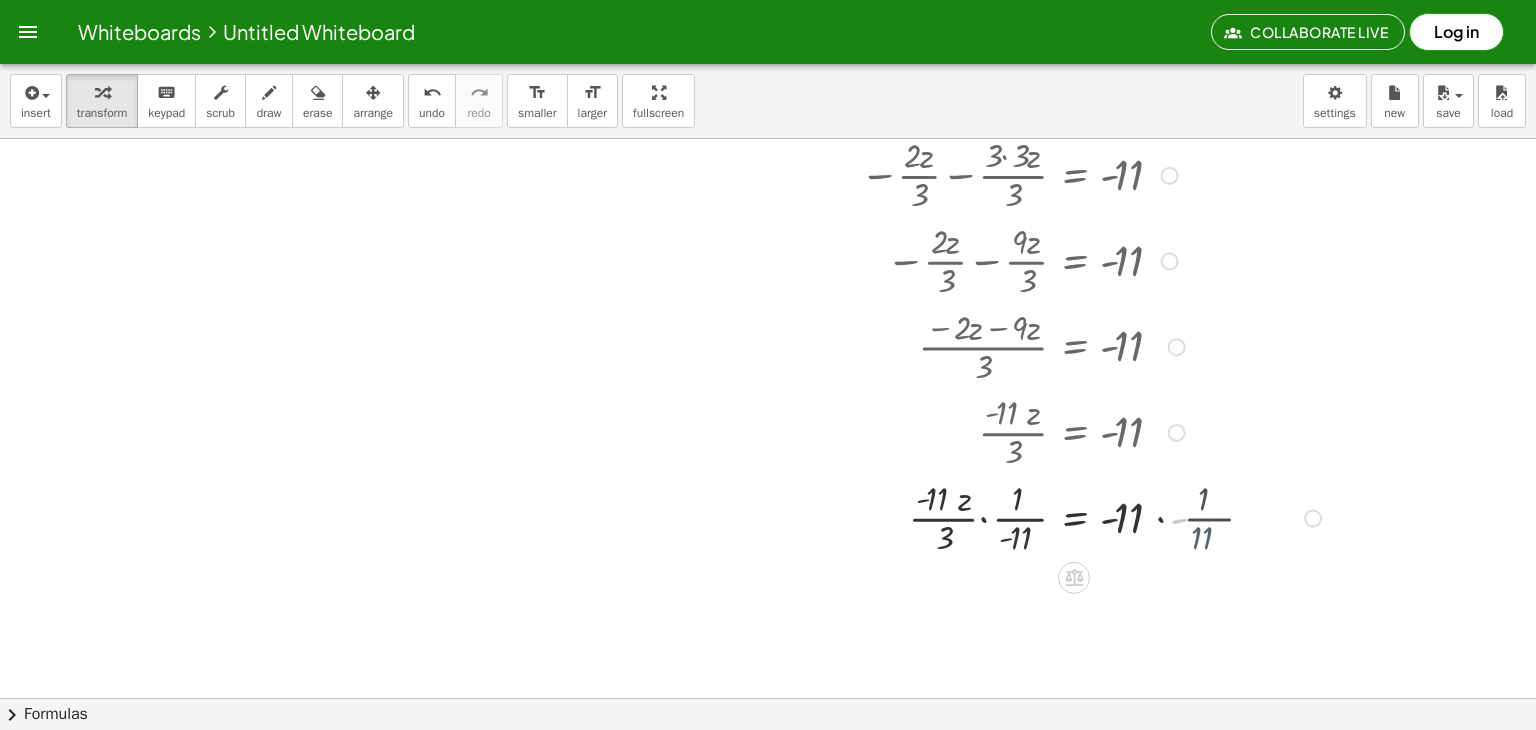 click at bounding box center (918, 517) 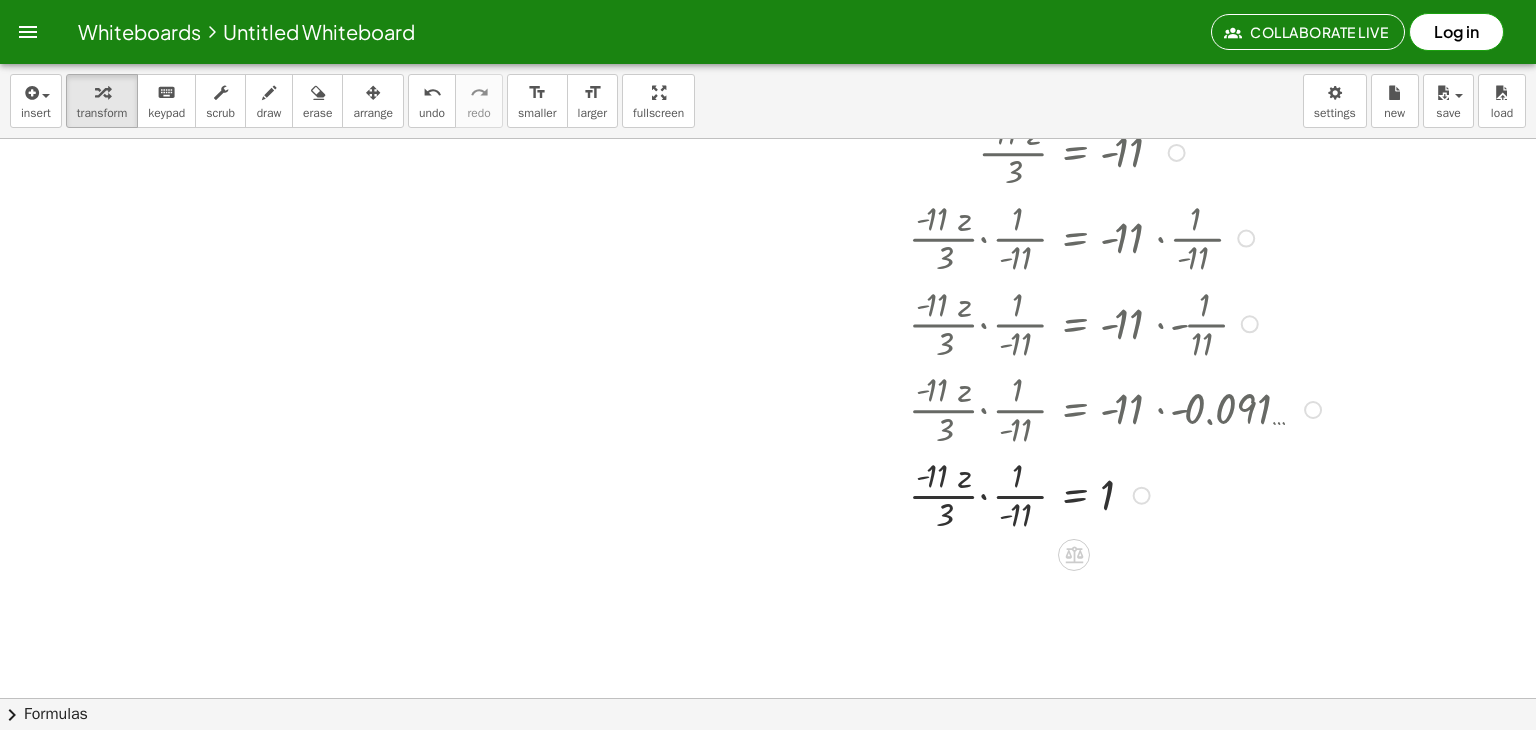 scroll, scrollTop: 2460, scrollLeft: 0, axis: vertical 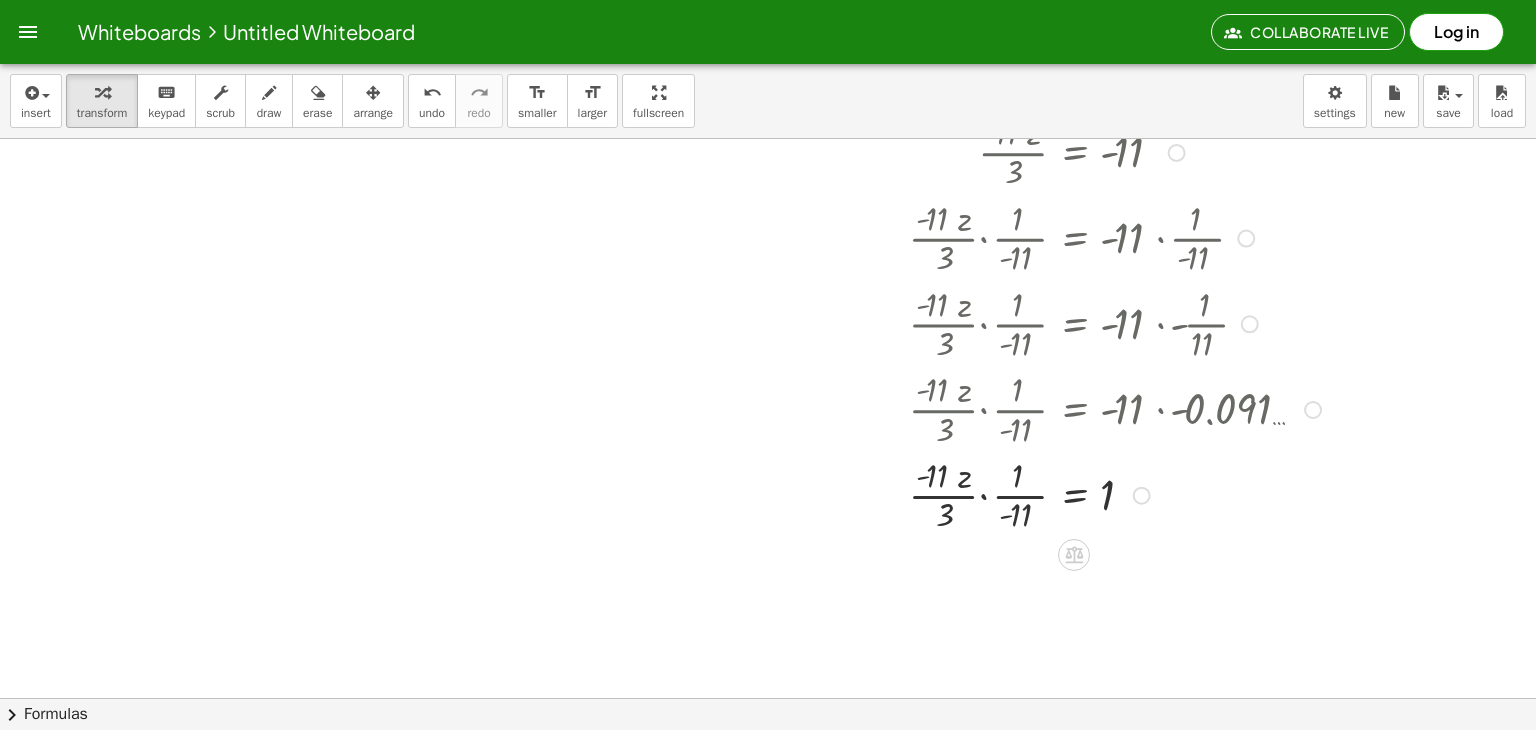 click at bounding box center (918, 494) 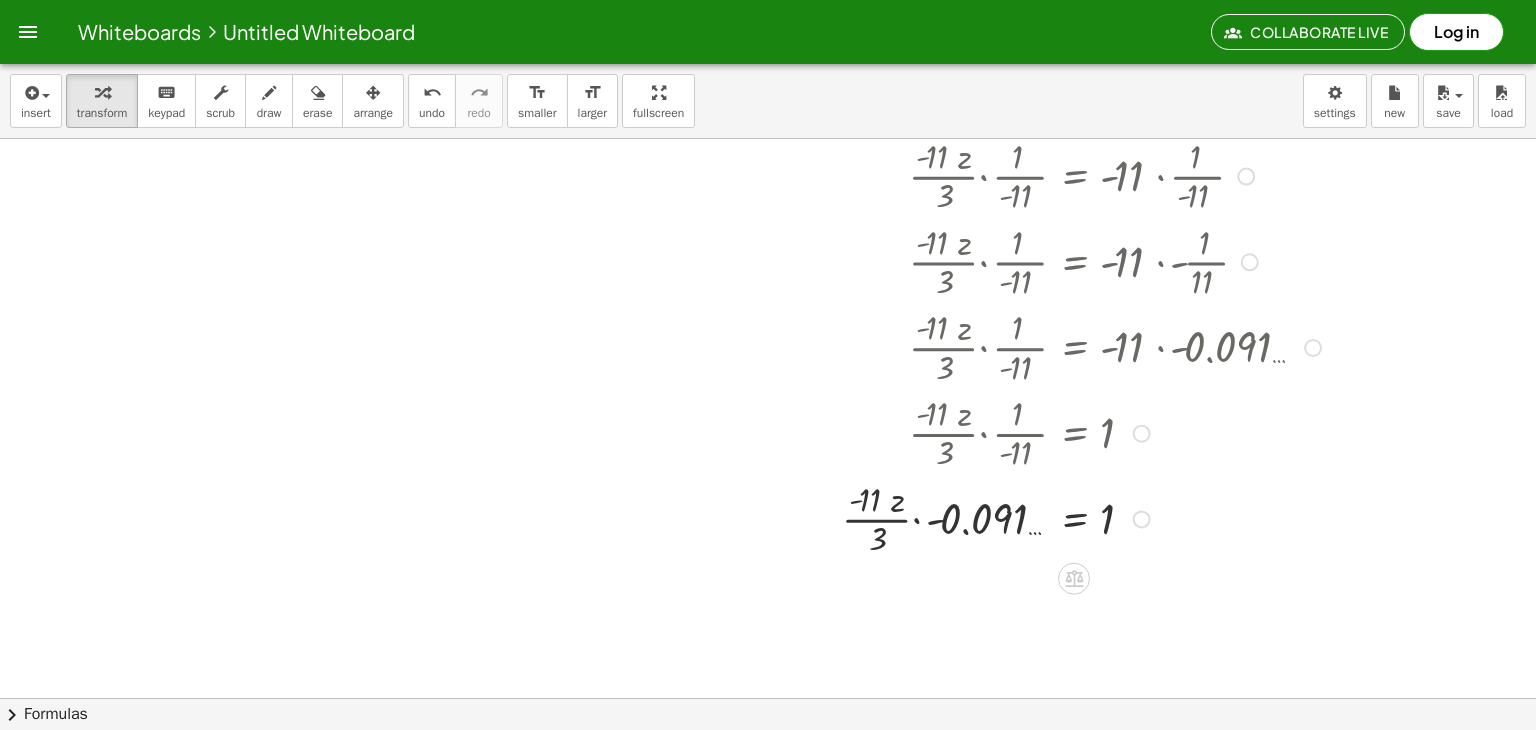 scroll, scrollTop: 2549, scrollLeft: 0, axis: vertical 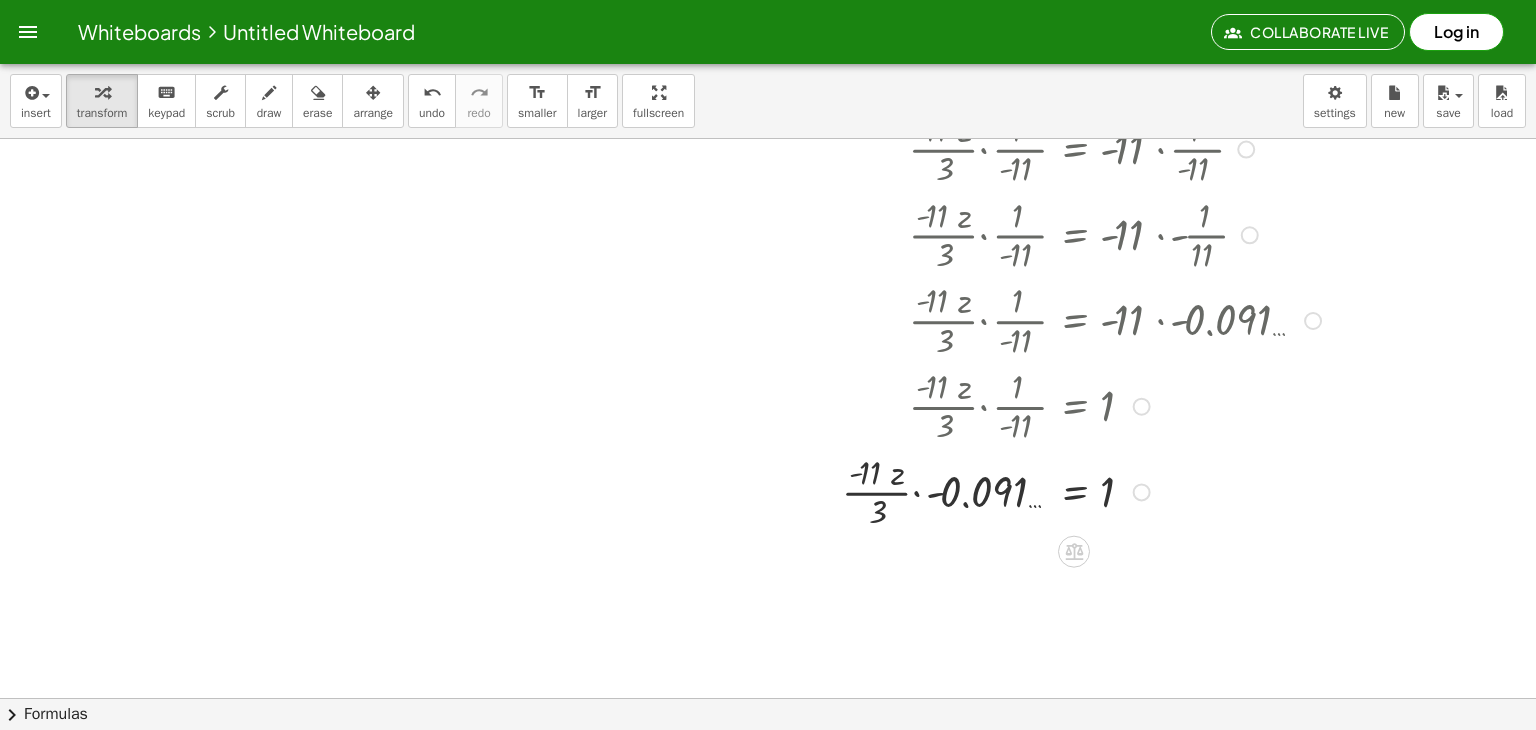 click at bounding box center [918, 491] 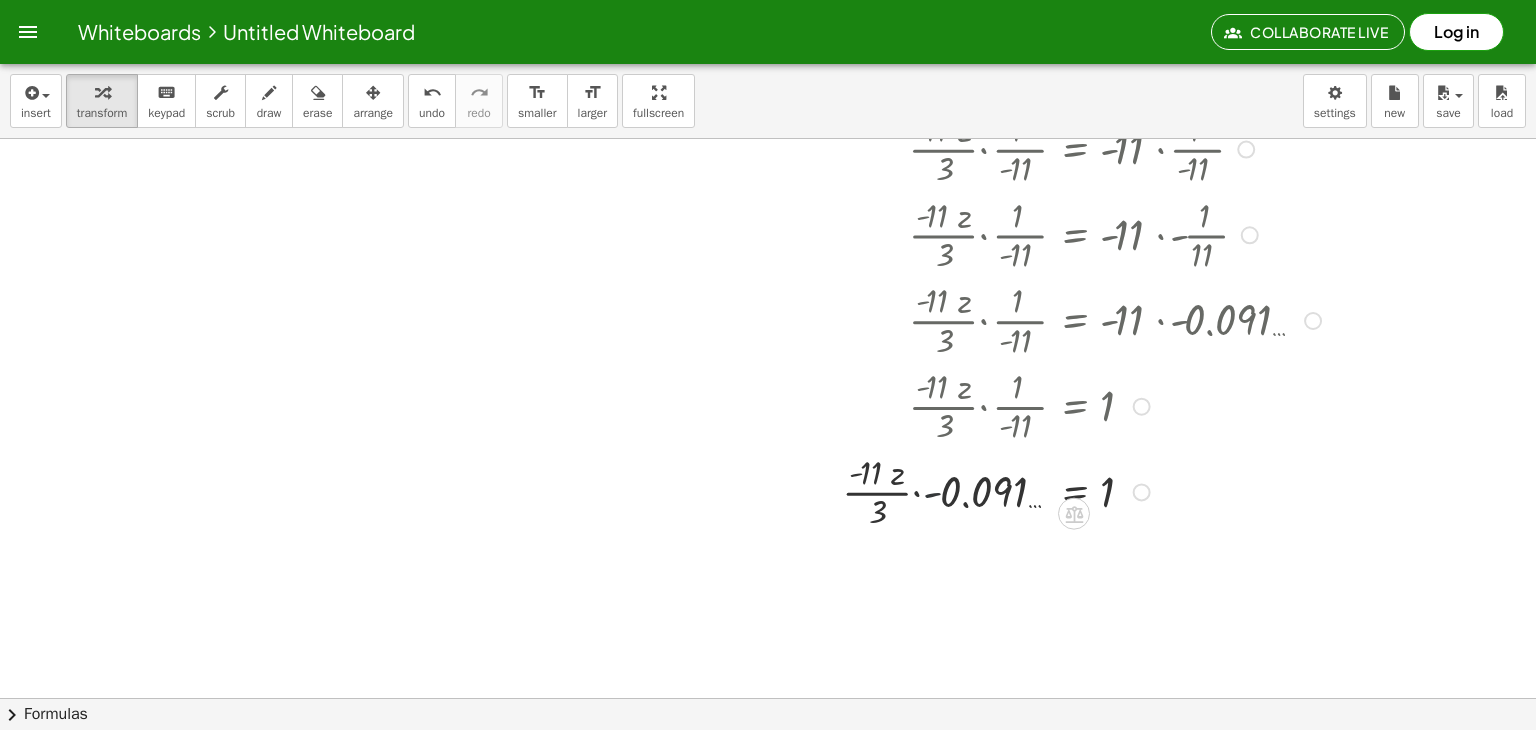 click at bounding box center [918, 491] 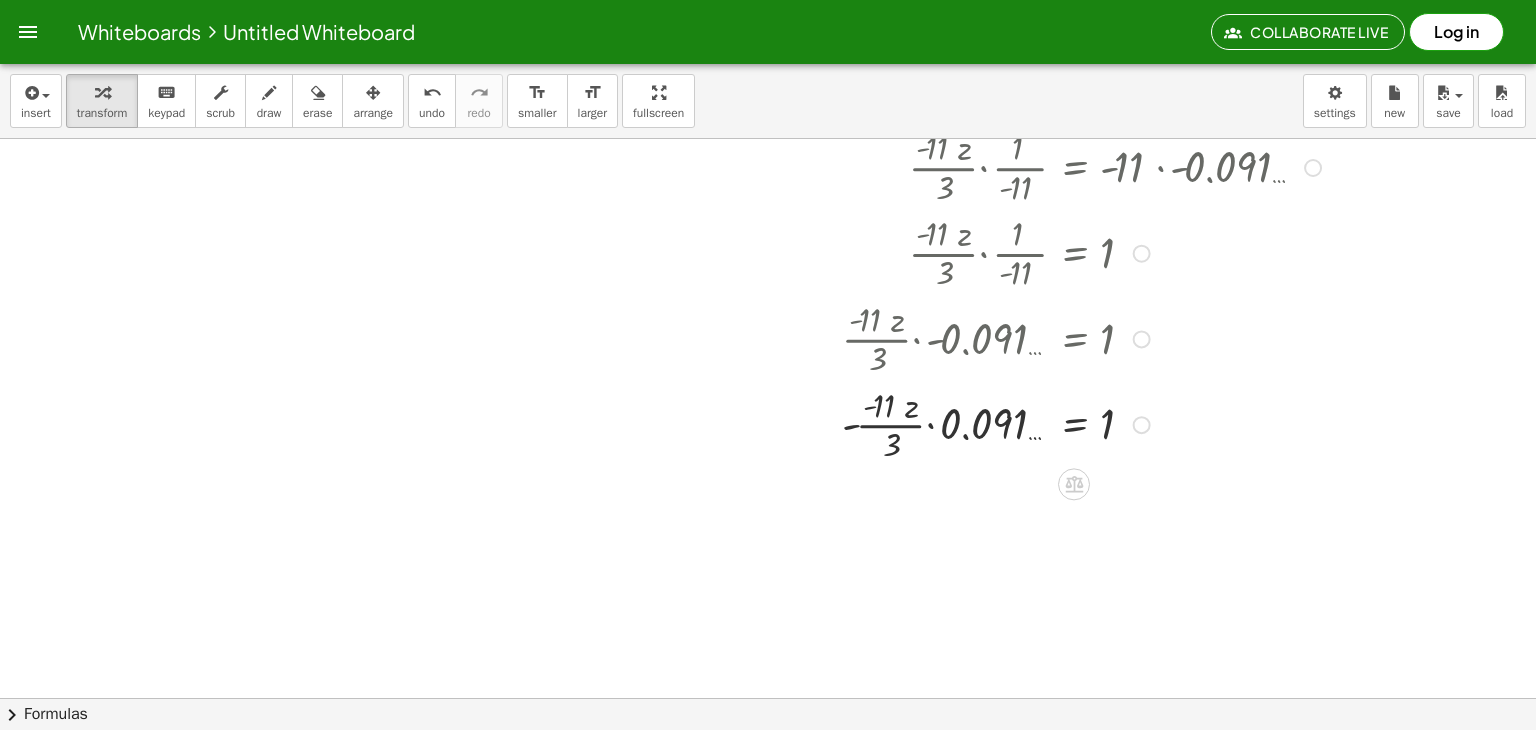 scroll, scrollTop: 2706, scrollLeft: 0, axis: vertical 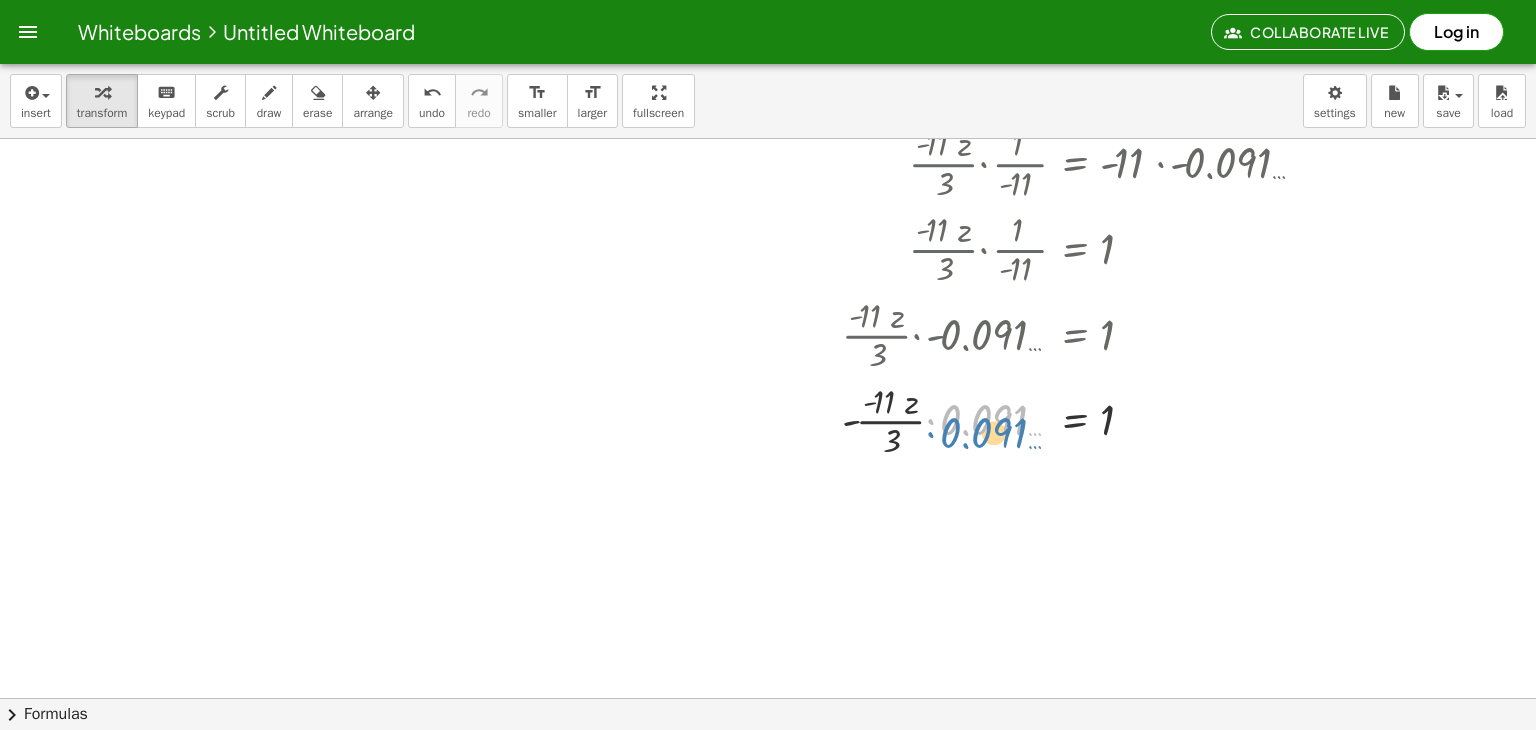 click at bounding box center (918, 420) 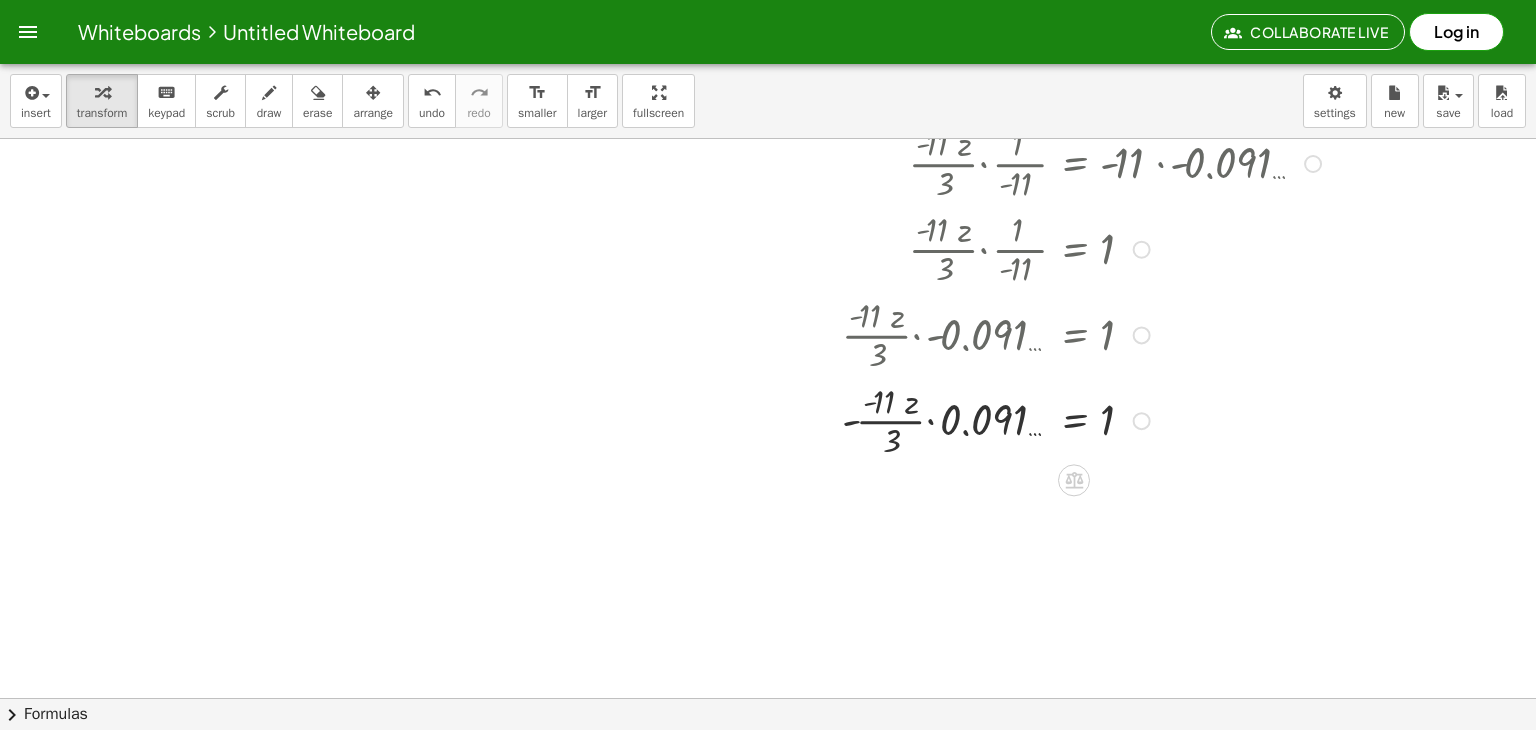 click at bounding box center [918, 420] 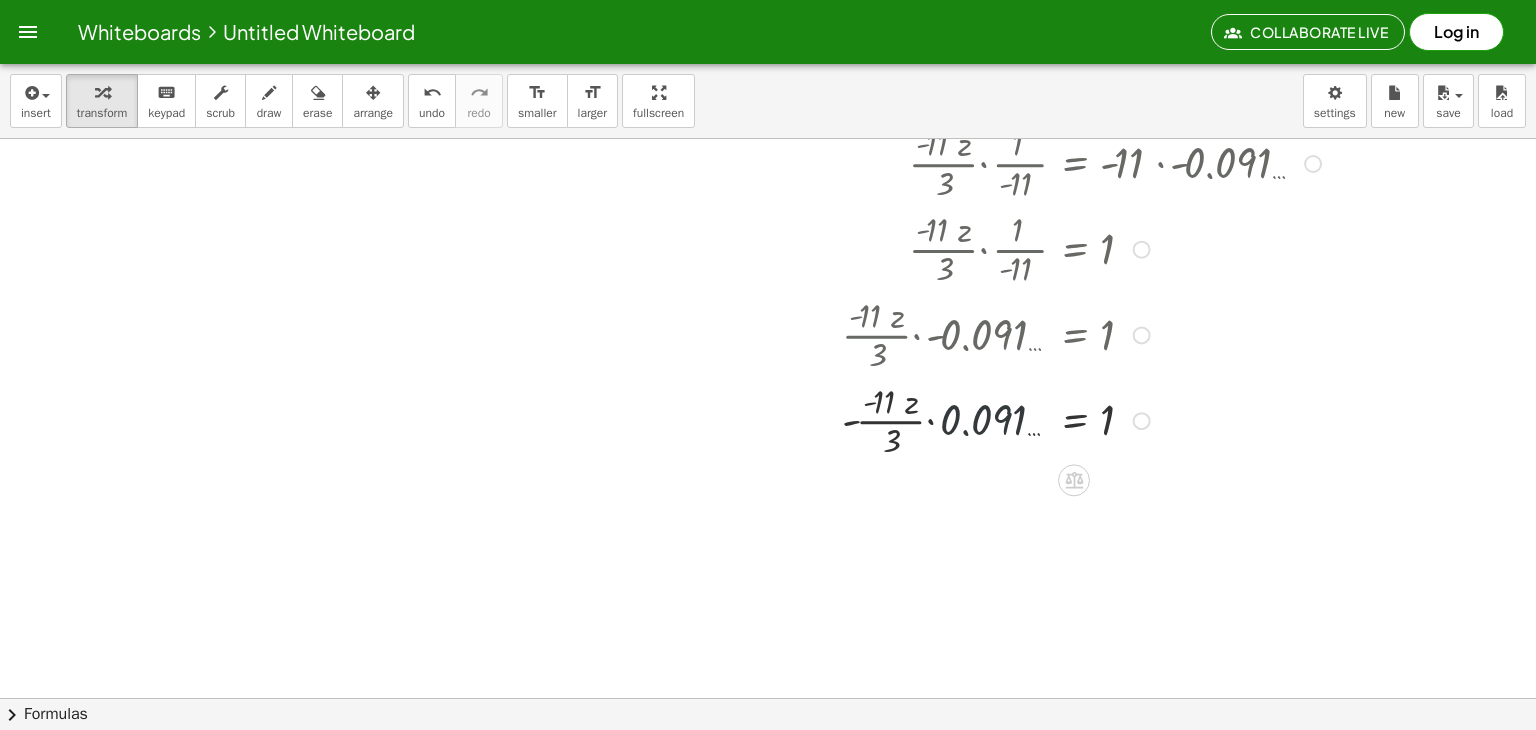 click at bounding box center [918, 420] 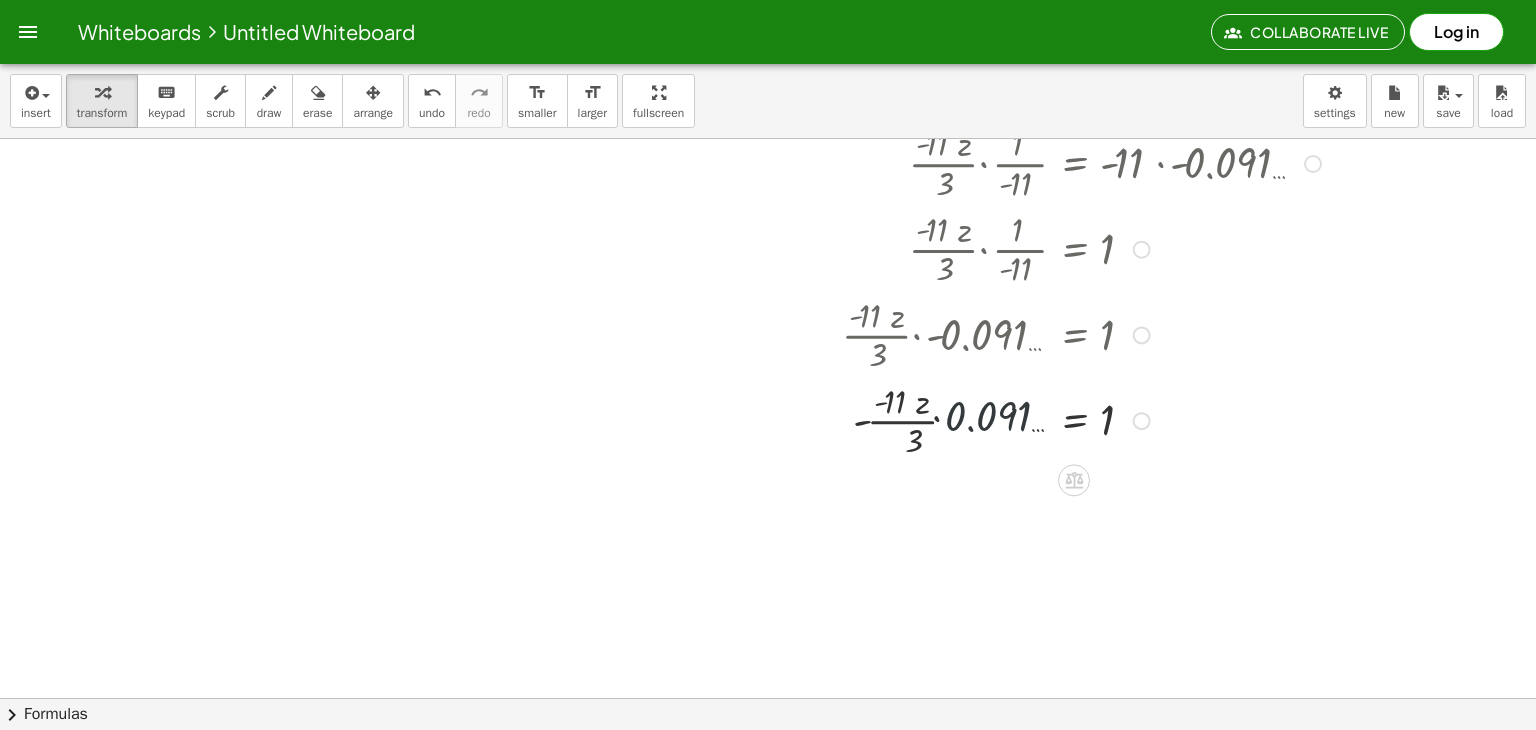 click at bounding box center (918, 420) 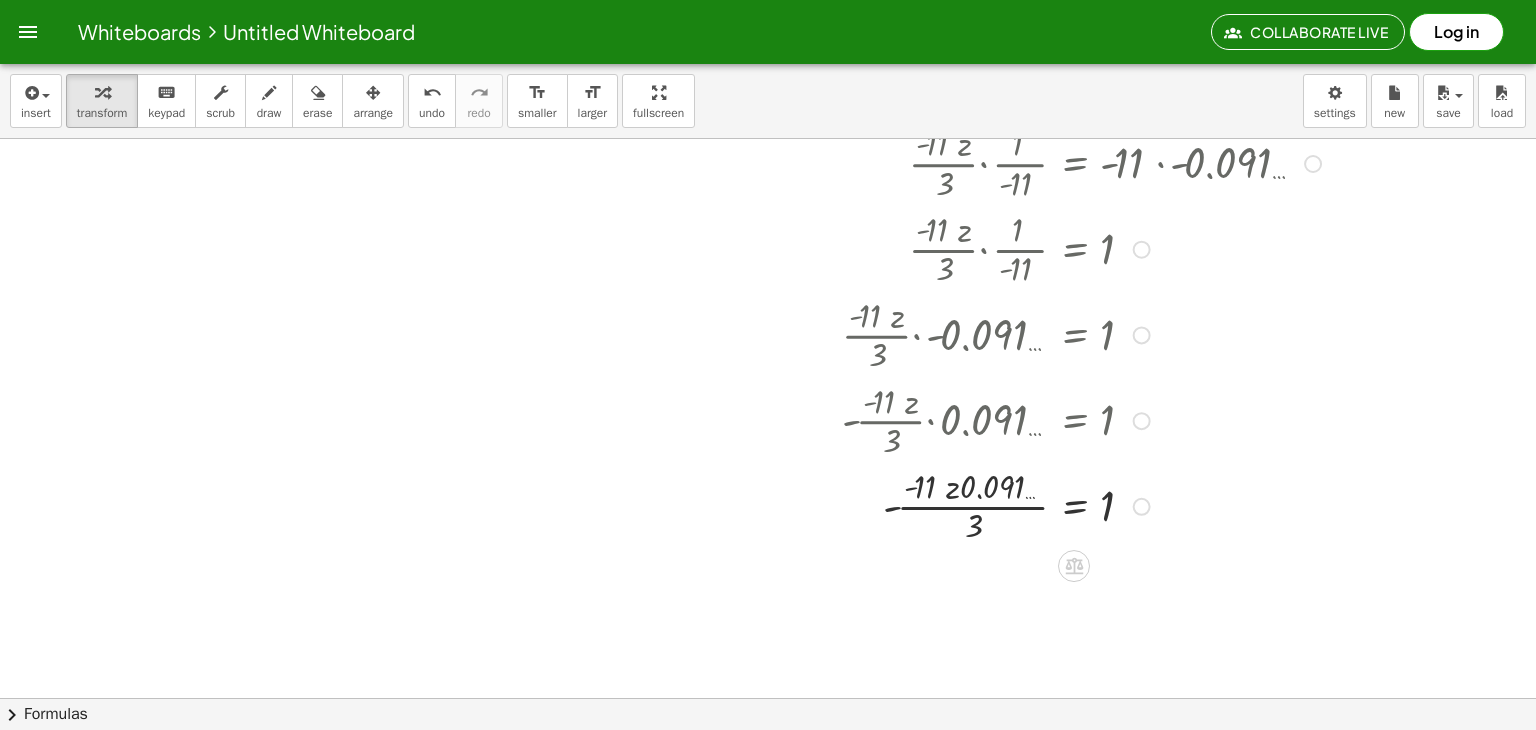 click at bounding box center [897, 420] 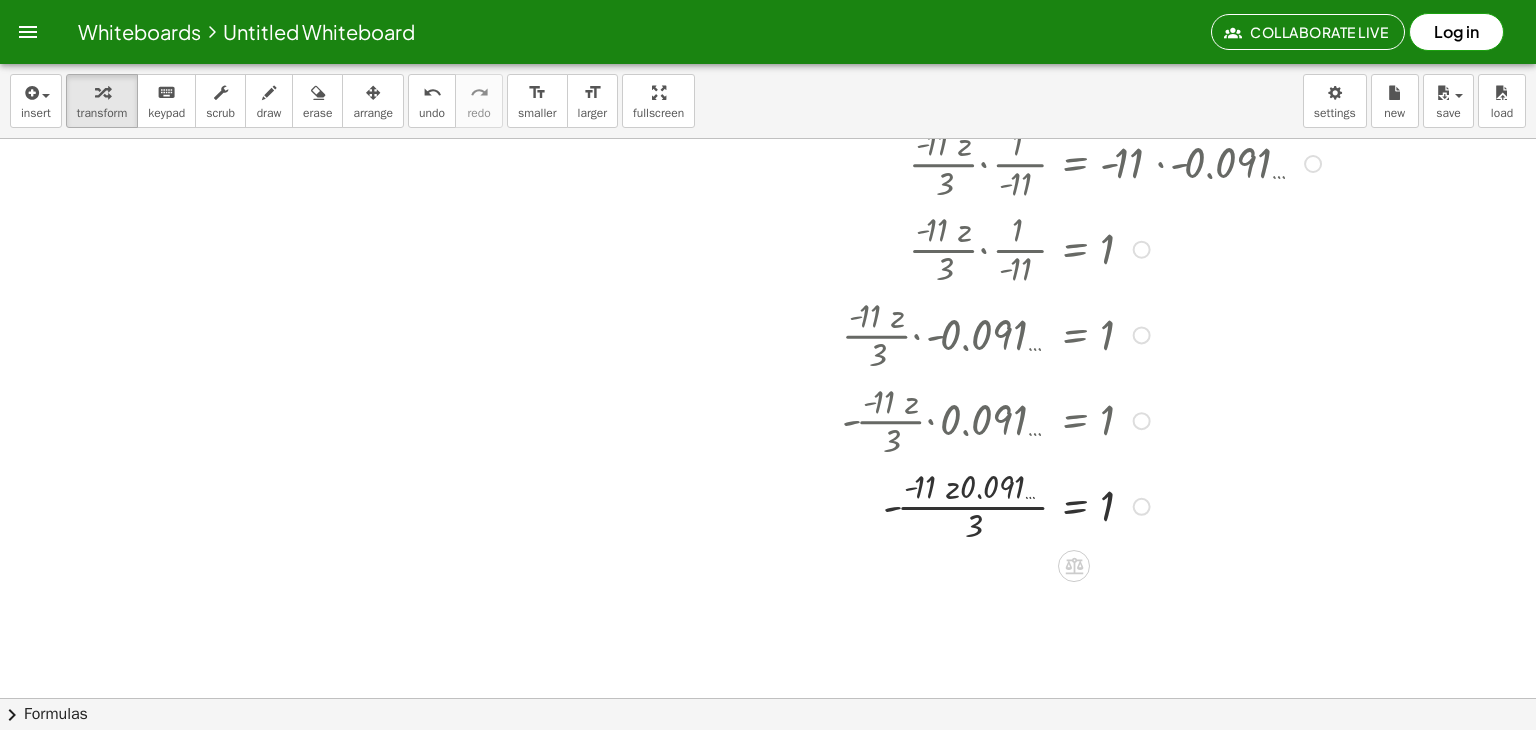 click at bounding box center (918, 505) 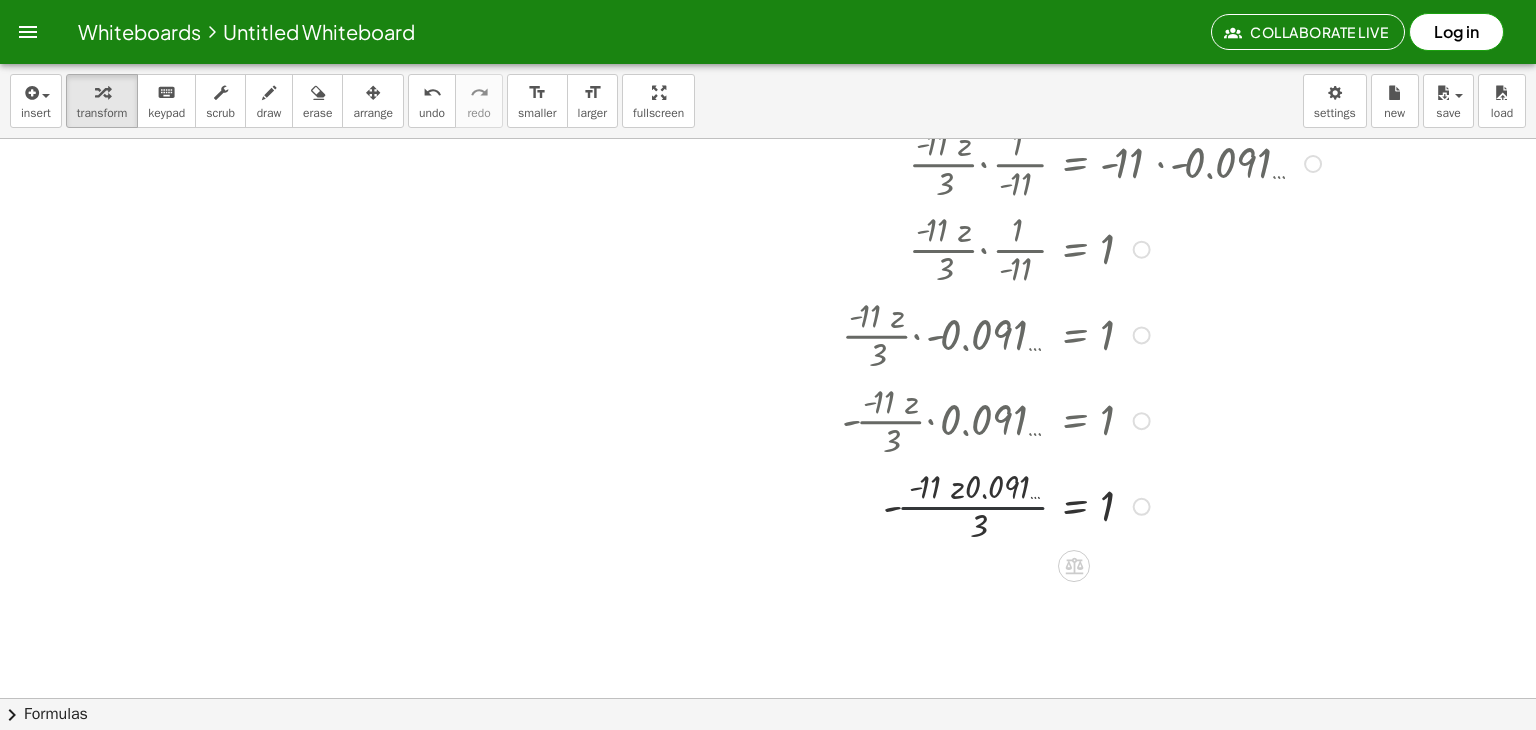 click at bounding box center [918, 505] 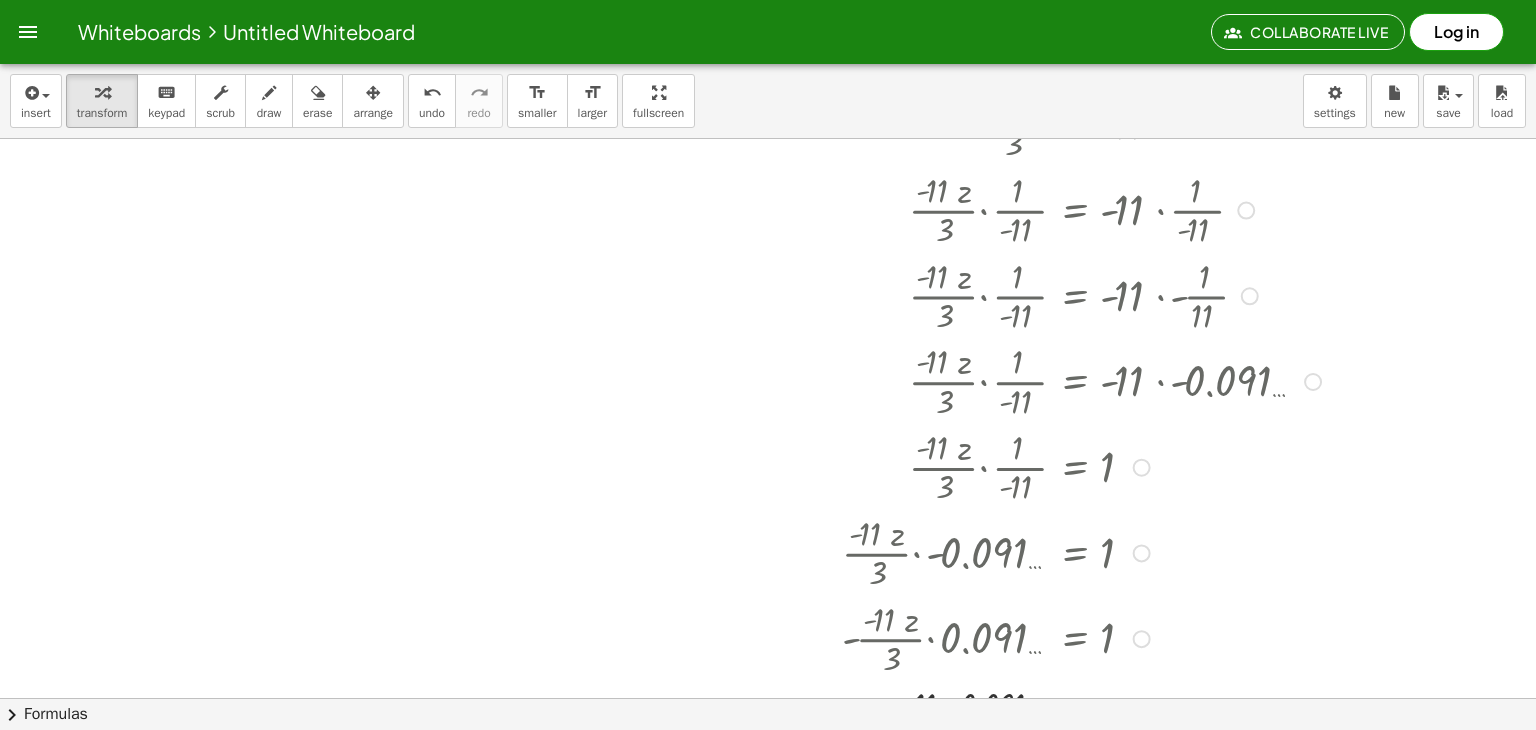 scroll, scrollTop: 2481, scrollLeft: 0, axis: vertical 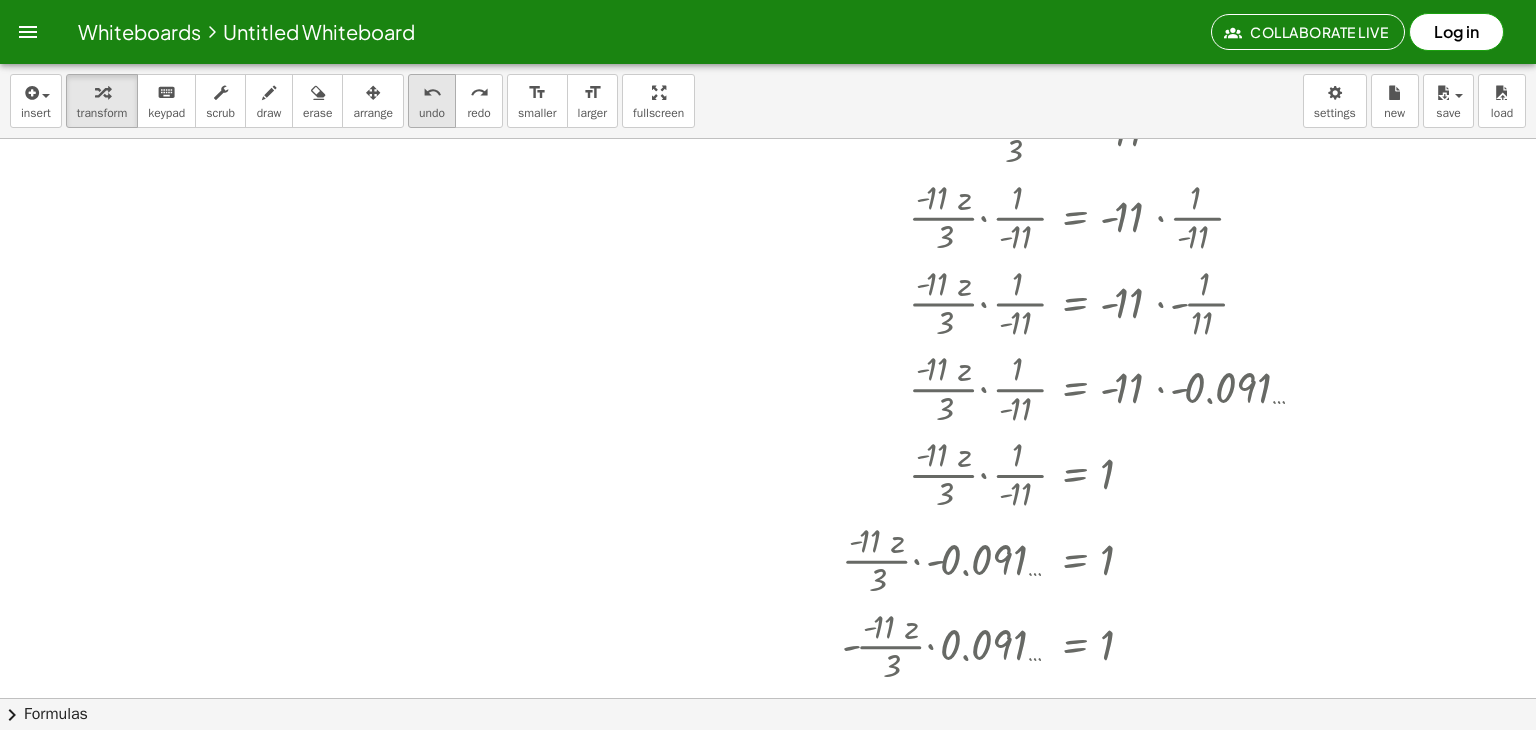 click on "undo undo" at bounding box center [432, 101] 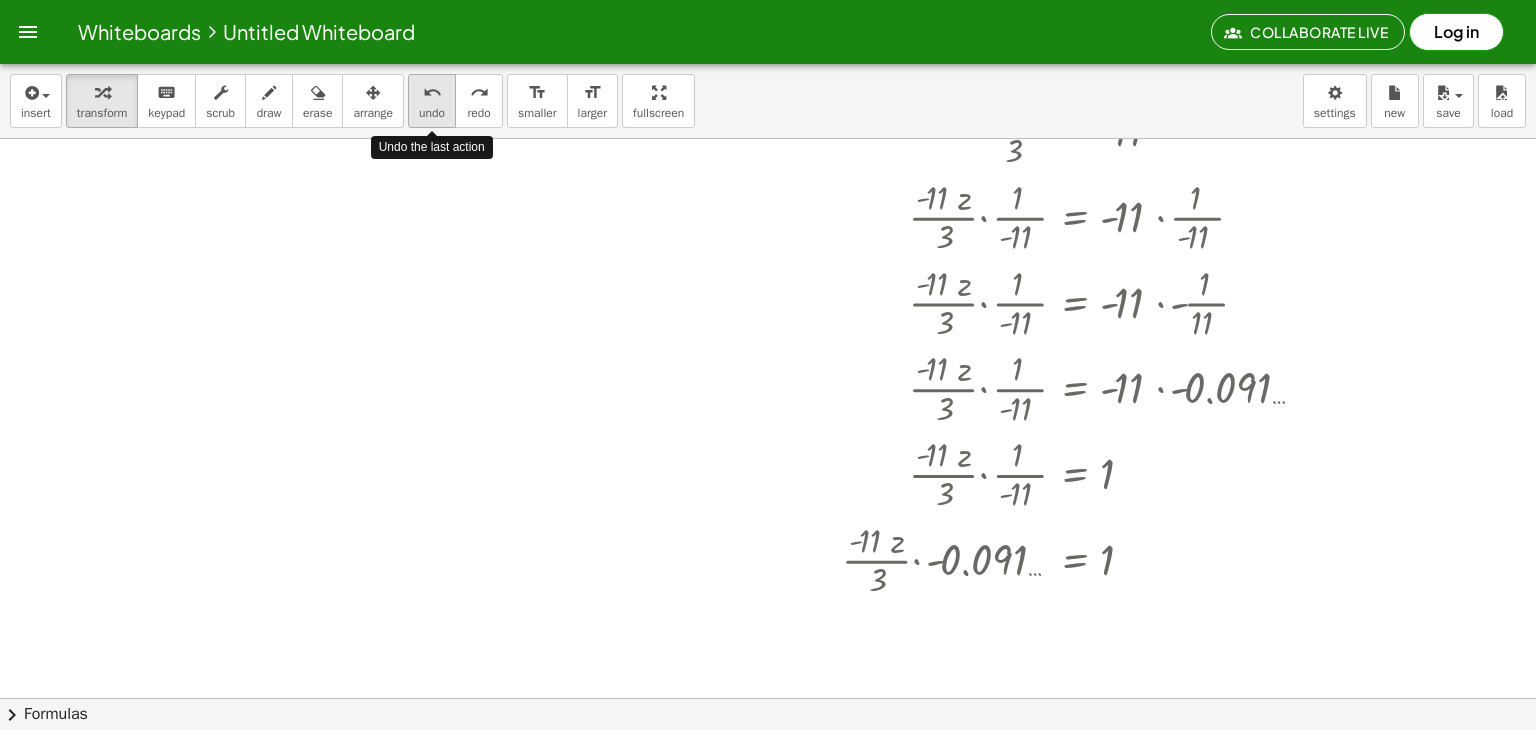 click on "undo undo" at bounding box center (432, 101) 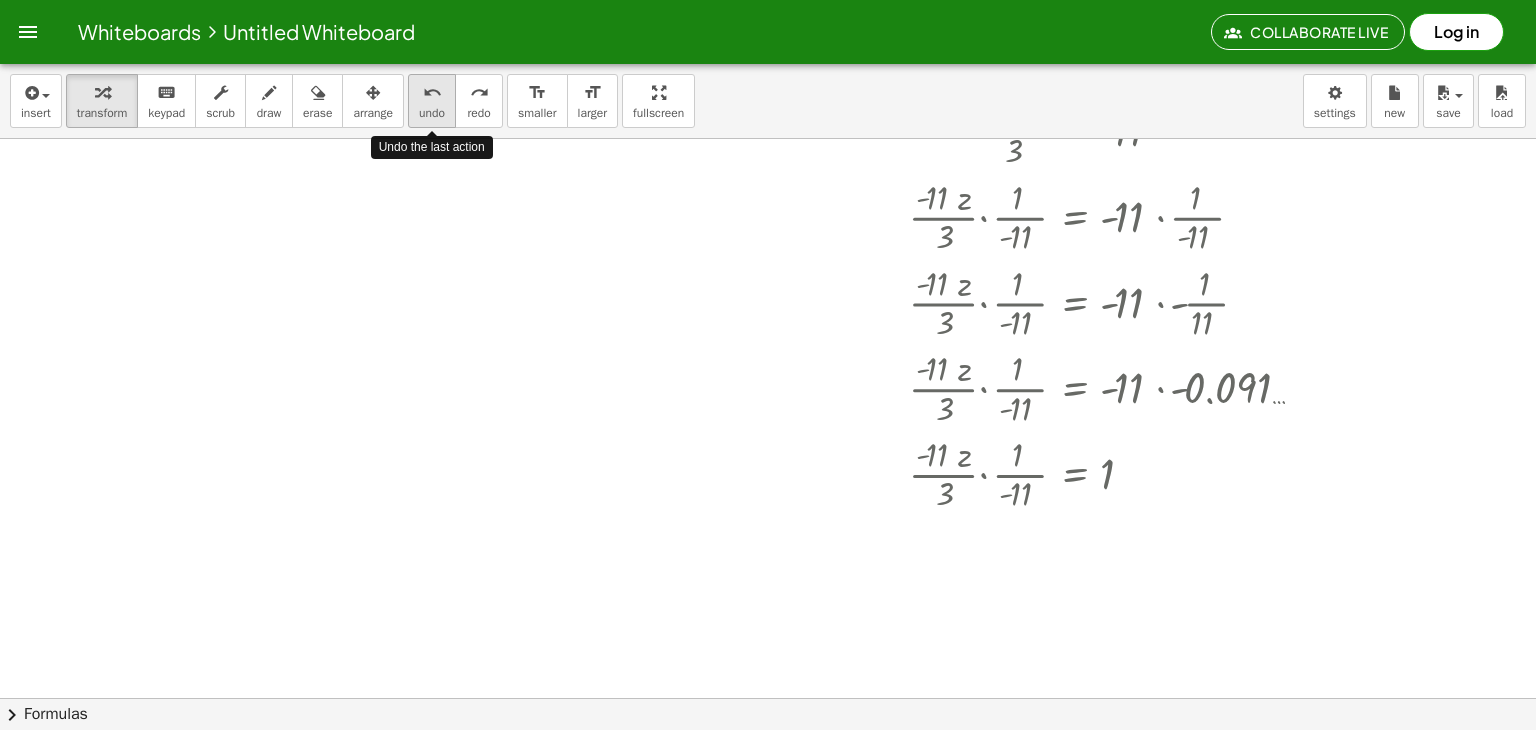 click on "undo undo" at bounding box center [432, 101] 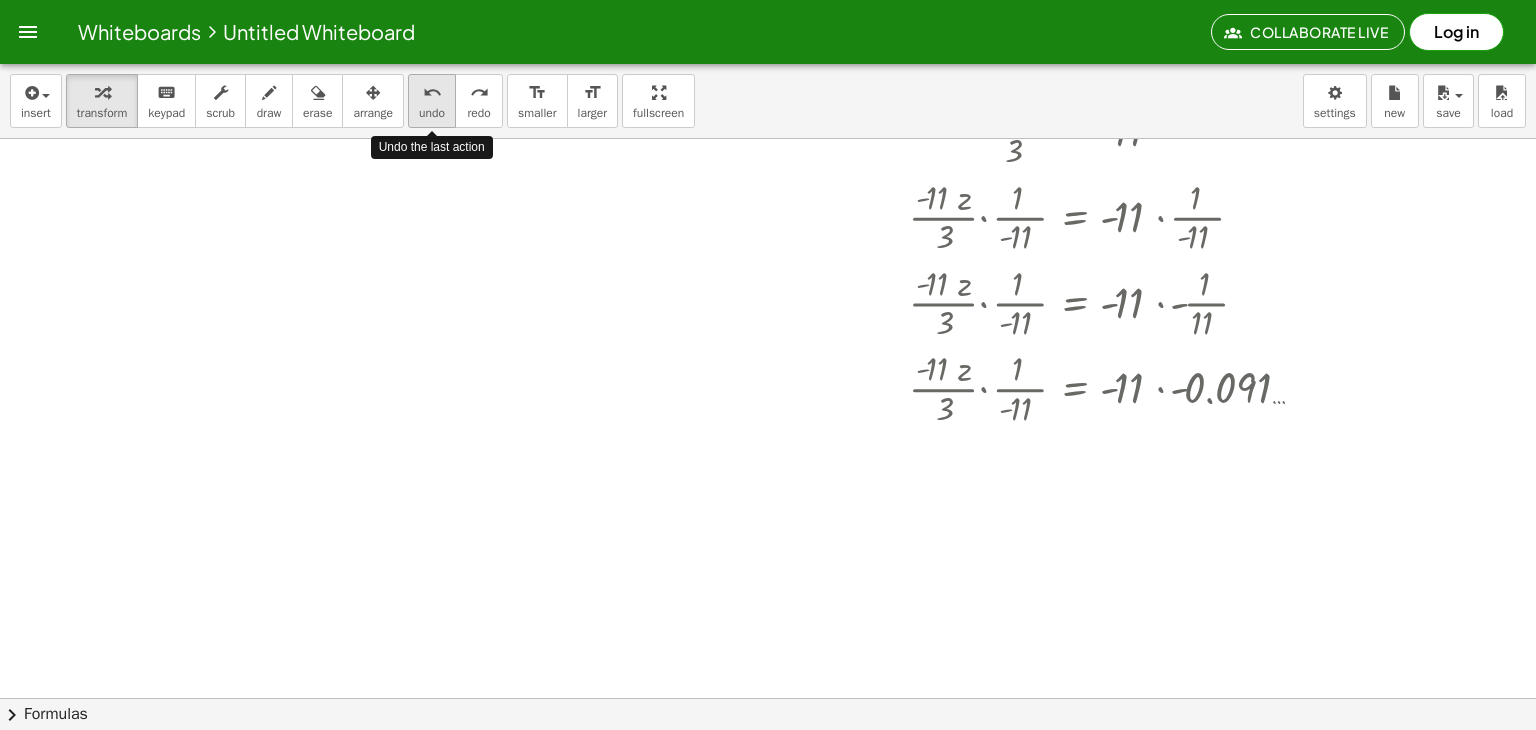 click on "undo undo" at bounding box center (432, 101) 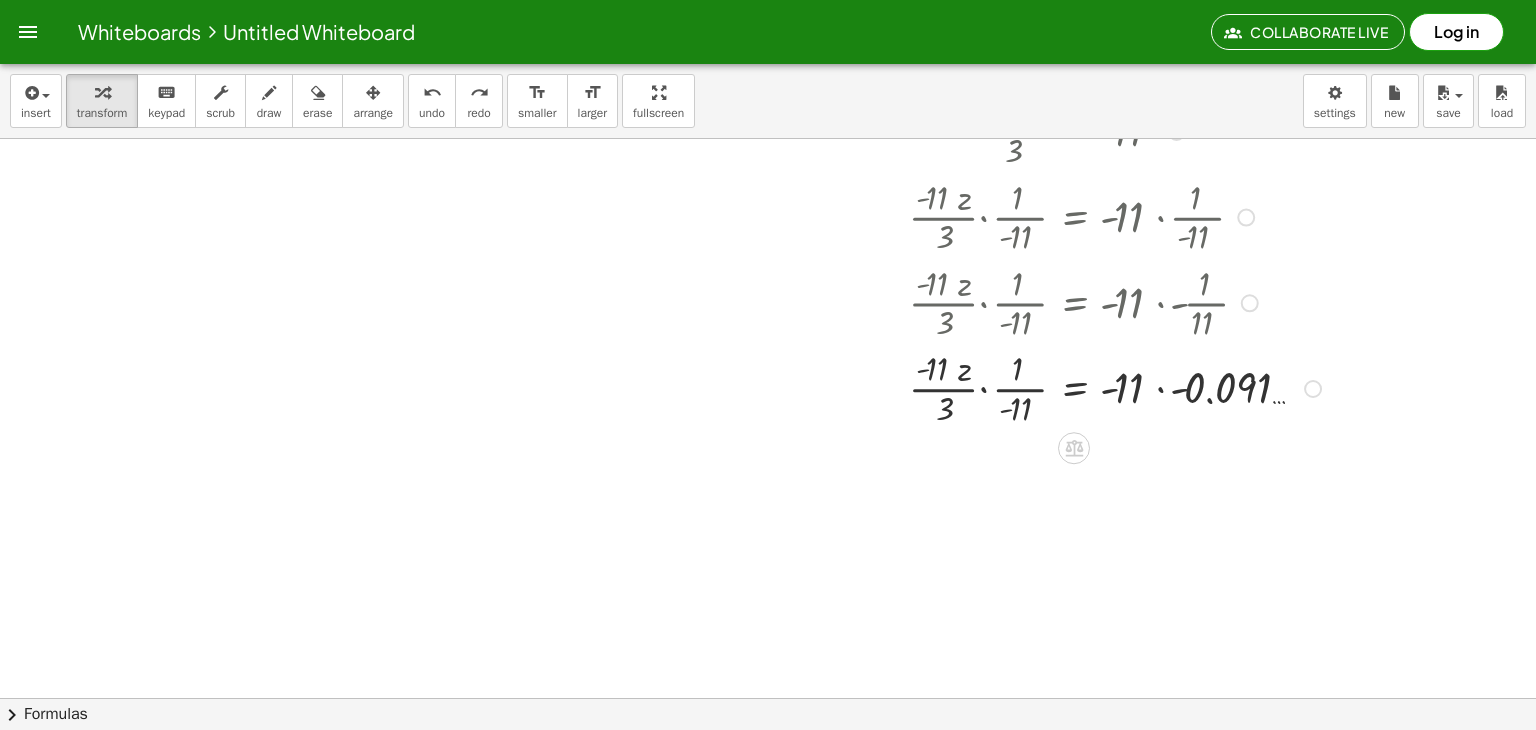 scroll, scrollTop: 2401, scrollLeft: 0, axis: vertical 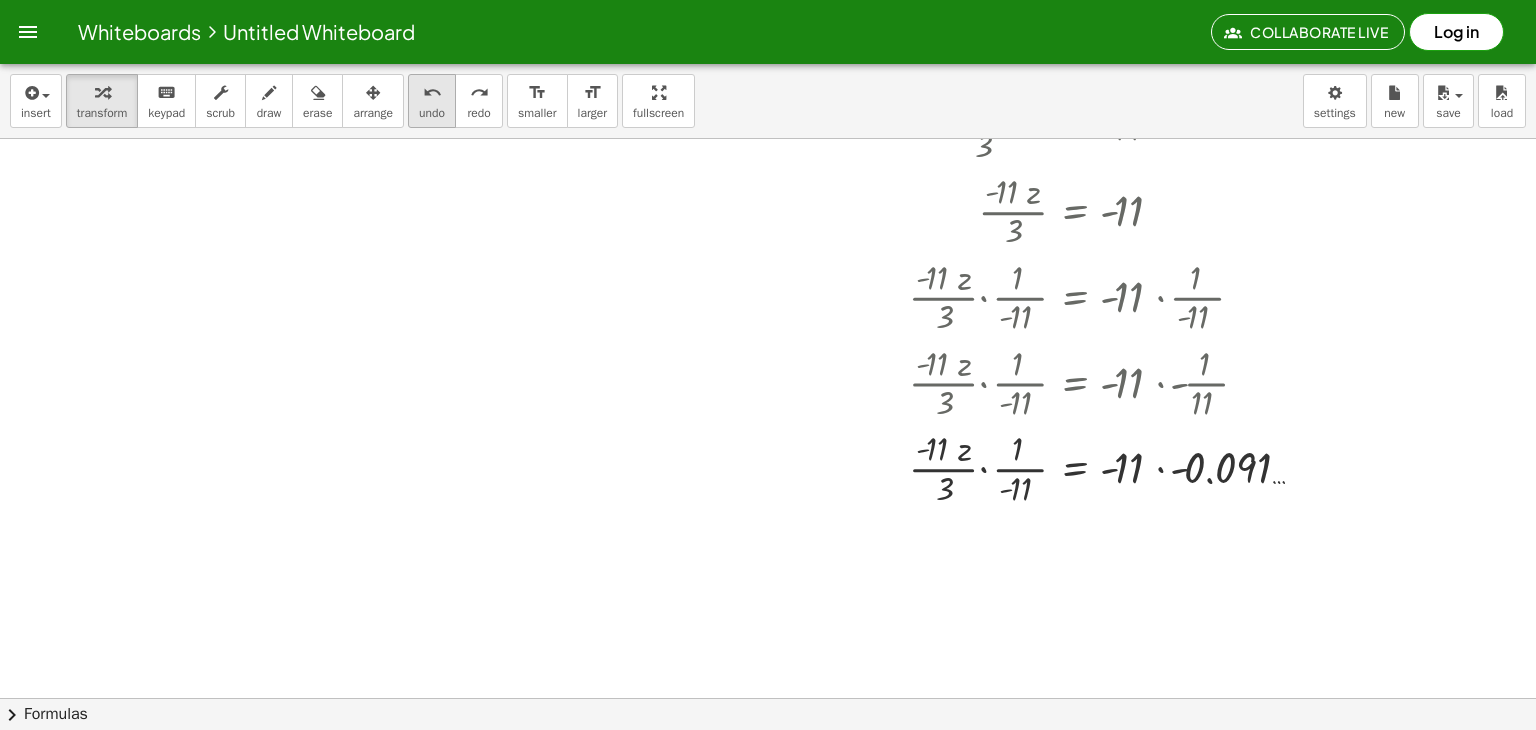 click on "undo" at bounding box center [432, 93] 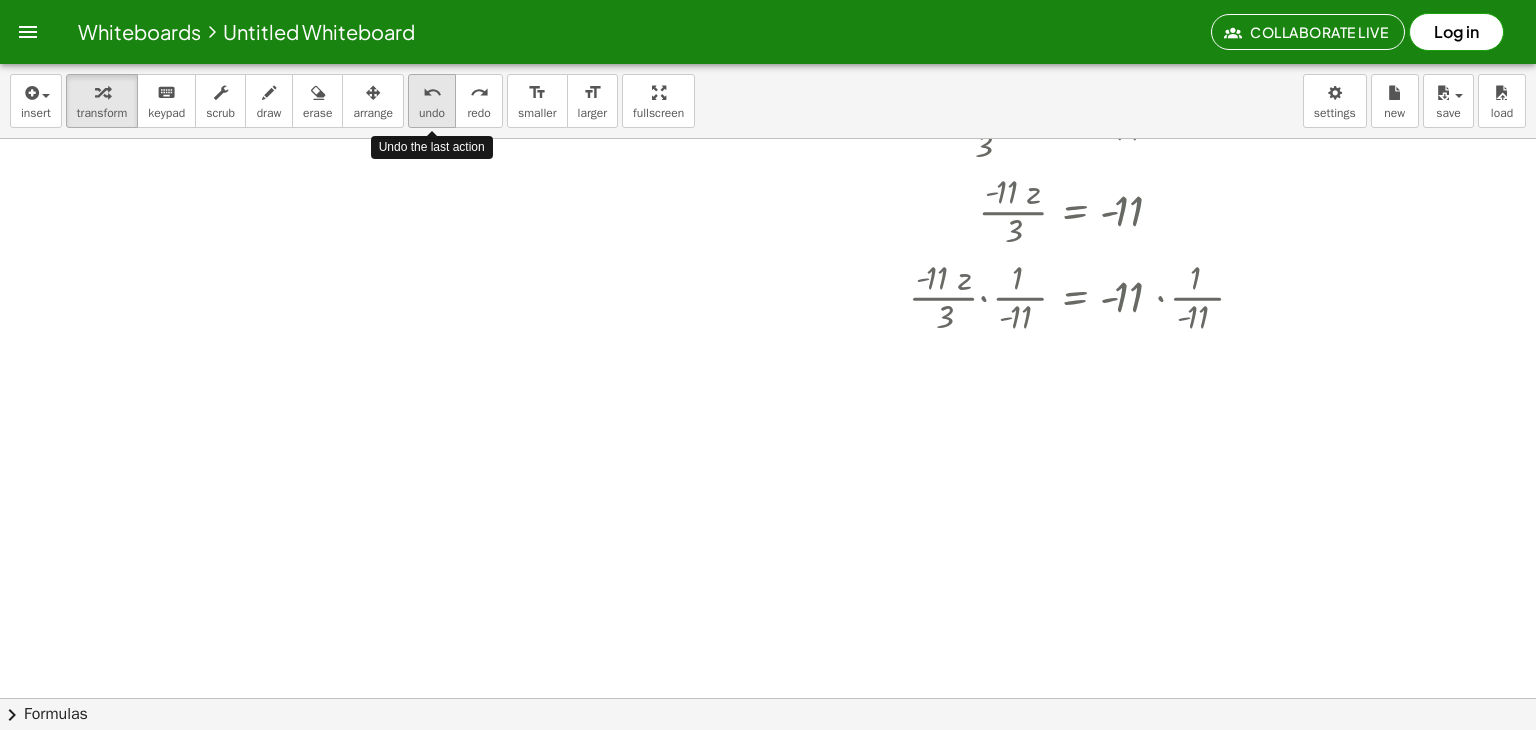 click on "undo" at bounding box center [432, 93] 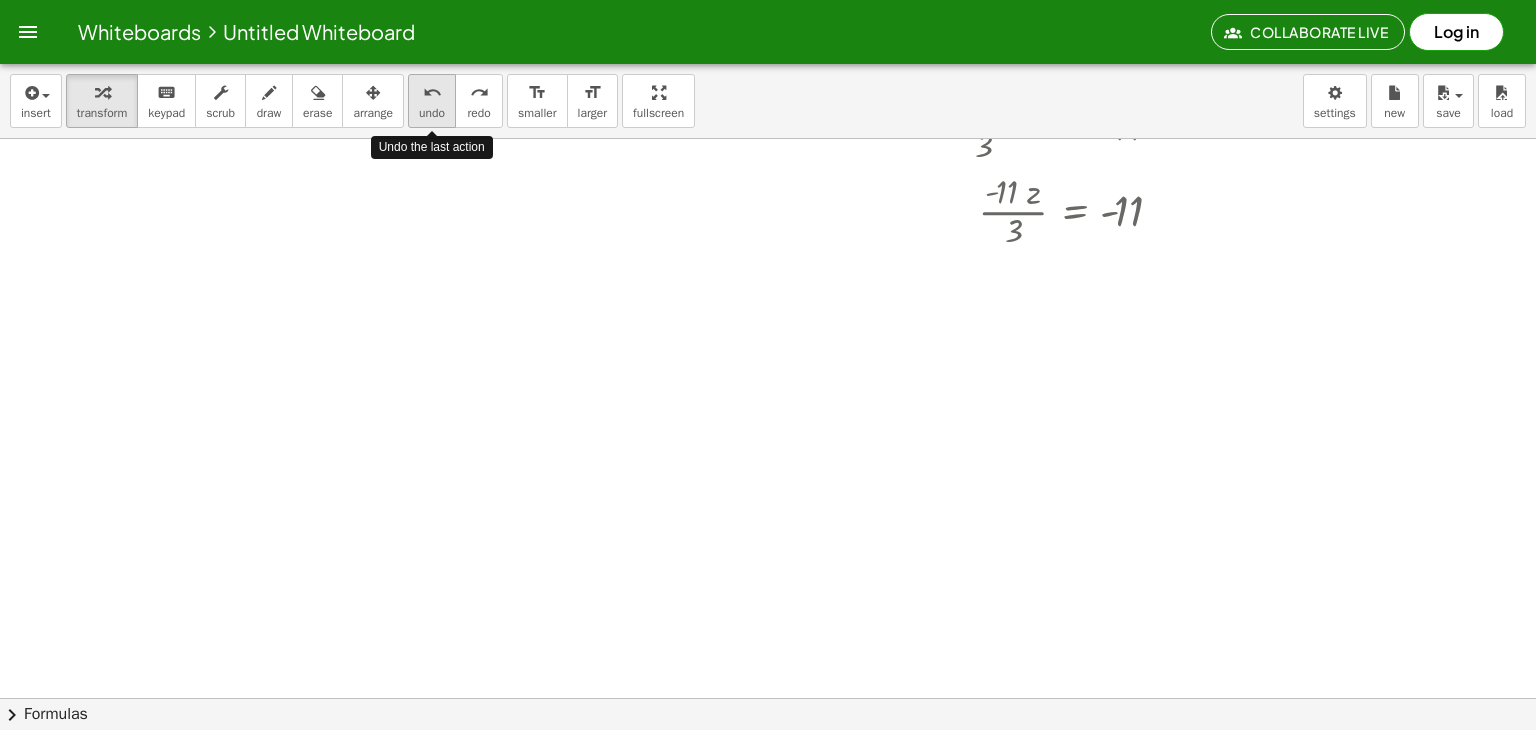 click on "undo" at bounding box center (432, 93) 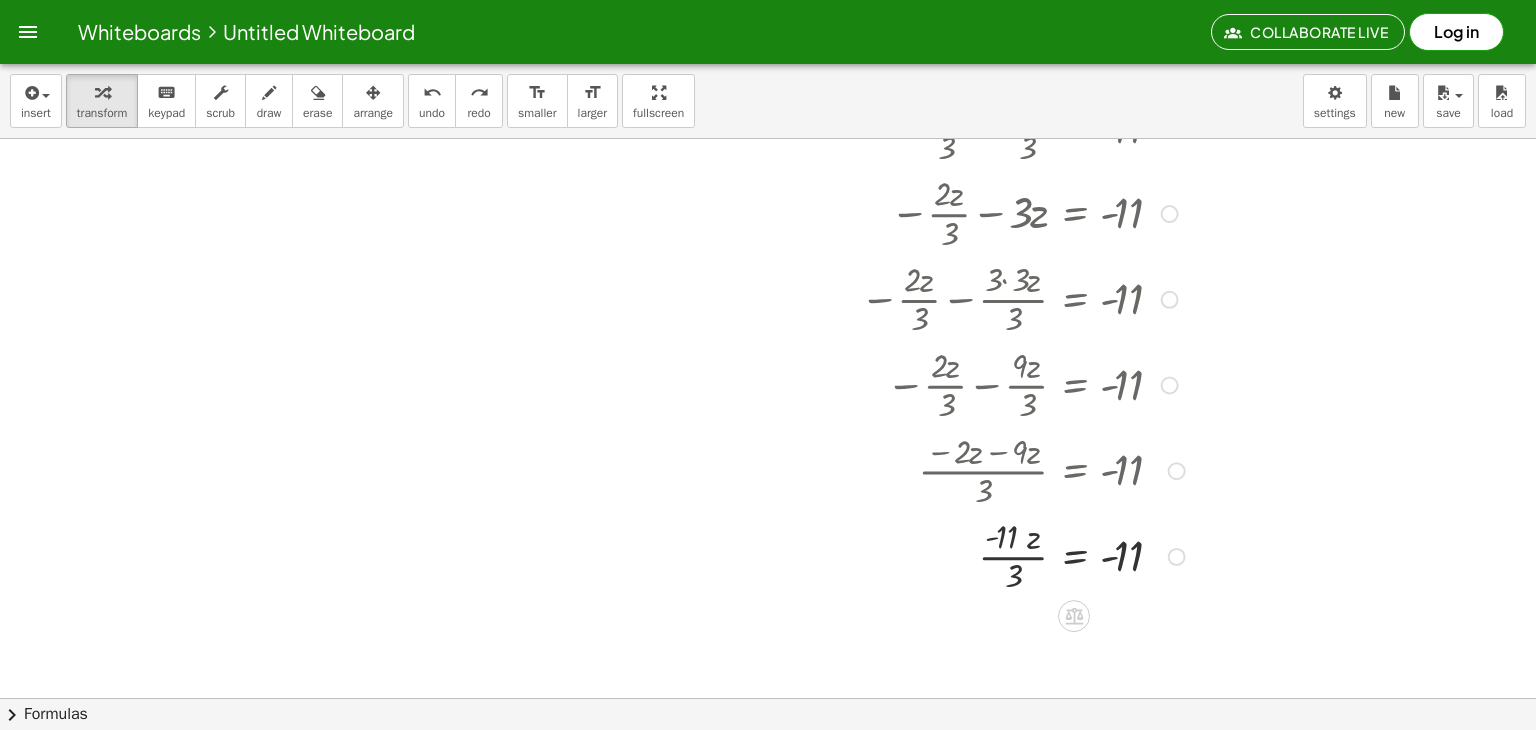 scroll, scrollTop: 2032, scrollLeft: 0, axis: vertical 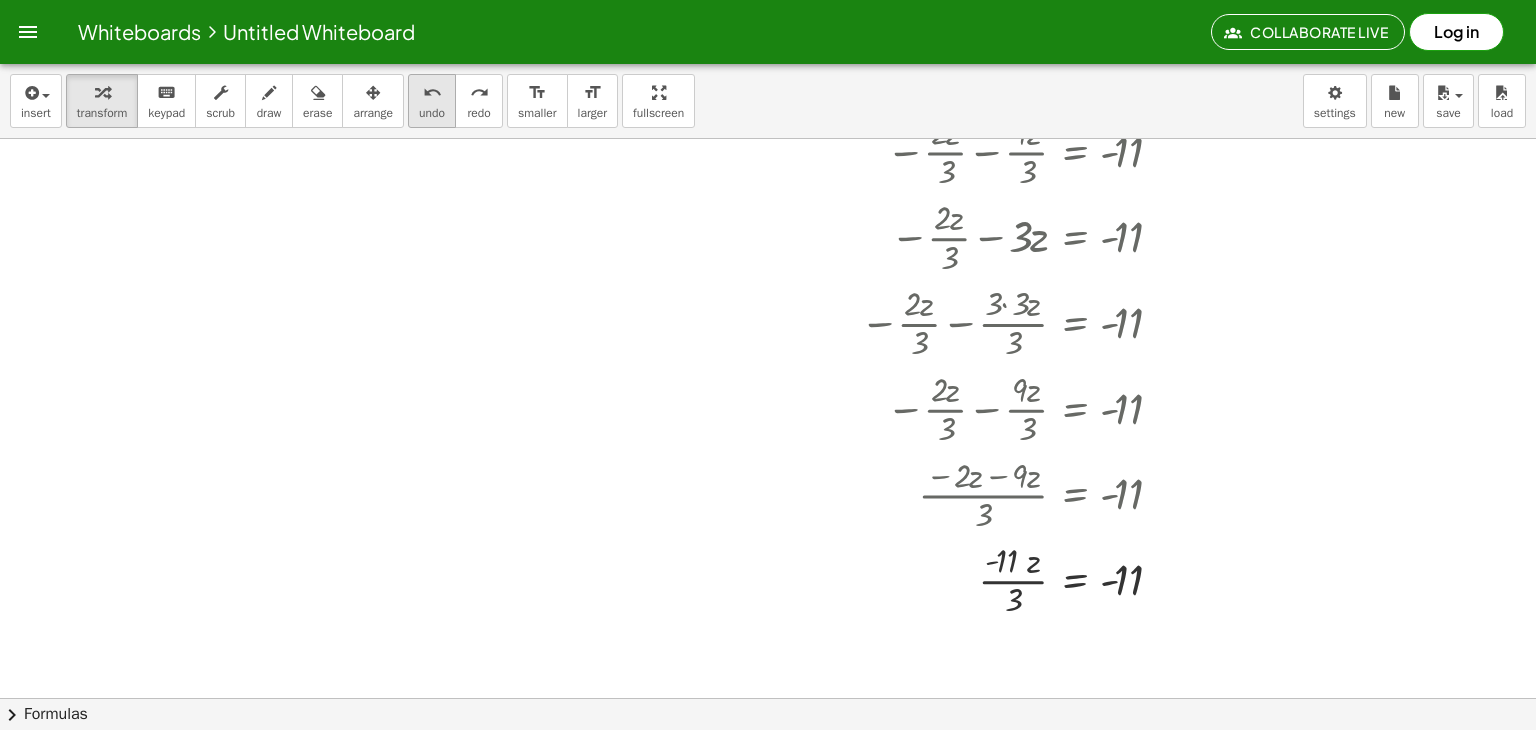 click on "undo" at bounding box center [432, 113] 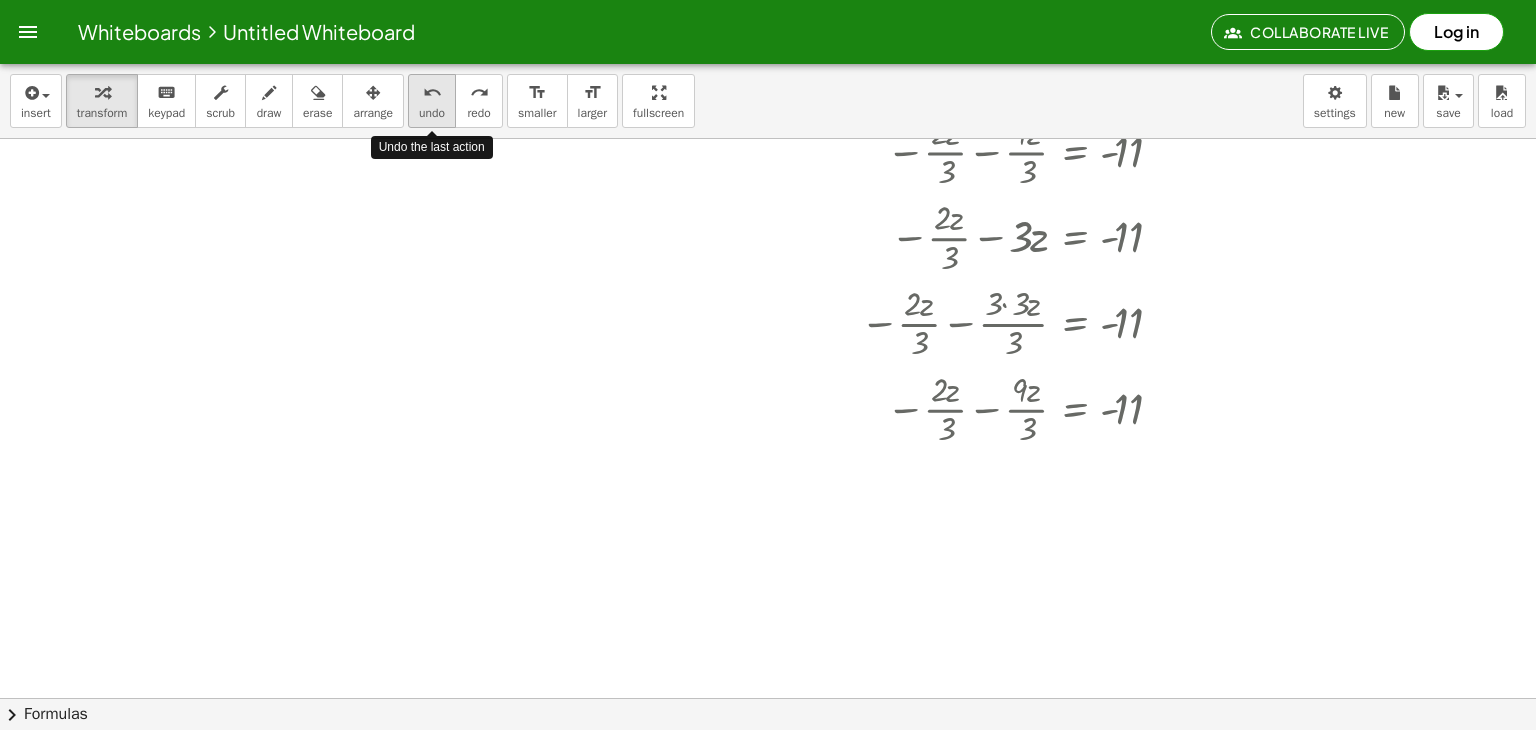 click on "undo" at bounding box center [432, 113] 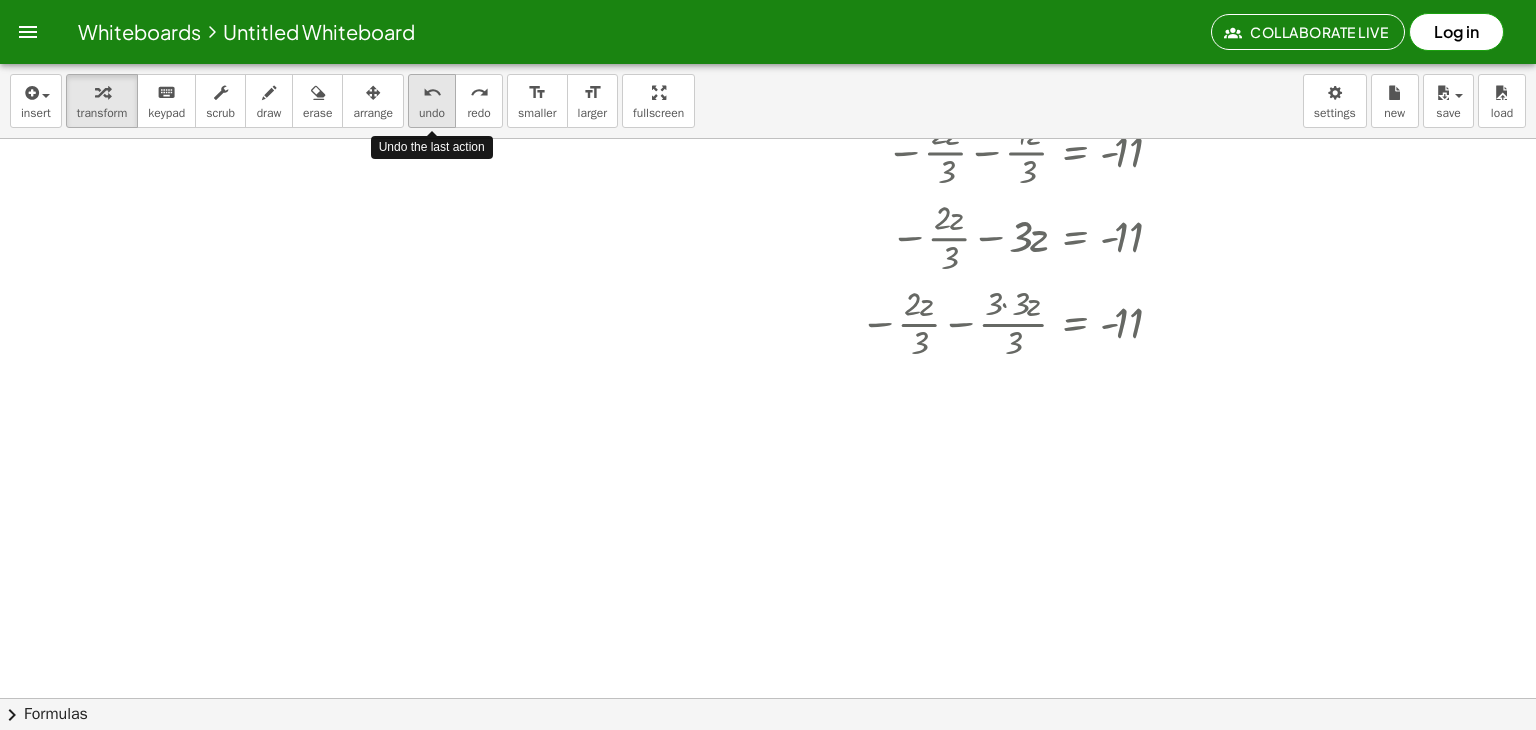click on "undo" at bounding box center (432, 113) 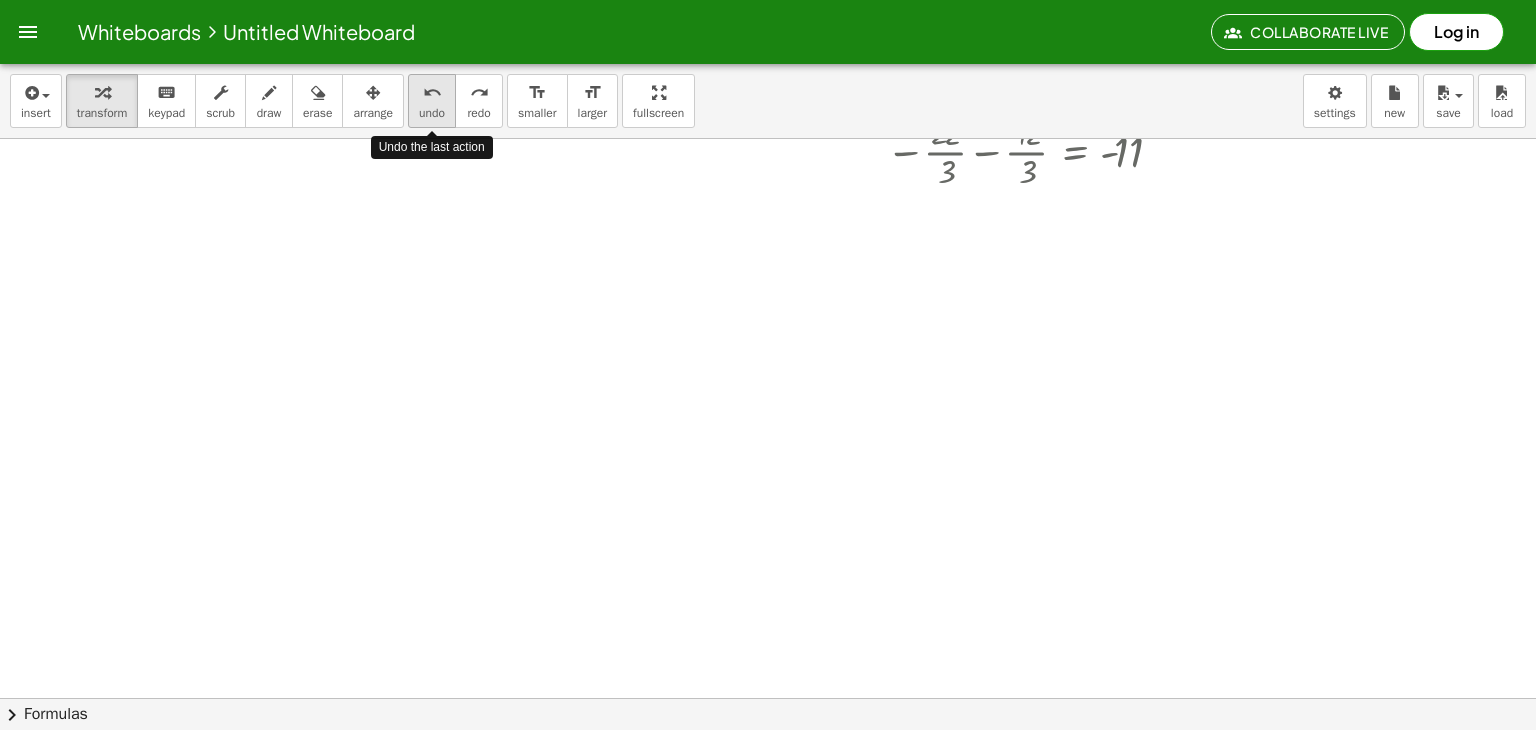 click on "undo" at bounding box center (432, 113) 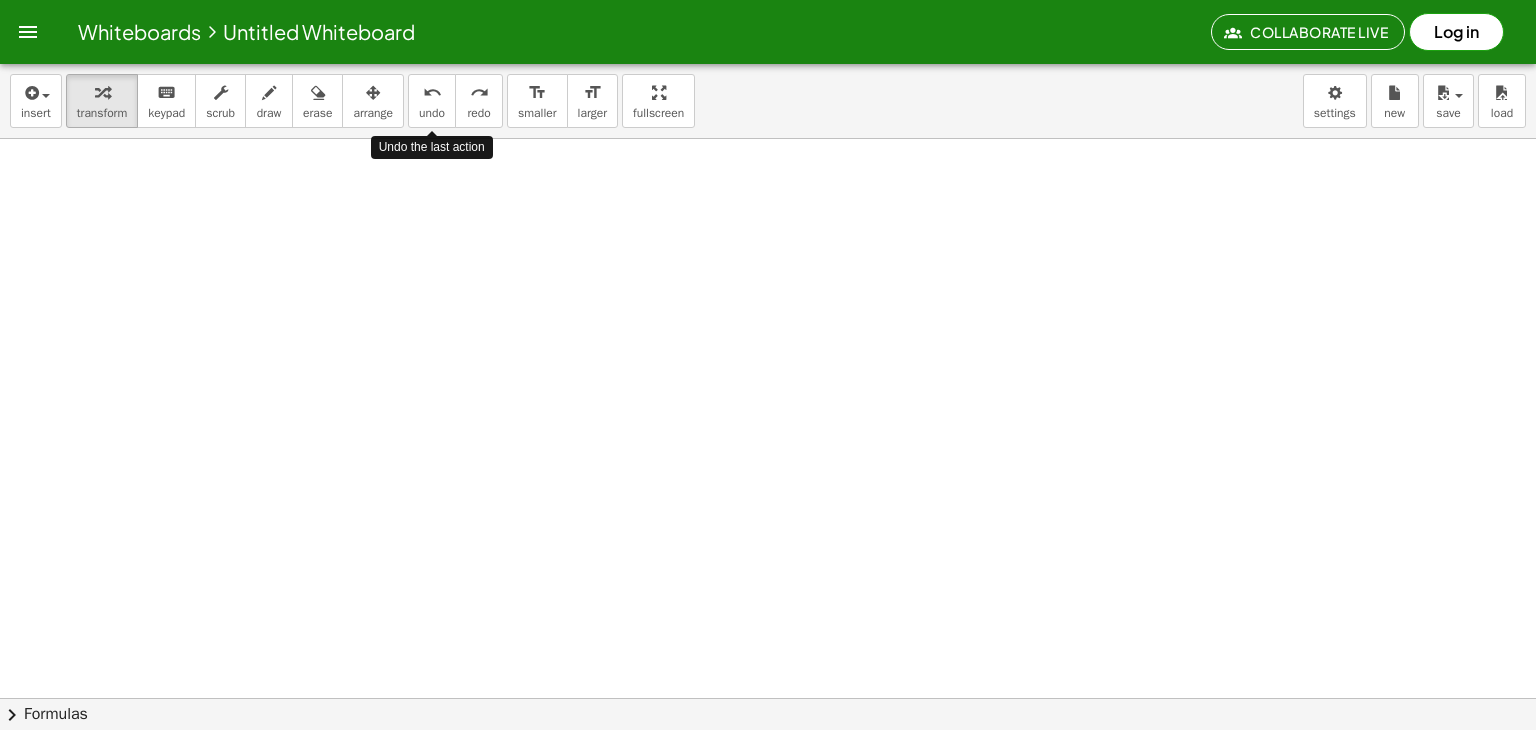drag, startPoint x: 440, startPoint y: 105, endPoint x: 672, endPoint y: 284, distance: 293.0273 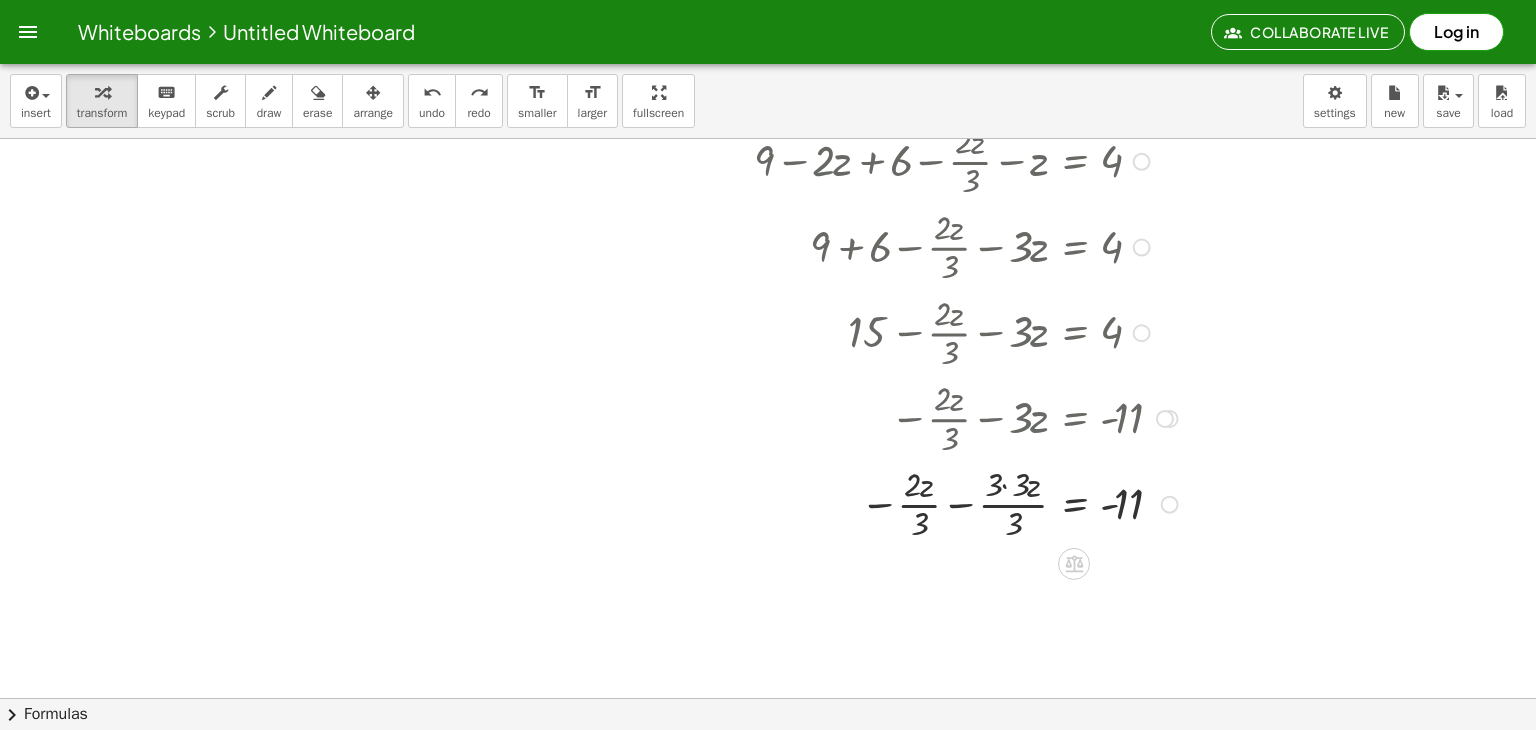 scroll, scrollTop: 1593, scrollLeft: 0, axis: vertical 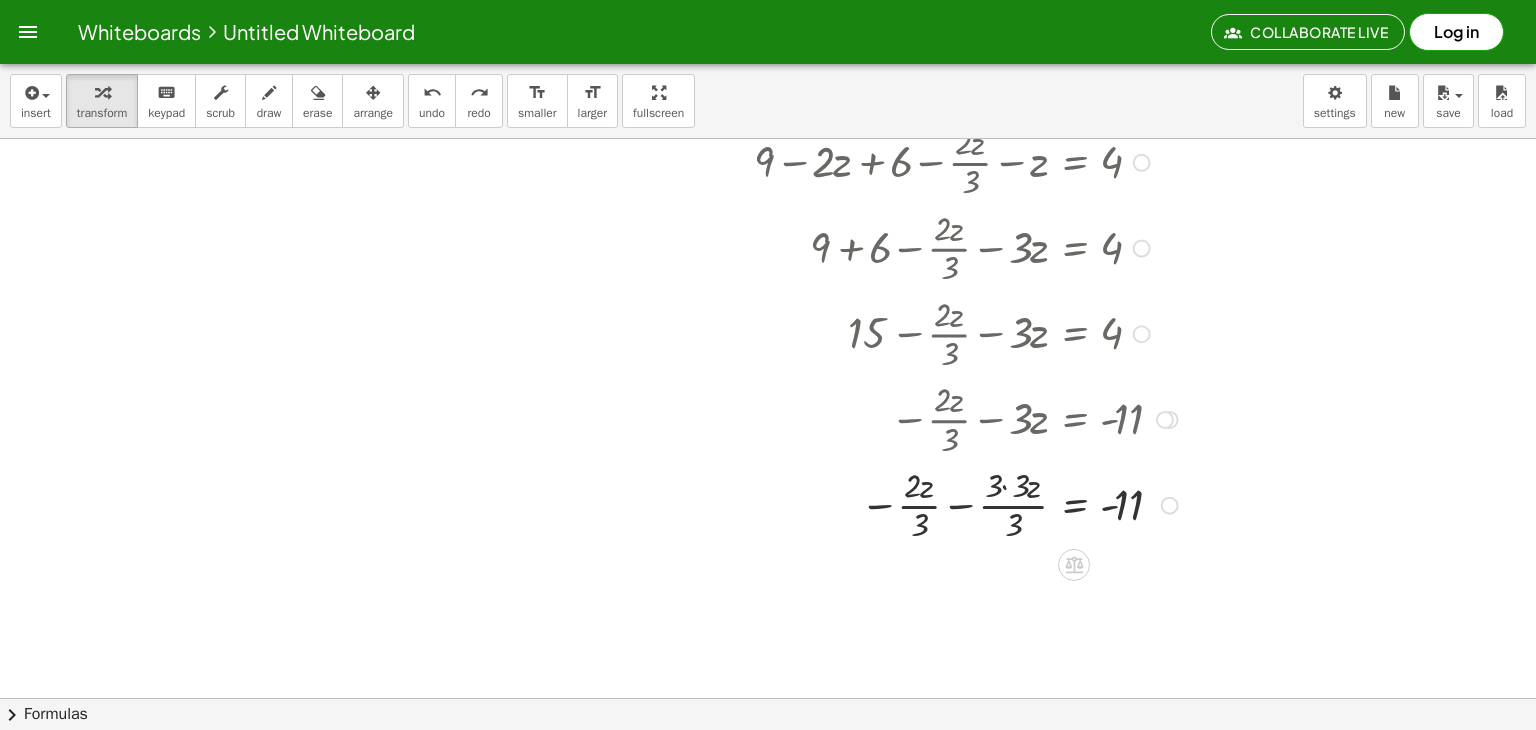 click at bounding box center [1142, 249] 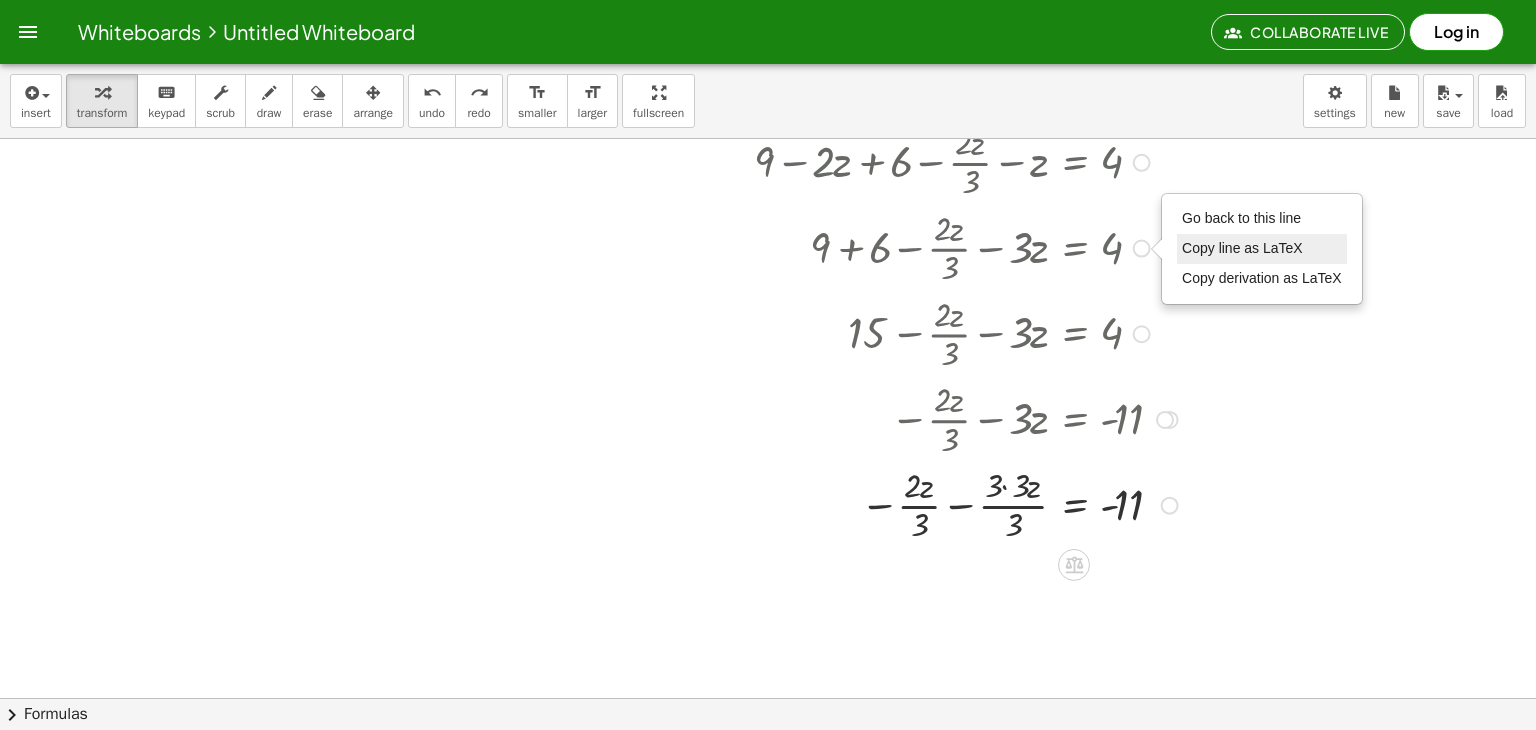 click on "Copy line as LaTeX" at bounding box center (1242, 248) 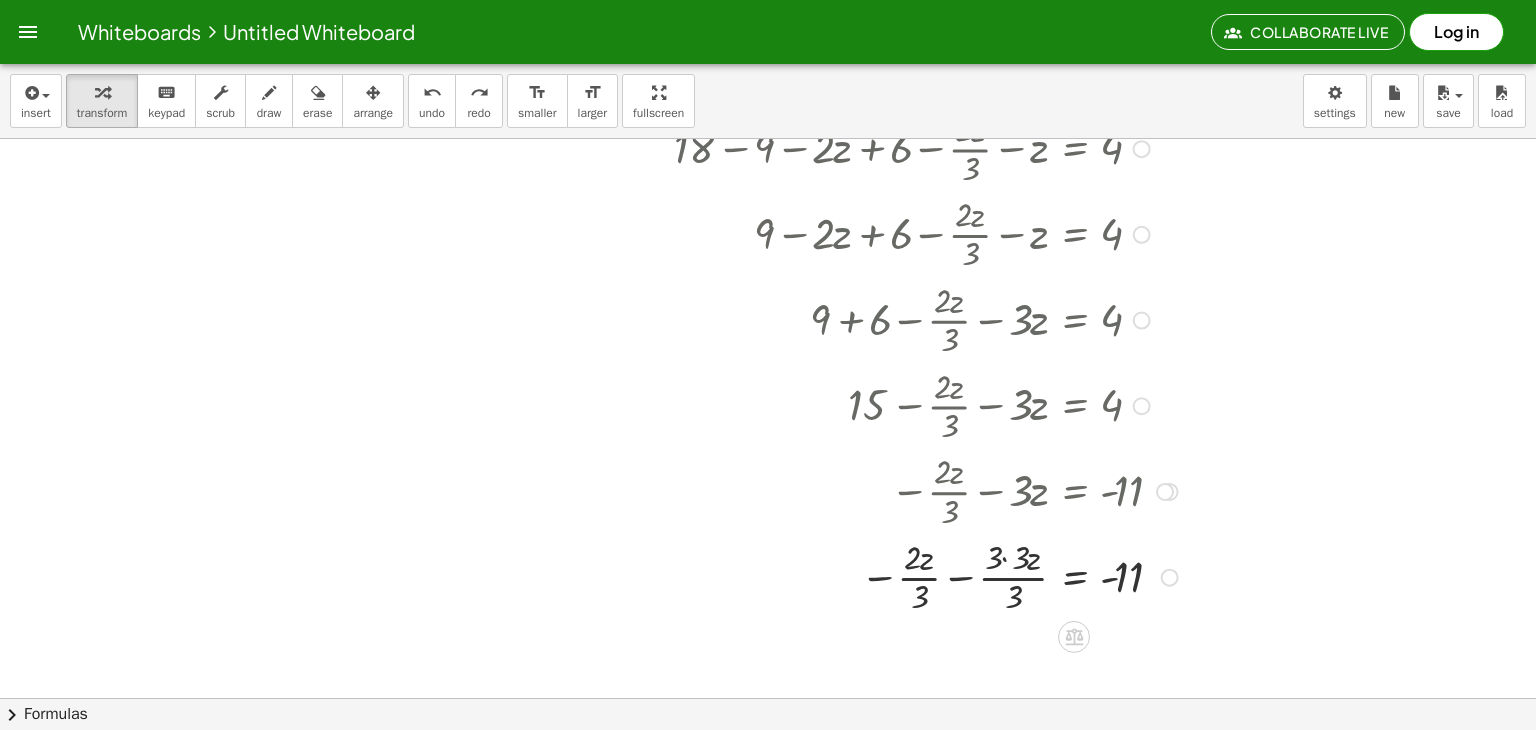 scroll, scrollTop: 1520, scrollLeft: 0, axis: vertical 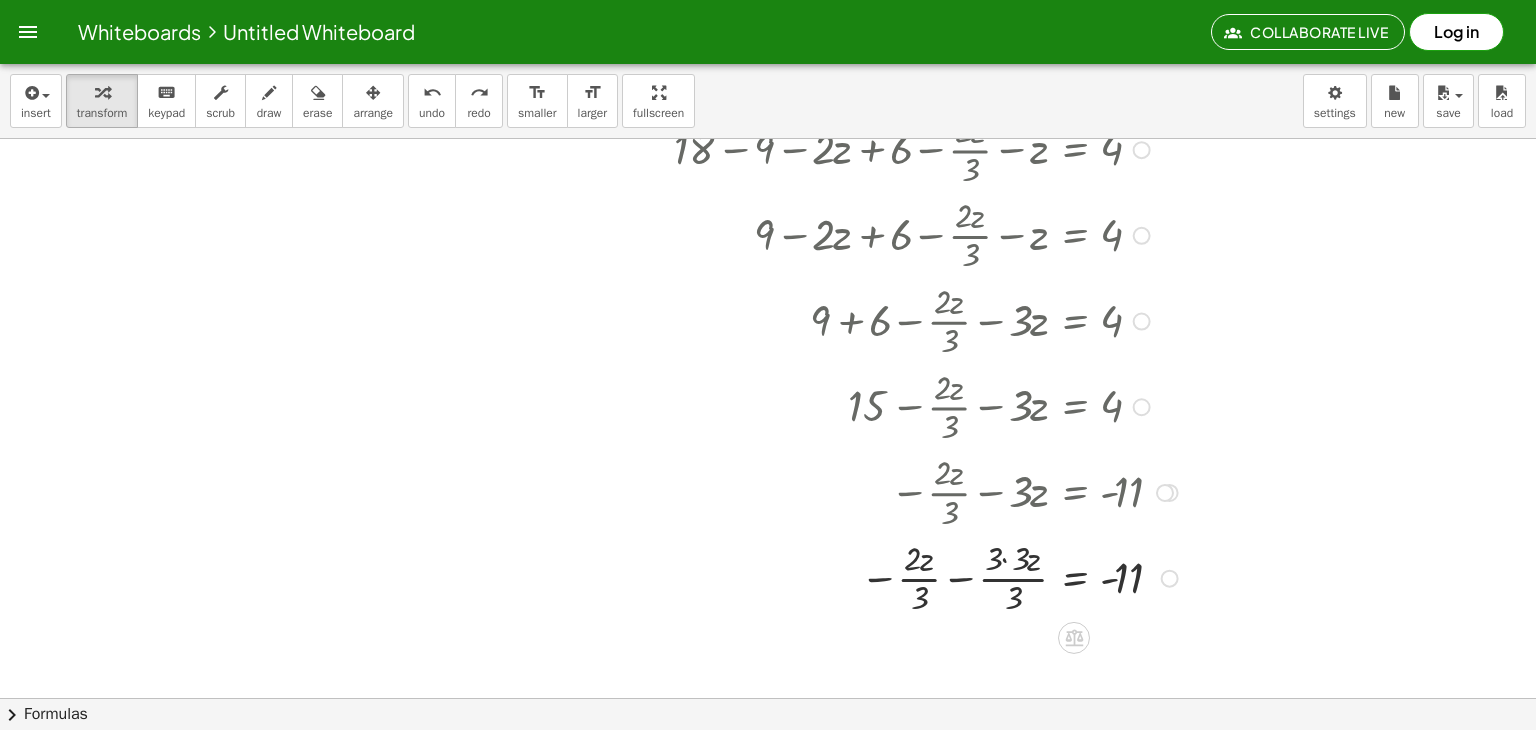 click at bounding box center [846, 406] 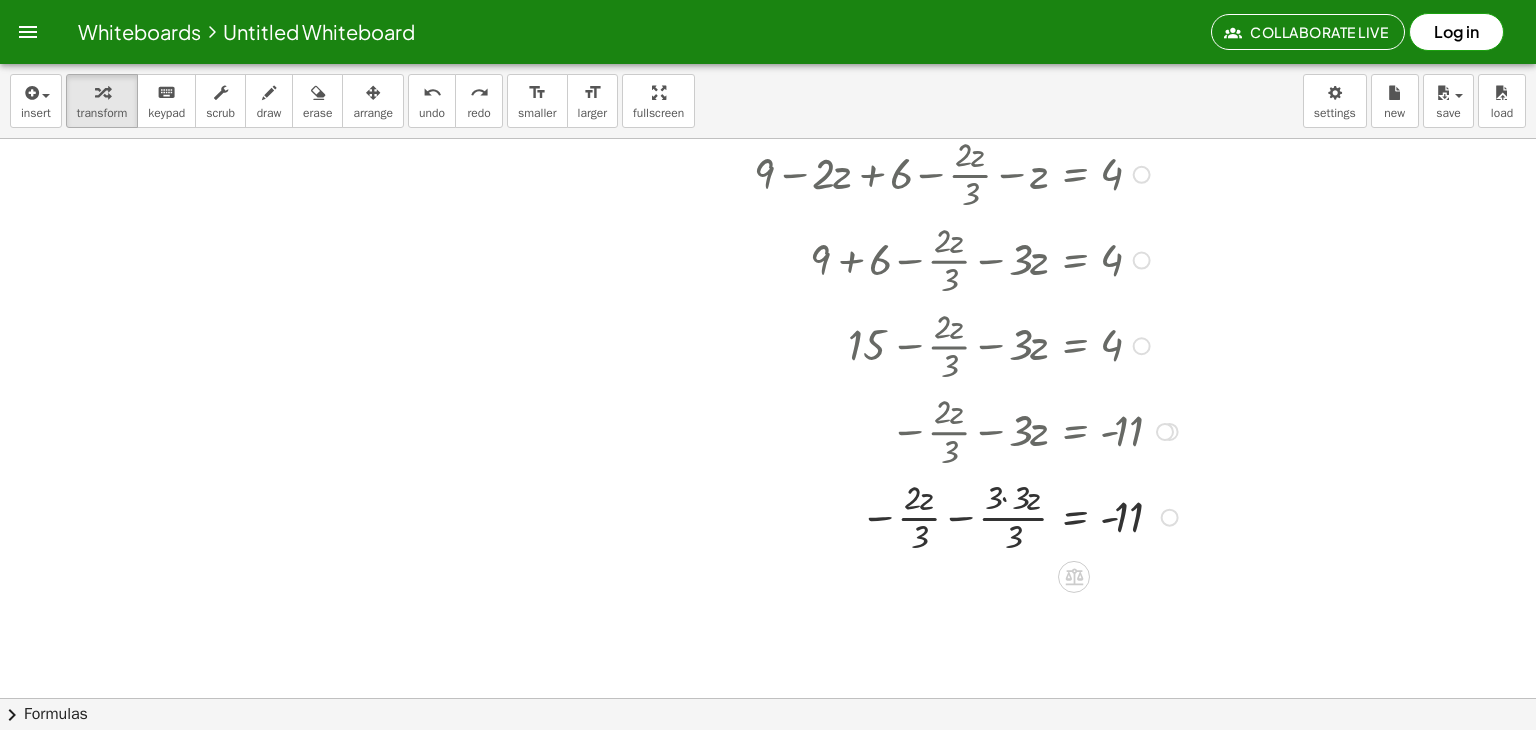 scroll, scrollTop: 1580, scrollLeft: 0, axis: vertical 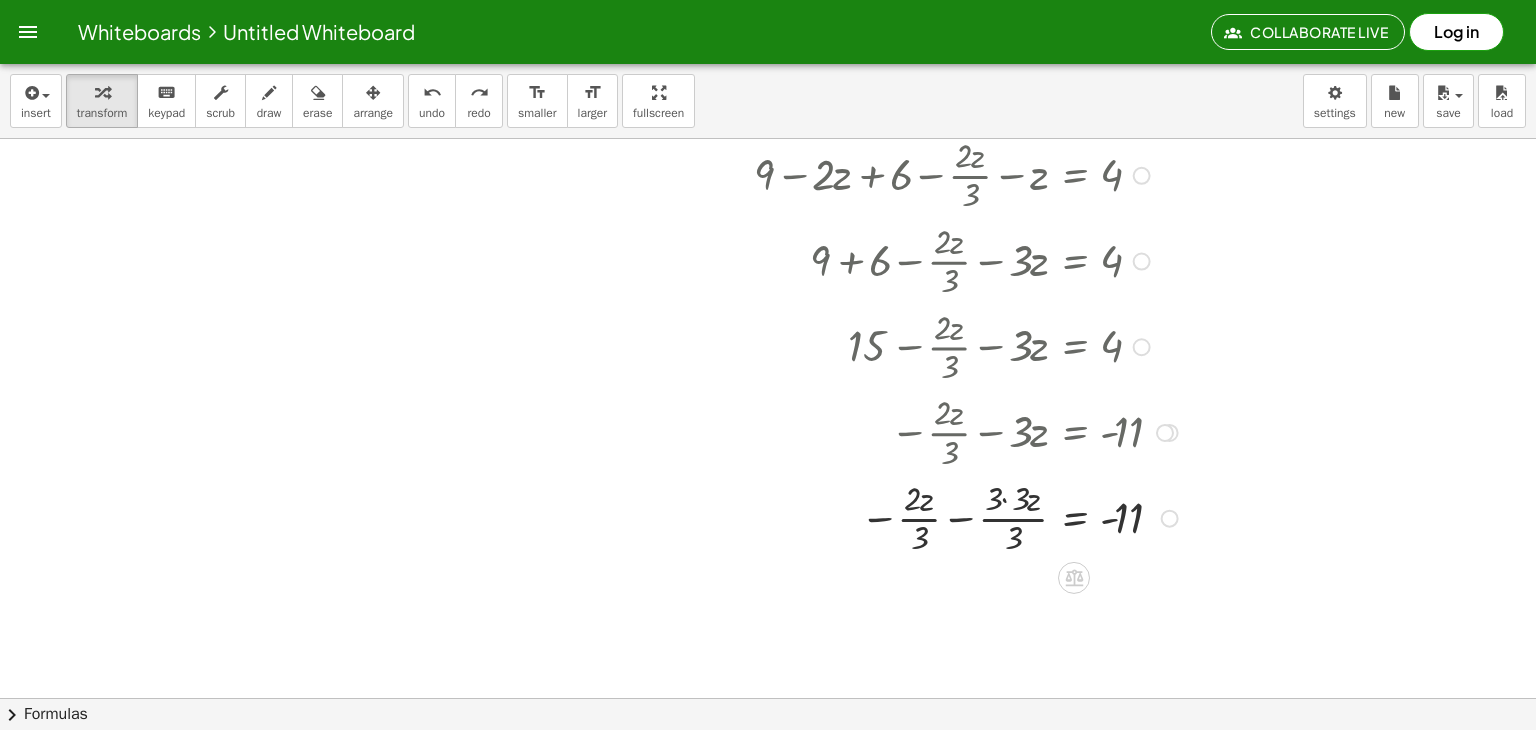 click at bounding box center (846, 346) 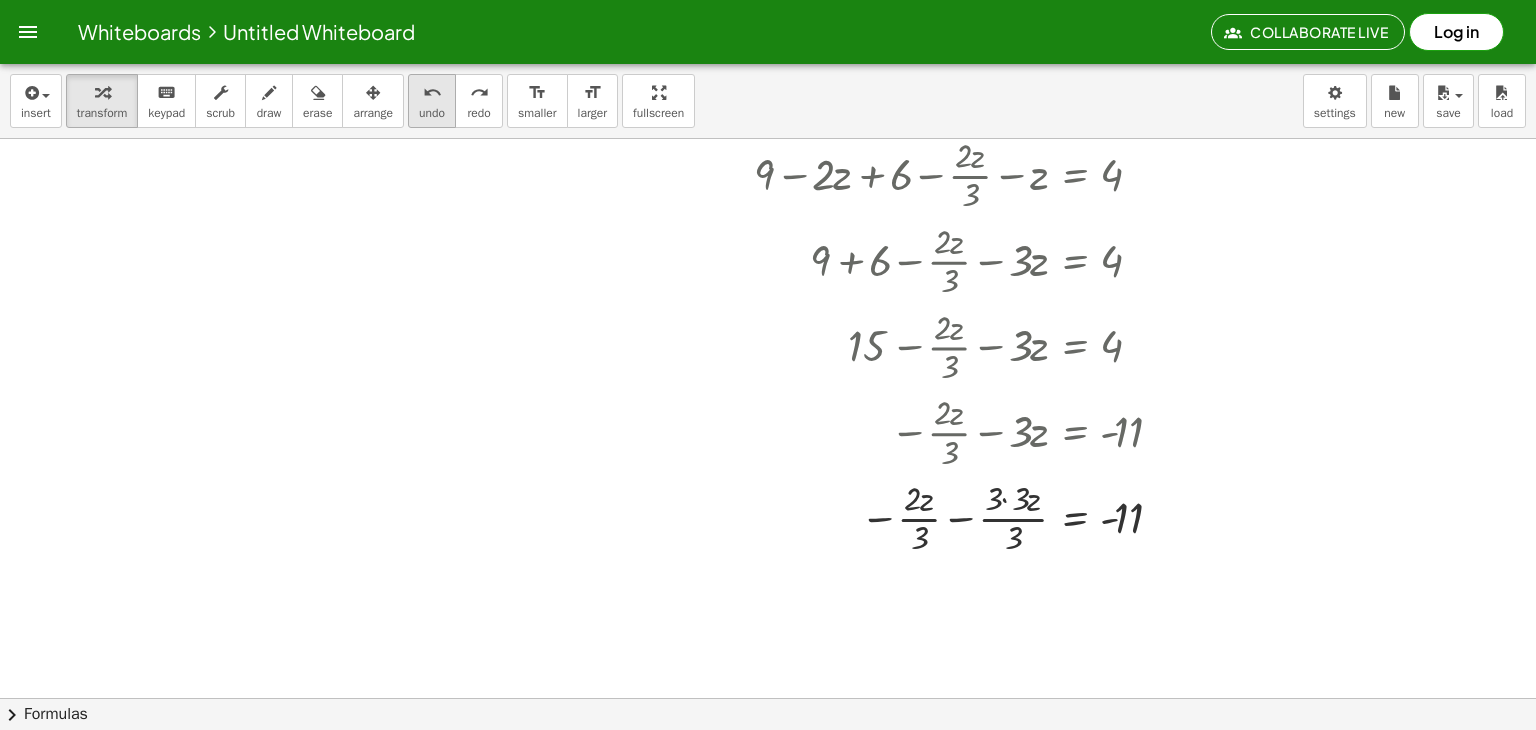click on "undo" at bounding box center [432, 113] 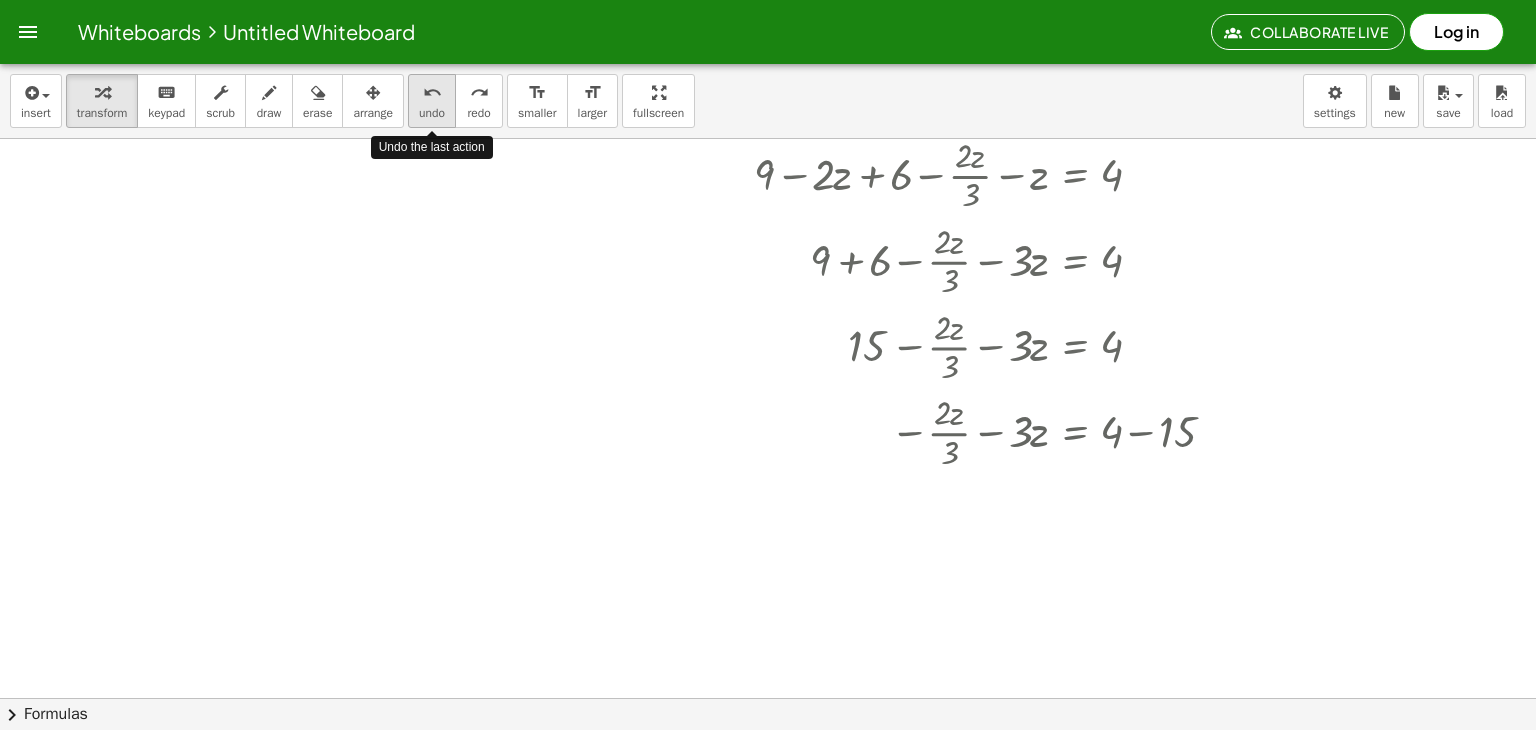 click on "undo" at bounding box center (432, 113) 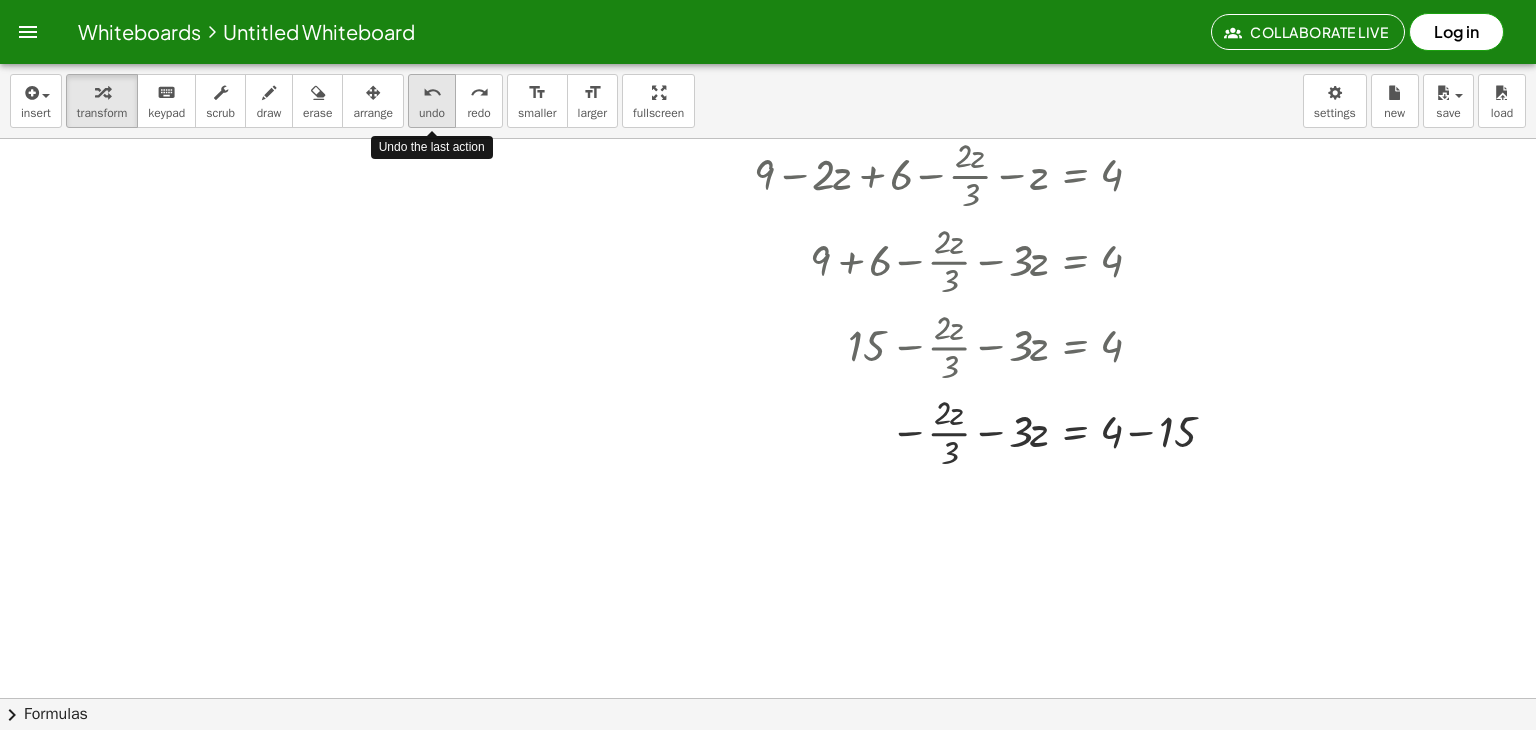click on "undo" at bounding box center (432, 113) 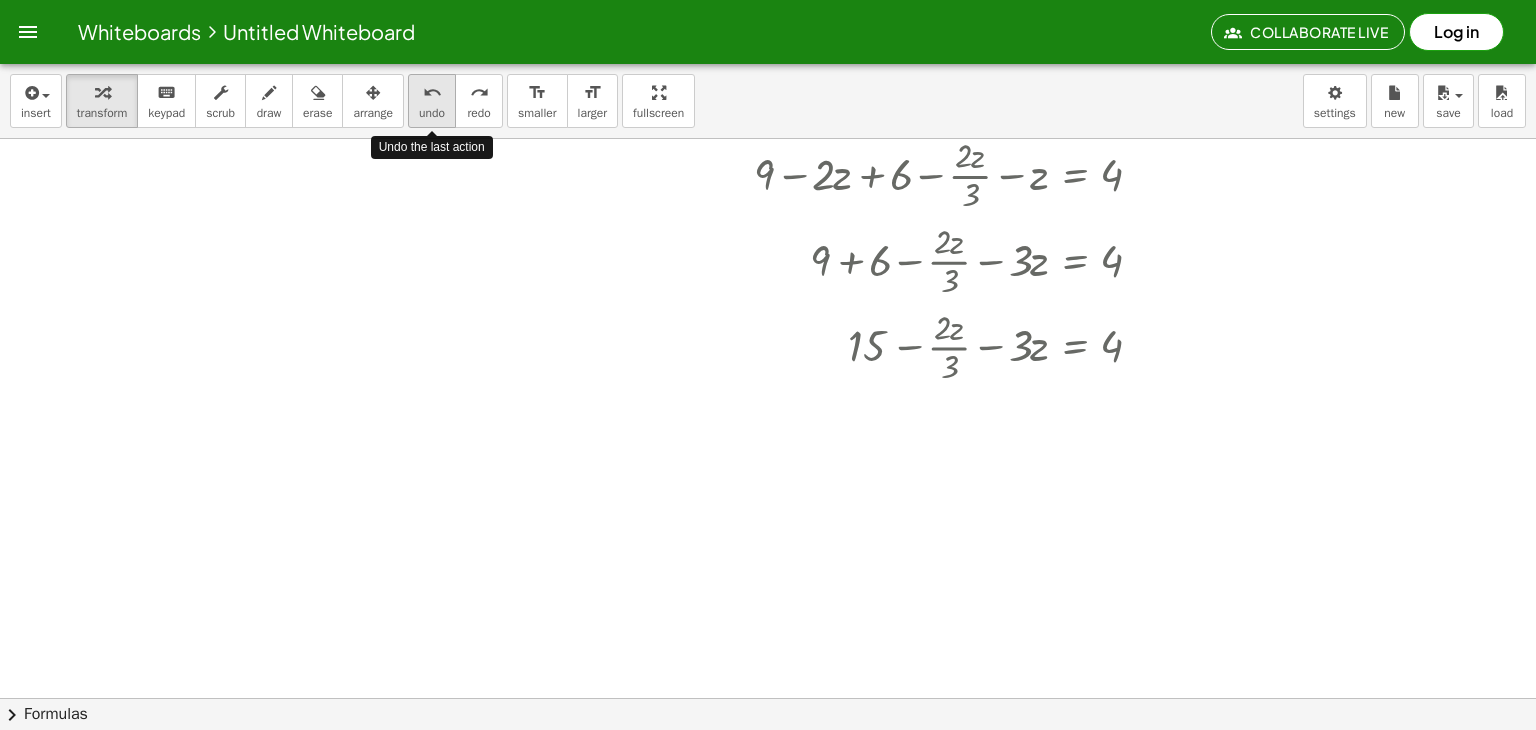 click on "undo" at bounding box center [432, 113] 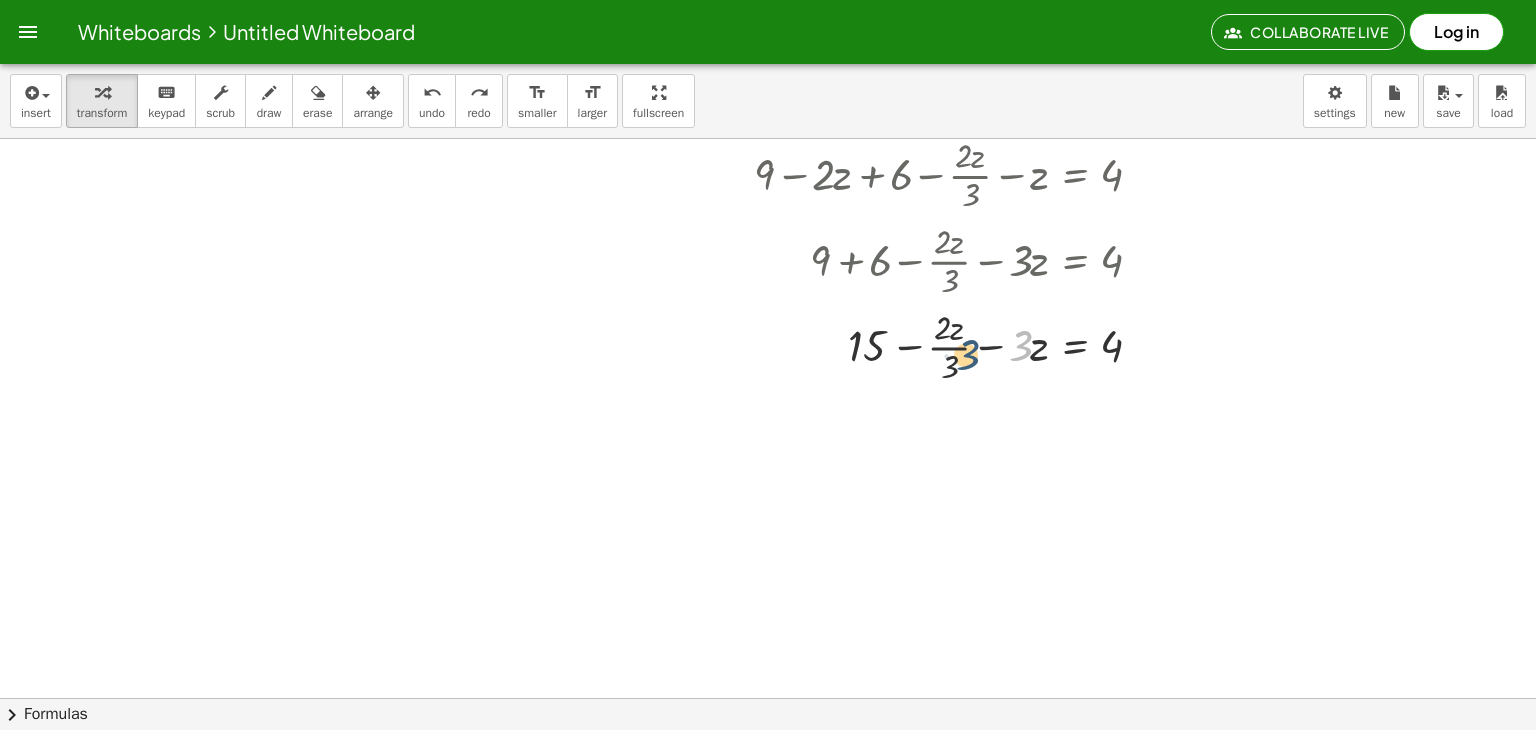 drag, startPoint x: 1019, startPoint y: 353, endPoint x: 966, endPoint y: 362, distance: 53.75872 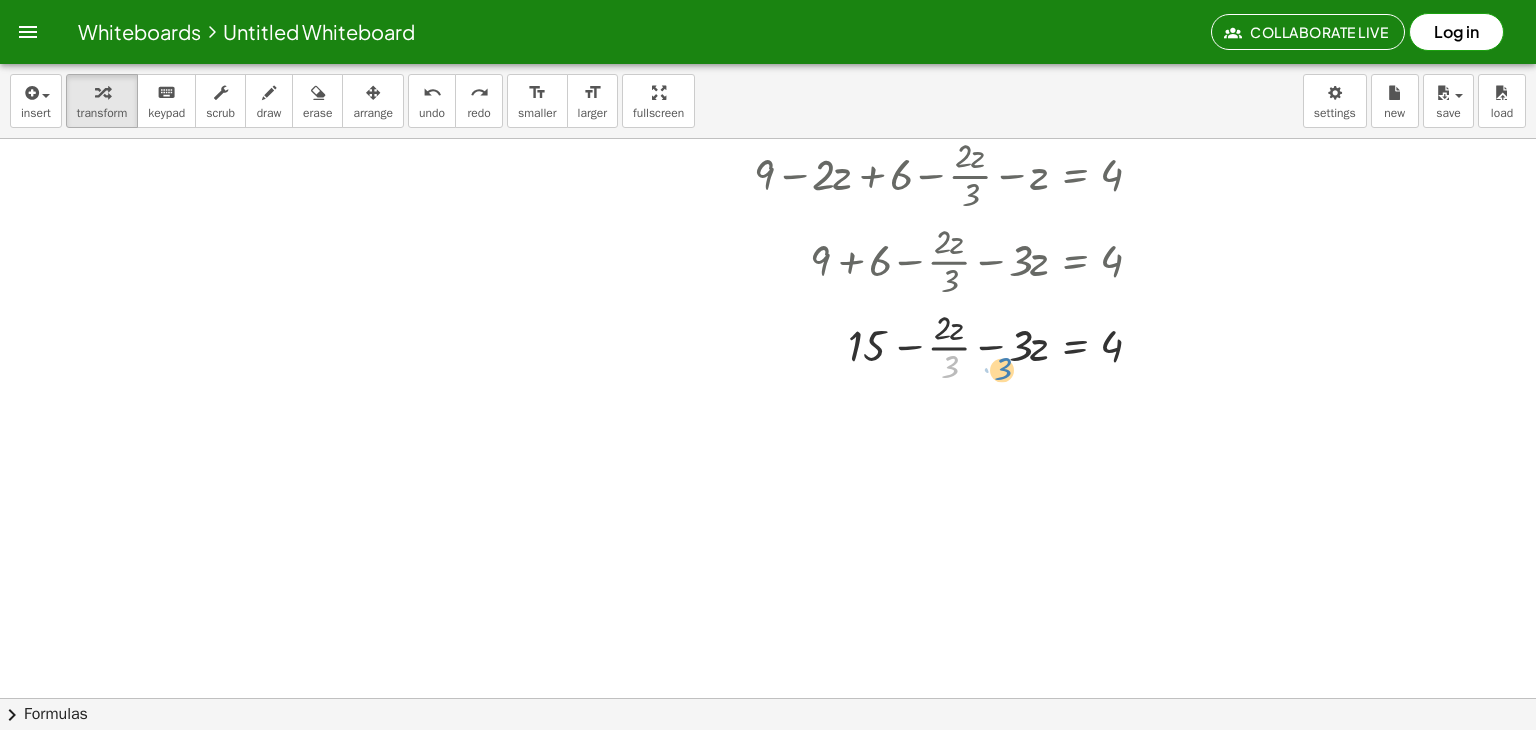 drag, startPoint x: 947, startPoint y: 363, endPoint x: 1008, endPoint y: 368, distance: 61.204575 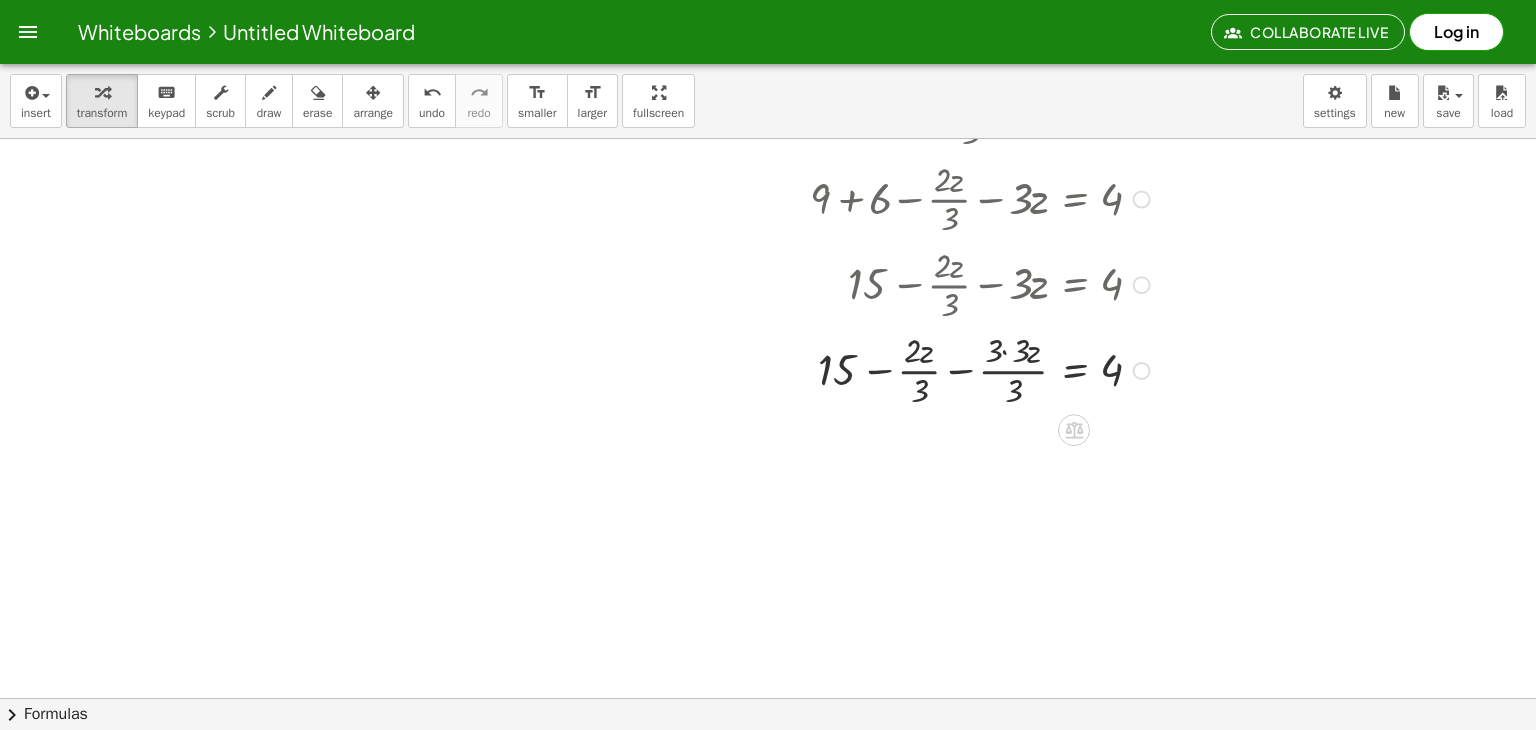 scroll, scrollTop: 1645, scrollLeft: 0, axis: vertical 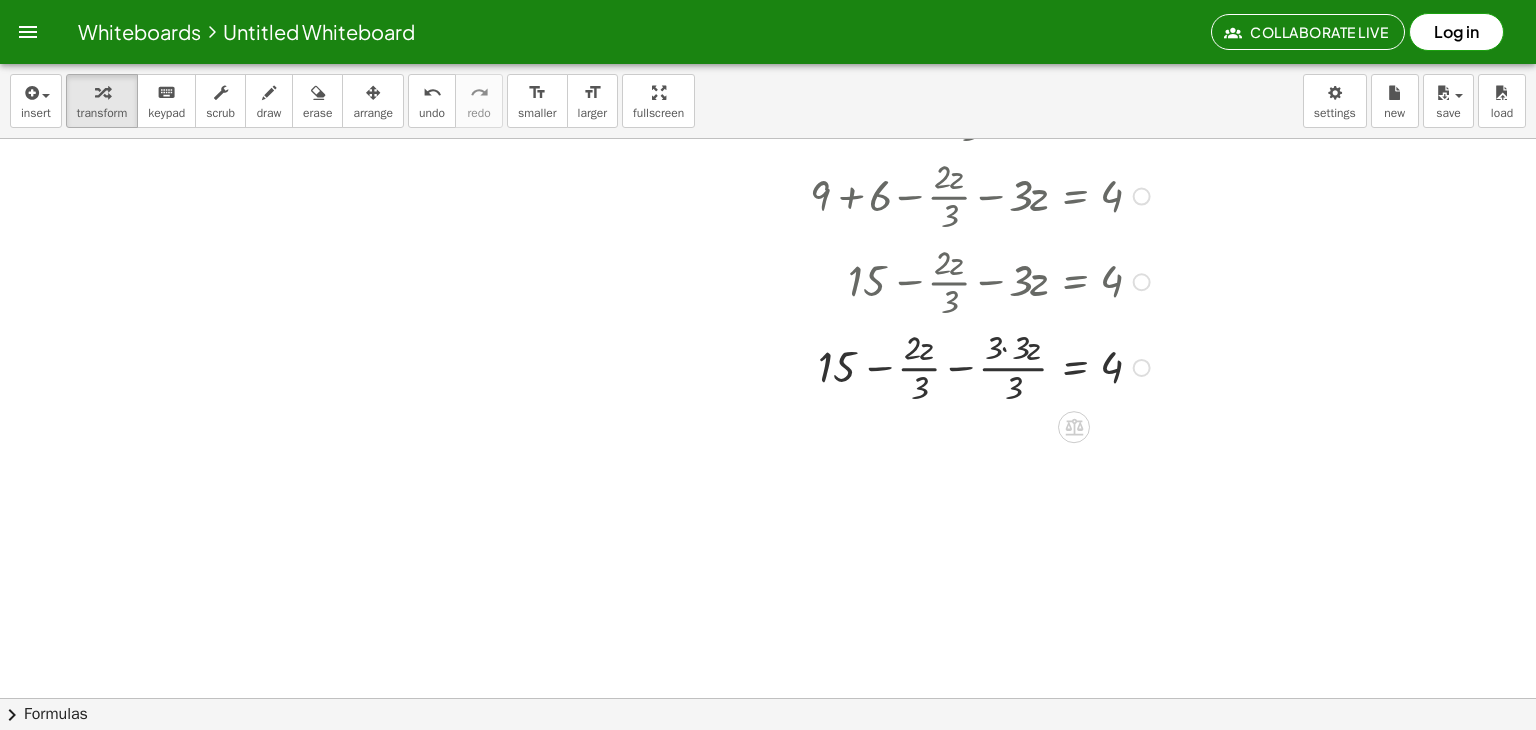 click at bounding box center [832, 366] 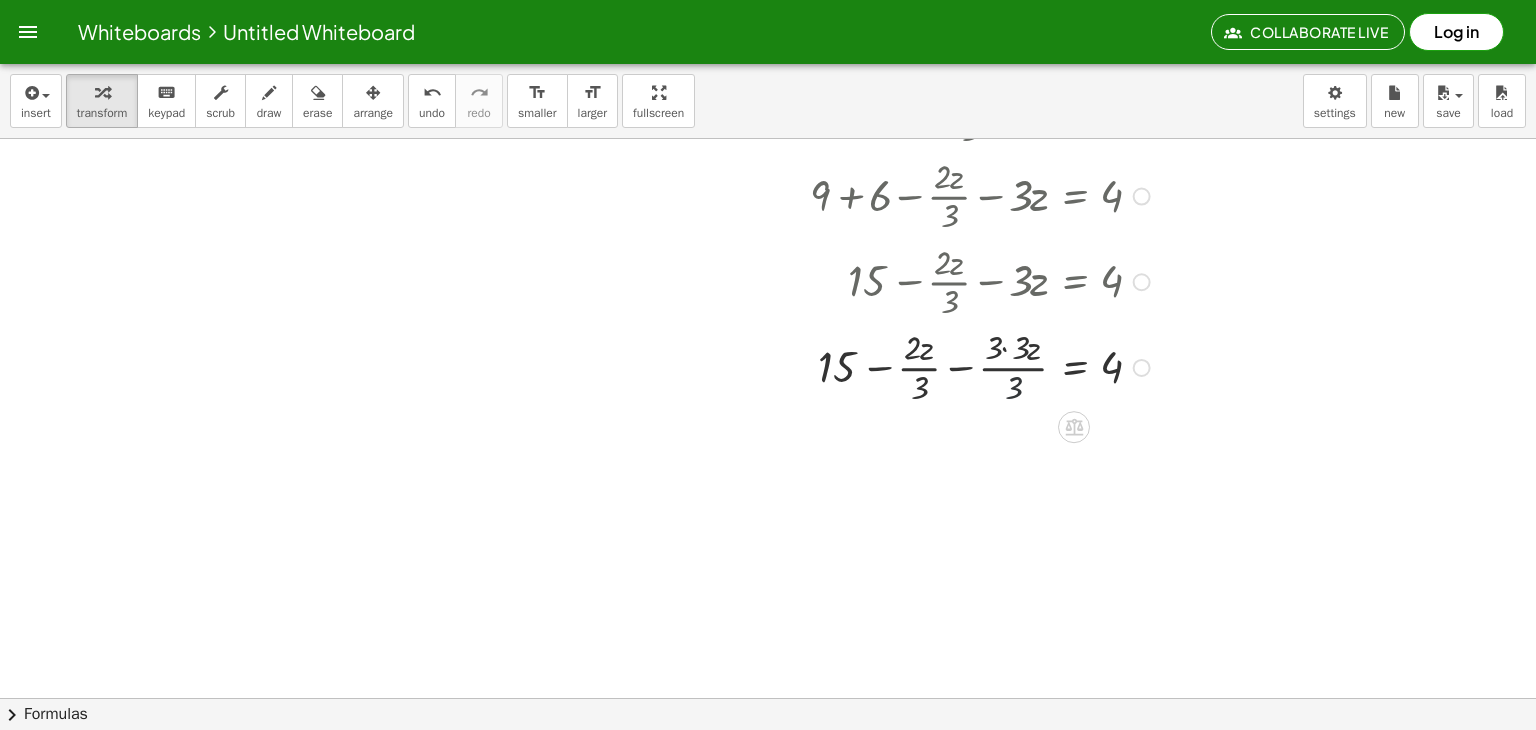 click at bounding box center (832, 366) 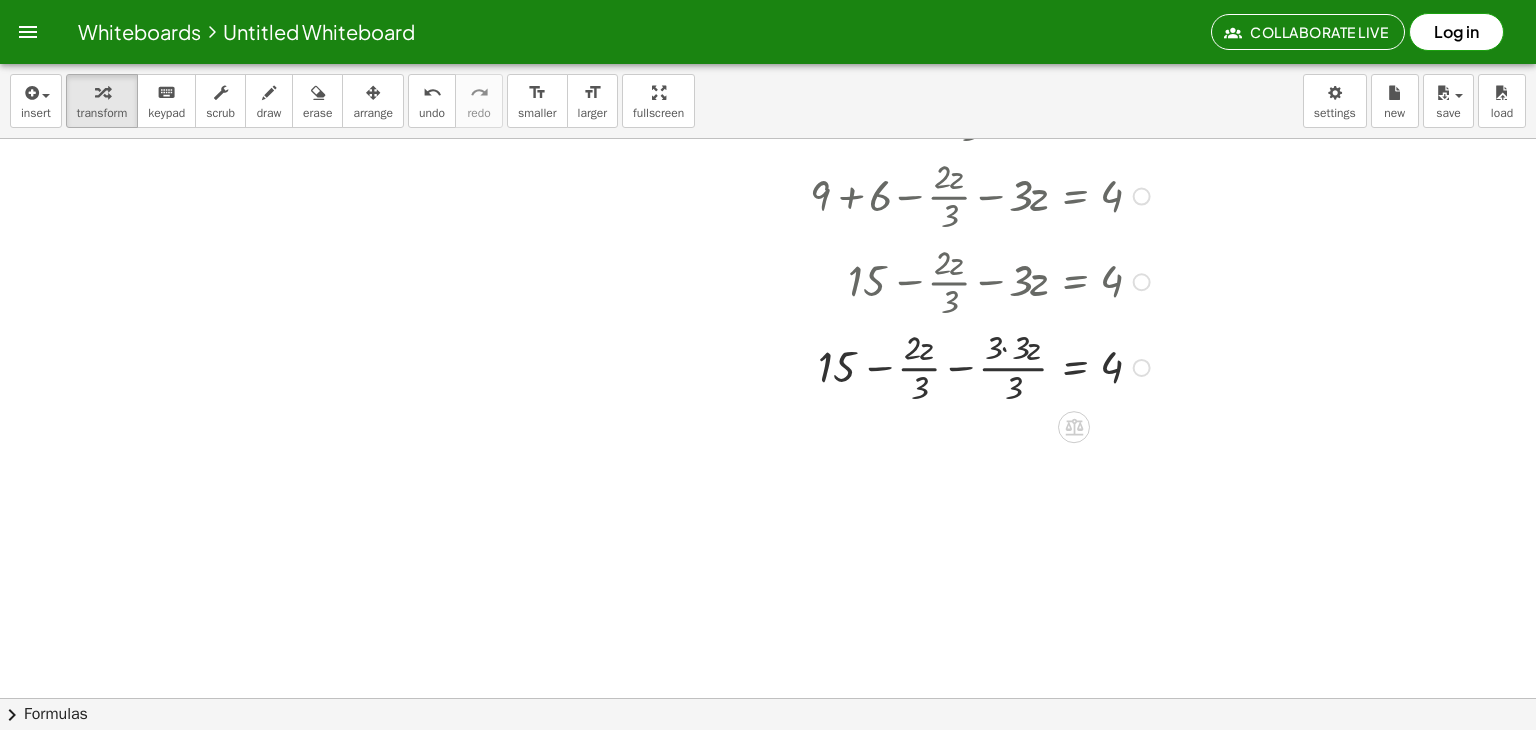 click at bounding box center (832, 366) 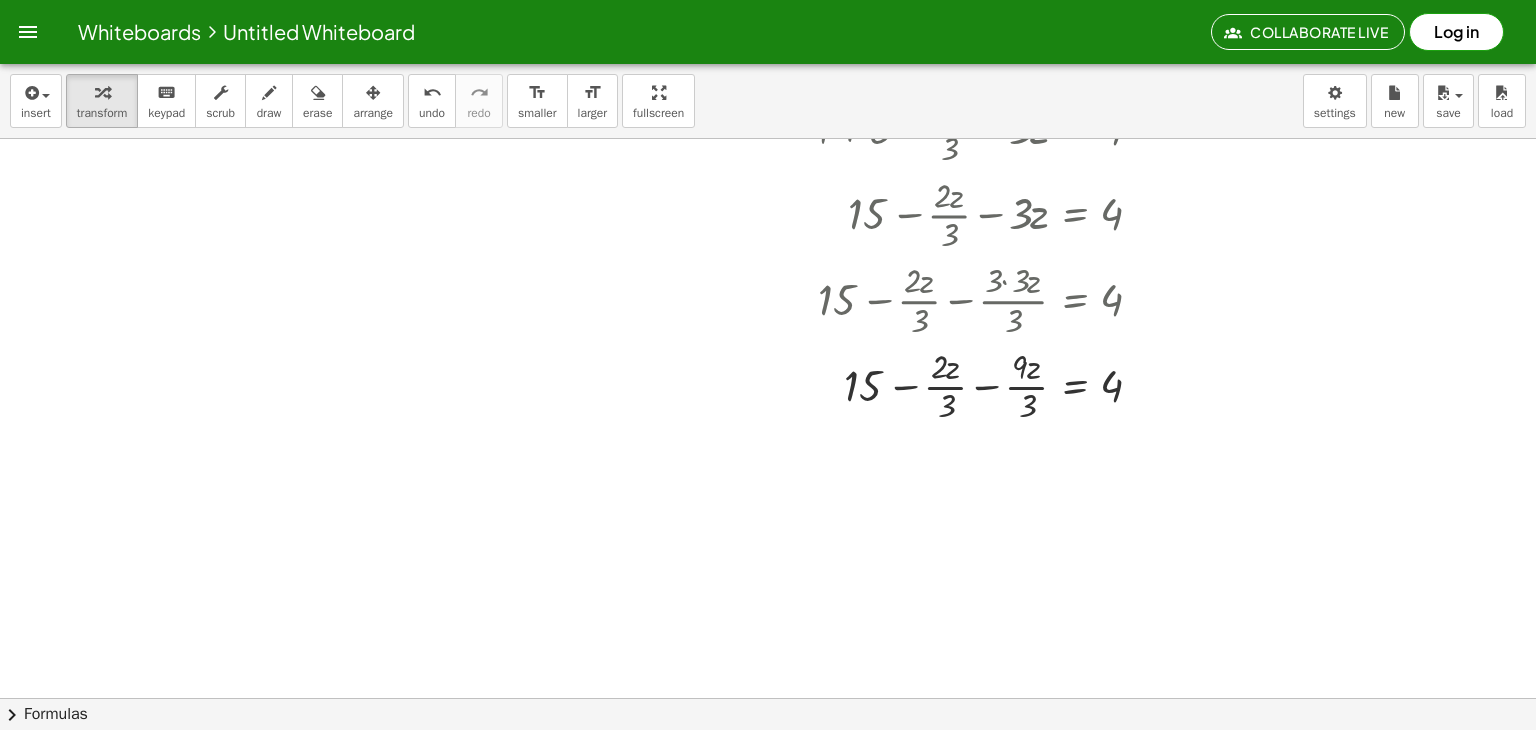 scroll, scrollTop: 1713, scrollLeft: 0, axis: vertical 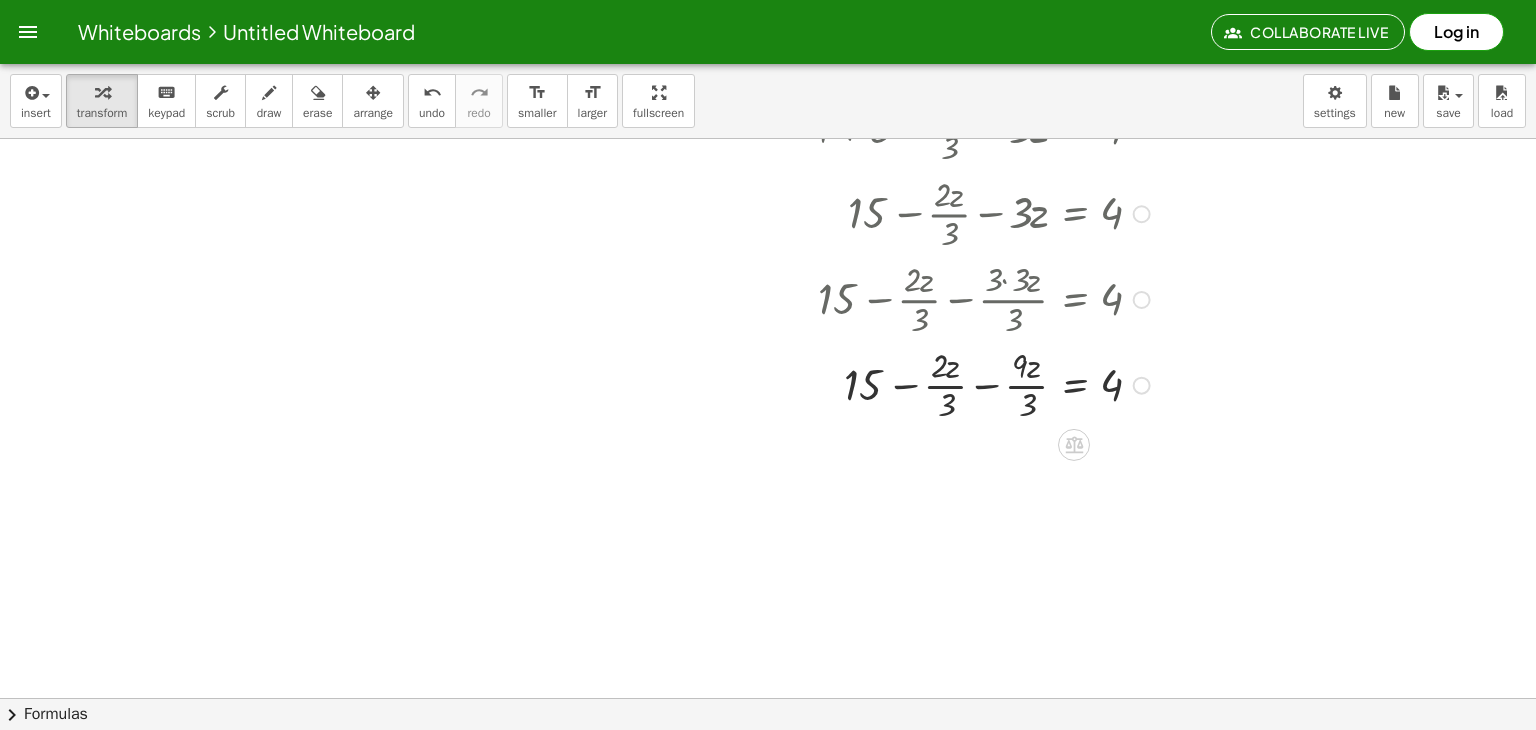 click at bounding box center [832, 384] 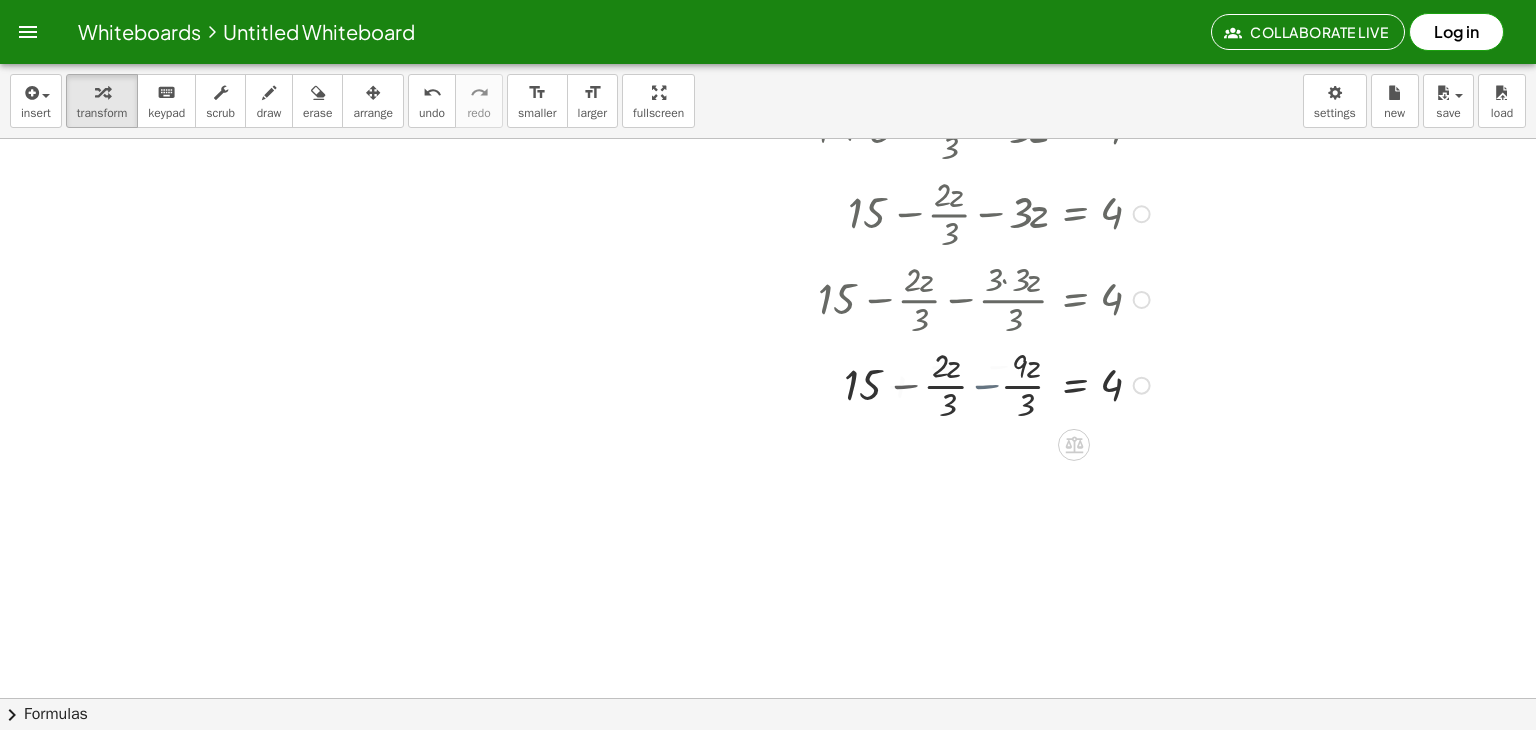 click at bounding box center (832, 384) 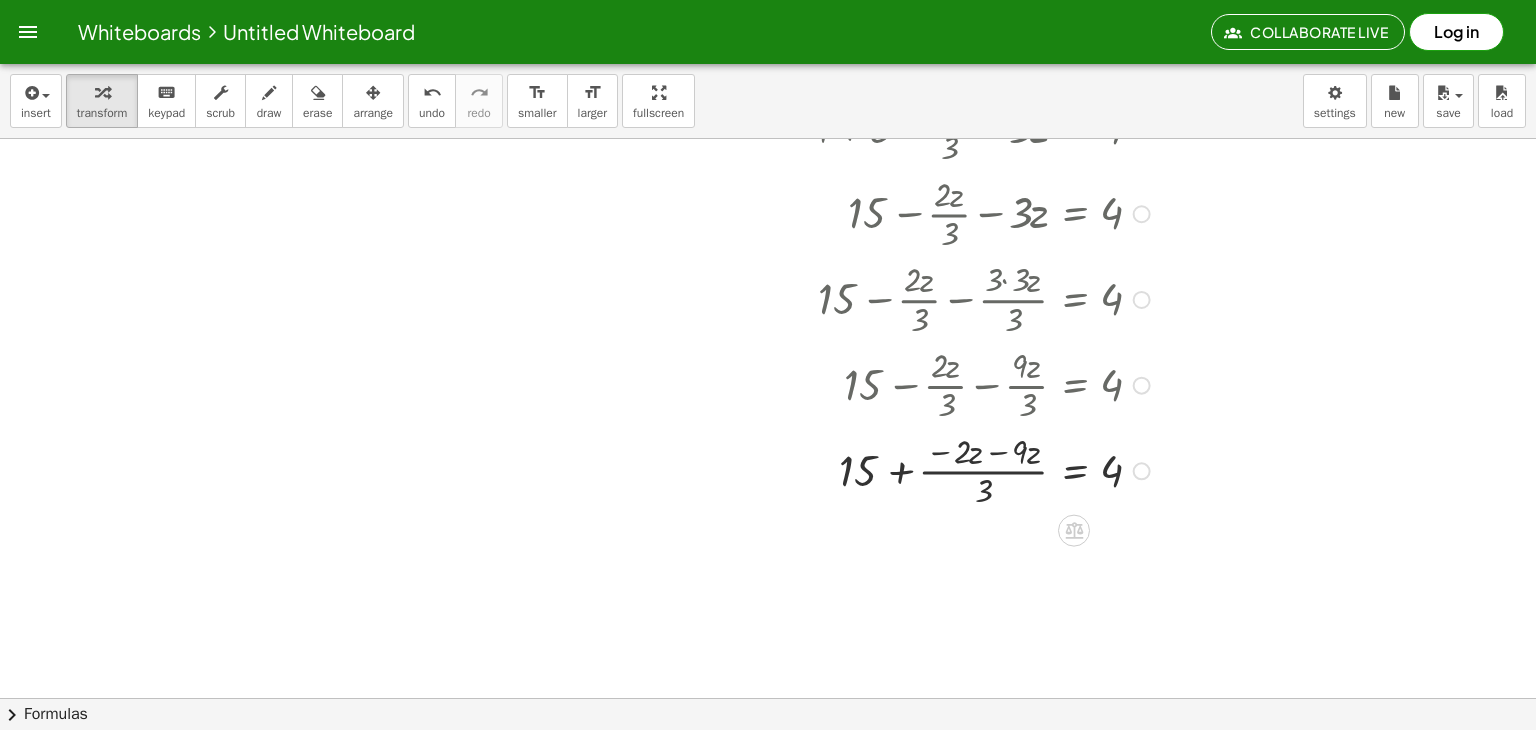 click at bounding box center (832, 470) 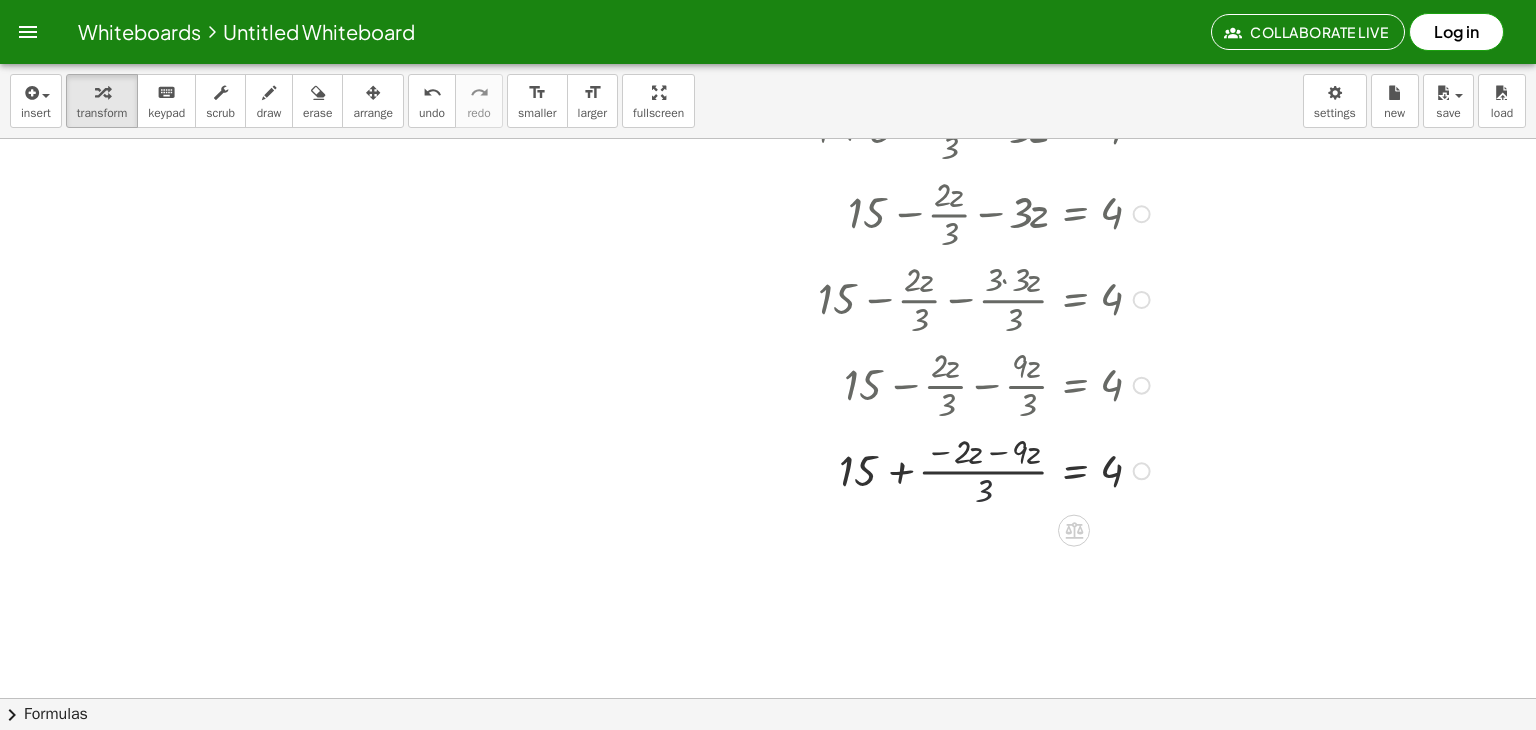 click at bounding box center (832, 470) 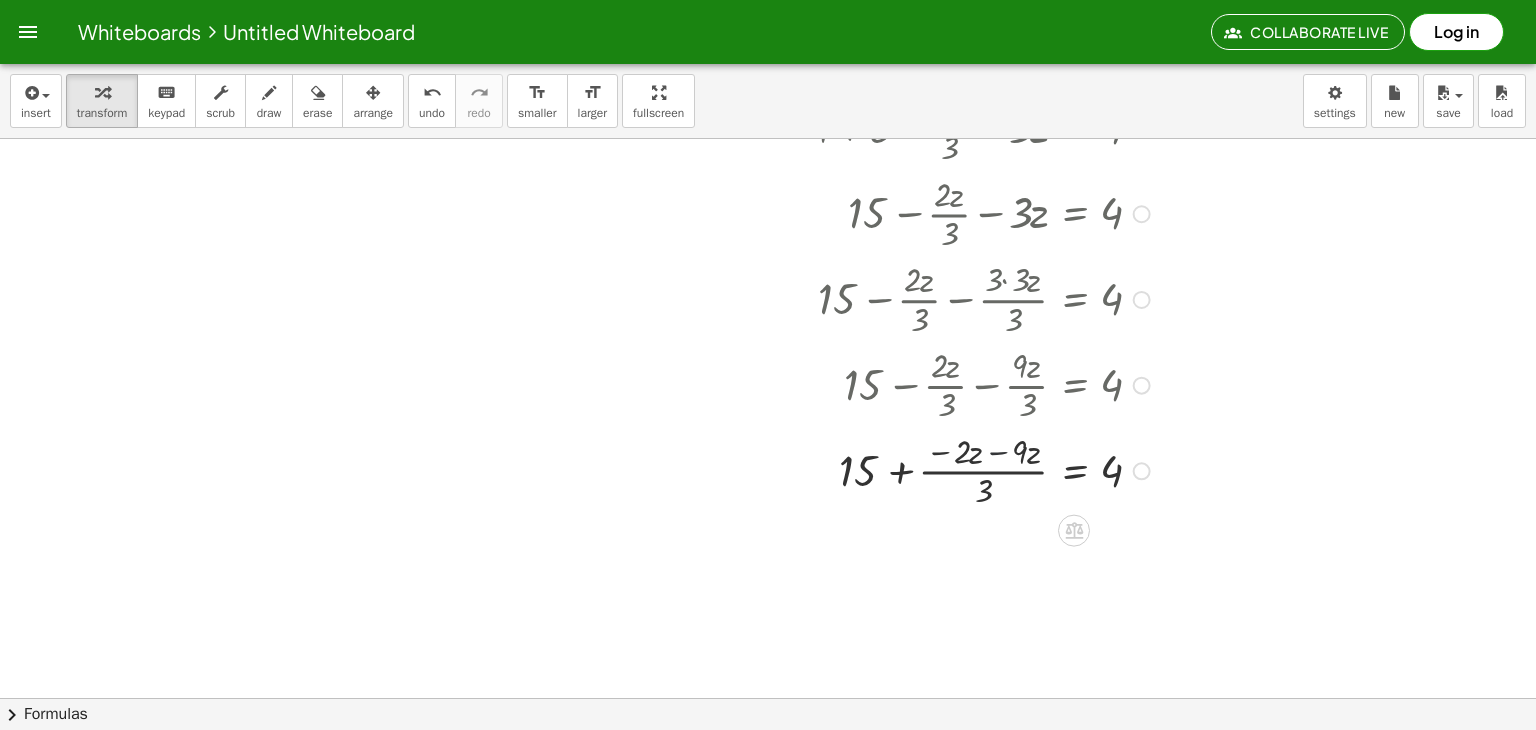 click at bounding box center [832, 470] 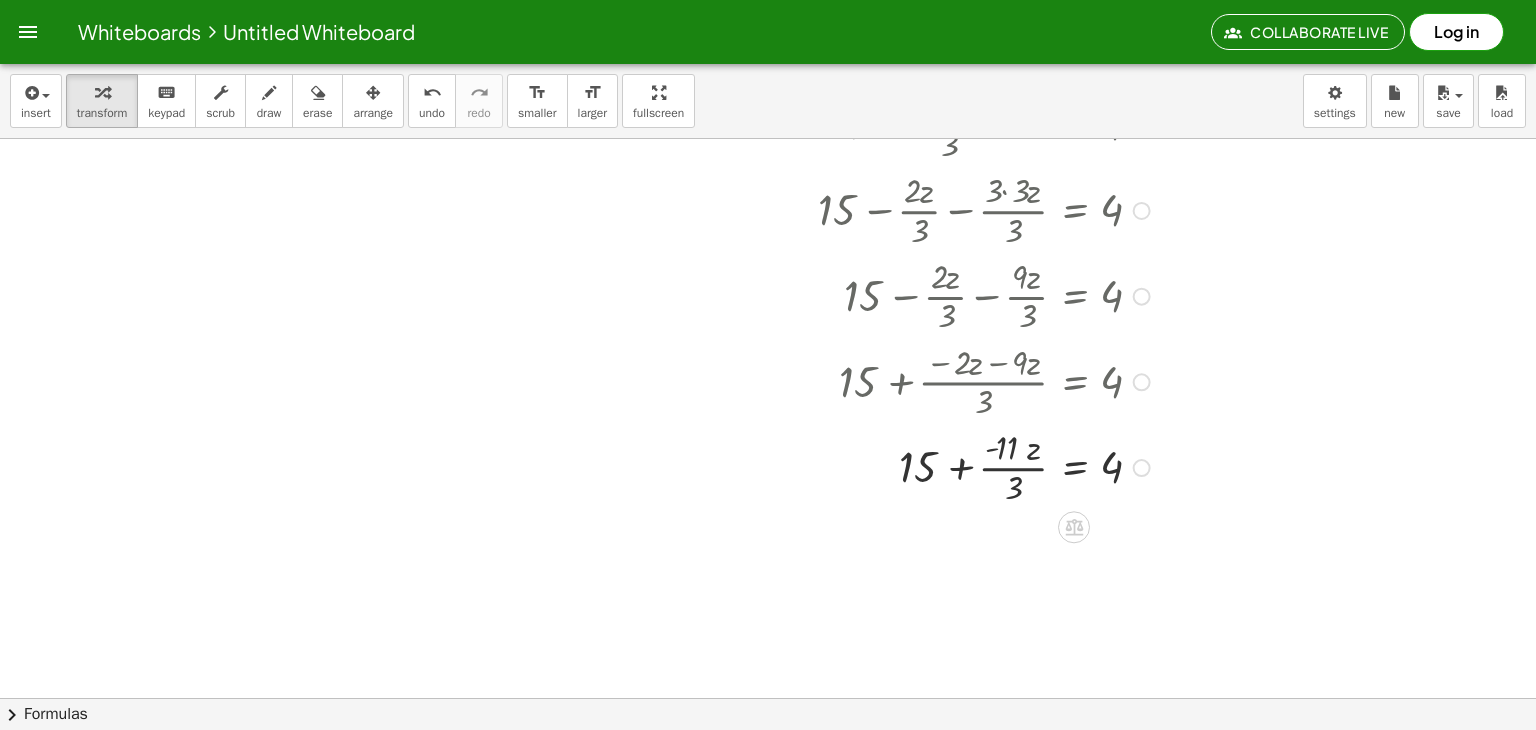 scroll, scrollTop: 1837, scrollLeft: 0, axis: vertical 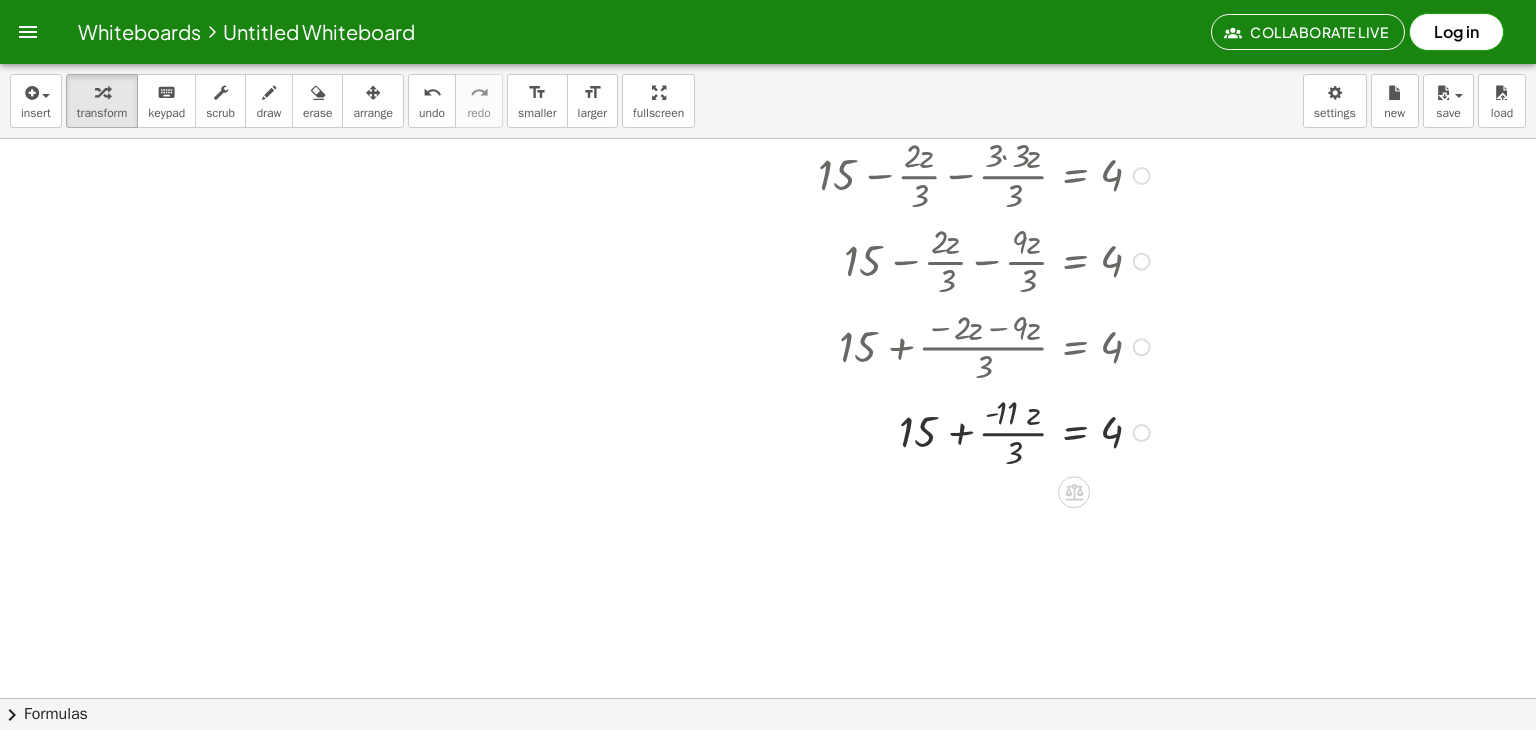 click at bounding box center [832, 431] 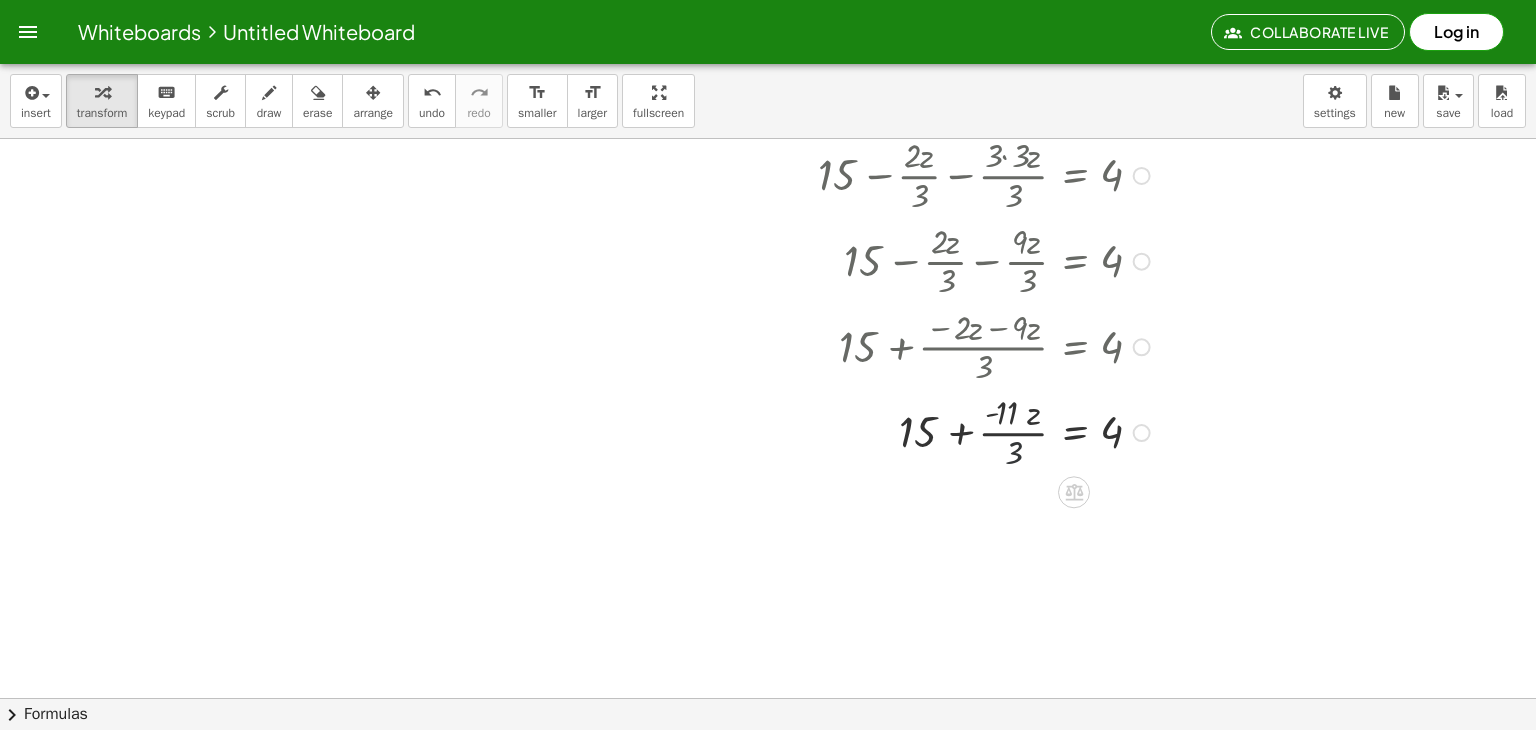 click at bounding box center (832, 431) 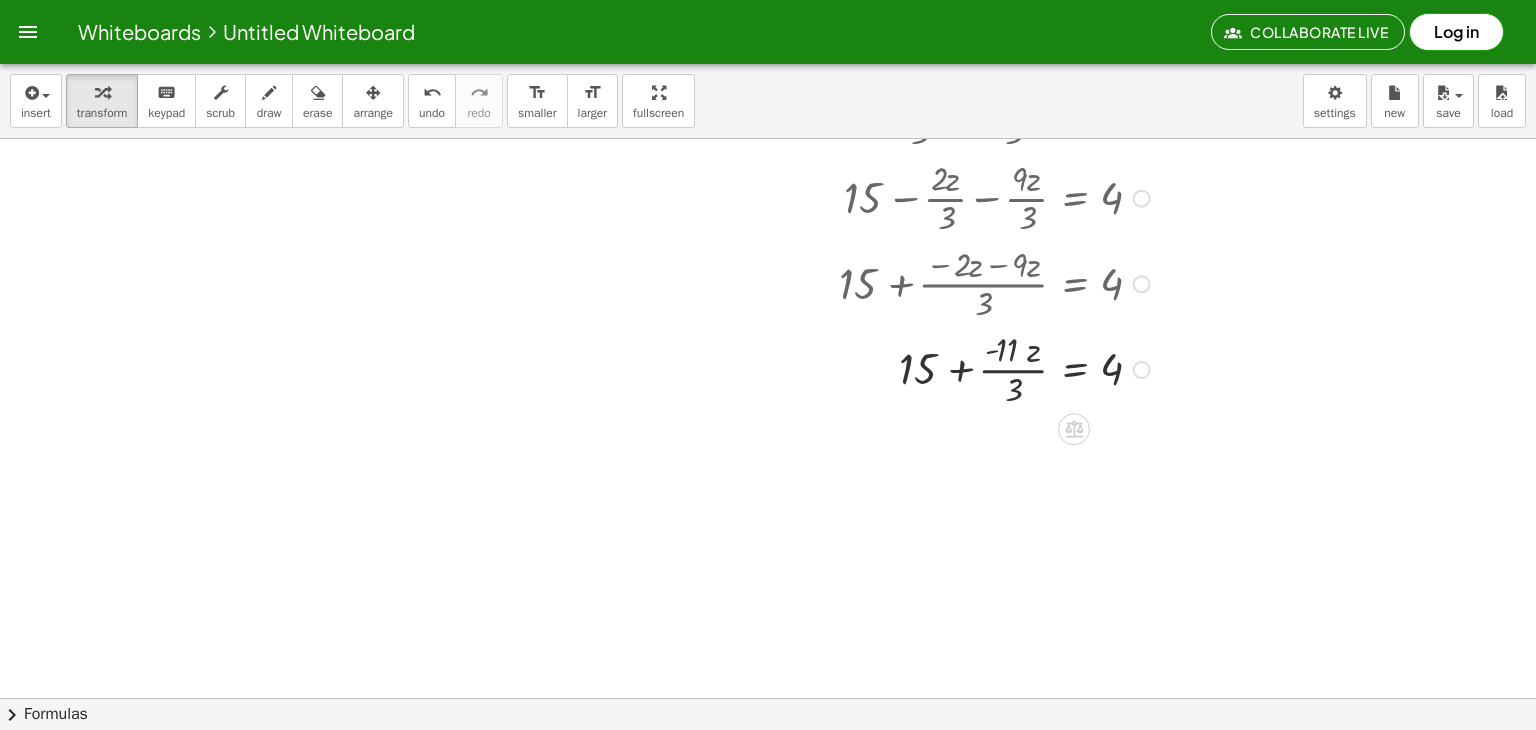 scroll, scrollTop: 1901, scrollLeft: 0, axis: vertical 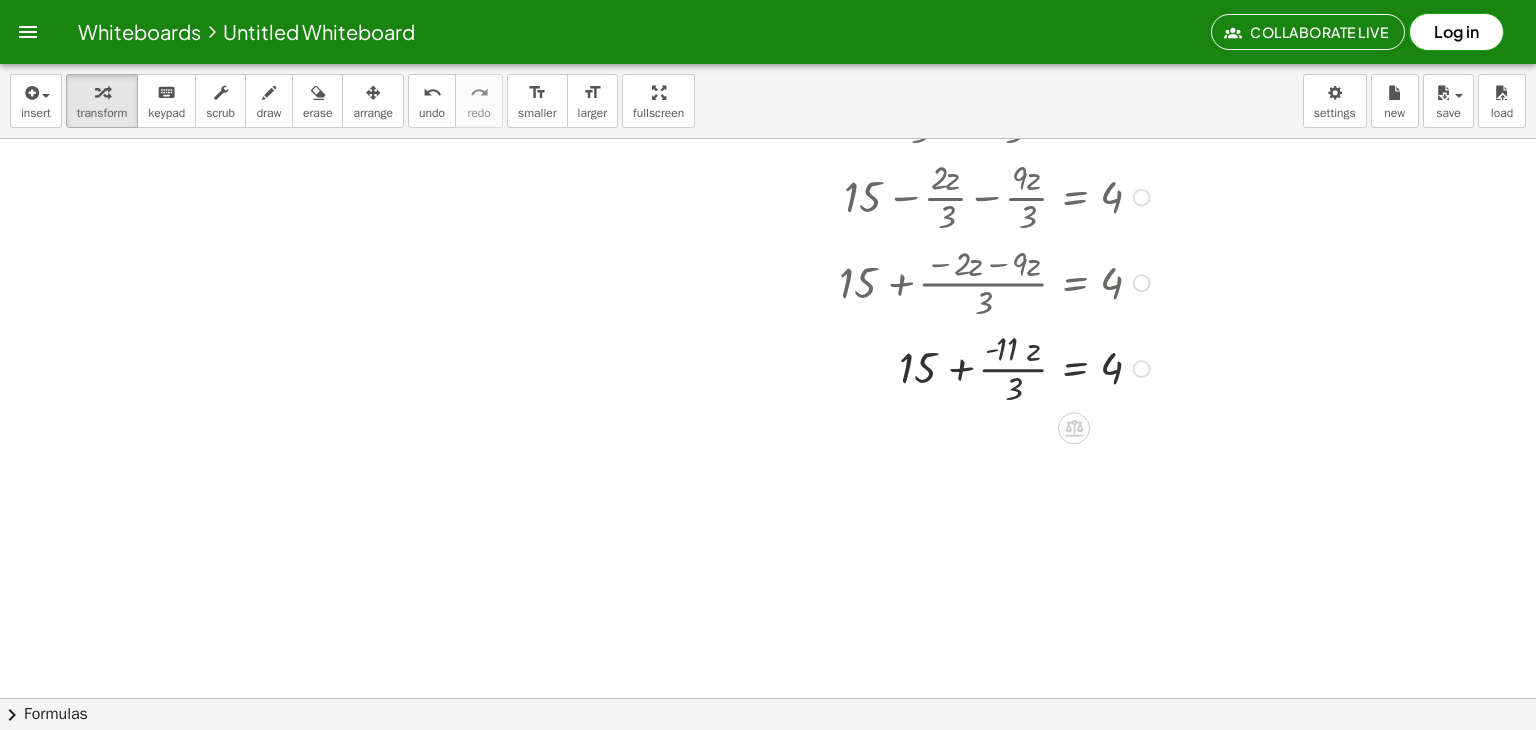 click at bounding box center (832, 367) 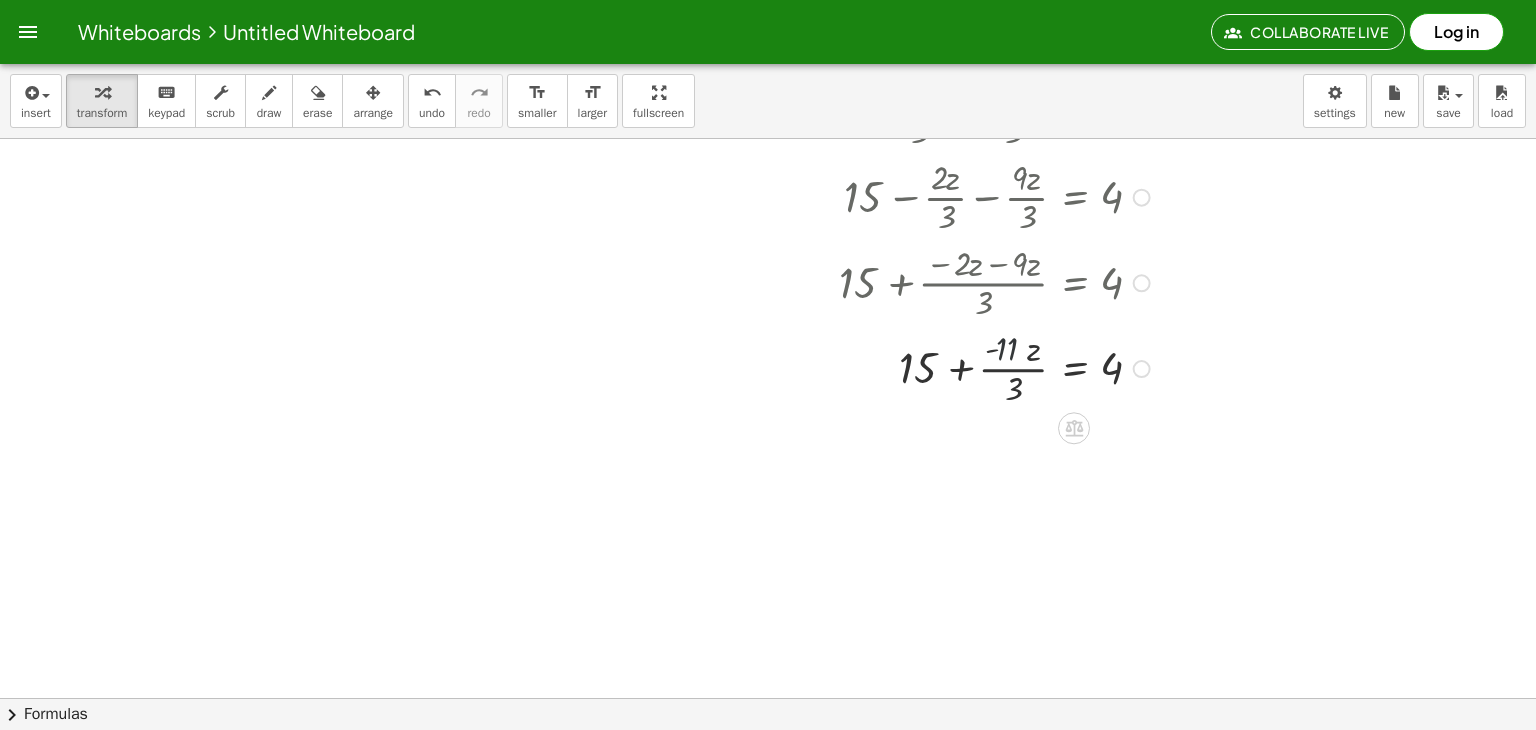 click at bounding box center [832, 367] 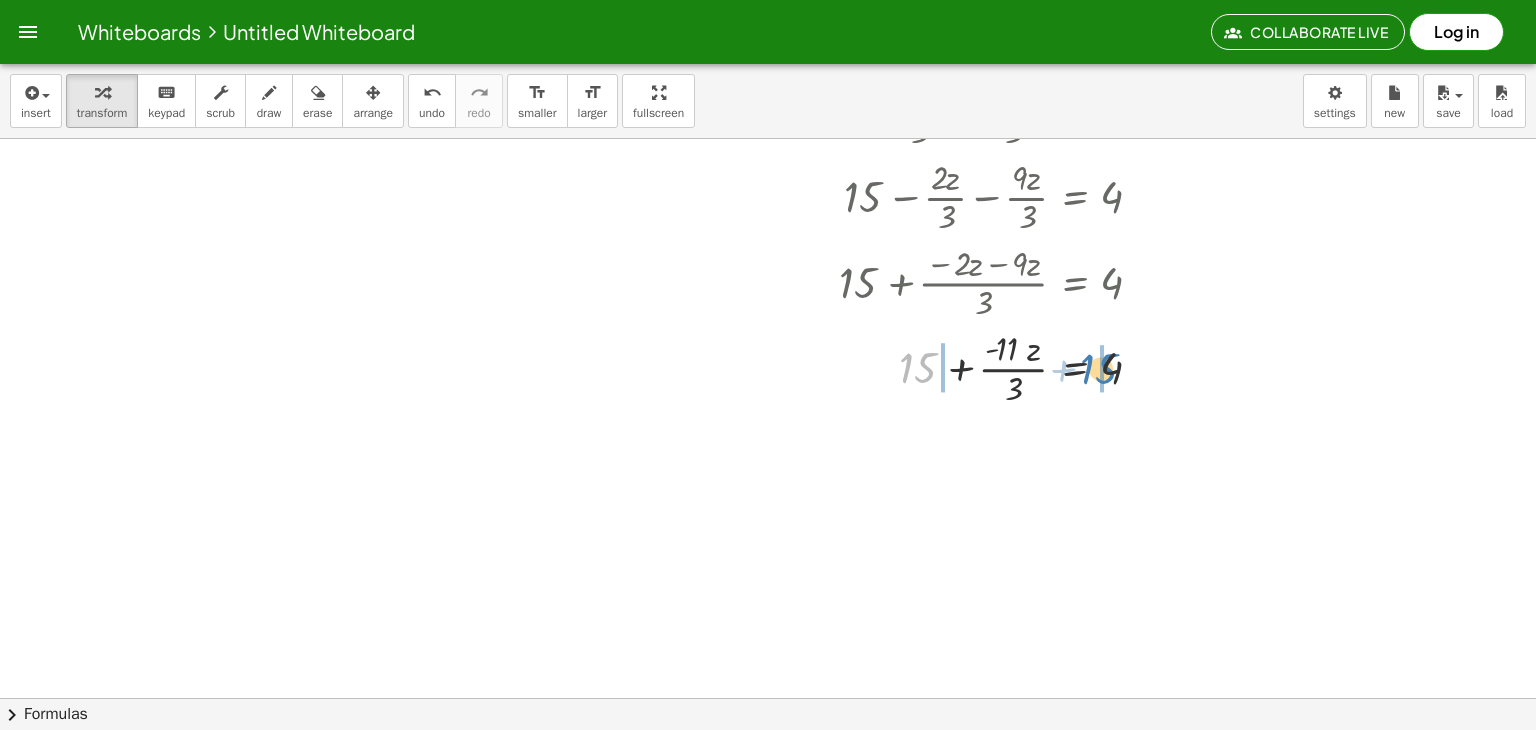 drag, startPoint x: 913, startPoint y: 365, endPoint x: 1120, endPoint y: 366, distance: 207.00241 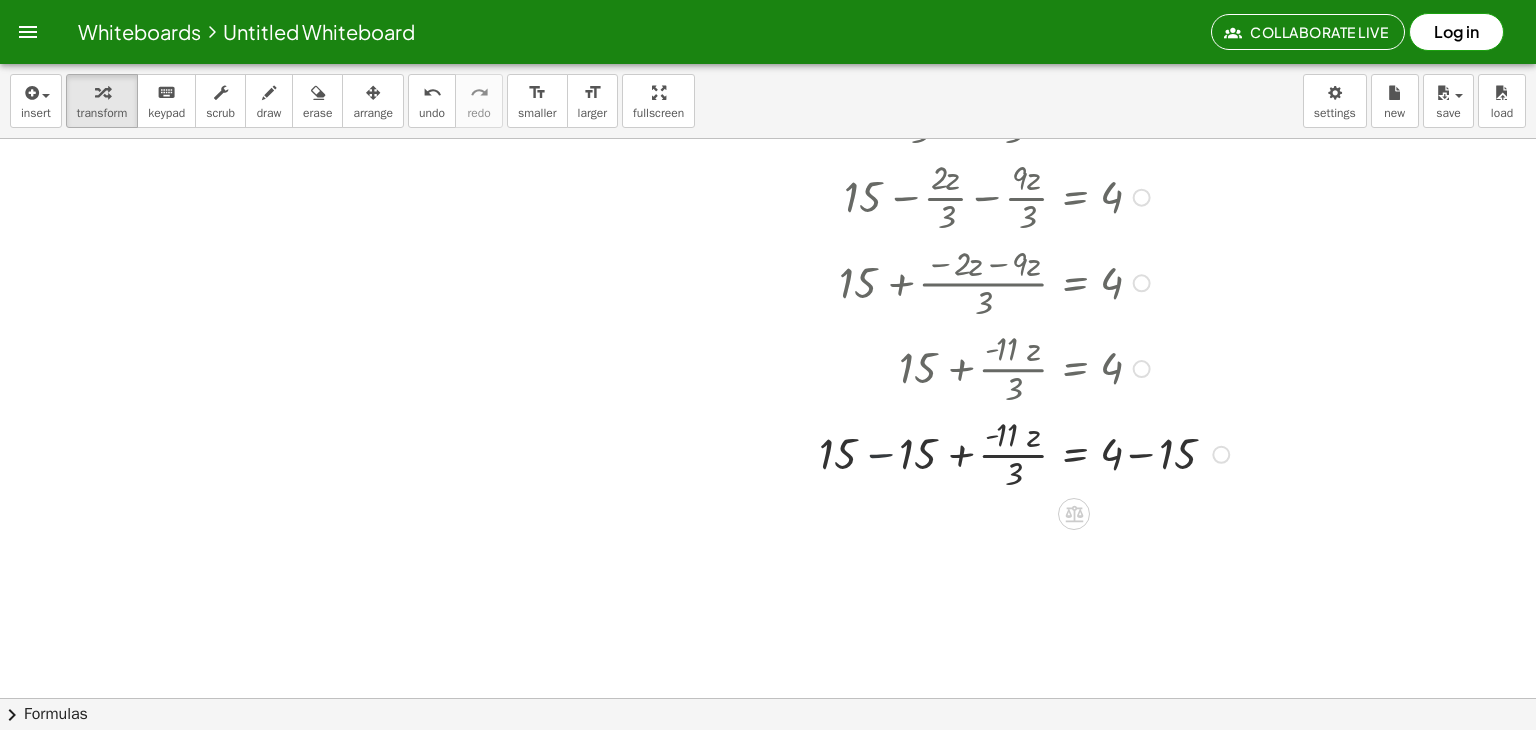 click at bounding box center (872, 453) 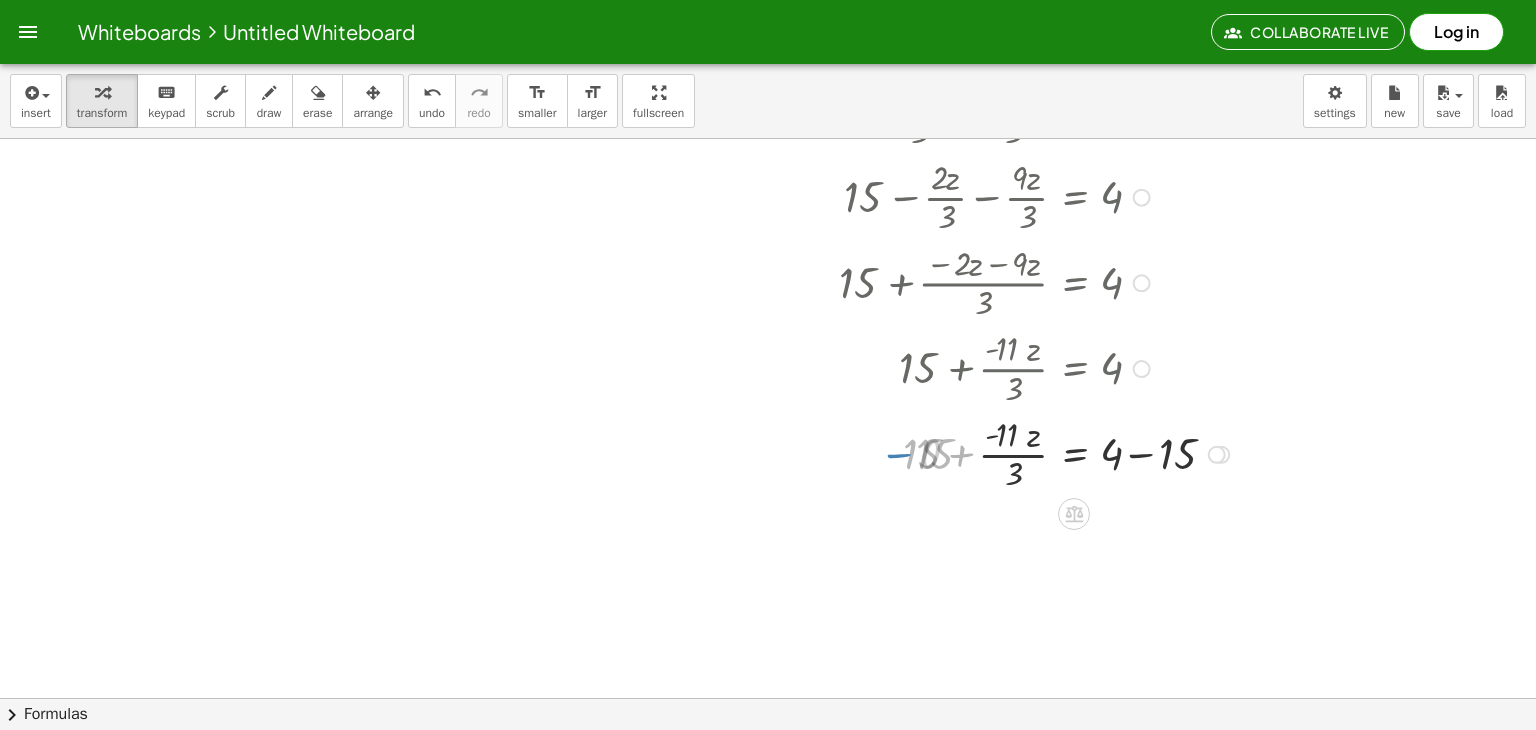click at bounding box center (872, 453) 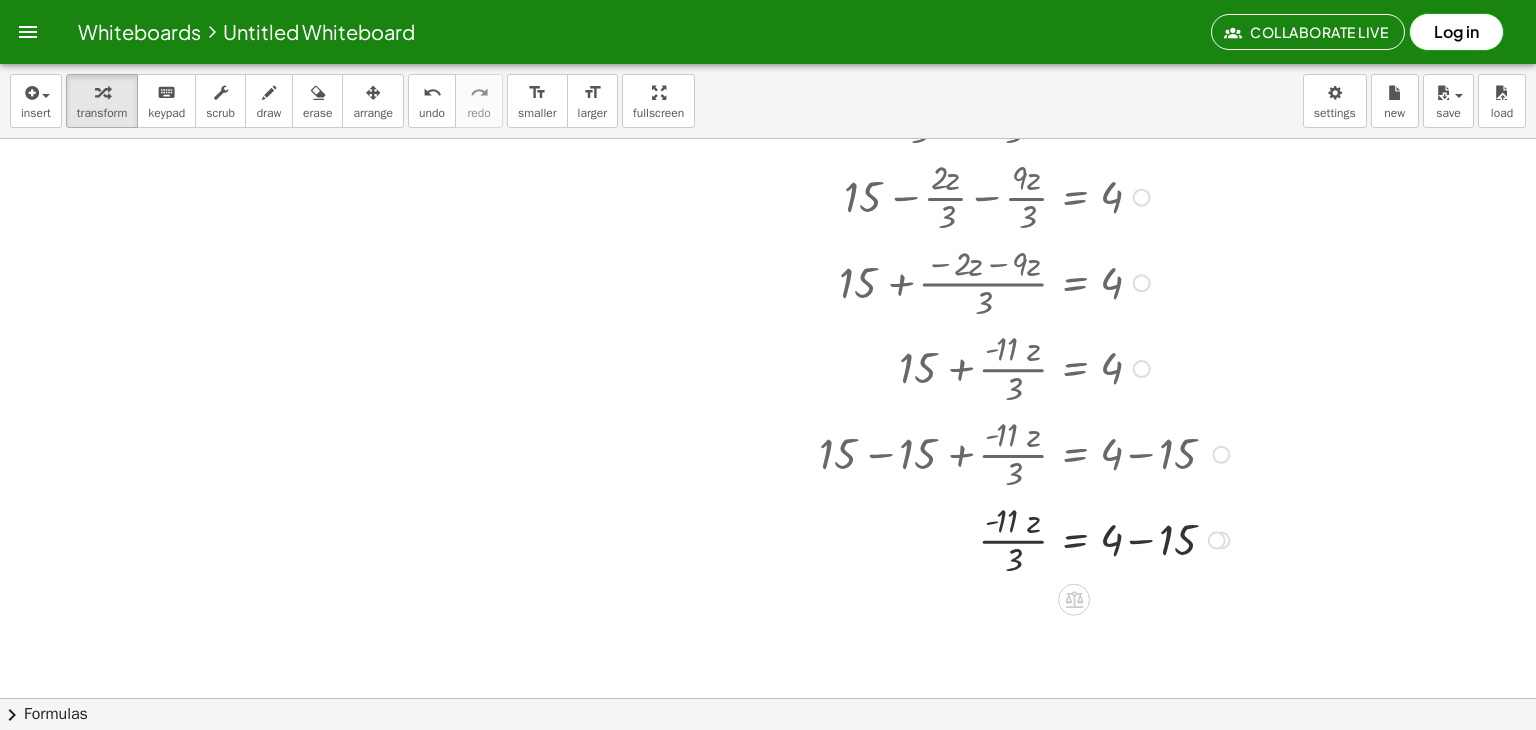 click at bounding box center [872, 539] 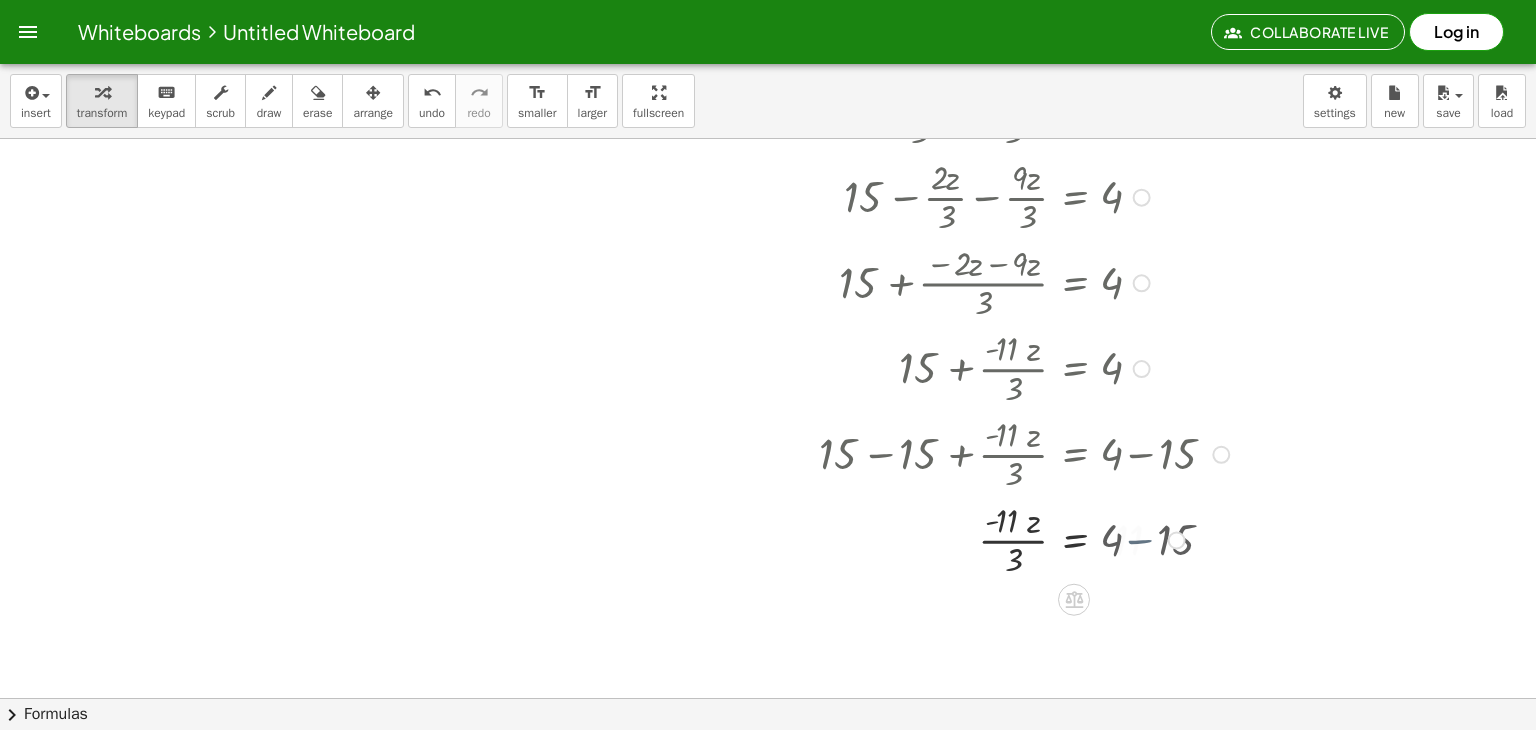click at bounding box center [872, 539] 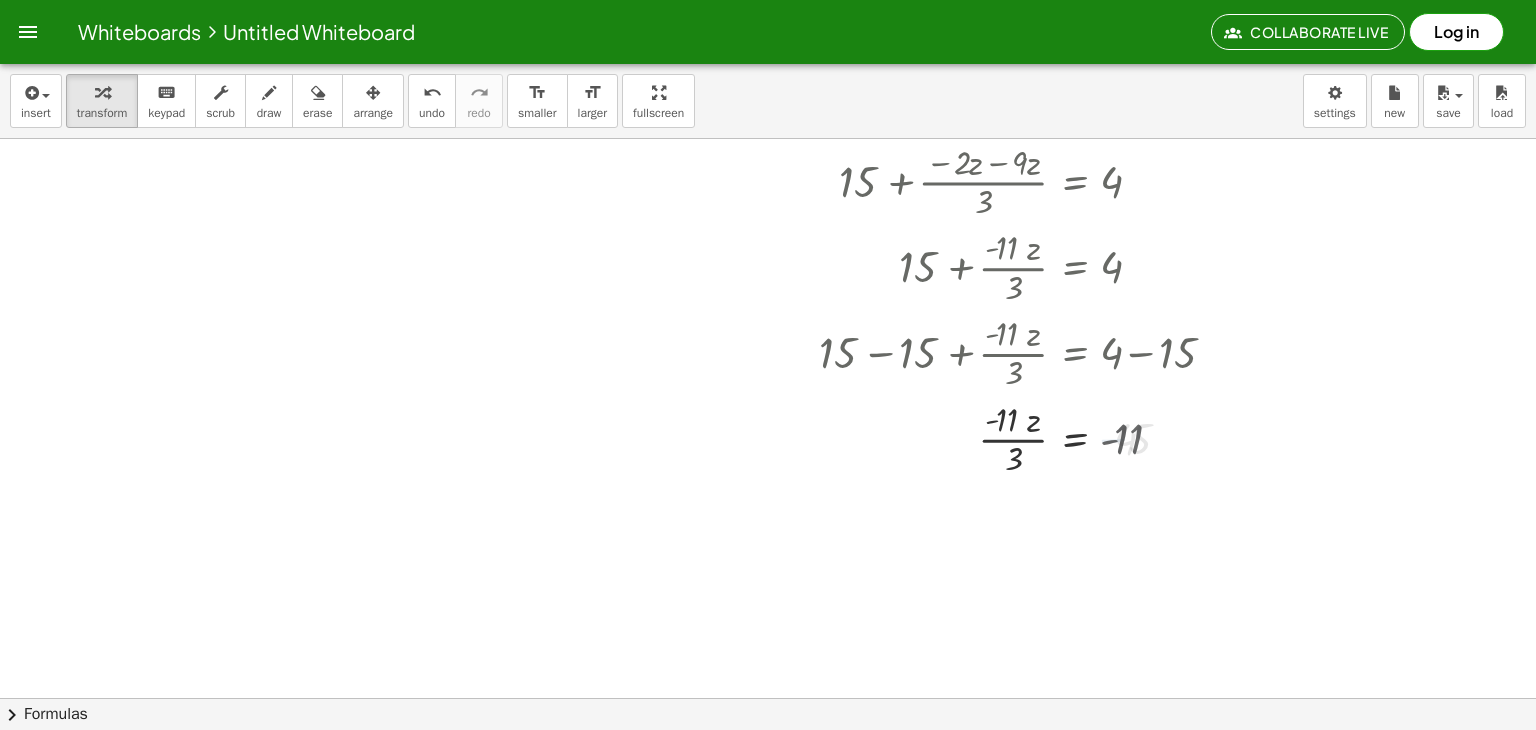 scroll, scrollTop: 2041, scrollLeft: 0, axis: vertical 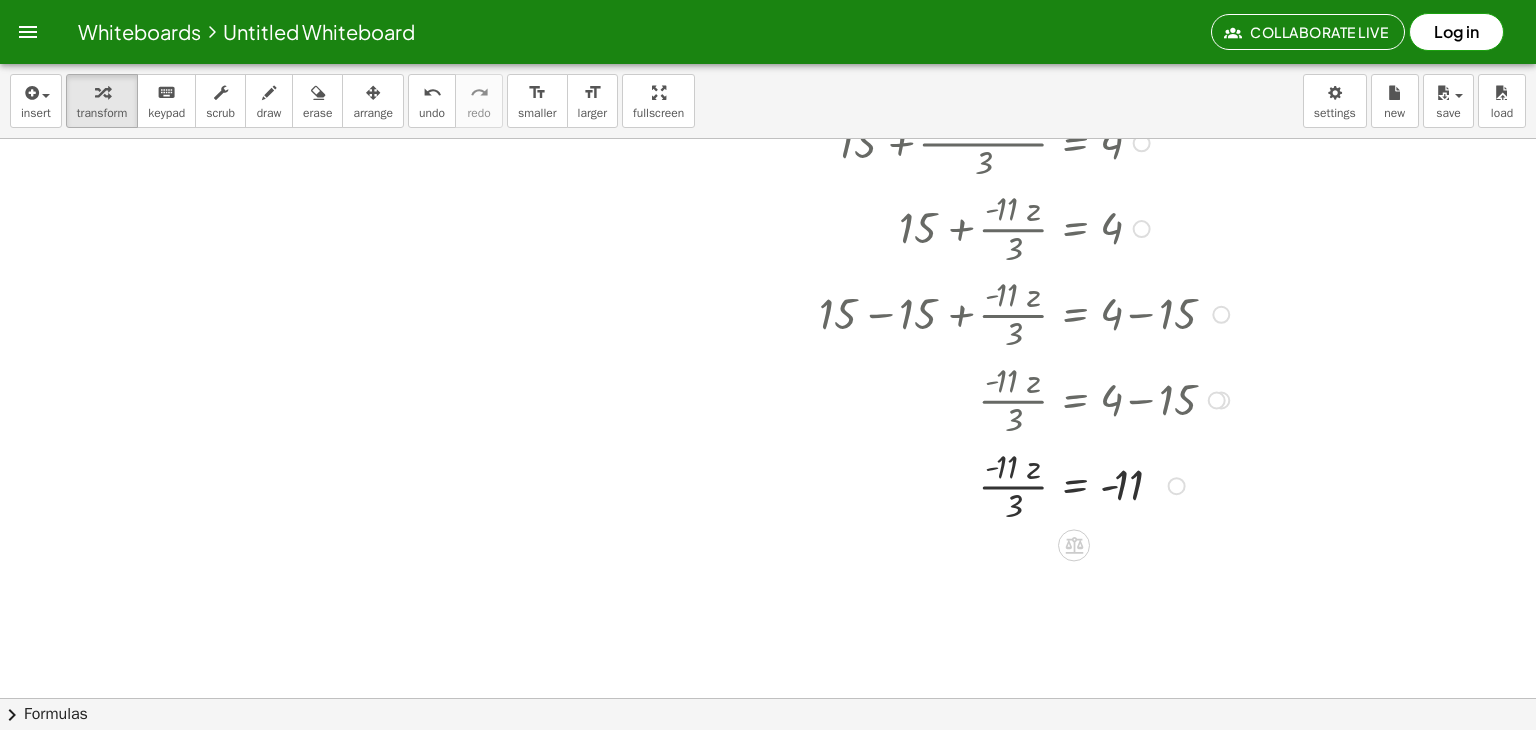 click at bounding box center (872, 485) 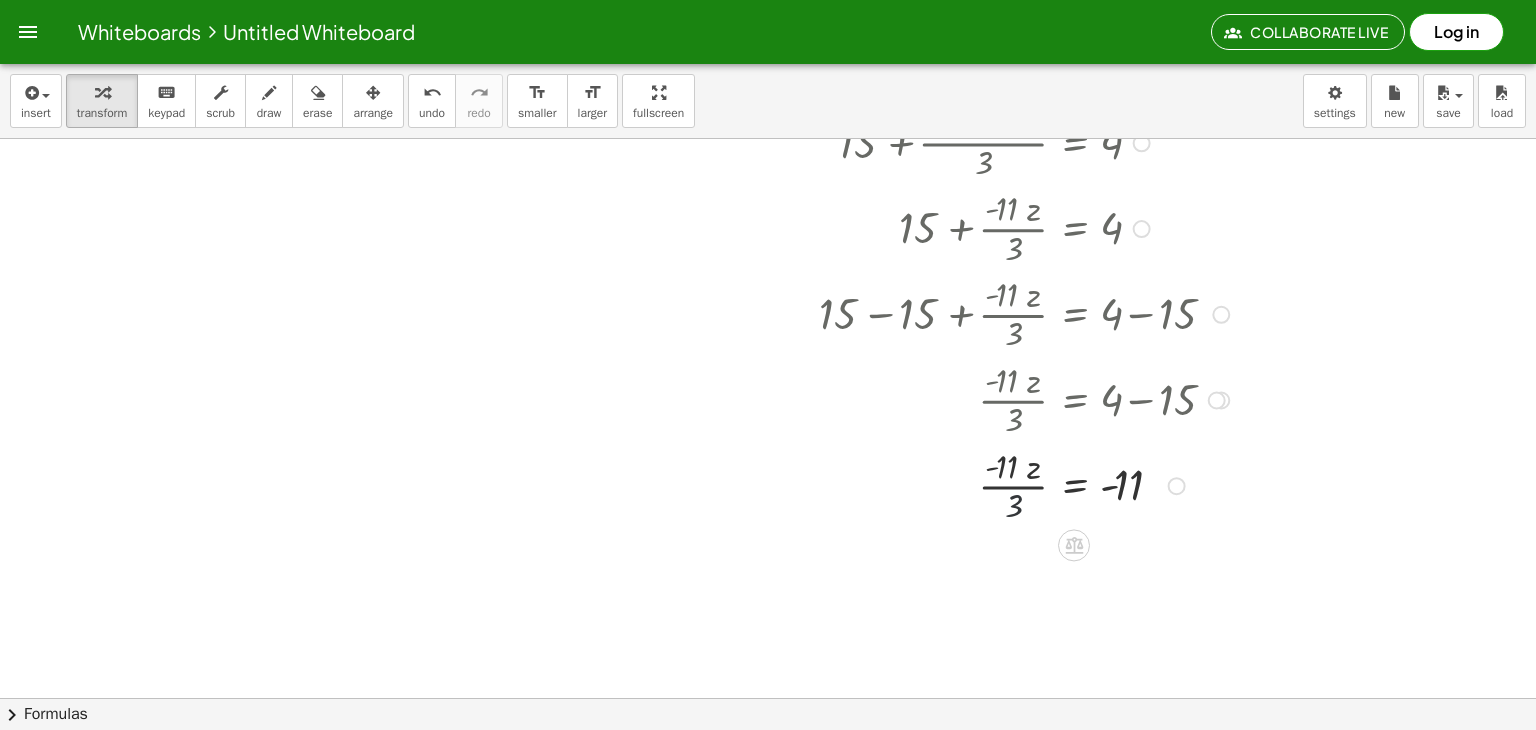 click at bounding box center [872, 485] 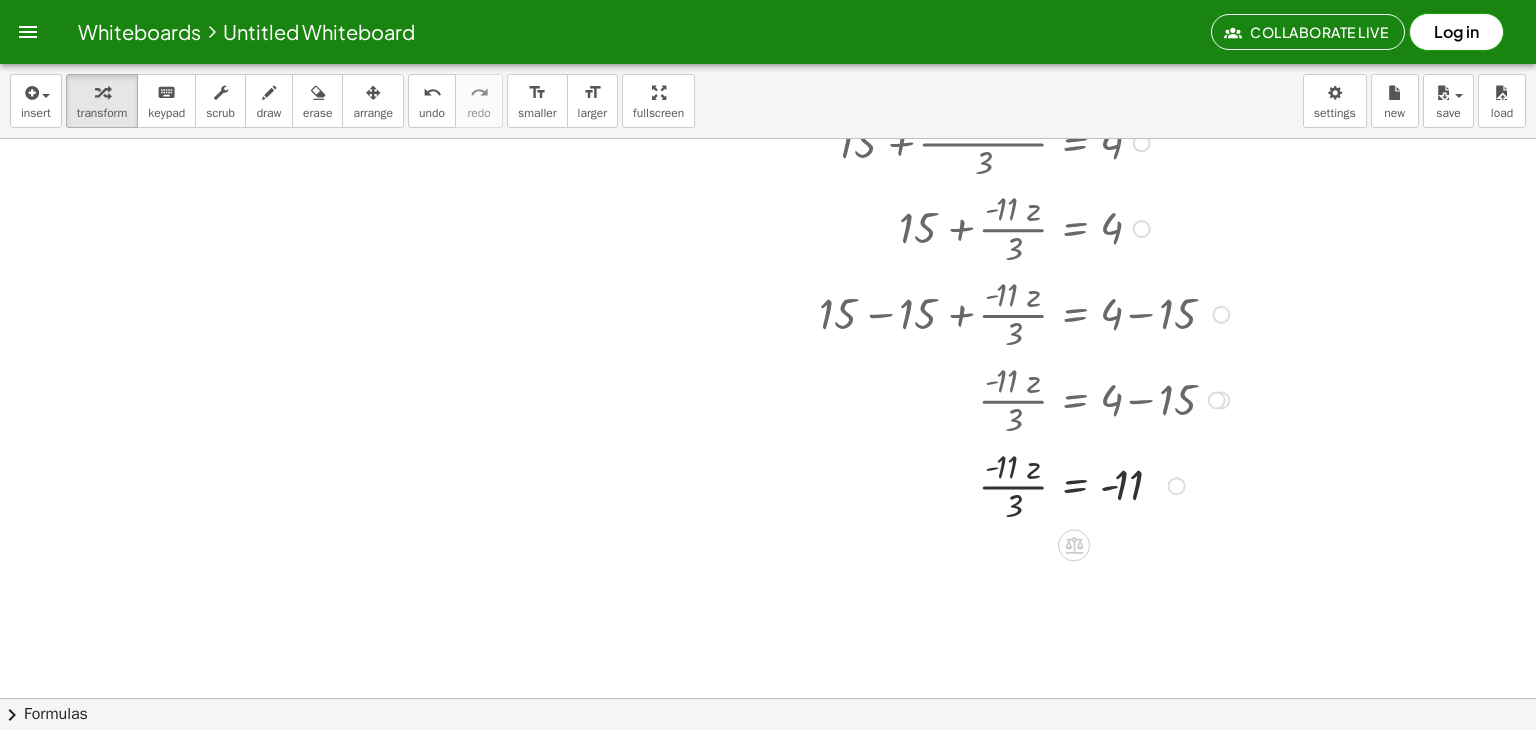 drag, startPoint x: 1014, startPoint y: 501, endPoint x: 1075, endPoint y: 494, distance: 61.400326 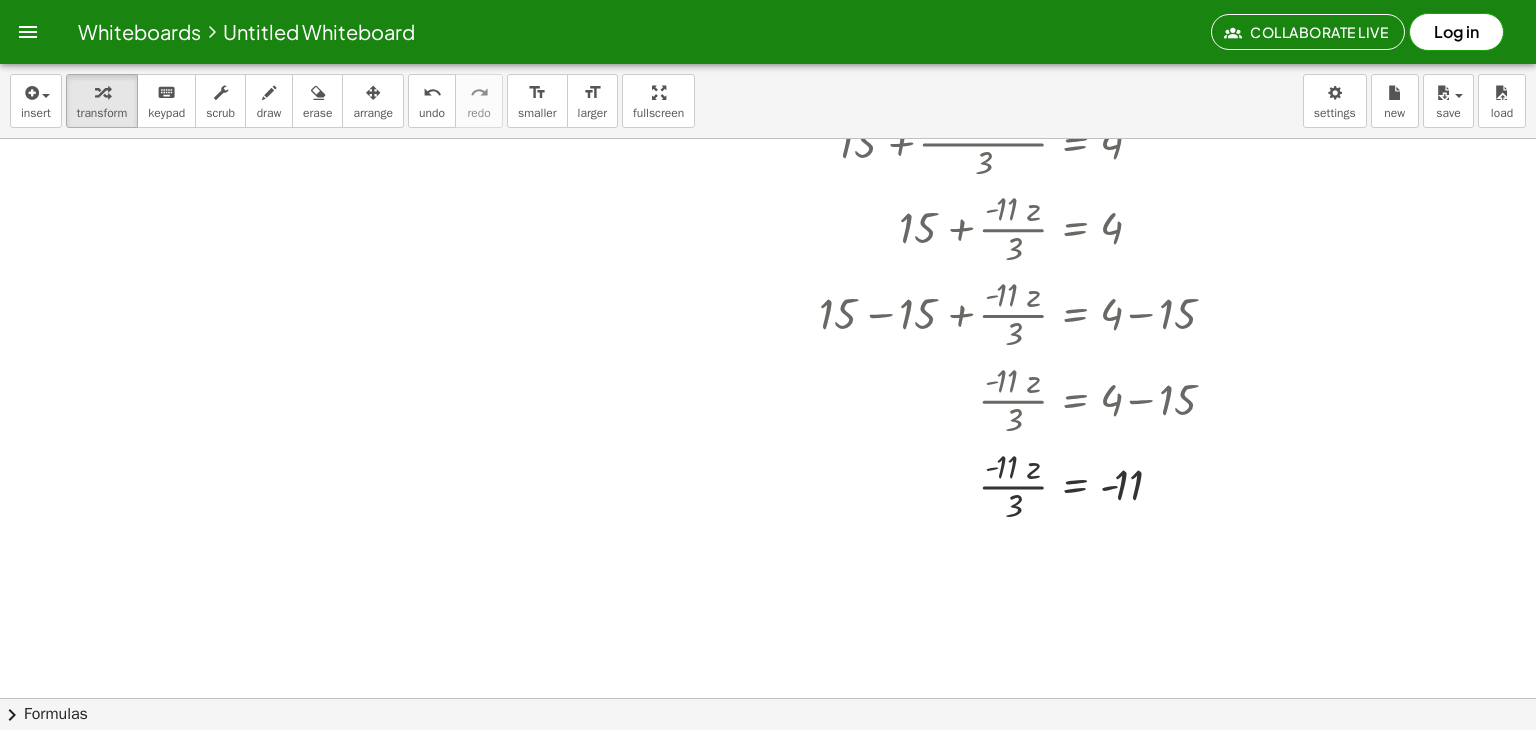 drag, startPoint x: 1075, startPoint y: 494, endPoint x: 989, endPoint y: 577, distance: 119.519875 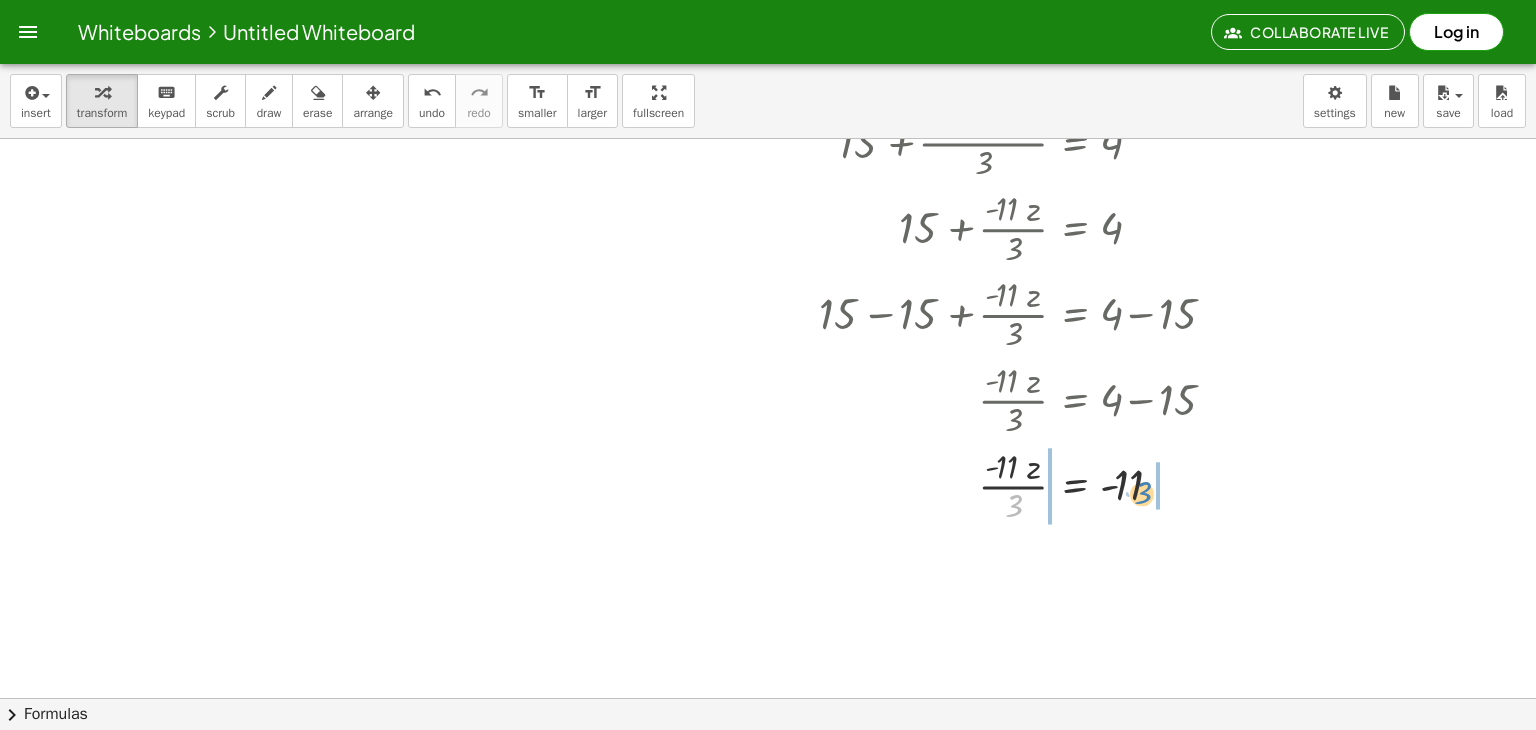 drag, startPoint x: 1019, startPoint y: 505, endPoint x: 1149, endPoint y: 492, distance: 130.64838 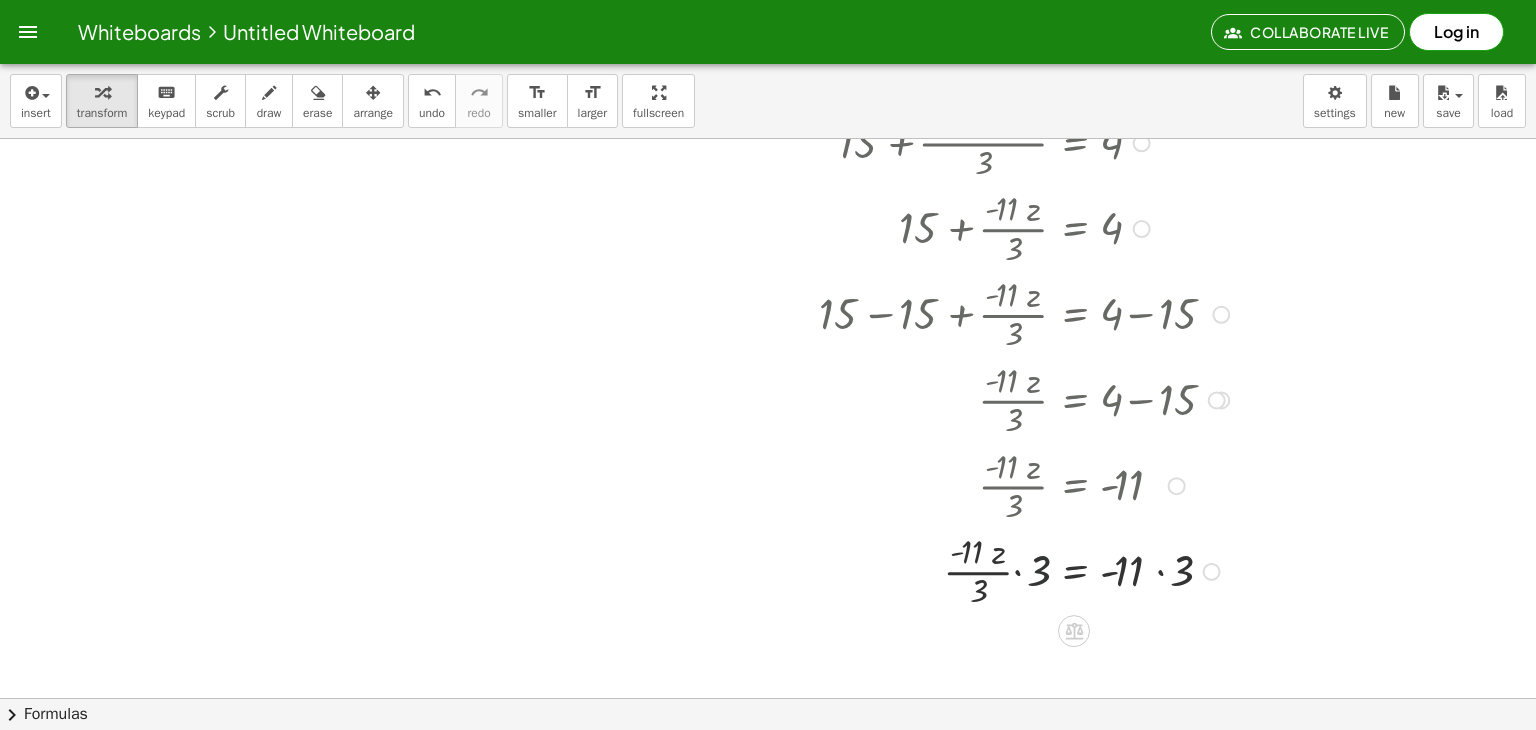click at bounding box center (872, 570) 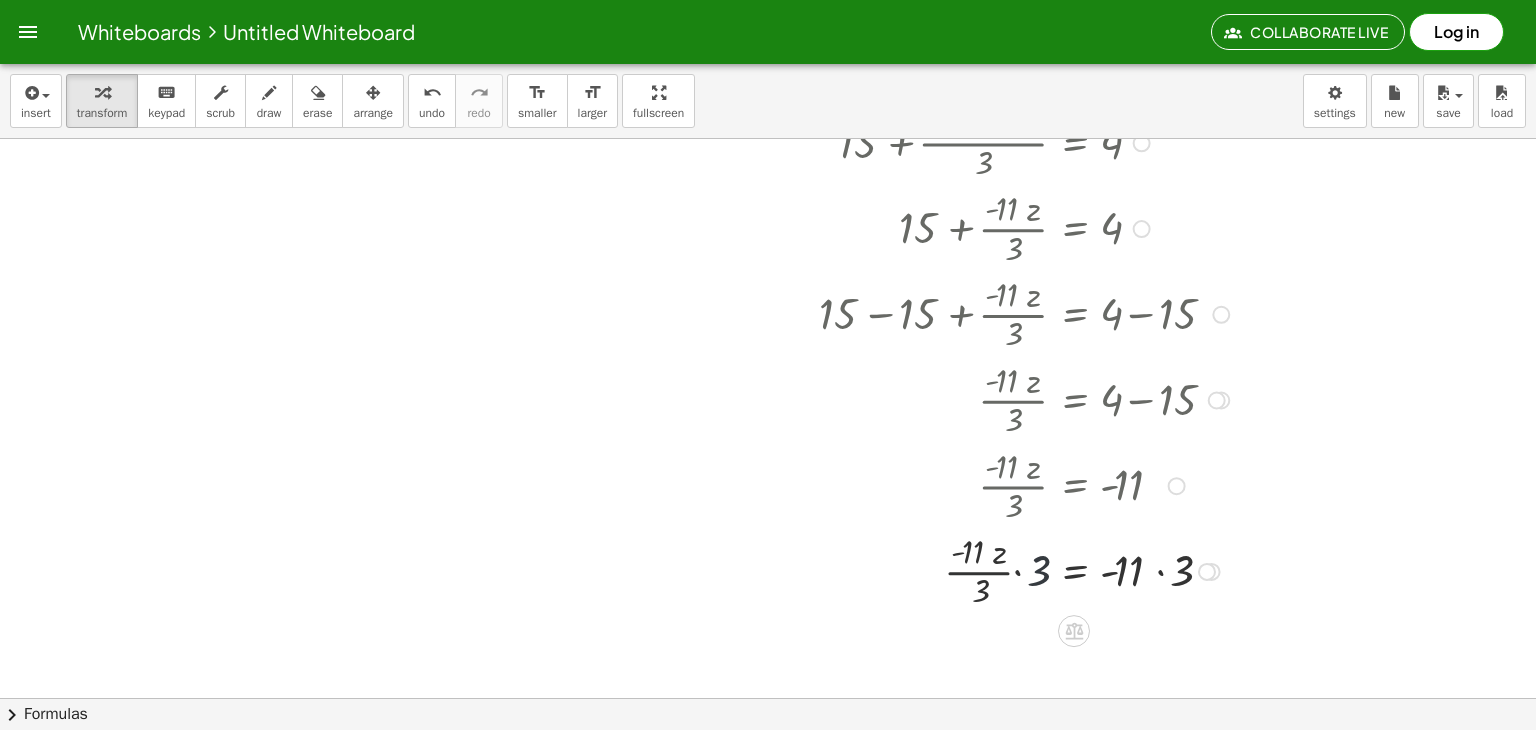 click at bounding box center (872, 570) 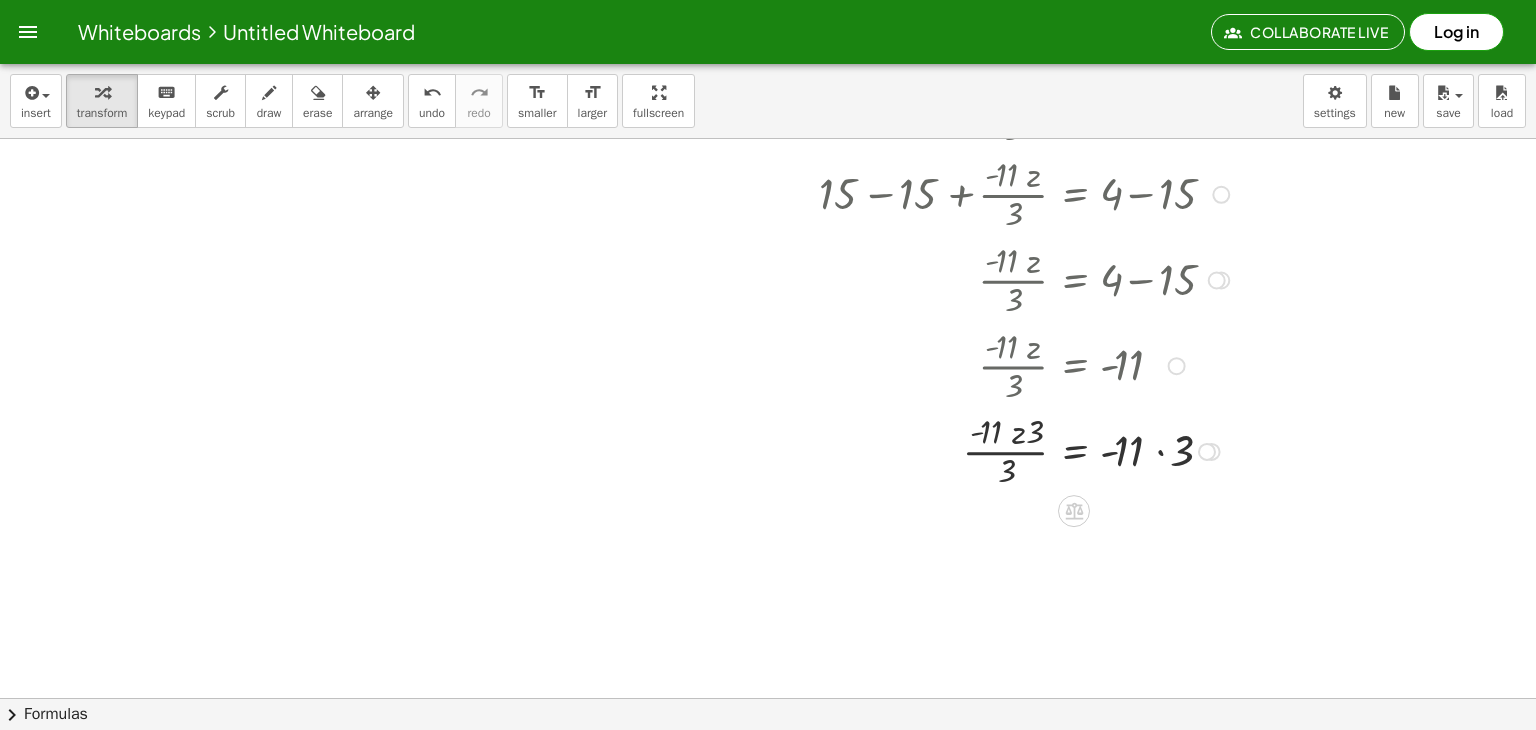scroll, scrollTop: 2164, scrollLeft: 0, axis: vertical 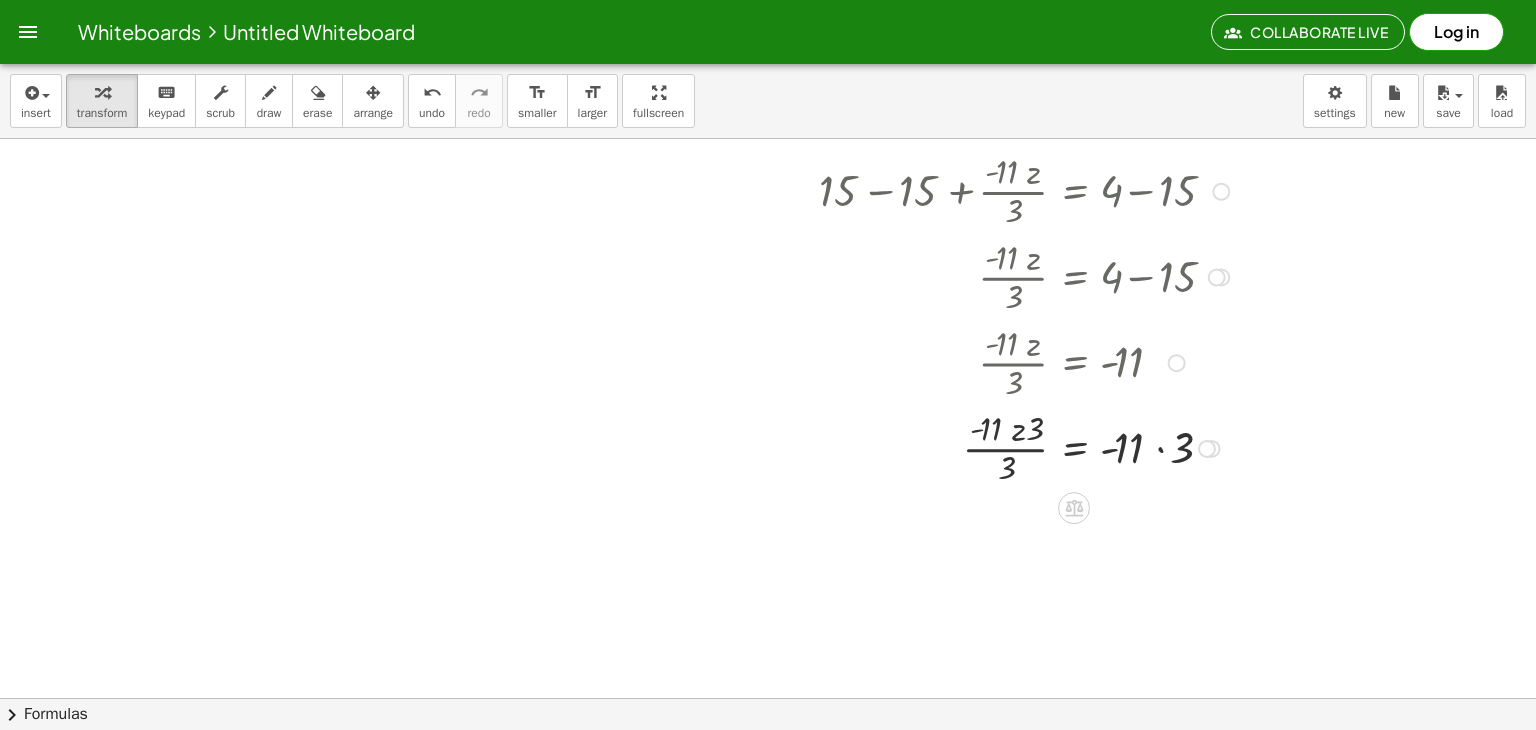 click at bounding box center (872, 447) 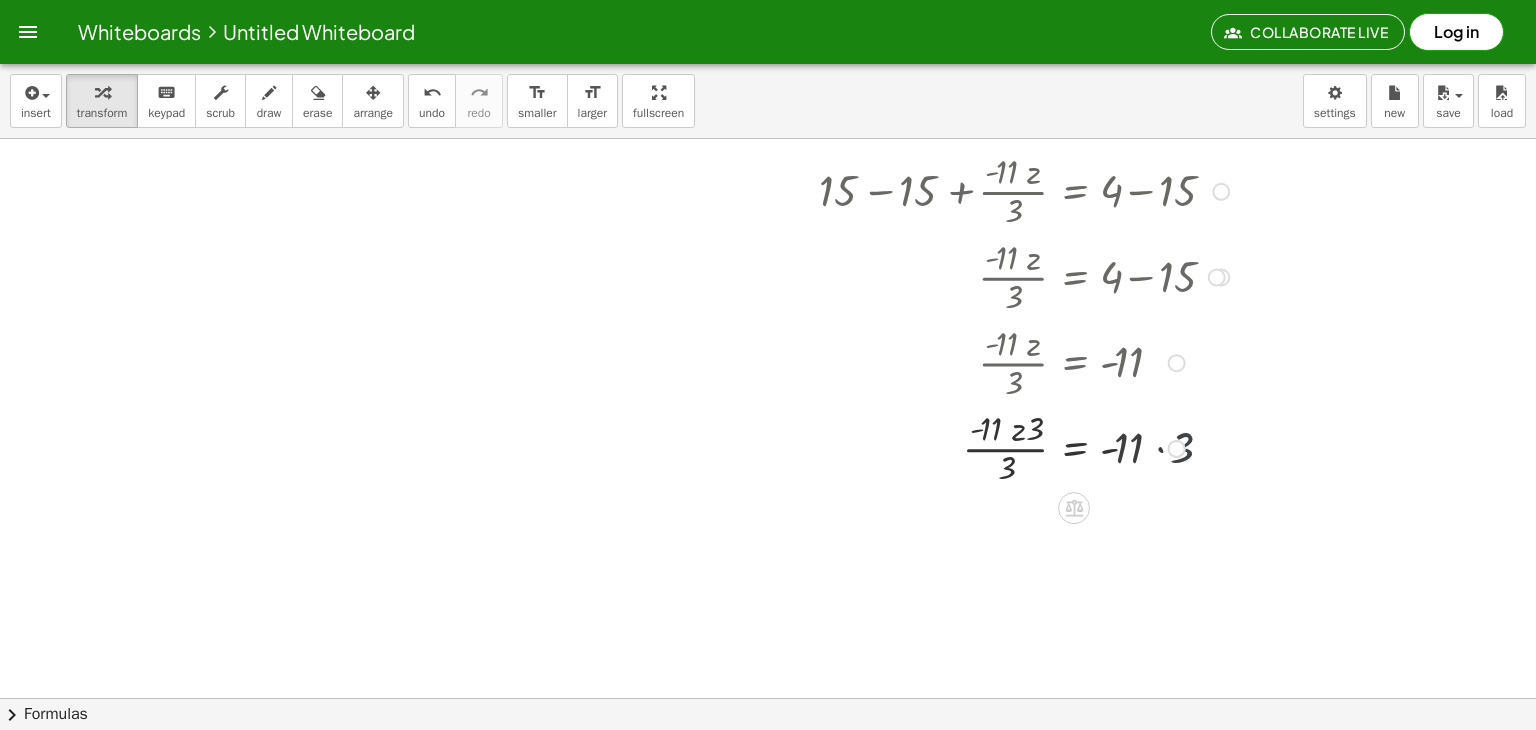 click on "· z = · - 11 - 11 · 3 · 3 · · 3 33" at bounding box center (1074, 449) 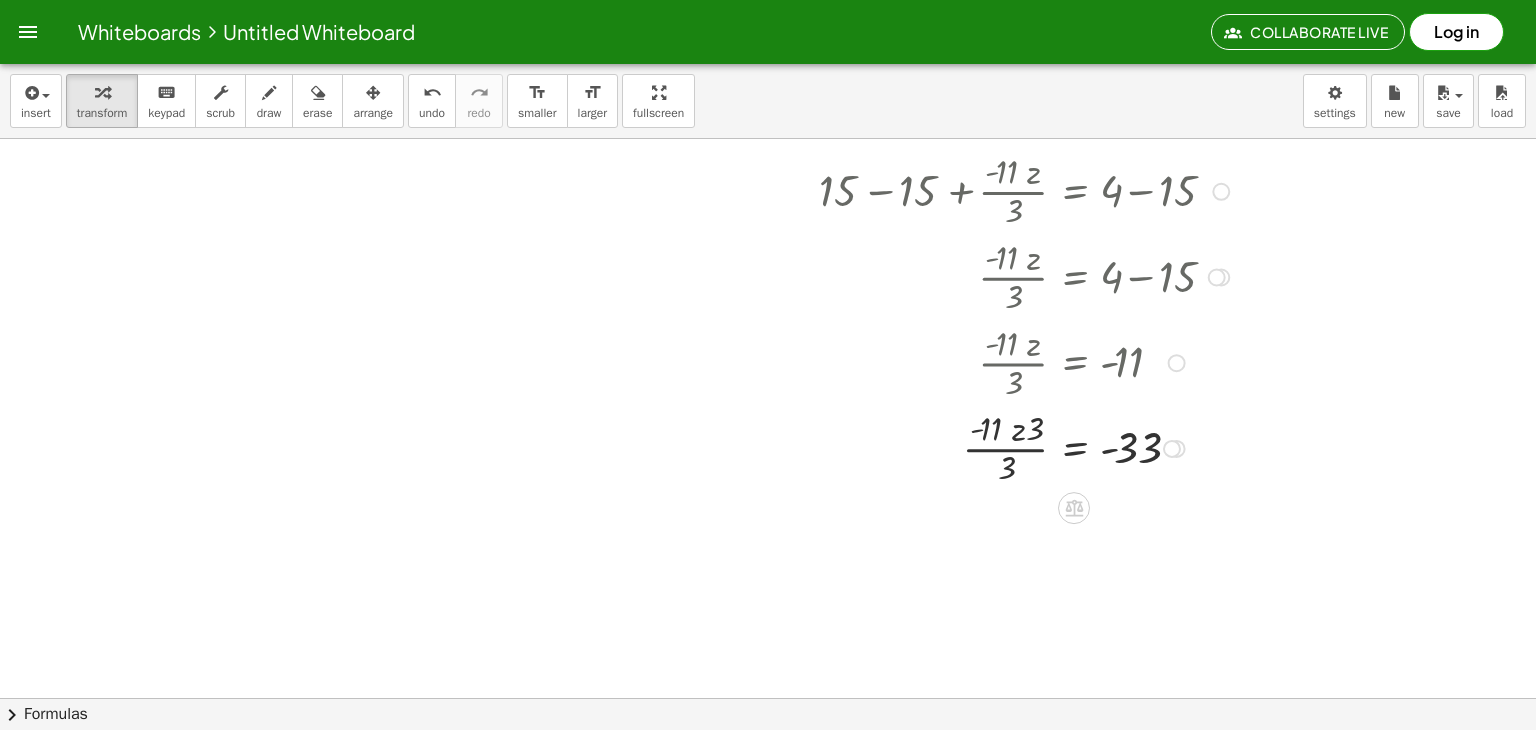 click at bounding box center [872, 447] 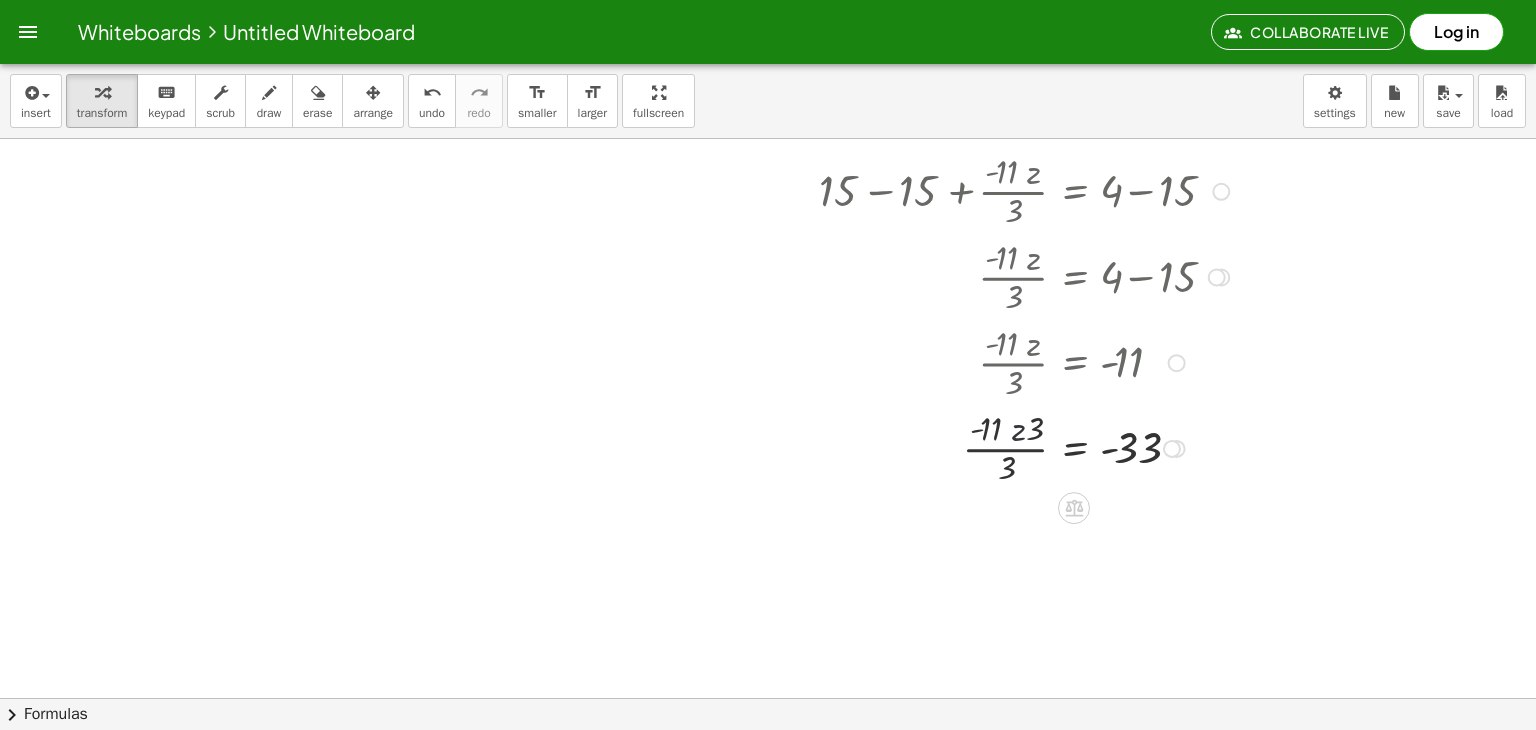 click at bounding box center [872, 447] 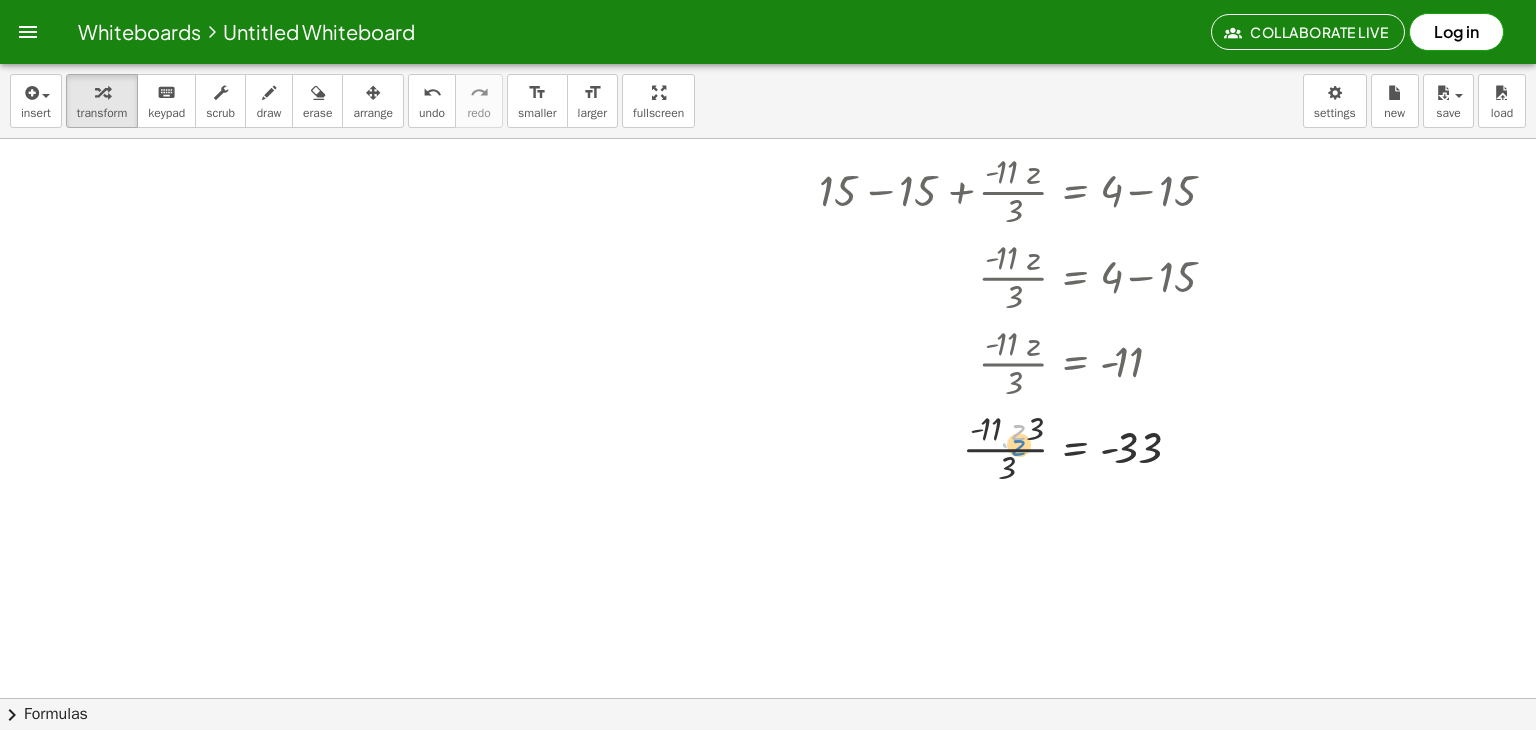 click at bounding box center (872, 447) 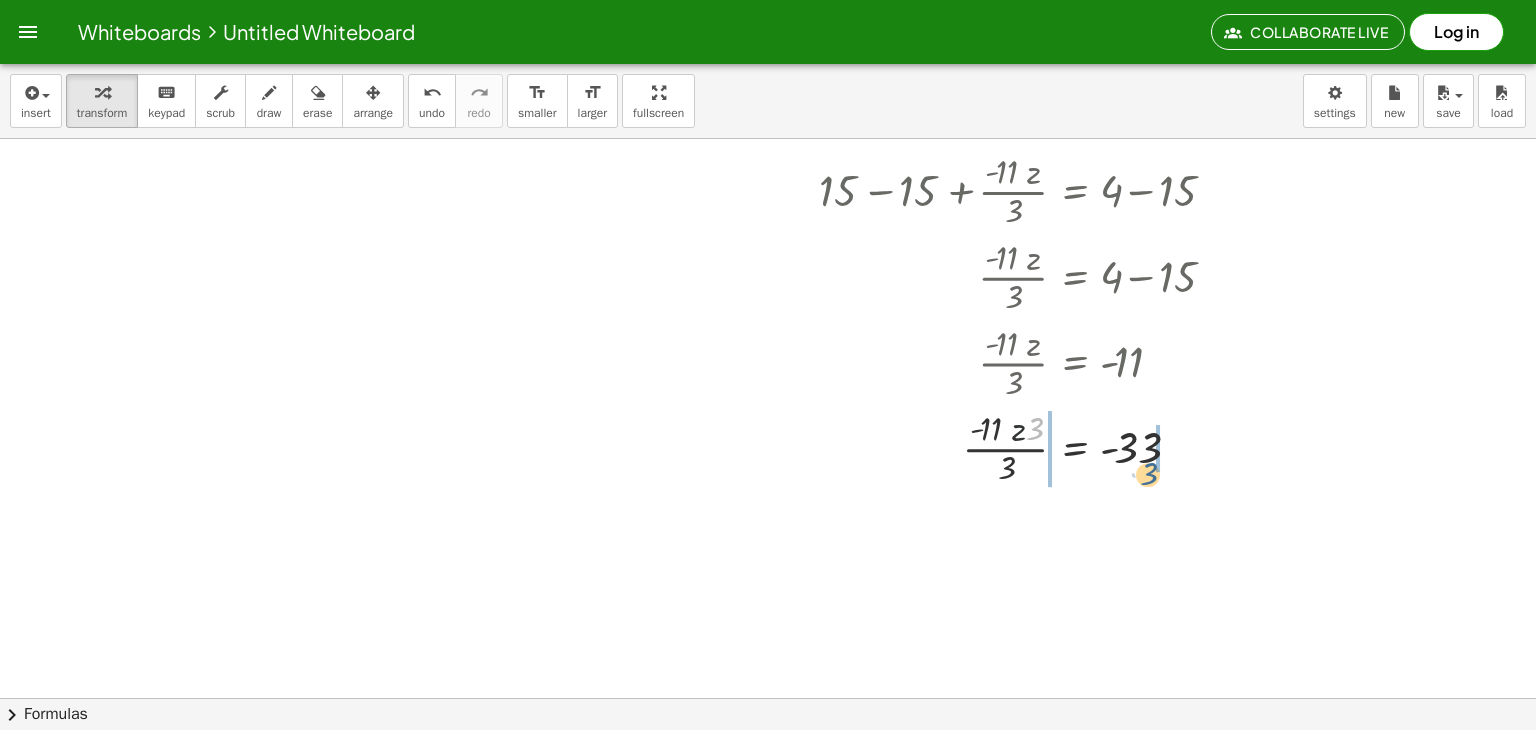 drag, startPoint x: 1032, startPoint y: 425, endPoint x: 1147, endPoint y: 475, distance: 125.39936 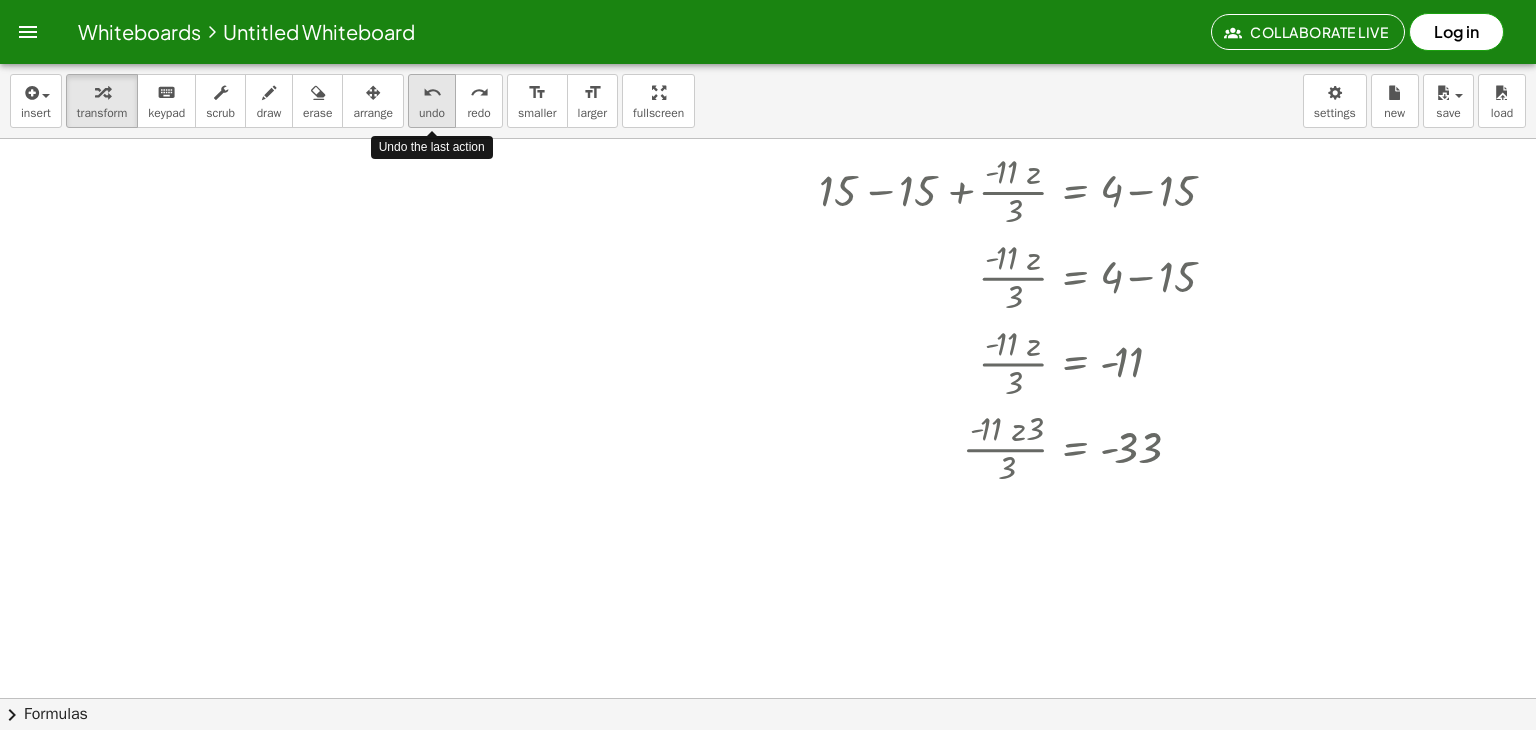 click on "undo" at bounding box center [432, 92] 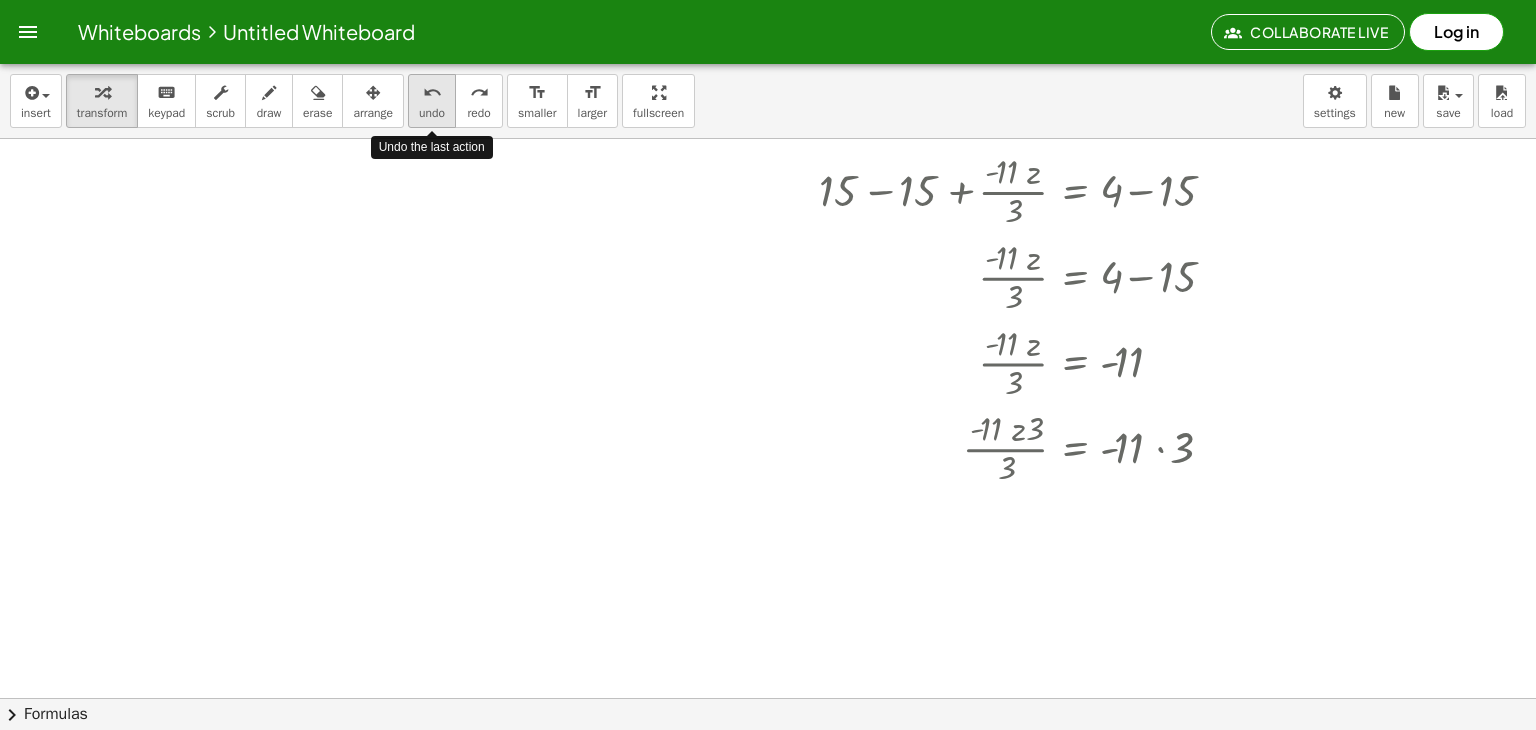 click on "undo" at bounding box center [432, 92] 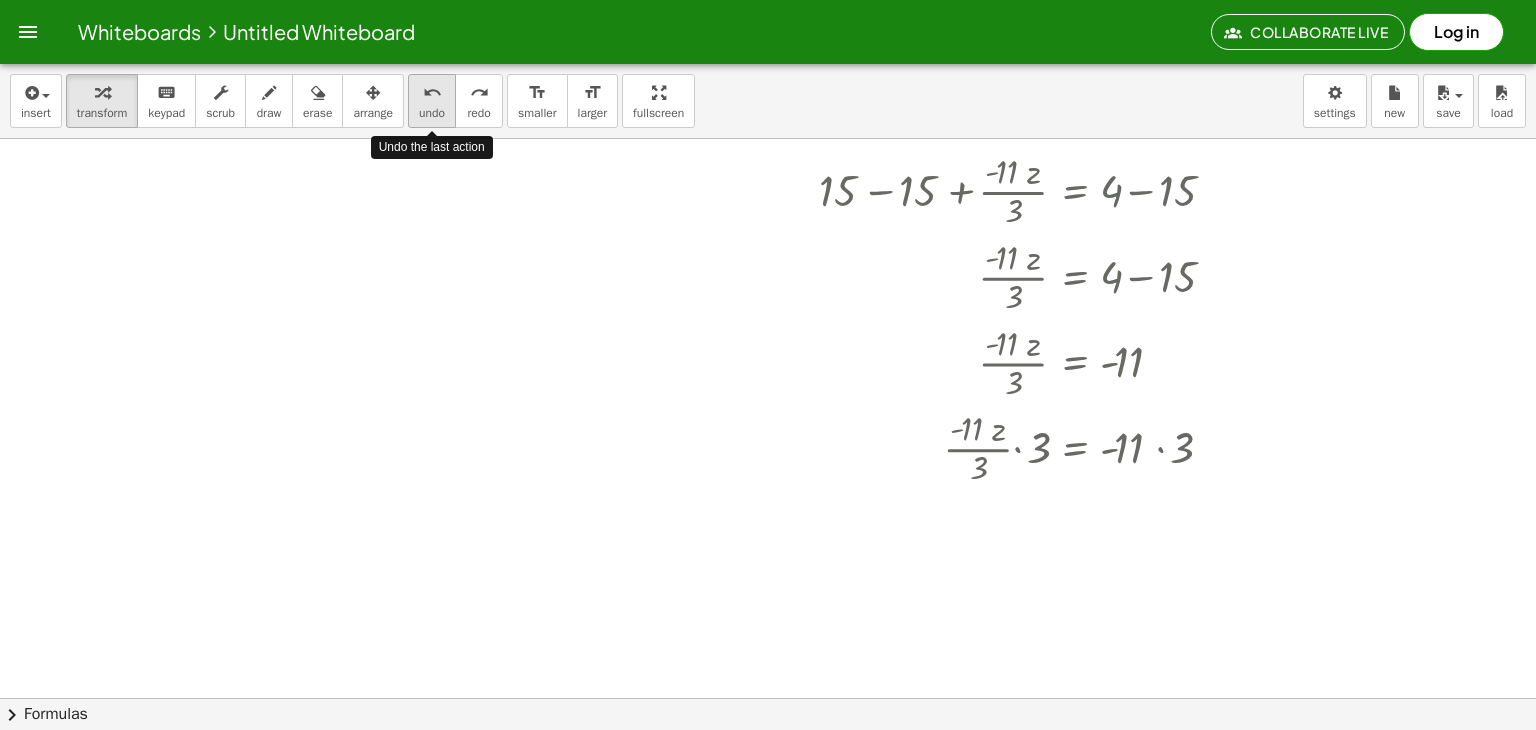 click on "undo" at bounding box center [432, 92] 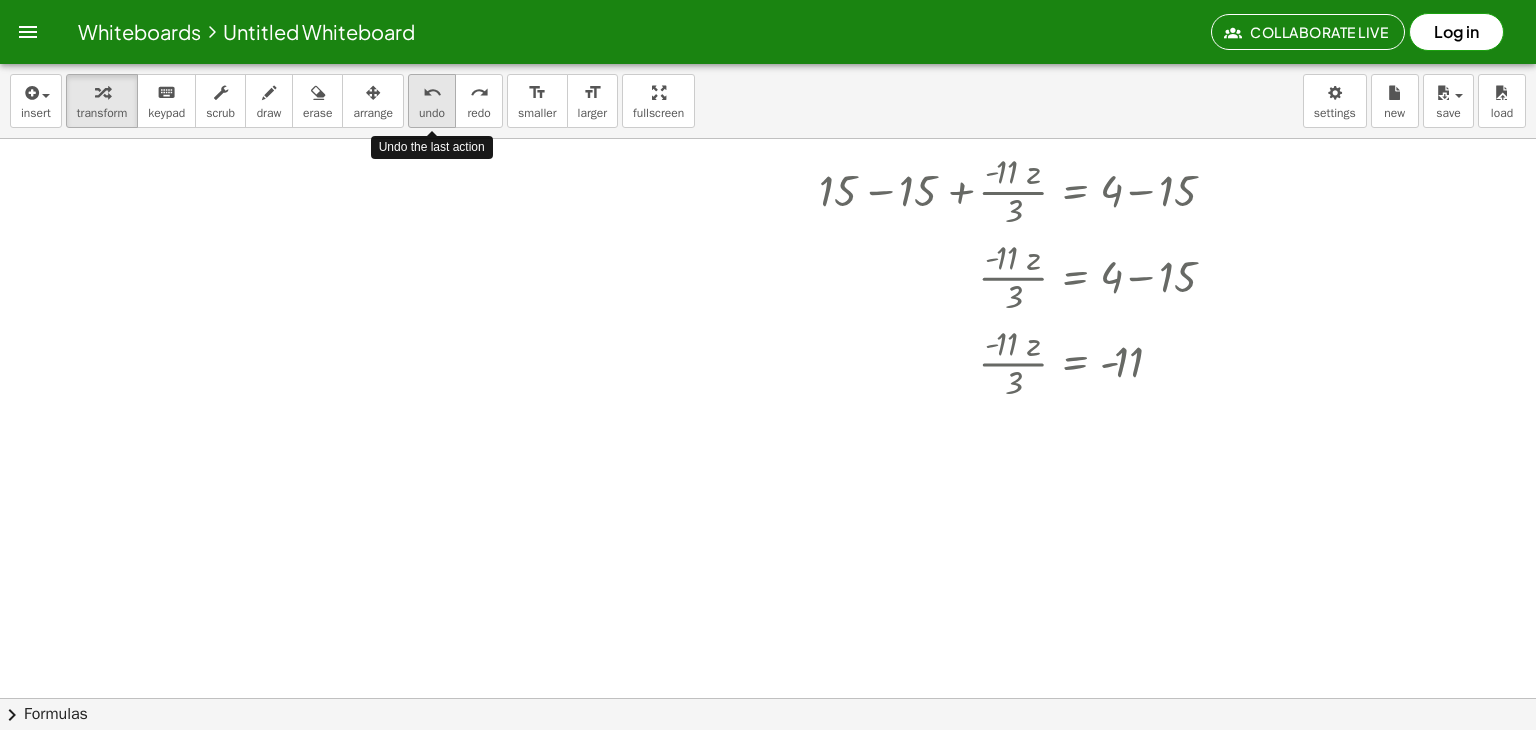 click on "undo" at bounding box center (432, 92) 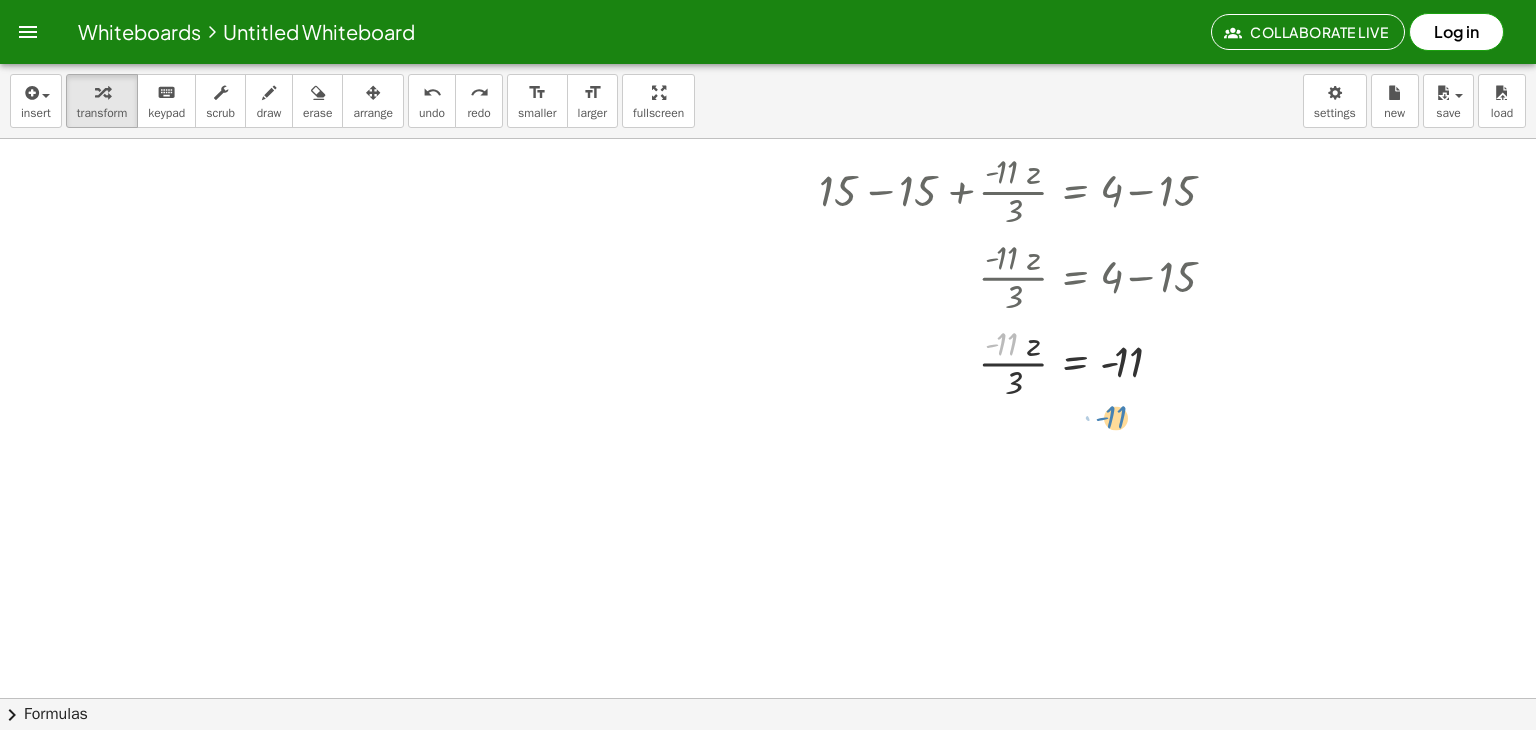 drag, startPoint x: 1004, startPoint y: 338, endPoint x: 1089, endPoint y: 397, distance: 103.4698 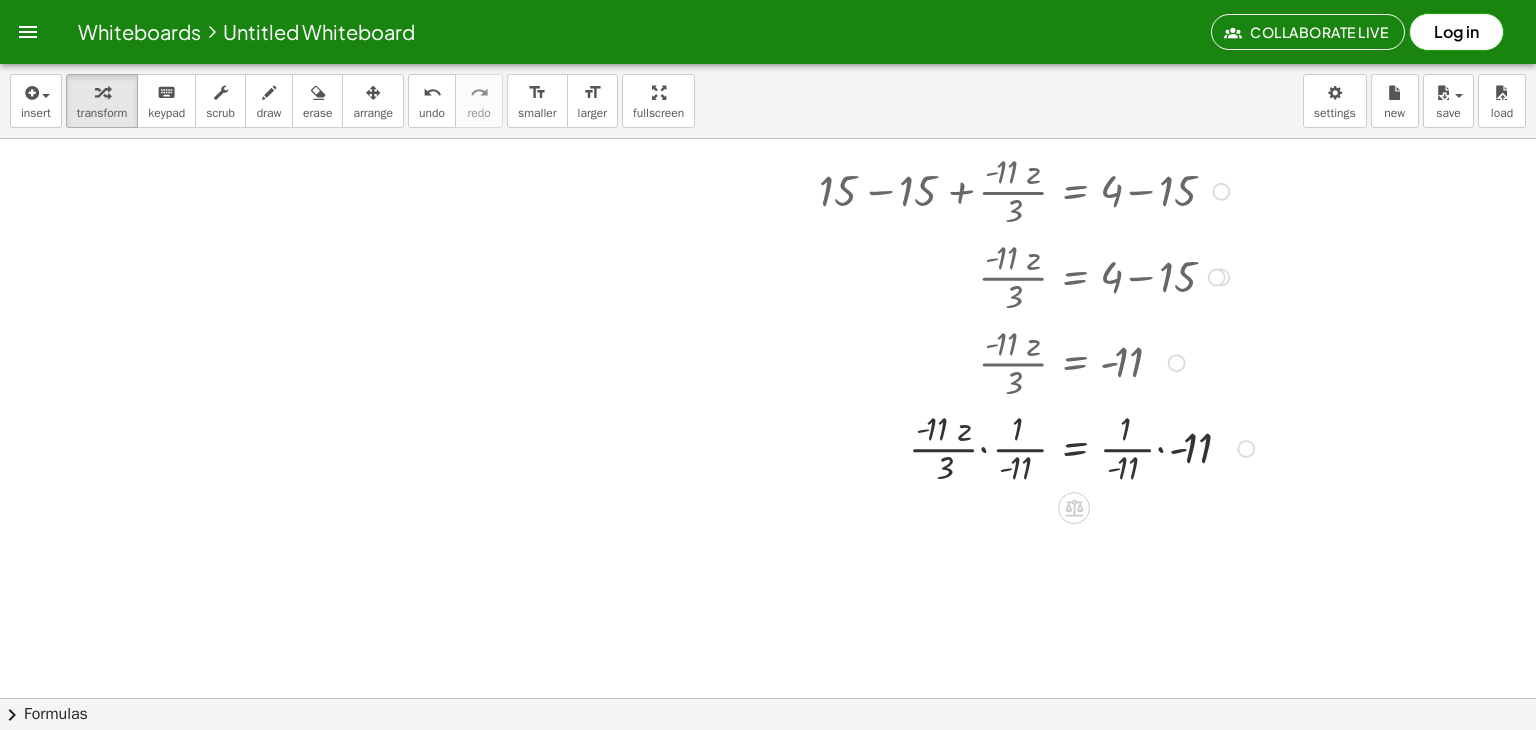 click at bounding box center [884, 447] 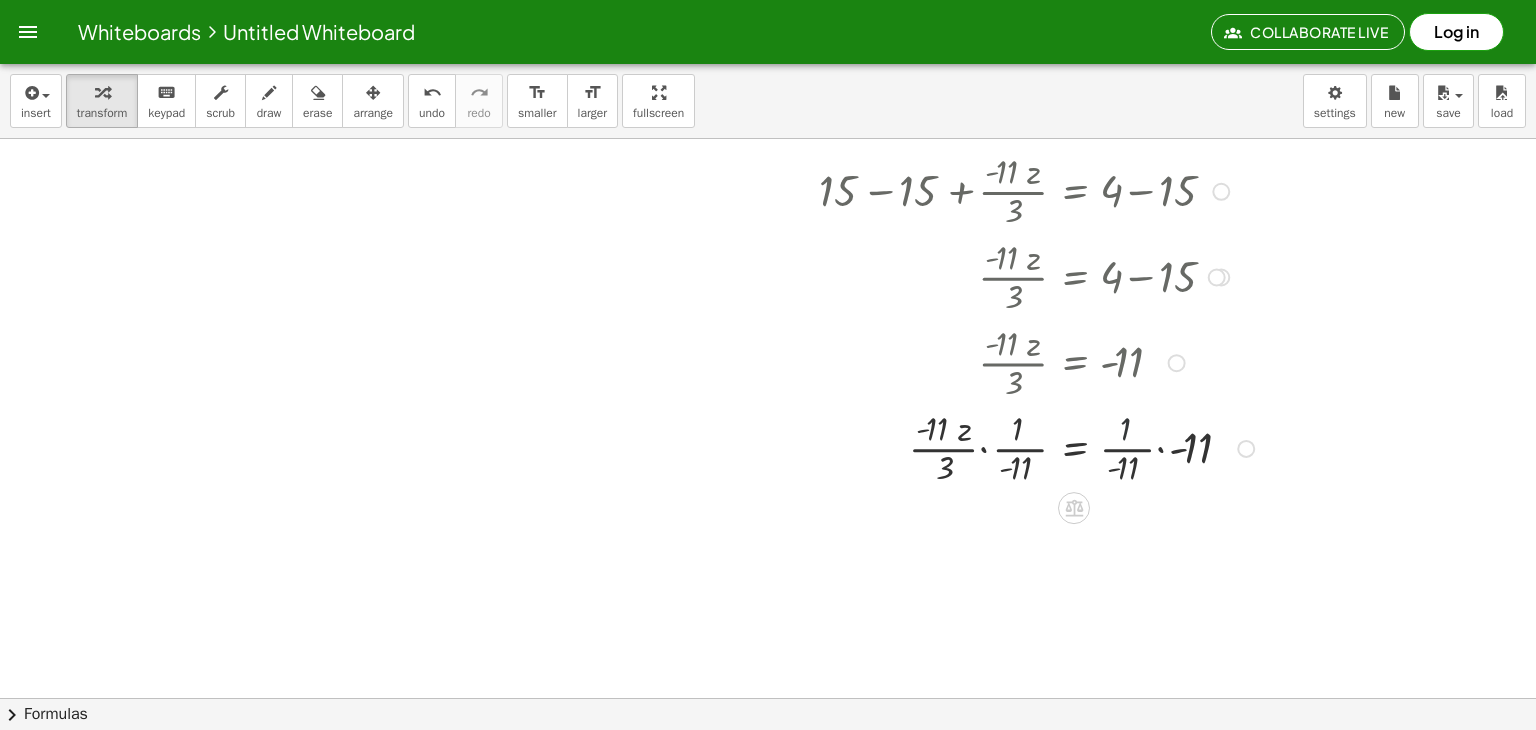 click at bounding box center [884, 447] 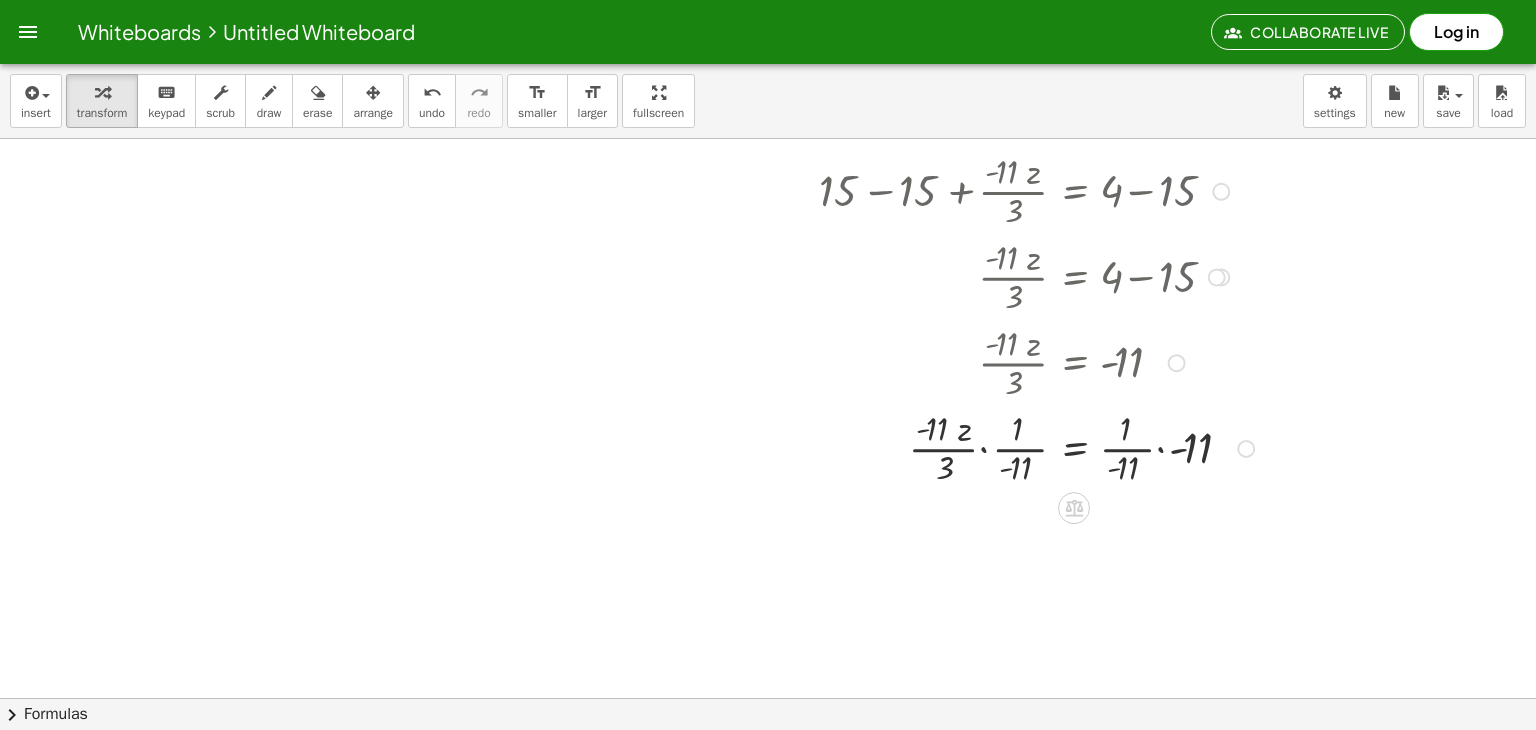 click at bounding box center (884, 447) 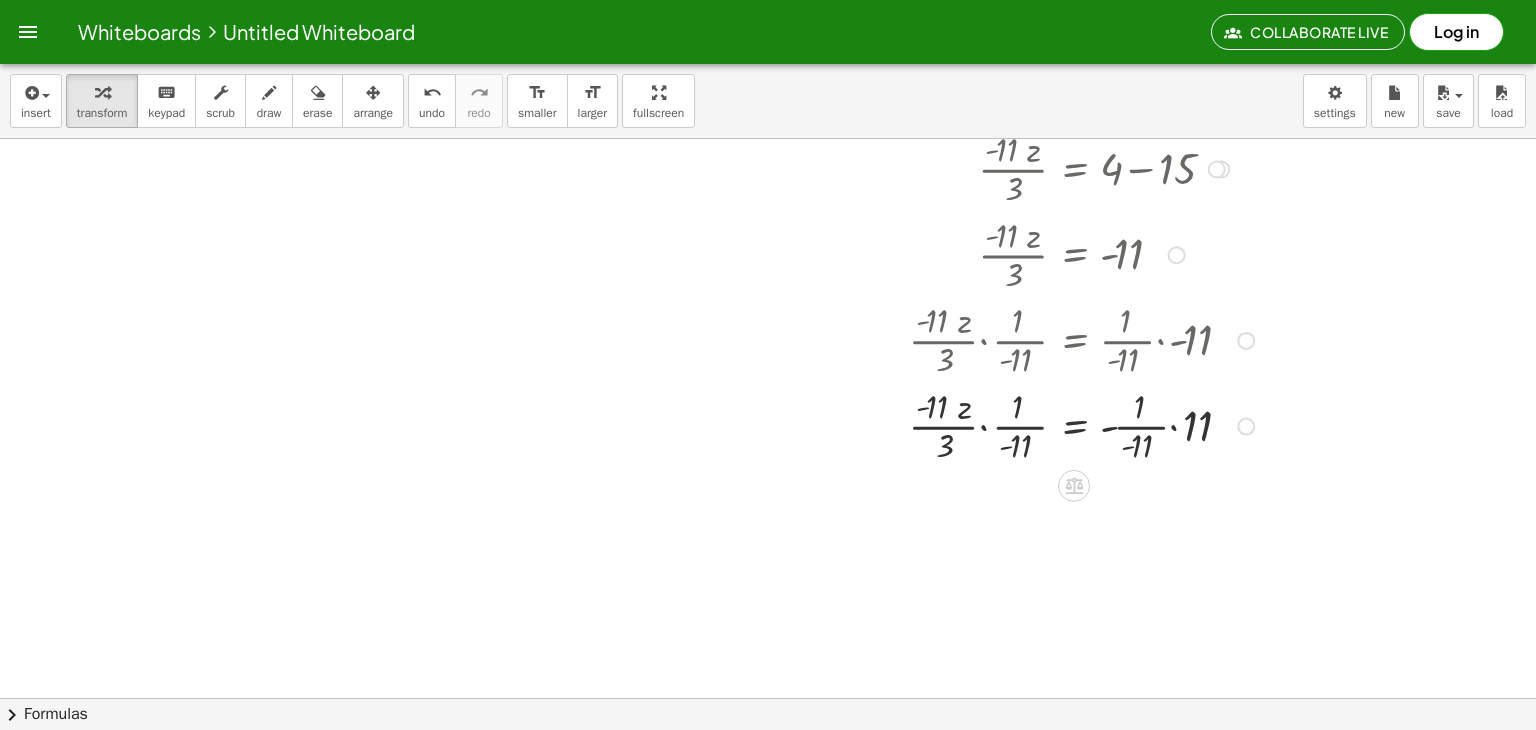 scroll, scrollTop: 2272, scrollLeft: 0, axis: vertical 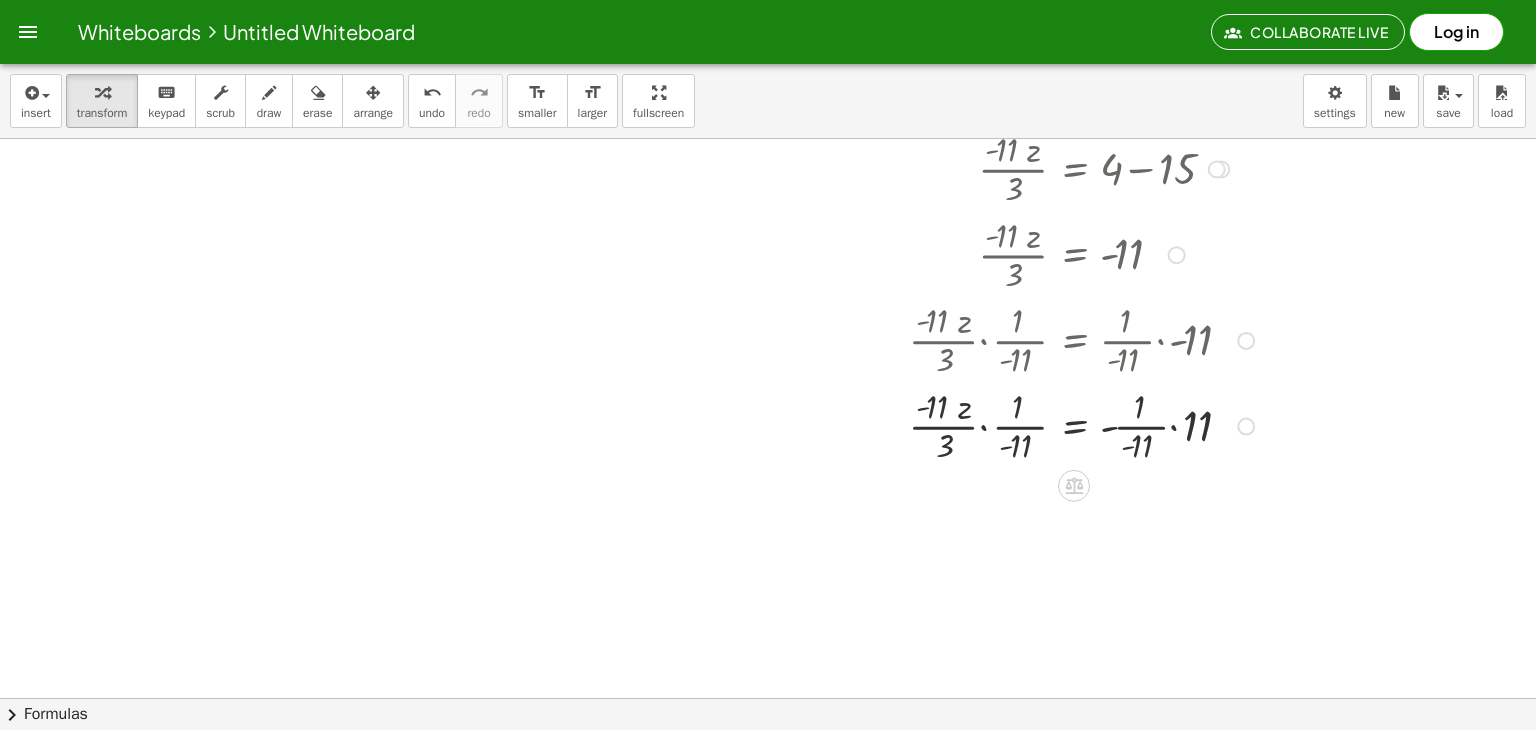 click at bounding box center (884, 425) 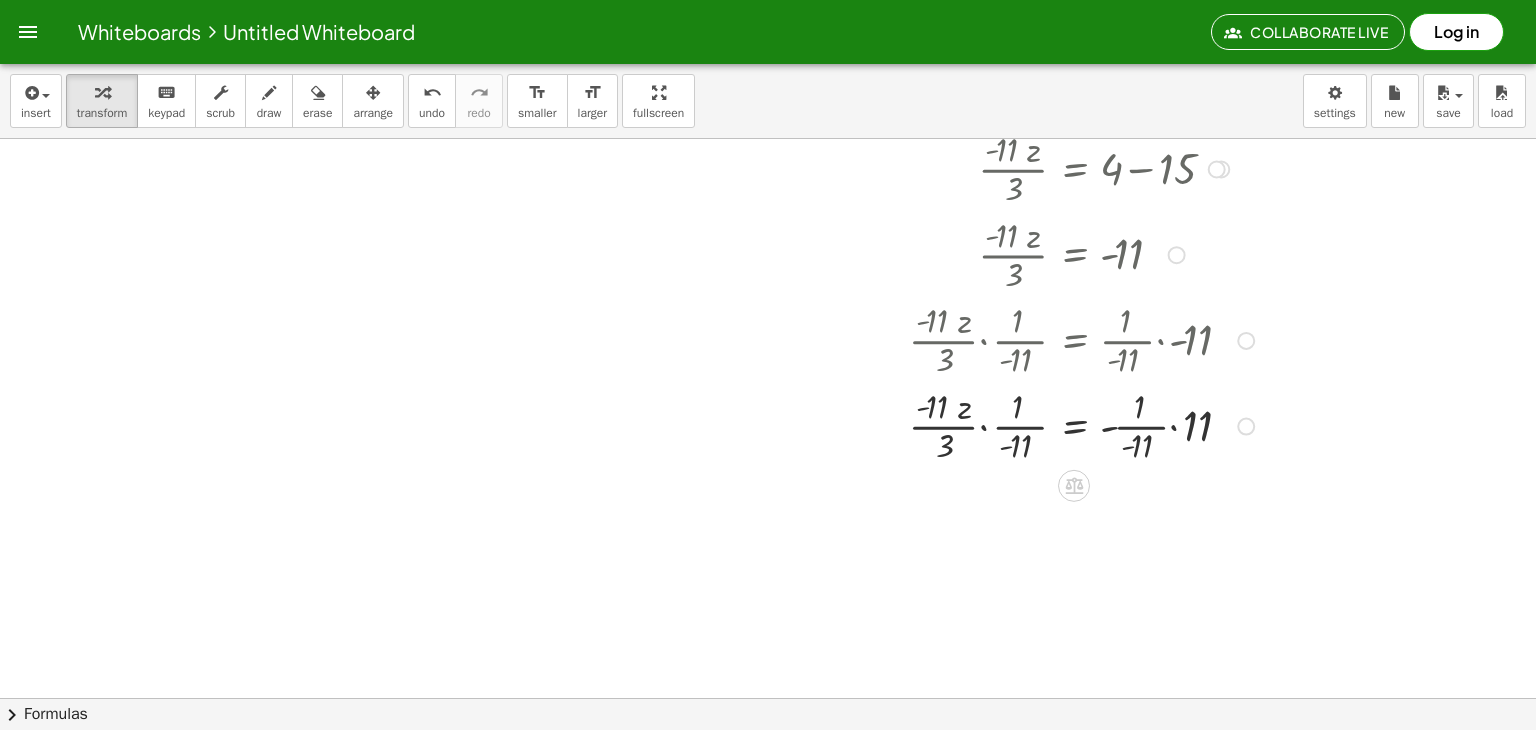 click at bounding box center [884, 425] 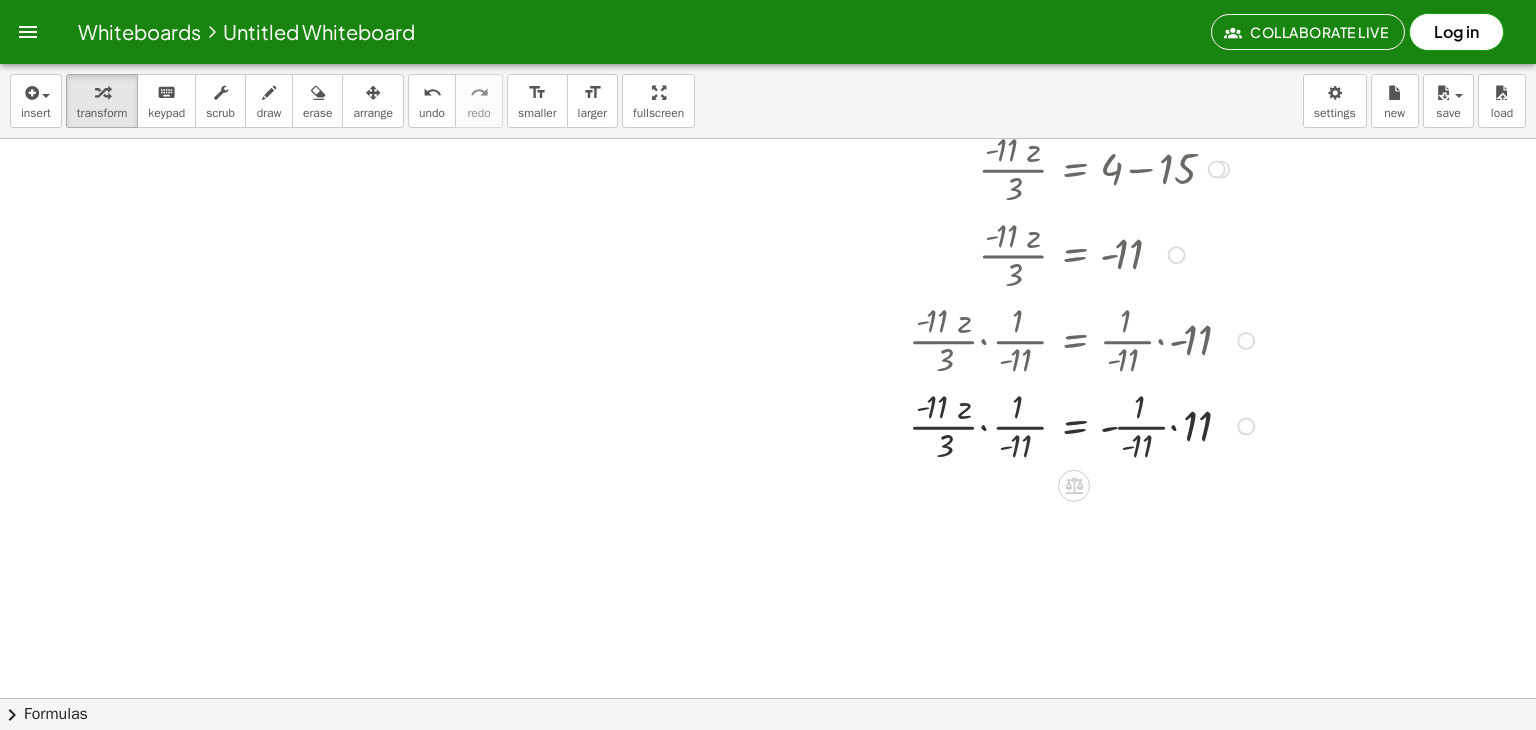 click at bounding box center [884, 425] 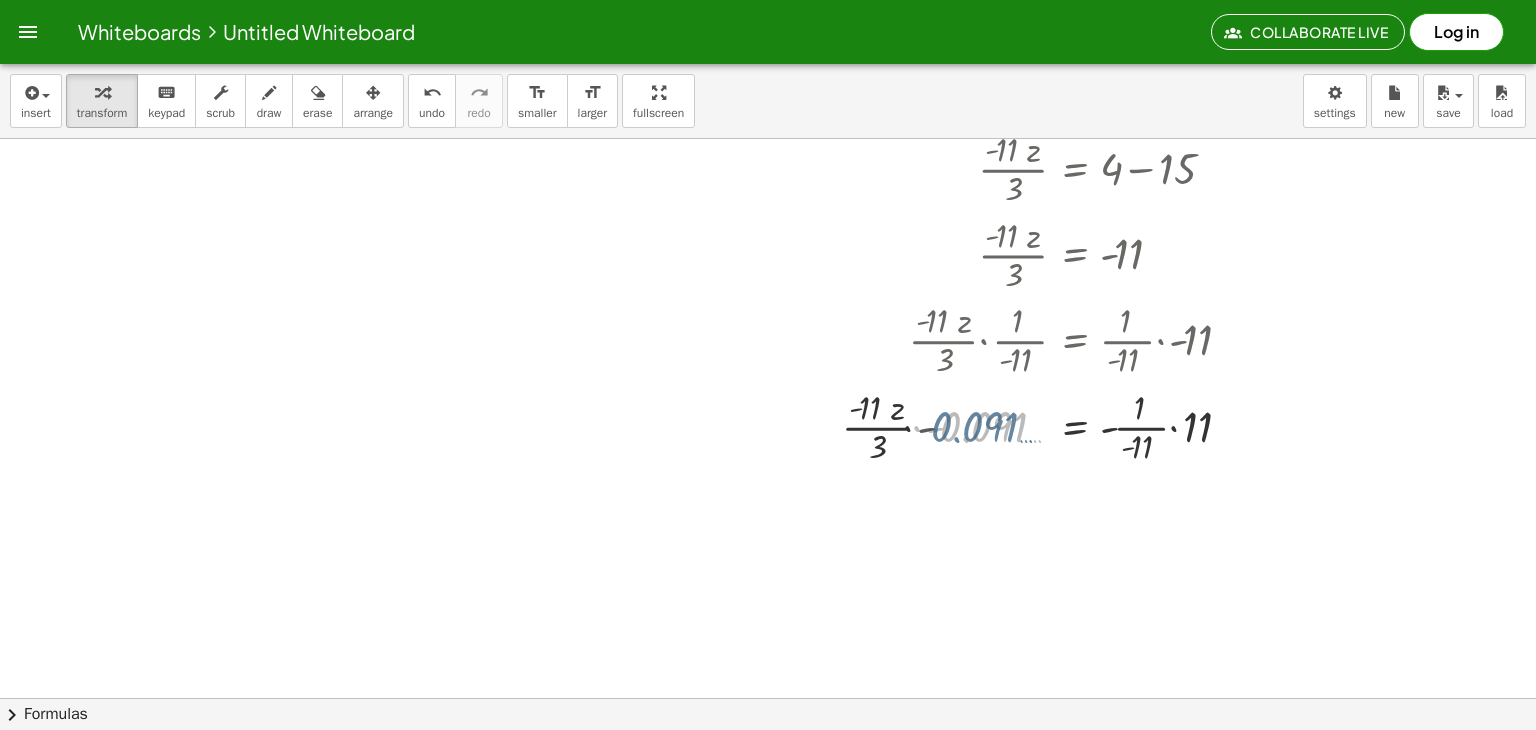 drag, startPoint x: 1013, startPoint y: 440, endPoint x: 981, endPoint y: 440, distance: 32 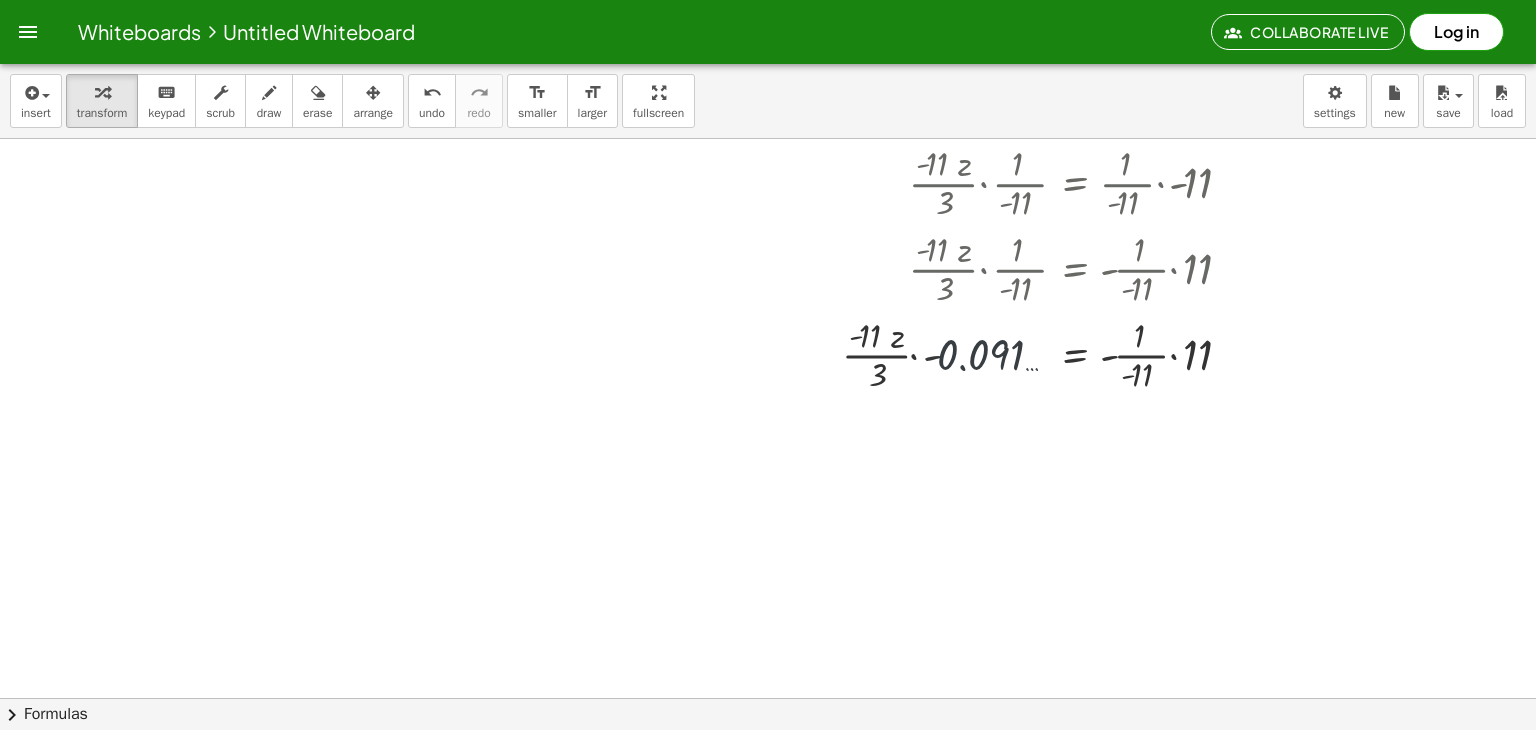 scroll, scrollTop: 2438, scrollLeft: 0, axis: vertical 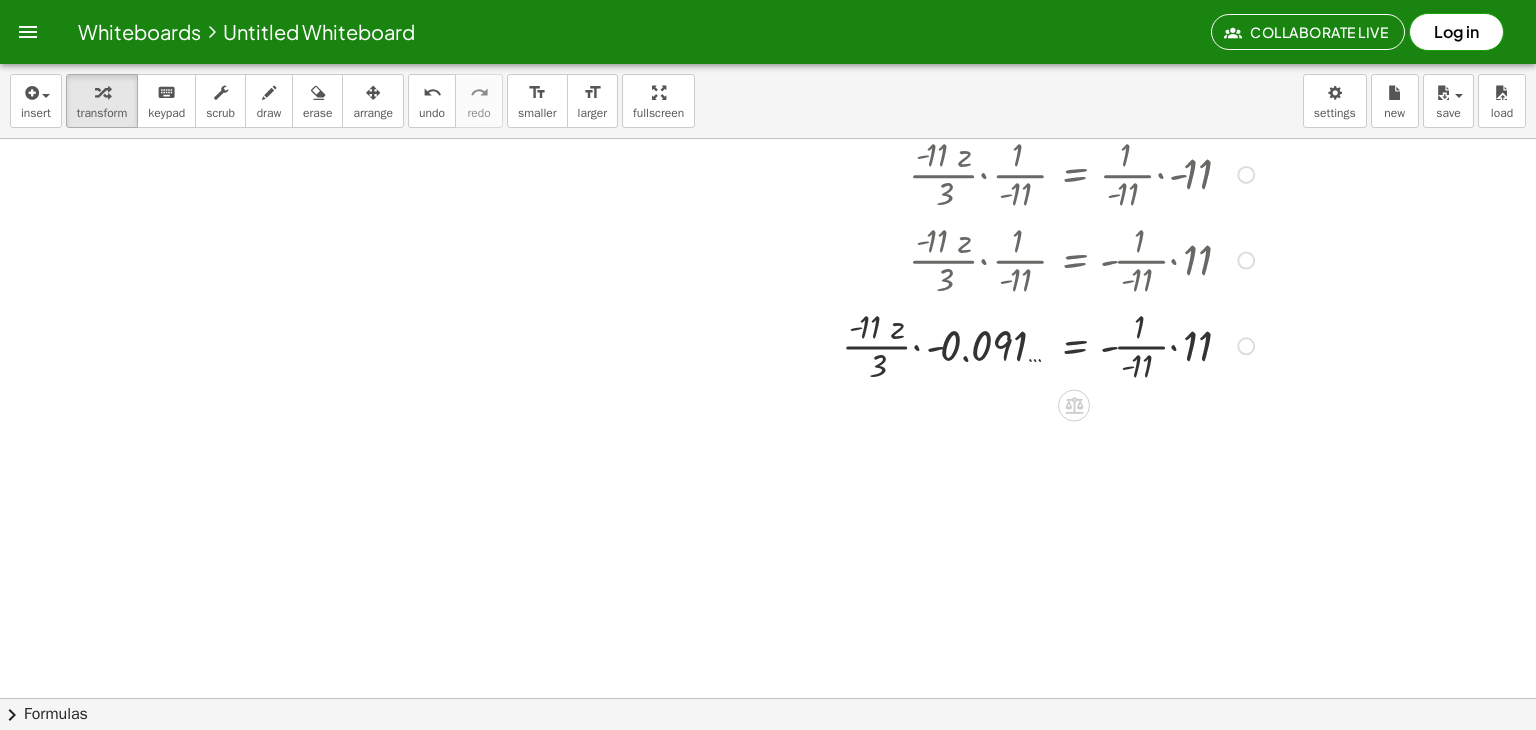 click at bounding box center (884, 345) 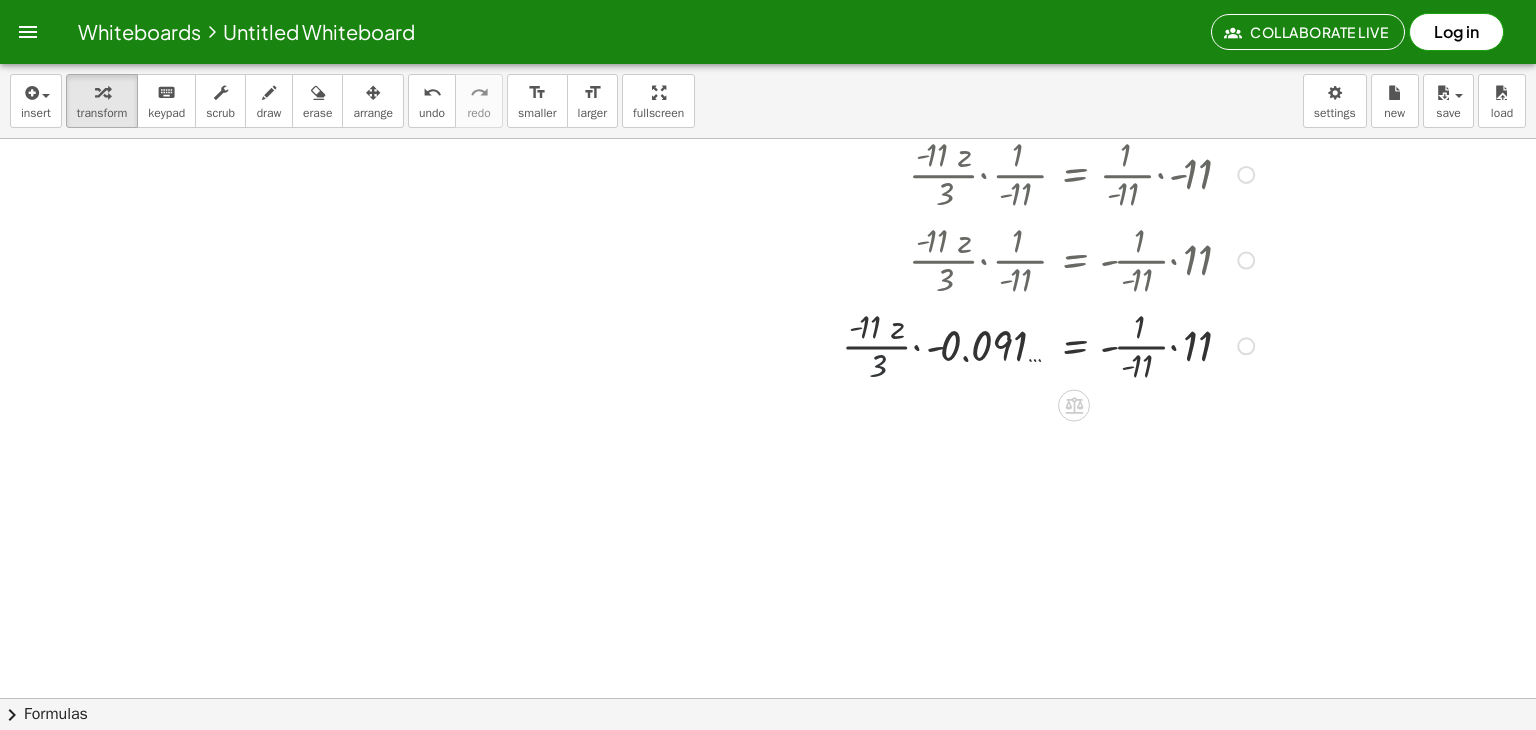 click at bounding box center [884, 345] 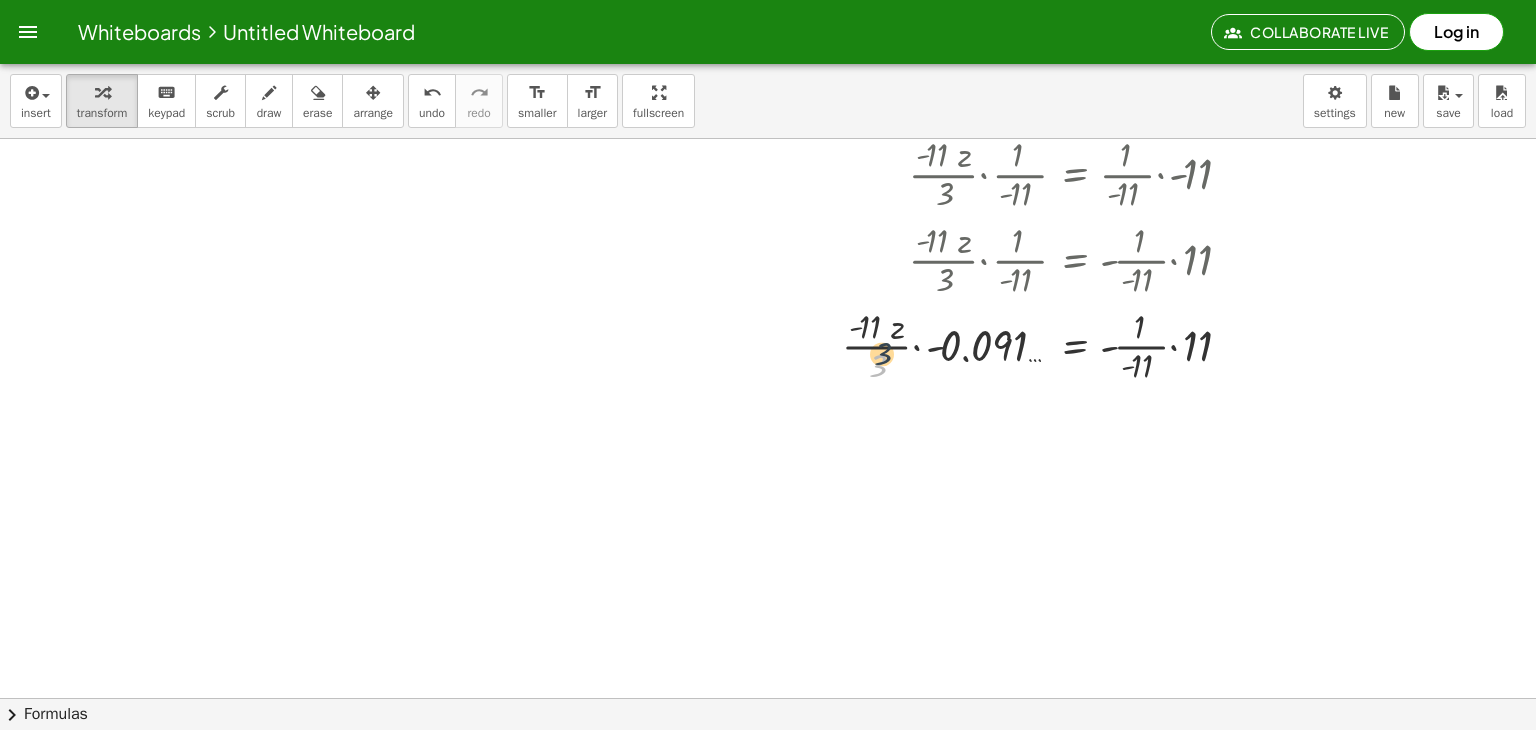drag, startPoint x: 868, startPoint y: 362, endPoint x: 877, endPoint y: 337, distance: 26.57066 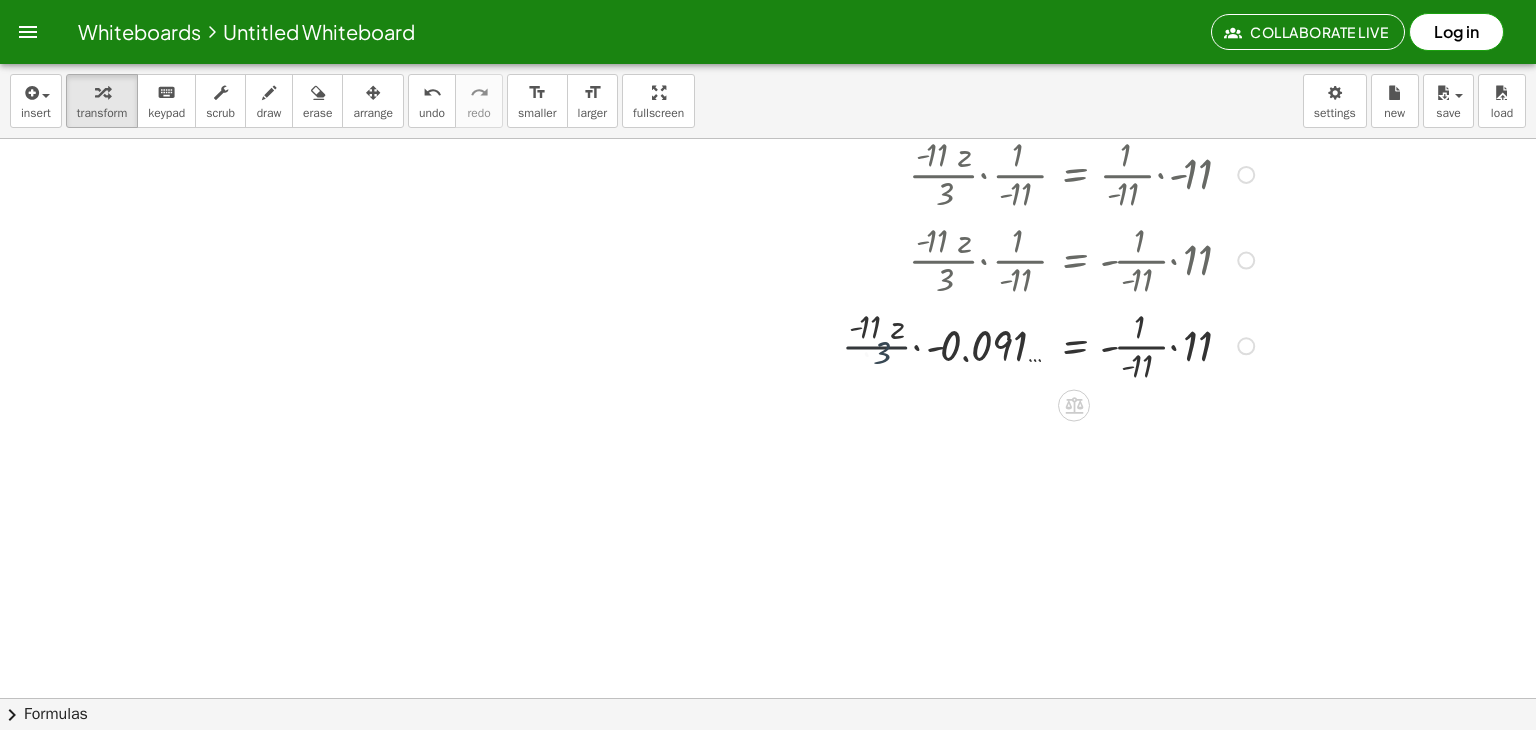 click at bounding box center [884, 345] 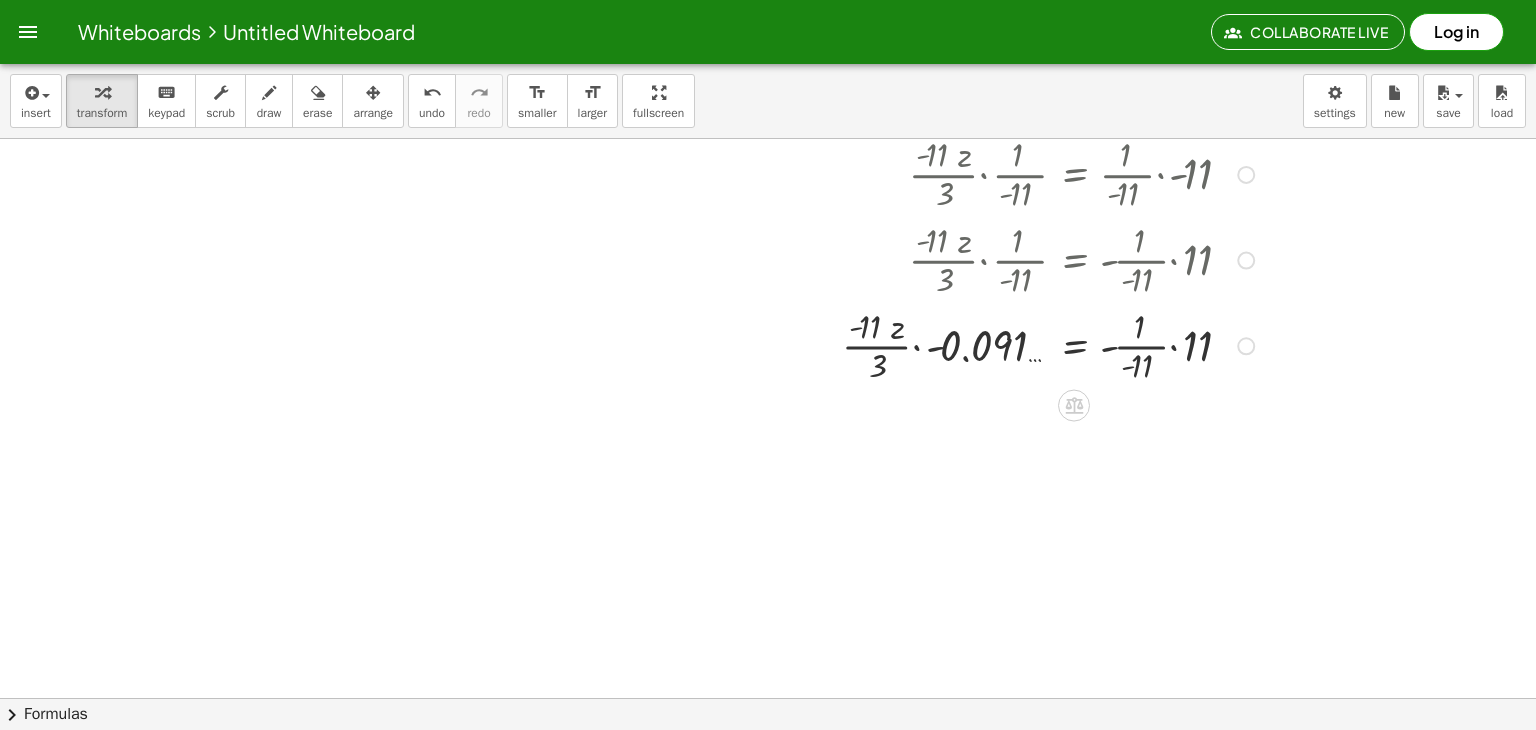 click at bounding box center [884, 345] 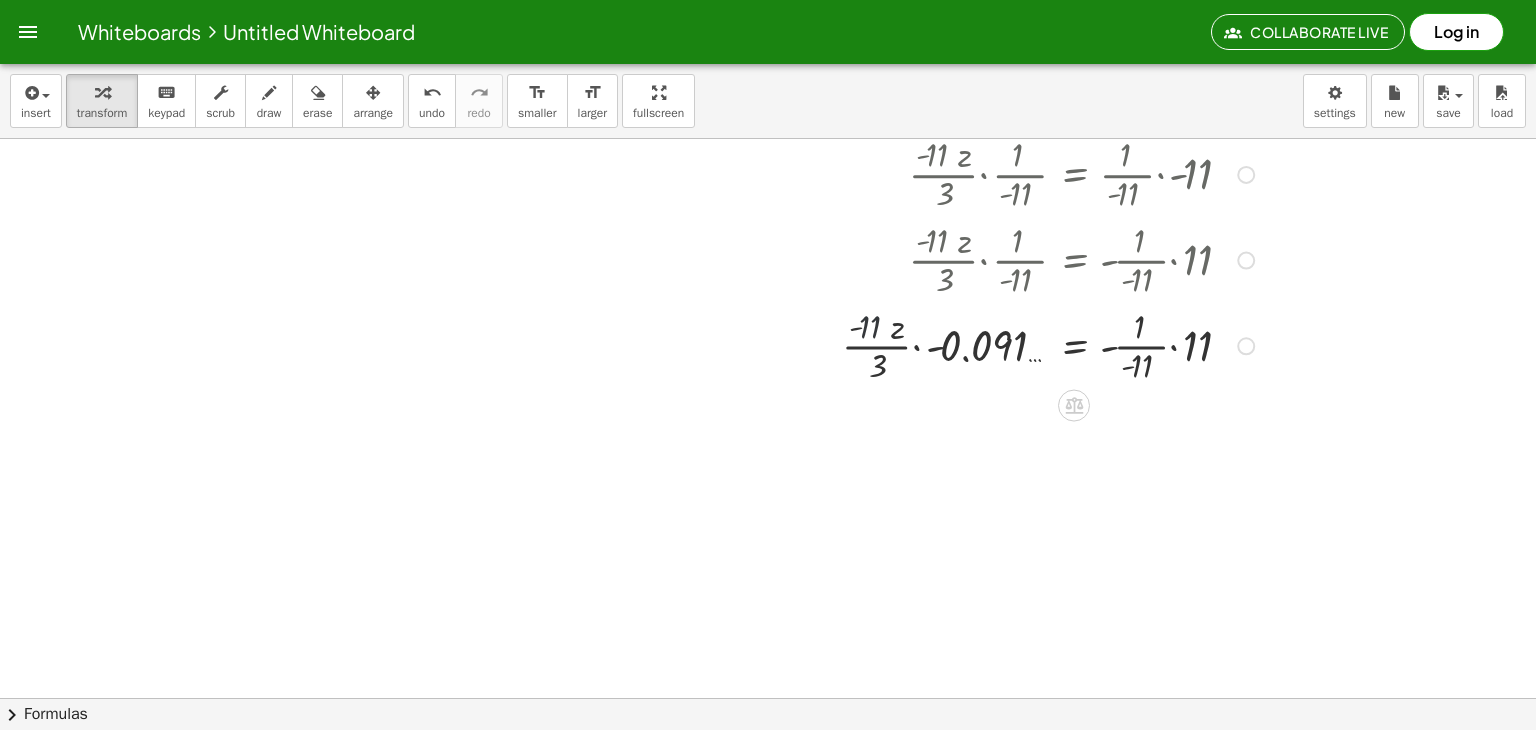 click at bounding box center (884, 345) 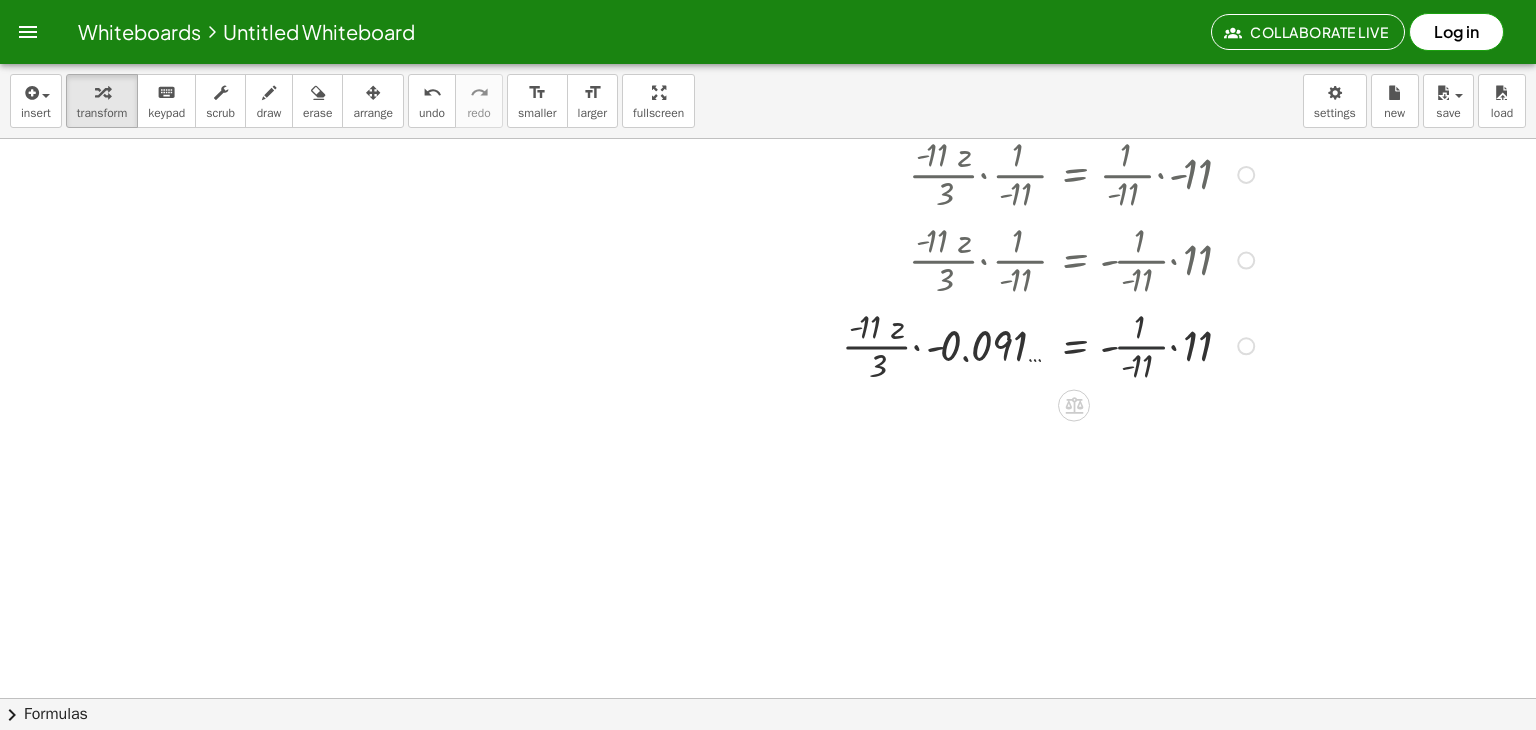 click at bounding box center (884, 345) 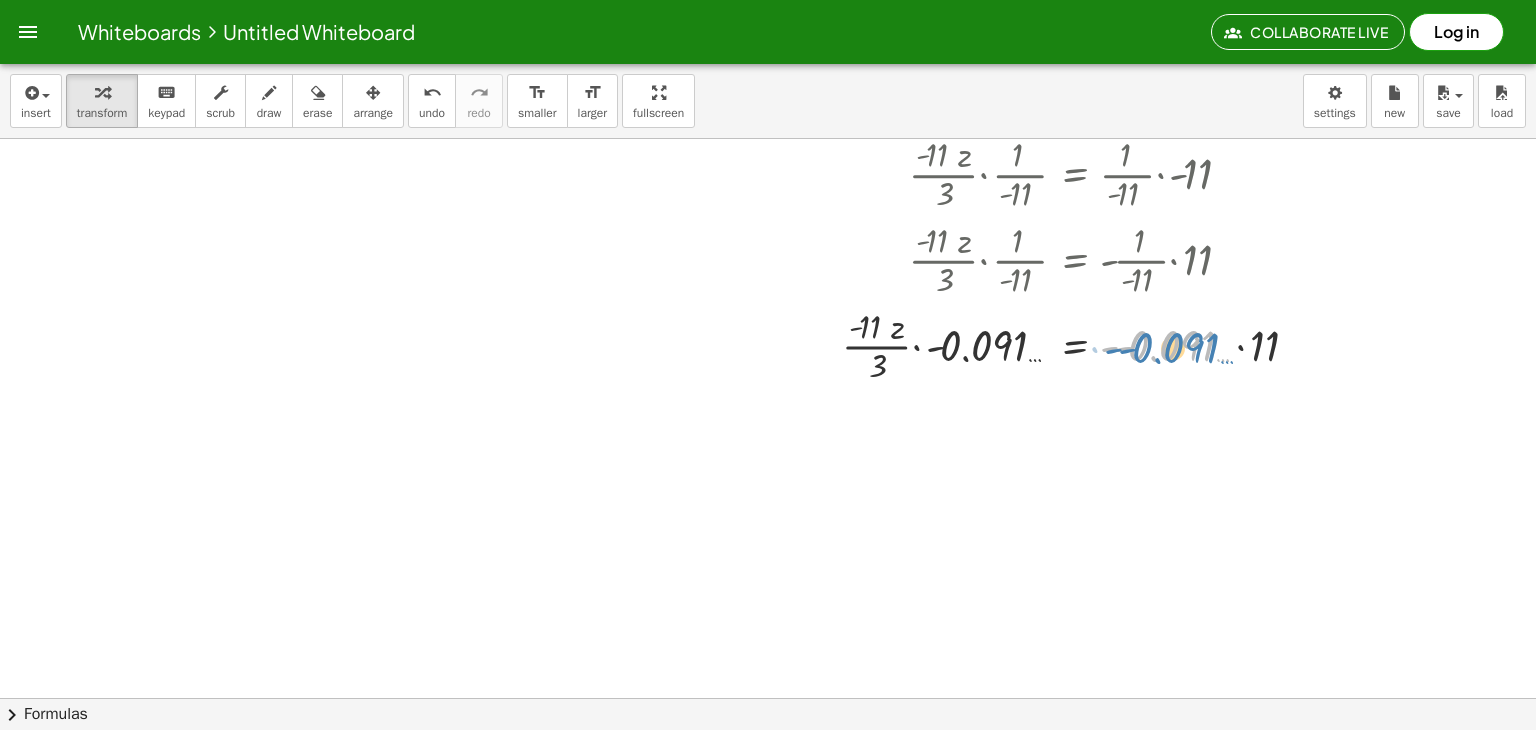 click at bounding box center (918, 345) 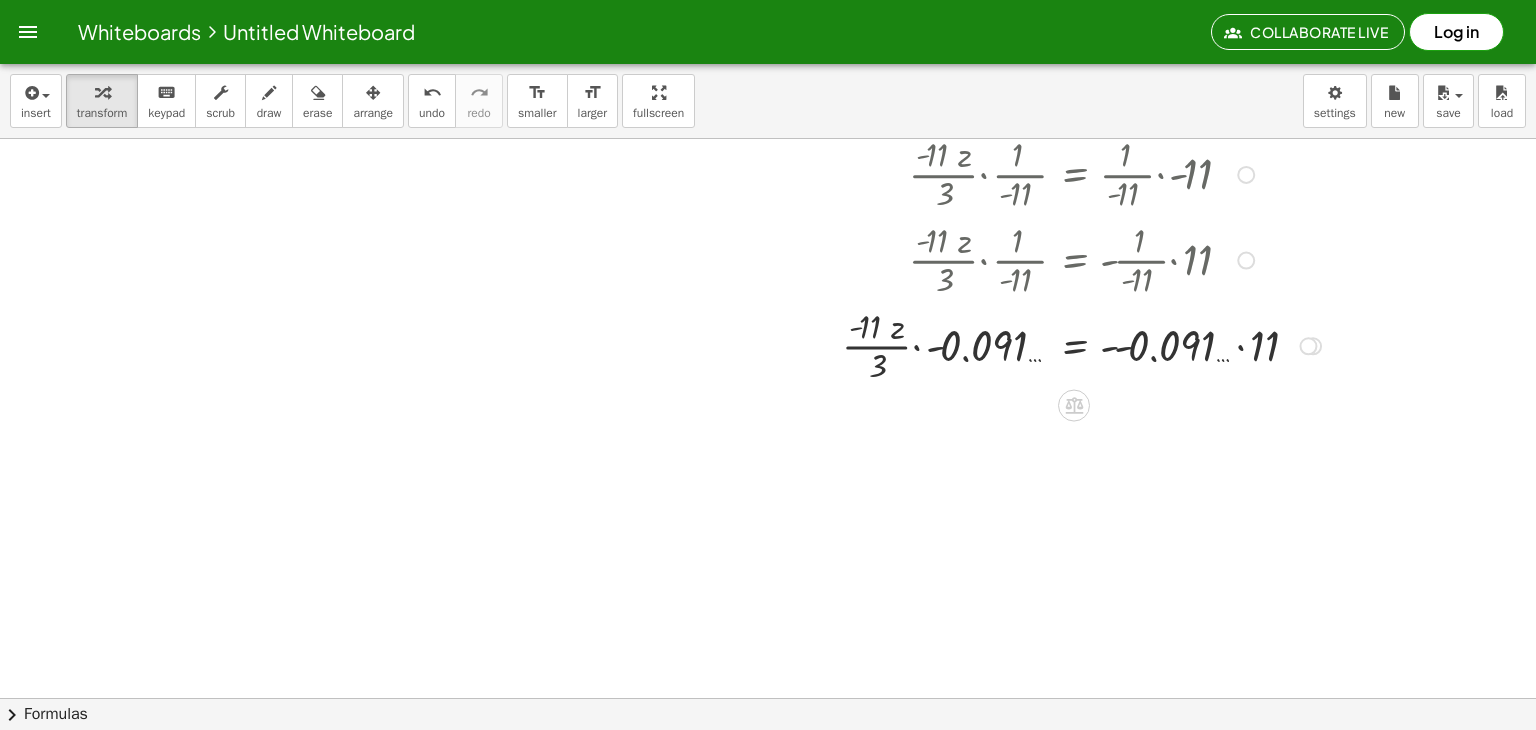 click at bounding box center [918, 345] 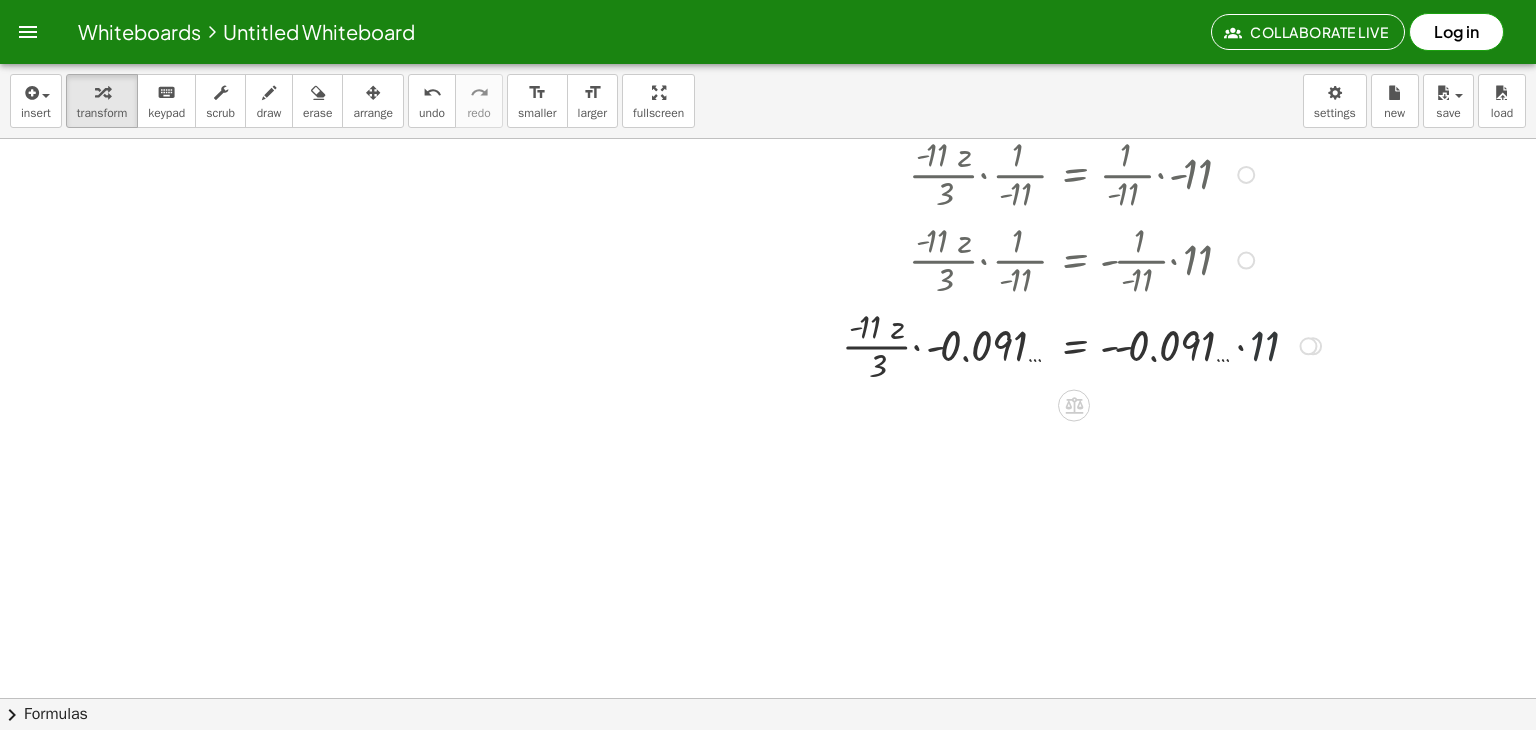 click at bounding box center [918, 345] 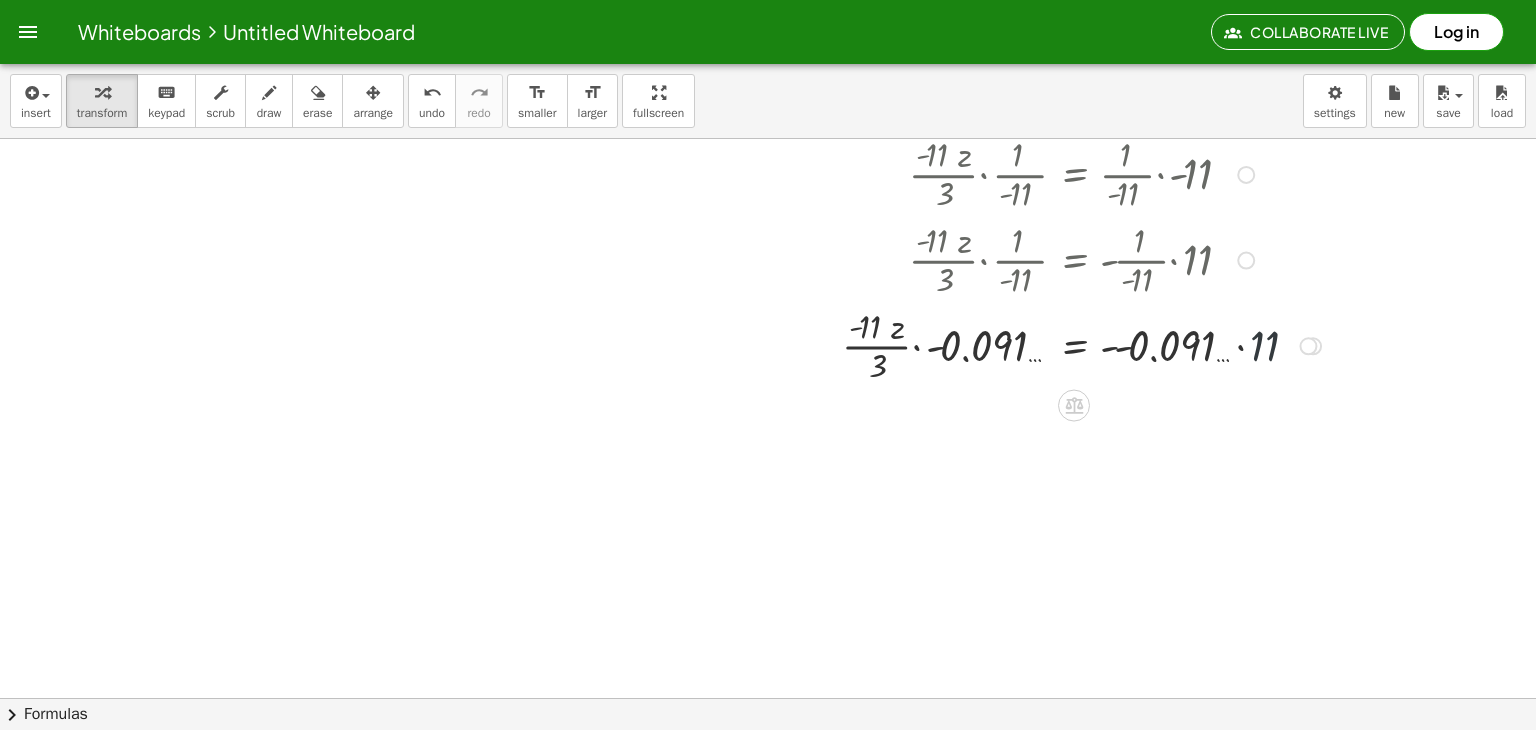 click at bounding box center (918, 345) 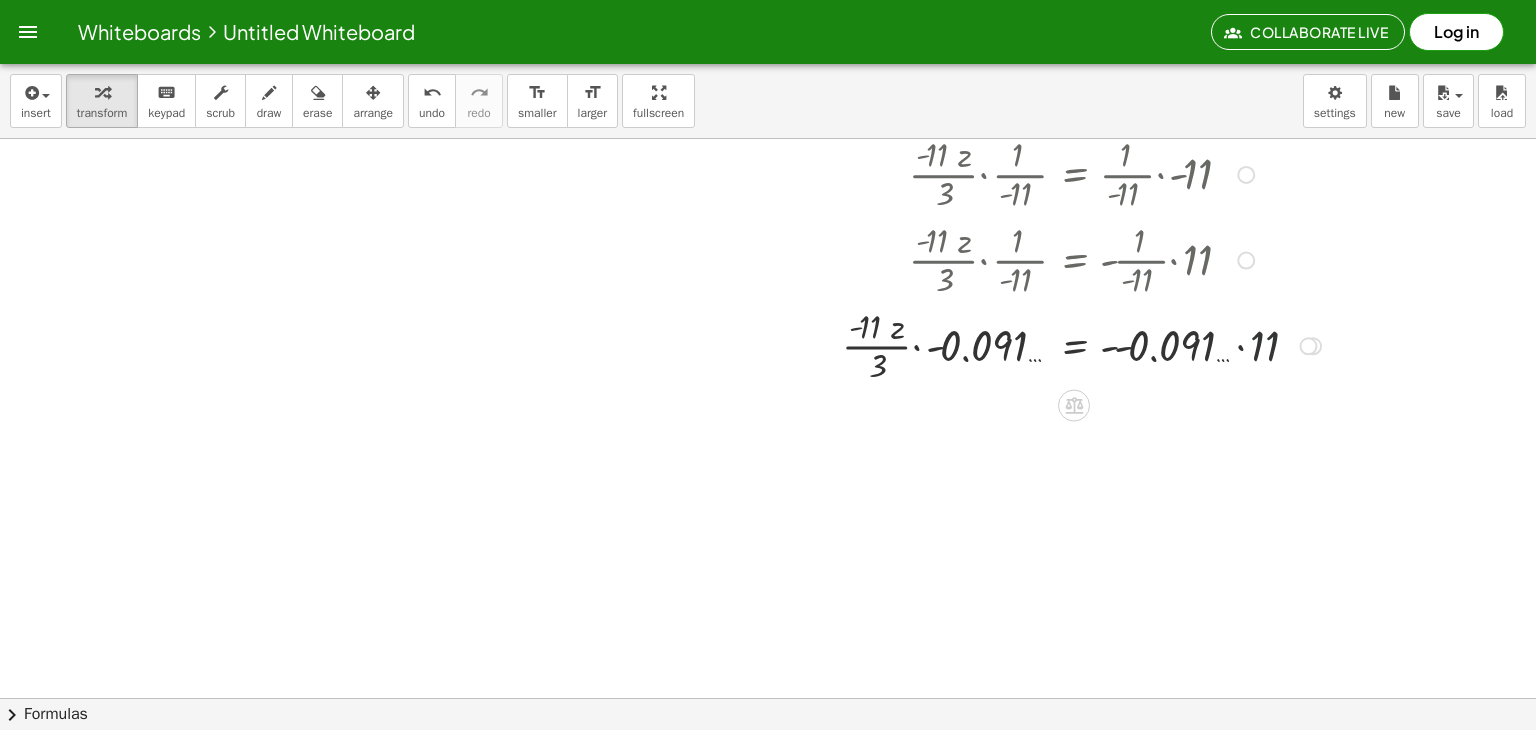click at bounding box center [918, 345] 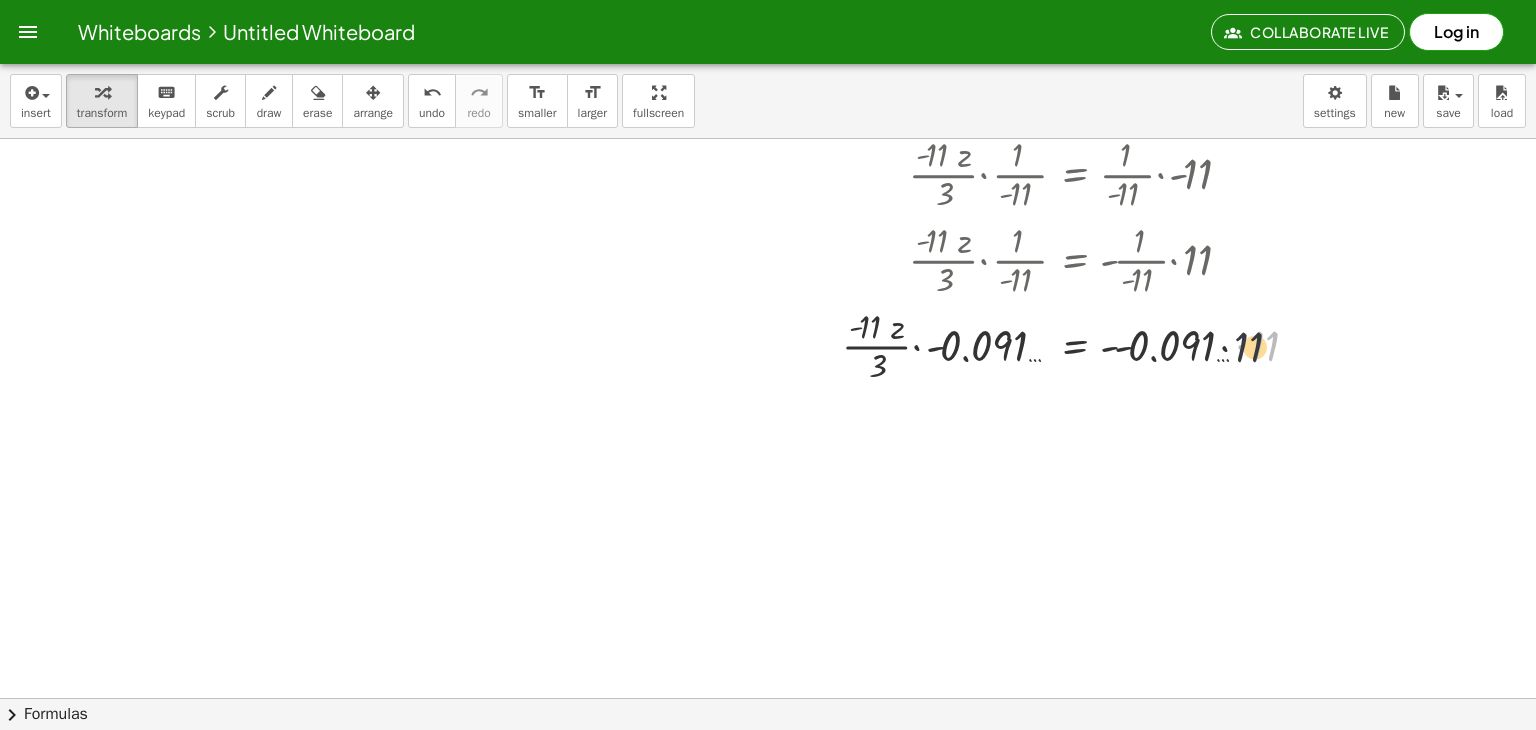 drag, startPoint x: 1255, startPoint y: 343, endPoint x: 1220, endPoint y: 347, distance: 35.22783 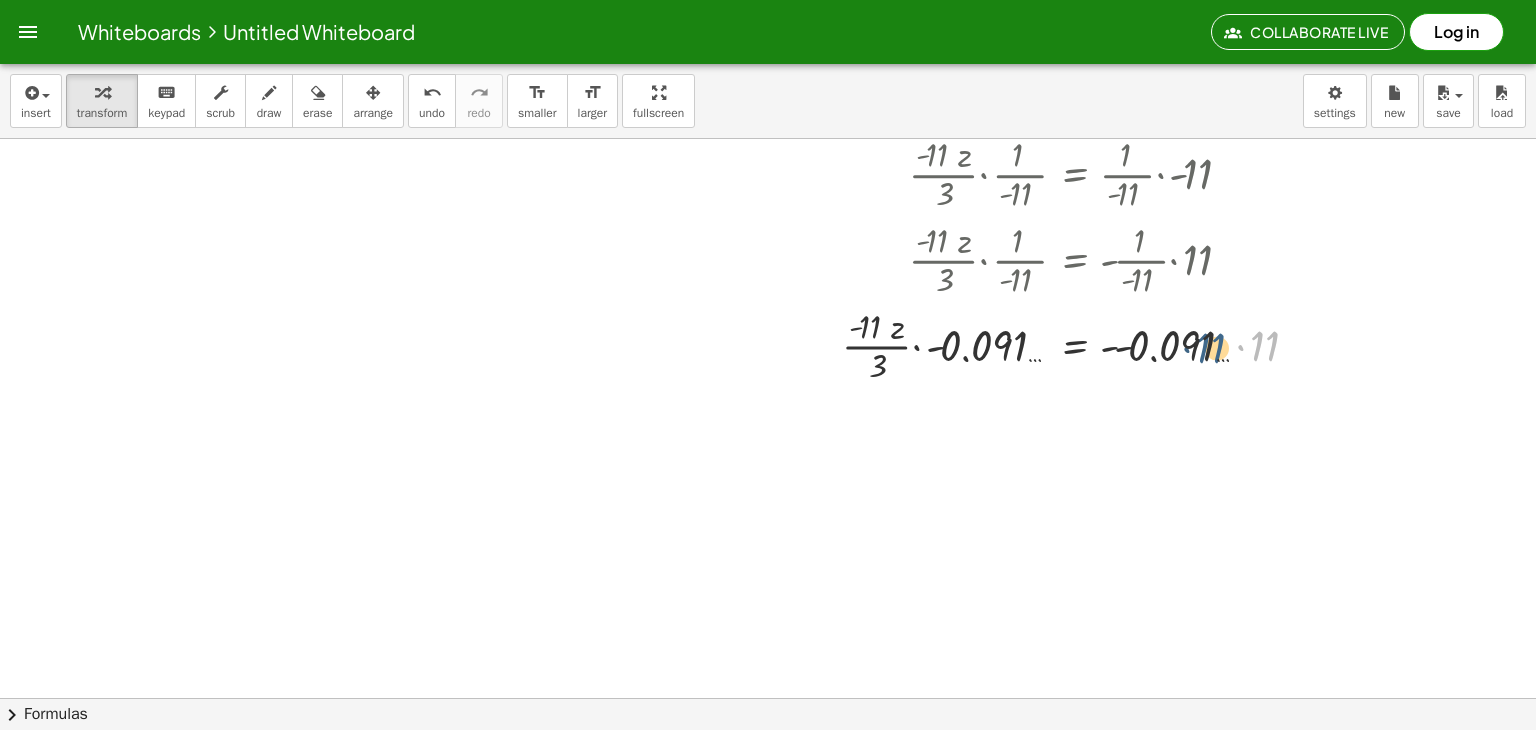 drag, startPoint x: 1261, startPoint y: 340, endPoint x: 1204, endPoint y: 343, distance: 57.07889 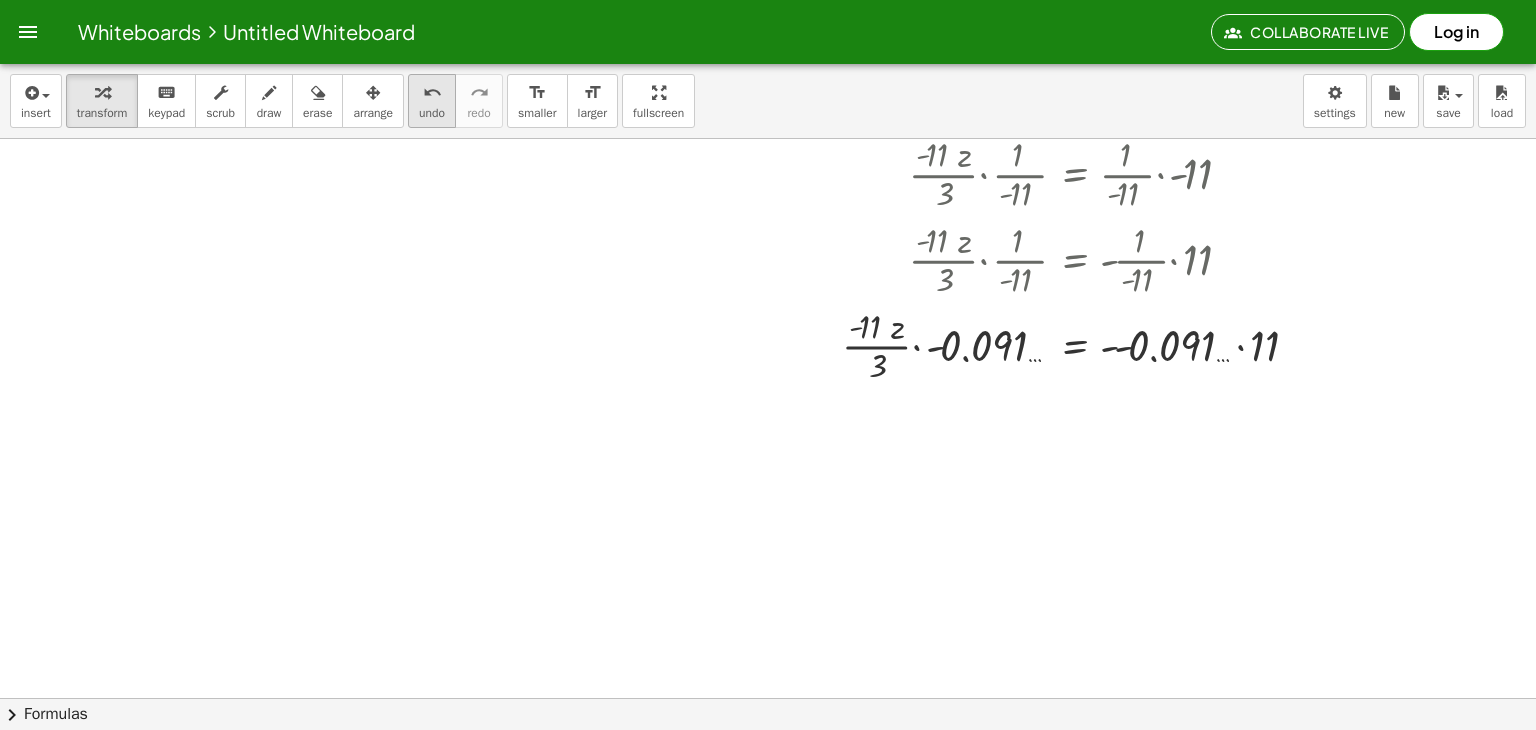 click on "undo" at bounding box center [432, 113] 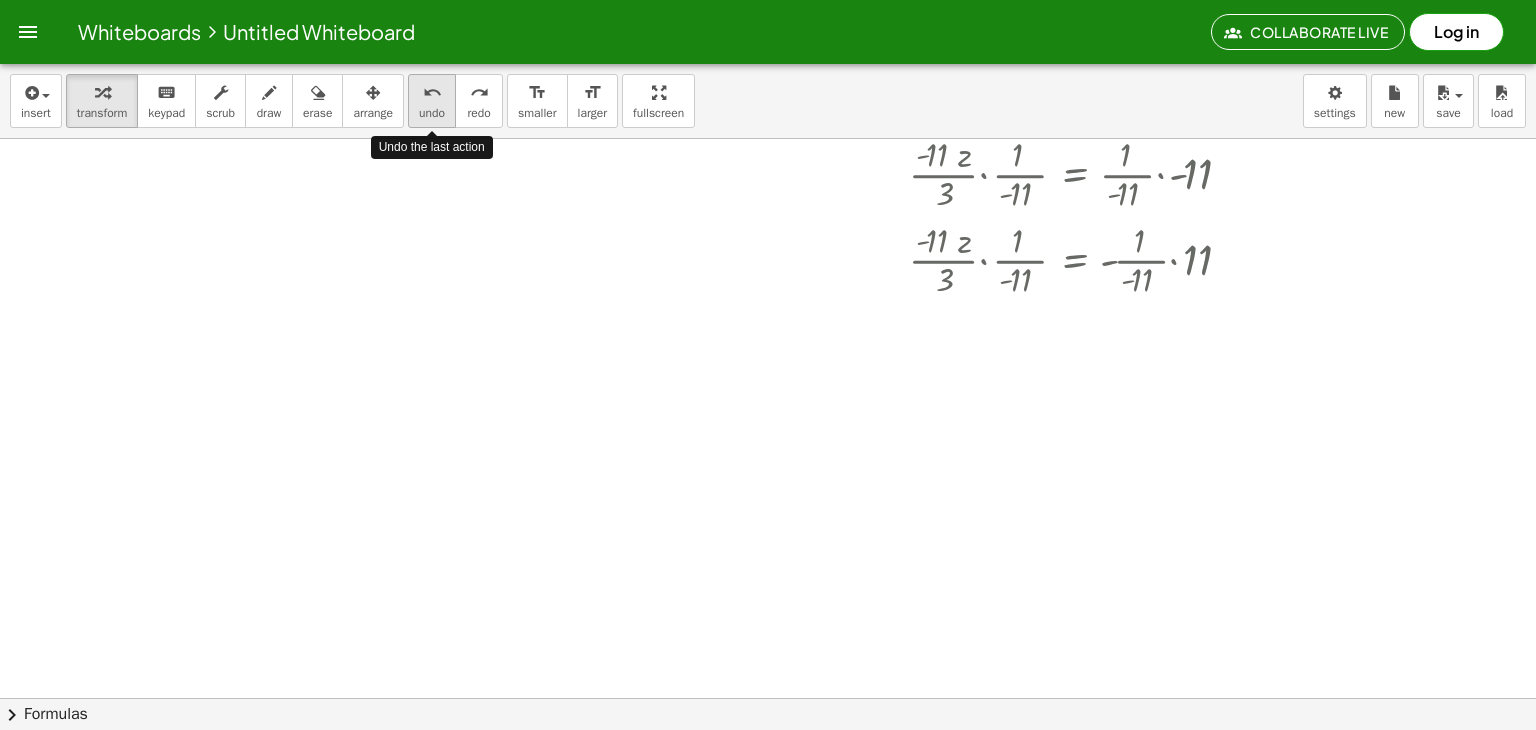 click on "undo" at bounding box center [432, 113] 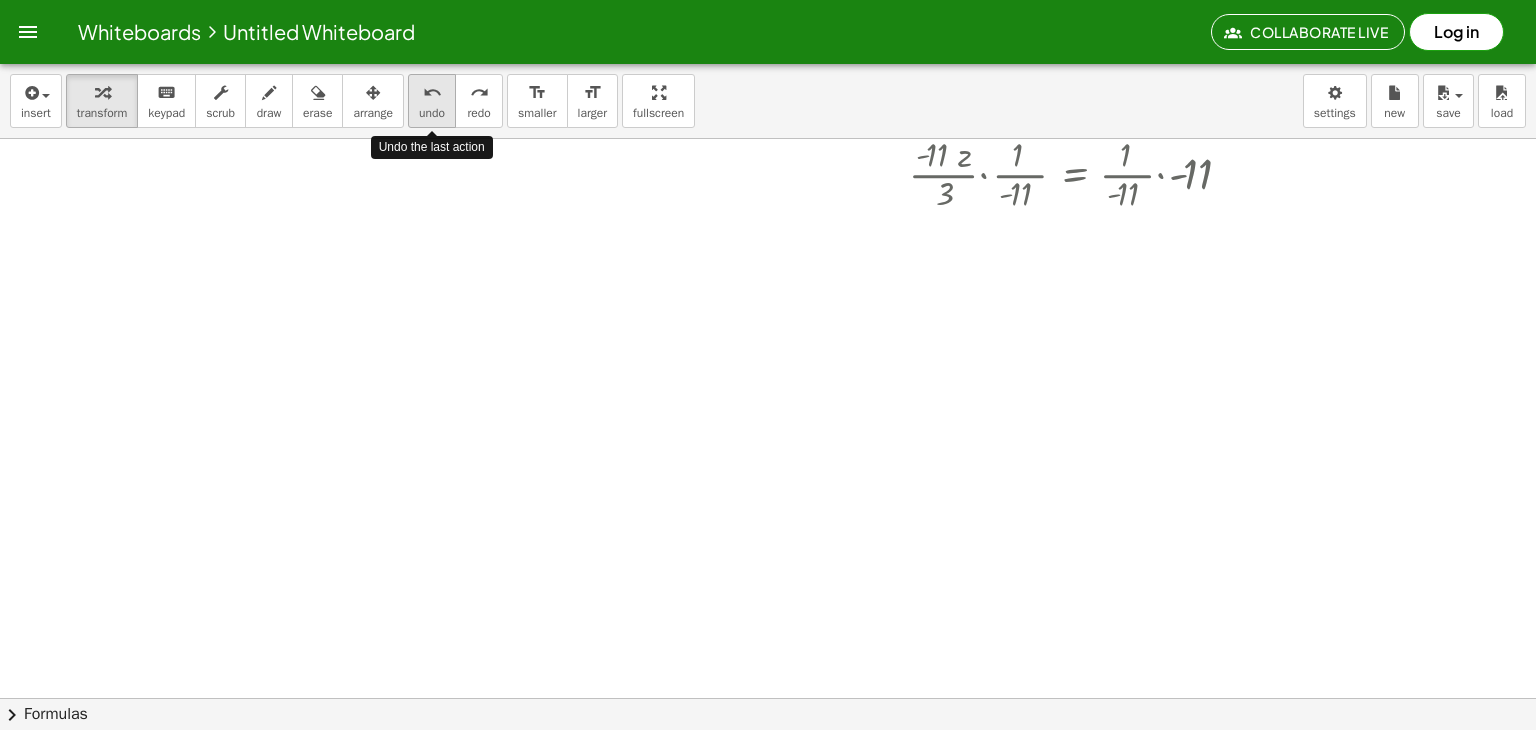 click on "undo" at bounding box center [432, 113] 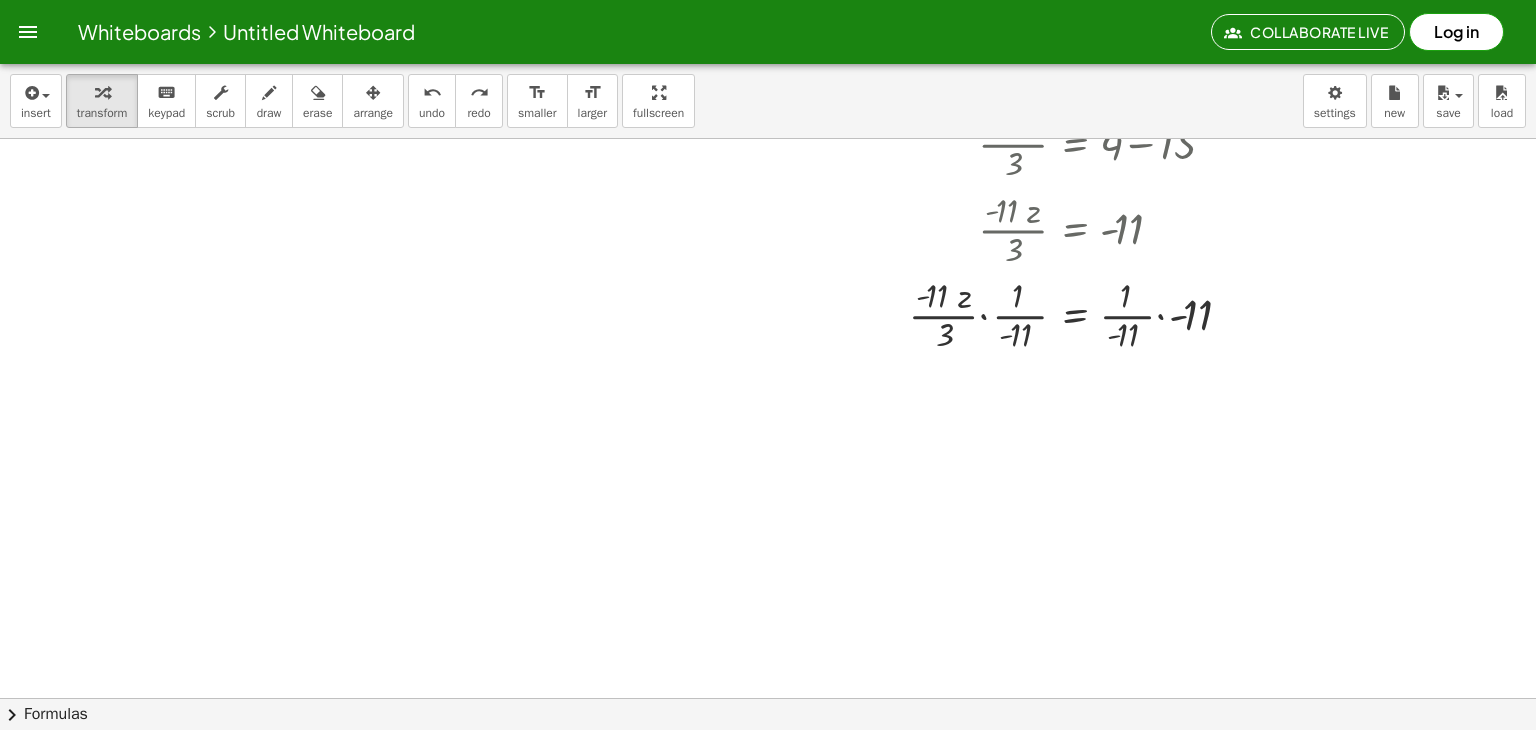 scroll, scrollTop: 2285, scrollLeft: 0, axis: vertical 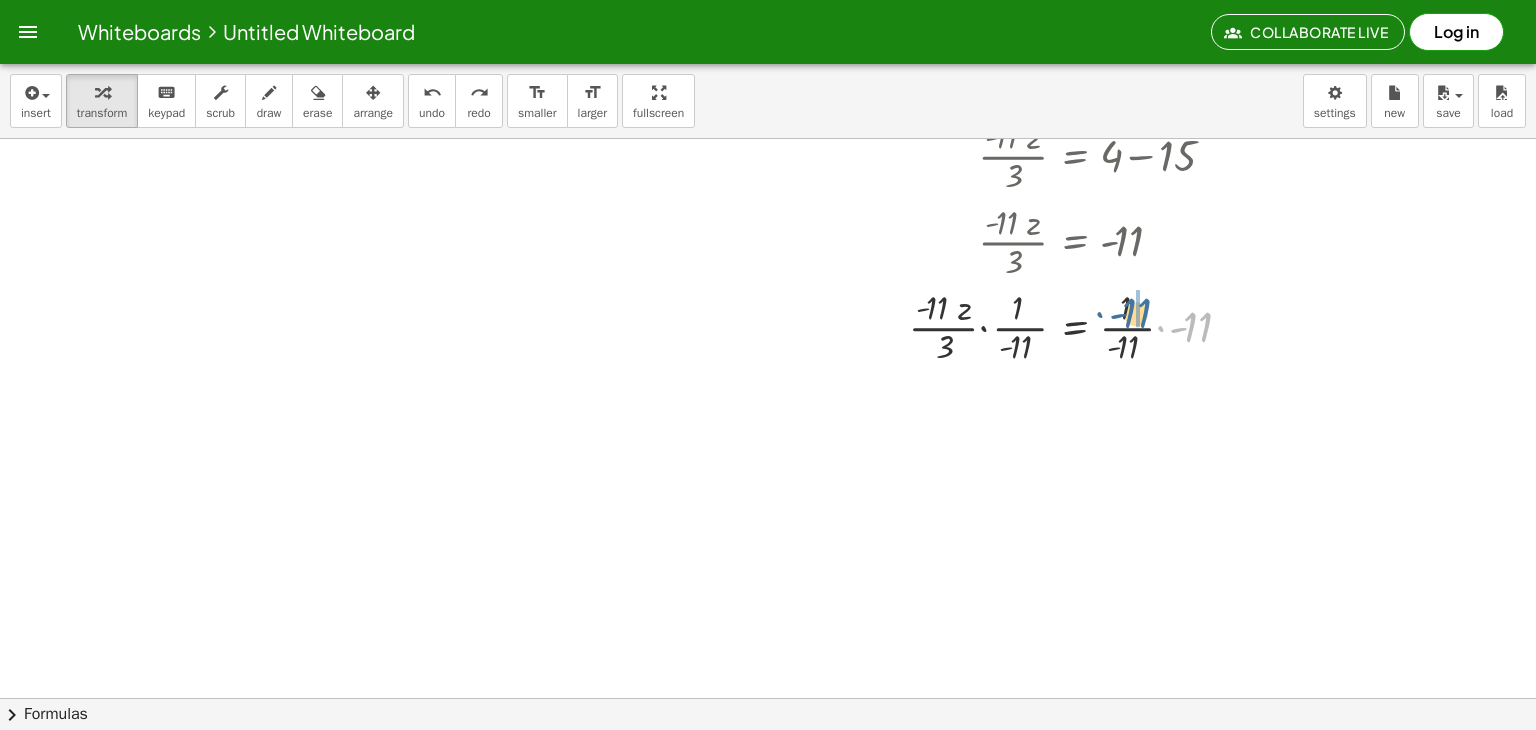 drag, startPoint x: 1192, startPoint y: 322, endPoint x: 1132, endPoint y: 305, distance: 62.361847 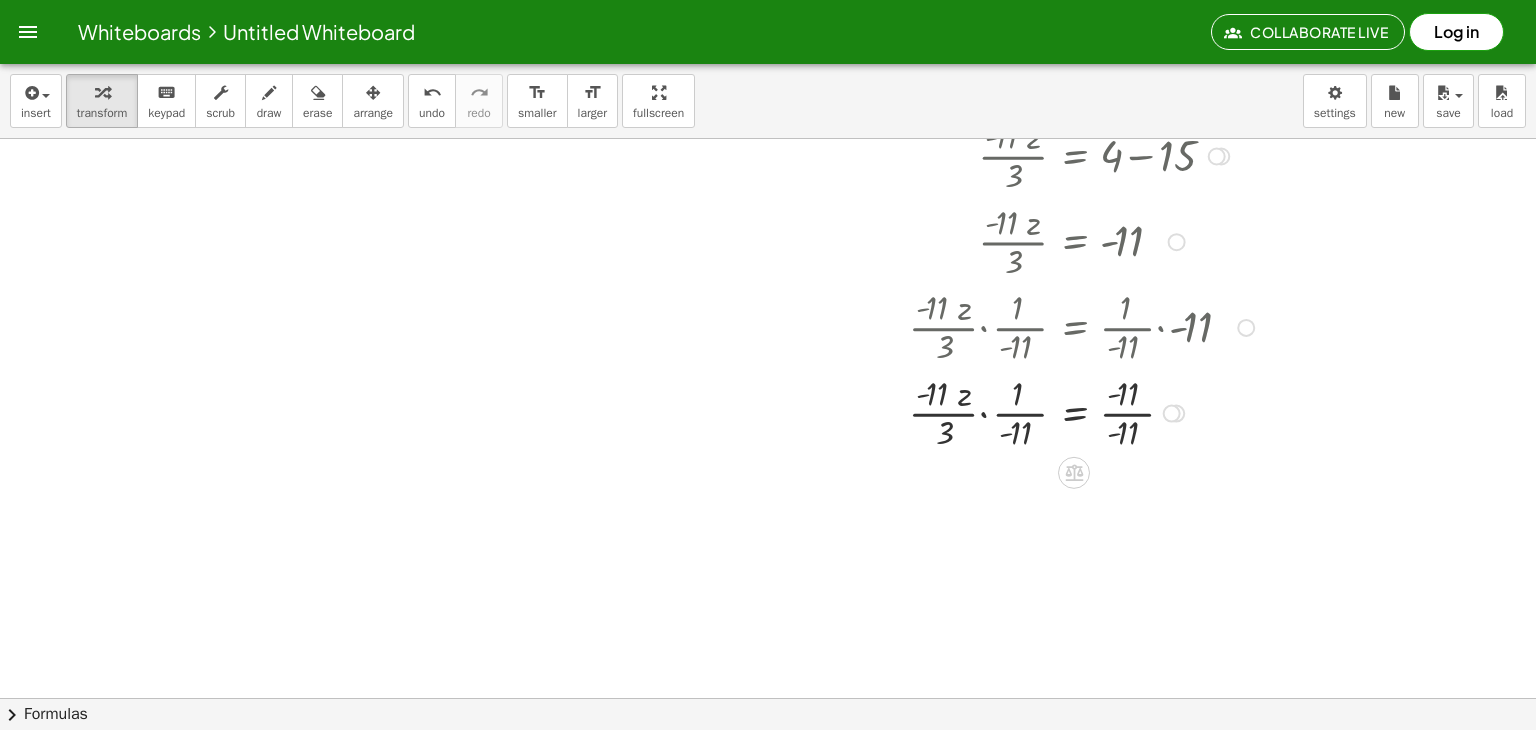 click at bounding box center (884, 412) 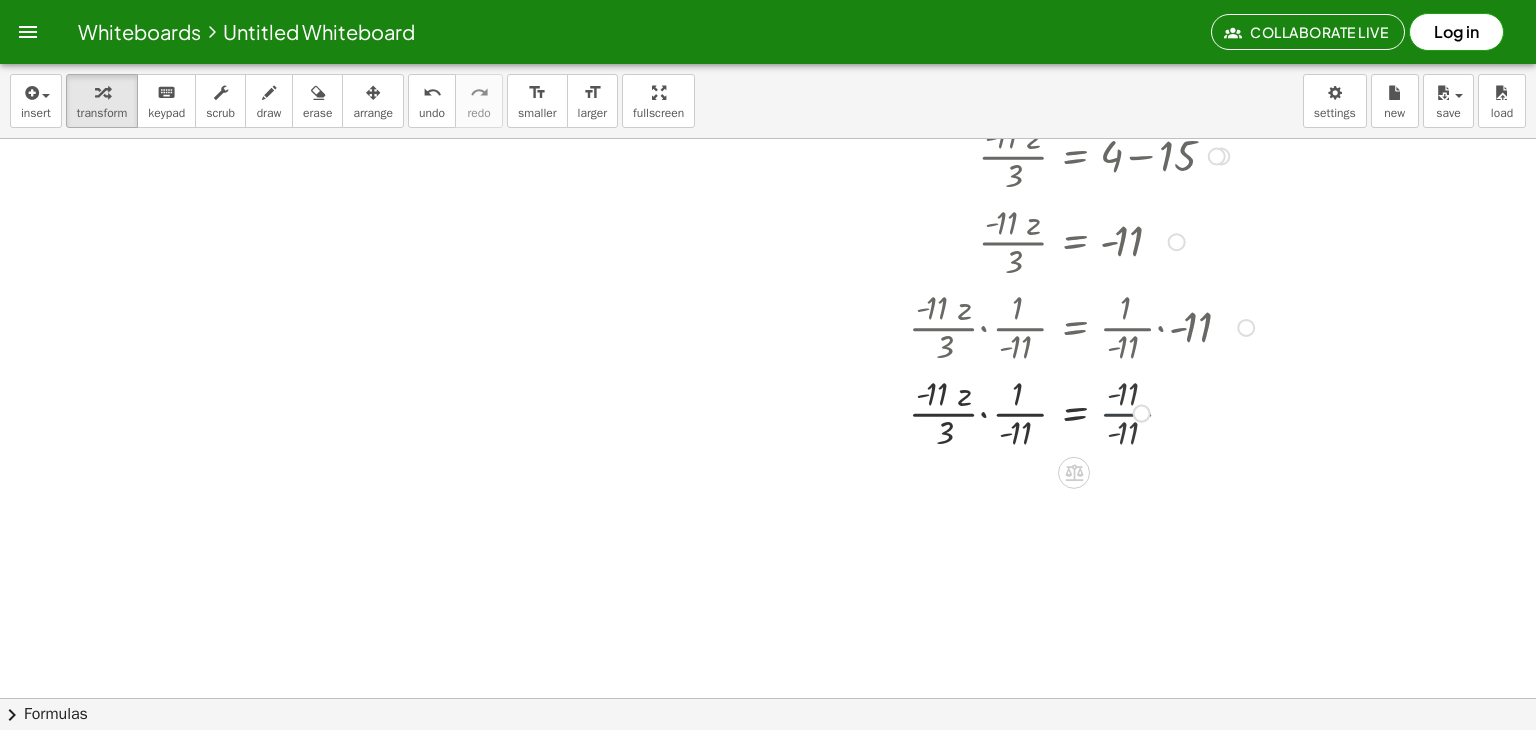 click at bounding box center [884, 412] 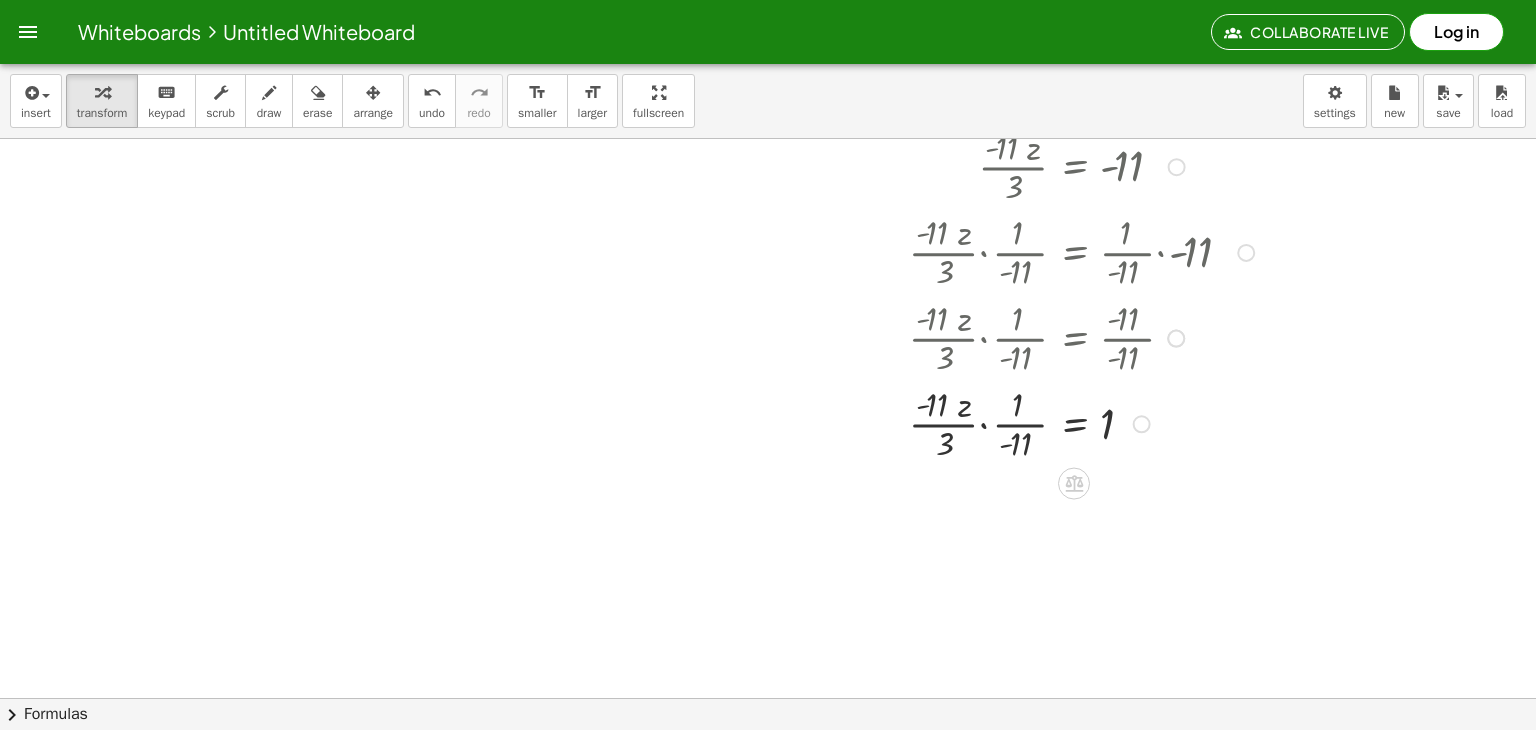 scroll, scrollTop: 2361, scrollLeft: 0, axis: vertical 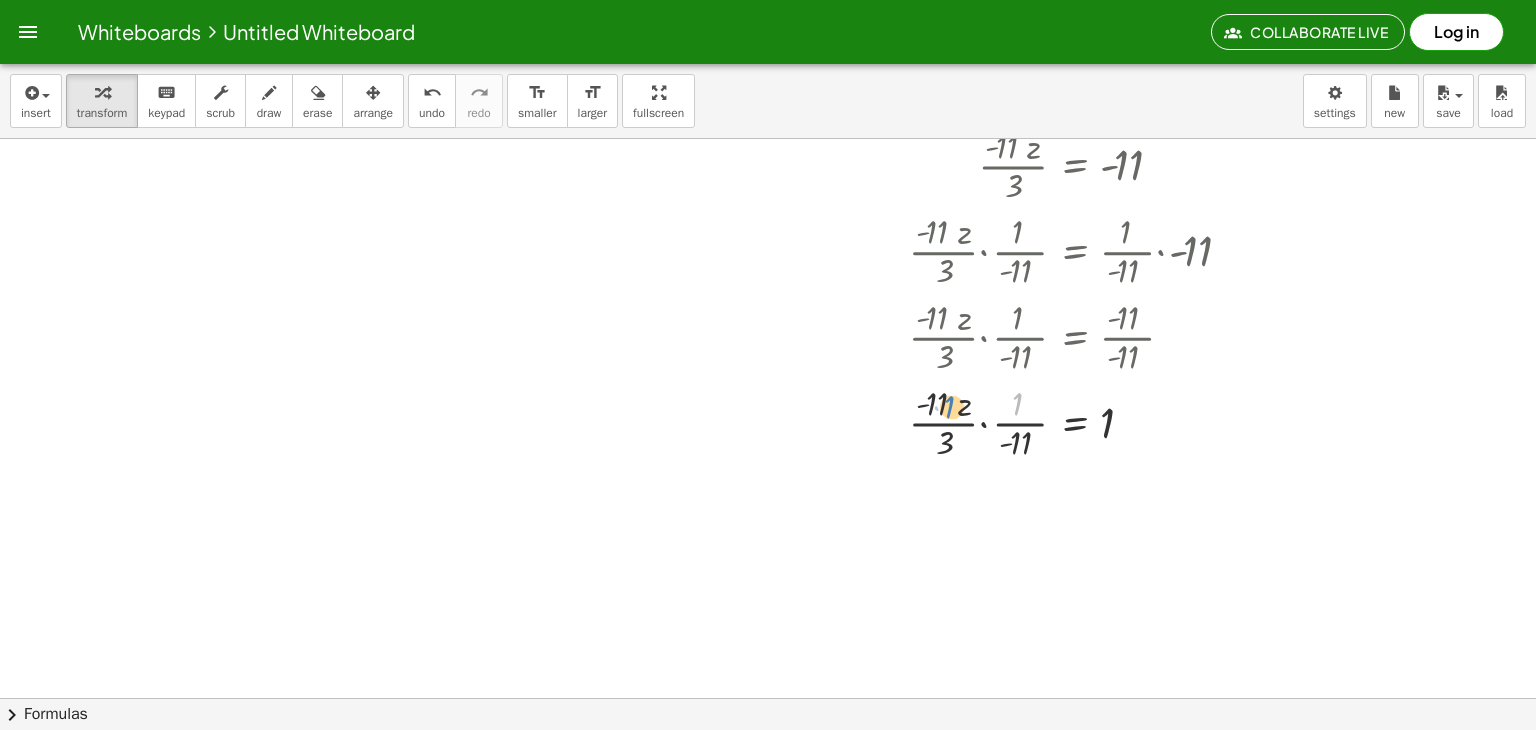 drag, startPoint x: 1015, startPoint y: 406, endPoint x: 946, endPoint y: 409, distance: 69.065186 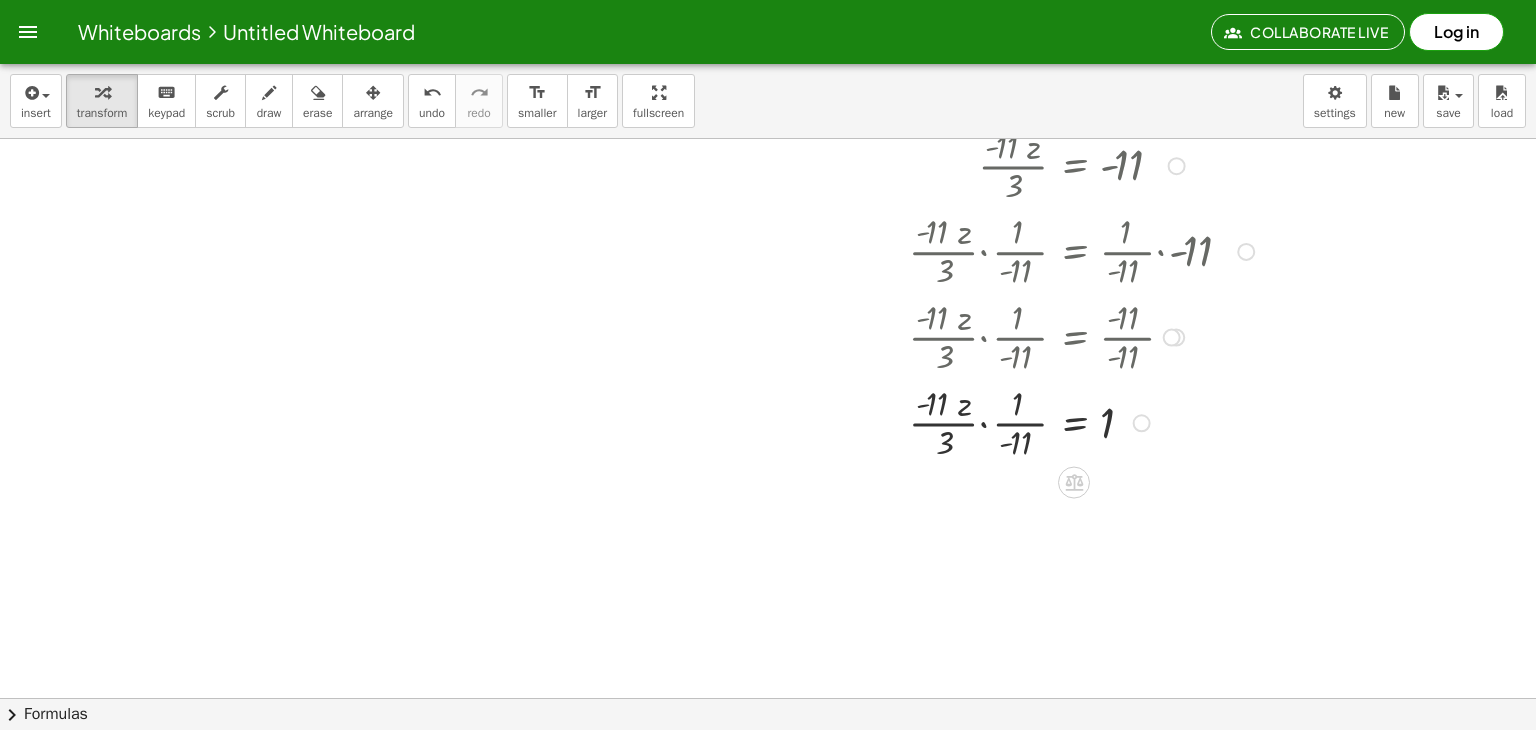 drag, startPoint x: 940, startPoint y: 406, endPoint x: 1012, endPoint y: 408, distance: 72.02777 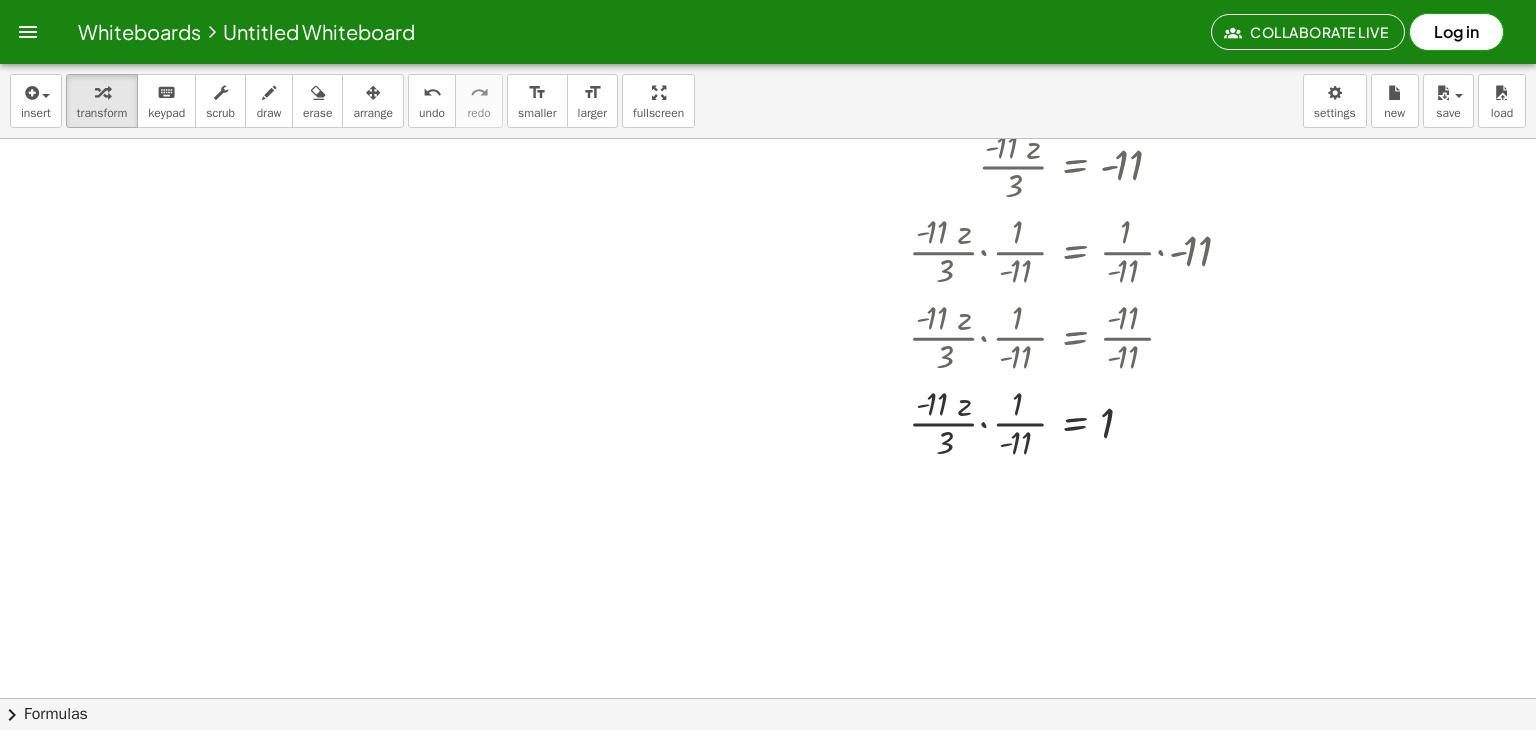drag, startPoint x: 1012, startPoint y: 408, endPoint x: 964, endPoint y: 508, distance: 110.92339 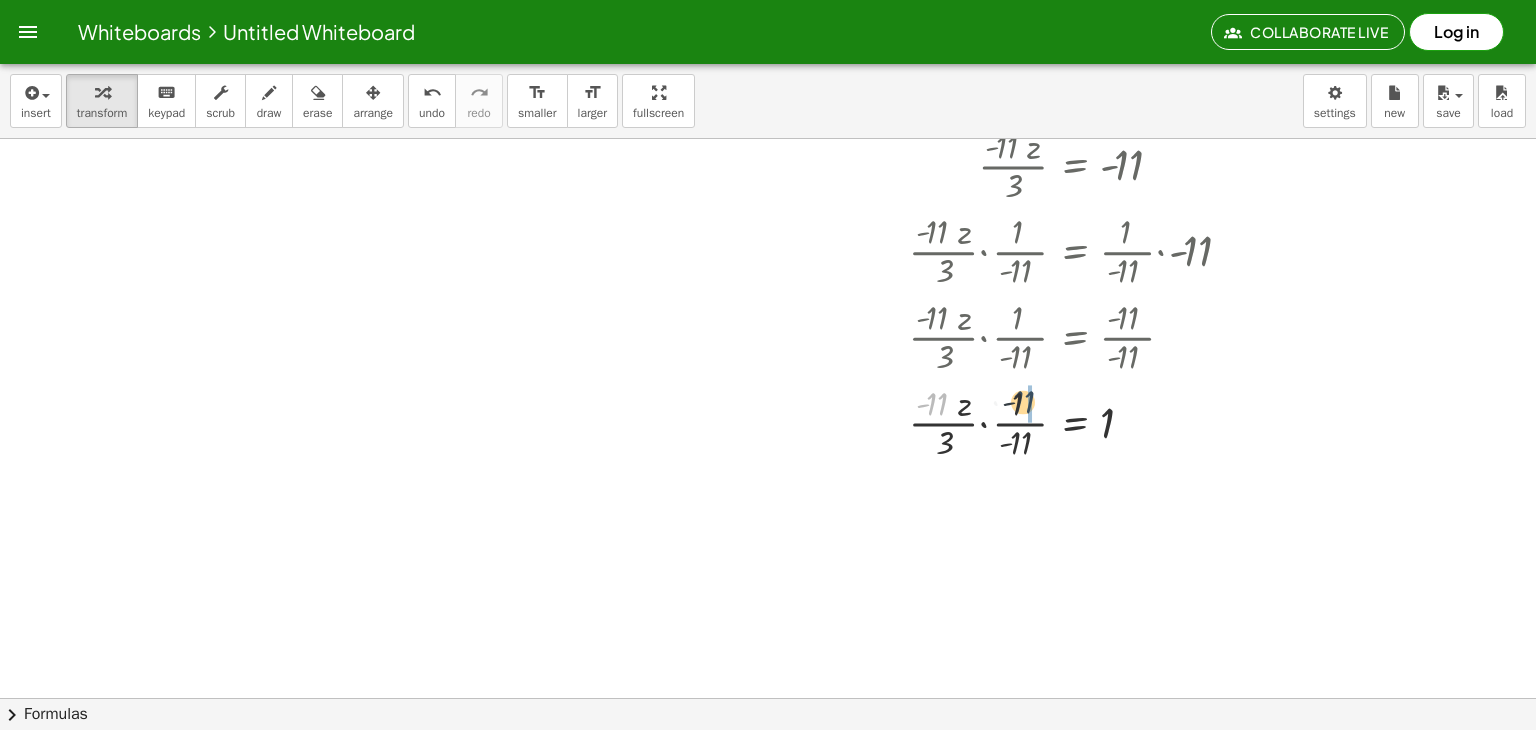 drag, startPoint x: 931, startPoint y: 405, endPoint x: 1019, endPoint y: 404, distance: 88.005684 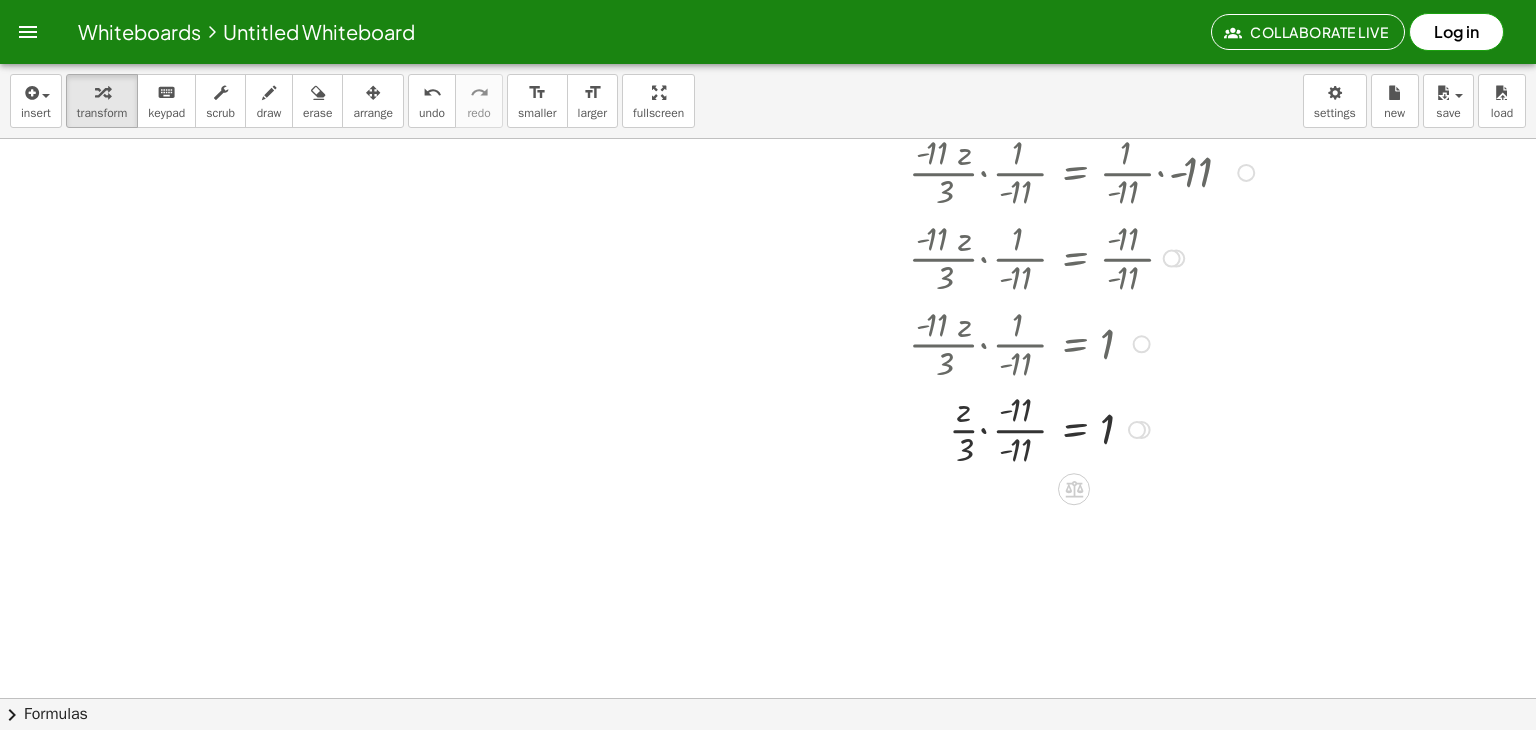 scroll, scrollTop: 2441, scrollLeft: 0, axis: vertical 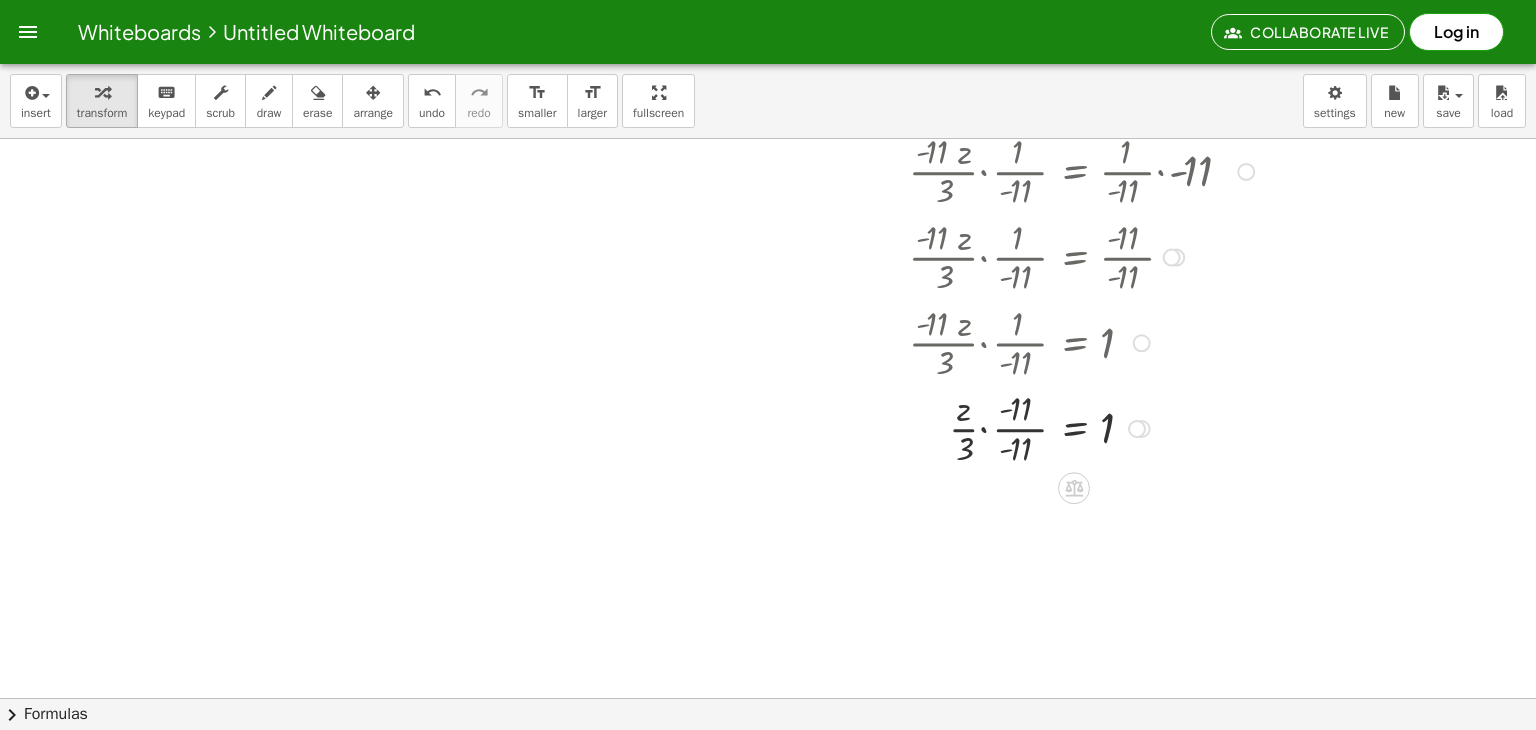 click at bounding box center (884, 427) 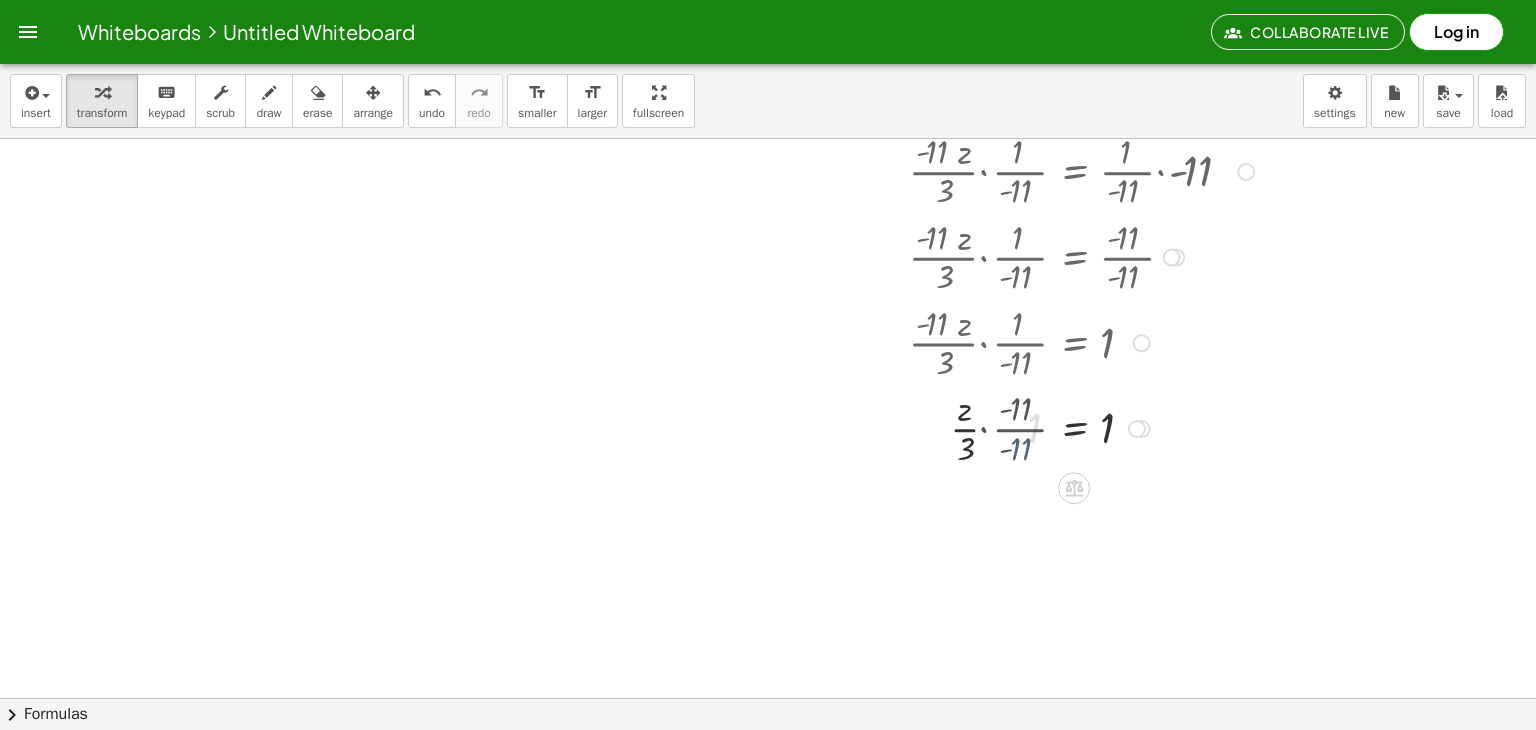 click at bounding box center (884, 427) 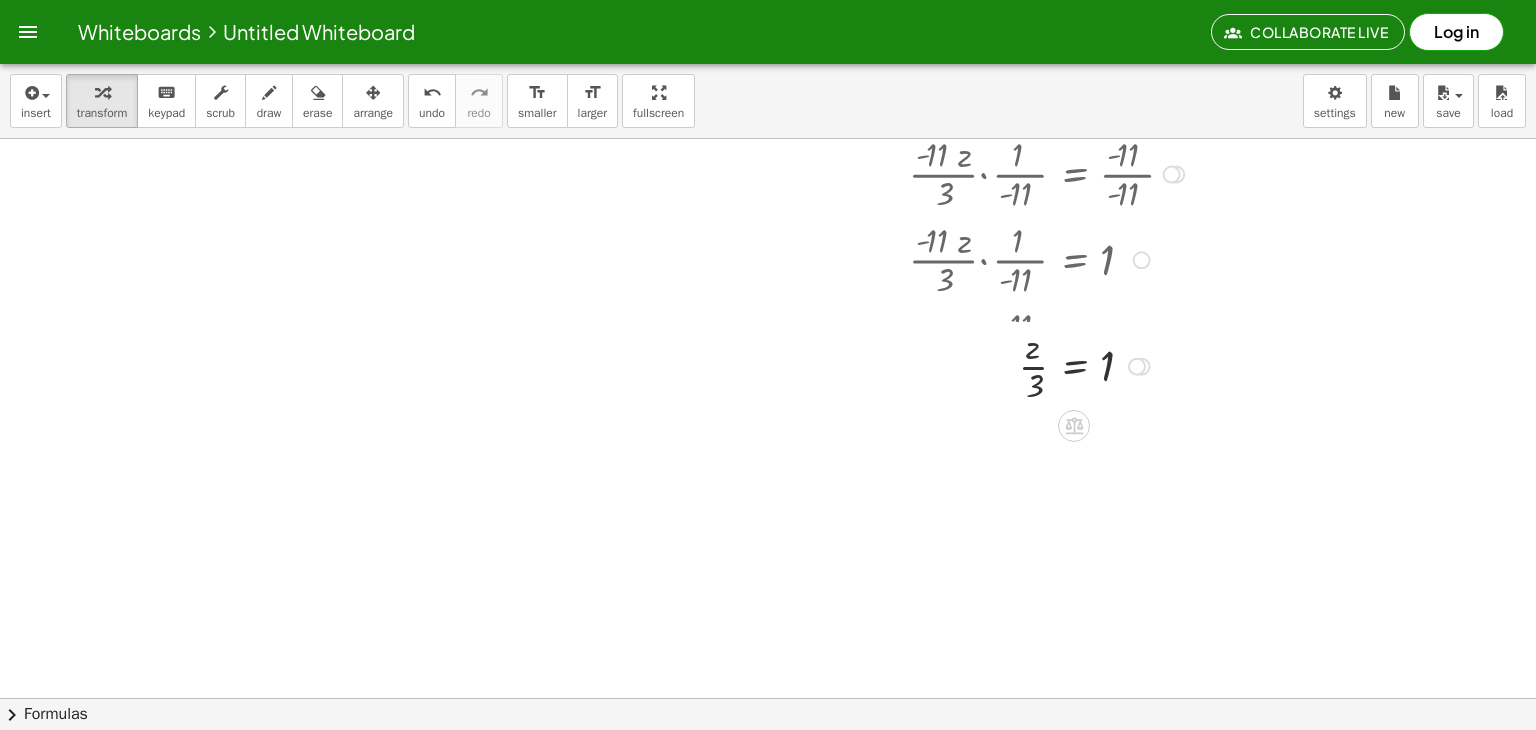 scroll, scrollTop: 2526, scrollLeft: 0, axis: vertical 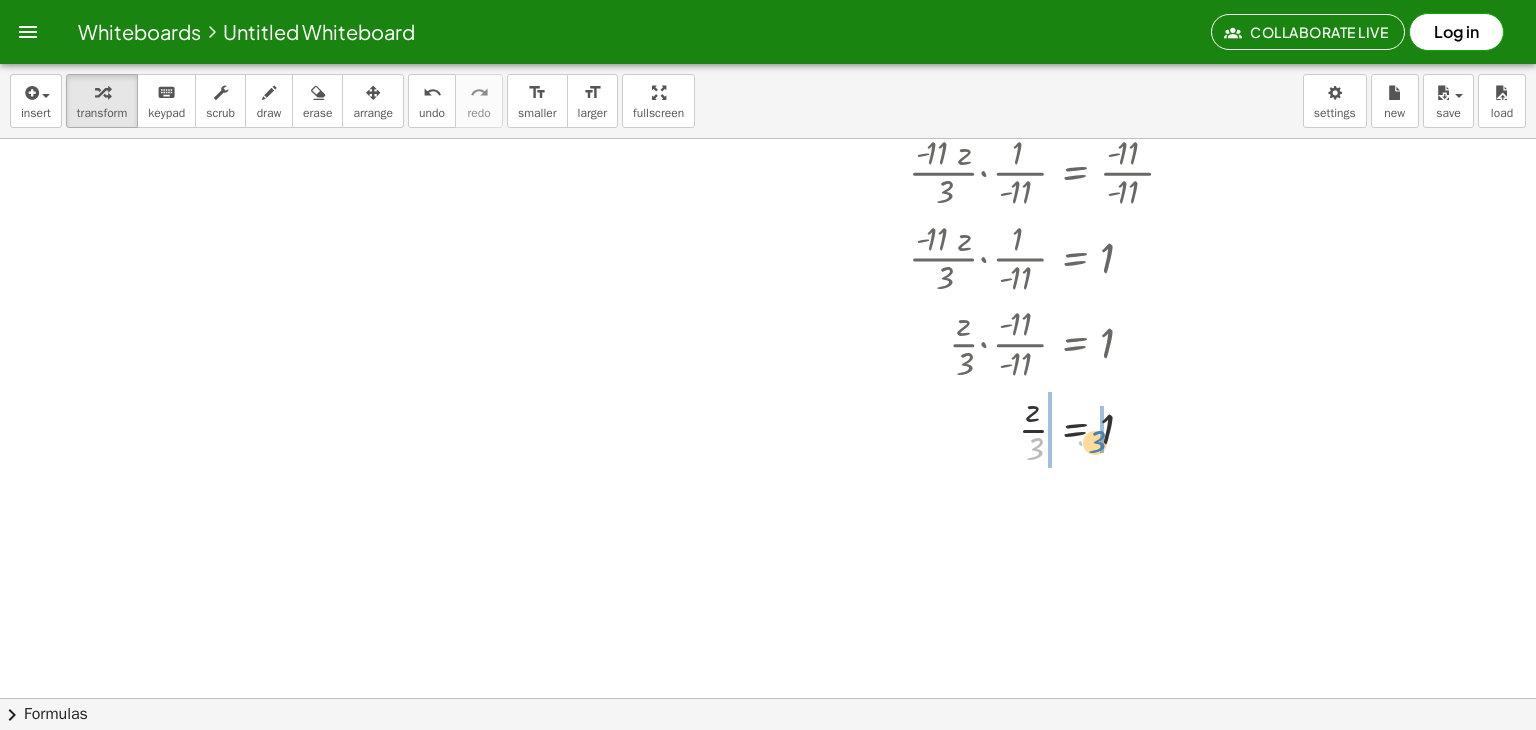 drag, startPoint x: 1032, startPoint y: 444, endPoint x: 1129, endPoint y: 437, distance: 97.25225 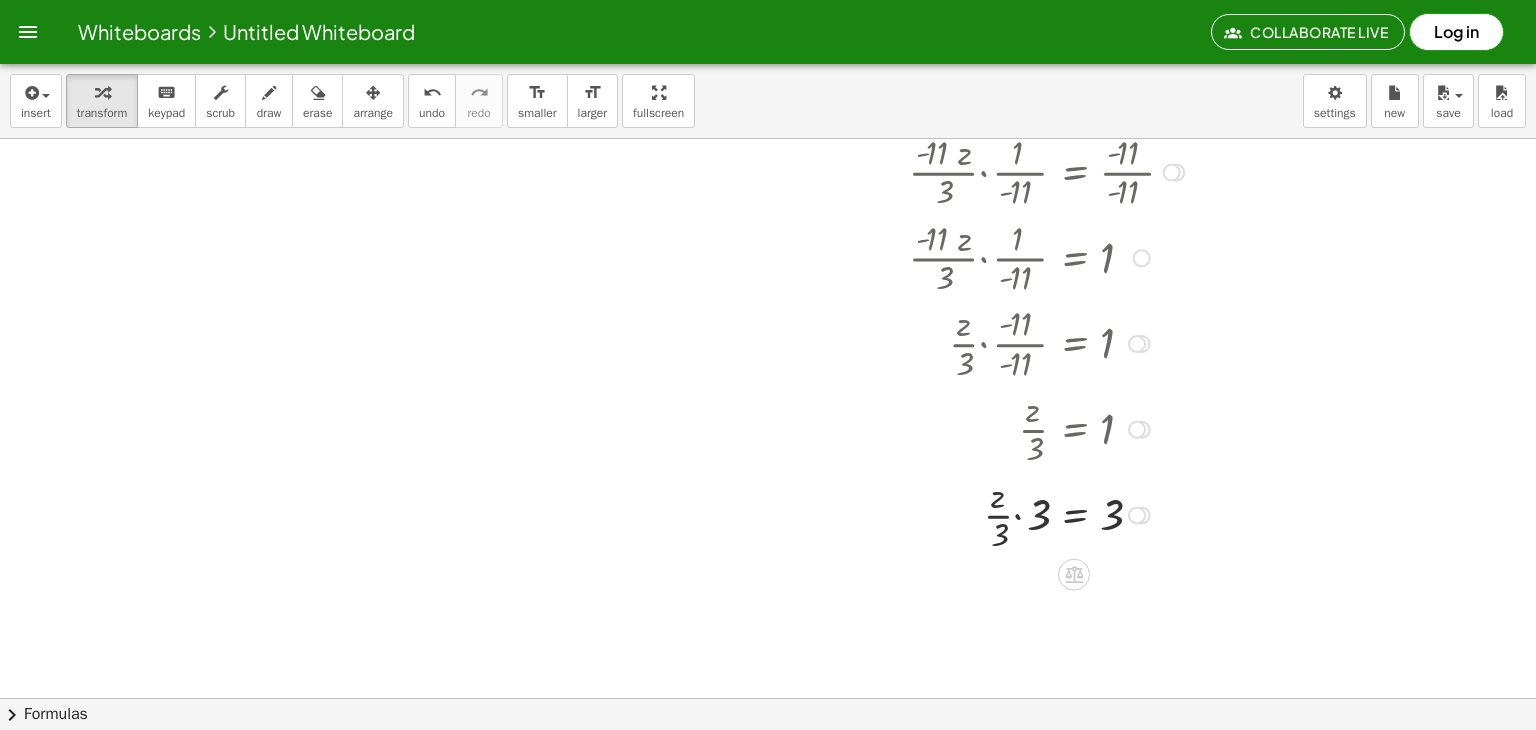 click at bounding box center [884, 514] 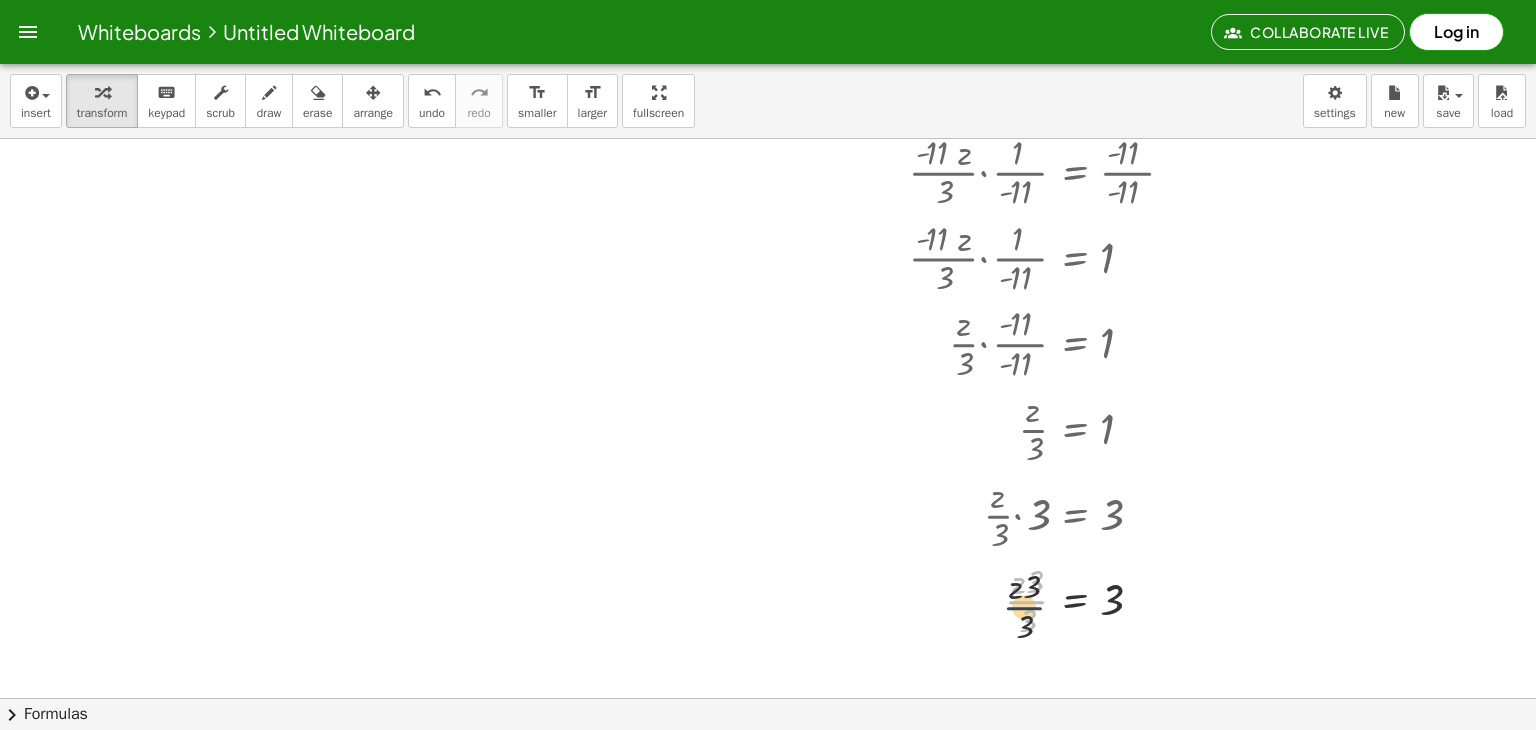 drag, startPoint x: 1036, startPoint y: 596, endPoint x: 1028, endPoint y: 621, distance: 26.24881 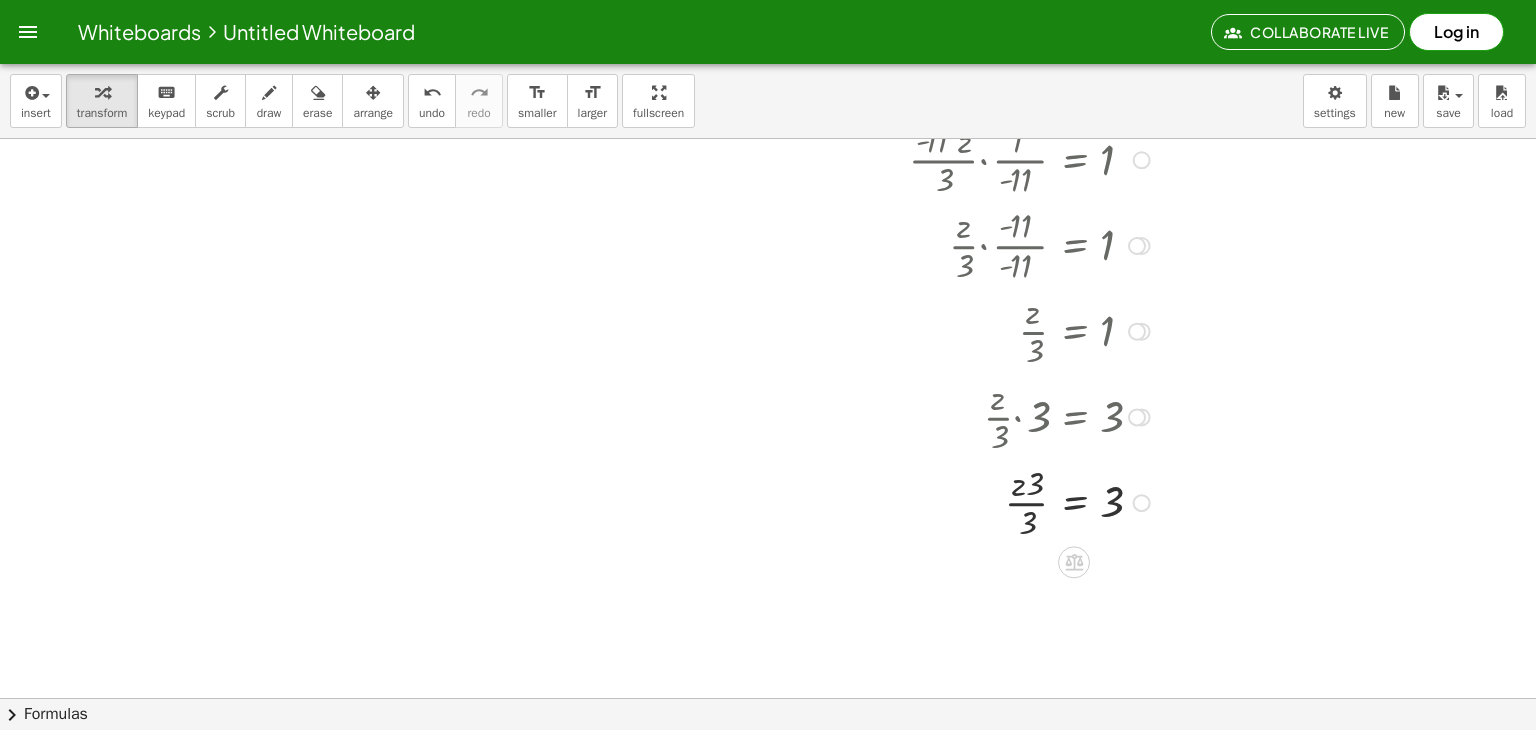 scroll, scrollTop: 2621, scrollLeft: 0, axis: vertical 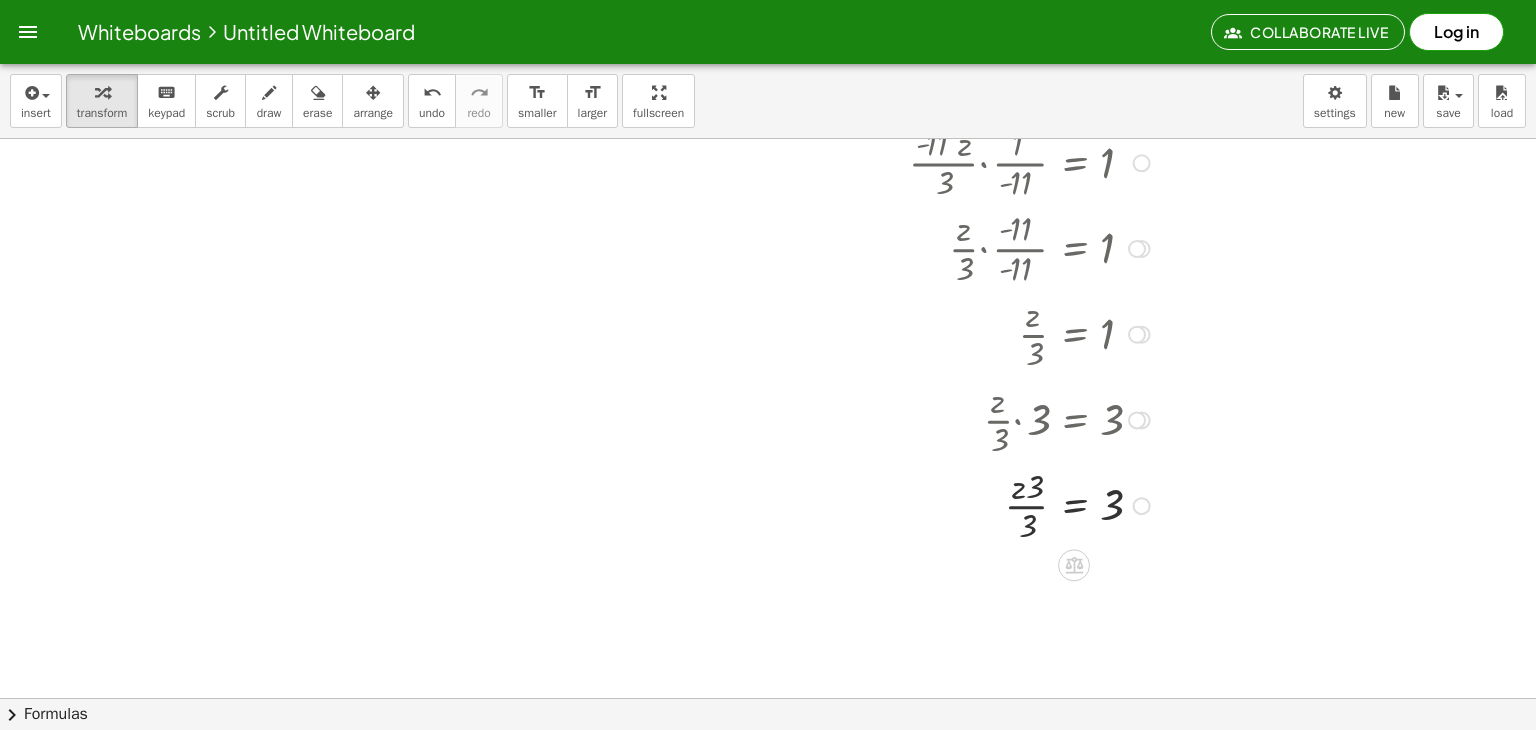 click at bounding box center (874, 419) 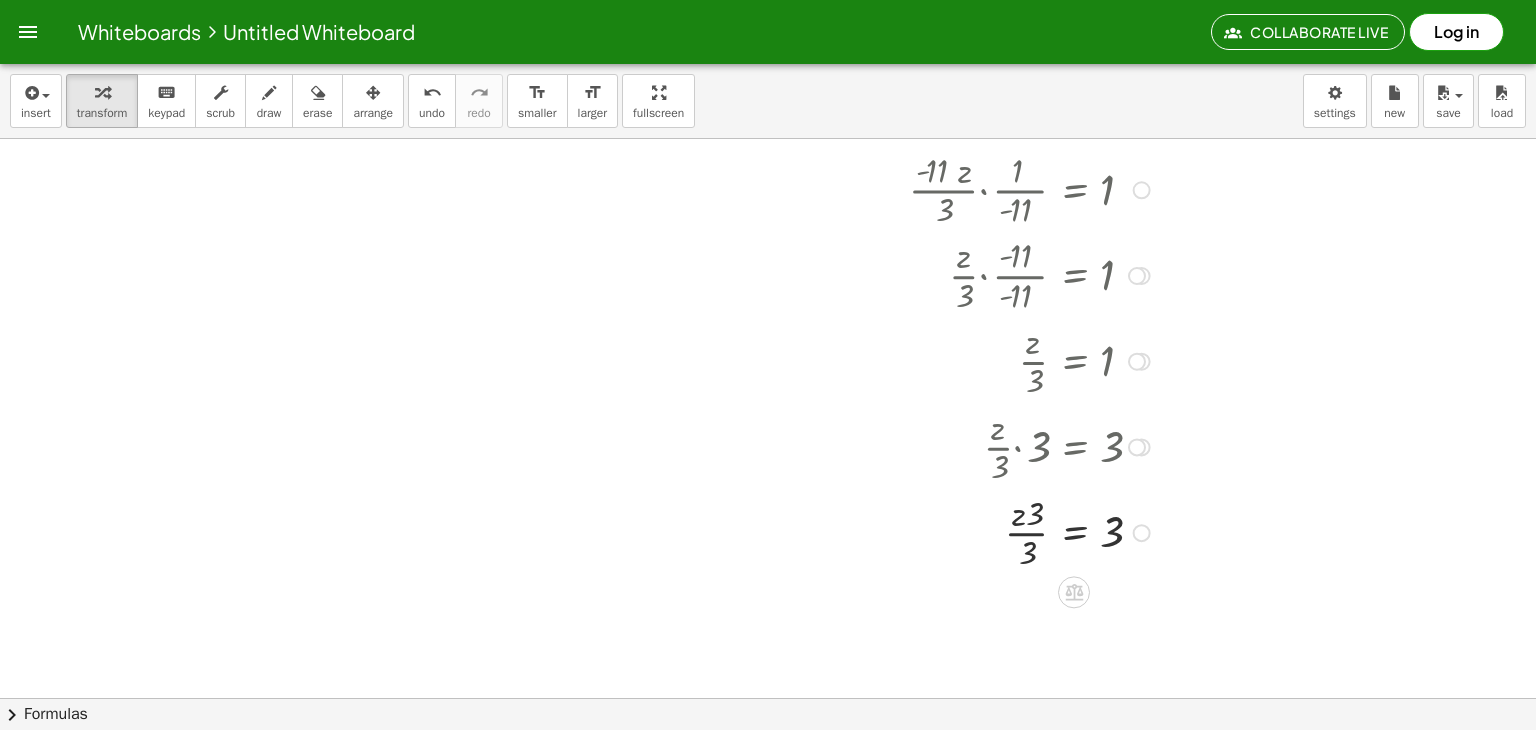 scroll, scrollTop: 2593, scrollLeft: 0, axis: vertical 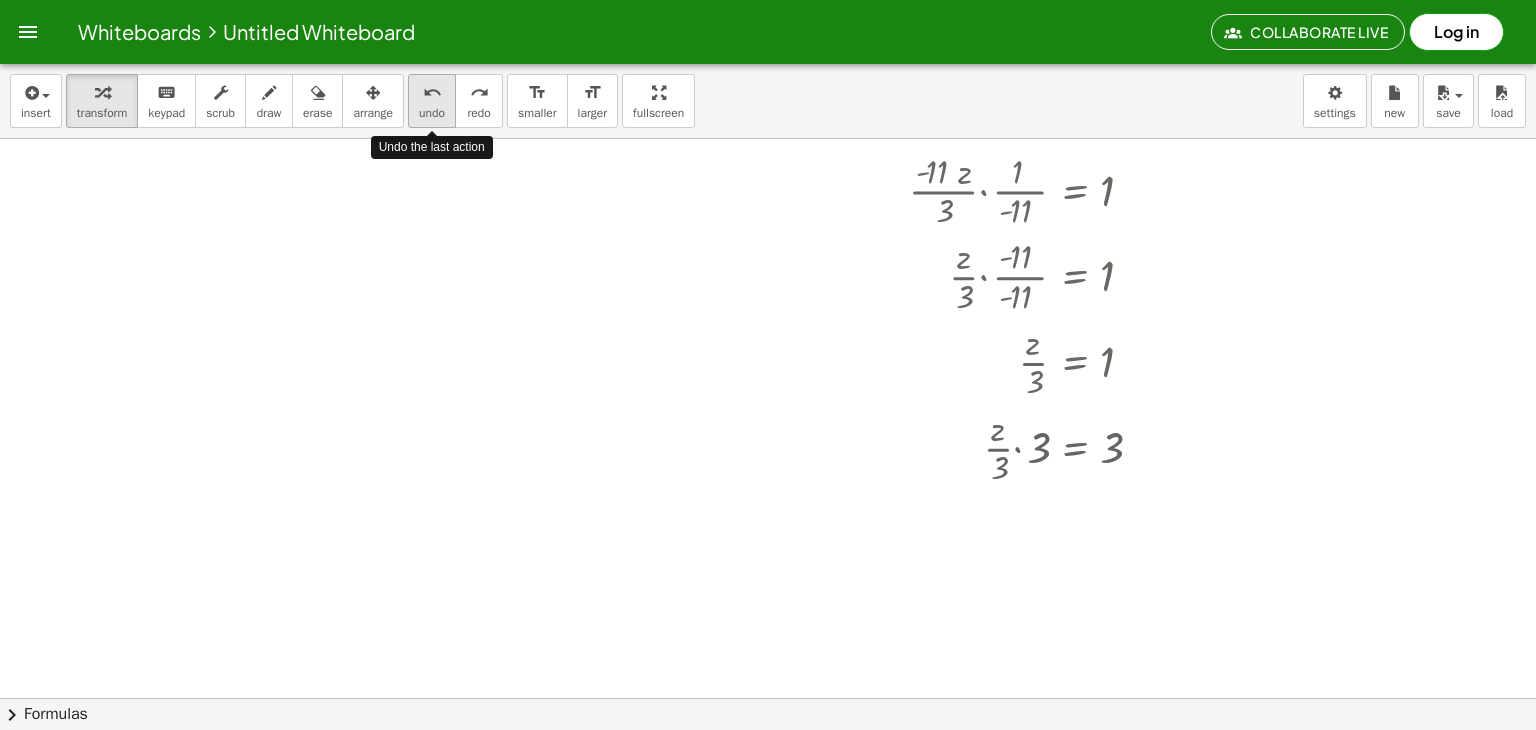 click on "undo undo" at bounding box center (432, 101) 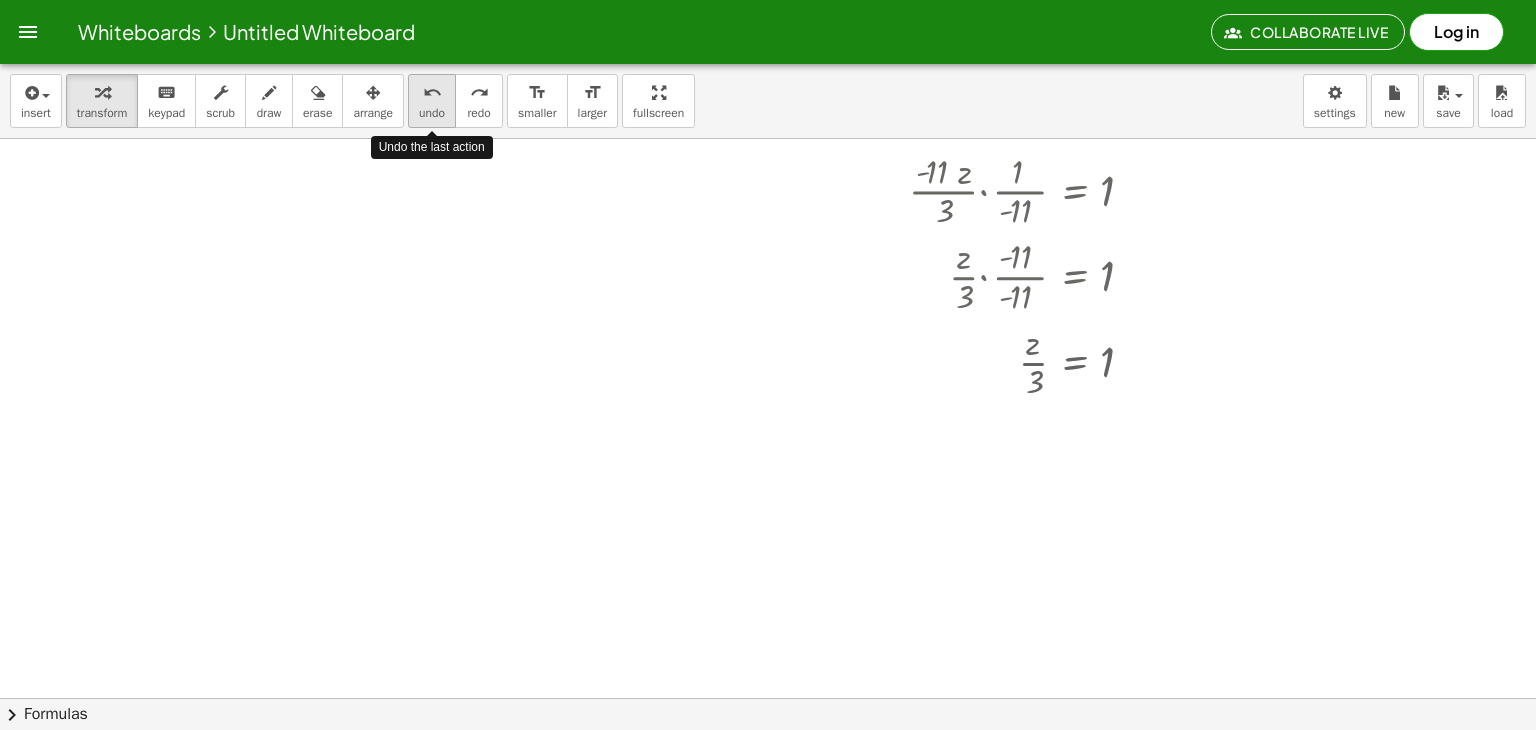 click on "undo undo" at bounding box center (432, 101) 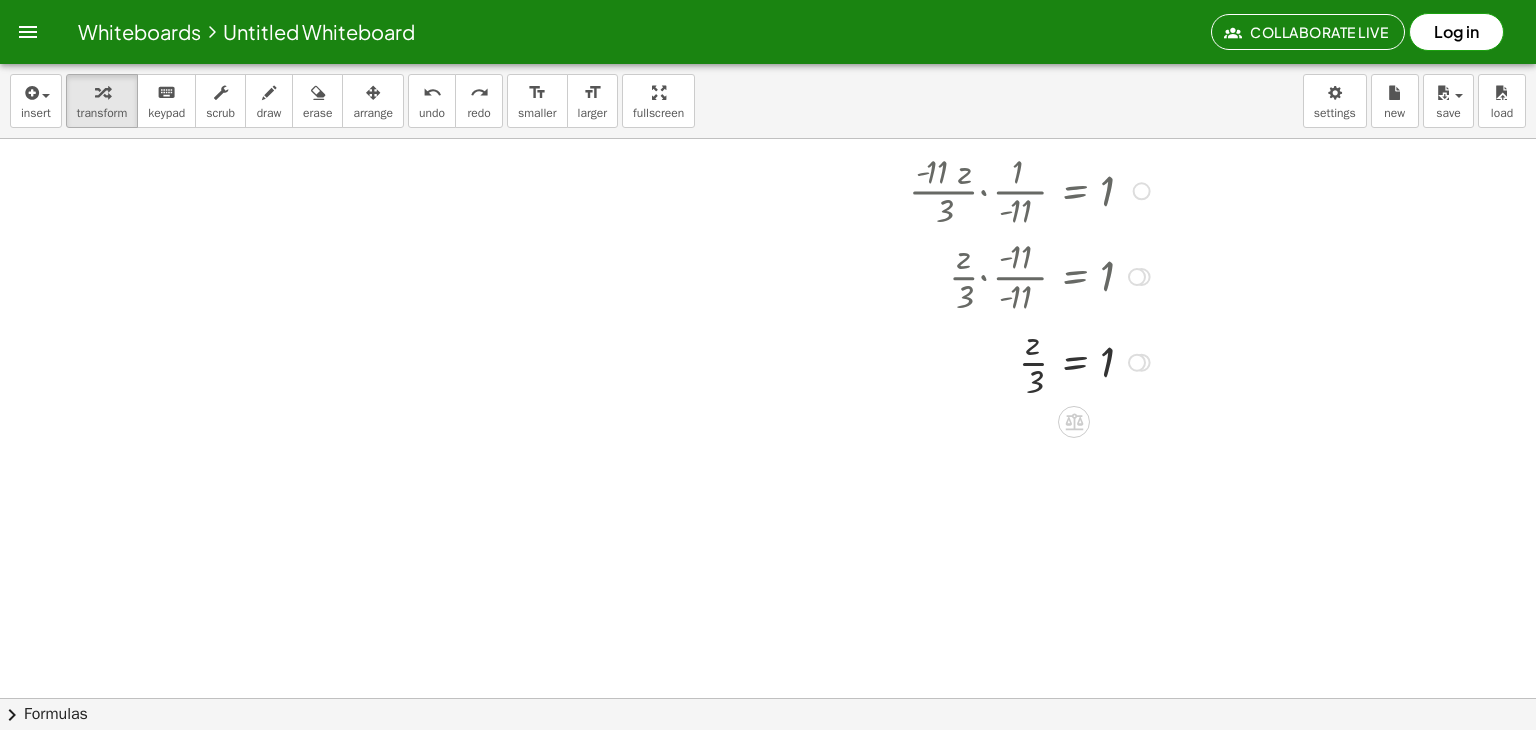 click at bounding box center (1137, 363) 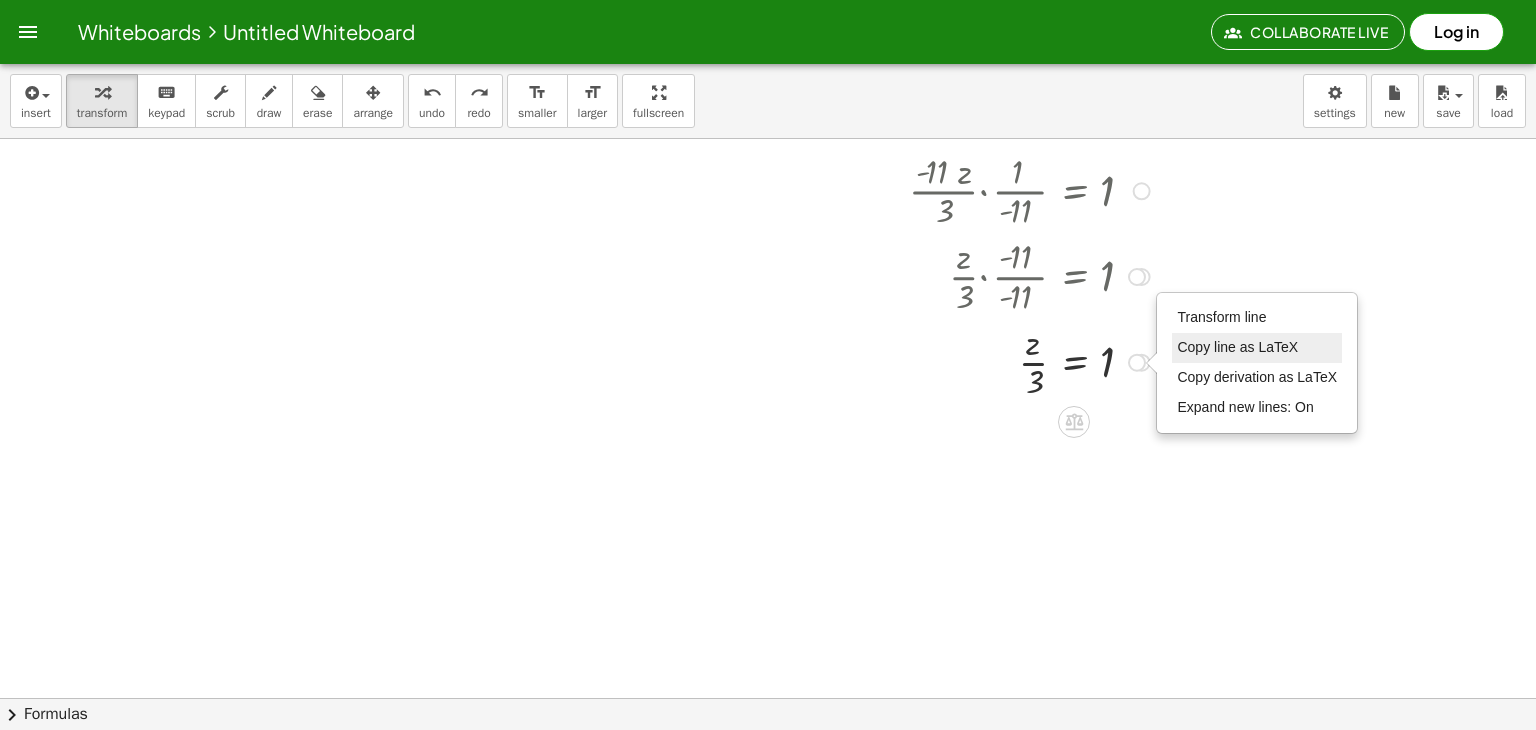 click on "Copy line as LaTeX" at bounding box center [1237, 347] 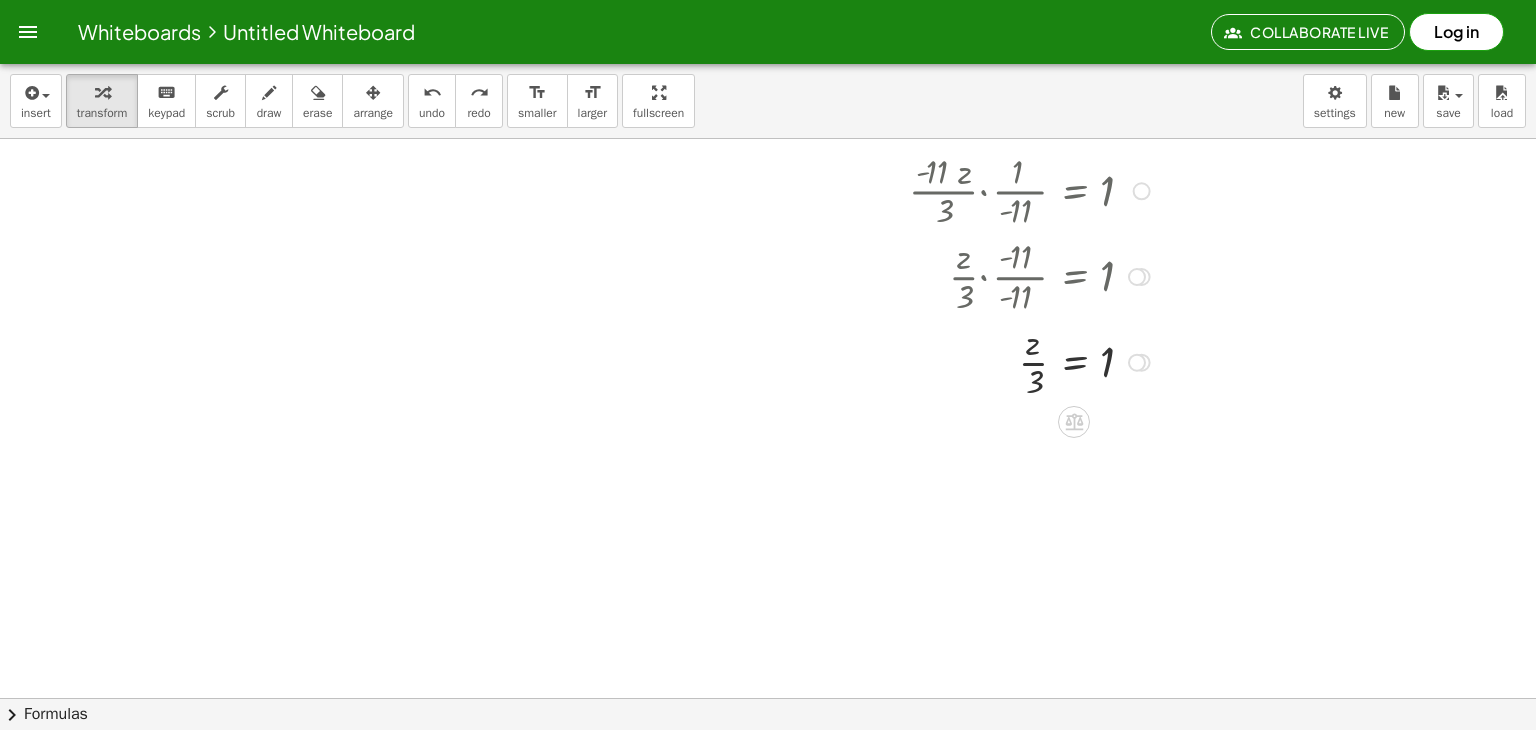 click on "Copied done" at bounding box center (1137, 363) 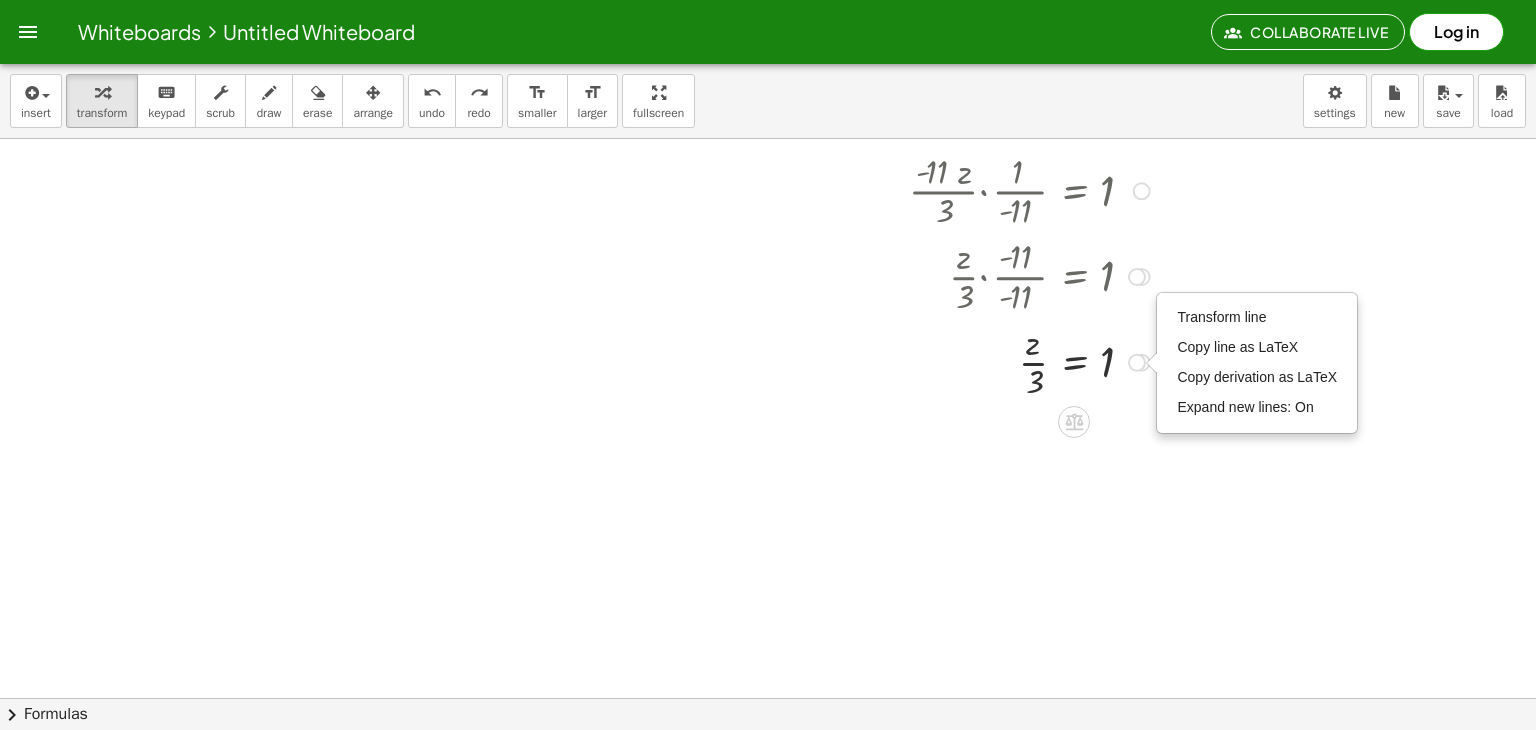 click 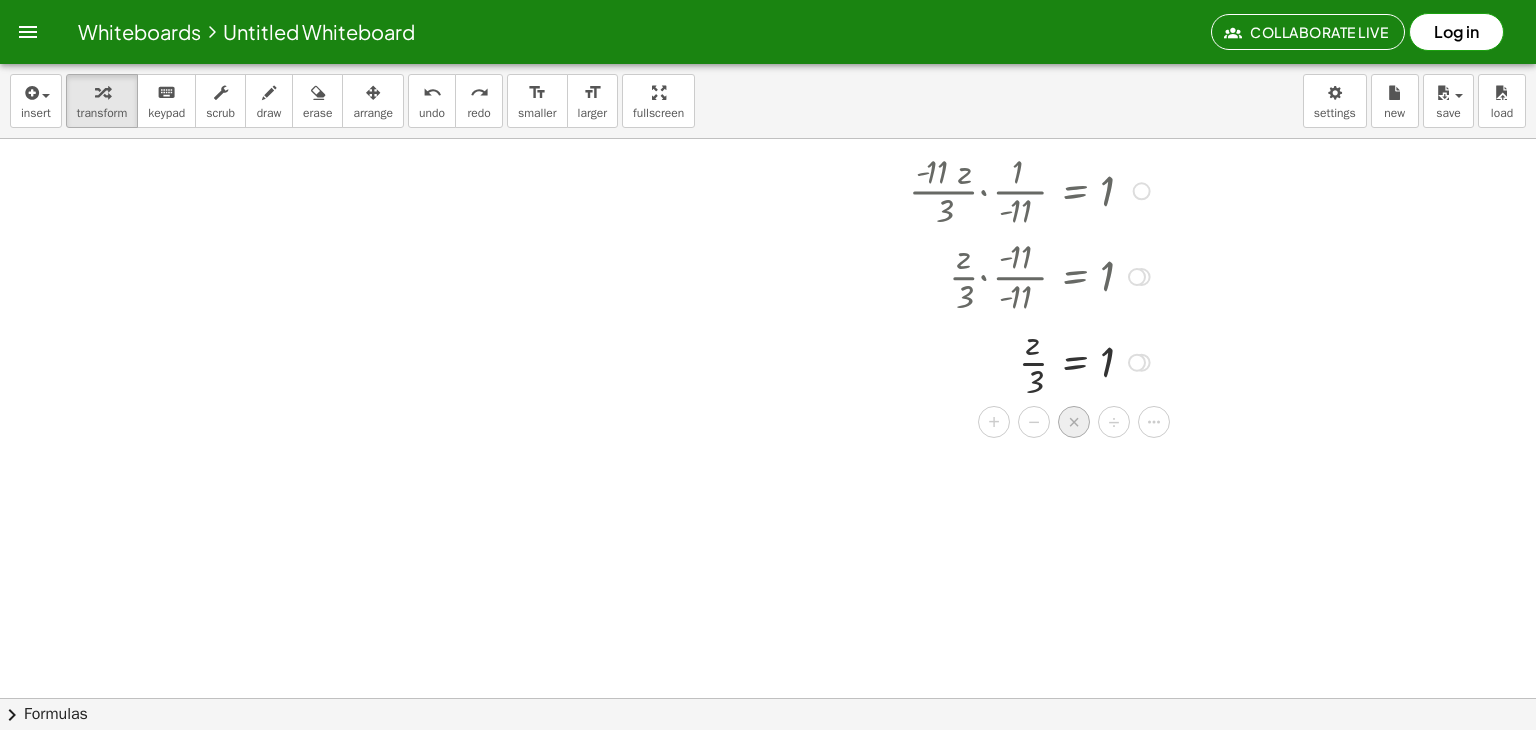 click on "×" at bounding box center (1074, 422) 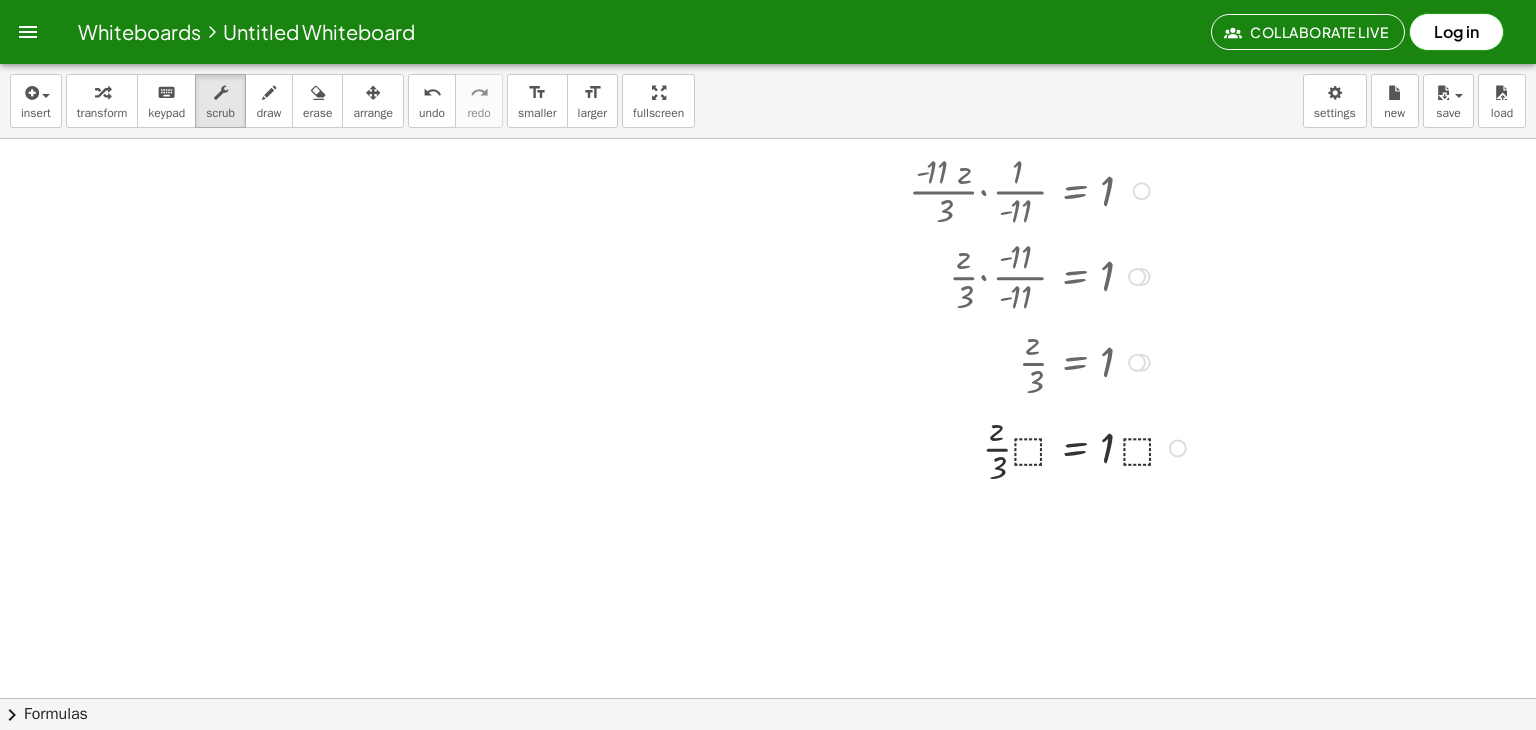 click at bounding box center [884, 447] 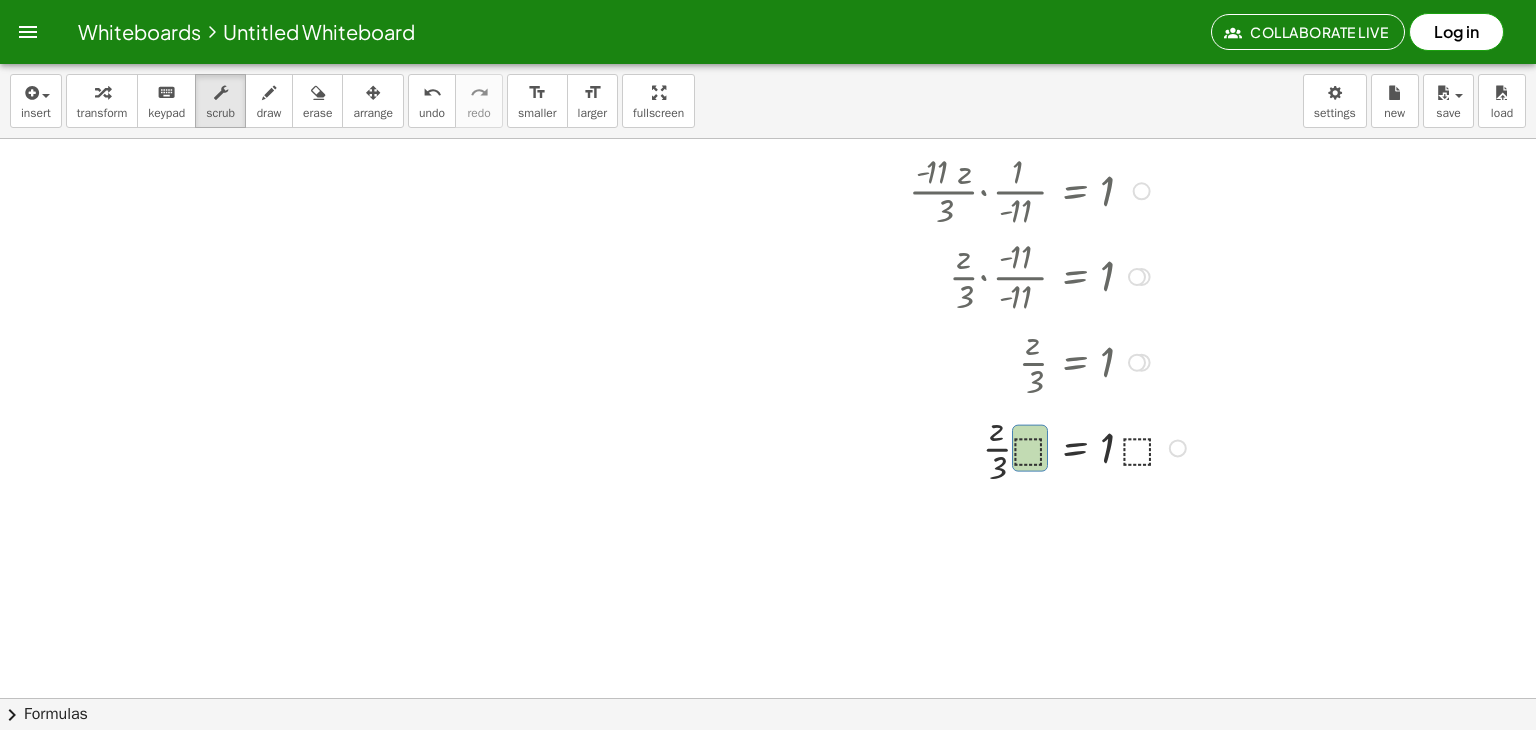 click at bounding box center [884, 447] 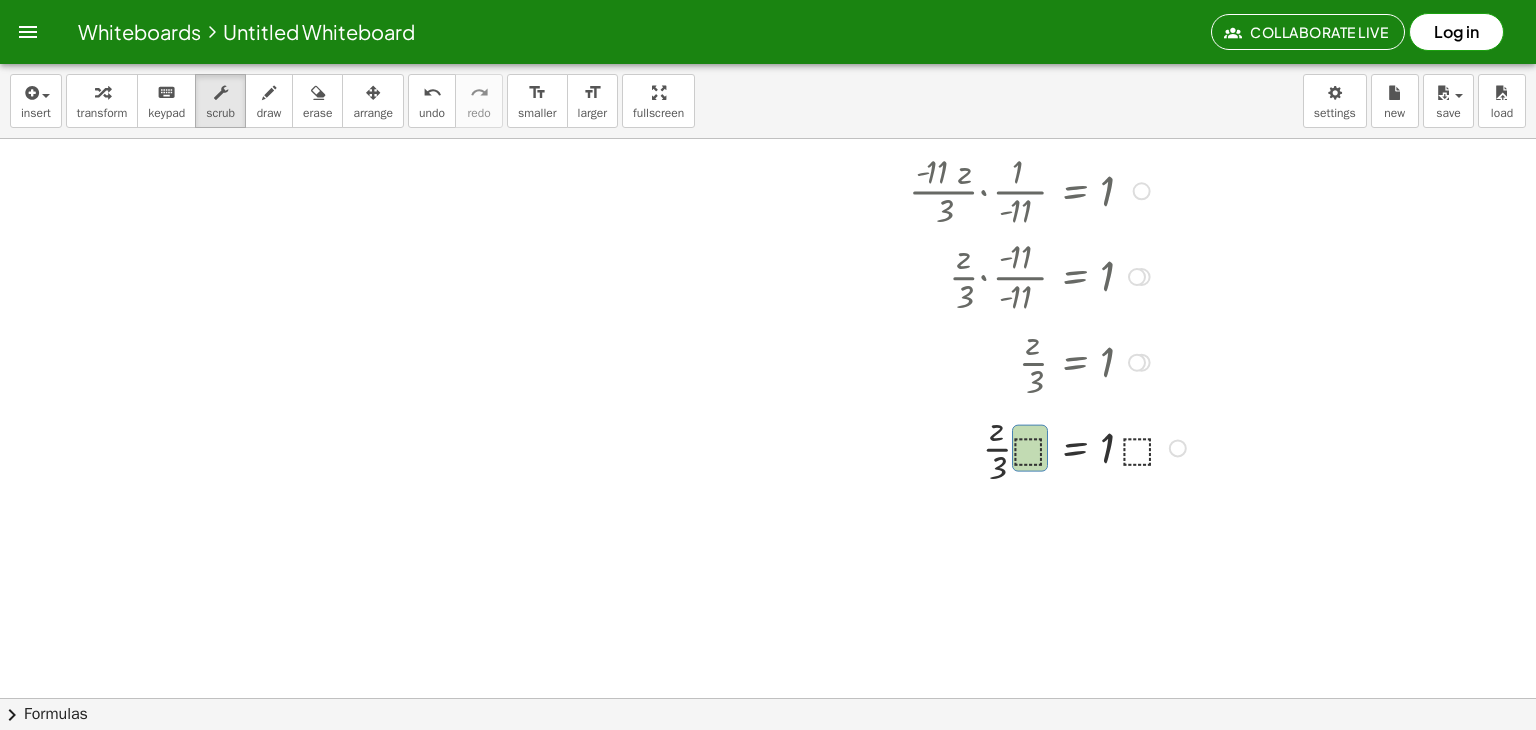 click at bounding box center [884, 447] 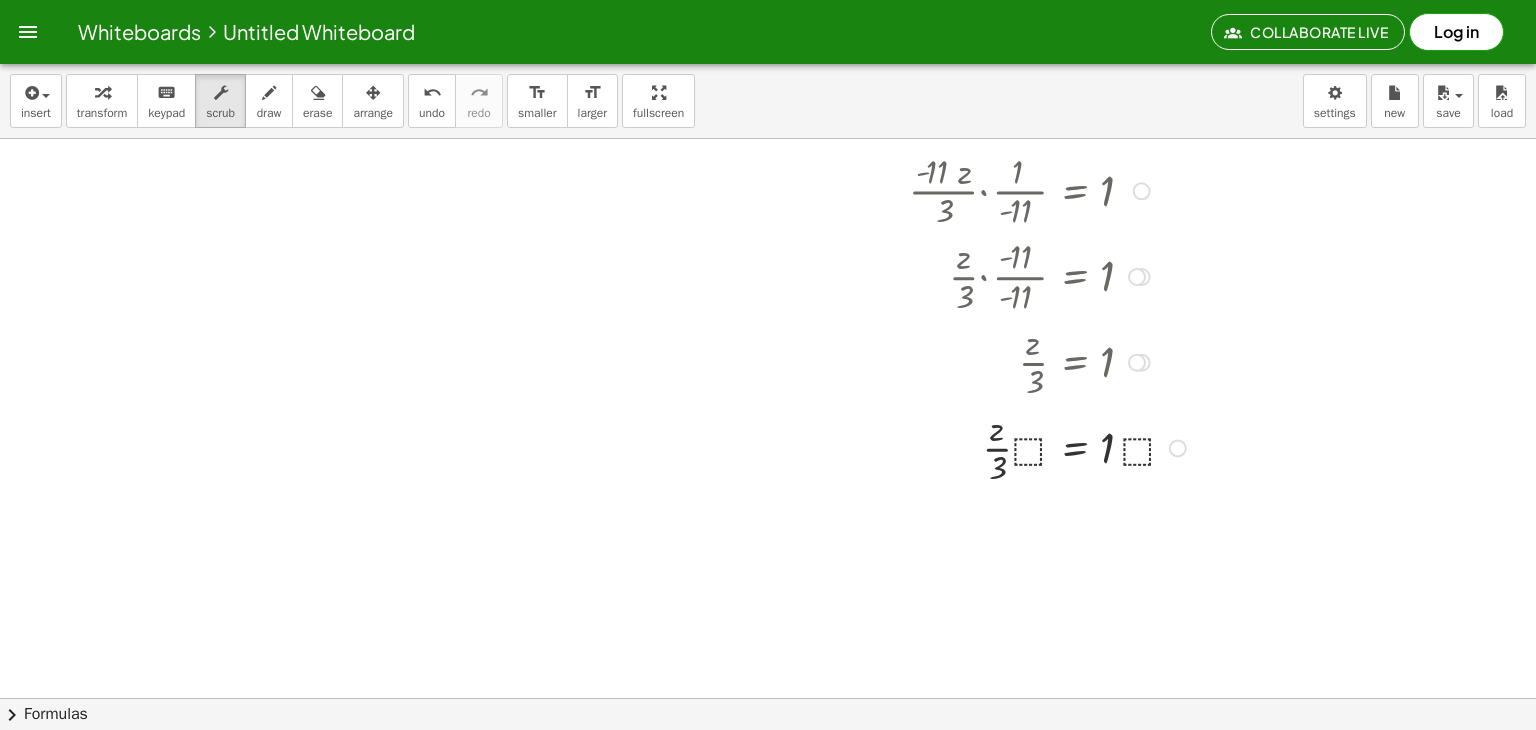 click at bounding box center (884, 447) 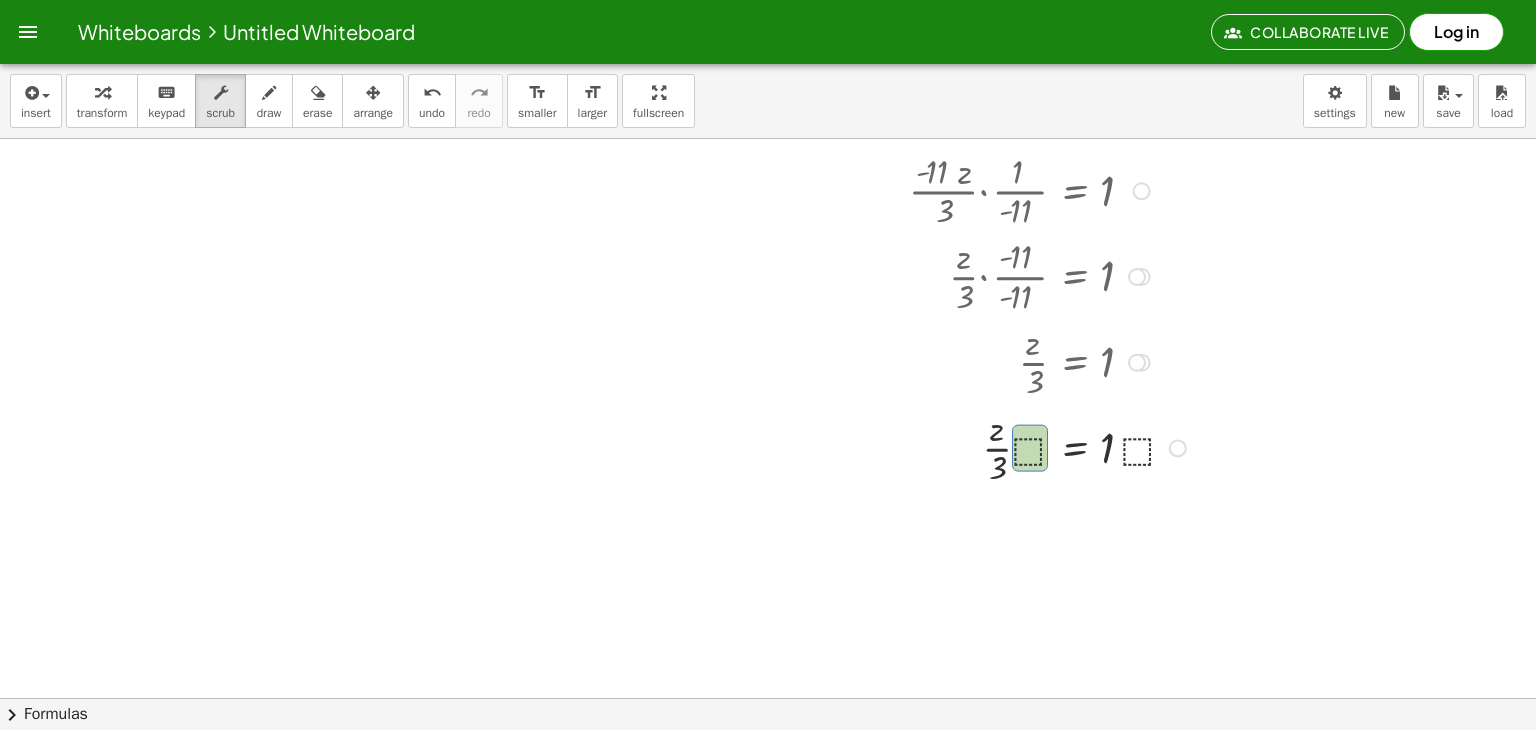 click at bounding box center [884, 447] 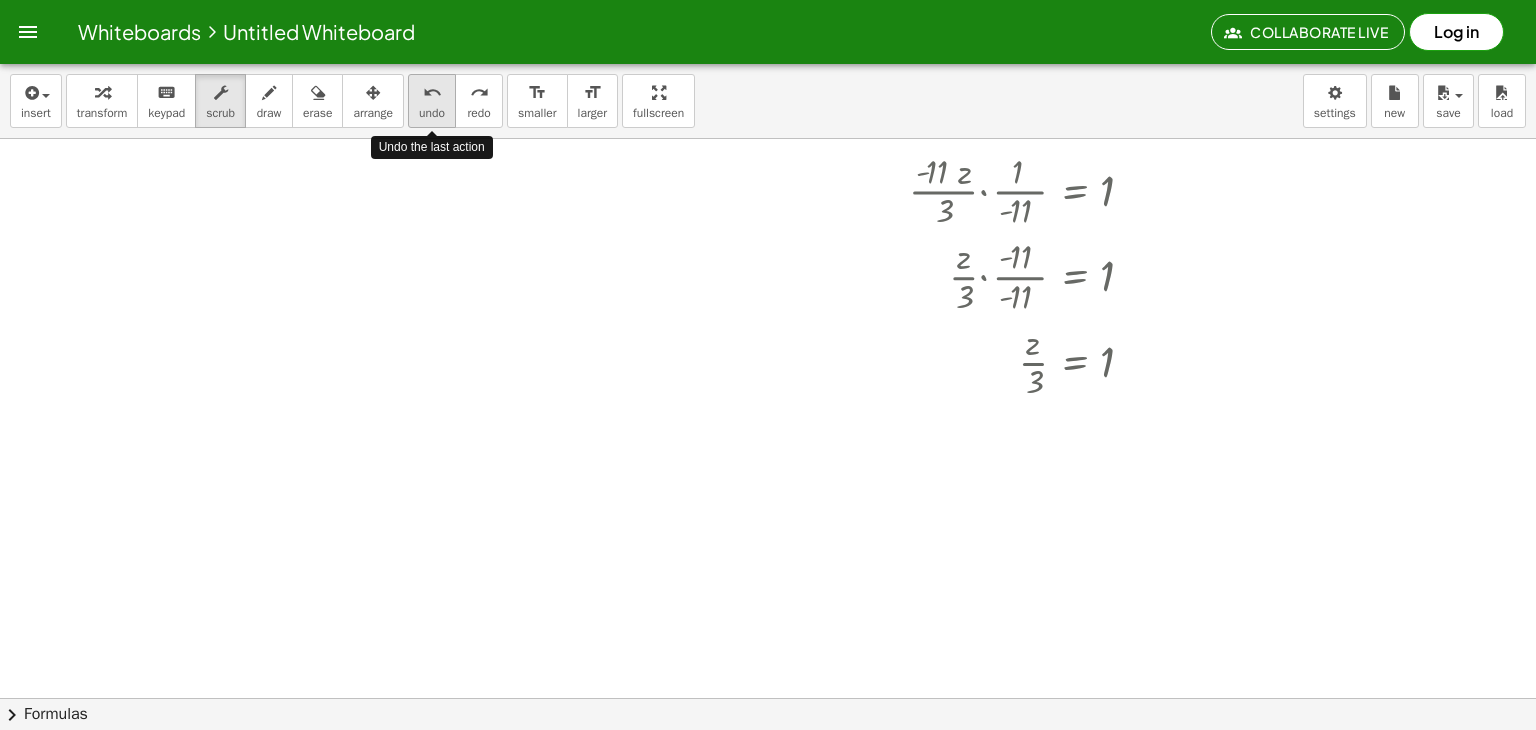 click on "undo undo" at bounding box center (432, 101) 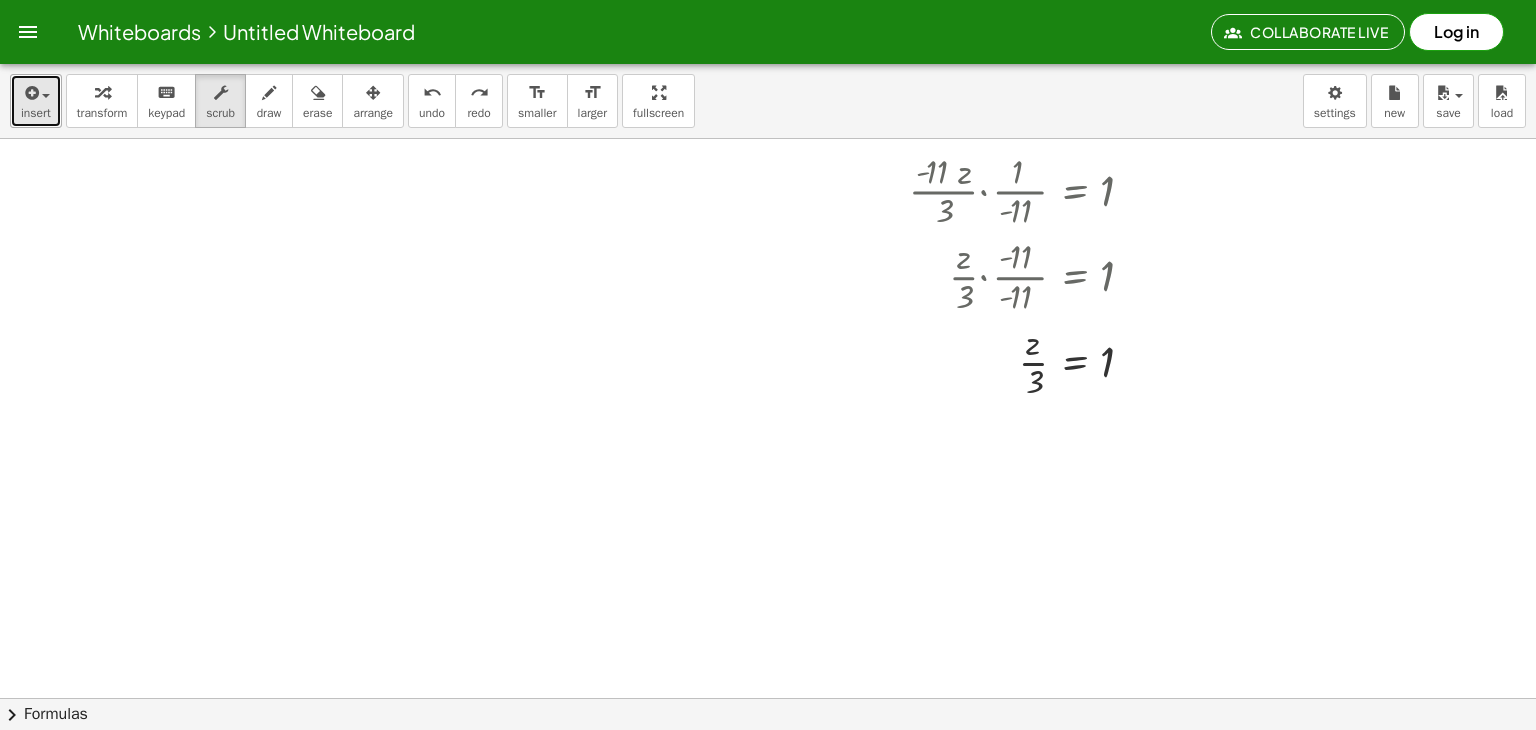 click at bounding box center (46, 96) 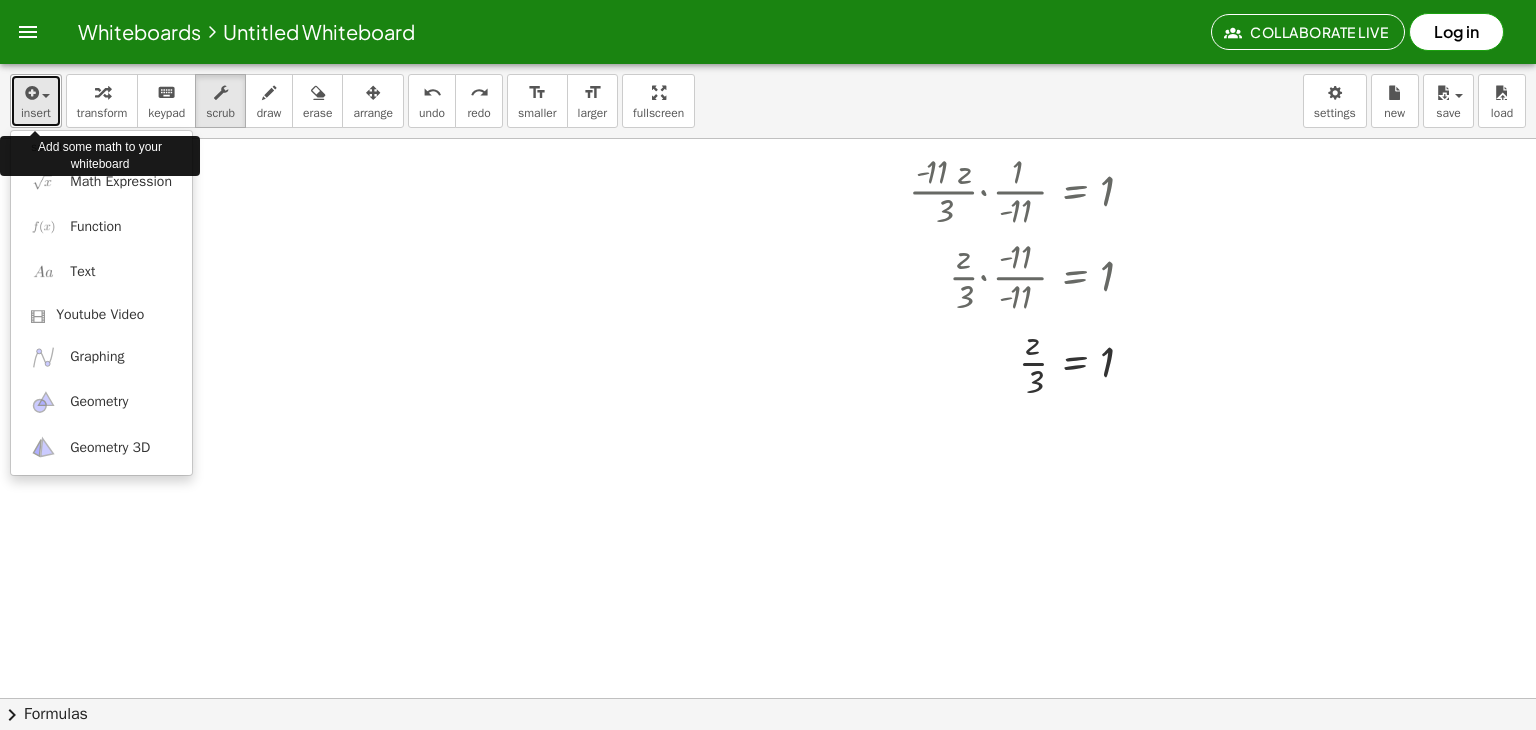 click at bounding box center (46, 96) 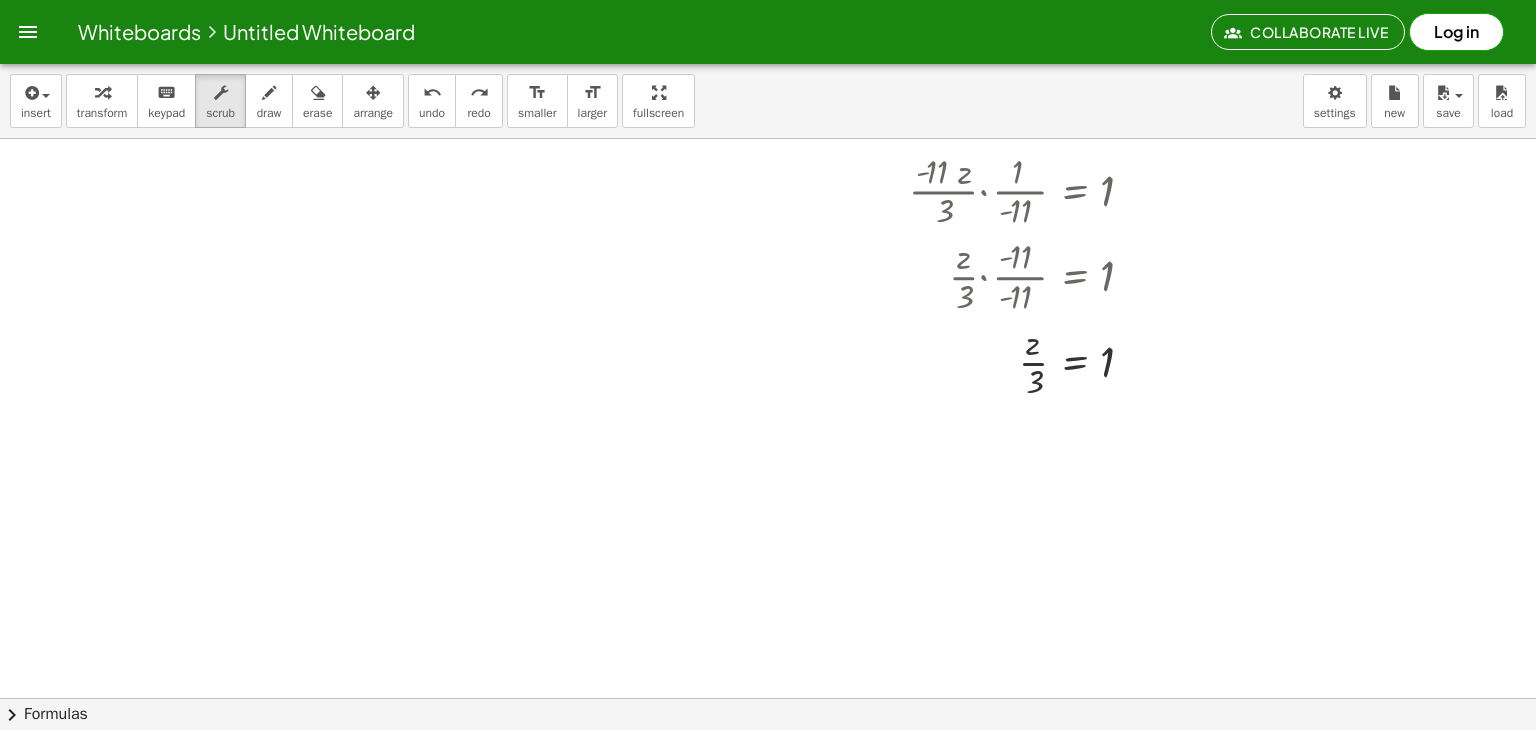 drag, startPoint x: 592, startPoint y: 165, endPoint x: 784, endPoint y: 136, distance: 194.17775 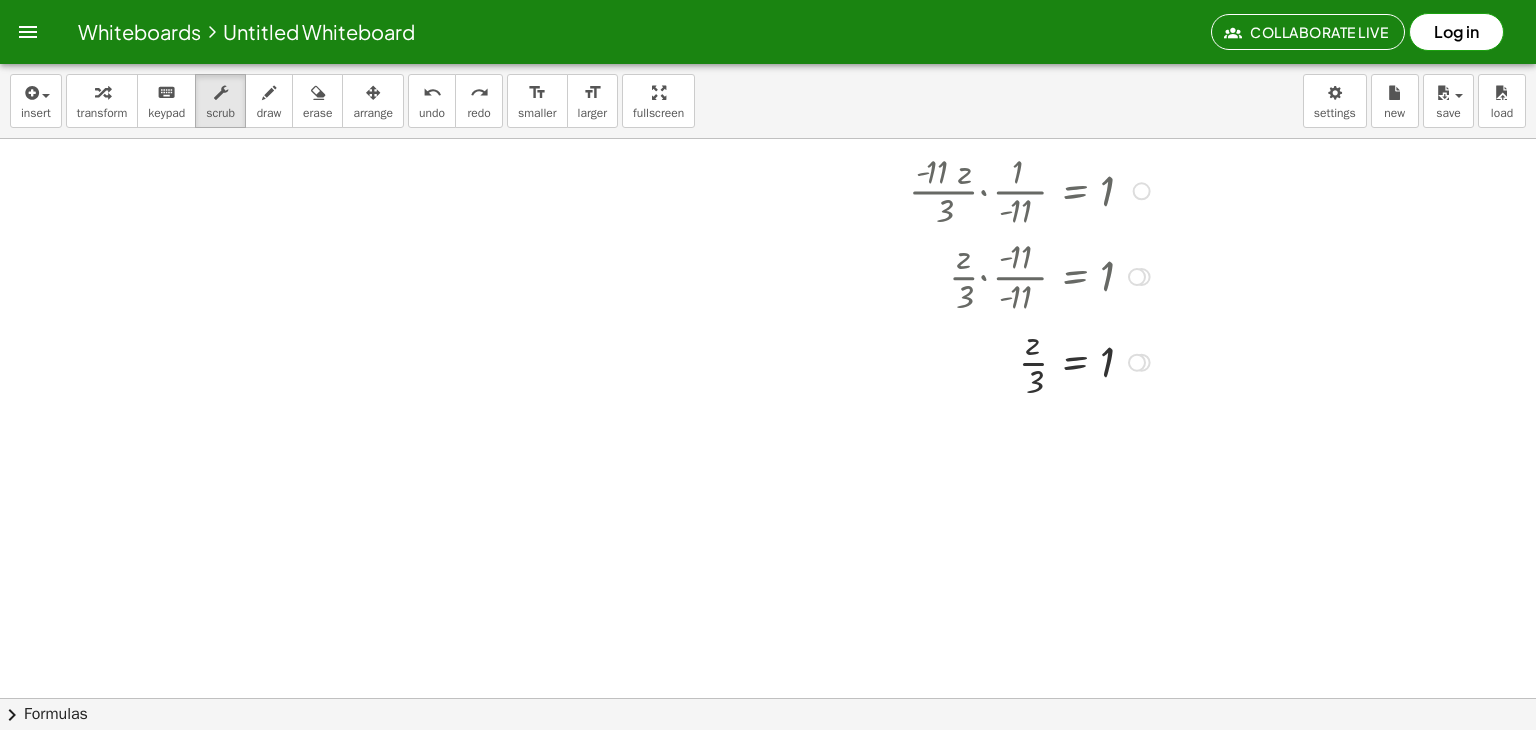 click at bounding box center [1137, 363] 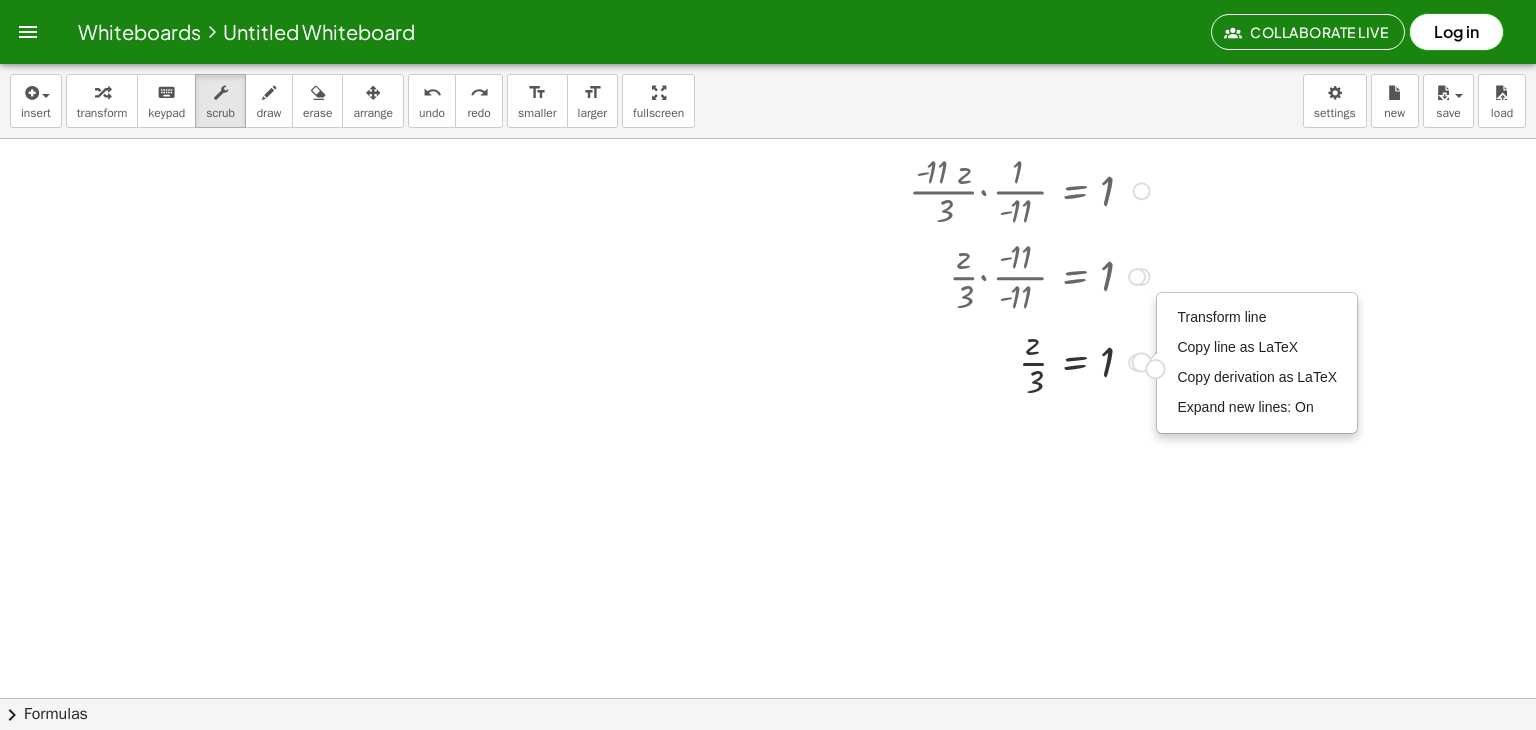 drag, startPoint x: 1129, startPoint y: 357, endPoint x: 1143, endPoint y: 365, distance: 16.124516 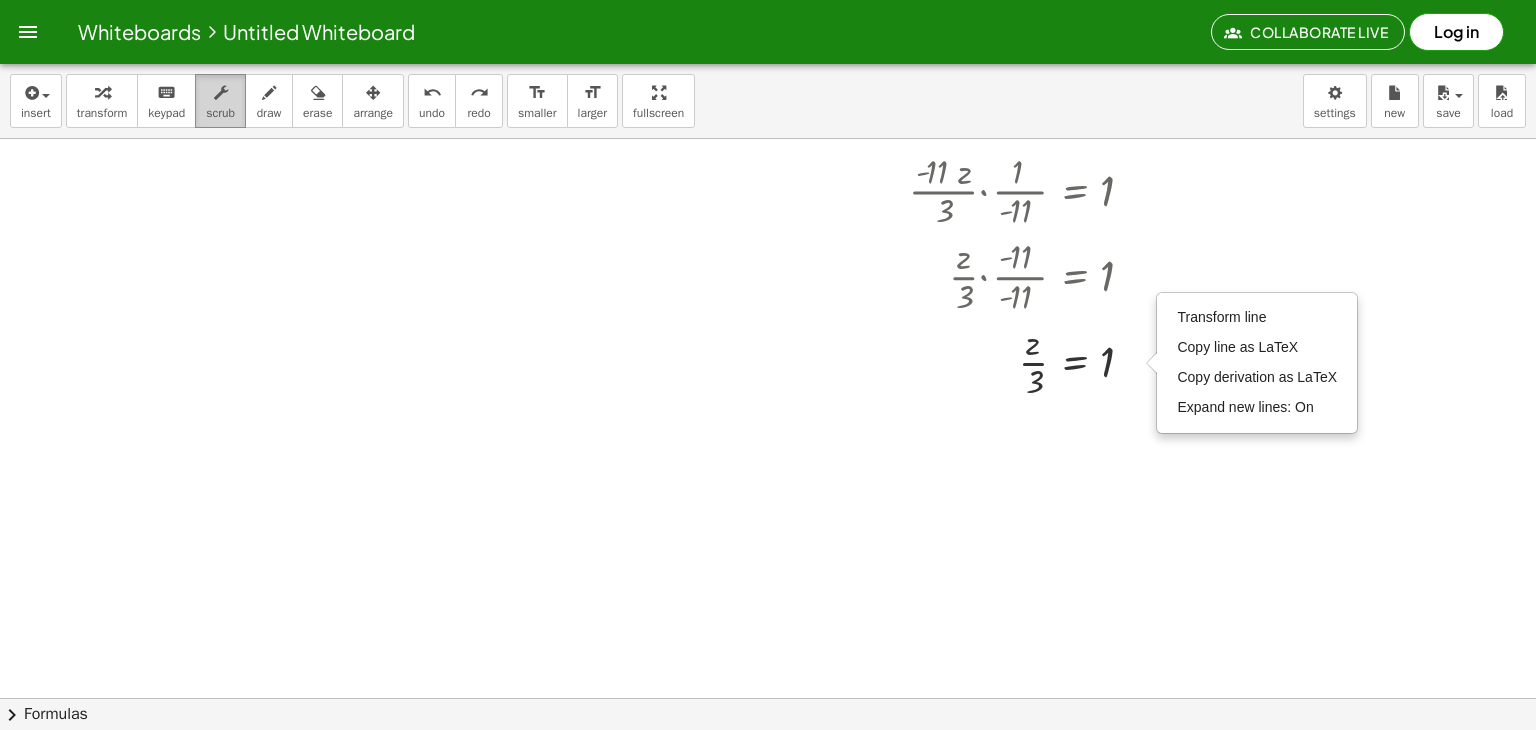drag, startPoint x: 1084, startPoint y: 361, endPoint x: 211, endPoint y: 90, distance: 914.09515 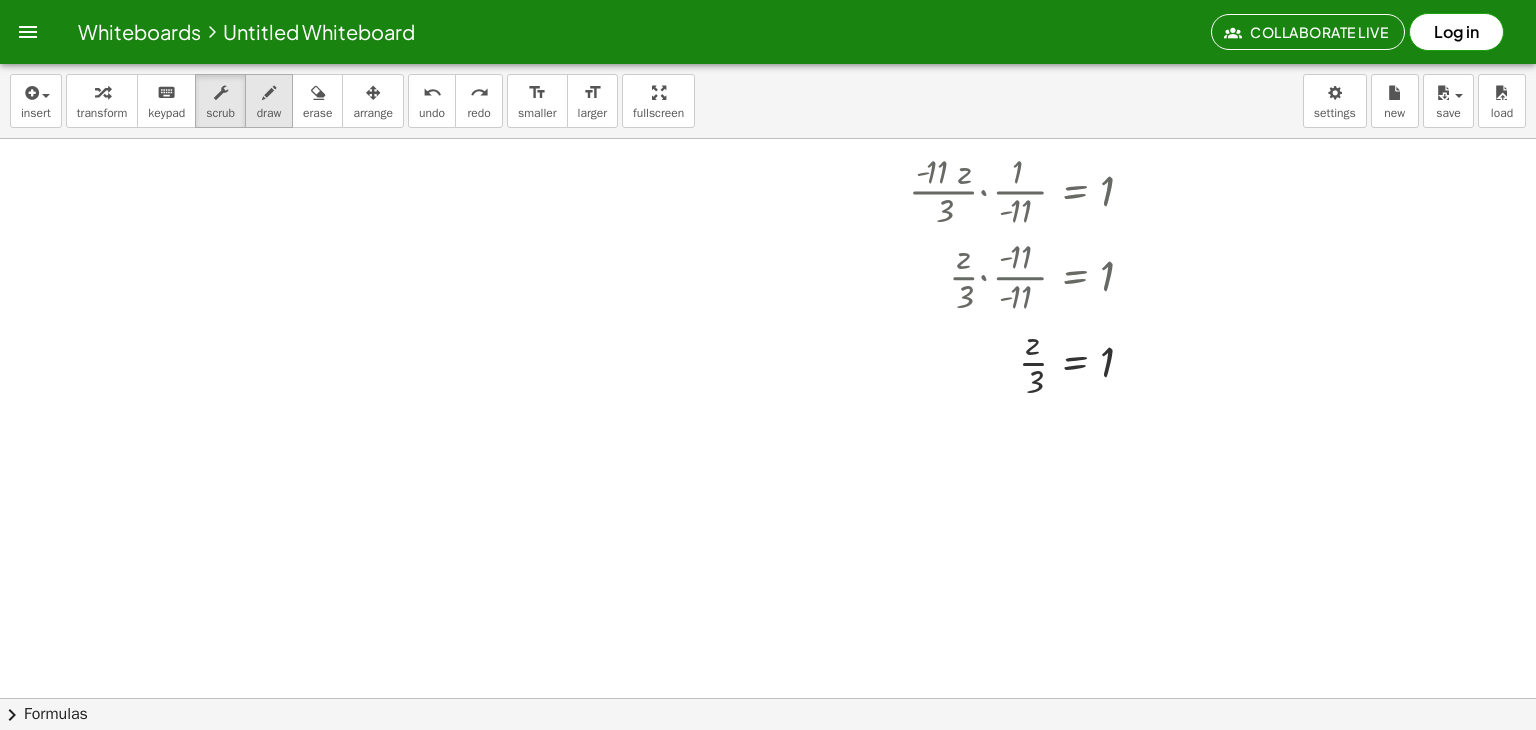 click at bounding box center (269, 93) 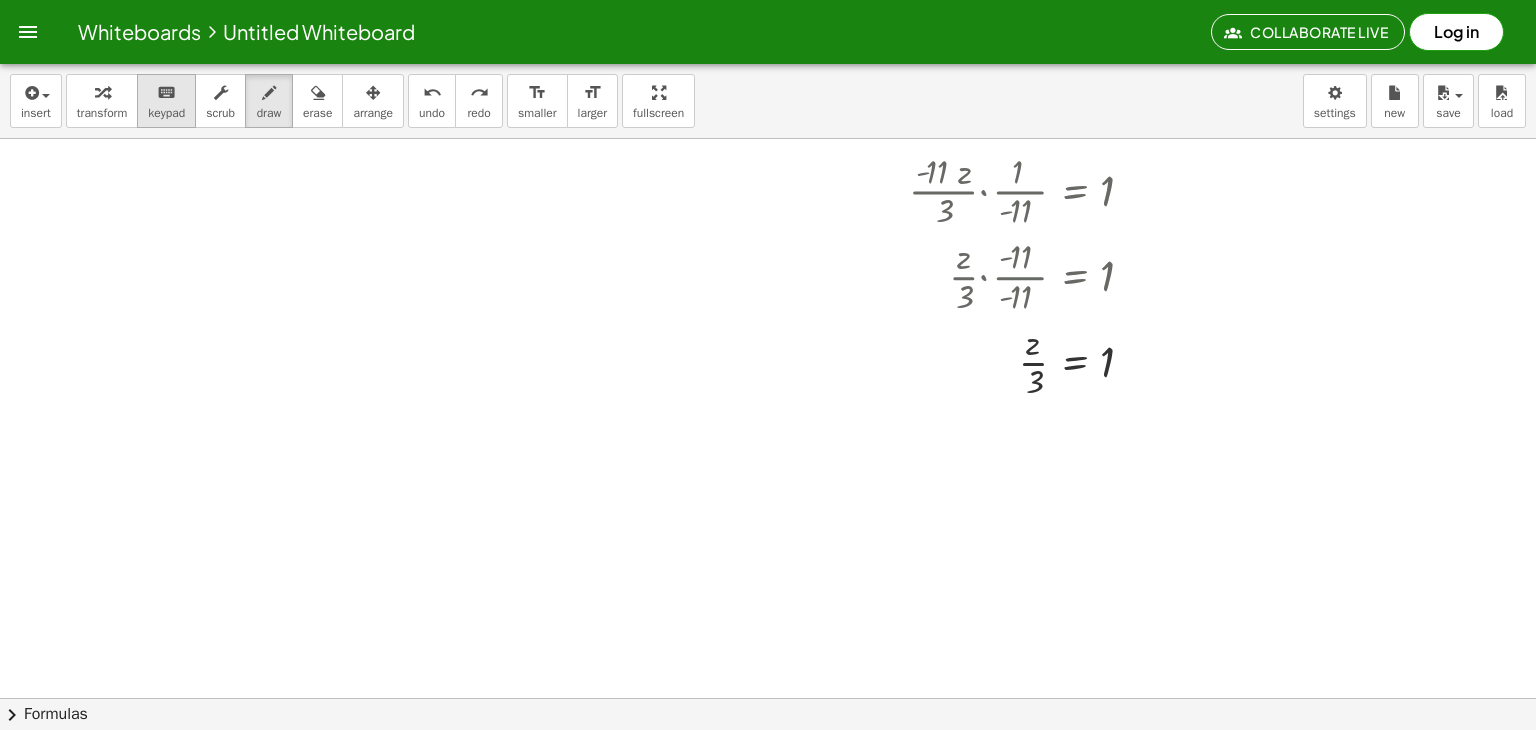 click on "keyboard" at bounding box center (166, 93) 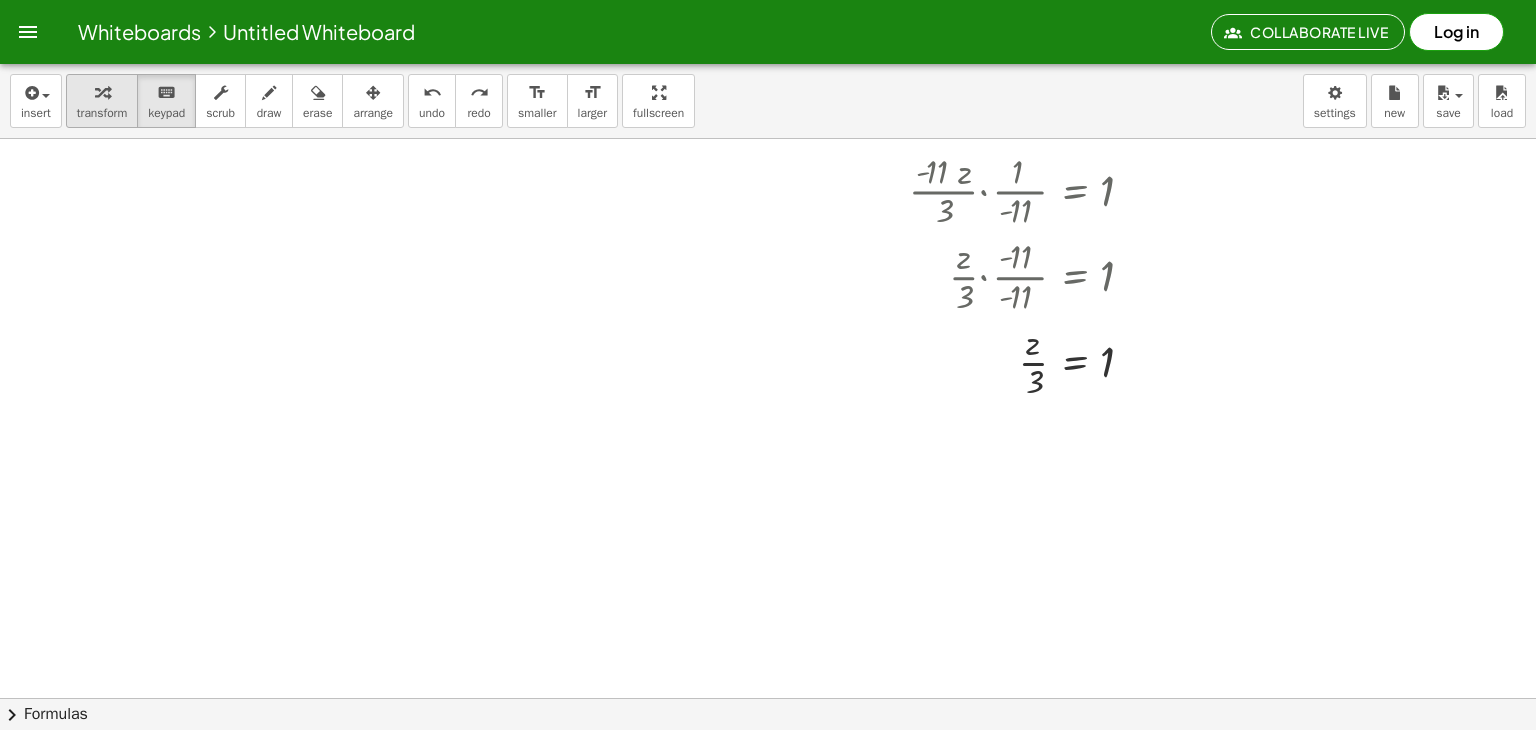 click at bounding box center [102, 93] 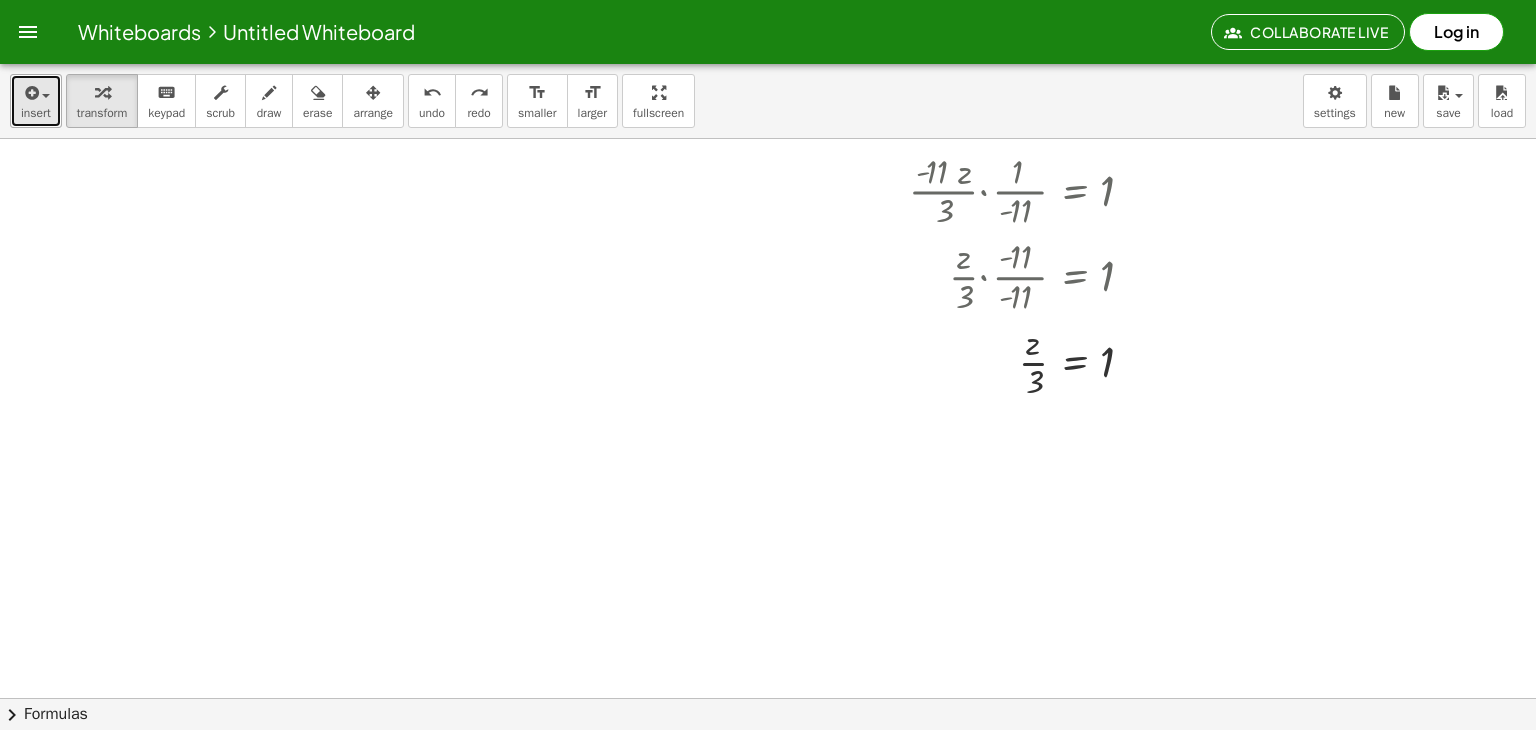click on "insert" at bounding box center [36, 101] 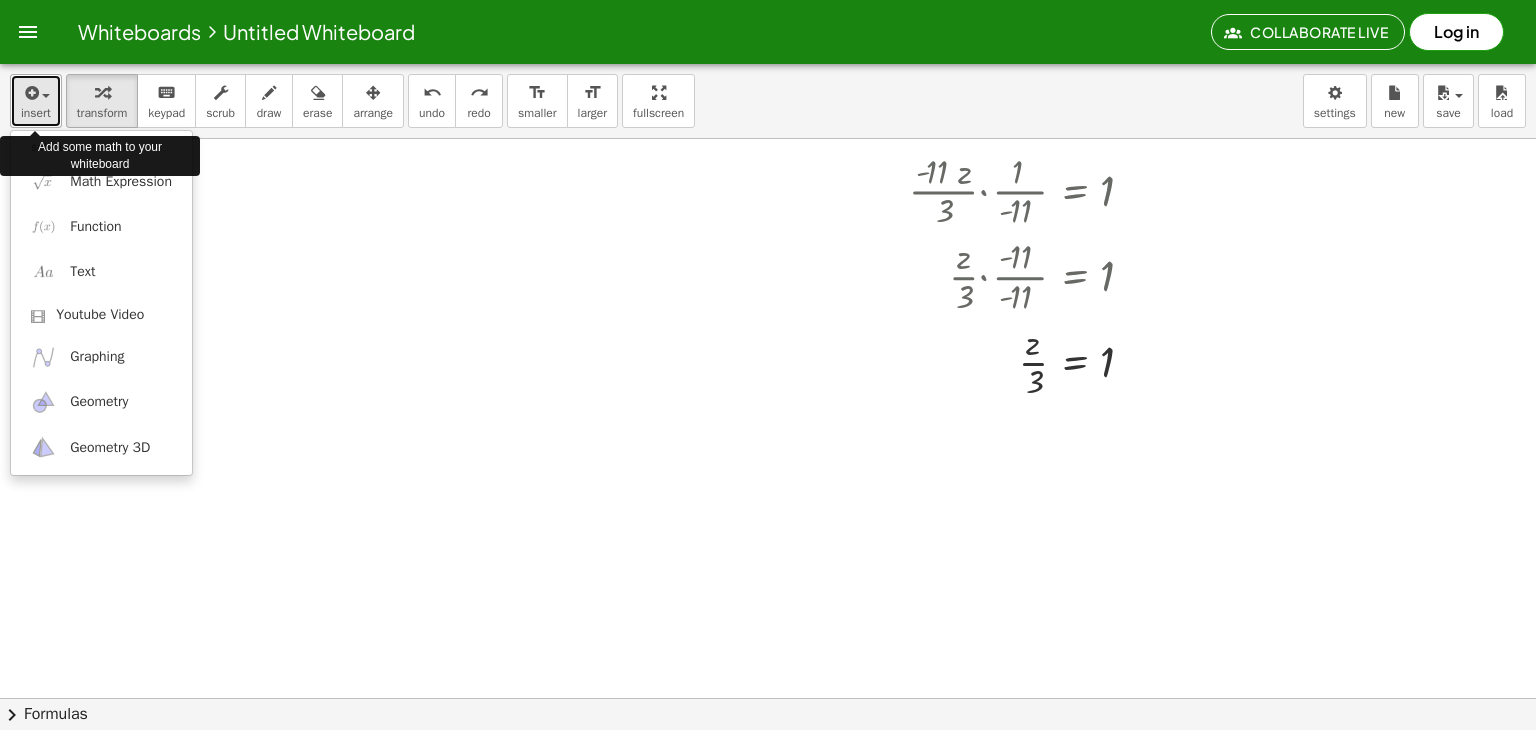 click at bounding box center [41, 95] 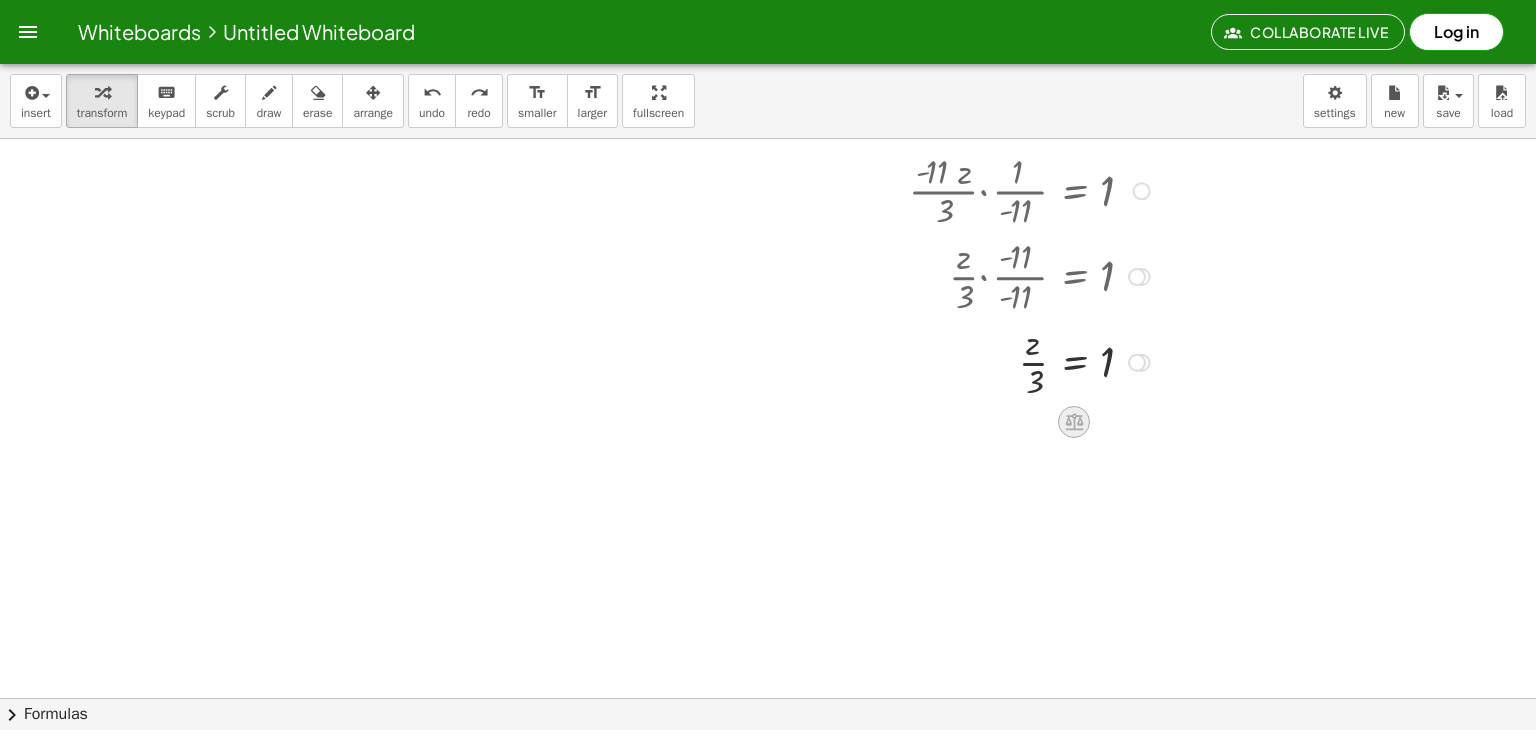 click 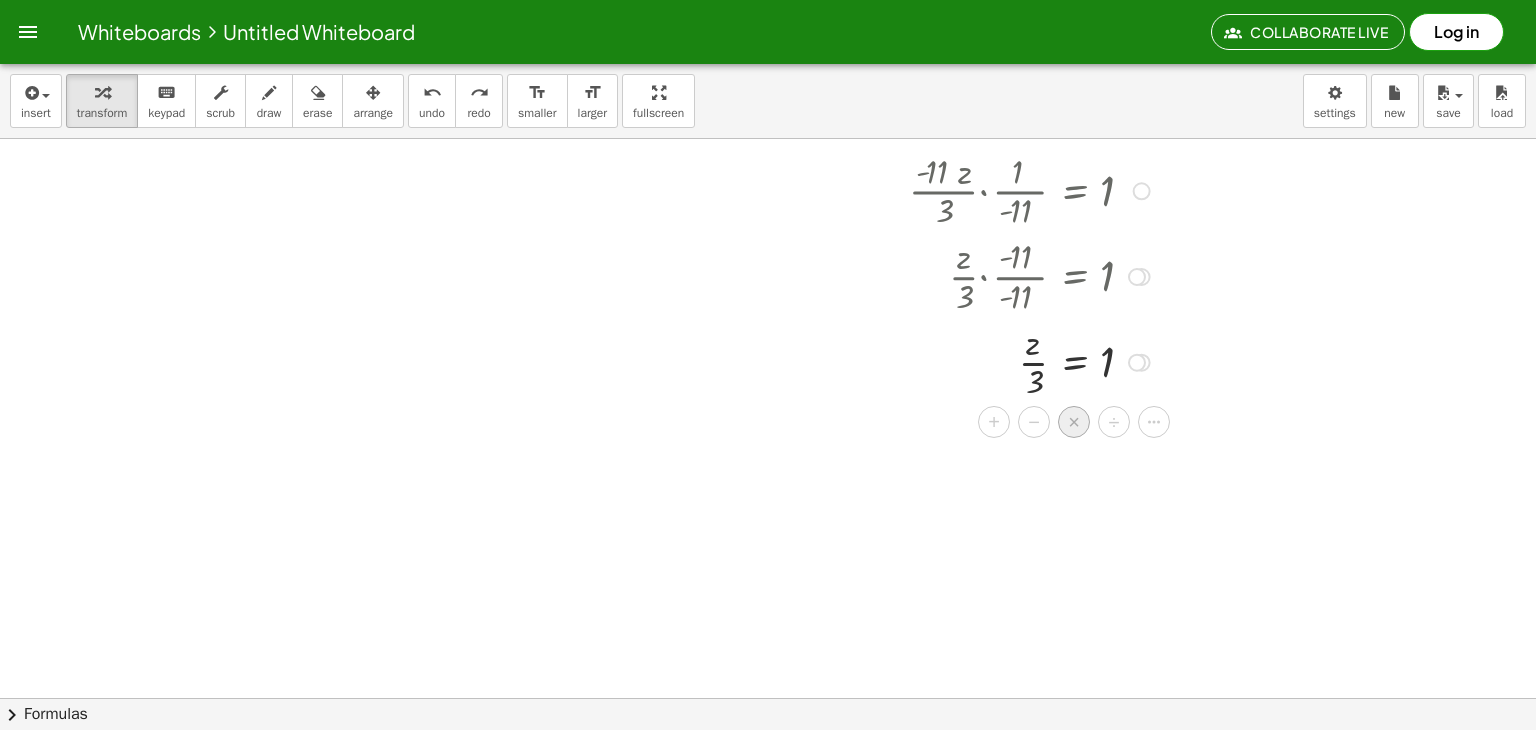 click on "×" at bounding box center [1074, 422] 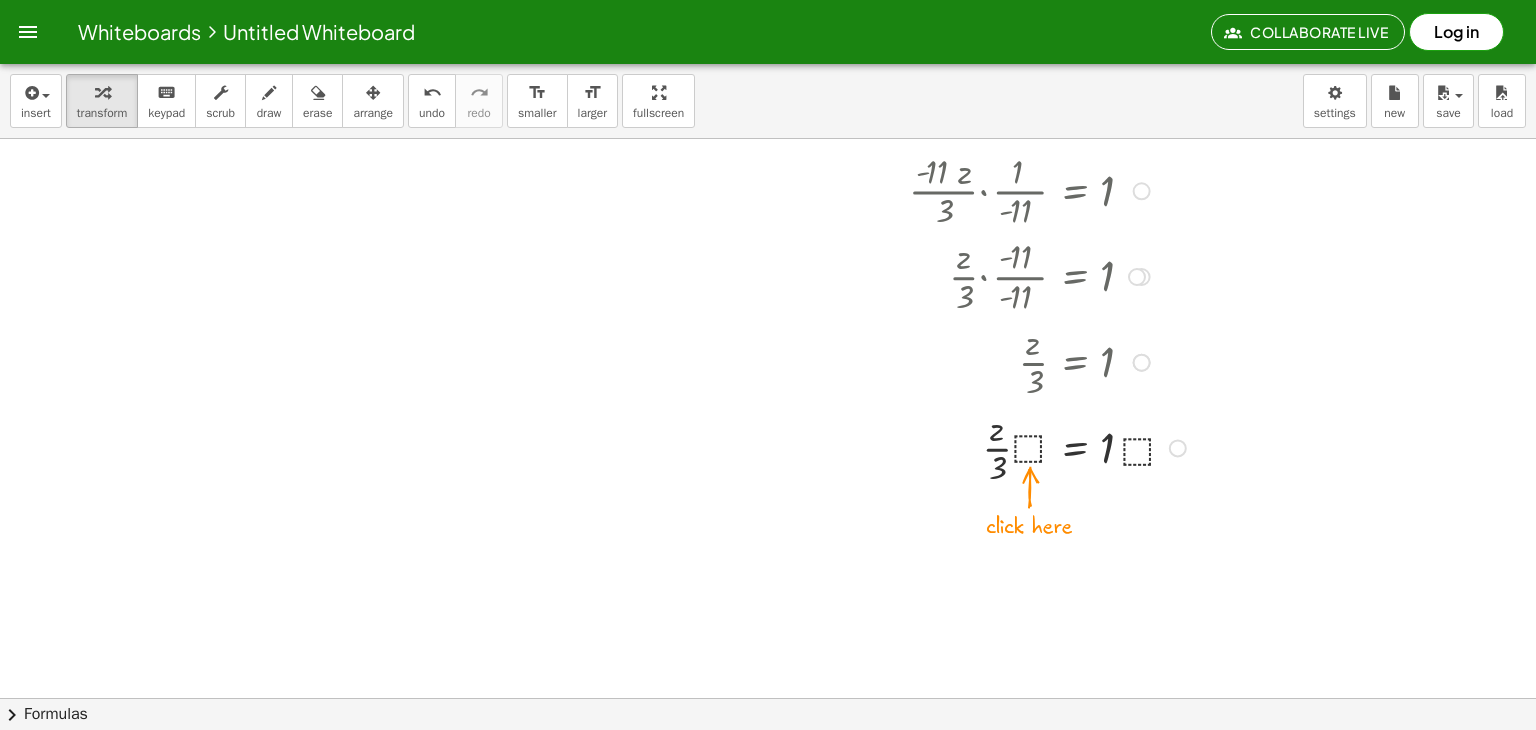 click at bounding box center [884, 447] 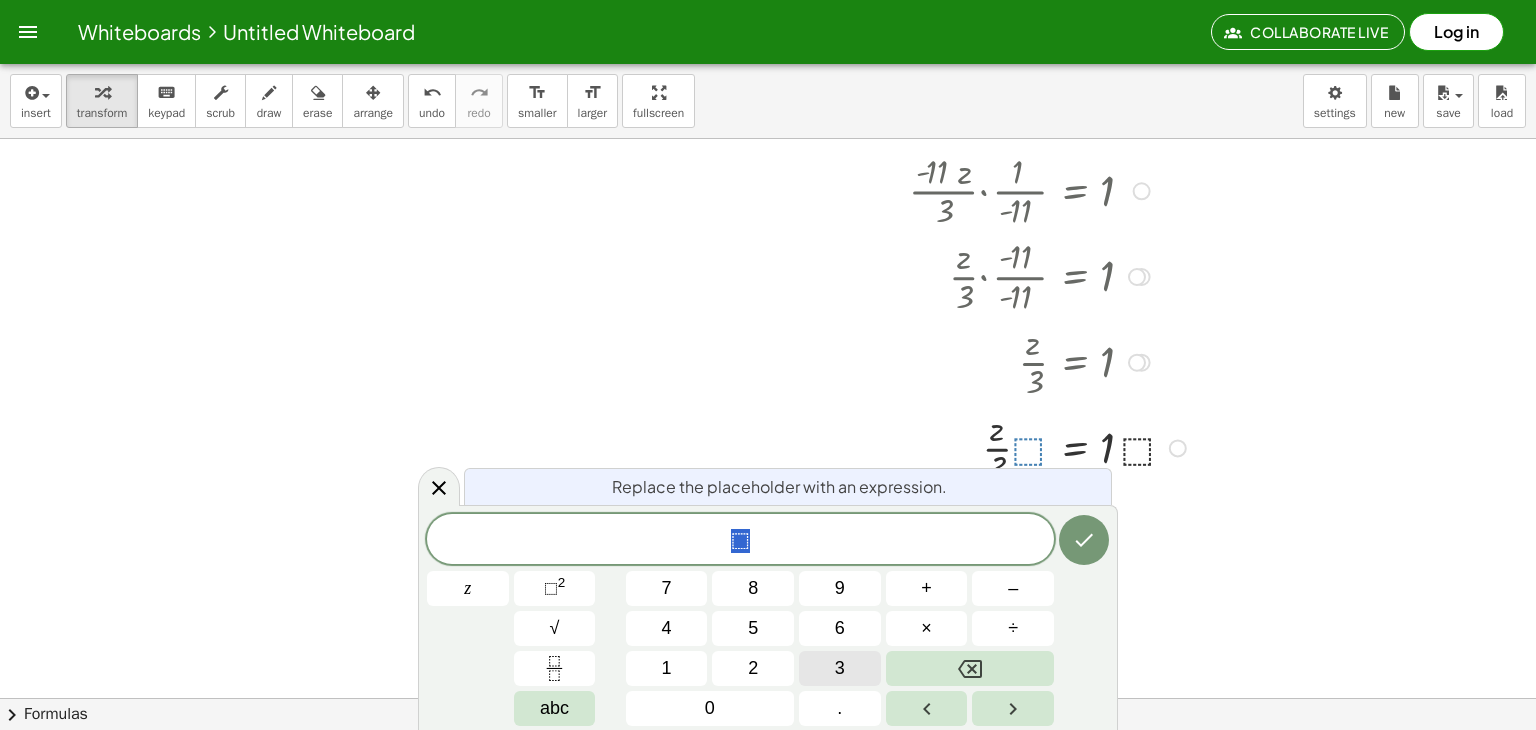 click on "3" at bounding box center [840, 668] 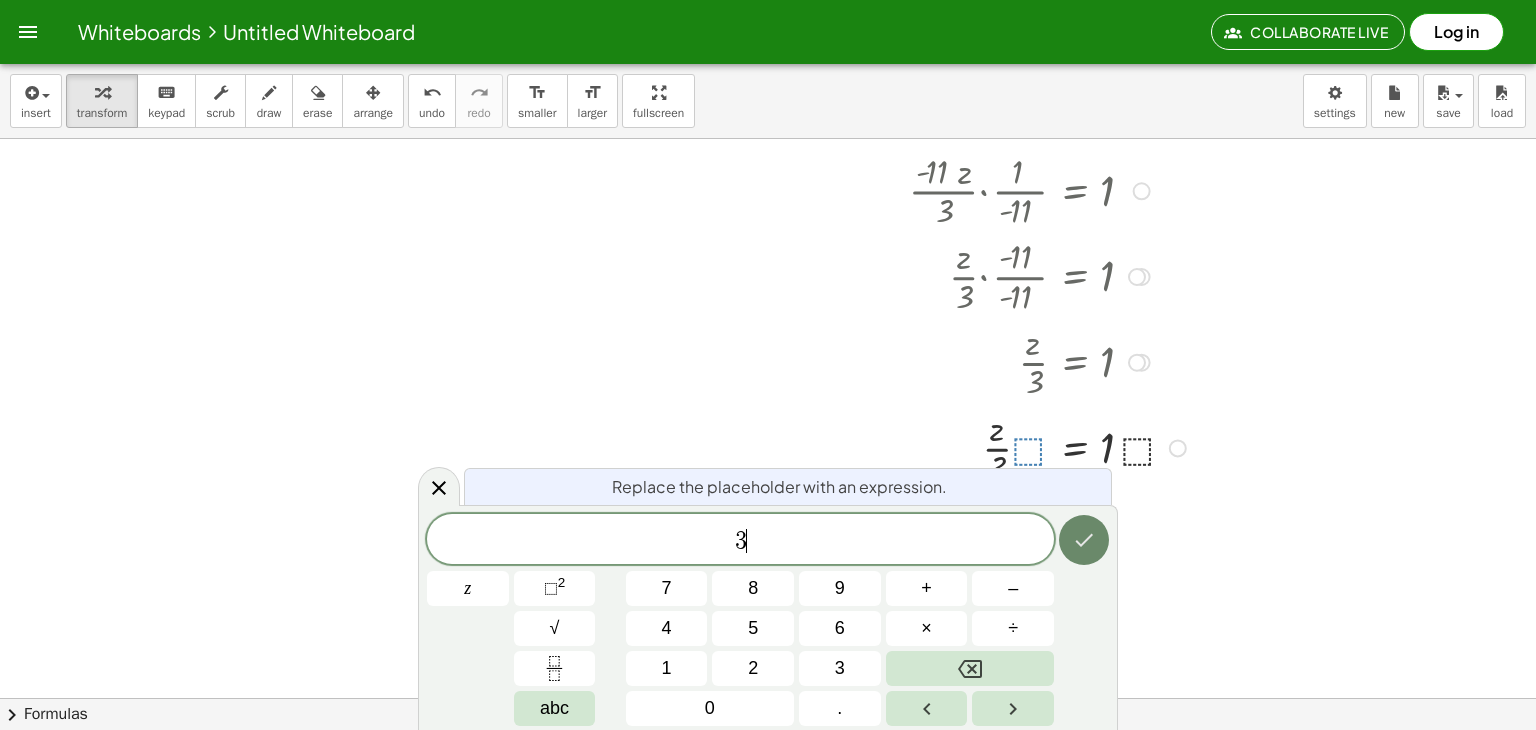 click 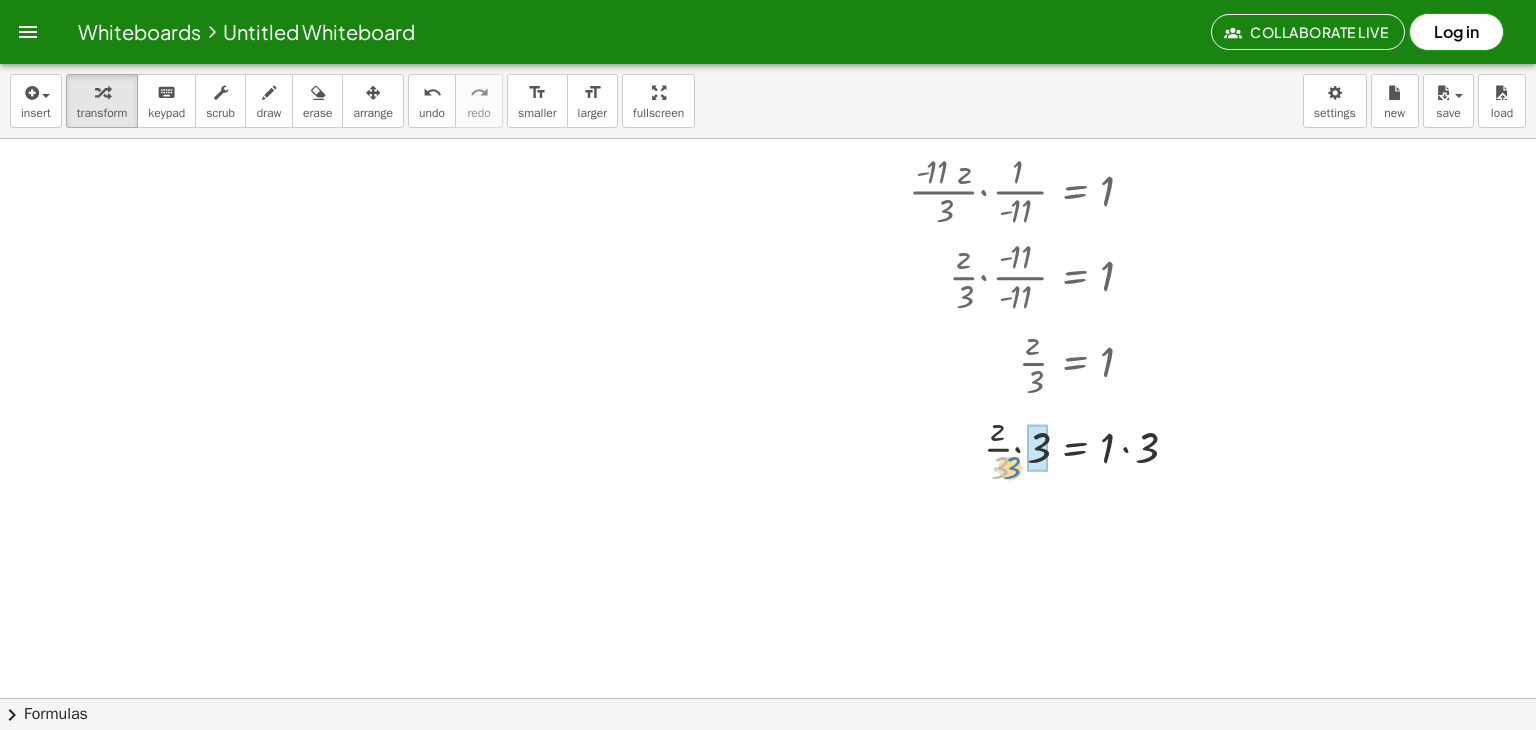 drag, startPoint x: 1000, startPoint y: 464, endPoint x: 1012, endPoint y: 464, distance: 12 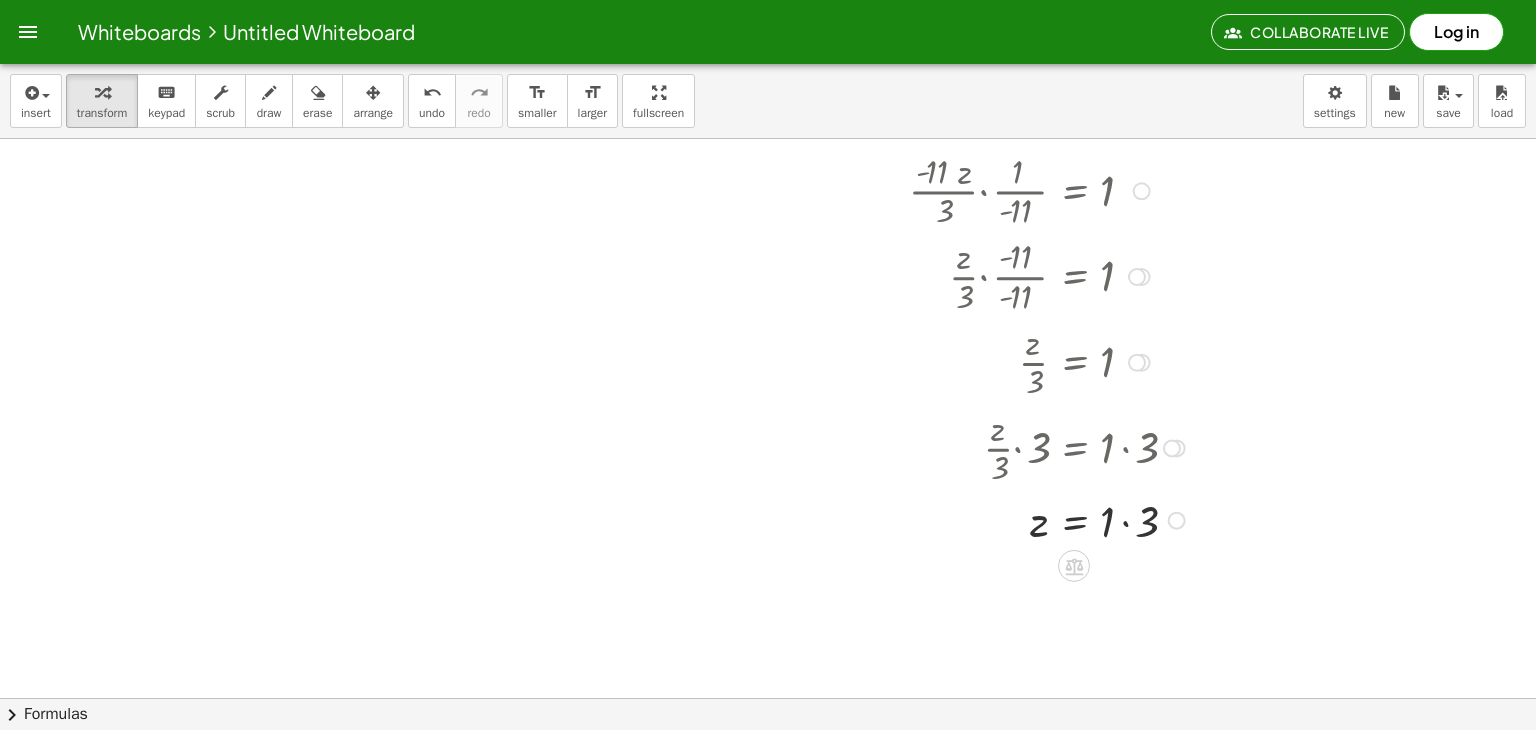 click at bounding box center (884, 519) 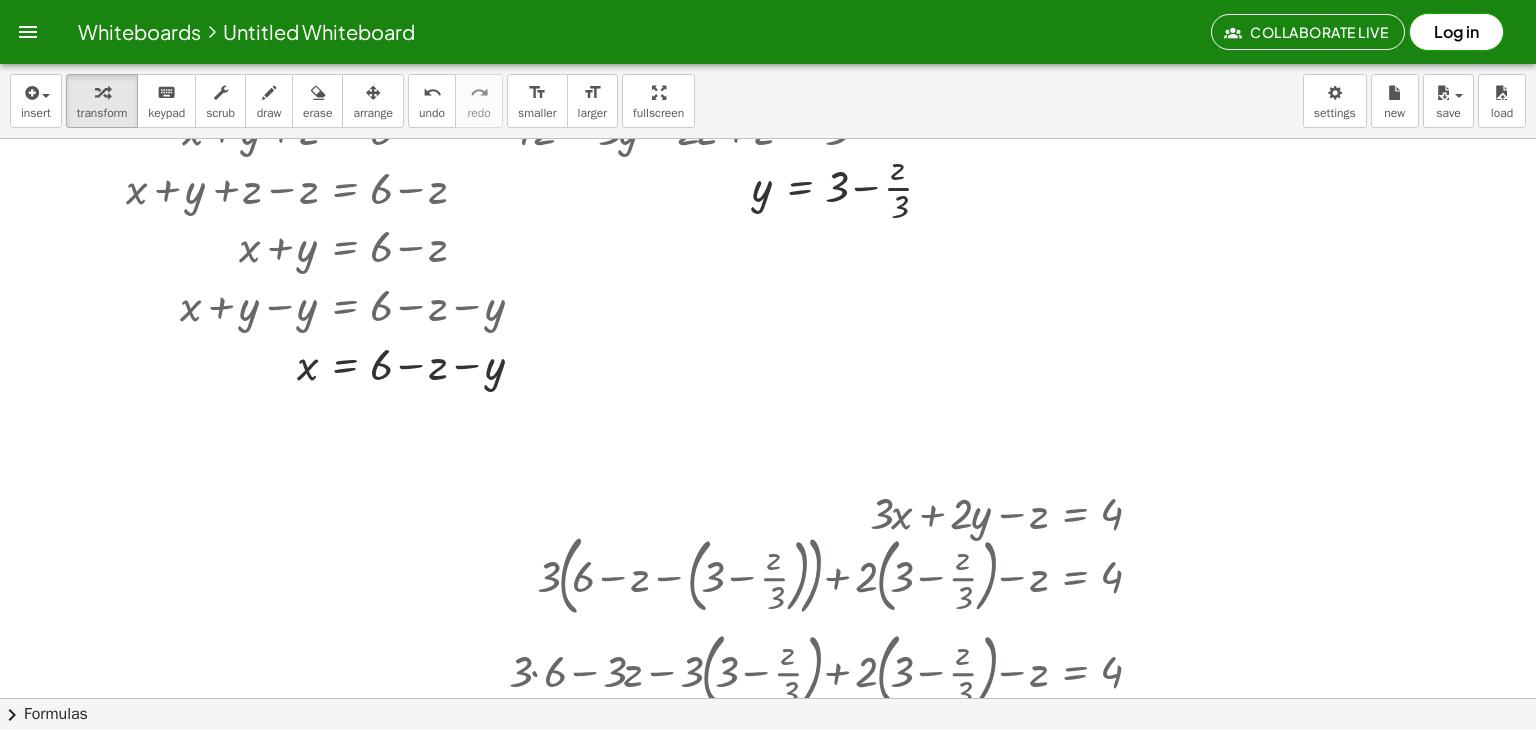 scroll, scrollTop: 0, scrollLeft: 0, axis: both 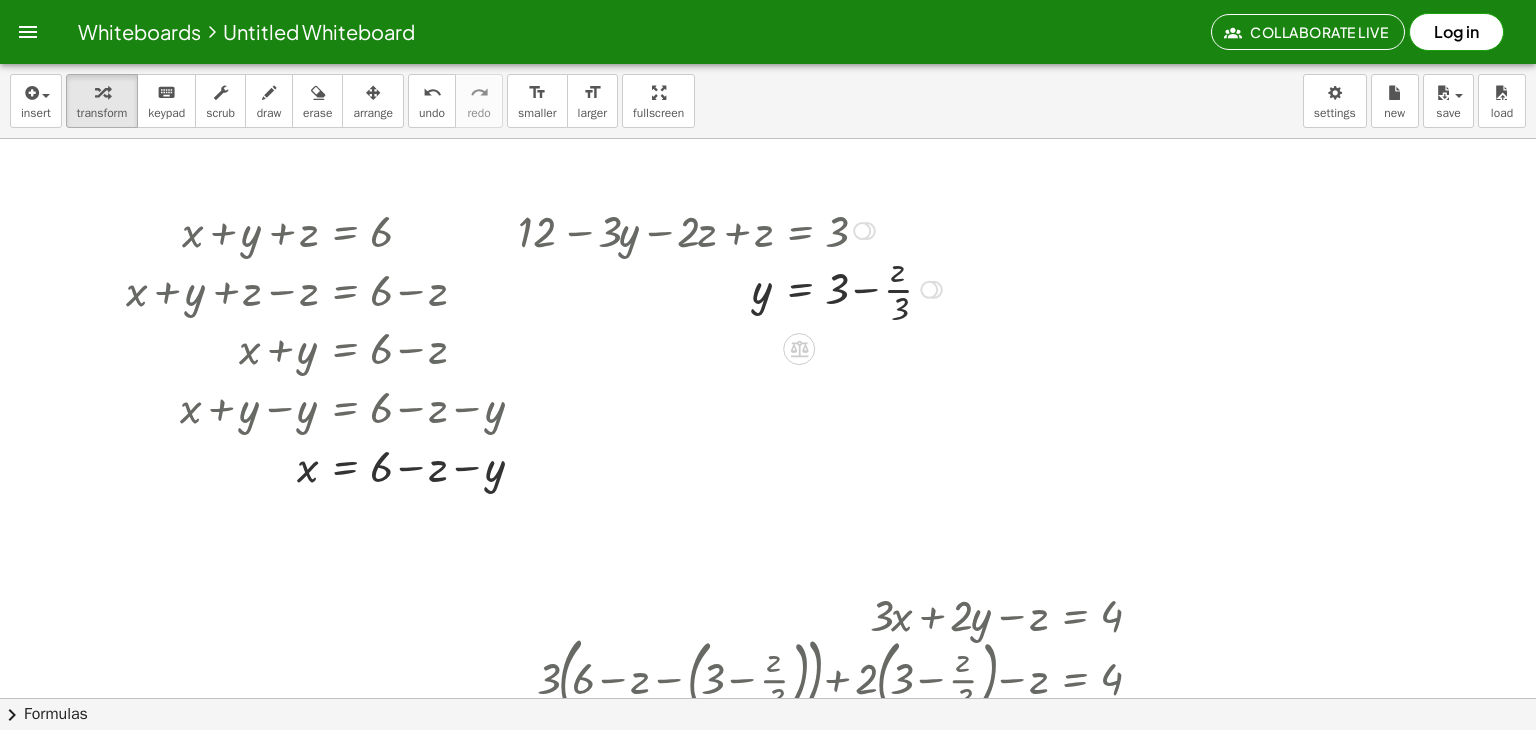 drag, startPoint x: 300, startPoint y: 238, endPoint x: 742, endPoint y: 224, distance: 442.22165 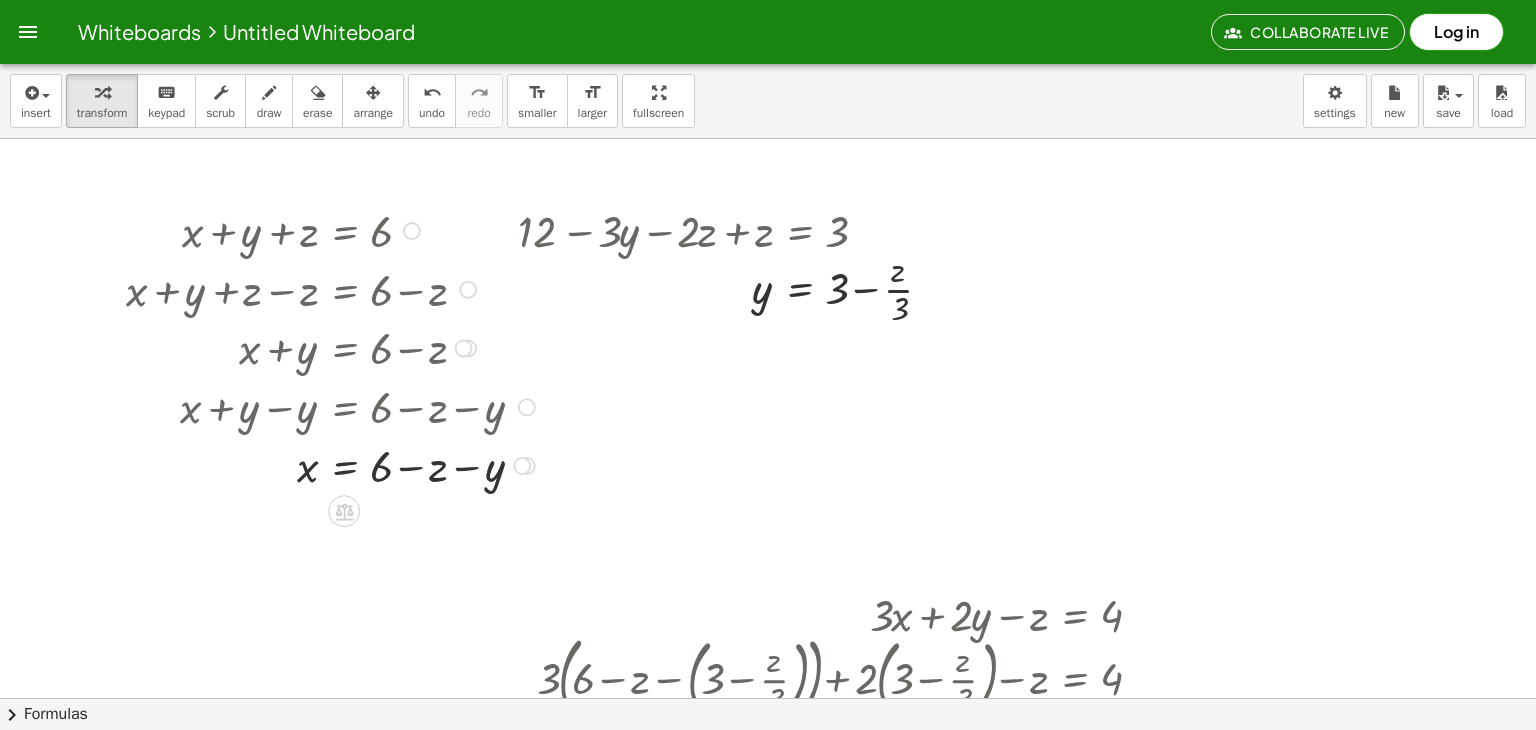 drag, startPoint x: 742, startPoint y: 224, endPoint x: 412, endPoint y: 262, distance: 332.18066 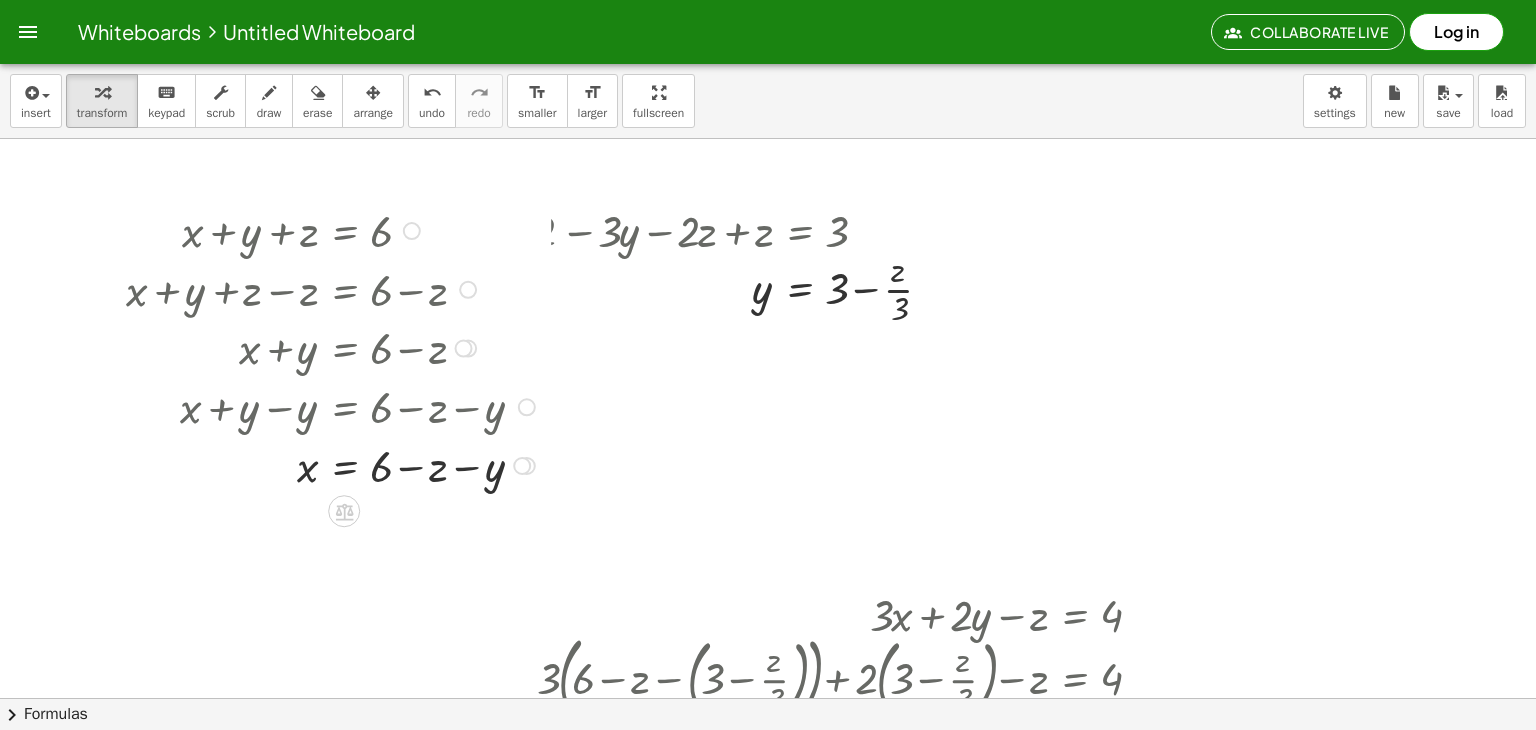 click at bounding box center (412, 231) 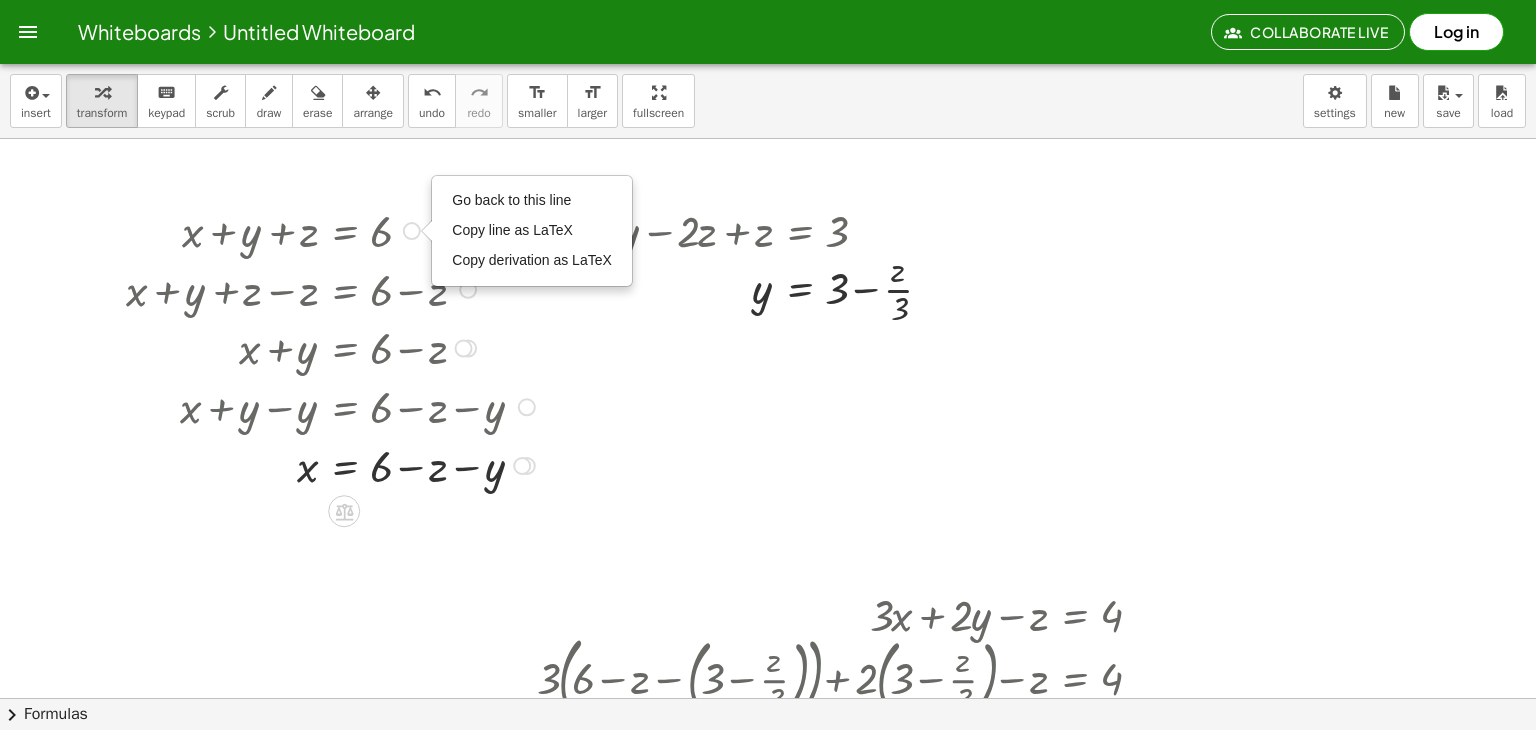 click at bounding box center [333, 288] 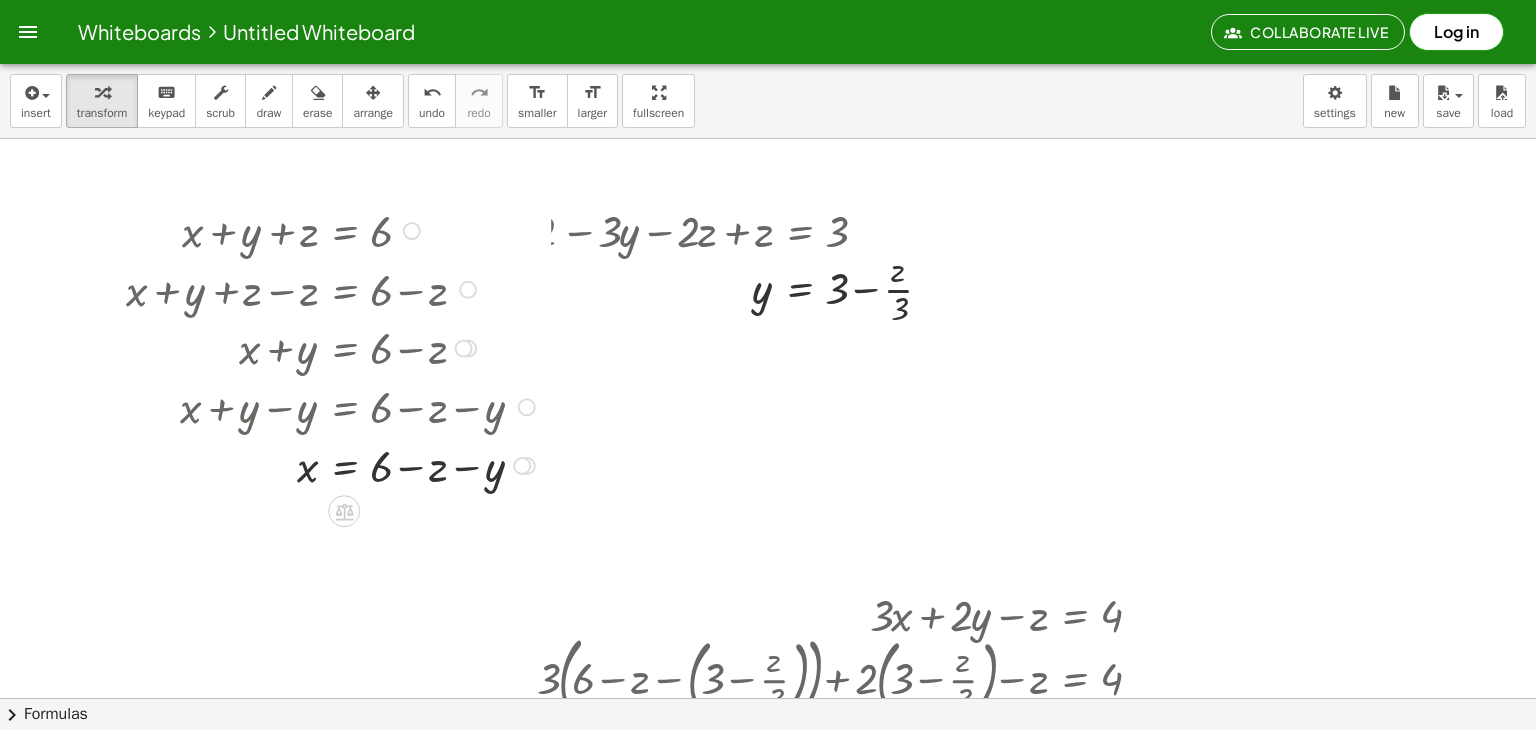 click on "Go back to this line Copy line as LaTeX Copy derivation as LaTeX" at bounding box center (412, 231) 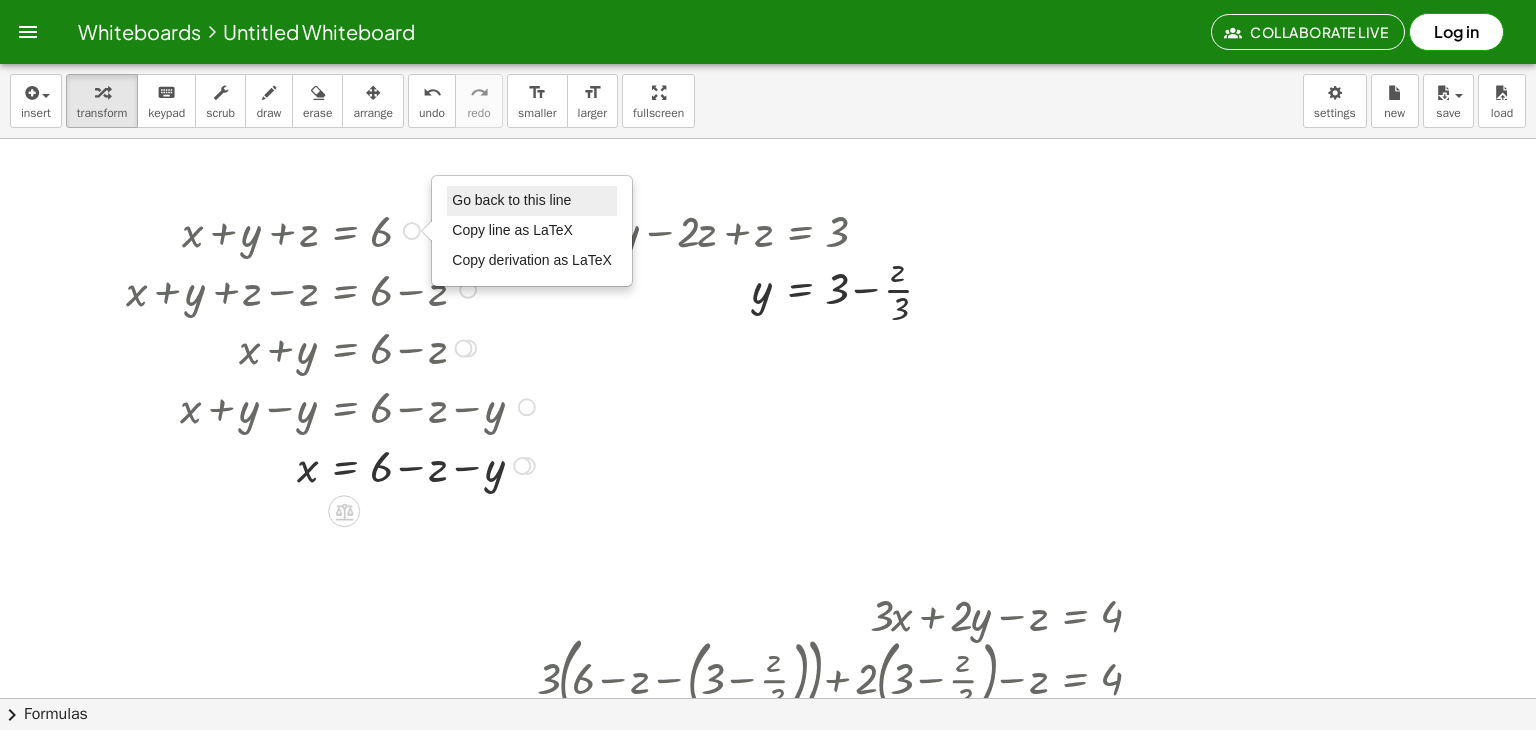 click on "Go back to this line" at bounding box center (511, 200) 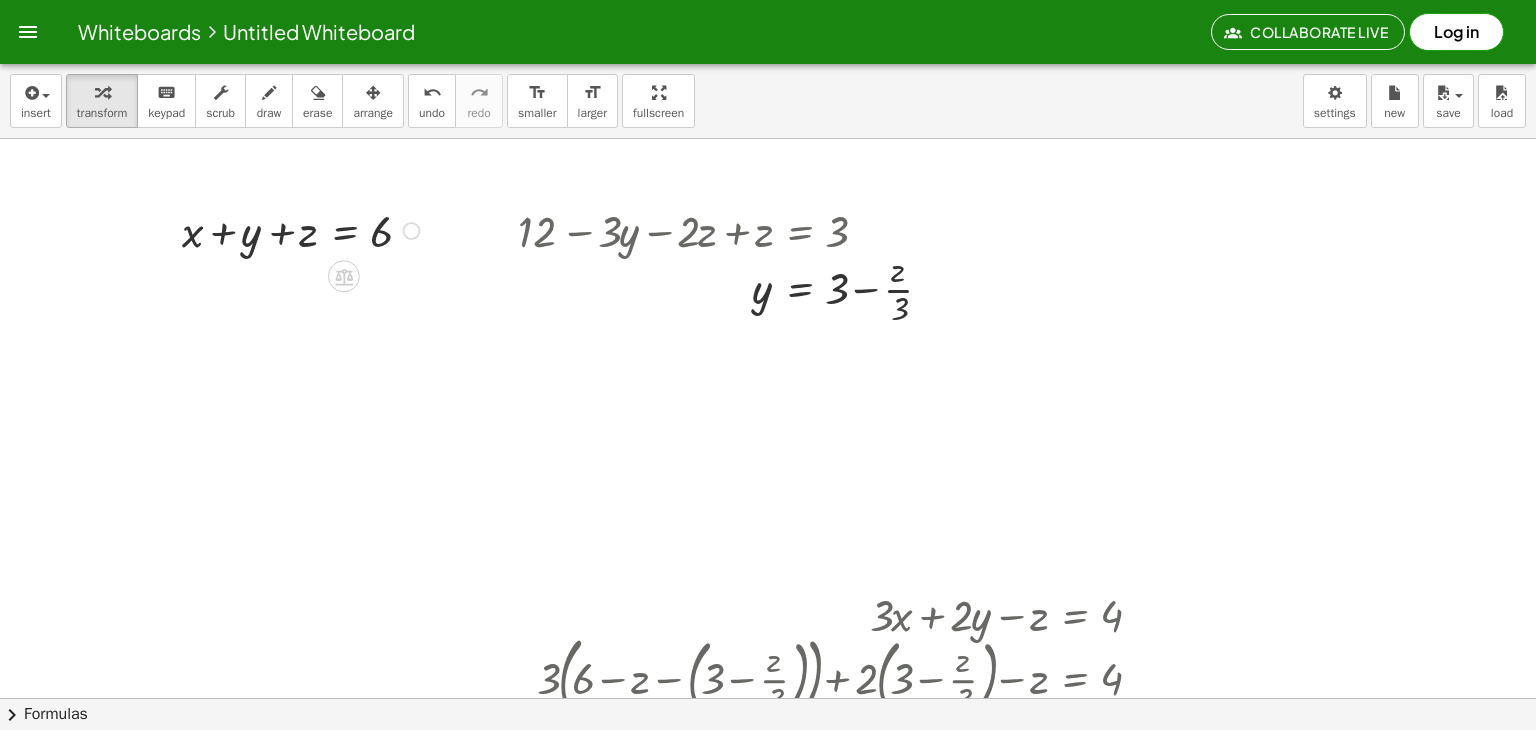 drag, startPoint x: 310, startPoint y: 229, endPoint x: 296, endPoint y: 237, distance: 16.124516 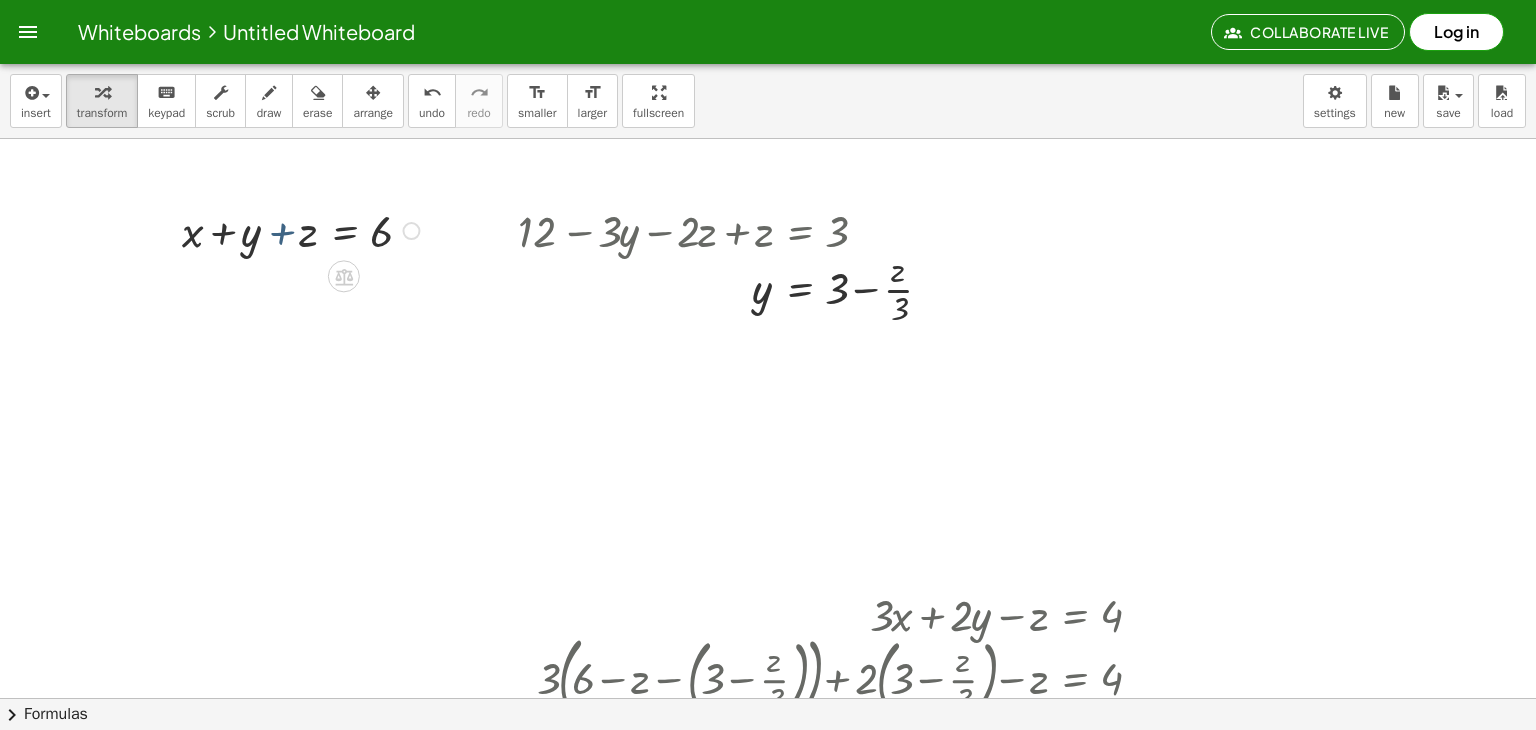 click at bounding box center (304, 229) 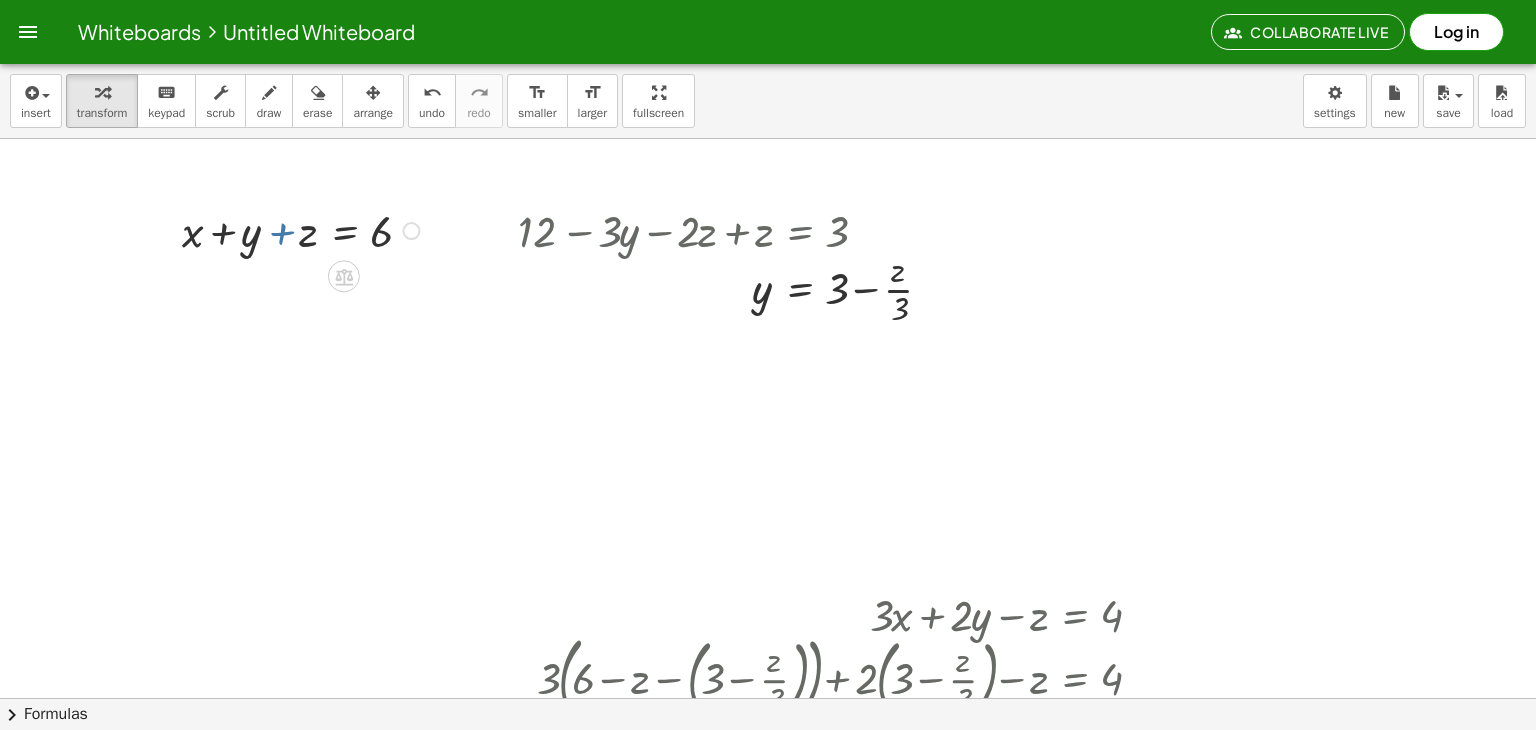 click at bounding box center (304, 229) 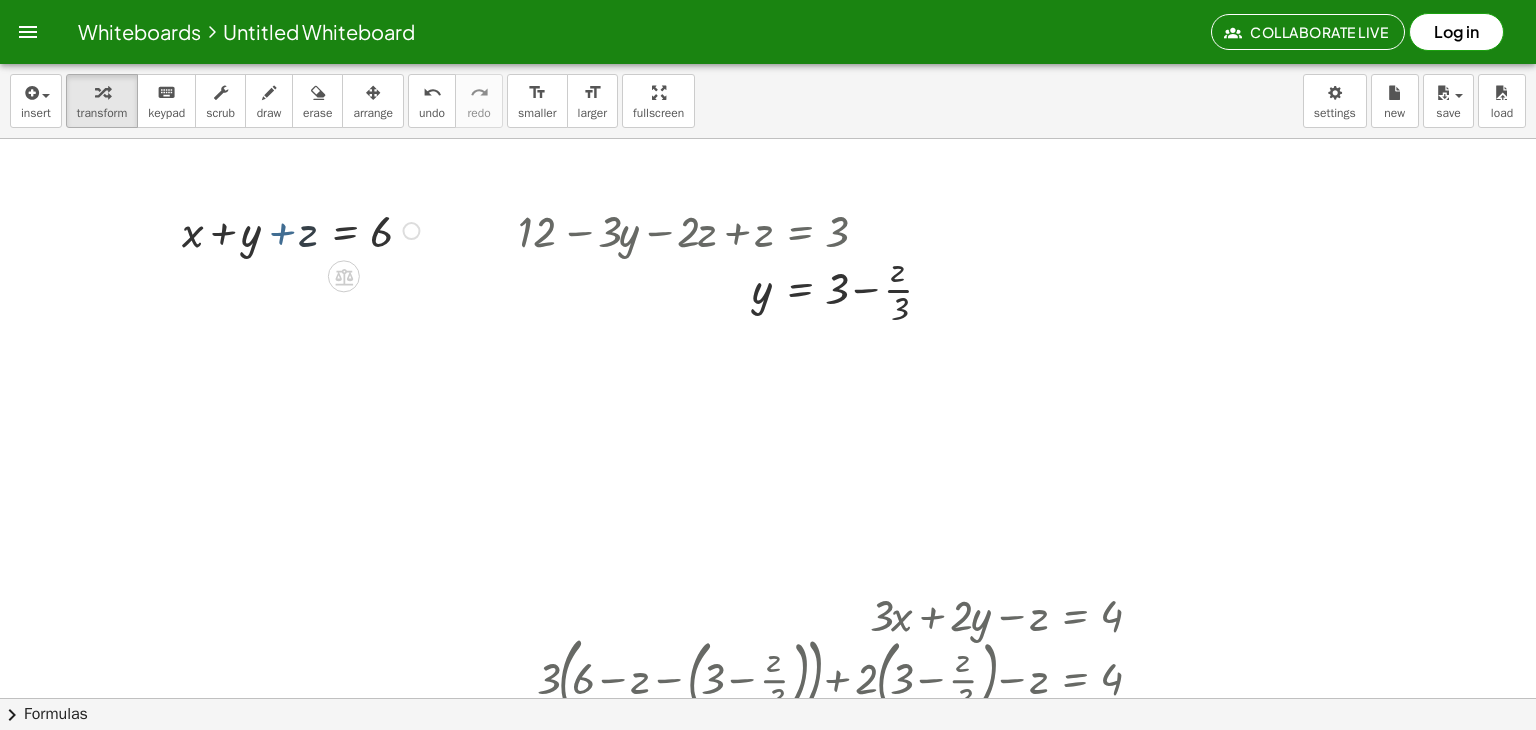 click at bounding box center (304, 229) 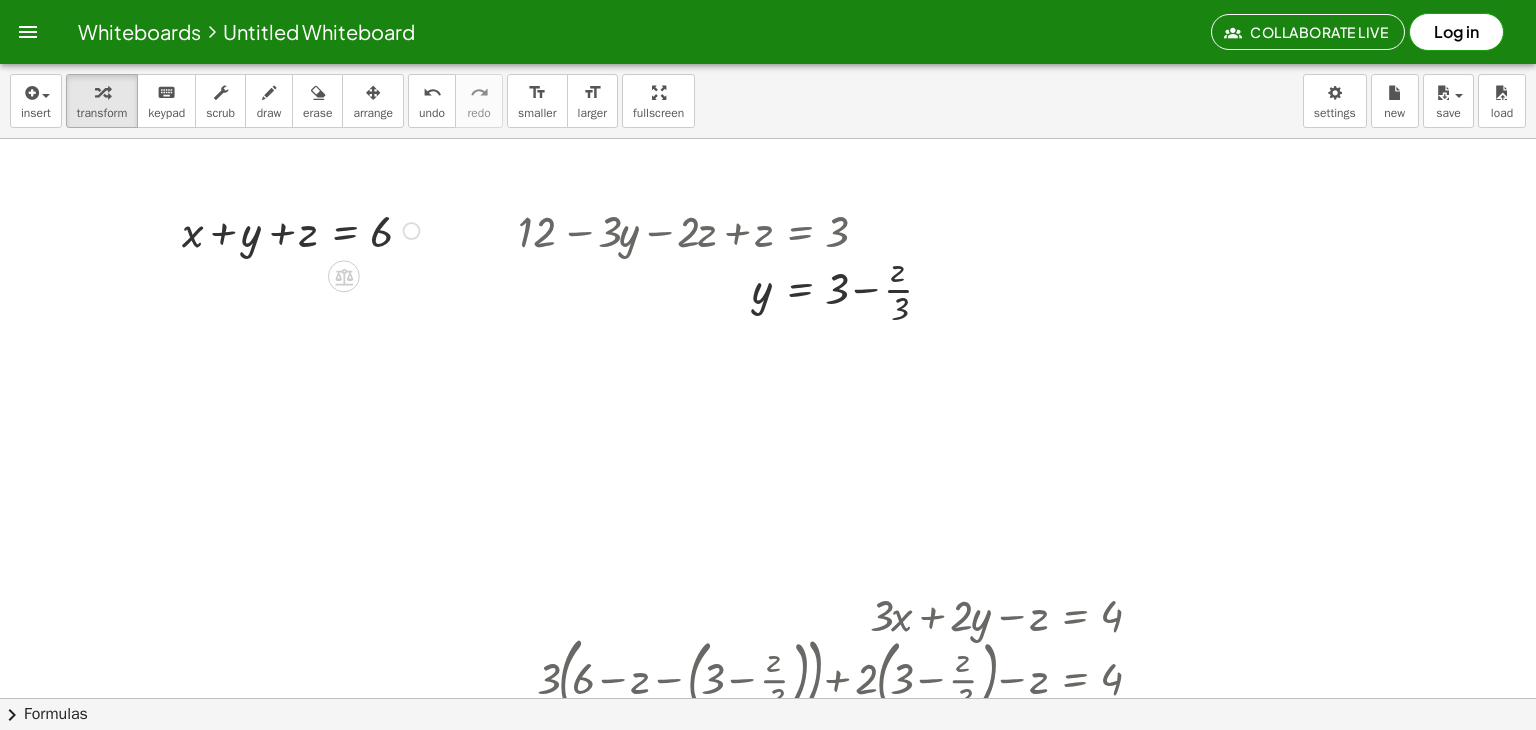 drag, startPoint x: 301, startPoint y: 235, endPoint x: 312, endPoint y: 224, distance: 15.556349 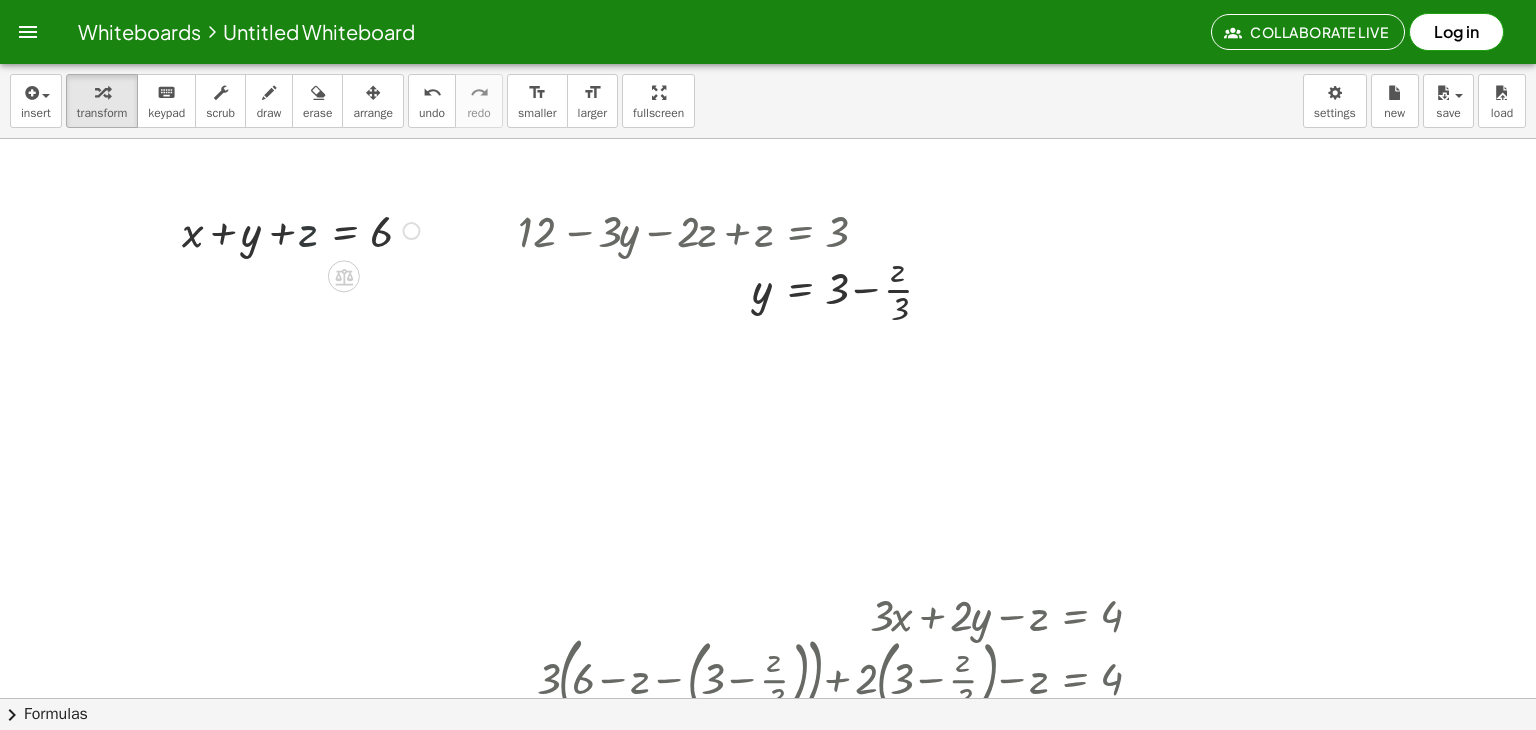 click at bounding box center (304, 229) 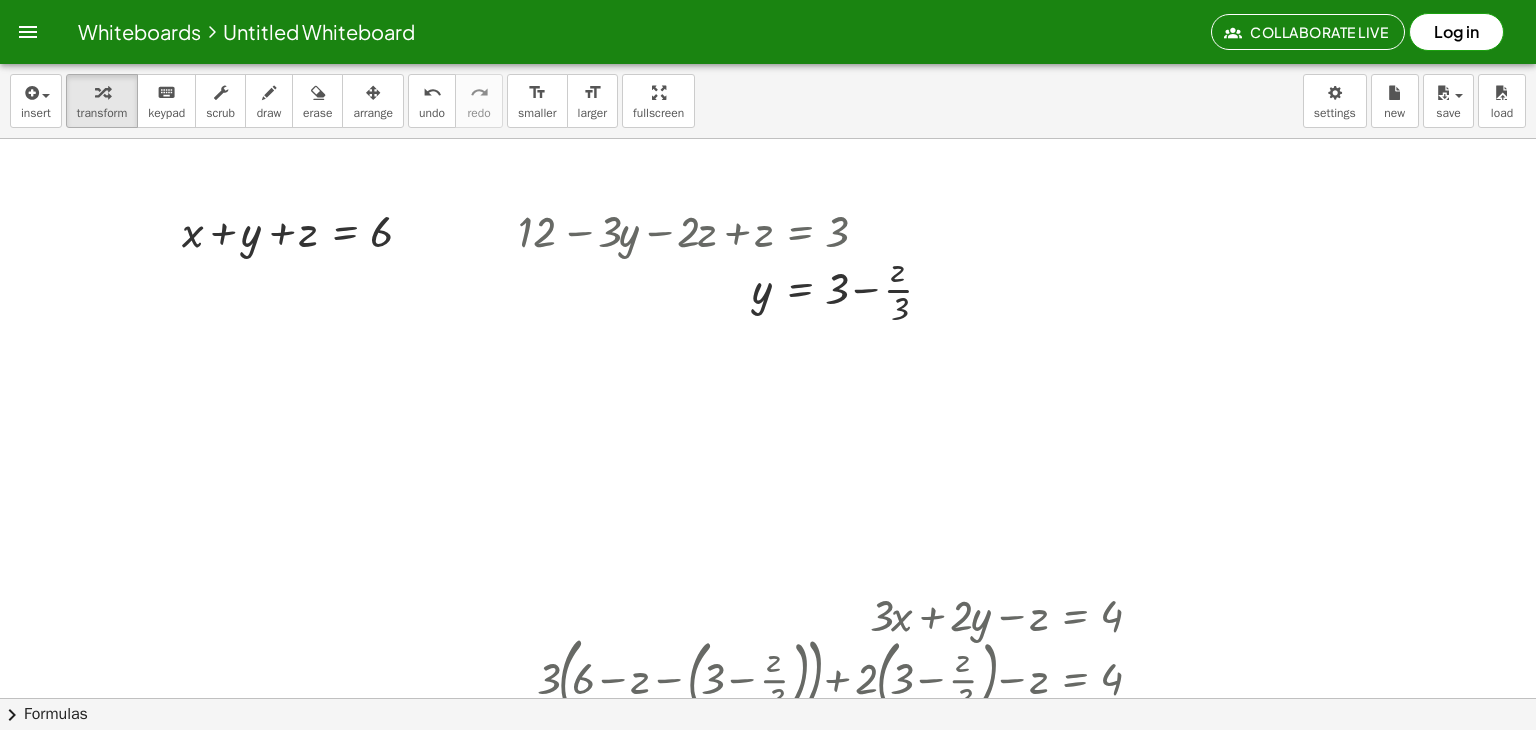 drag, startPoint x: 303, startPoint y: 236, endPoint x: 379, endPoint y: 163, distance: 105.380264 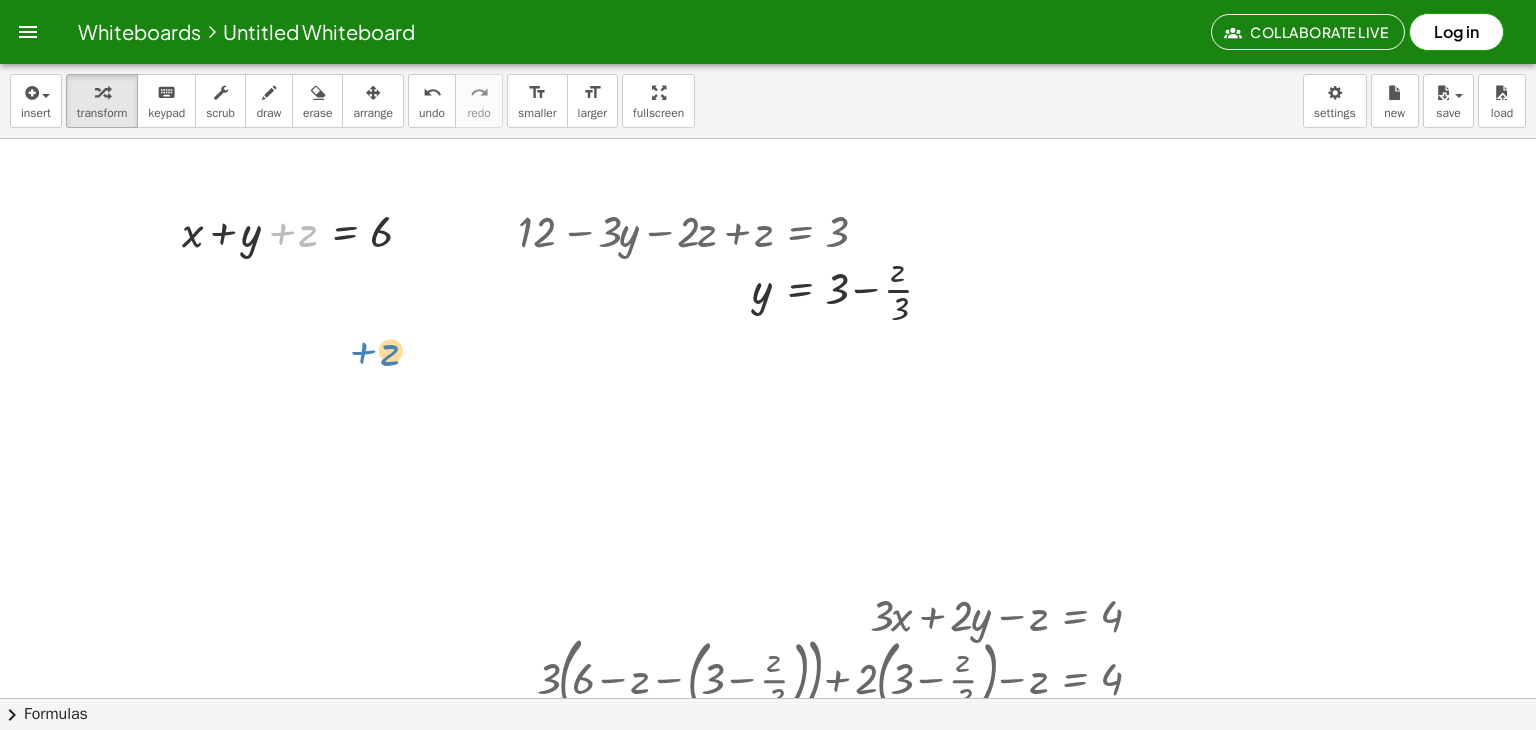 drag, startPoint x: 304, startPoint y: 229, endPoint x: 383, endPoint y: 405, distance: 192.91708 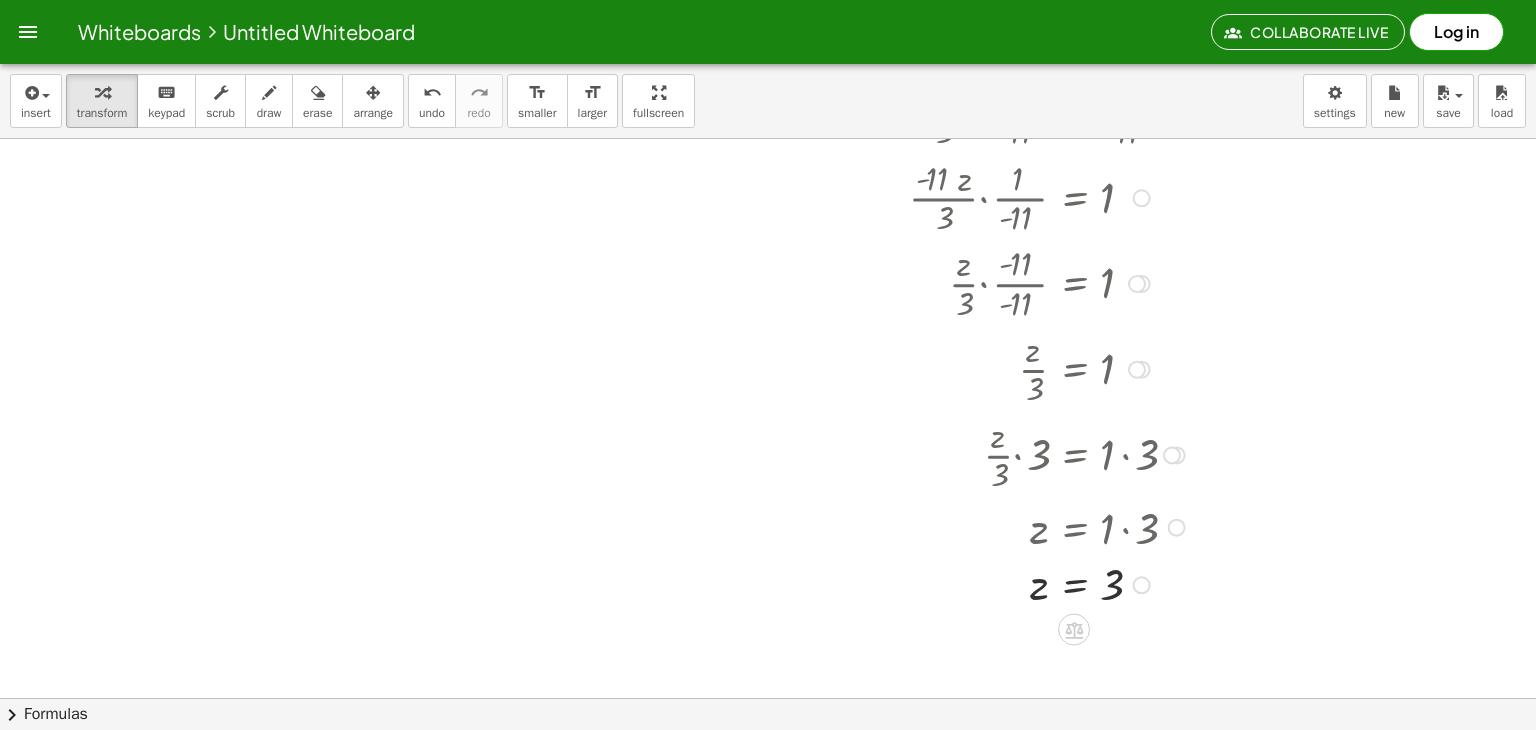 scroll, scrollTop: 2668, scrollLeft: 0, axis: vertical 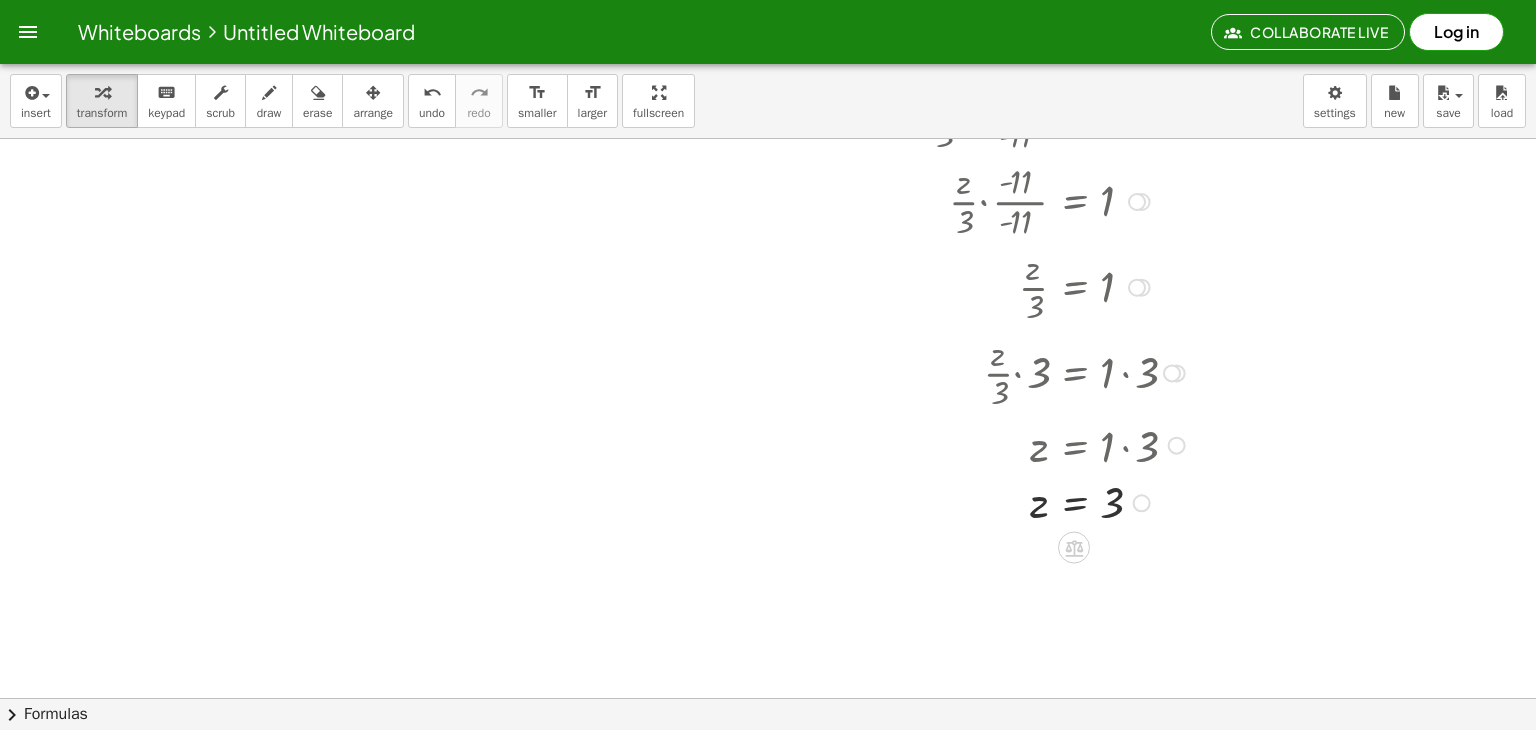 drag, startPoint x: 1108, startPoint y: 508, endPoint x: 724, endPoint y: 402, distance: 398.36163 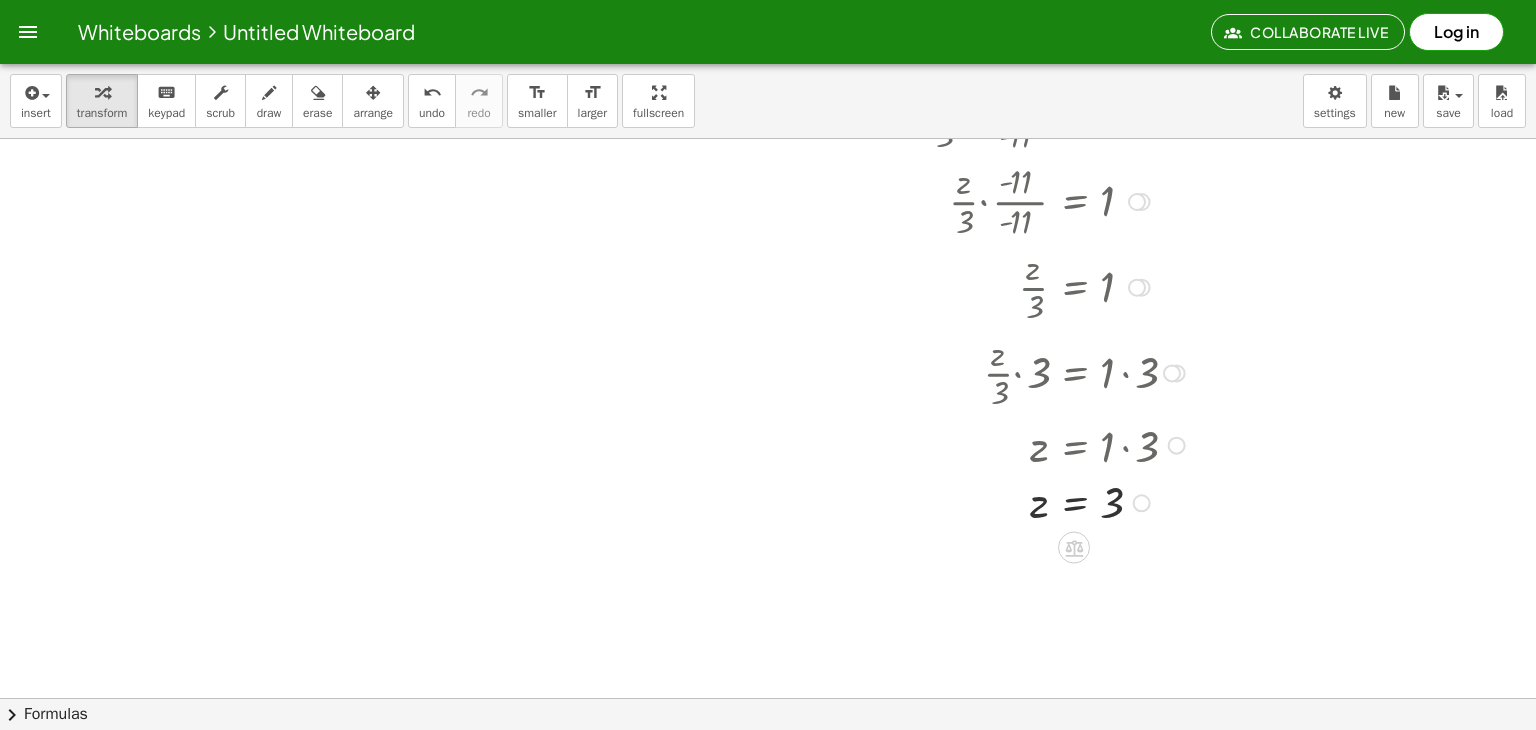 drag, startPoint x: 724, startPoint y: 402, endPoint x: 963, endPoint y: 527, distance: 269.71466 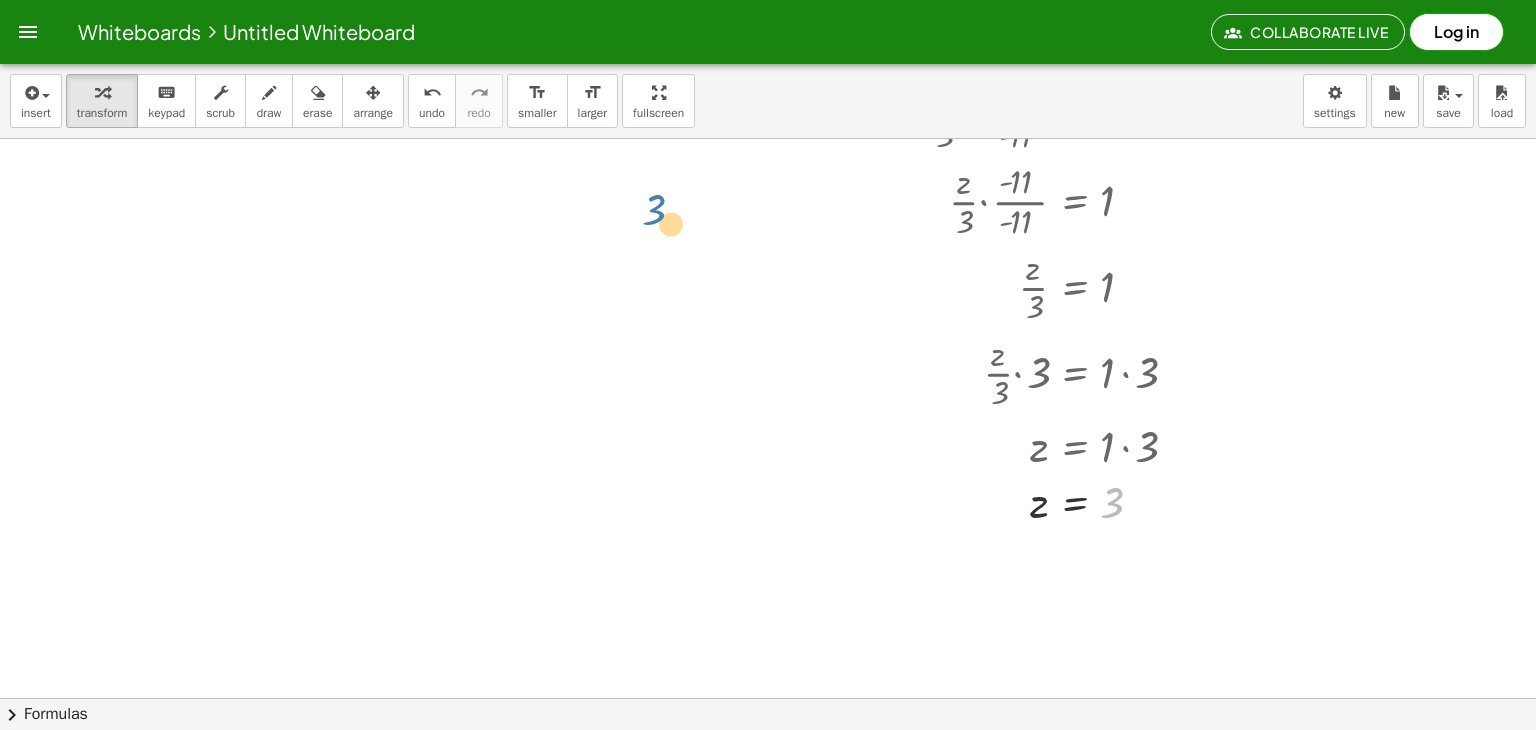 drag, startPoint x: 1106, startPoint y: 502, endPoint x: 584, endPoint y: 180, distance: 613.3254 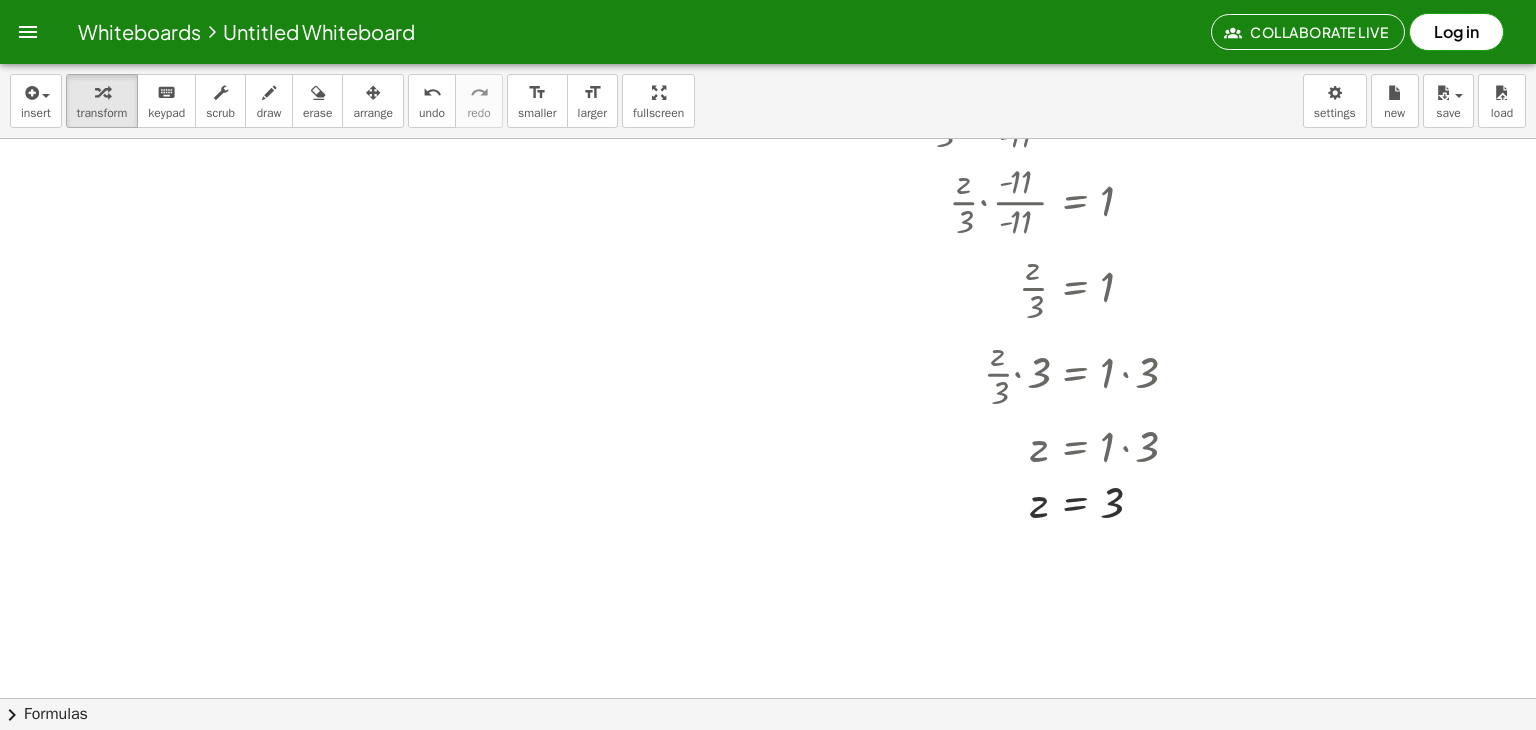 drag, startPoint x: 1108, startPoint y: 502, endPoint x: 579, endPoint y: 50, distance: 695.8053 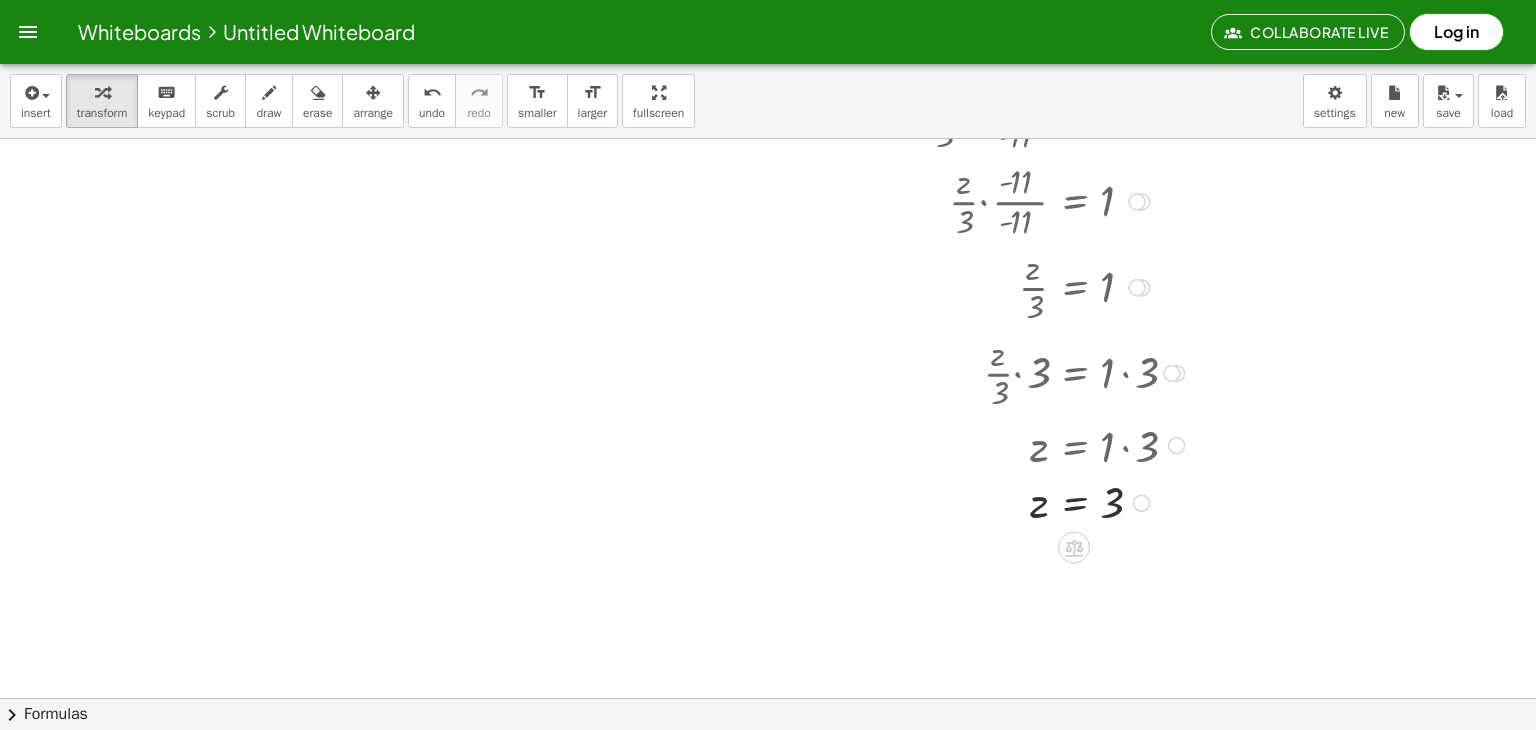 drag, startPoint x: 1034, startPoint y: 501, endPoint x: 721, endPoint y: 249, distance: 401.83704 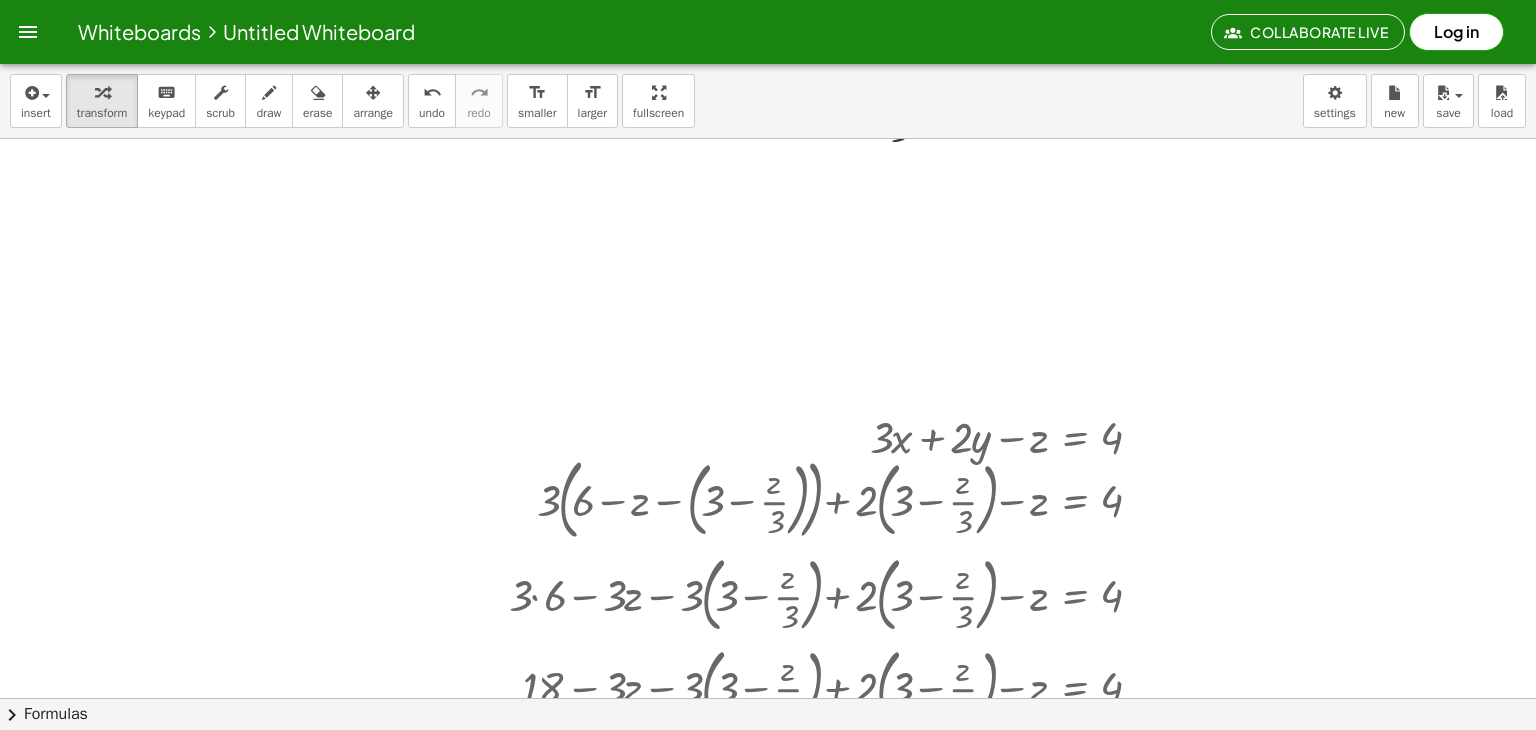 scroll, scrollTop: 148, scrollLeft: 0, axis: vertical 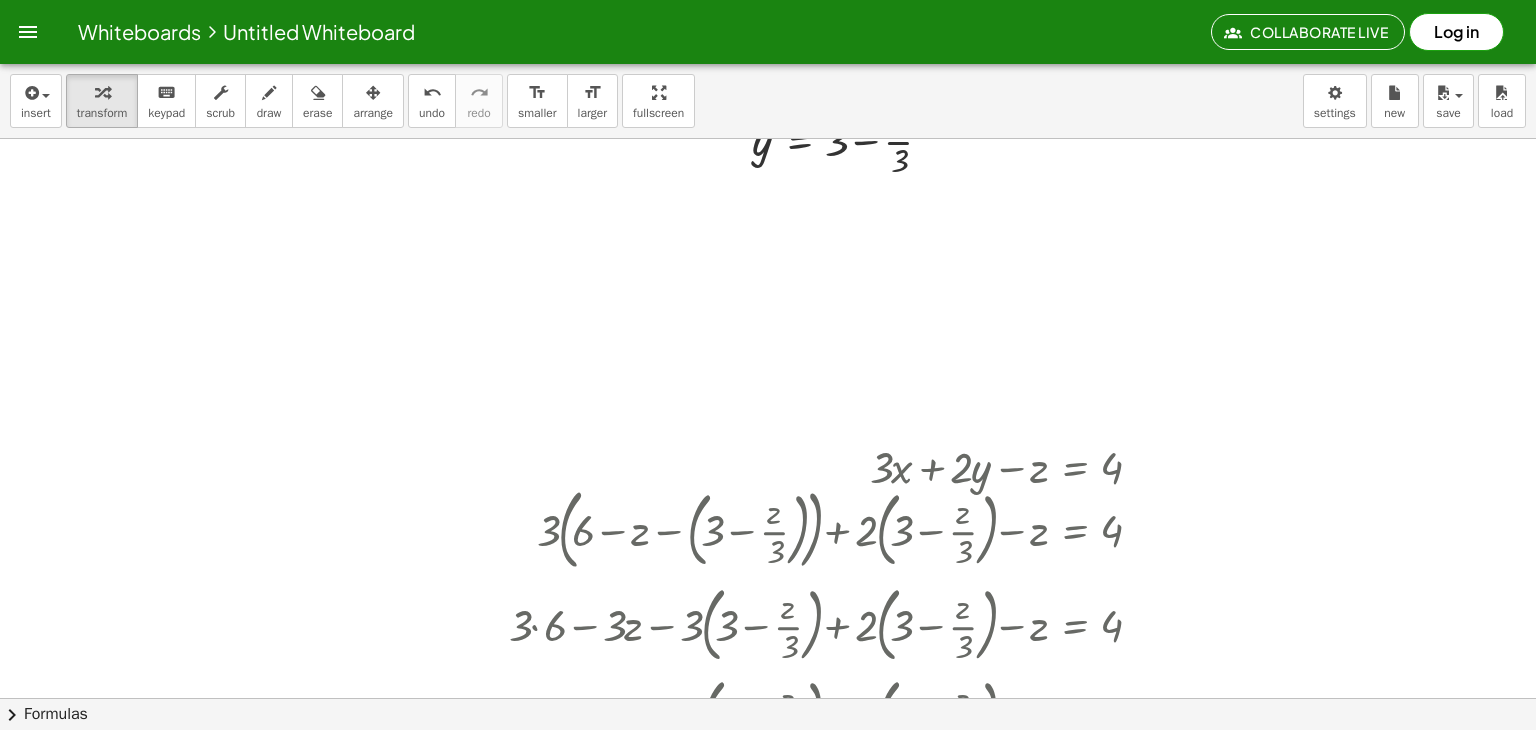 drag, startPoint x: 549, startPoint y: 528, endPoint x: 484, endPoint y: 277, distance: 259.2798 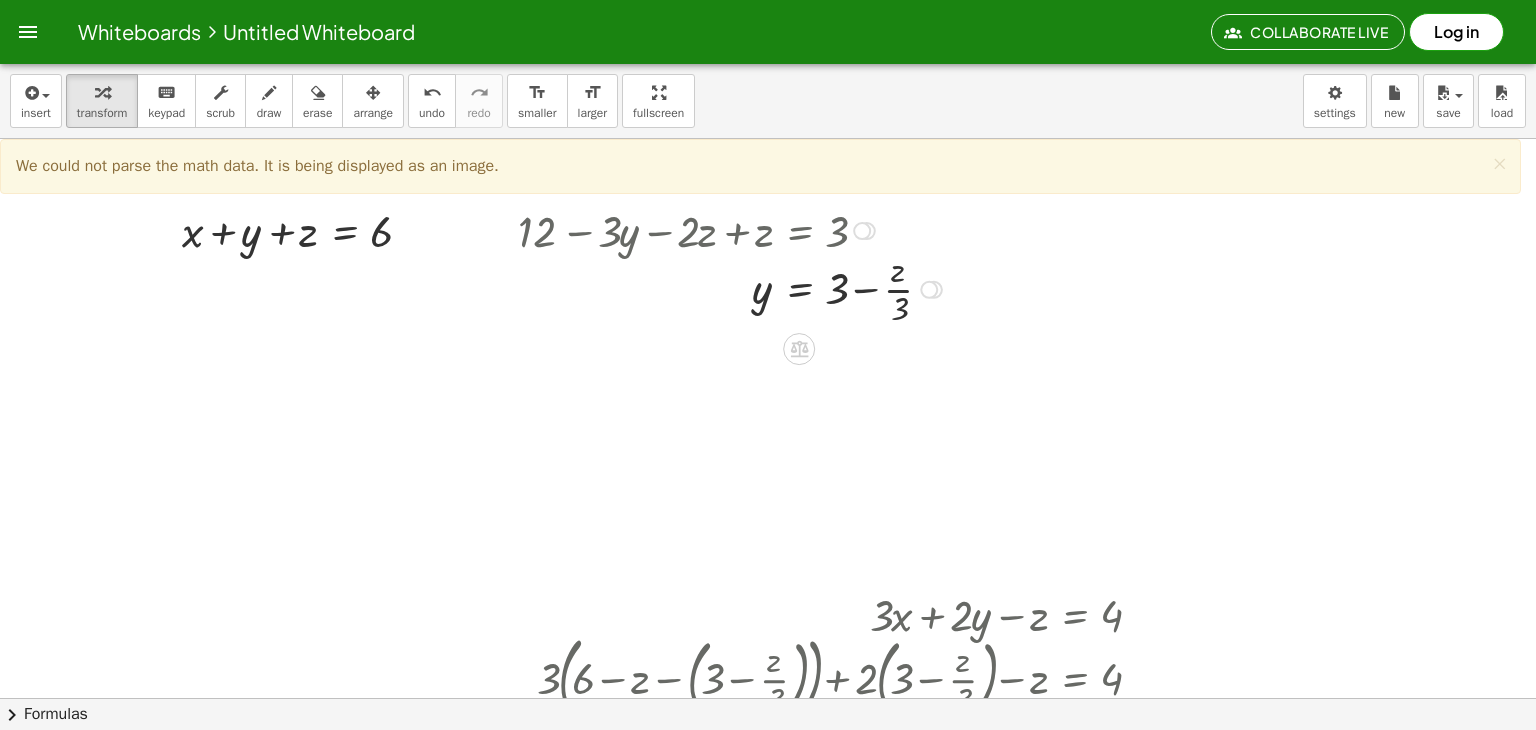 click at bounding box center (733, 229) 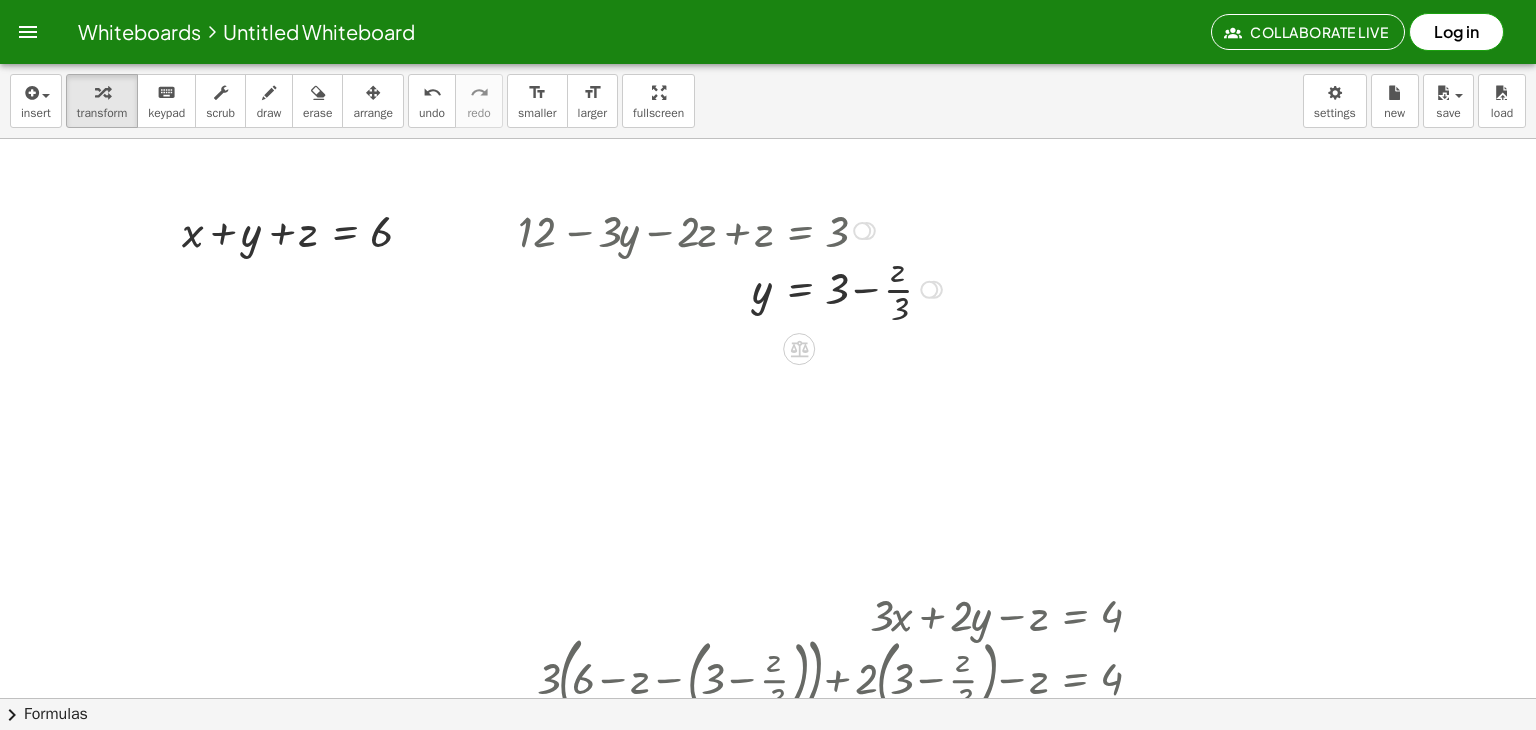 click at bounding box center (733, 229) 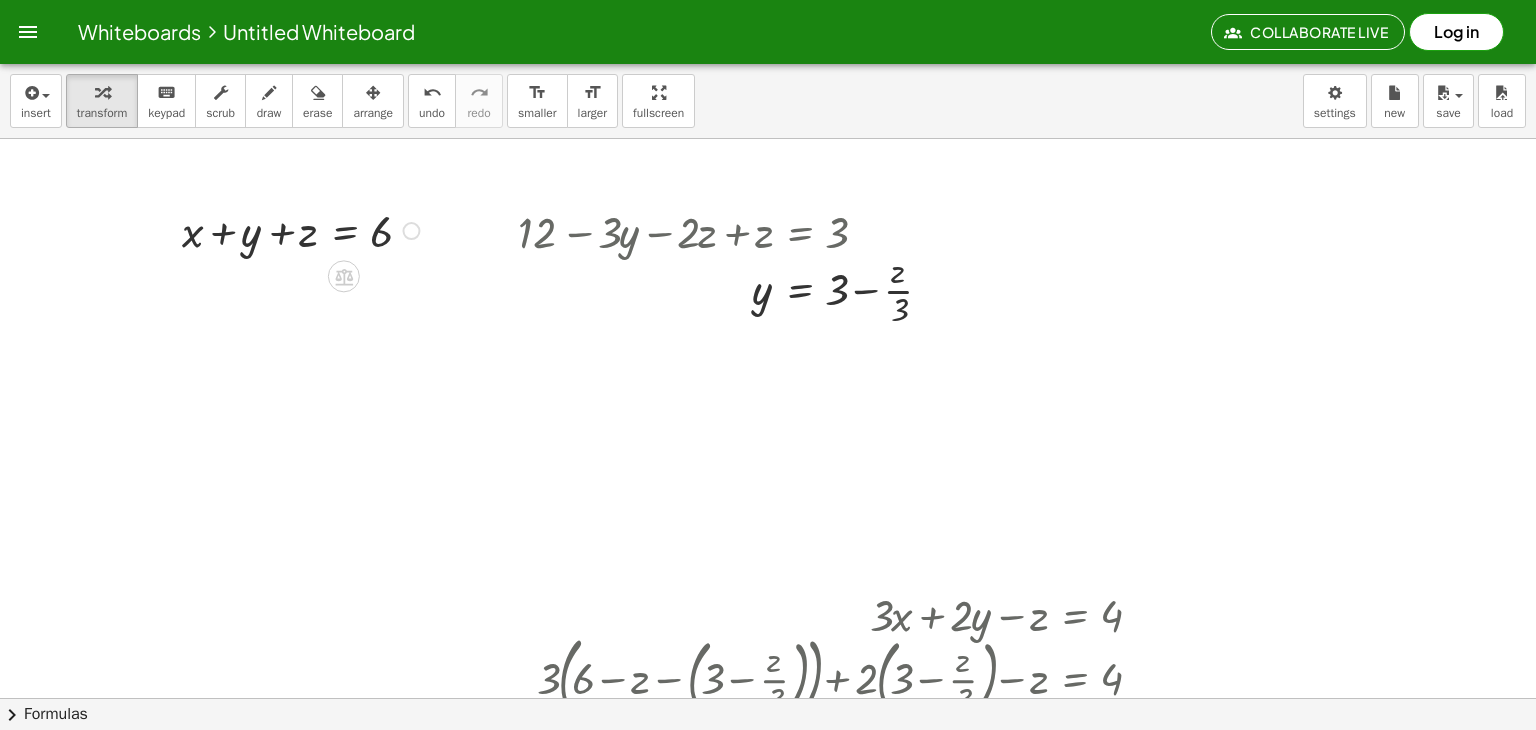 click on "Go back to this line Copy line as LaTeX Copy derivation as LaTeX" at bounding box center (411, 231) 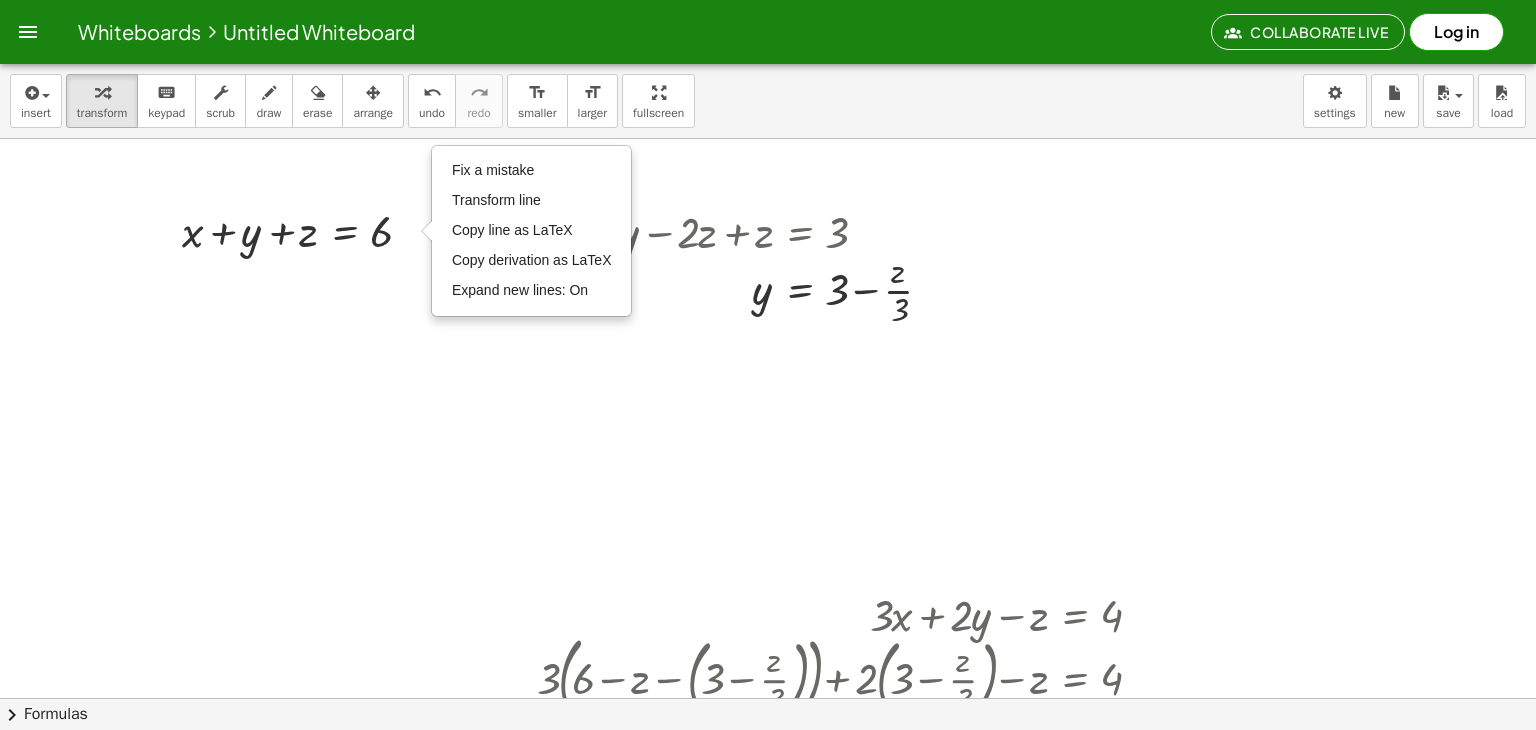 click at bounding box center (768, 698) 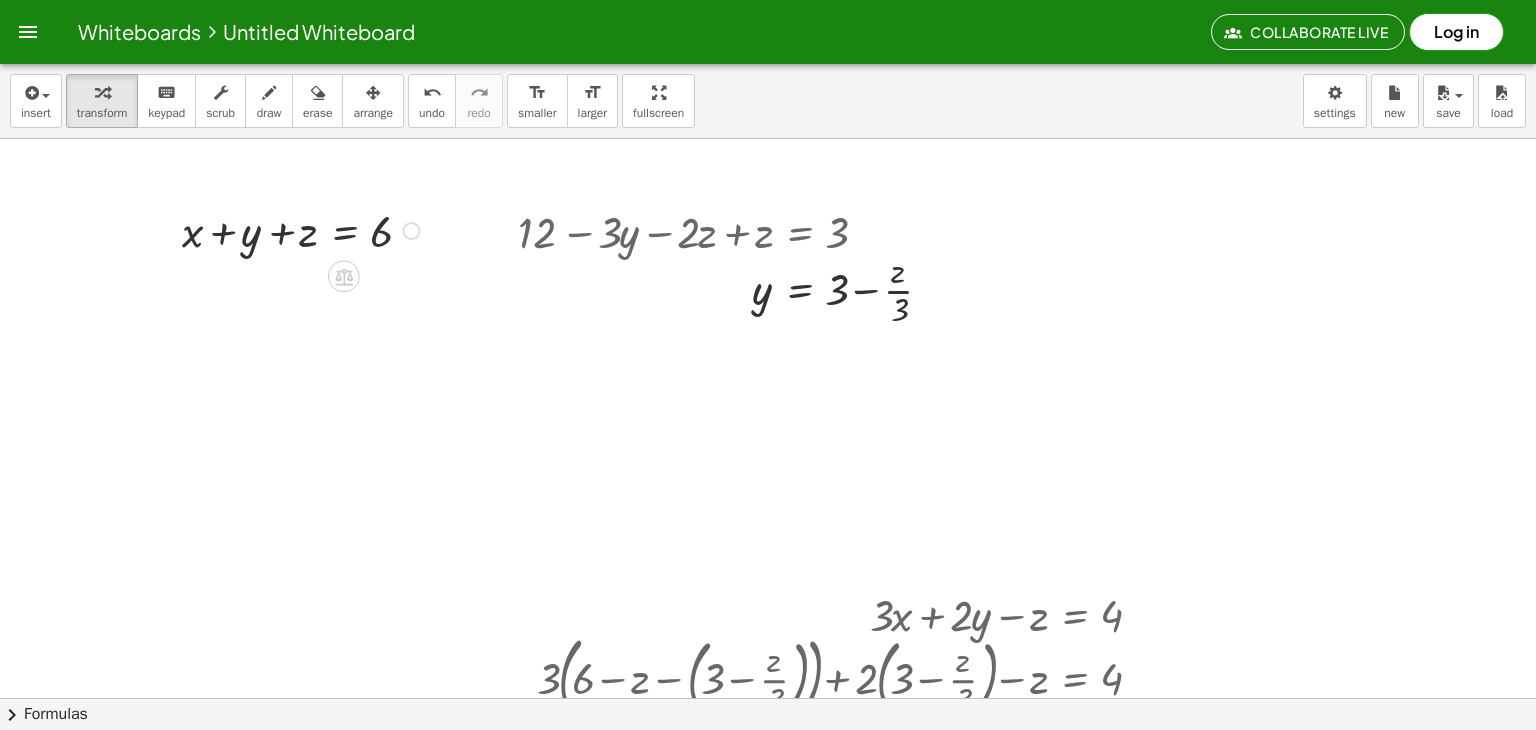 click at bounding box center [304, 229] 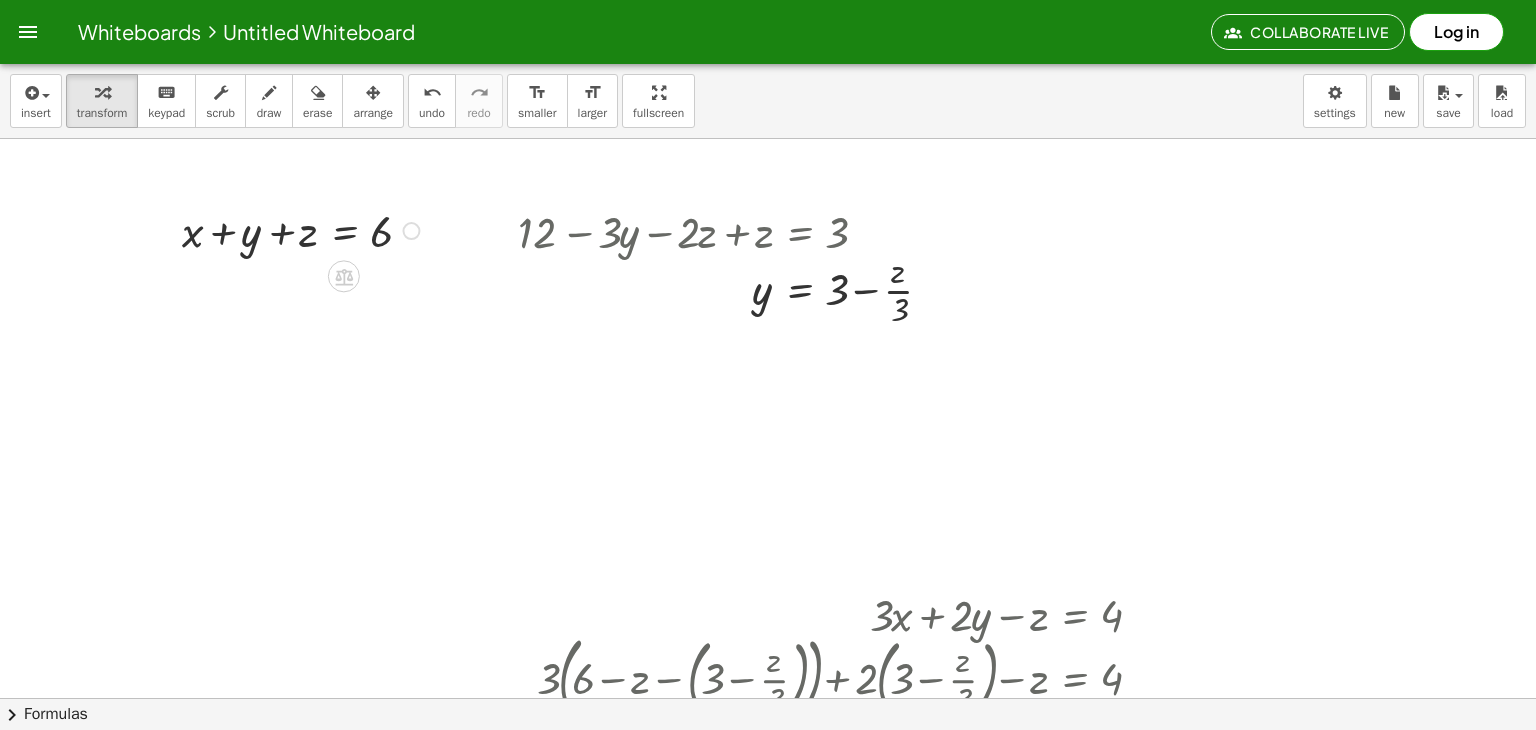 click at bounding box center [304, 229] 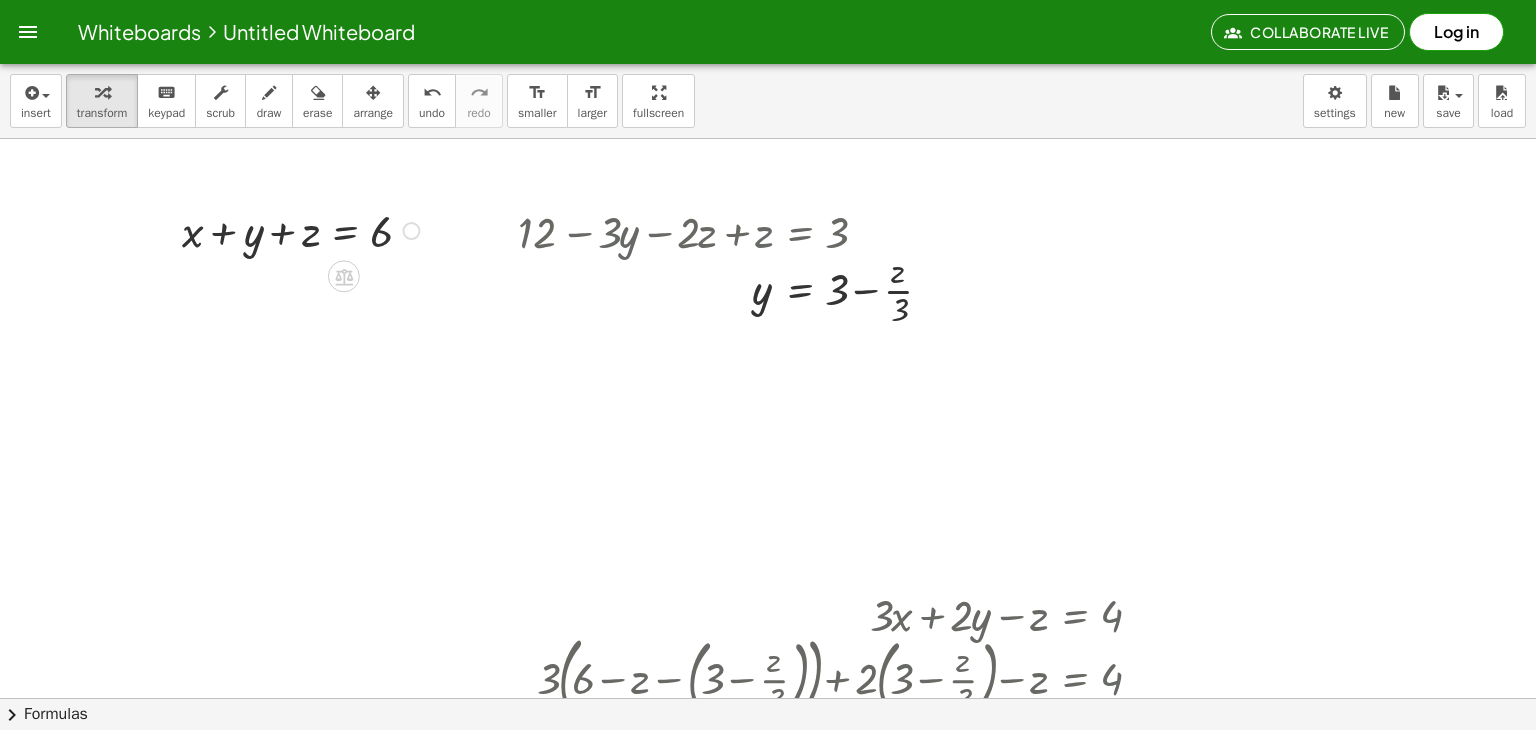 click at bounding box center (304, 229) 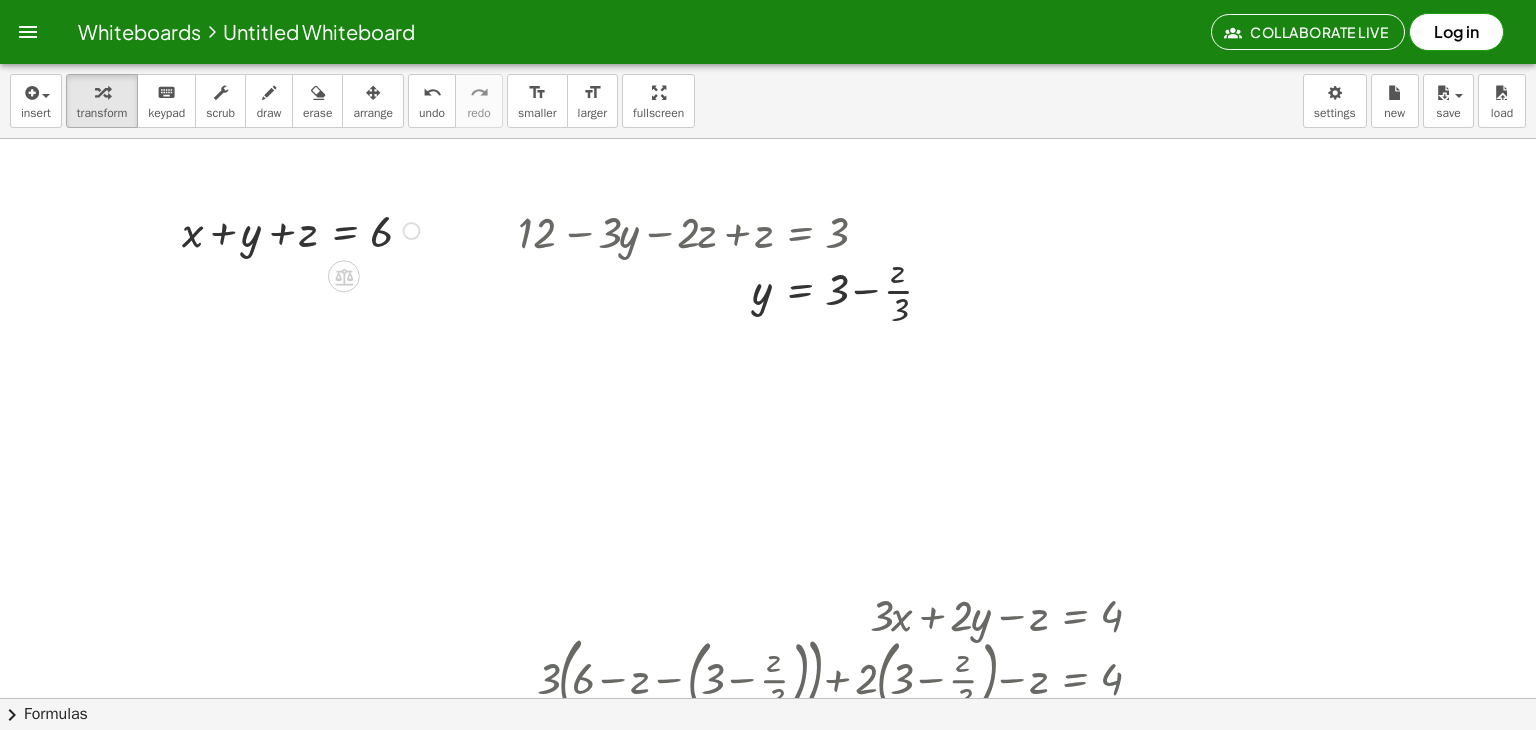 click at bounding box center [304, 229] 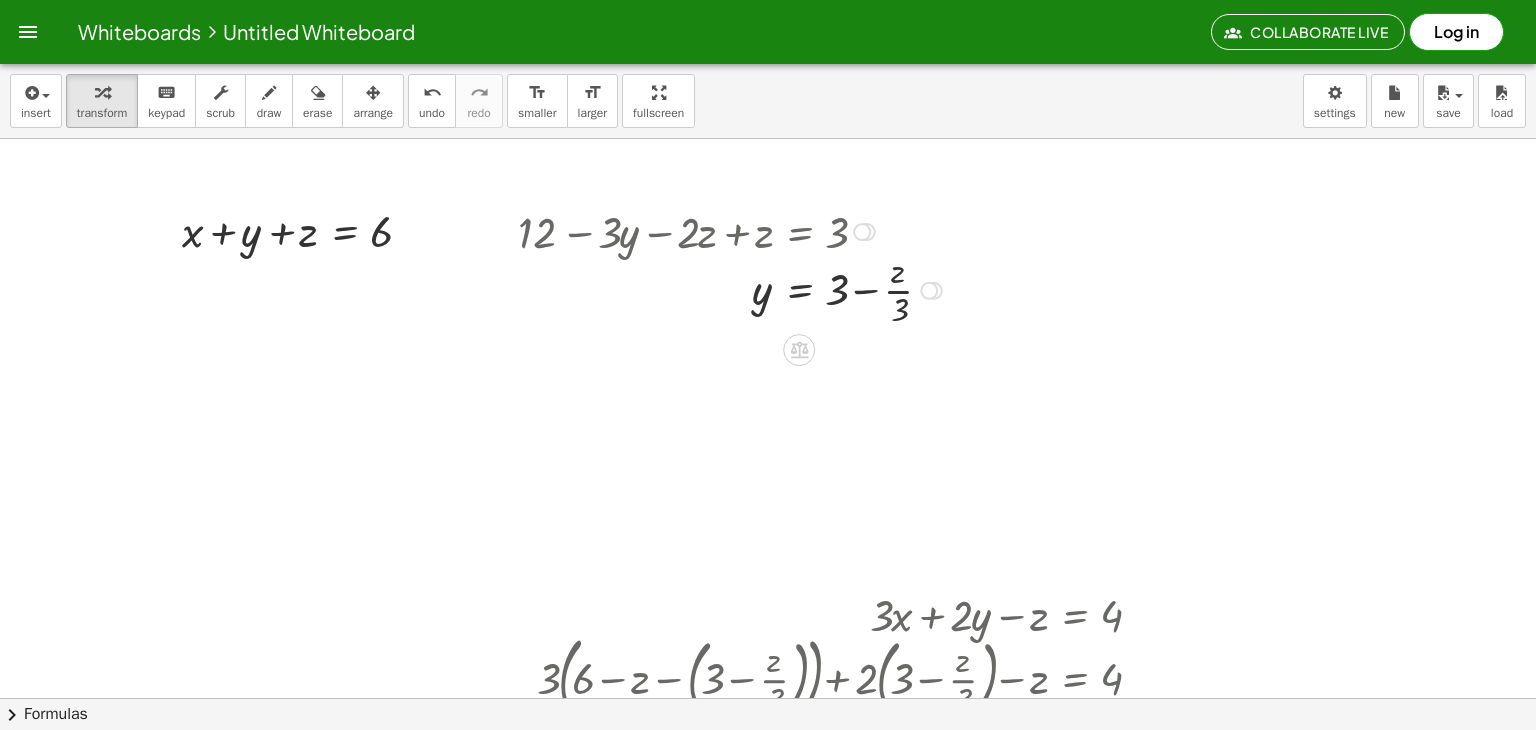 drag, startPoint x: 304, startPoint y: 236, endPoint x: 554, endPoint y: 307, distance: 259.8865 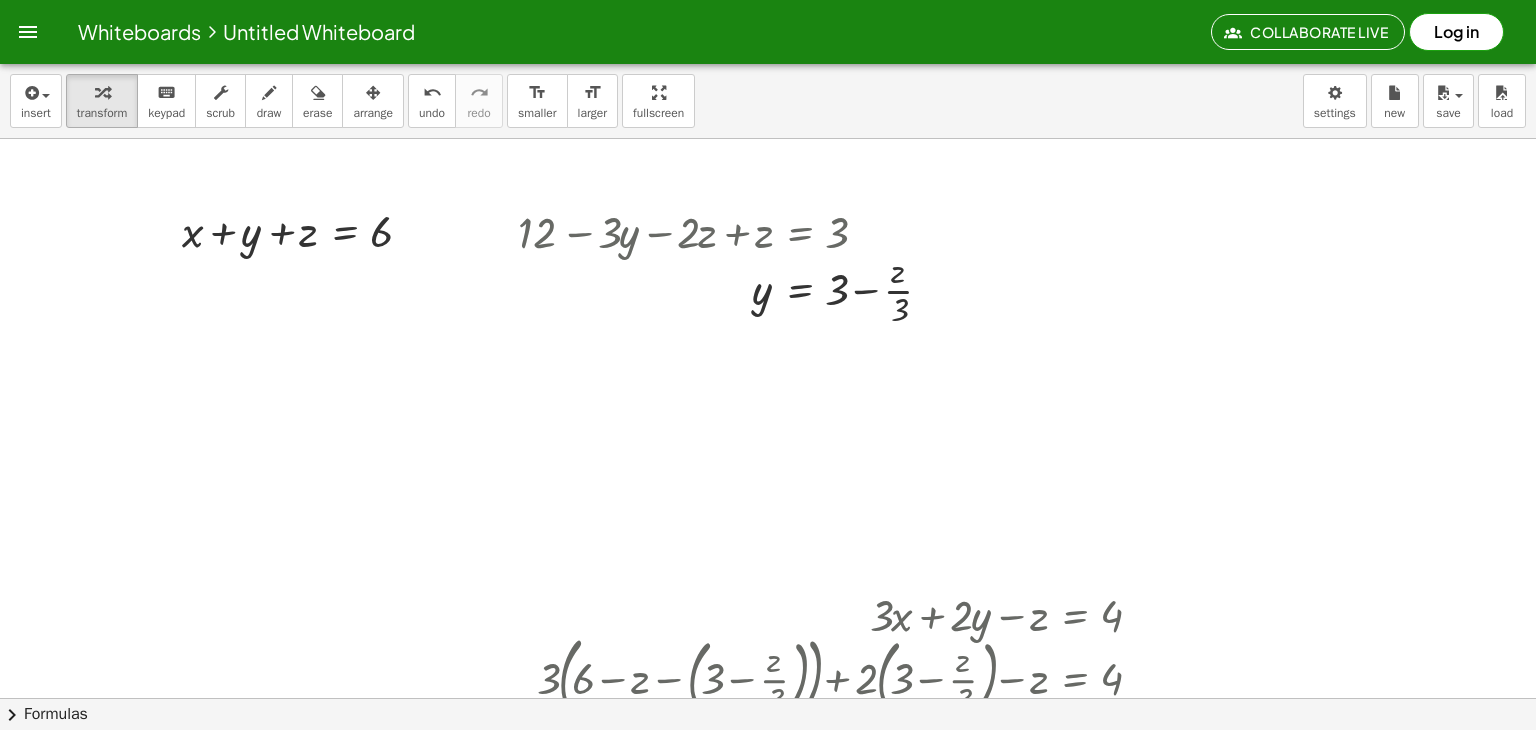 drag, startPoint x: 551, startPoint y: 680, endPoint x: 530, endPoint y: 537, distance: 144.53374 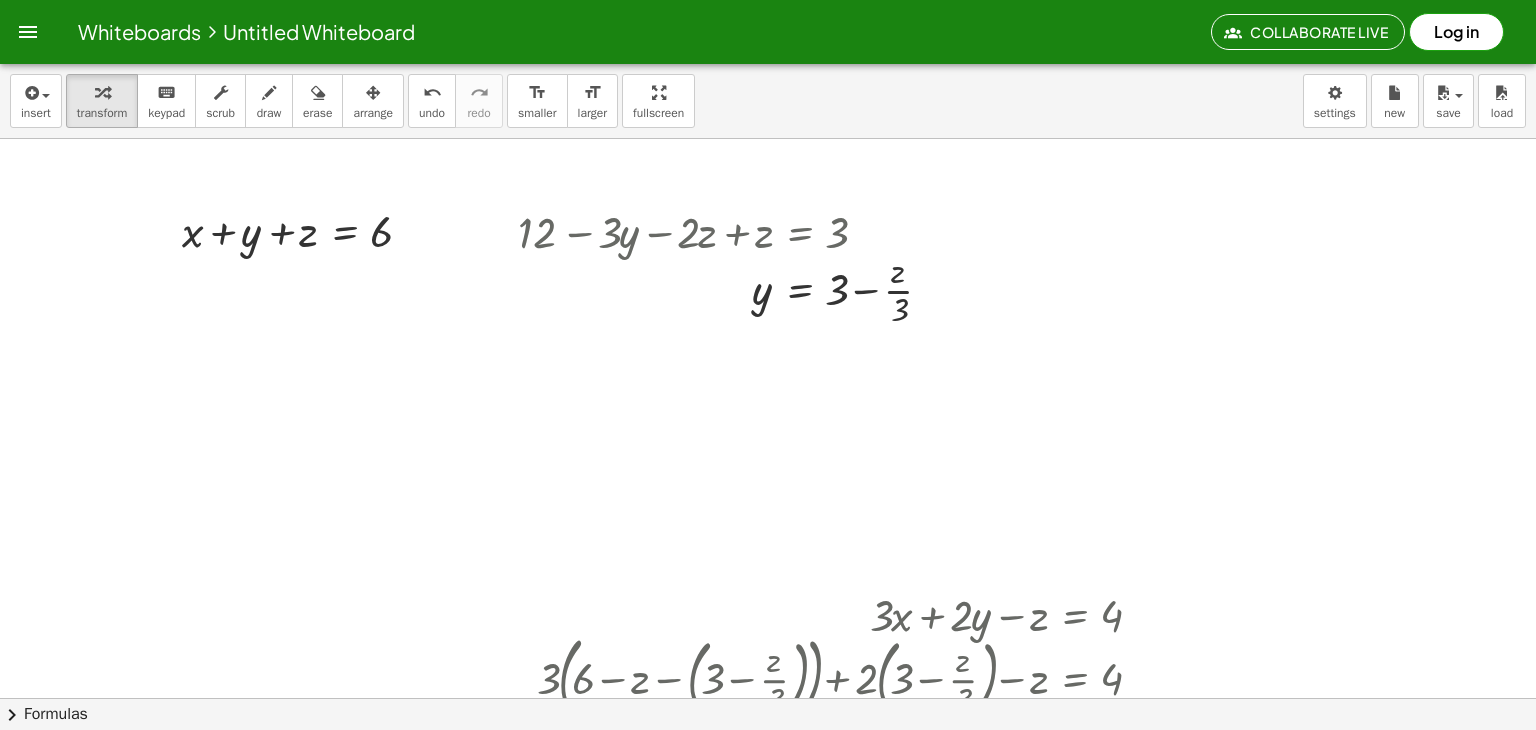 drag, startPoint x: 530, startPoint y: 537, endPoint x: 457, endPoint y: 546, distance: 73.552704 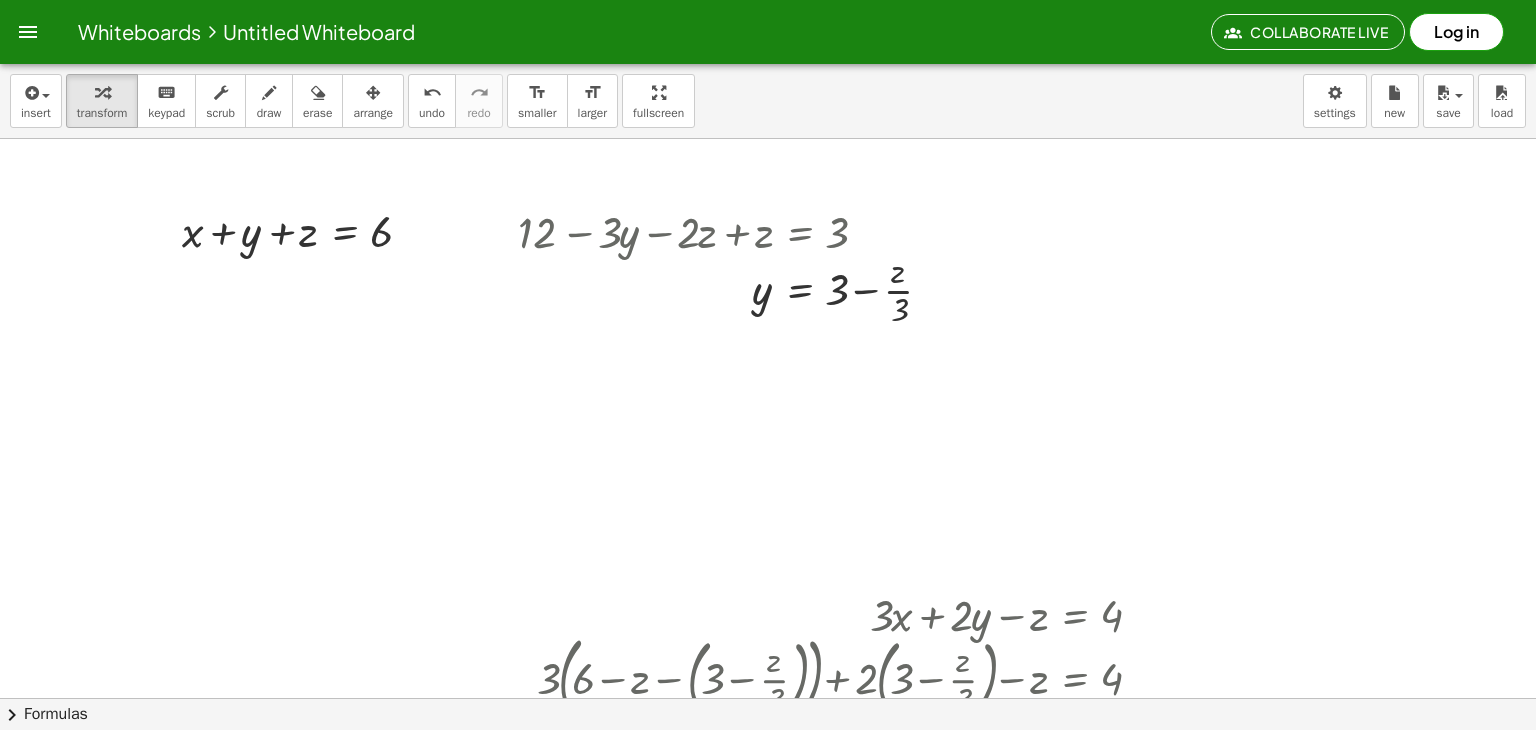 drag, startPoint x: 884, startPoint y: 607, endPoint x: 716, endPoint y: 529, distance: 185.22418 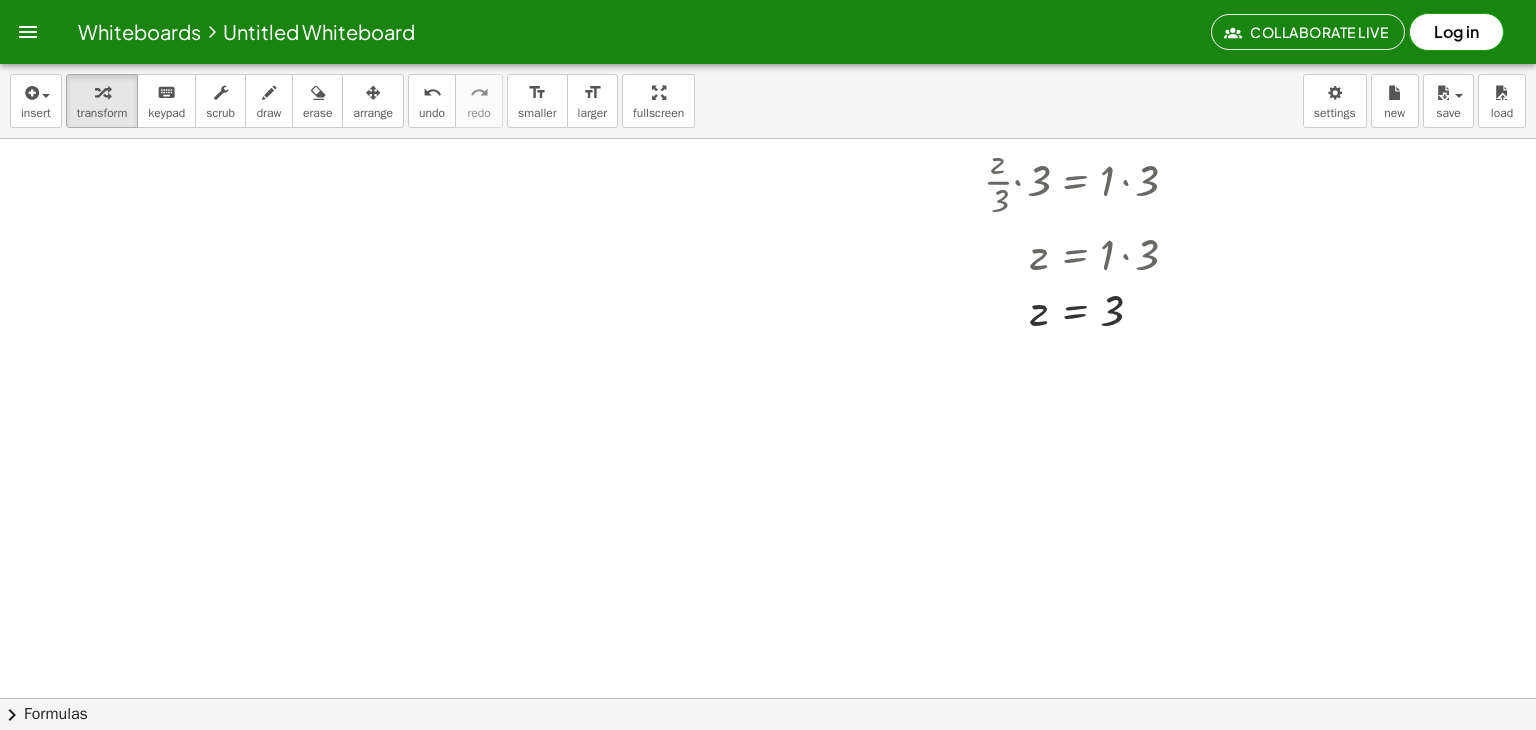 scroll, scrollTop: 2832, scrollLeft: 0, axis: vertical 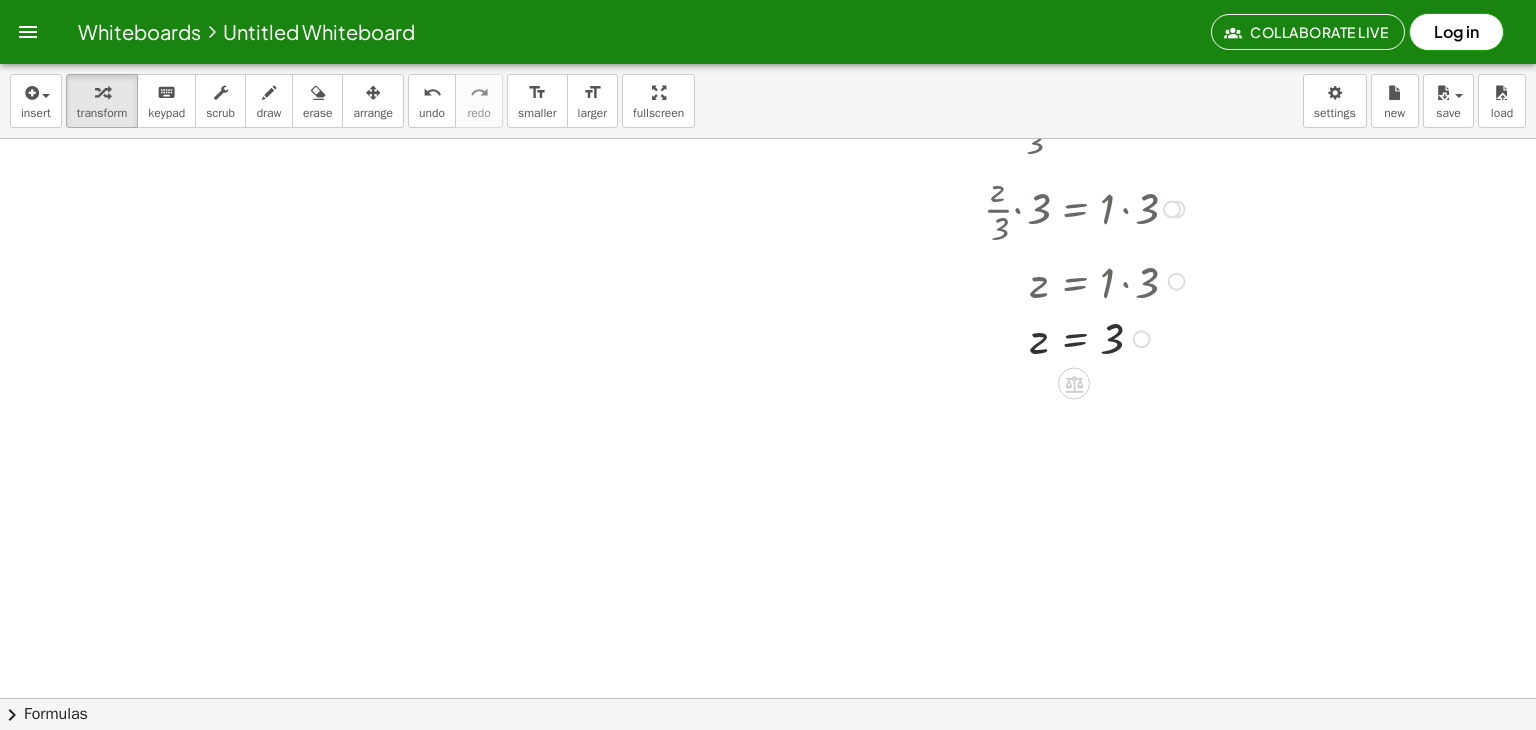 drag, startPoint x: 1104, startPoint y: 332, endPoint x: 800, endPoint y: 267, distance: 310.87137 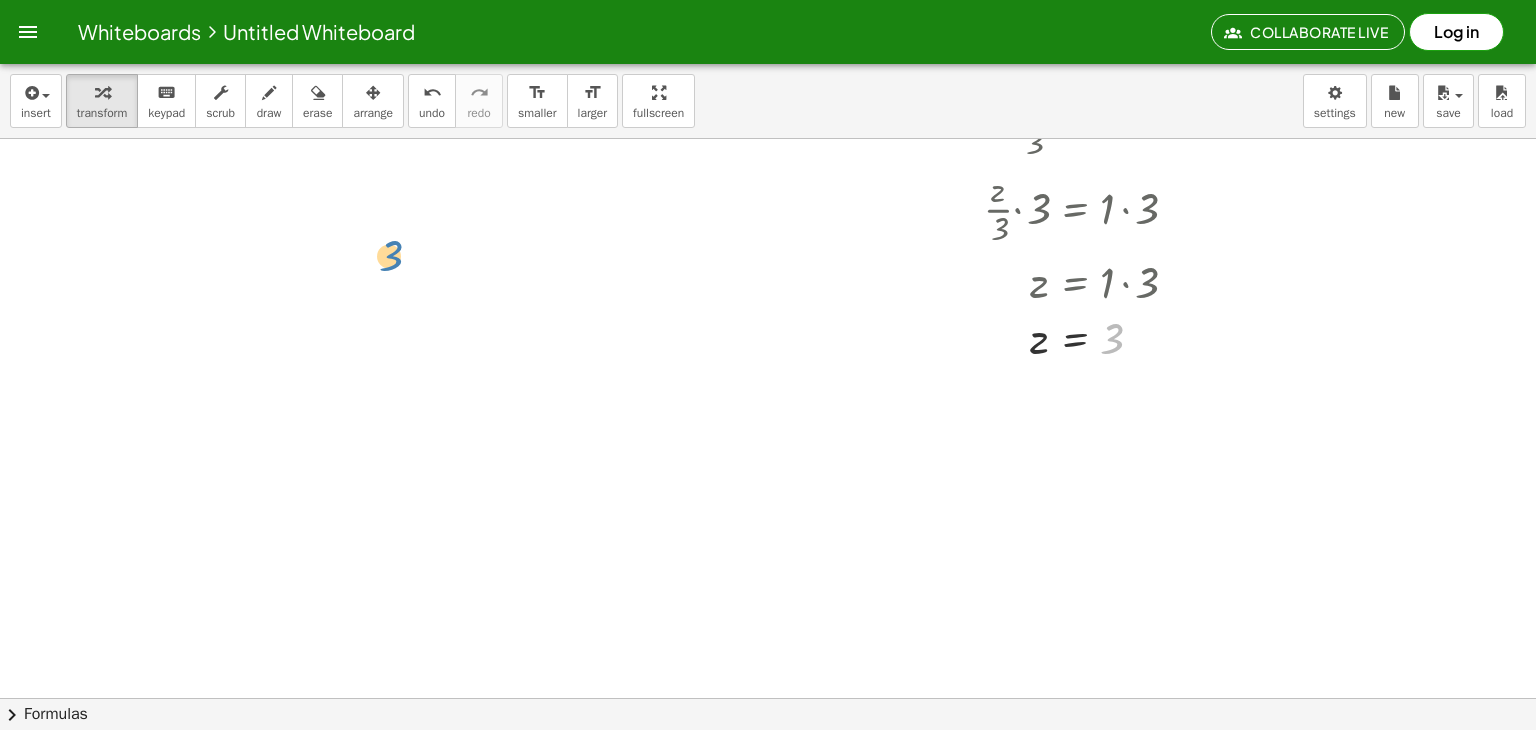 drag, startPoint x: 800, startPoint y: 267, endPoint x: 535, endPoint y: 279, distance: 265.27155 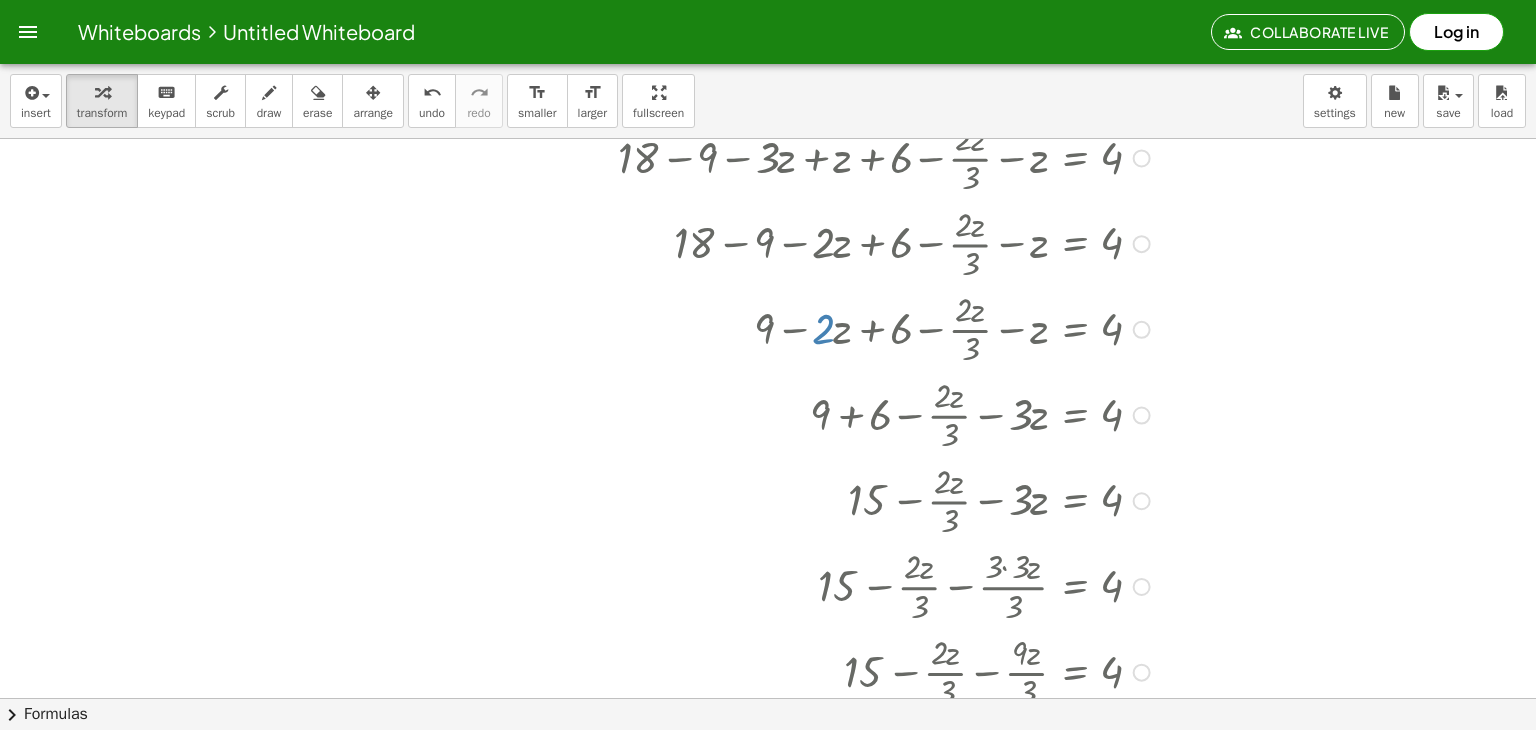 scroll, scrollTop: 1332, scrollLeft: 0, axis: vertical 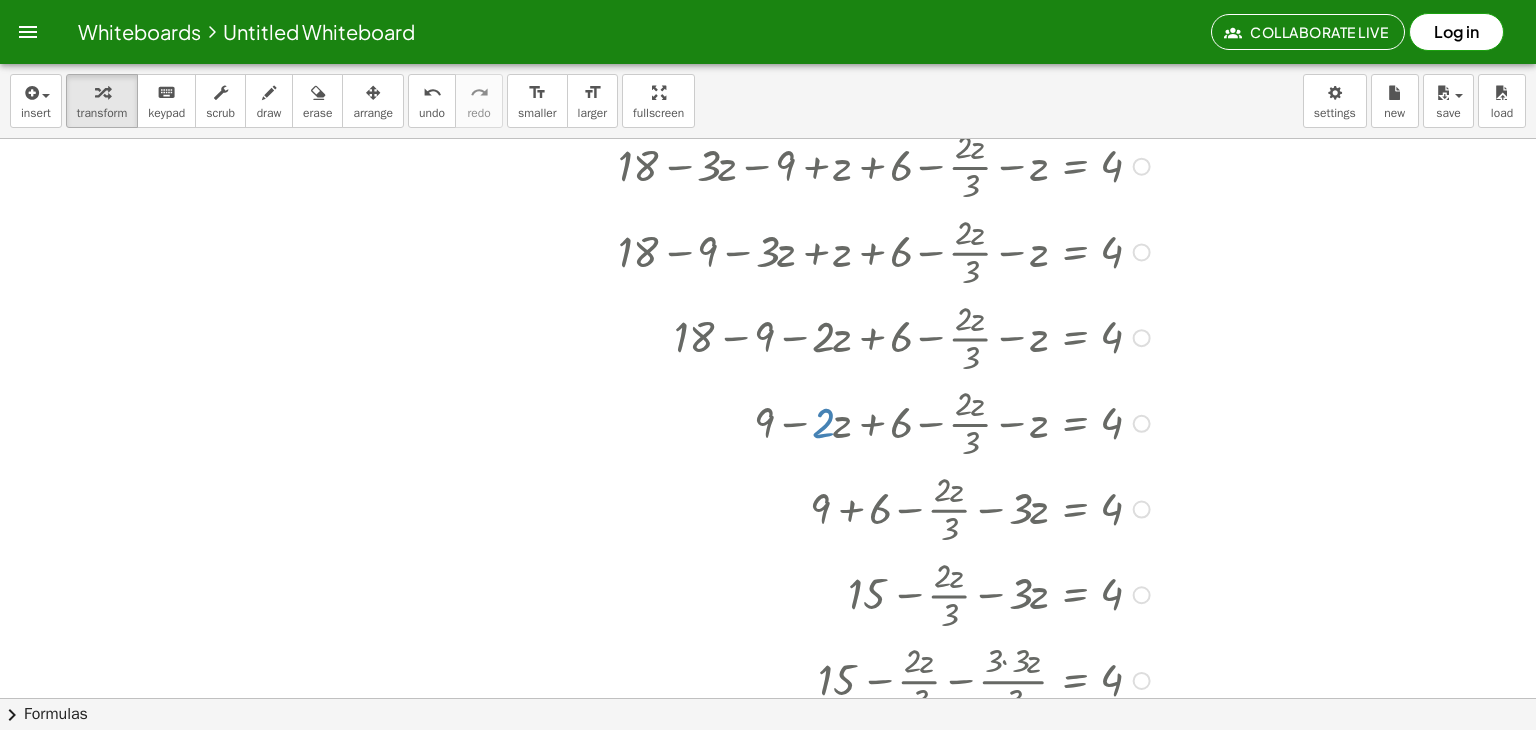 click at bounding box center [884, 508] 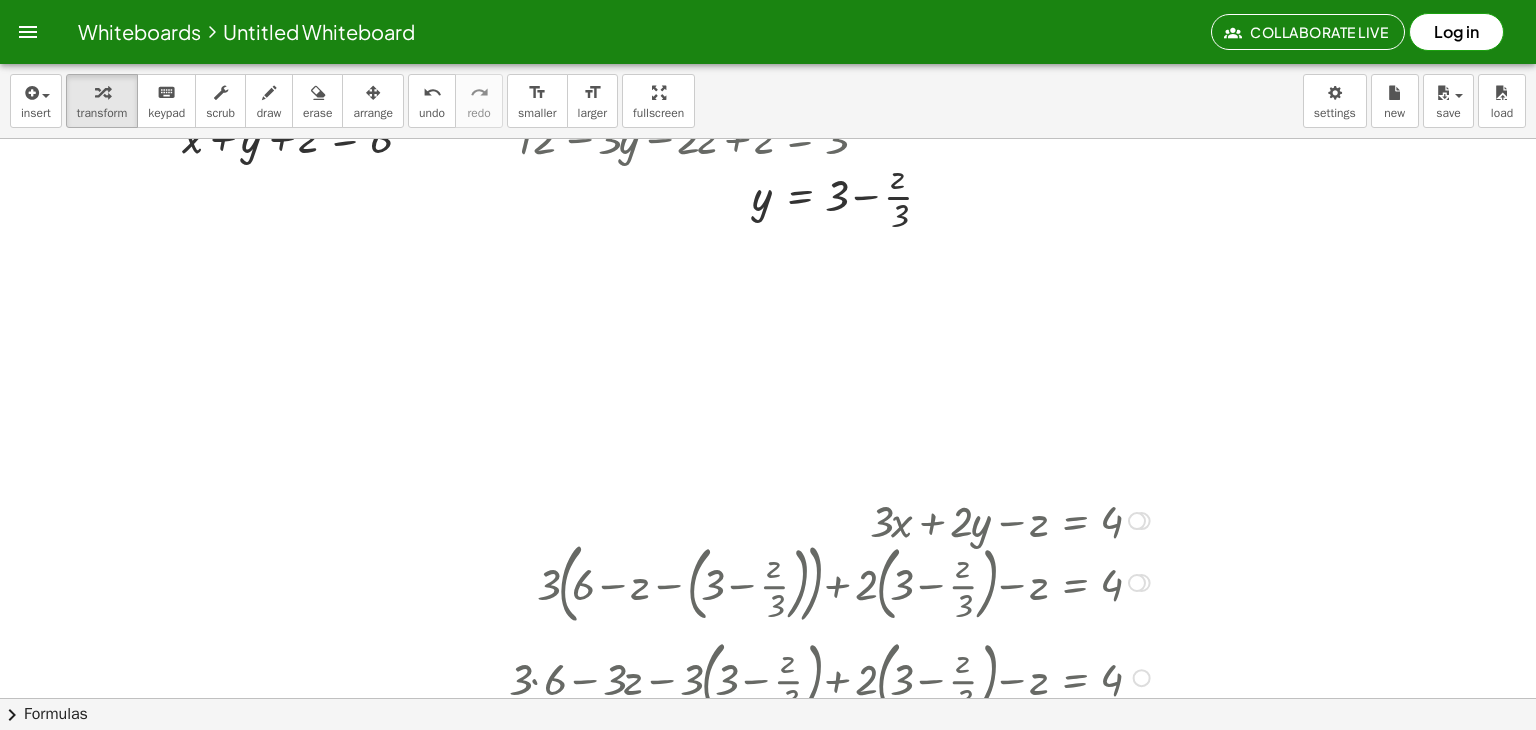 scroll, scrollTop: 0, scrollLeft: 0, axis: both 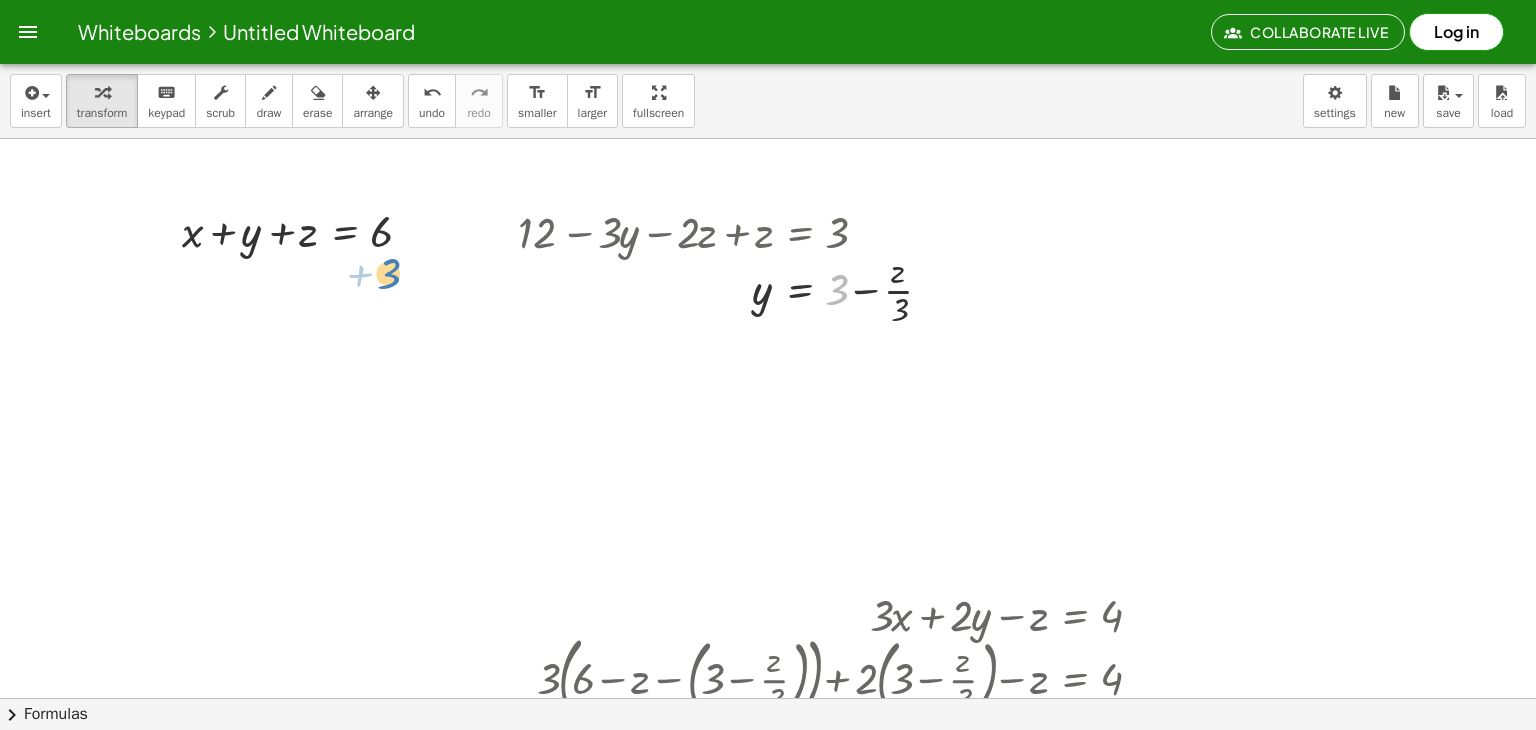 drag, startPoint x: 832, startPoint y: 285, endPoint x: 383, endPoint y: 262, distance: 449.5887 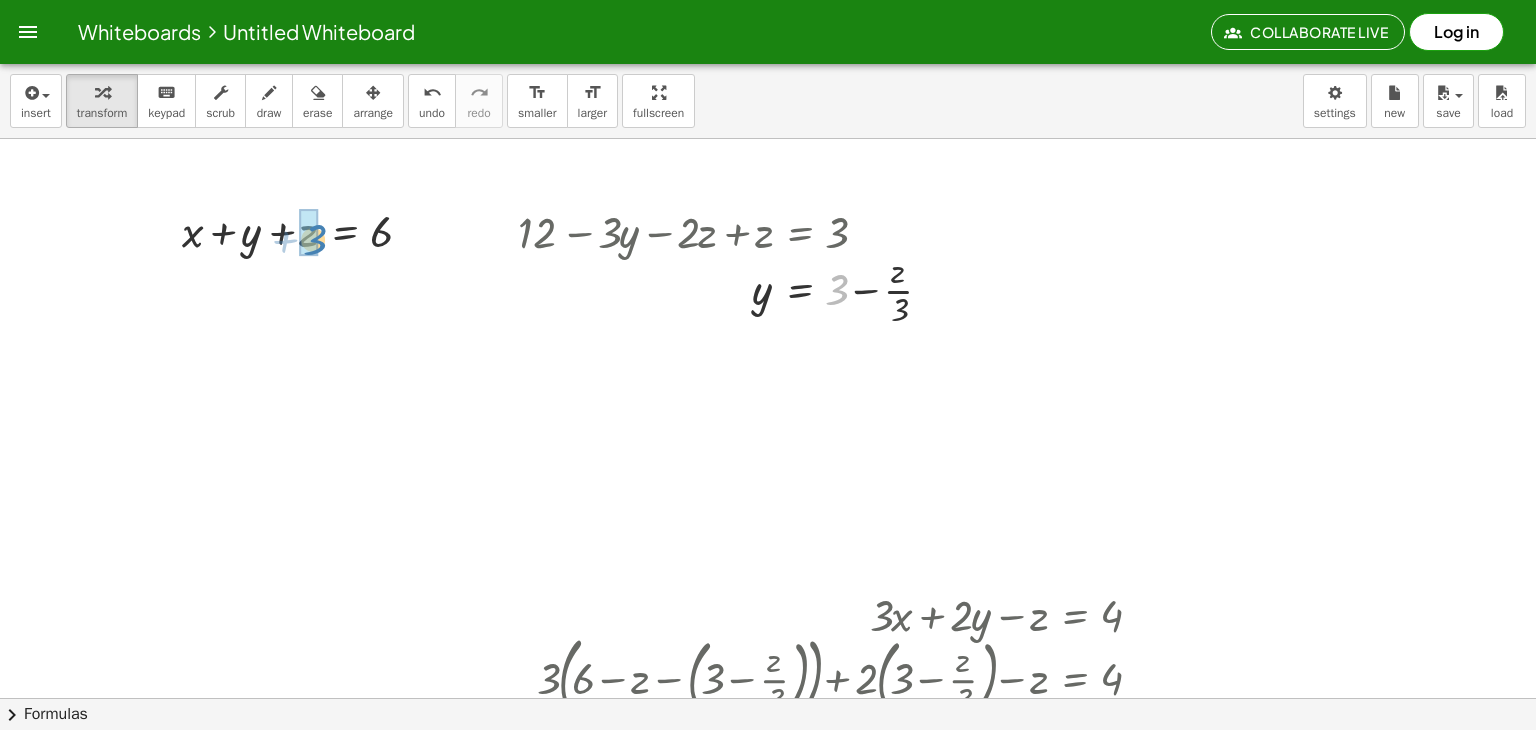 drag, startPoint x: 841, startPoint y: 291, endPoint x: 320, endPoint y: 241, distance: 523.39374 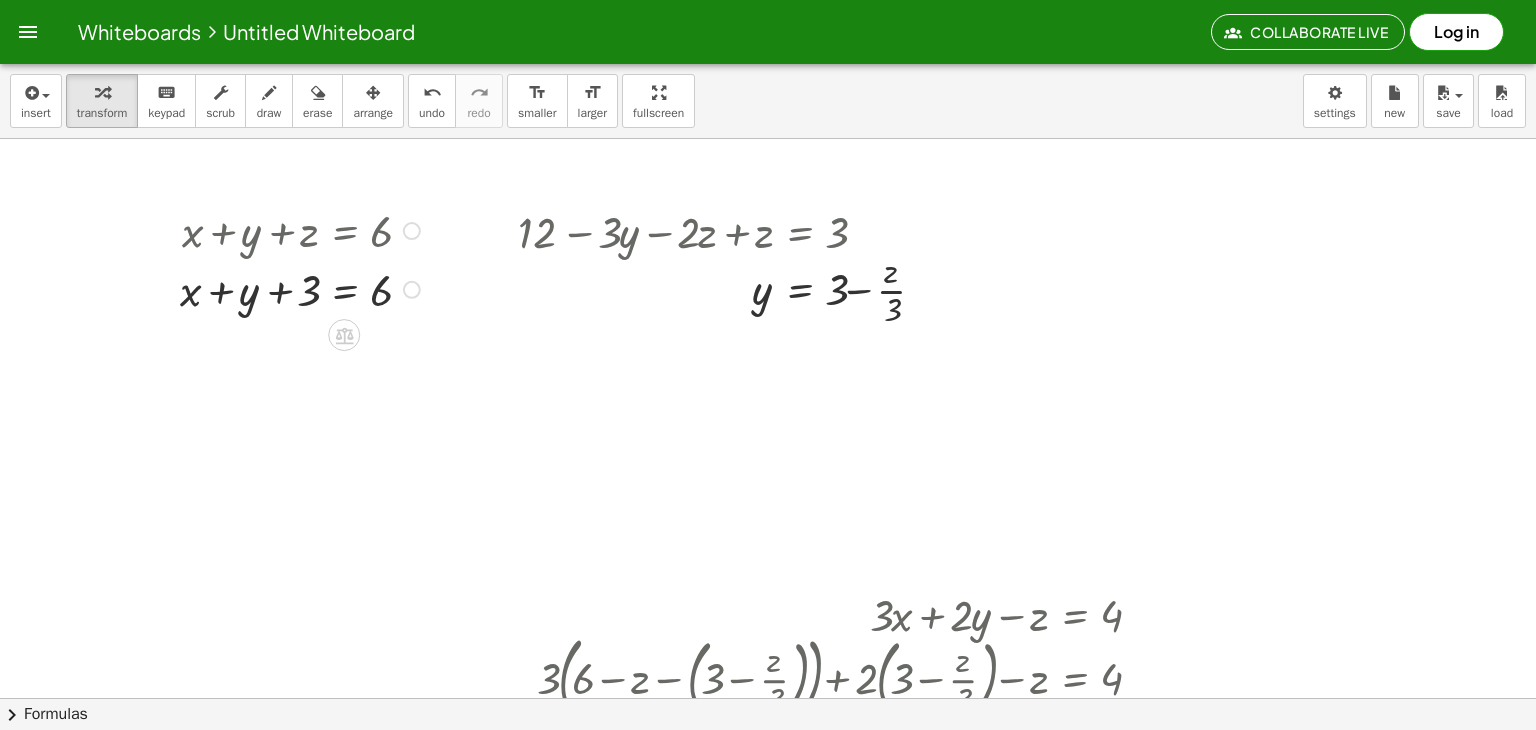 drag, startPoint x: 251, startPoint y: 301, endPoint x: 363, endPoint y: 313, distance: 112.64102 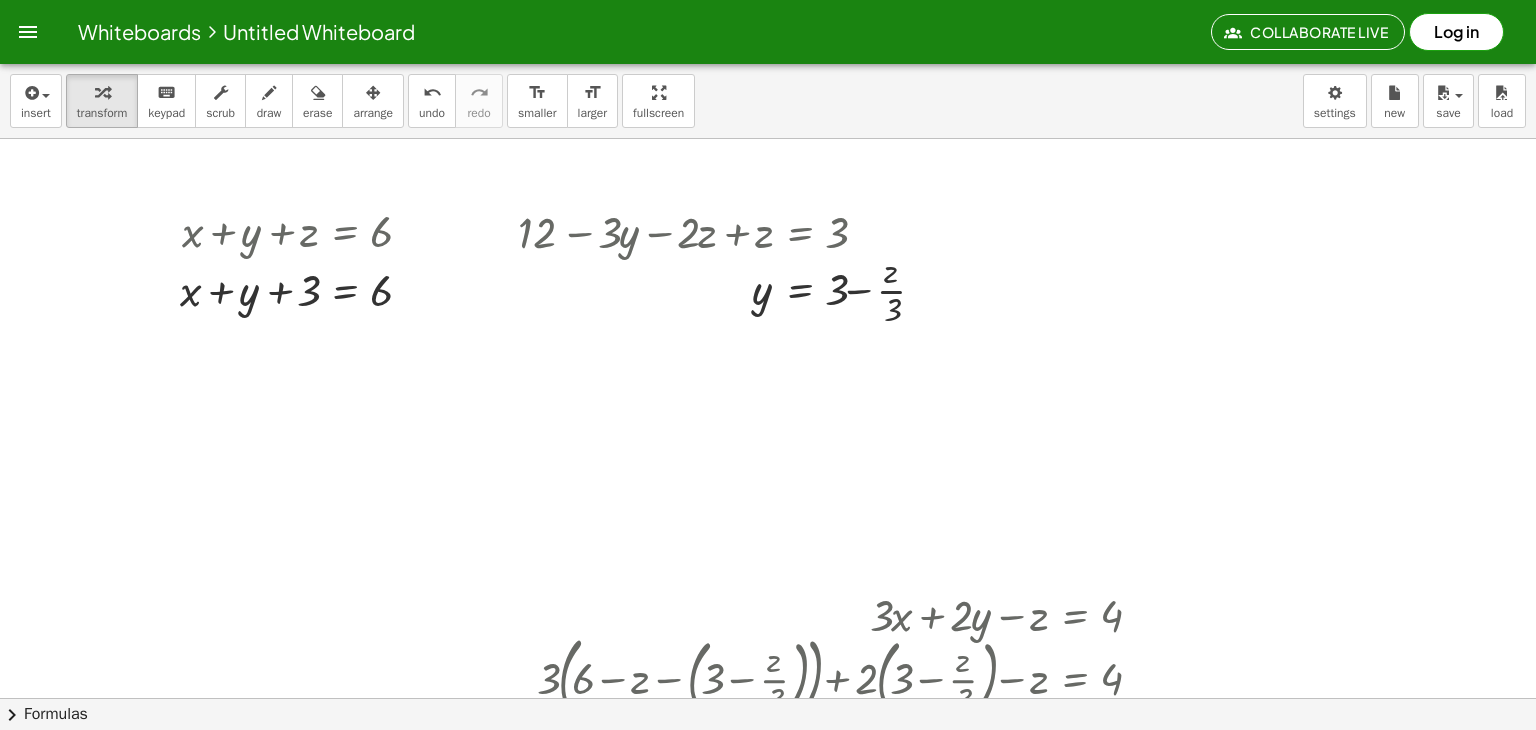 drag, startPoint x: 363, startPoint y: 313, endPoint x: 309, endPoint y: 349, distance: 64.899925 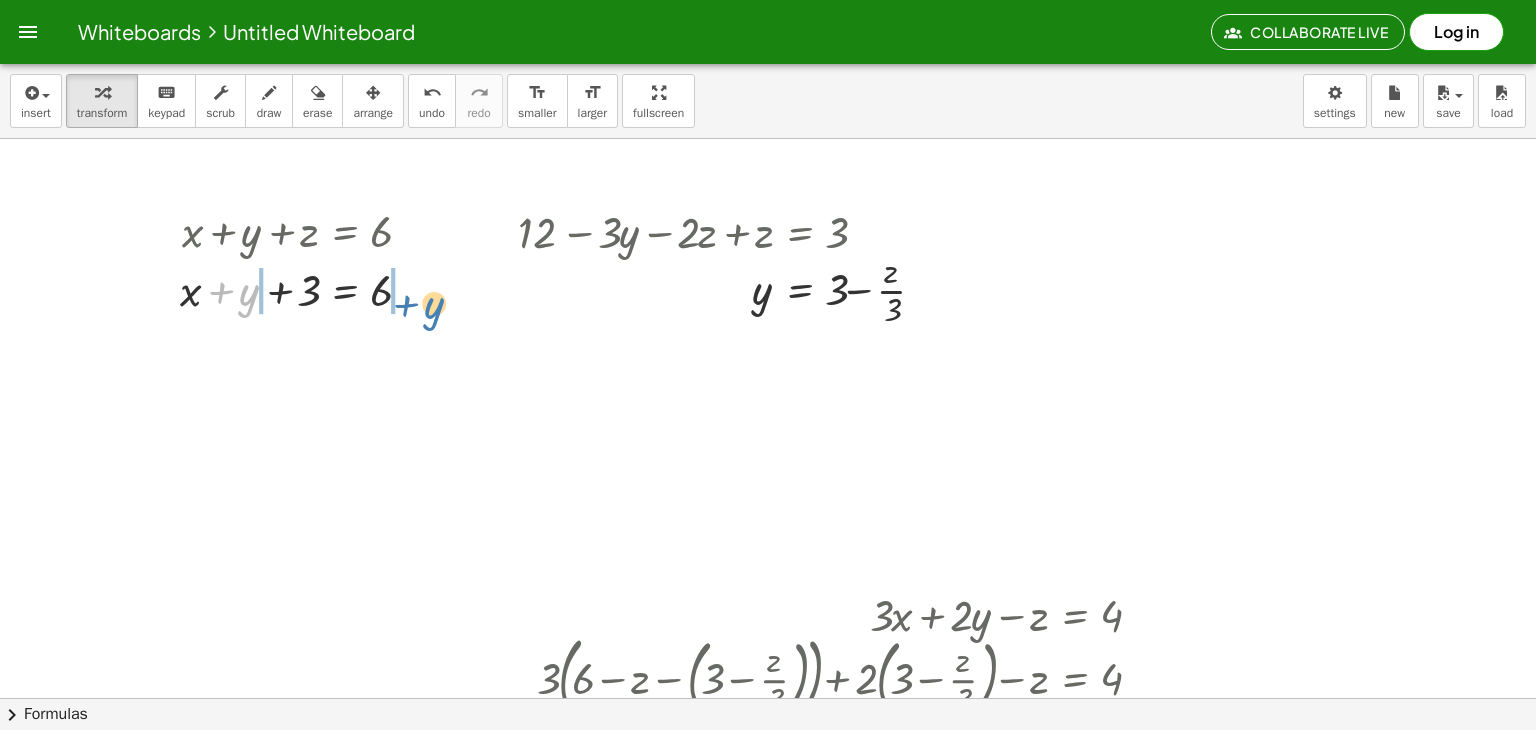 drag, startPoint x: 251, startPoint y: 297, endPoint x: 436, endPoint y: 310, distance: 185.45619 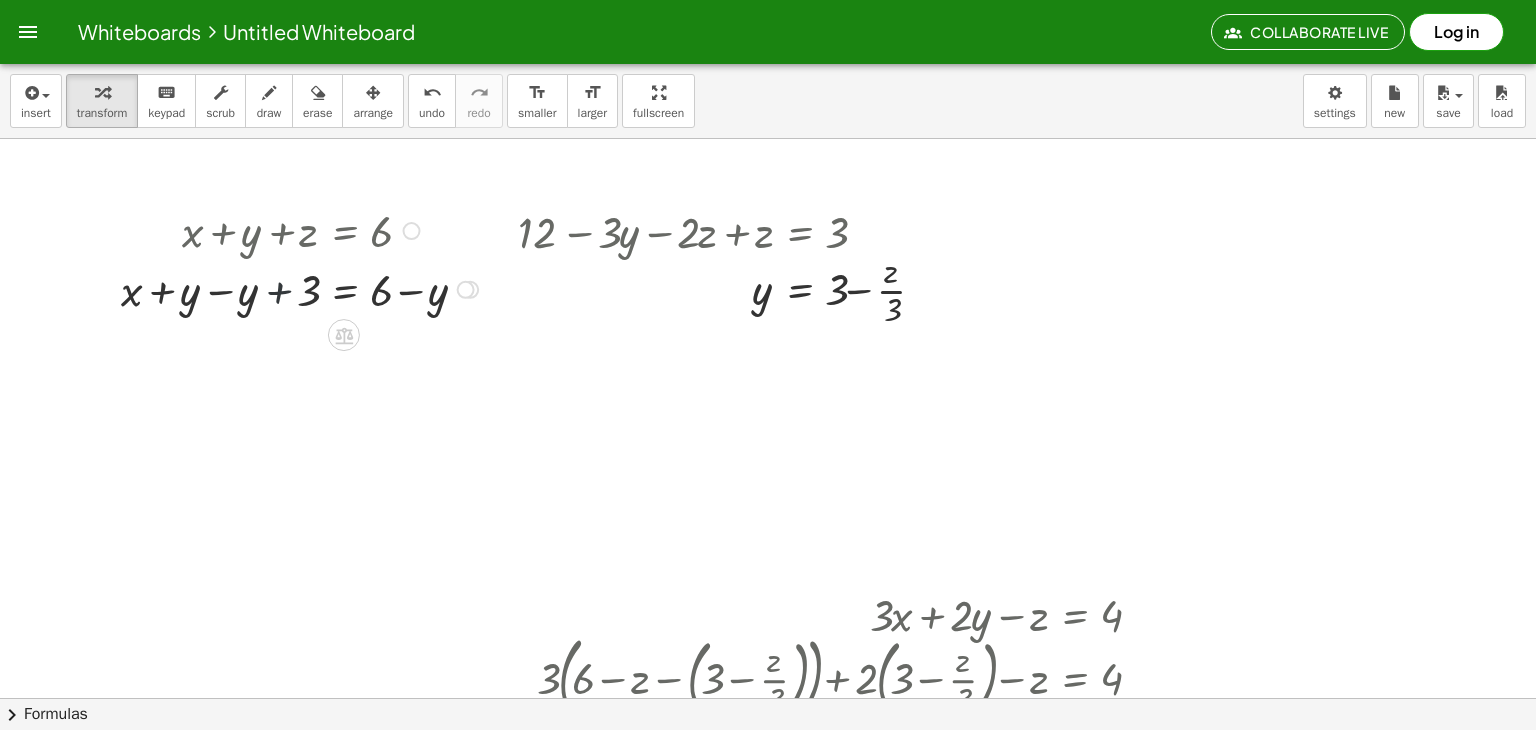 click at bounding box center [302, 288] 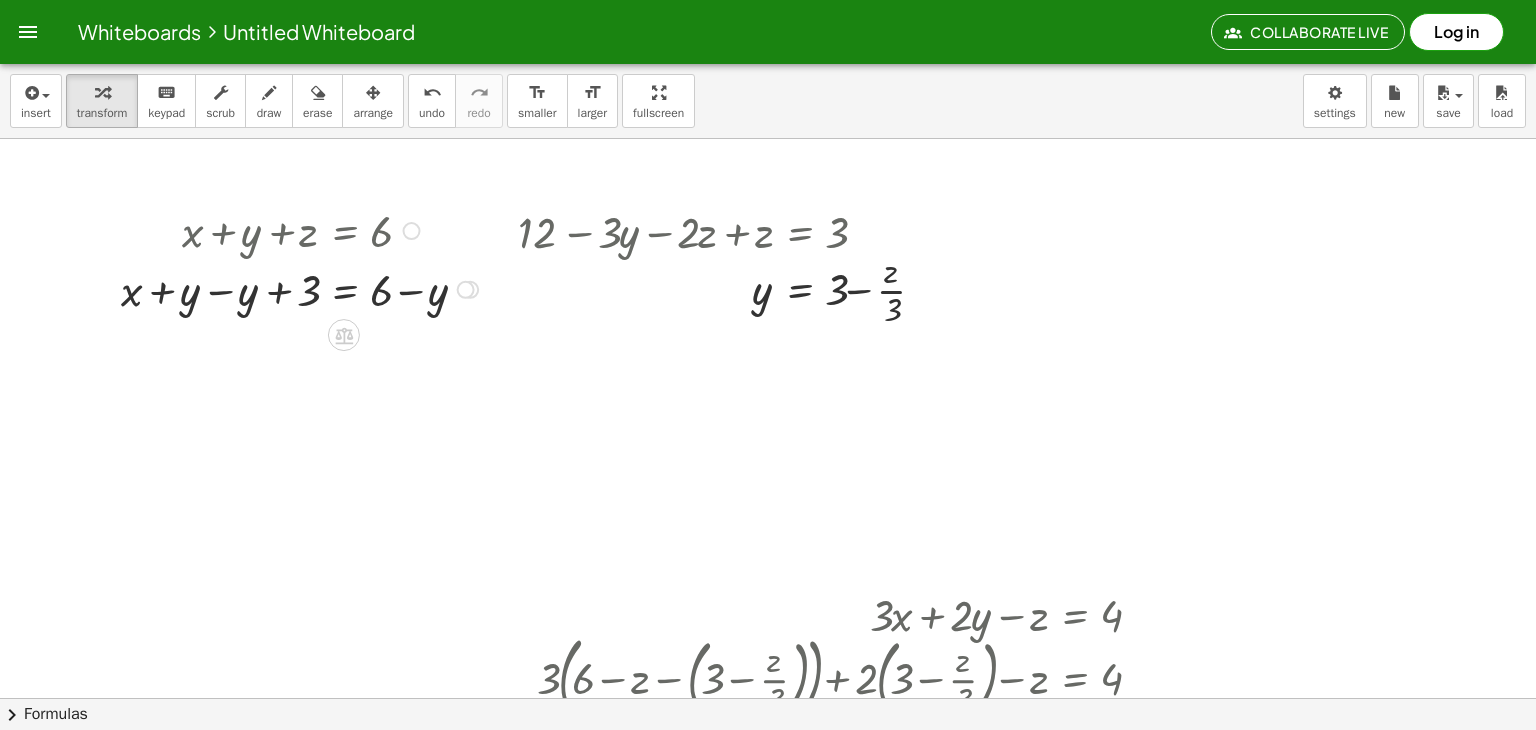 click at bounding box center [302, 288] 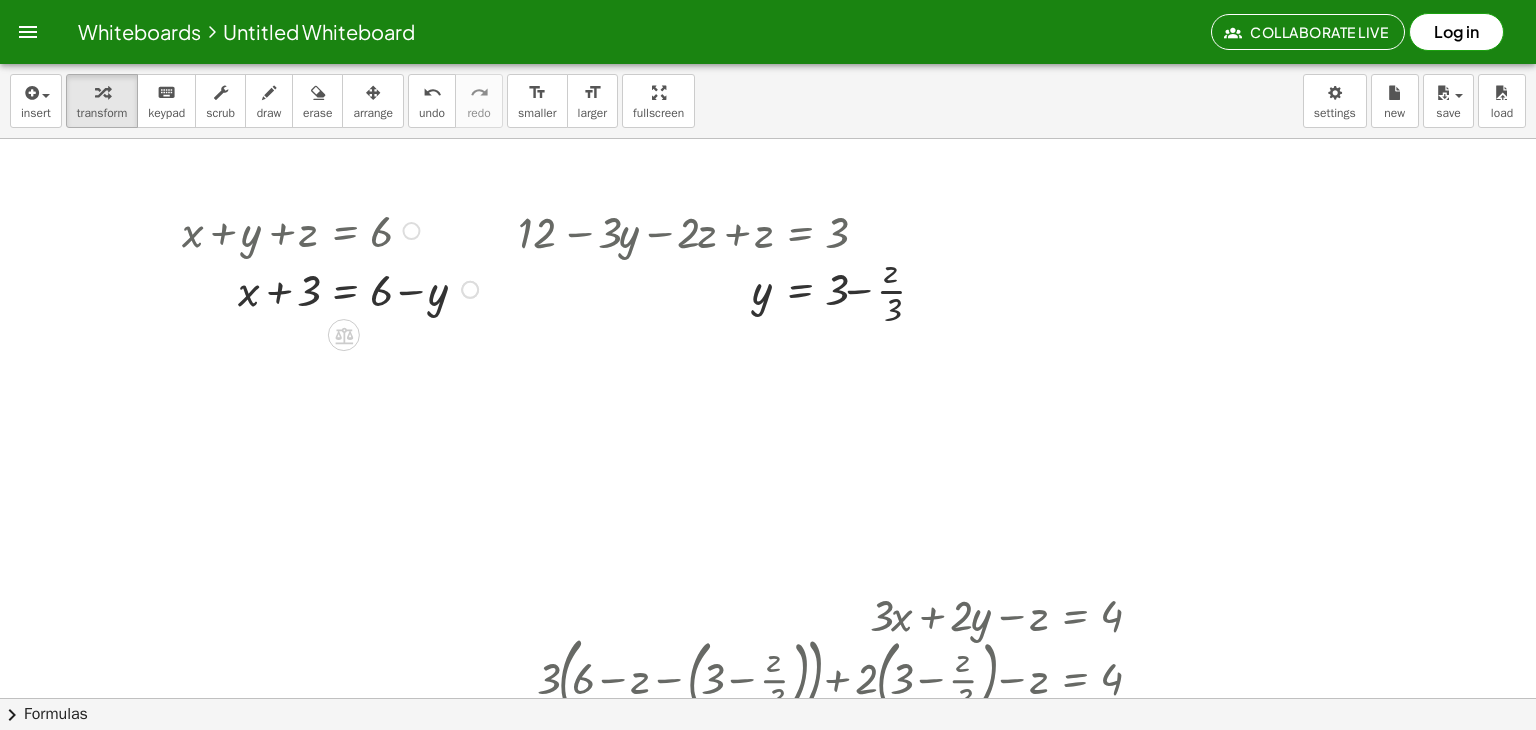 drag, startPoint x: 311, startPoint y: 285, endPoint x: 400, endPoint y: 291, distance: 89.20202 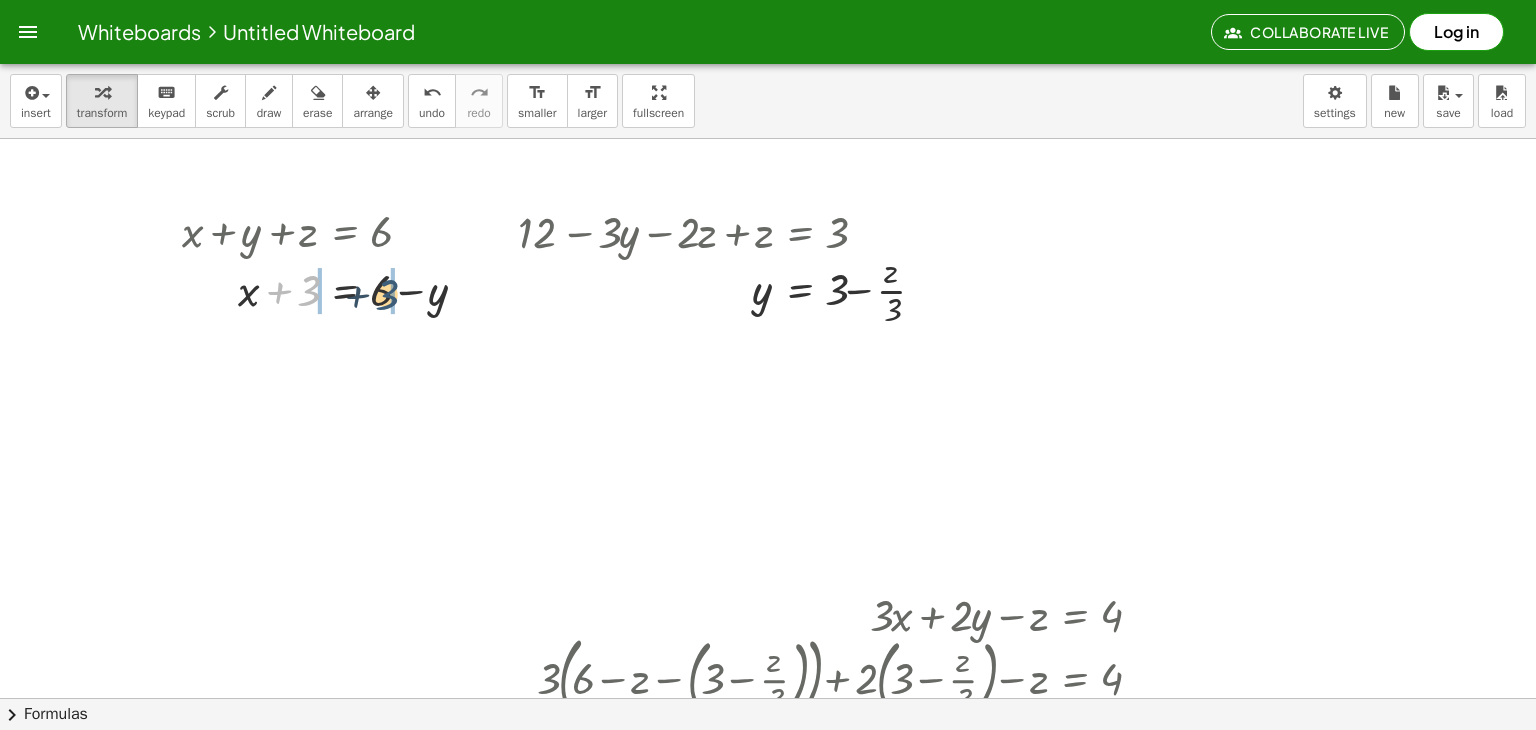 drag, startPoint x: 304, startPoint y: 294, endPoint x: 390, endPoint y: 298, distance: 86.09297 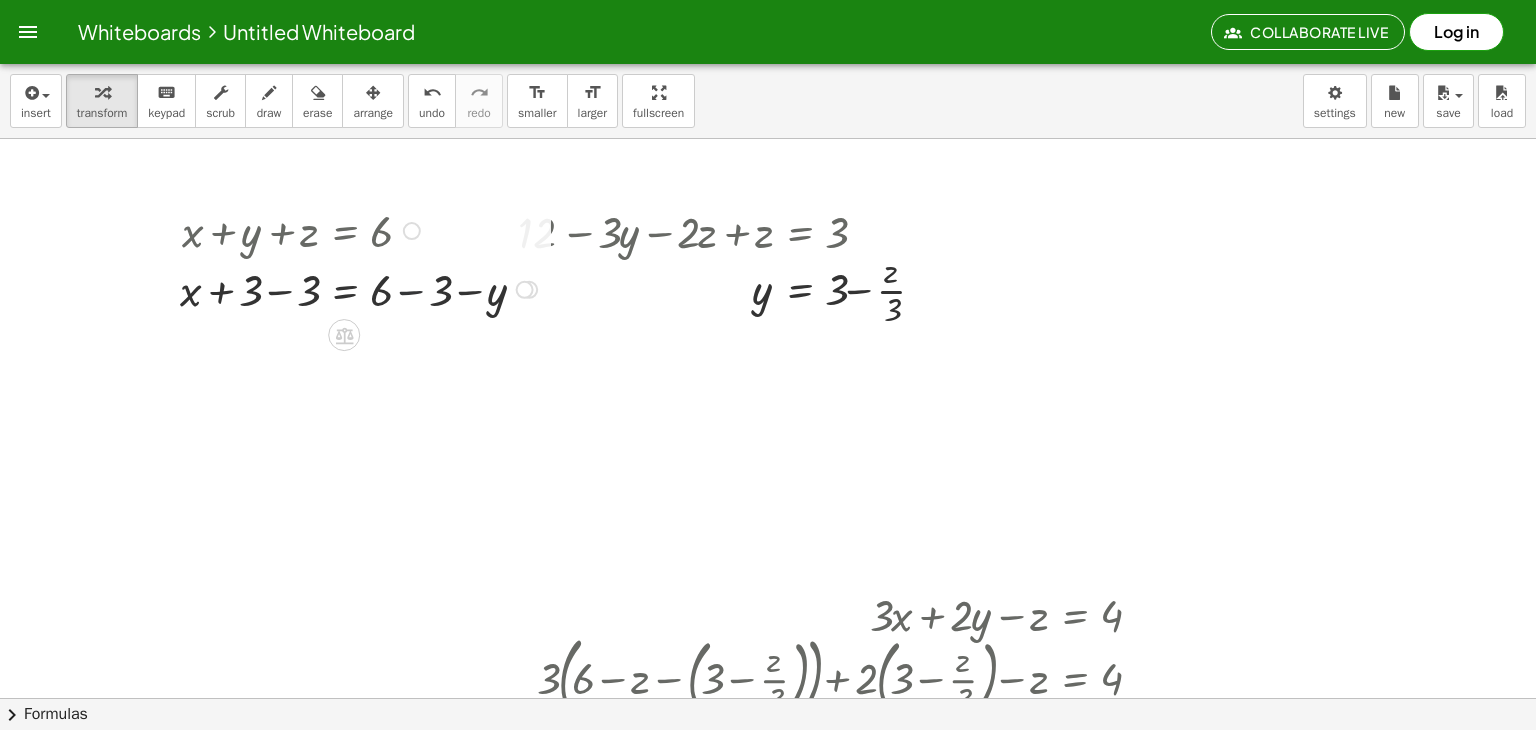 click at bounding box center [361, 288] 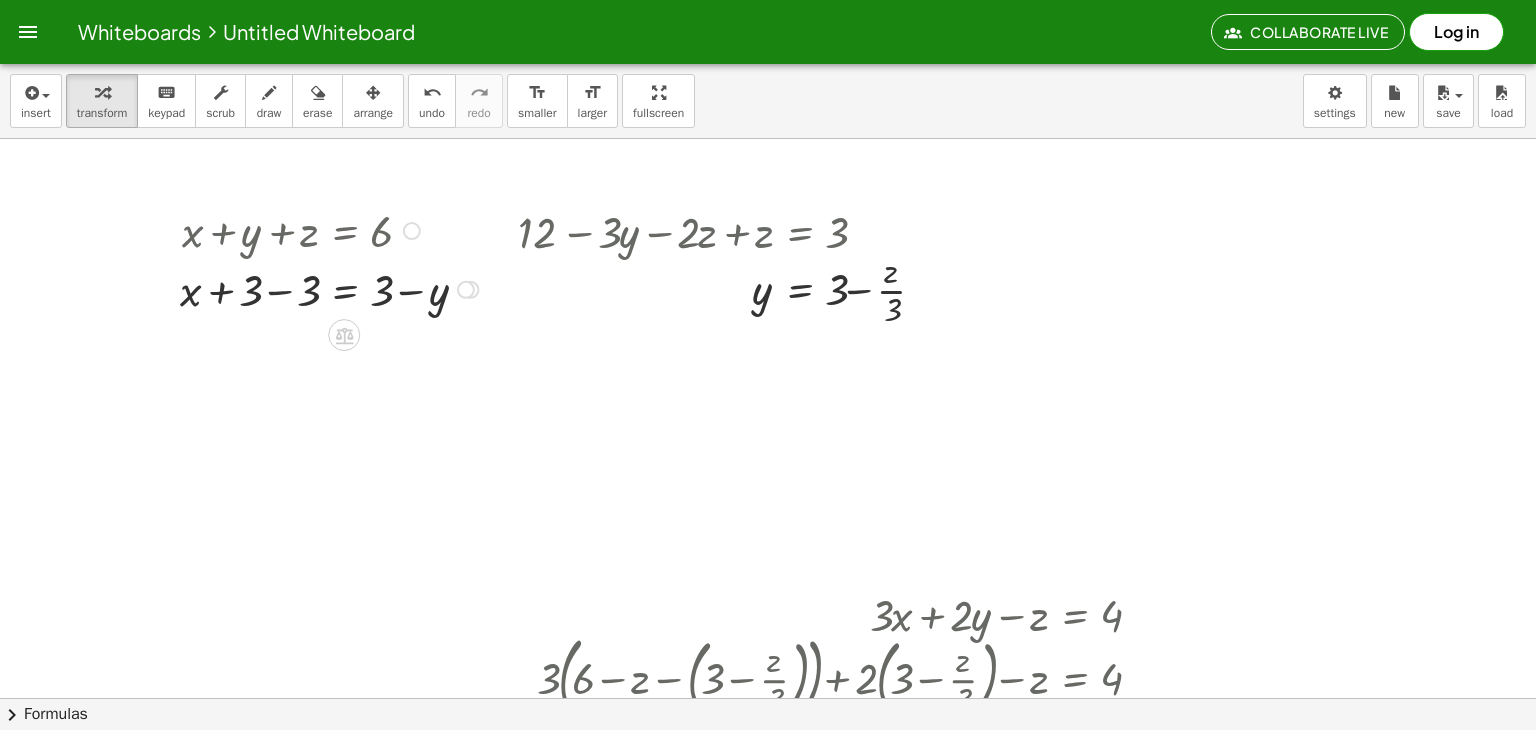 click at bounding box center [332, 288] 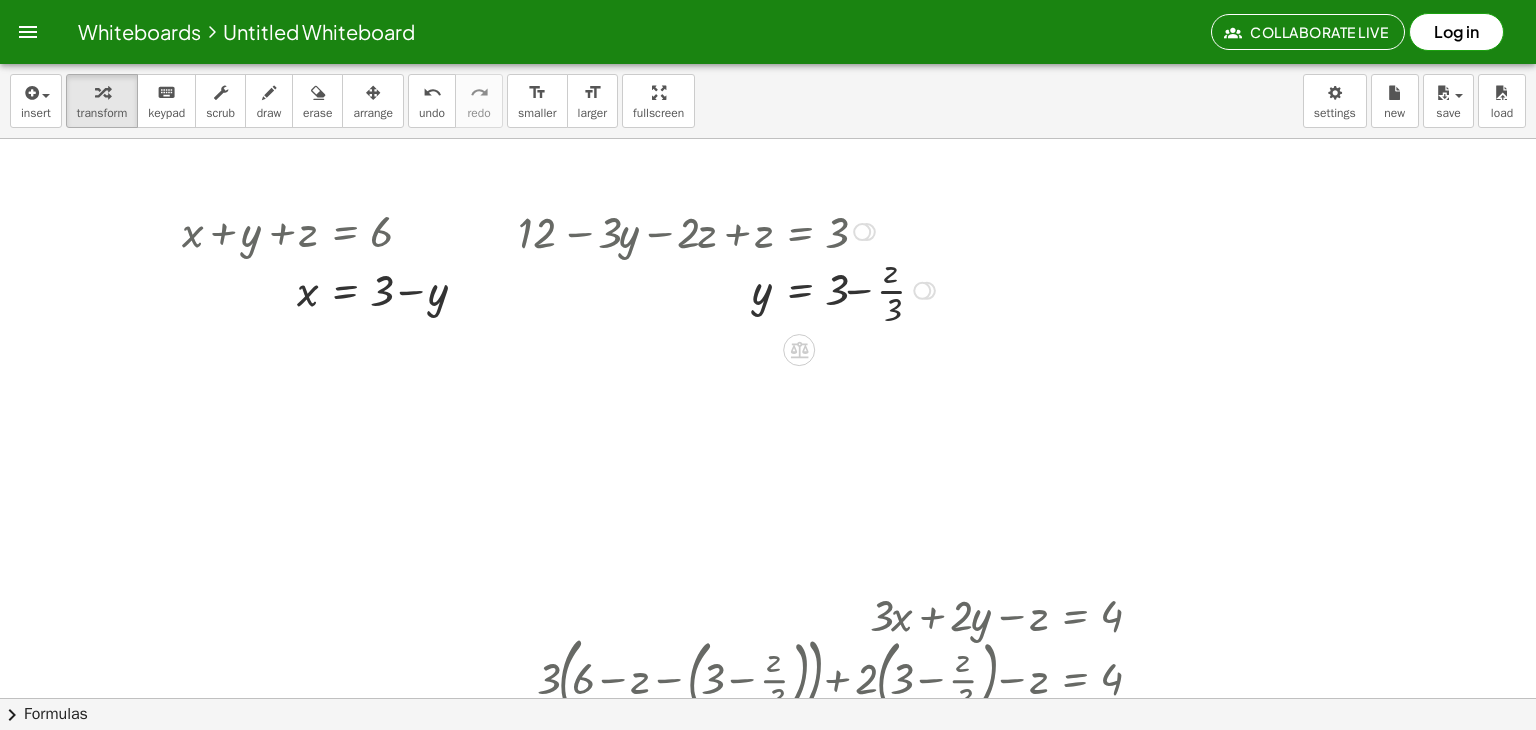 click at bounding box center (733, 230) 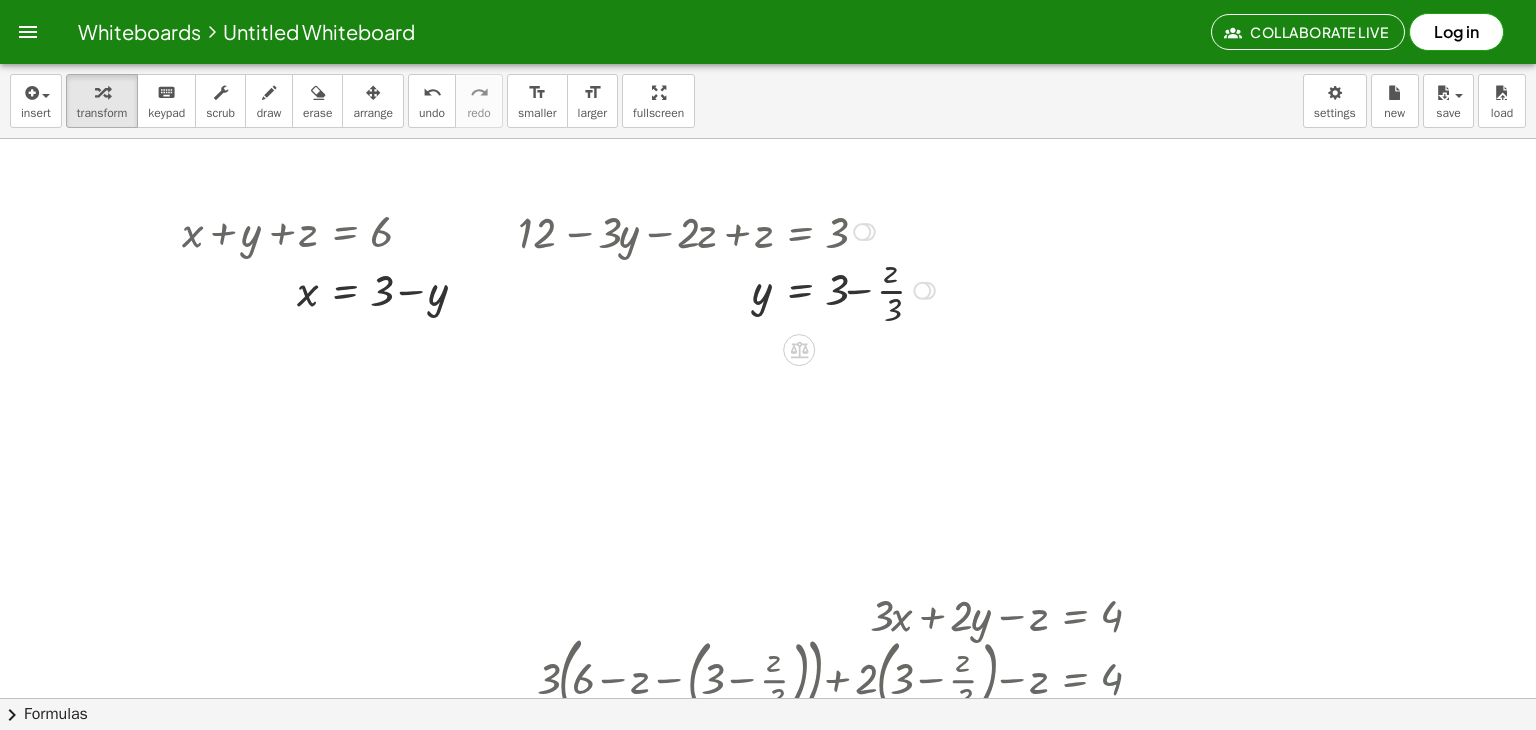 click at bounding box center (733, 230) 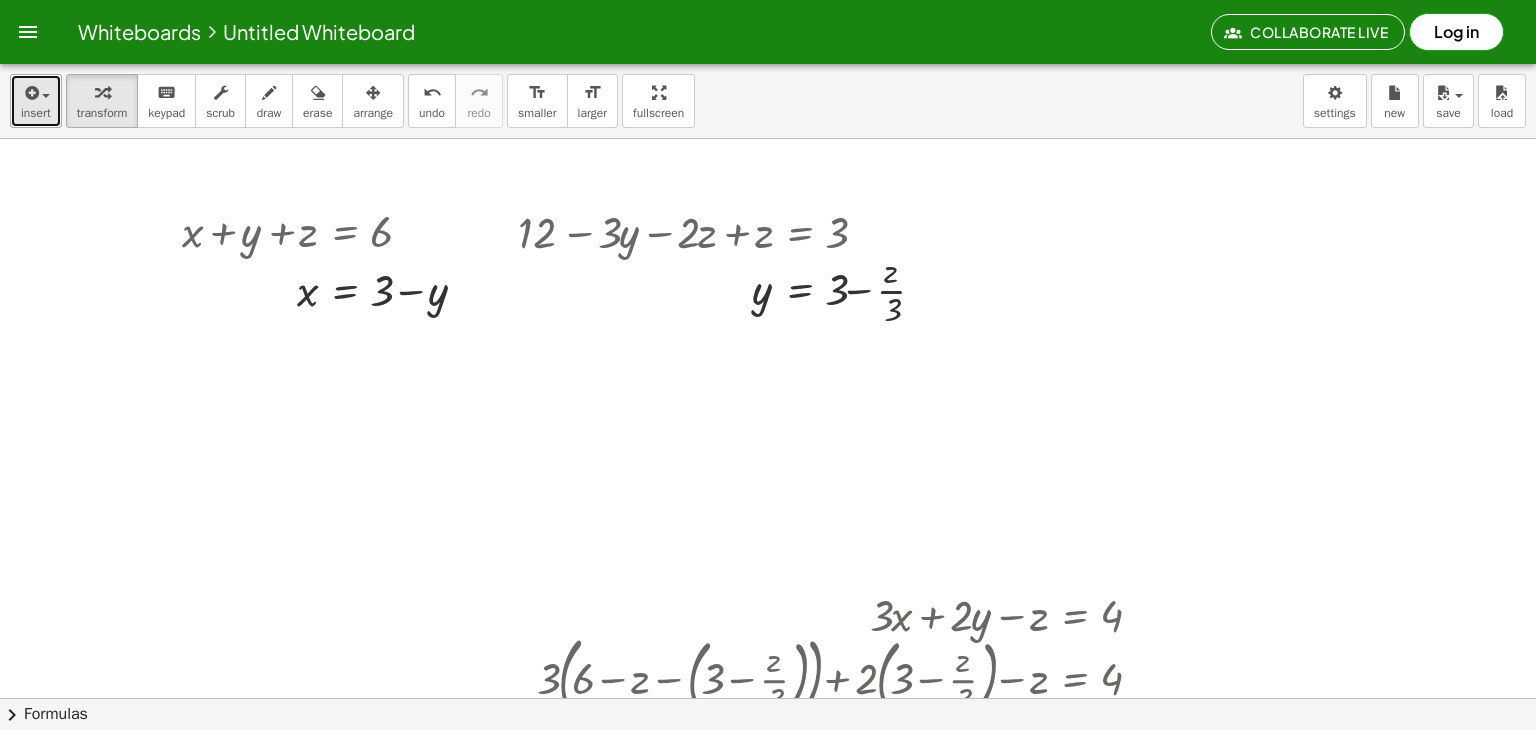 click on "insert" at bounding box center (36, 101) 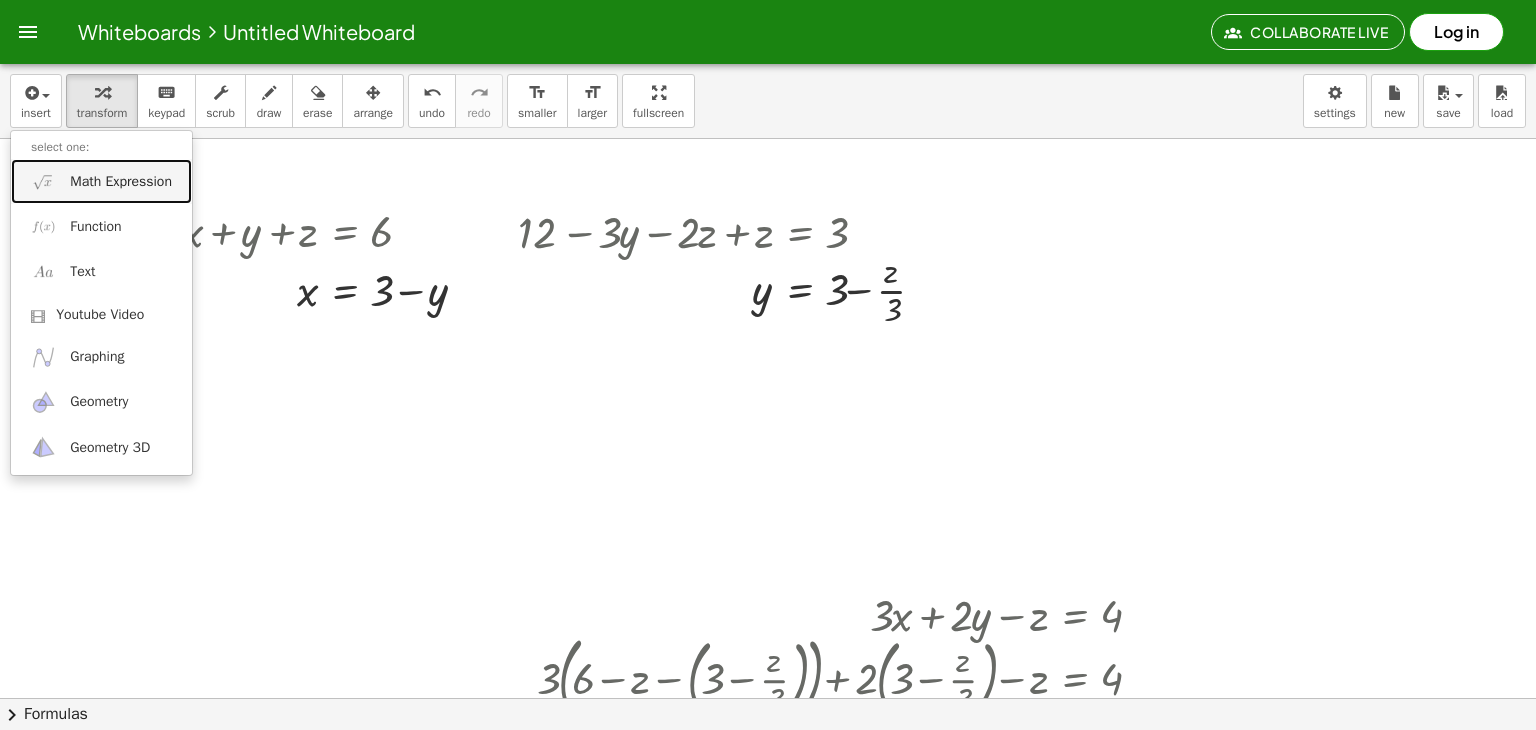 click on "Math Expression" at bounding box center (121, 182) 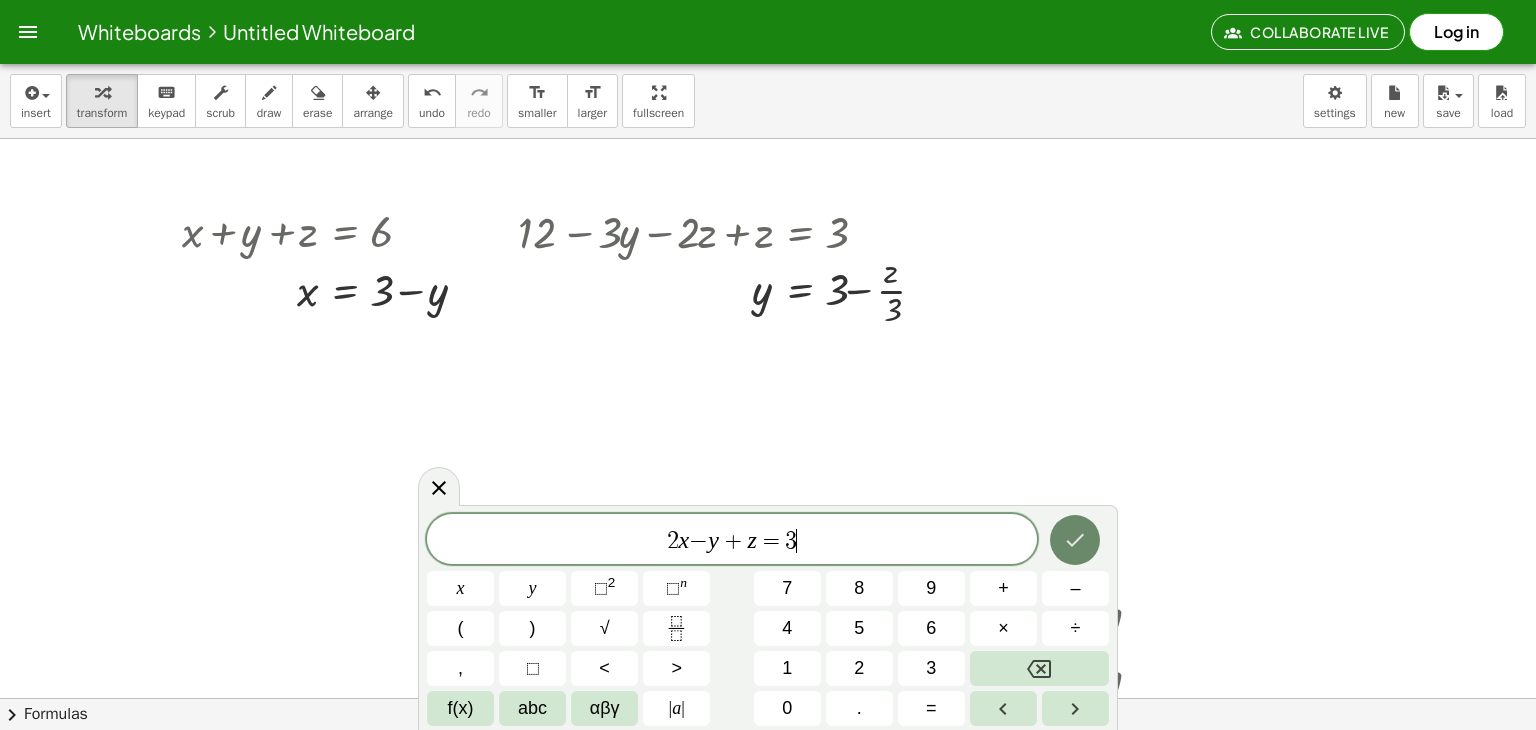 click 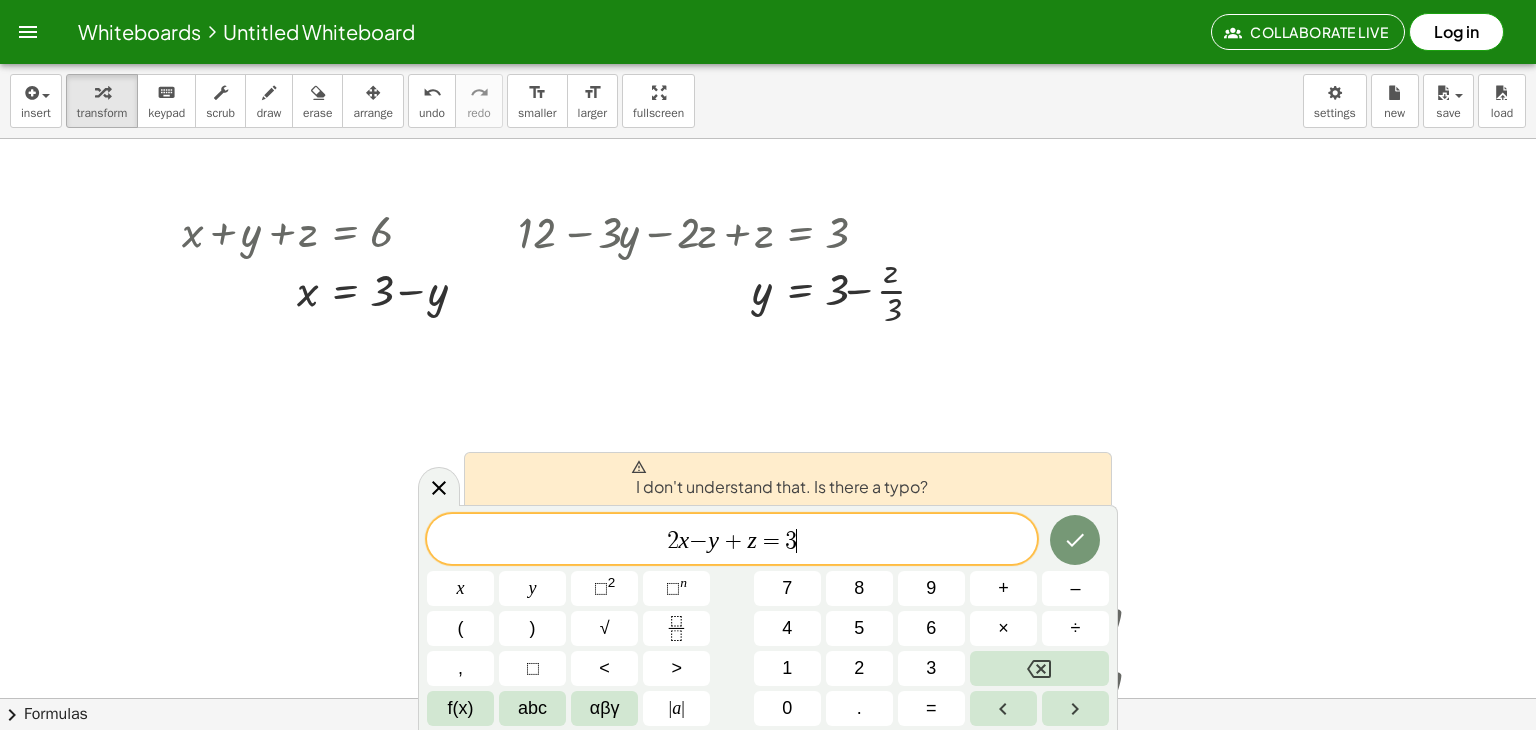 click on "2 x − y + z = 3 ​" at bounding box center (732, 541) 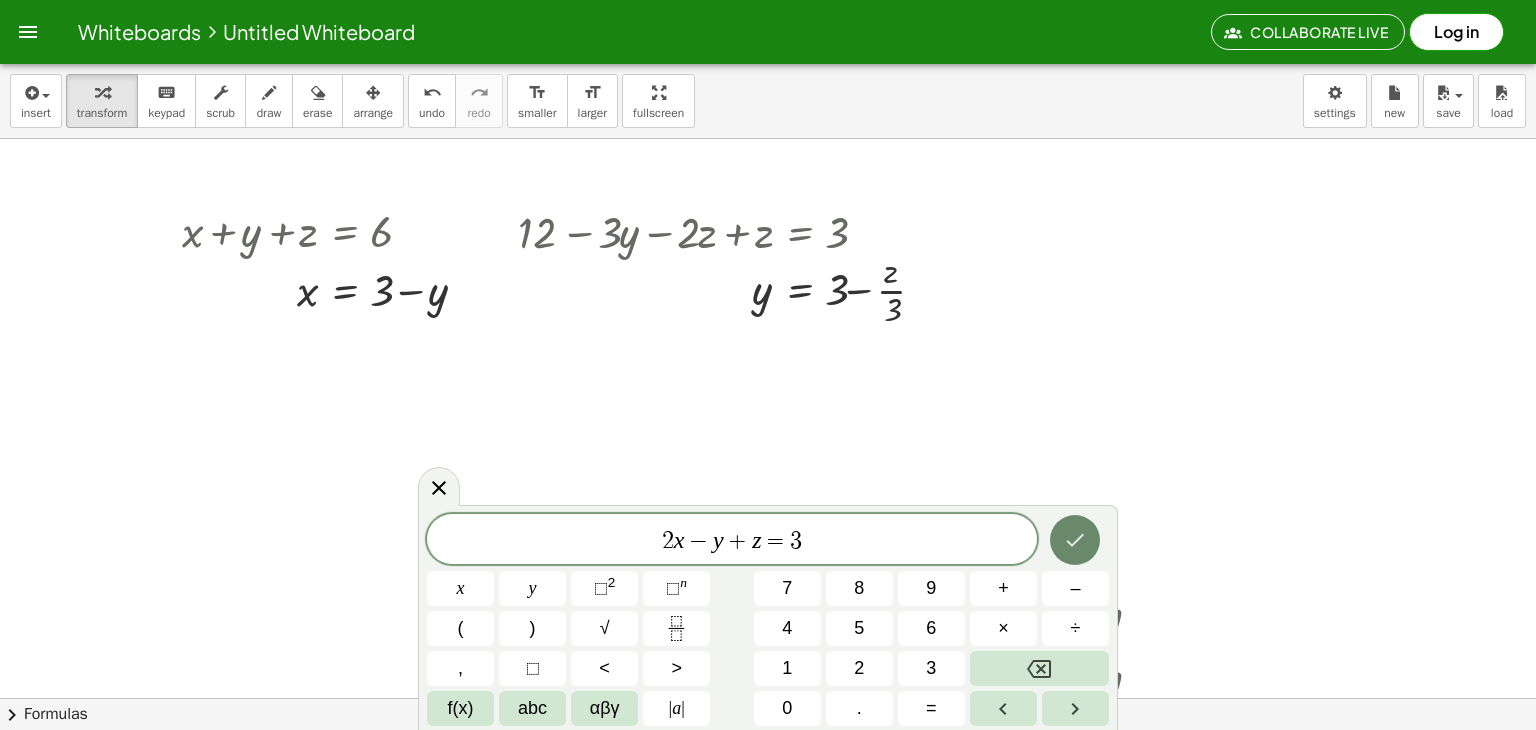 click 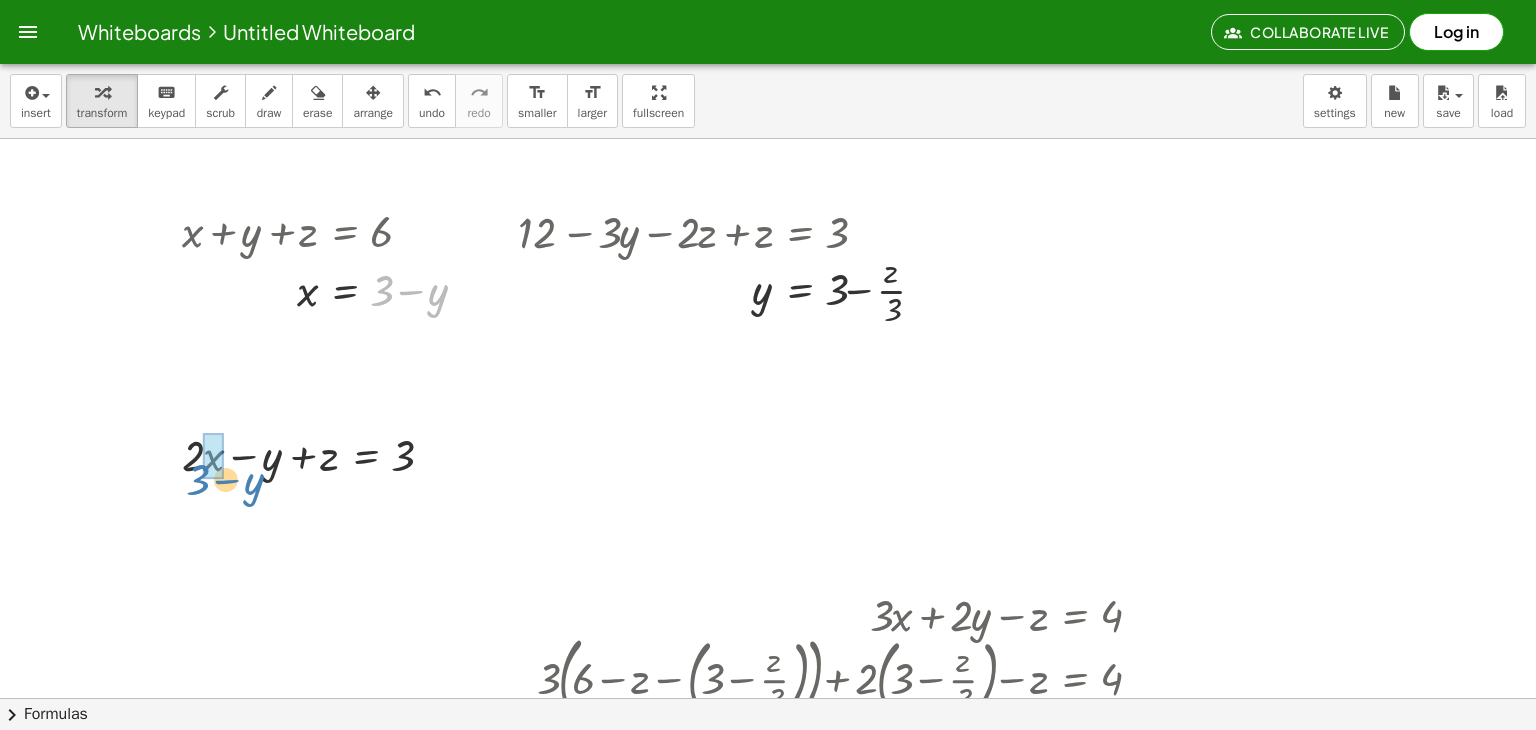 drag, startPoint x: 389, startPoint y: 283, endPoint x: 206, endPoint y: 472, distance: 263.07794 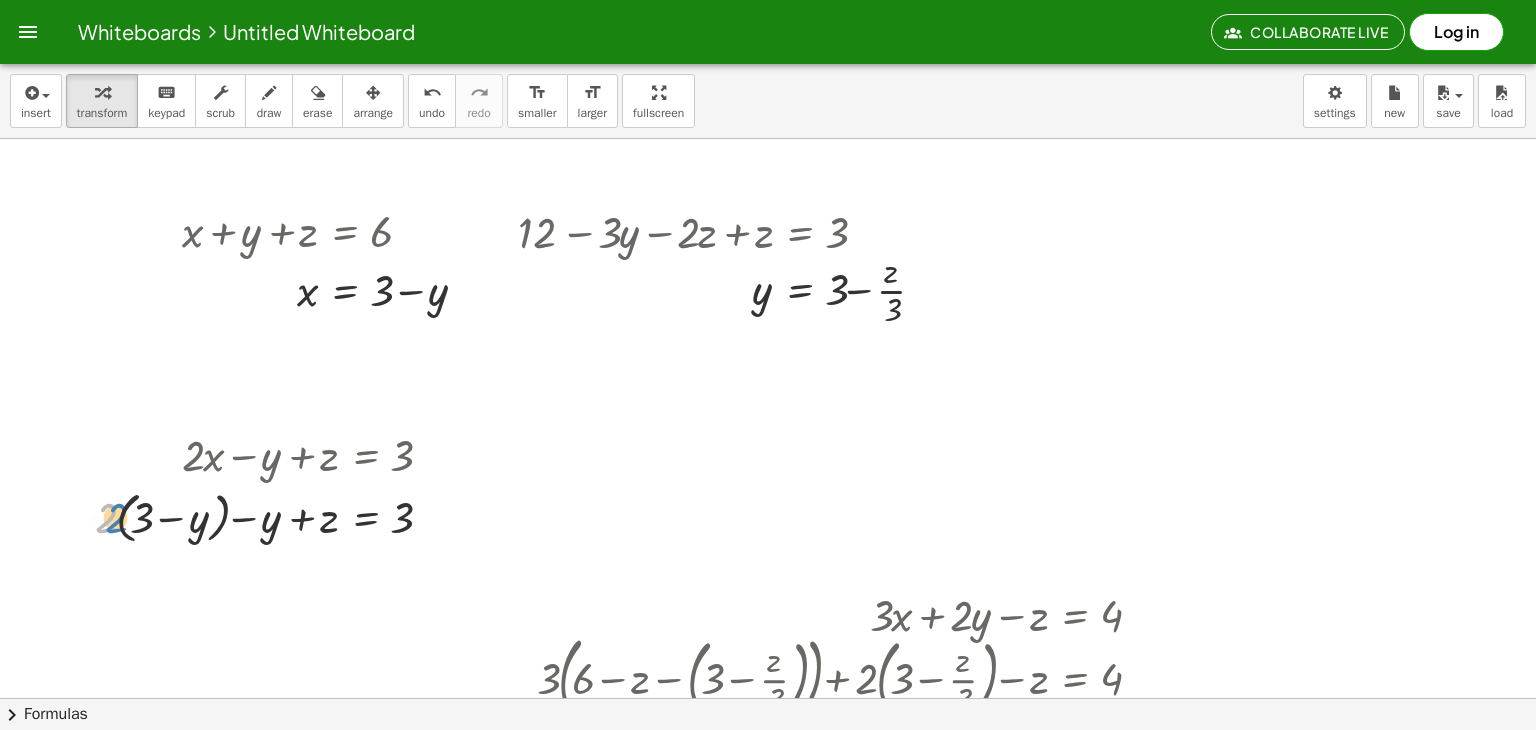 drag, startPoint x: 109, startPoint y: 521, endPoint x: 129, endPoint y: 521, distance: 20 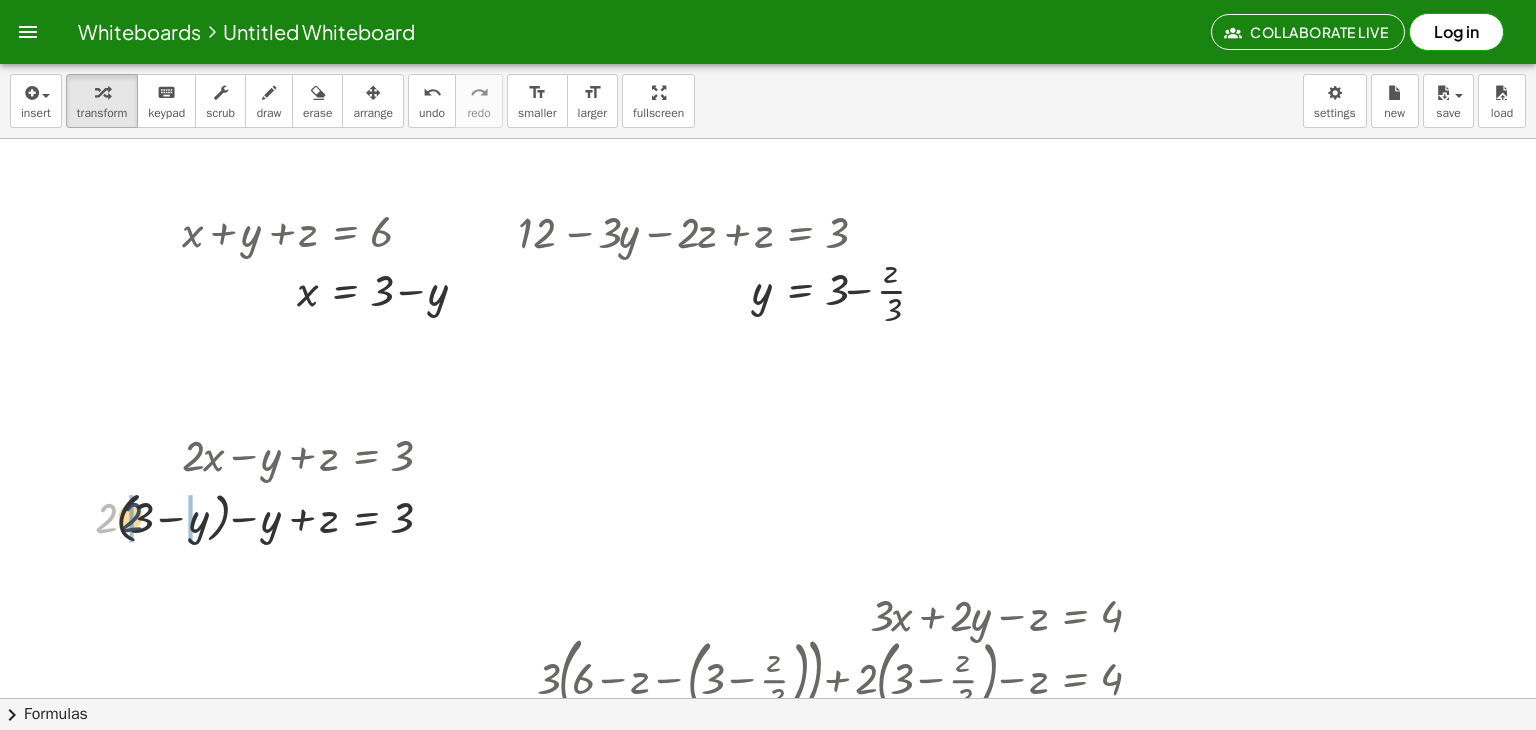drag, startPoint x: 103, startPoint y: 519, endPoint x: 143, endPoint y: 517, distance: 40.04997 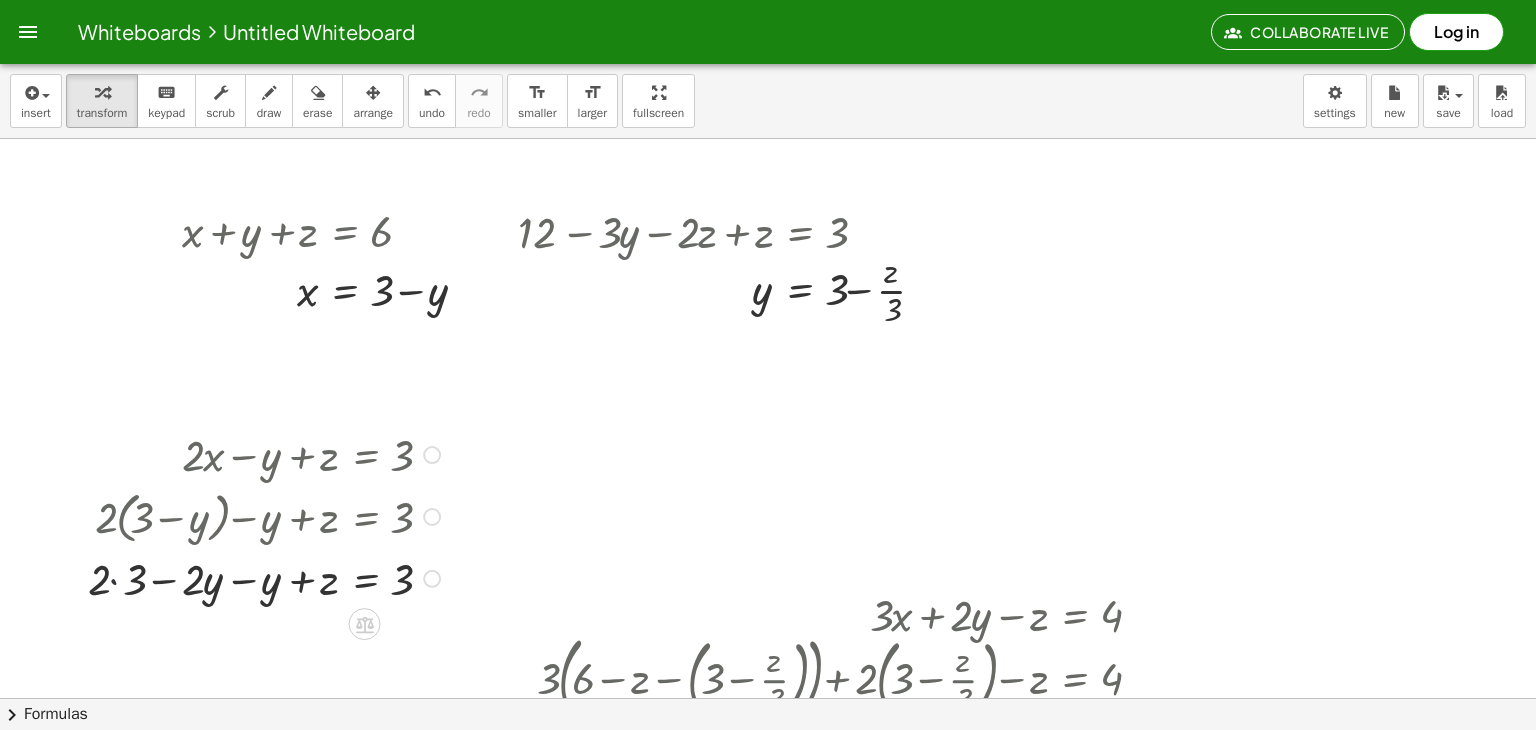 click at bounding box center (267, 577) 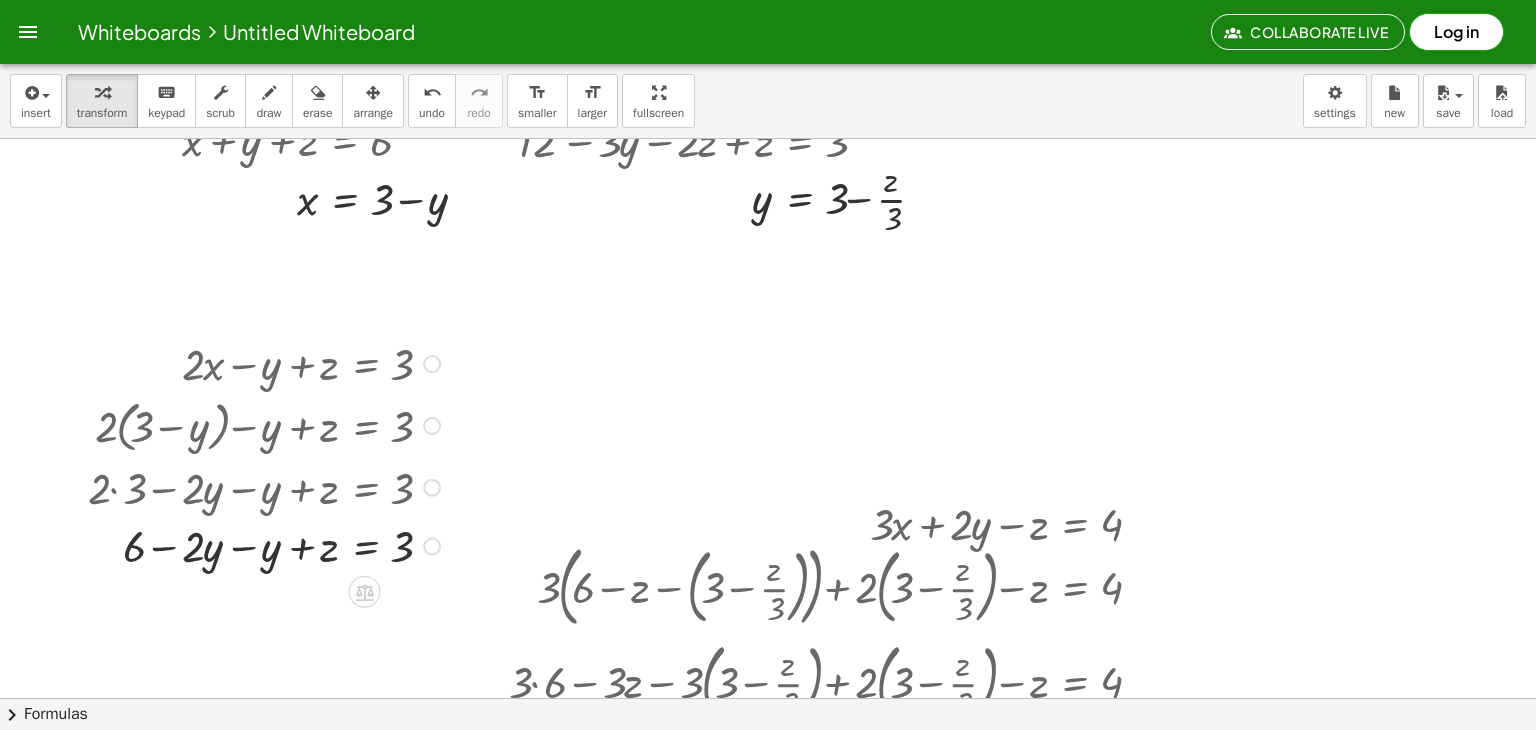 scroll, scrollTop: 92, scrollLeft: 0, axis: vertical 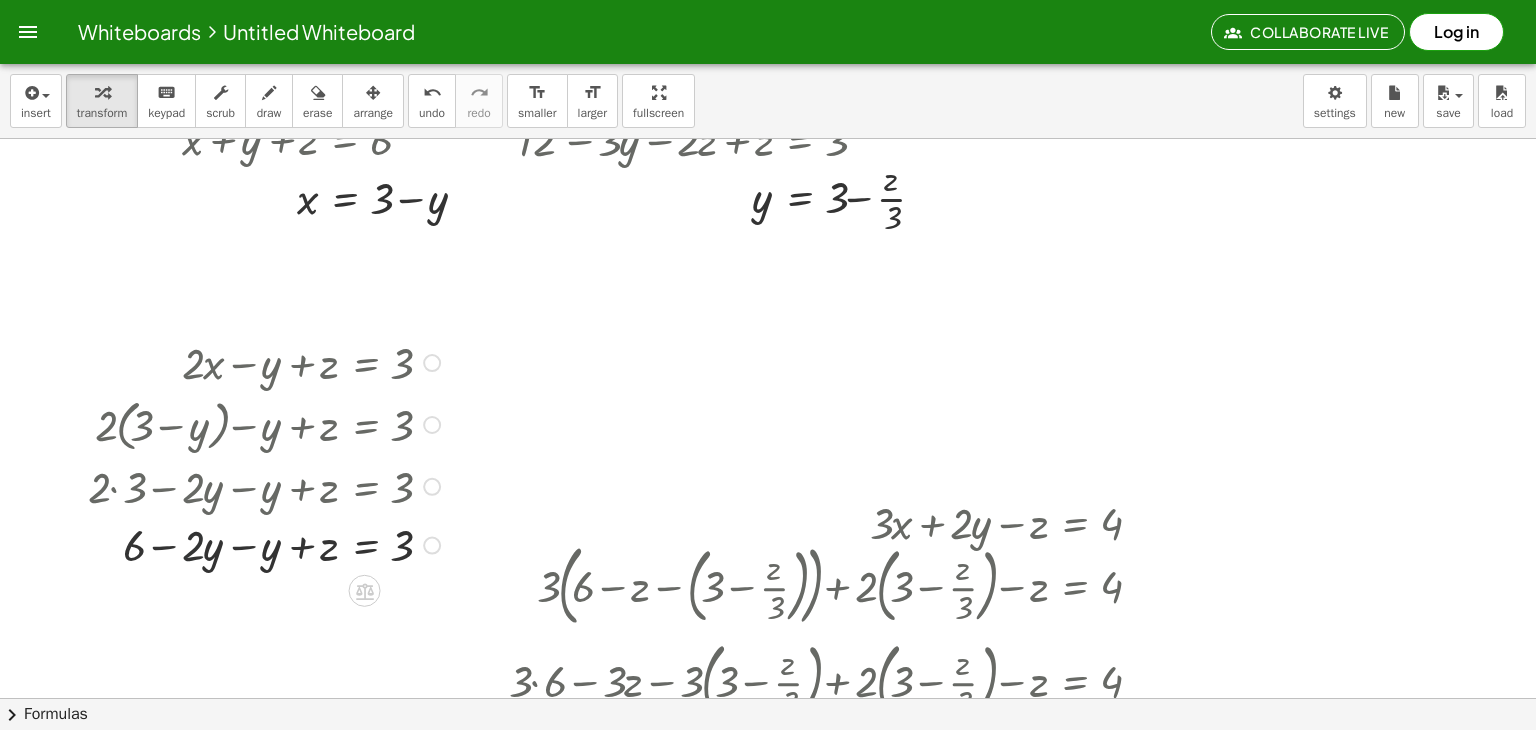 click at bounding box center [267, 543] 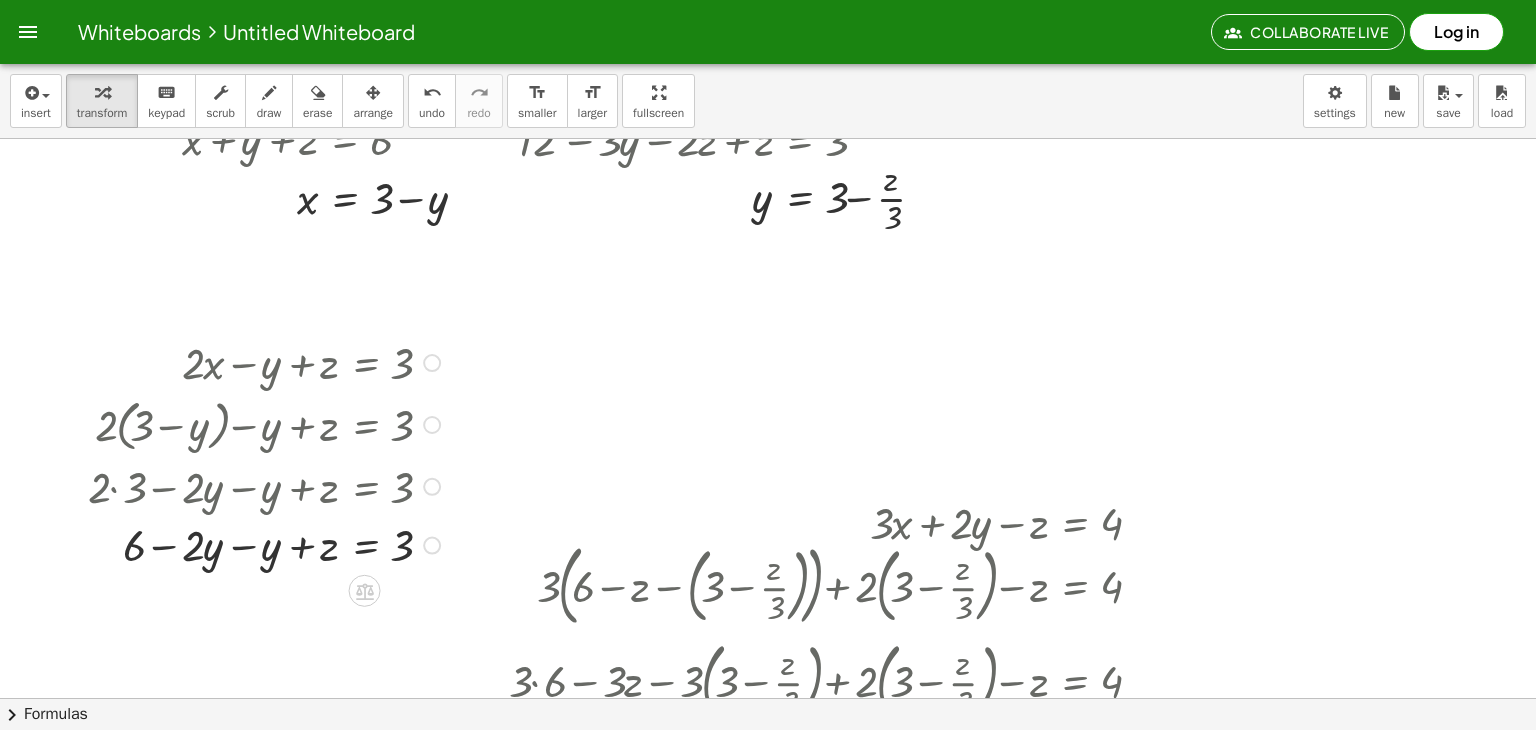 click at bounding box center [267, 543] 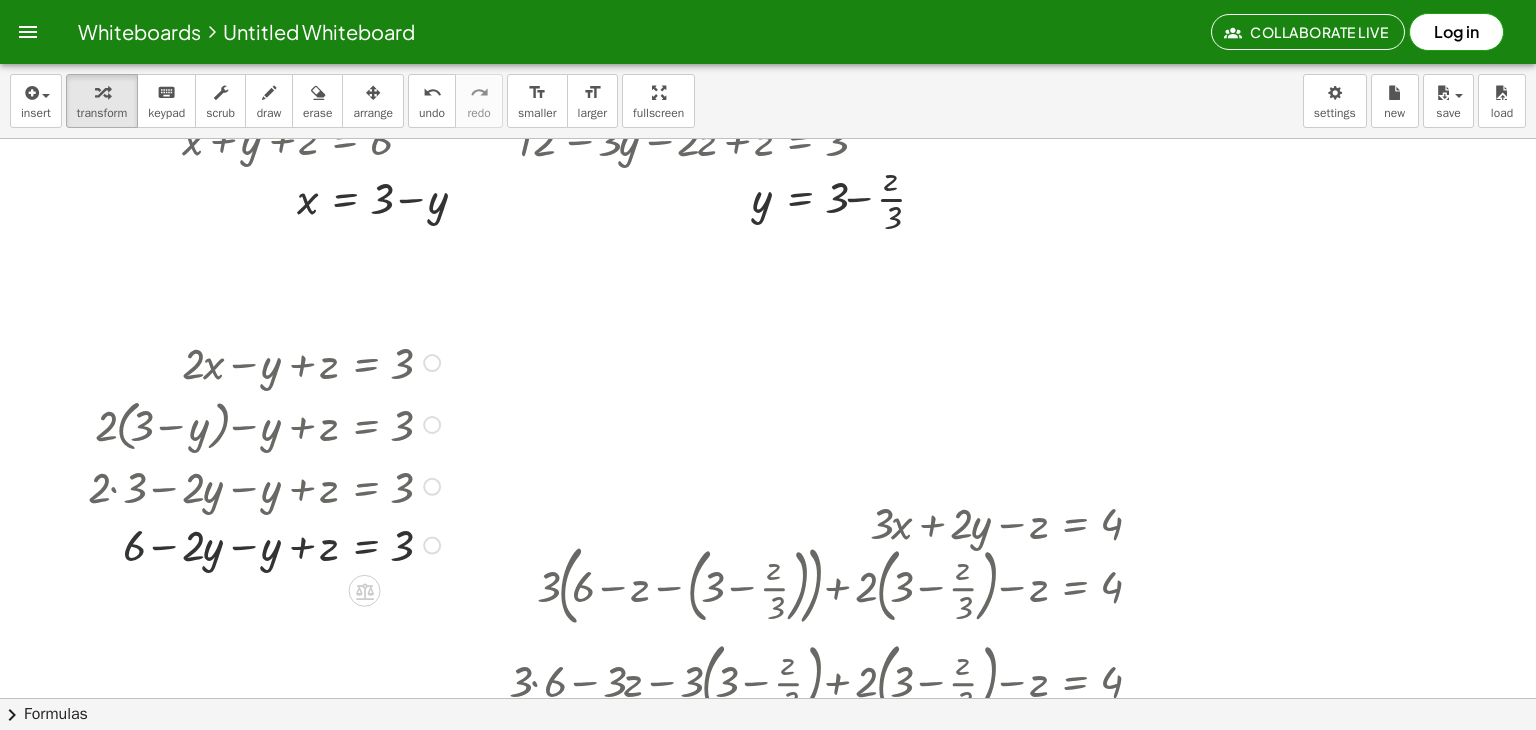 click at bounding box center (267, 543) 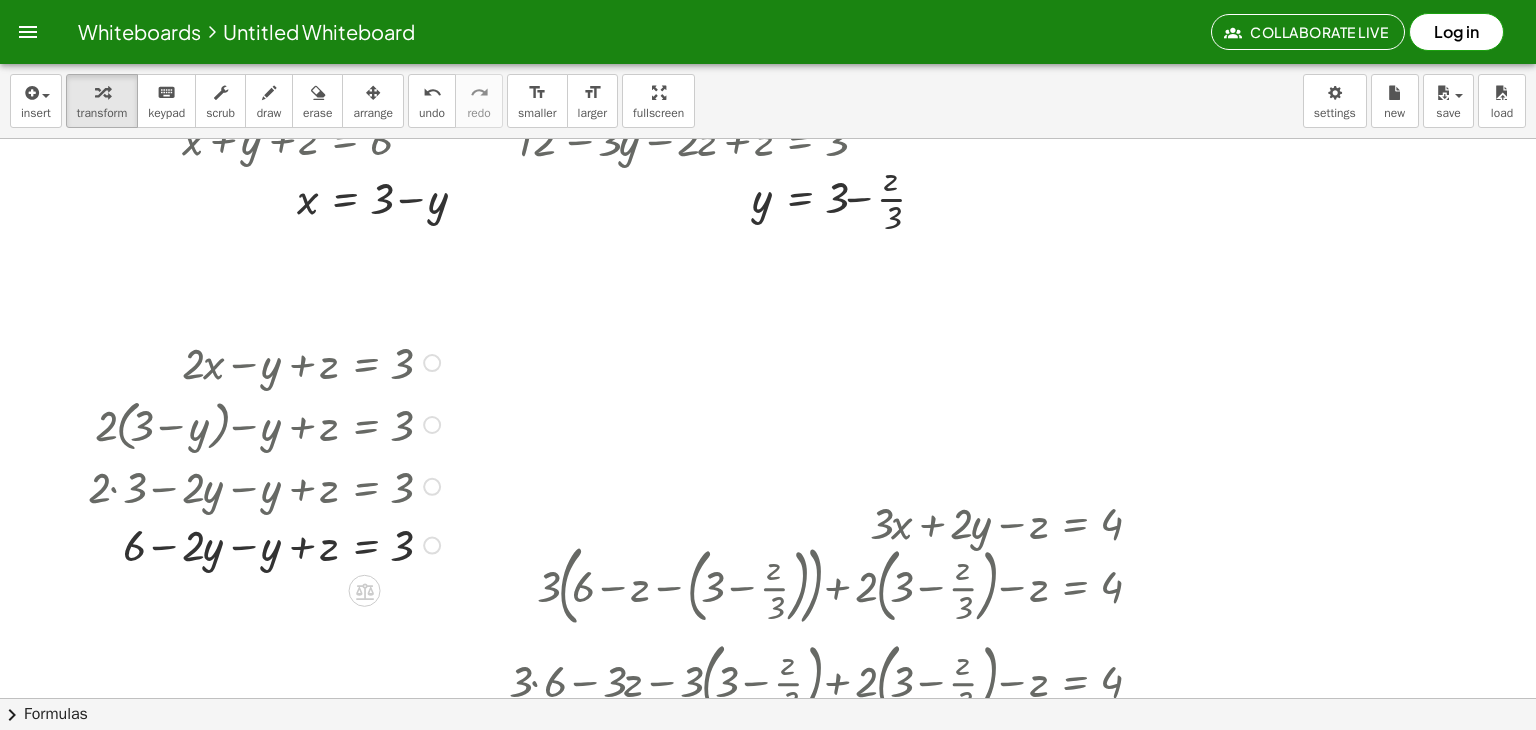 drag, startPoint x: 200, startPoint y: 540, endPoint x: 262, endPoint y: 545, distance: 62.201286 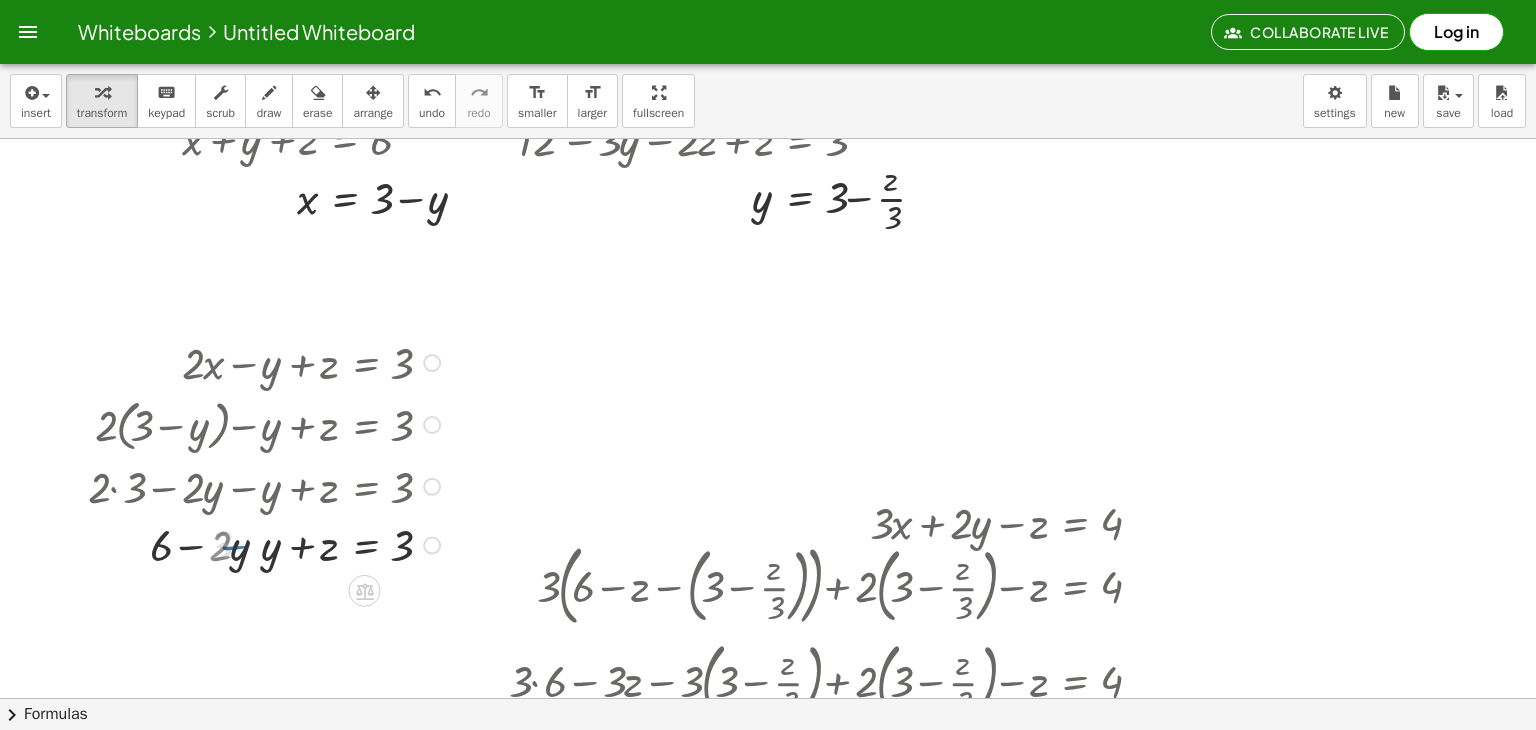 click at bounding box center (267, 543) 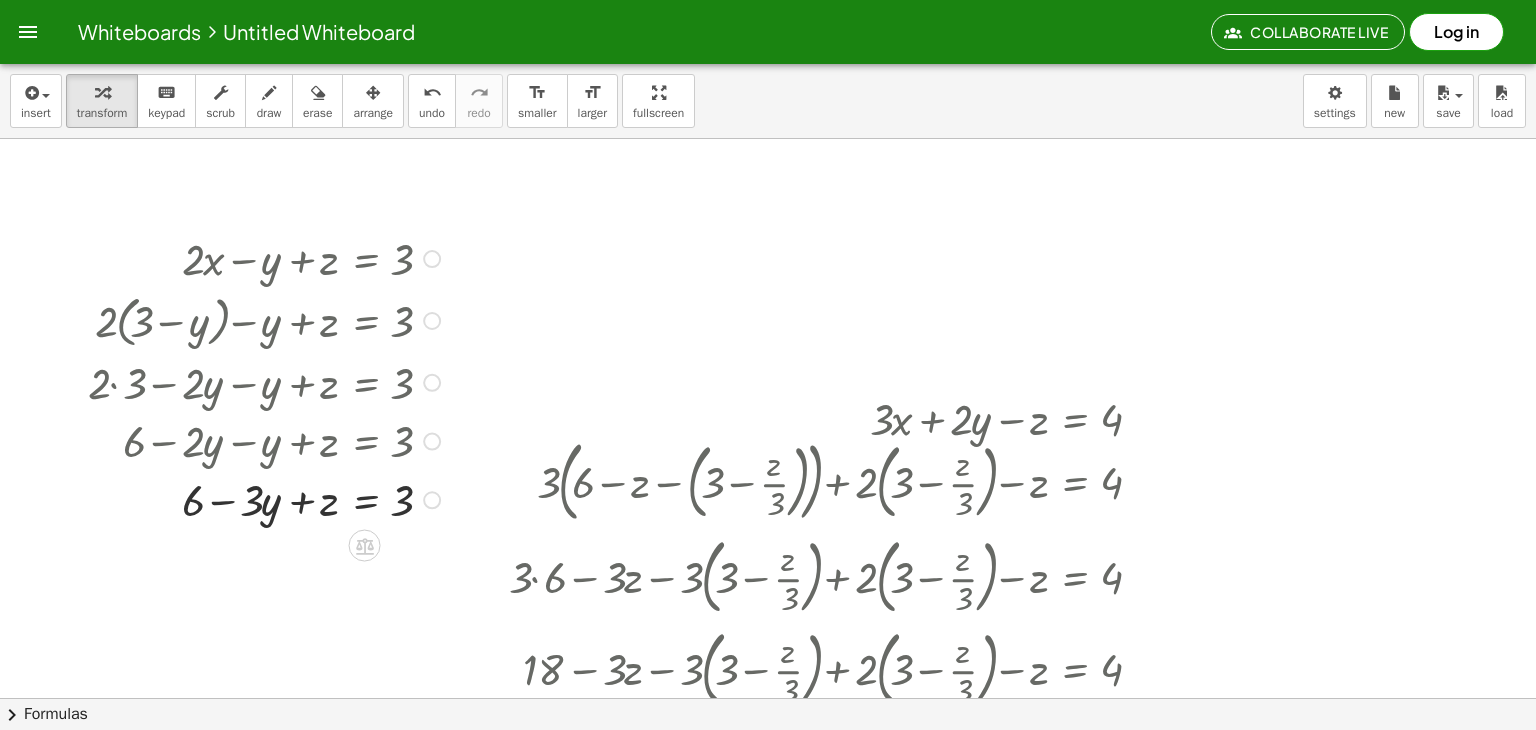 scroll, scrollTop: 196, scrollLeft: 0, axis: vertical 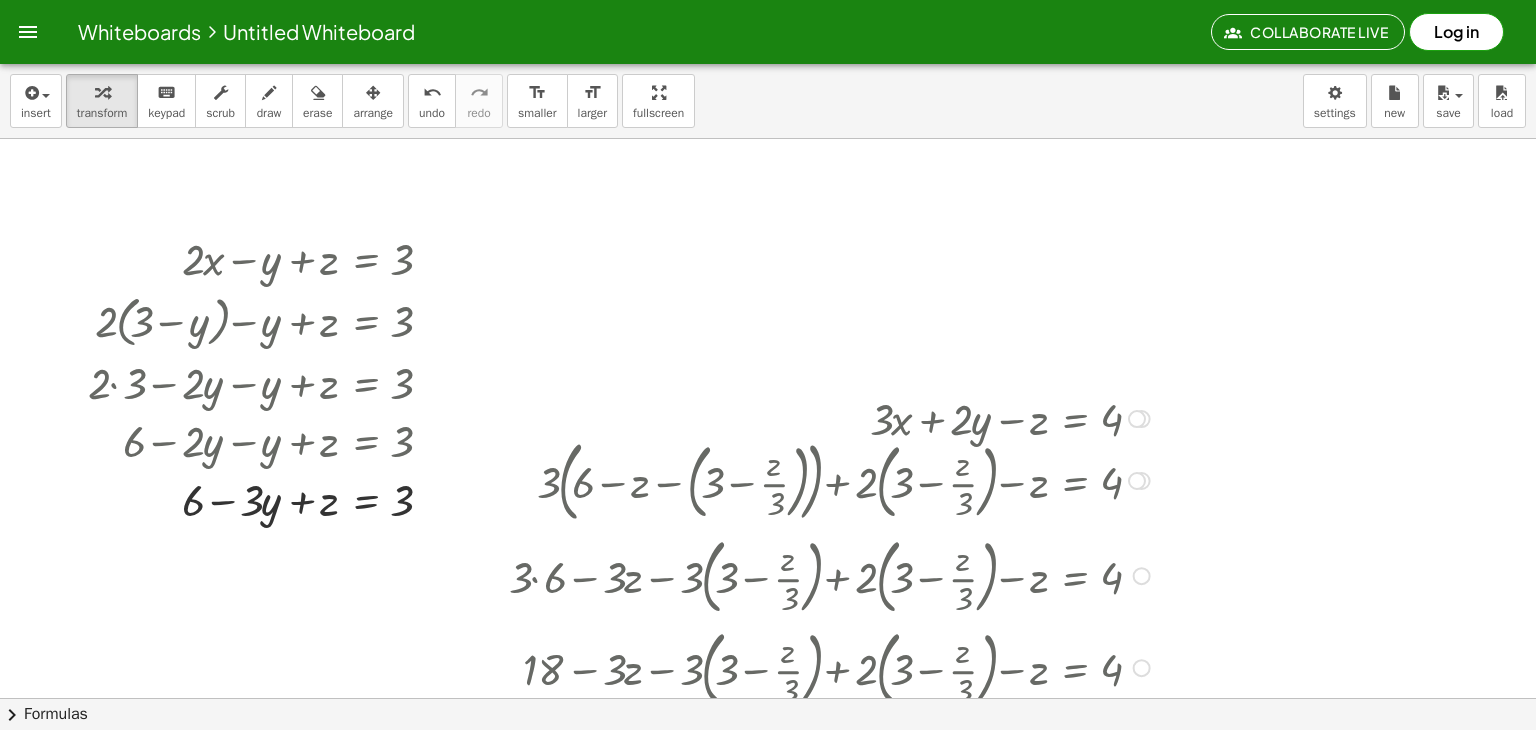 drag, startPoint x: 547, startPoint y: 482, endPoint x: 523, endPoint y: 485, distance: 24.186773 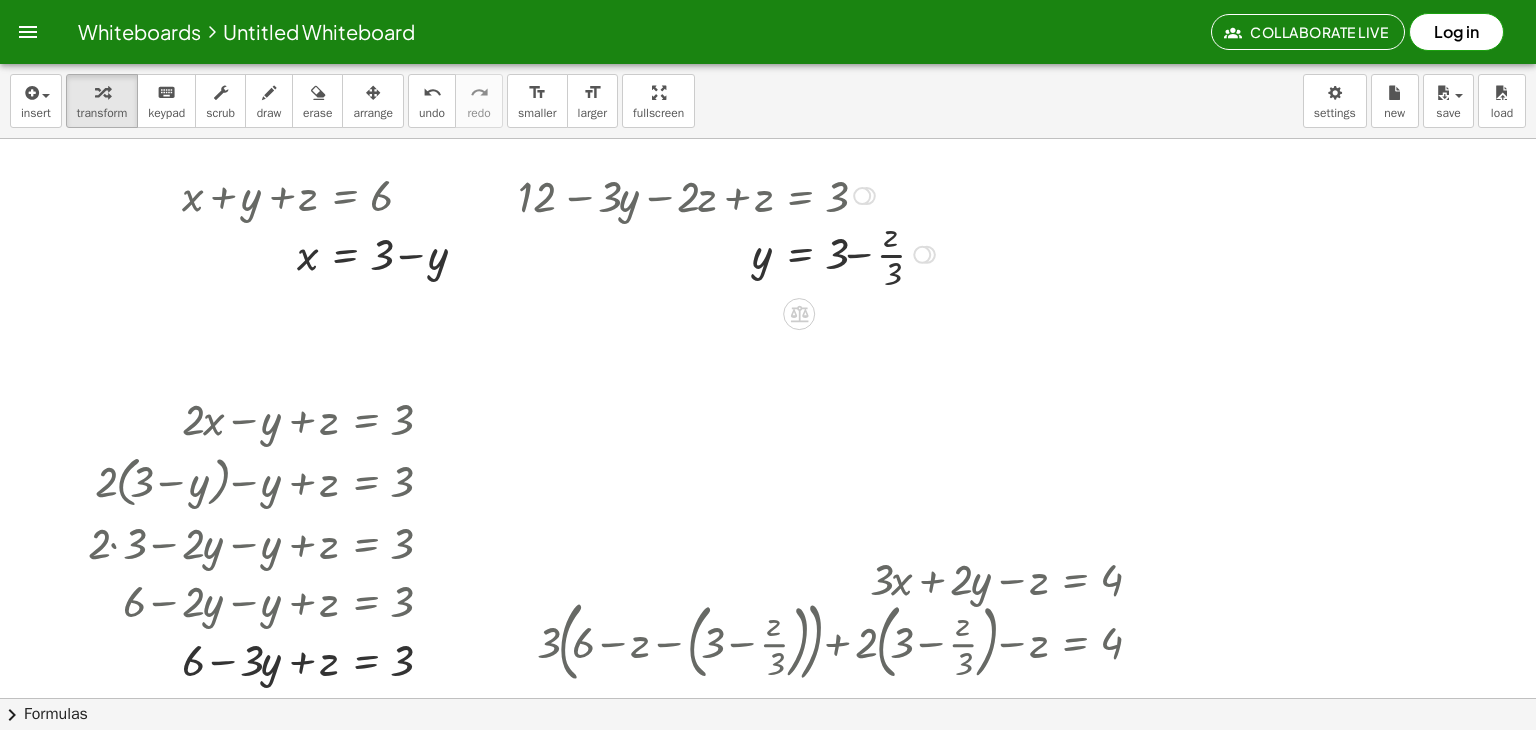scroll, scrollTop: 72, scrollLeft: 0, axis: vertical 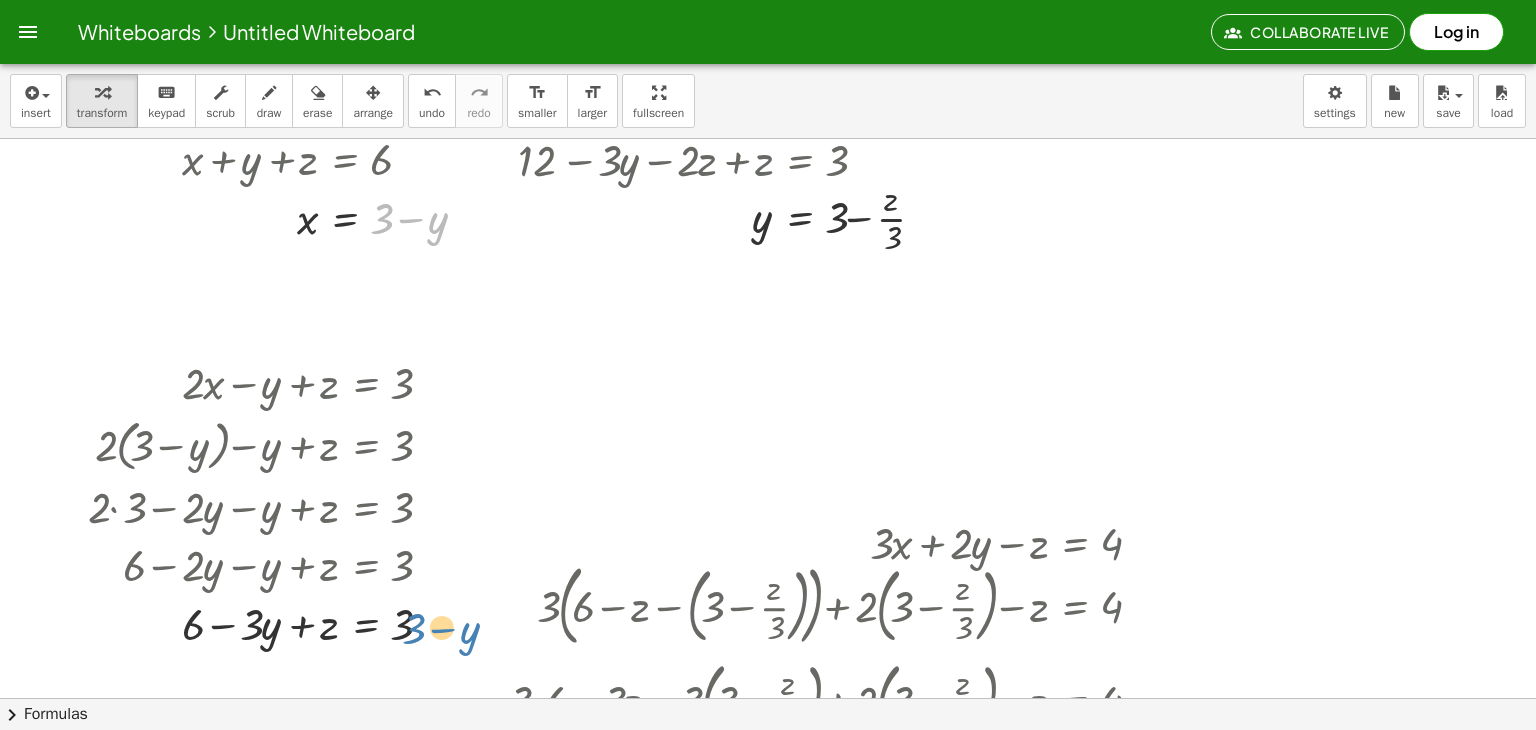 drag, startPoint x: 377, startPoint y: 217, endPoint x: 413, endPoint y: 623, distance: 407.59293 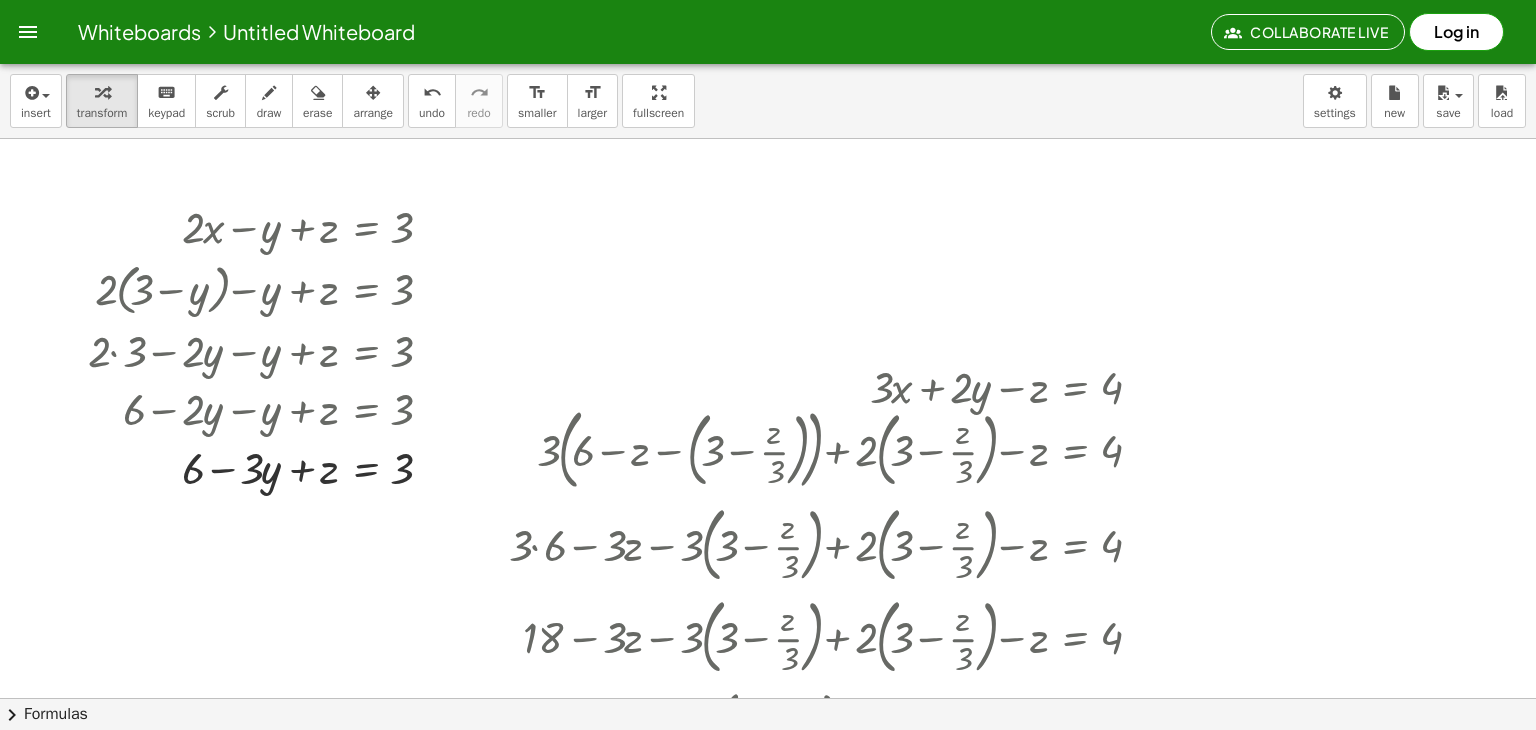 scroll, scrollTop: 230, scrollLeft: 0, axis: vertical 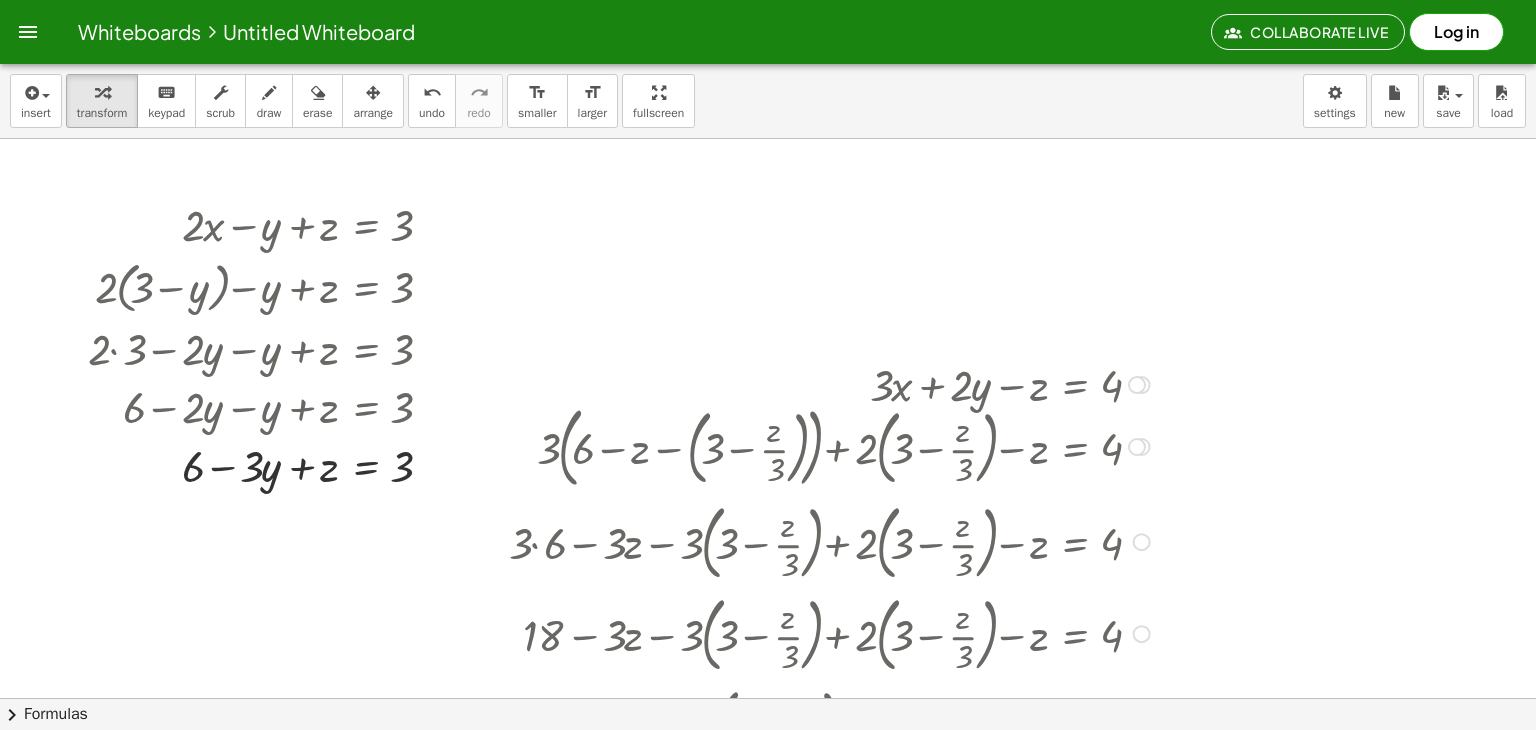 drag, startPoint x: 532, startPoint y: 545, endPoint x: 517, endPoint y: 517, distance: 31.764761 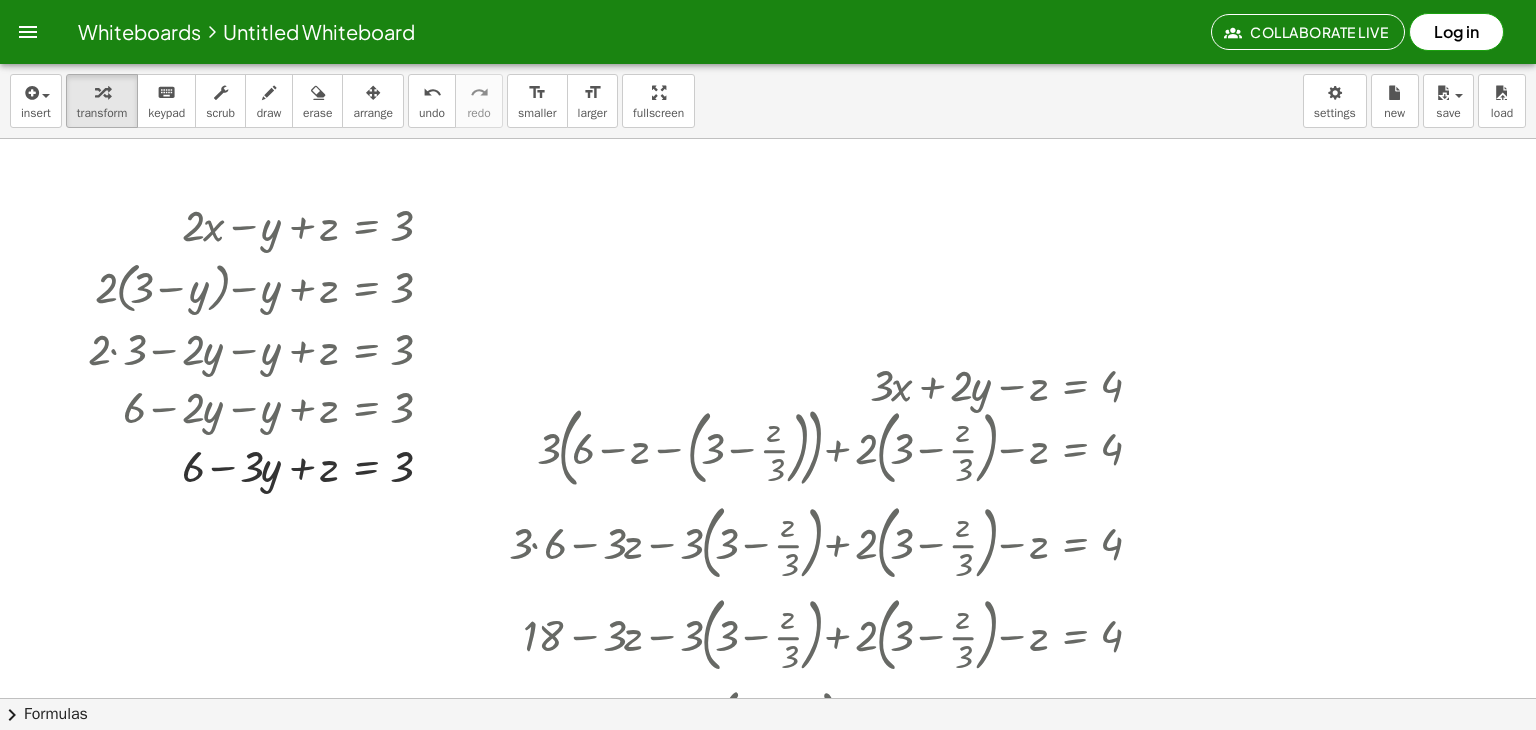 drag, startPoint x: 528, startPoint y: 548, endPoint x: 469, endPoint y: 453, distance: 111.83023 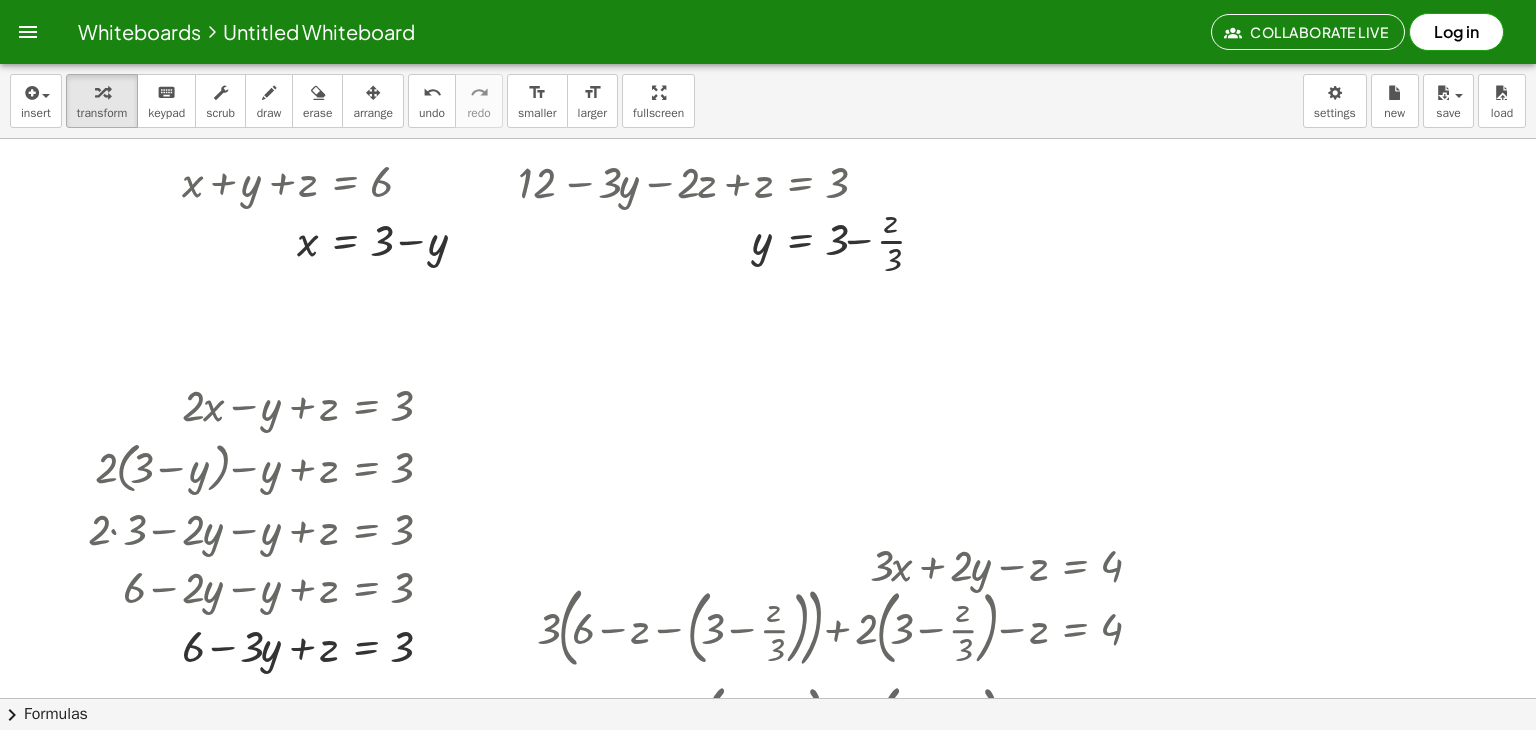 scroll, scrollTop: 48, scrollLeft: 0, axis: vertical 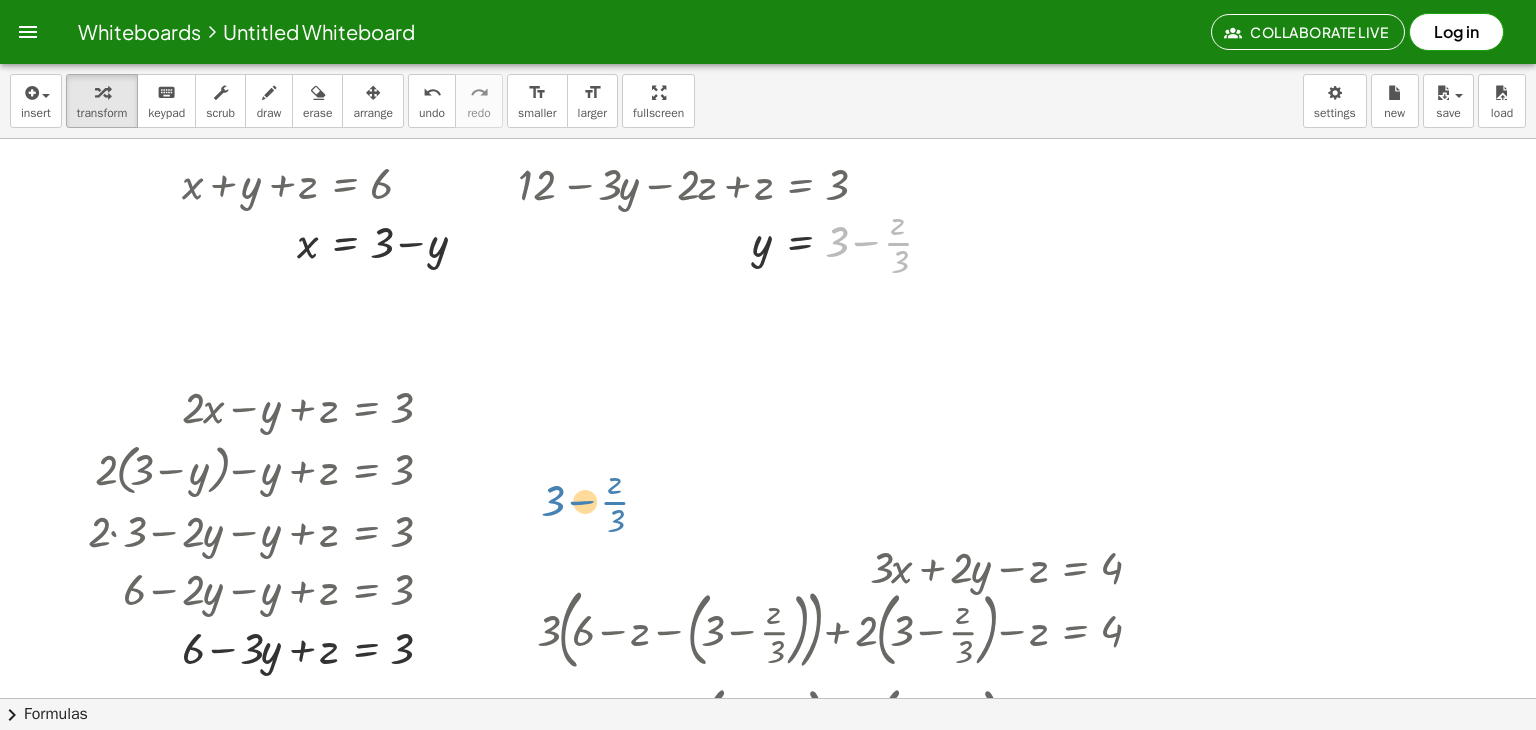 drag, startPoint x: 896, startPoint y: 258, endPoint x: 689, endPoint y: 455, distance: 285.75864 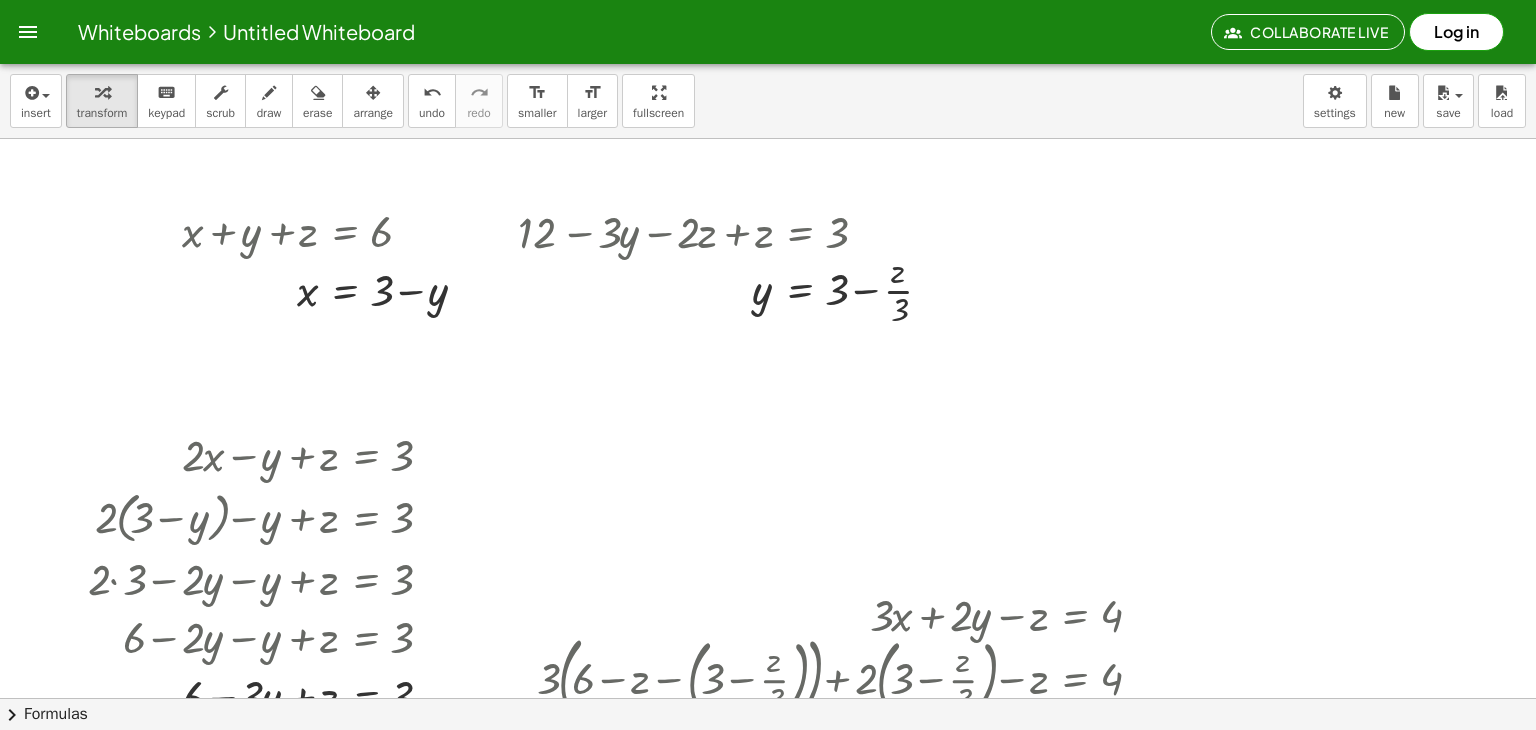 scroll, scrollTop: 0, scrollLeft: 0, axis: both 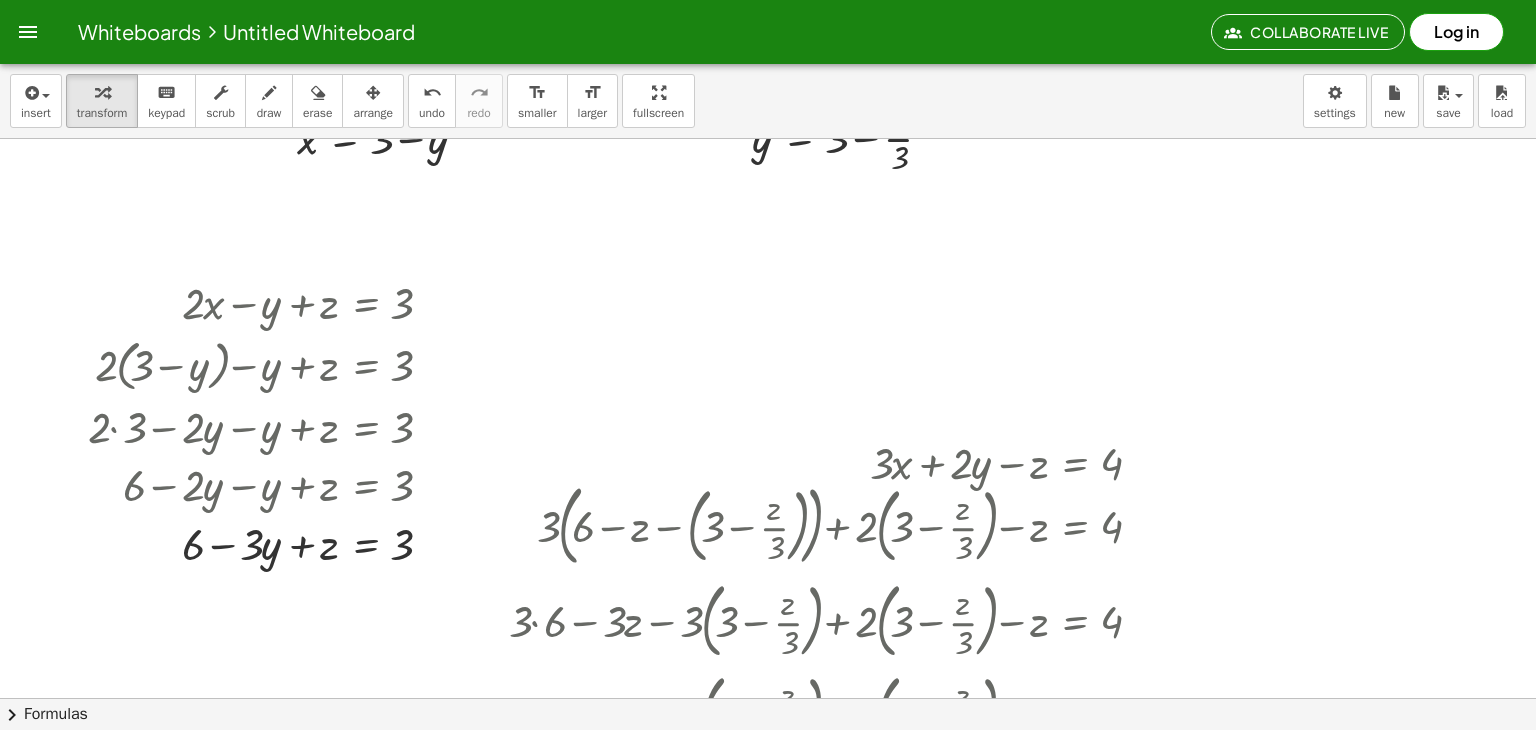 drag, startPoint x: 392, startPoint y: 301, endPoint x: 531, endPoint y: 331, distance: 142.20056 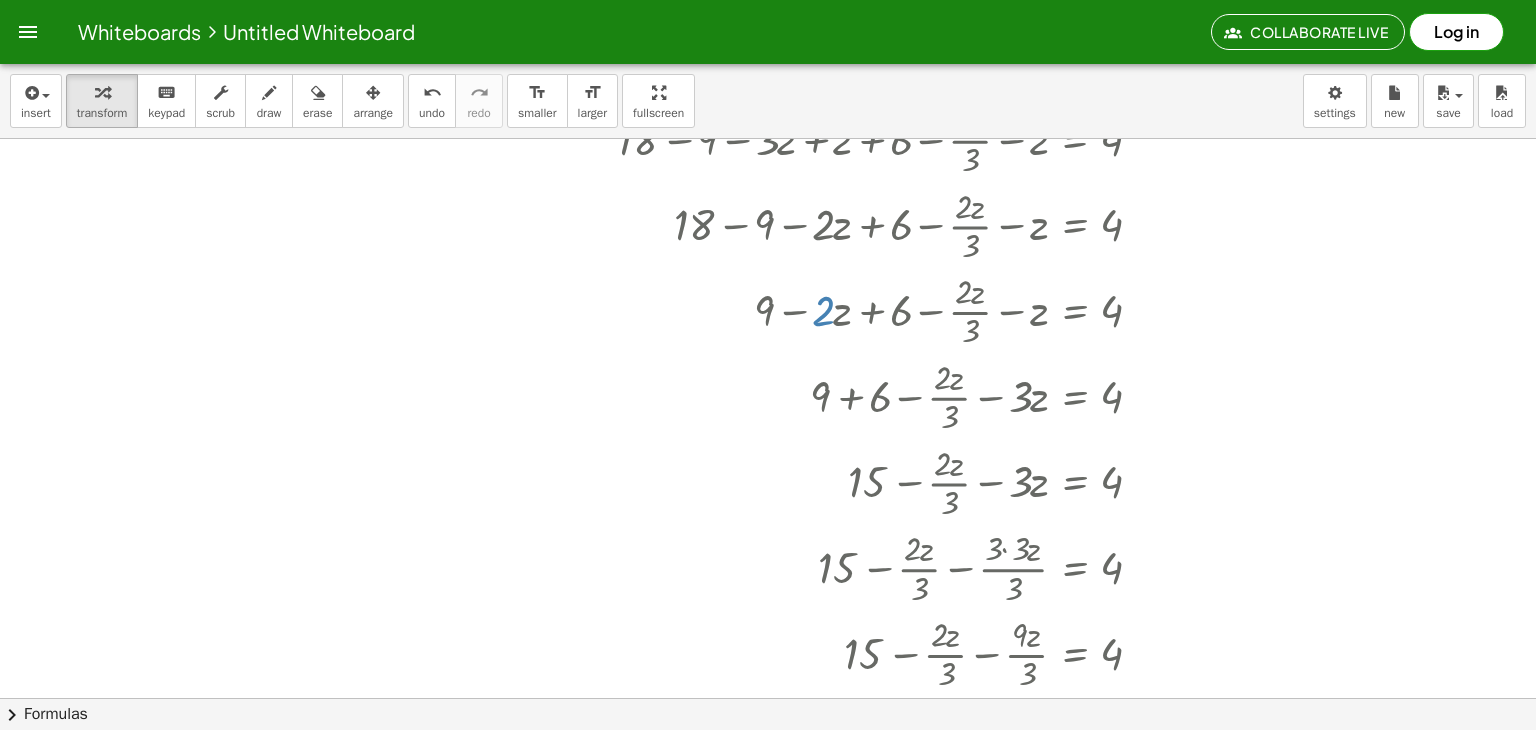 scroll, scrollTop: 1444, scrollLeft: 0, axis: vertical 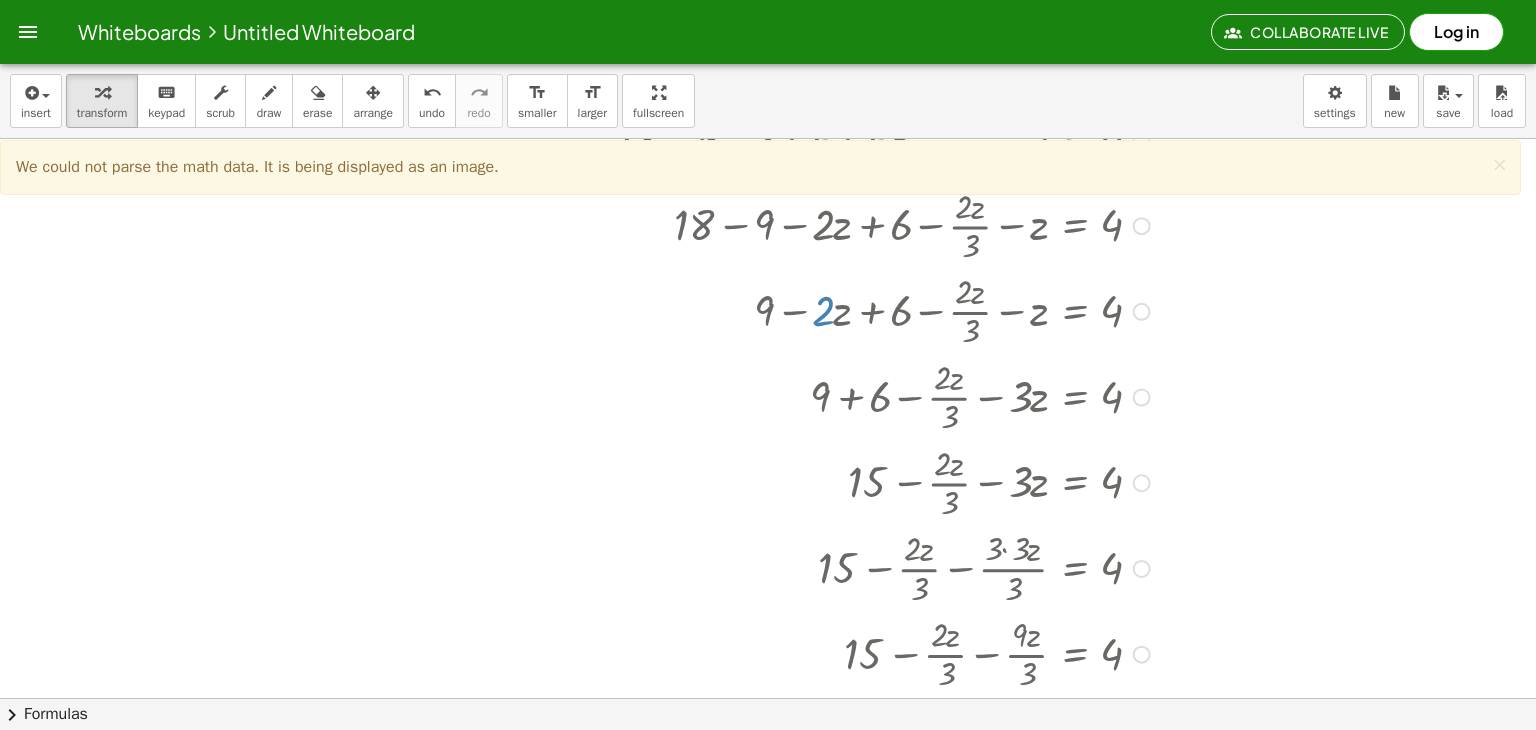 click at bounding box center (884, 396) 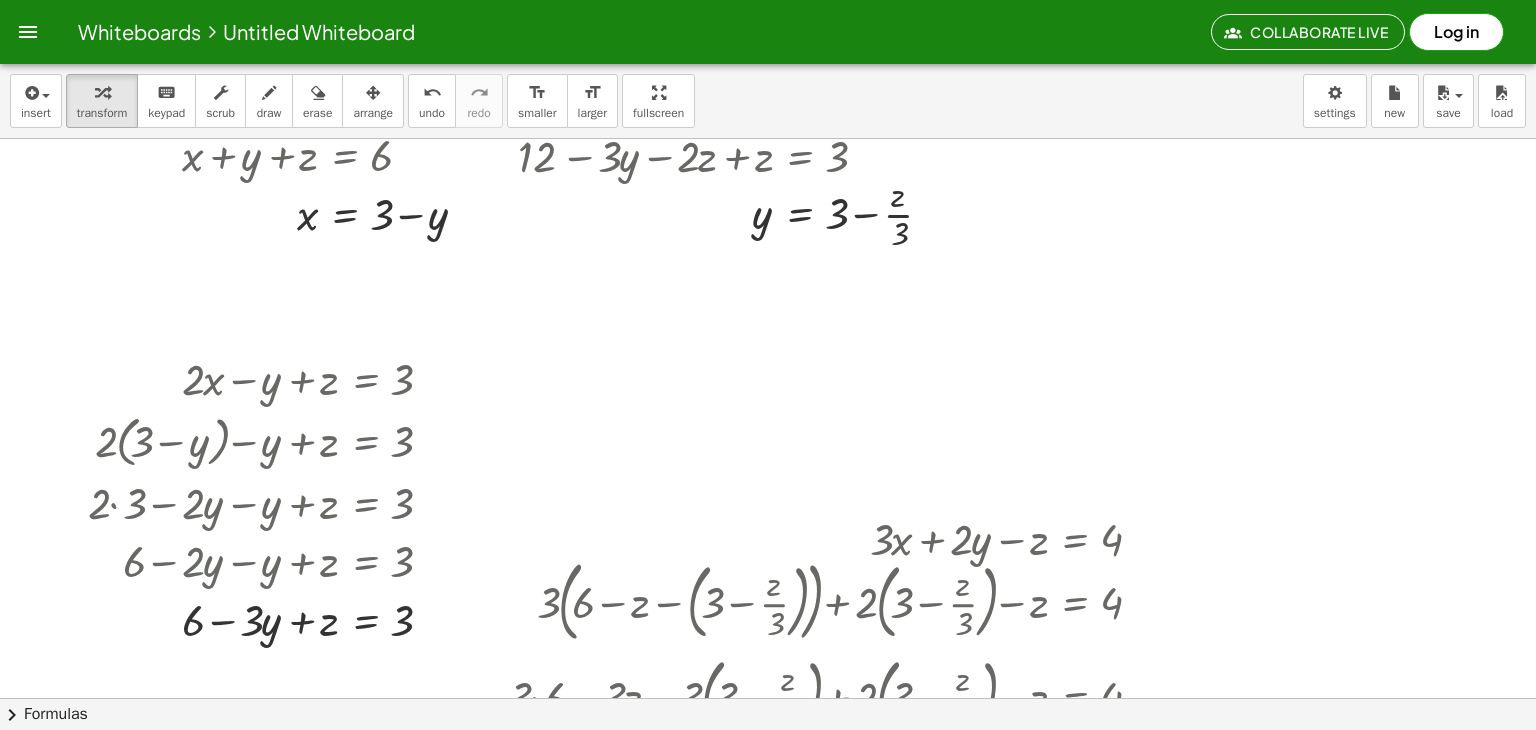 scroll, scrollTop: 76, scrollLeft: 0, axis: vertical 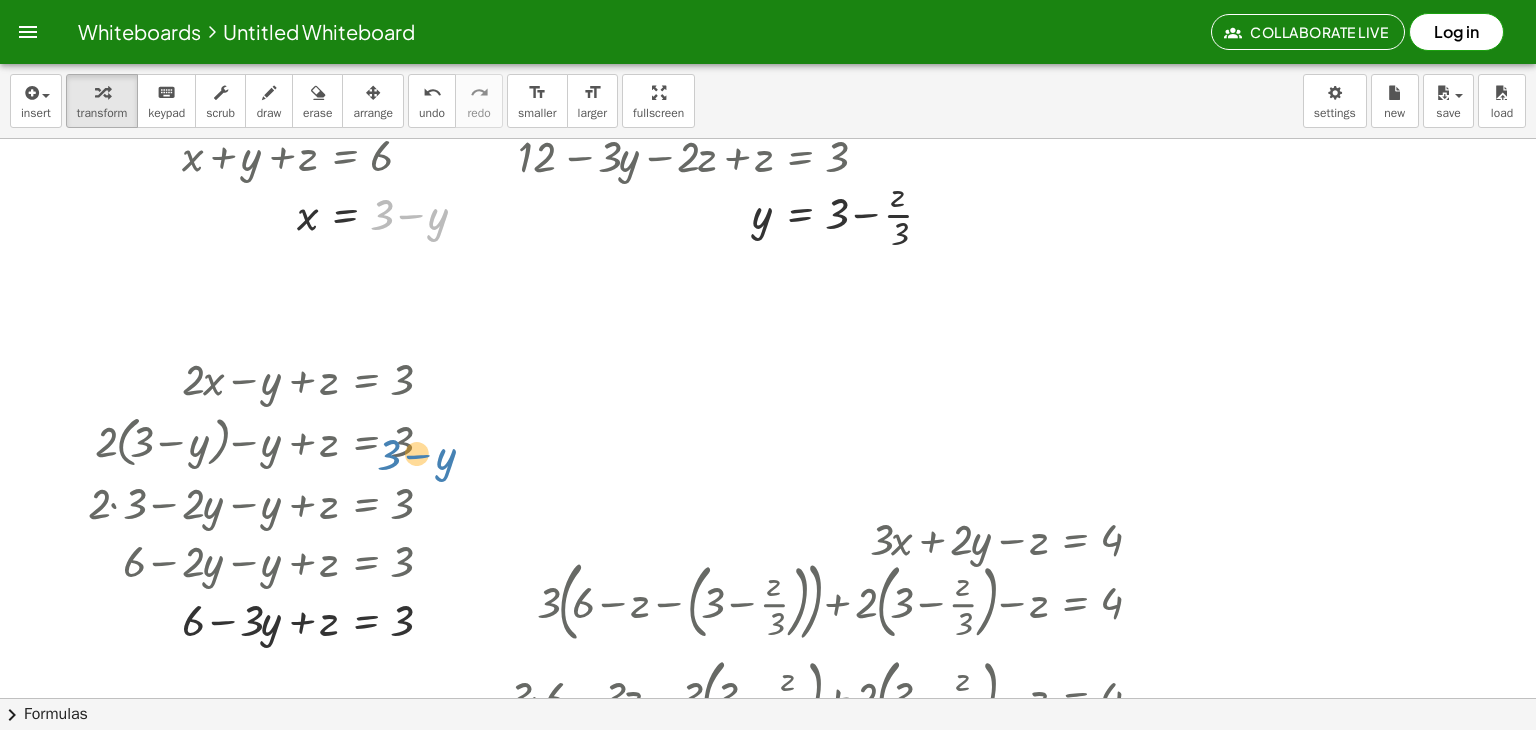 drag, startPoint x: 382, startPoint y: 213, endPoint x: 437, endPoint y: 332, distance: 131.09538 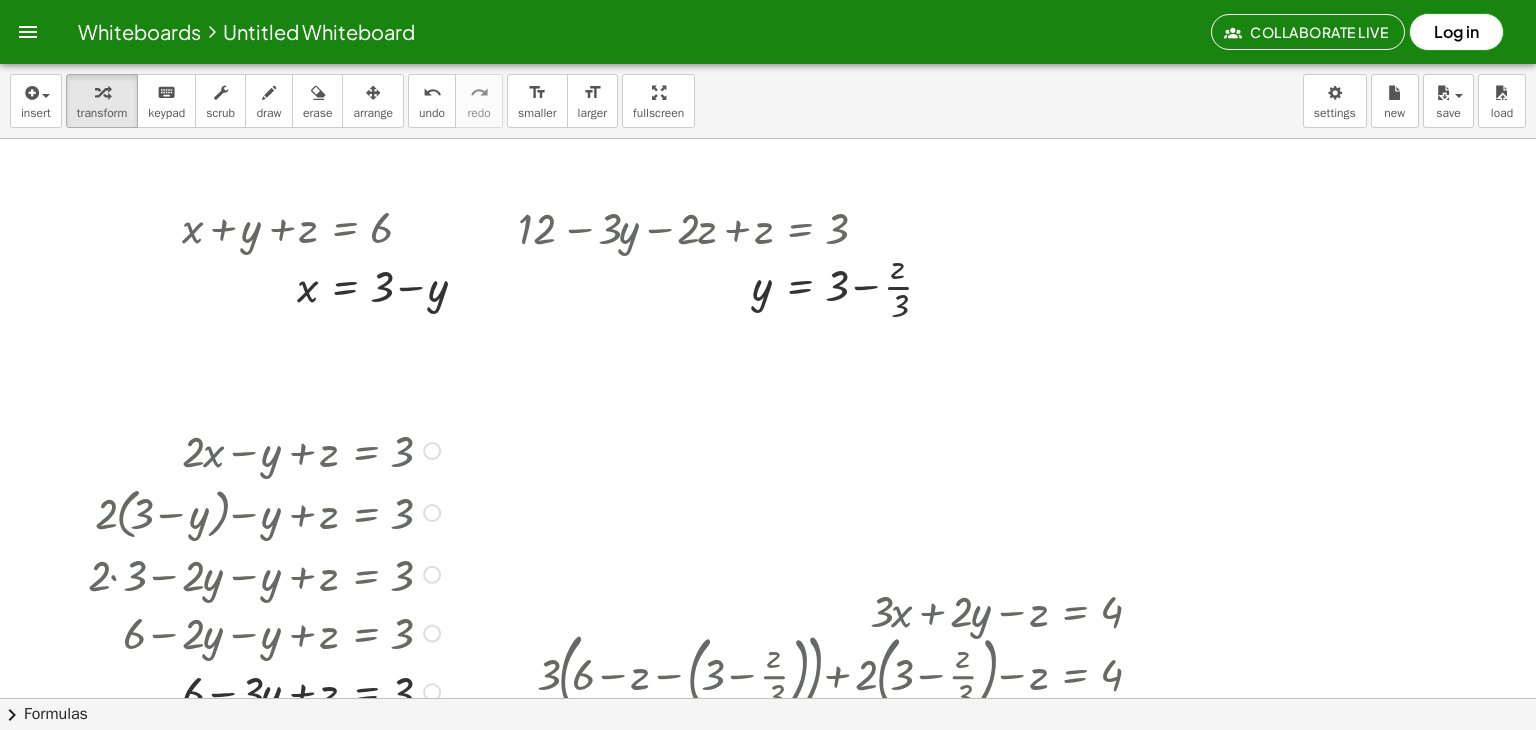 scroll, scrollTop: 0, scrollLeft: 0, axis: both 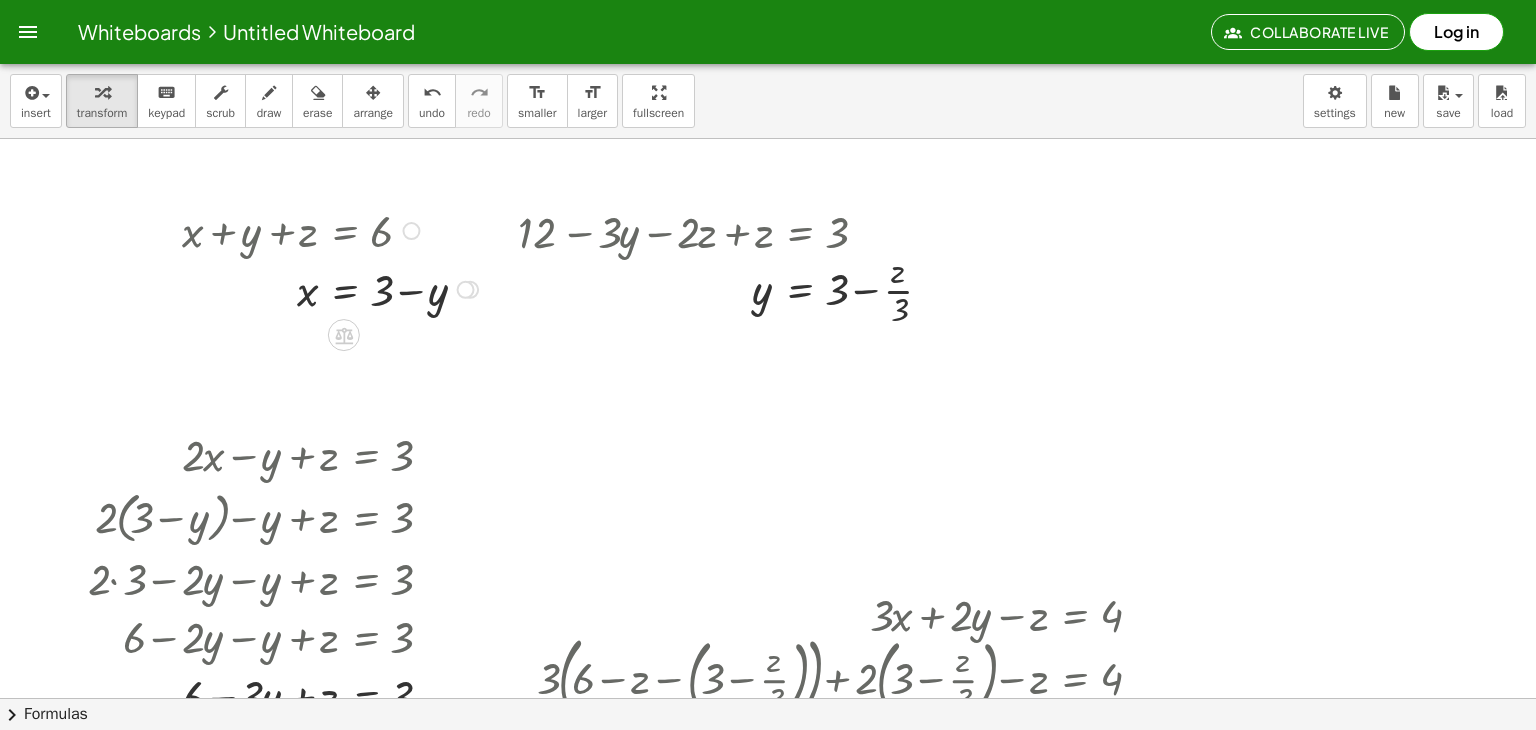 click at bounding box center [333, 229] 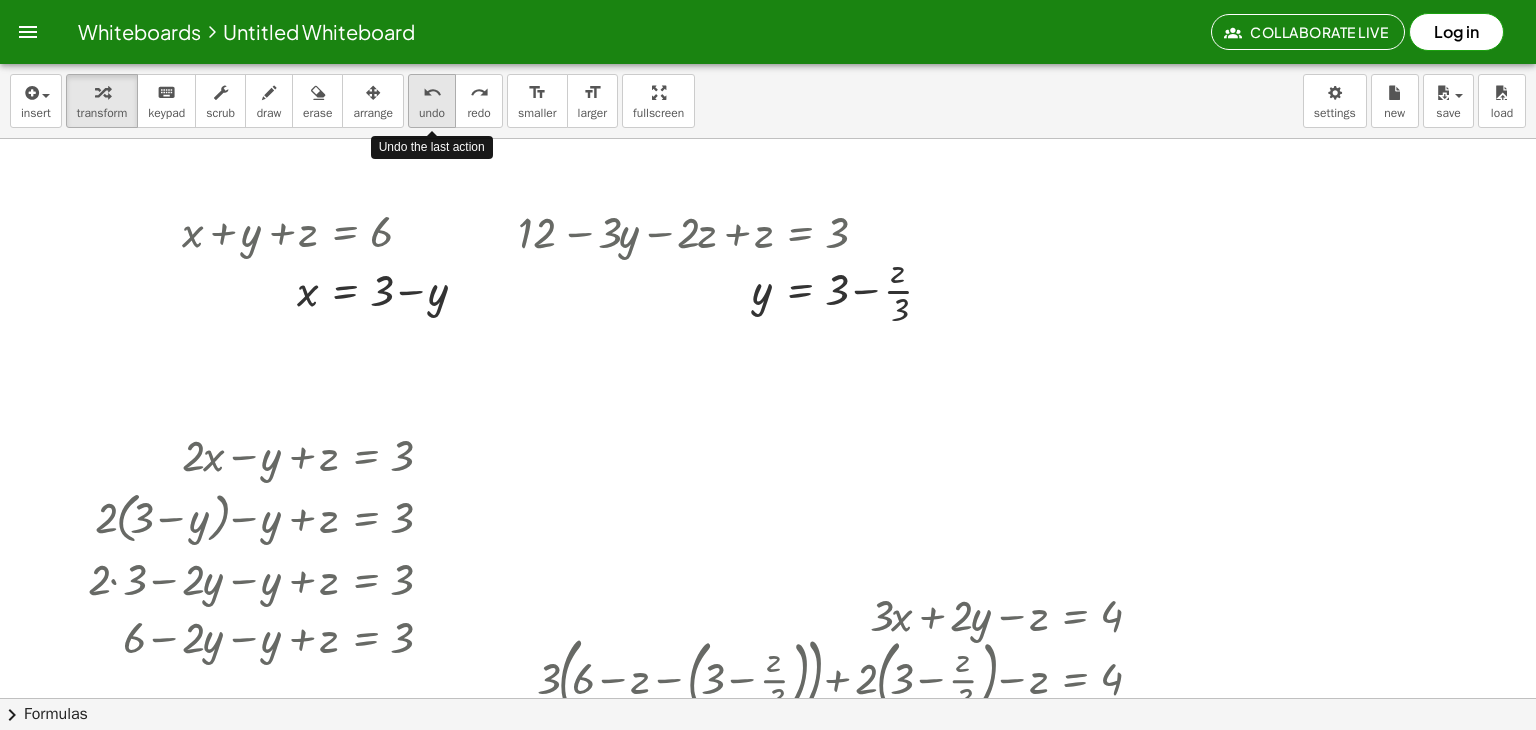 click on "undo undo" at bounding box center [432, 101] 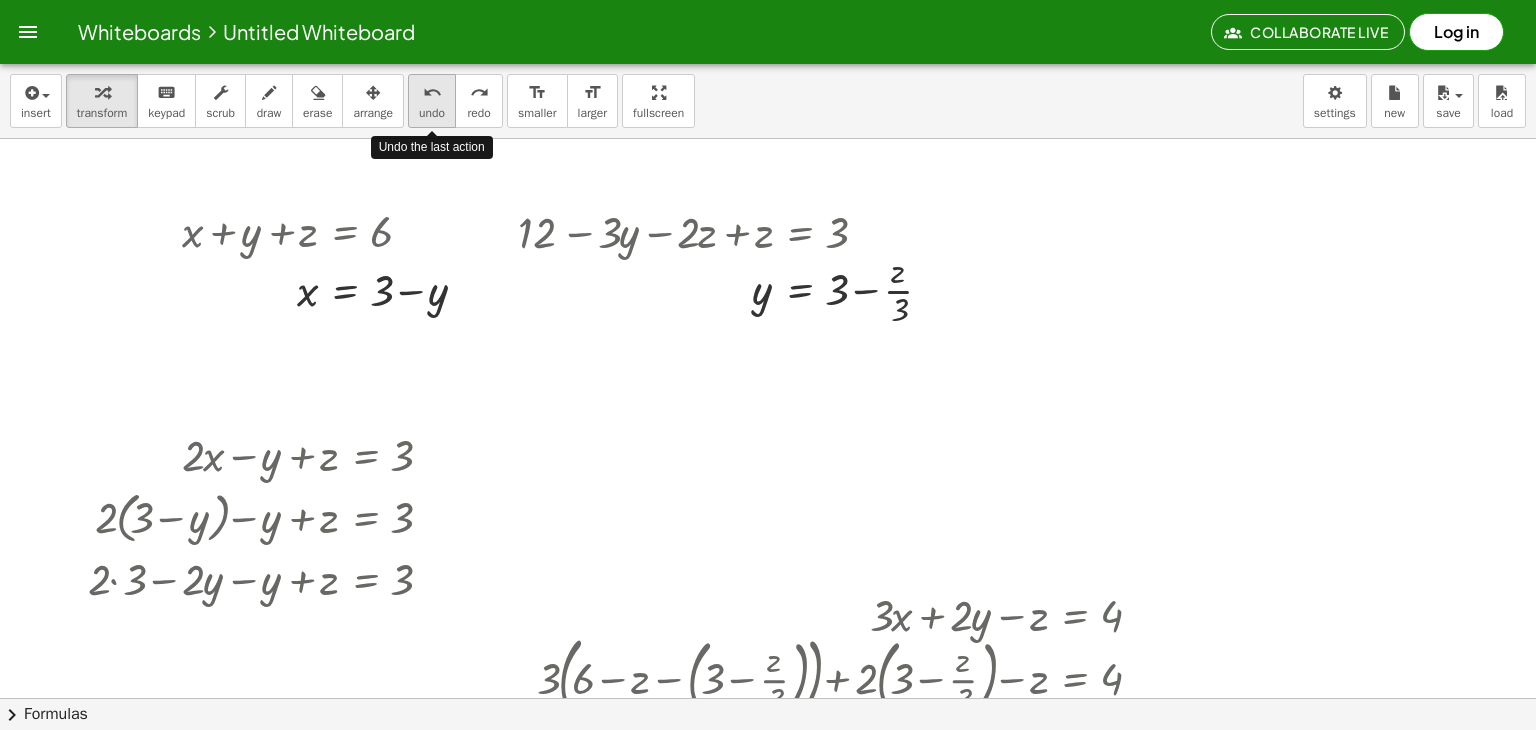 click on "undo undo" at bounding box center (432, 101) 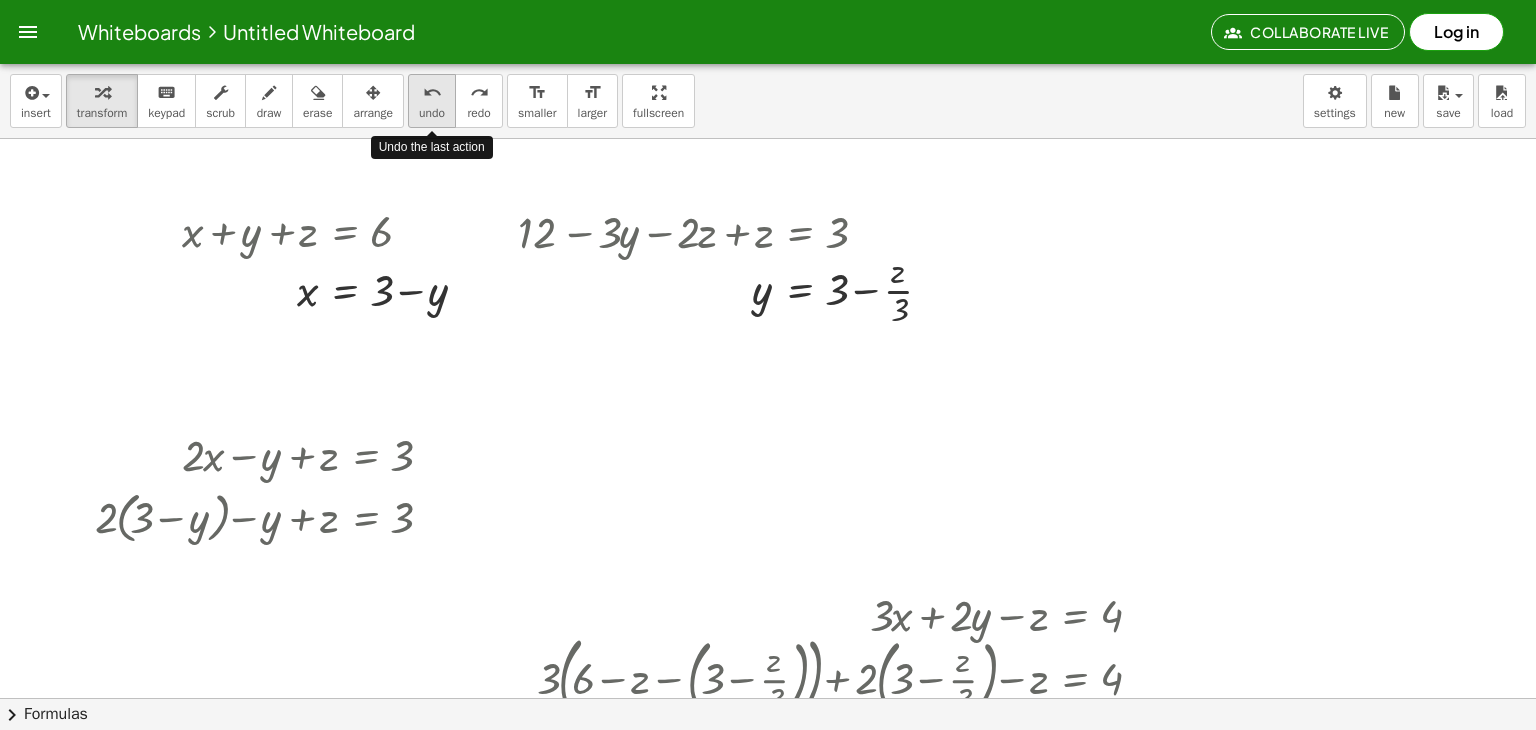 click on "undo undo" at bounding box center (432, 101) 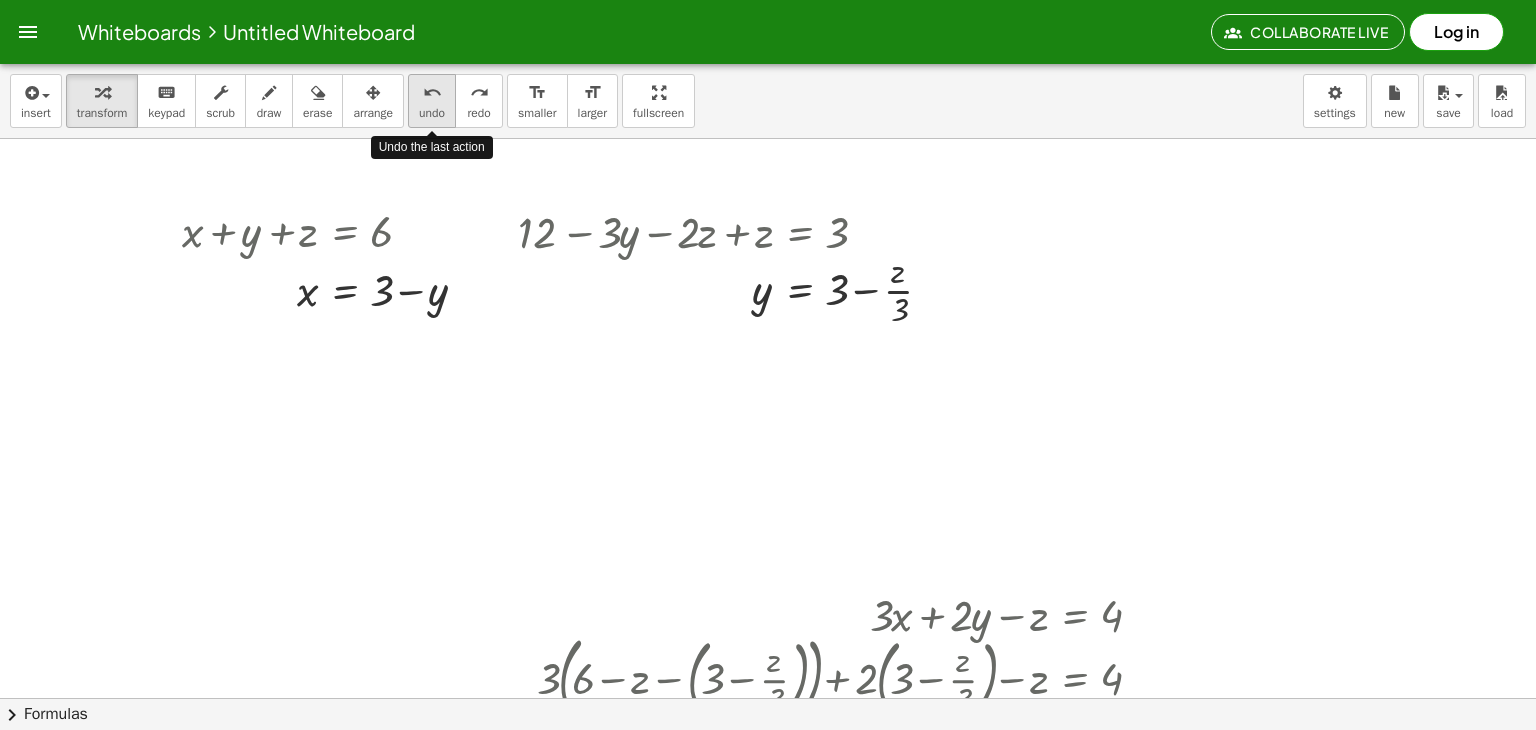click on "undo undo" at bounding box center [432, 101] 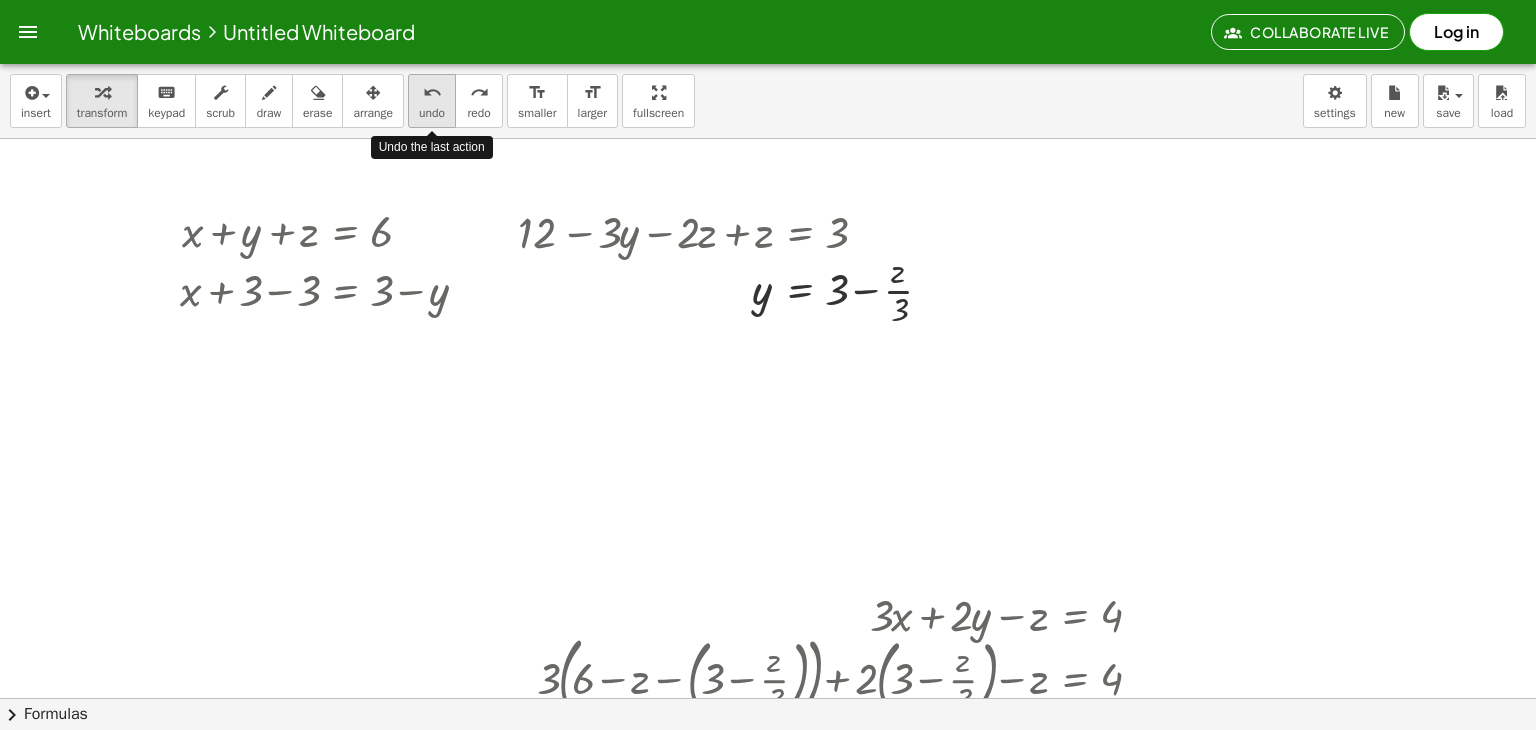 click on "undo undo" at bounding box center (432, 101) 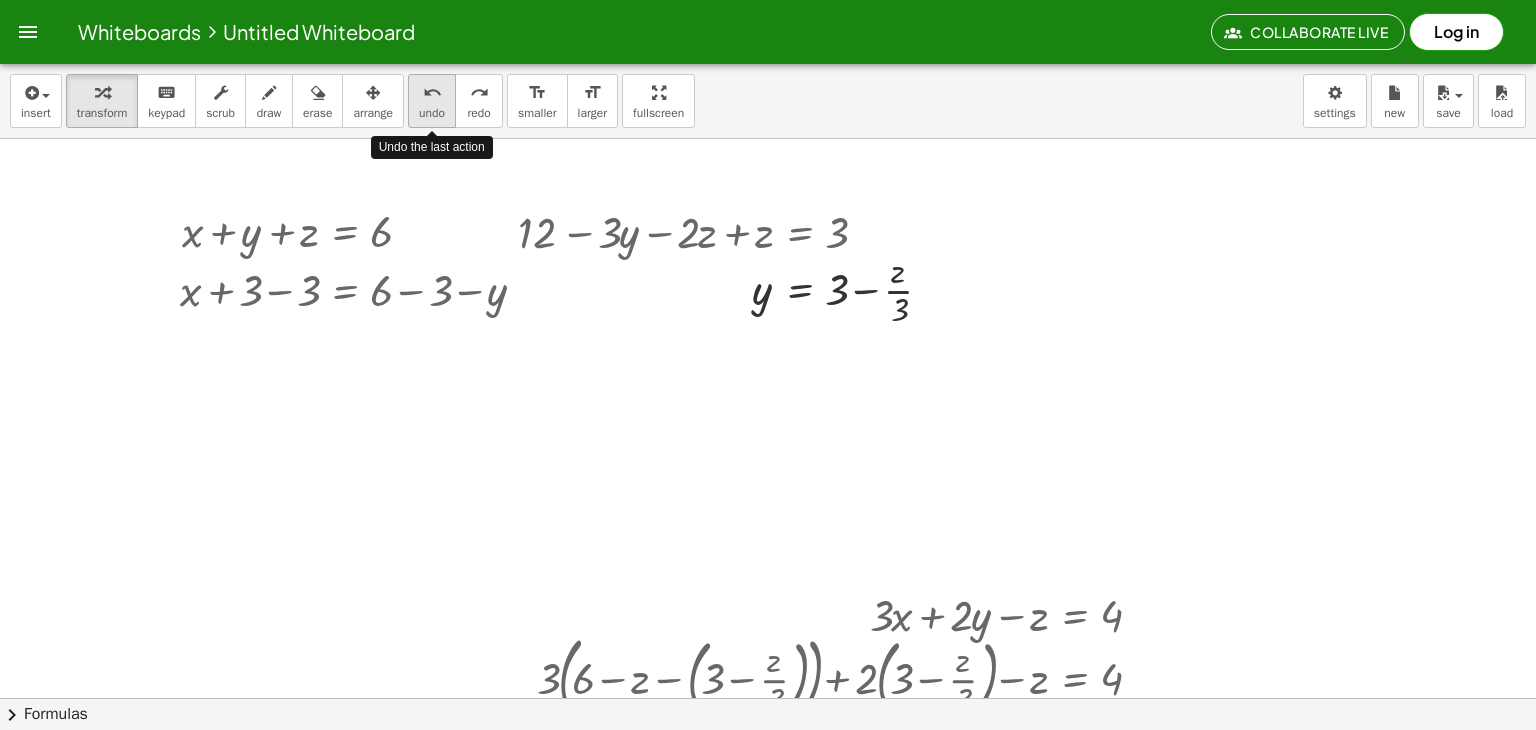 click on "undo undo" at bounding box center [432, 101] 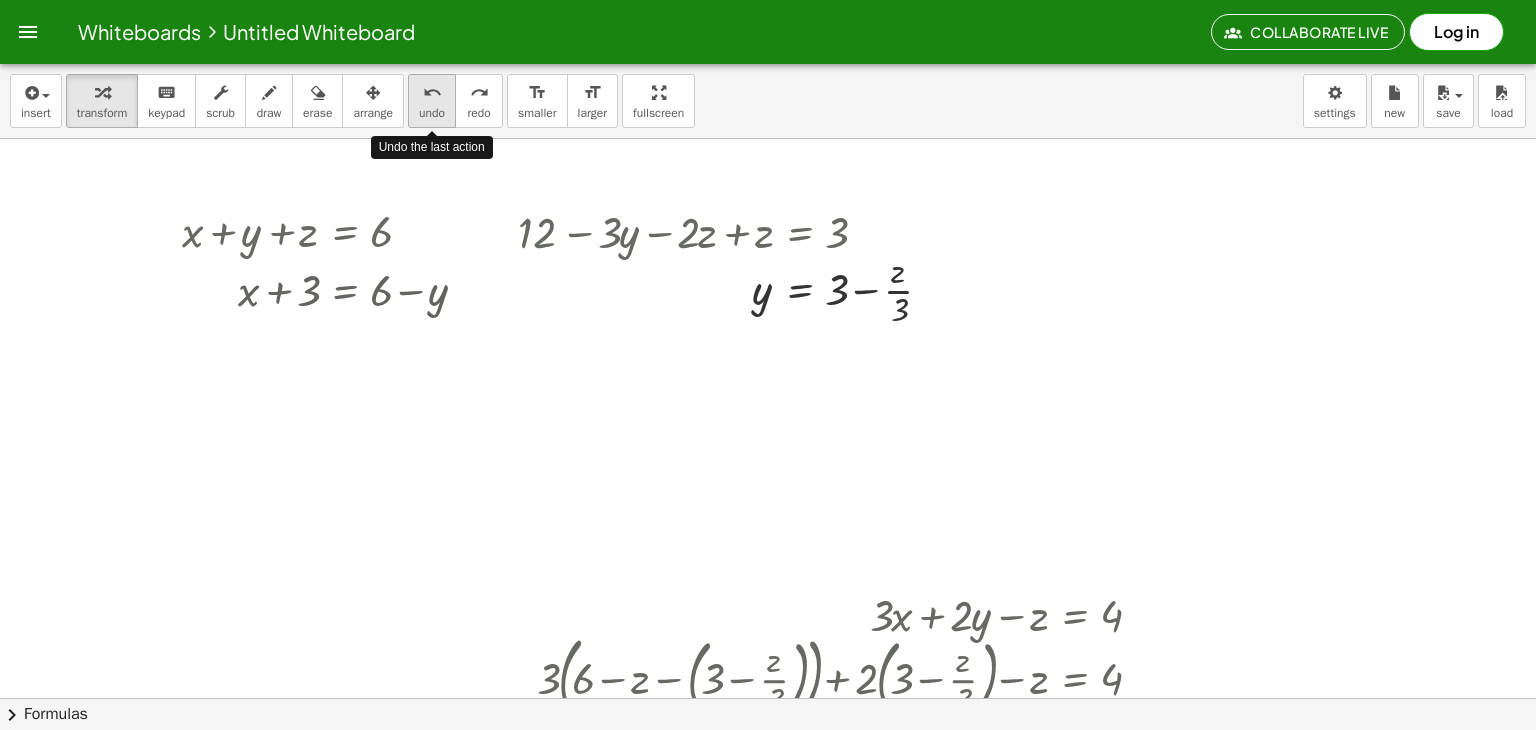 click on "undo undo" at bounding box center [432, 101] 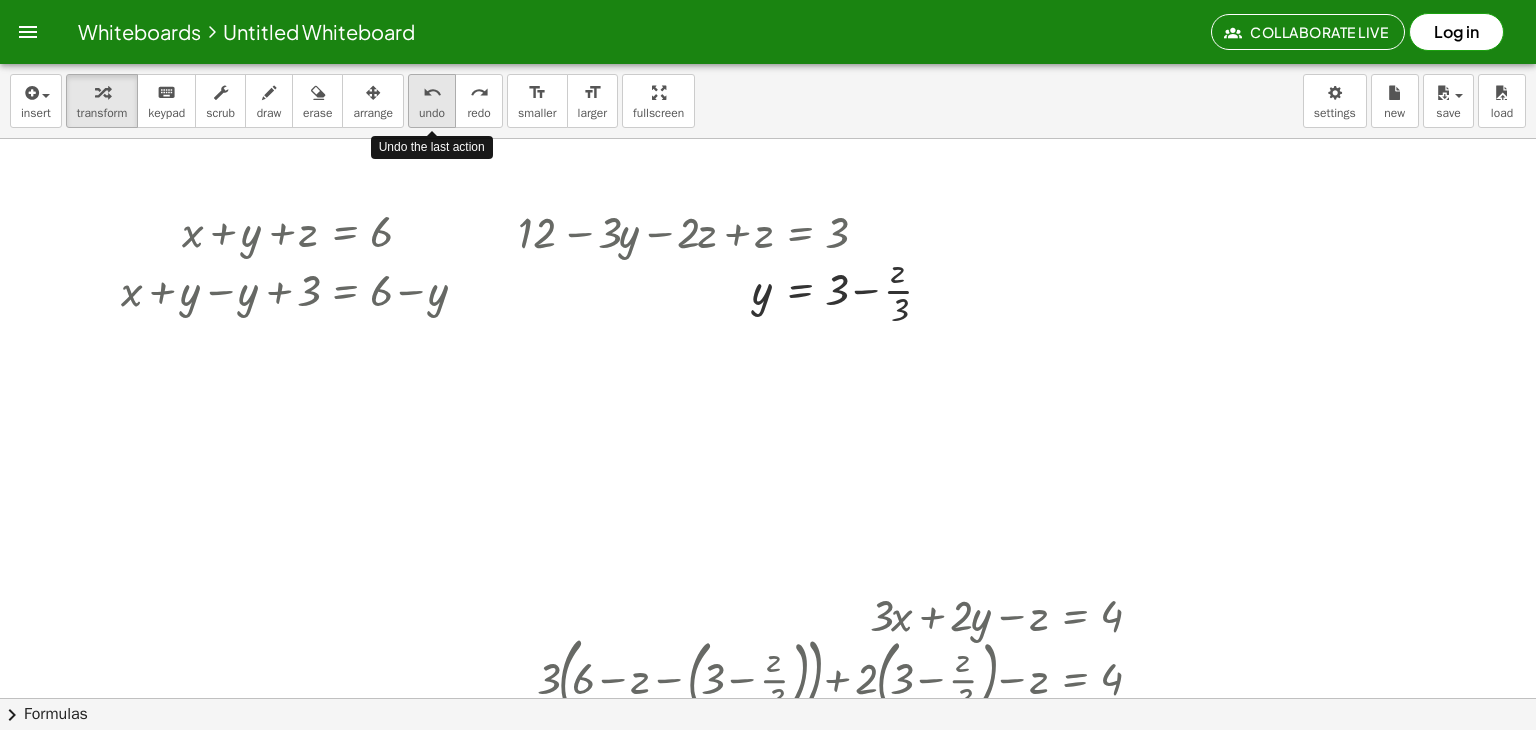 click on "undo undo" at bounding box center (432, 101) 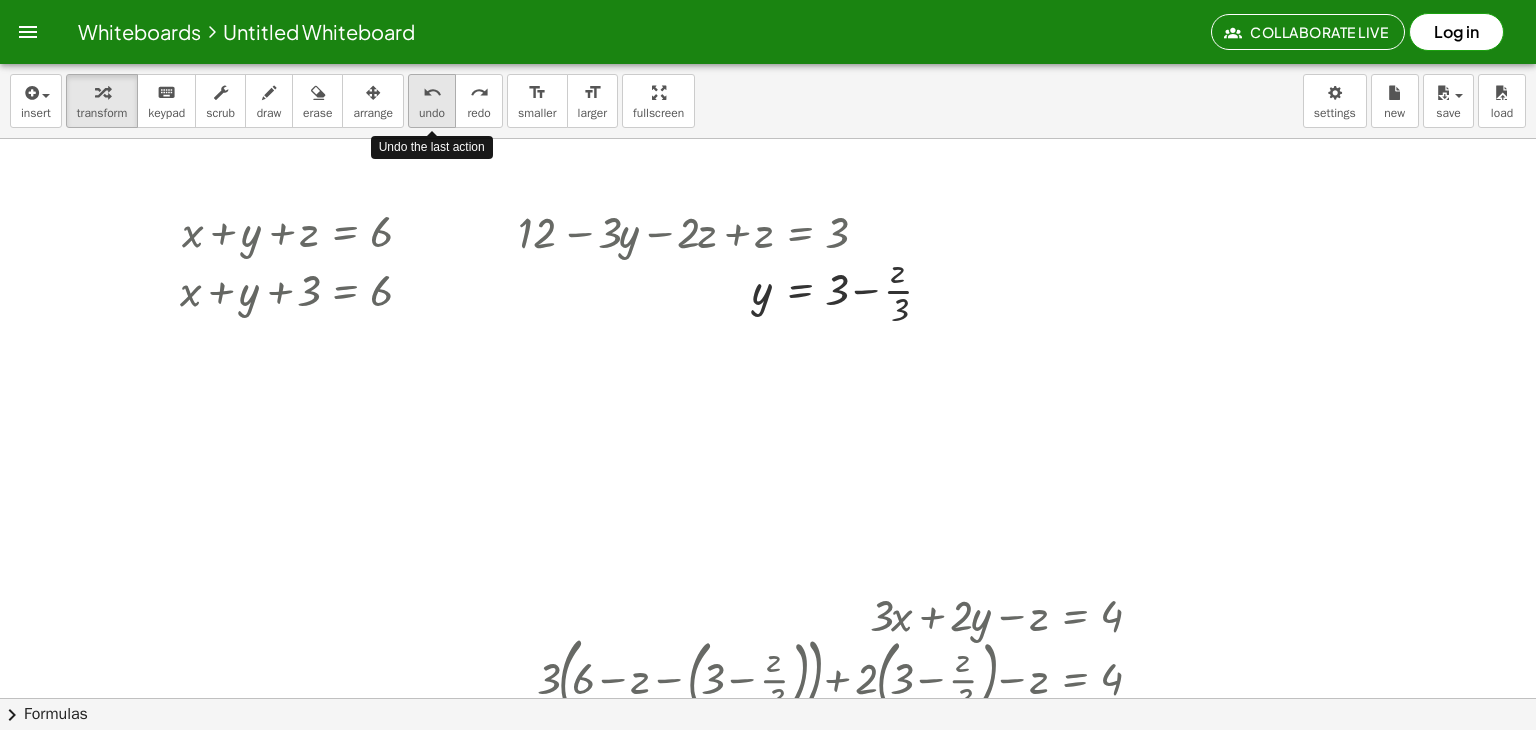 click on "undo undo" at bounding box center [432, 101] 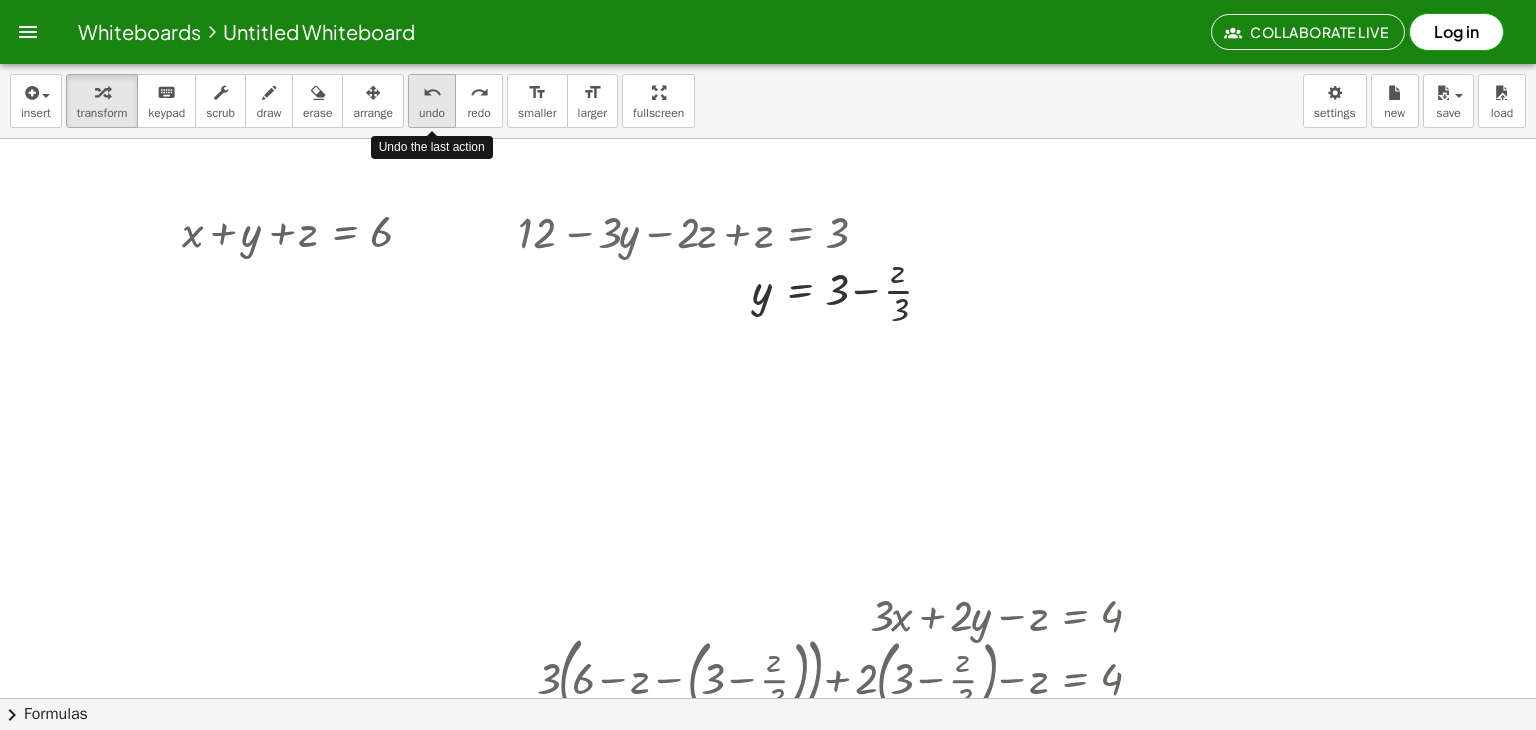 click on "undo undo" at bounding box center [432, 101] 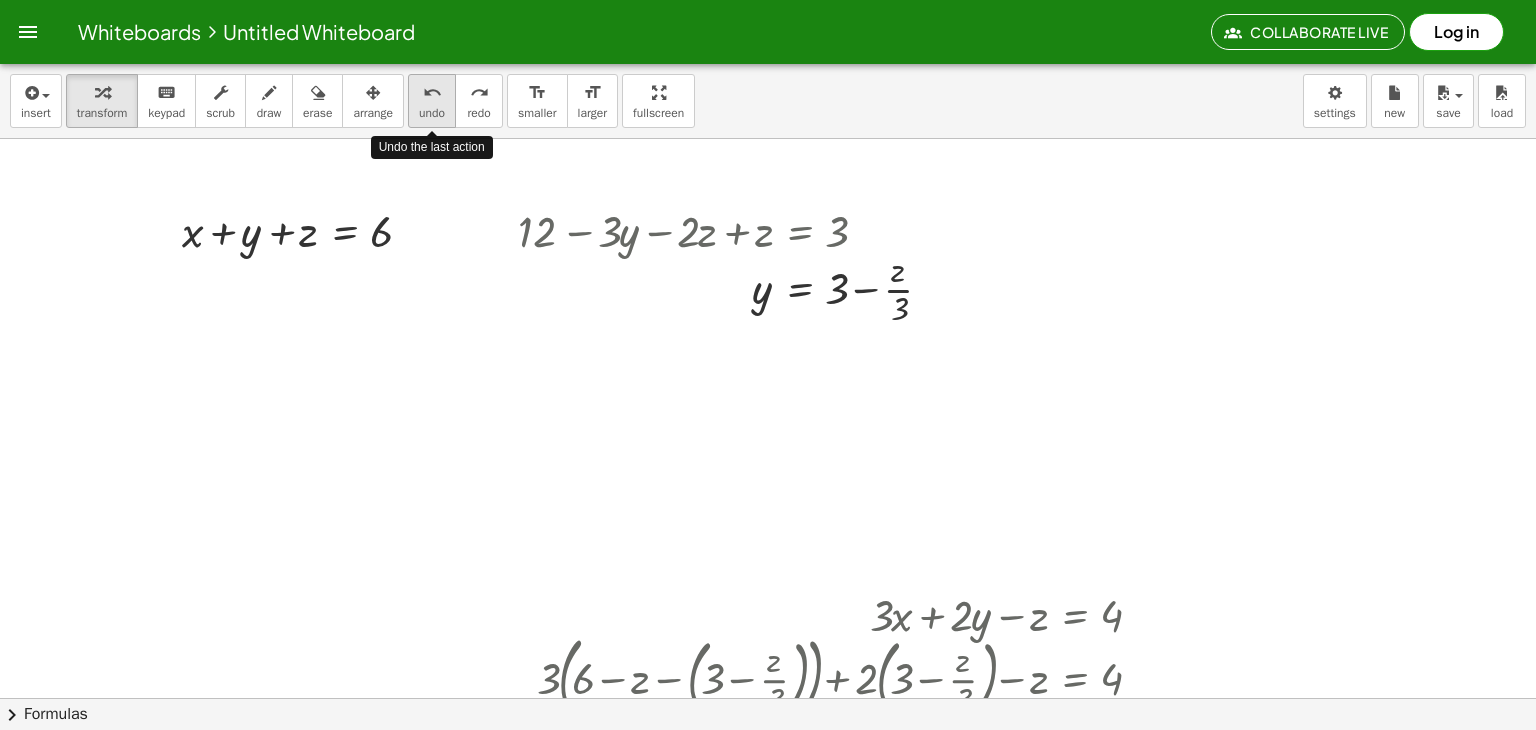 click on "undo undo" at bounding box center [432, 101] 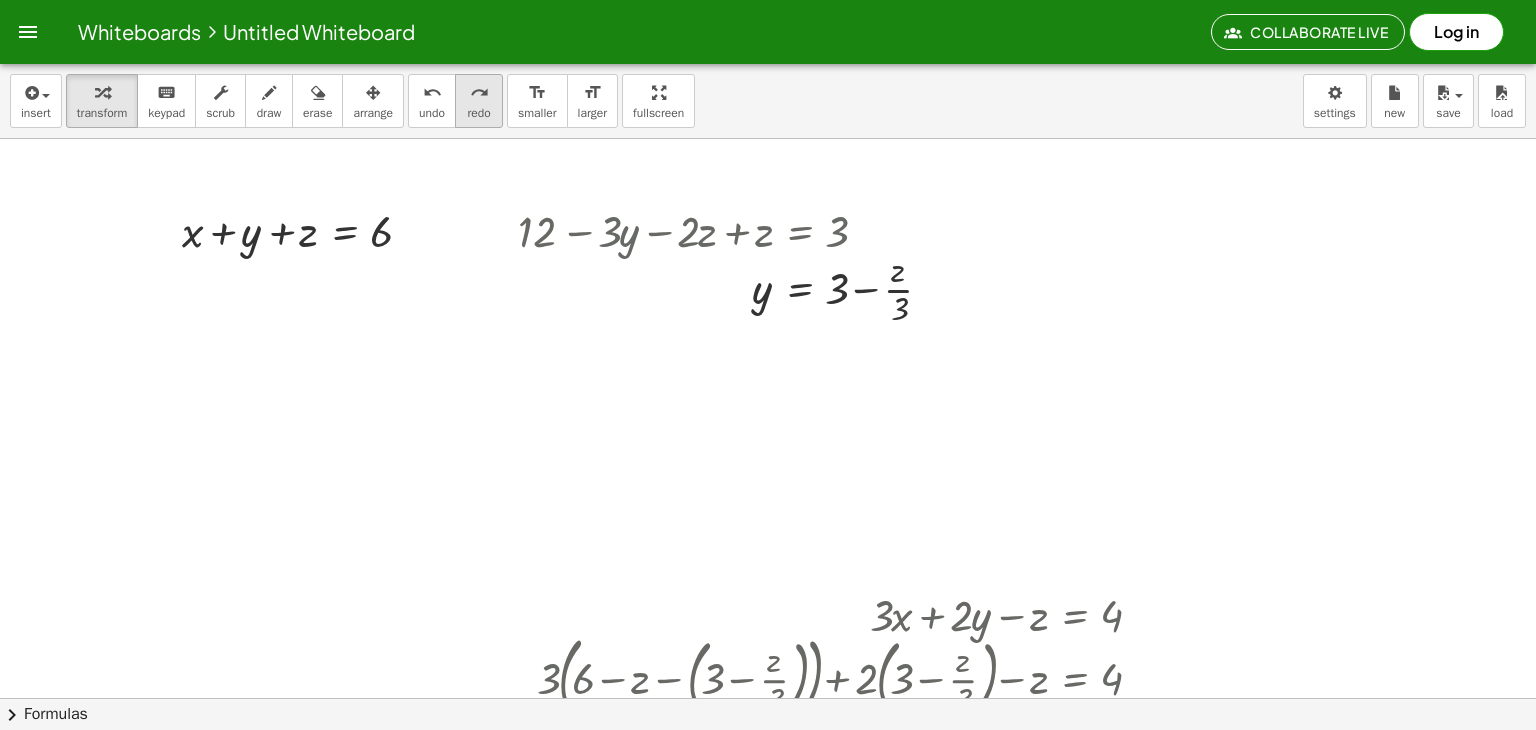 click on "redo" at bounding box center [478, 113] 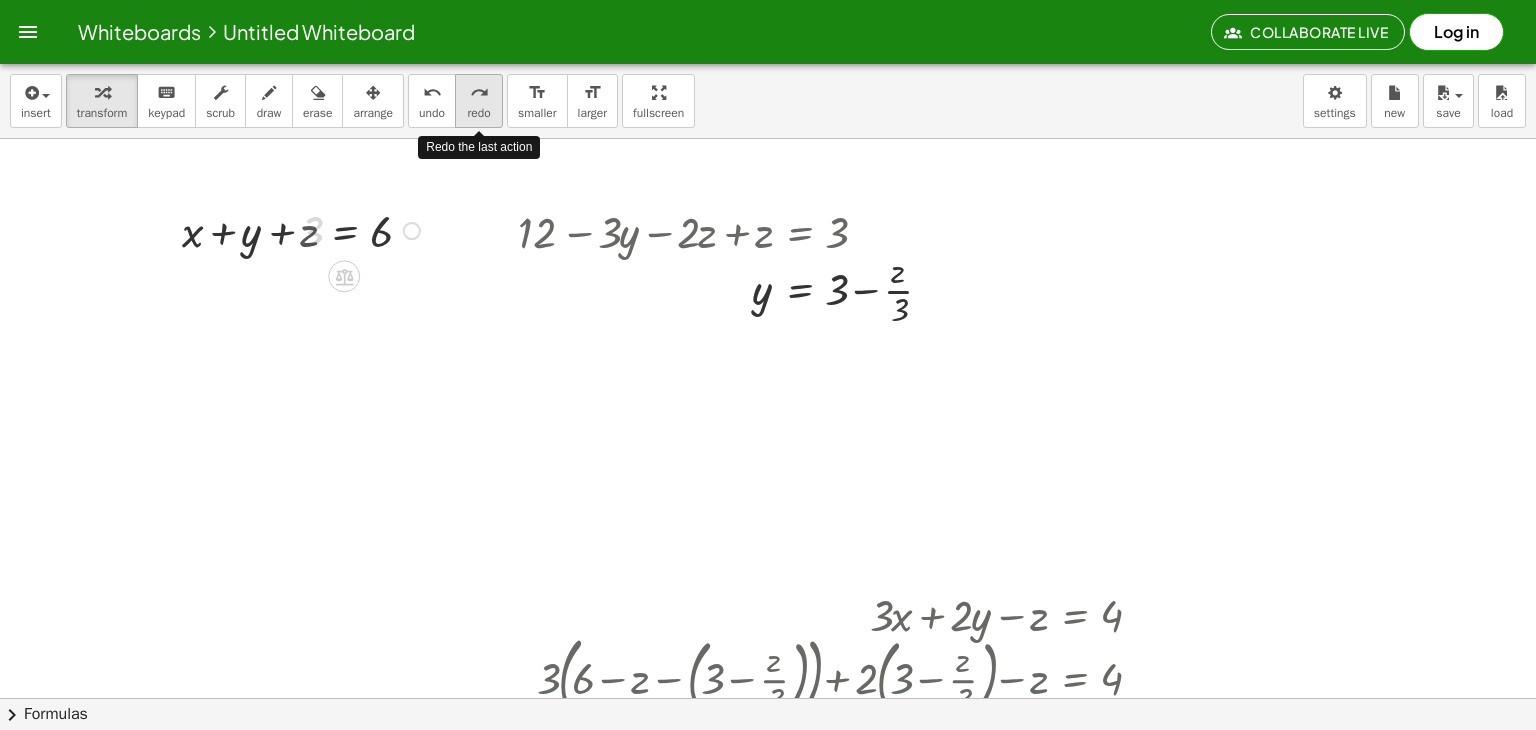 click on "redo" at bounding box center (478, 113) 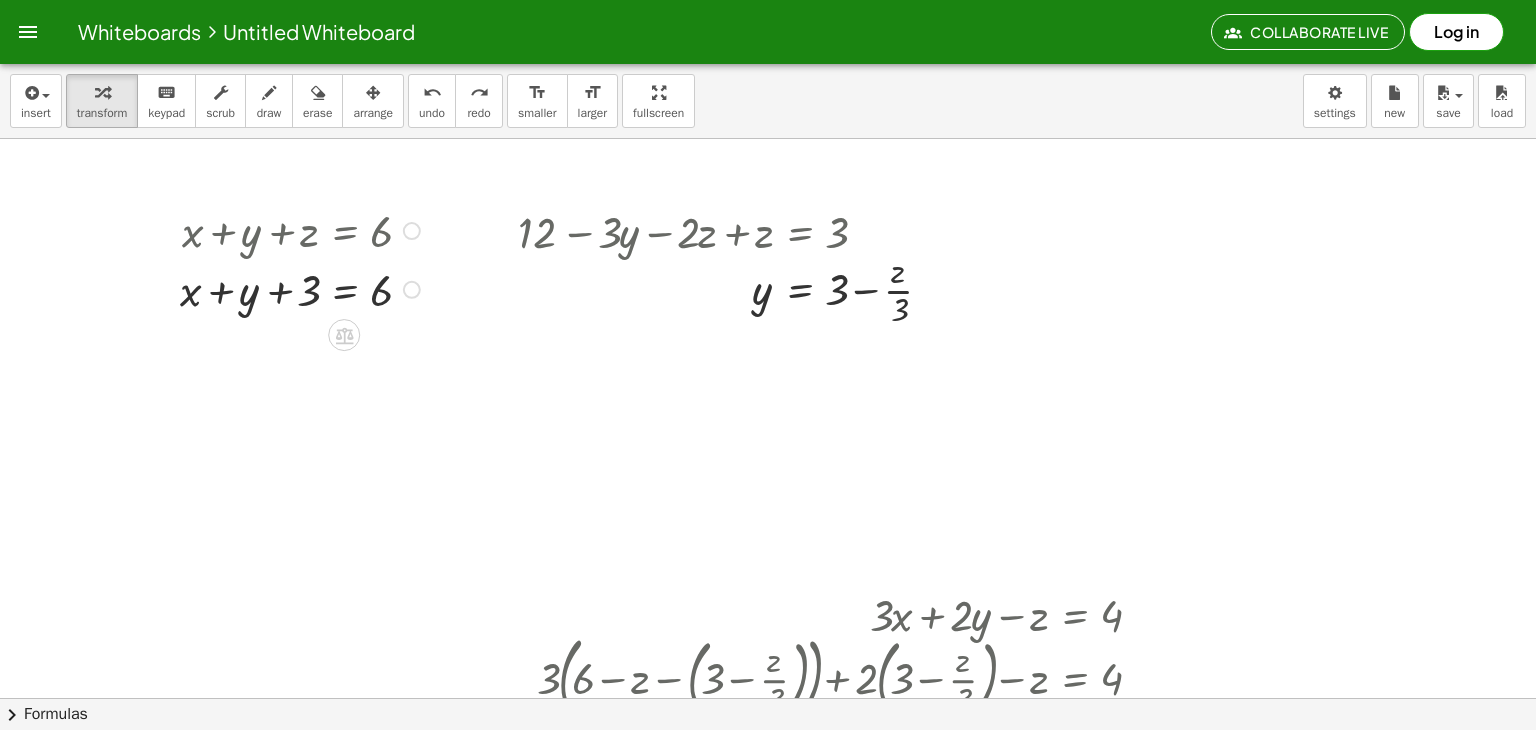click at bounding box center (303, 288) 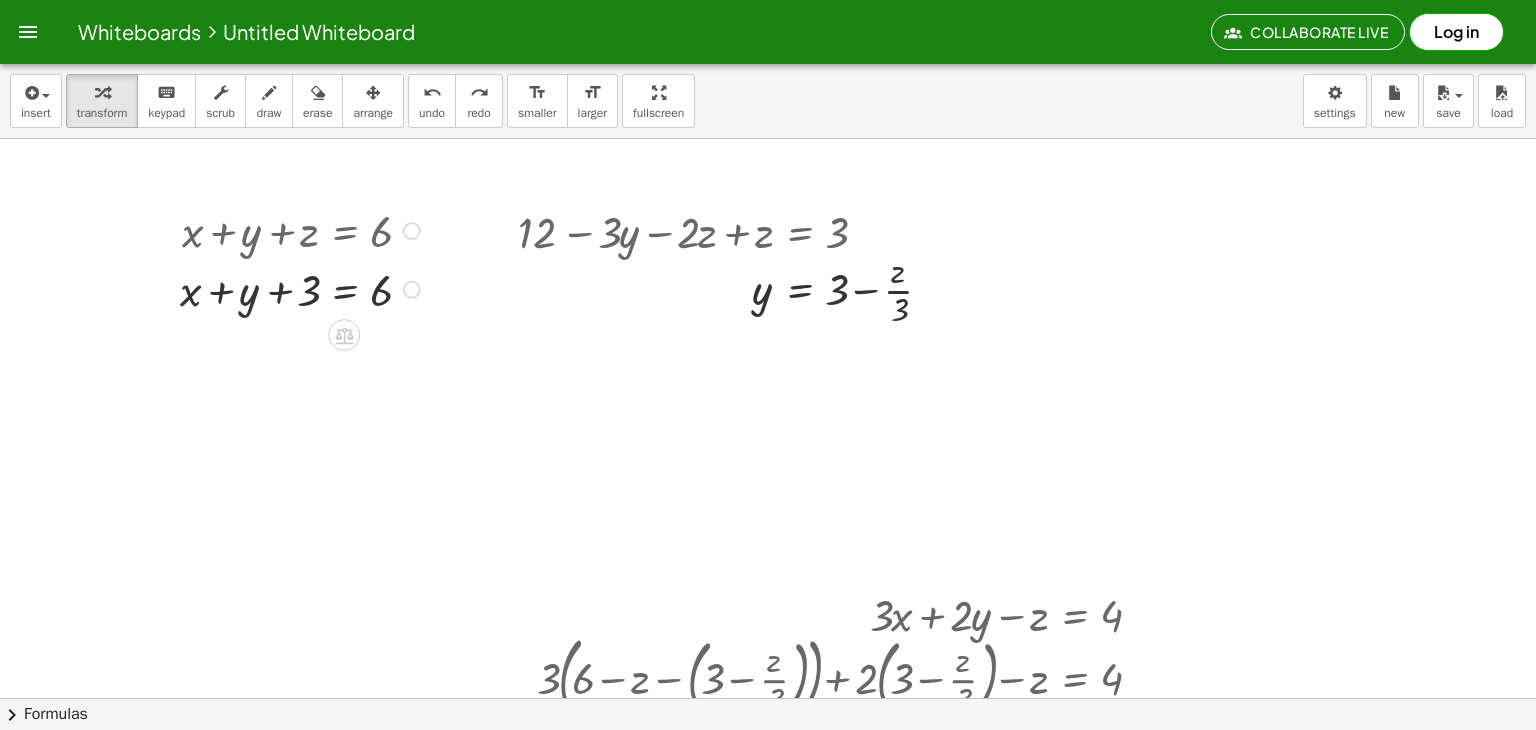 click at bounding box center (303, 288) 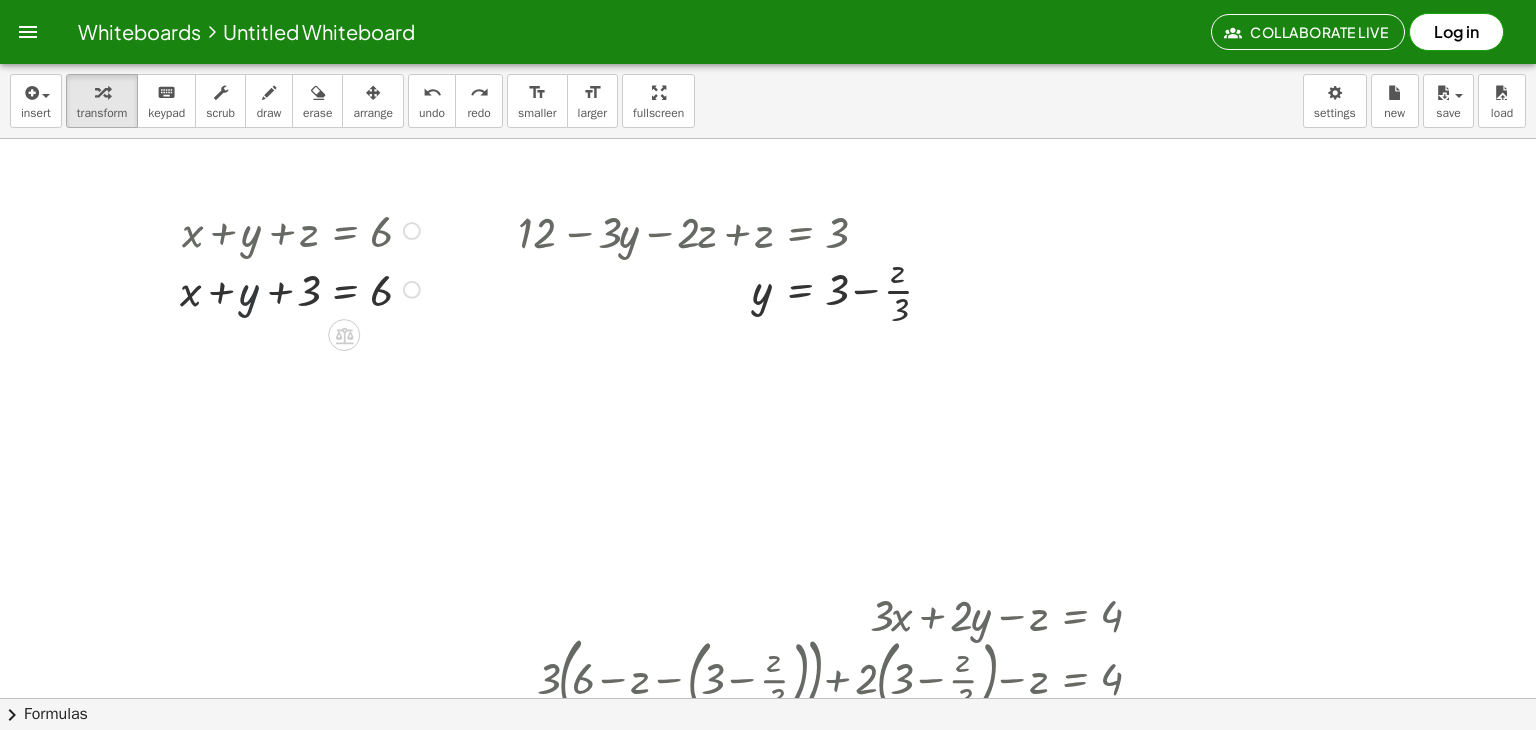 click at bounding box center (303, 288) 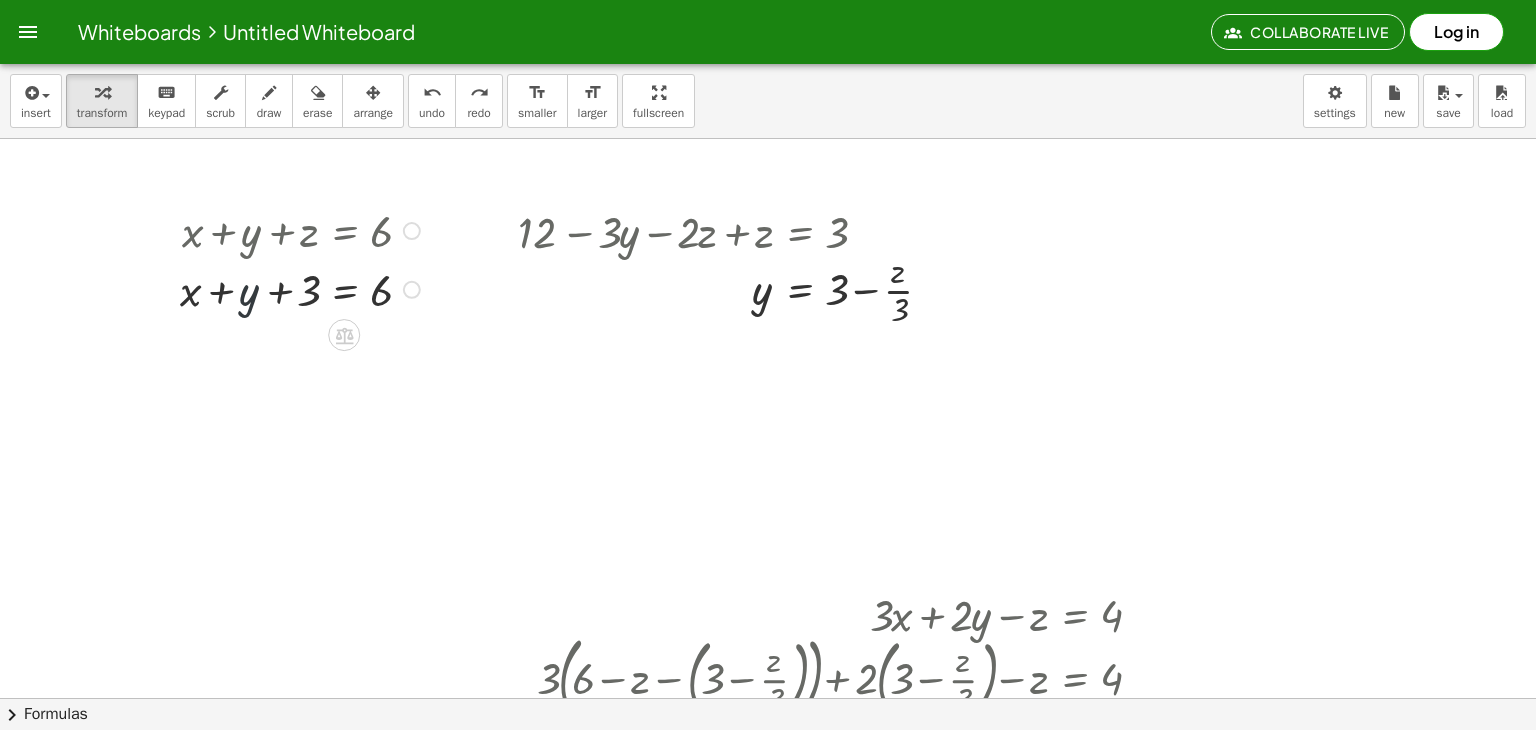 click at bounding box center [303, 288] 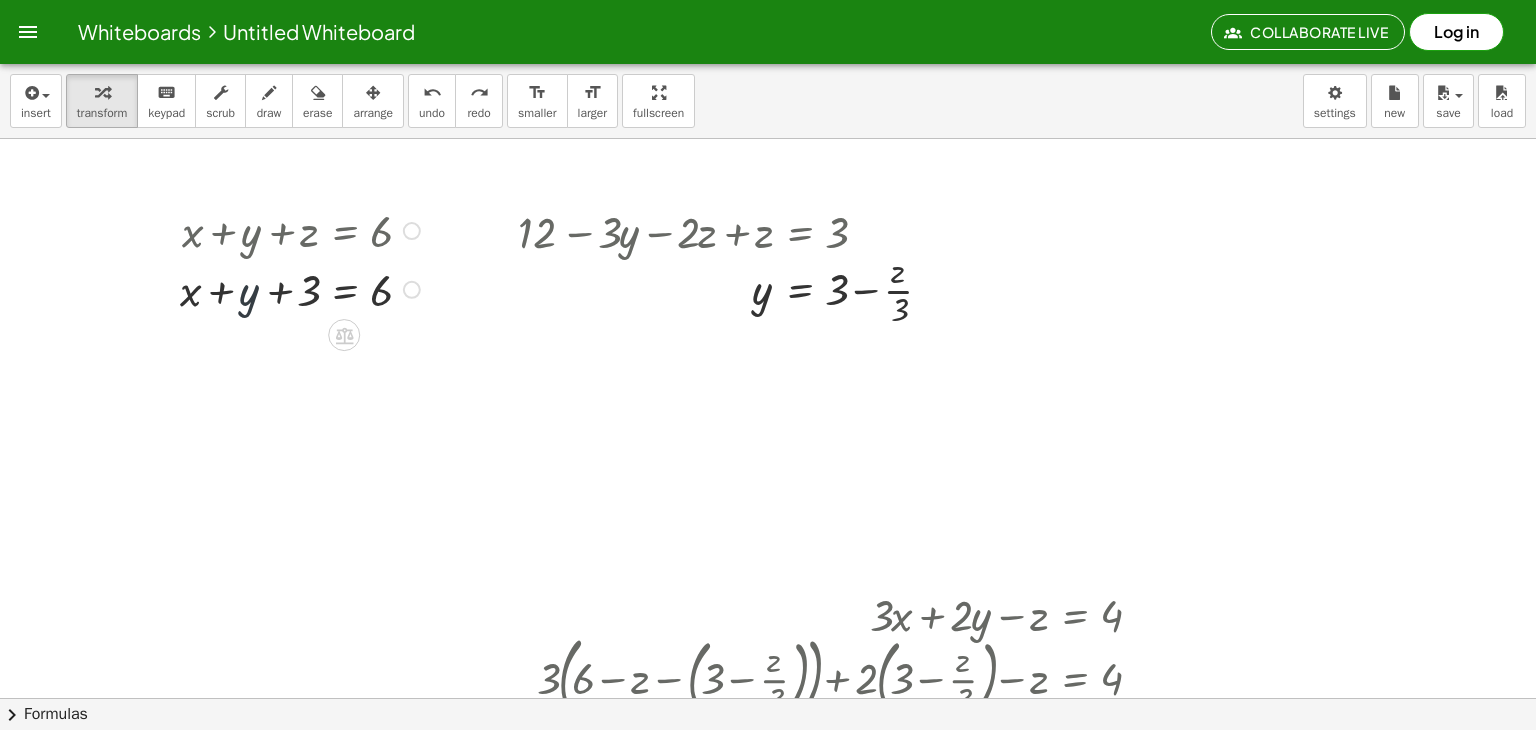 click at bounding box center [303, 288] 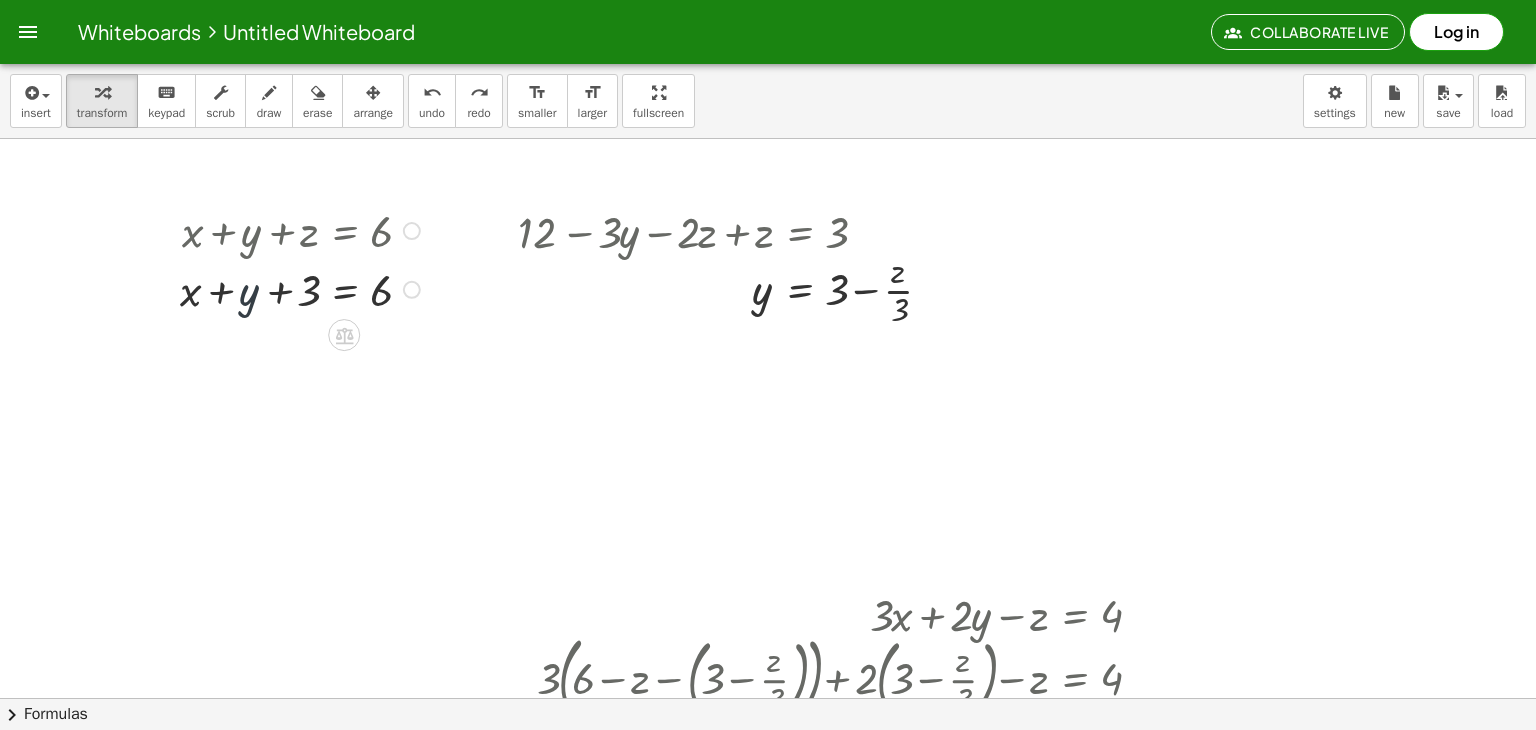 click at bounding box center (303, 288) 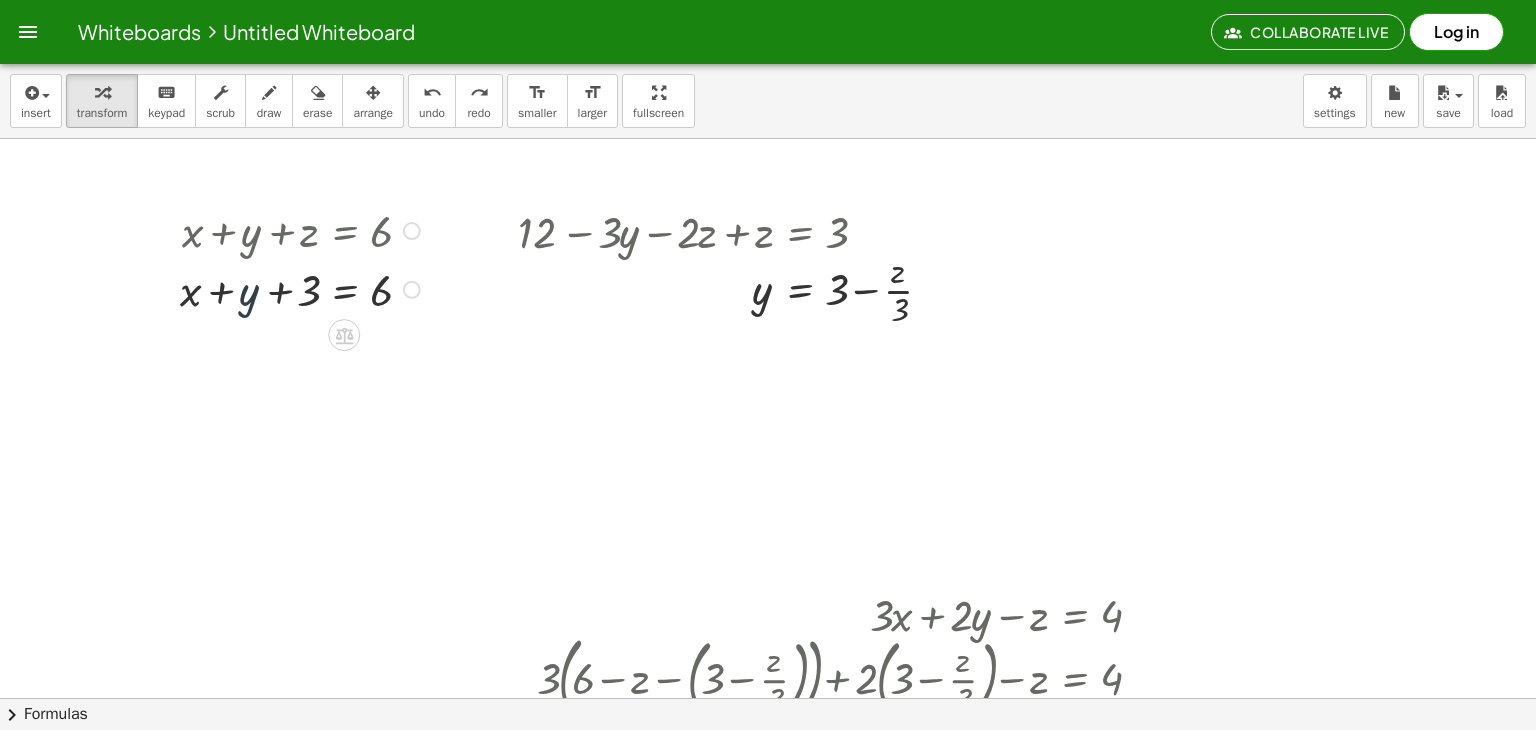 click at bounding box center (303, 288) 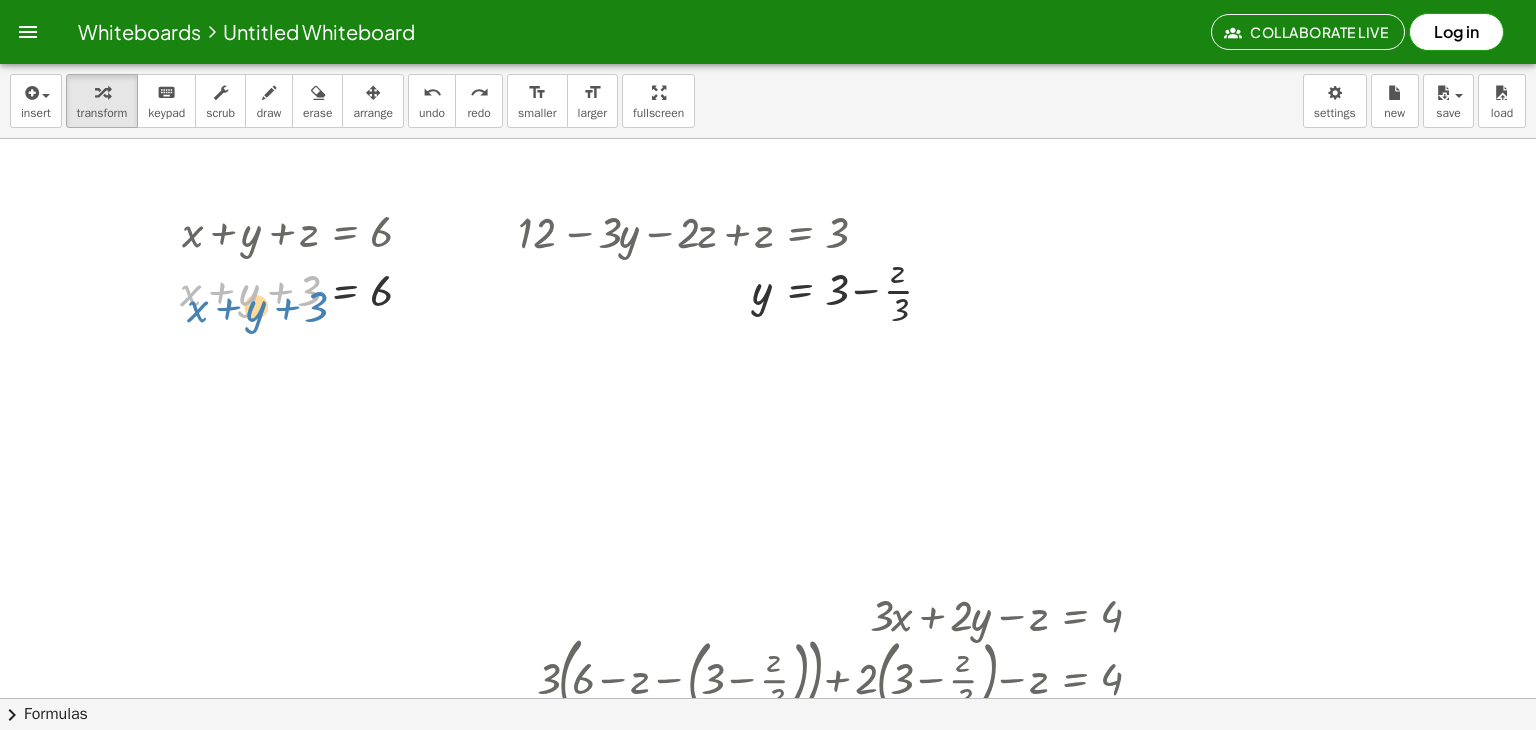 drag, startPoint x: 244, startPoint y: 293, endPoint x: 251, endPoint y: 310, distance: 18.384777 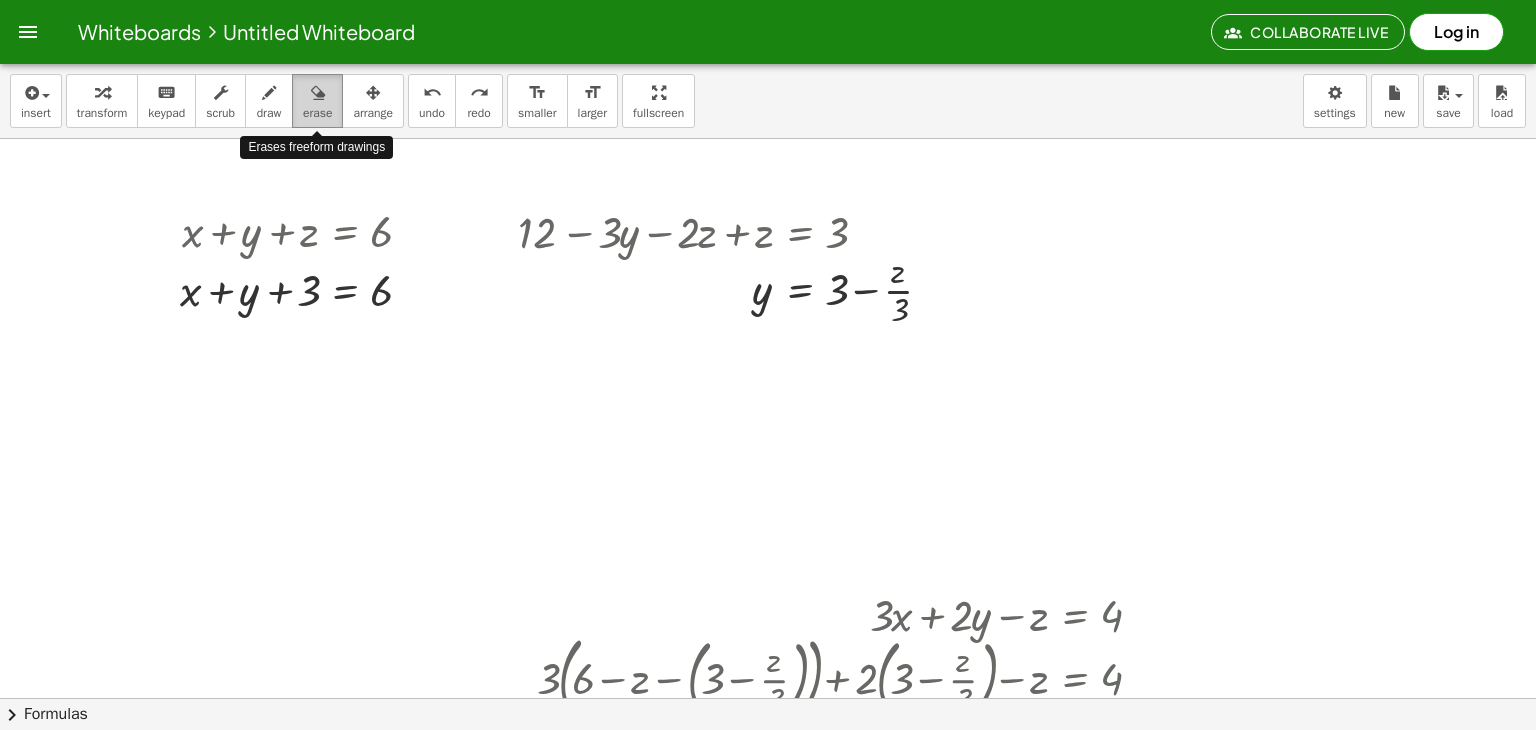 click on "erase" at bounding box center (317, 113) 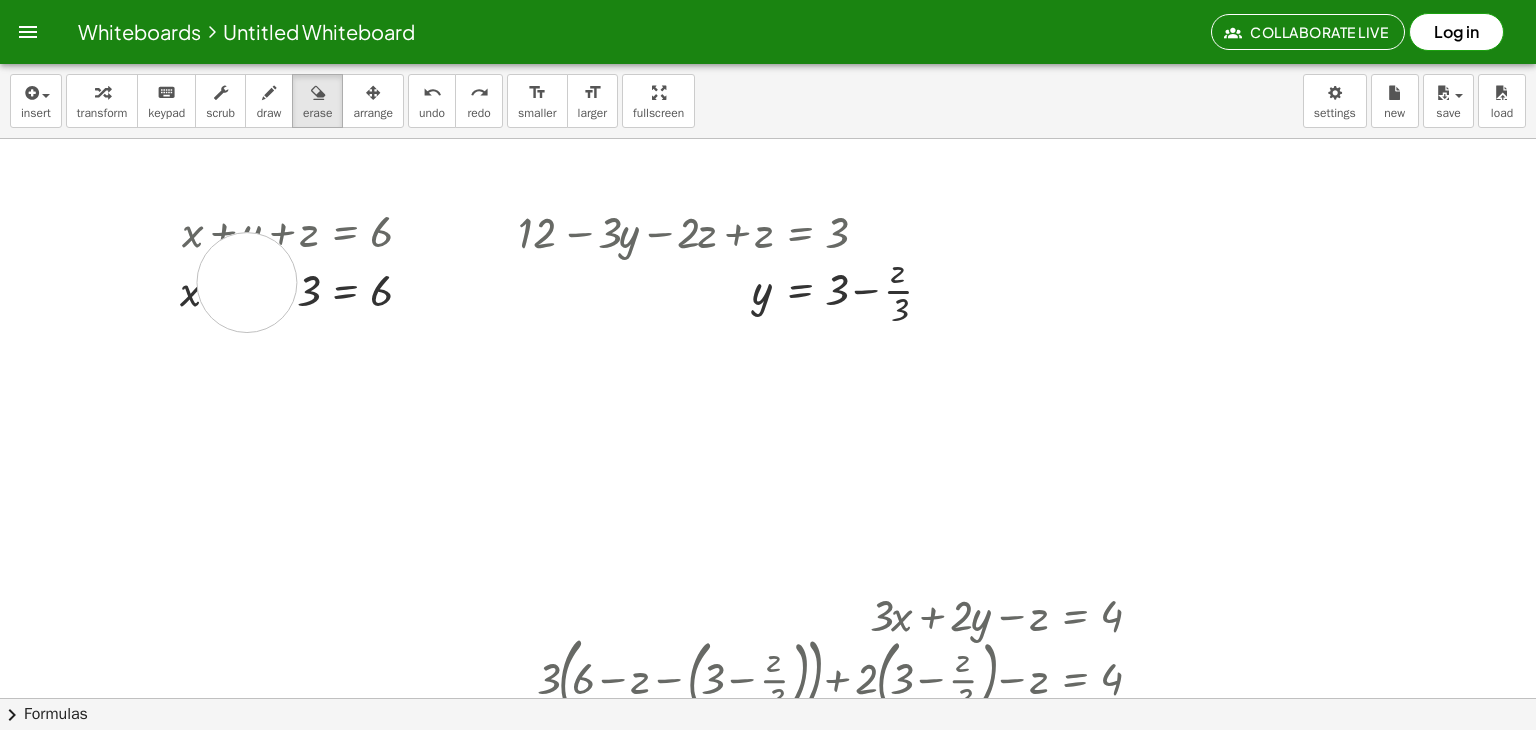 click at bounding box center [768, 698] 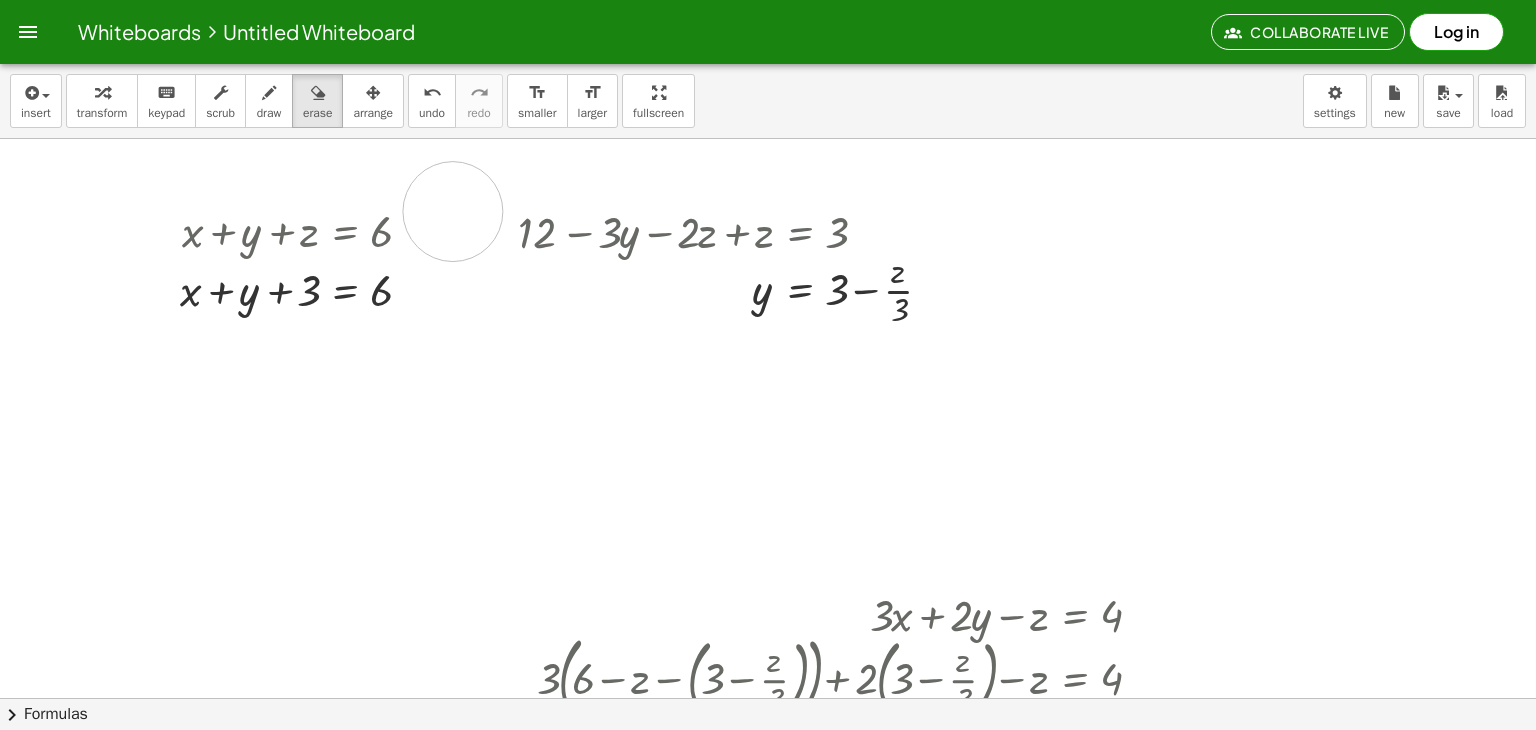 drag, startPoint x: 244, startPoint y: 279, endPoint x: 453, endPoint y: 211, distance: 219.78398 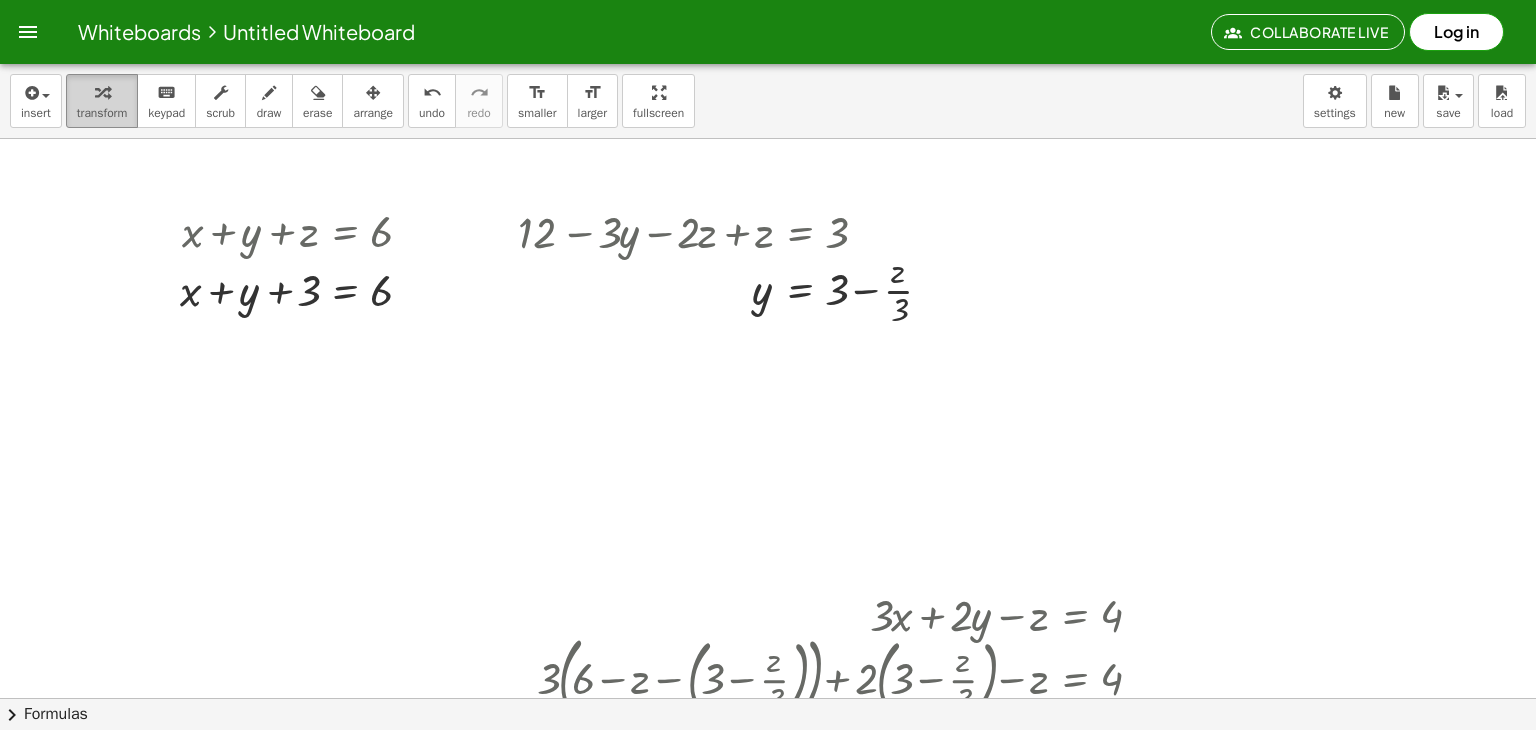 click on "transform" at bounding box center (102, 113) 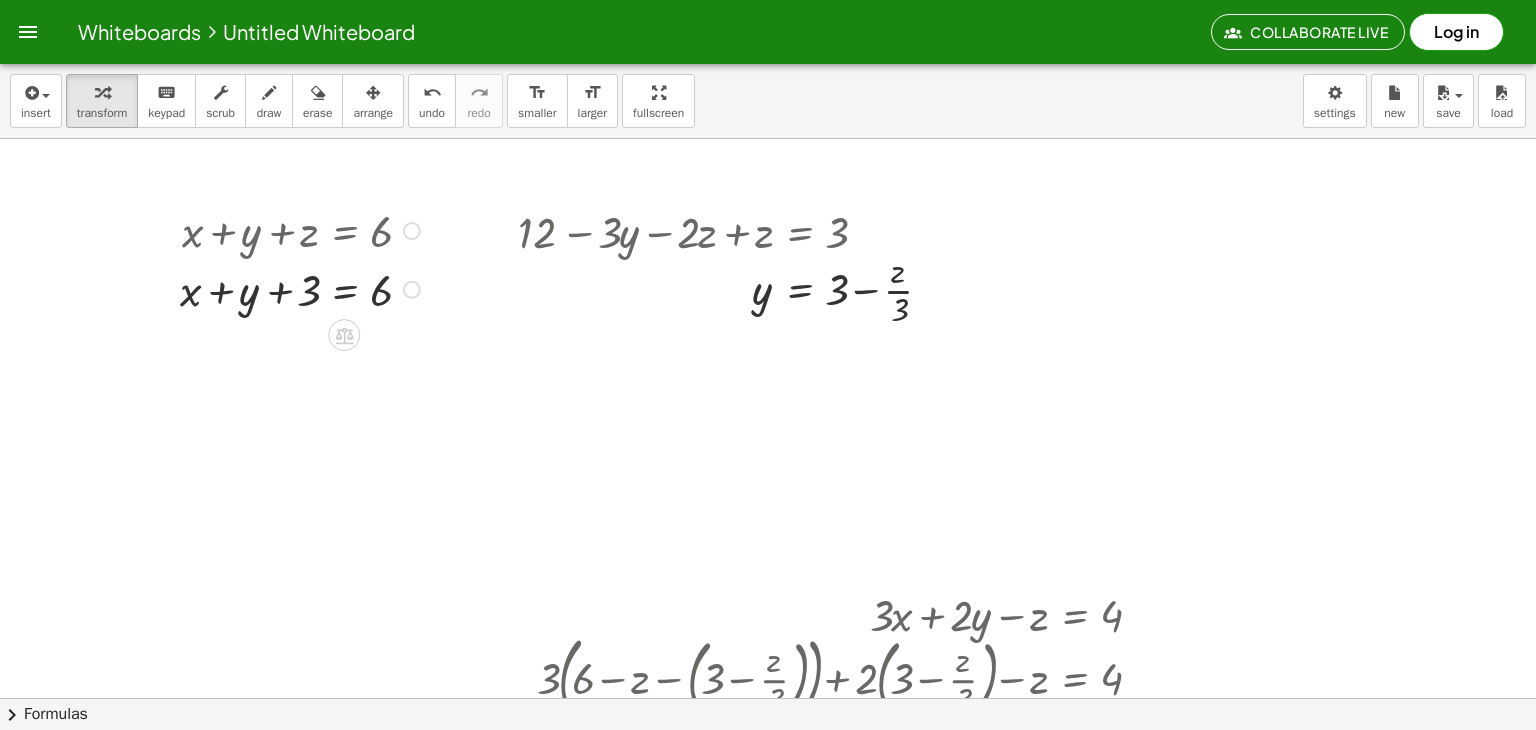 click 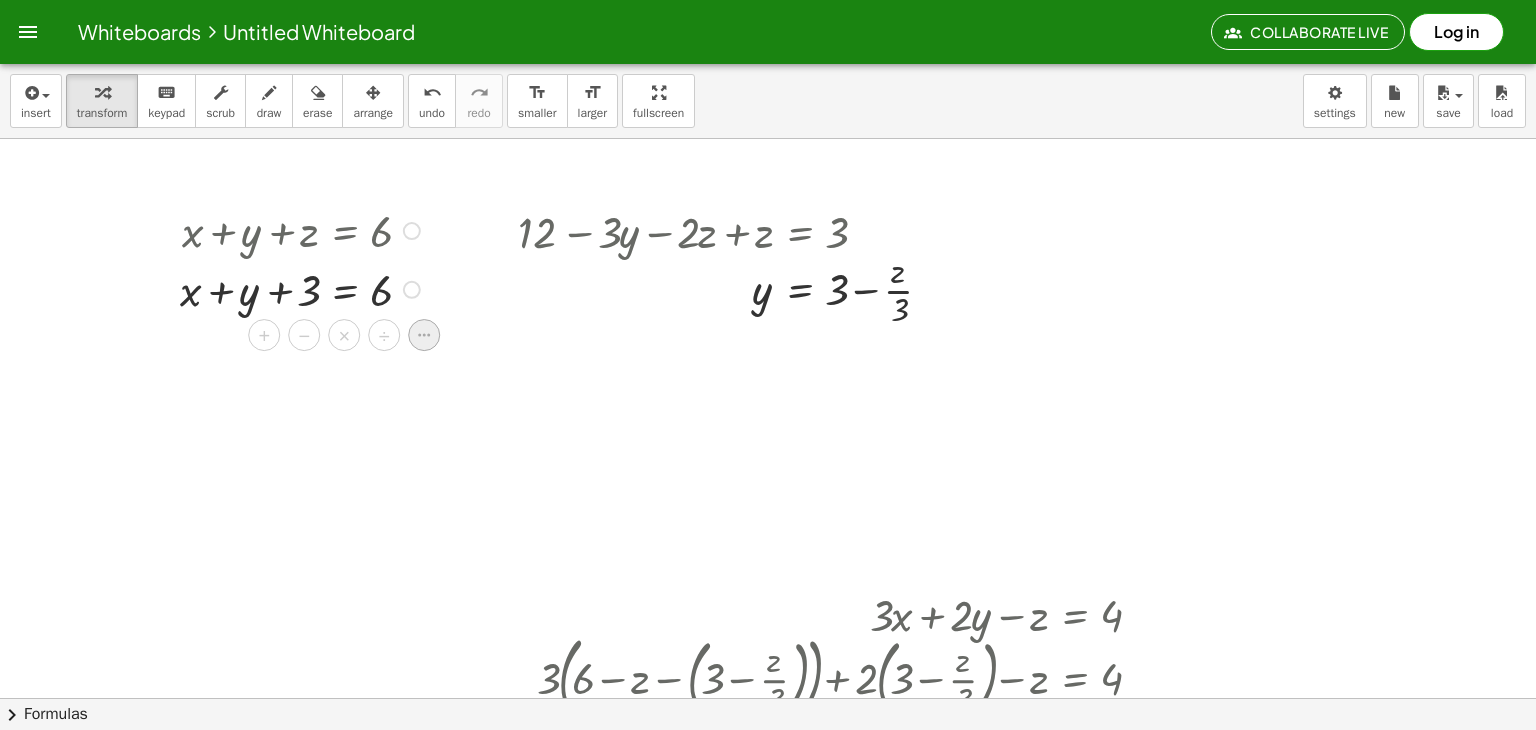click 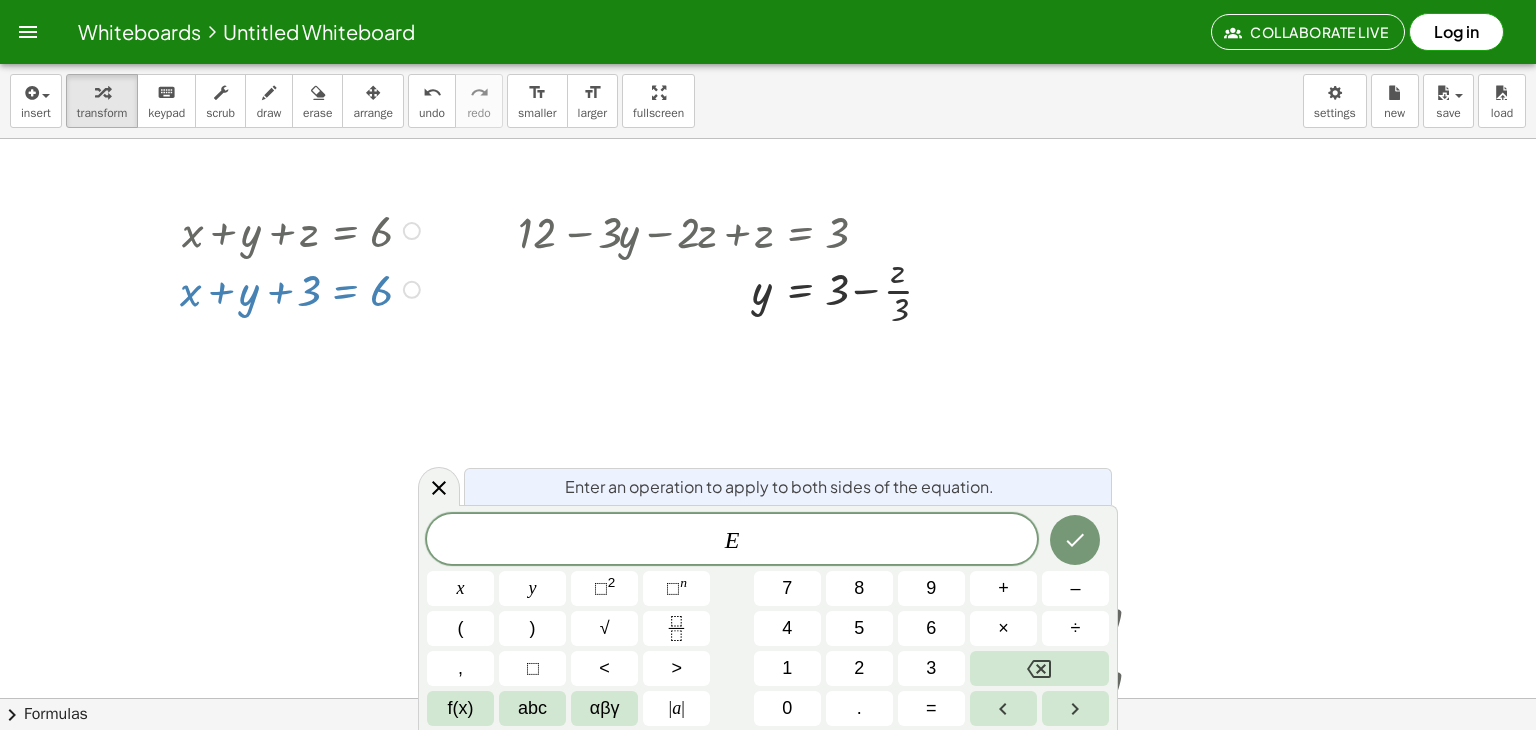 click at bounding box center [303, 288] 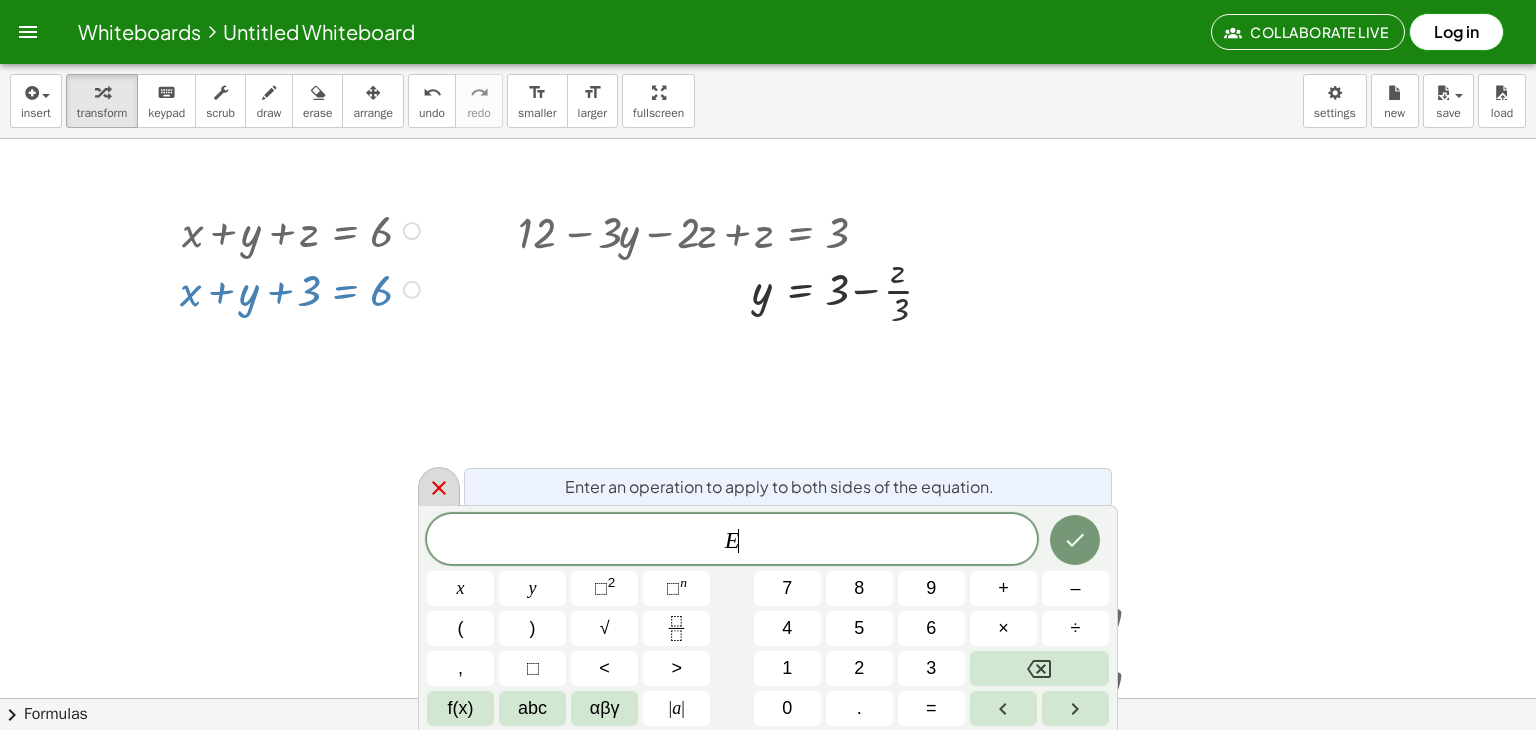 click 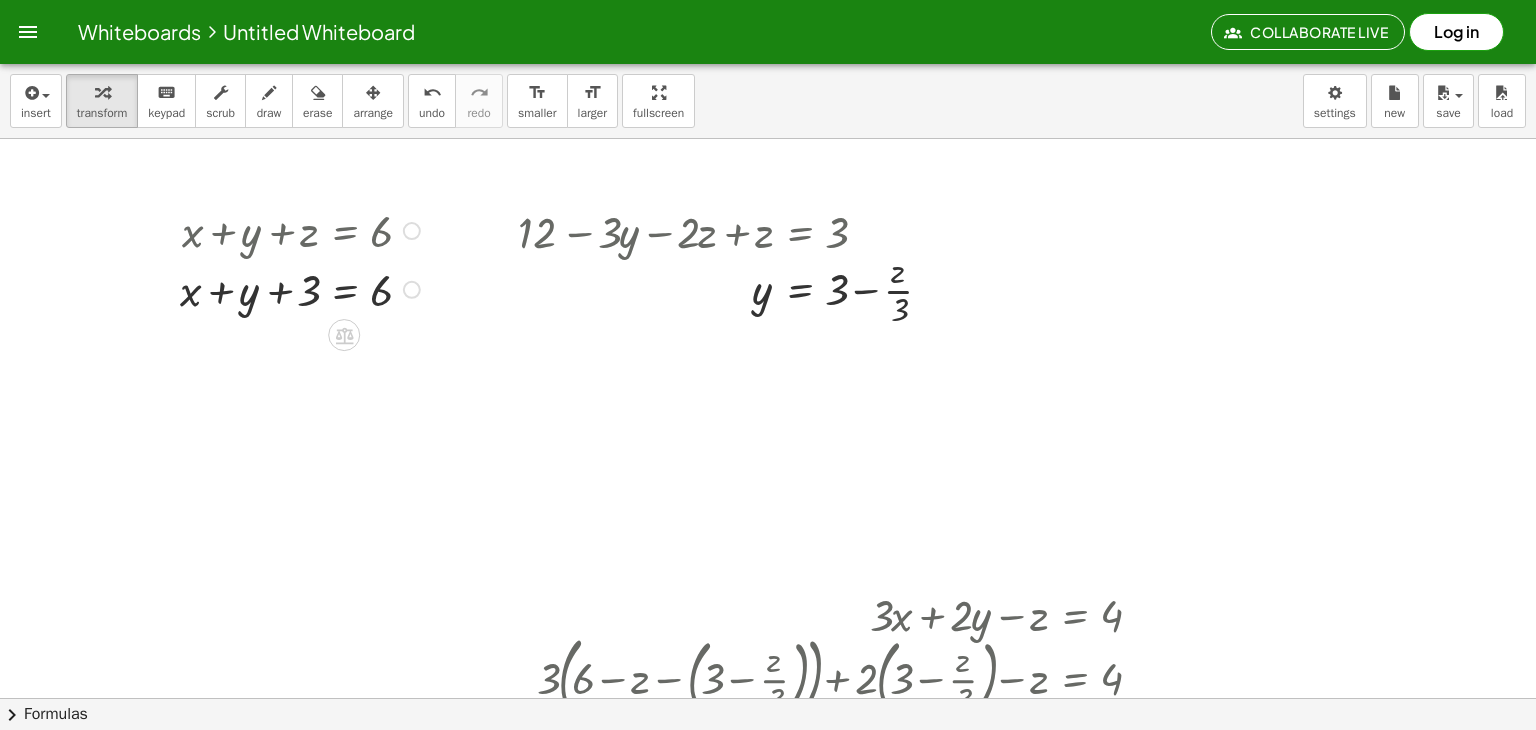click at bounding box center [303, 288] 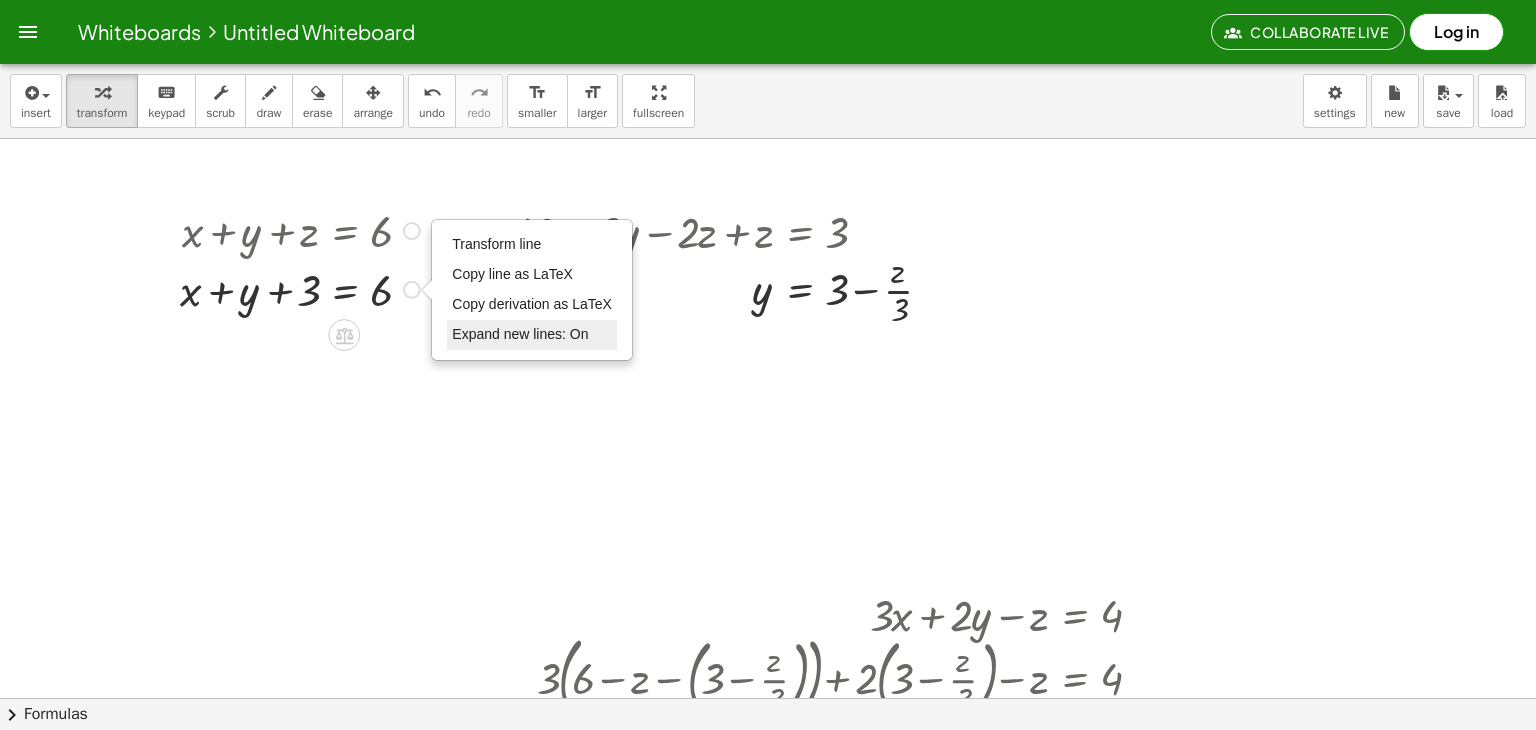 click on "Expand new lines: On" at bounding box center (520, 334) 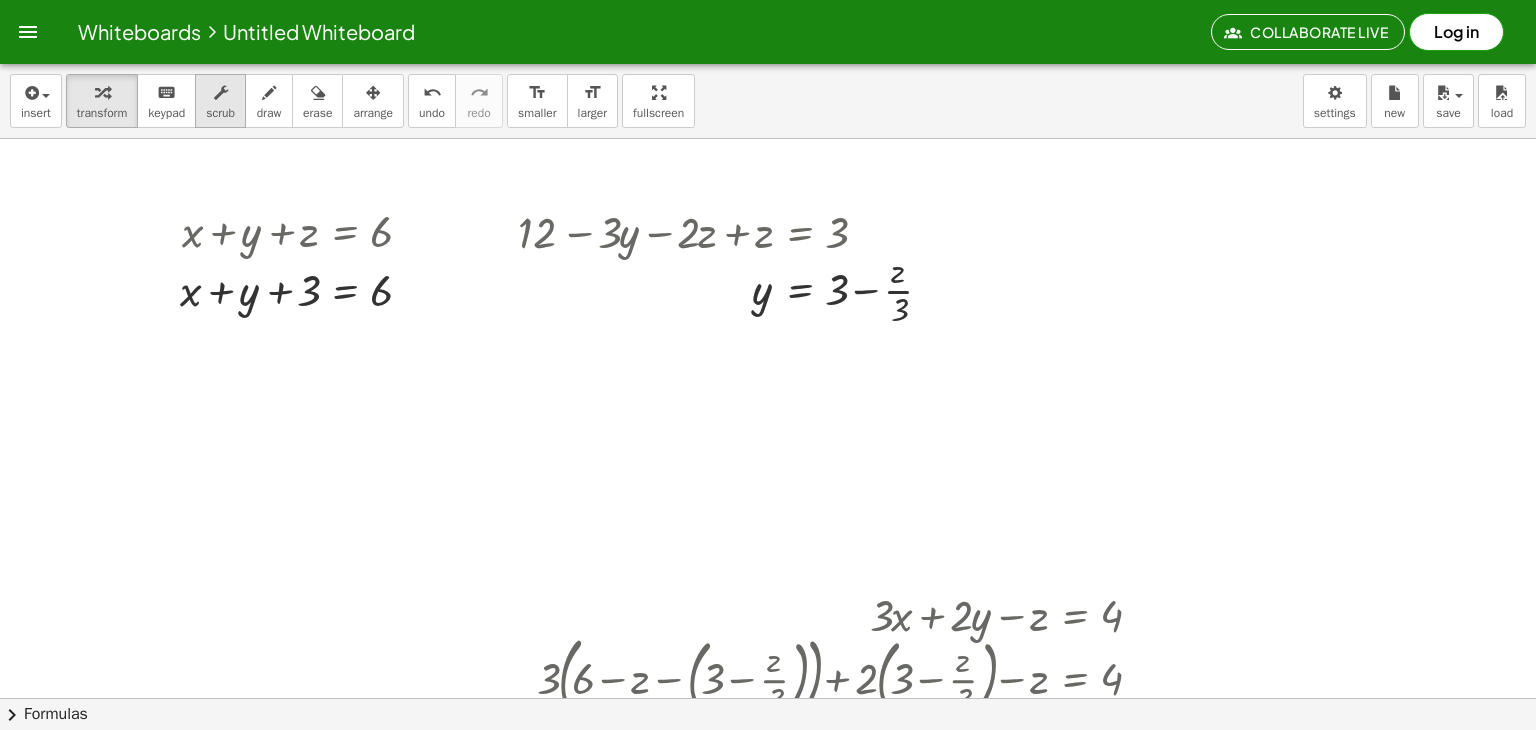 click on "scrub" at bounding box center [220, 101] 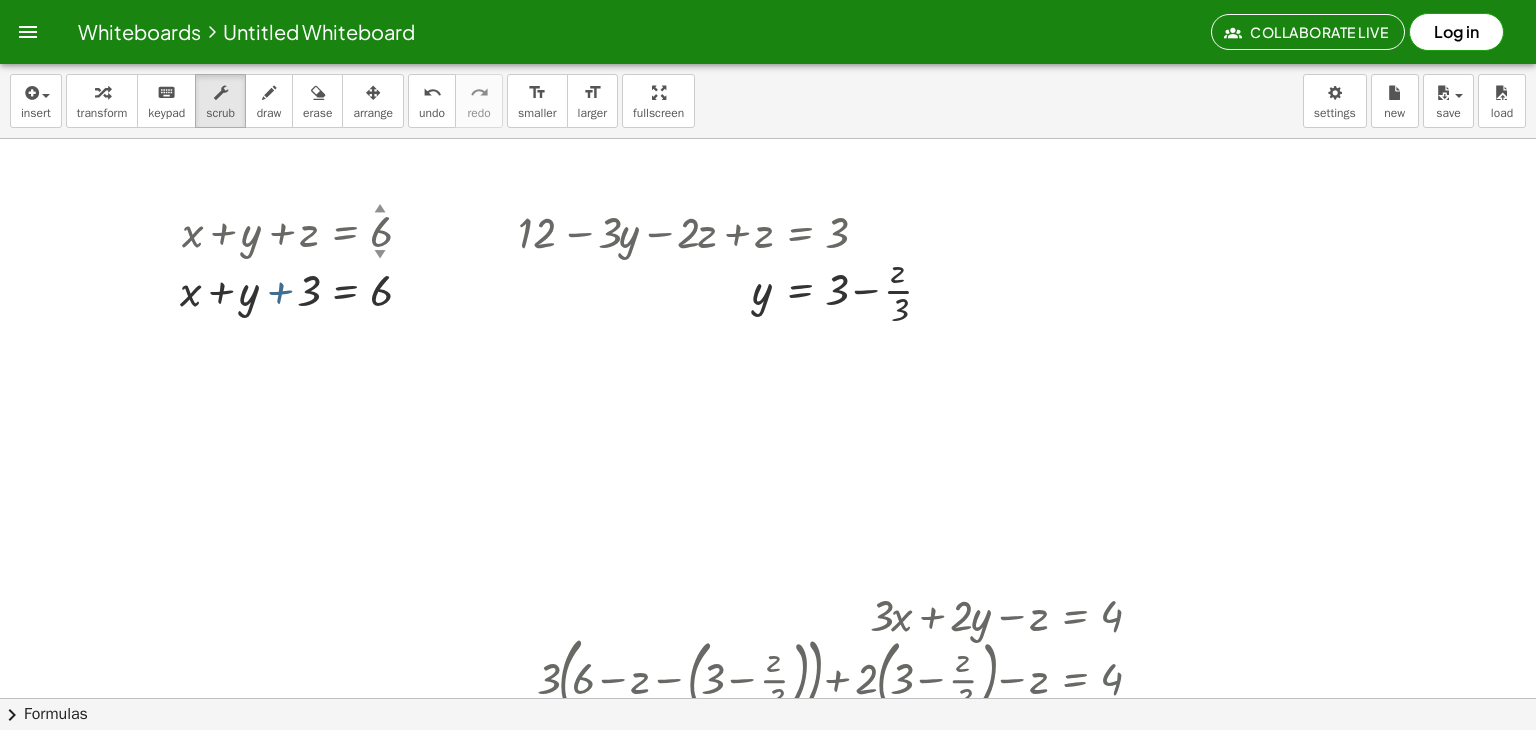 drag, startPoint x: 260, startPoint y: 292, endPoint x: 244, endPoint y: 292, distance: 16 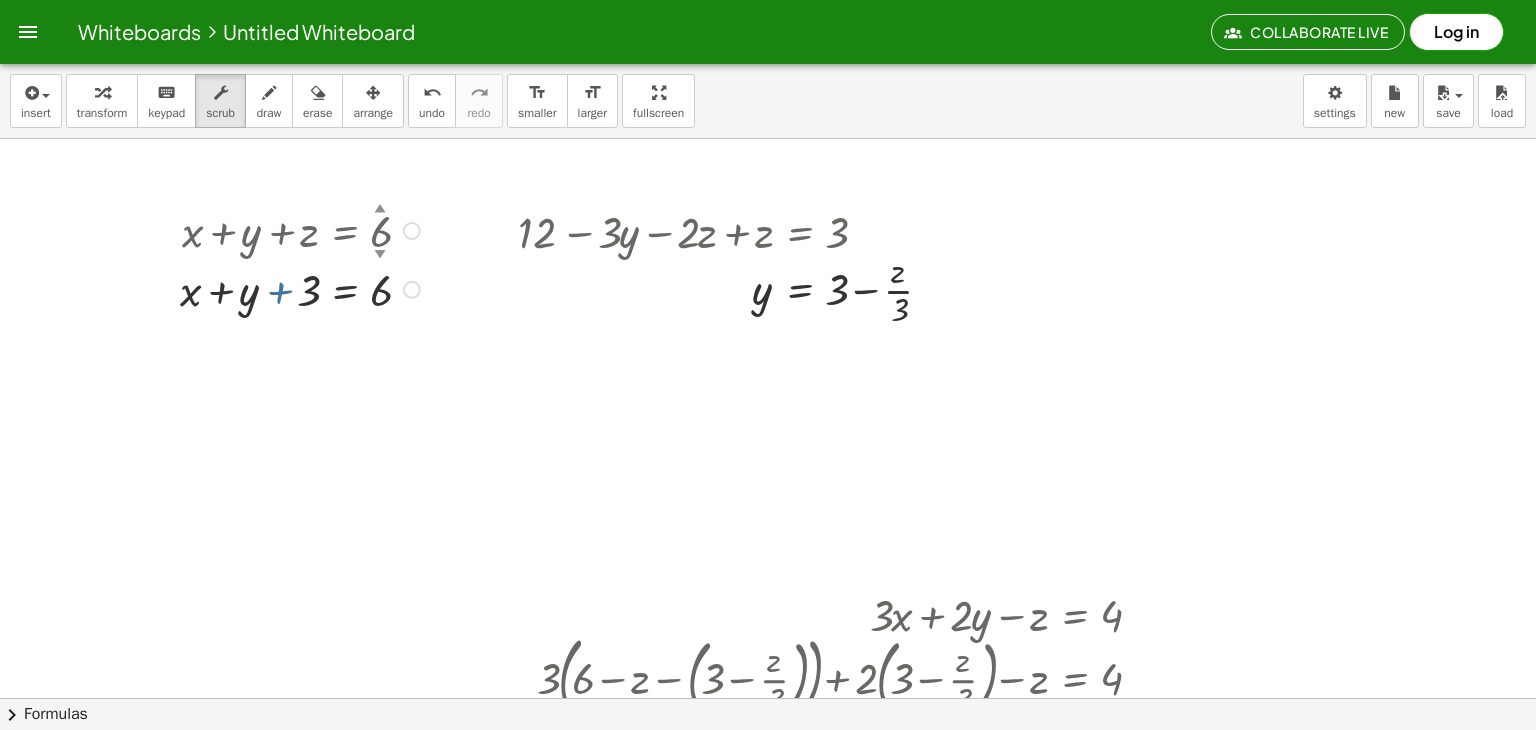 click at bounding box center [303, 288] 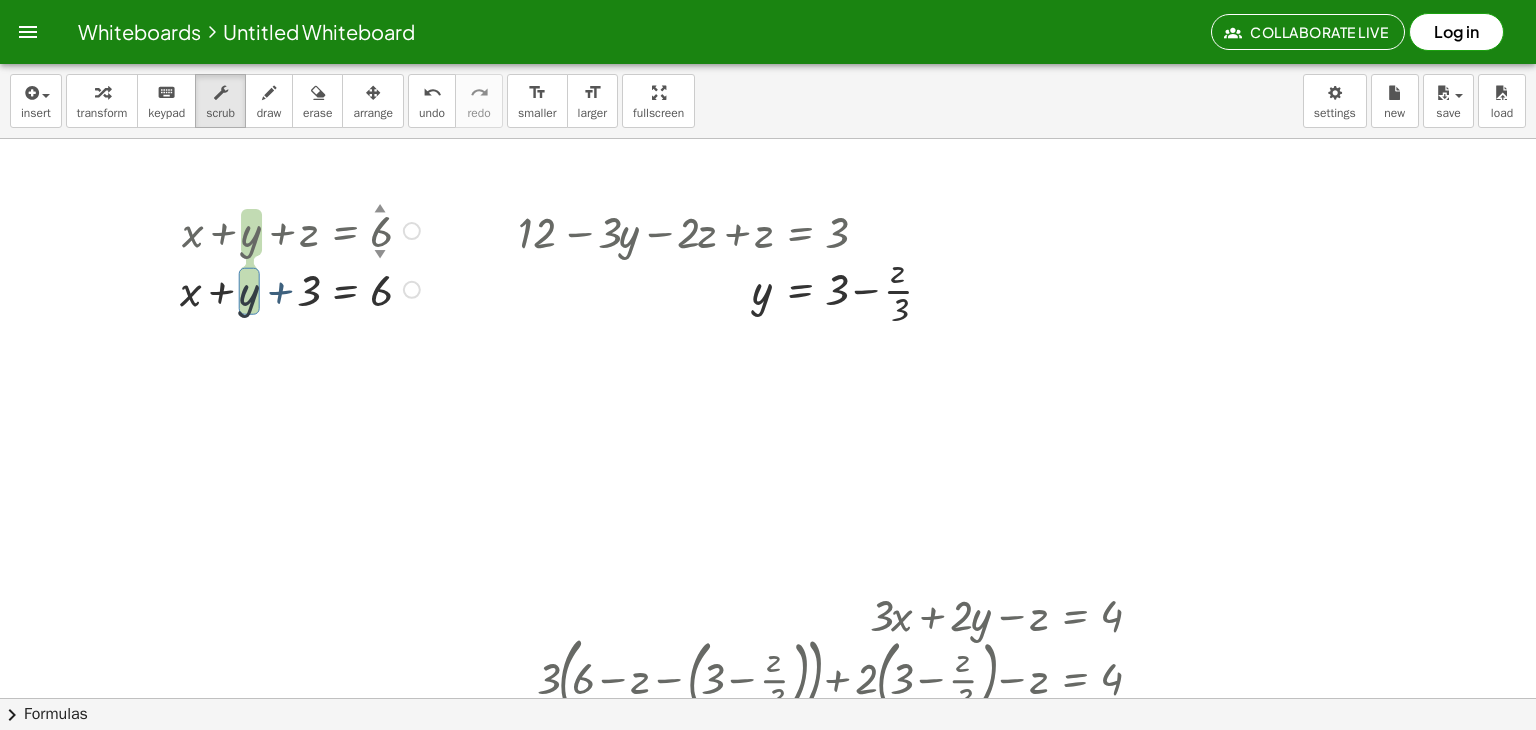 click at bounding box center [303, 288] 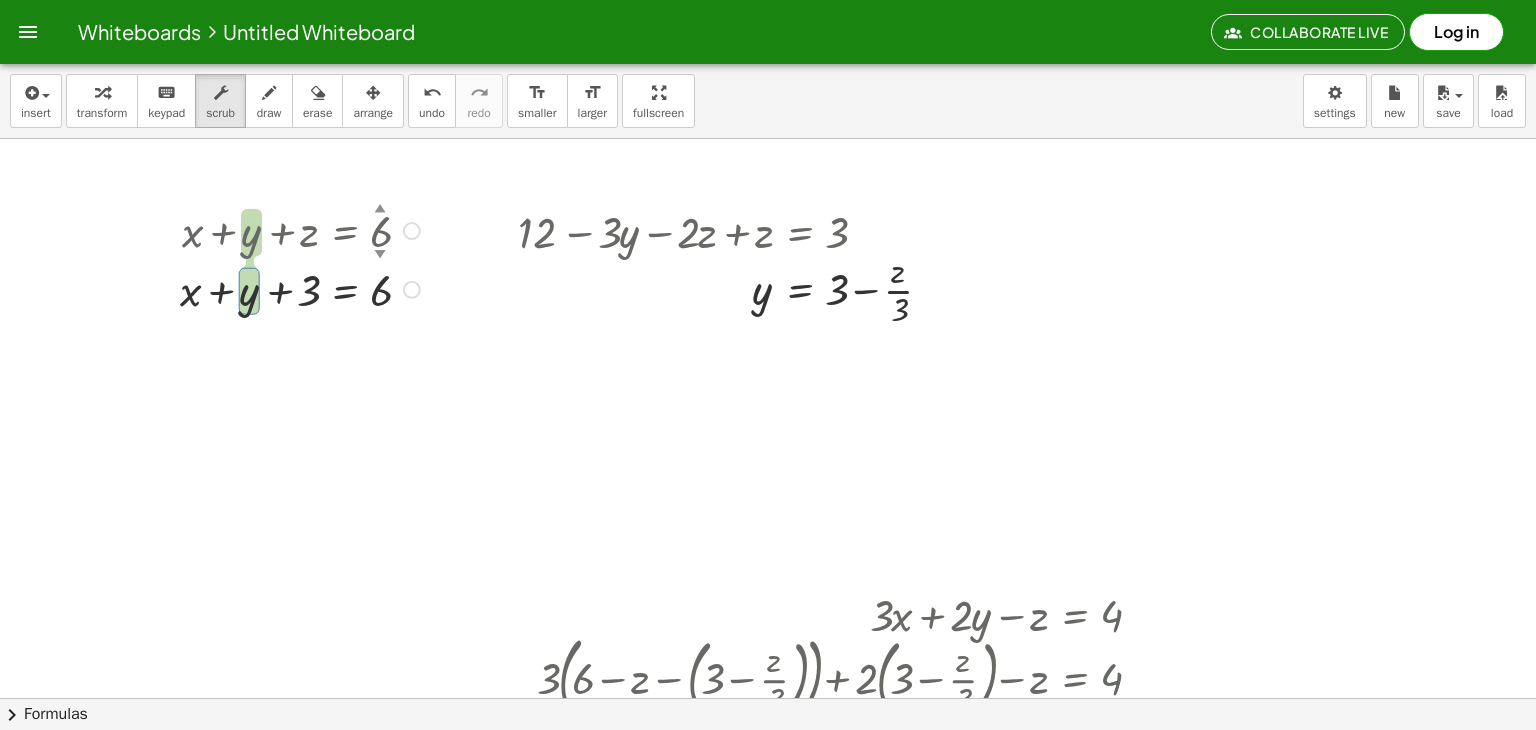 click at bounding box center [303, 288] 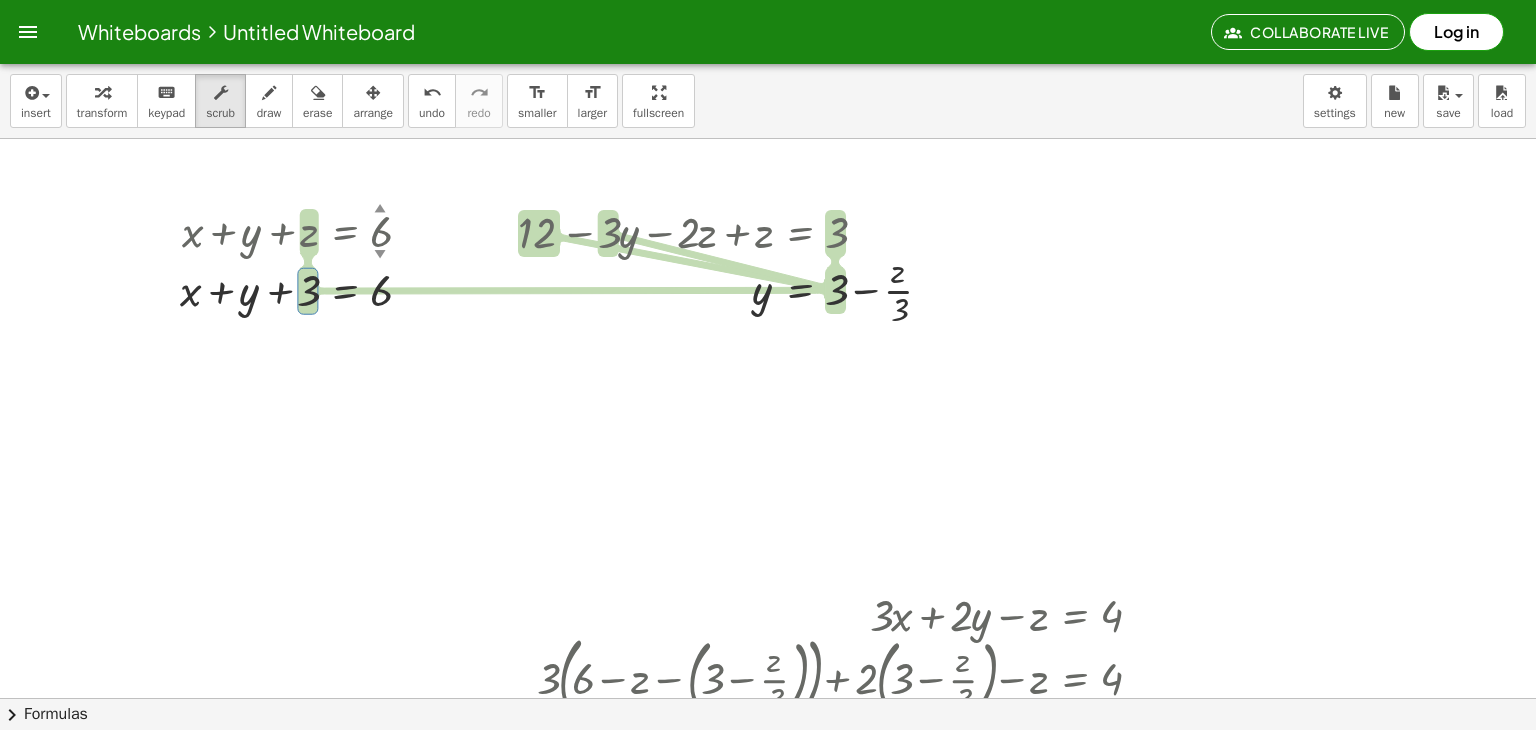 click at bounding box center (768, 698) 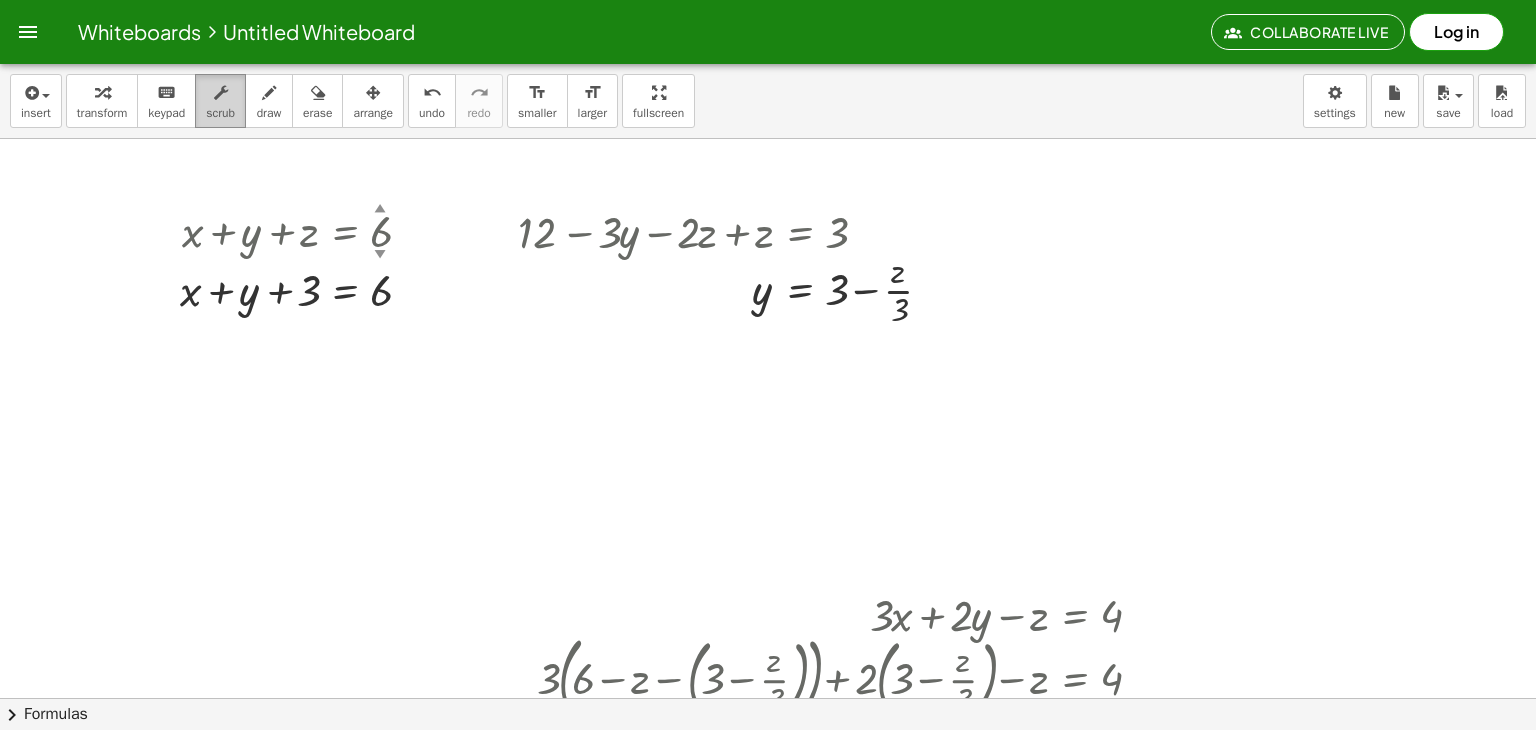 click at bounding box center [220, 92] 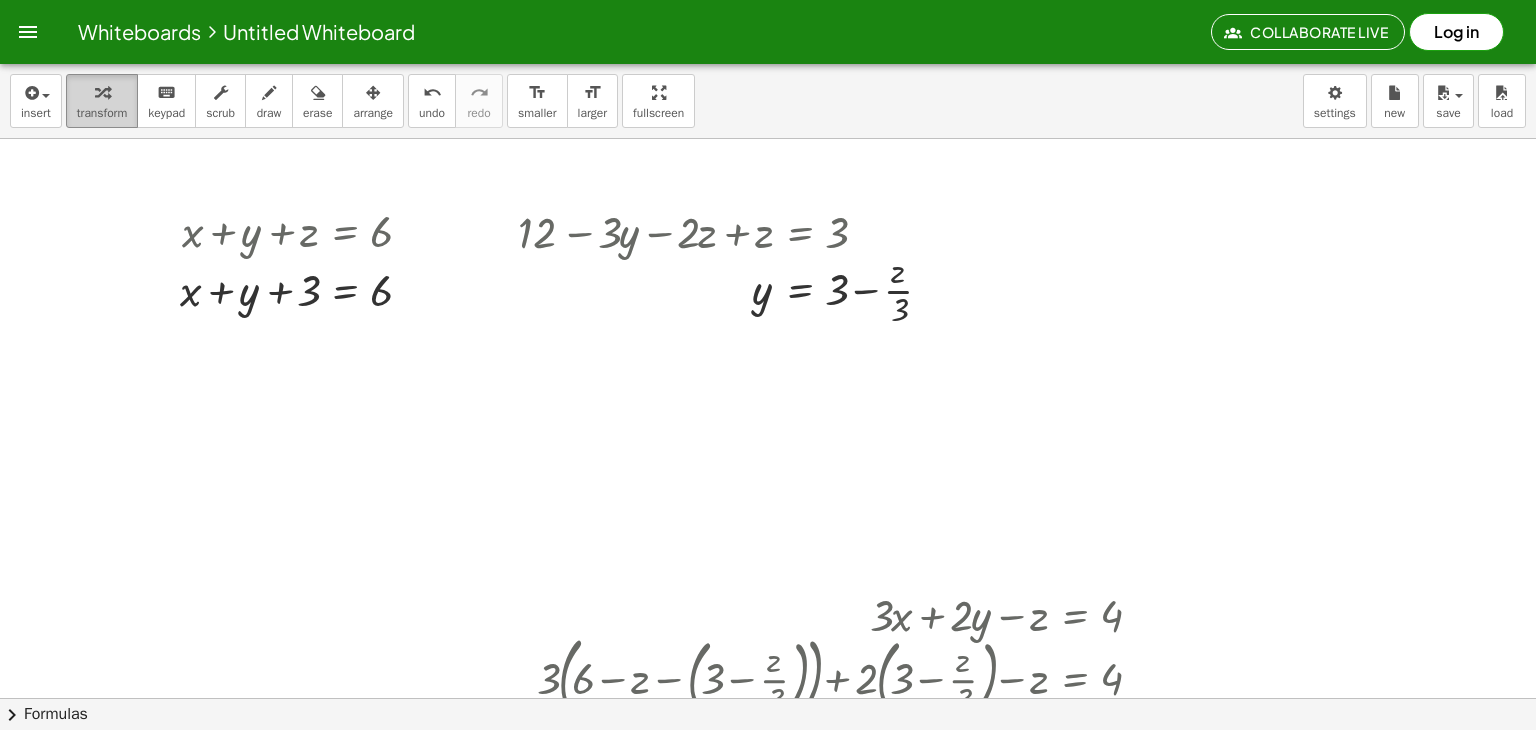 click at bounding box center (102, 92) 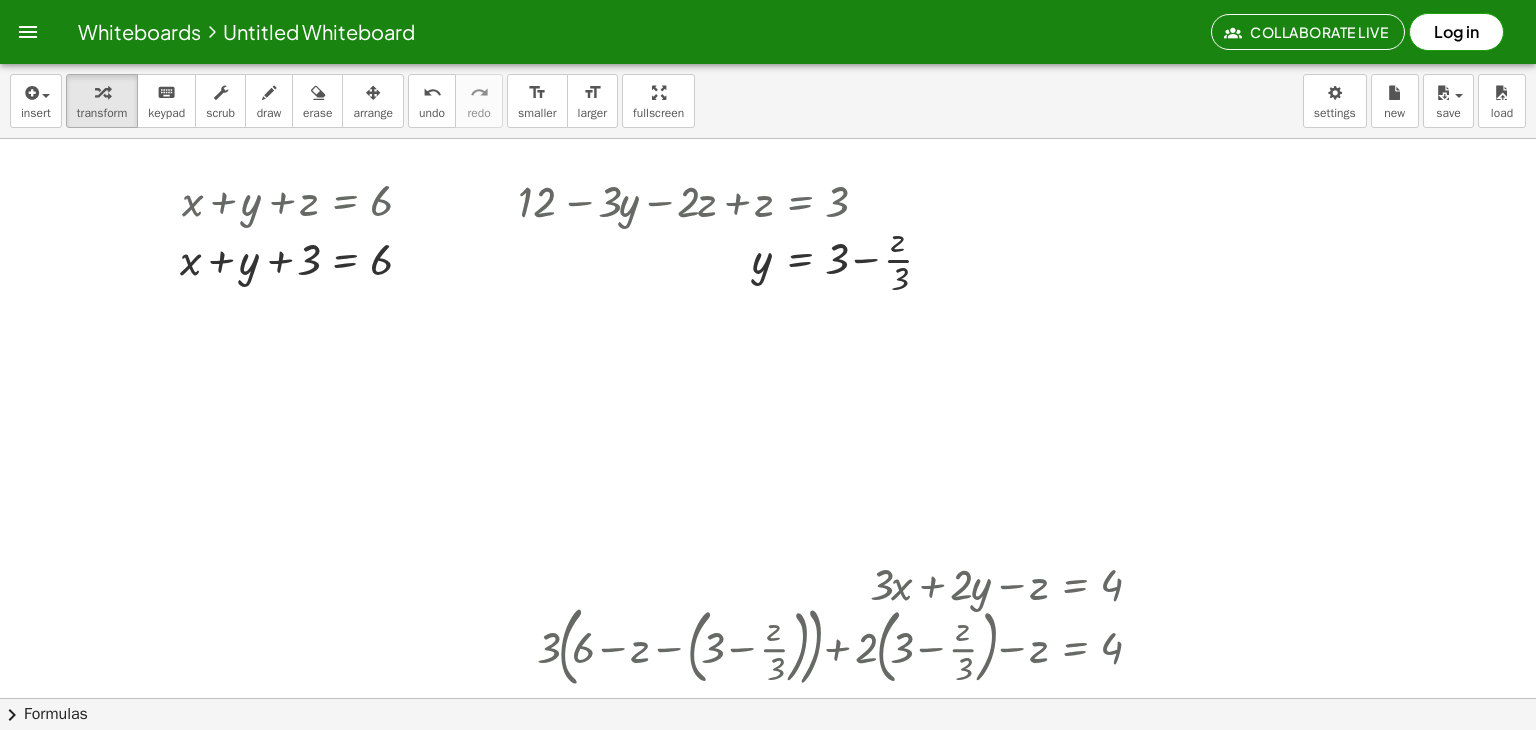 scroll, scrollTop: 0, scrollLeft: 0, axis: both 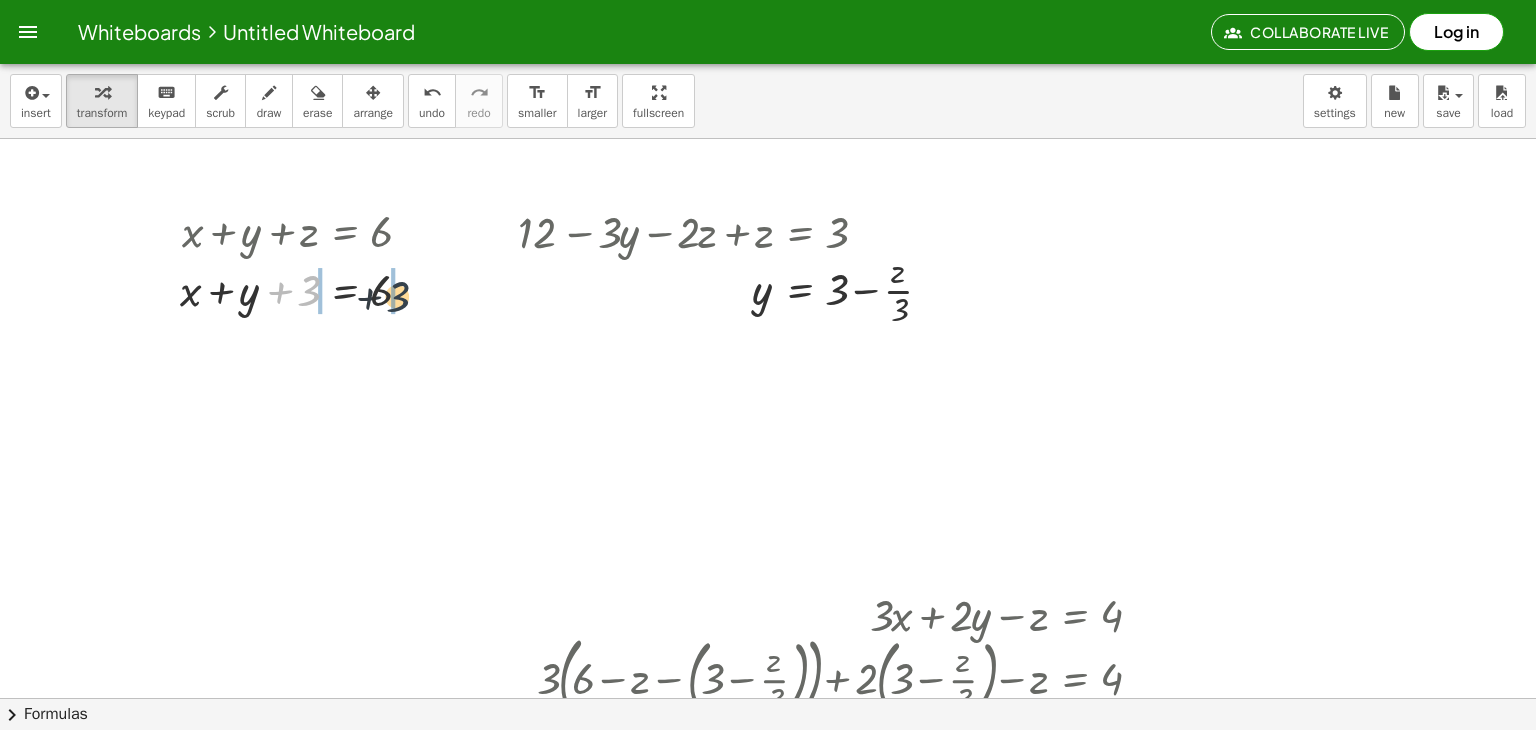 drag, startPoint x: 310, startPoint y: 289, endPoint x: 404, endPoint y: 297, distance: 94.33981 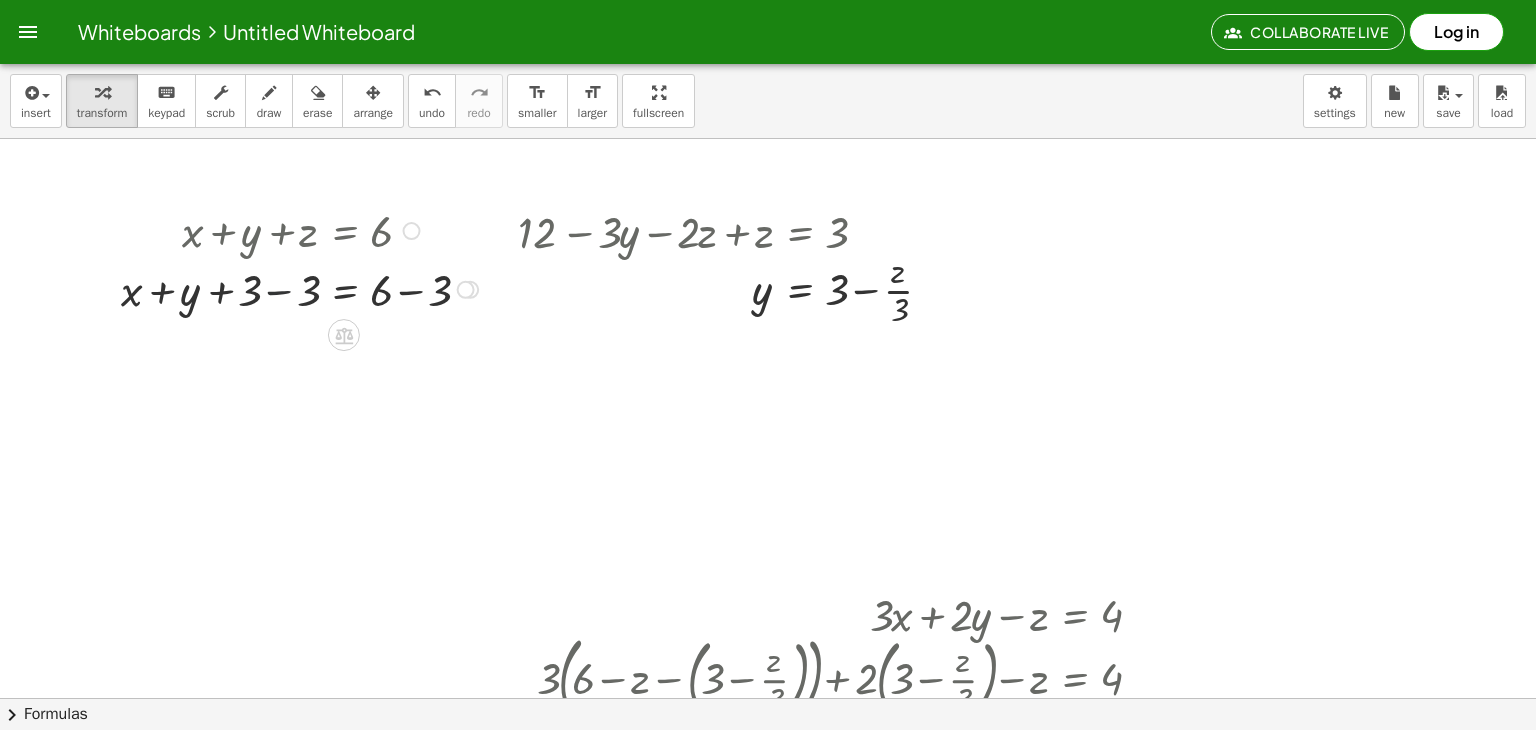 click at bounding box center (302, 288) 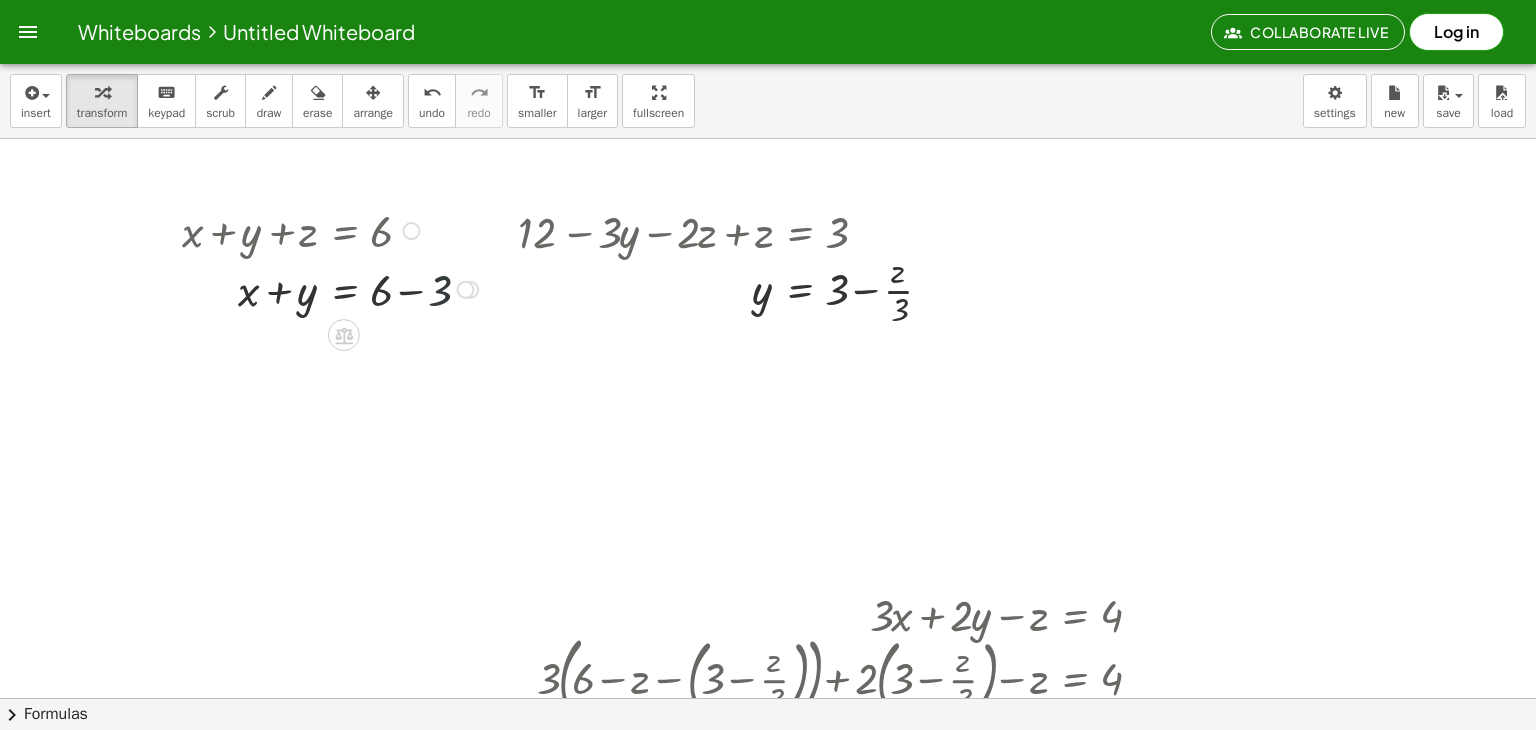 click at bounding box center (333, 288) 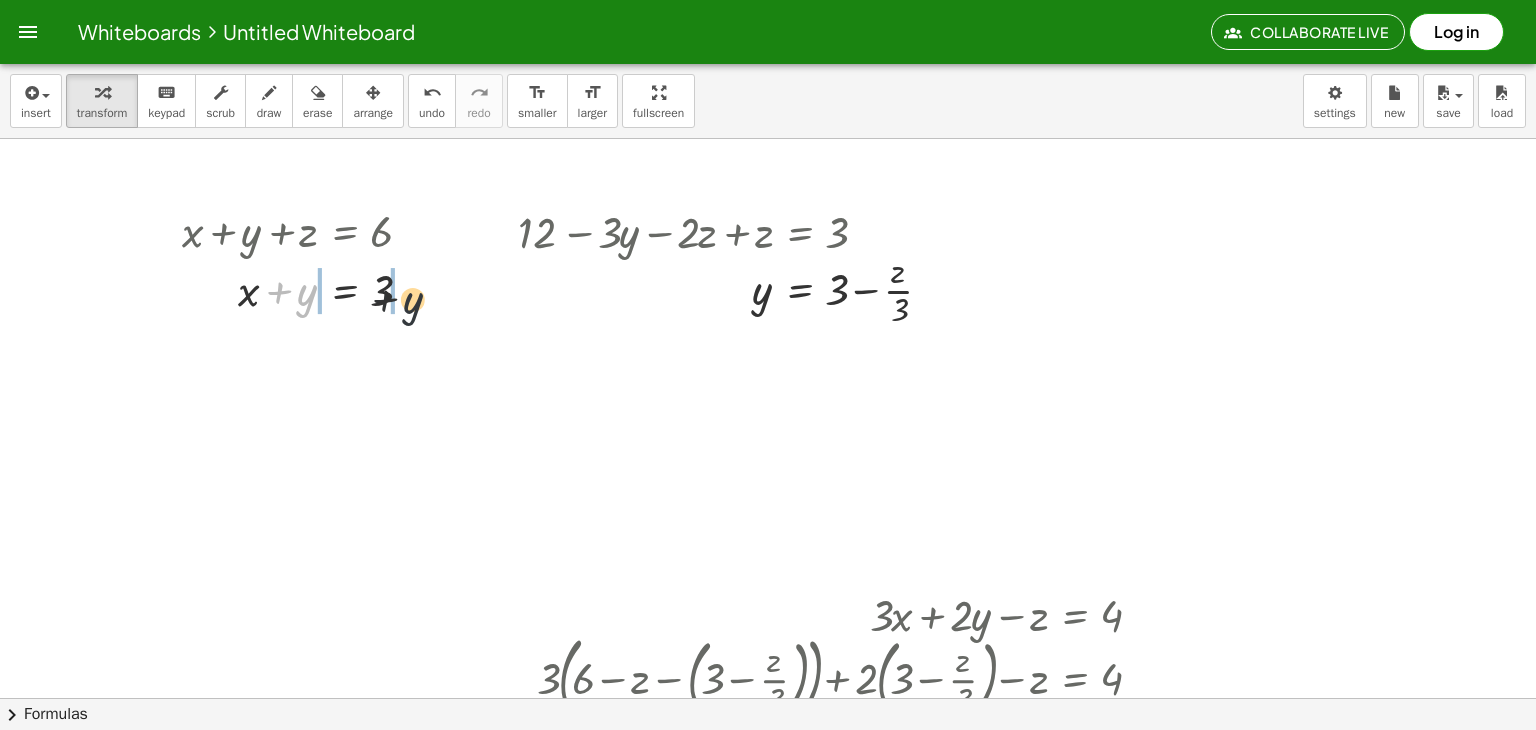 drag, startPoint x: 303, startPoint y: 293, endPoint x: 445, endPoint y: 306, distance: 142.59383 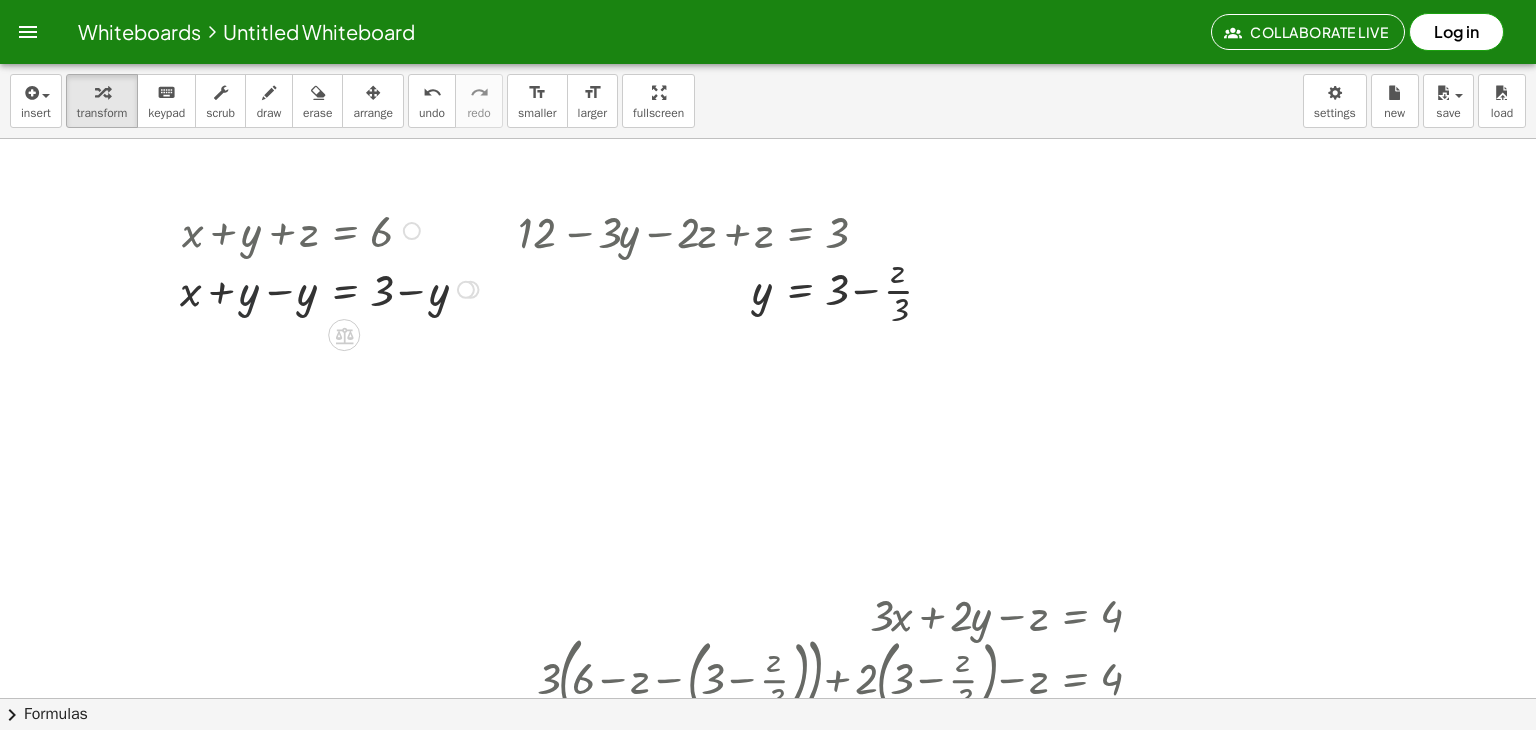 click at bounding box center (332, 288) 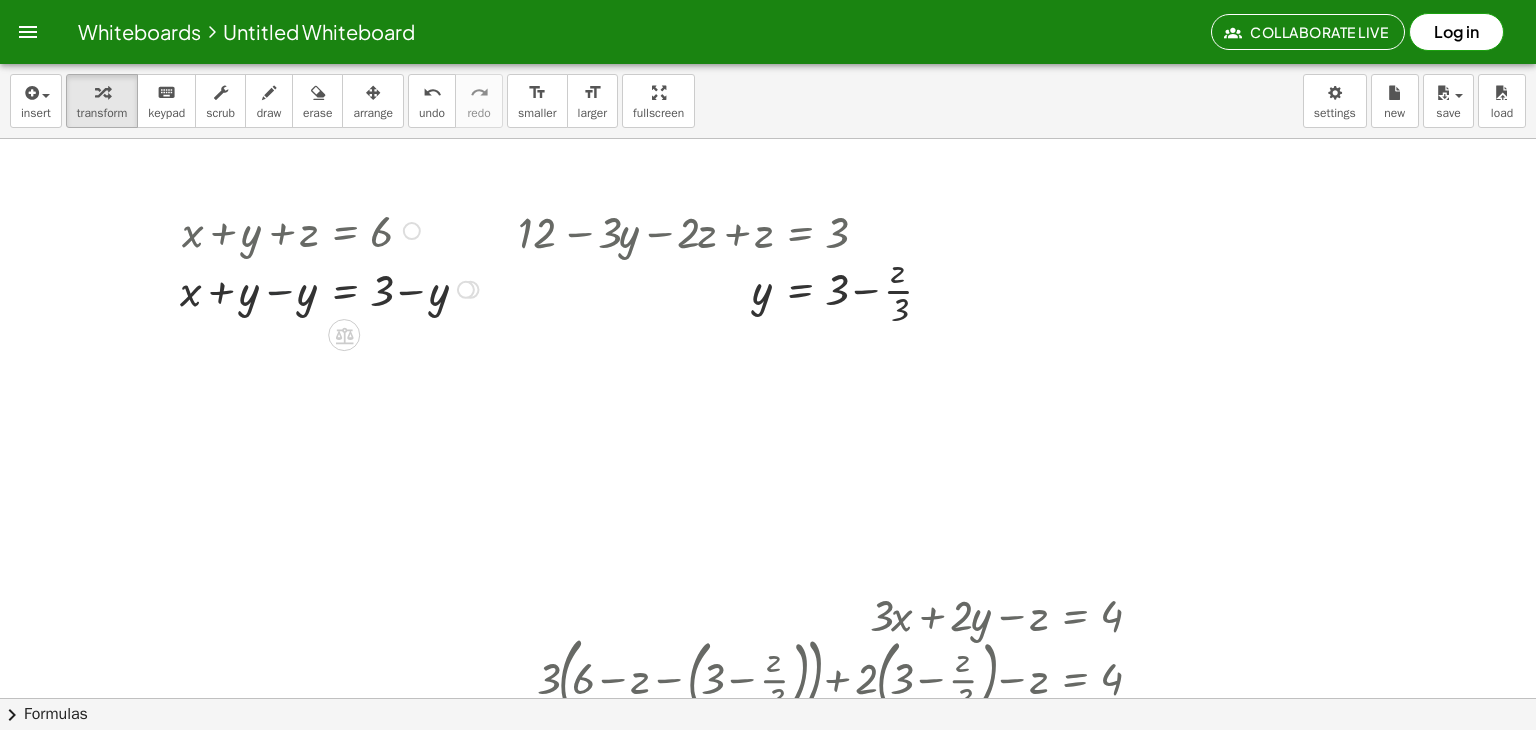 click at bounding box center (332, 288) 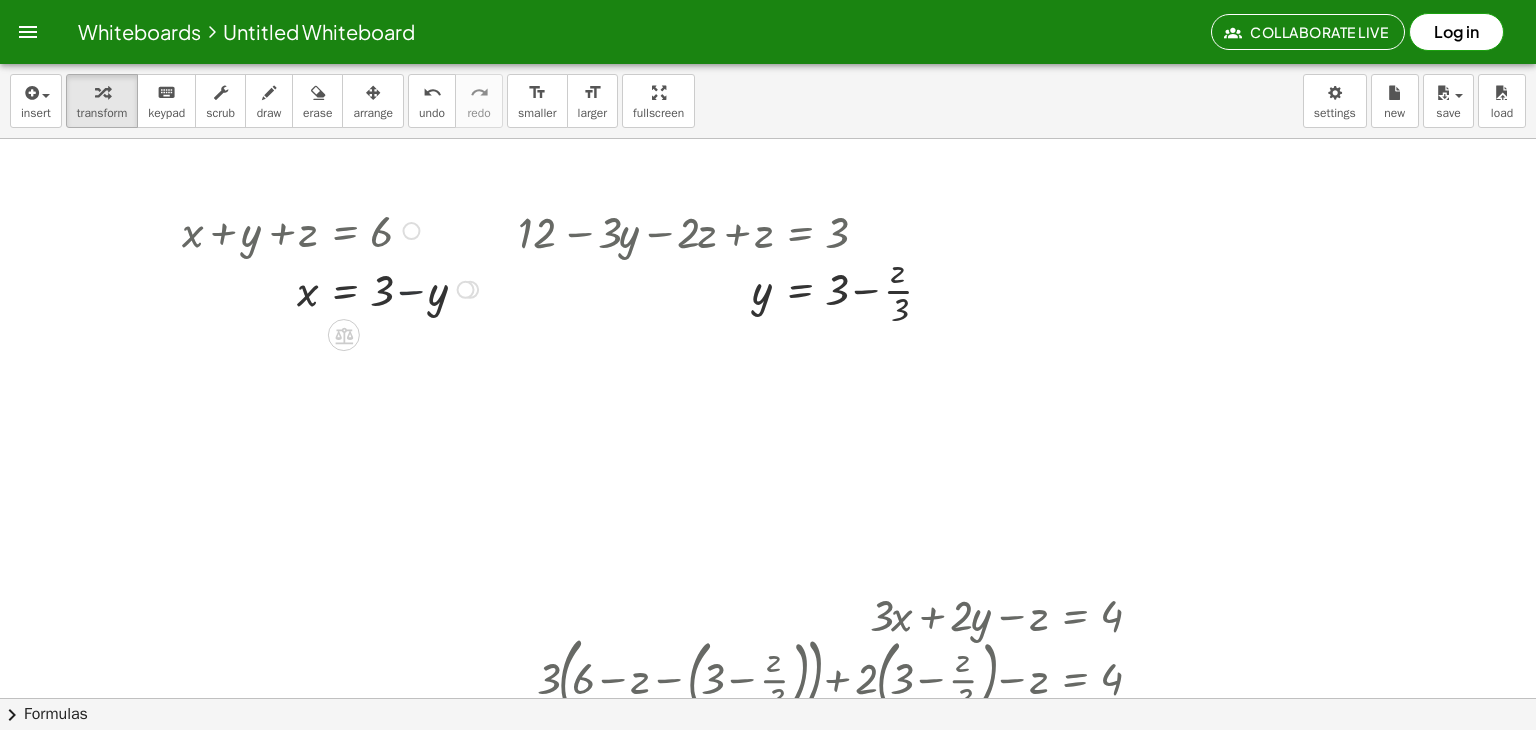 click at bounding box center [333, 288] 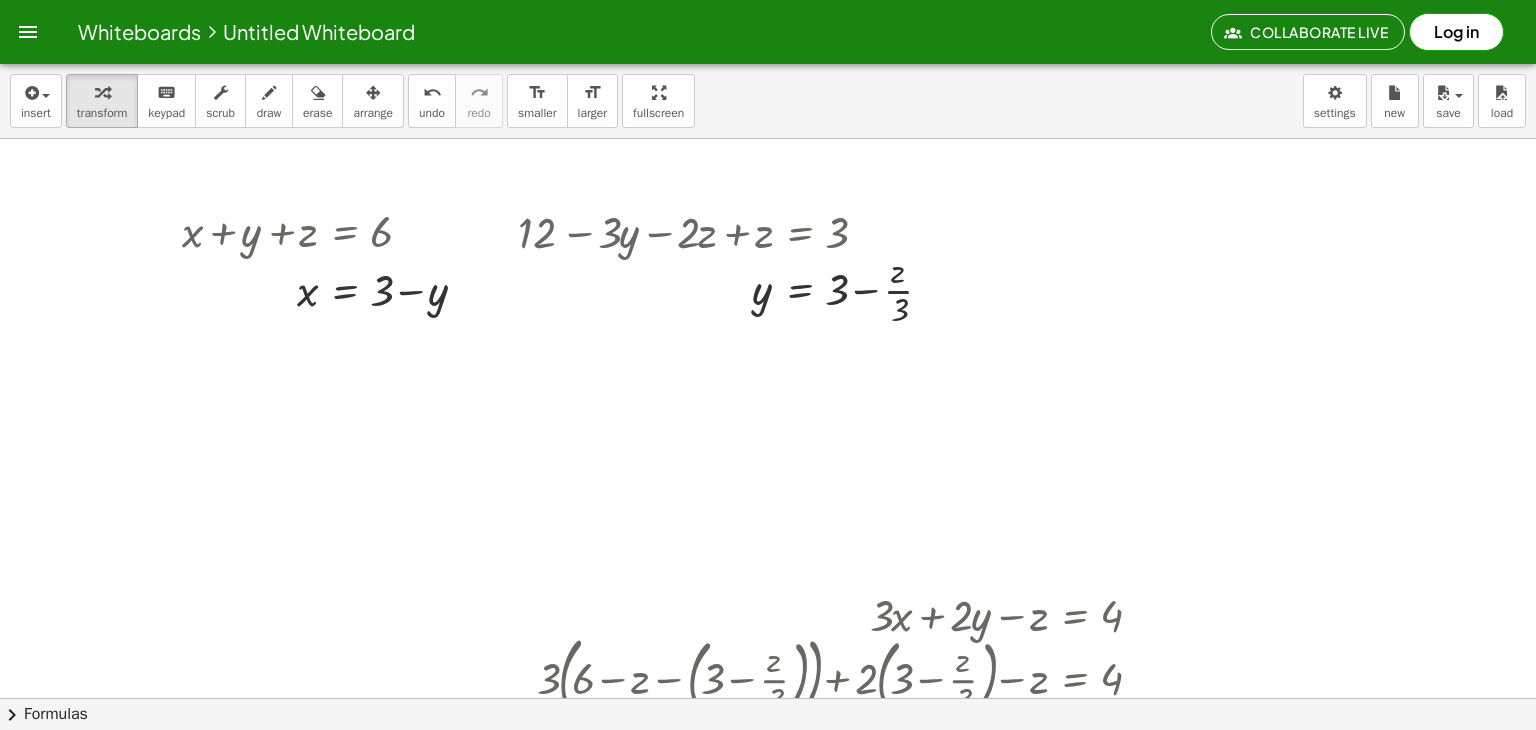 scroll, scrollTop: 50, scrollLeft: 0, axis: vertical 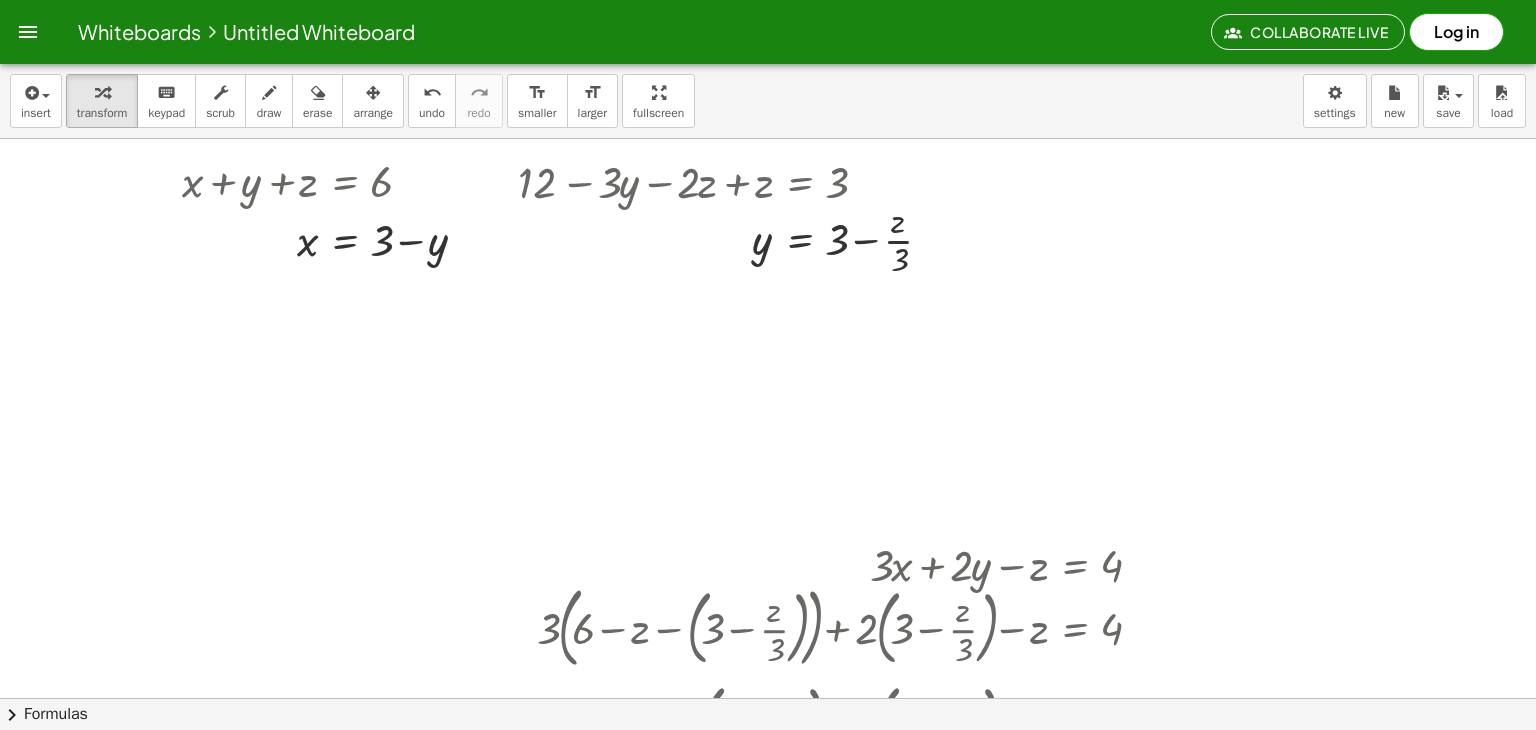 click at bounding box center (768, 648) 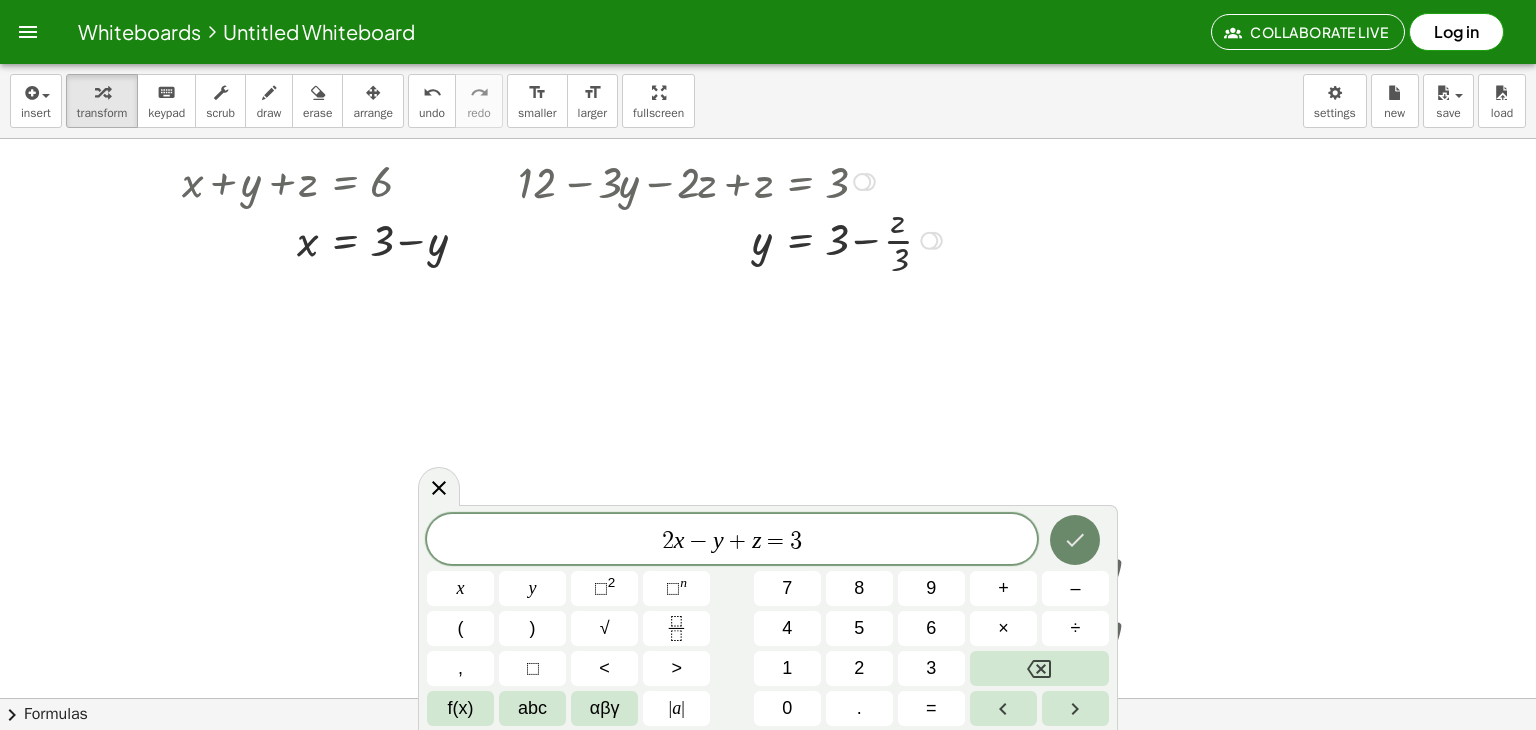 click at bounding box center (1075, 540) 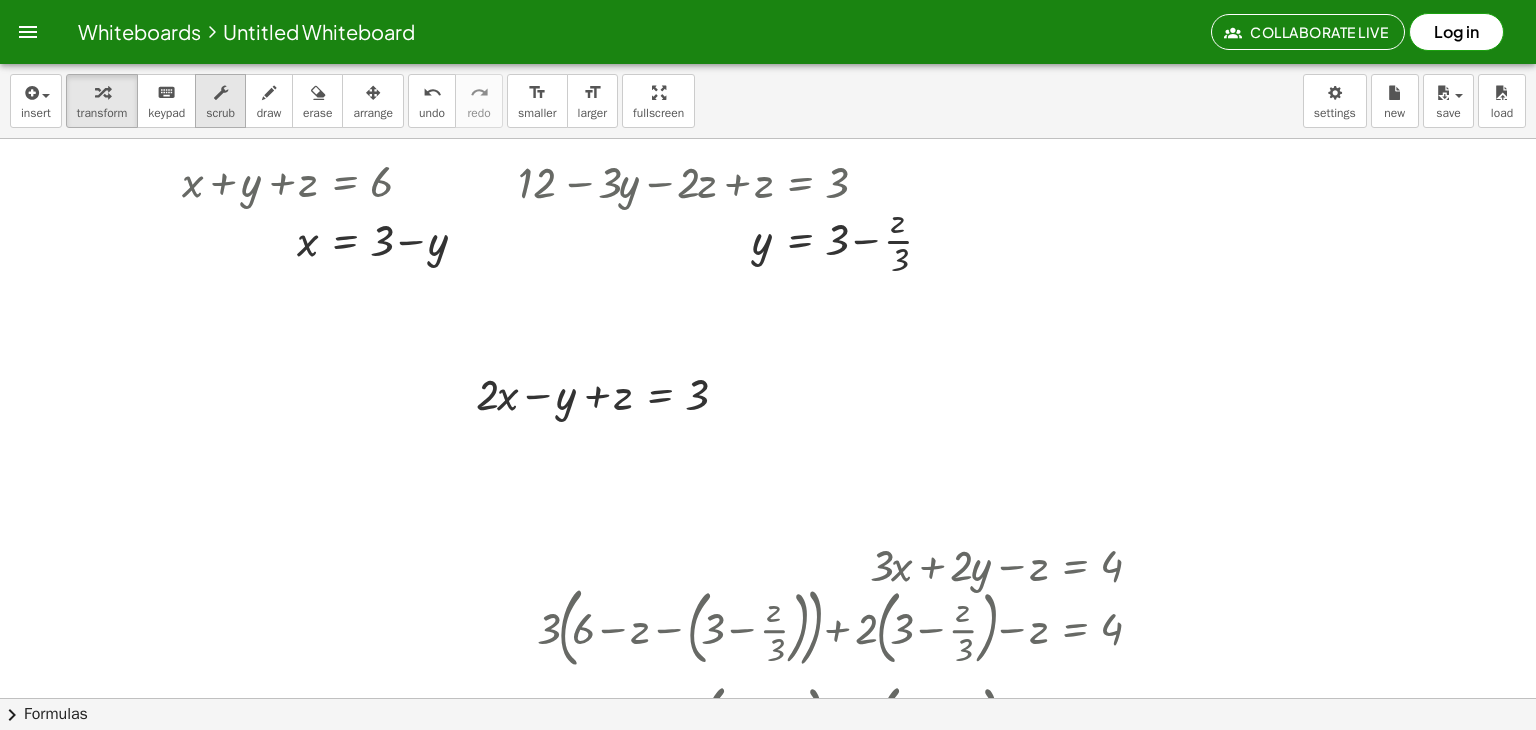 click on "scrub" at bounding box center (220, 113) 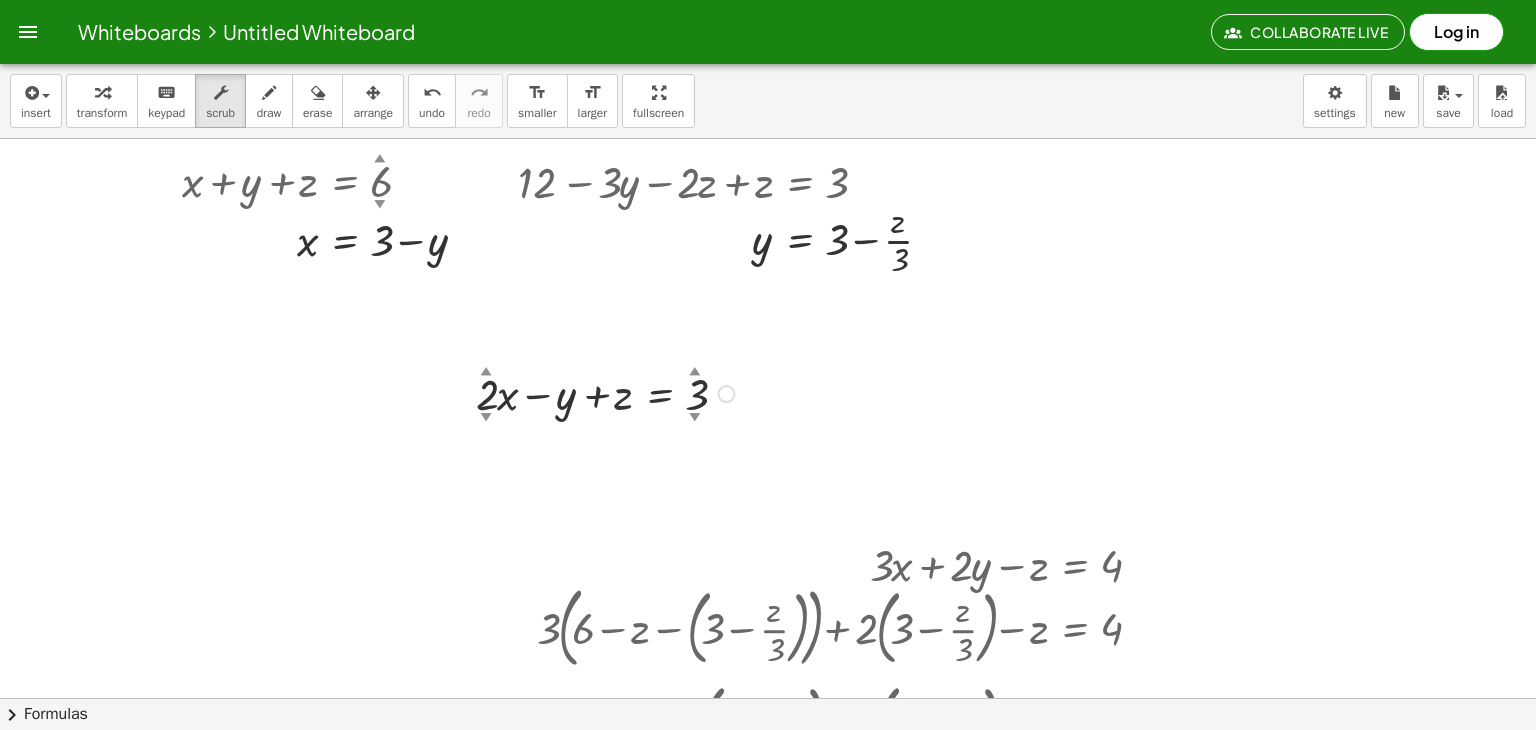 click at bounding box center (608, 392) 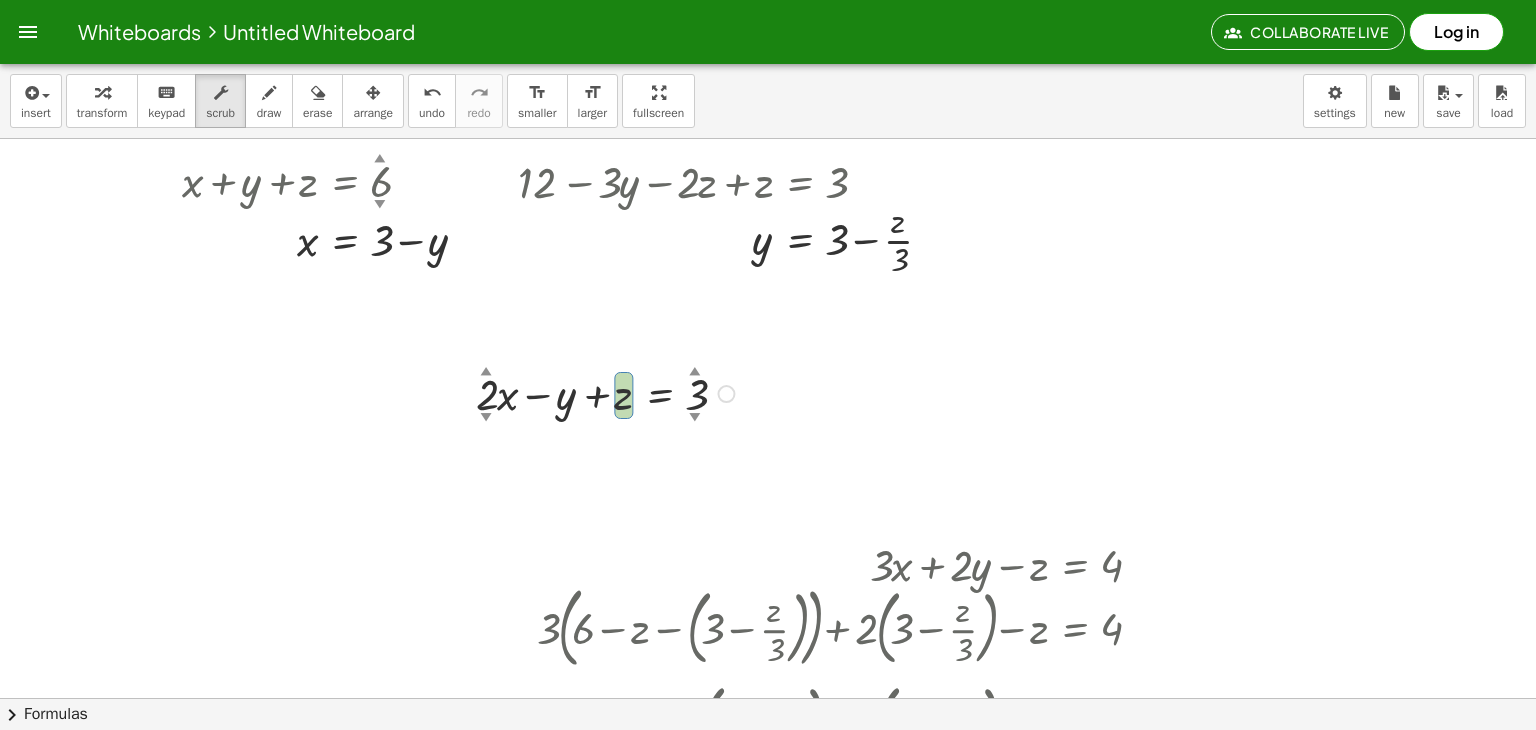 click at bounding box center [608, 392] 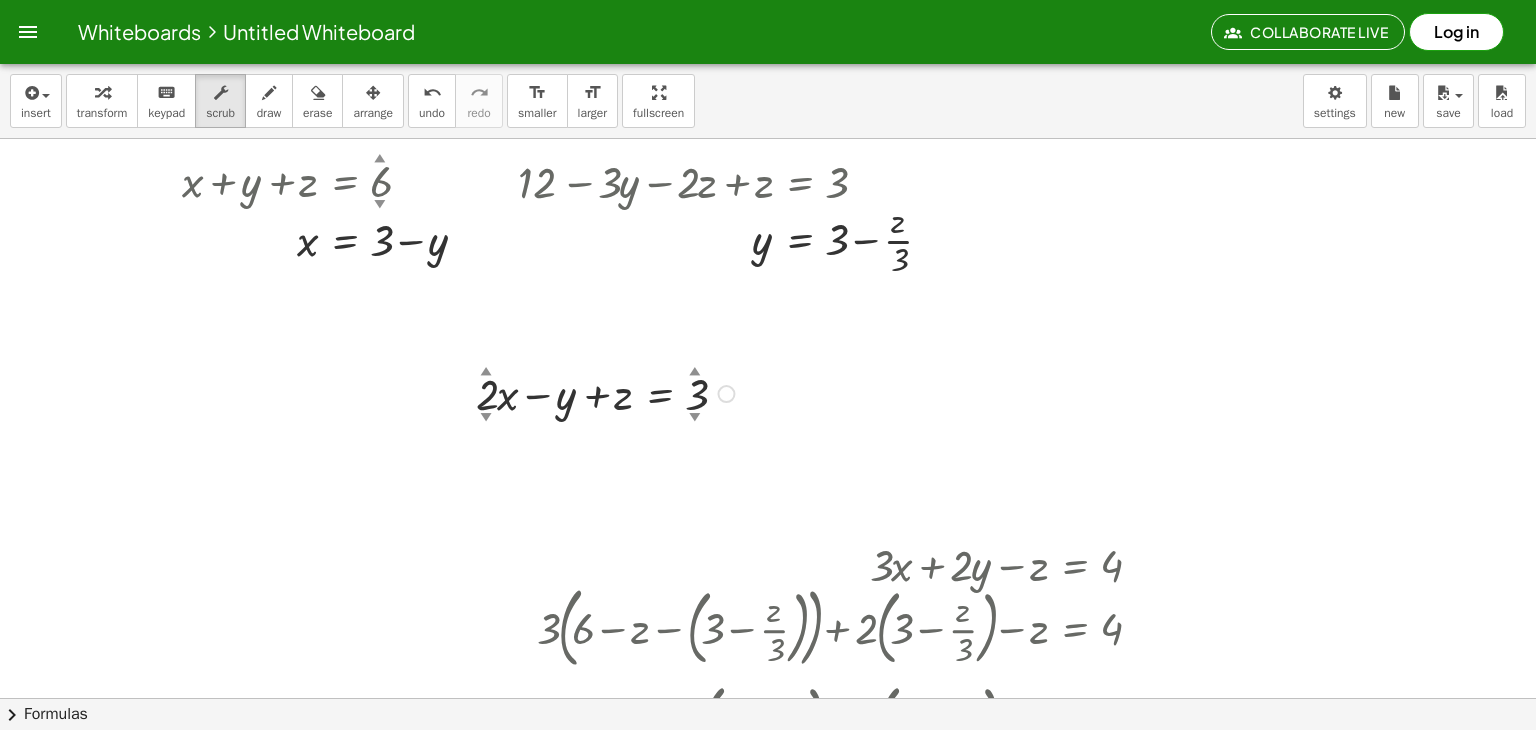click at bounding box center (608, 392) 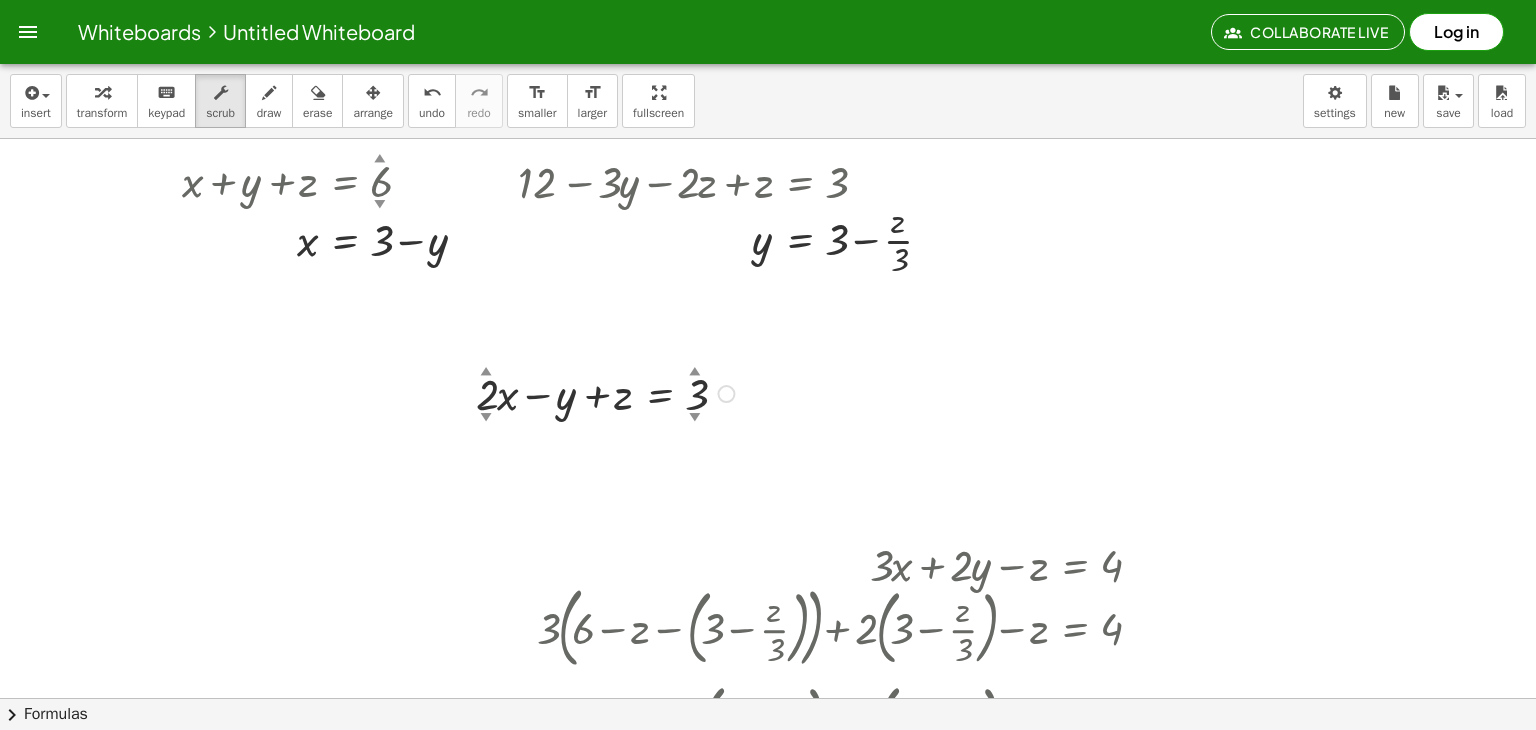 click at bounding box center [608, 392] 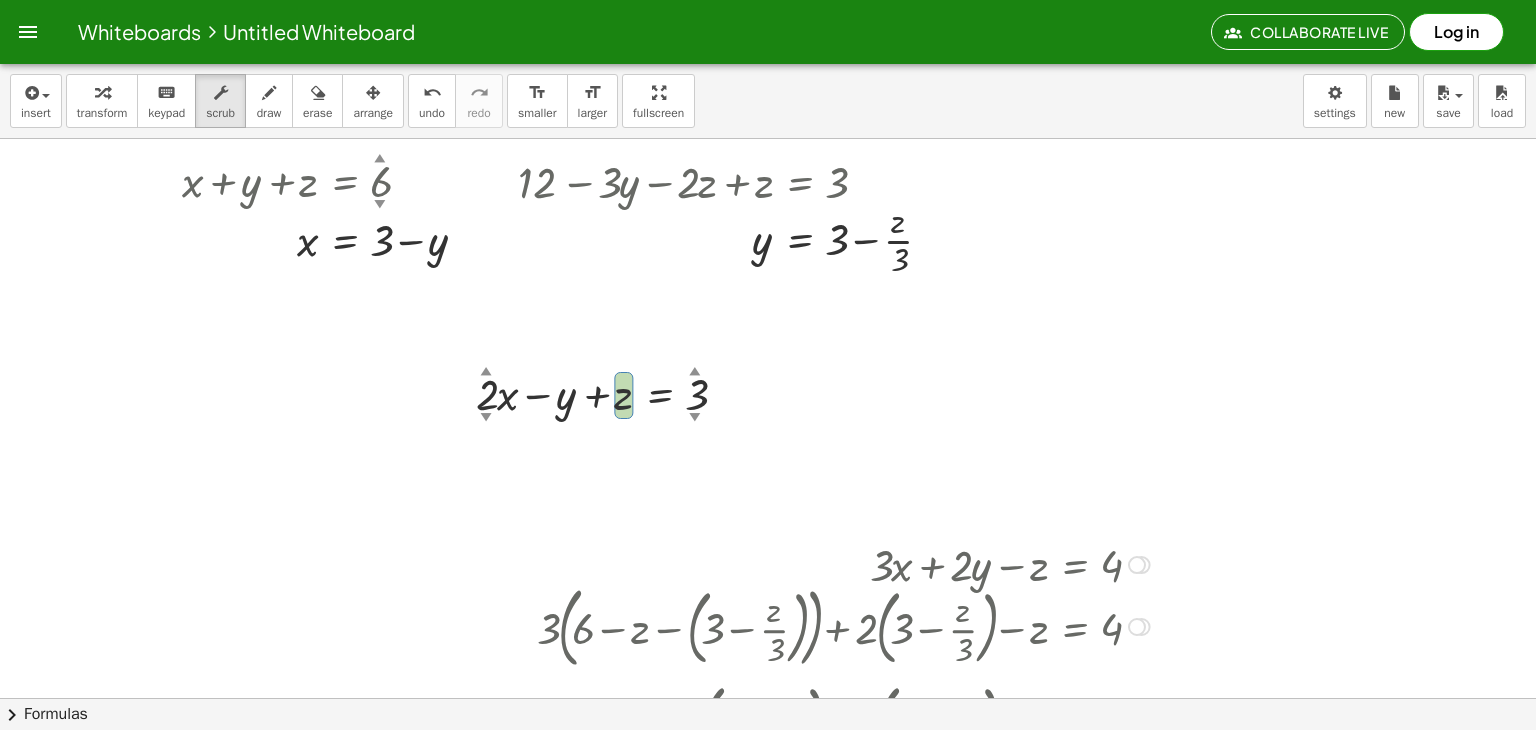 drag, startPoint x: 626, startPoint y: 401, endPoint x: 620, endPoint y: 595, distance: 194.09276 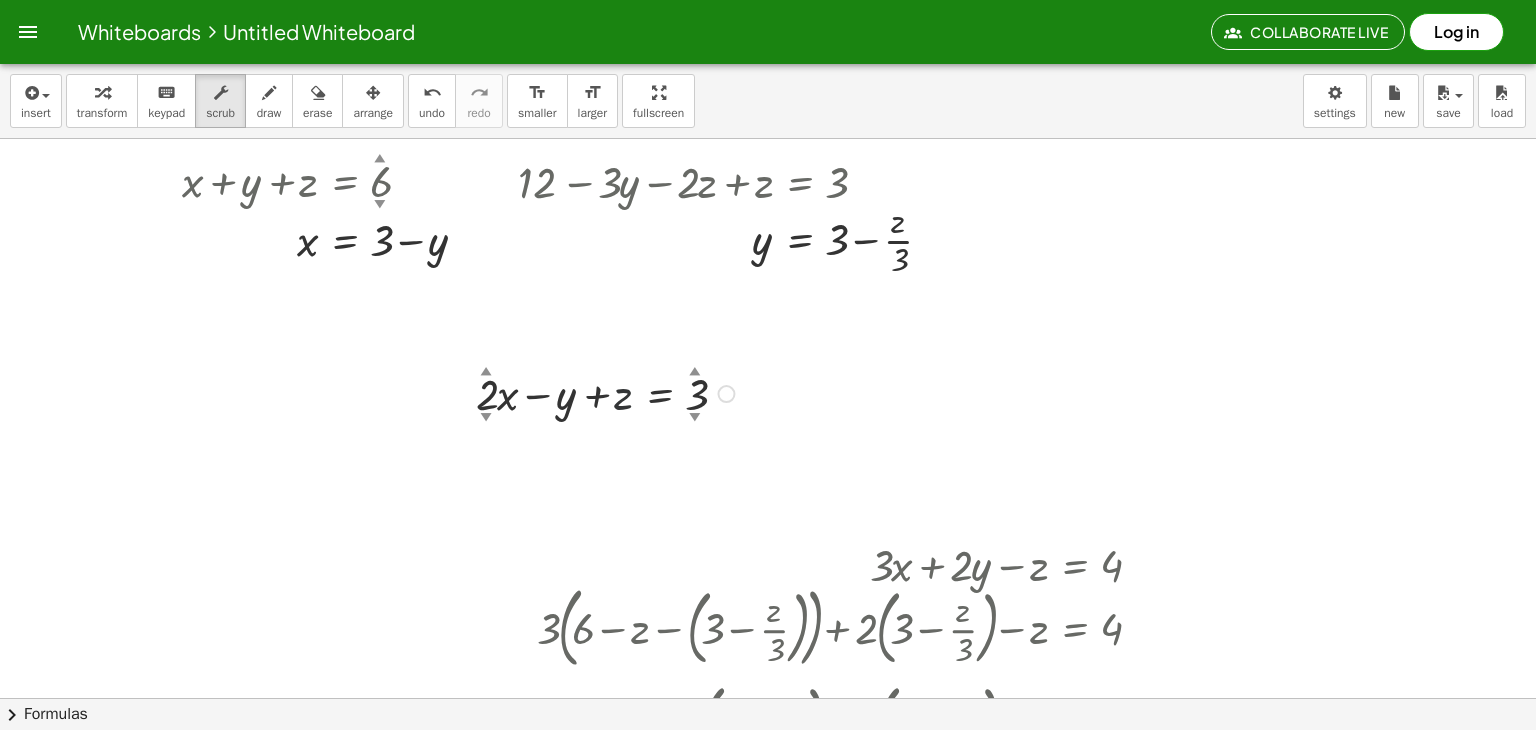 click at bounding box center [608, 392] 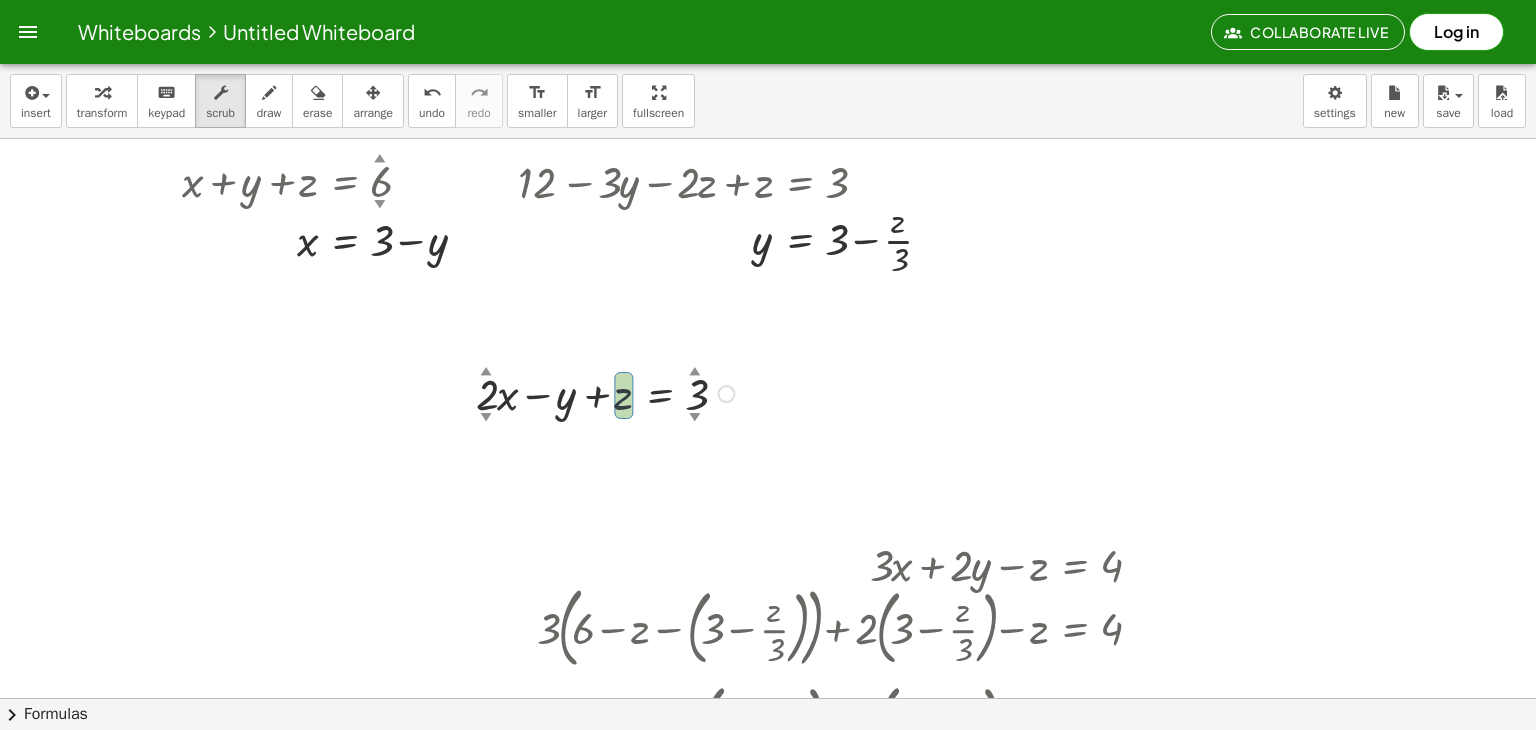 click at bounding box center (608, 392) 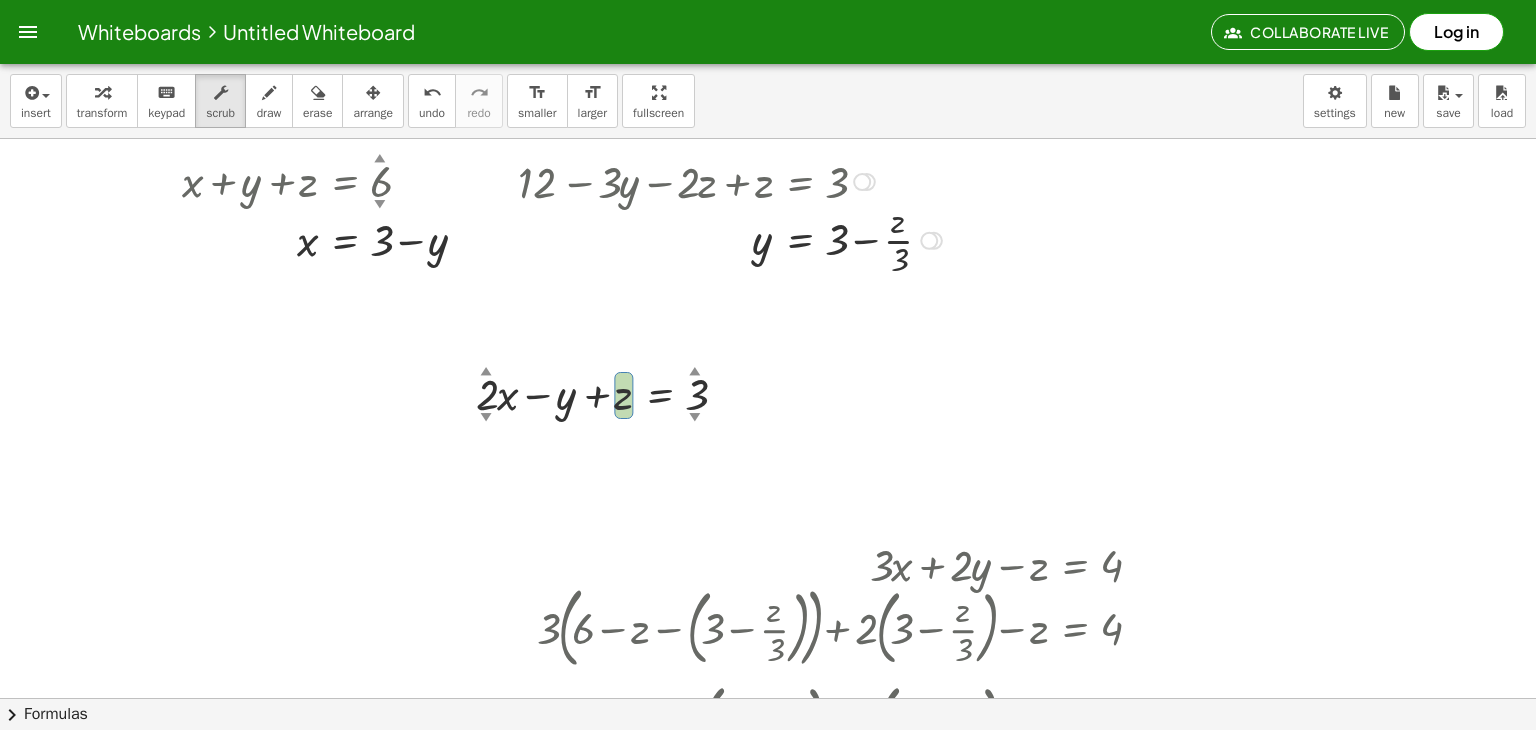 drag, startPoint x: 621, startPoint y: 393, endPoint x: 677, endPoint y: 270, distance: 135.14807 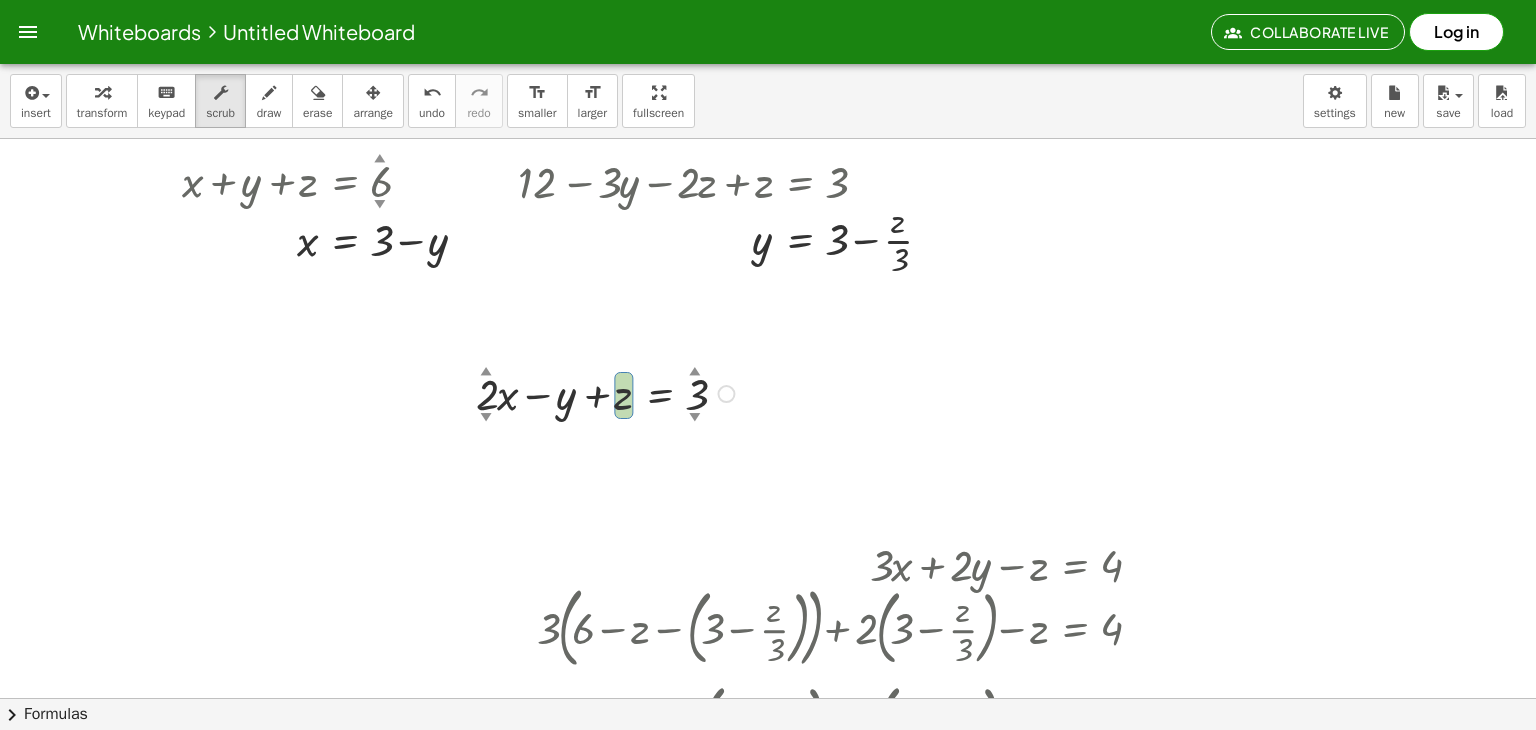 drag, startPoint x: 677, startPoint y: 270, endPoint x: 620, endPoint y: 373, distance: 117.72001 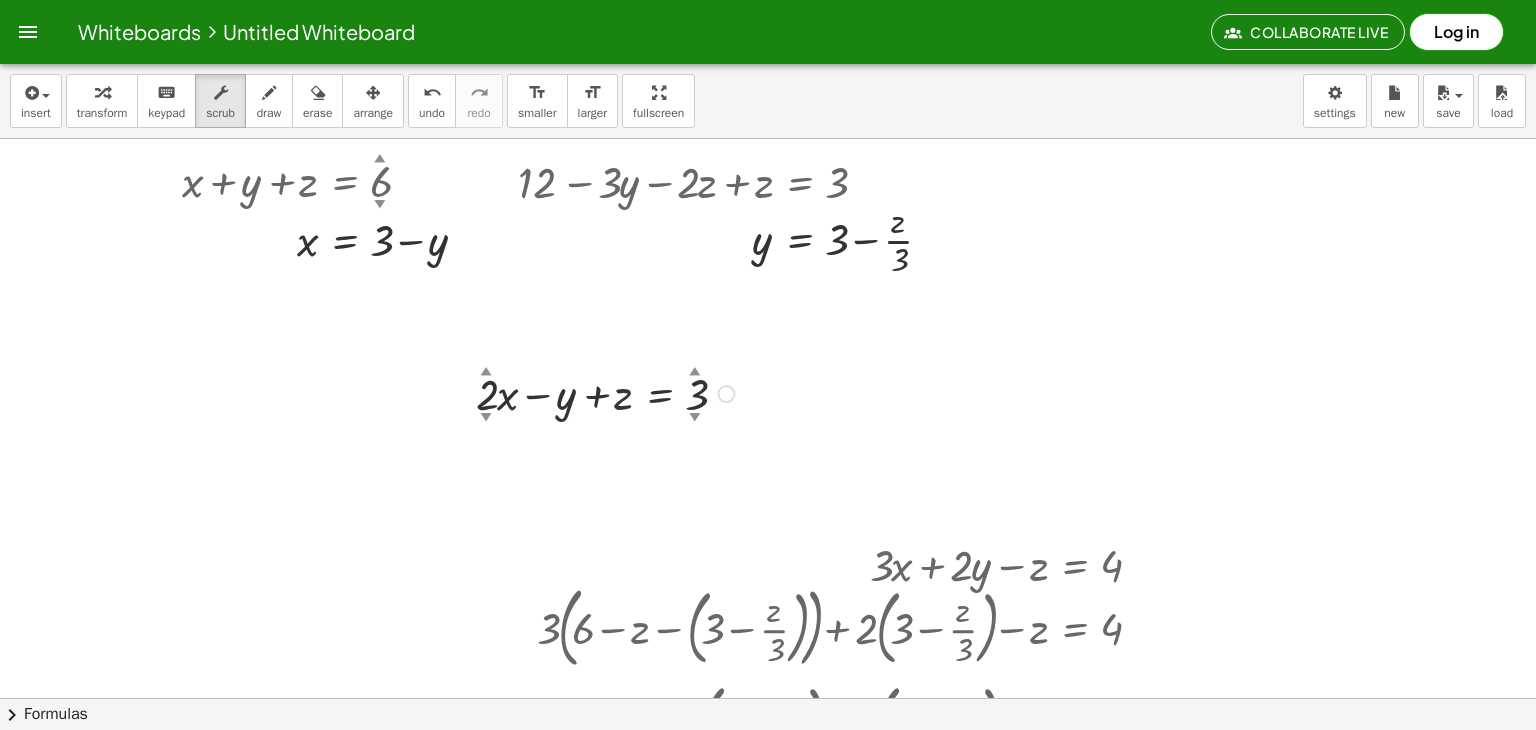 click at bounding box center [608, 392] 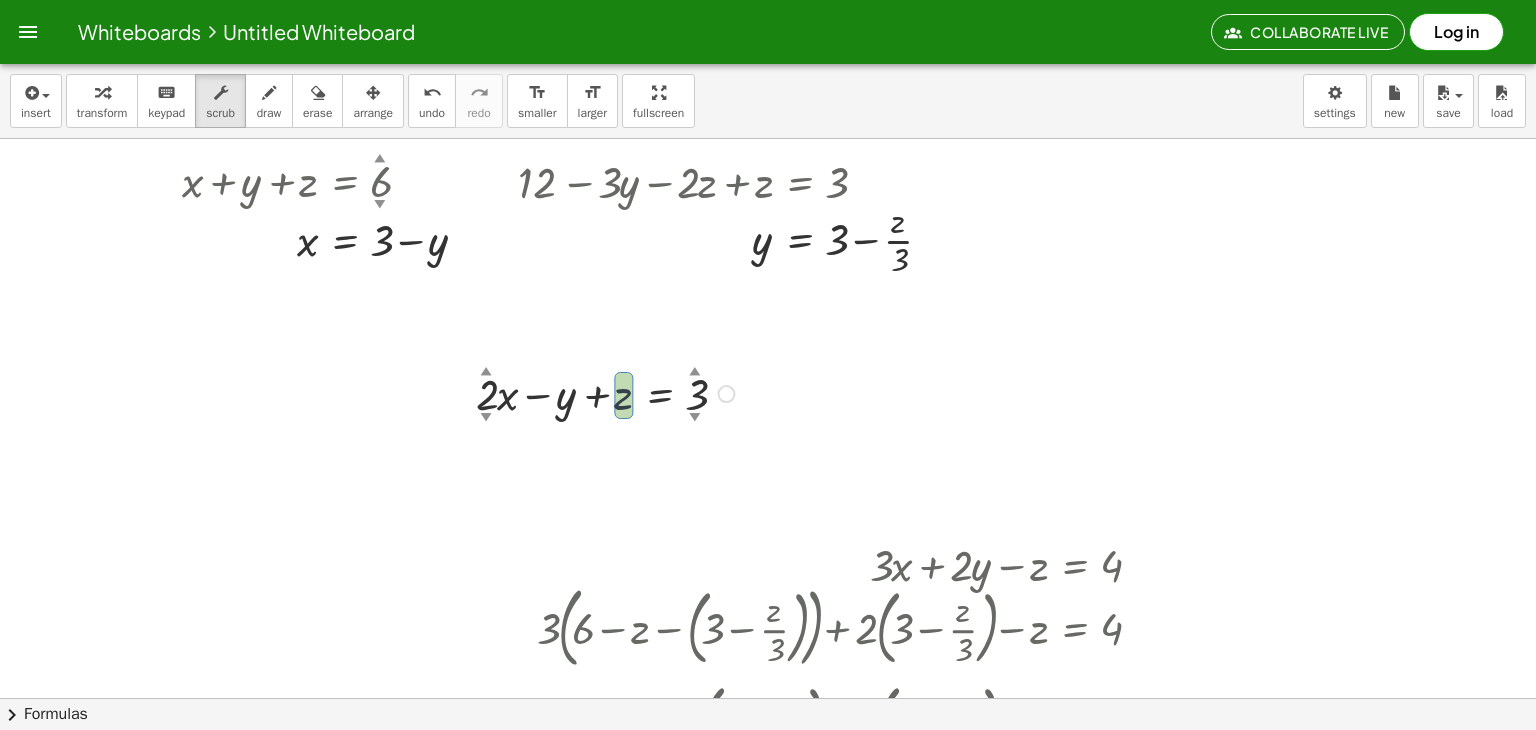 click at bounding box center [608, 392] 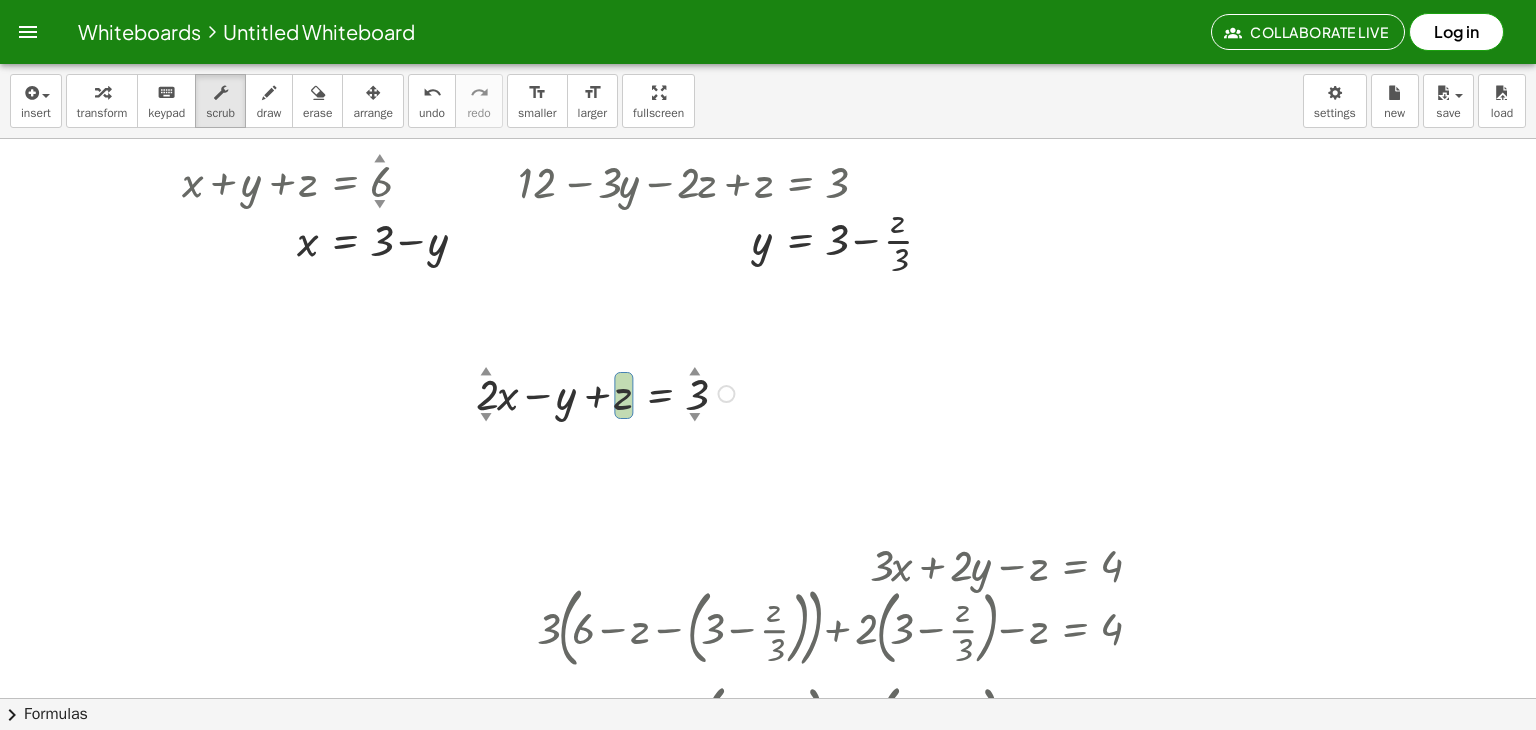 click at bounding box center [726, 394] 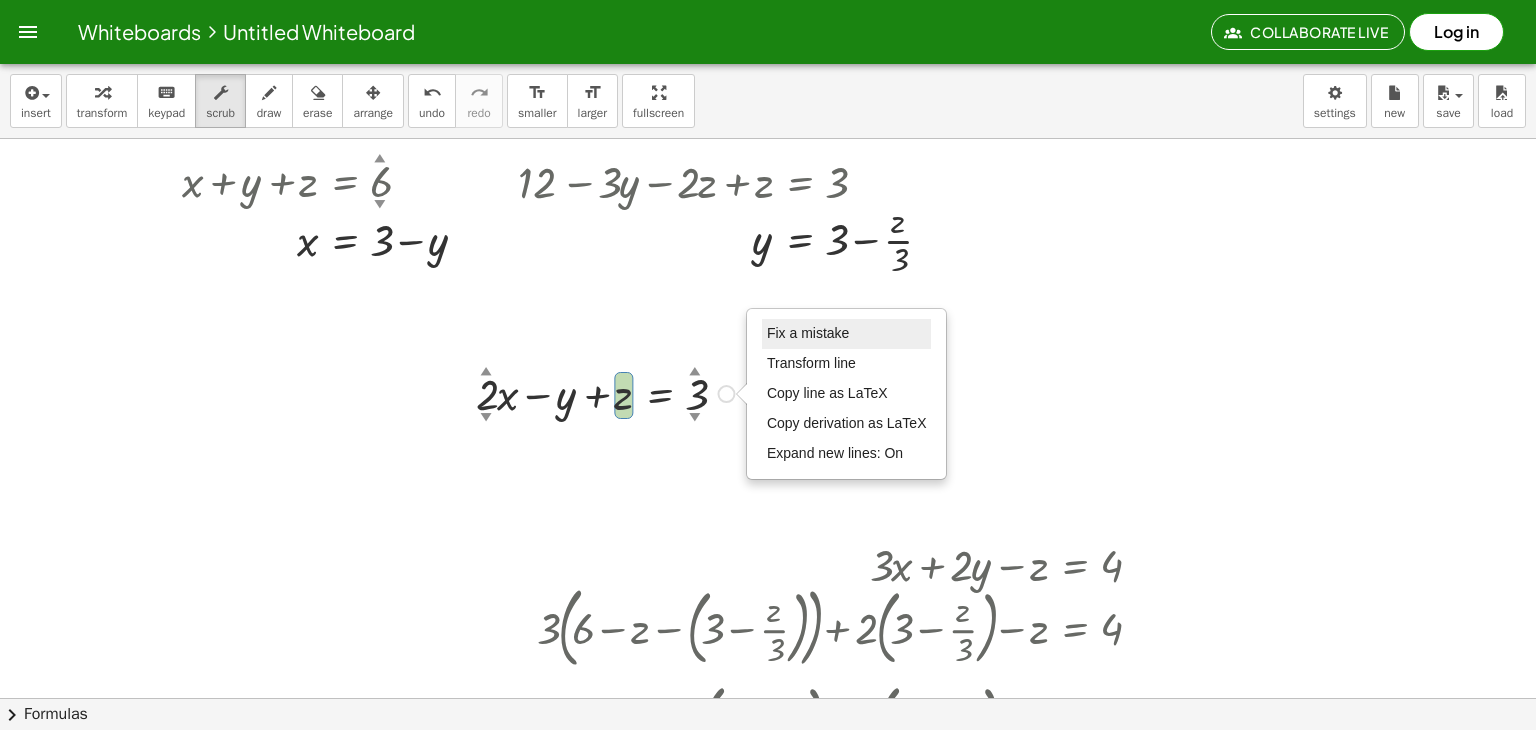 click on "Fix a mistake" at bounding box center [808, 333] 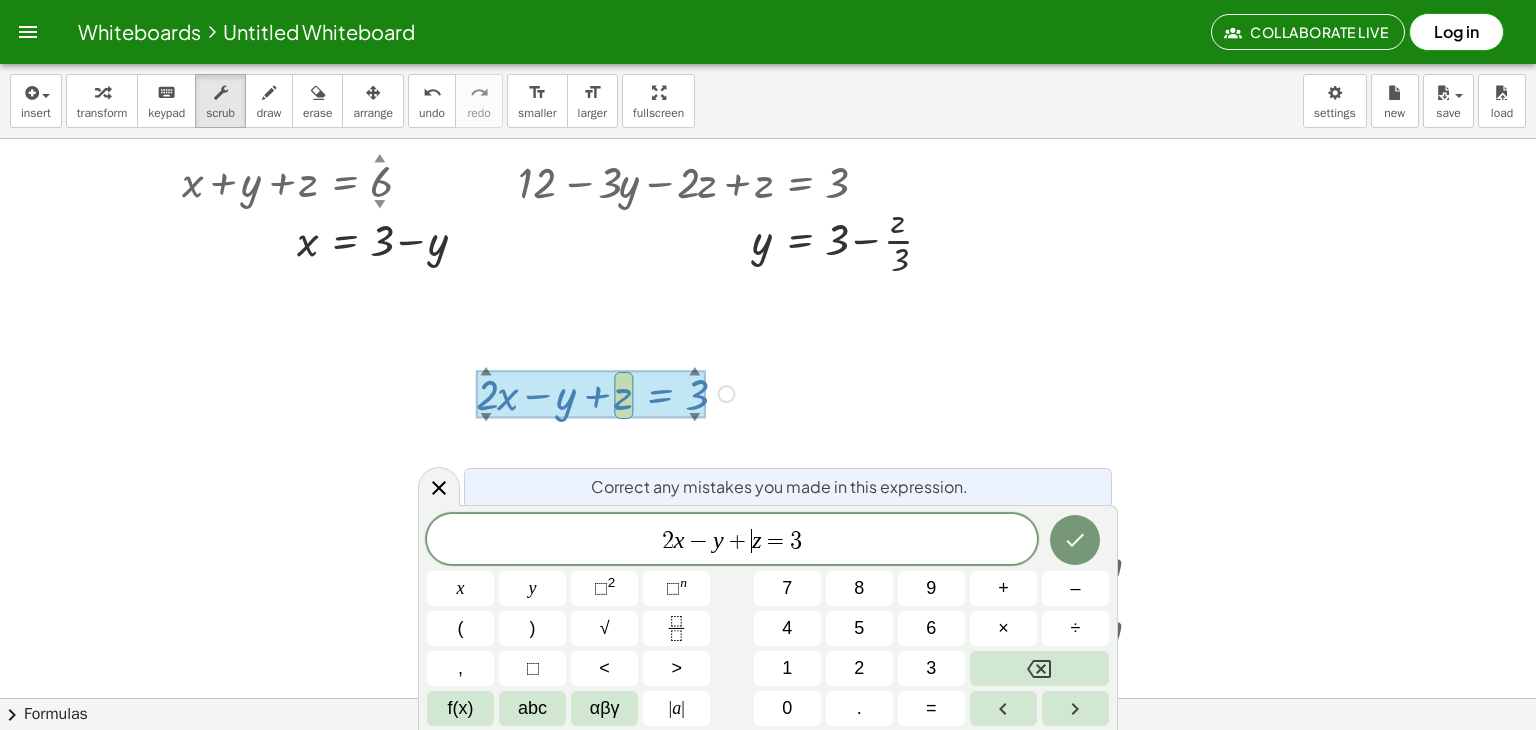 click on "z" at bounding box center (756, 540) 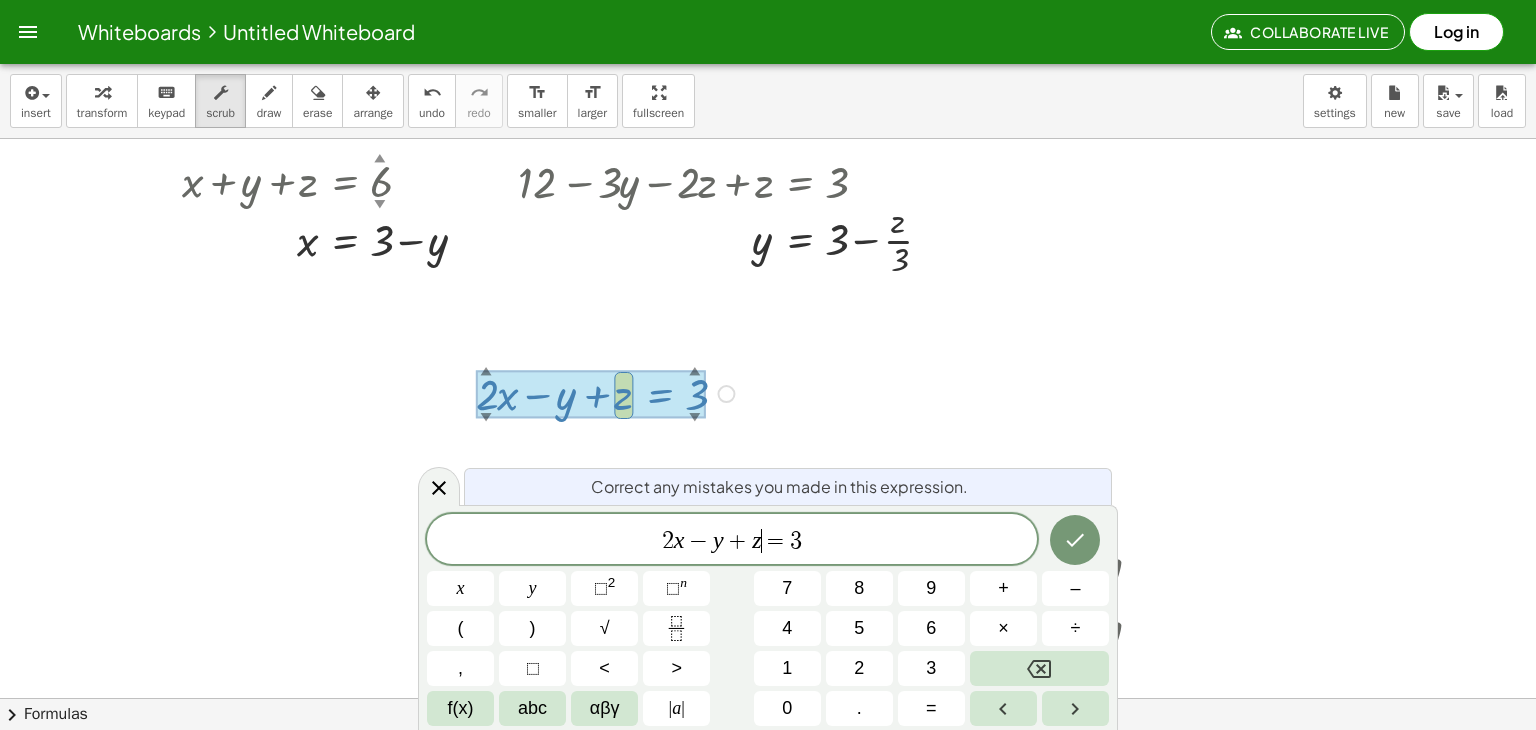 click on "2 x − y + z ​ = 3" at bounding box center [732, 541] 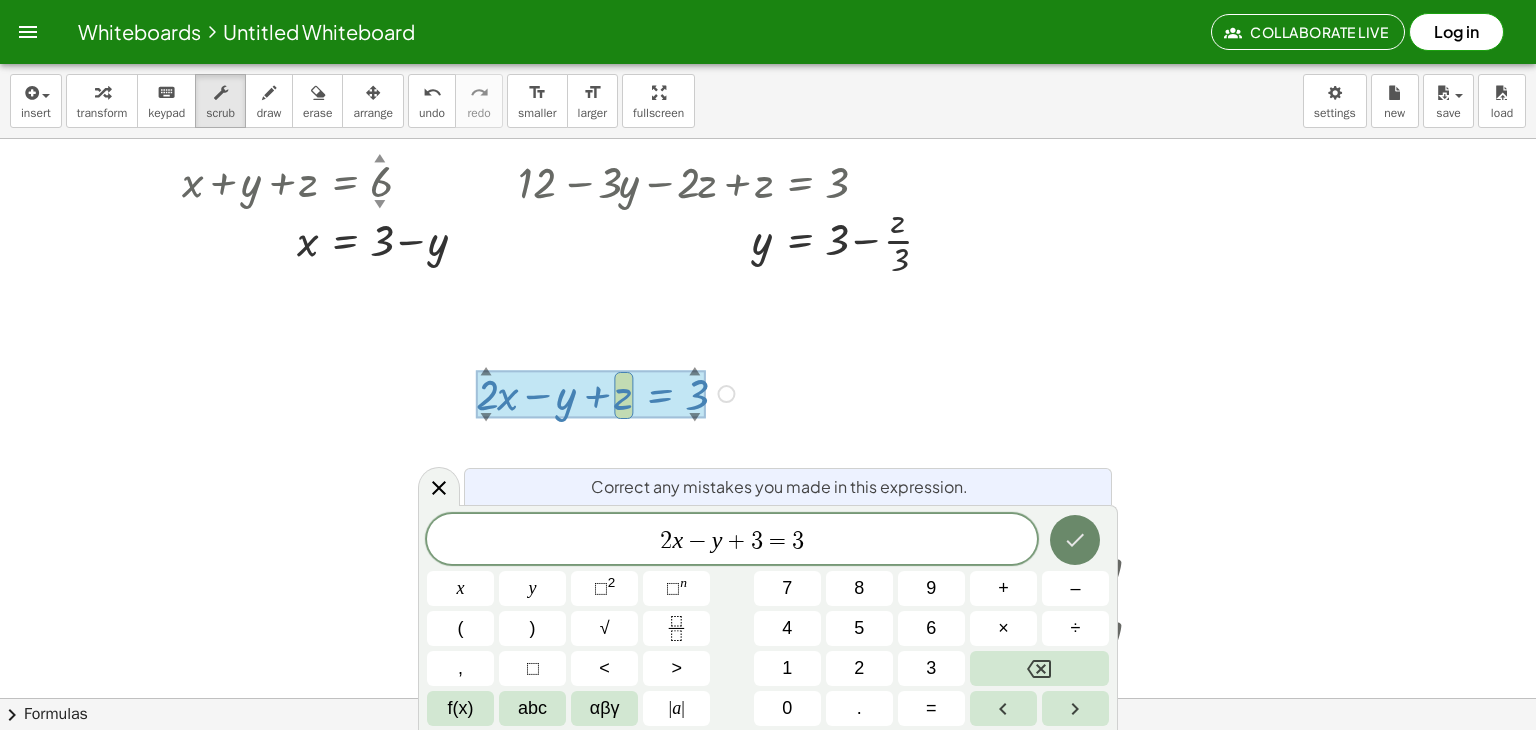 click 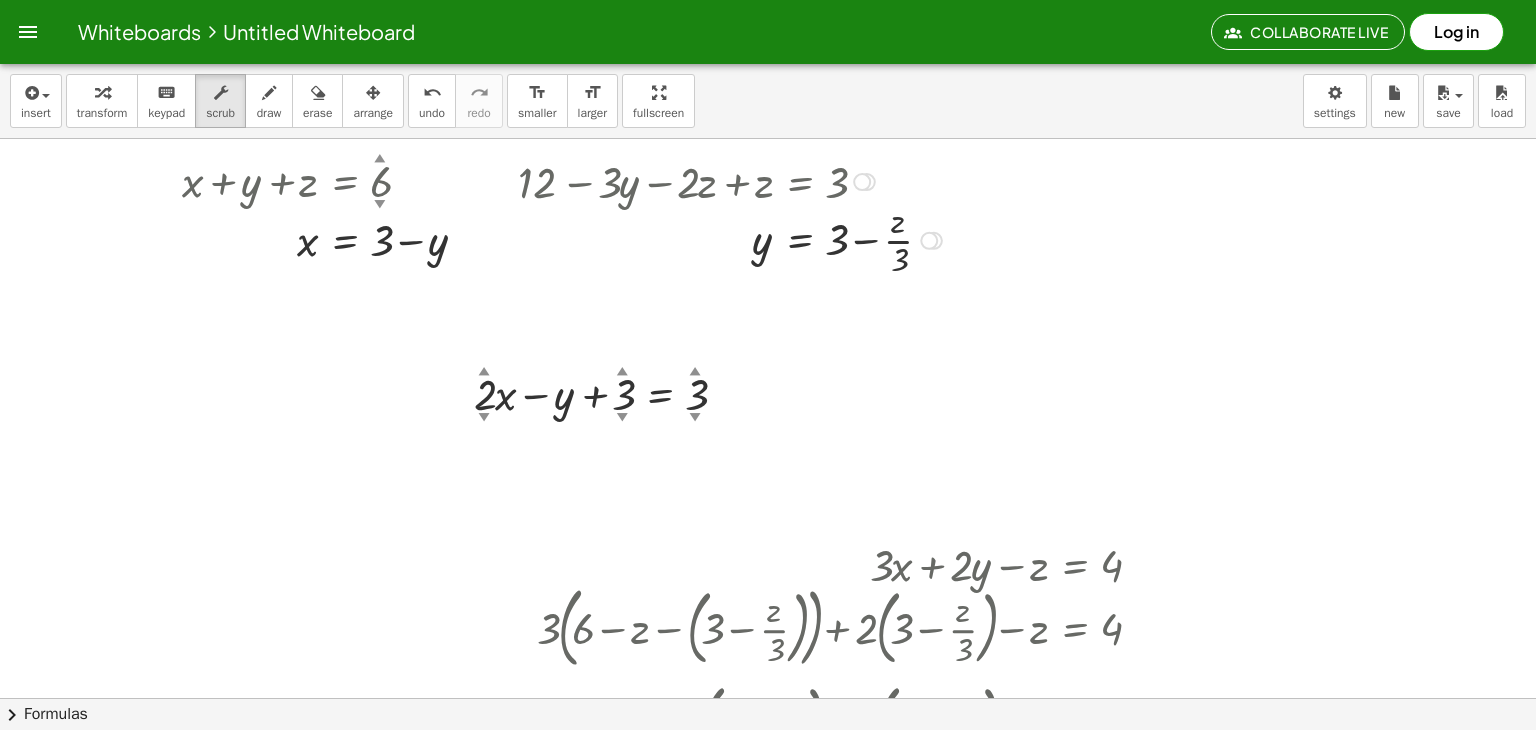 click at bounding box center (733, 239) 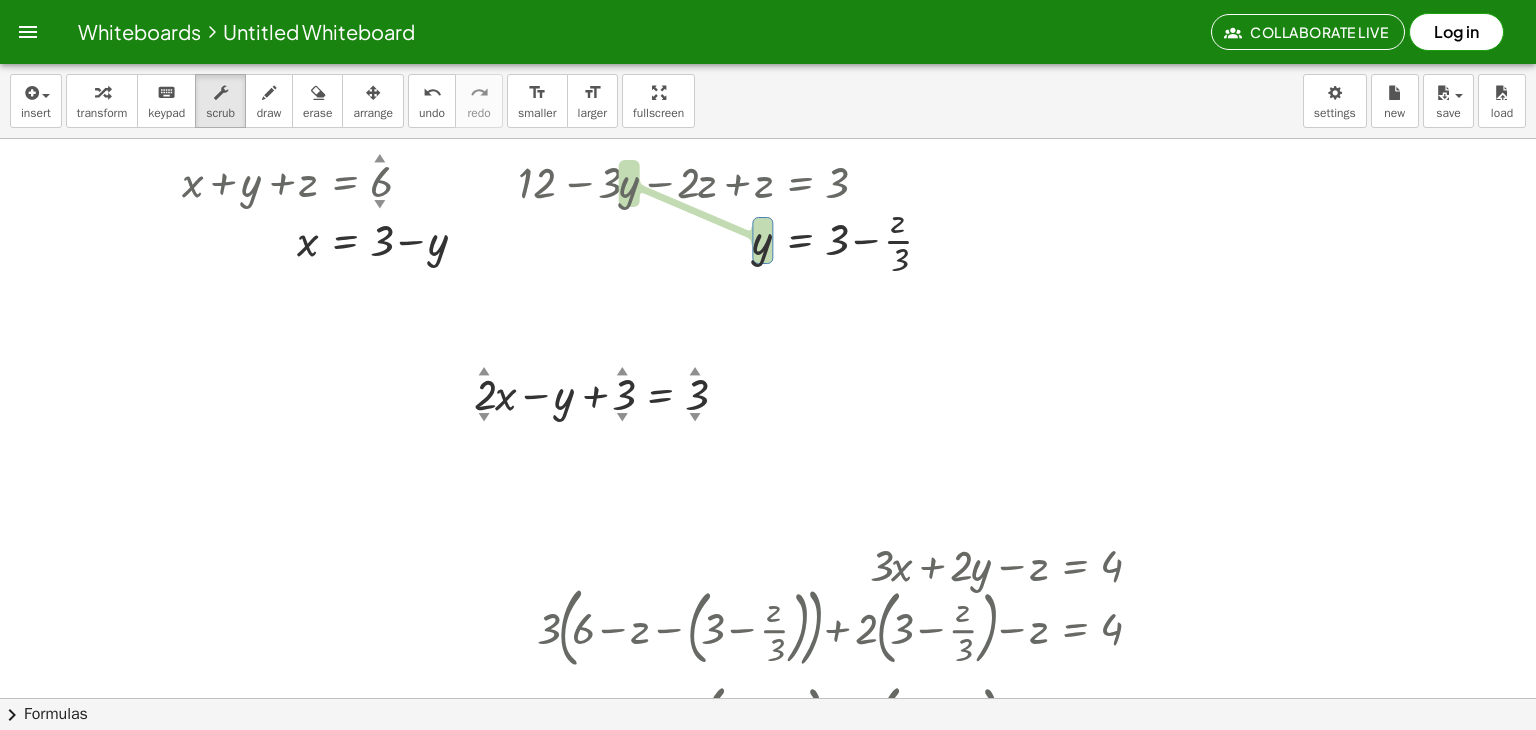 click at bounding box center (768, 648) 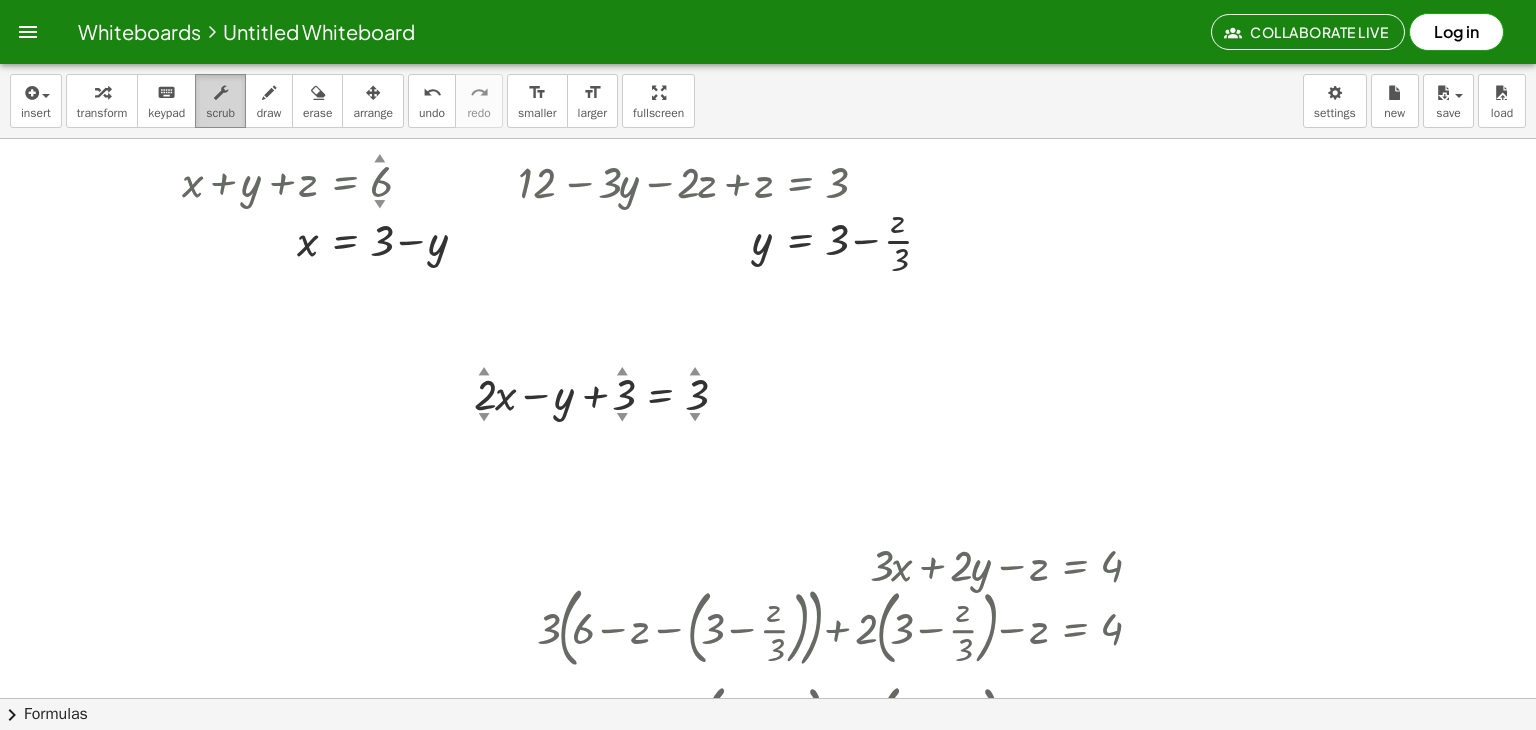 click at bounding box center [220, 92] 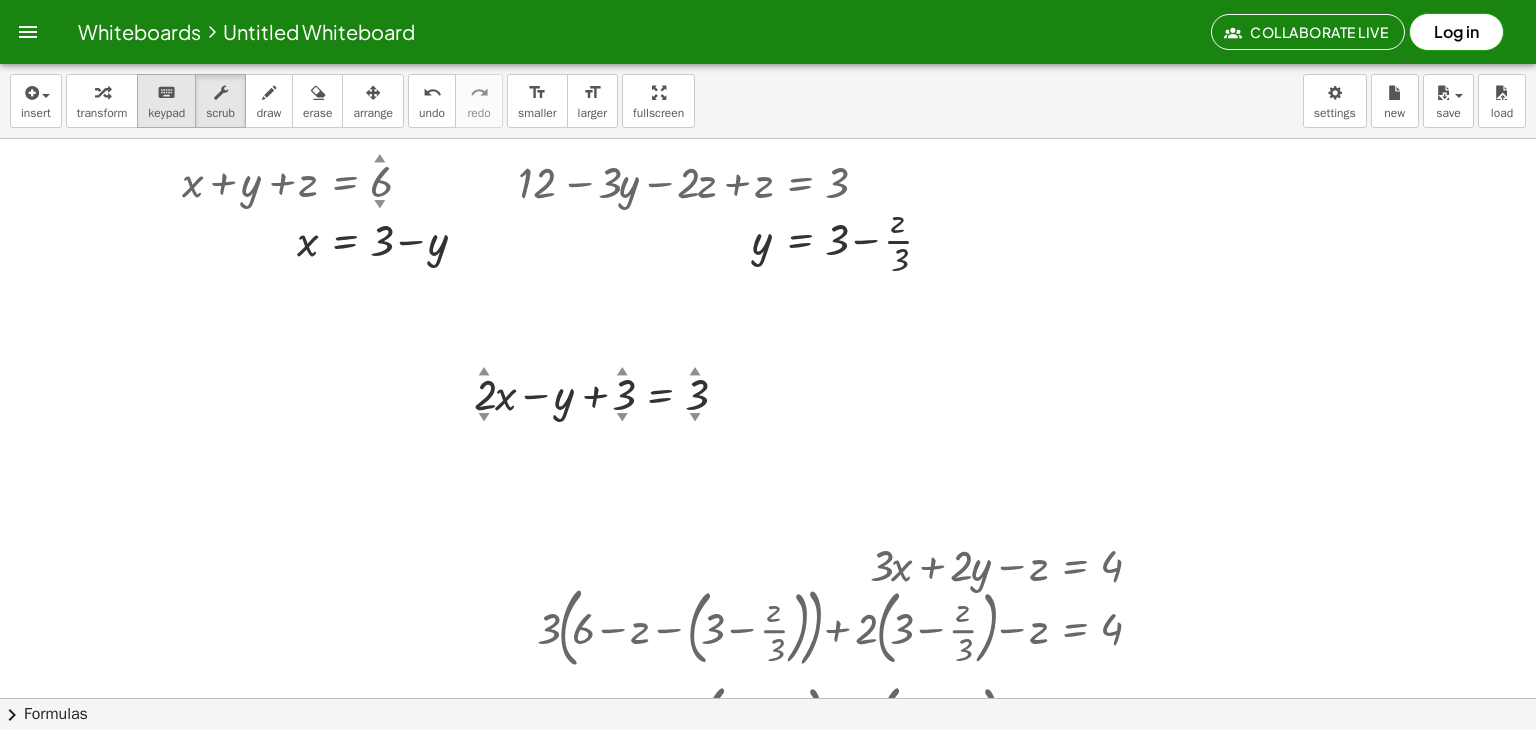 click on "keyboard" at bounding box center [166, 93] 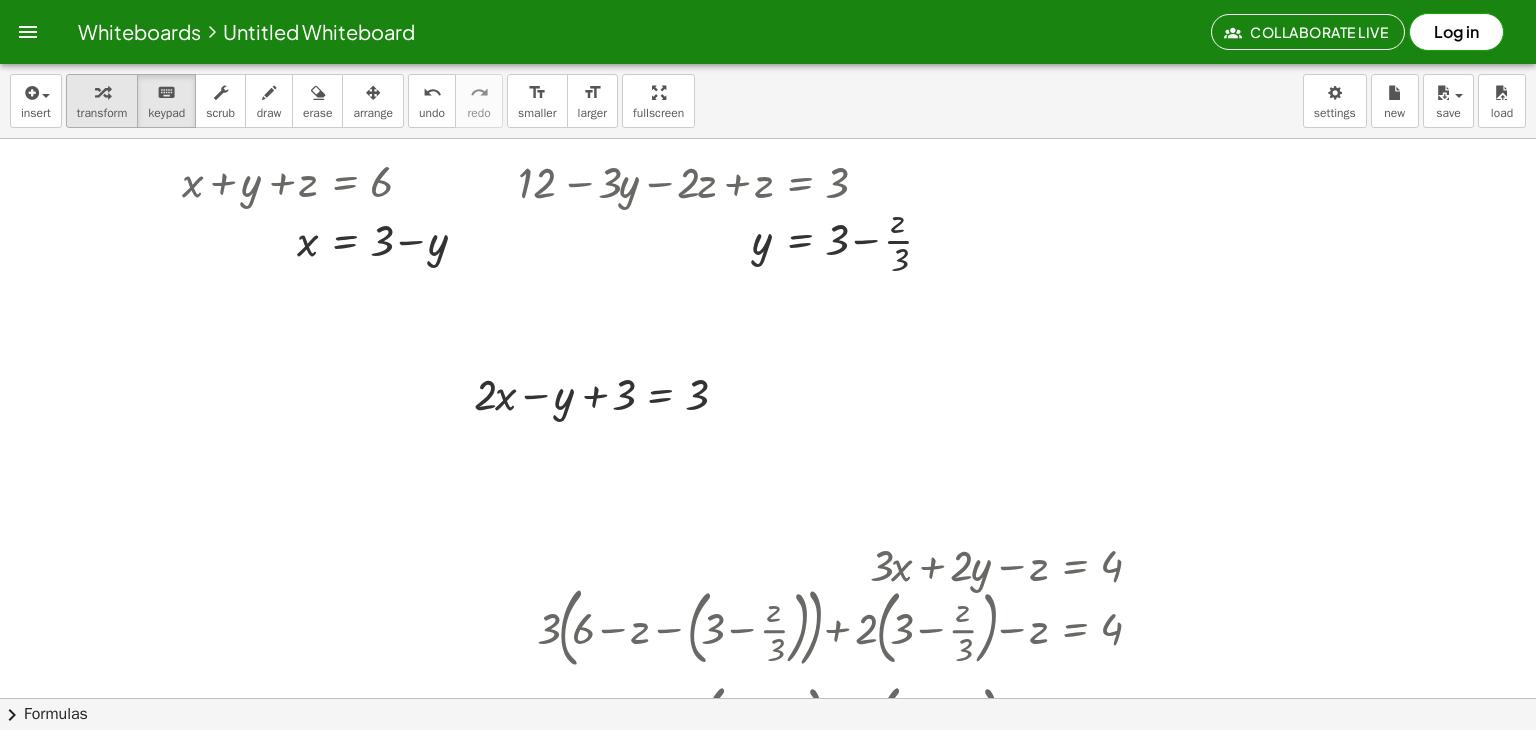 click on "transform" at bounding box center [102, 113] 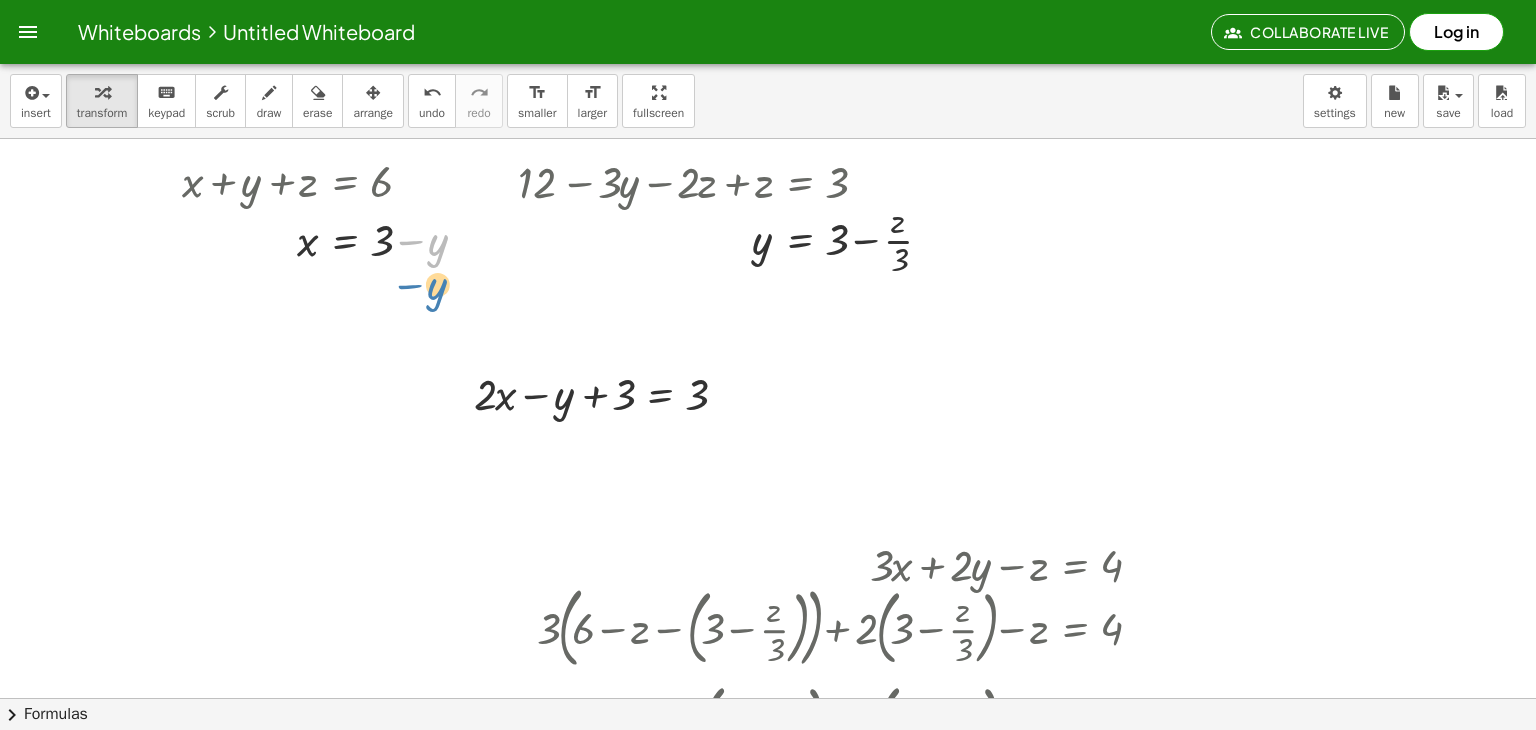 drag, startPoint x: 412, startPoint y: 237, endPoint x: 389, endPoint y: 254, distance: 28.600698 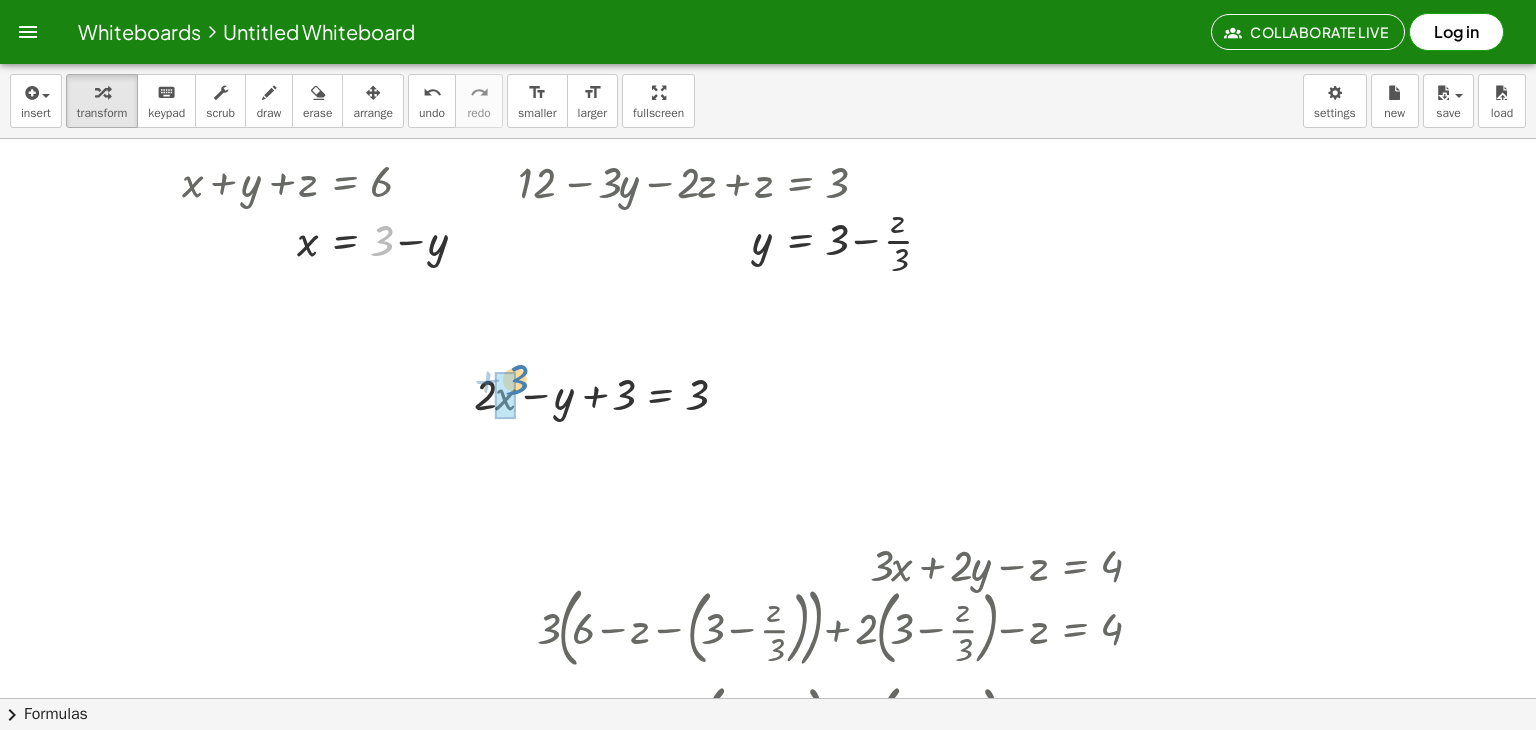 drag, startPoint x: 384, startPoint y: 237, endPoint x: 509, endPoint y: 357, distance: 173.27724 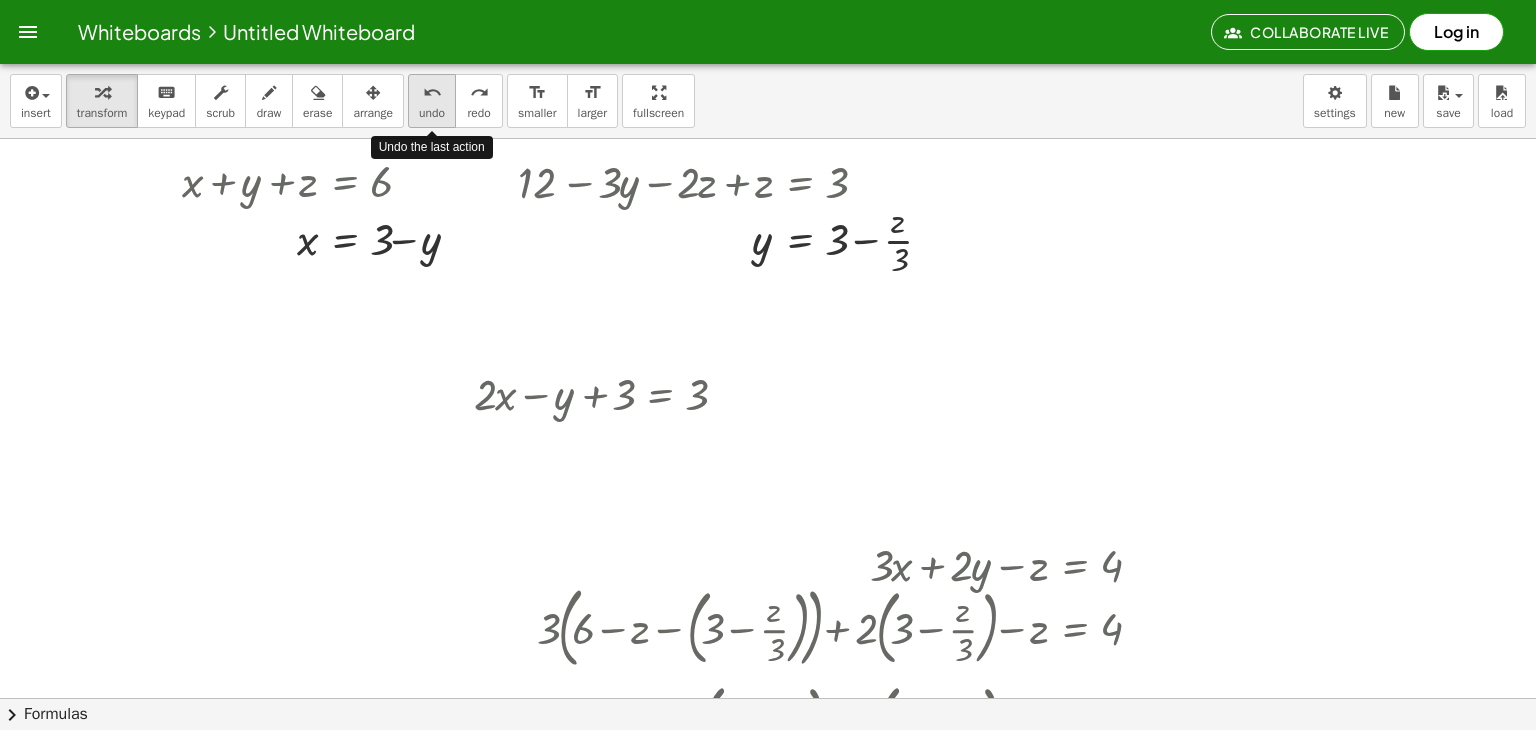 click on "undo undo" at bounding box center [432, 101] 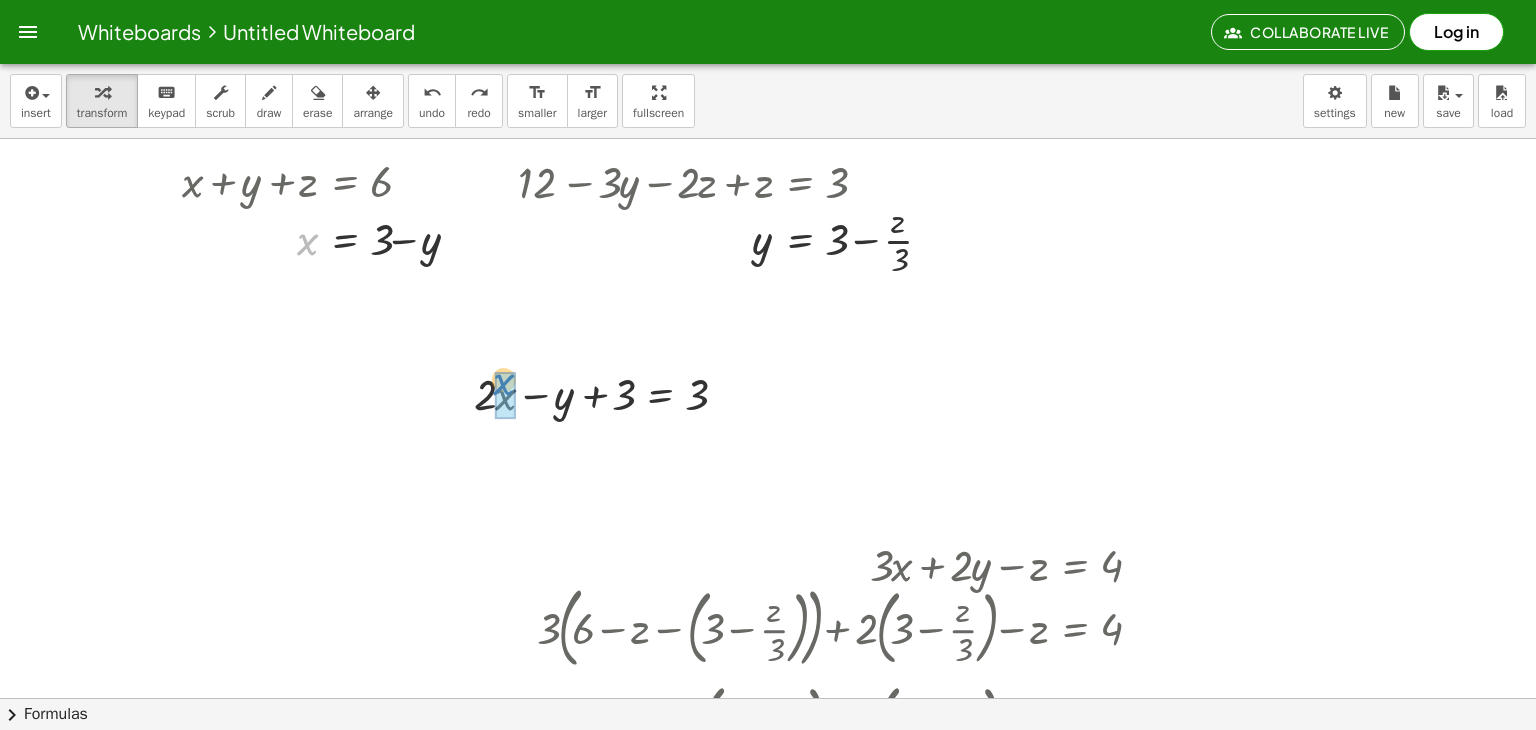 drag, startPoint x: 304, startPoint y: 233, endPoint x: 496, endPoint y: 357, distance: 228.56071 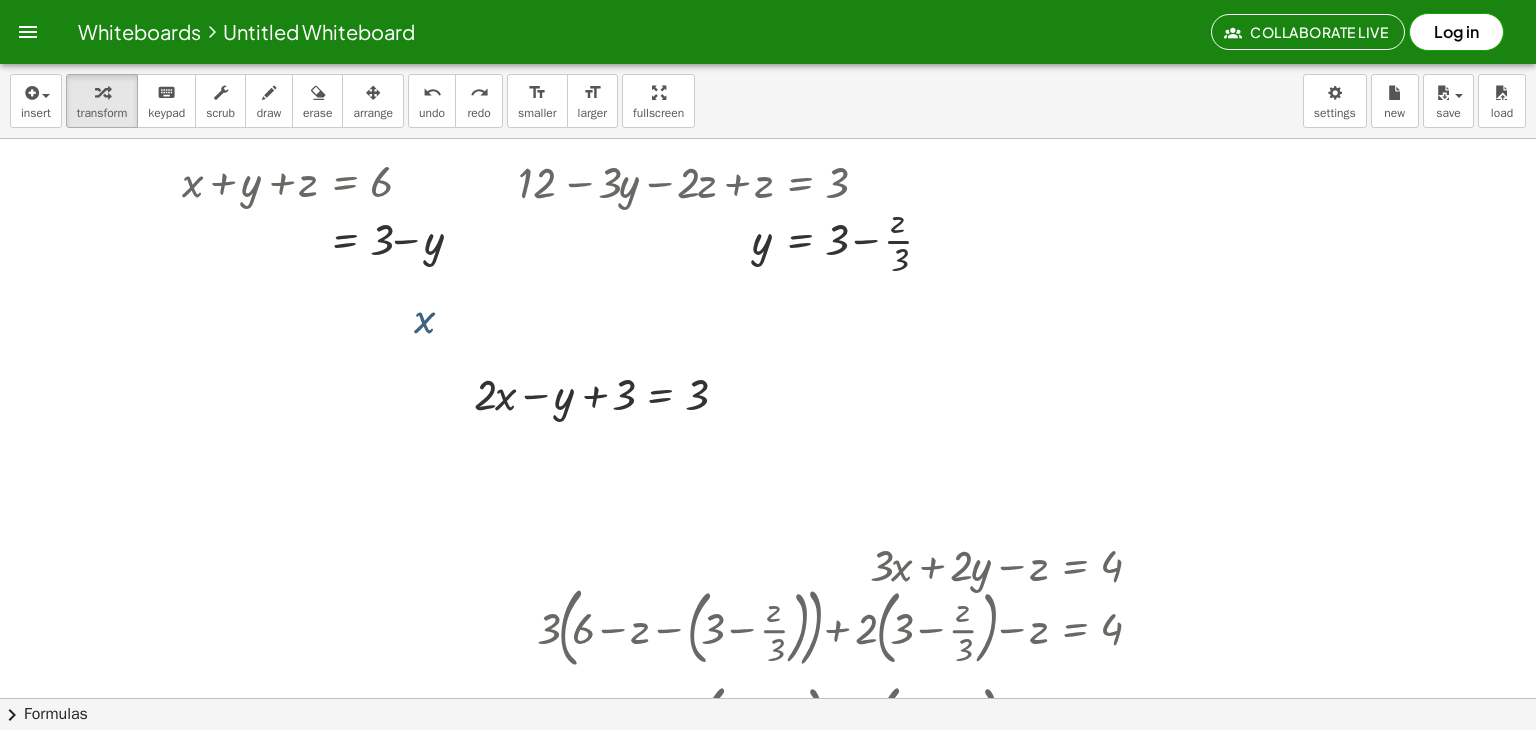 click at bounding box center [768, 648] 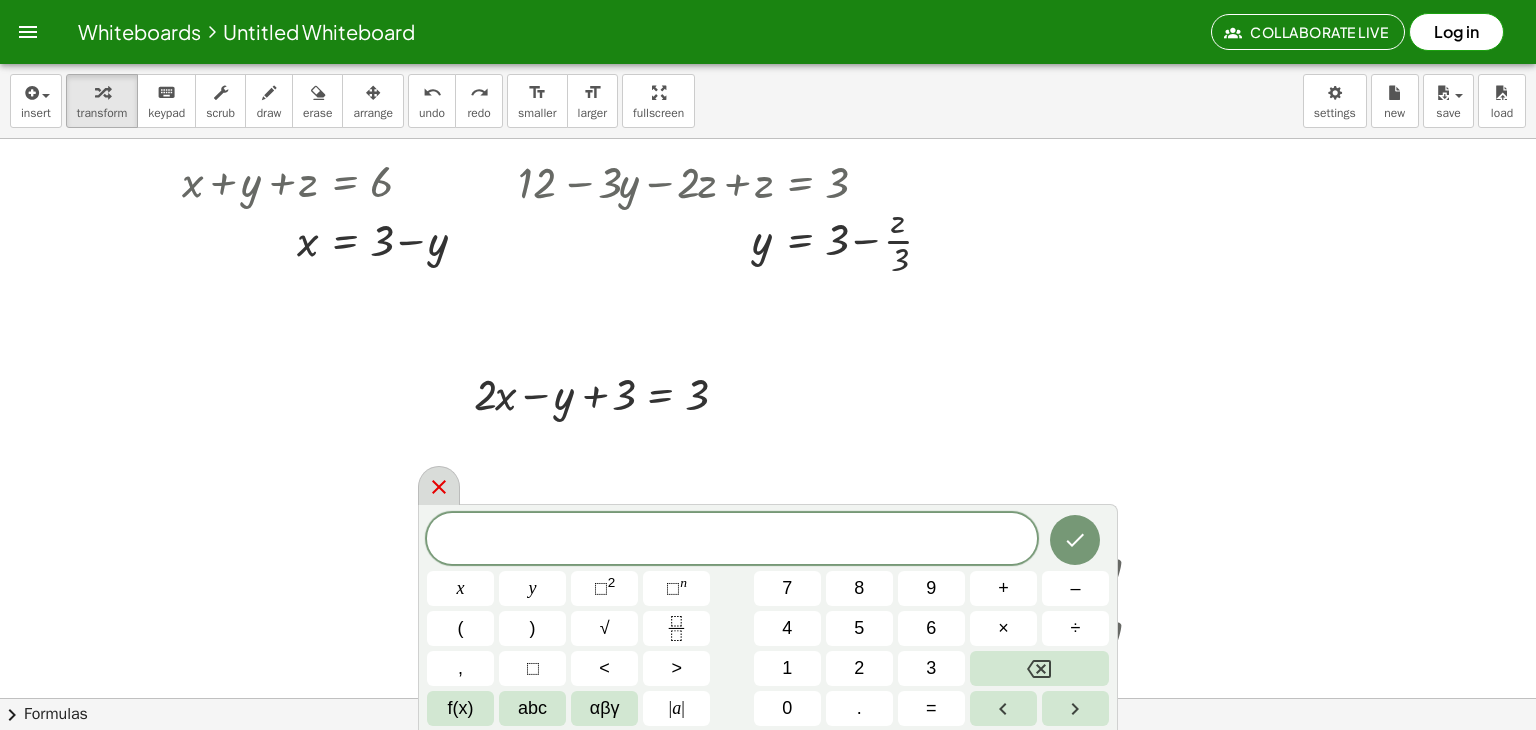 click at bounding box center [439, 485] 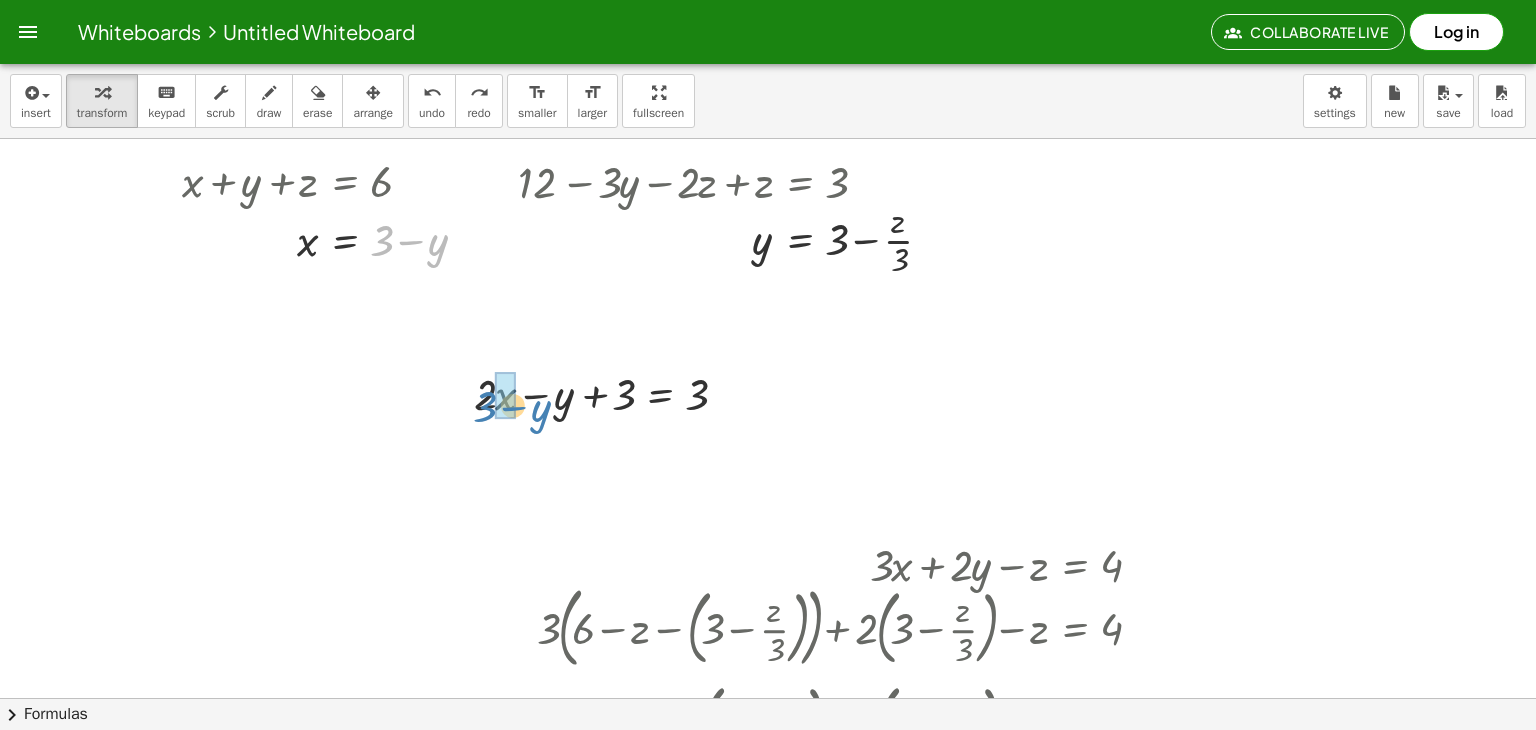 drag, startPoint x: 383, startPoint y: 235, endPoint x: 486, endPoint y: 401, distance: 195.35864 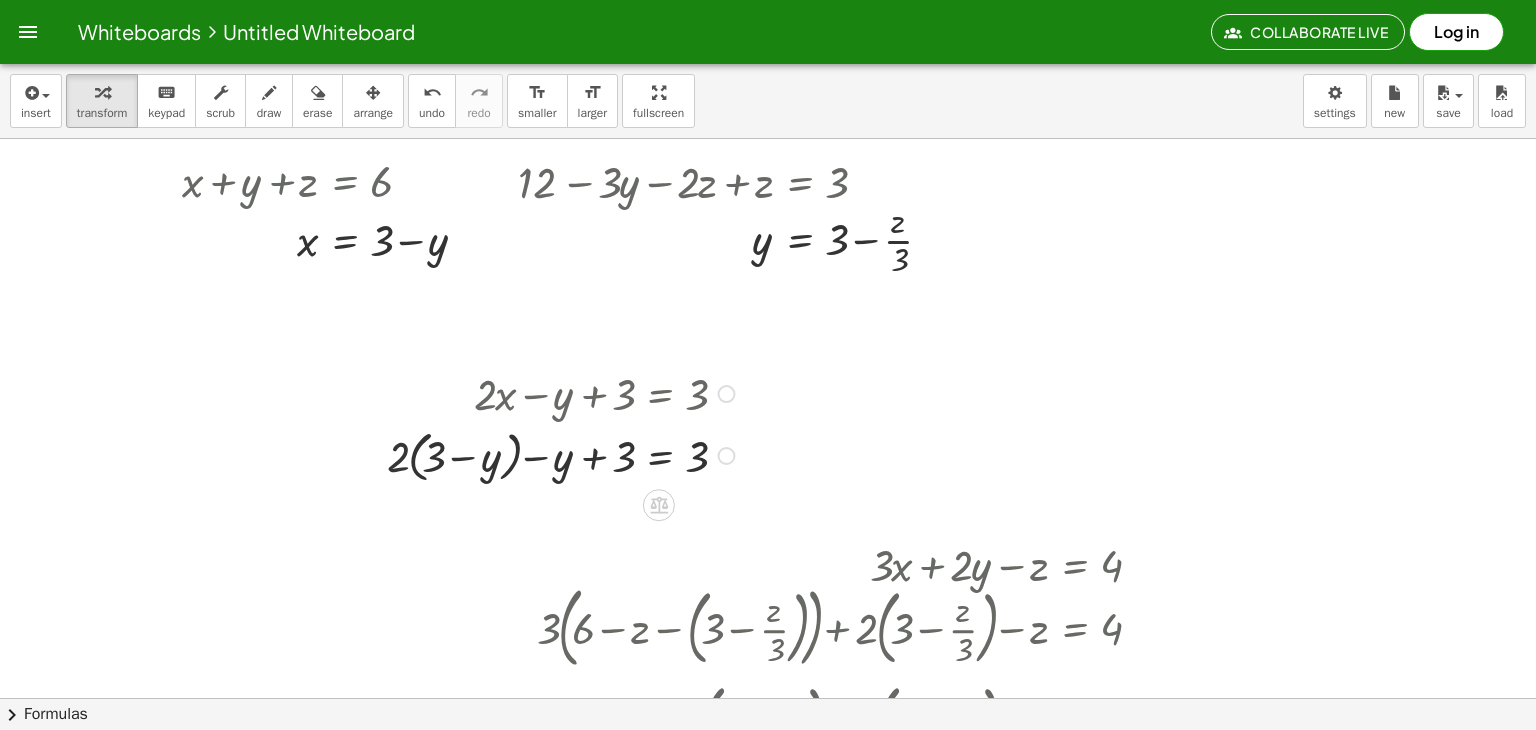 click at bounding box center (564, 454) 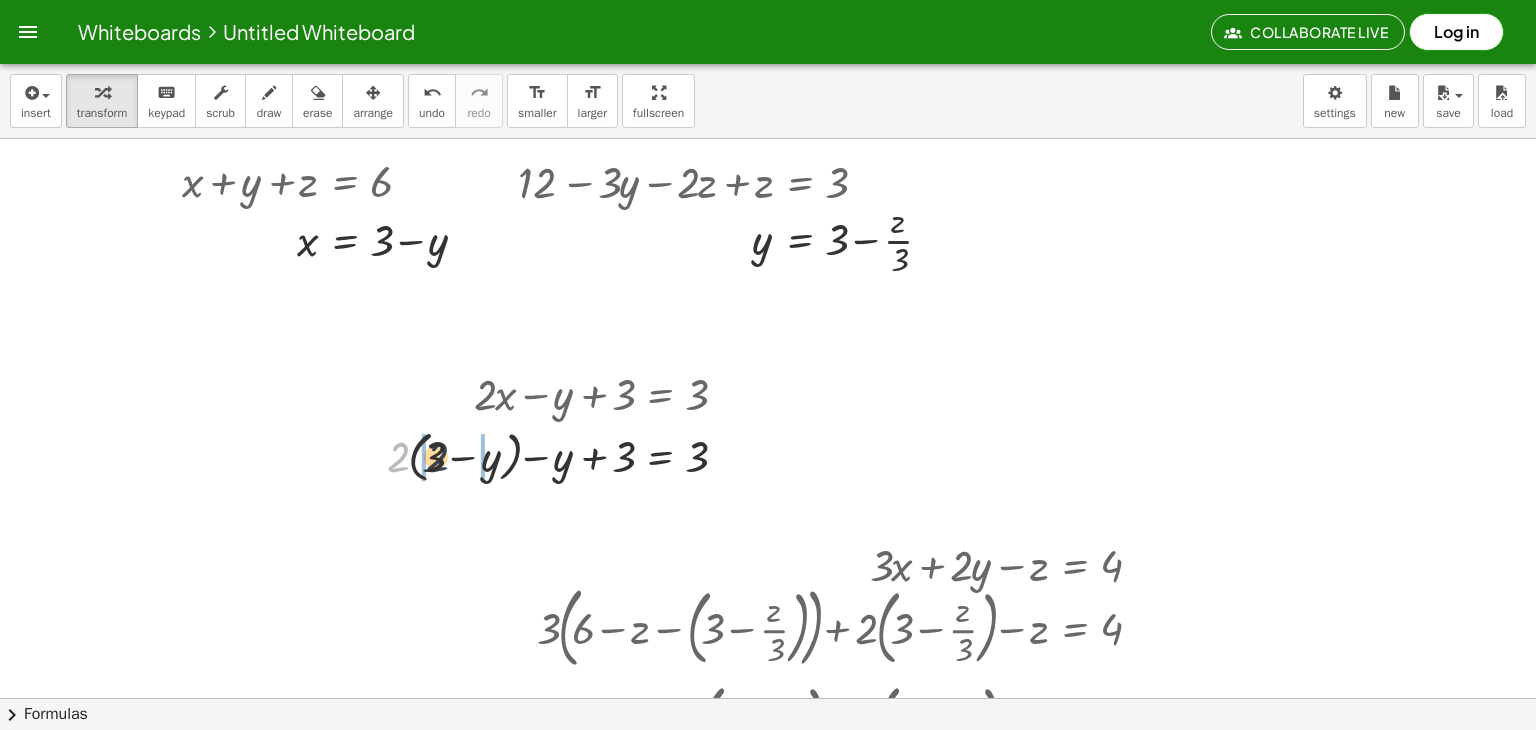 drag, startPoint x: 391, startPoint y: 457, endPoint x: 434, endPoint y: 457, distance: 43 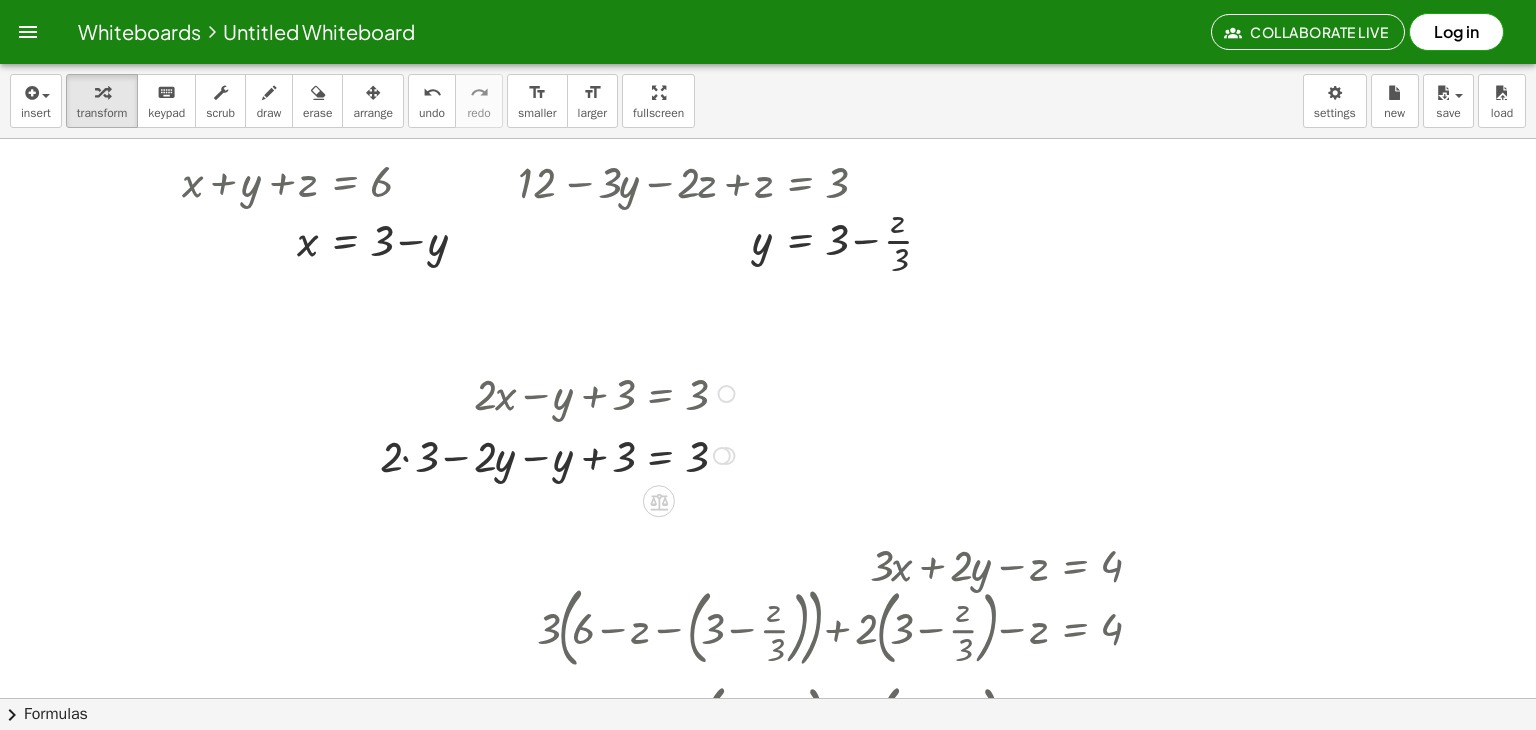 click at bounding box center [560, 454] 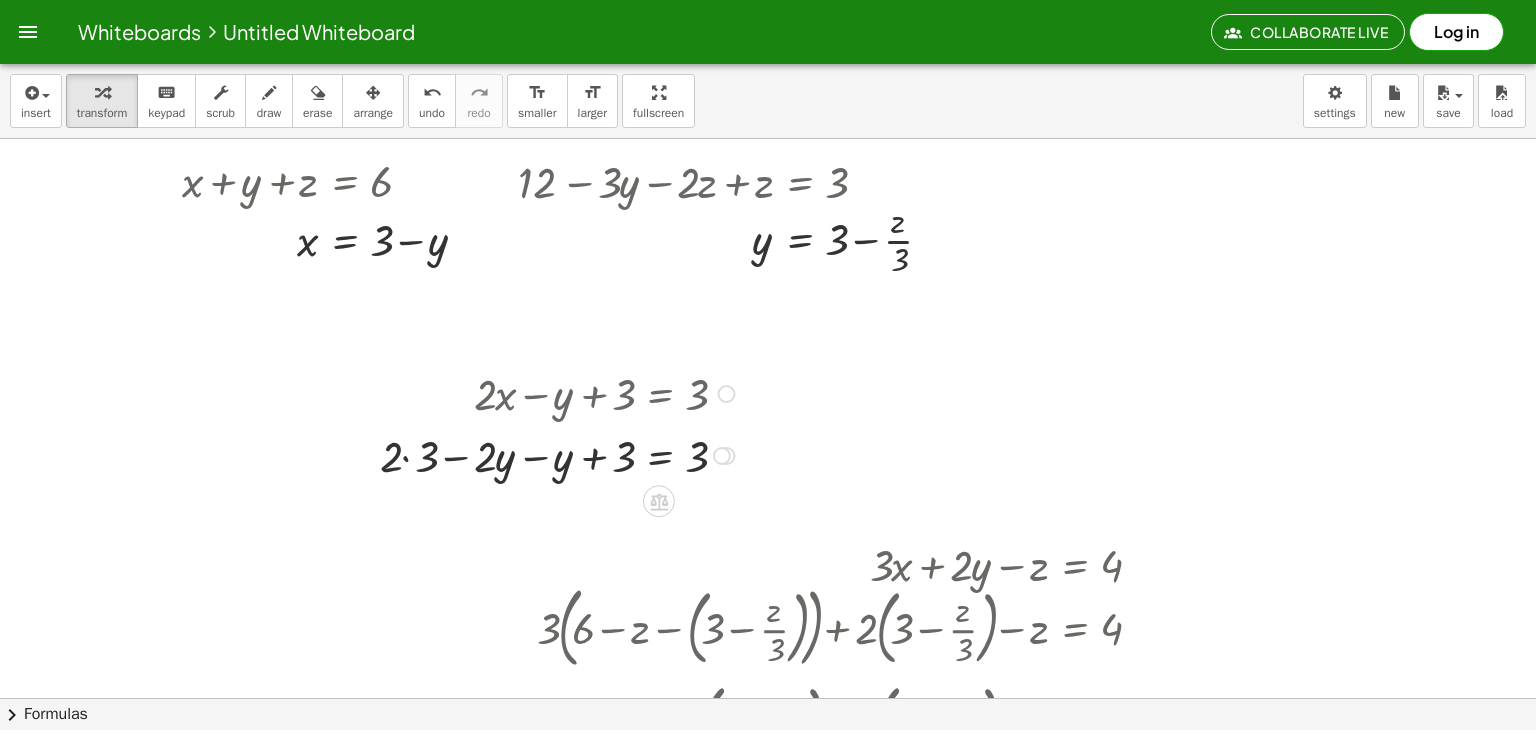 click at bounding box center (560, 454) 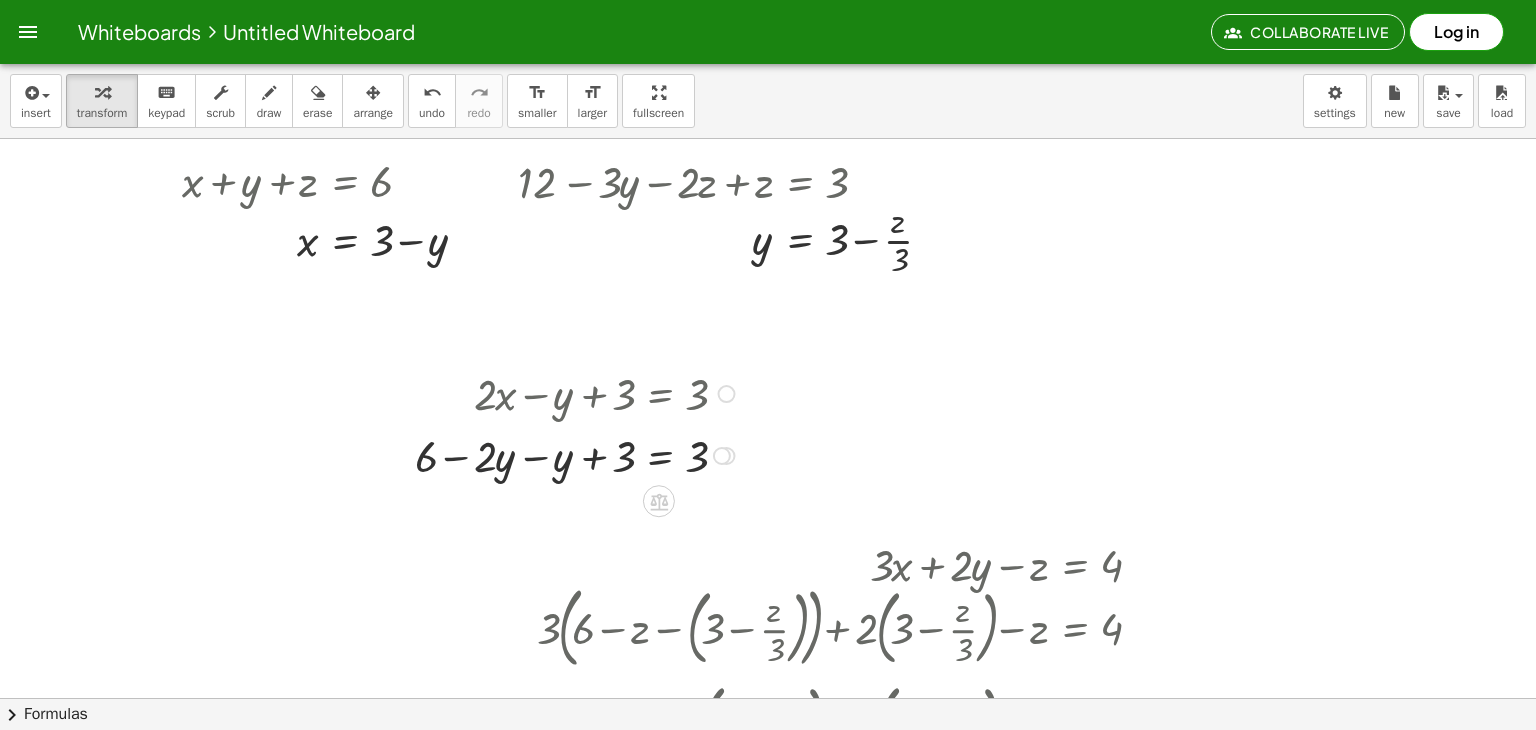 click at bounding box center (578, 454) 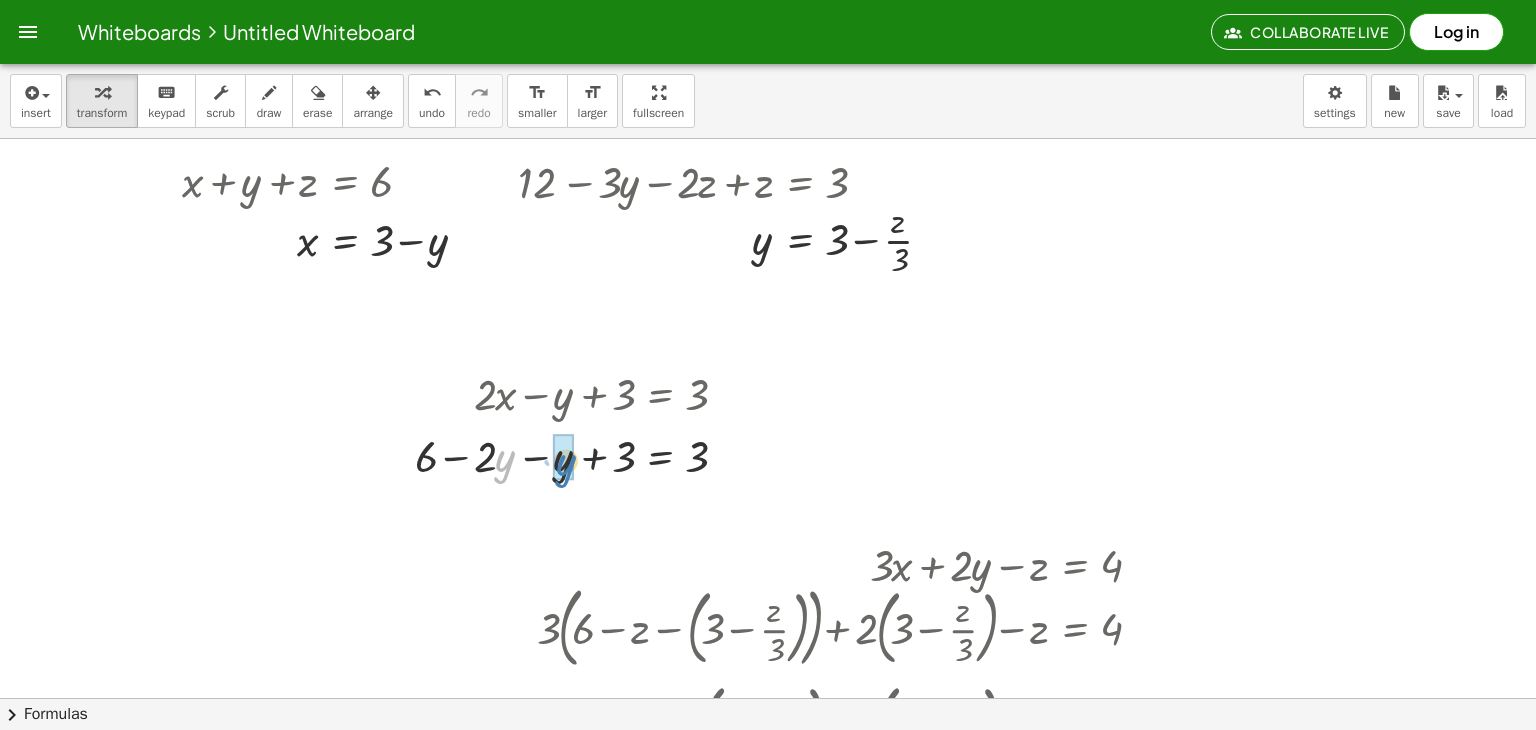 drag, startPoint x: 500, startPoint y: 453, endPoint x: 566, endPoint y: 457, distance: 66.1211 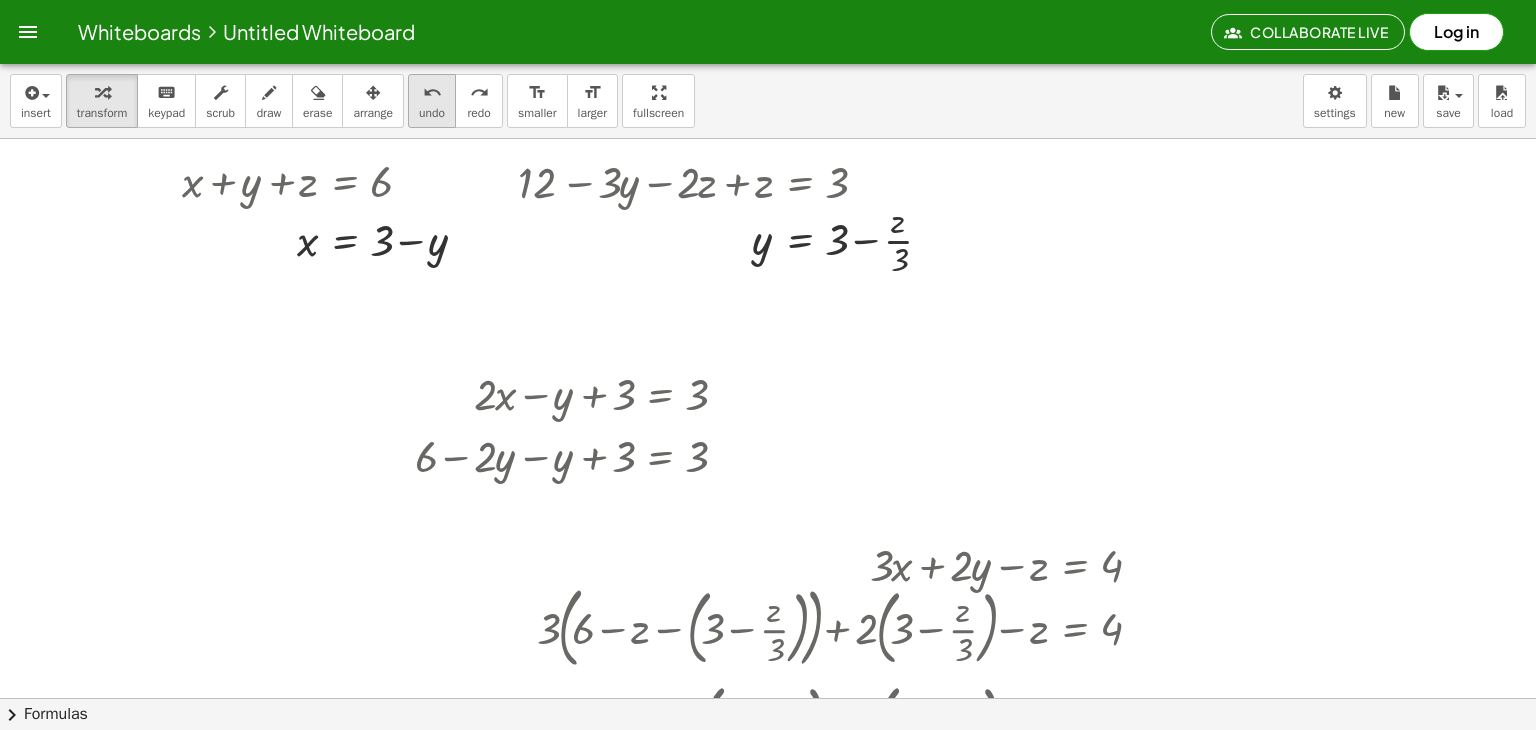 click on "undo undo" at bounding box center (432, 101) 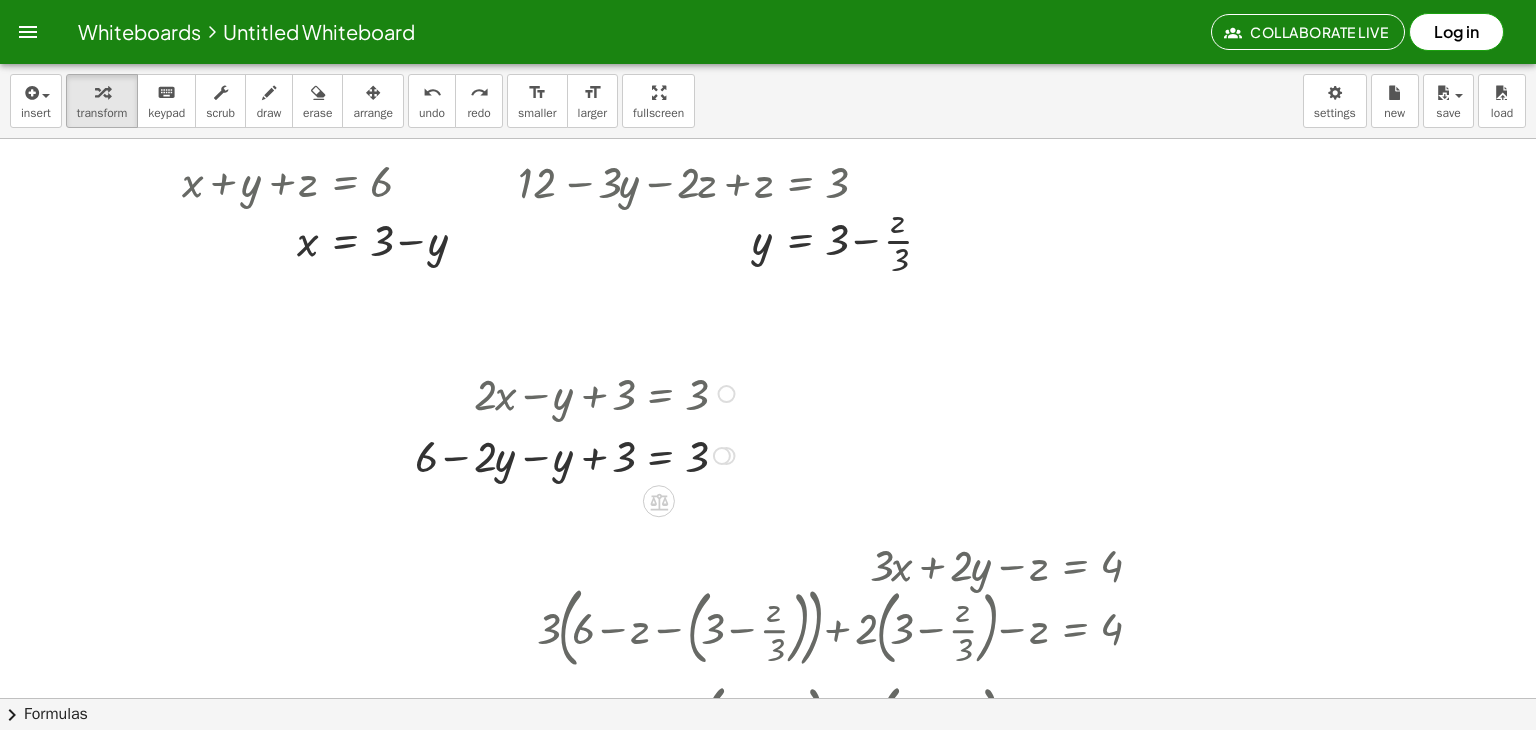 click at bounding box center (578, 454) 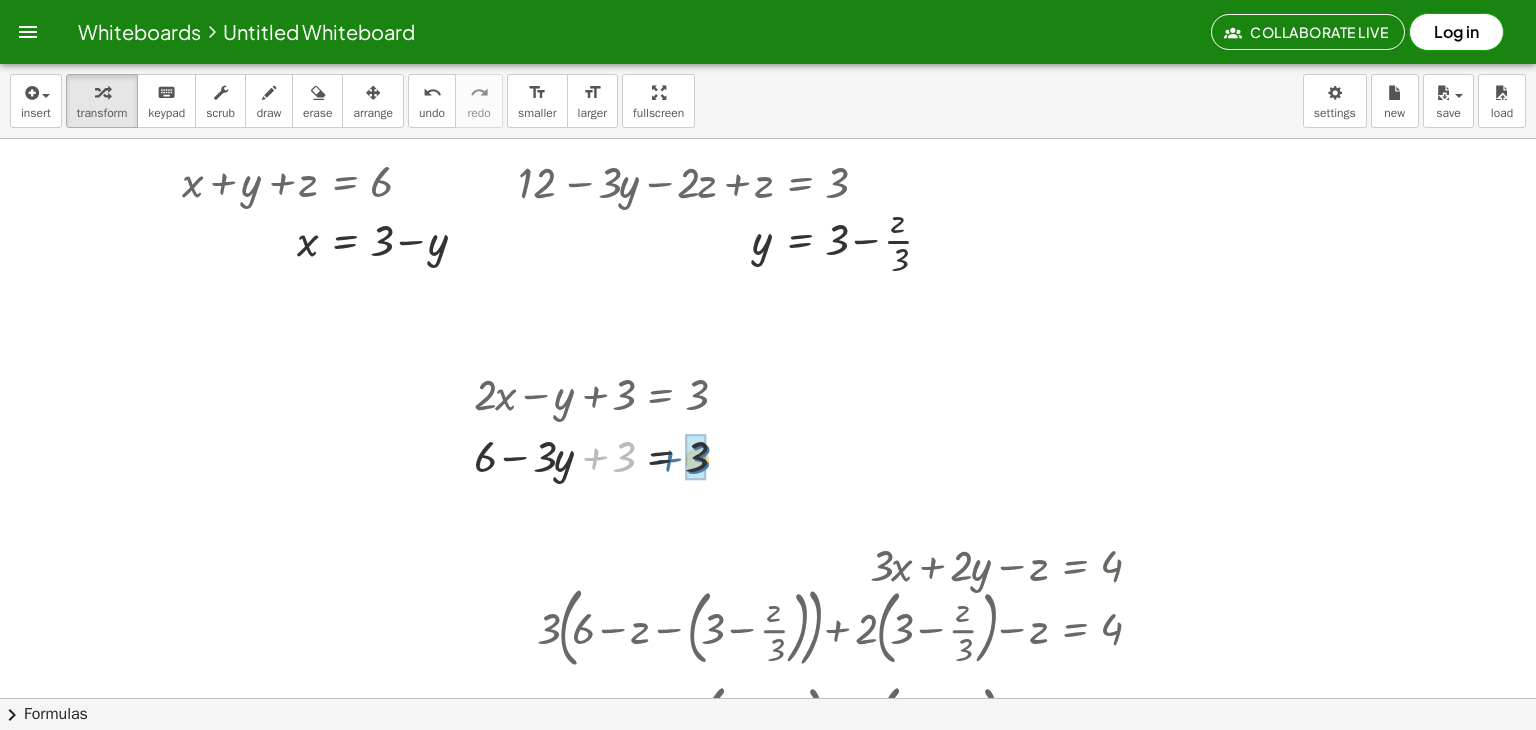 drag, startPoint x: 619, startPoint y: 454, endPoint x: 694, endPoint y: 457, distance: 75.059975 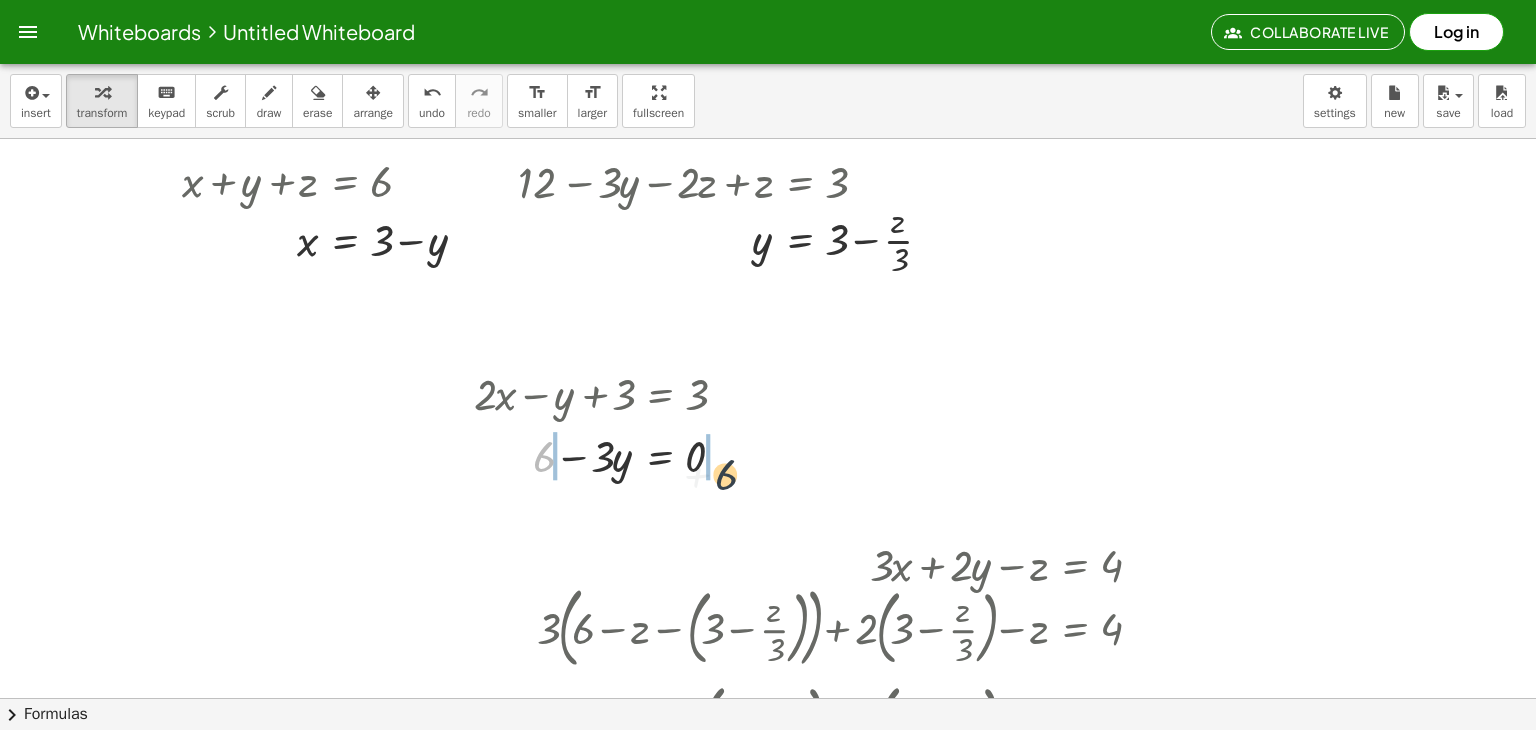 drag, startPoint x: 544, startPoint y: 453, endPoint x: 728, endPoint y: 467, distance: 184.53185 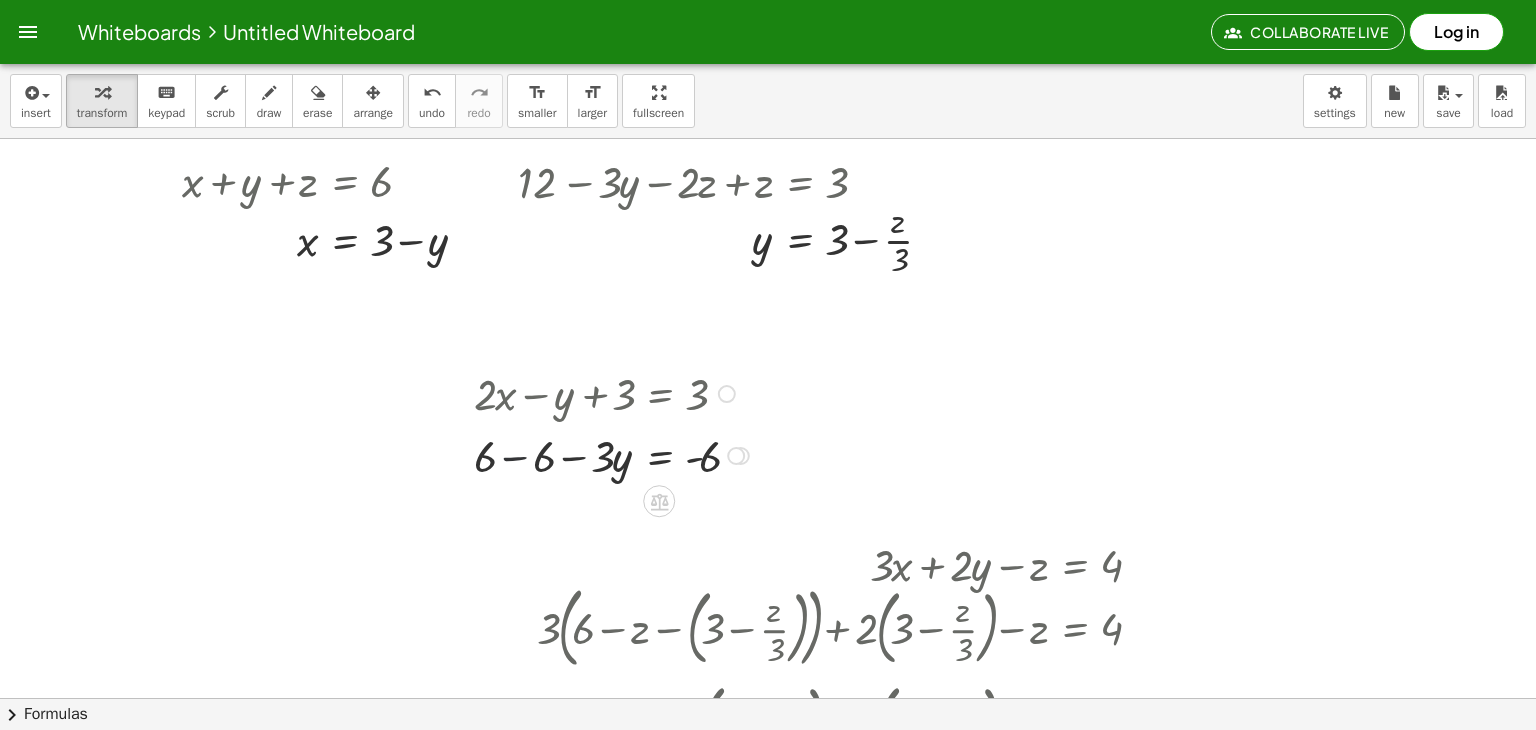 click at bounding box center (614, 454) 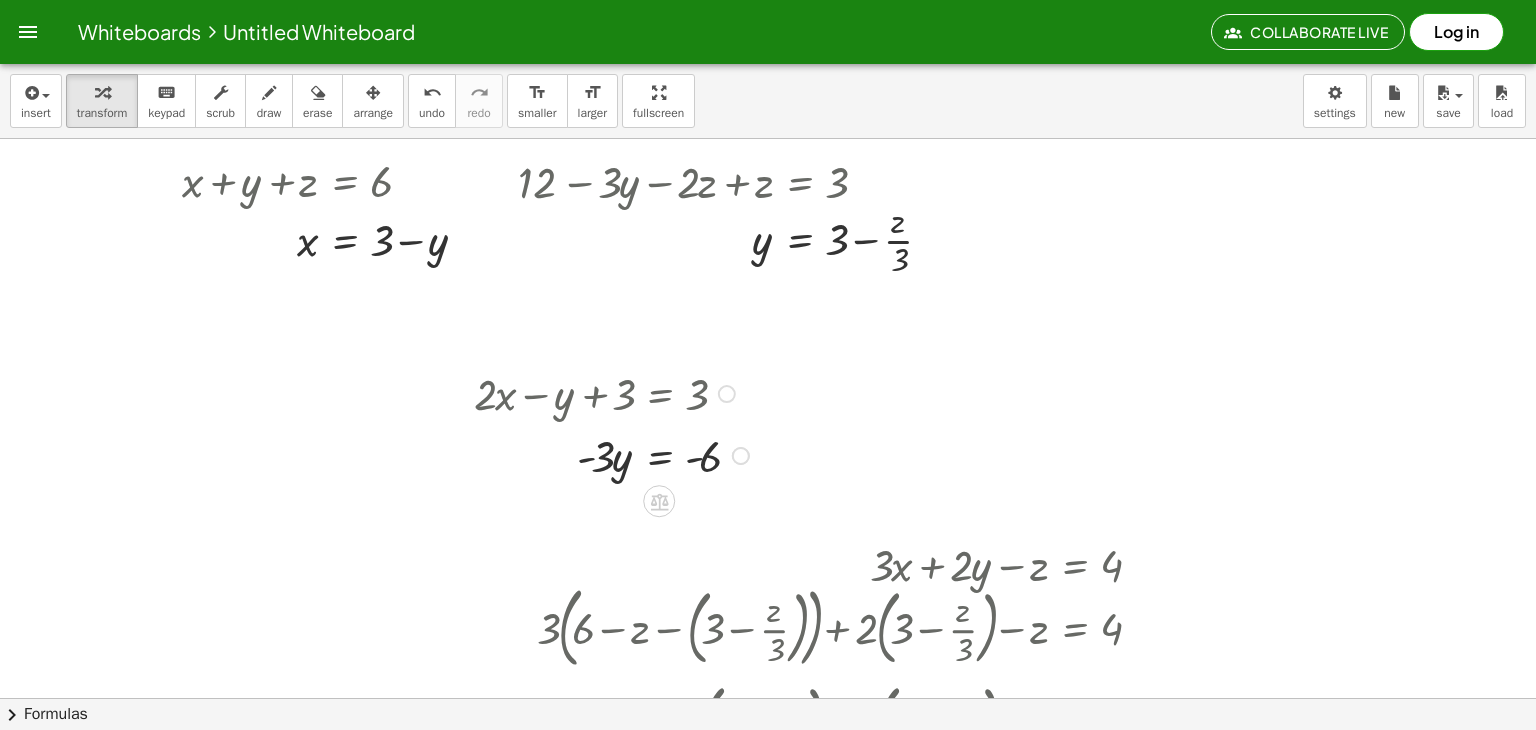 click at bounding box center [667, 499] 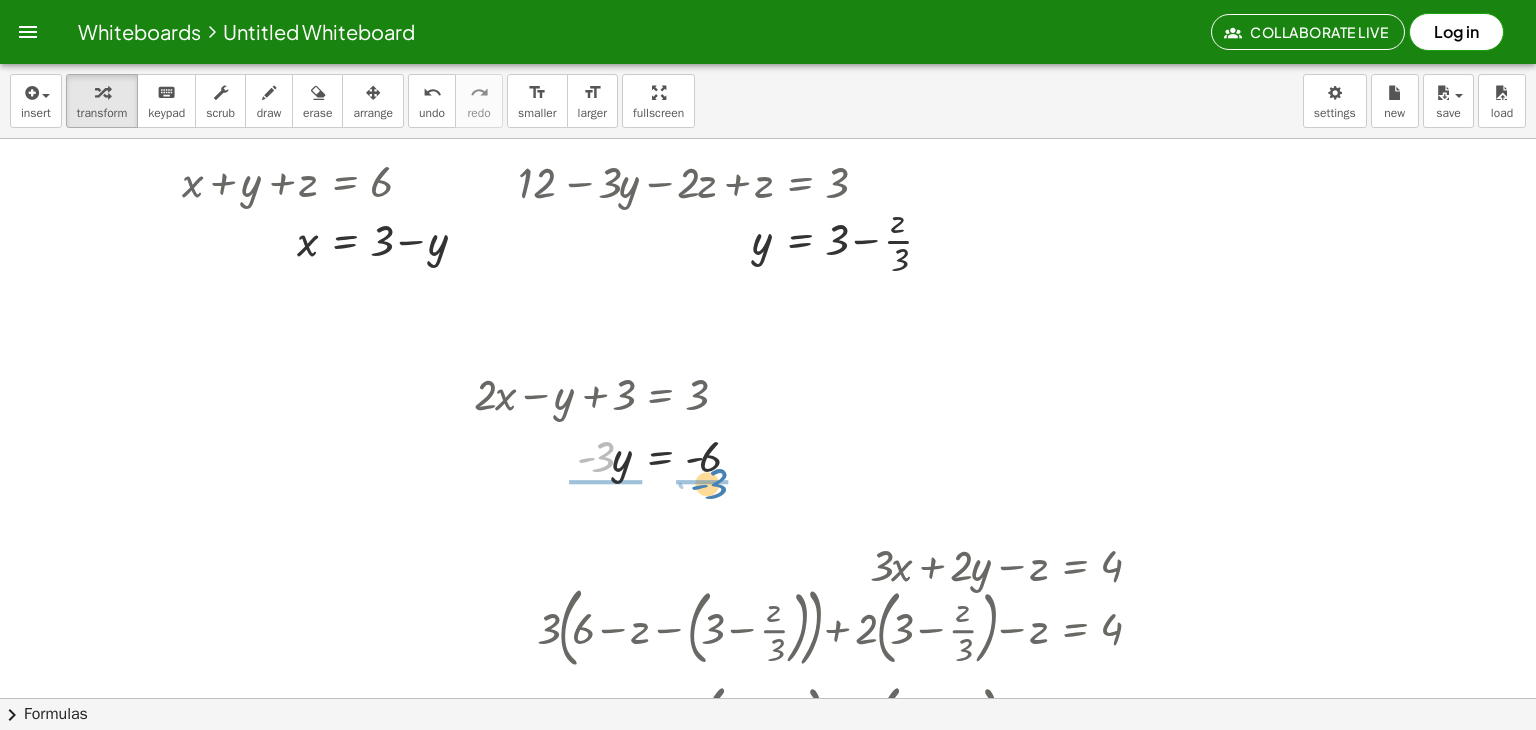 drag, startPoint x: 600, startPoint y: 456, endPoint x: 716, endPoint y: 491, distance: 121.16518 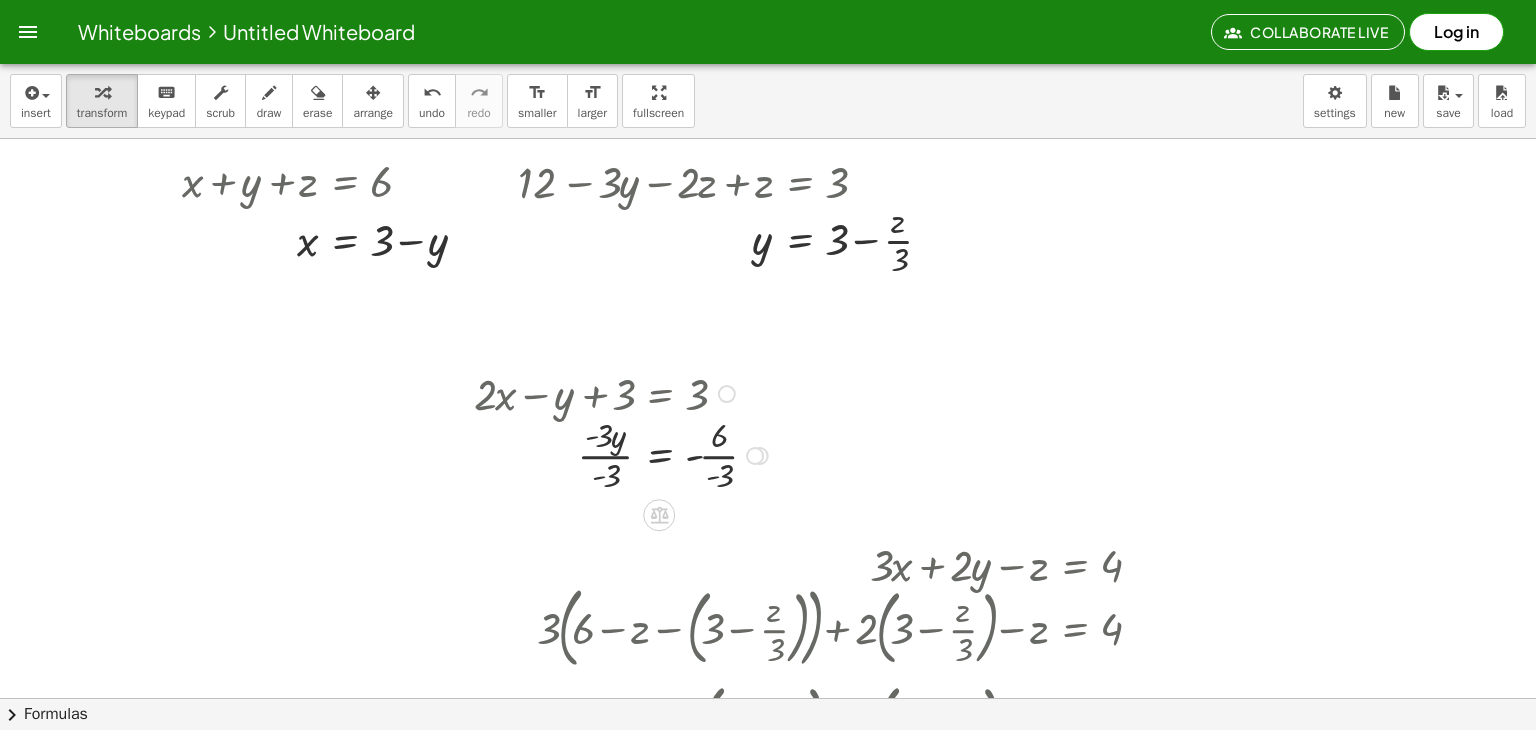 click at bounding box center [624, 454] 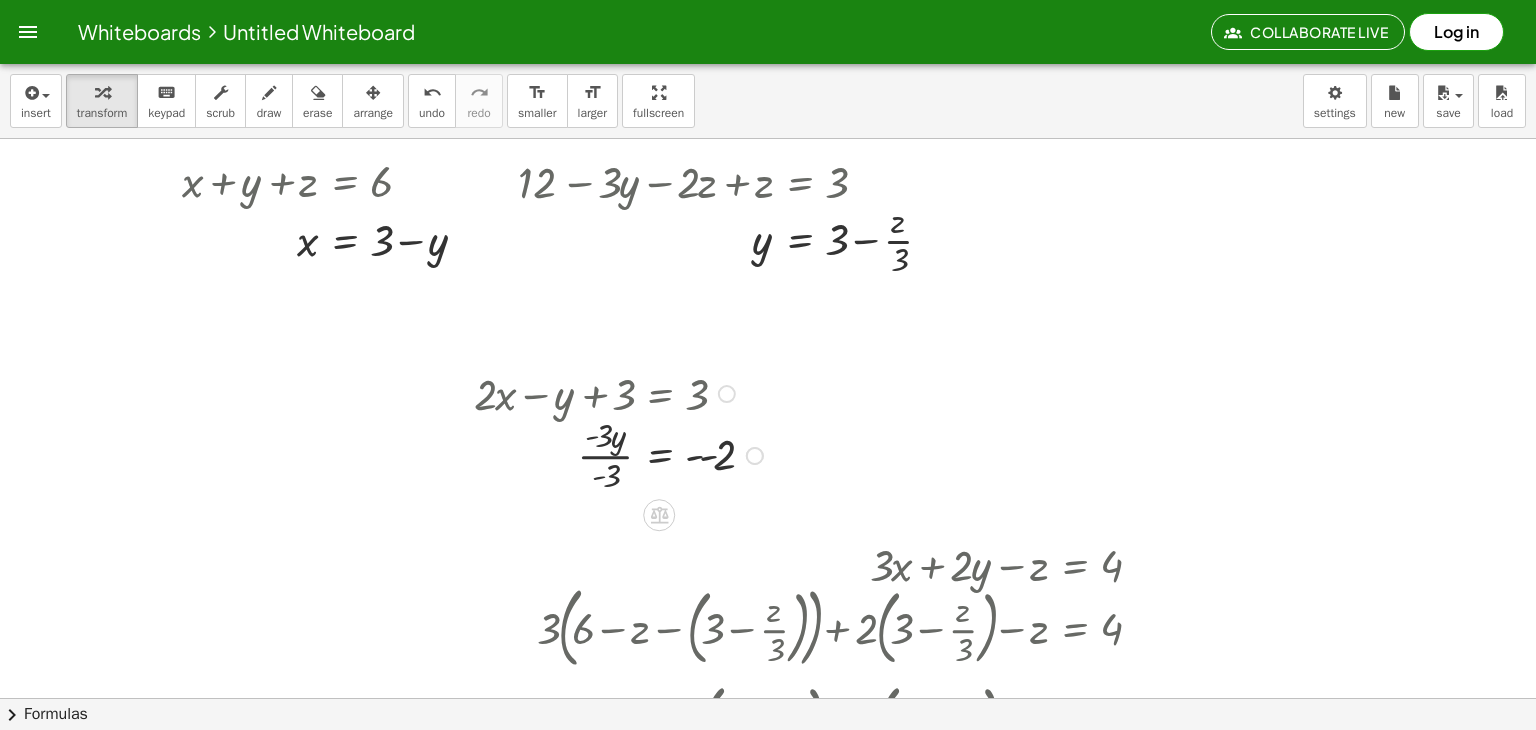 click at bounding box center [621, 454] 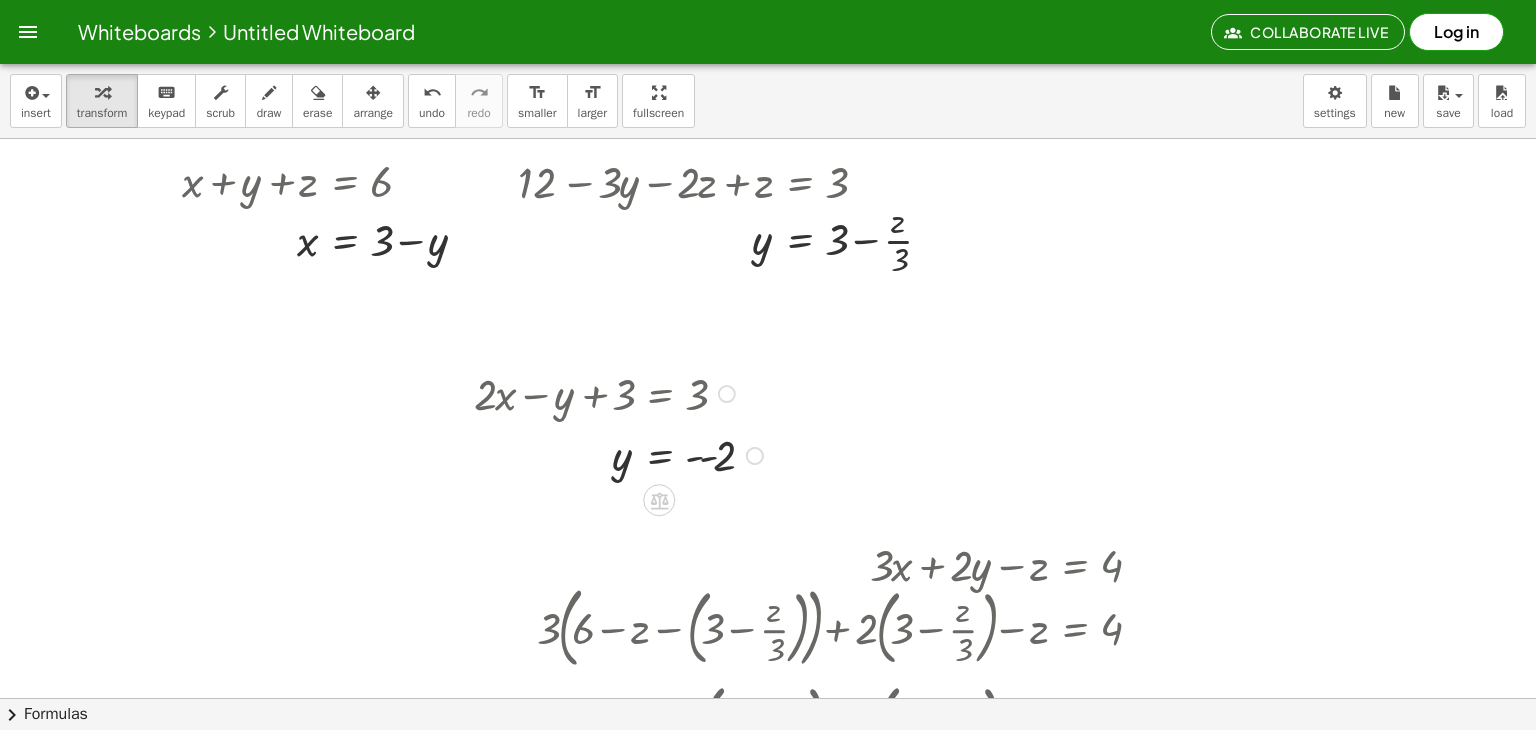 scroll, scrollTop: 128, scrollLeft: 0, axis: vertical 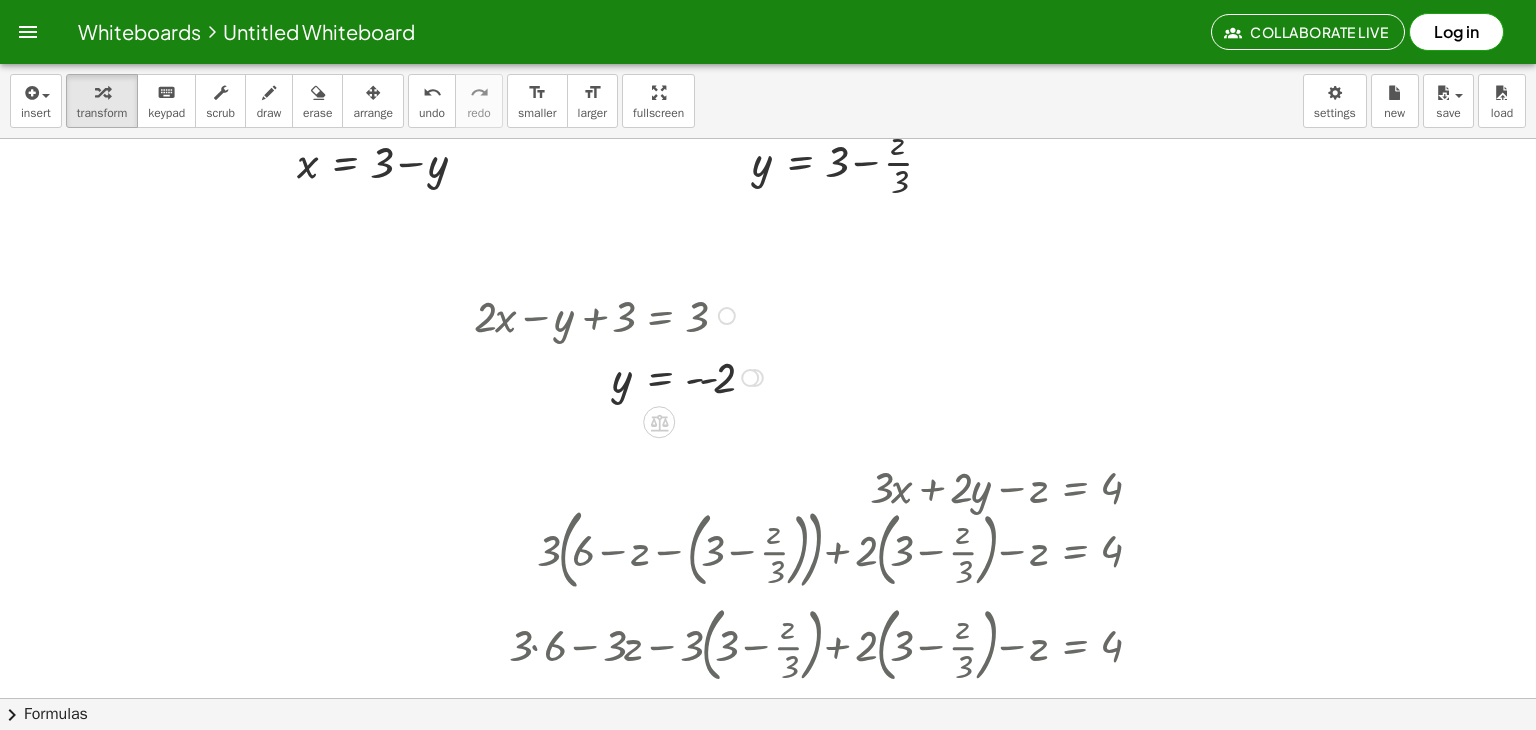 click at bounding box center (621, 376) 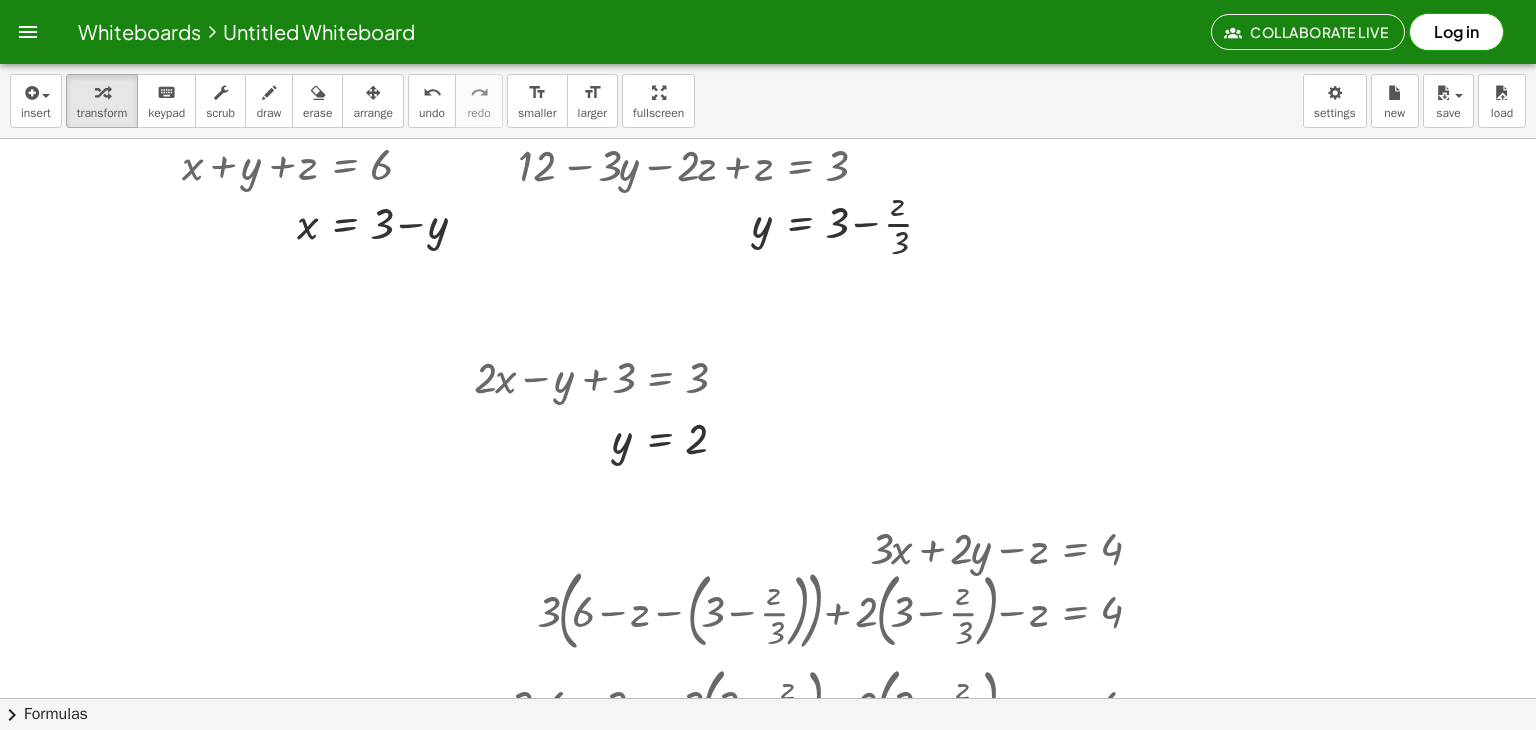 scroll, scrollTop: 64, scrollLeft: 0, axis: vertical 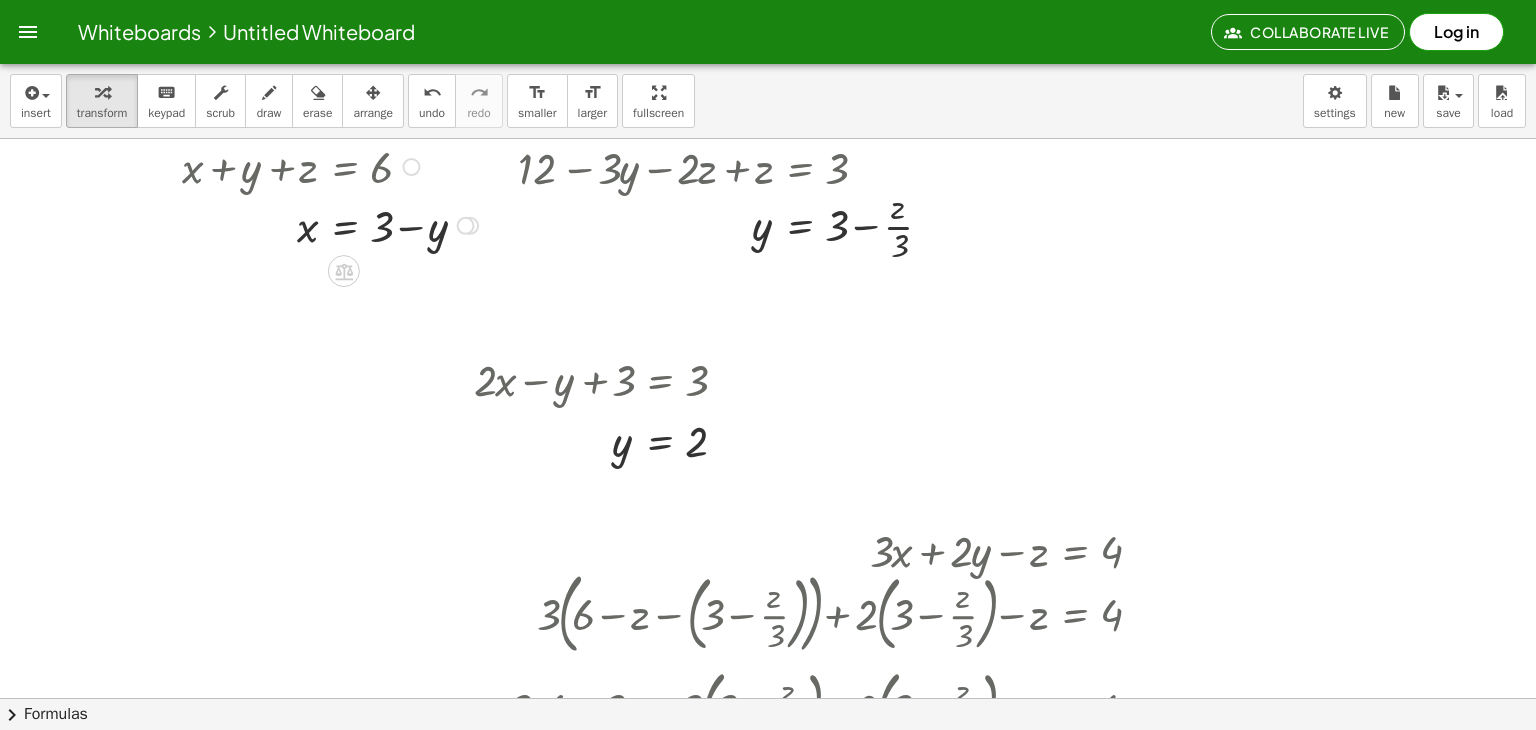 click at bounding box center [333, 224] 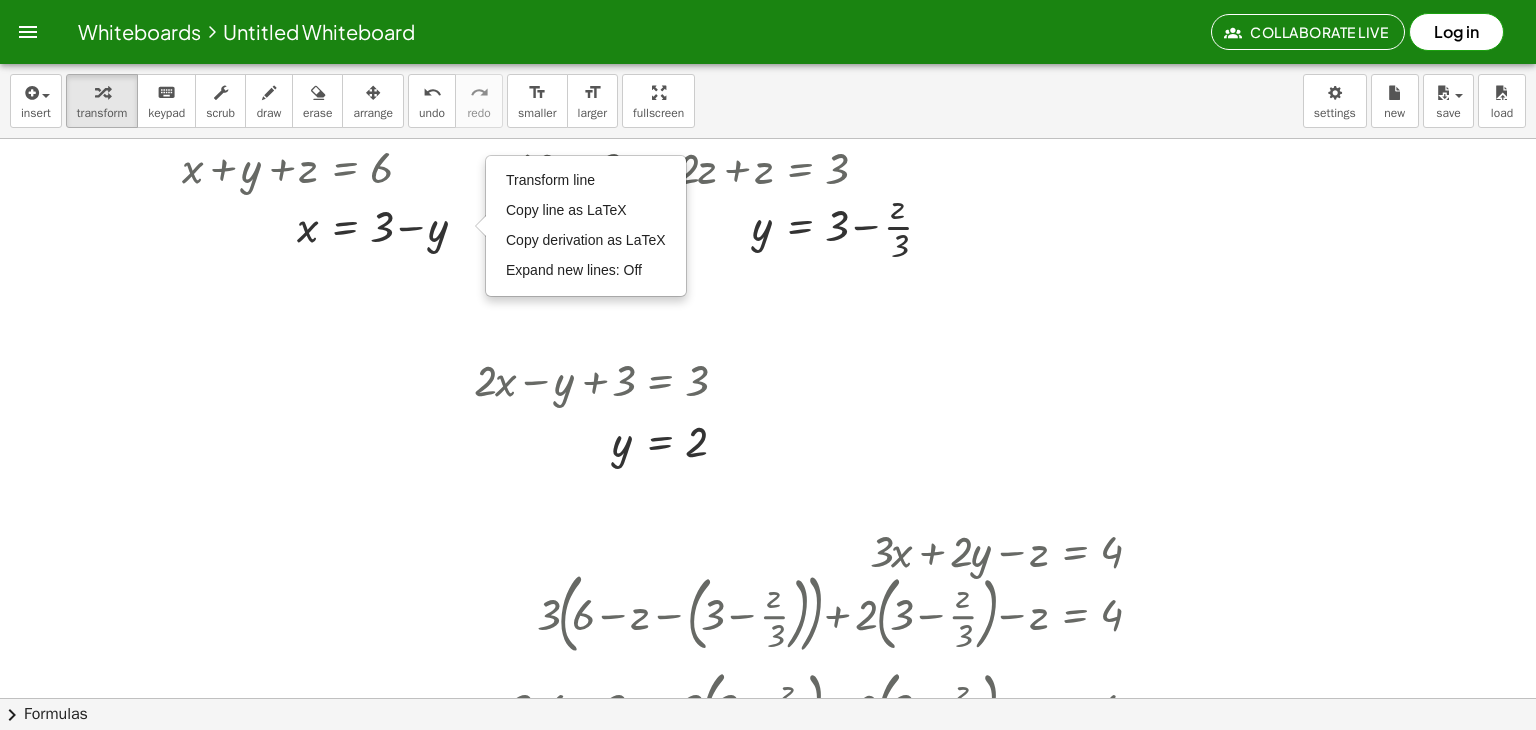 click at bounding box center (768, 634) 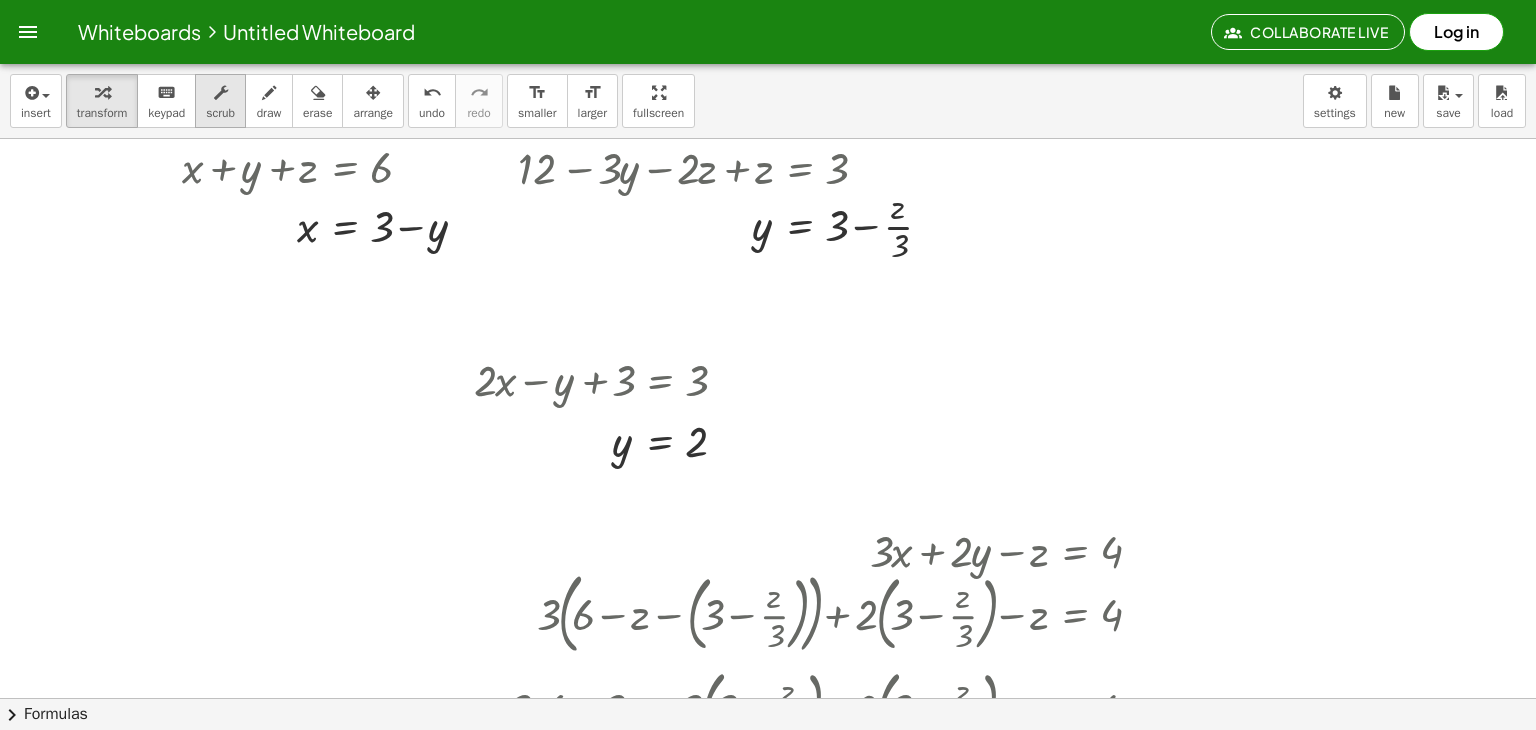 click at bounding box center [221, 93] 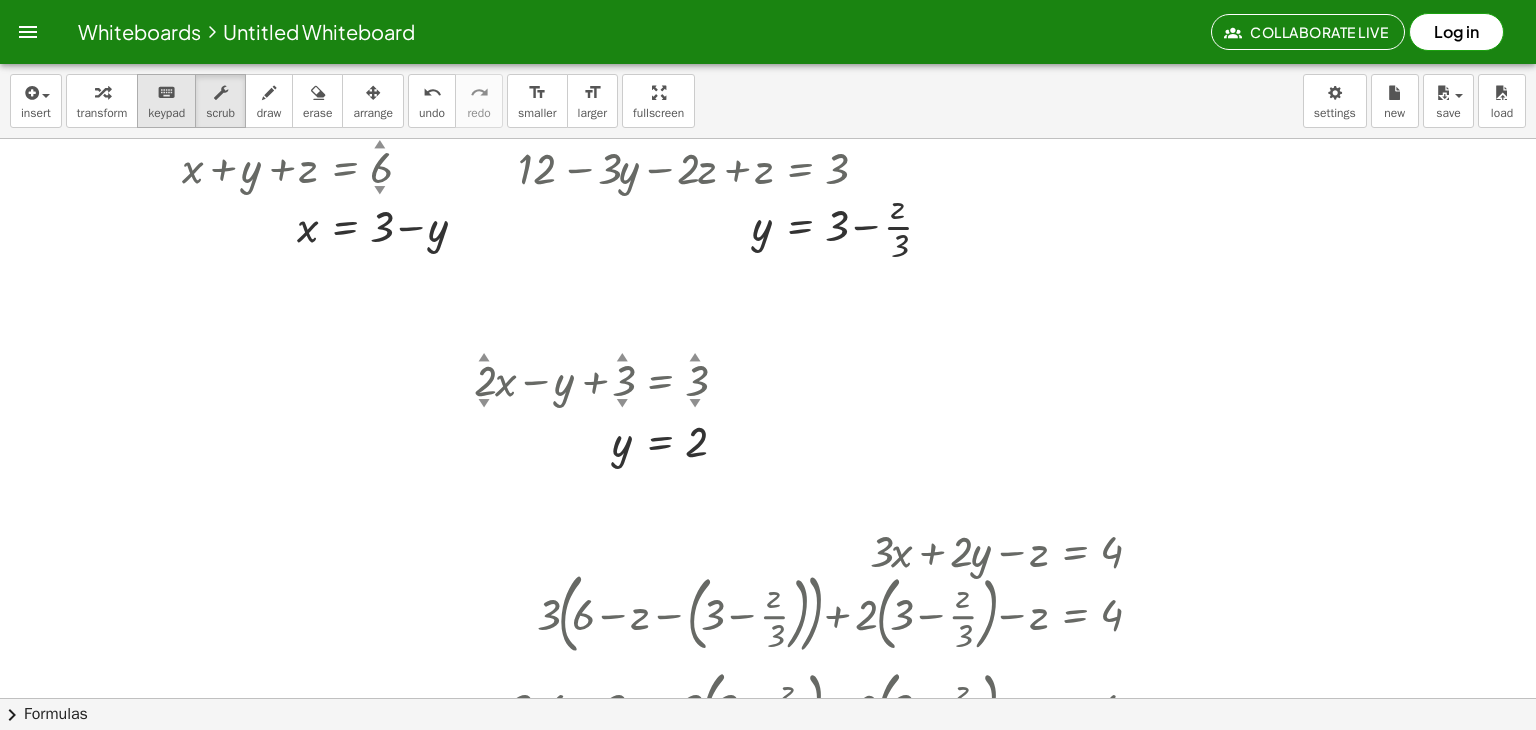 click on "keyboard" at bounding box center [166, 93] 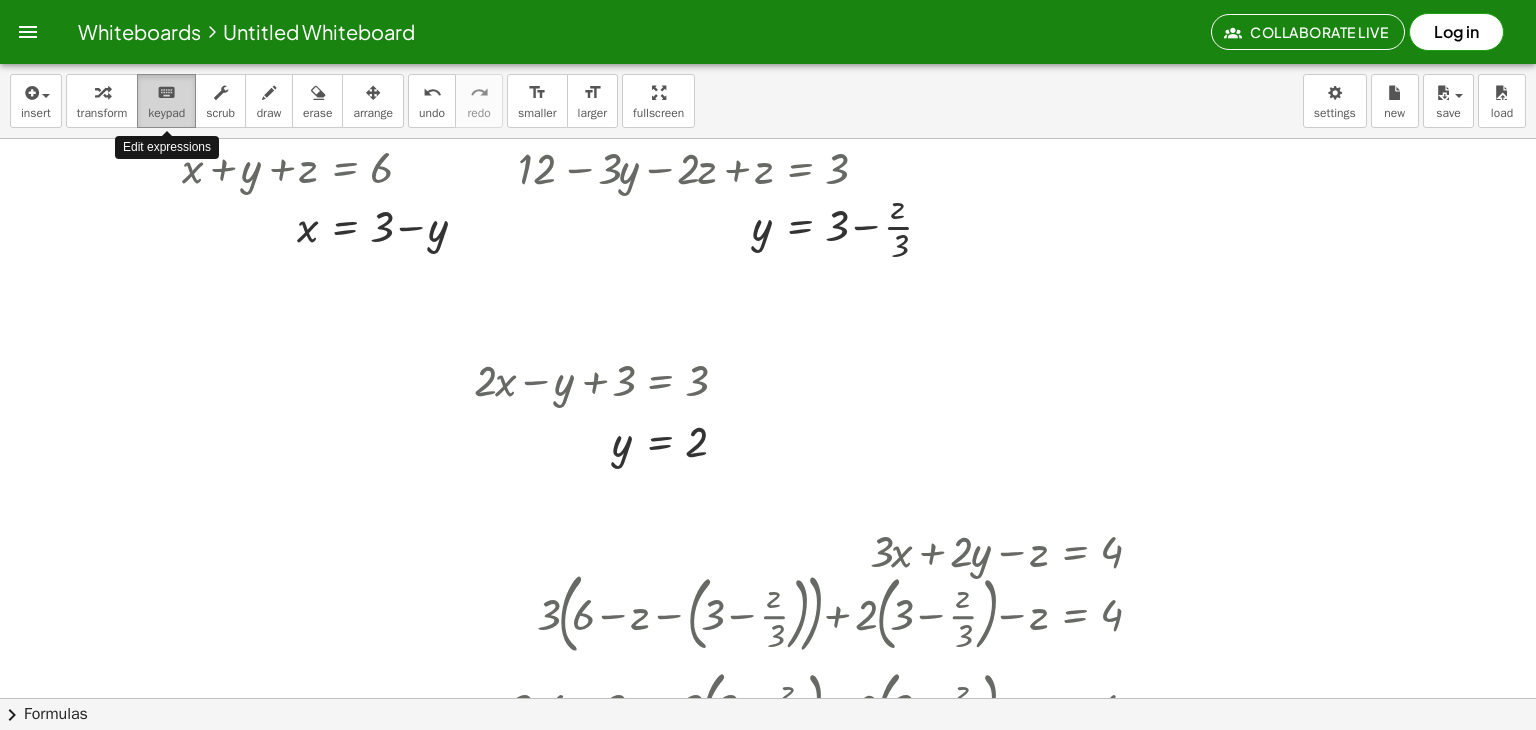 click on "keyboard" at bounding box center [166, 93] 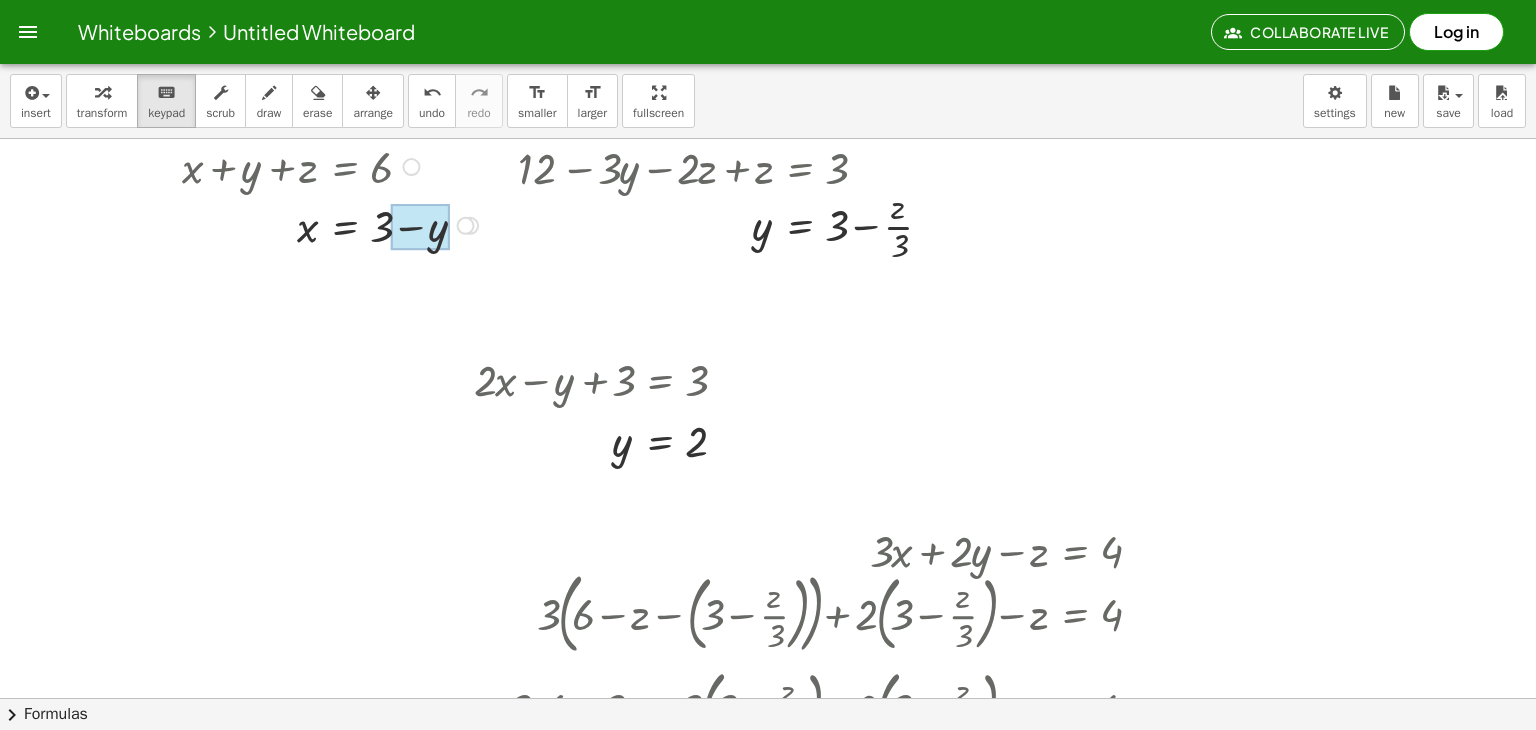 click at bounding box center [420, 227] 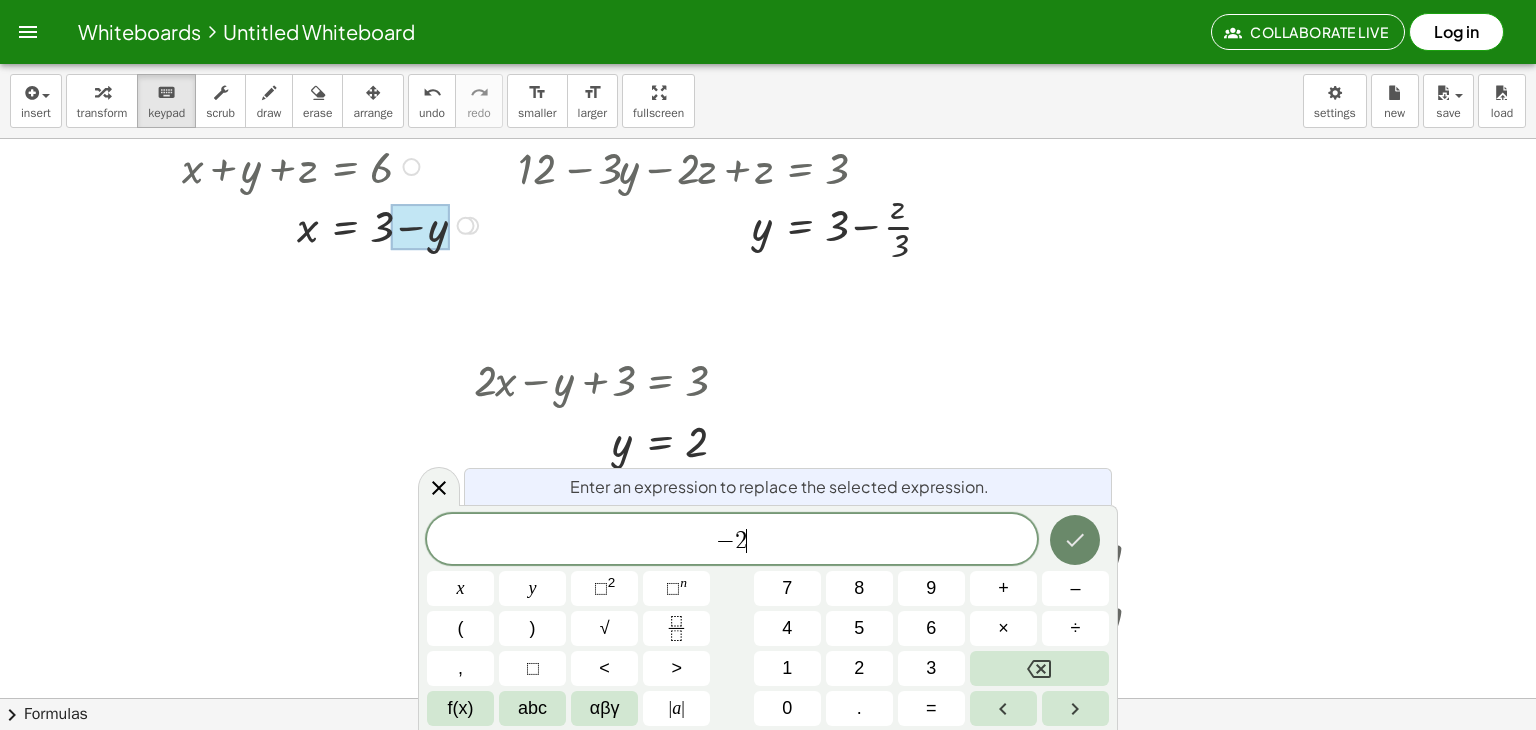 click 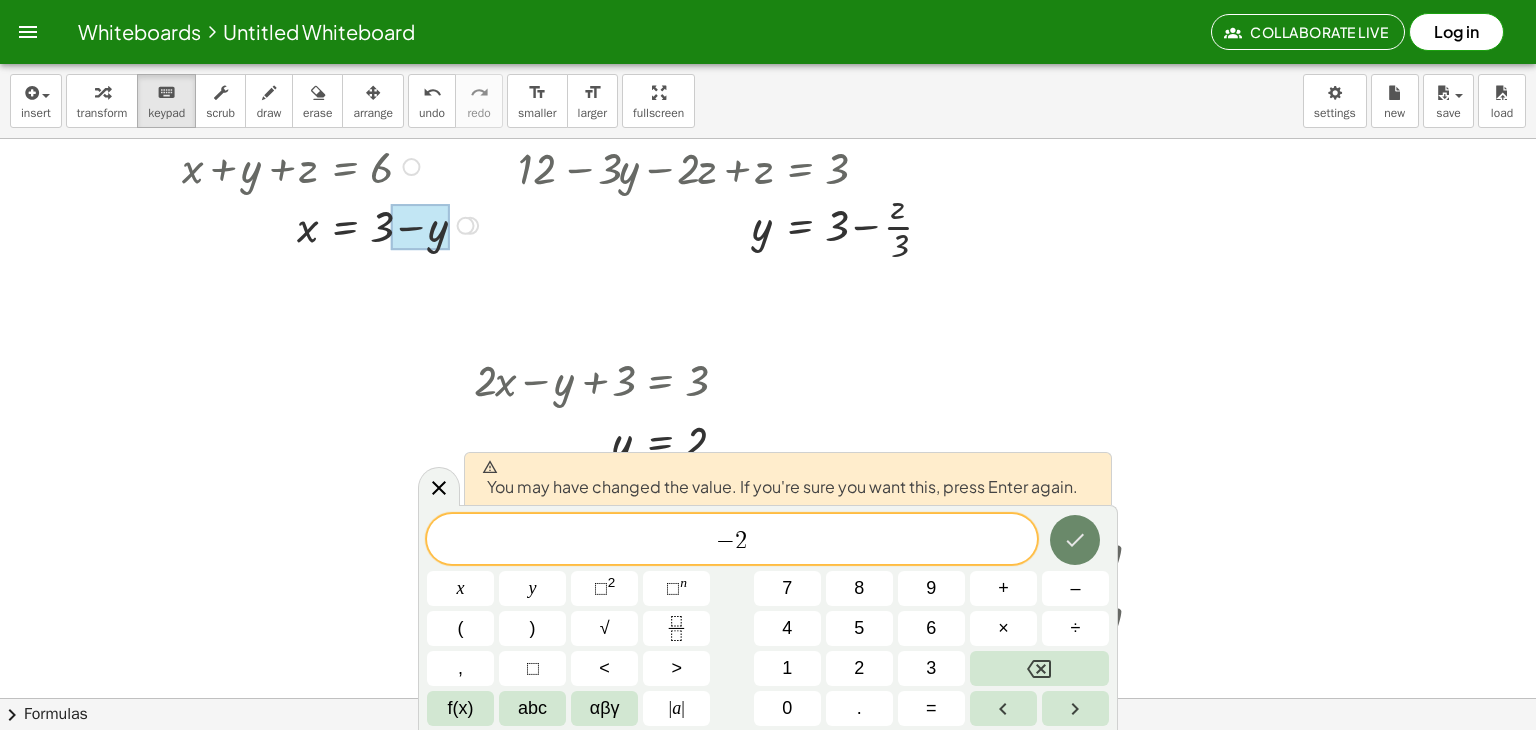 click 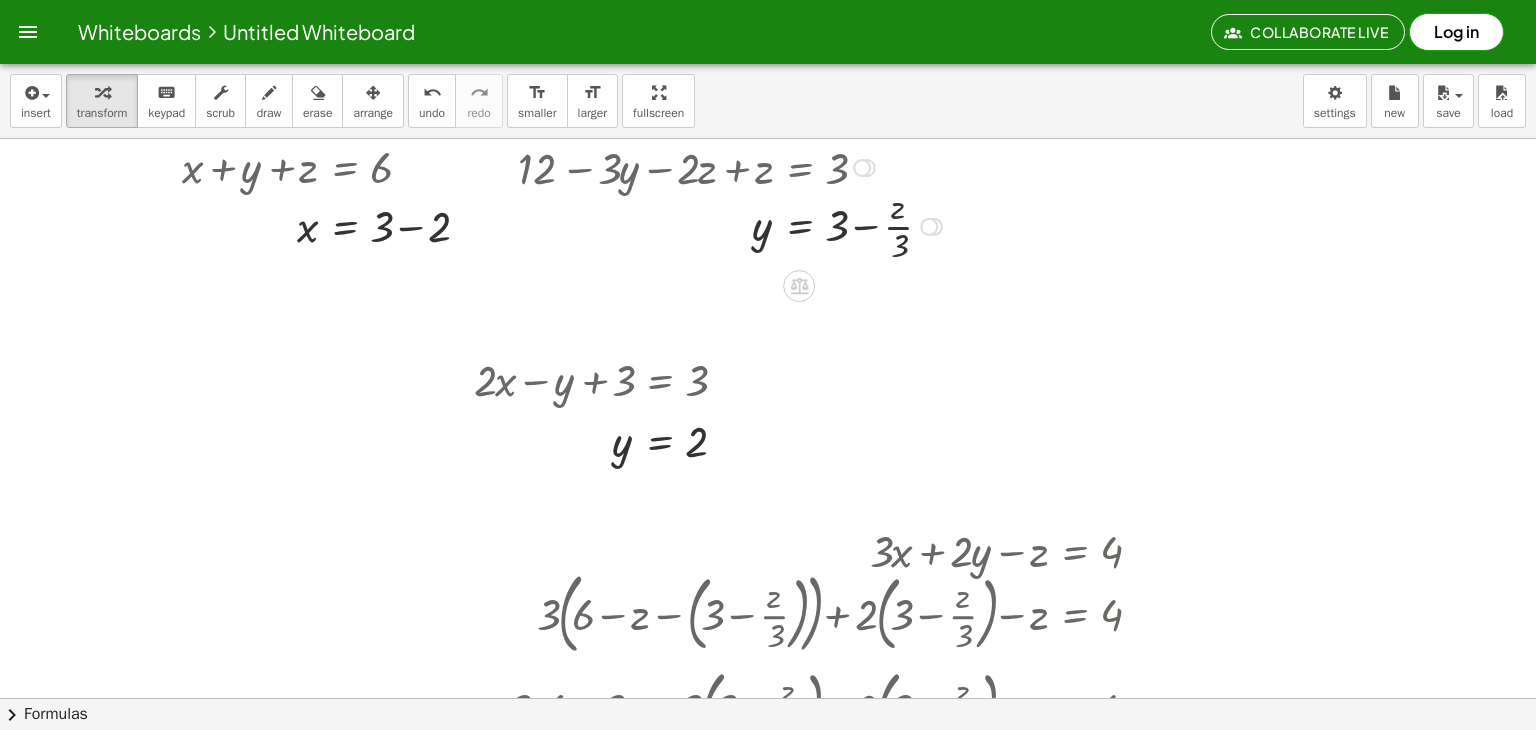 drag, startPoint x: 1080, startPoint y: 533, endPoint x: 668, endPoint y: 239, distance: 506.14227 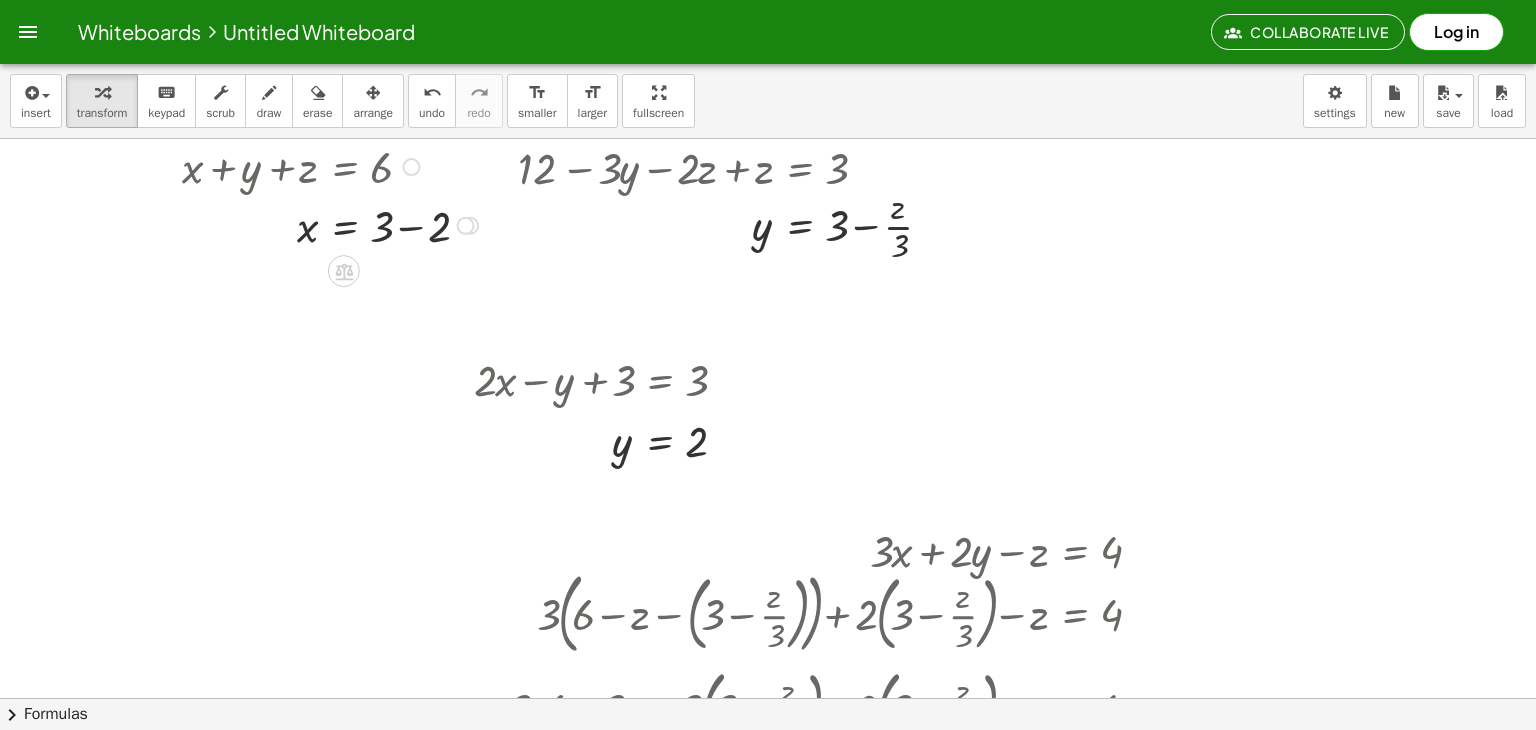 click at bounding box center [333, 224] 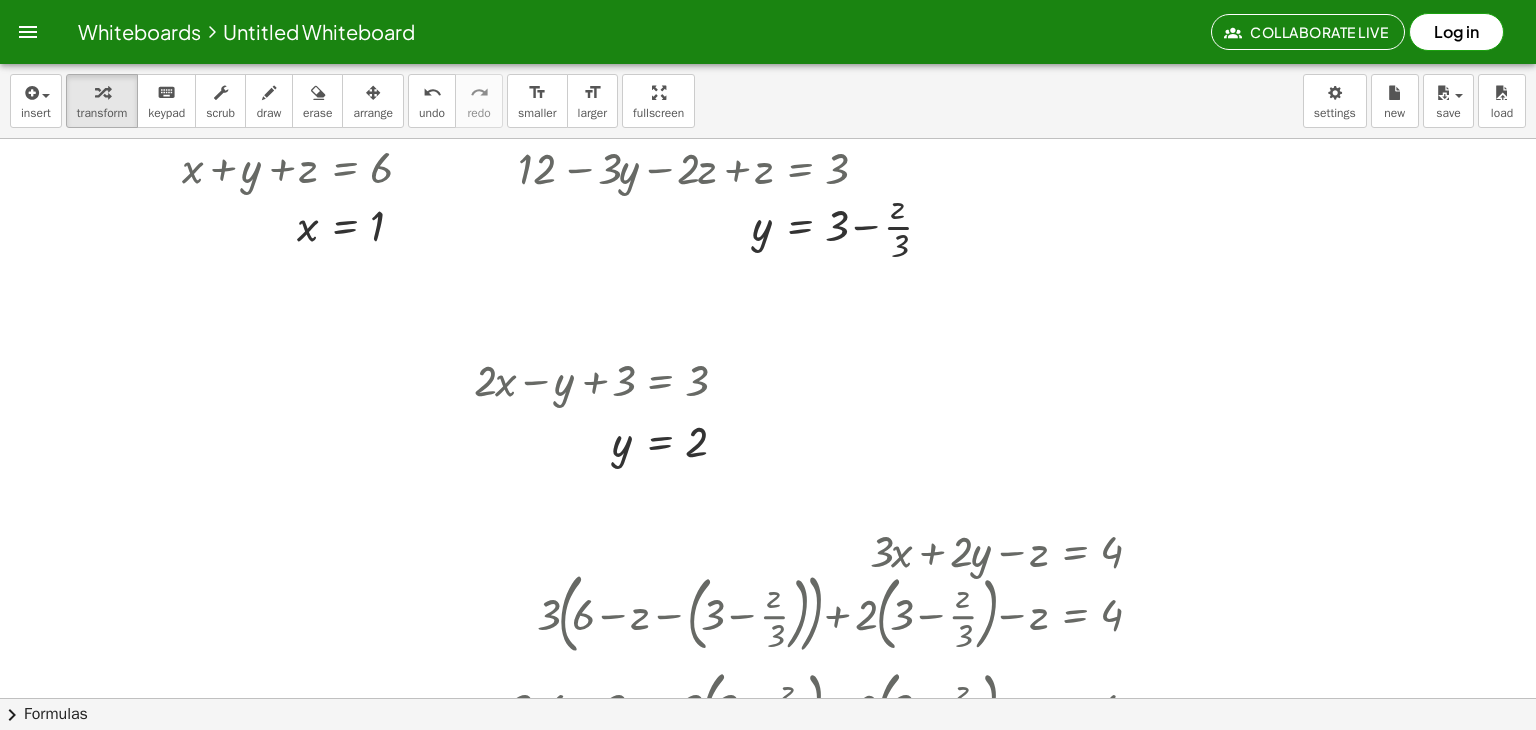 drag, startPoint x: 908, startPoint y: 1, endPoint x: 913, endPoint y: 13, distance: 13 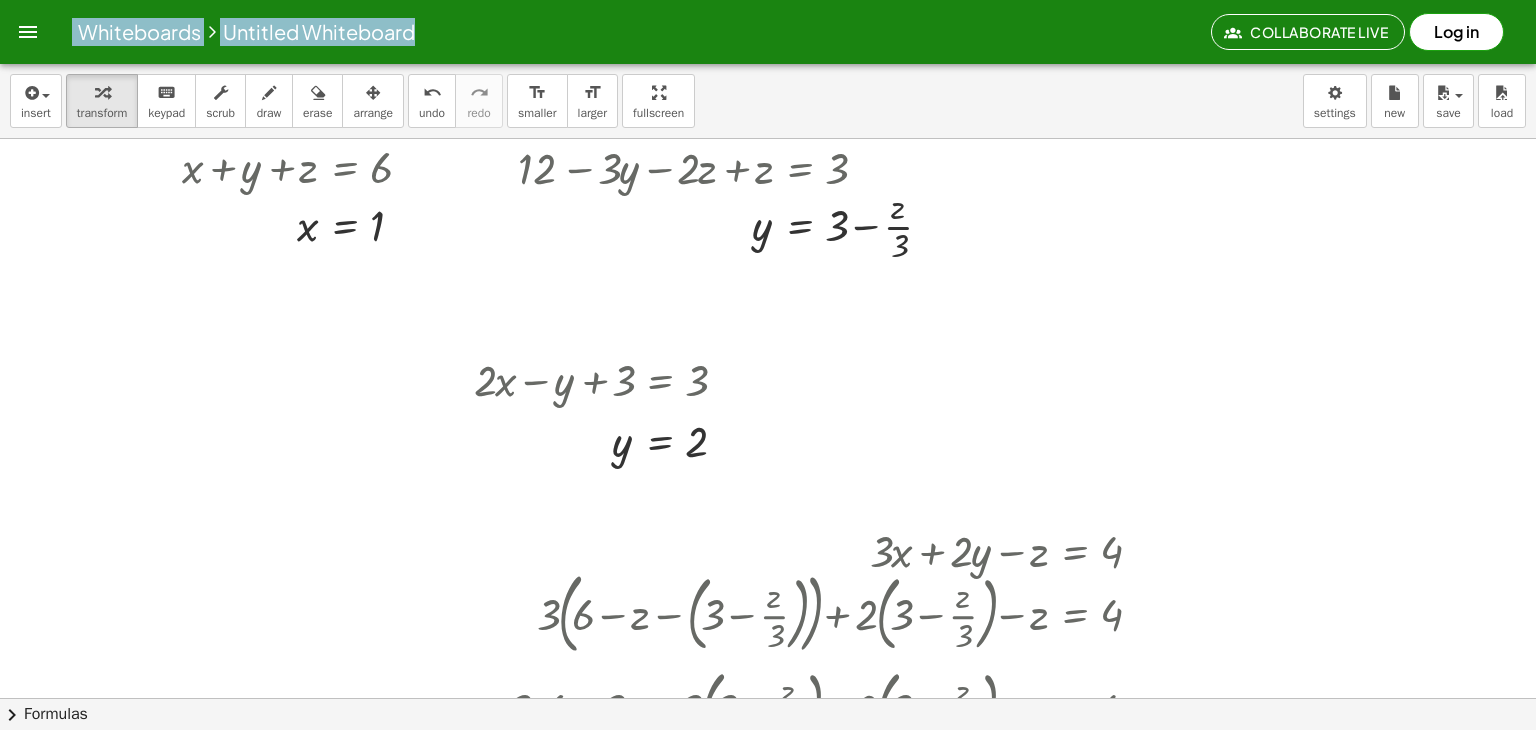 click on "Whiteboards     Untitled Whiteboard Collaborate Live  Log in" 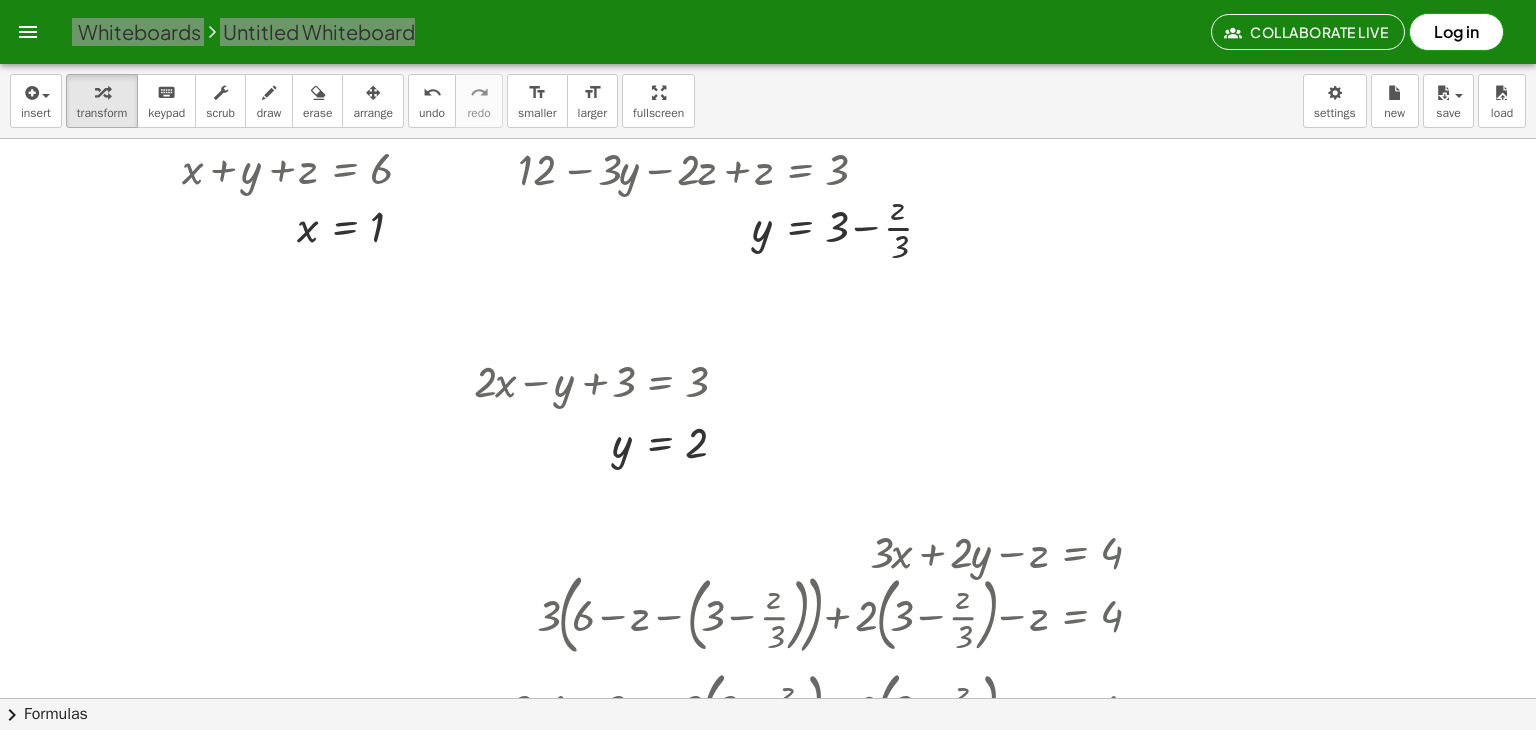 scroll, scrollTop: 0, scrollLeft: 0, axis: both 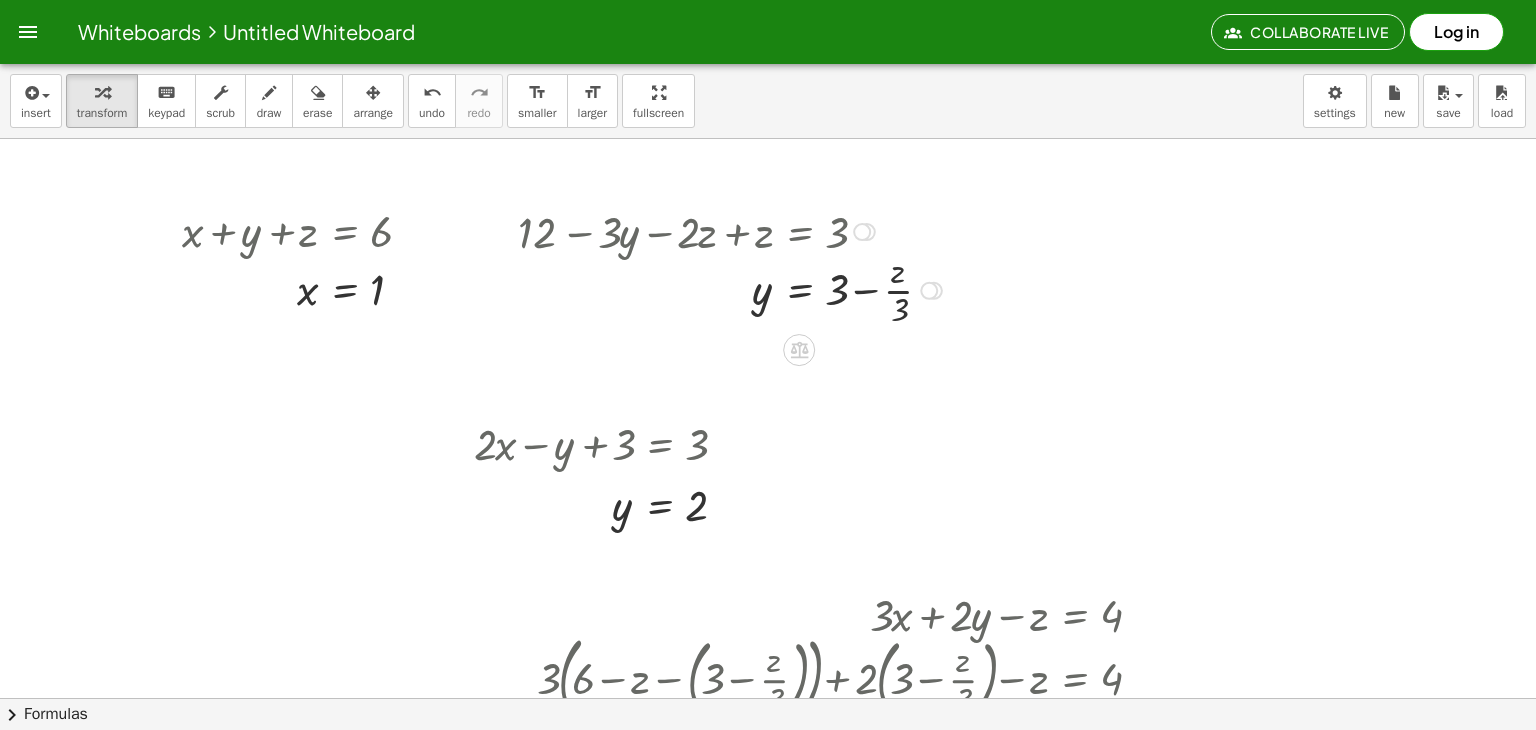click at bounding box center (733, 230) 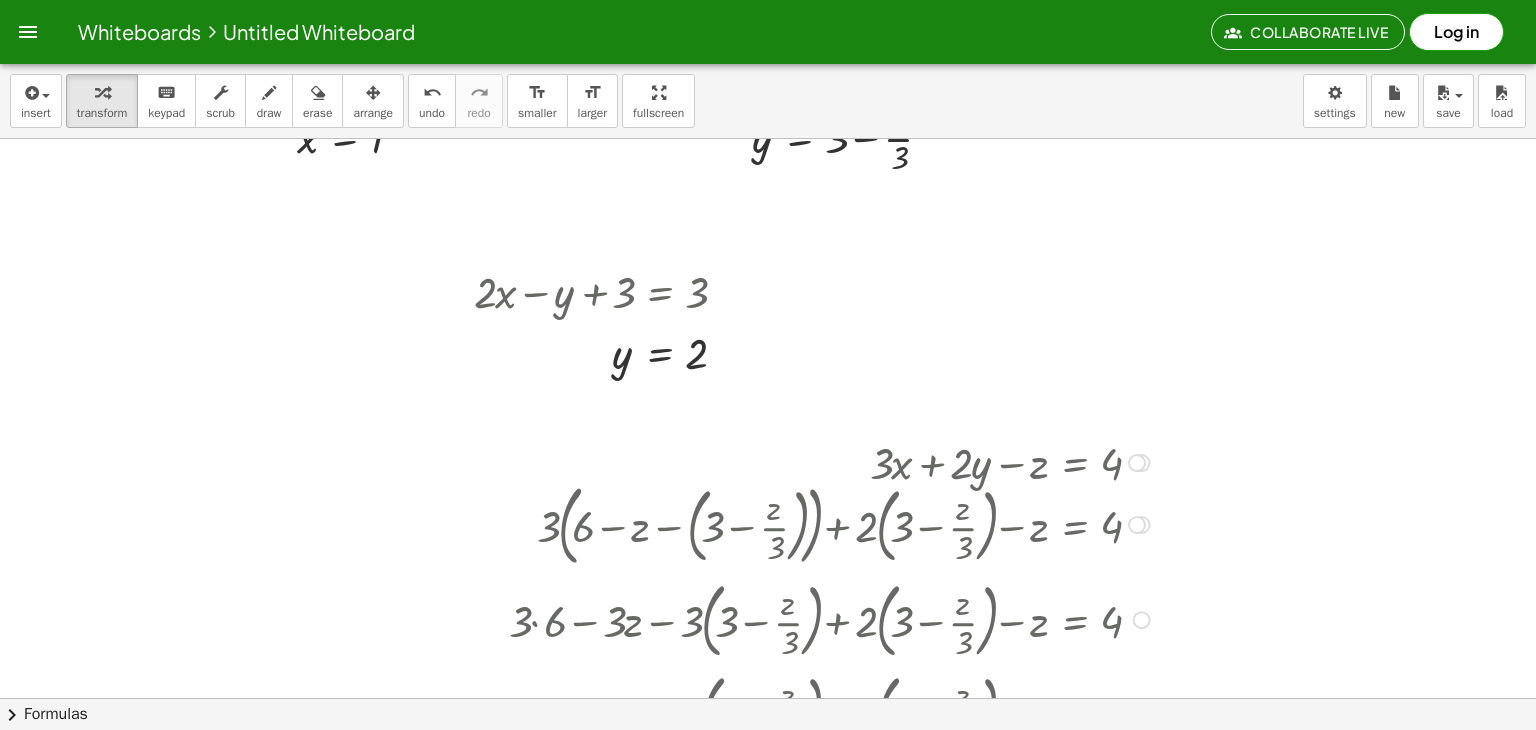 scroll, scrollTop: 0, scrollLeft: 0, axis: both 